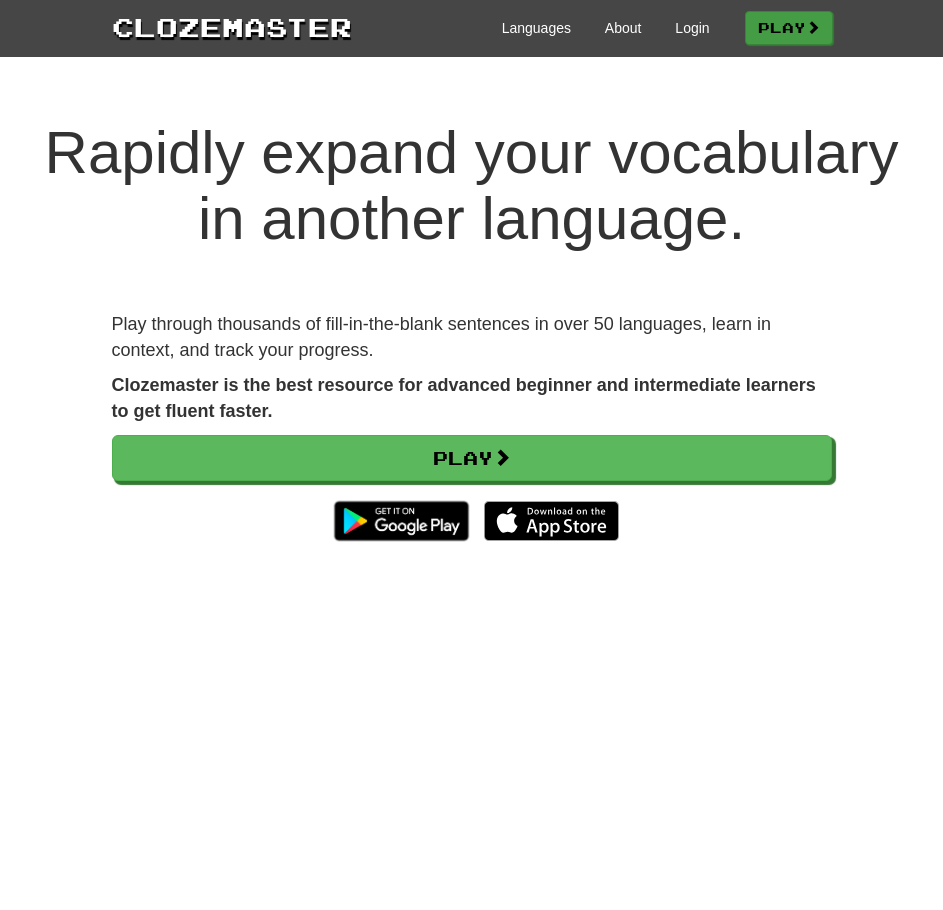 scroll, scrollTop: 0, scrollLeft: 0, axis: both 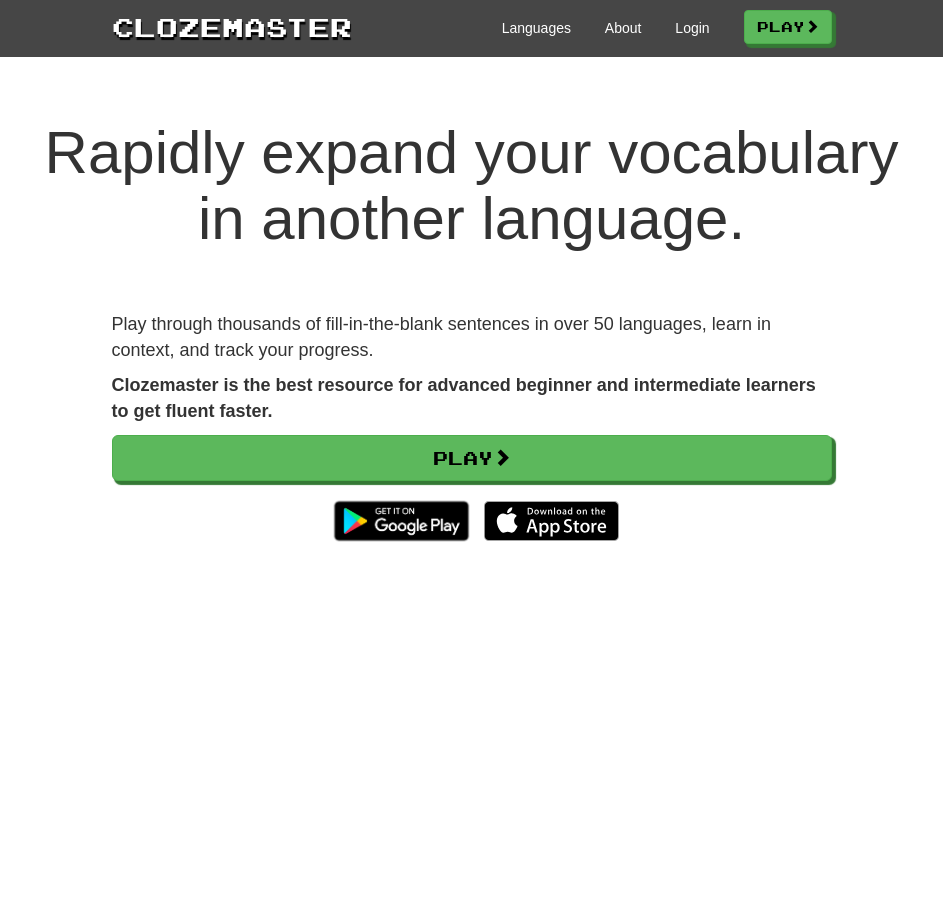 click on "Languages
About
Login
Play" at bounding box center (592, 26) 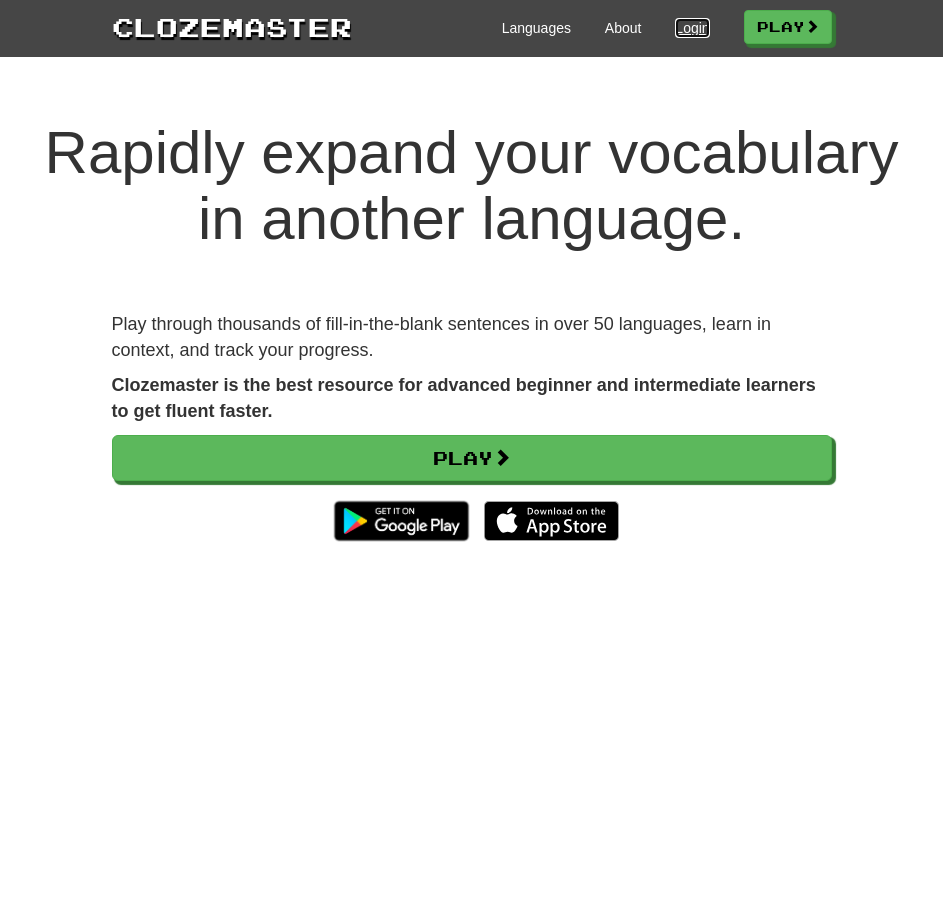 click on "Login" at bounding box center (692, 28) 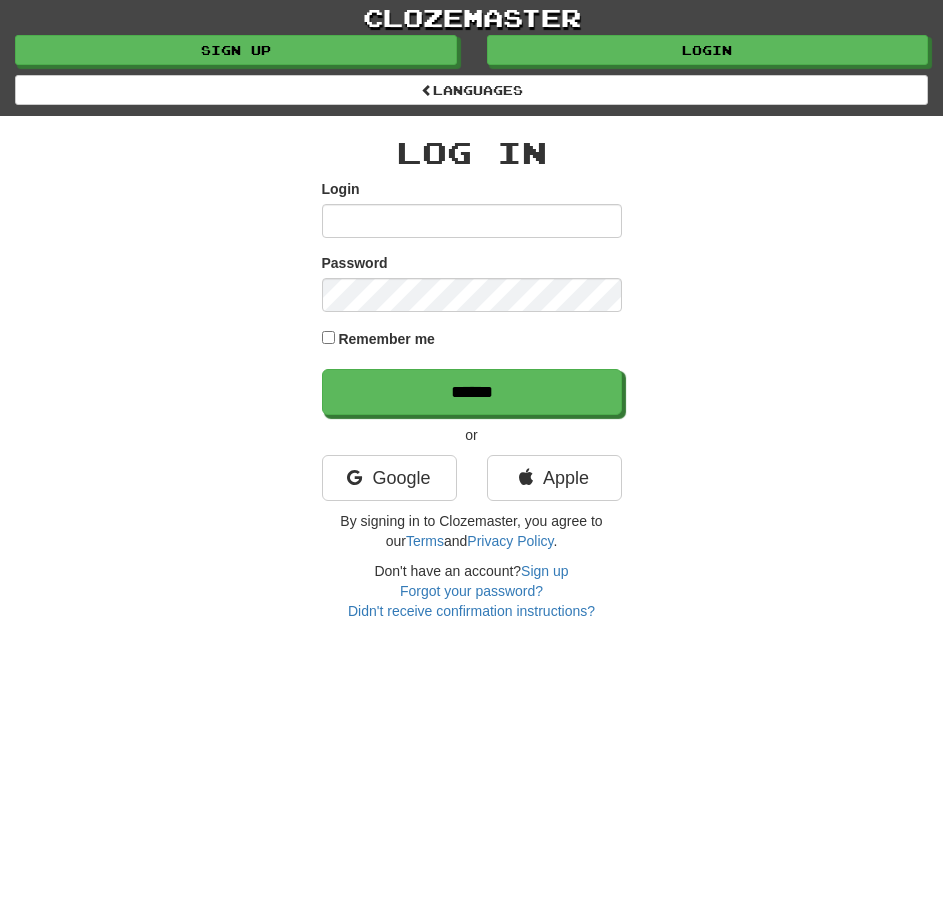 scroll, scrollTop: 0, scrollLeft: 0, axis: both 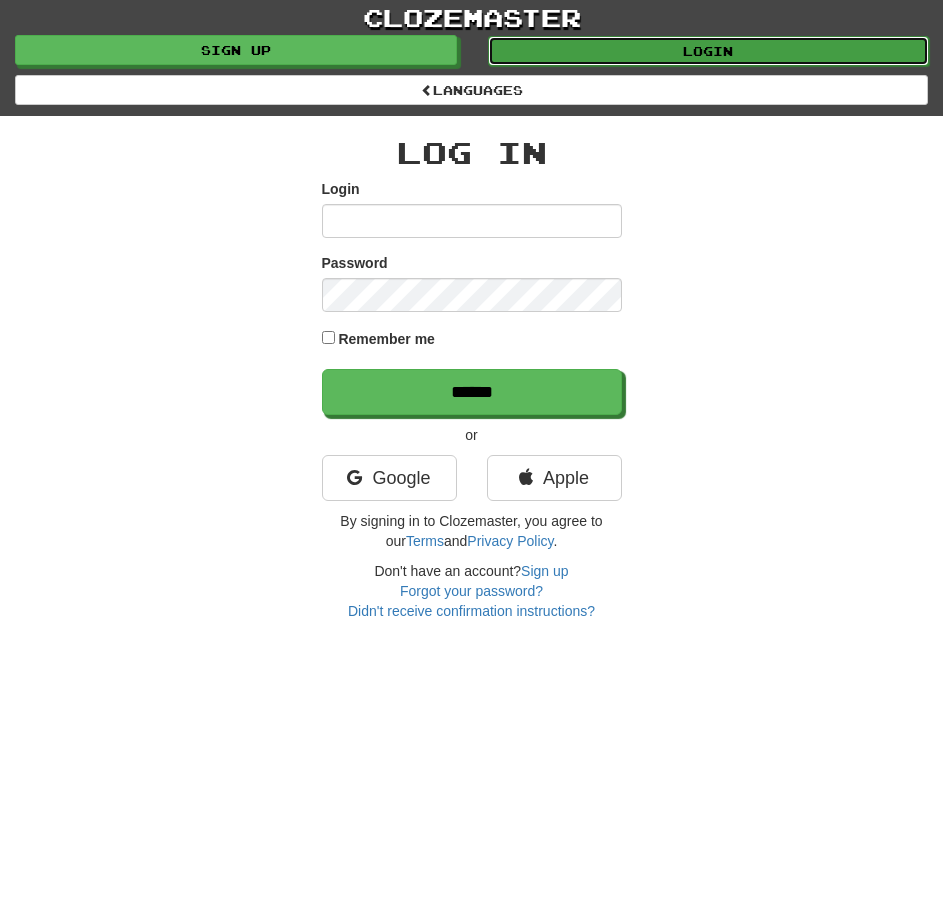 click on "Login" at bounding box center (709, 51) 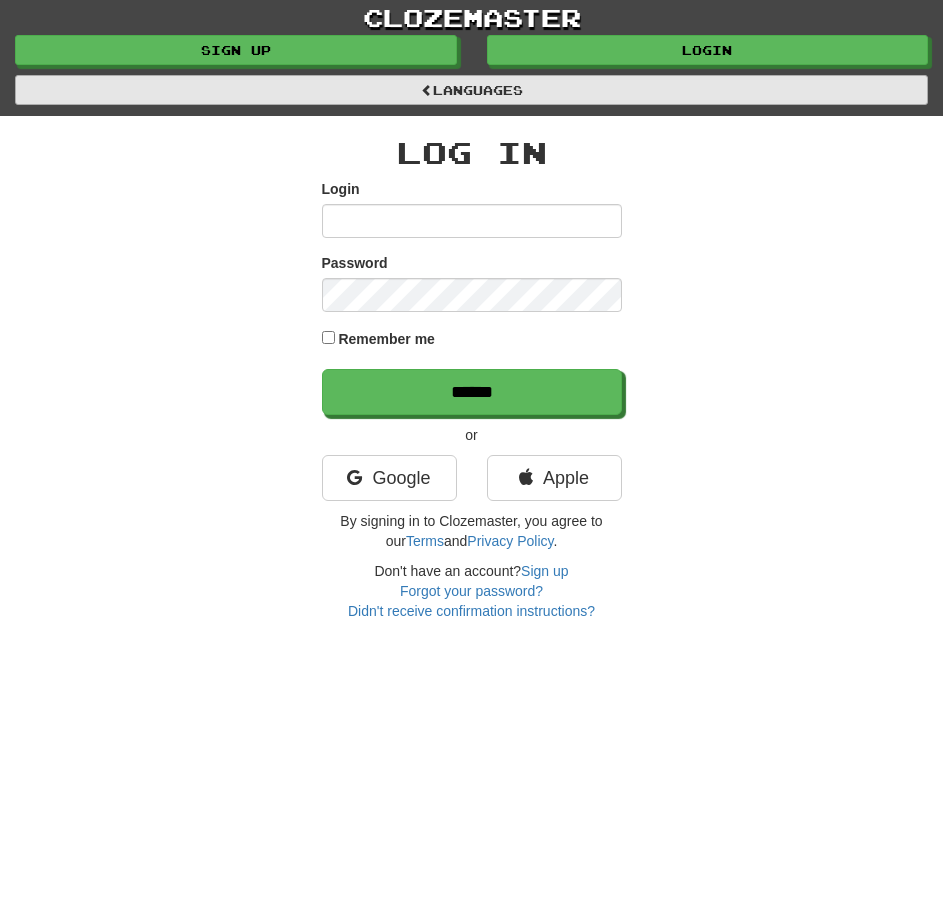 scroll, scrollTop: 0, scrollLeft: 0, axis: both 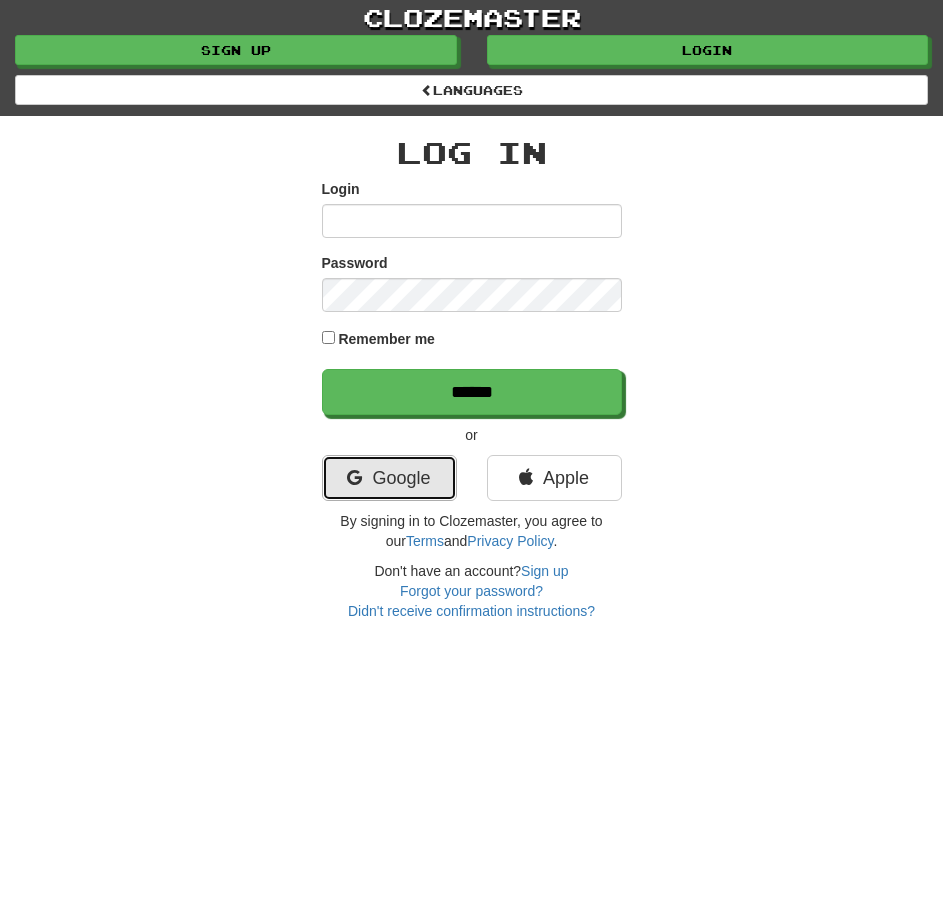 click on "Google" at bounding box center [389, 478] 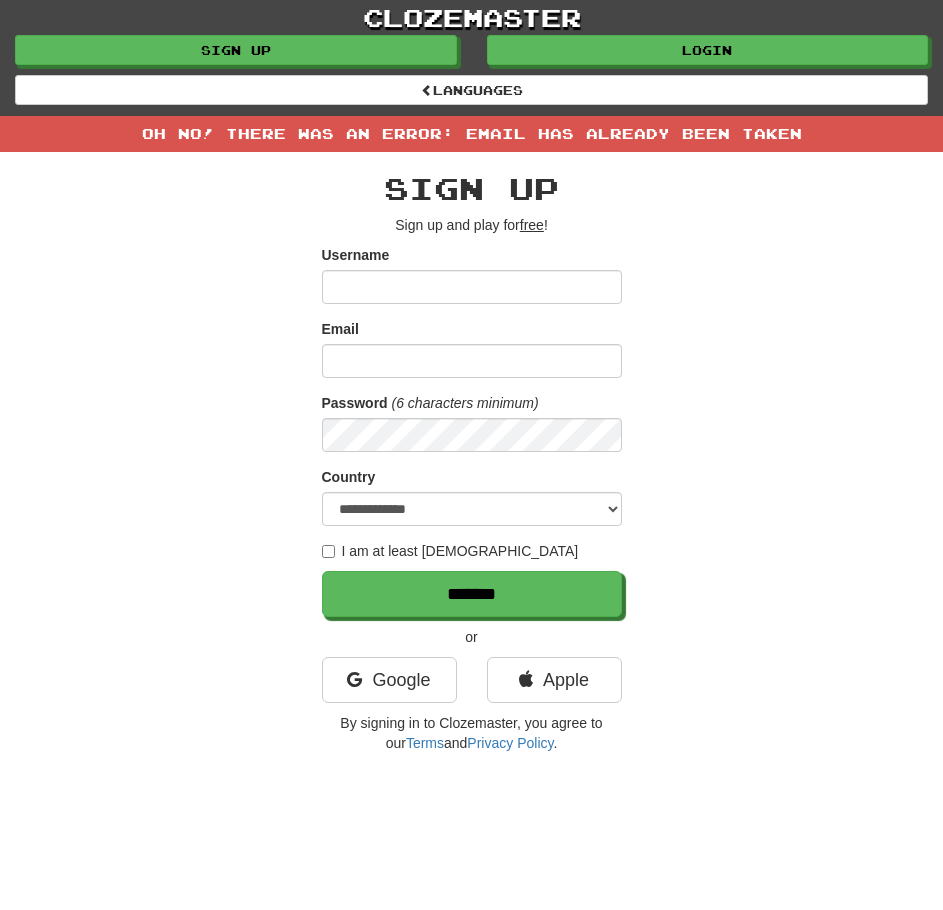 scroll, scrollTop: 0, scrollLeft: 0, axis: both 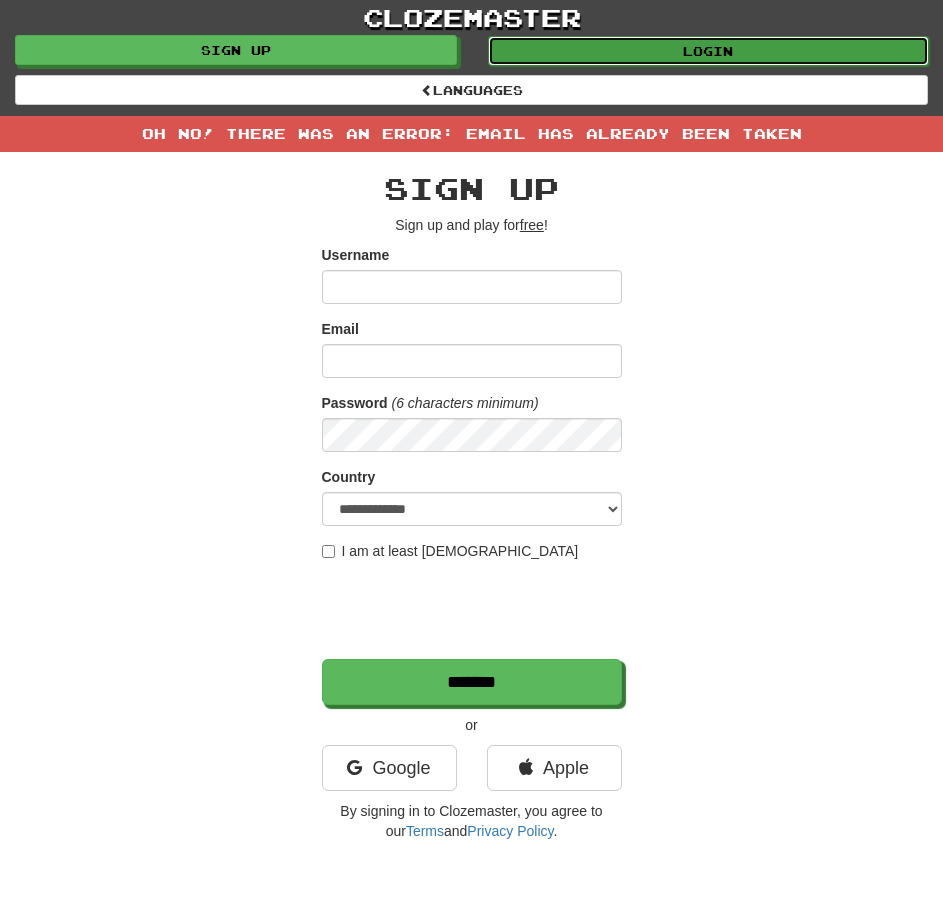 click on "Login" at bounding box center (709, 51) 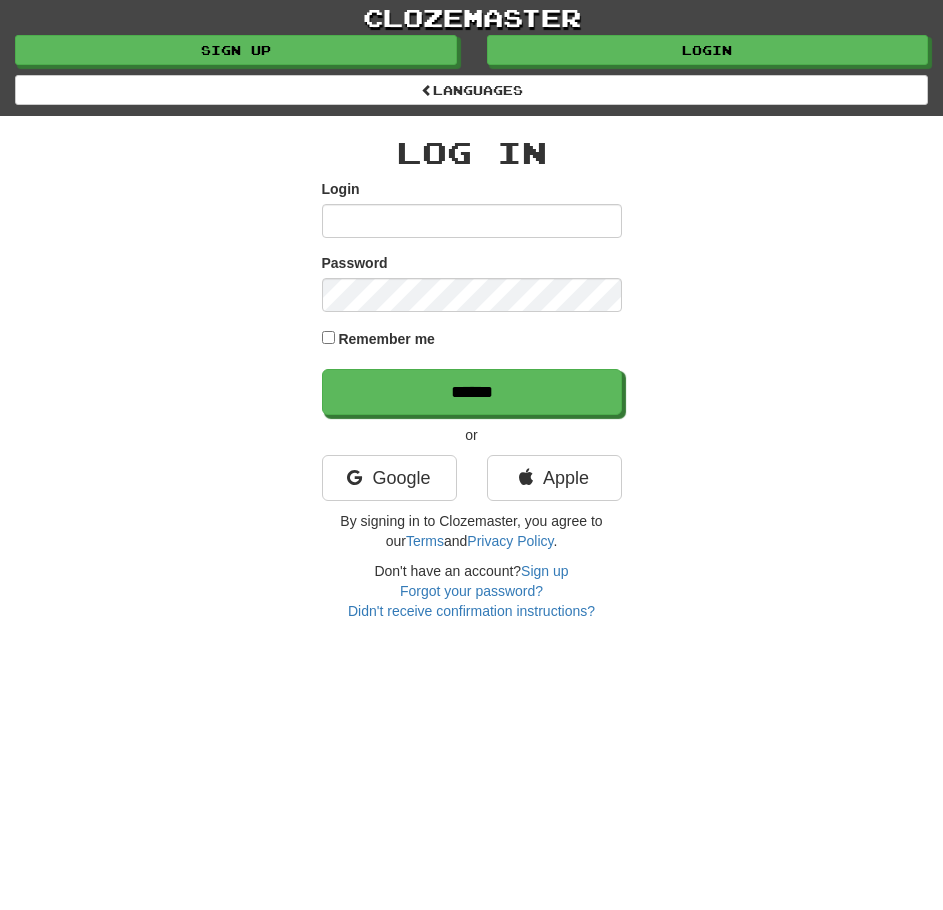 scroll, scrollTop: 0, scrollLeft: 0, axis: both 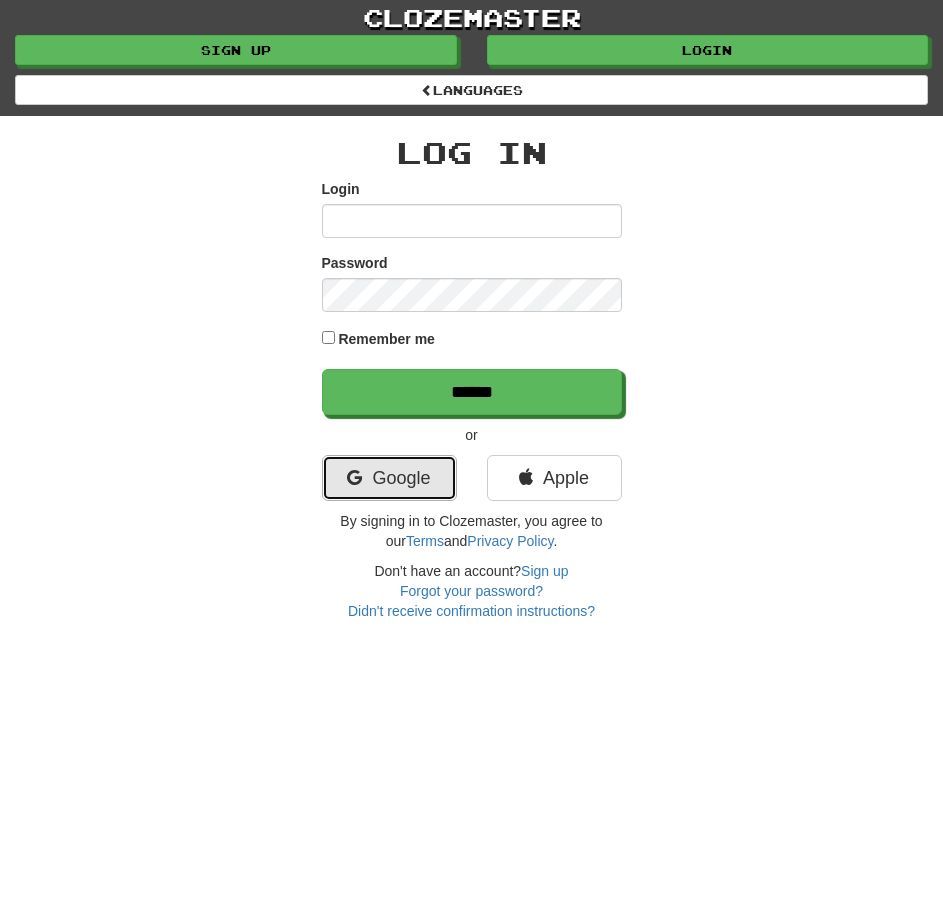 click on "Google" at bounding box center (389, 478) 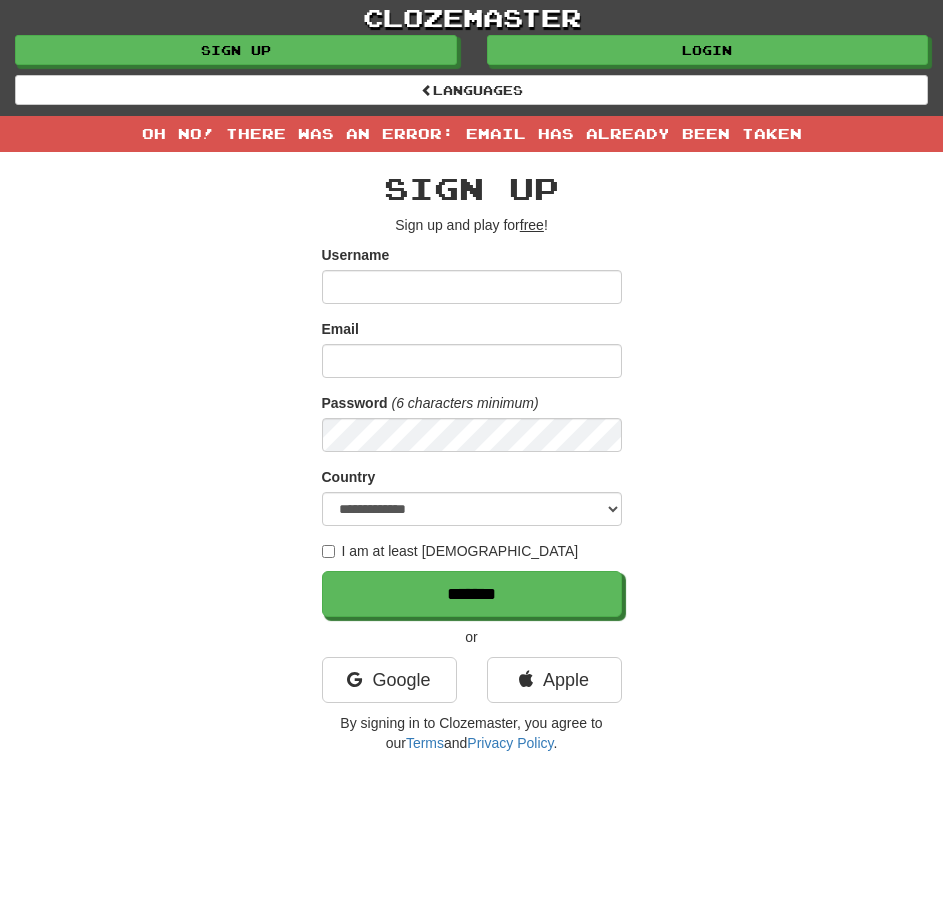 scroll, scrollTop: 0, scrollLeft: 0, axis: both 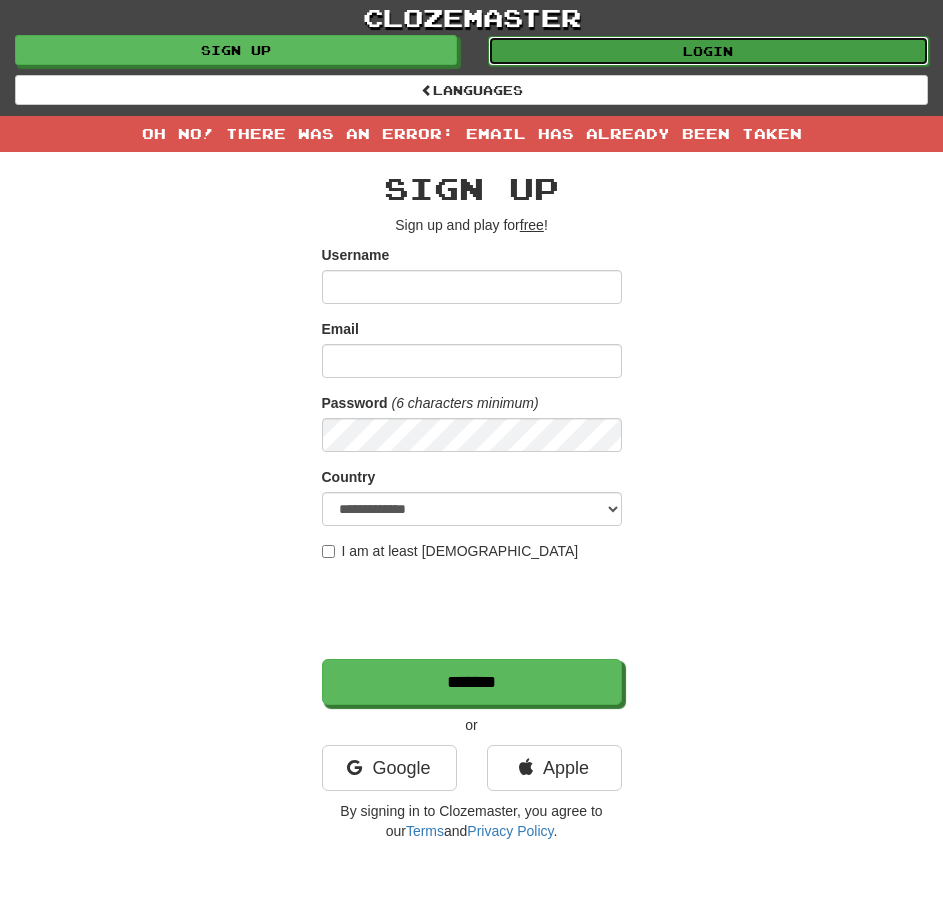 click on "Login" at bounding box center (709, 51) 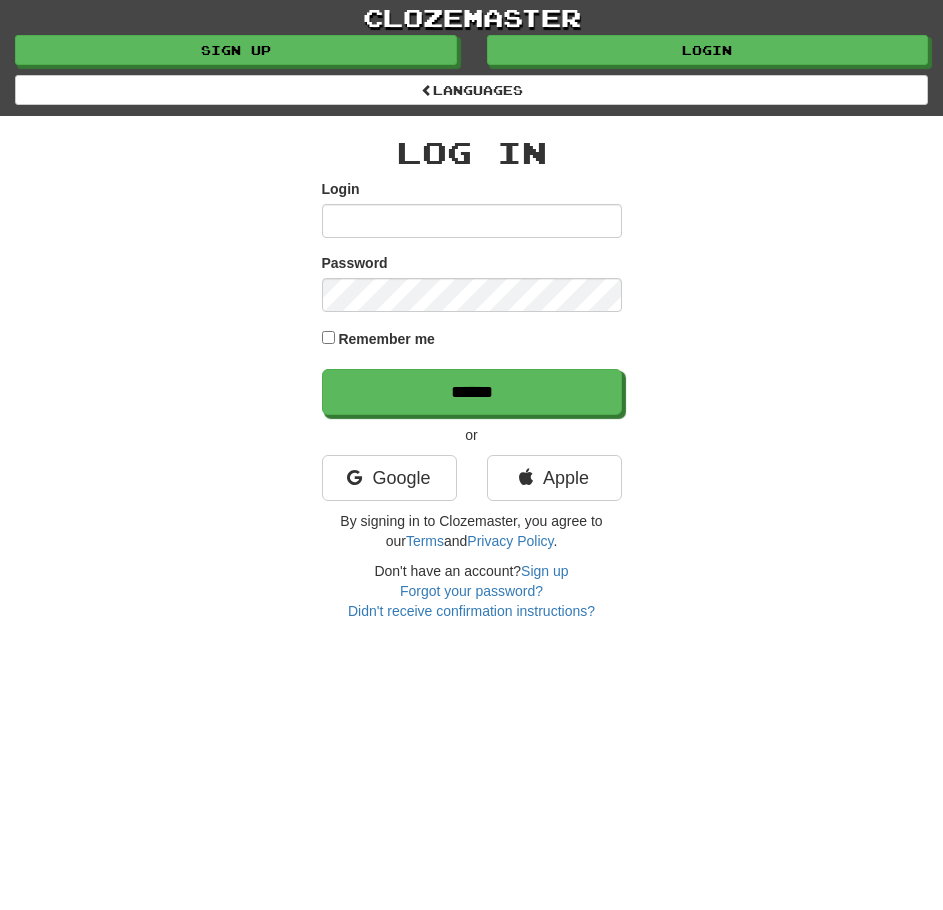 scroll, scrollTop: 0, scrollLeft: 0, axis: both 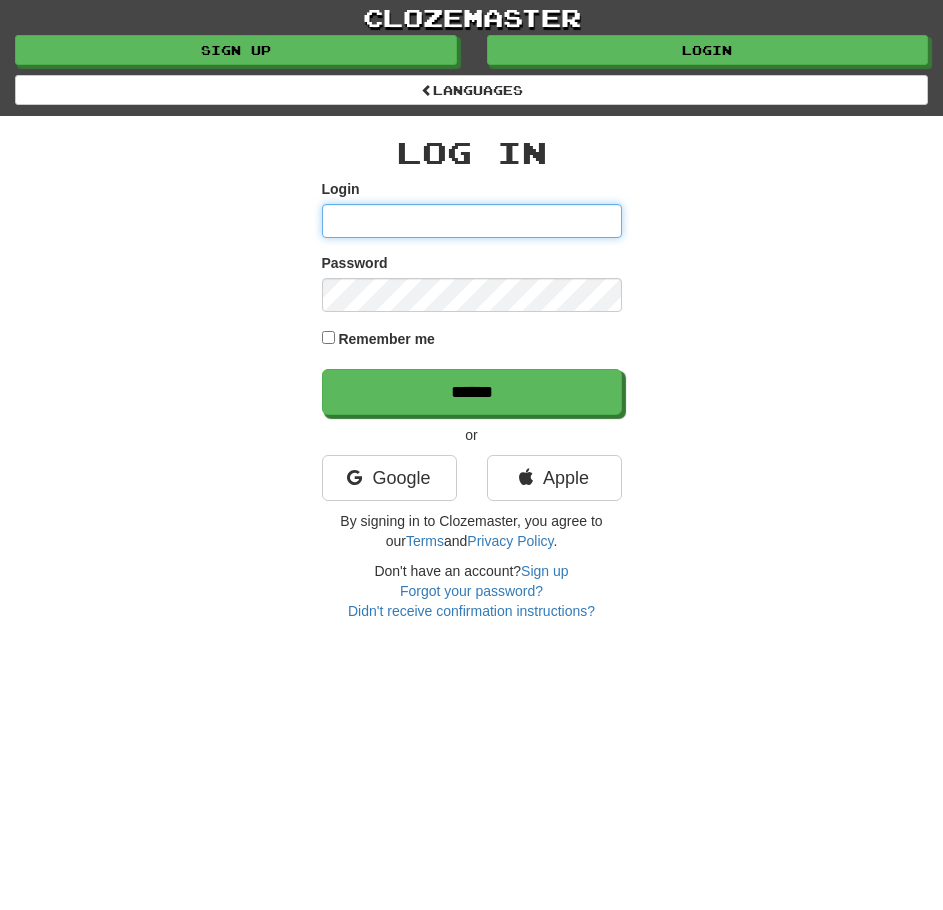 click on "Login" at bounding box center [472, 221] 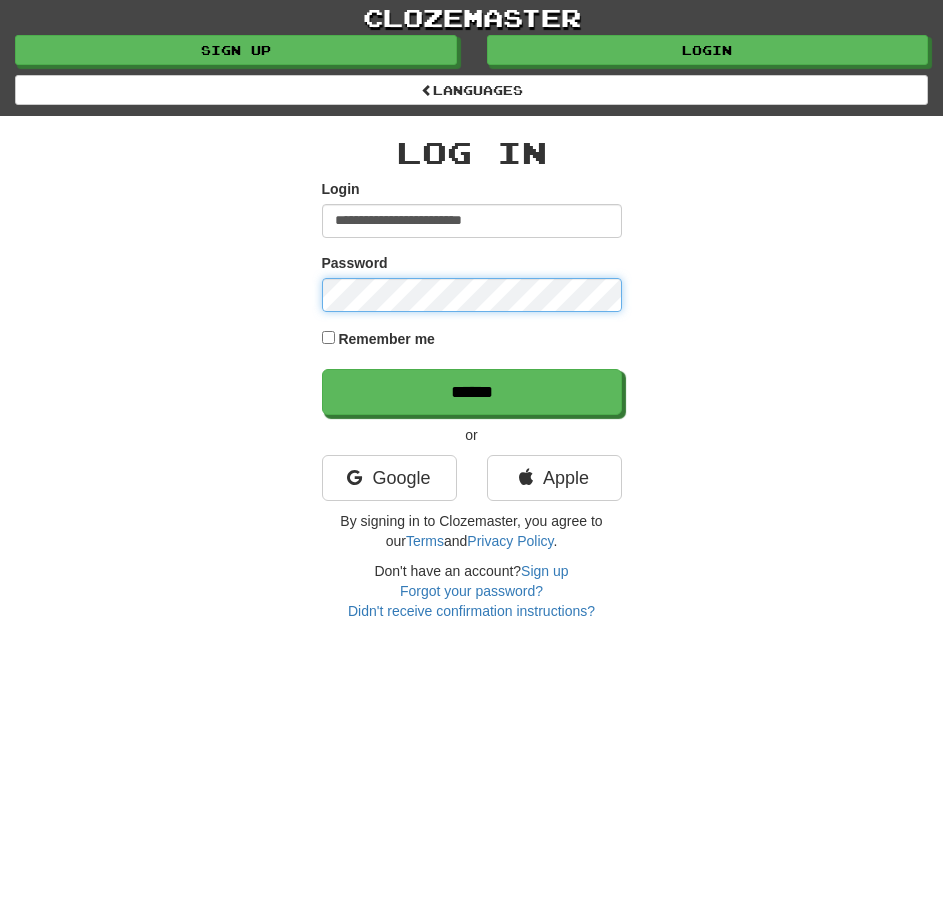 click on "******" at bounding box center [472, 392] 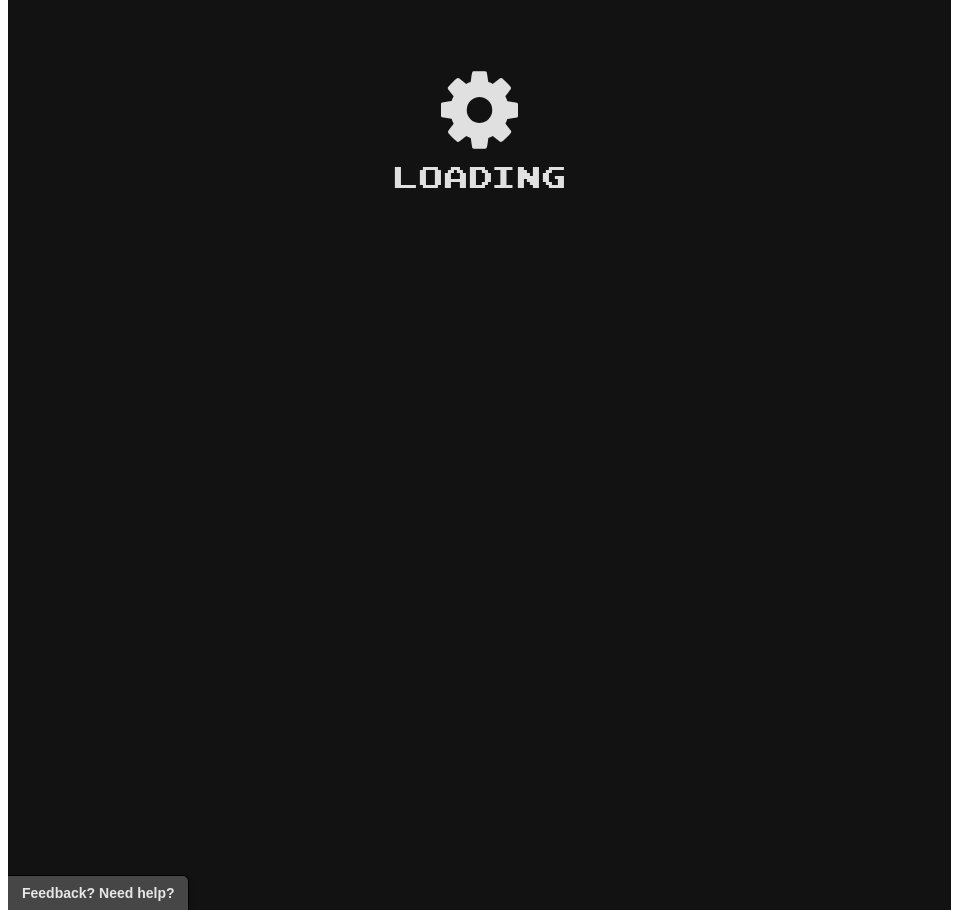 scroll, scrollTop: 0, scrollLeft: 0, axis: both 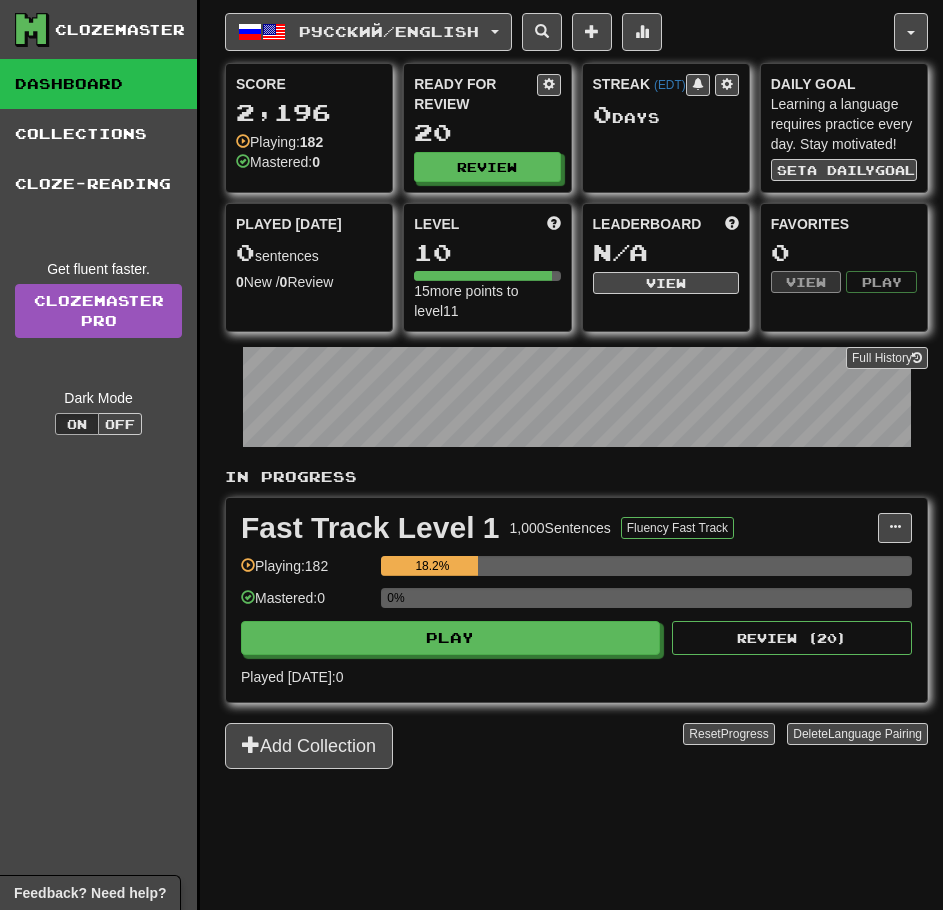 click on "Fast Track Level 1 1,000  Sentences Fluency Fast Track Manage Sentences Unpin from Dashboard  Playing:  182 18.2%  Mastered:  0 0% Play Review ( 20 ) Played [DATE]:  0" at bounding box center (576, 600) 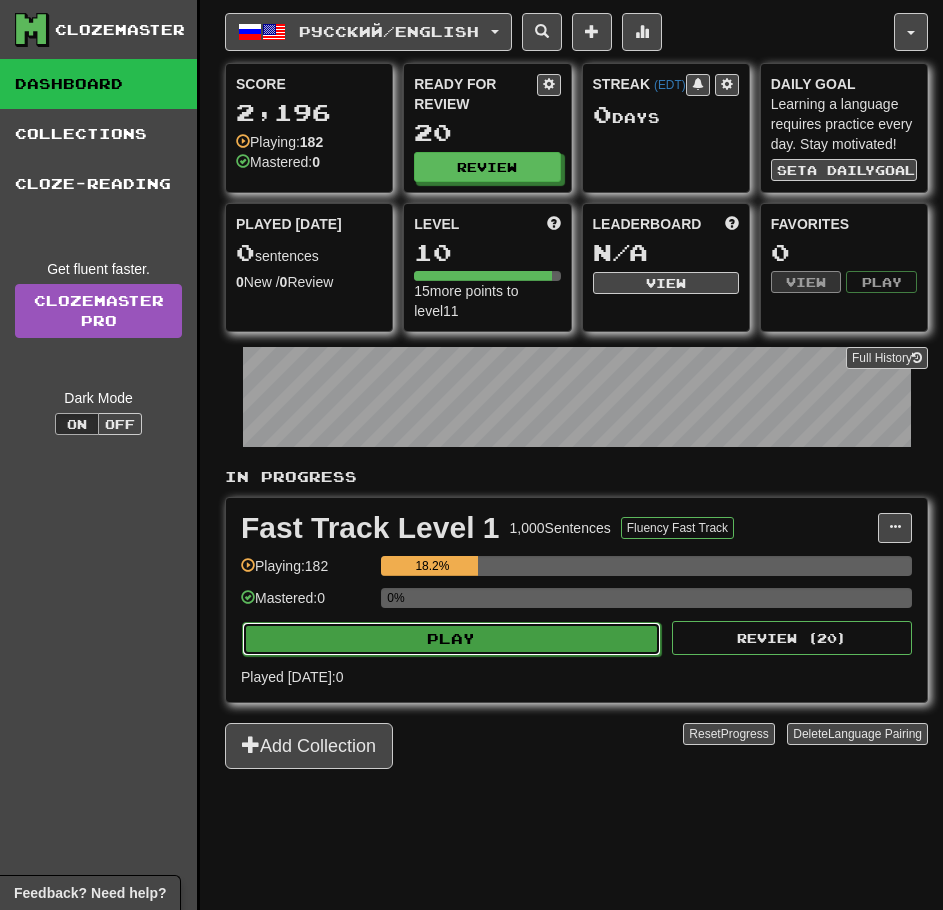 click on "Play" at bounding box center [451, 639] 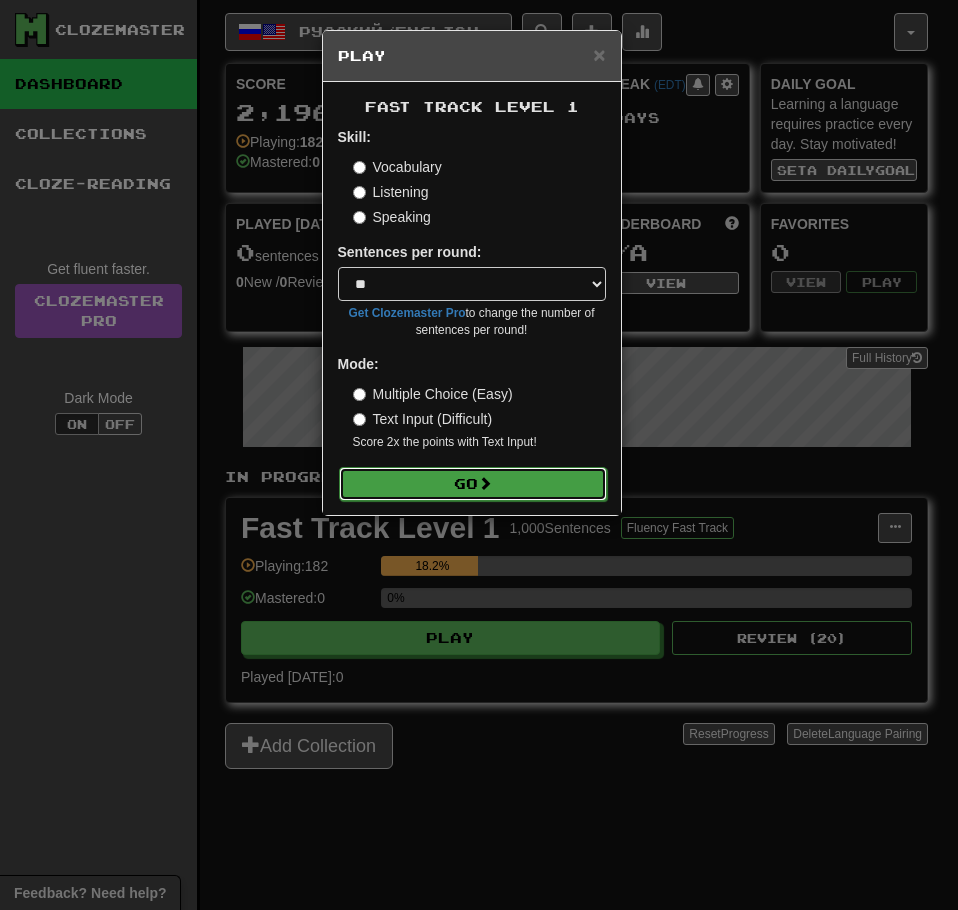 click on "Go" at bounding box center (473, 484) 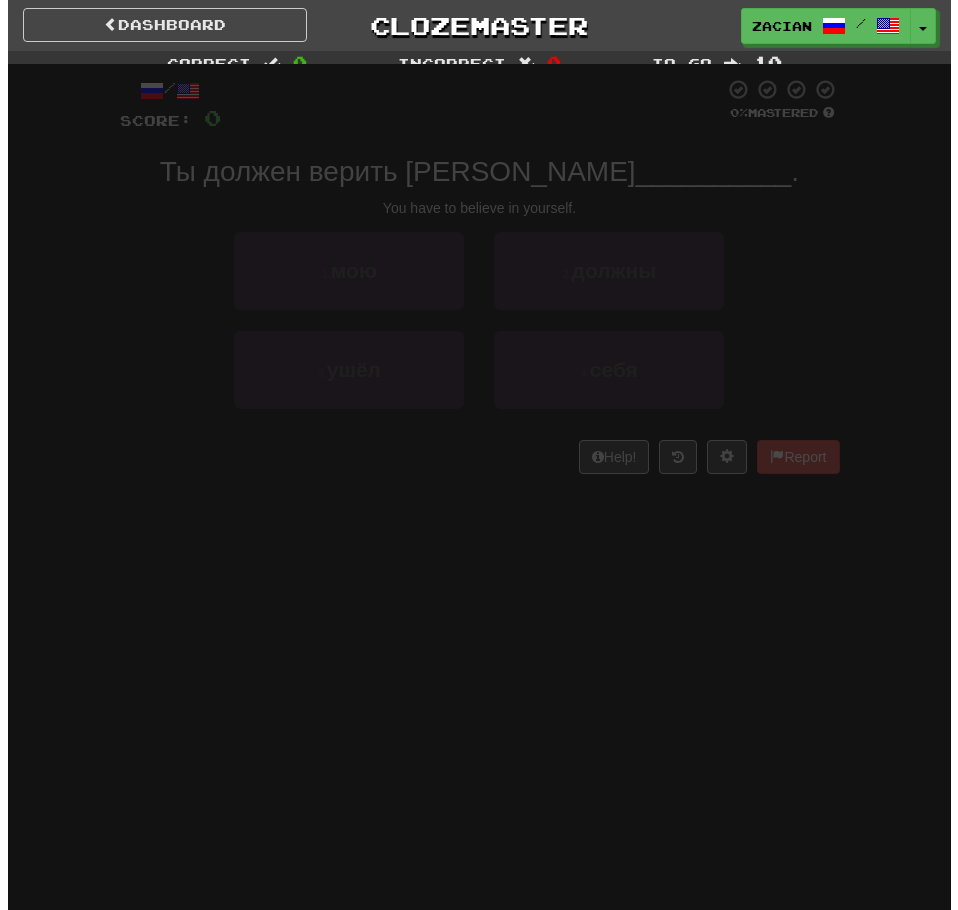 scroll, scrollTop: 0, scrollLeft: 0, axis: both 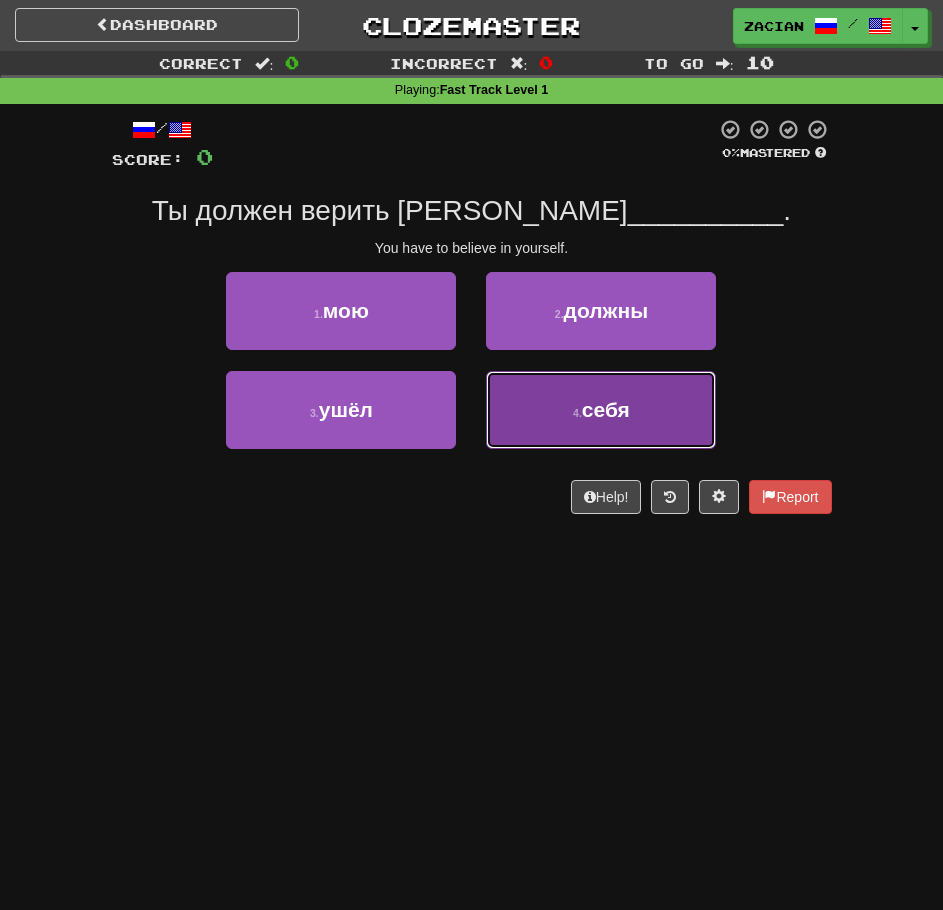 click on "4 .  себя" at bounding box center [601, 410] 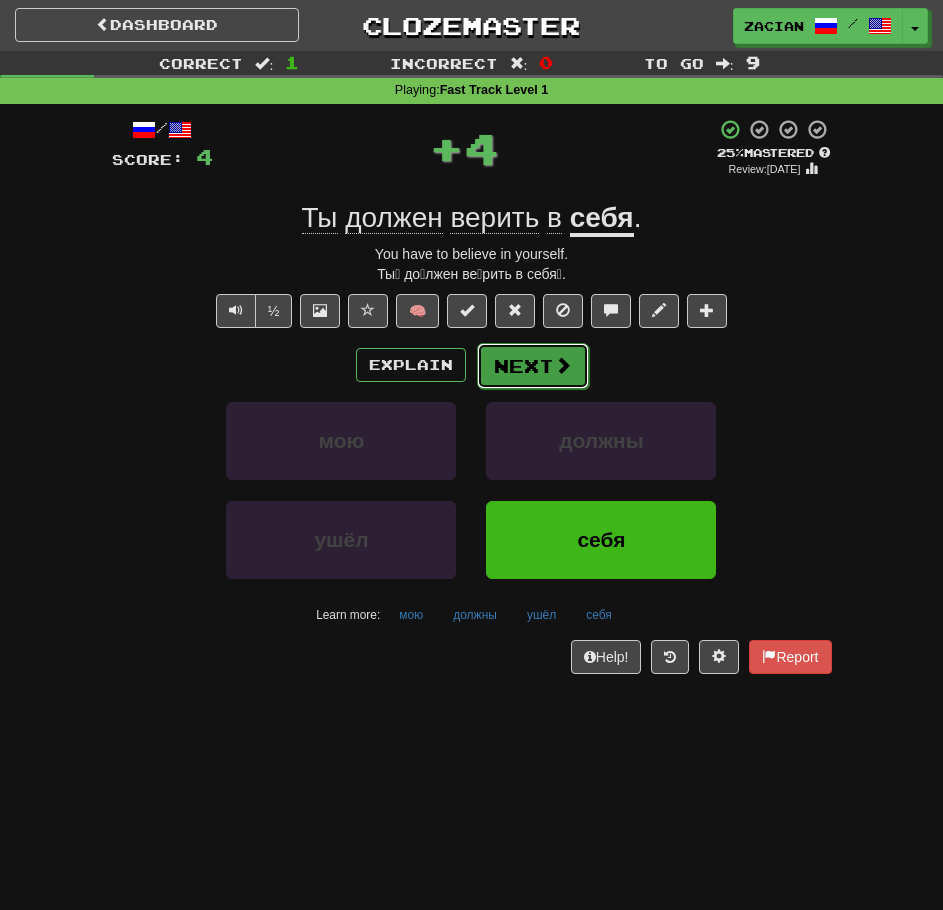 click on "Next" at bounding box center [533, 366] 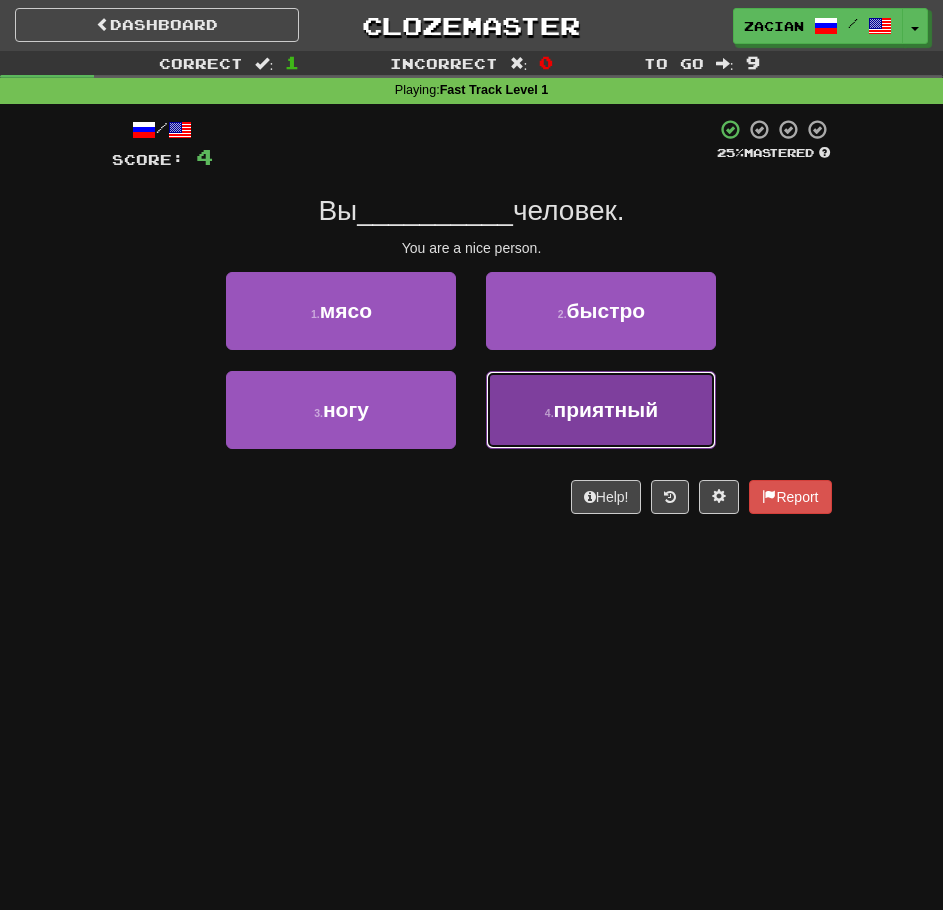 click on "4 .  приятный" at bounding box center [601, 410] 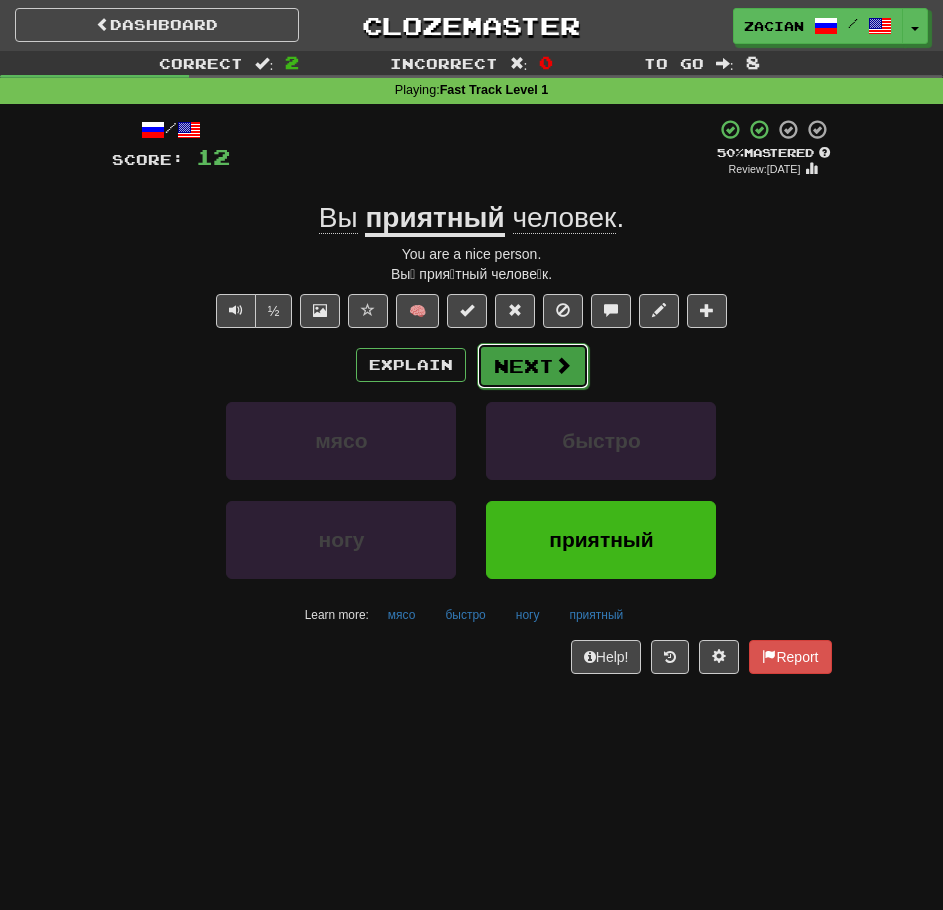 click on "Next" at bounding box center [533, 366] 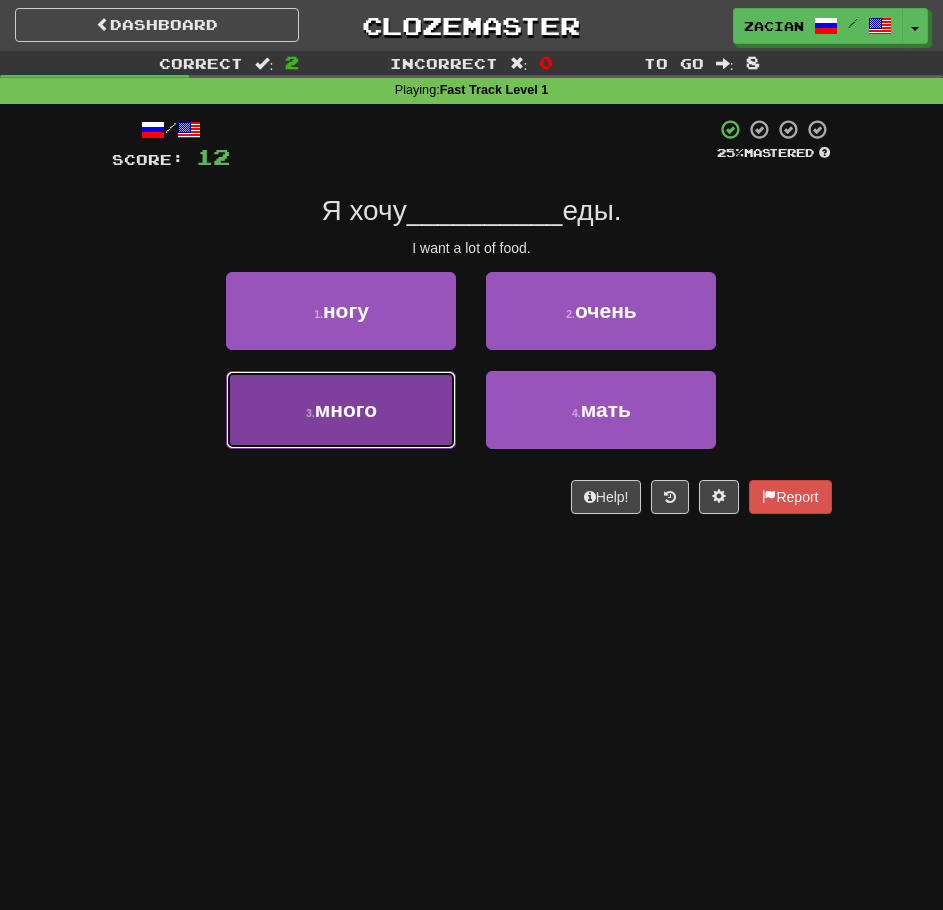 click on "3 .  много" at bounding box center (341, 410) 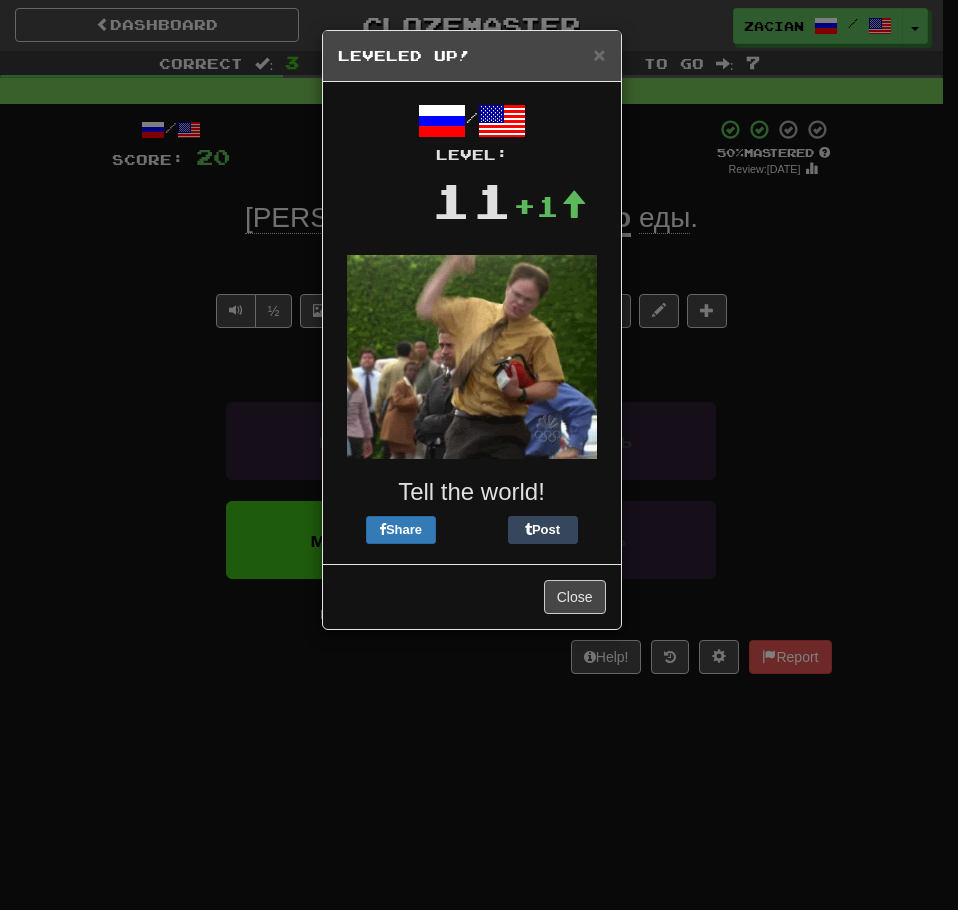 click on "Close" at bounding box center (472, 596) 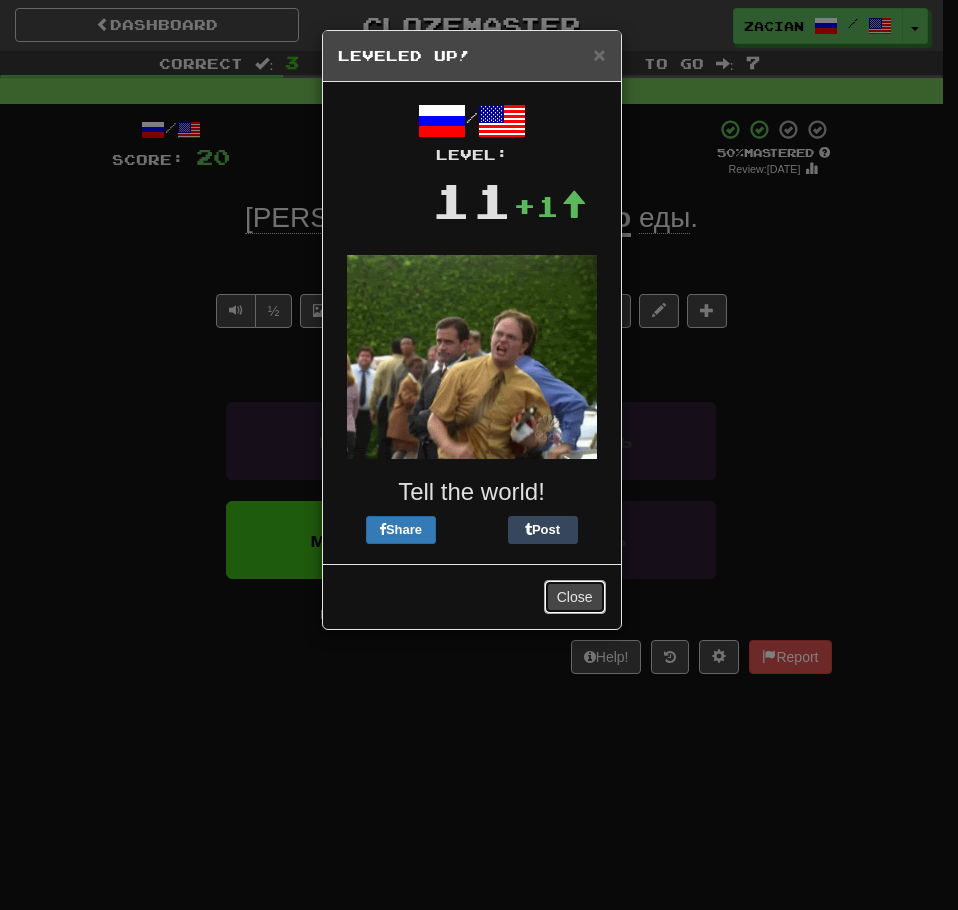 click on "Close" at bounding box center [575, 597] 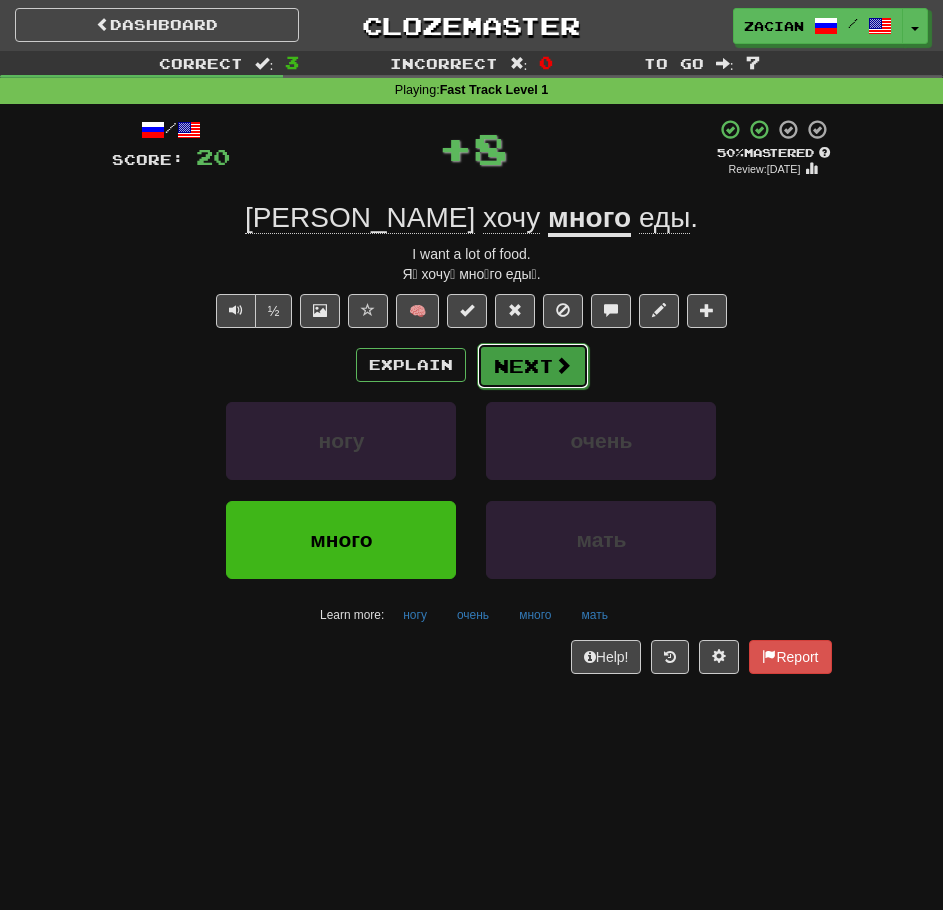 click on "Next" at bounding box center (533, 366) 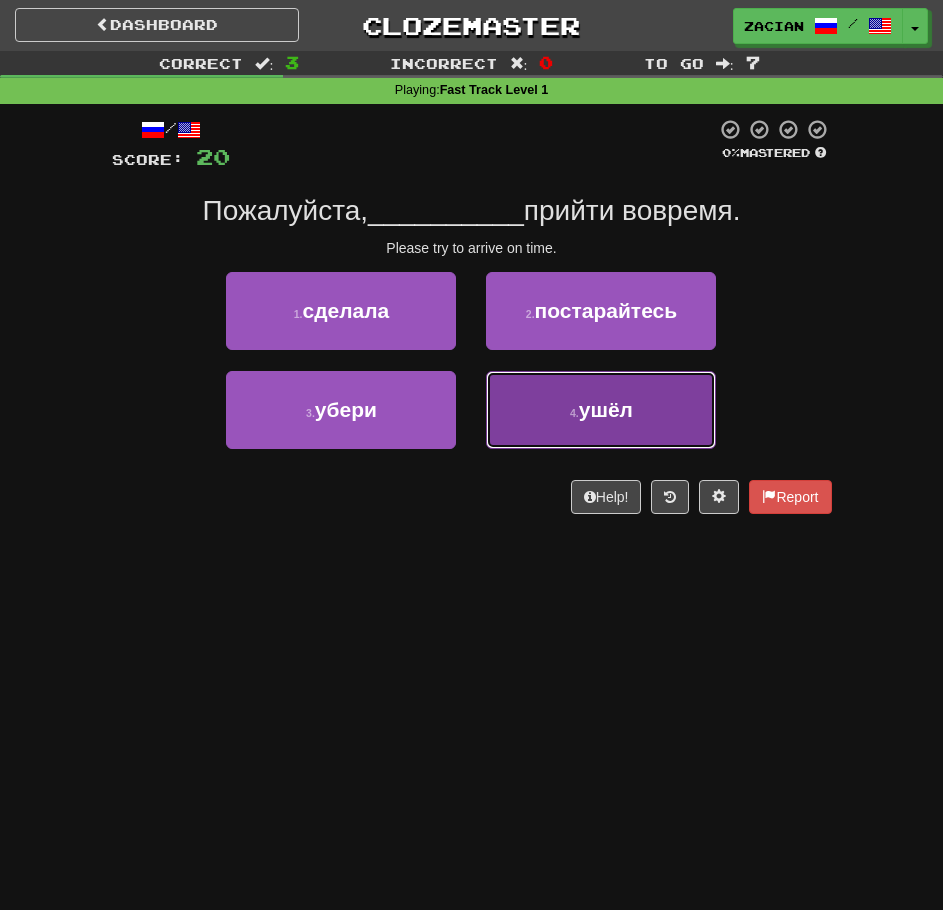 click on "4 .  ушёл" at bounding box center (601, 410) 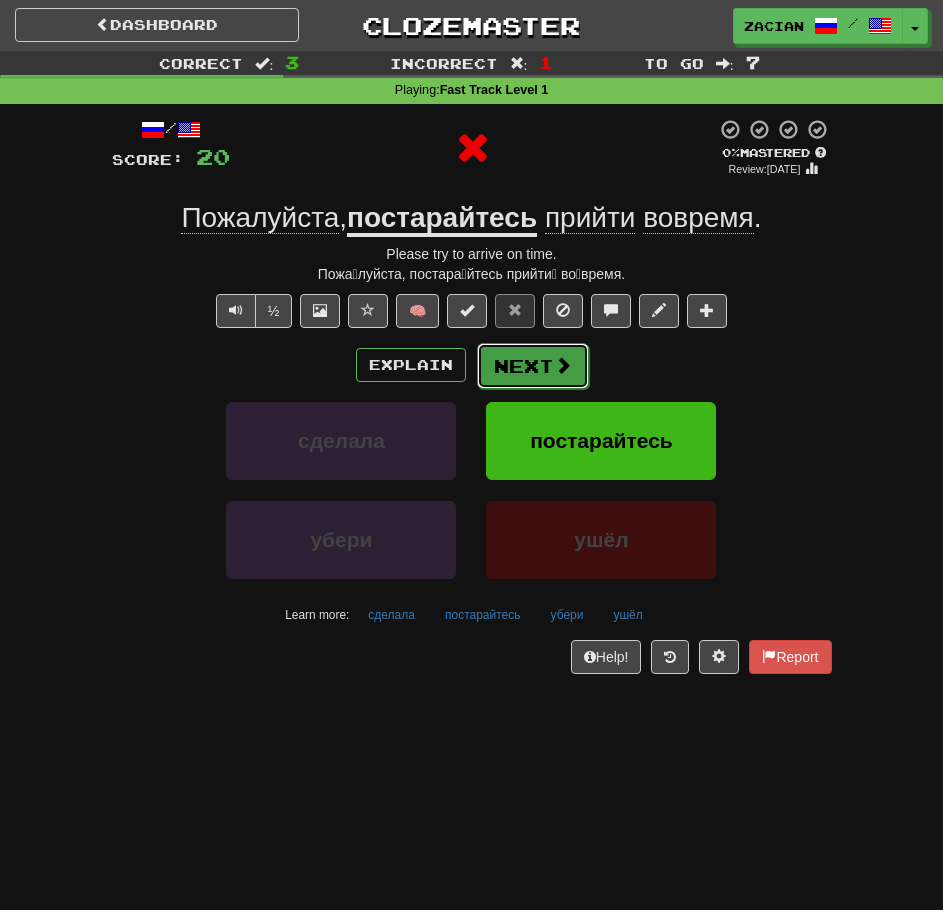 click at bounding box center [563, 365] 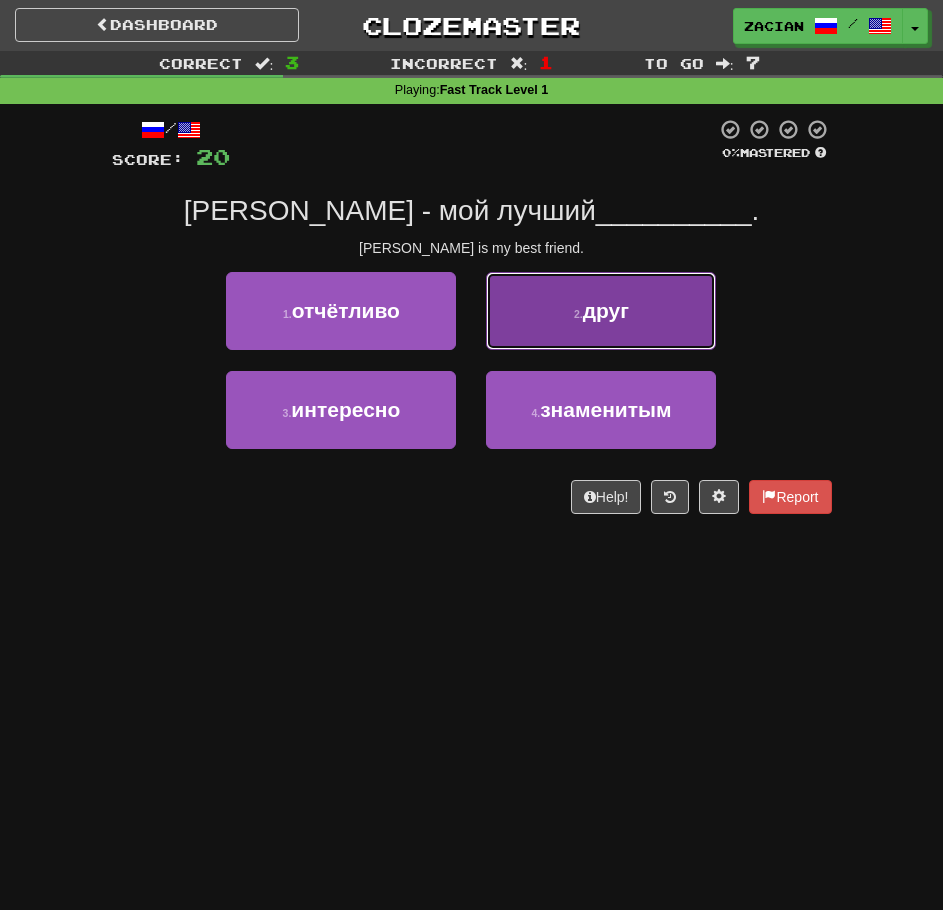 click on "2 .  друг" at bounding box center [601, 311] 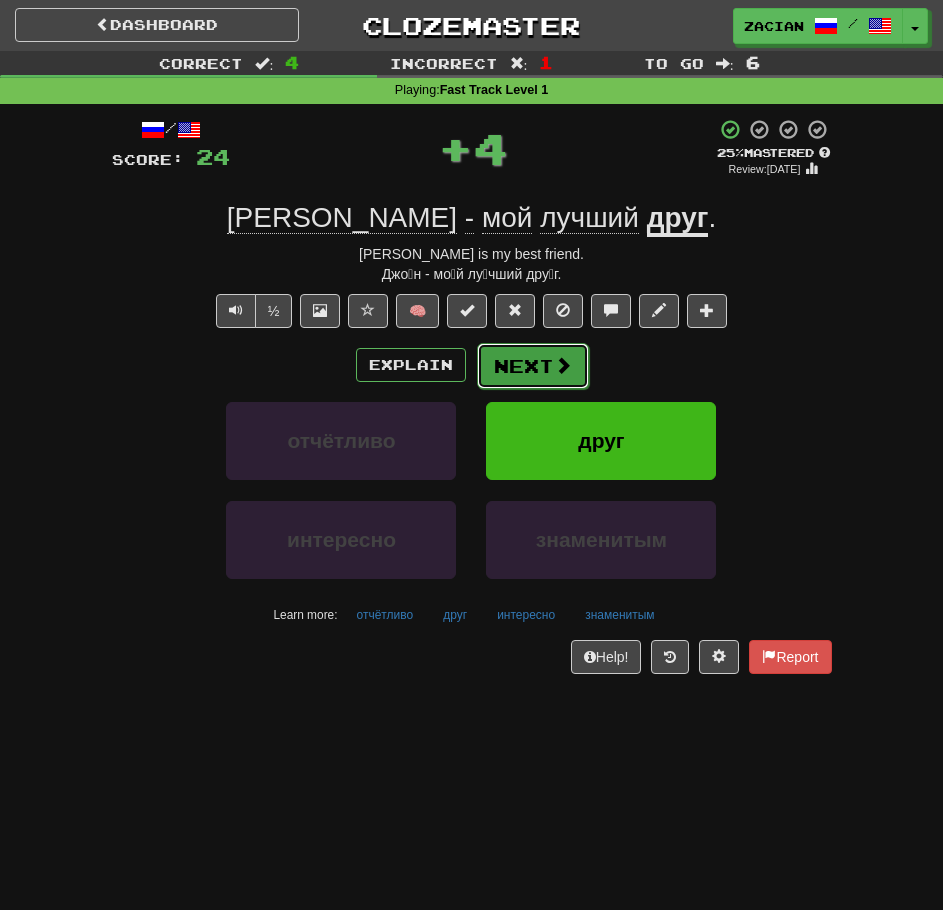 click on "Next" at bounding box center [533, 366] 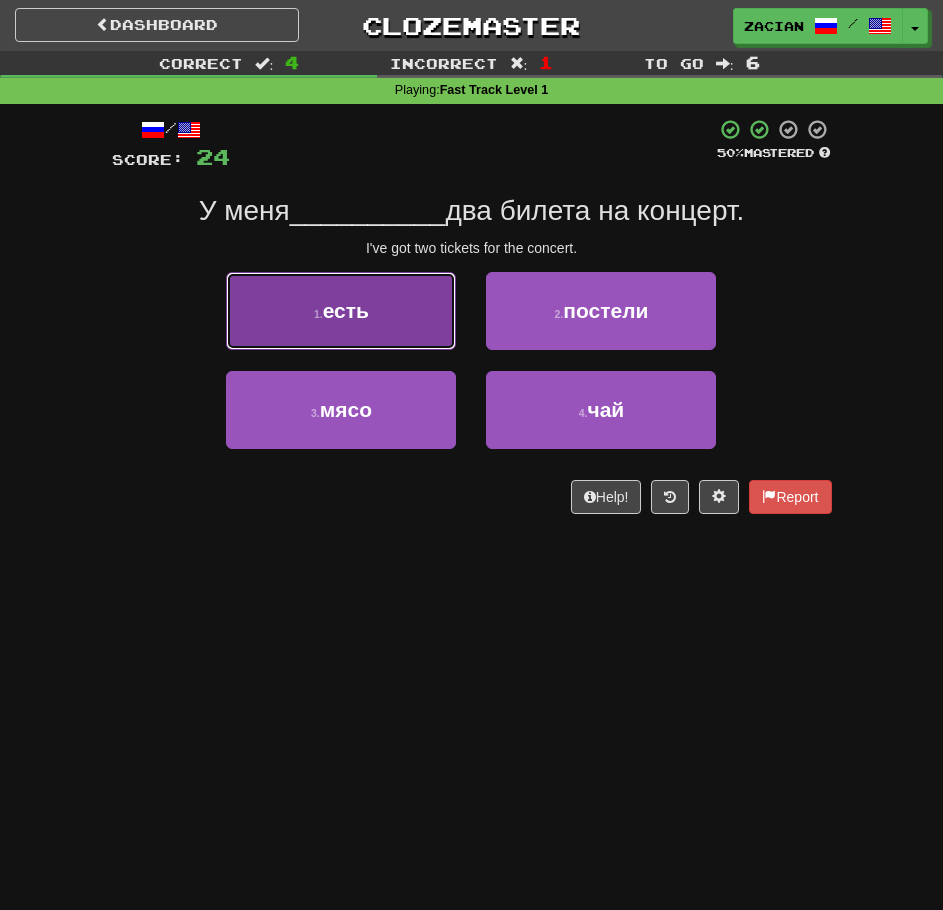 click on "1 .  есть" at bounding box center (341, 311) 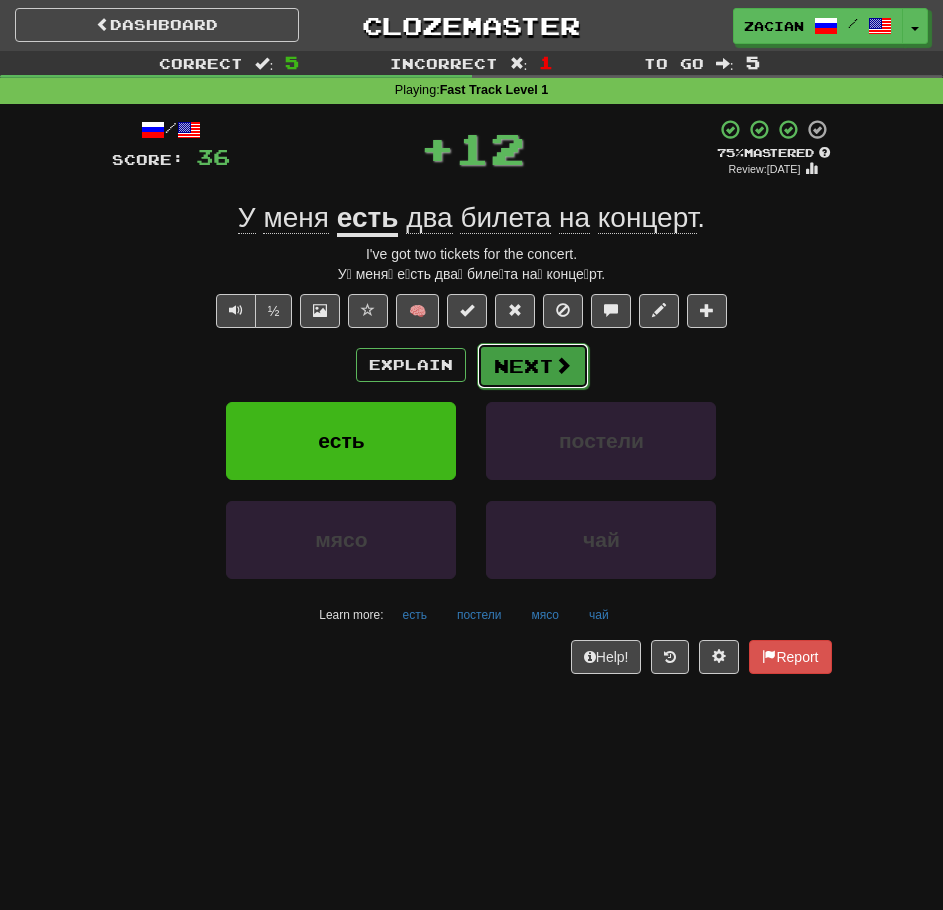 click on "Next" at bounding box center [533, 366] 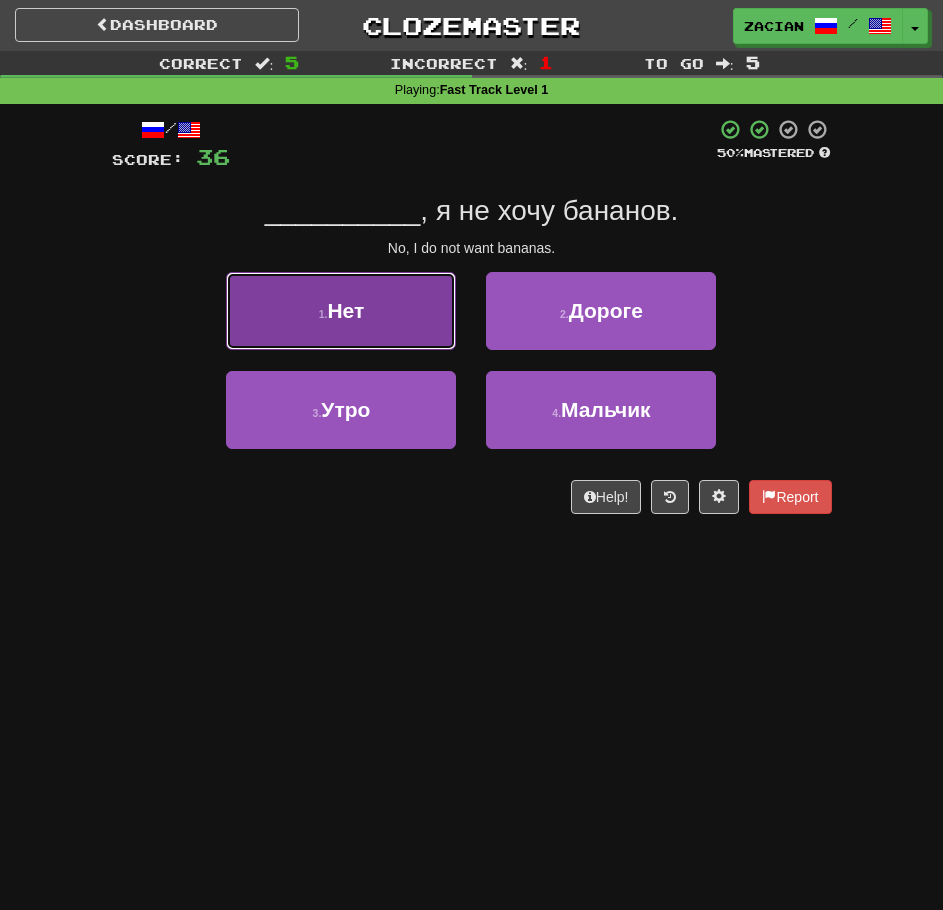 click on "1 .  Нет" at bounding box center [341, 311] 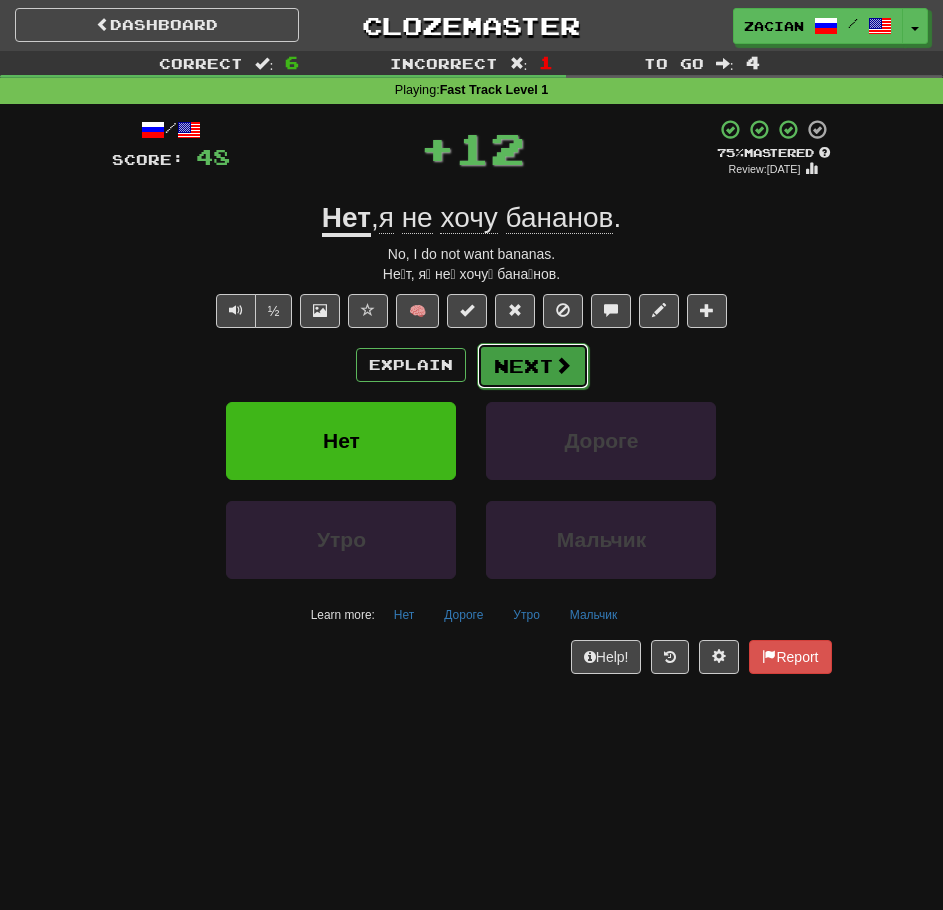 click on "Next" at bounding box center (533, 366) 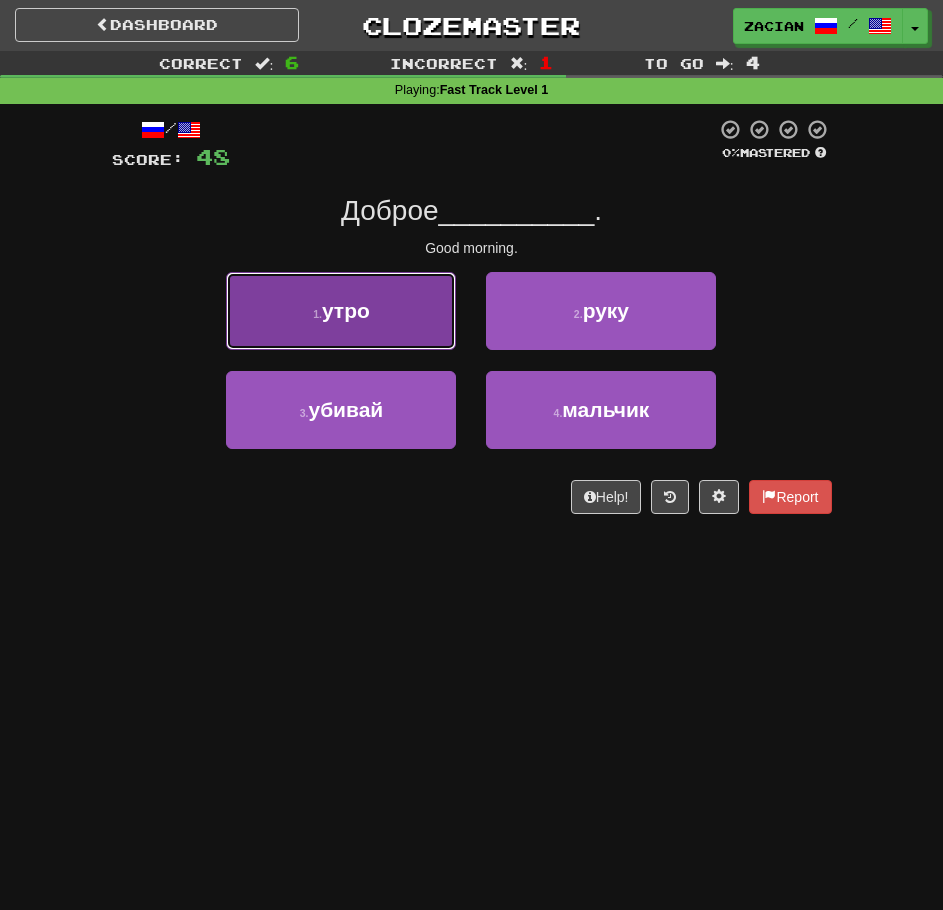 click on "1 .  утро" at bounding box center (341, 311) 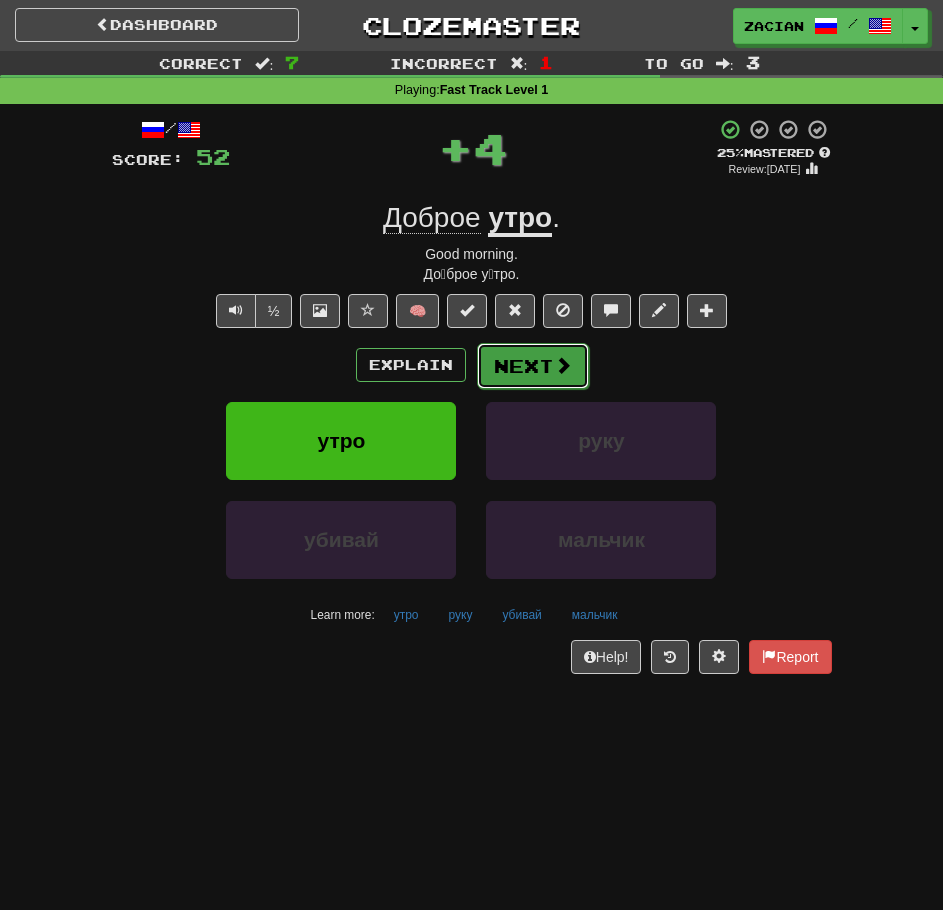 click on "Next" at bounding box center (533, 366) 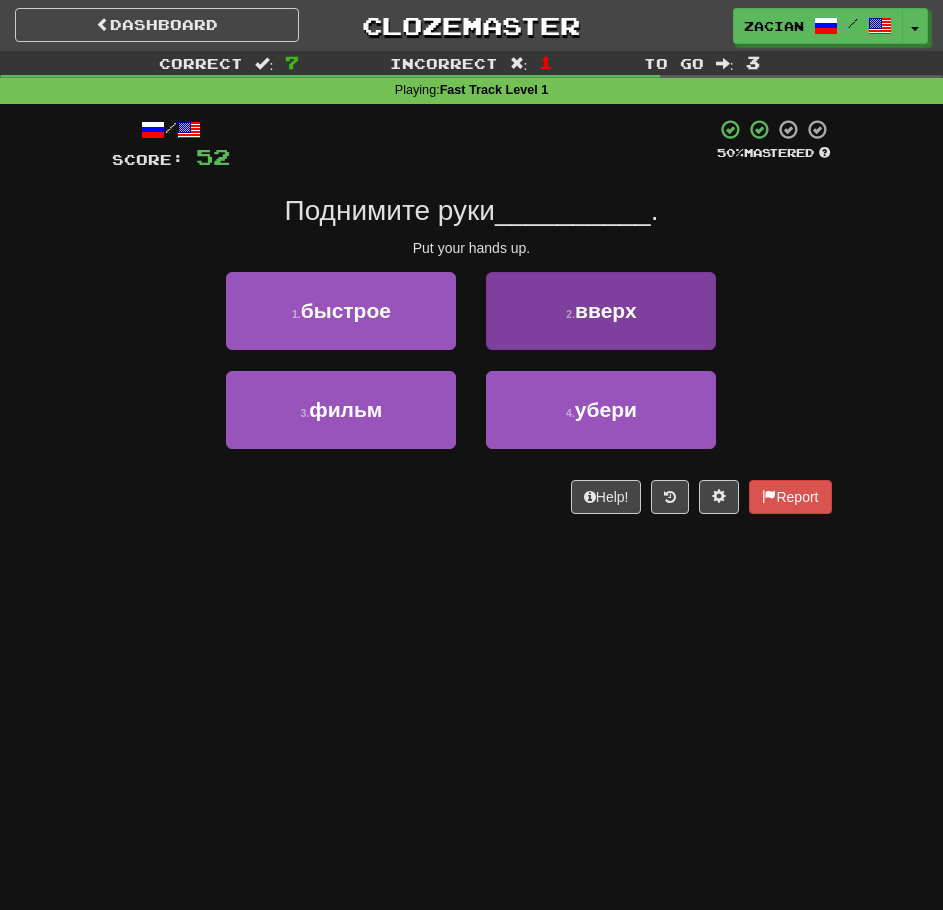 click on "2 .  вверх" at bounding box center [601, 321] 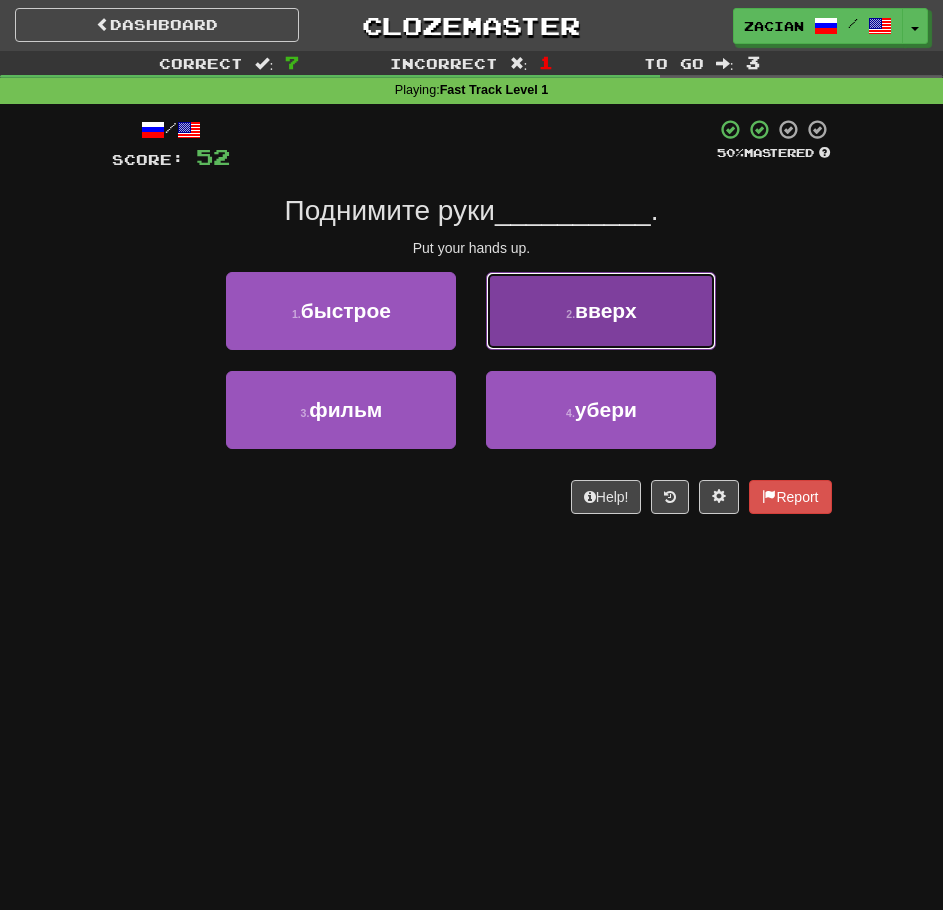 click on "2 .  вверх" at bounding box center (601, 311) 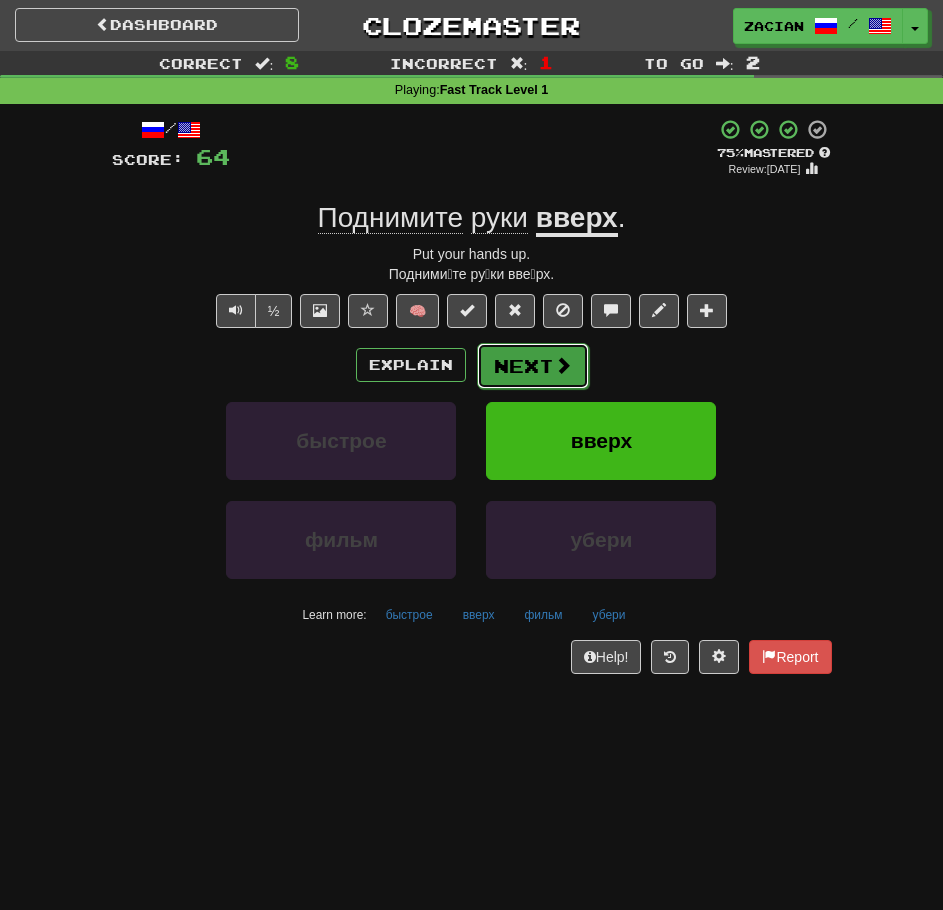 click on "Next" at bounding box center [533, 366] 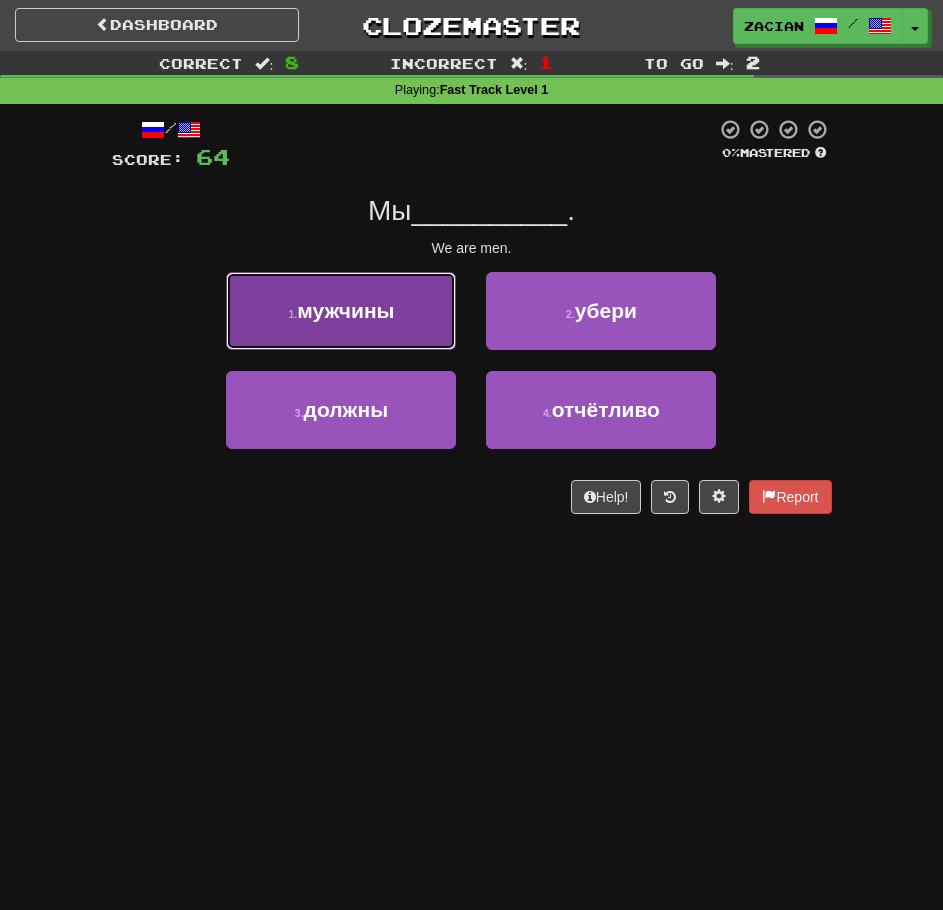 click on "мужчины" at bounding box center (345, 310) 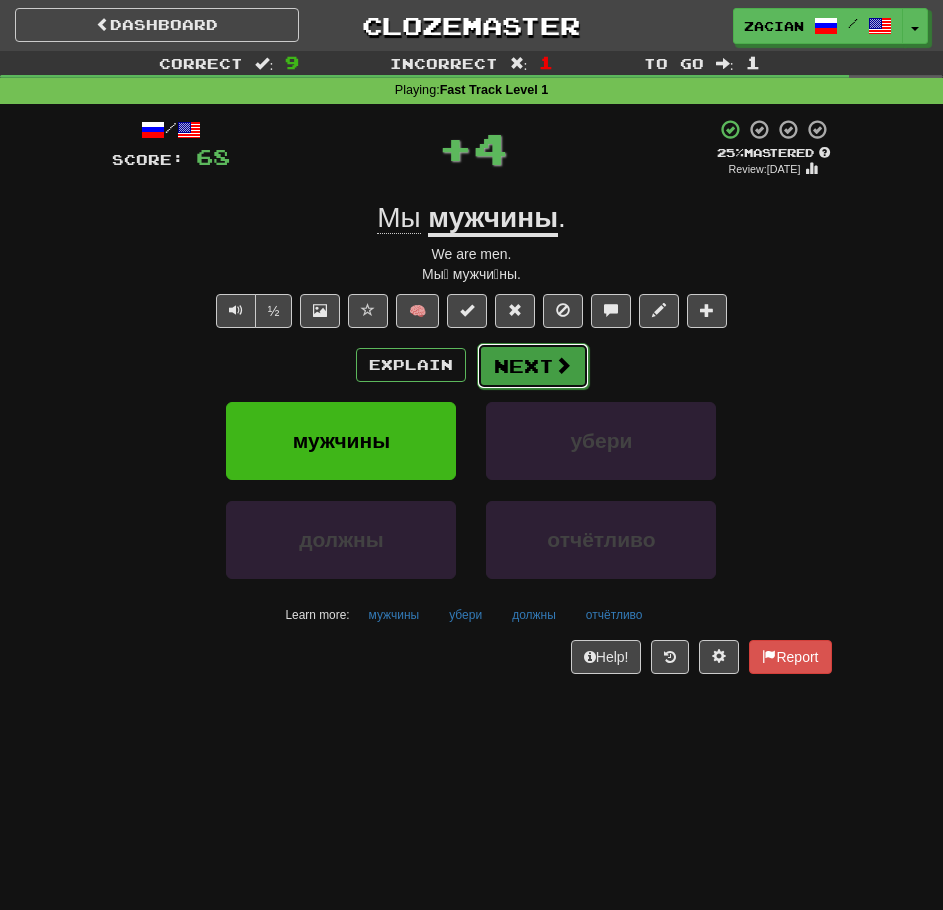 click on "Next" at bounding box center (533, 366) 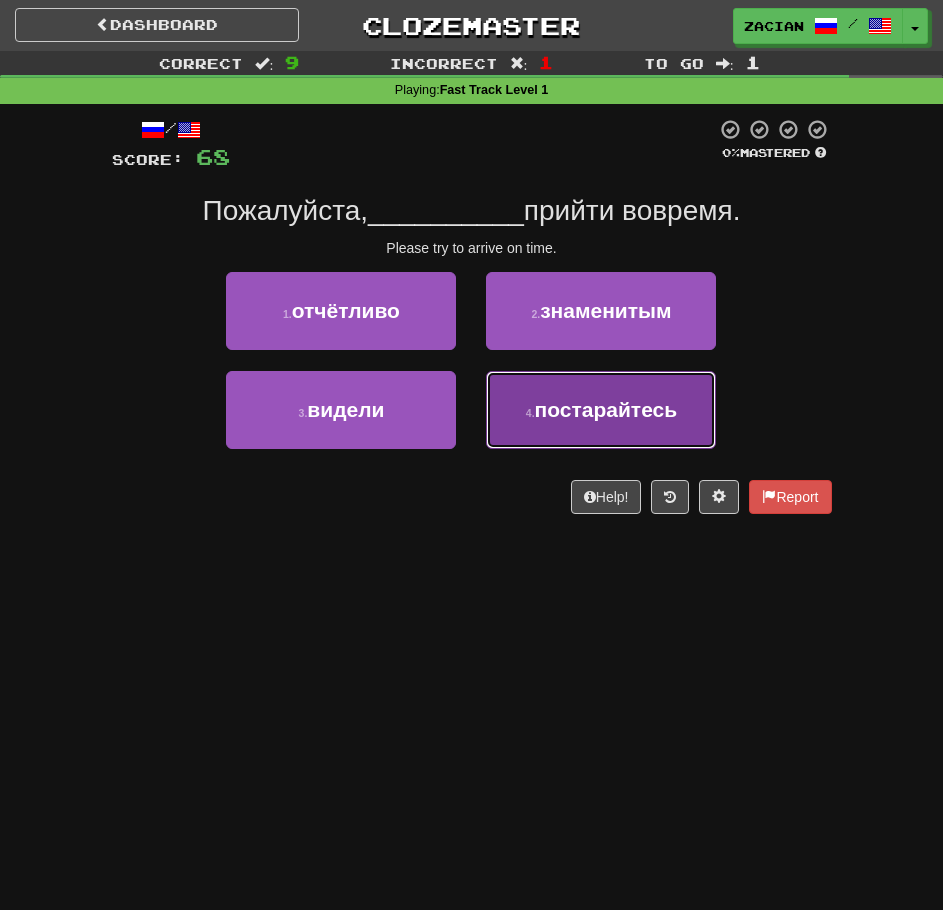 click on "постарайтесь" at bounding box center (606, 409) 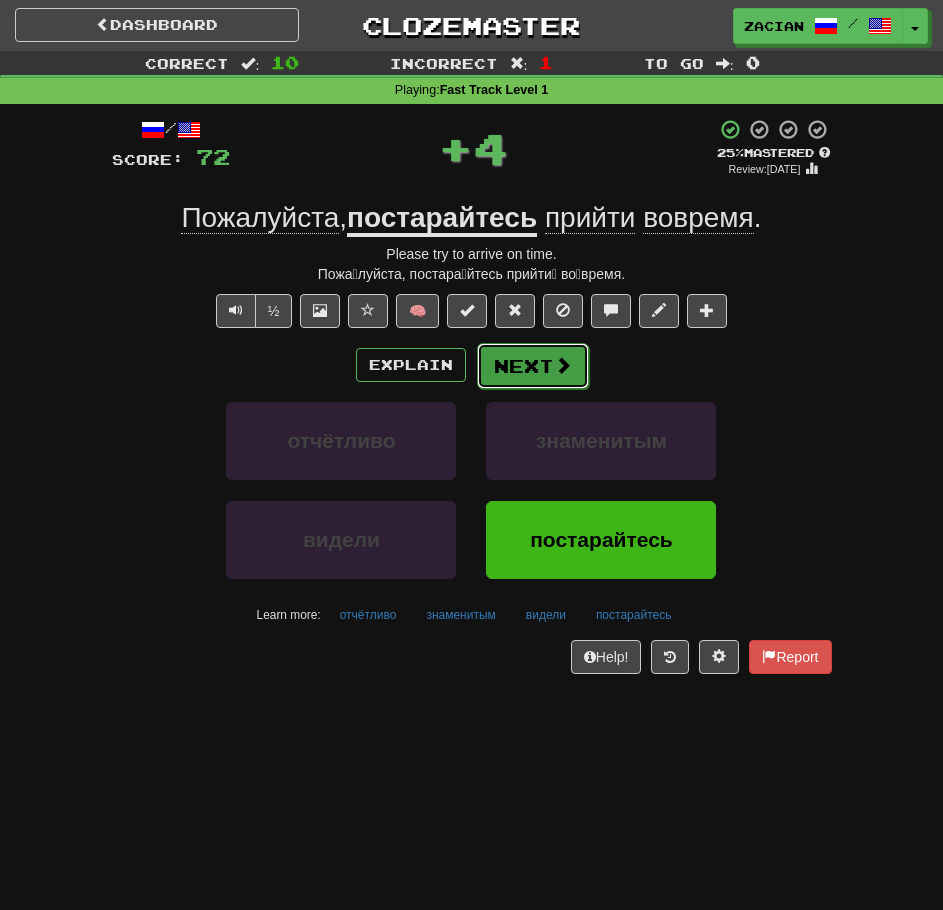 click on "Next" at bounding box center [533, 366] 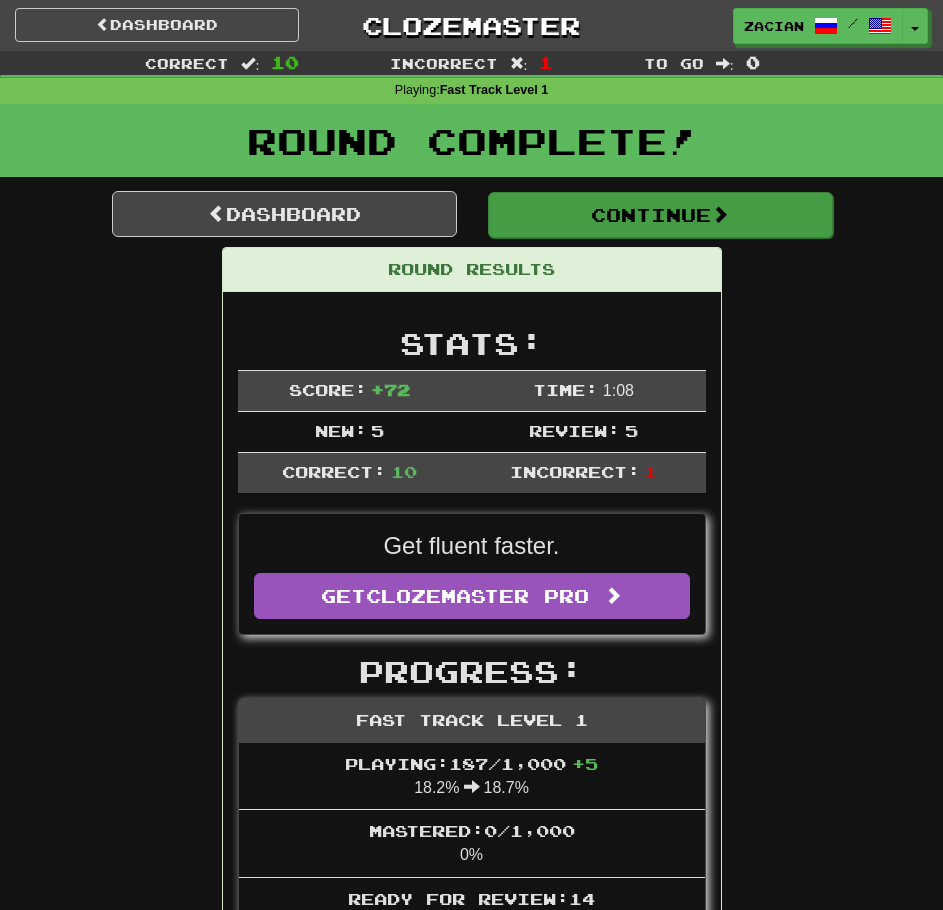 click on "Continue" at bounding box center (659, 214) 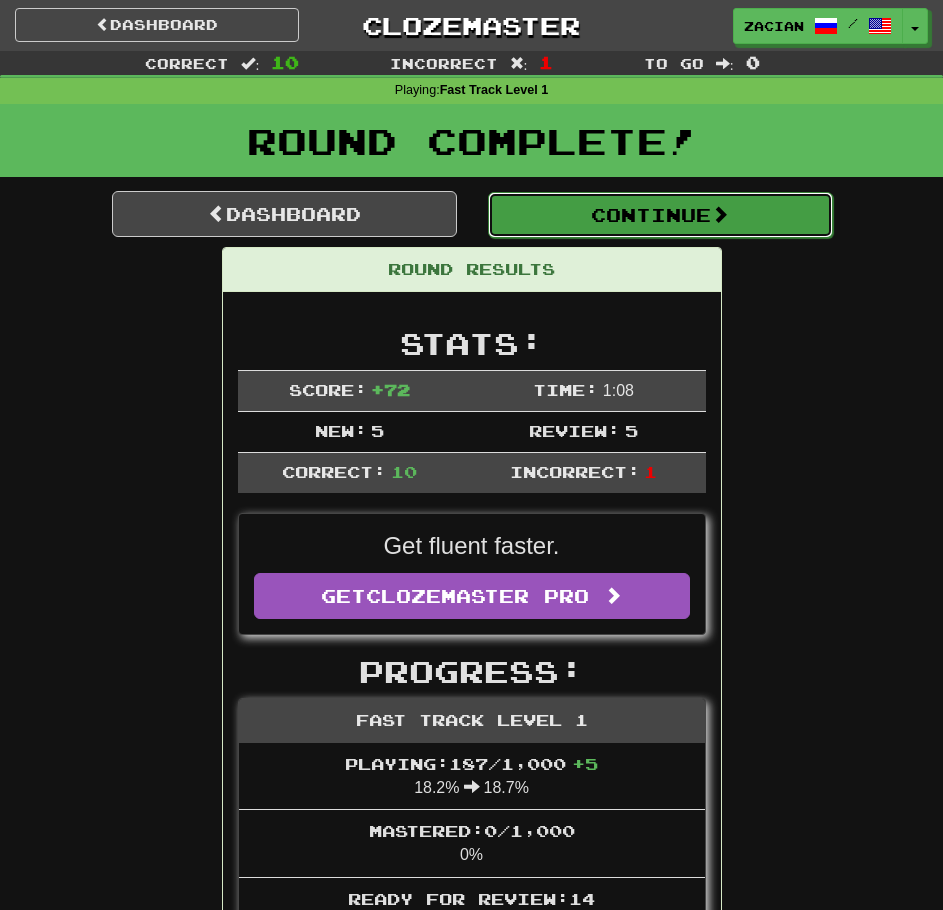 click on "Continue" at bounding box center (660, 215) 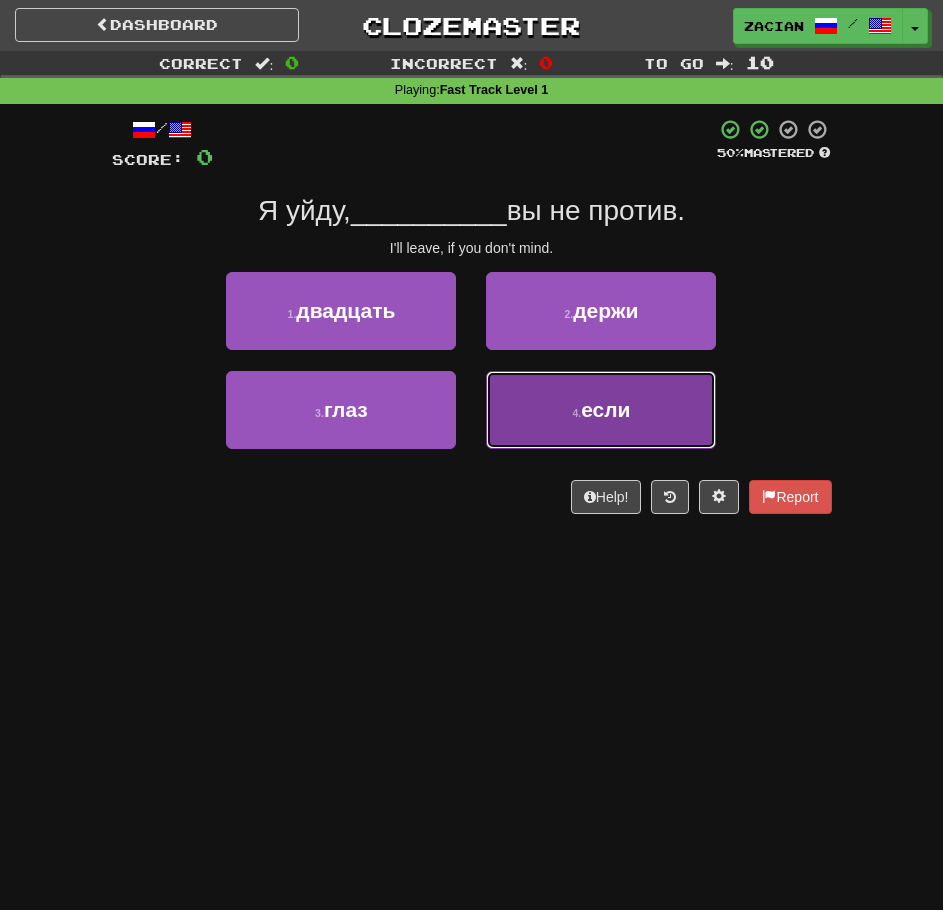 click on "4 .  если" at bounding box center (601, 410) 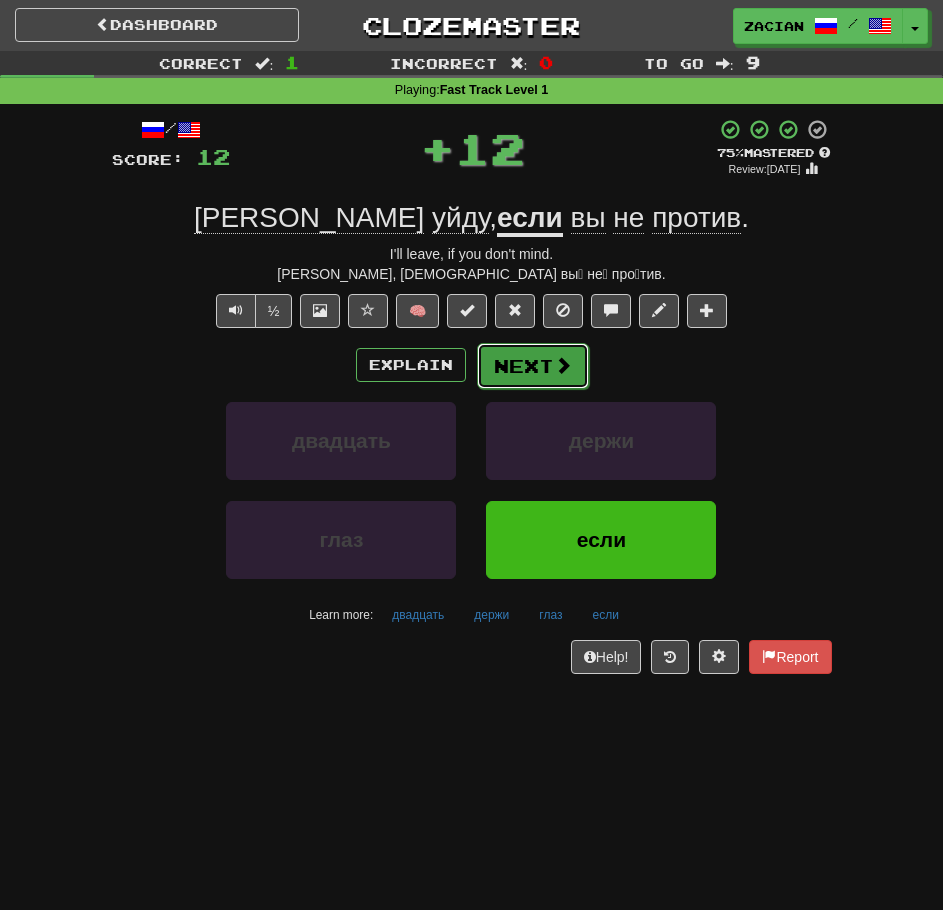 click at bounding box center (563, 365) 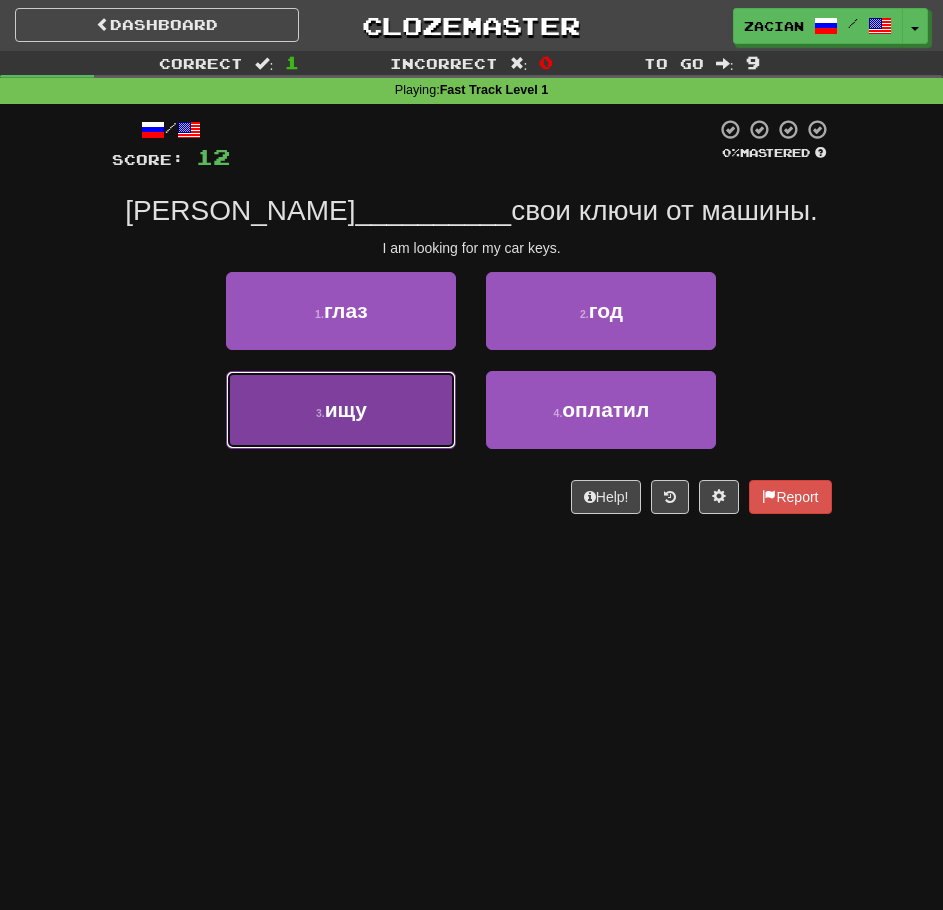 click on "3 .  ищу" at bounding box center [341, 410] 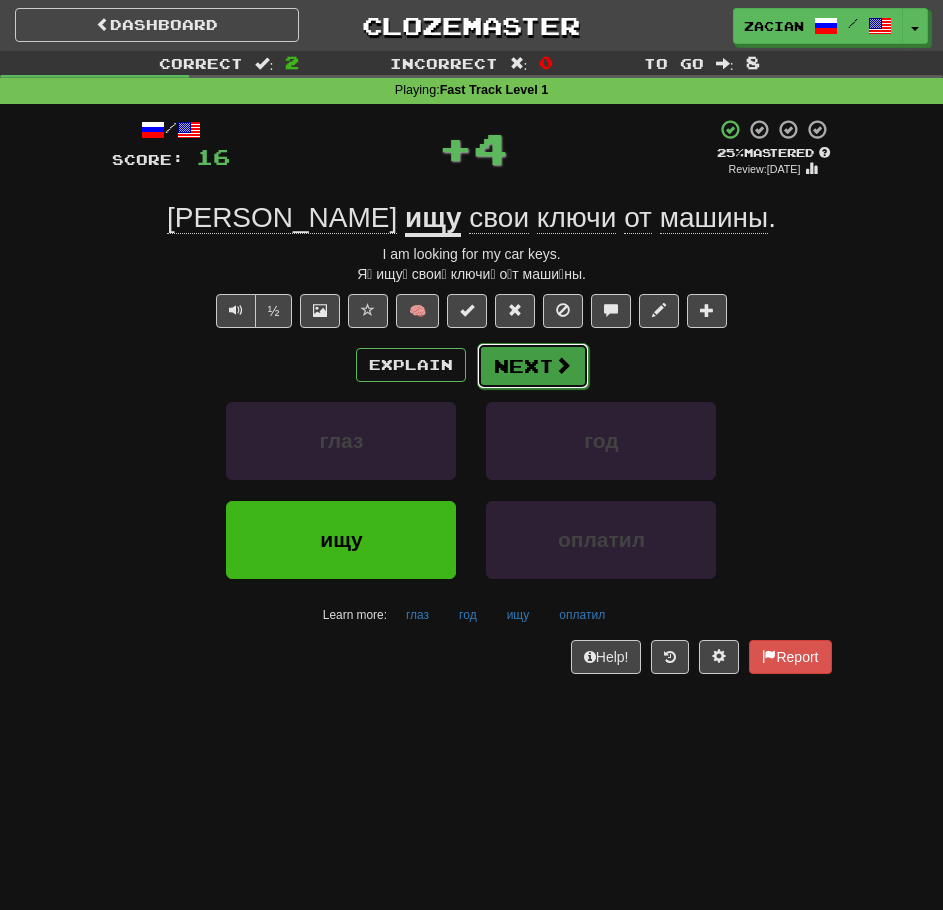 click on "Next" at bounding box center [533, 366] 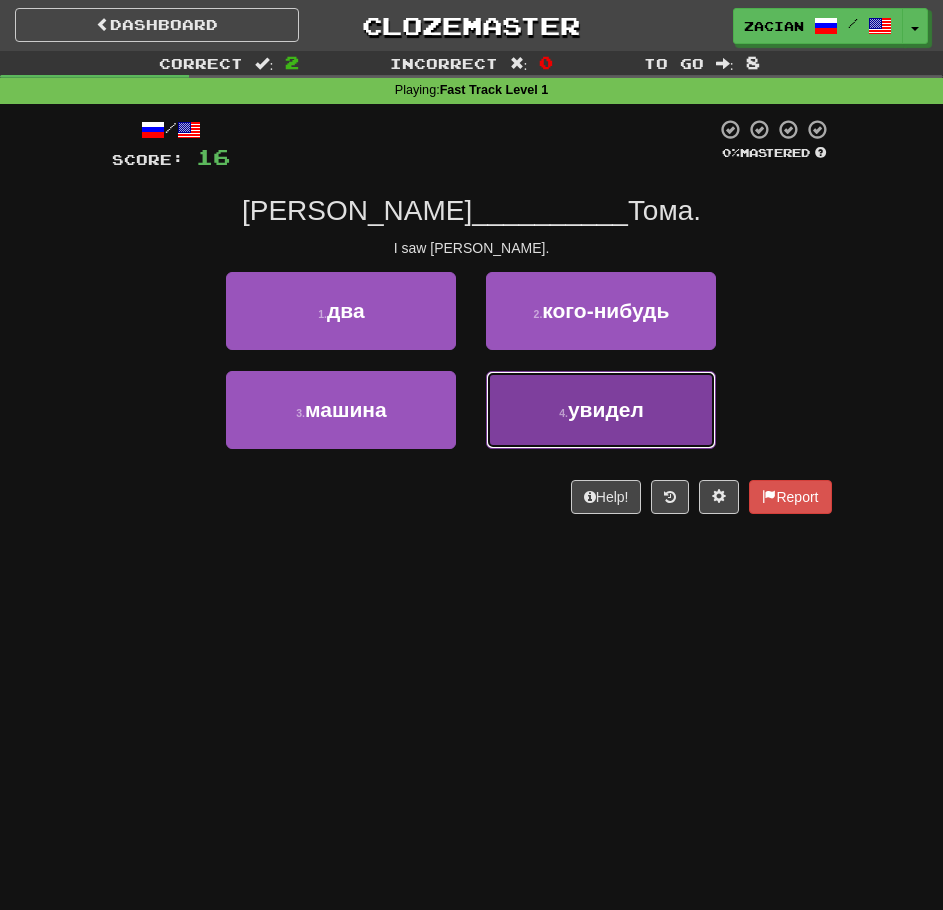 click on "4 .  увидел" at bounding box center (601, 410) 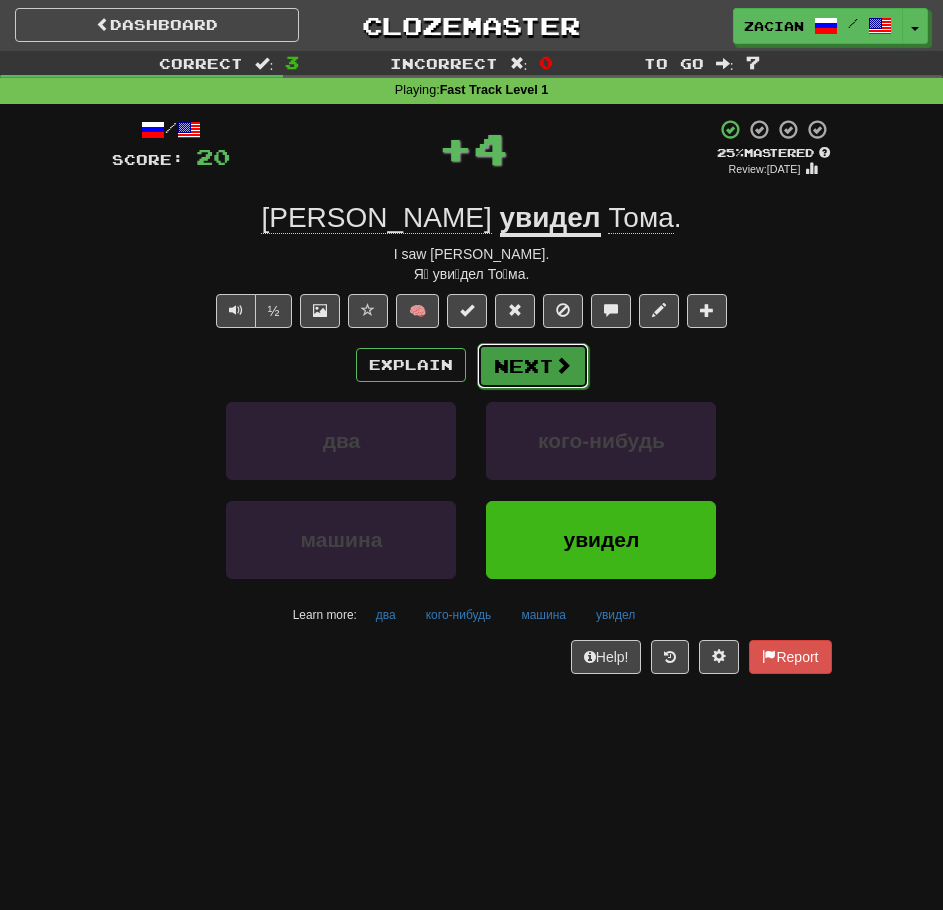 click on "Next" at bounding box center [533, 366] 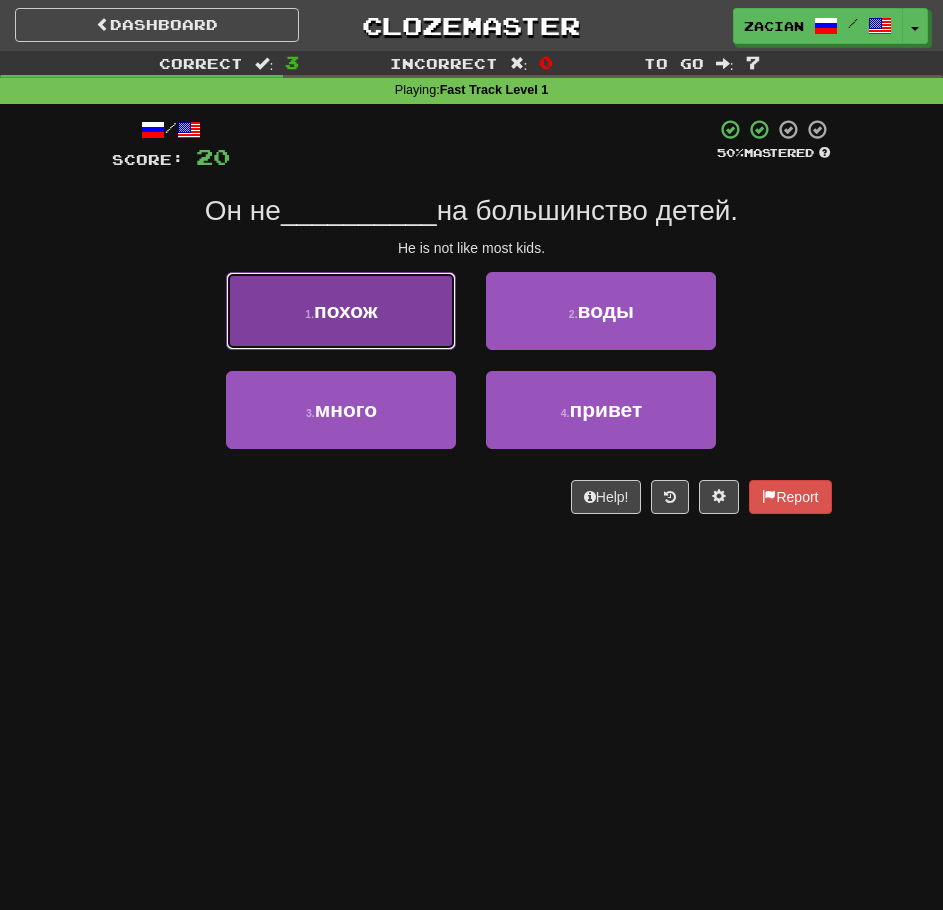 click on "похож" at bounding box center [346, 310] 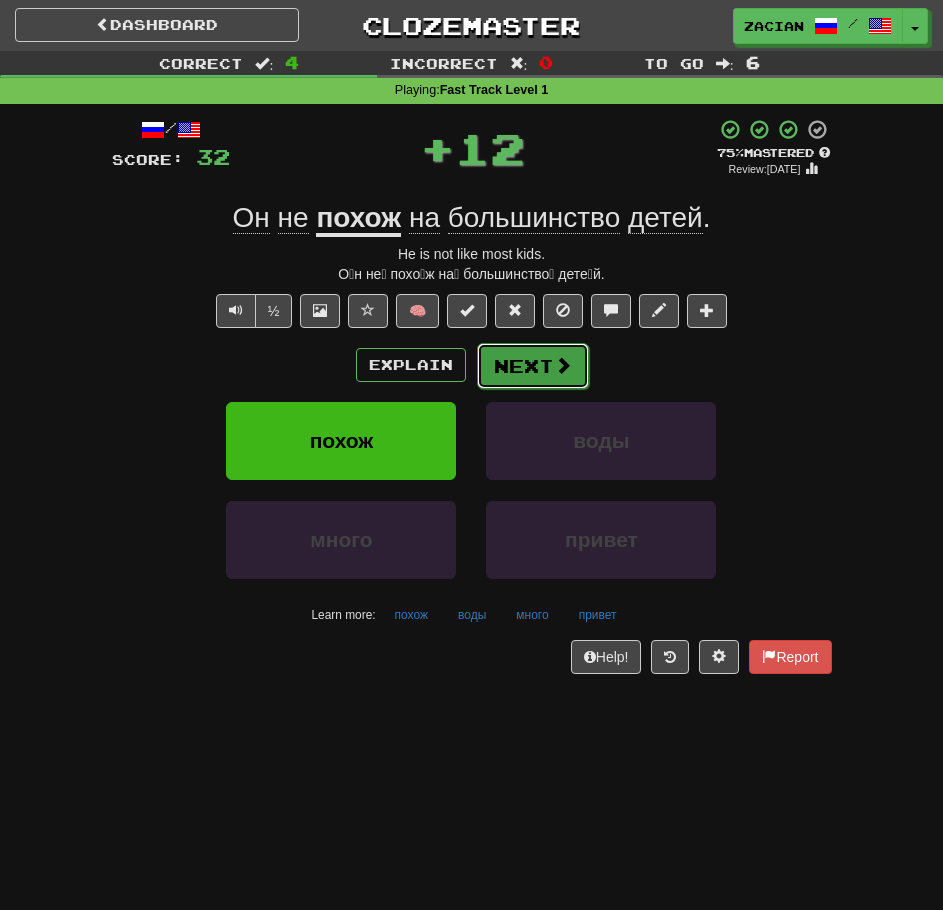 click on "Next" at bounding box center [533, 366] 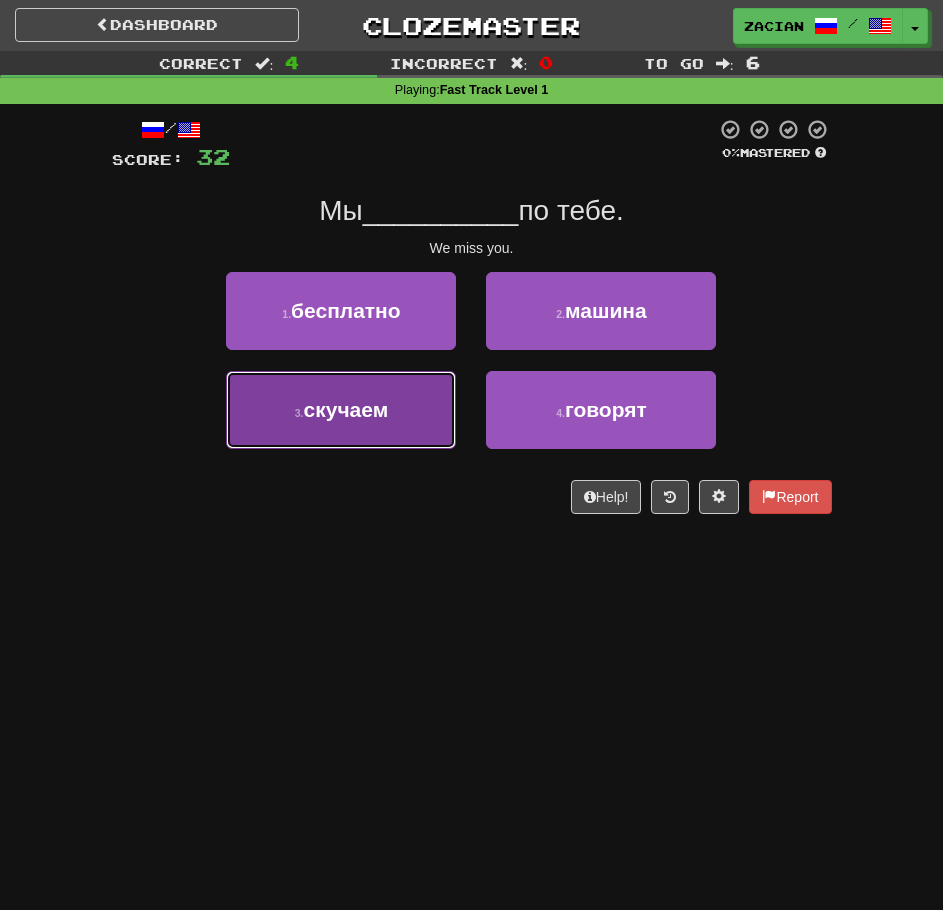 click on "скучаем" at bounding box center (346, 409) 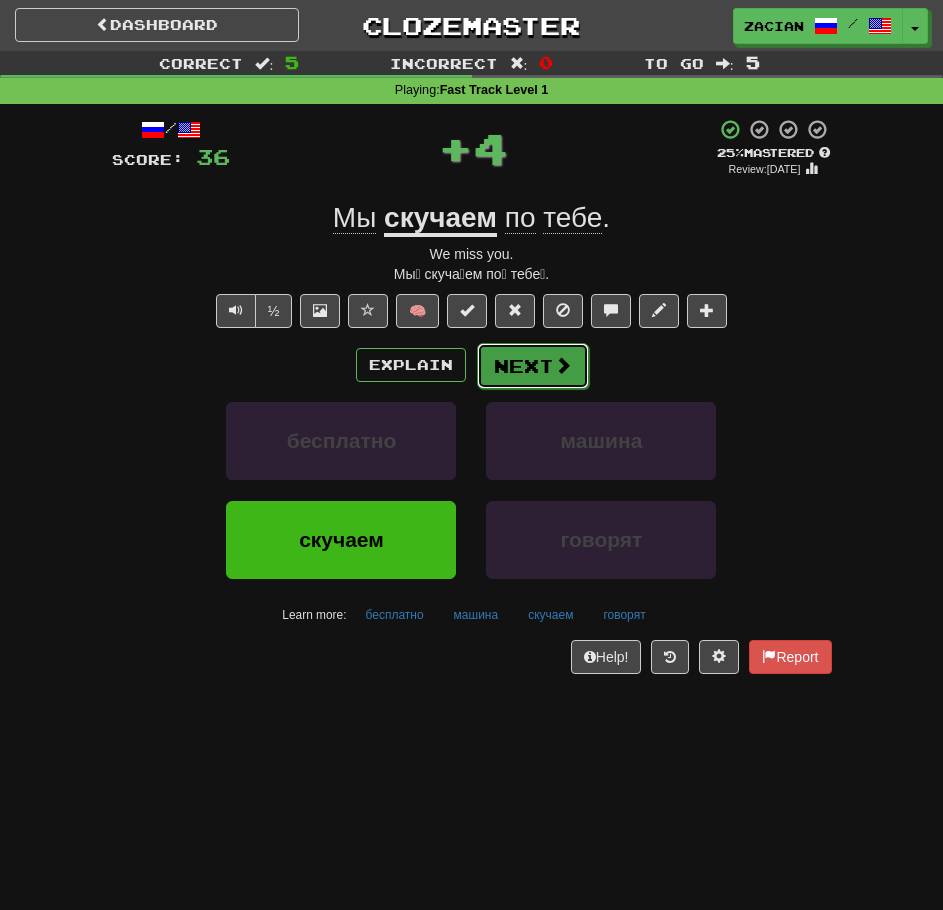 click on "Next" at bounding box center (533, 366) 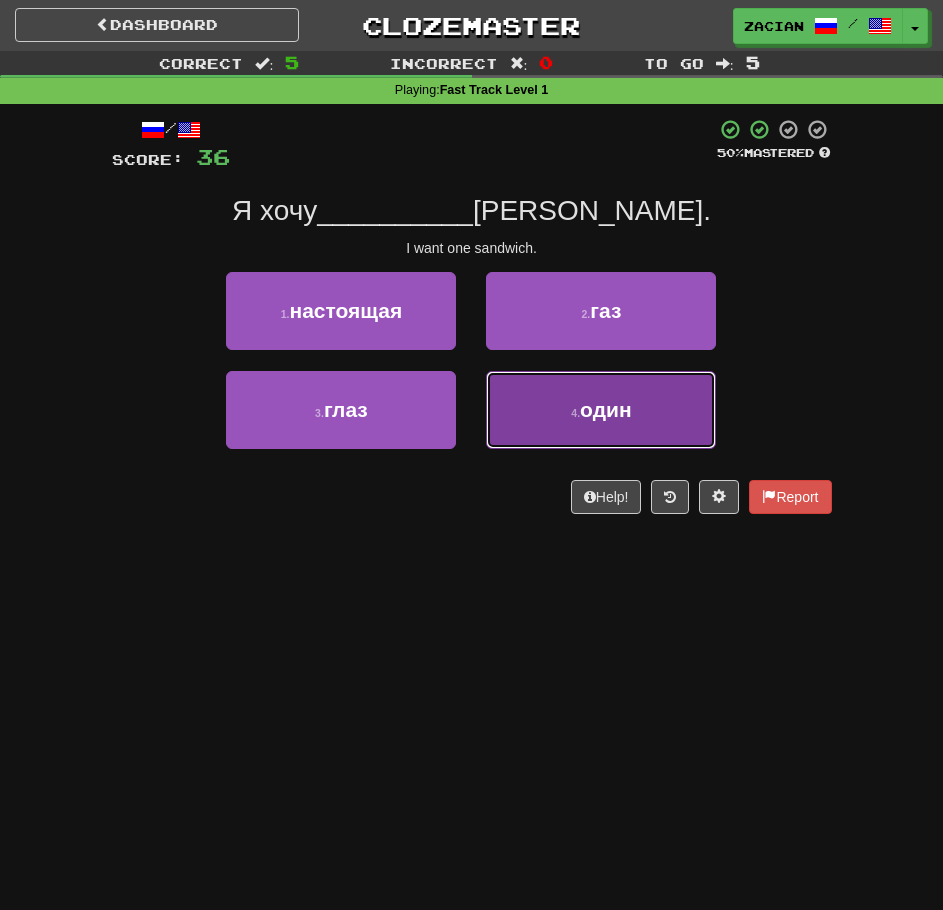 click on "4 .  один" at bounding box center [601, 410] 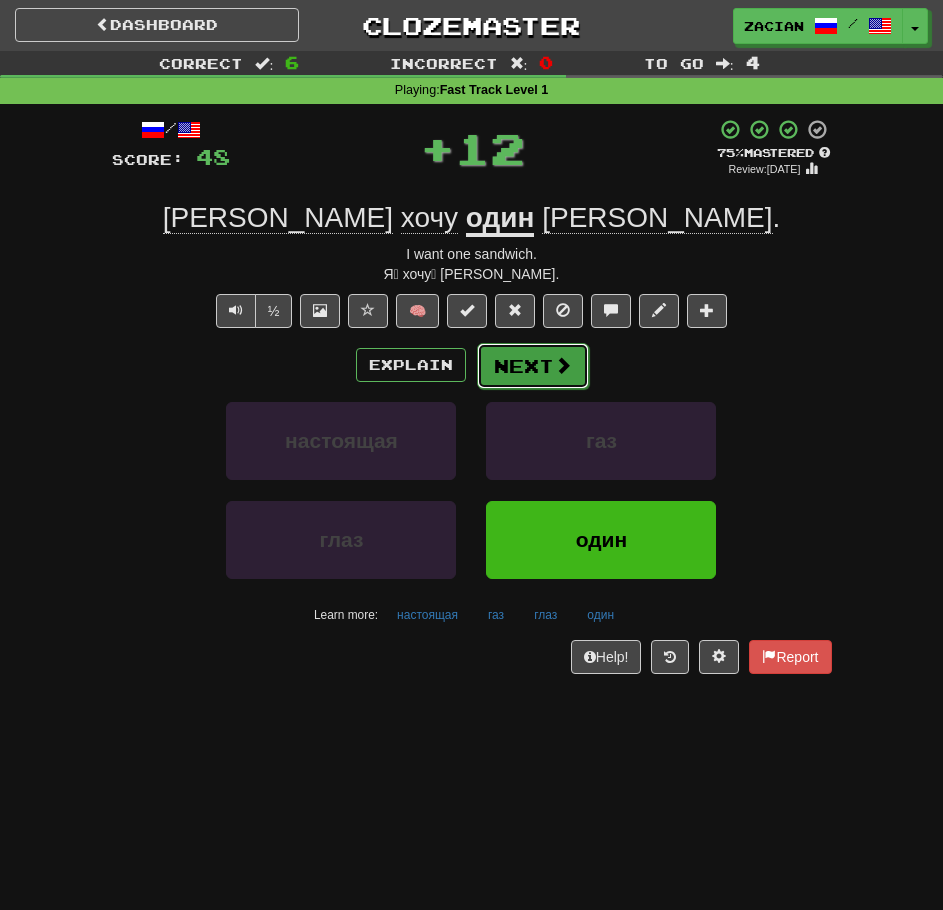 click on "Next" at bounding box center (533, 366) 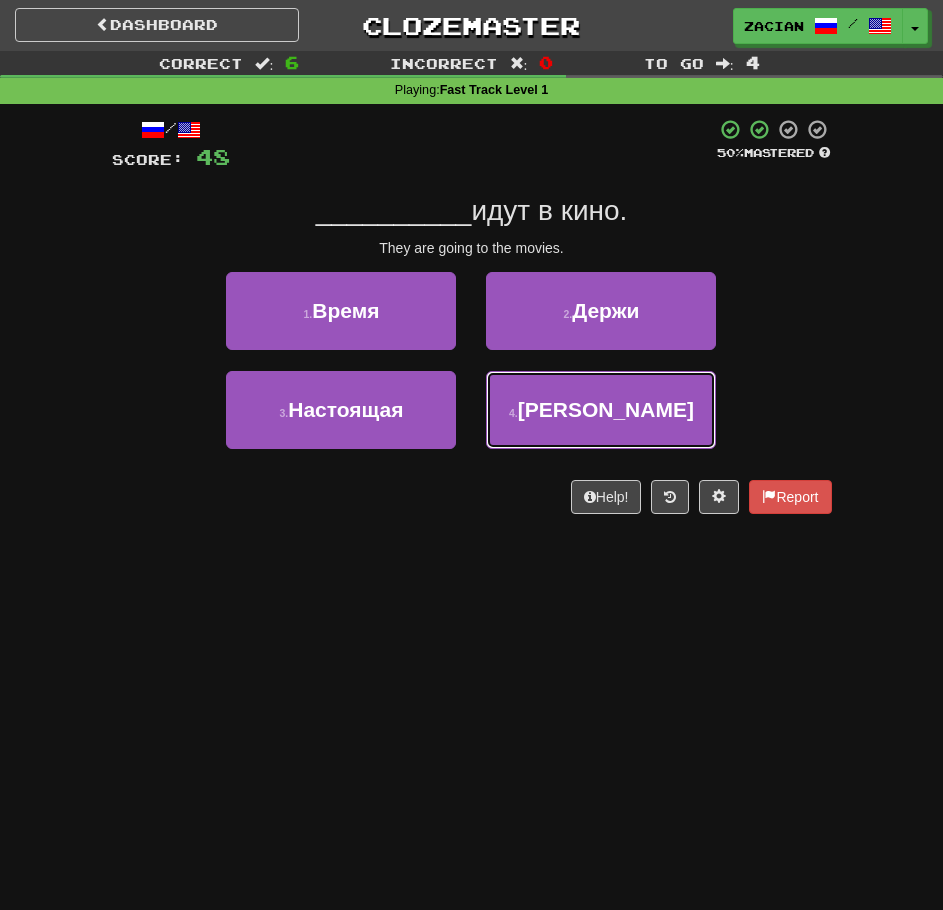 click on "4 .  Они" at bounding box center [601, 410] 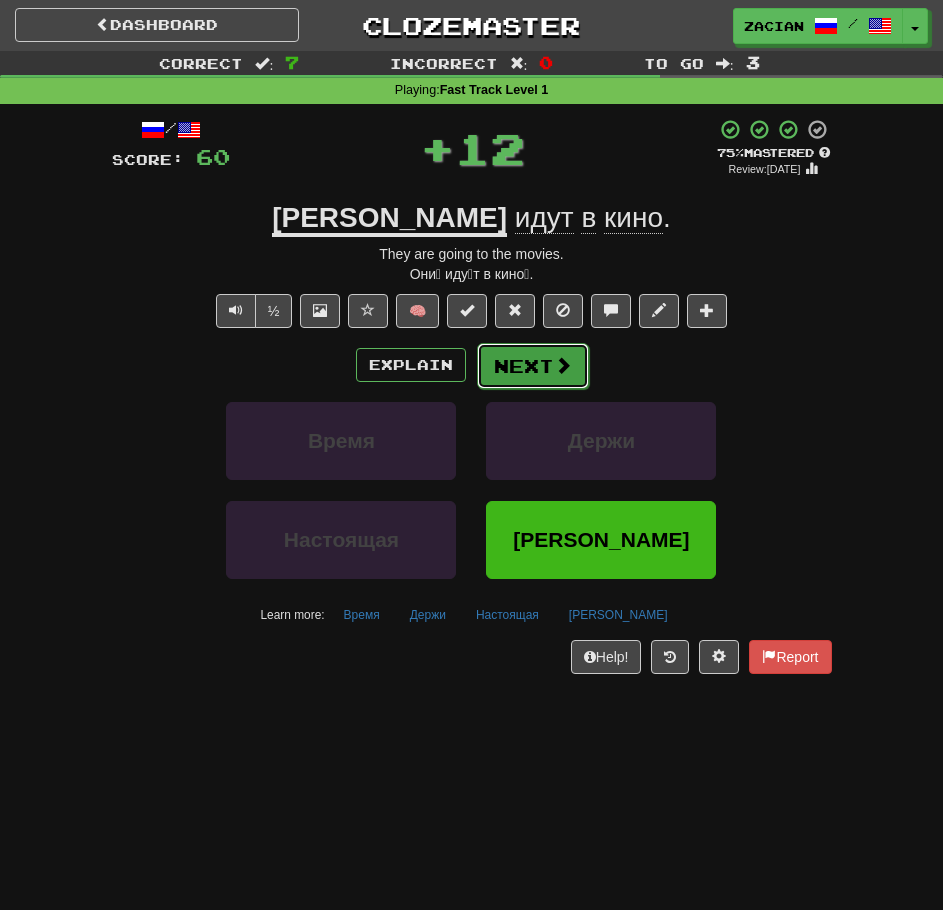 click on "Next" at bounding box center (533, 366) 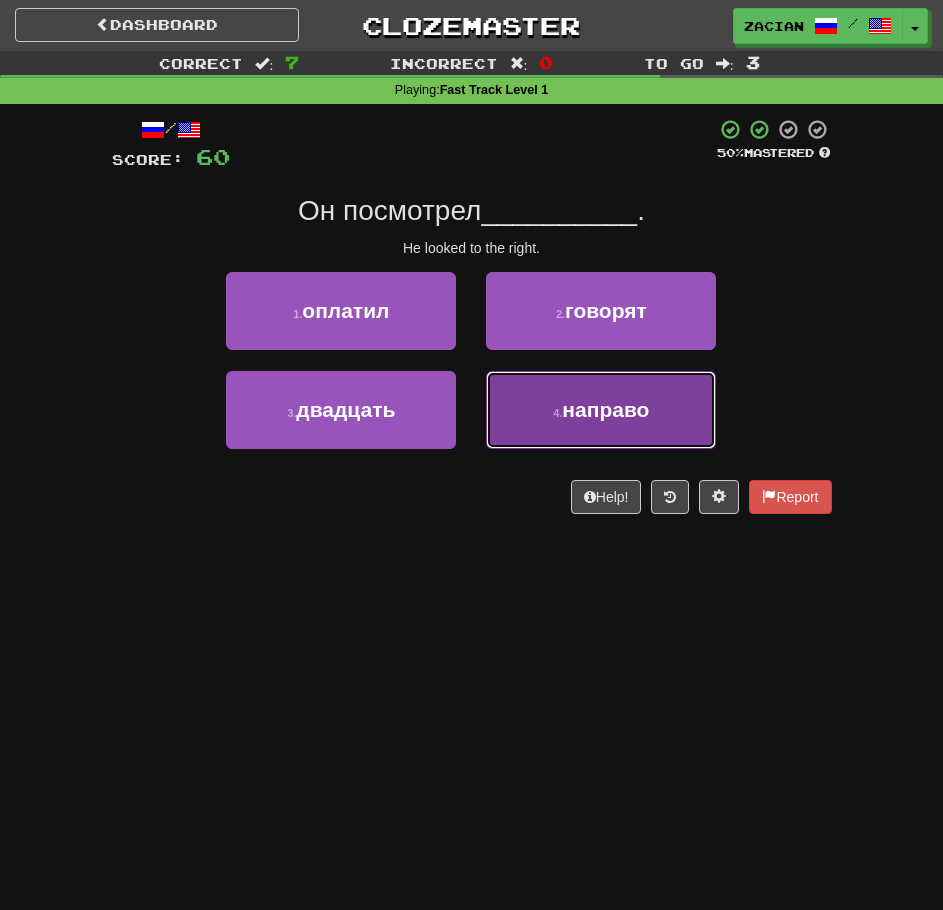 click on "4 .  направо" at bounding box center [601, 410] 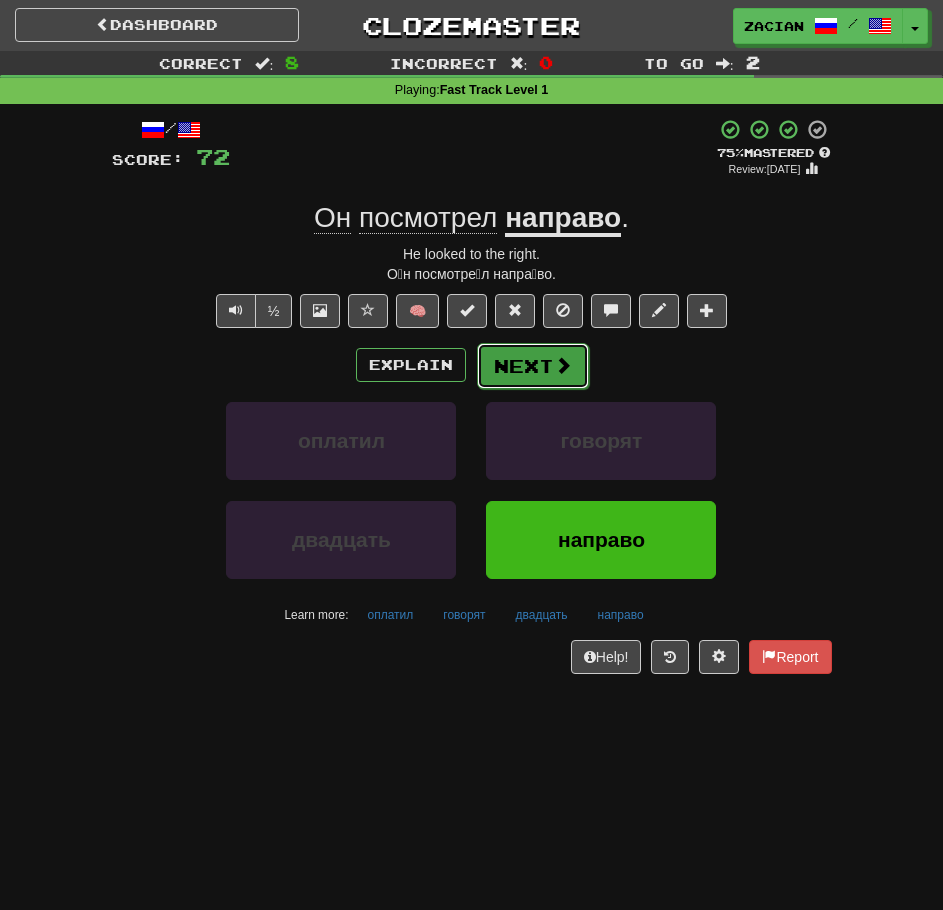 click on "Next" at bounding box center [533, 366] 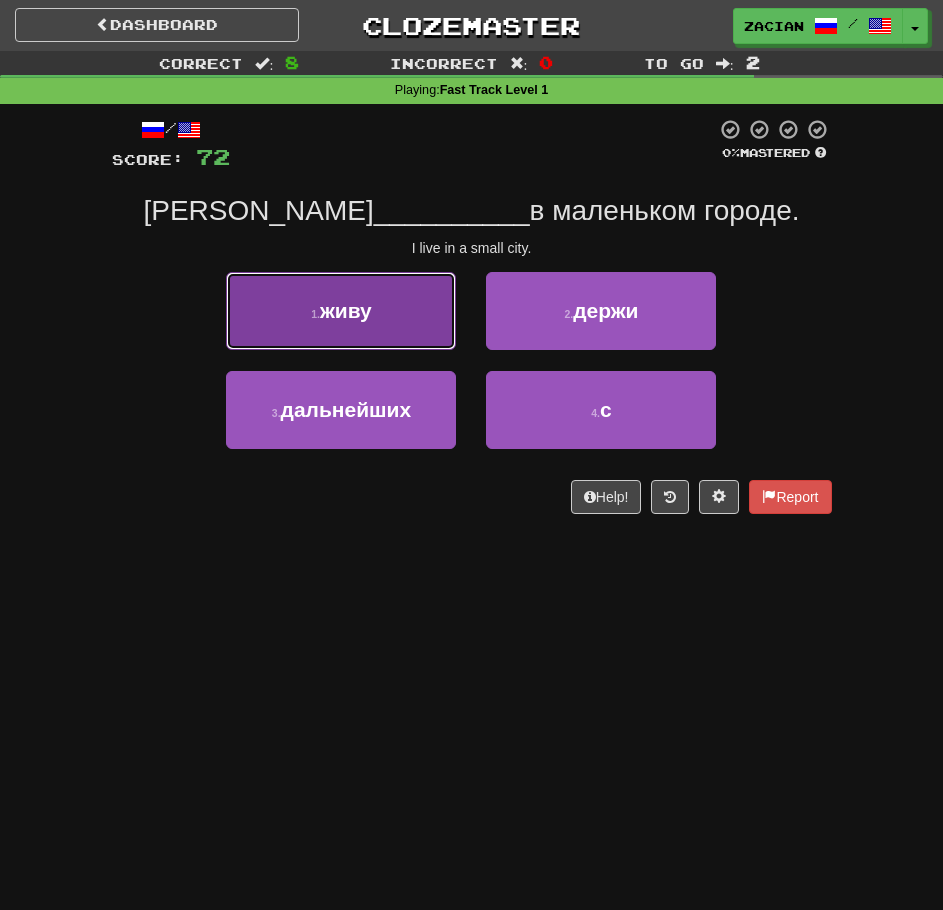 click on "1 .  живу" at bounding box center (341, 311) 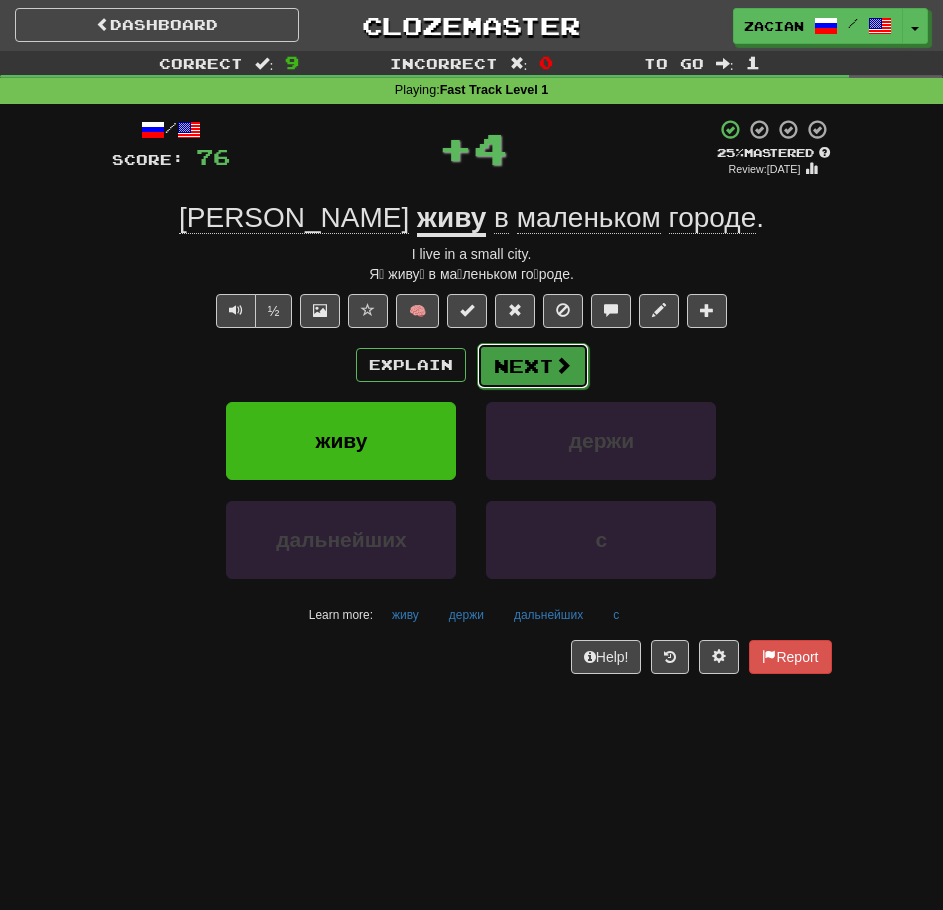 click on "Next" at bounding box center [533, 366] 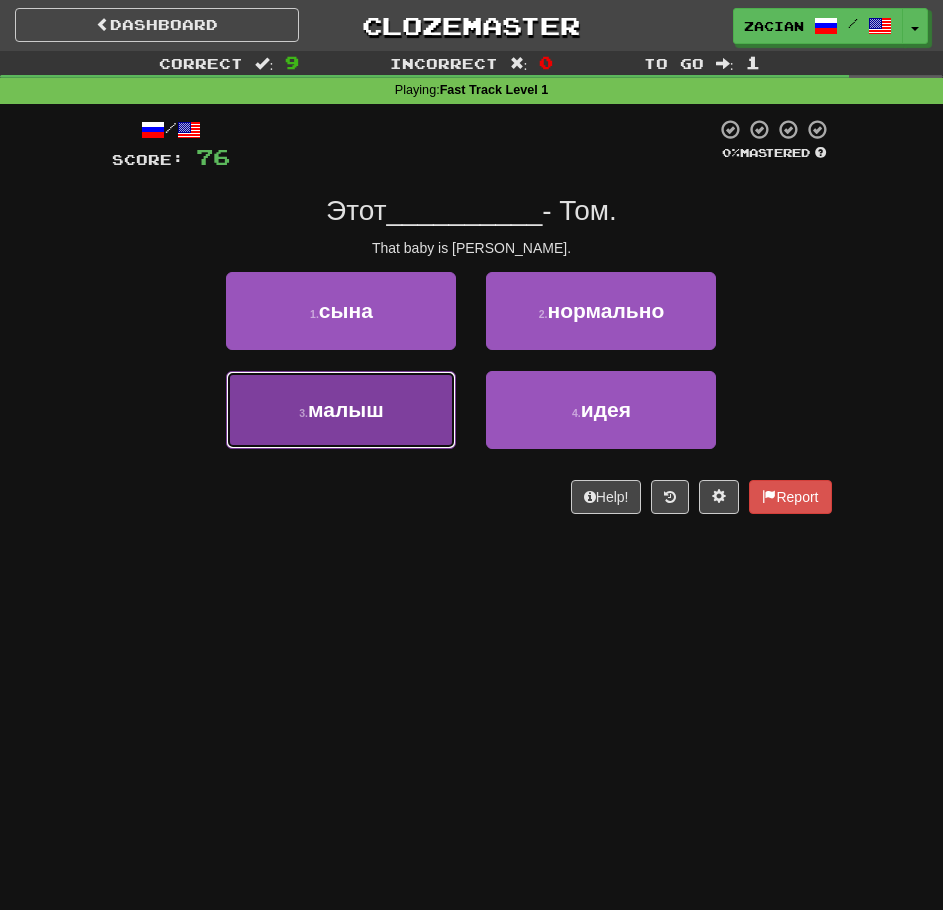 click on "3 .  малыш" at bounding box center (341, 410) 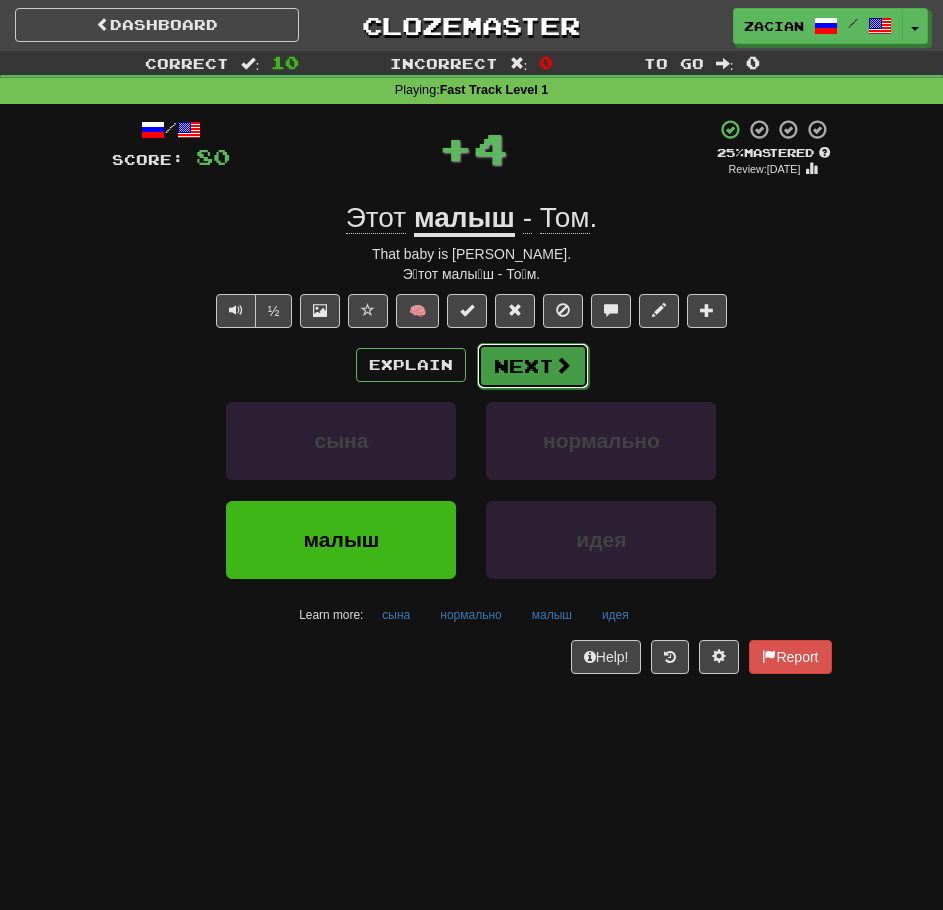 click on "Next" at bounding box center (533, 366) 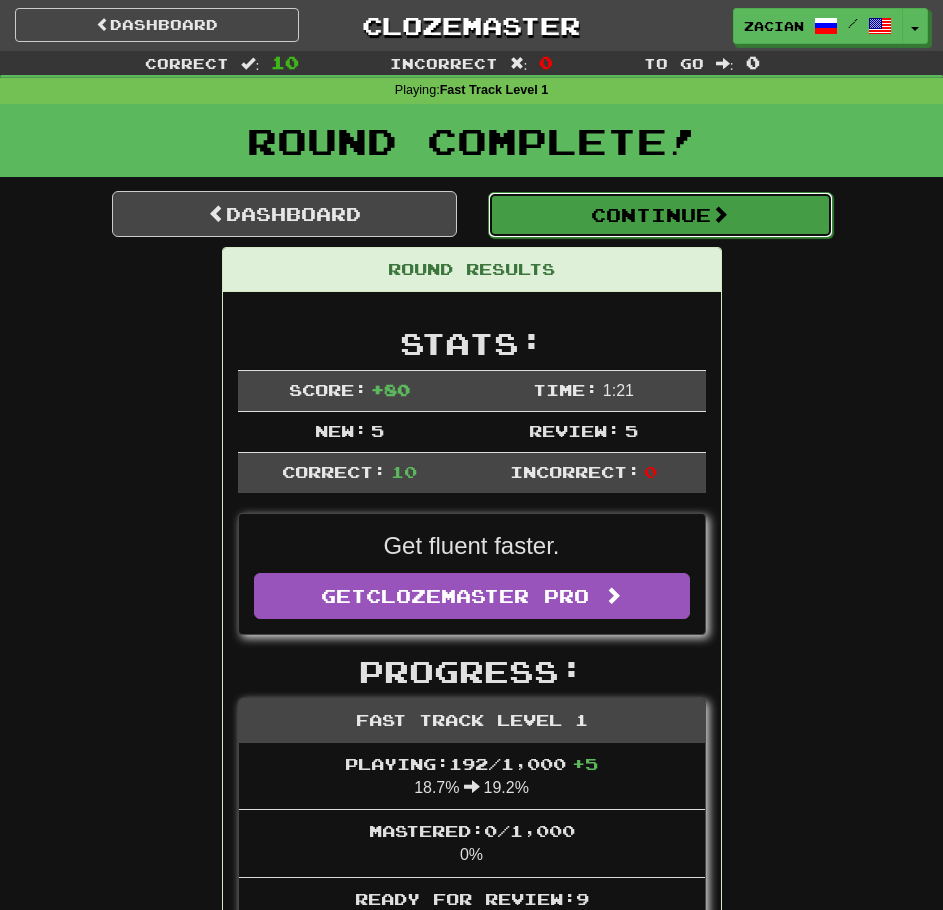 click on "Continue" at bounding box center (660, 215) 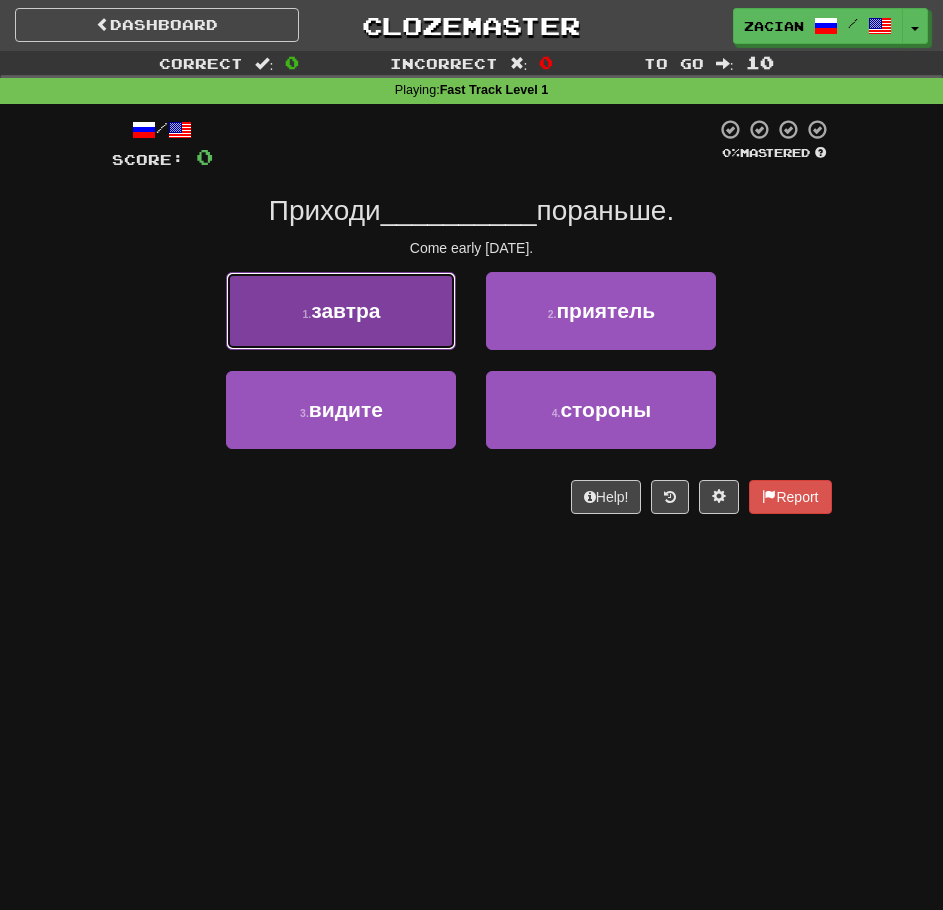 click on "1 .  завтра" at bounding box center [341, 311] 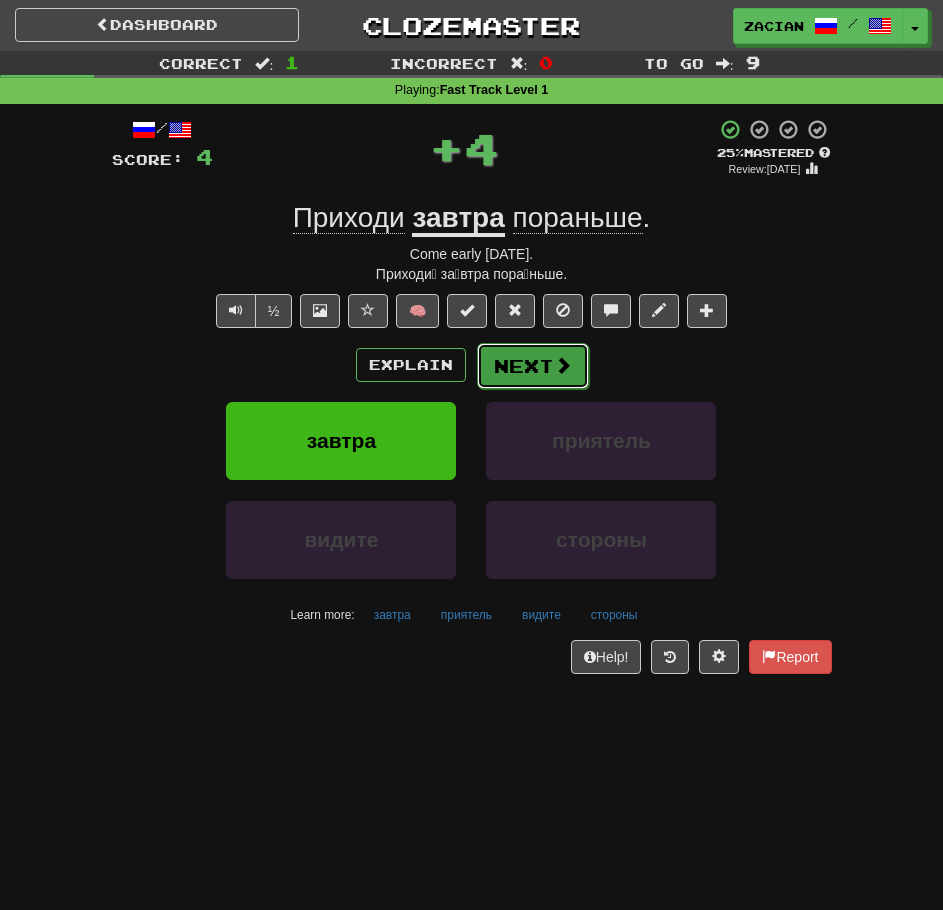 click on "Next" at bounding box center (533, 366) 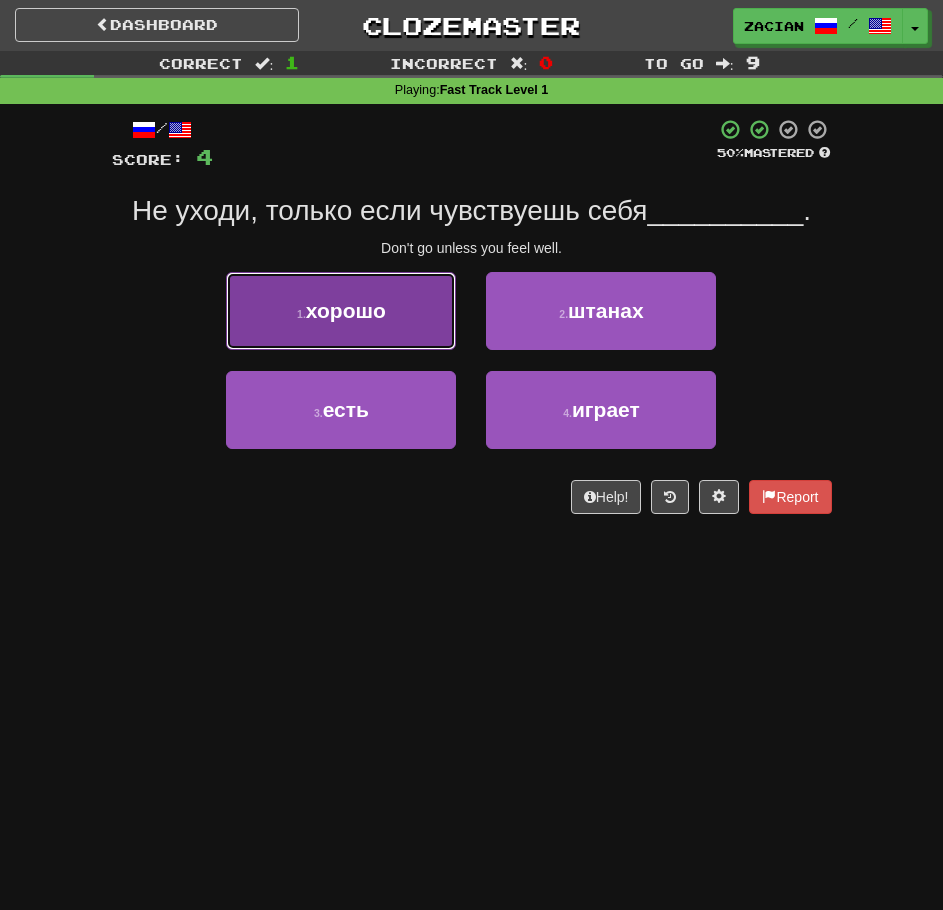 click on "1 .  хорошо" at bounding box center (341, 311) 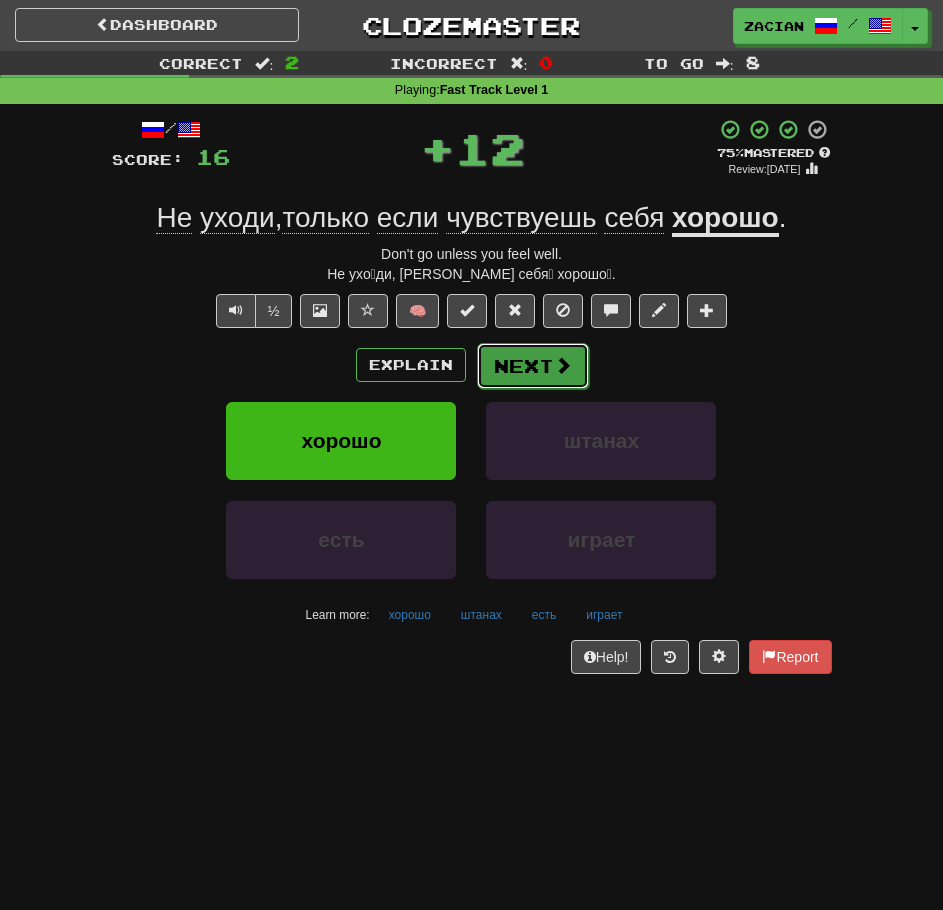 click on "Next" at bounding box center (533, 366) 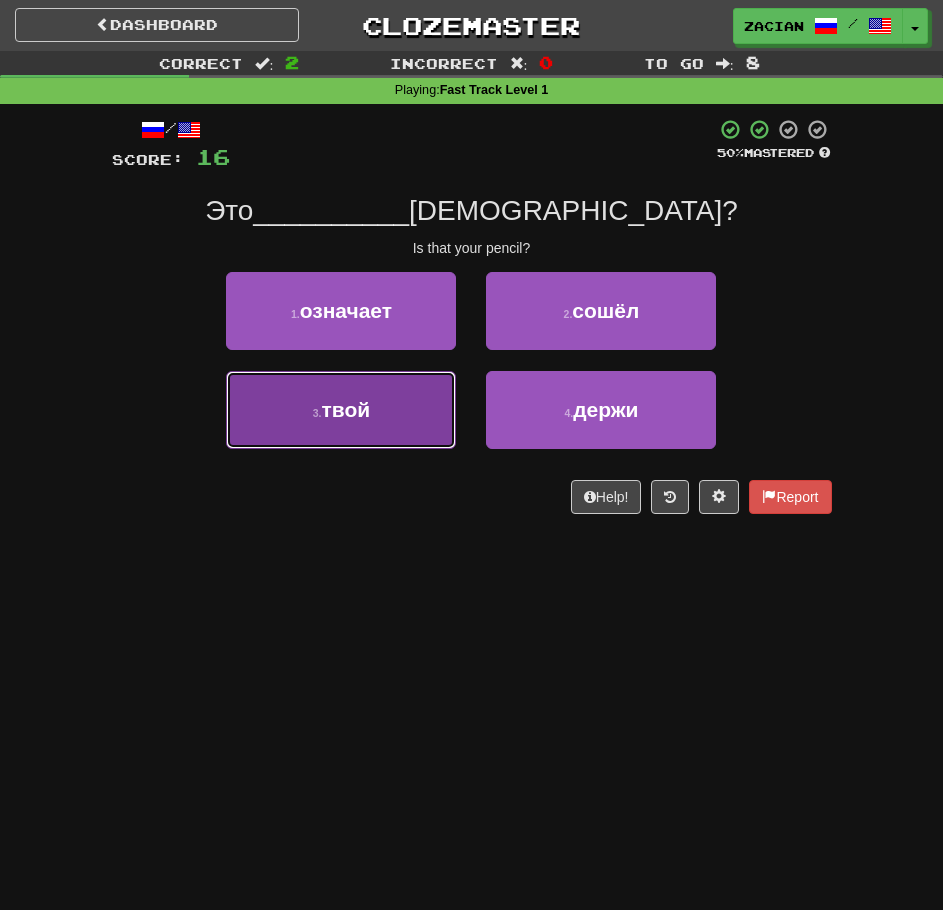 click on "3 .  твой" at bounding box center (341, 410) 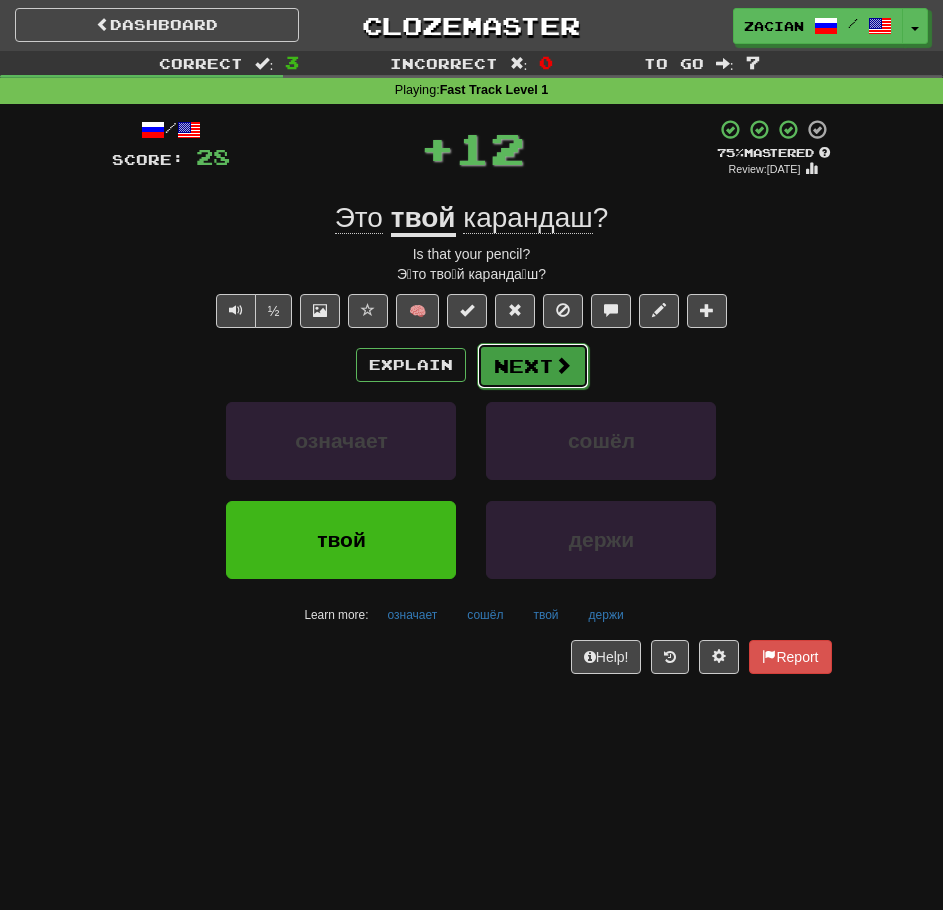 click on "Next" at bounding box center (533, 366) 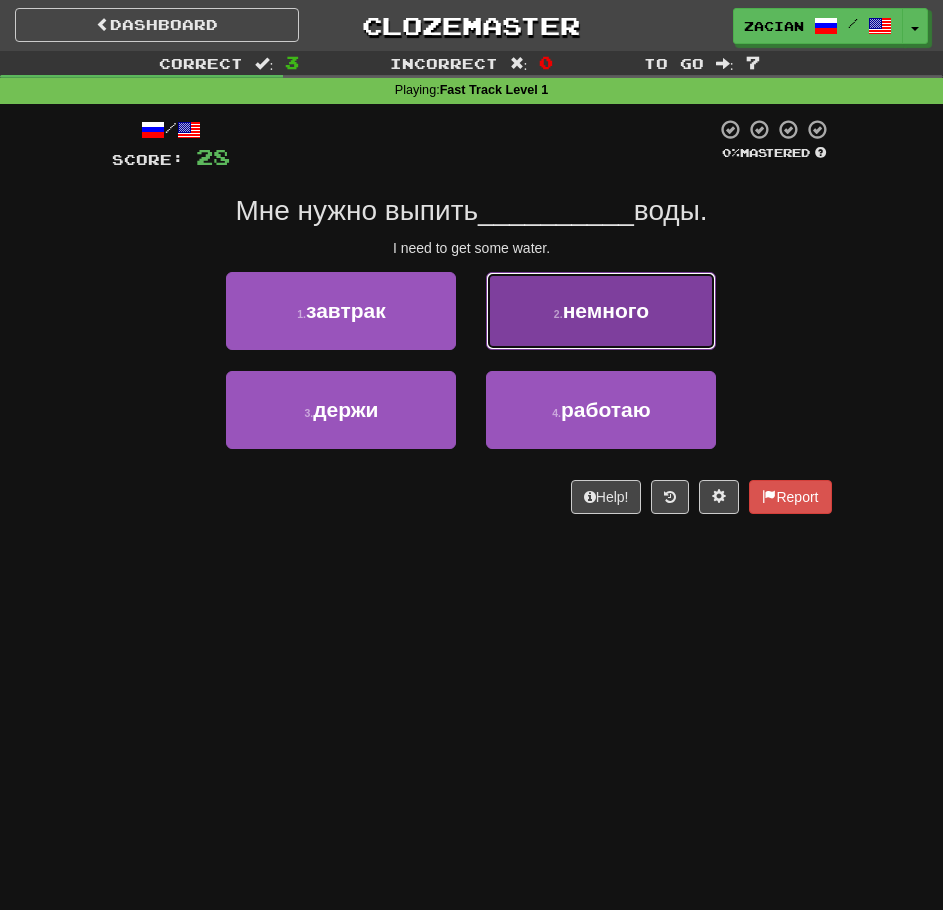 click on "2 .  немного" at bounding box center (601, 311) 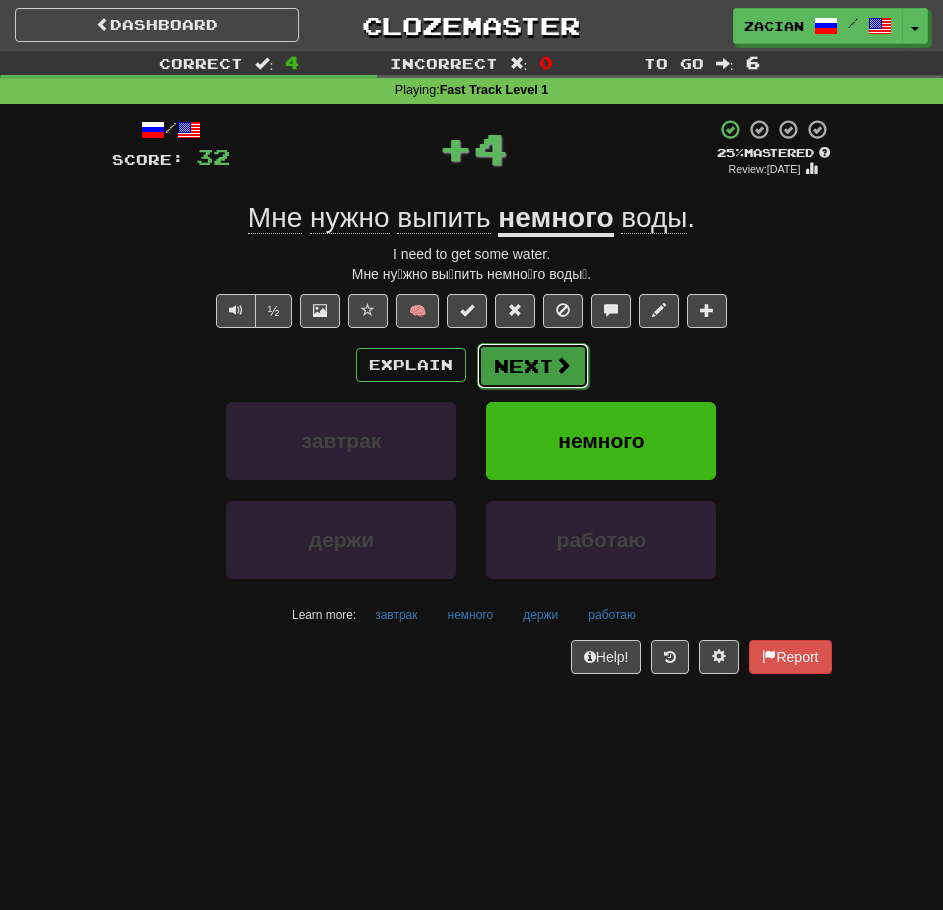 click on "Next" at bounding box center (533, 366) 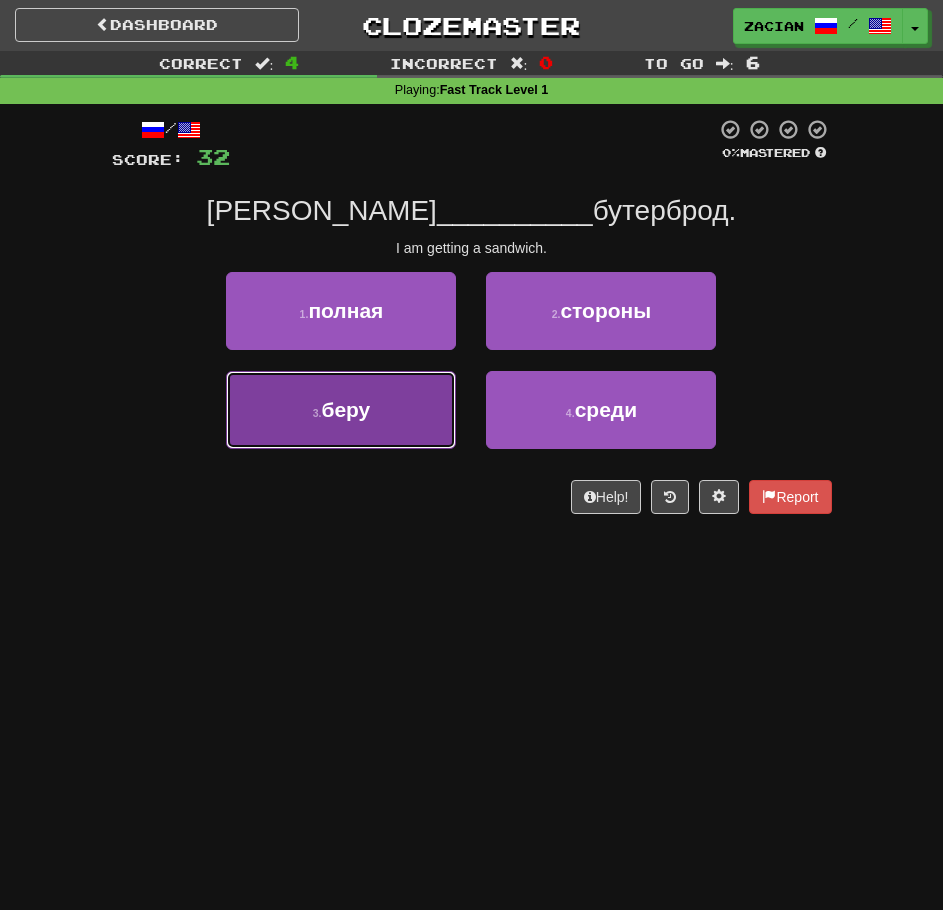 click on "3 .  беру" at bounding box center (341, 410) 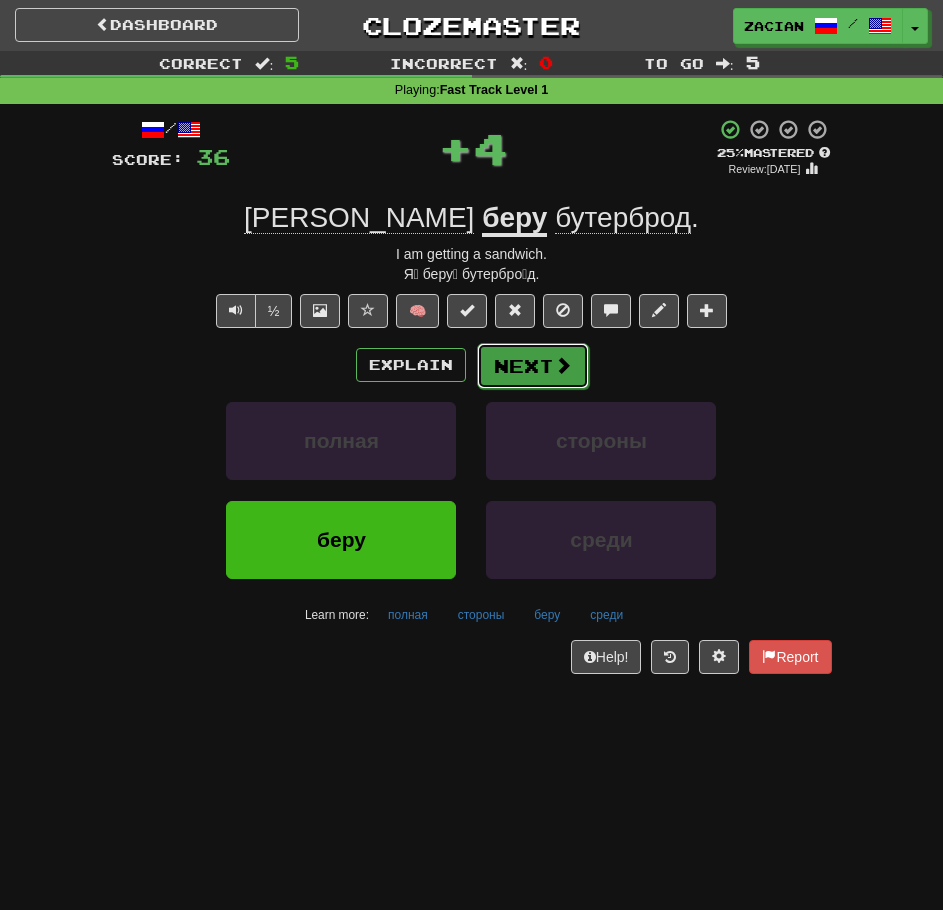 click on "Next" at bounding box center (533, 366) 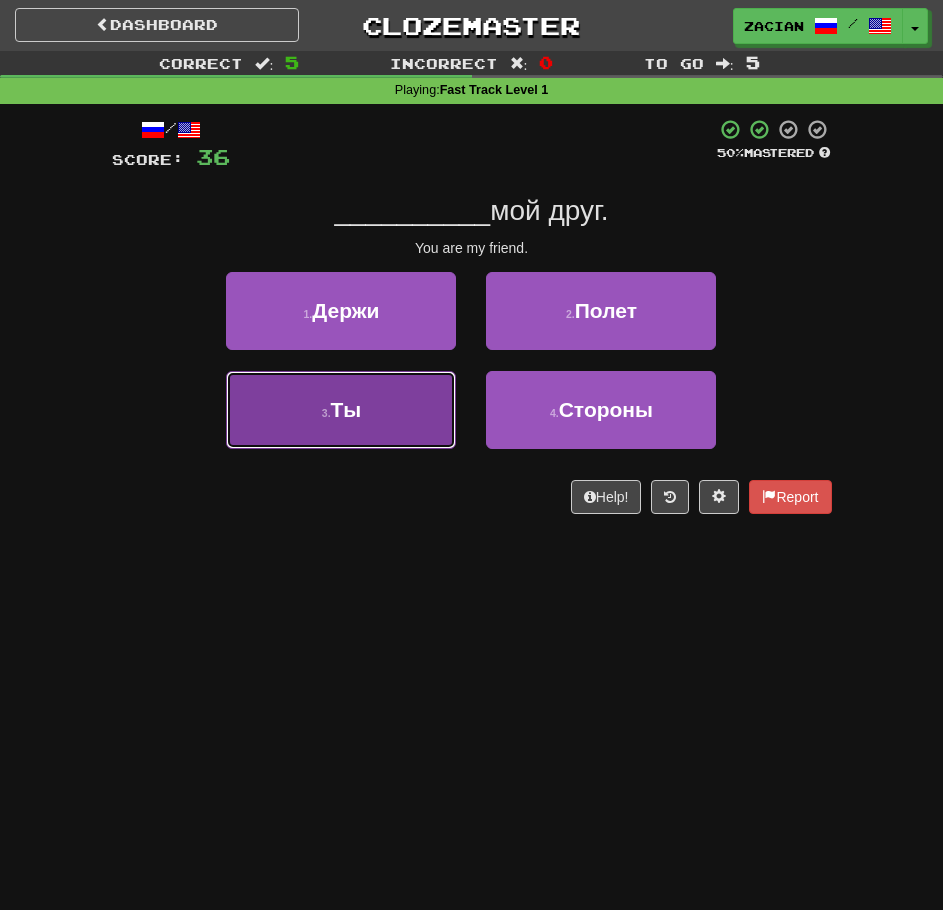 click on "3 .  Ты" at bounding box center [341, 410] 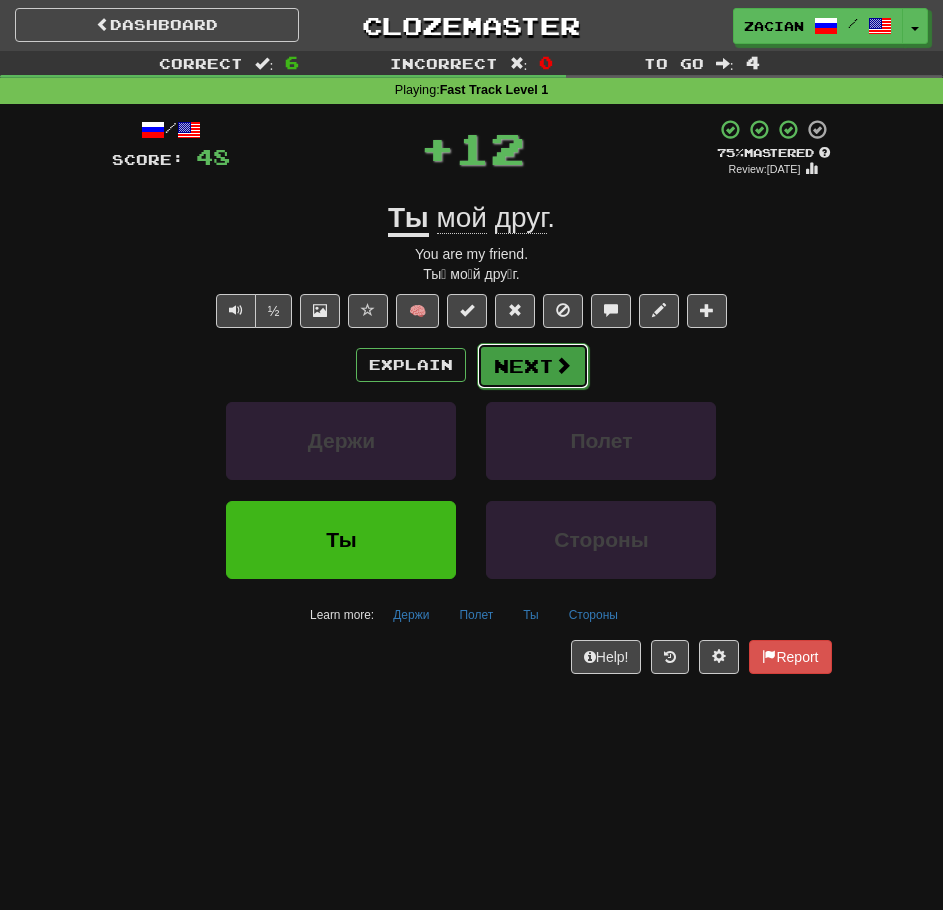 click on "Next" at bounding box center [533, 366] 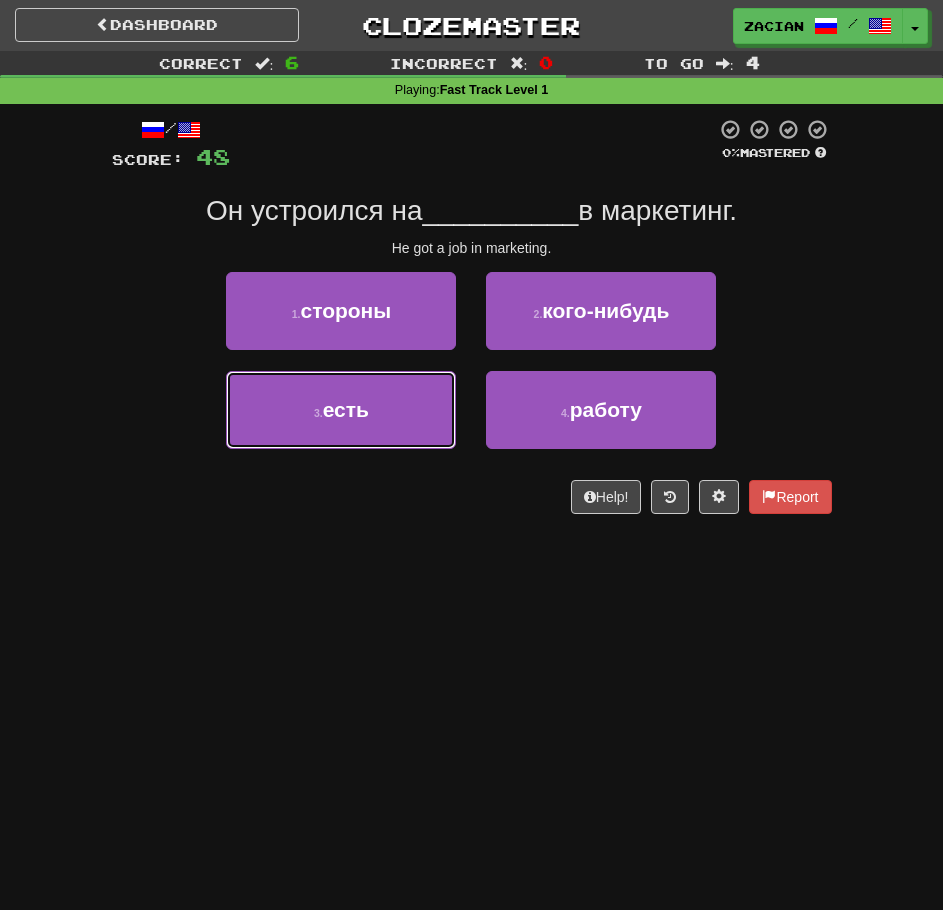 click on "3 .  есть" at bounding box center [341, 410] 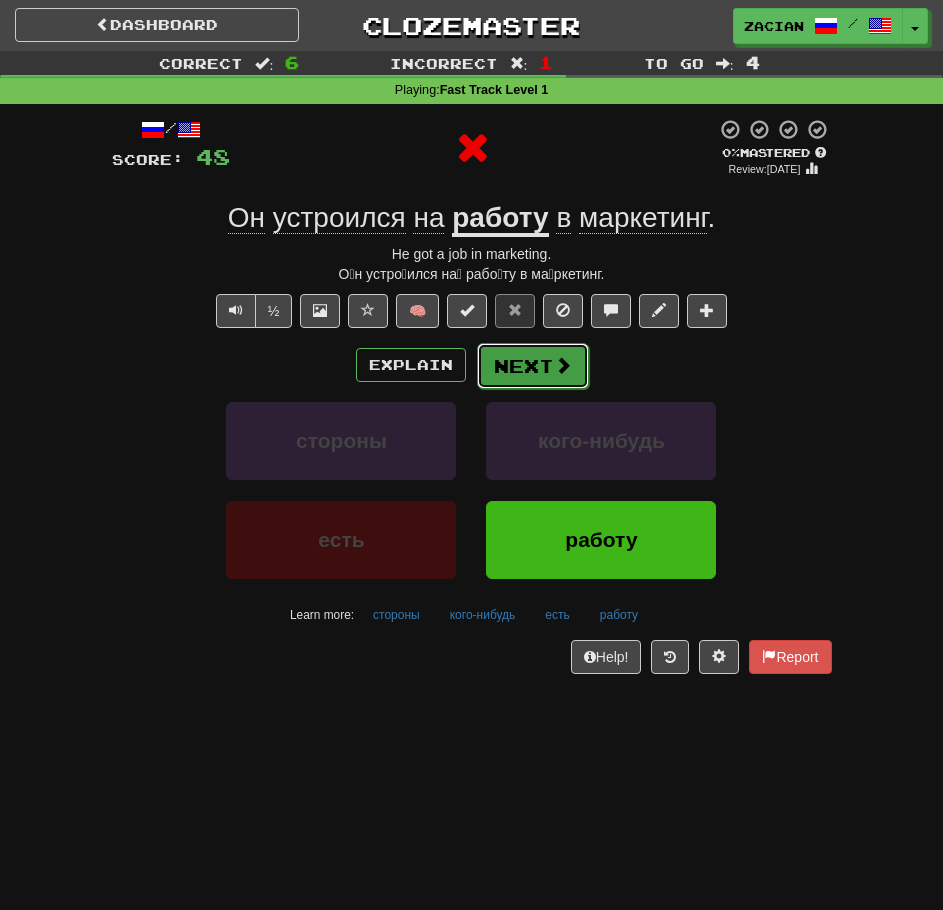 click on "Next" at bounding box center [533, 366] 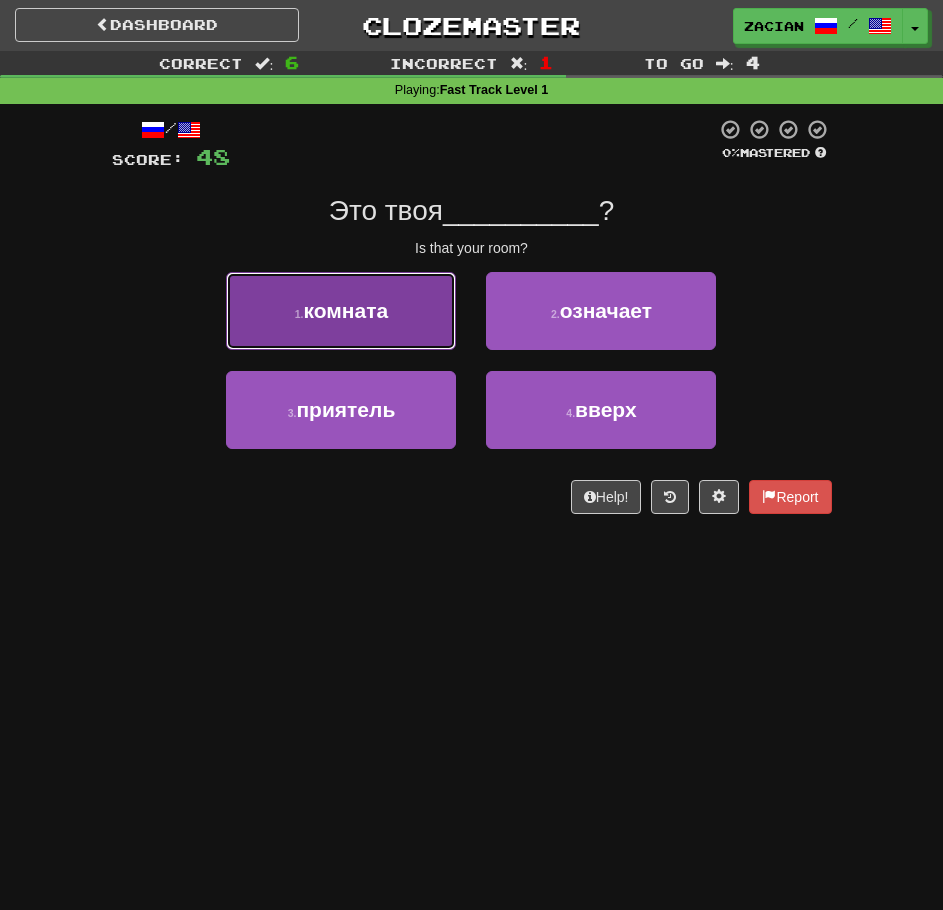click on "1 .  комната" at bounding box center (341, 311) 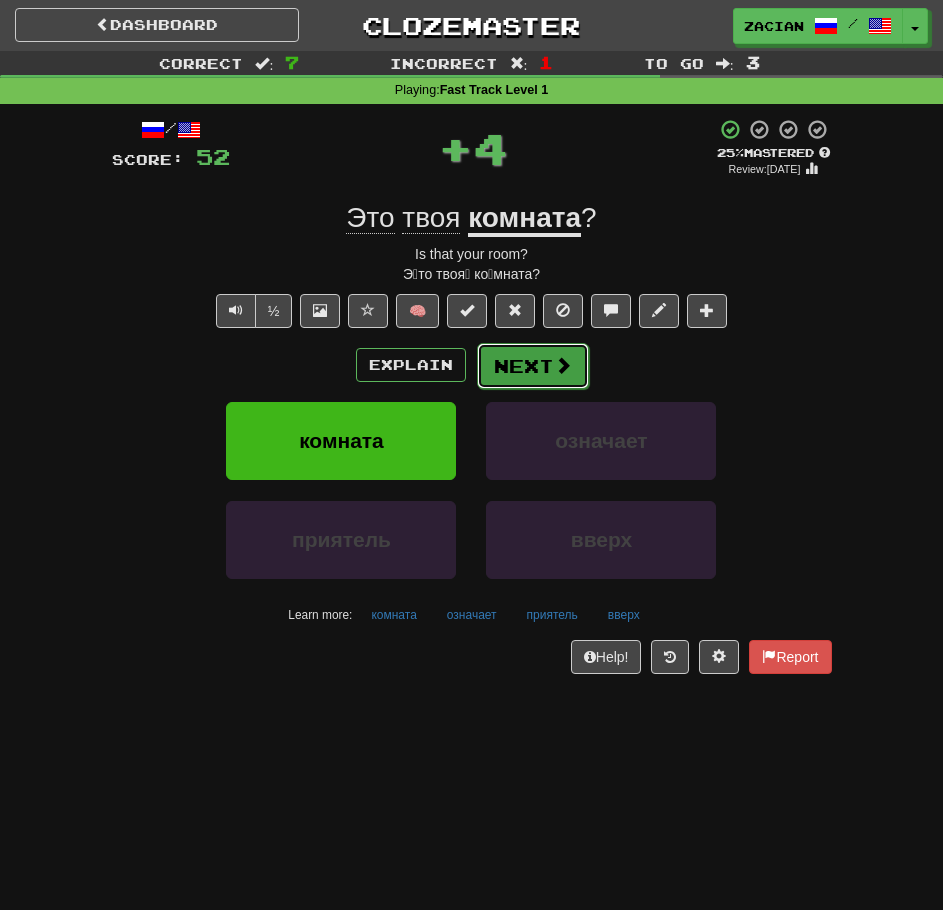 click on "Next" at bounding box center (533, 366) 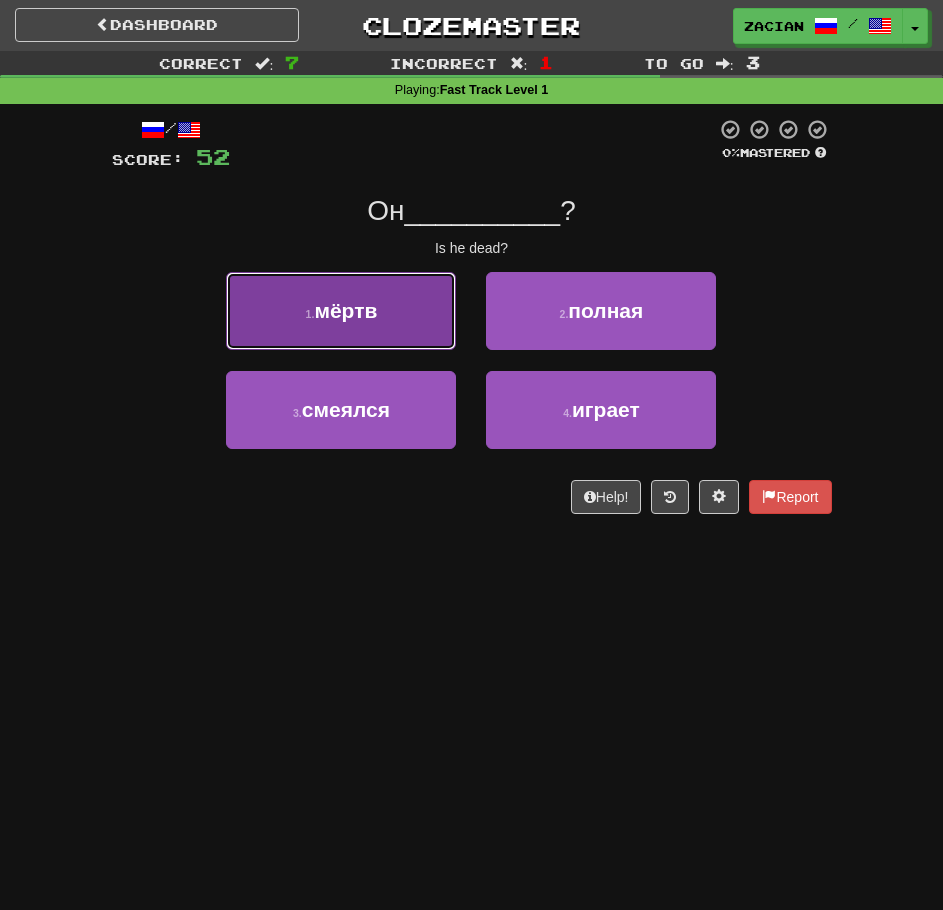 click on "1 .  мёртв" at bounding box center [341, 311] 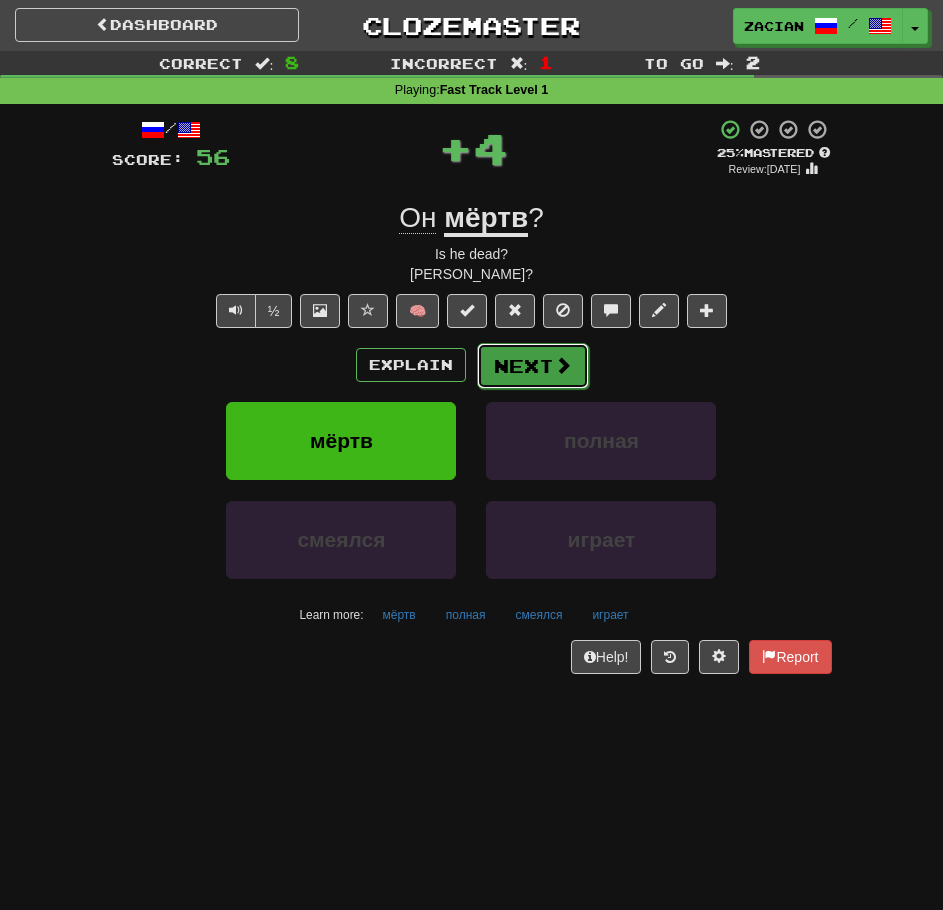 click on "Next" at bounding box center (533, 366) 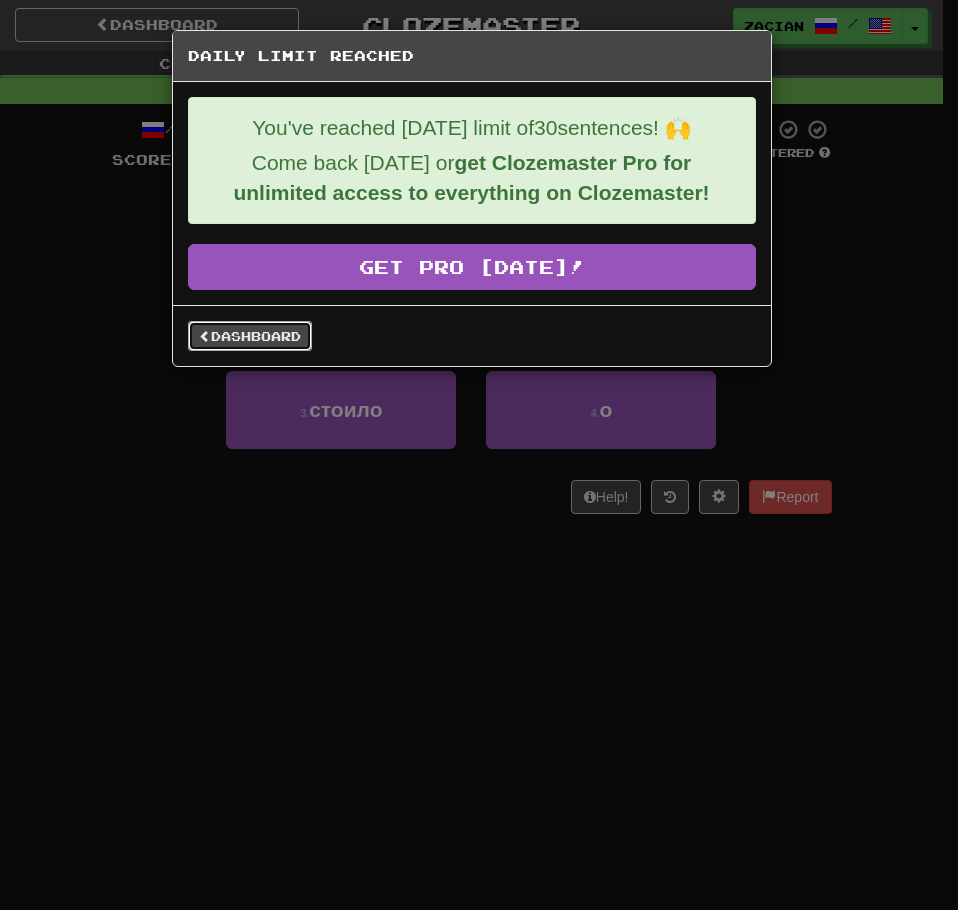 click on "Dashboard" at bounding box center [250, 336] 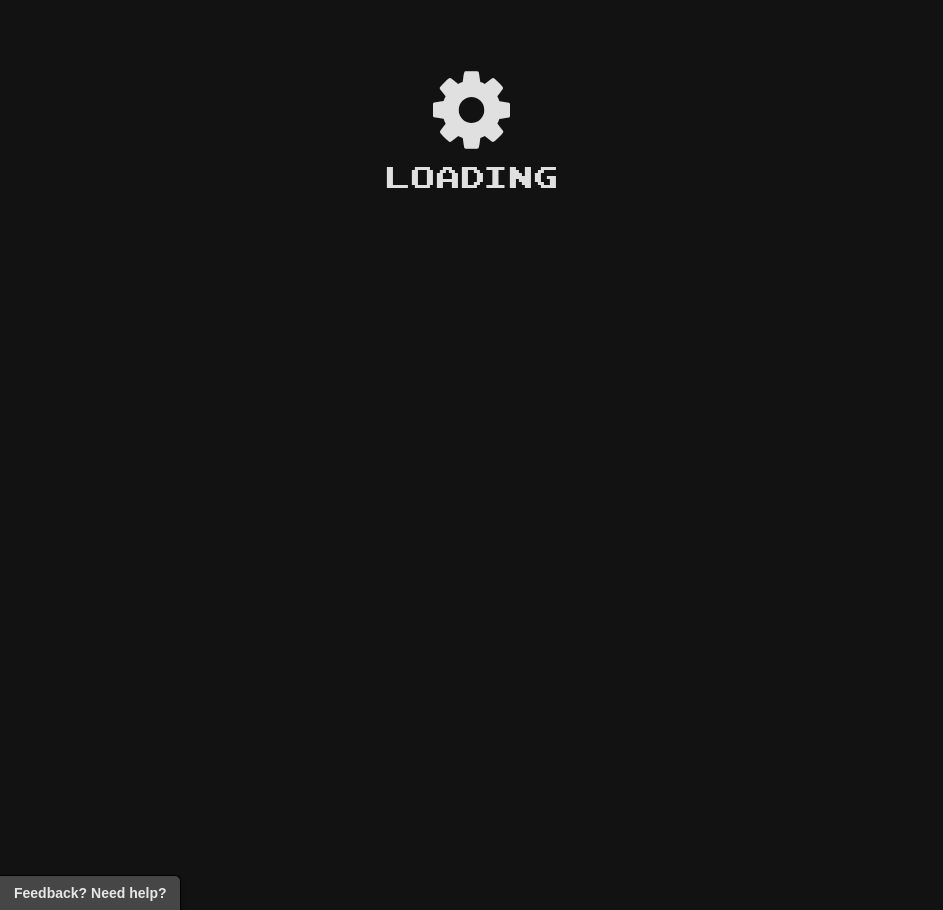 scroll, scrollTop: 0, scrollLeft: 0, axis: both 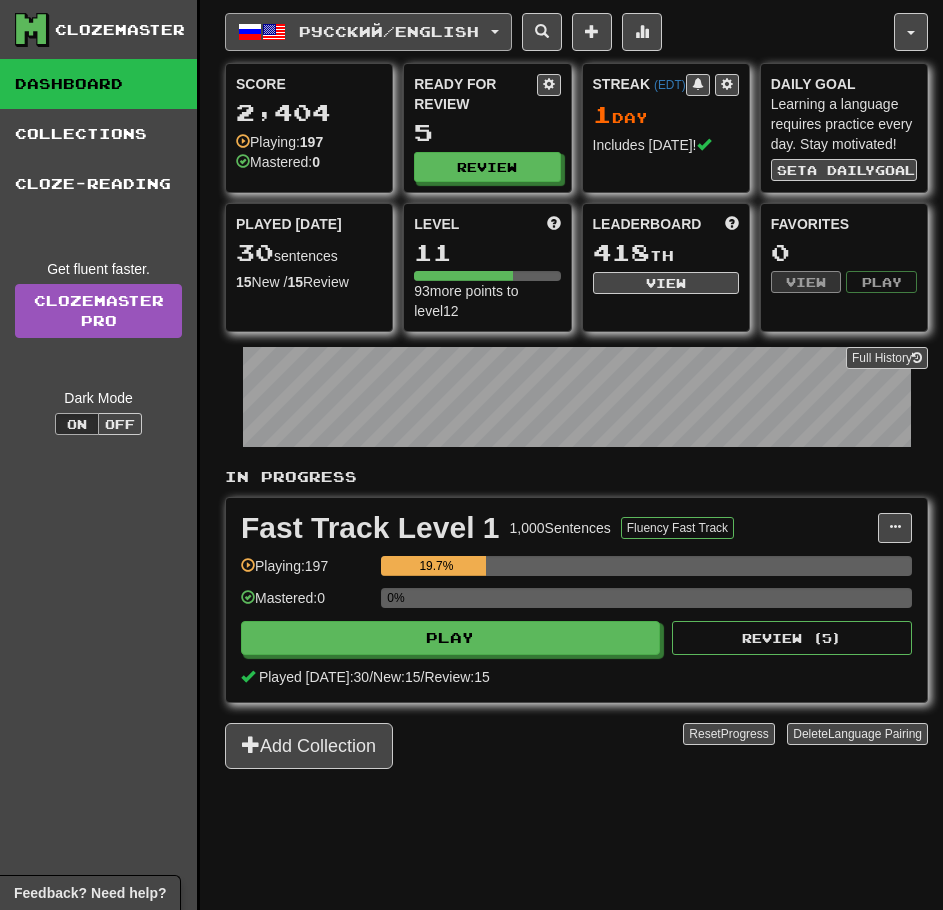click on "Русский  /  English" at bounding box center [389, 31] 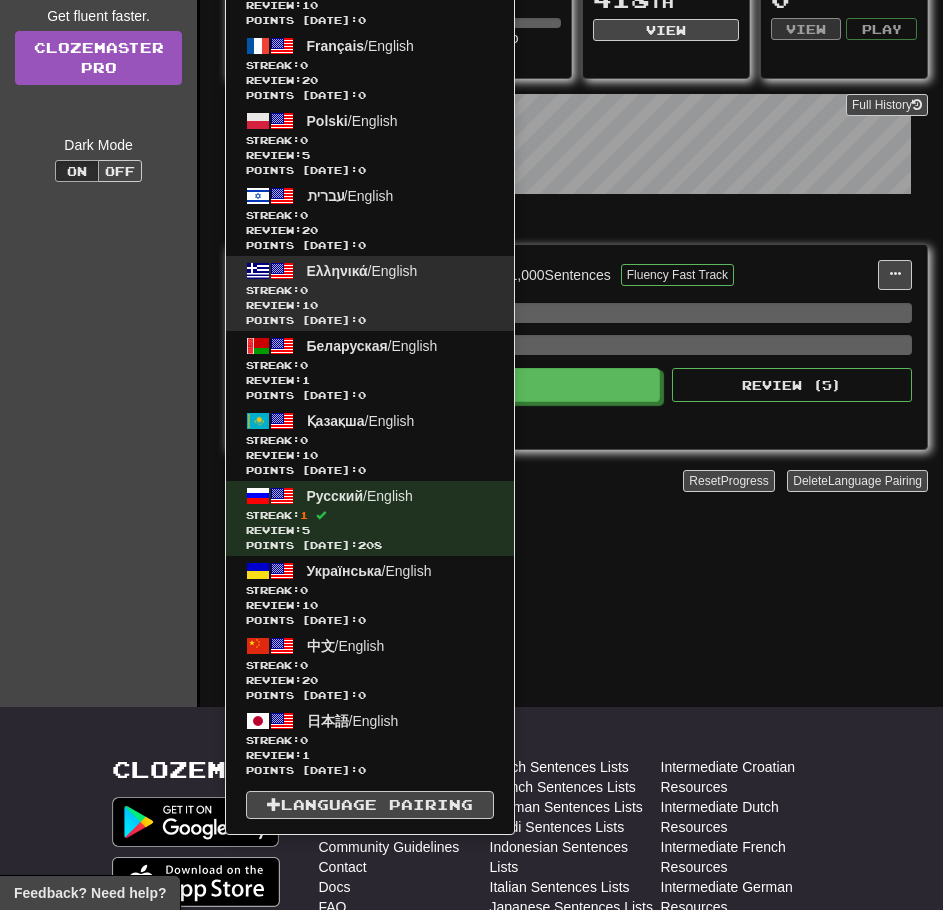 scroll, scrollTop: 0, scrollLeft: 0, axis: both 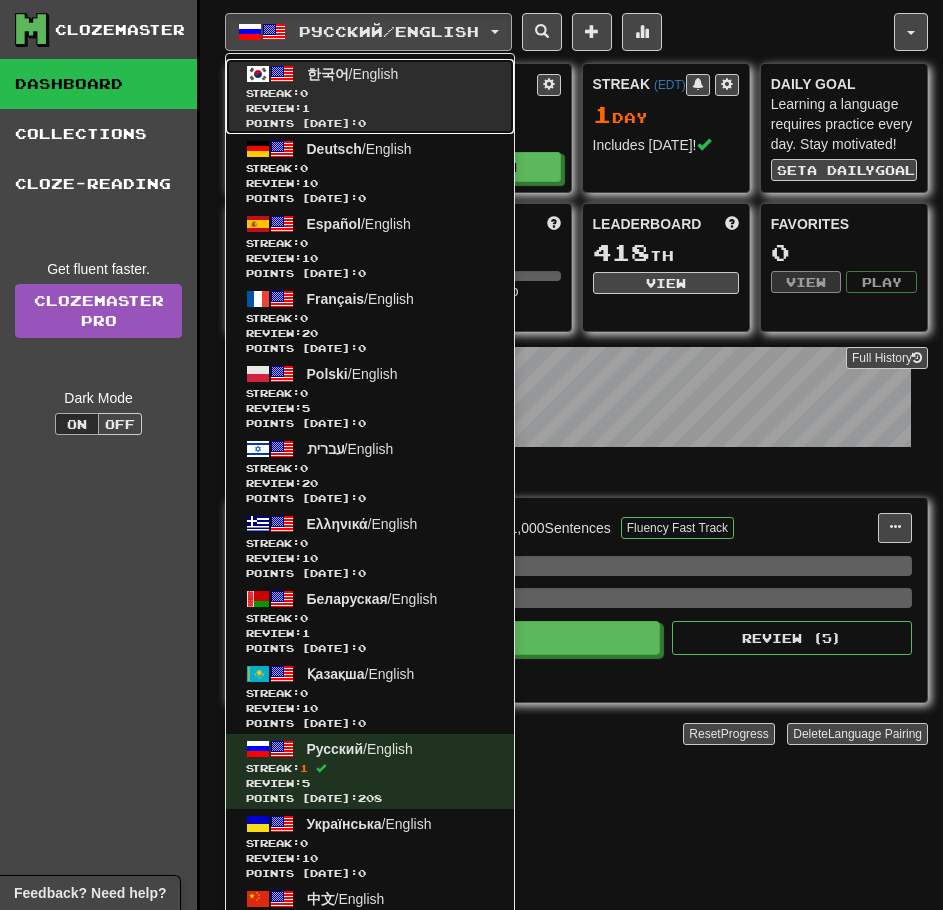 click on "Streak:  0" at bounding box center [370, 93] 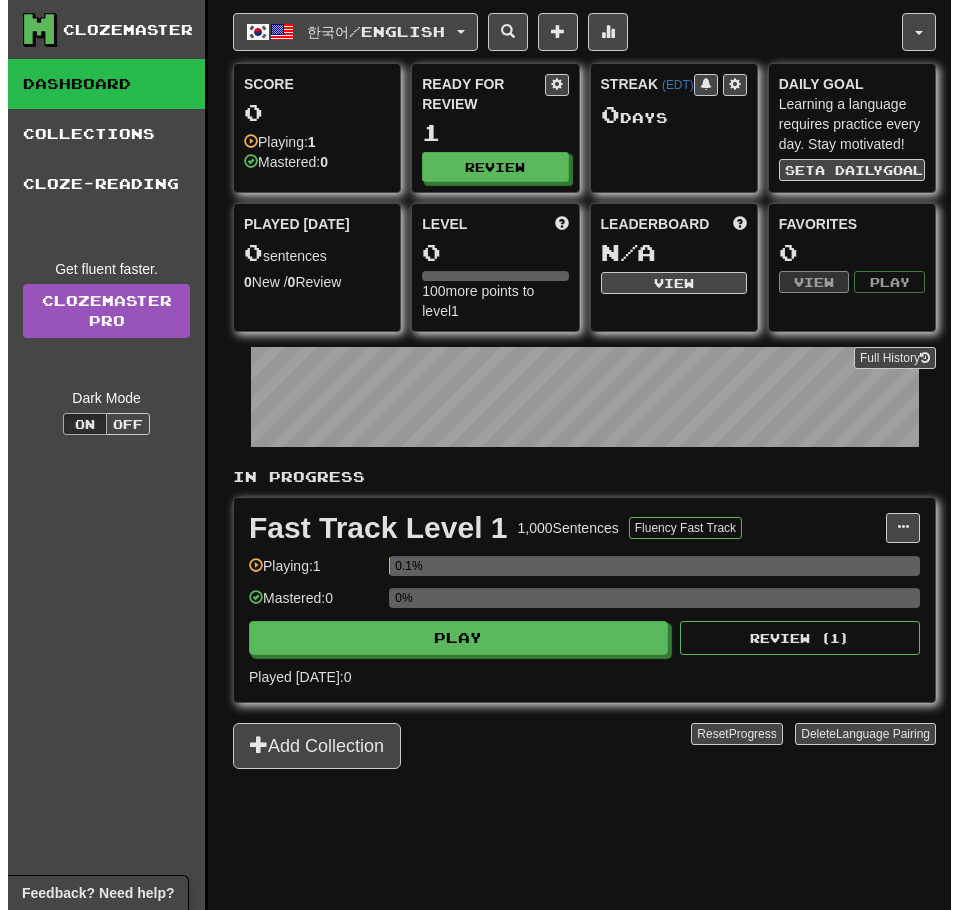 scroll, scrollTop: 0, scrollLeft: 0, axis: both 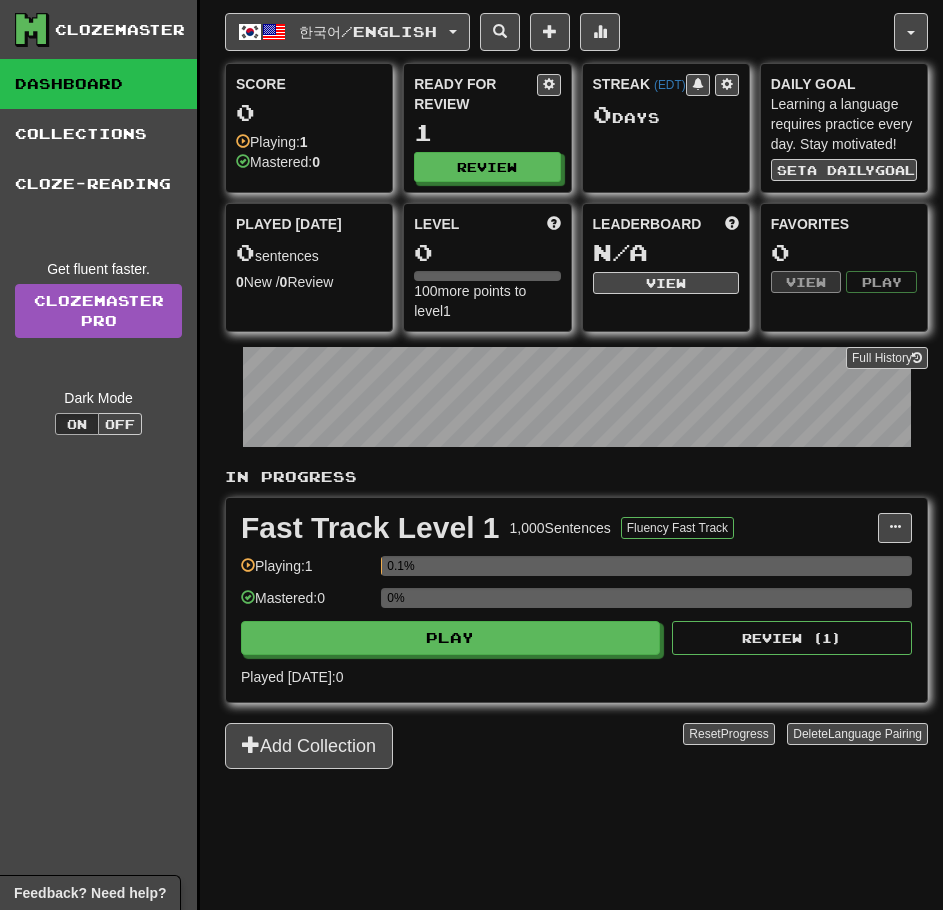 click on "Fast Track Level 1 1,000  Sentences Fluency Fast Track Manage Sentences Unpin from Dashboard  Playing:  1 0.1%  Mastered:  0 0% Play Review ( 1 ) Played today:  0" at bounding box center (576, 600) 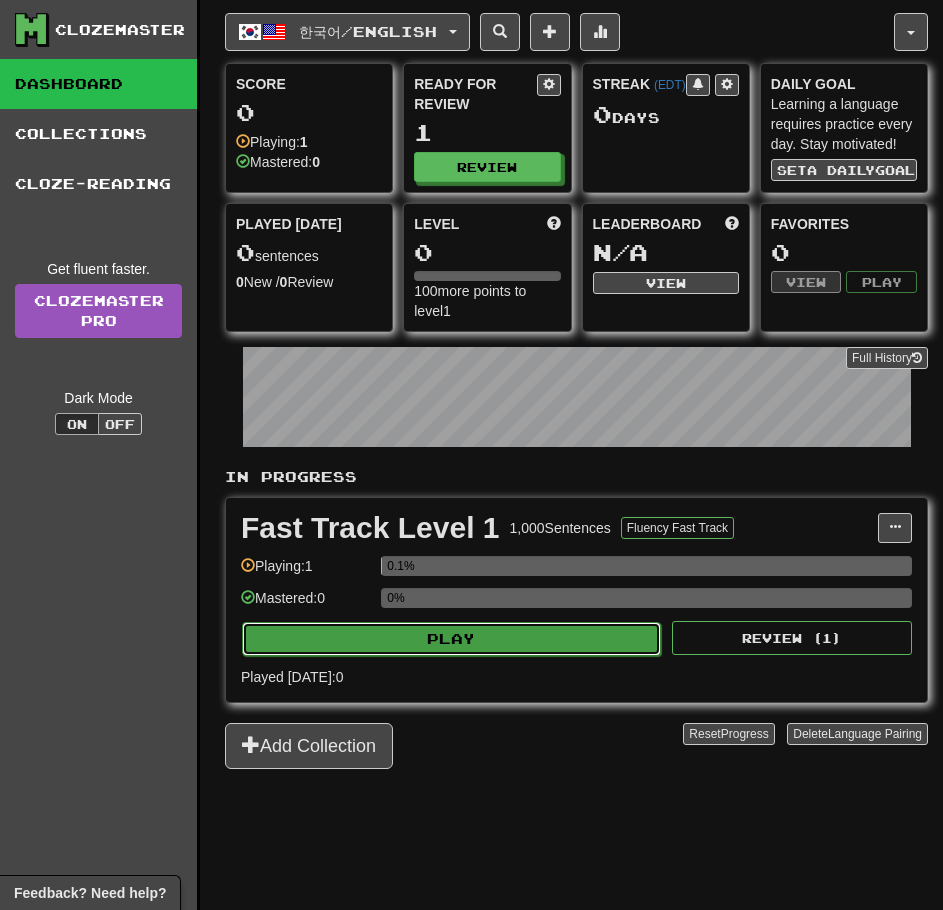 click on "Play" at bounding box center [451, 639] 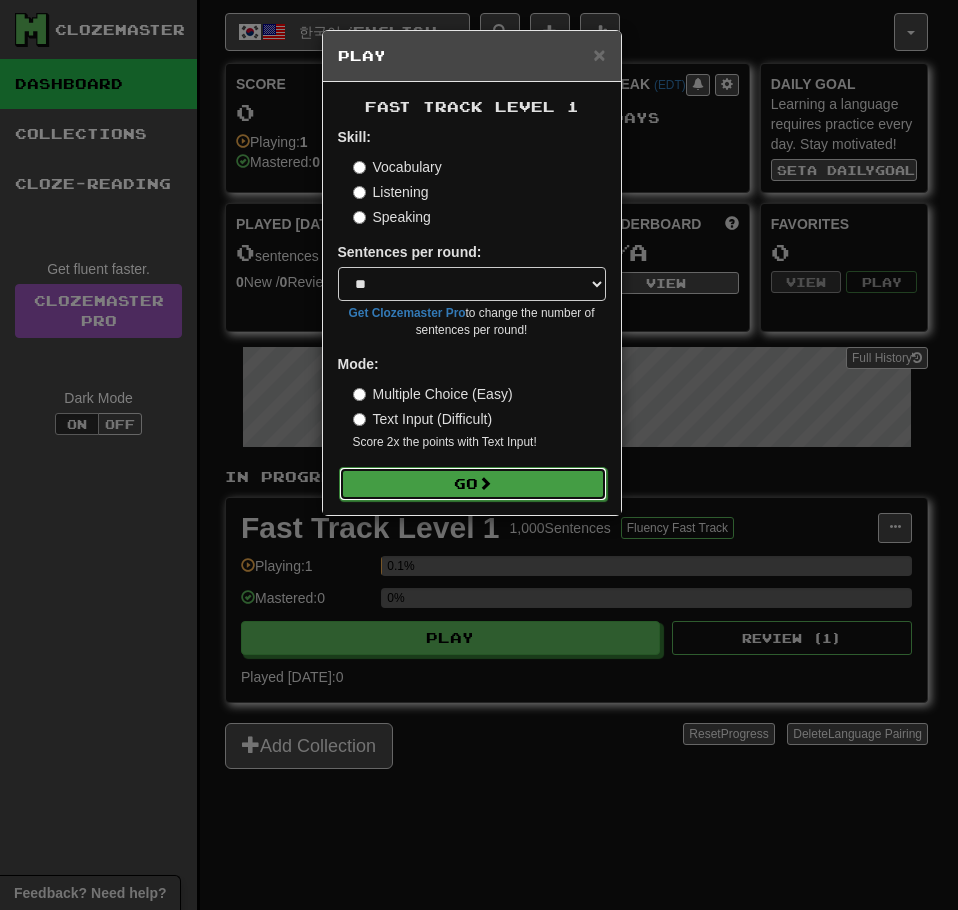 click on "Go" at bounding box center (473, 484) 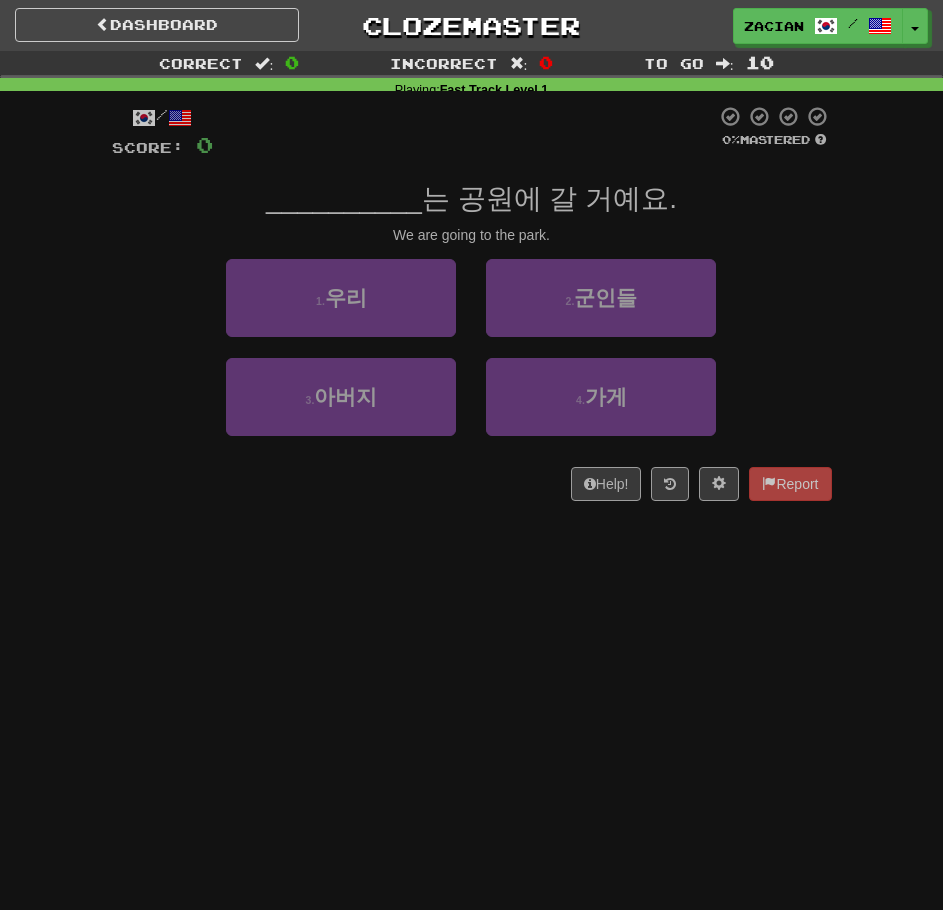 scroll, scrollTop: 0, scrollLeft: 0, axis: both 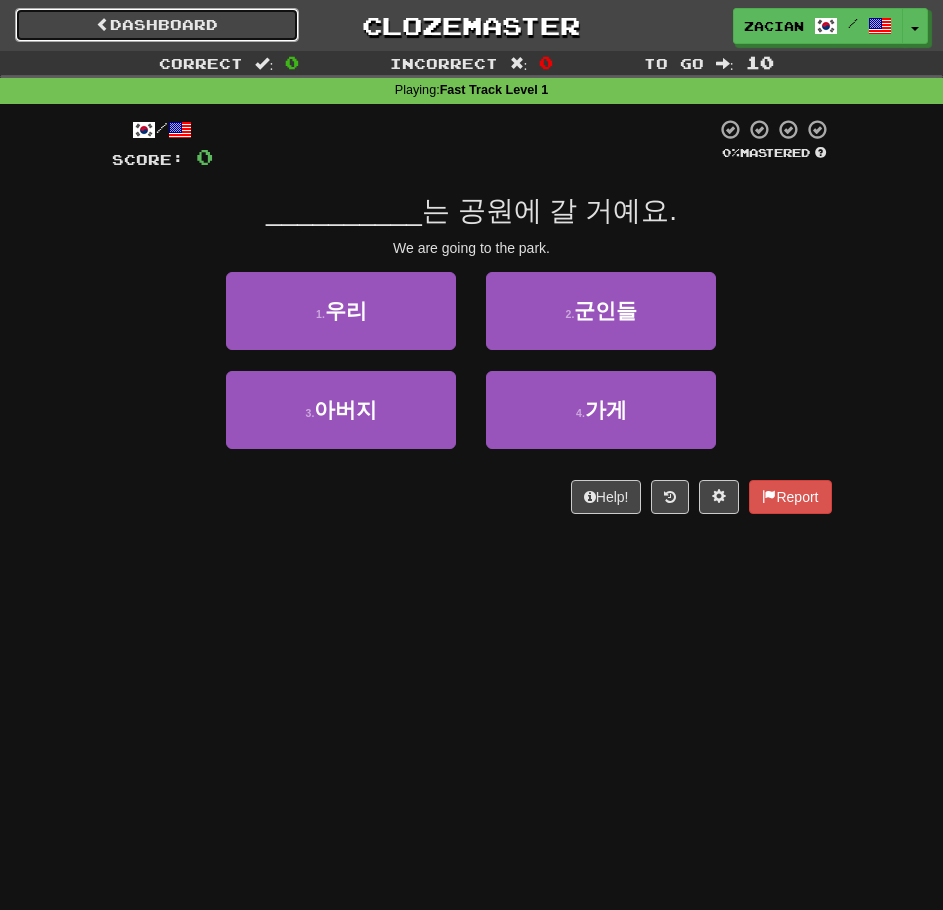 click on "Dashboard" at bounding box center [157, 25] 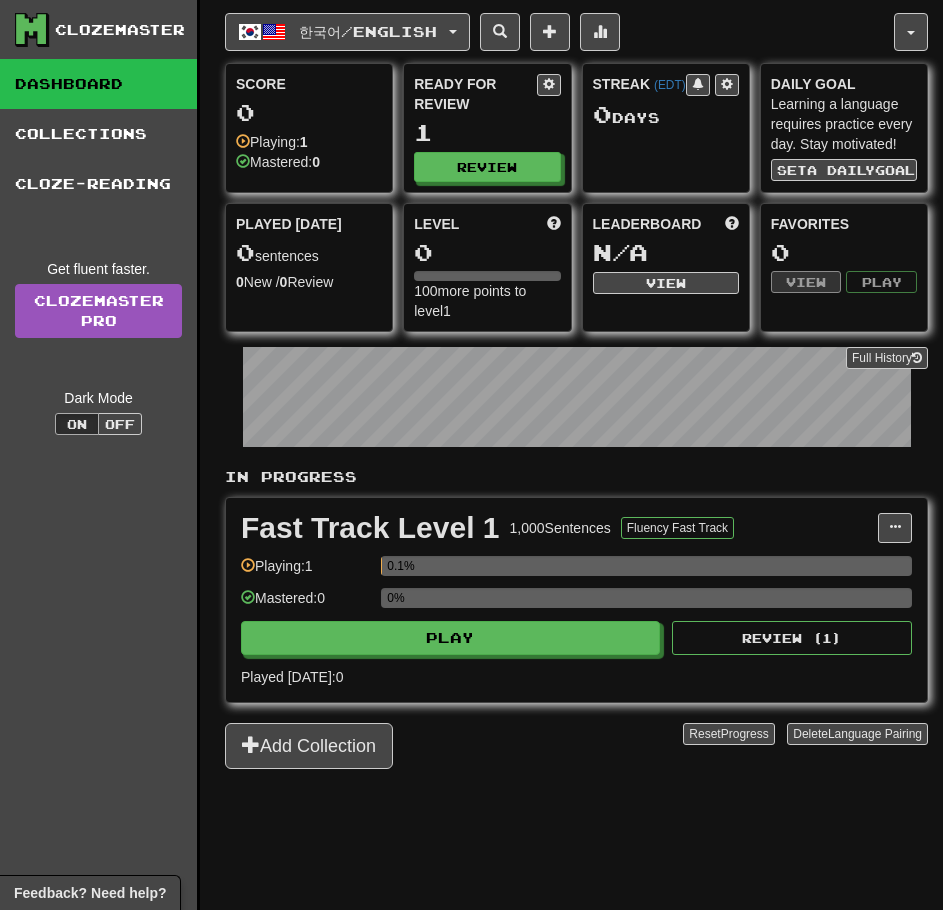 scroll, scrollTop: 0, scrollLeft: 0, axis: both 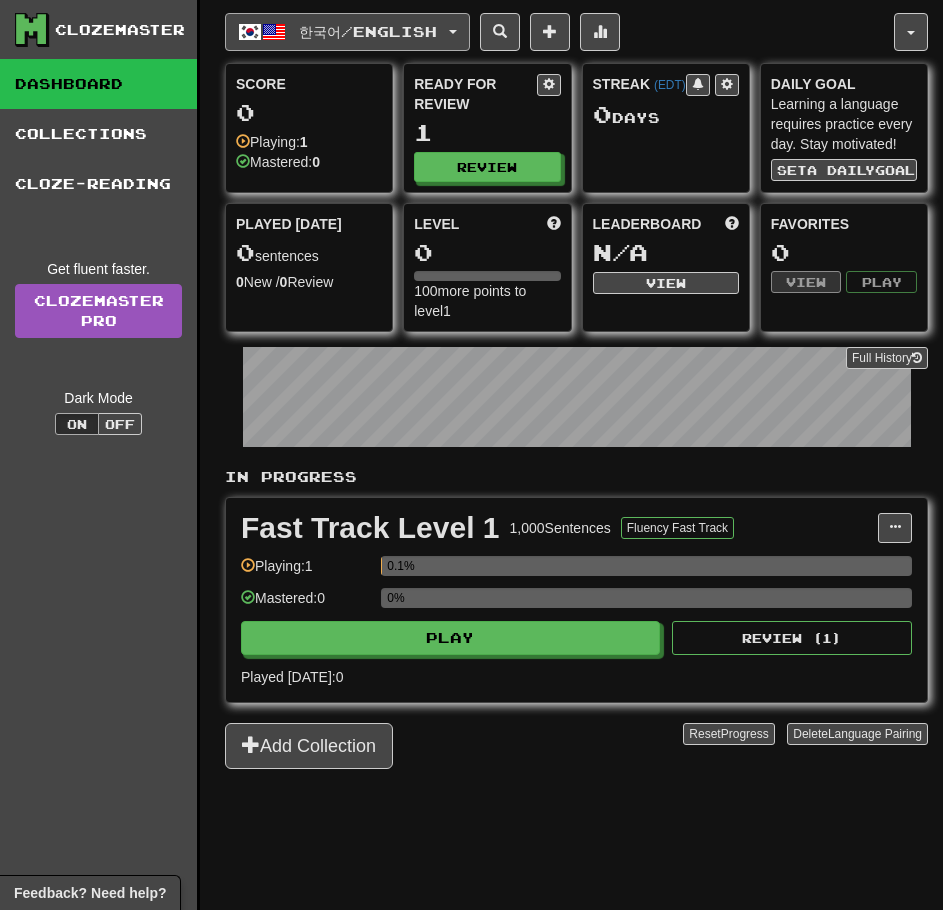 click on "한국어  /  English" at bounding box center [368, 31] 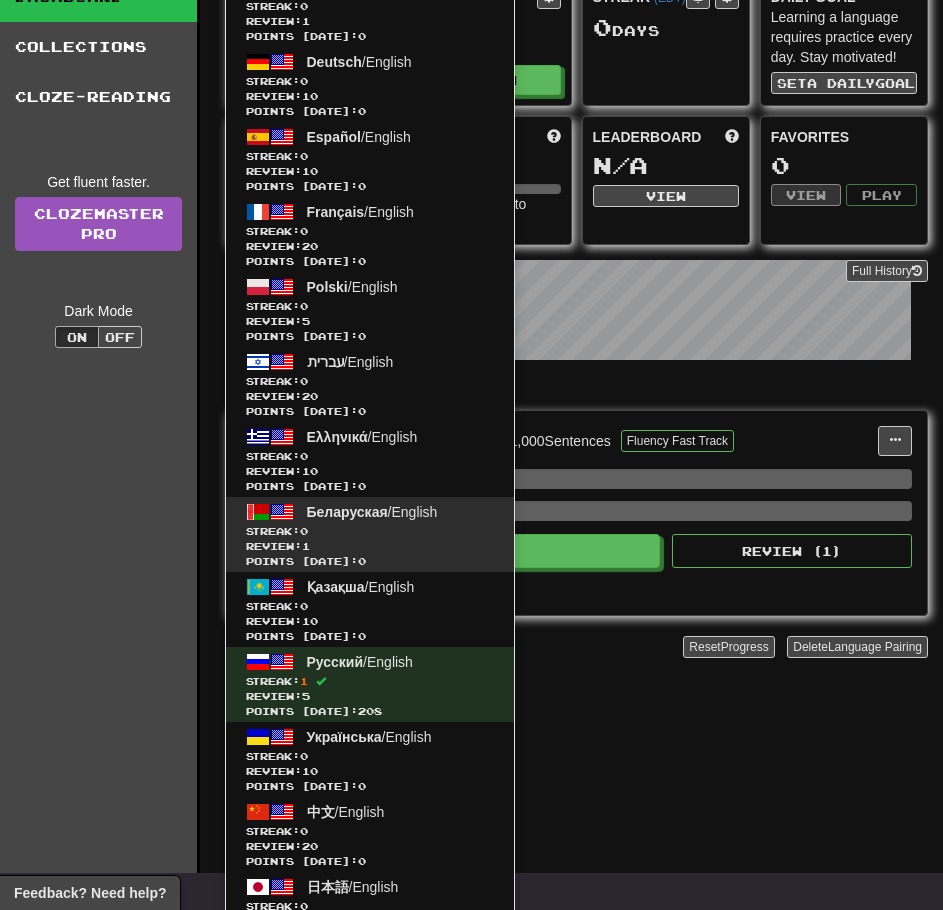 scroll, scrollTop: 0, scrollLeft: 0, axis: both 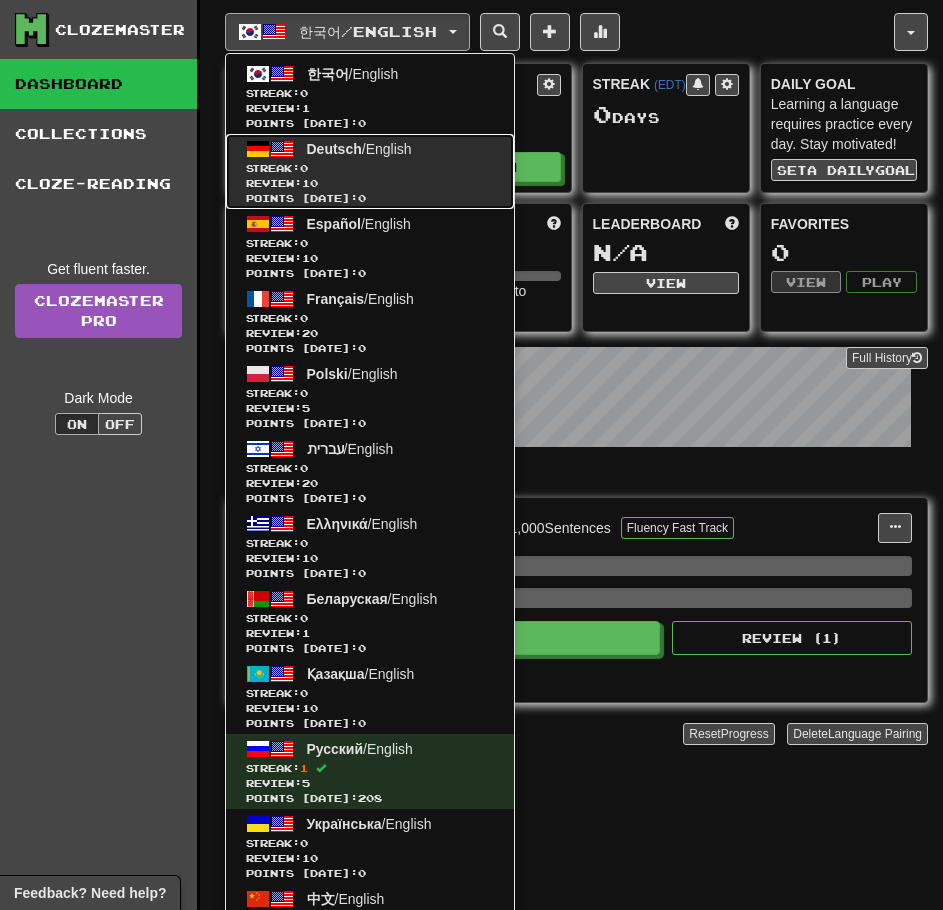 click on "Deutsch" at bounding box center [334, 149] 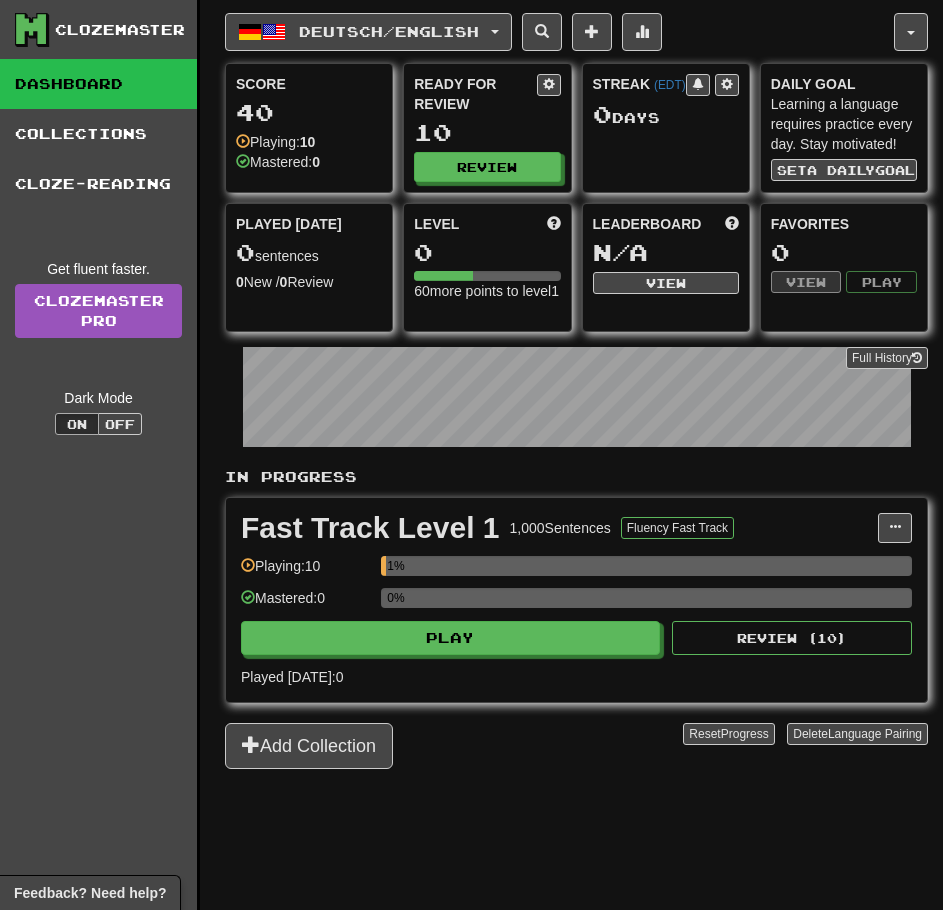 scroll, scrollTop: 0, scrollLeft: 0, axis: both 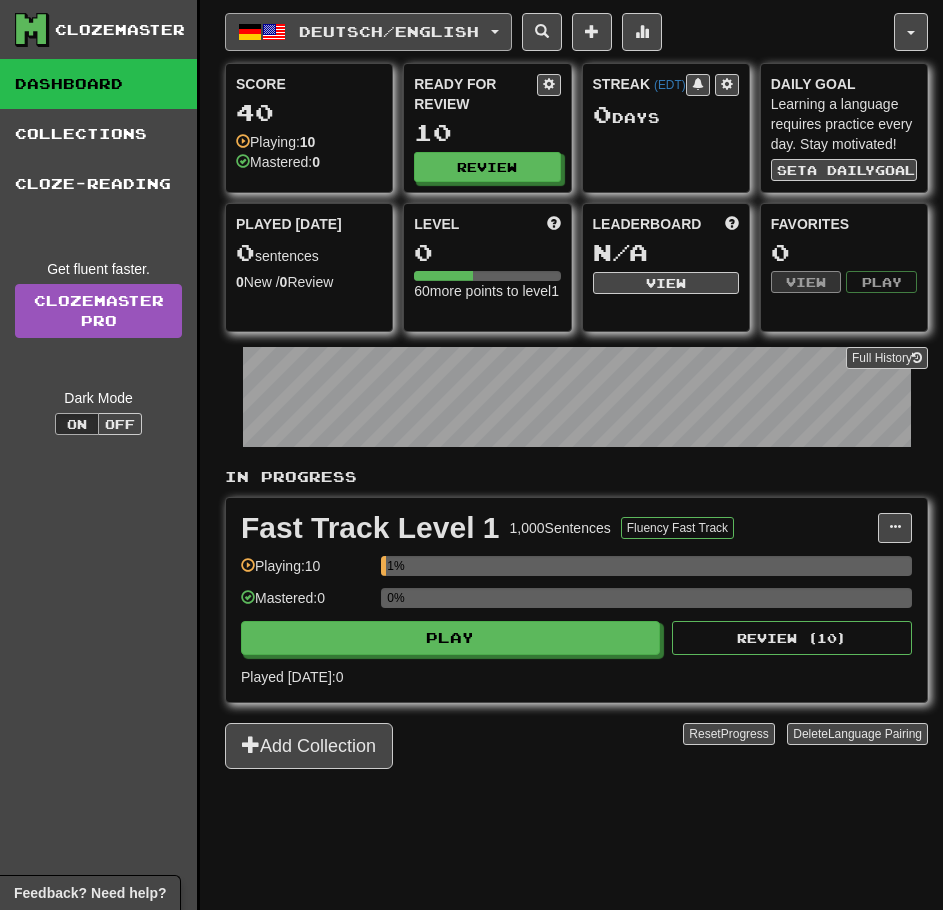 click on "Deutsch  /  English" at bounding box center (368, 32) 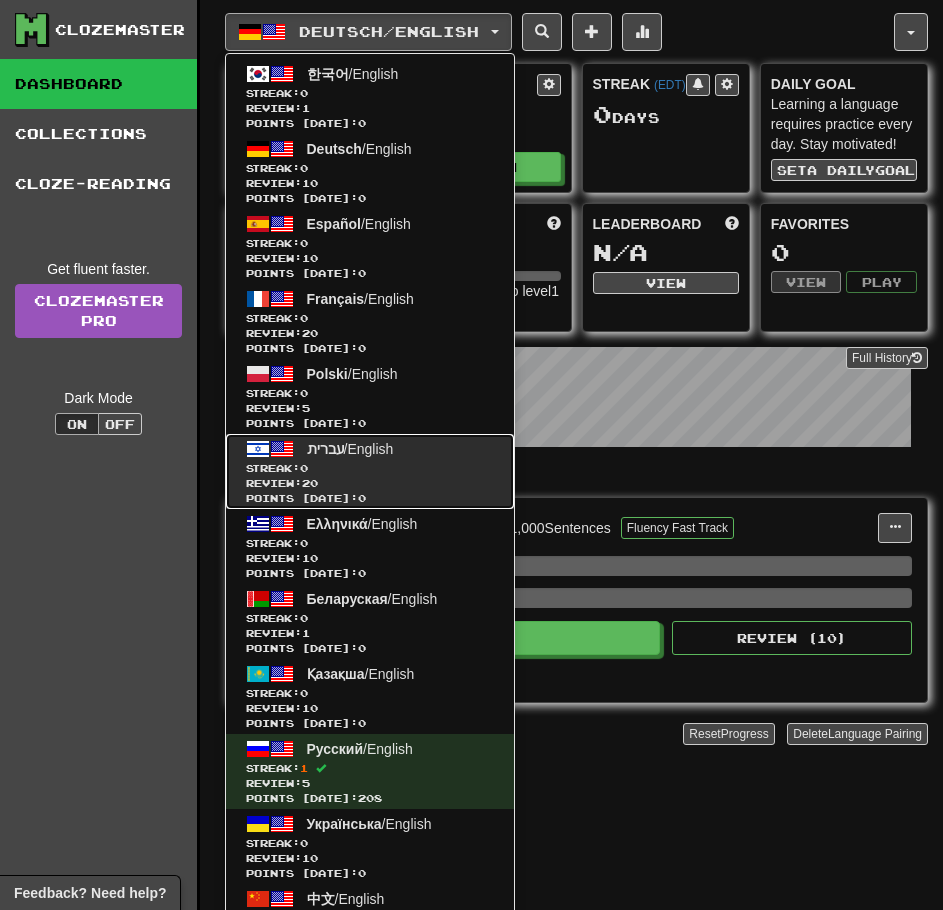 click on "עברית  /  English" at bounding box center [350, 449] 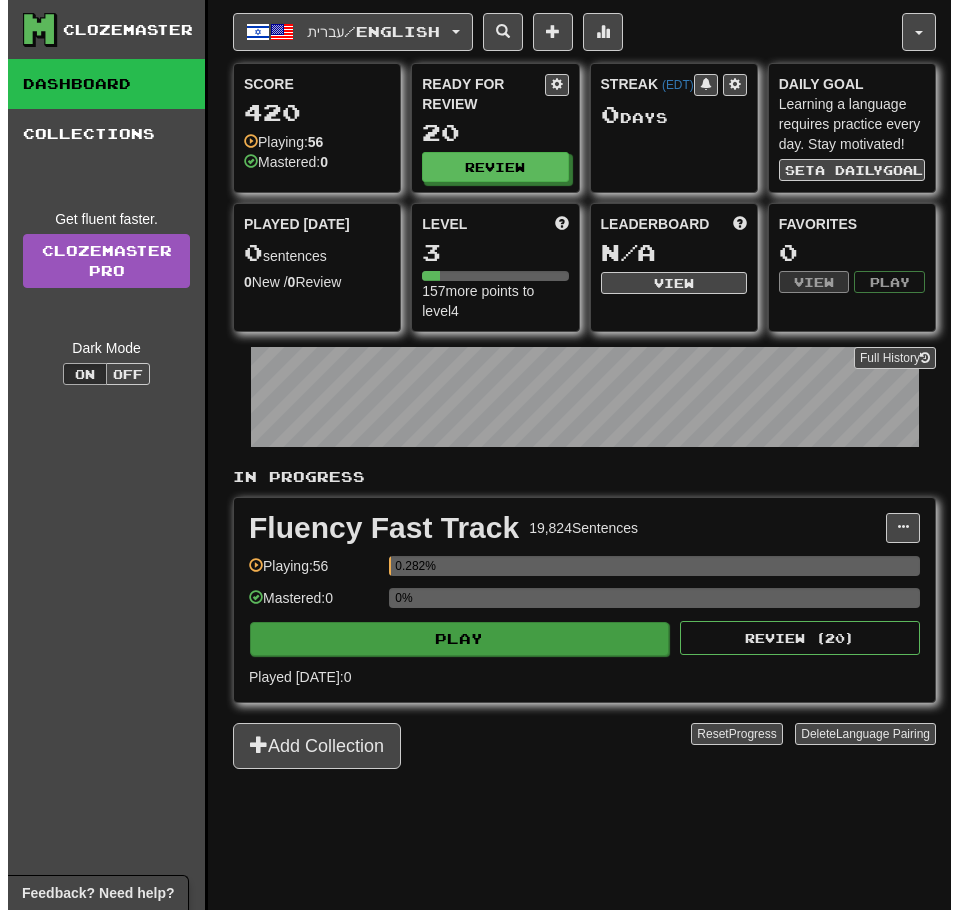 scroll, scrollTop: 0, scrollLeft: 0, axis: both 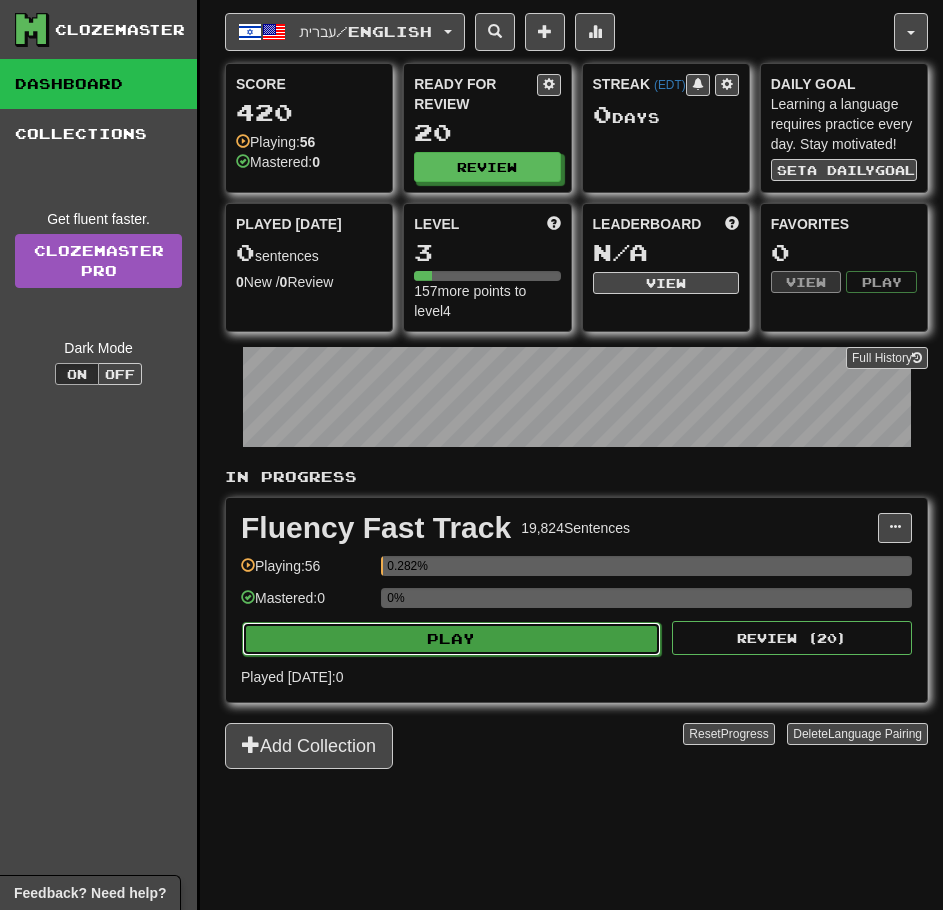 click on "Play" at bounding box center [451, 639] 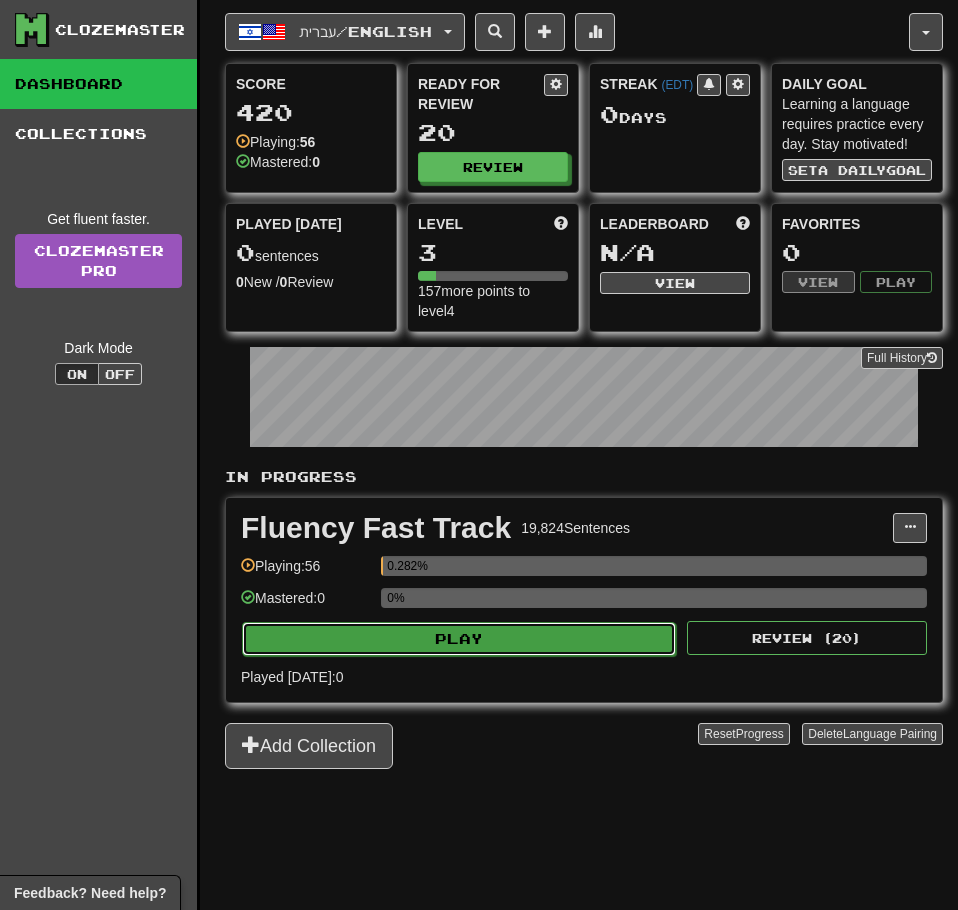 select on "**" 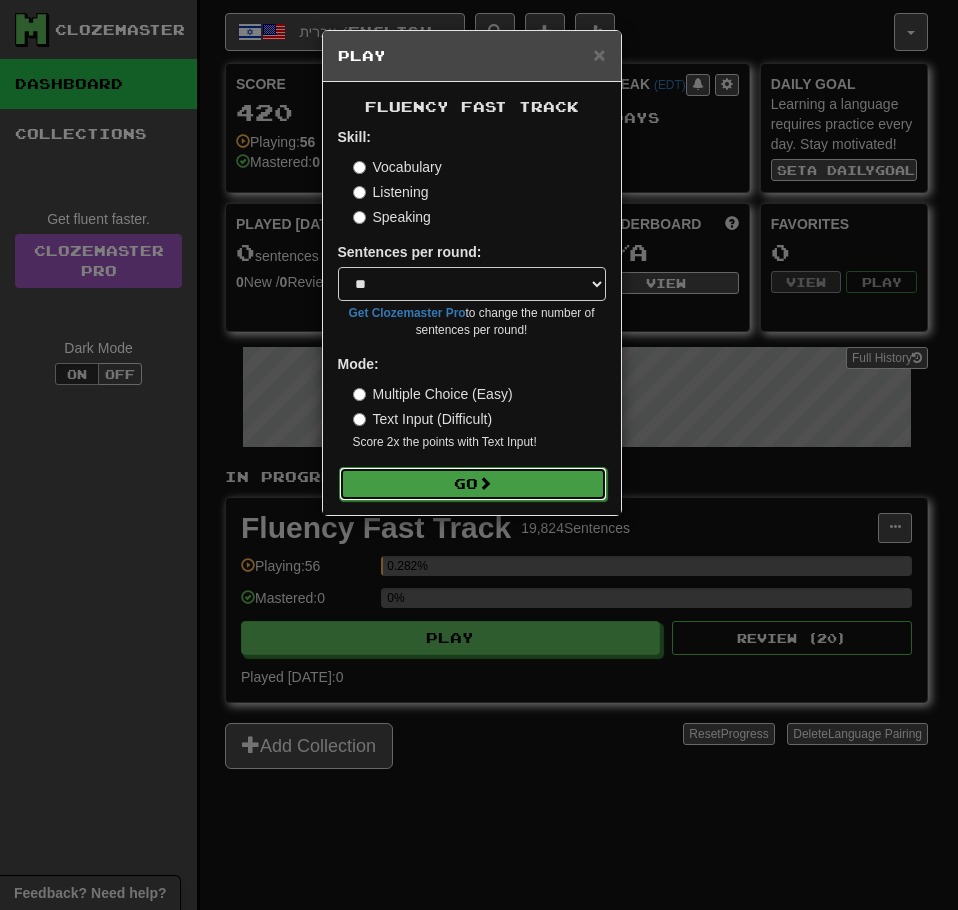click on "Go" at bounding box center (473, 484) 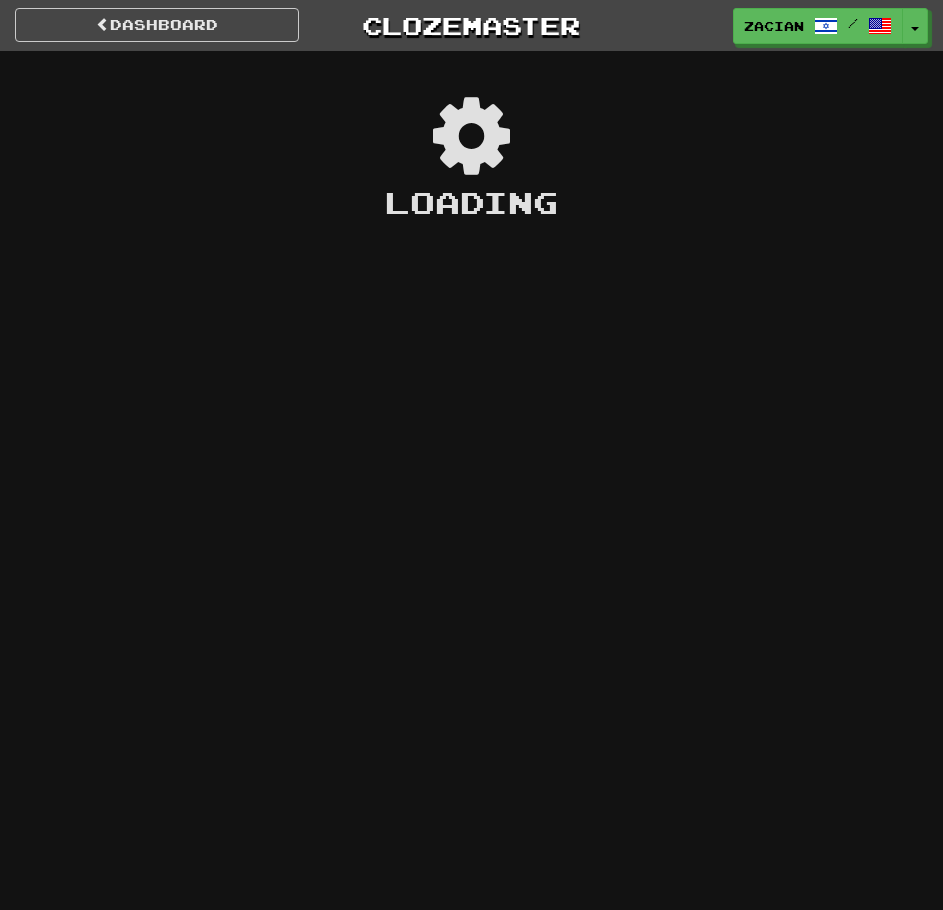 scroll, scrollTop: 0, scrollLeft: 0, axis: both 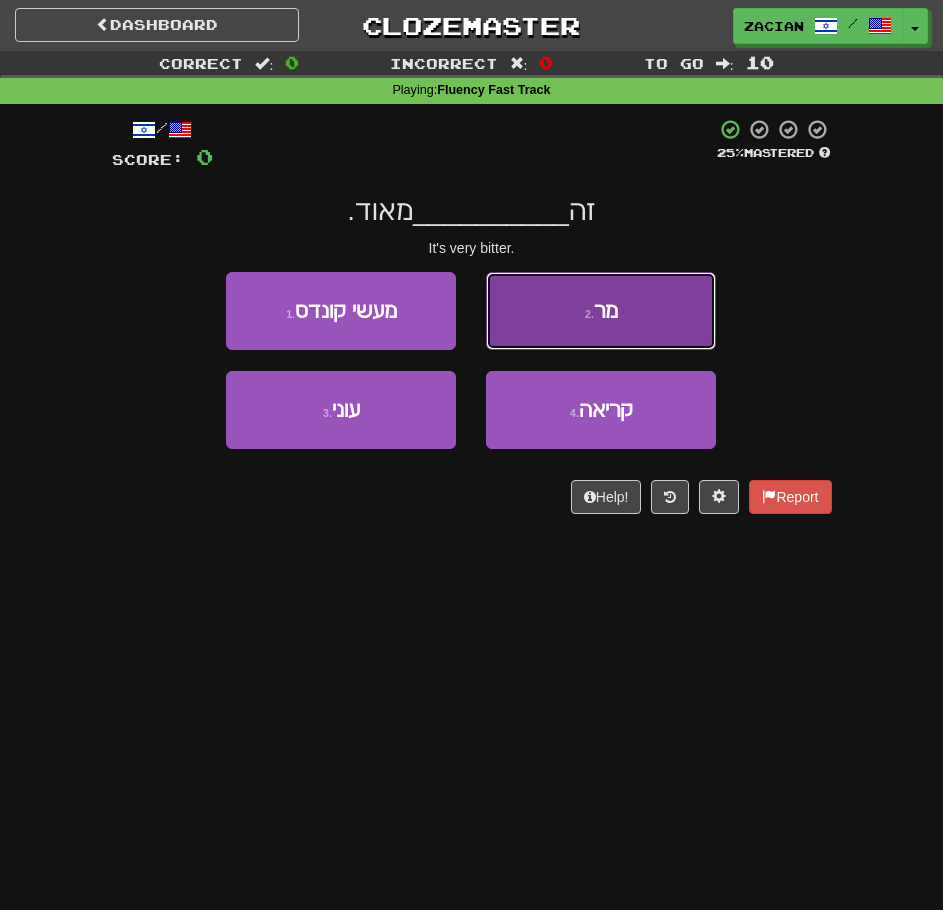 click on "2 .  מר" at bounding box center [601, 311] 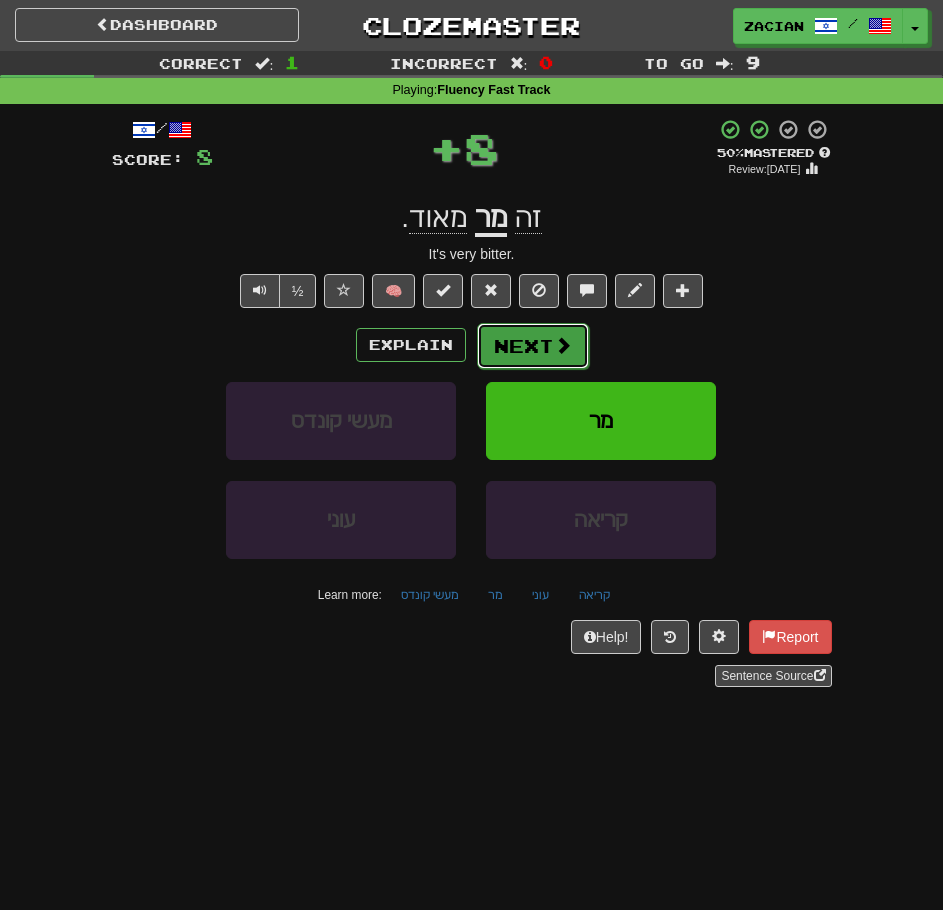 click on "Next" at bounding box center [533, 346] 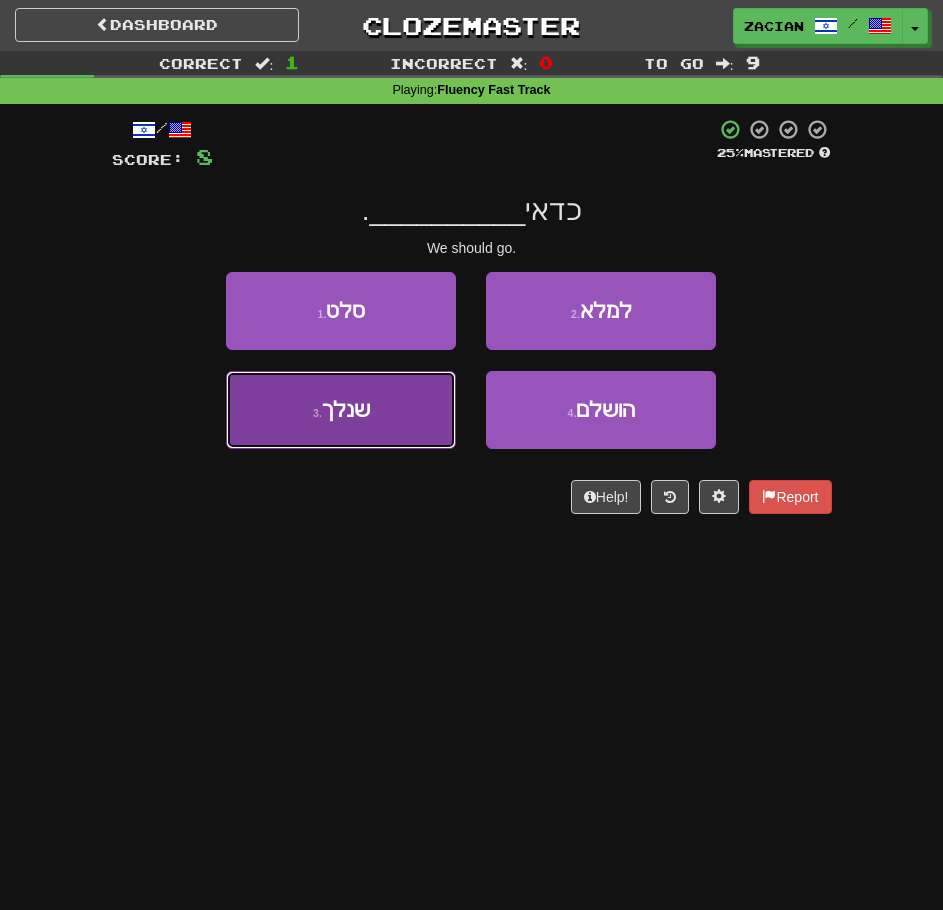 click on "3 .  שנלך" at bounding box center (341, 410) 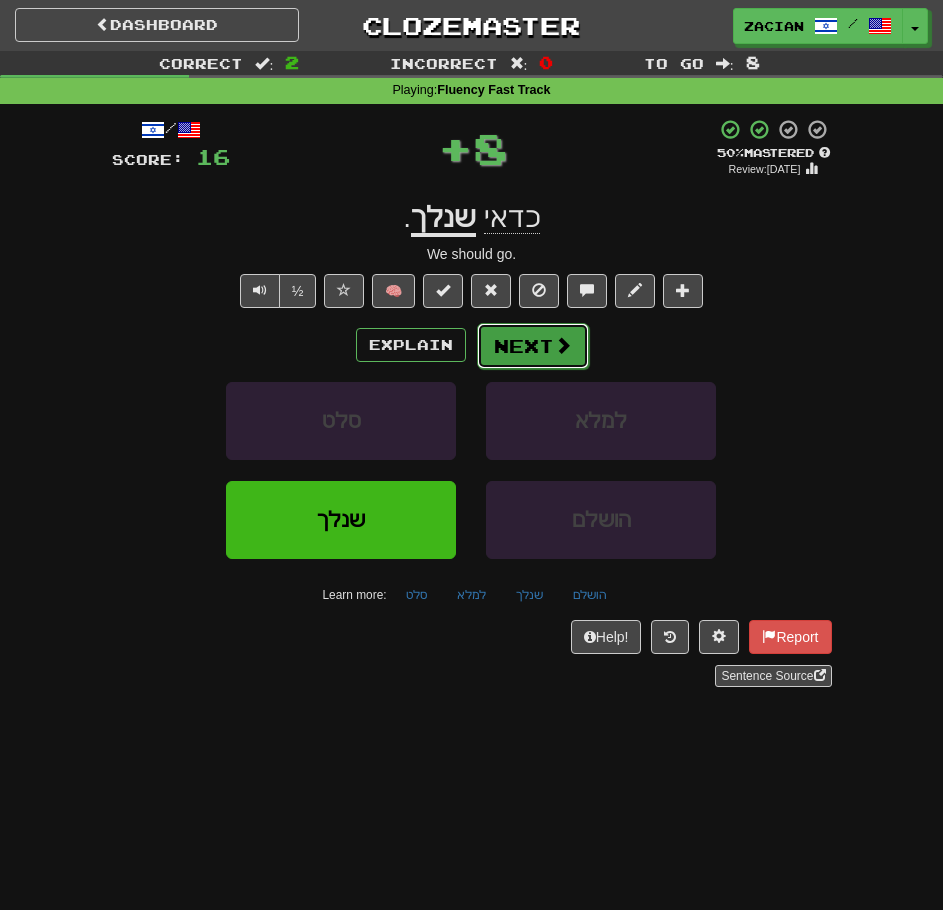 click on "Next" at bounding box center (533, 346) 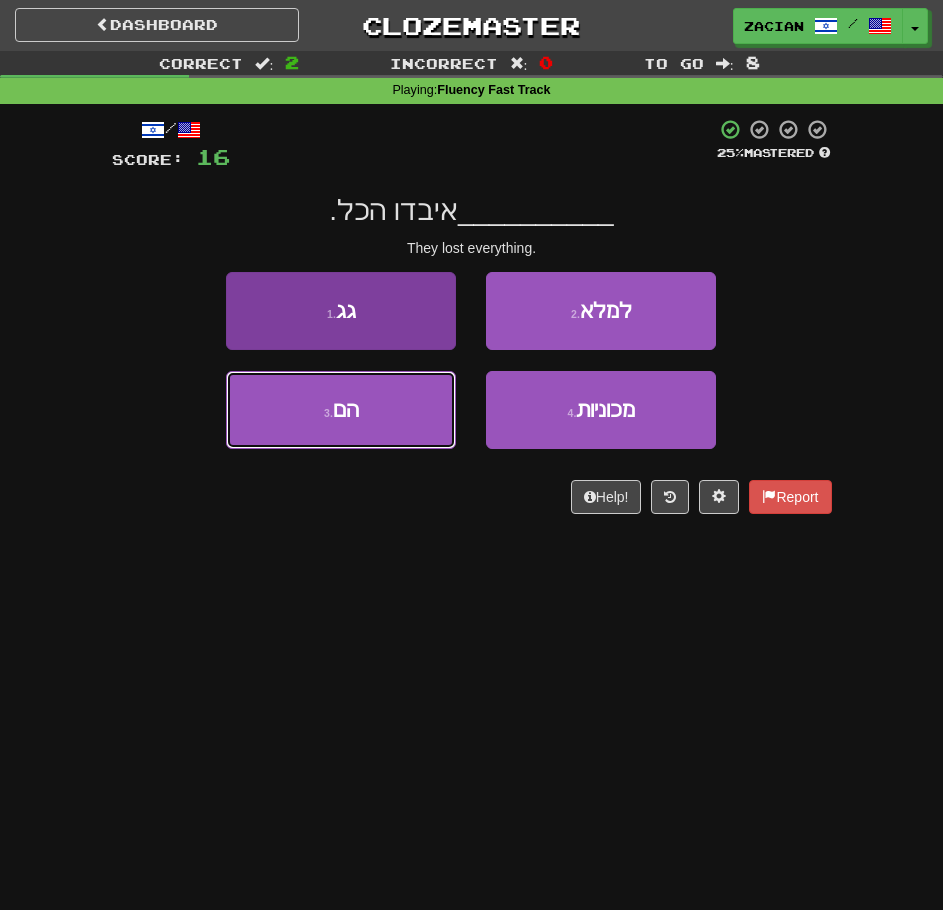 drag, startPoint x: 400, startPoint y: 423, endPoint x: 388, endPoint y: 405, distance: 21.633308 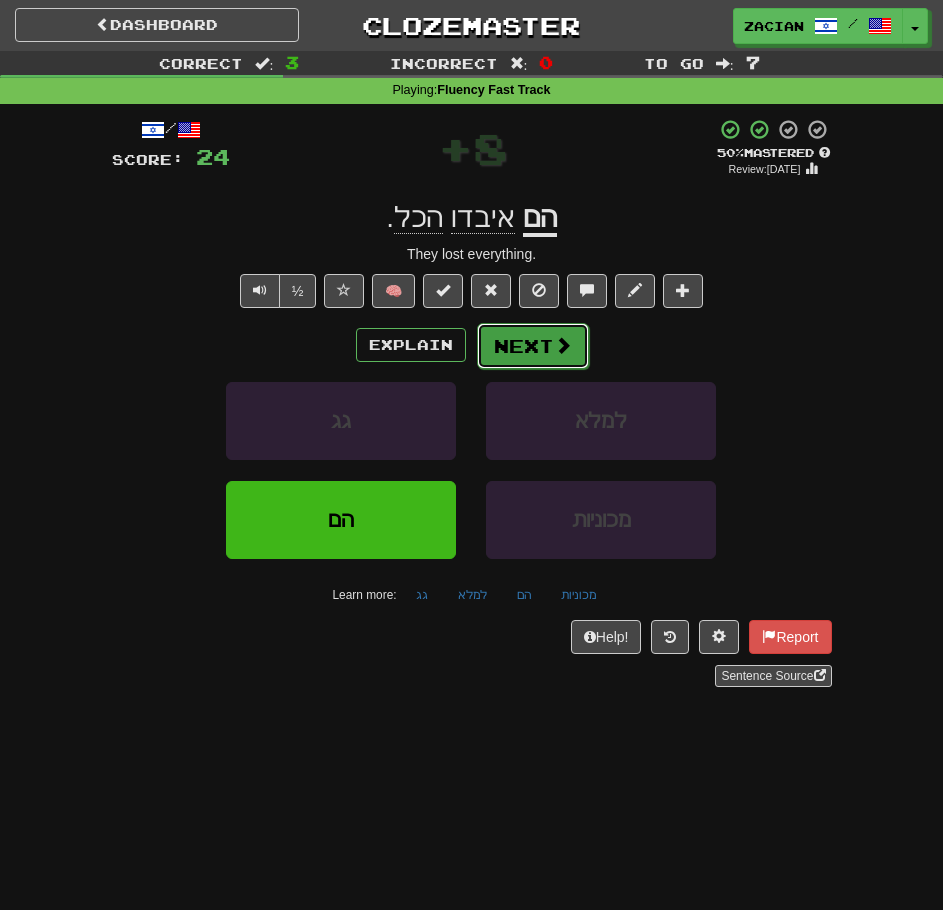 click on "Next" at bounding box center [533, 346] 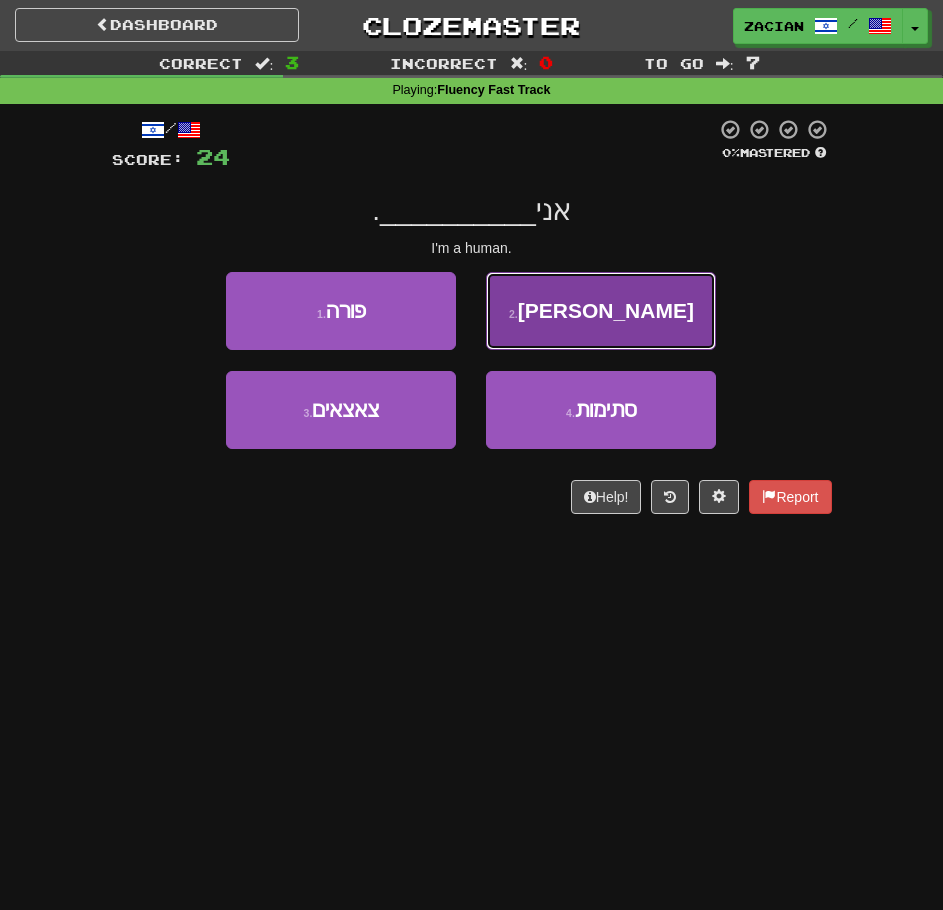 click on "2 .  אדם" at bounding box center (601, 311) 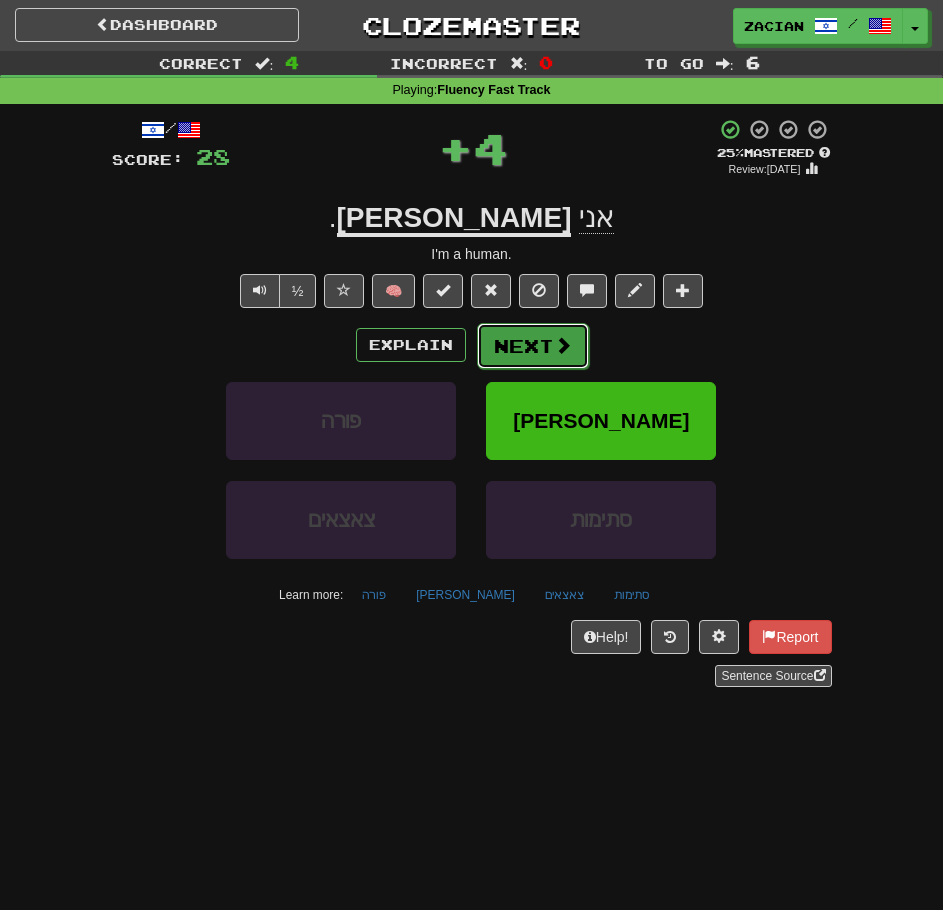 click on "Next" at bounding box center (533, 346) 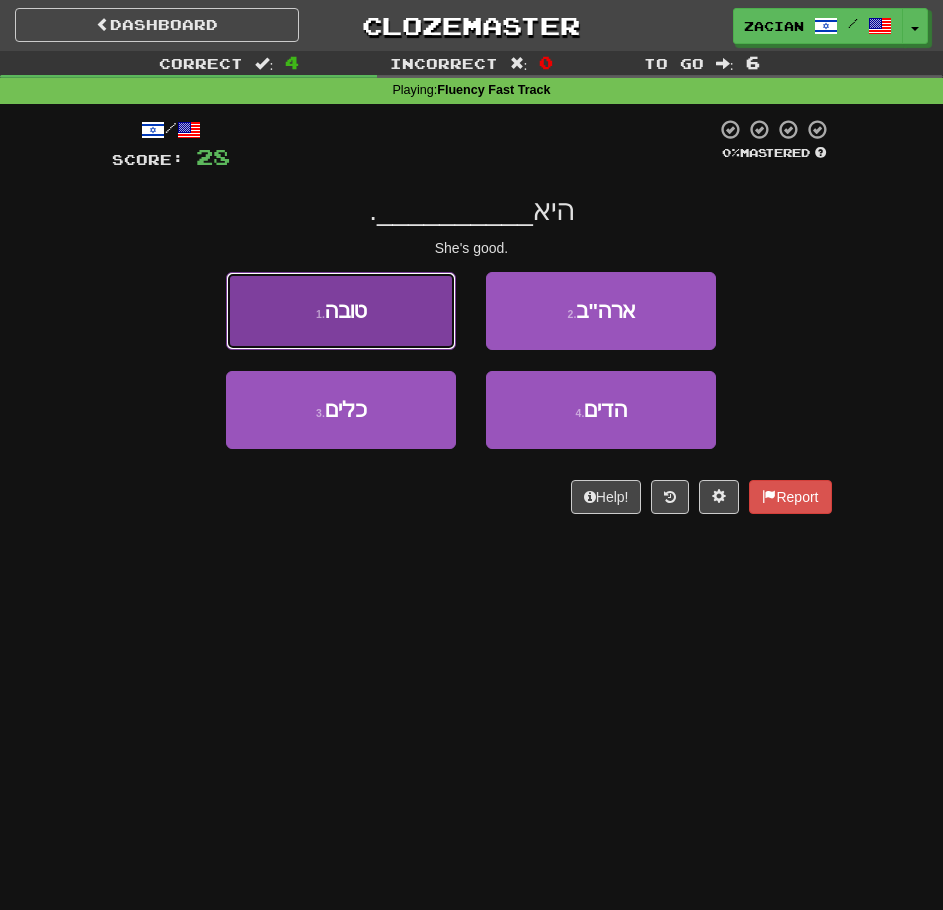click on "1 .  טובה" at bounding box center [341, 311] 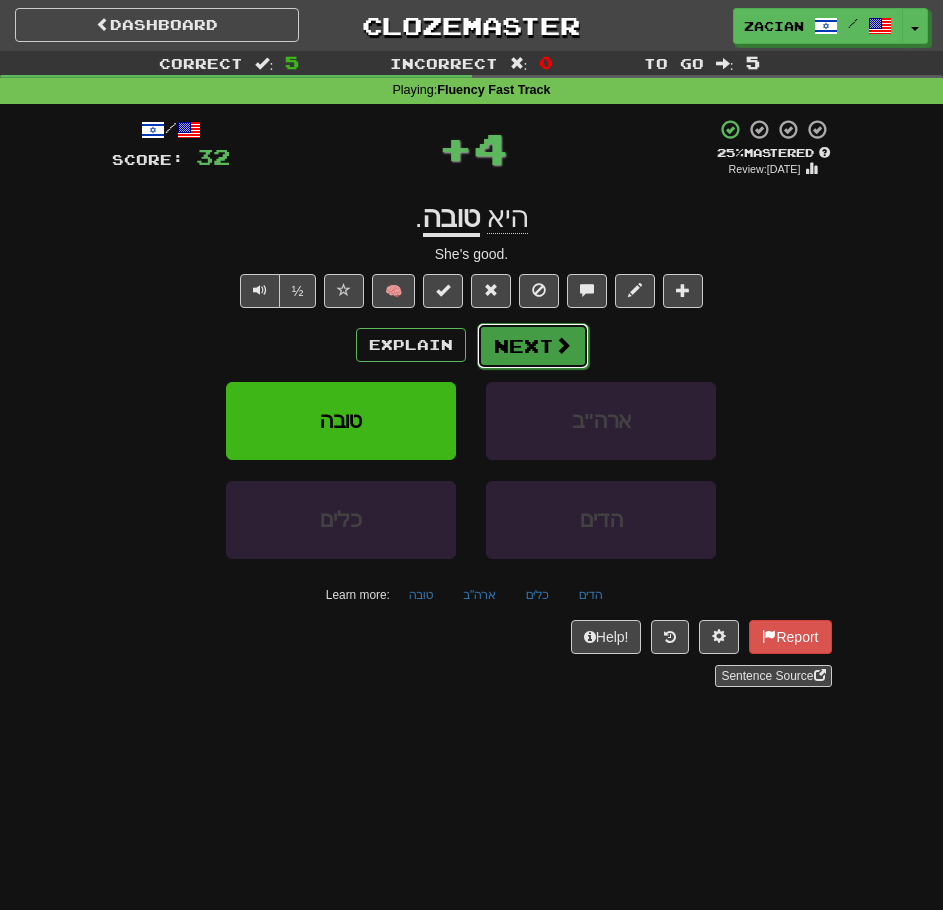 click on "Next" at bounding box center (533, 346) 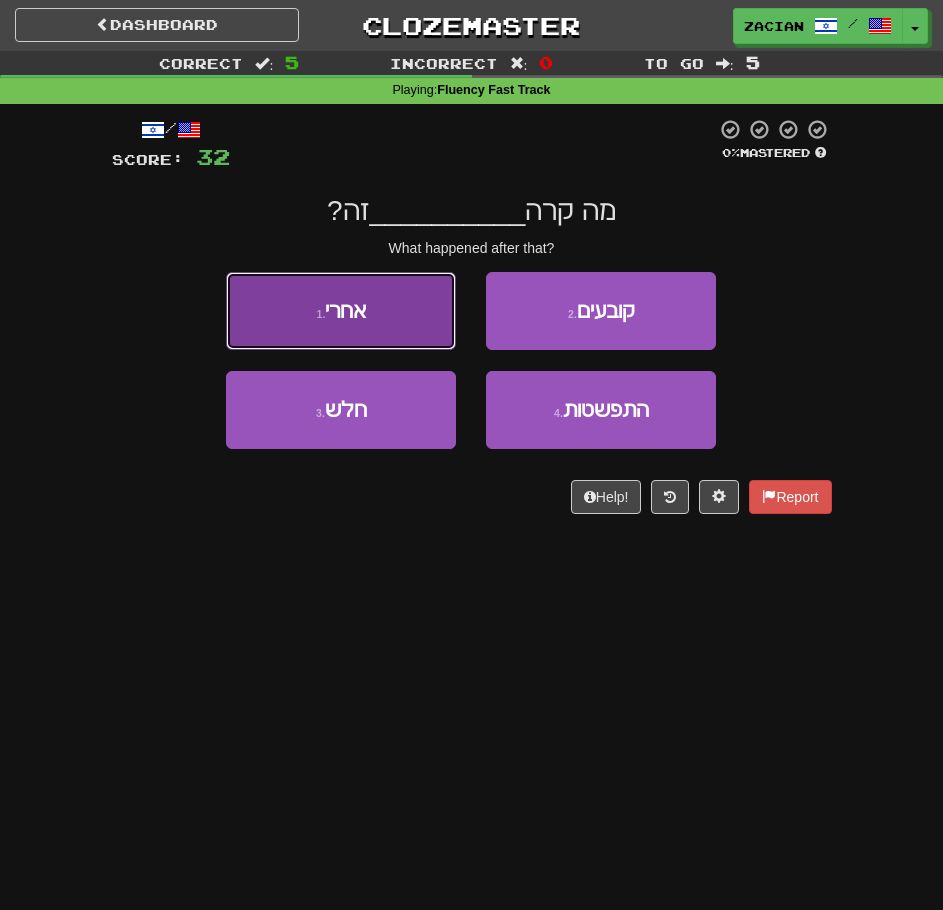 click on "1 .  אחרי" at bounding box center (341, 311) 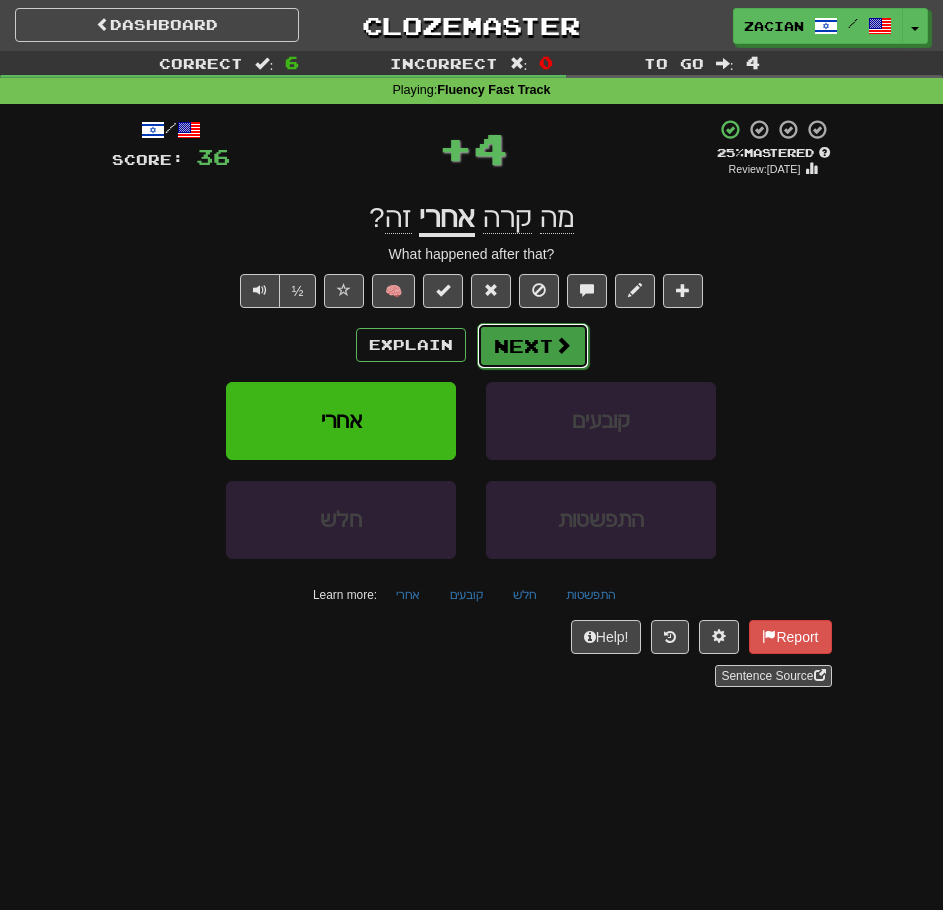 click on "Next" at bounding box center (533, 346) 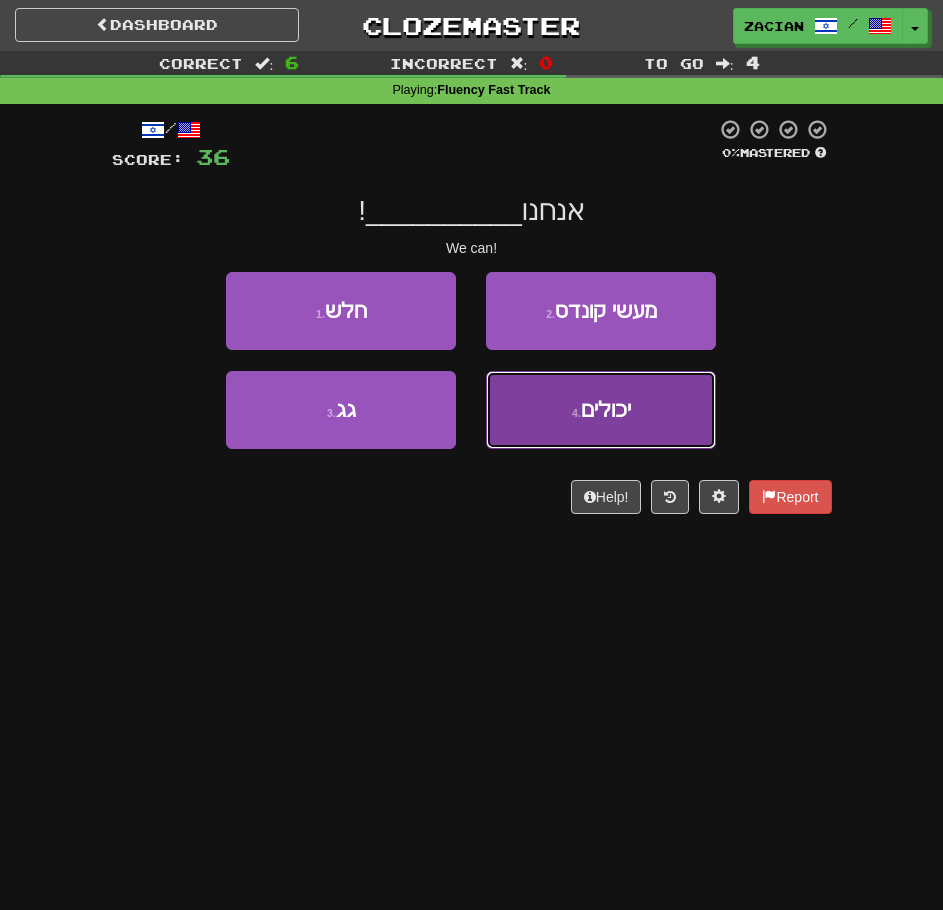 click on "4 .  יכולים" at bounding box center [601, 410] 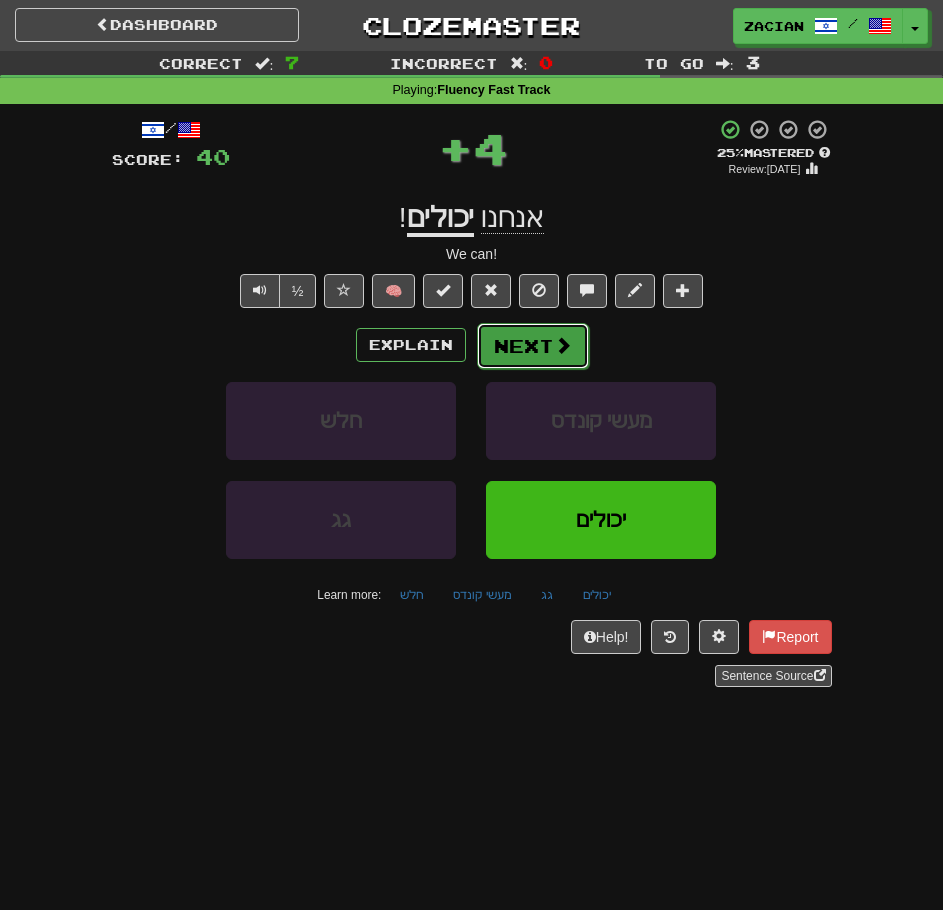 click on "Next" at bounding box center [533, 346] 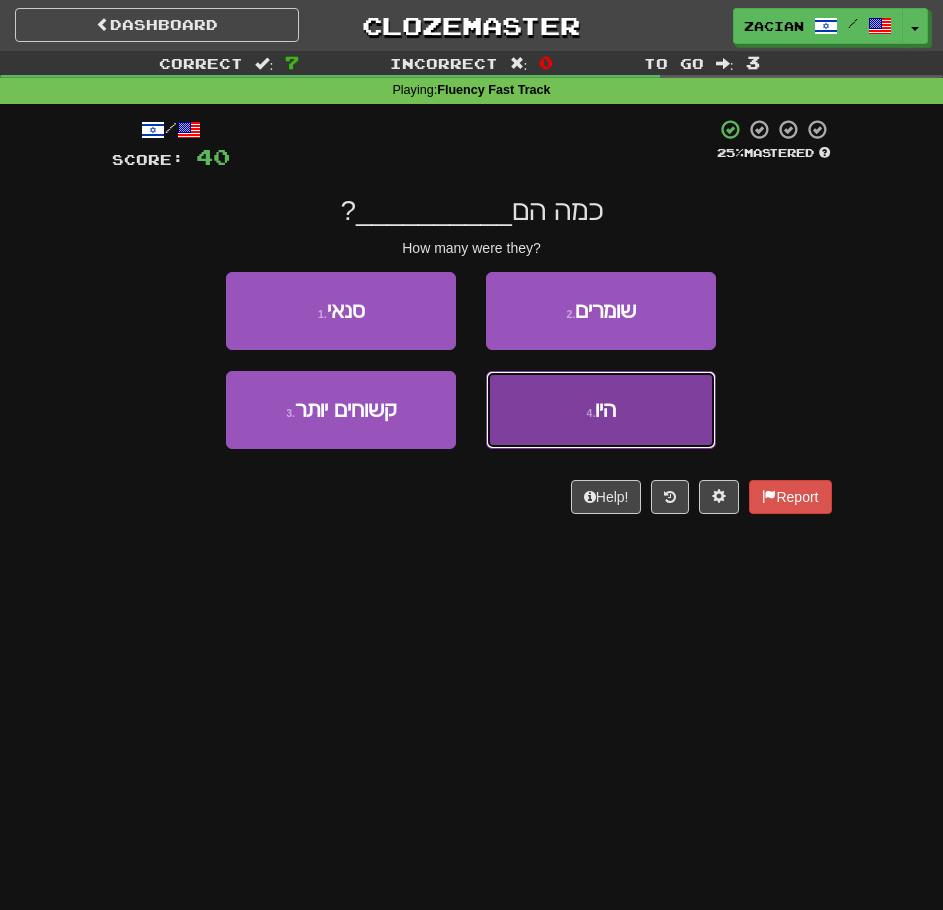 click on "4 .  היו" at bounding box center [601, 410] 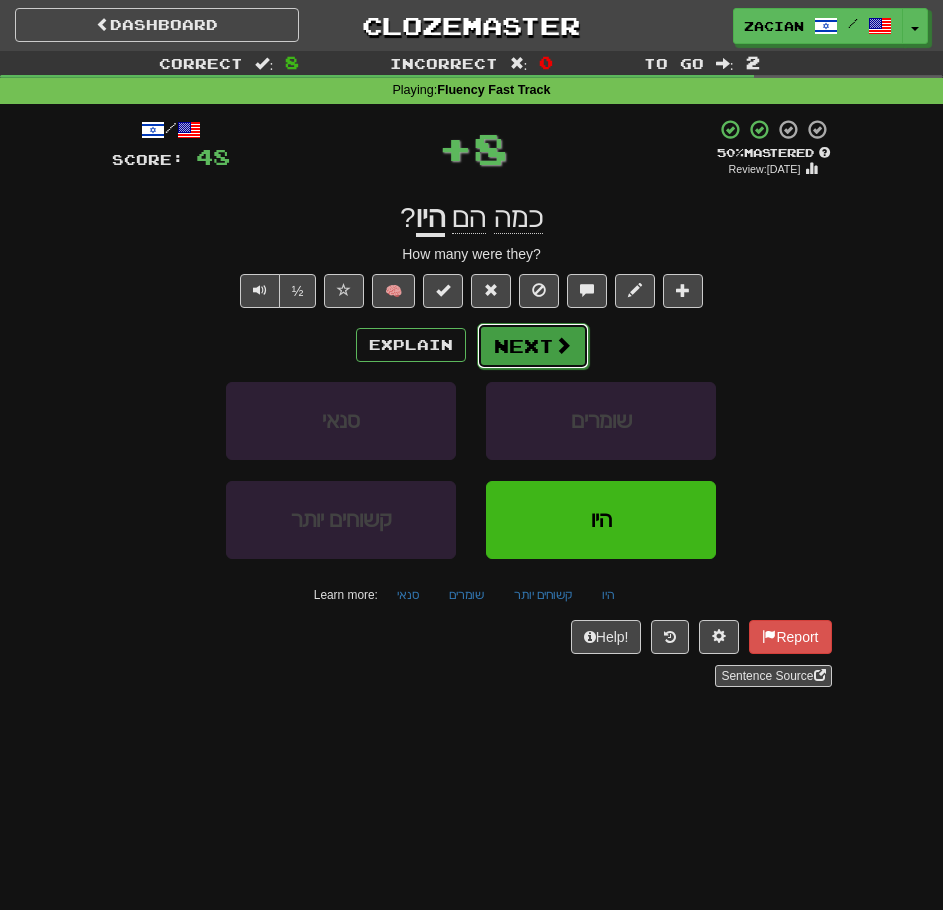 click at bounding box center [563, 345] 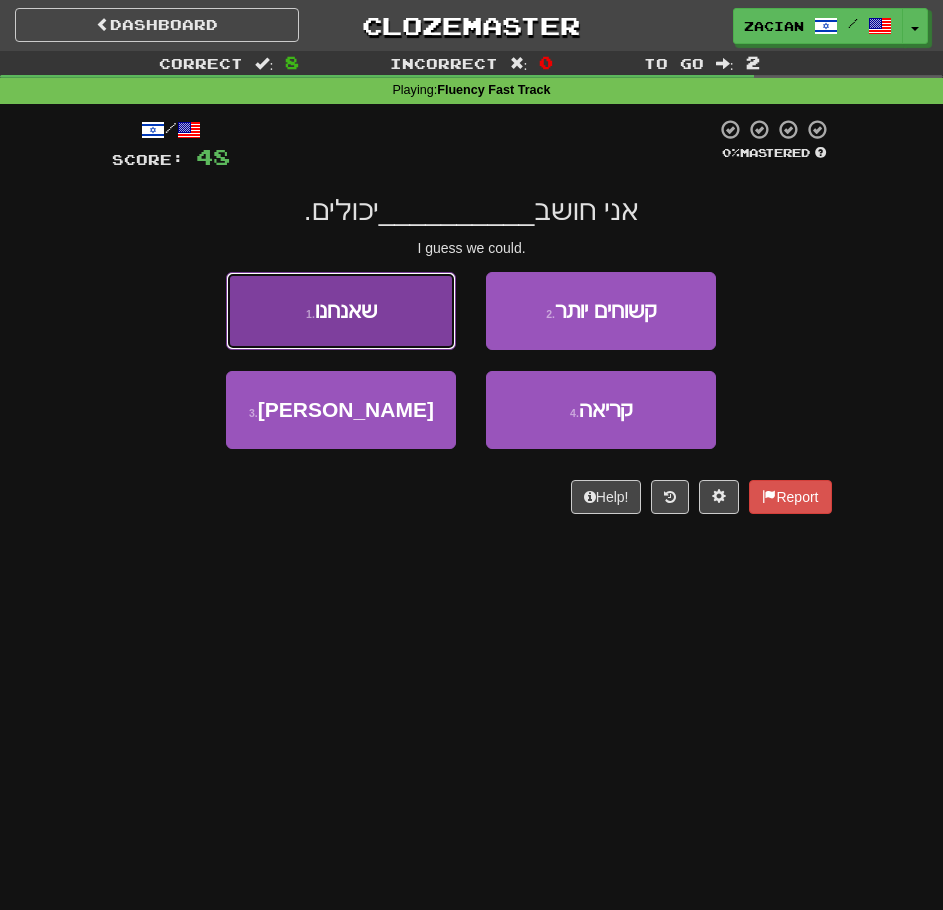 click on "שאנחנו" at bounding box center (346, 310) 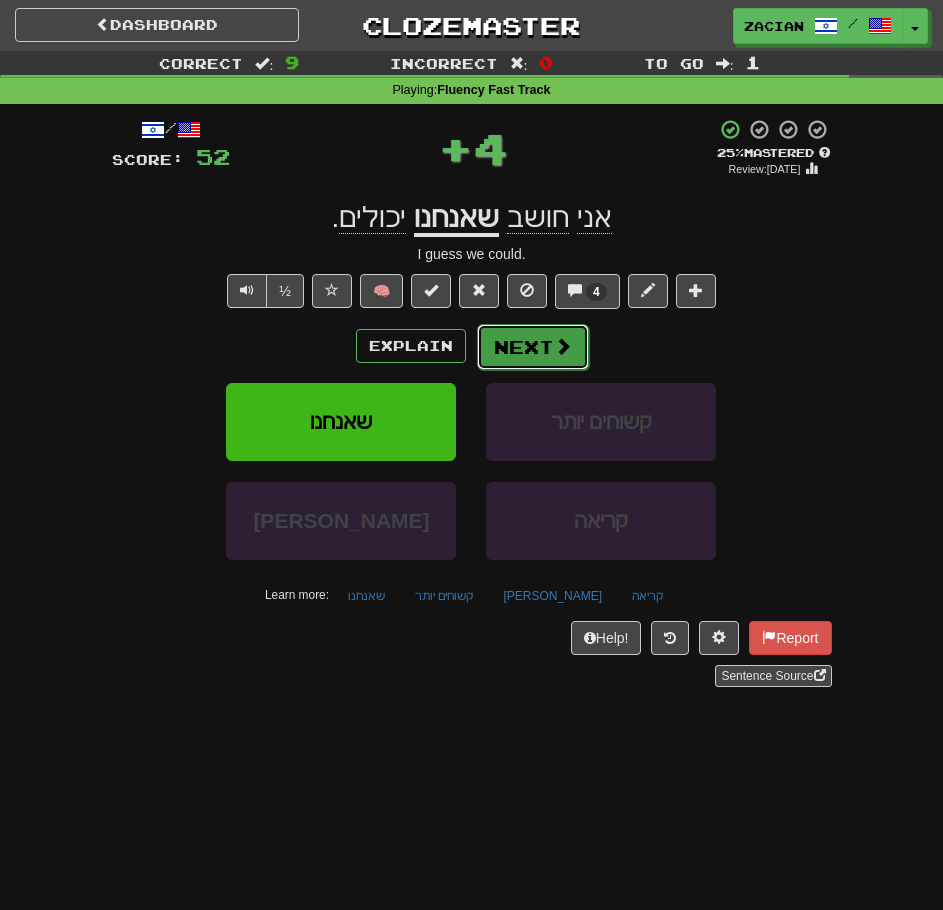 click on "Next" at bounding box center (533, 347) 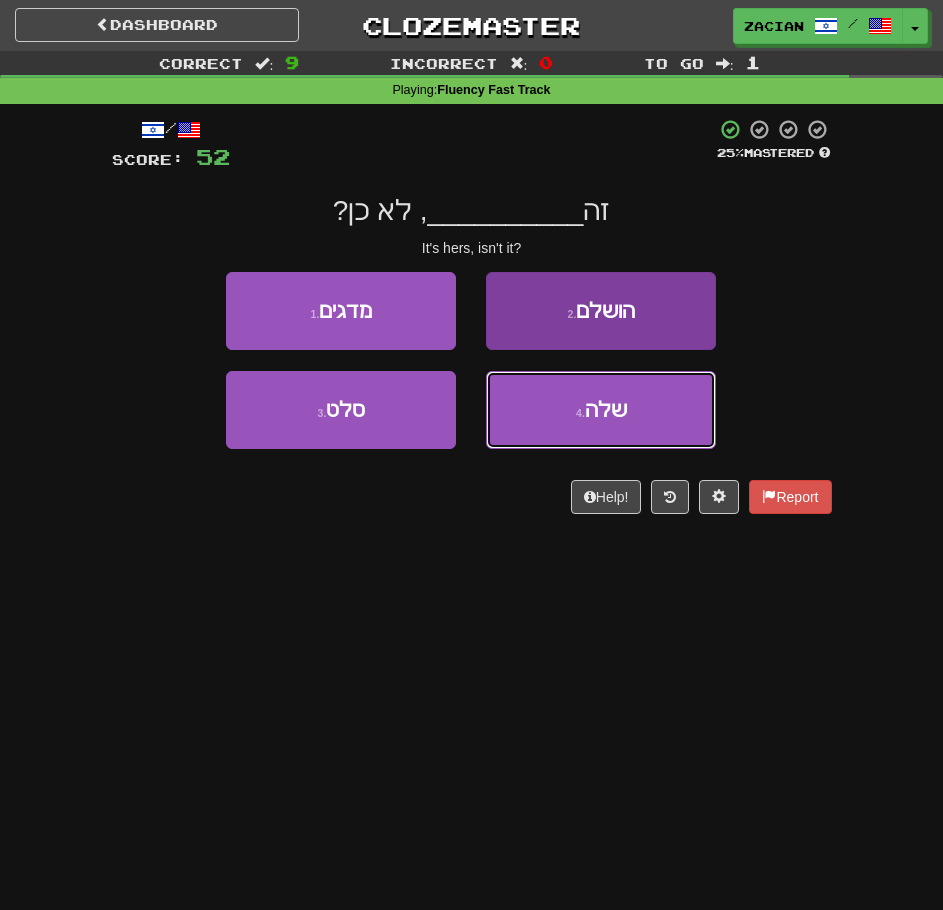 click on "4 .  שלה" at bounding box center (601, 410) 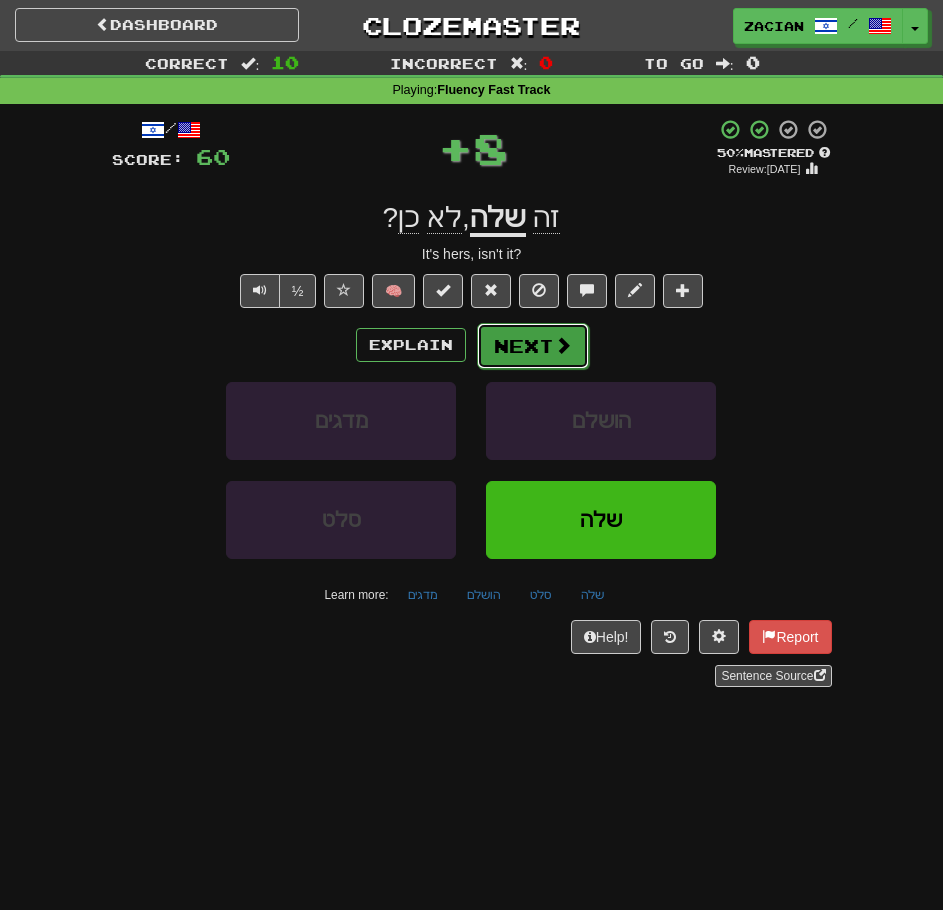 click on "Next" at bounding box center (533, 346) 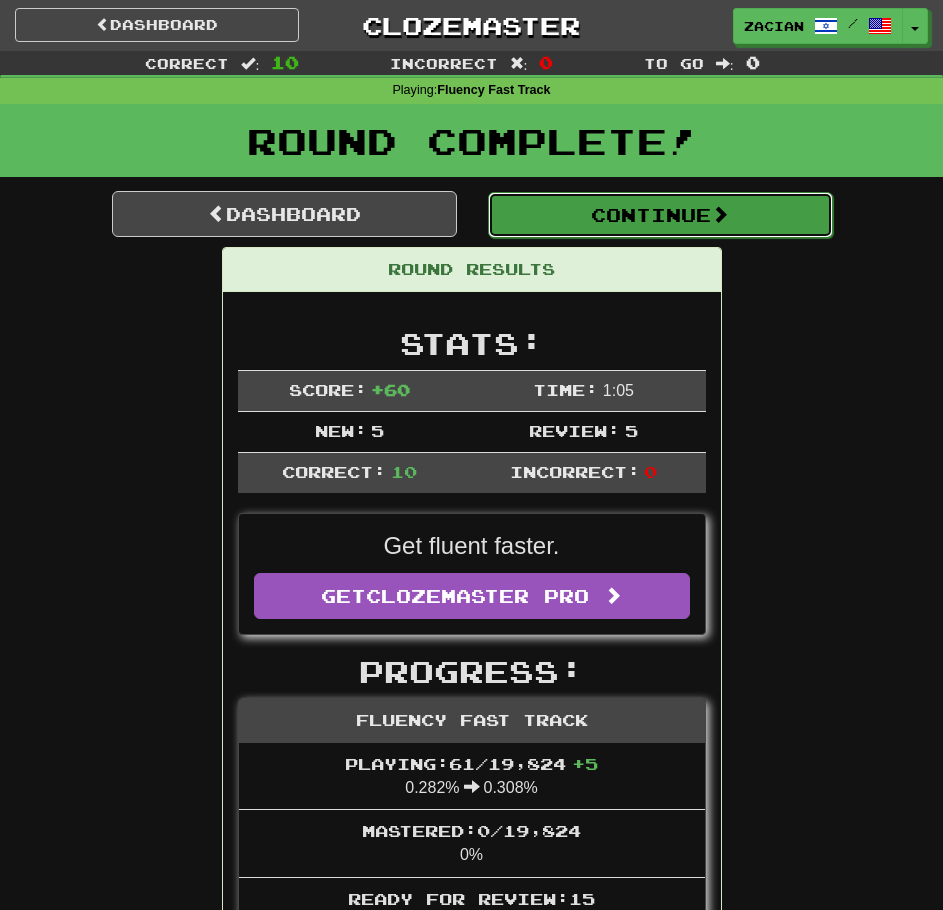 click on "Continue" at bounding box center (660, 215) 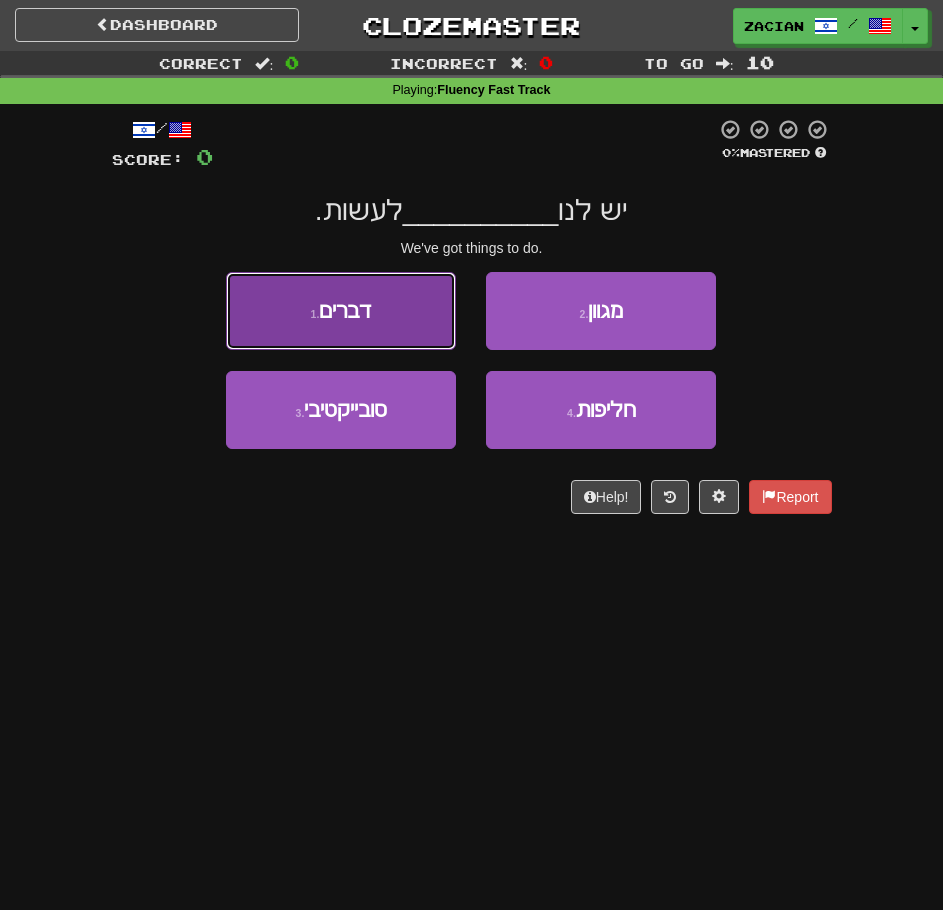 click on "1 .  דברים" at bounding box center (341, 311) 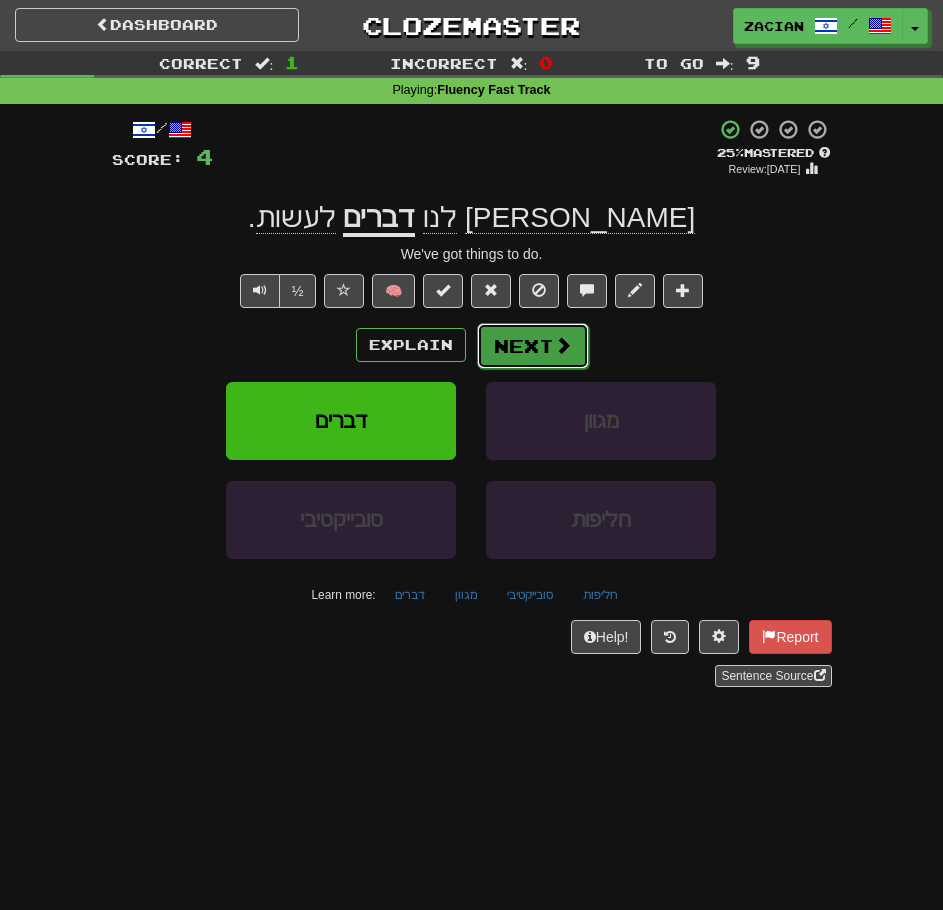 click on "Next" at bounding box center [533, 346] 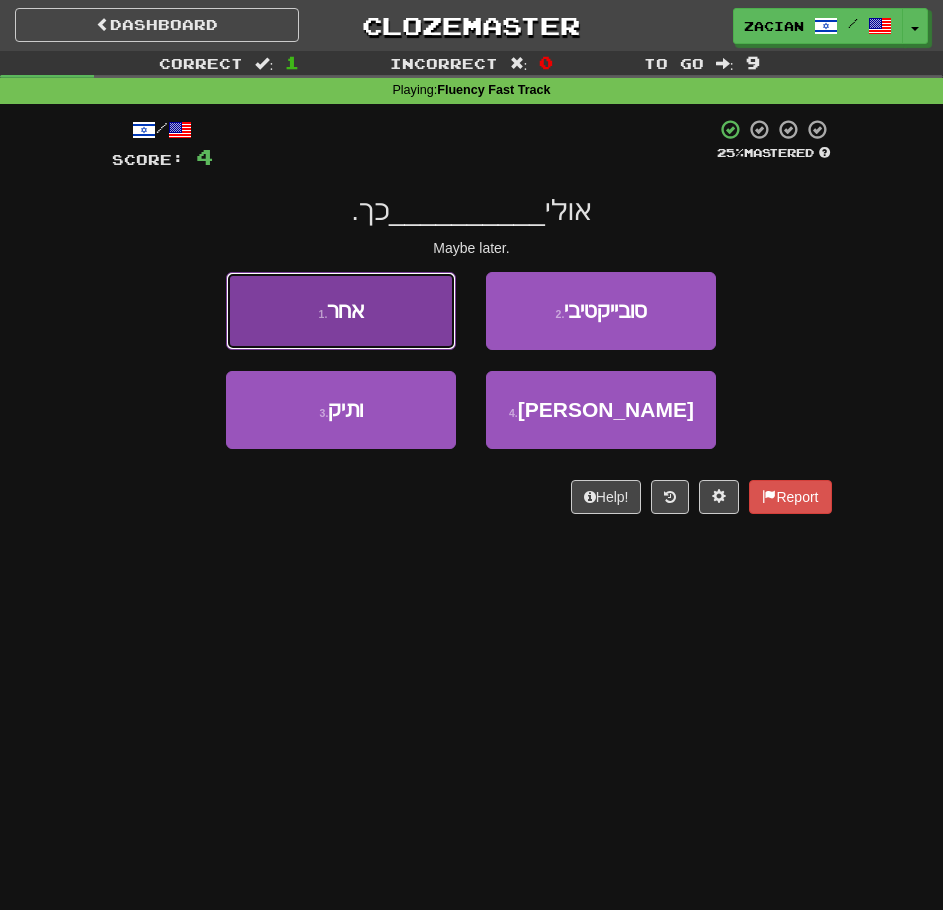click on "1 .  אחר" at bounding box center (341, 311) 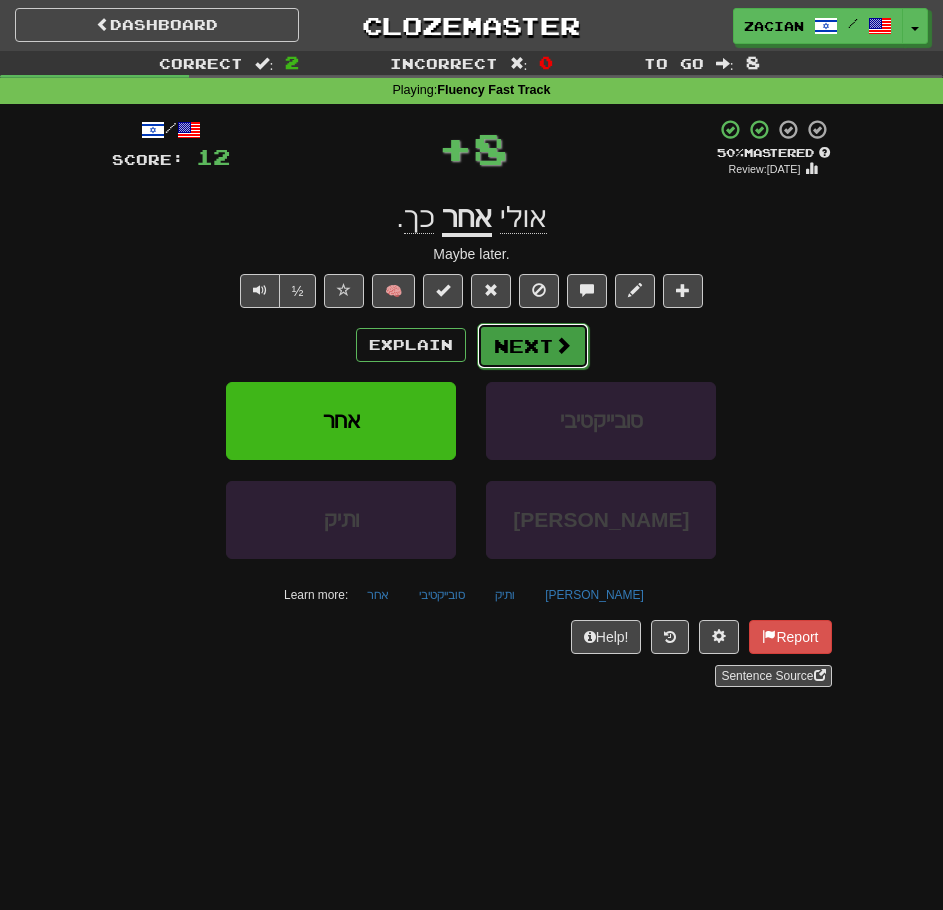 click on "Next" at bounding box center (533, 346) 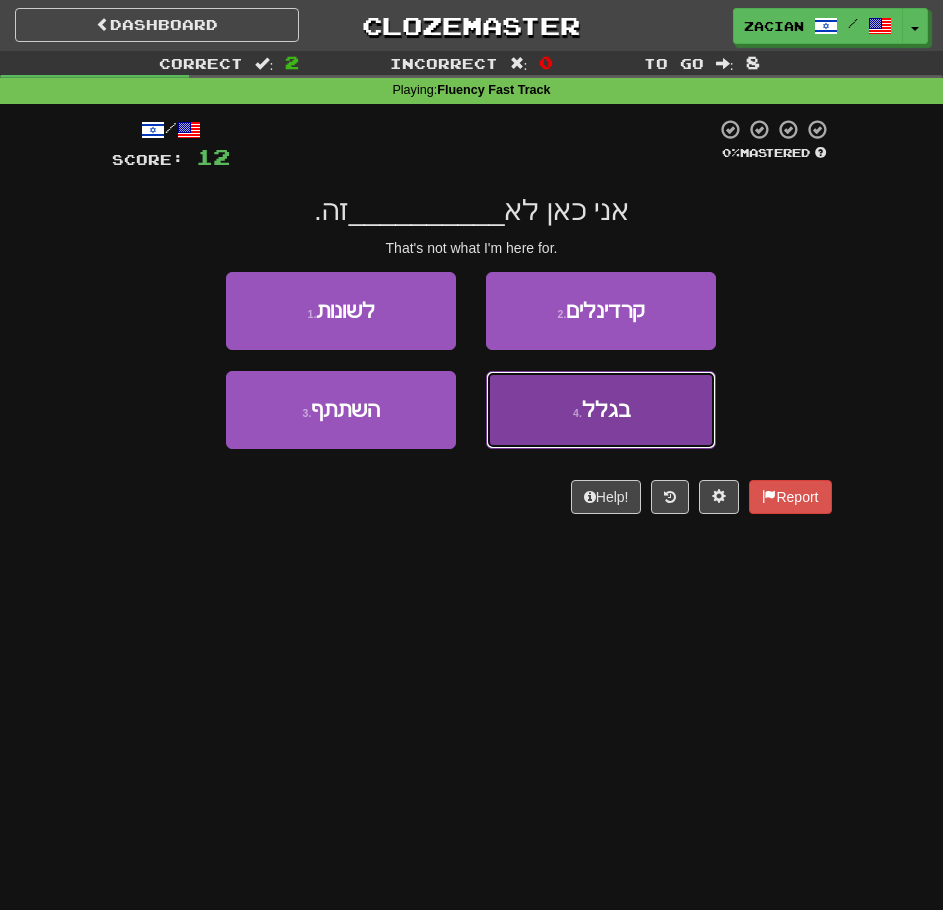 click on "4 .  בגלל" at bounding box center [601, 410] 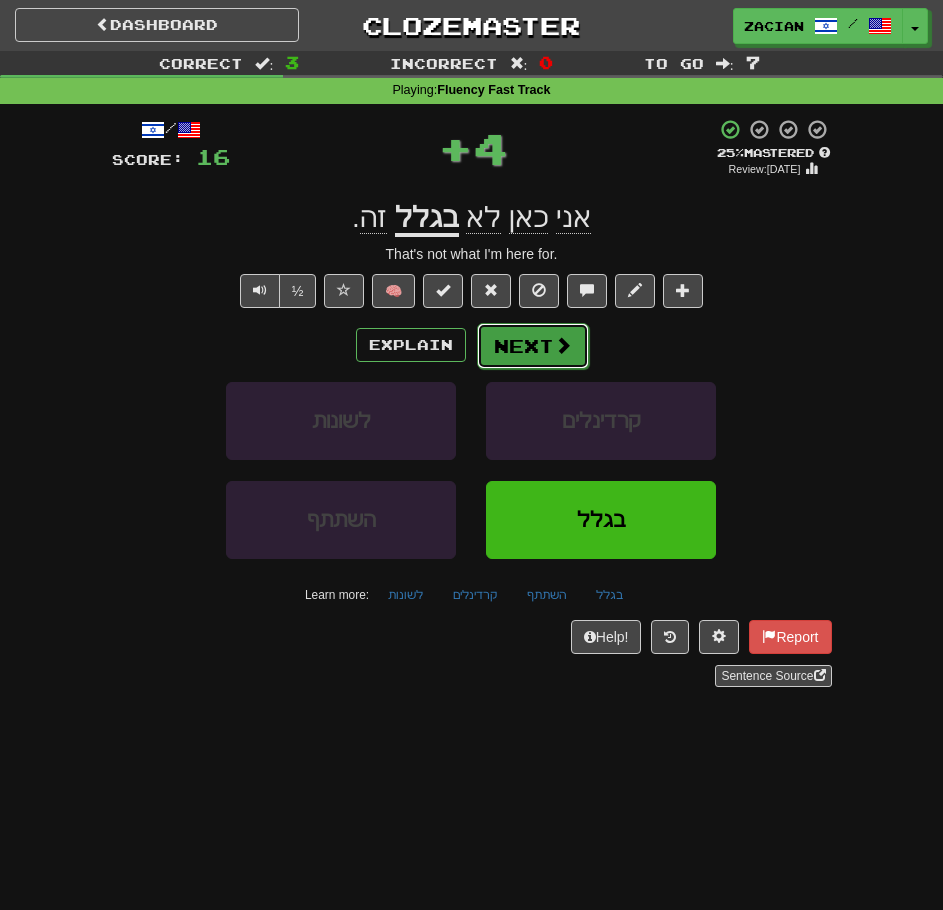 click on "Next" at bounding box center (533, 346) 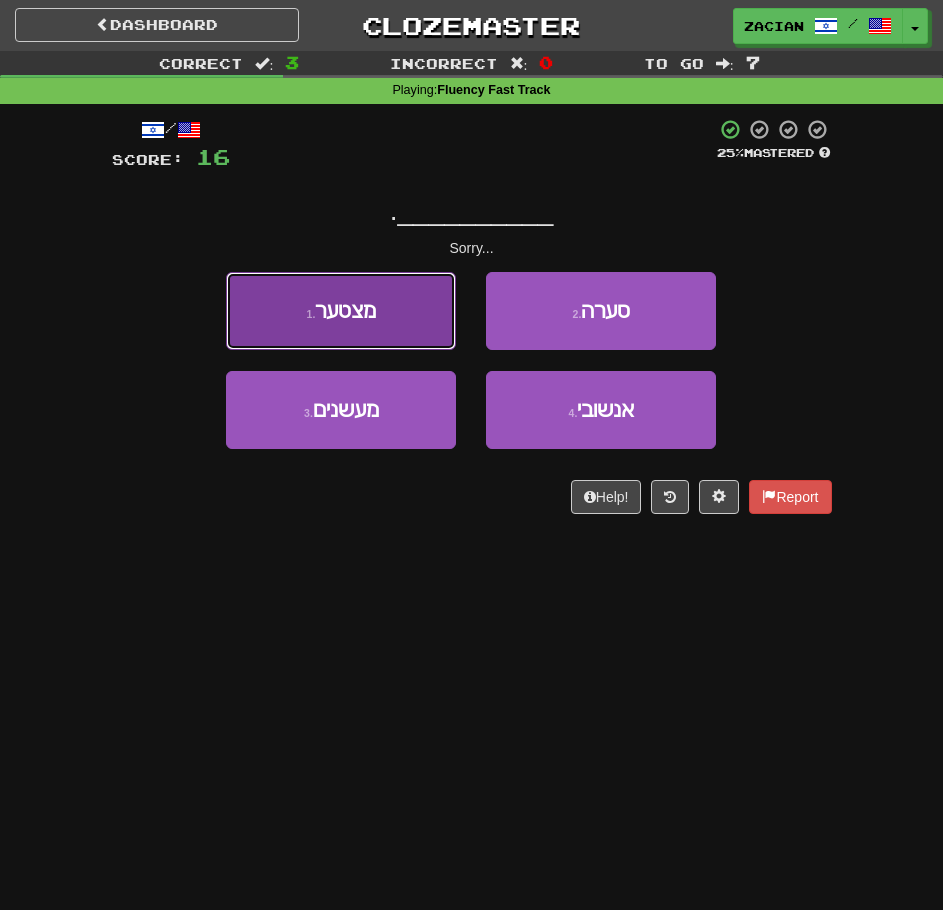 click on "1 .  מצטער" at bounding box center [341, 311] 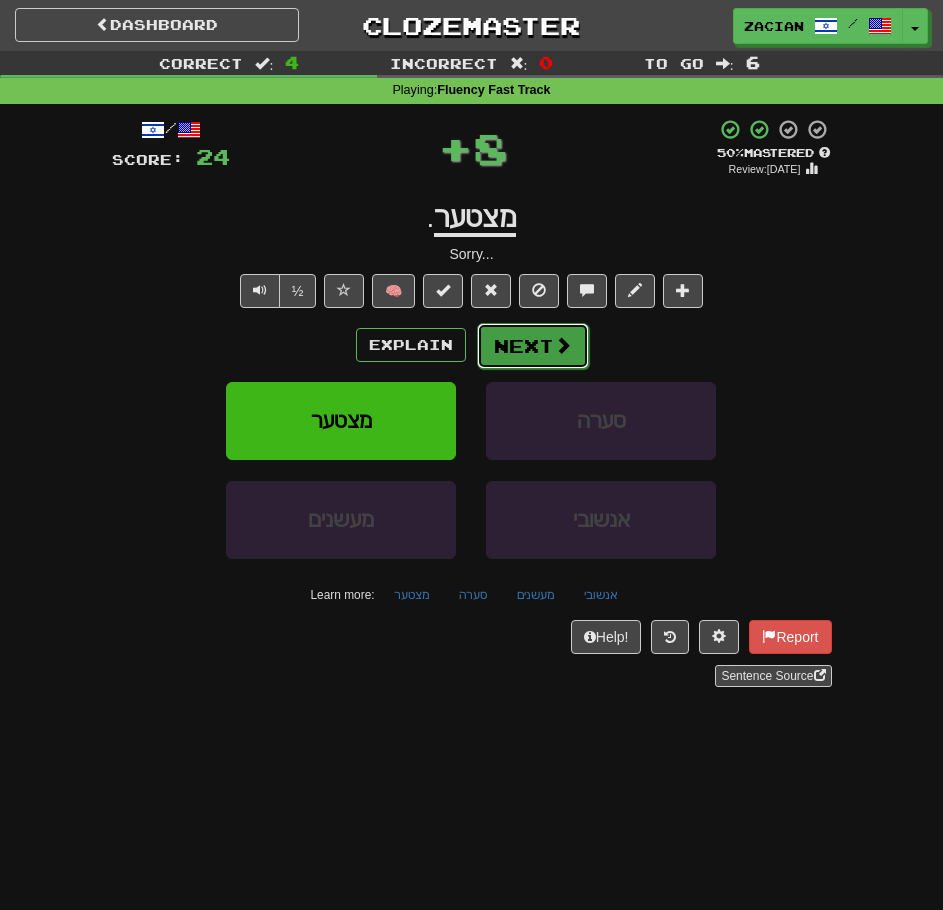 click on "Next" at bounding box center [533, 346] 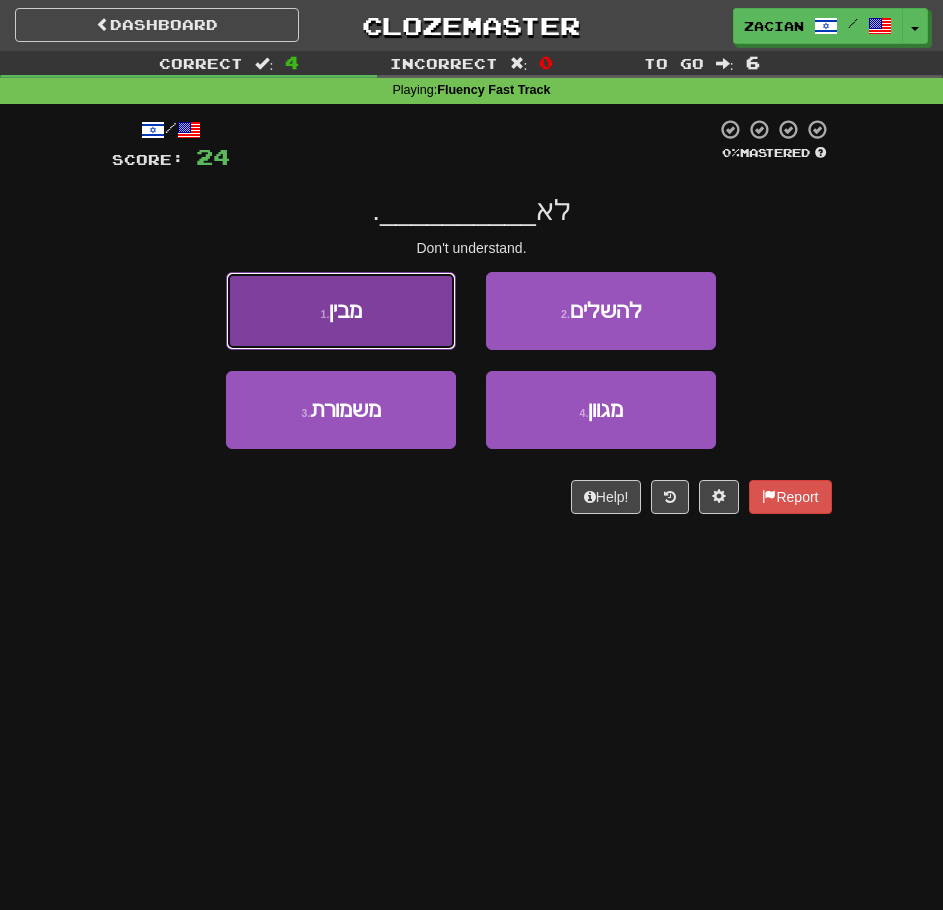 click on "1 .  מבין" at bounding box center [341, 311] 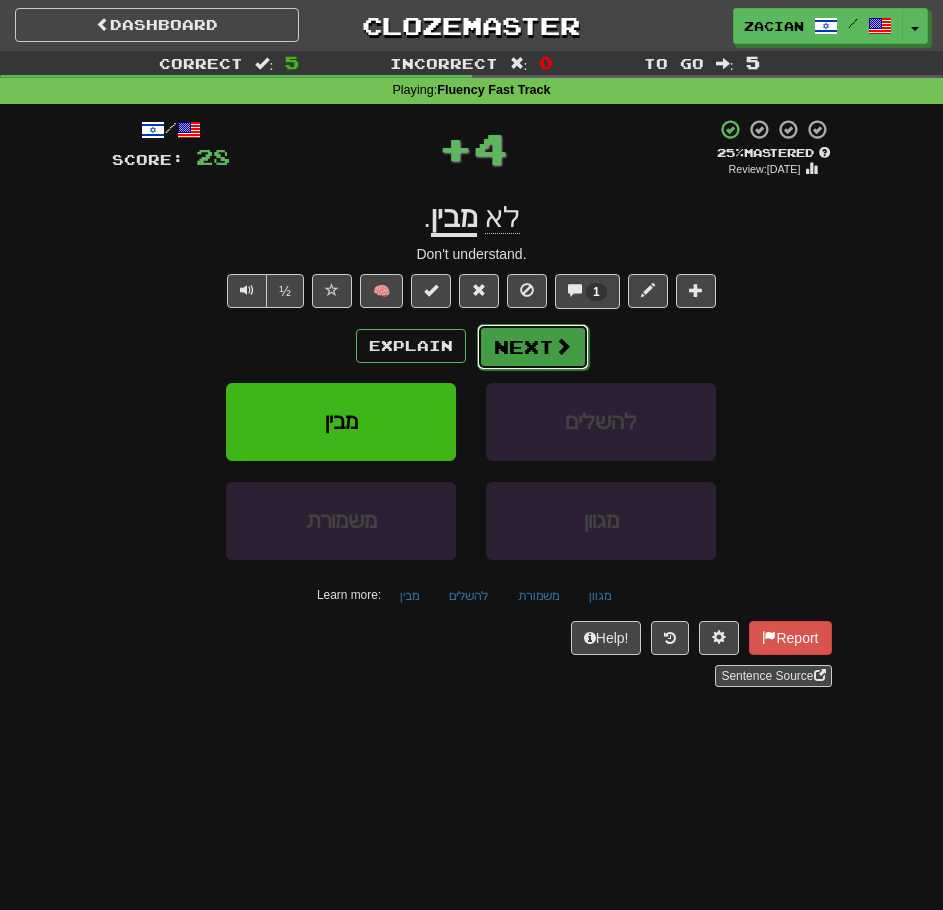 click at bounding box center (563, 346) 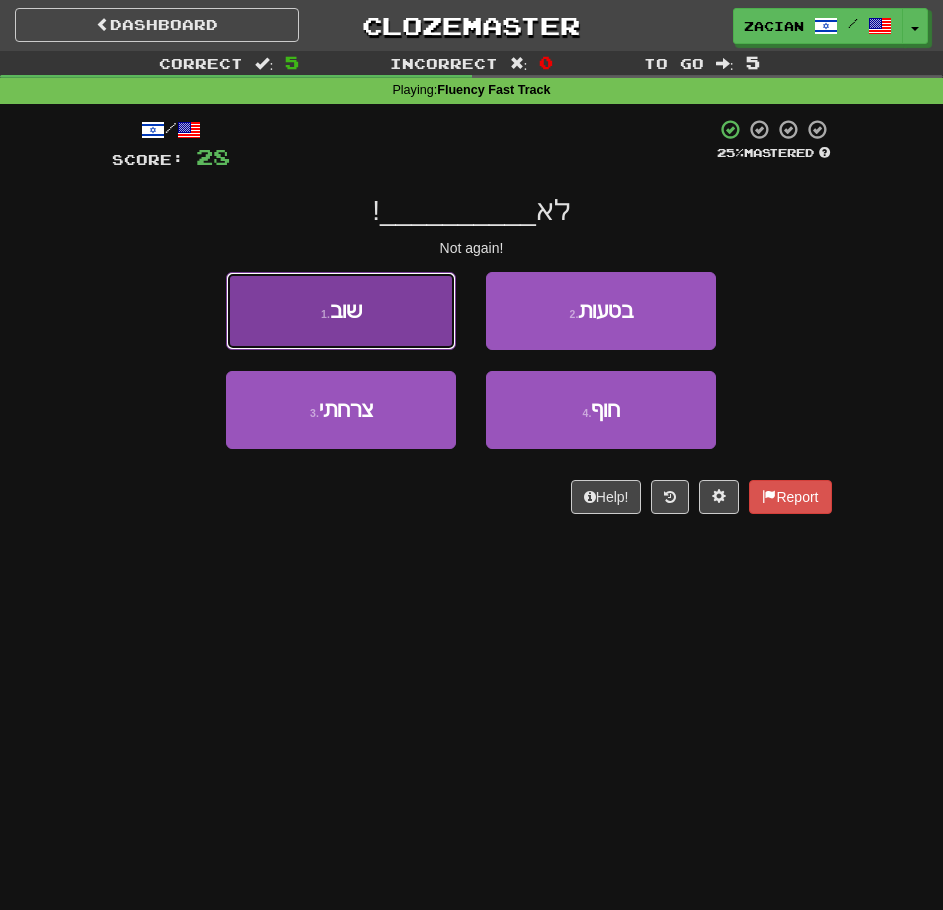 click on "1 .  שוב" at bounding box center [341, 311] 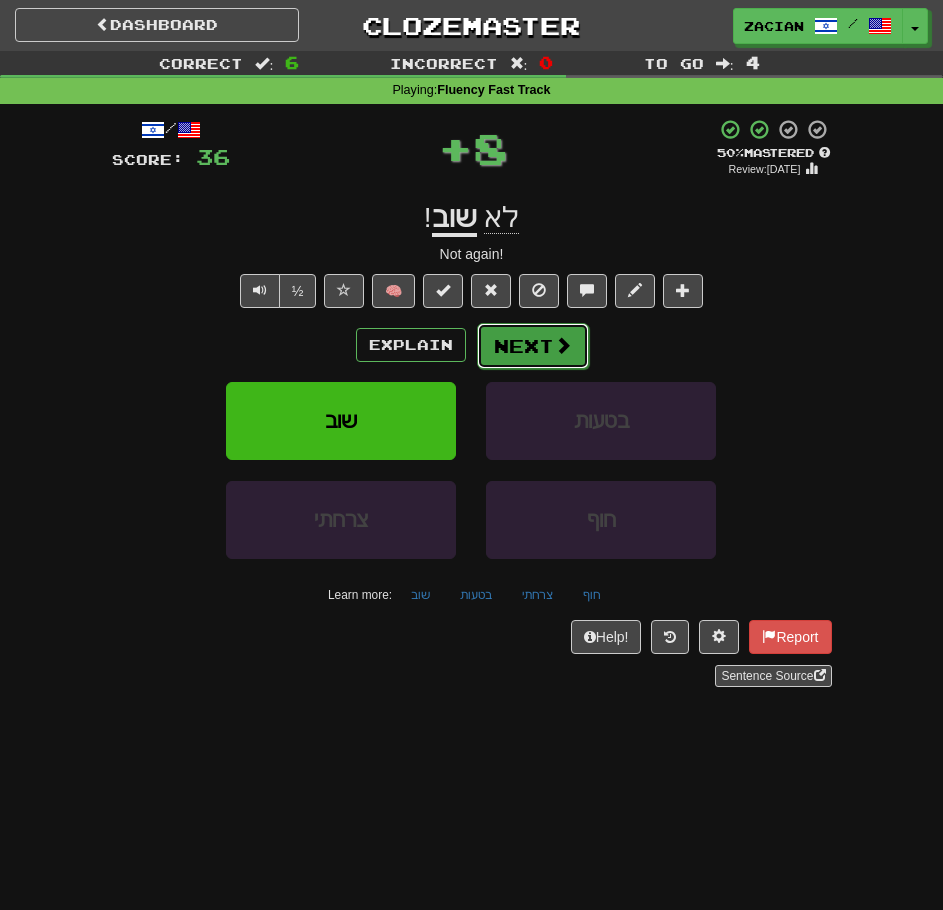 click on "Next" at bounding box center [533, 346] 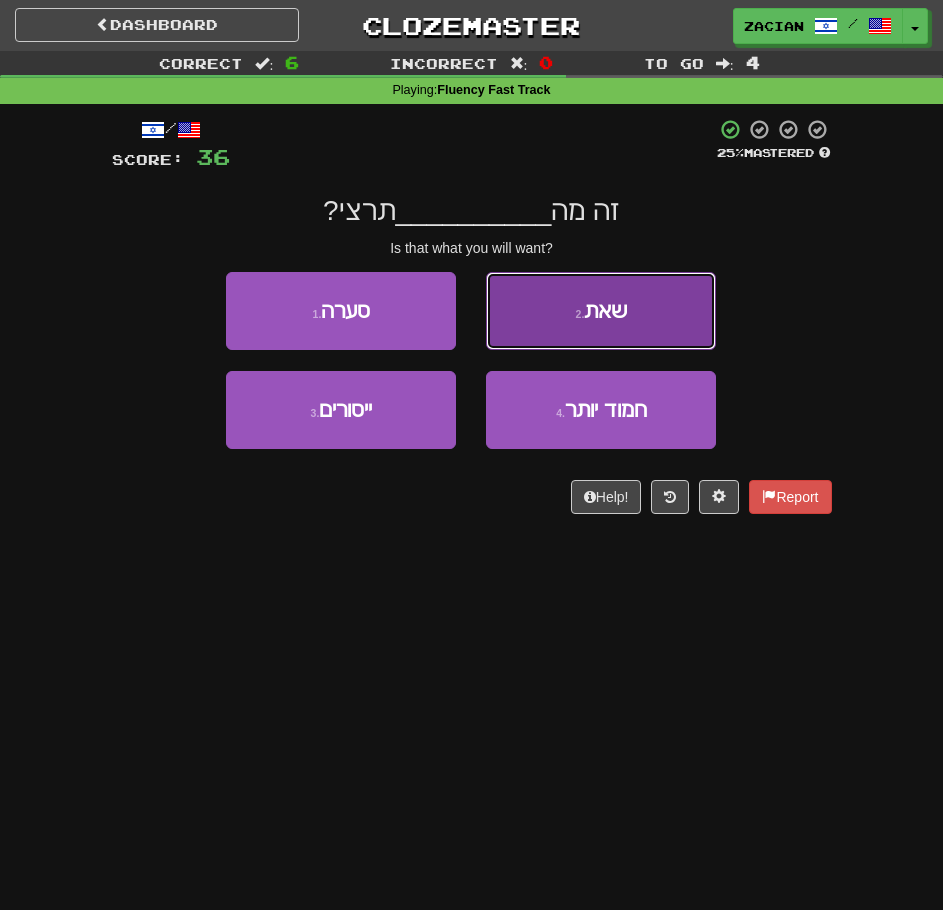 click on "2 .  שאת" at bounding box center (601, 311) 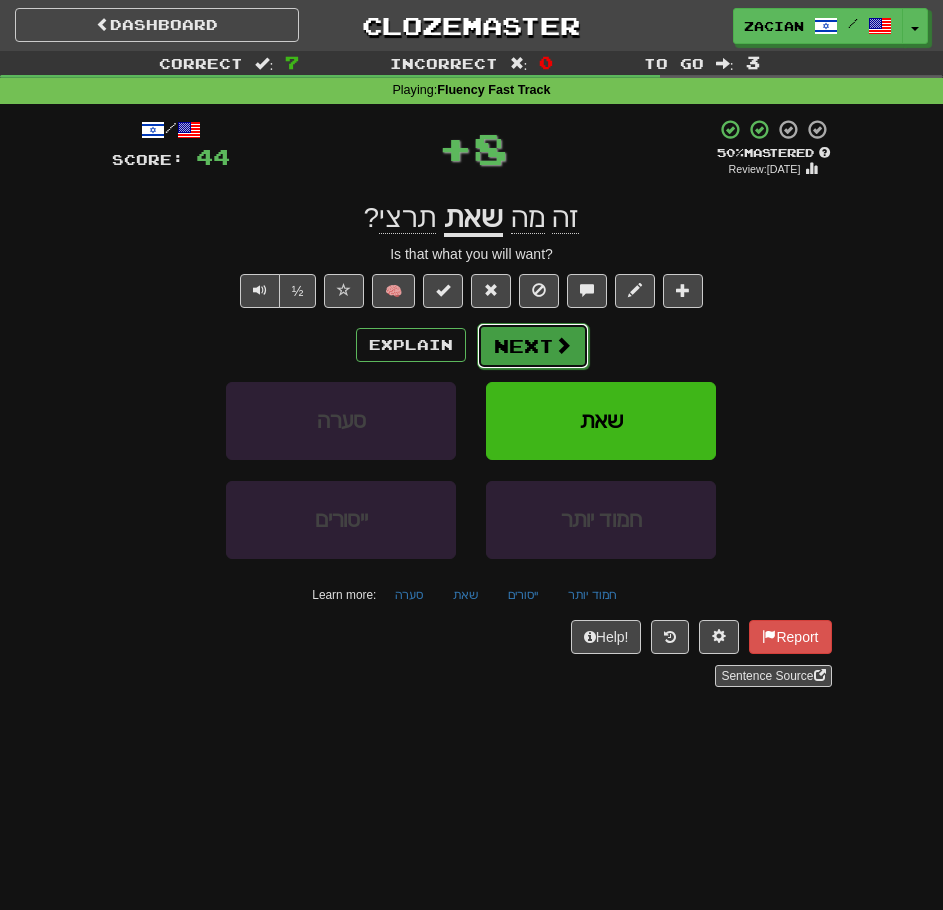 click on "Next" at bounding box center [533, 346] 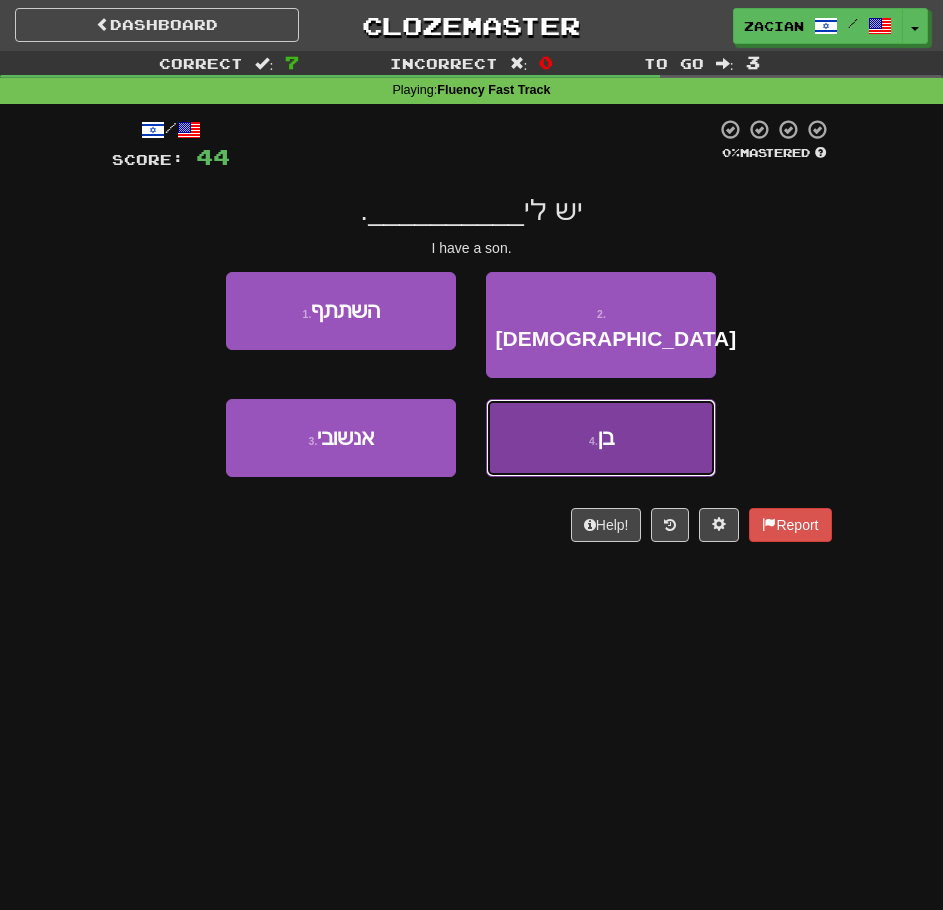 click on "4 .  בן" at bounding box center [601, 438] 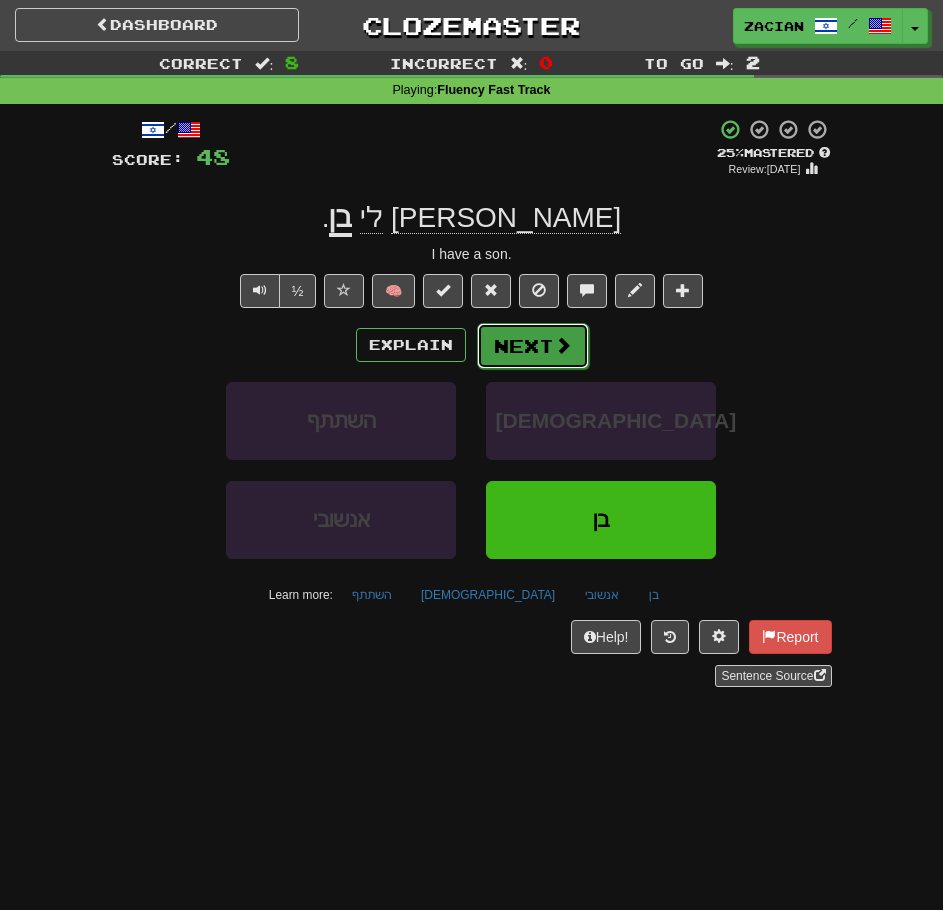 click on "Next" at bounding box center (533, 346) 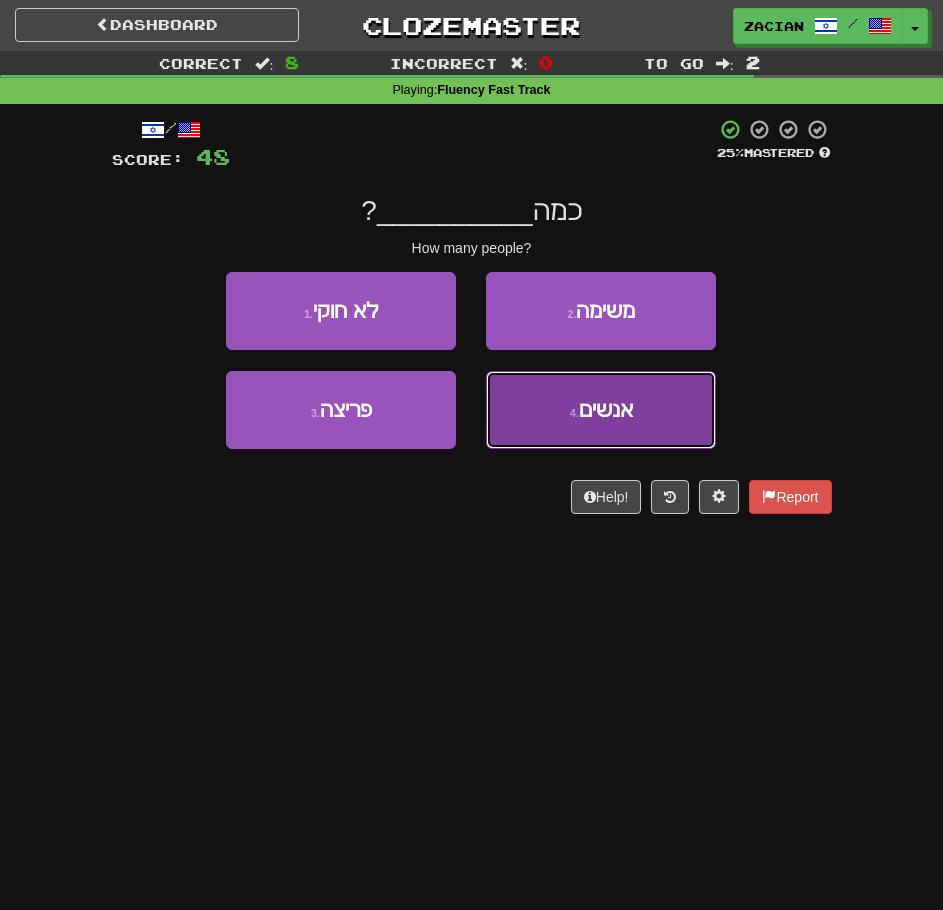 click on "4 .  אנשים" at bounding box center (601, 410) 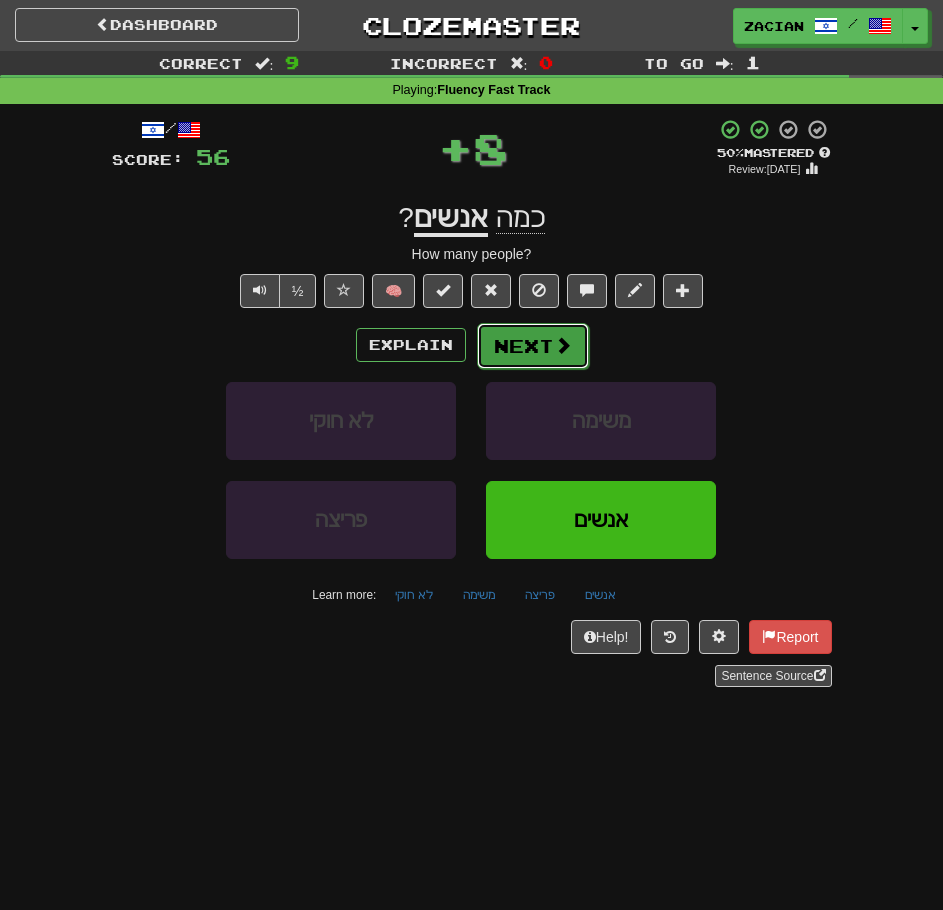 click on "Next" at bounding box center [533, 346] 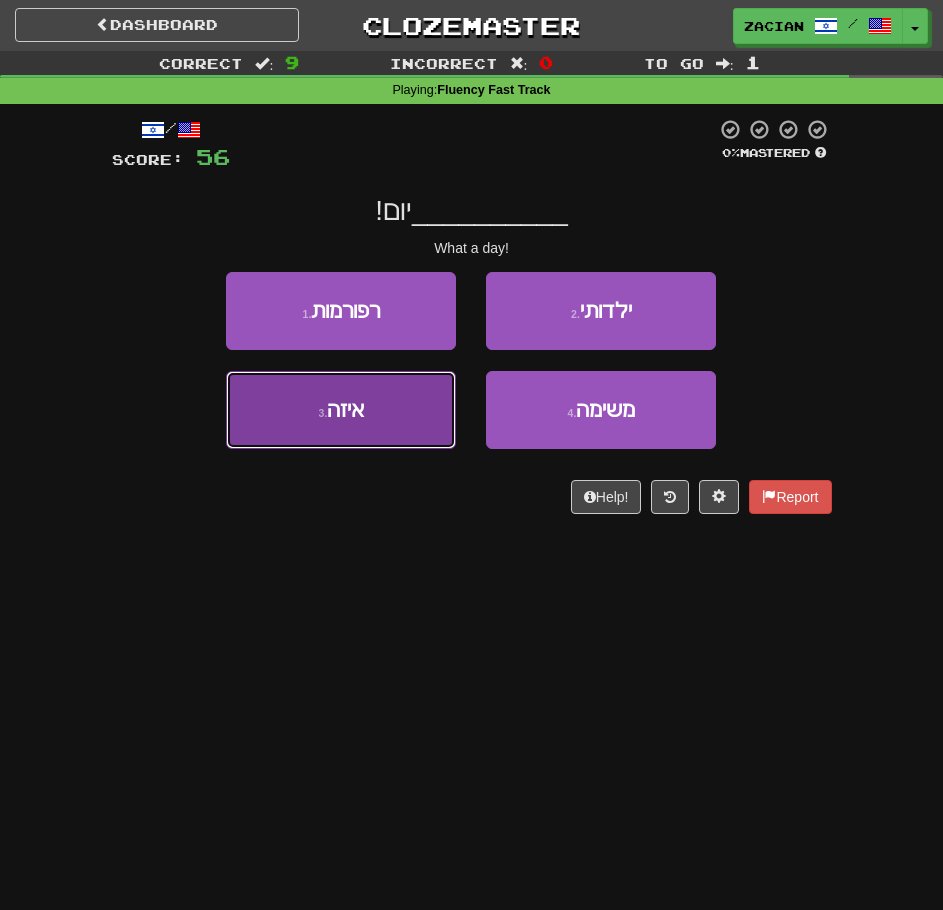 click on "3 .  איזה" at bounding box center (341, 410) 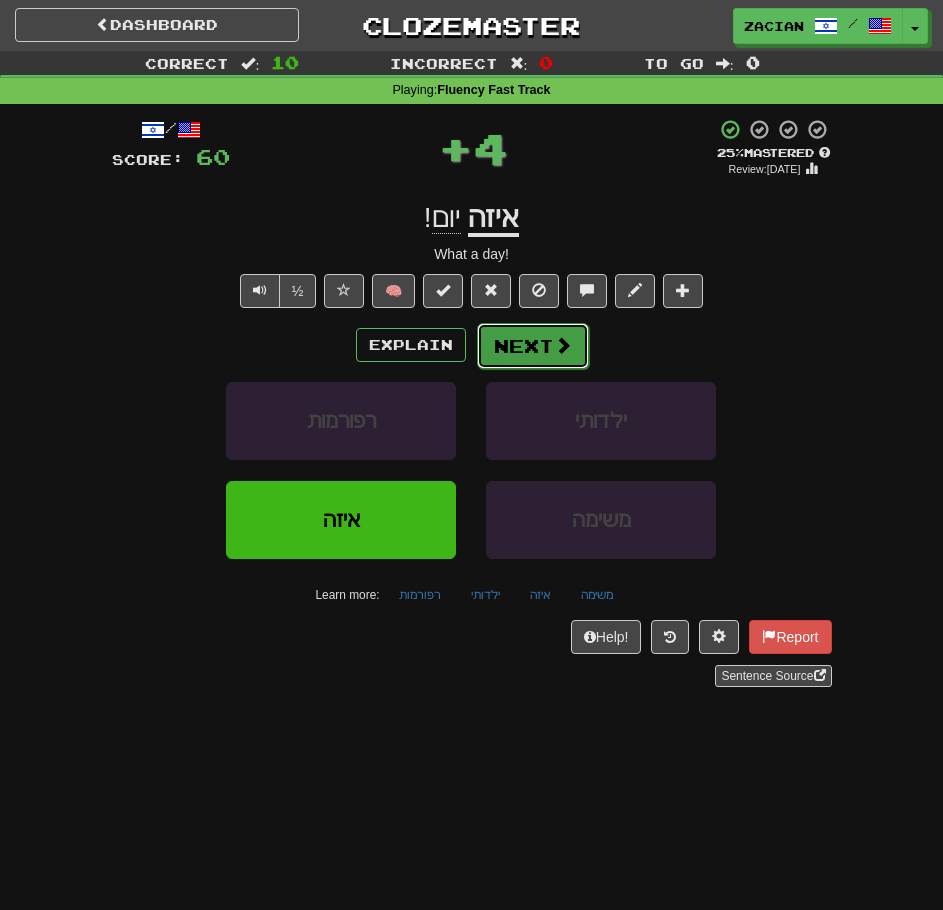 click at bounding box center (563, 345) 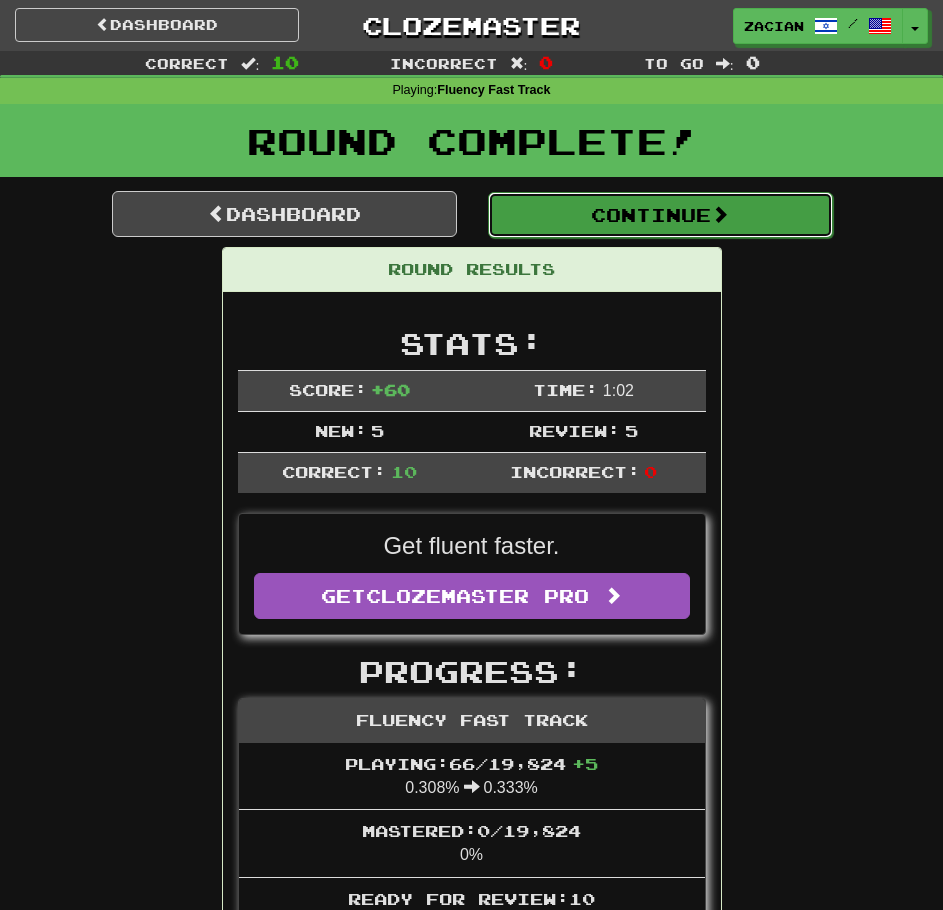 click on "Continue" at bounding box center (660, 215) 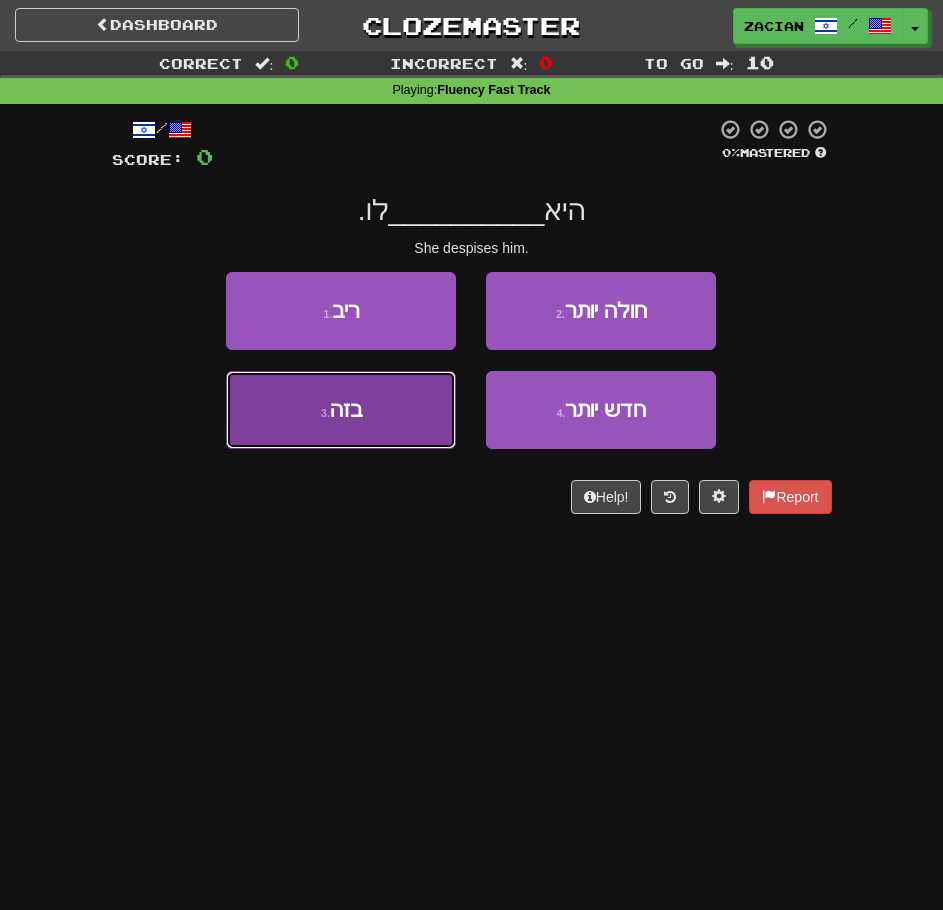 click on "3 .  בזה" at bounding box center (341, 410) 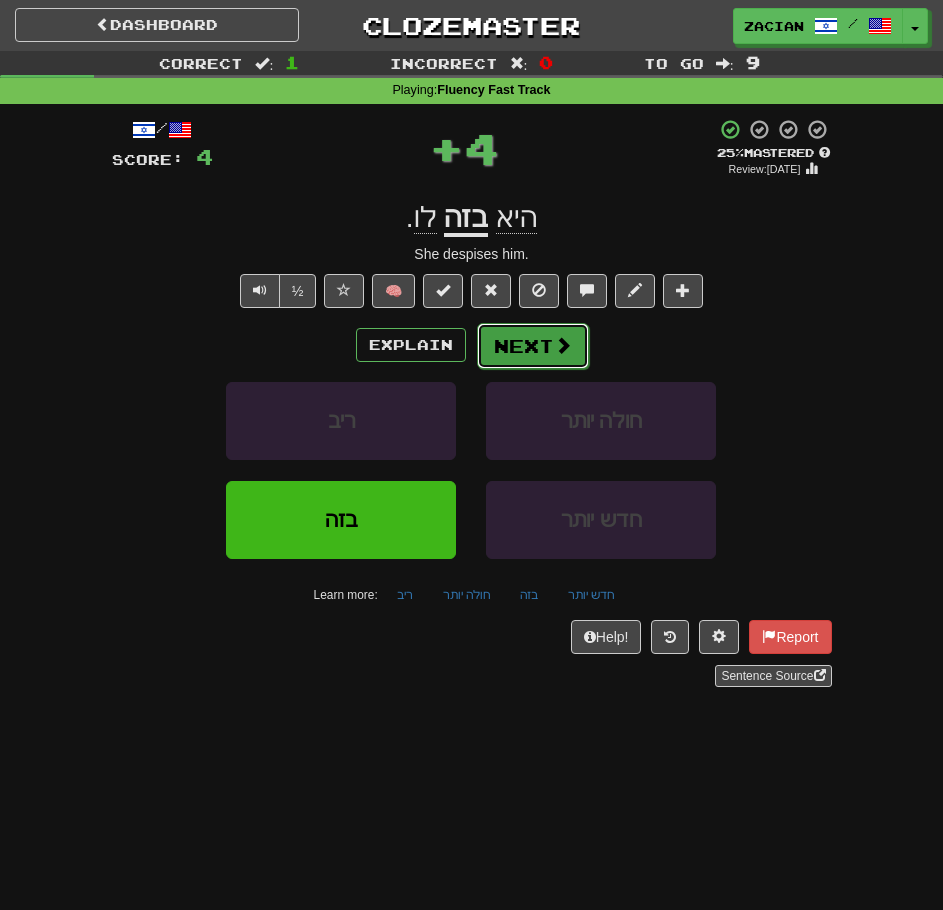 click on "Next" at bounding box center [533, 346] 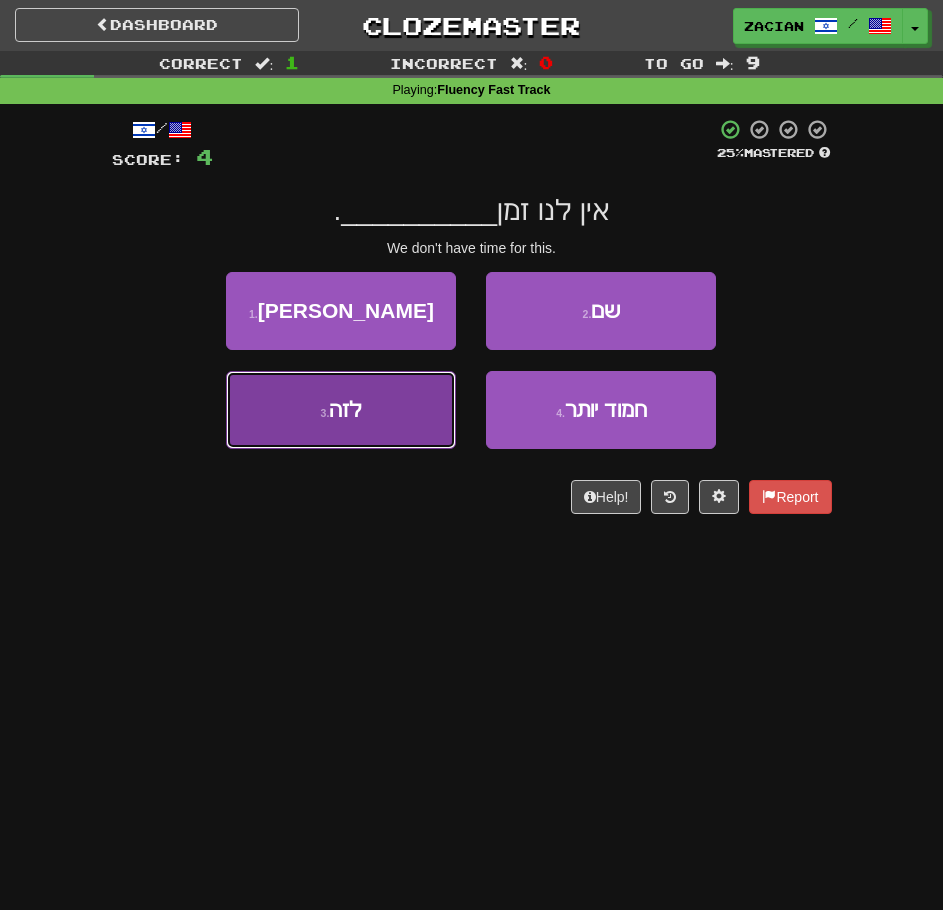 click on "לזה" at bounding box center [345, 409] 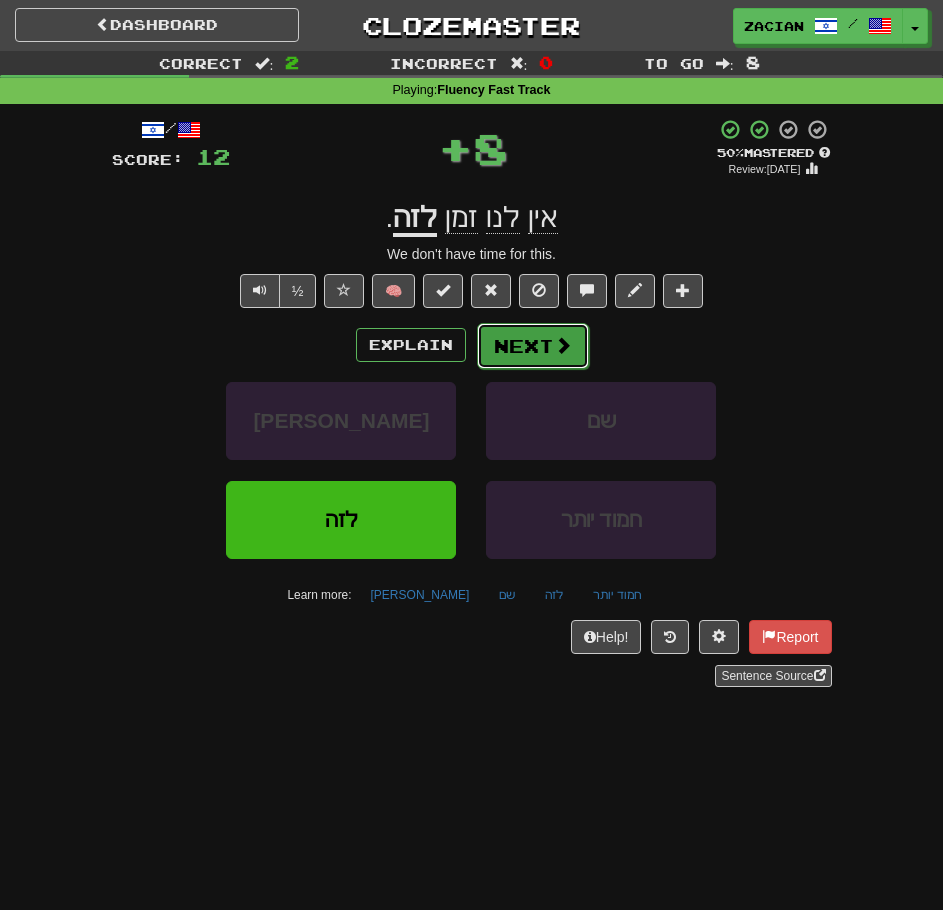 click on "Next" at bounding box center [533, 346] 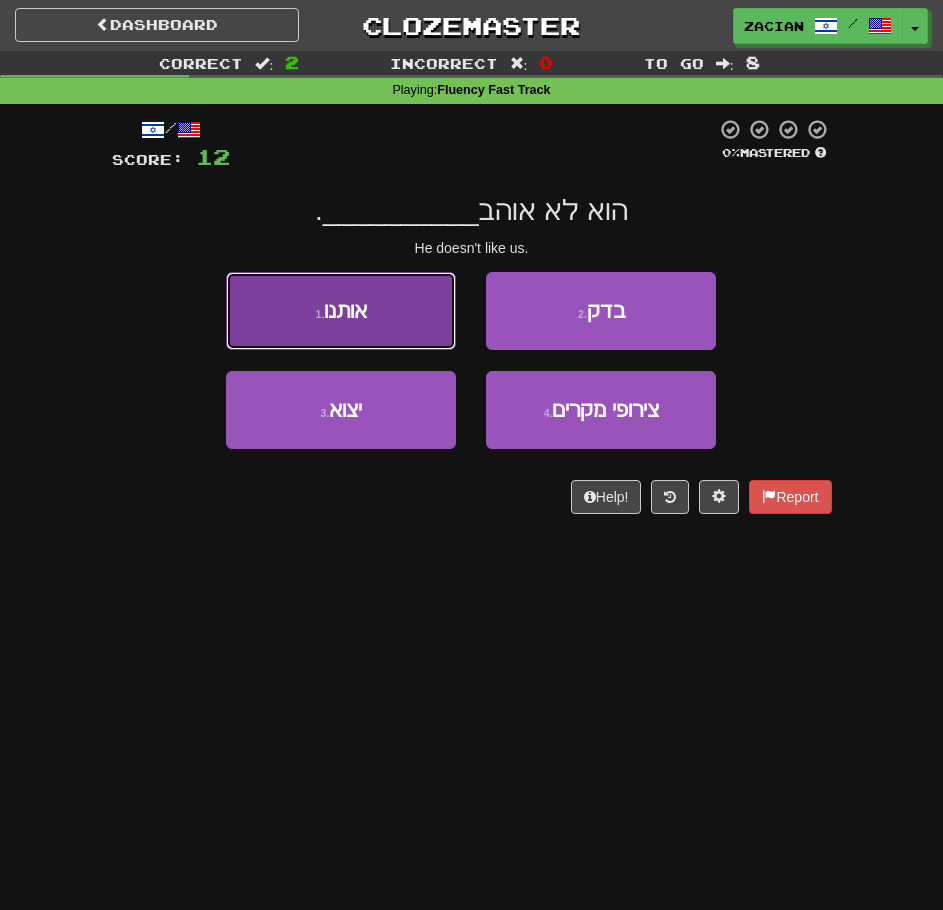 click on "אותנו" at bounding box center (345, 310) 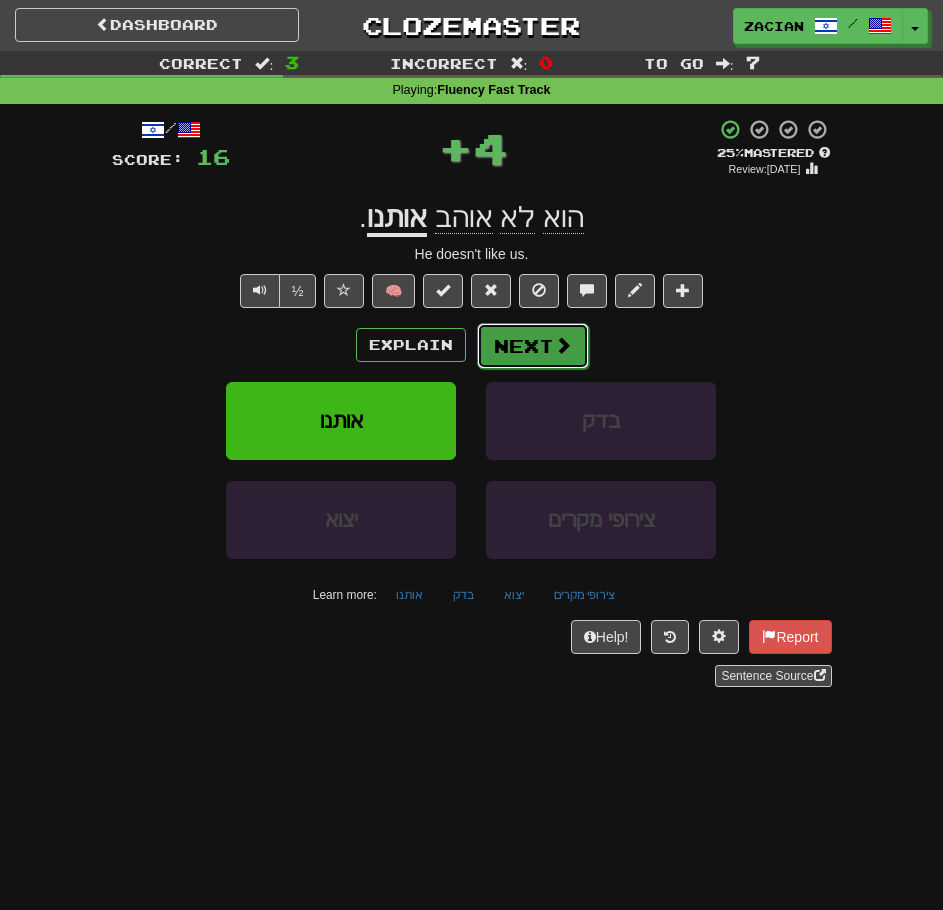 click on "Next" at bounding box center (533, 346) 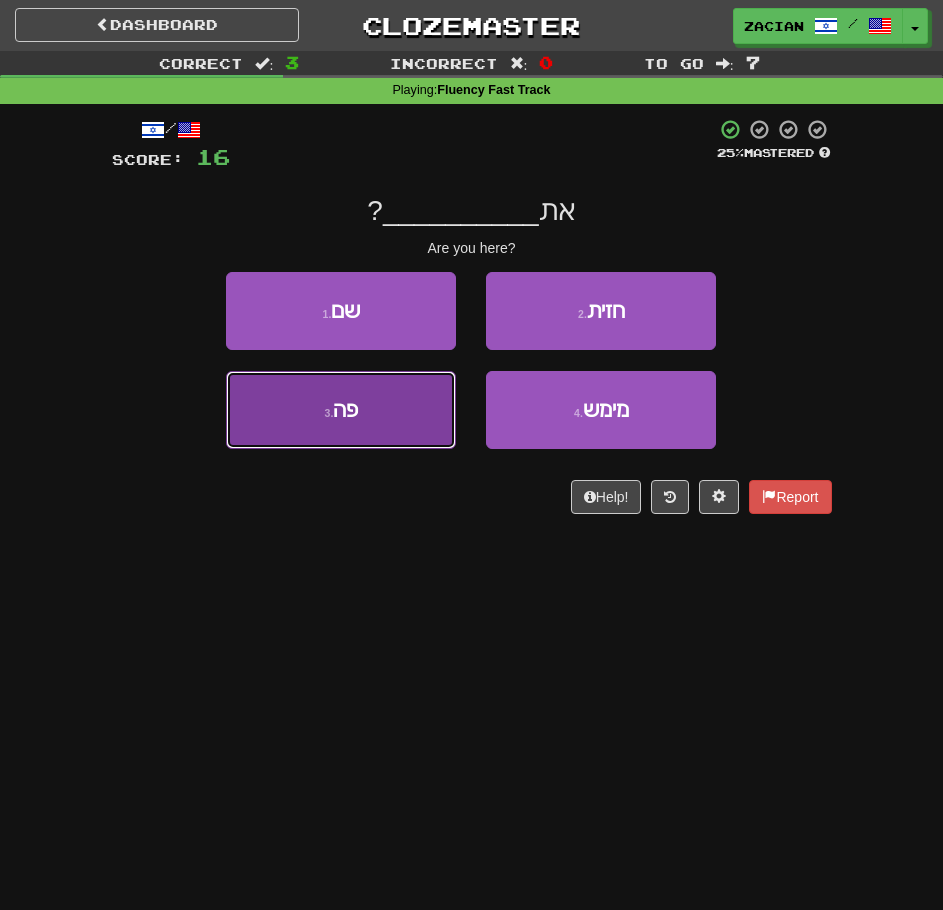 click on "3 .  פה" at bounding box center [341, 410] 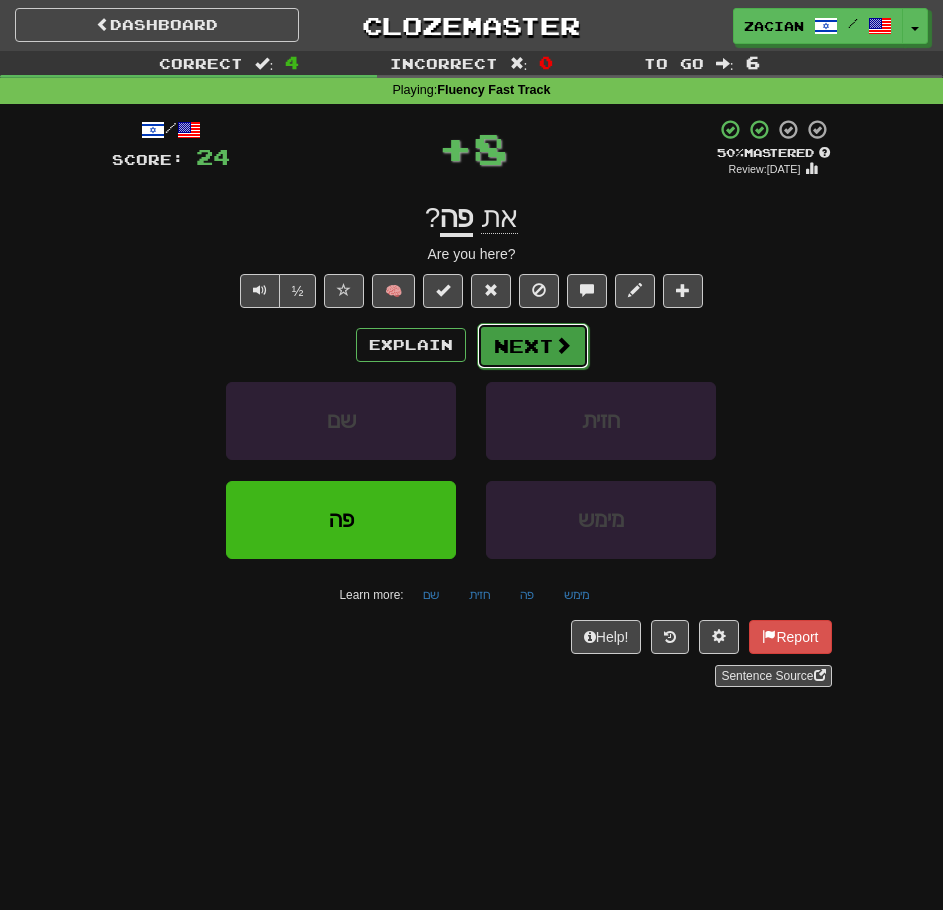 click on "Next" at bounding box center (533, 346) 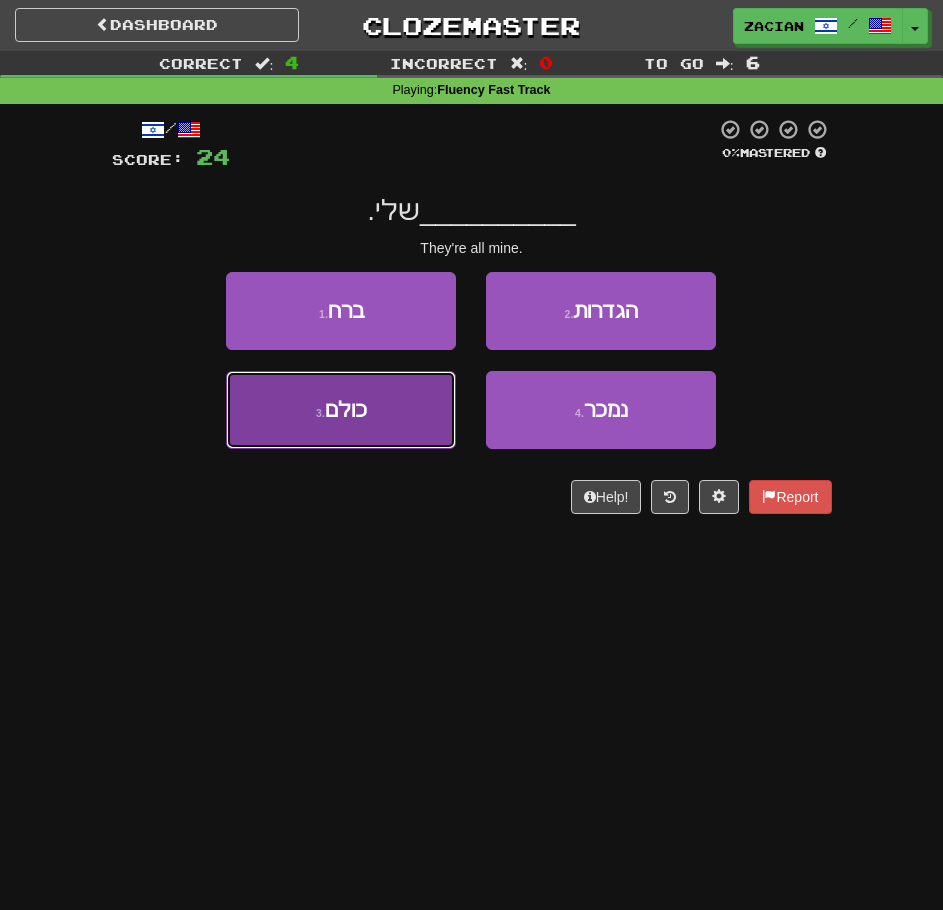 click on "3 .  כולם" at bounding box center (341, 410) 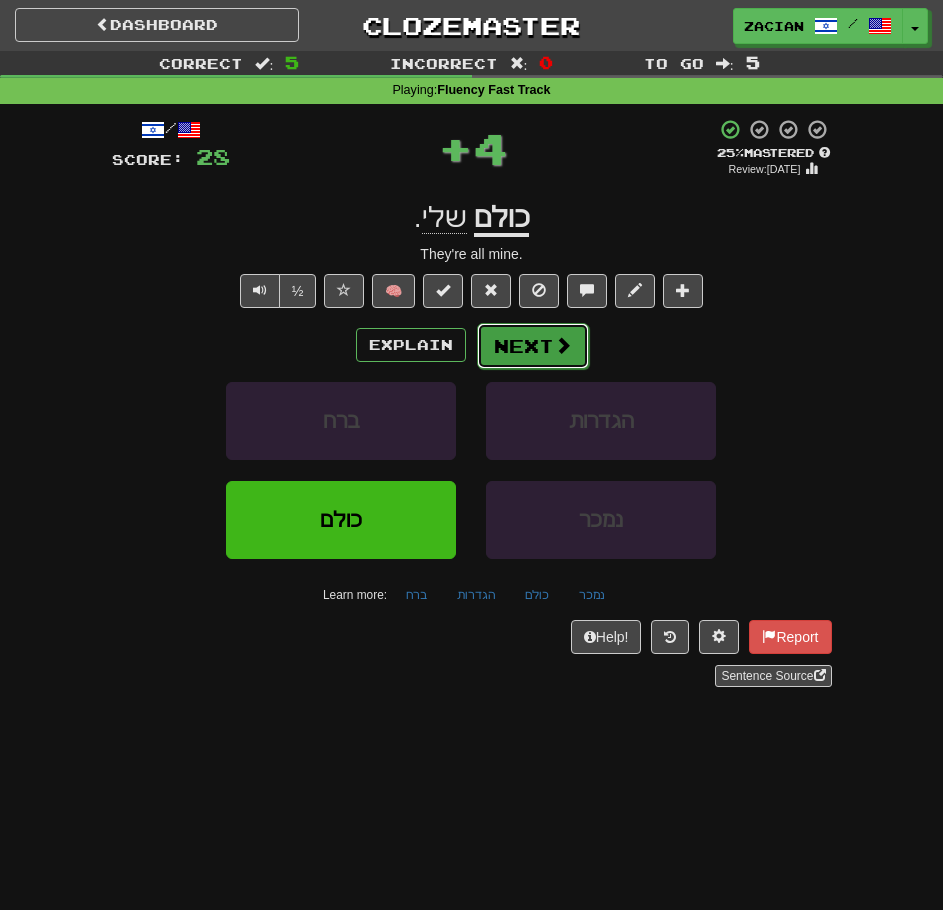 click on "Next" at bounding box center [533, 346] 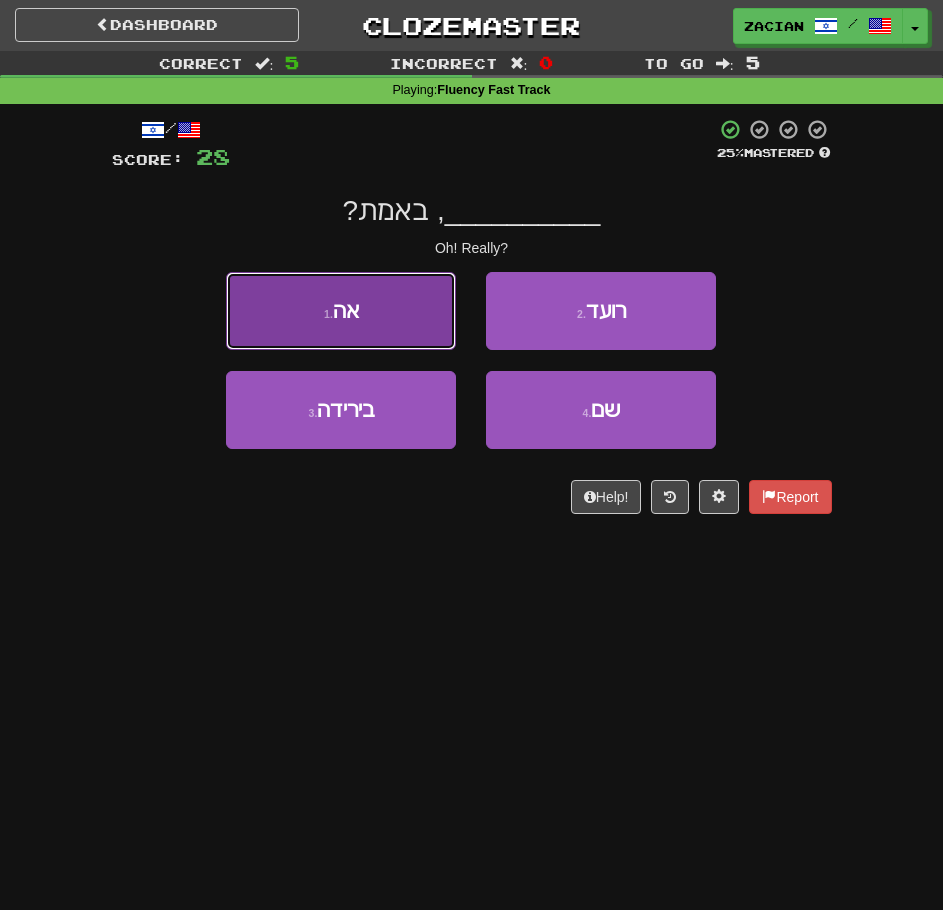 click on "1 .  אה" at bounding box center [341, 311] 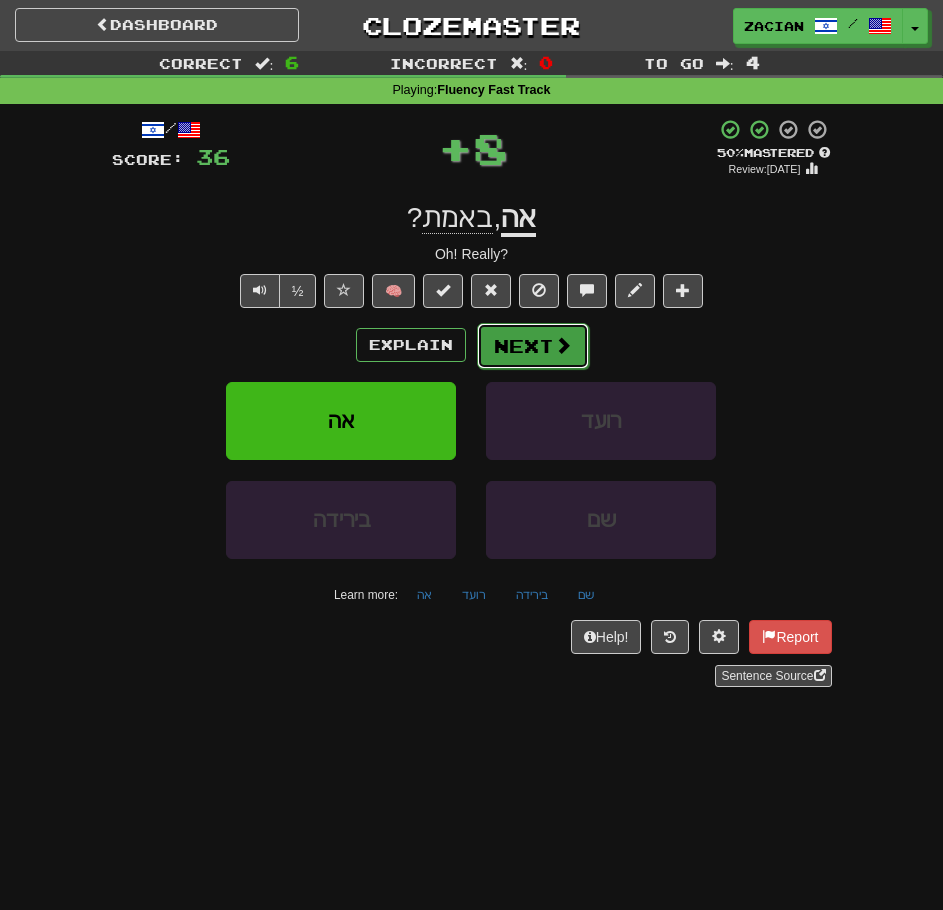 click on "Next" at bounding box center (533, 346) 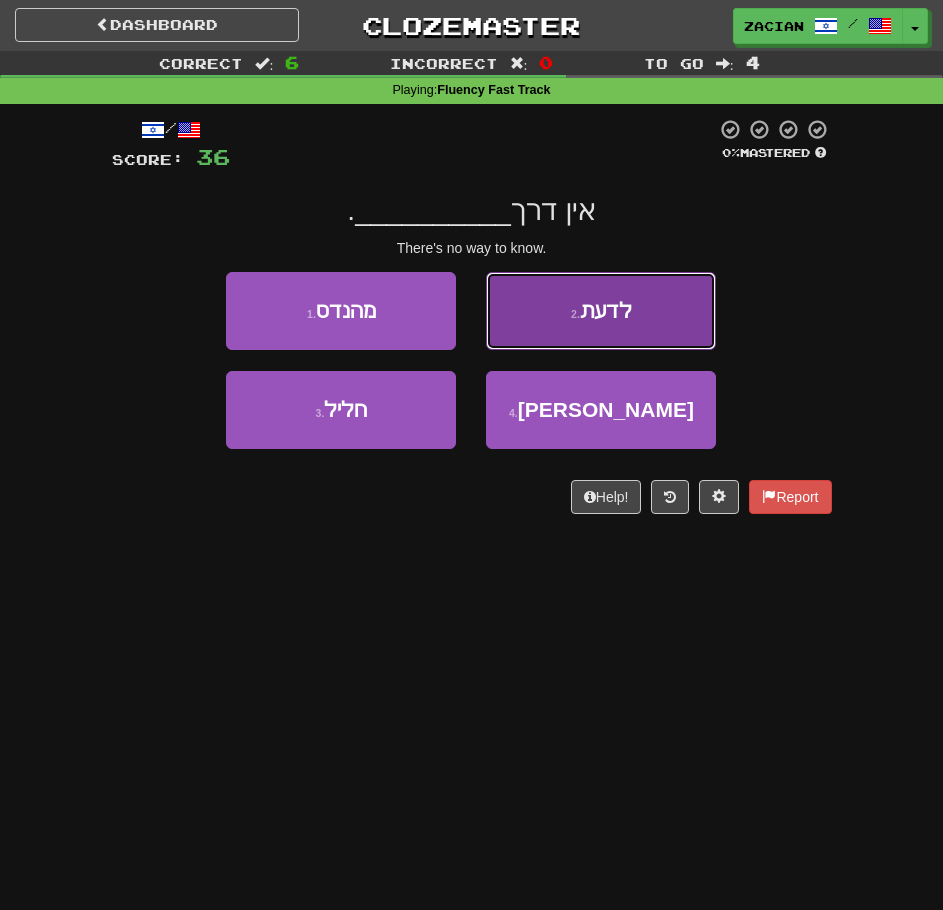 click on "2 .  לדעת" at bounding box center [601, 311] 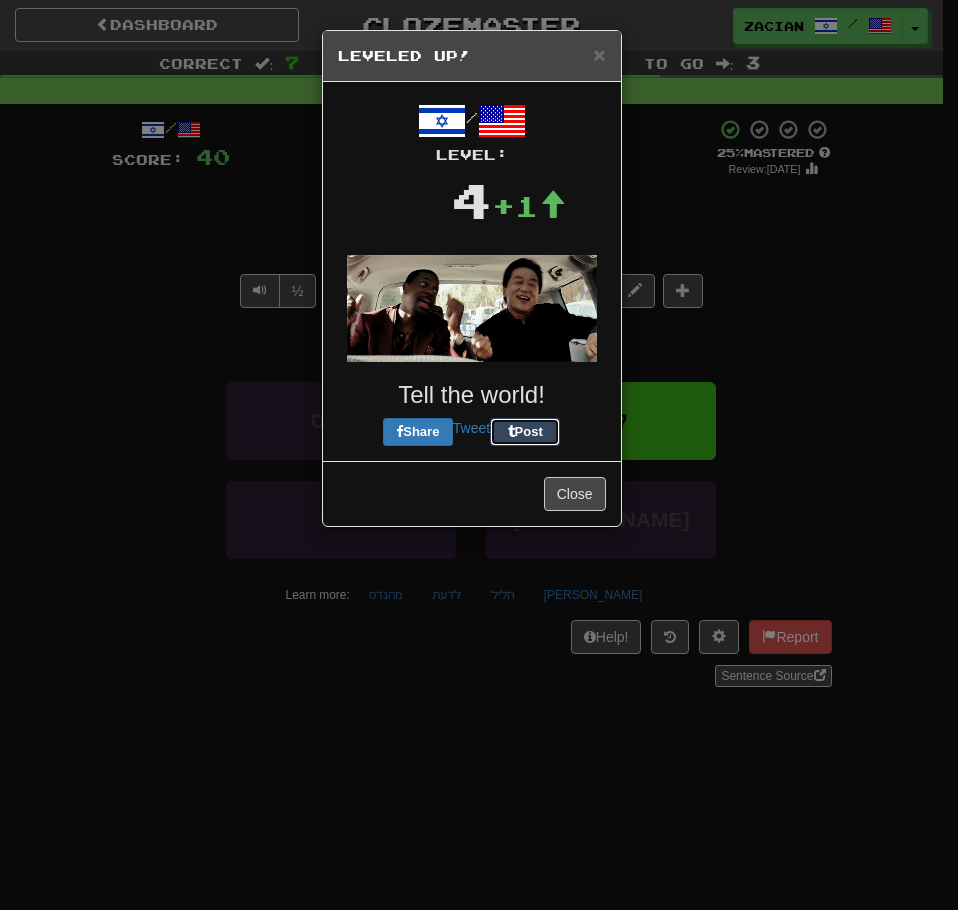 click on "/  Level: 4 +1 Tell the world!  Share Tweet  Post" at bounding box center (472, 271) 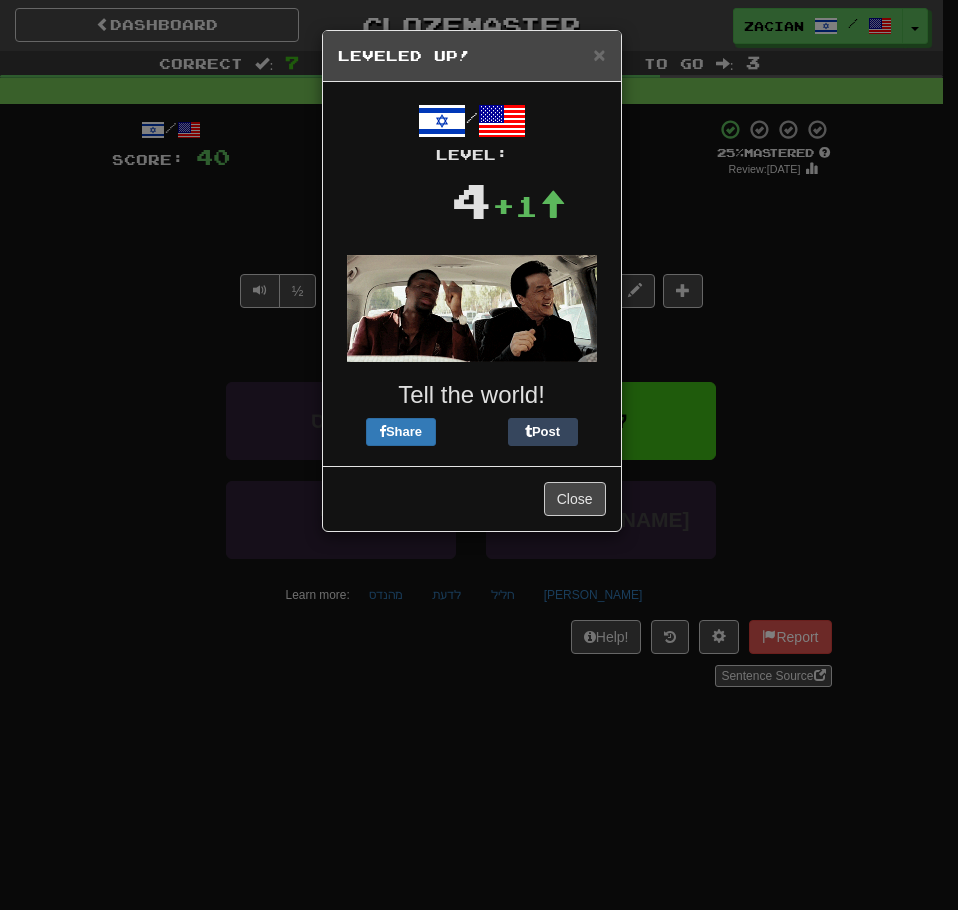 click on "Close" at bounding box center (472, 498) 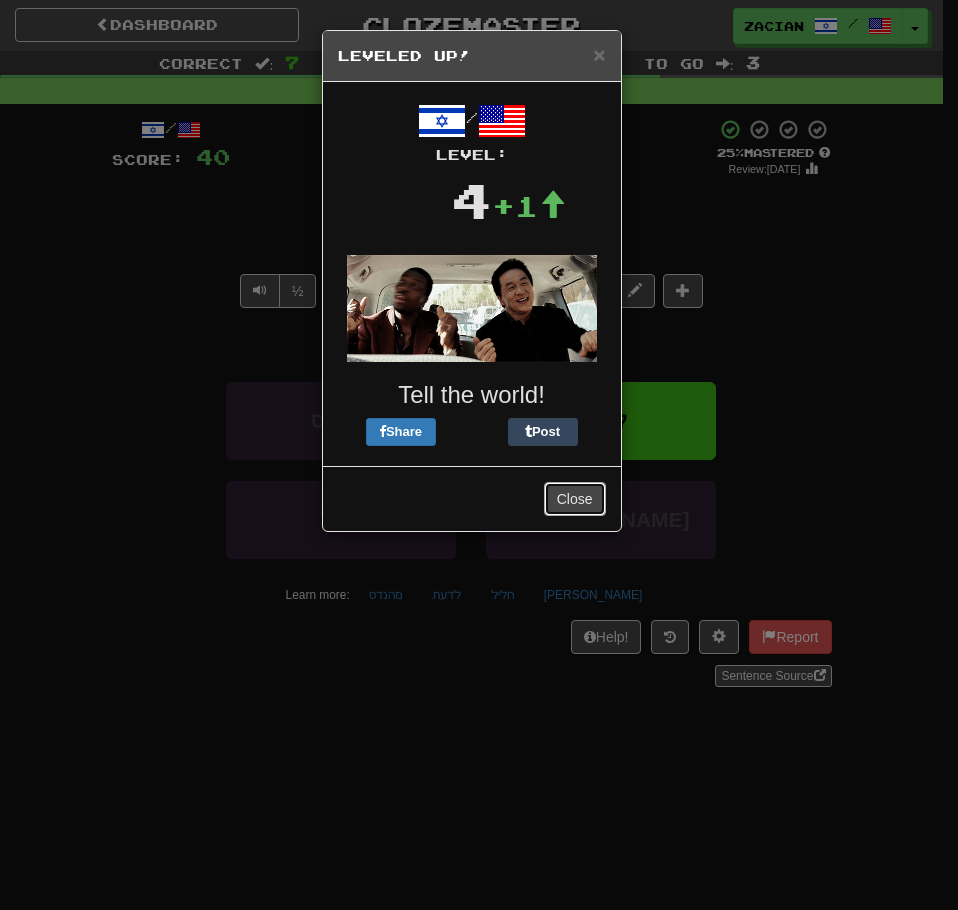 click on "Close" at bounding box center (575, 499) 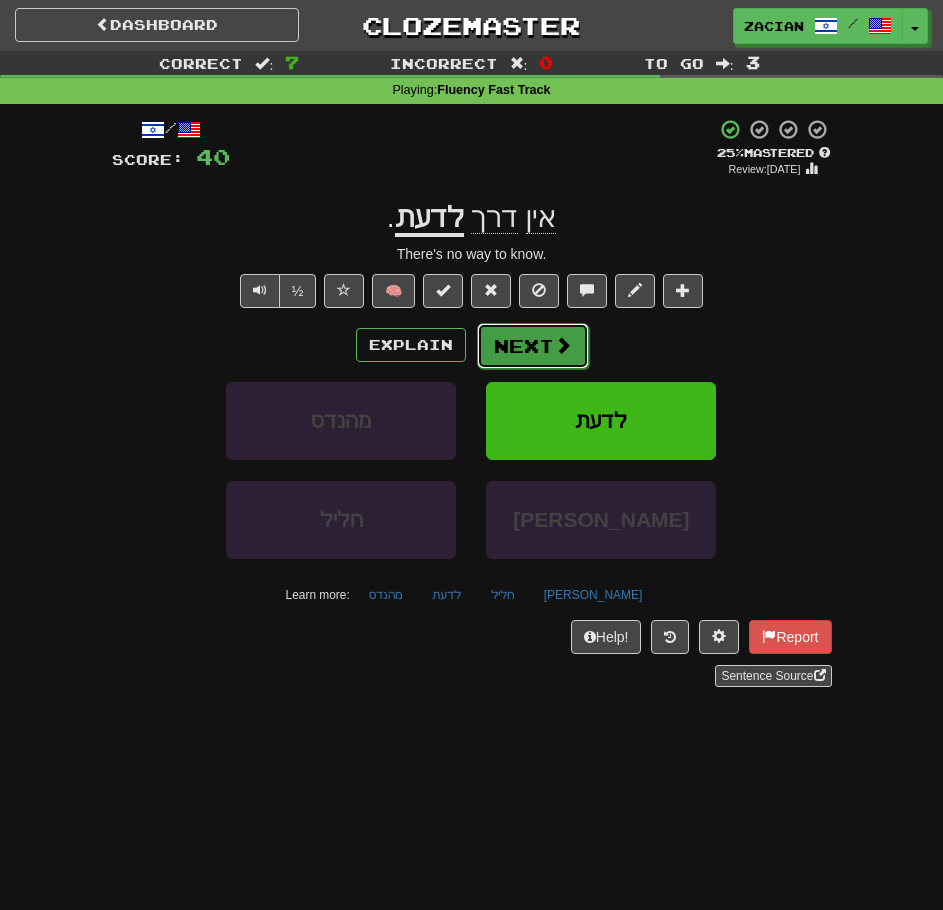 click on "Next" at bounding box center (533, 346) 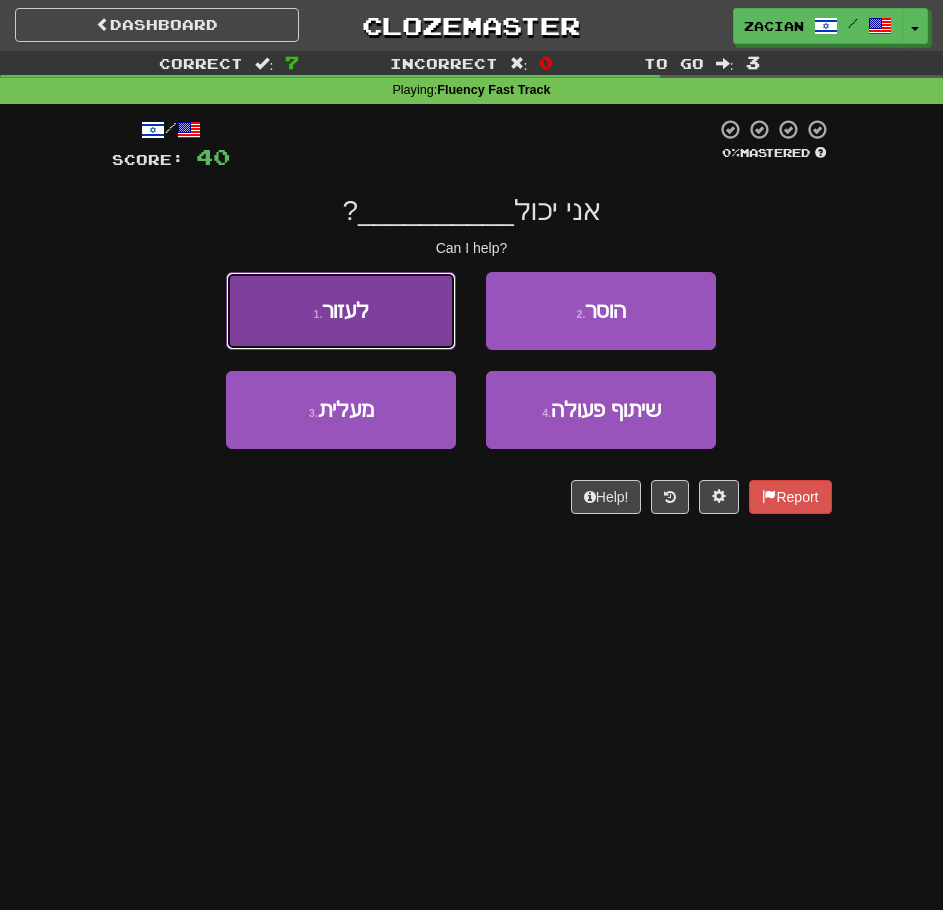 click on "1 .  לעזור" at bounding box center (341, 311) 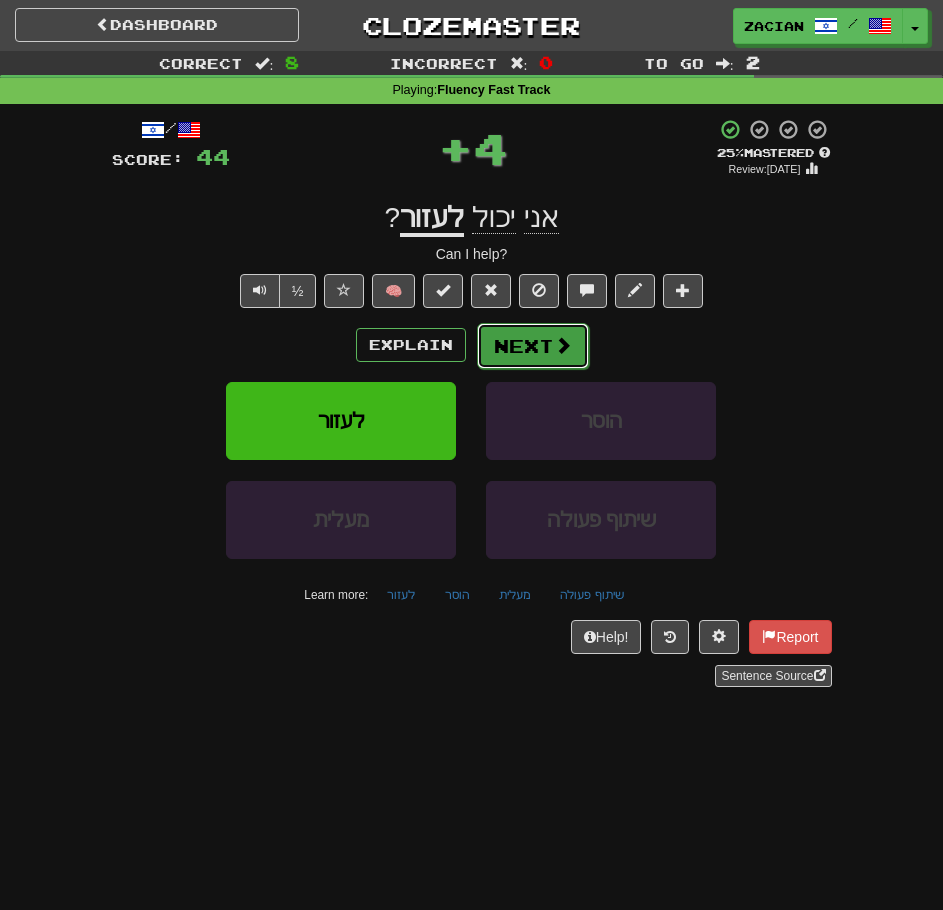 click on "Next" at bounding box center [533, 346] 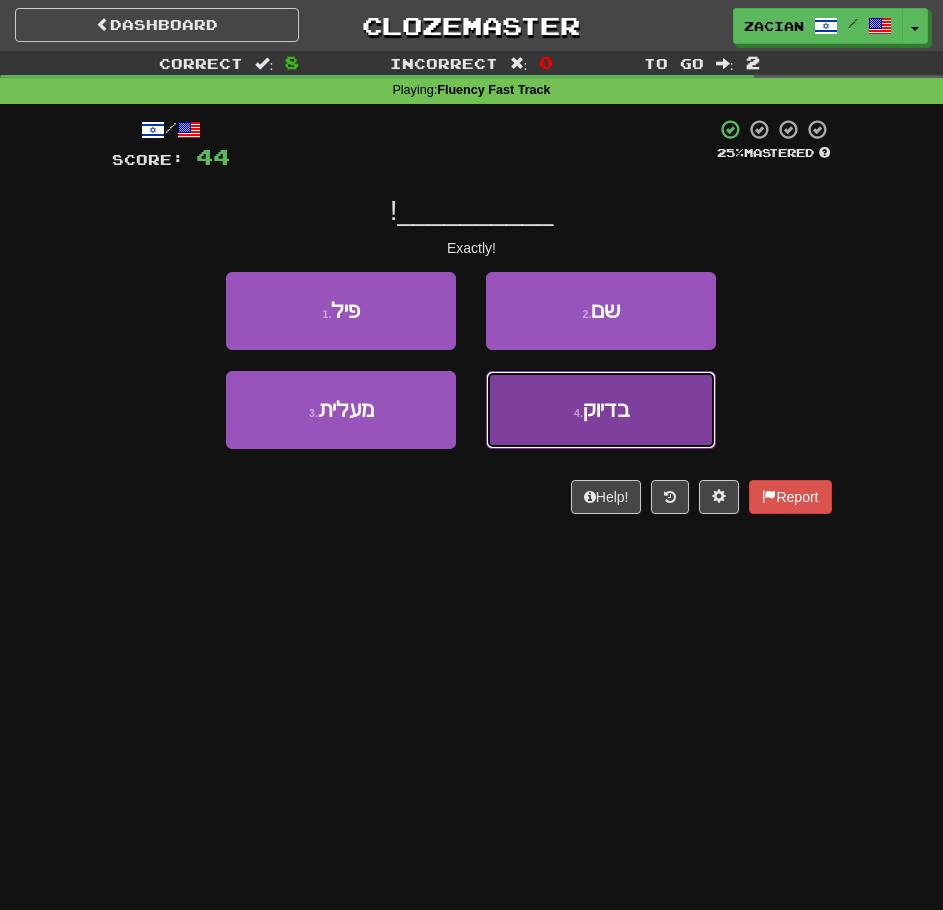 click on "4 .  בדיוק" at bounding box center [601, 410] 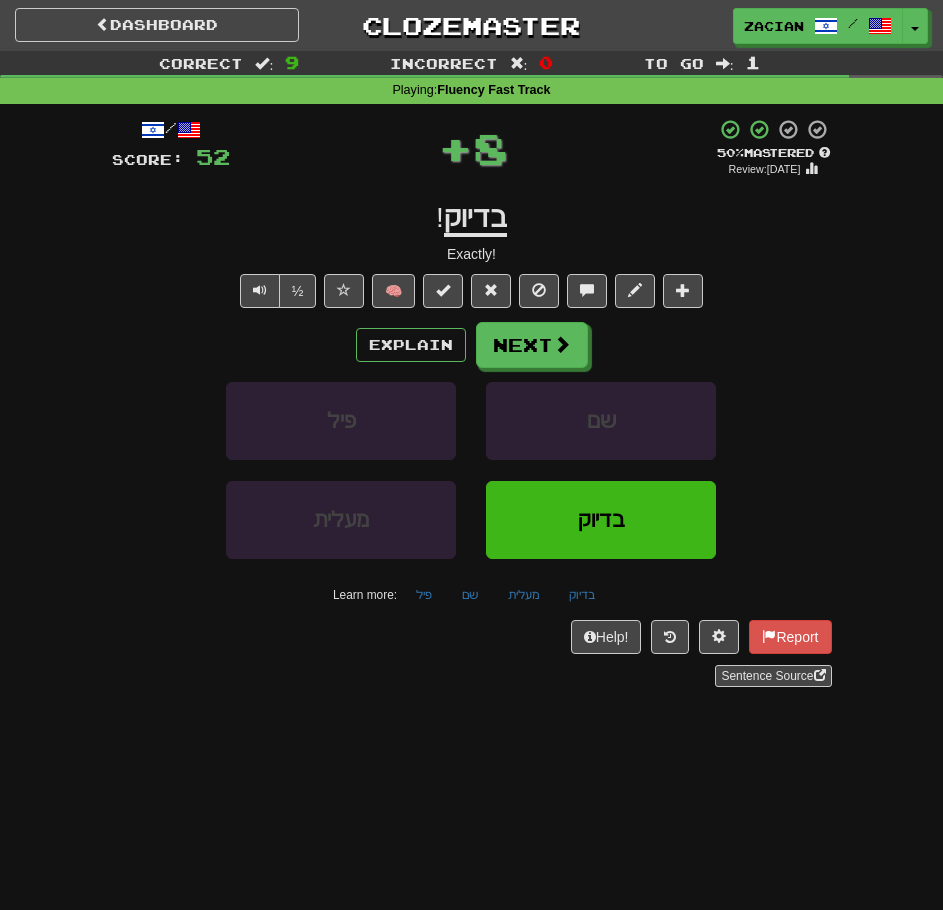 click on "/  Score:   52 + 8 50 %  Mastered Review:  2025-07-20 בדיוק ! Exactly! ½ 🧠 Explain Next פיל שם מעלית בדיוק Learn more: פיל שם מעלית בדיוק  Help!  Report Sentence Source" at bounding box center [472, 402] 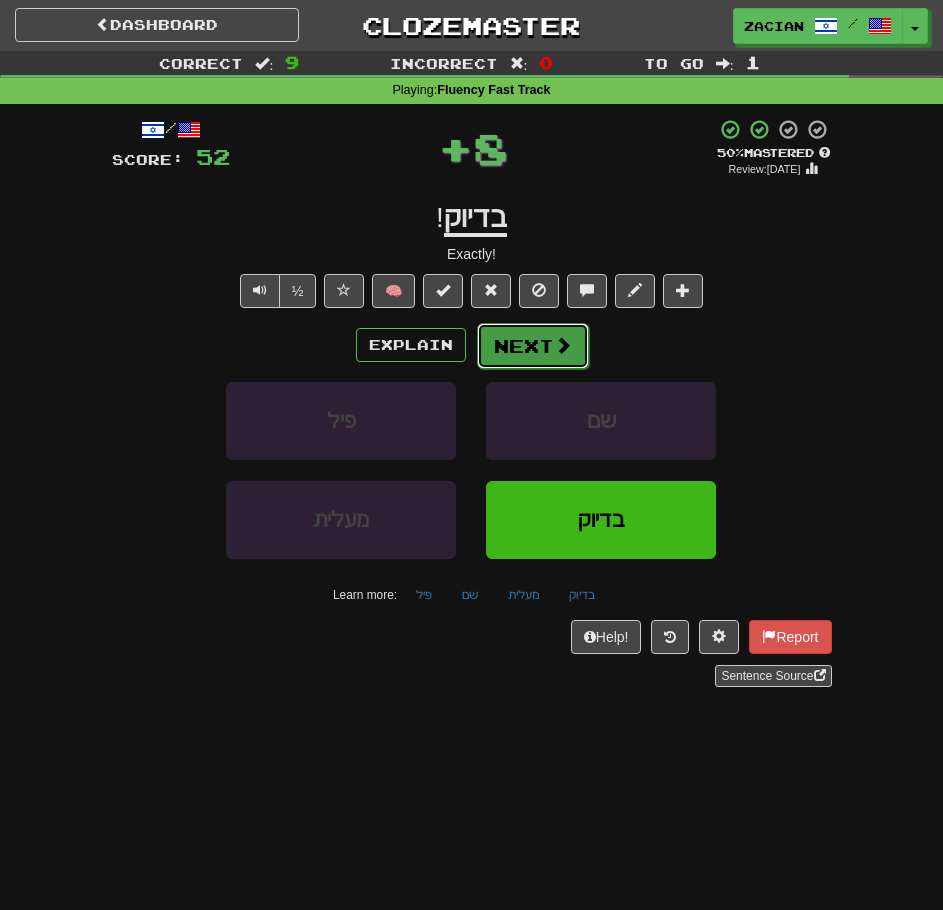 click on "Next" at bounding box center (533, 346) 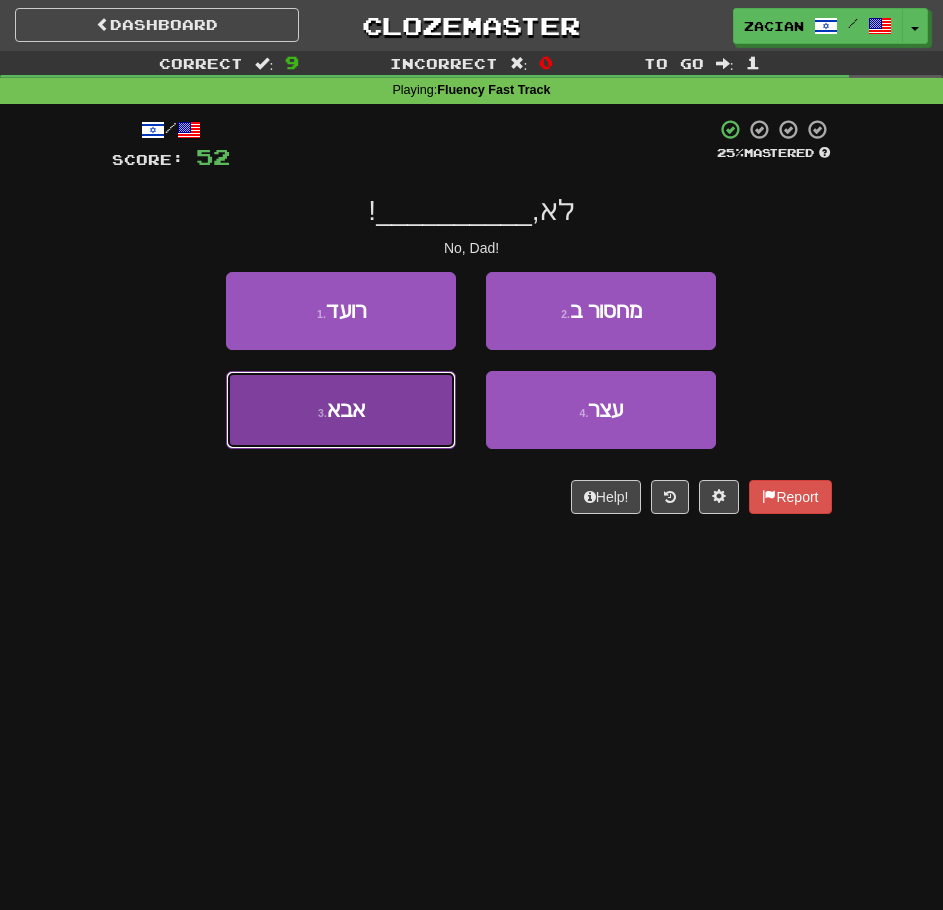 click on "3 .  אבא" at bounding box center (341, 410) 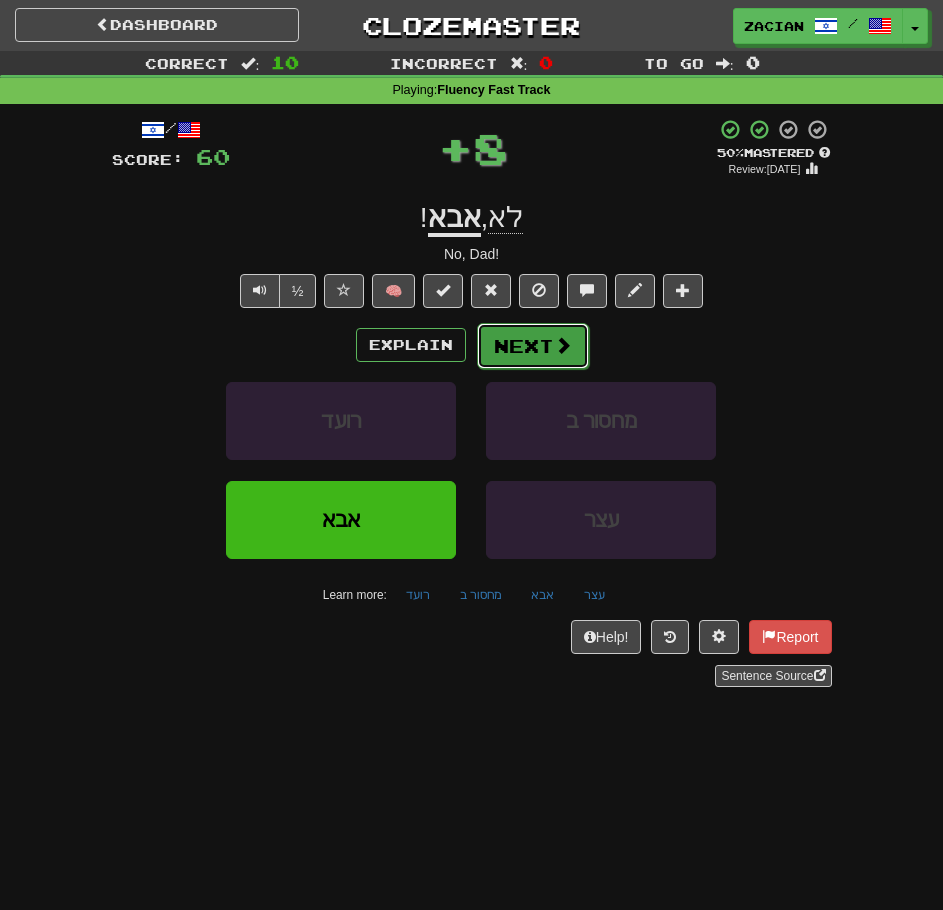 click on "Next" at bounding box center [533, 346] 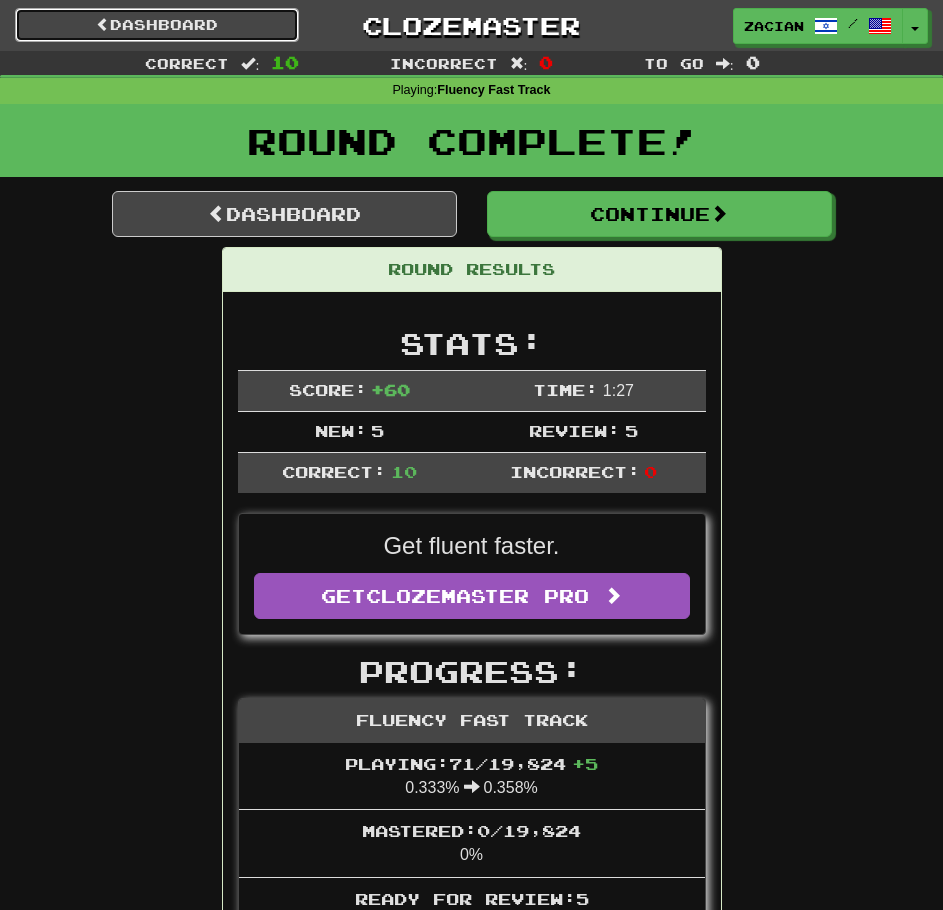 click on "Dashboard" at bounding box center [157, 25] 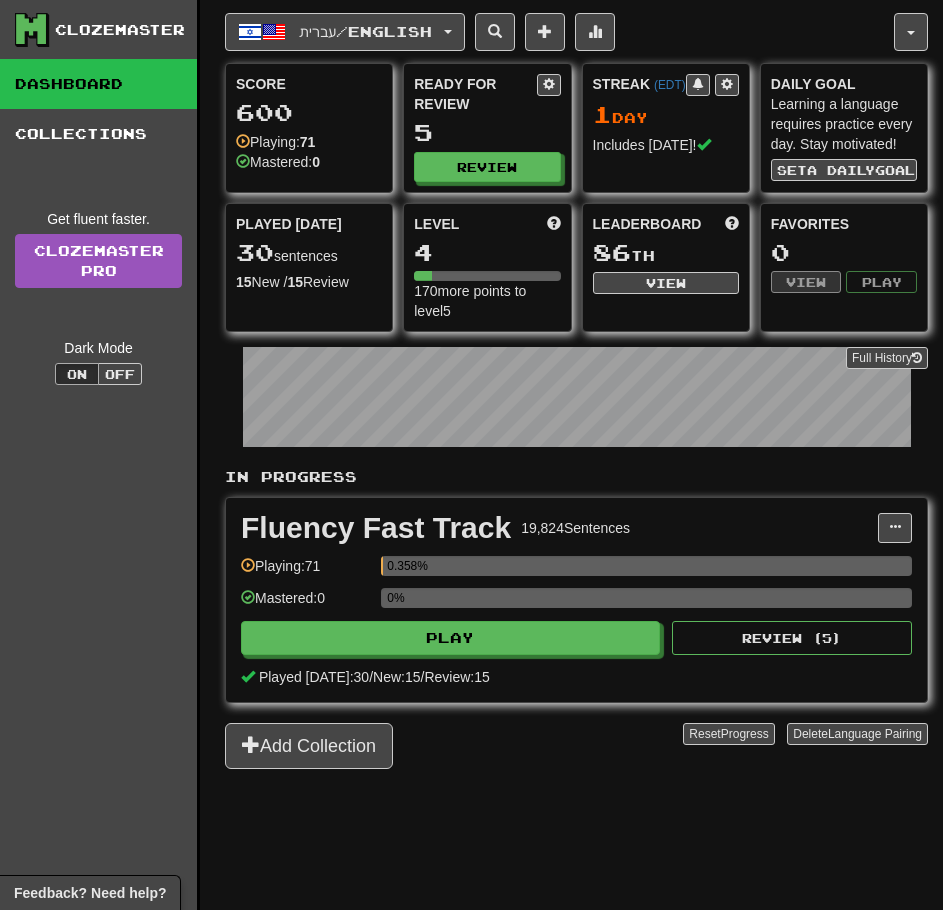 scroll, scrollTop: 0, scrollLeft: 0, axis: both 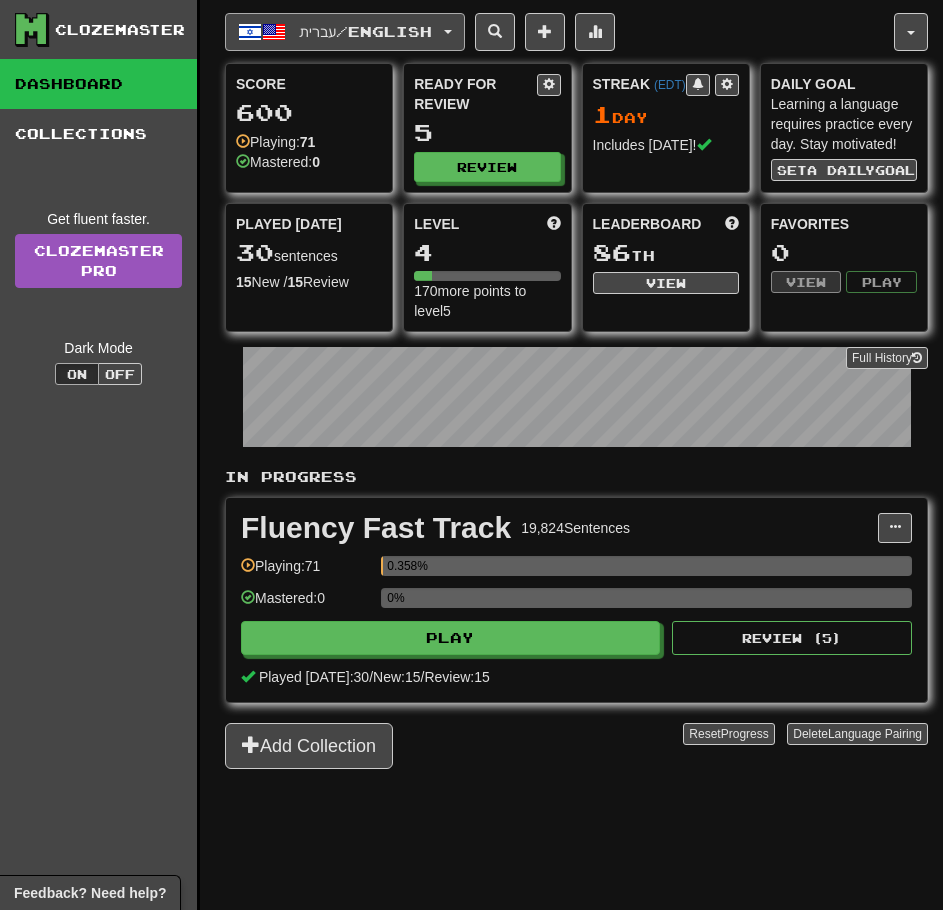 click on "עברית  /  English" at bounding box center (365, 31) 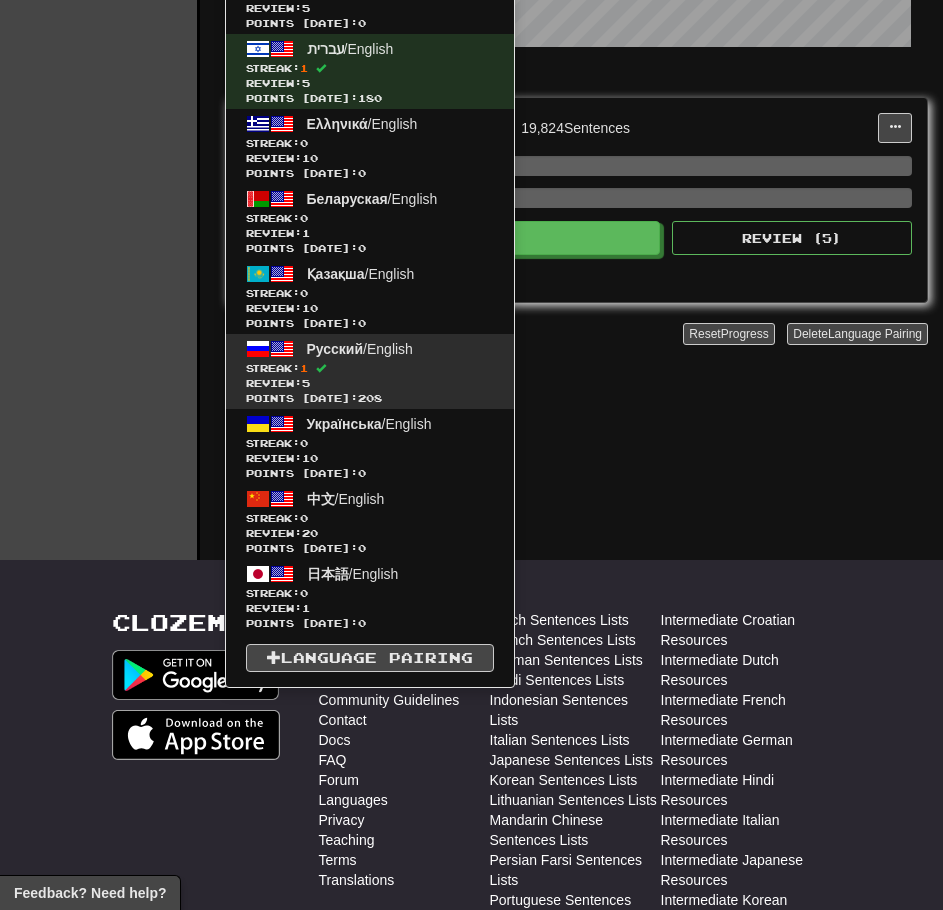 scroll, scrollTop: 0, scrollLeft: 0, axis: both 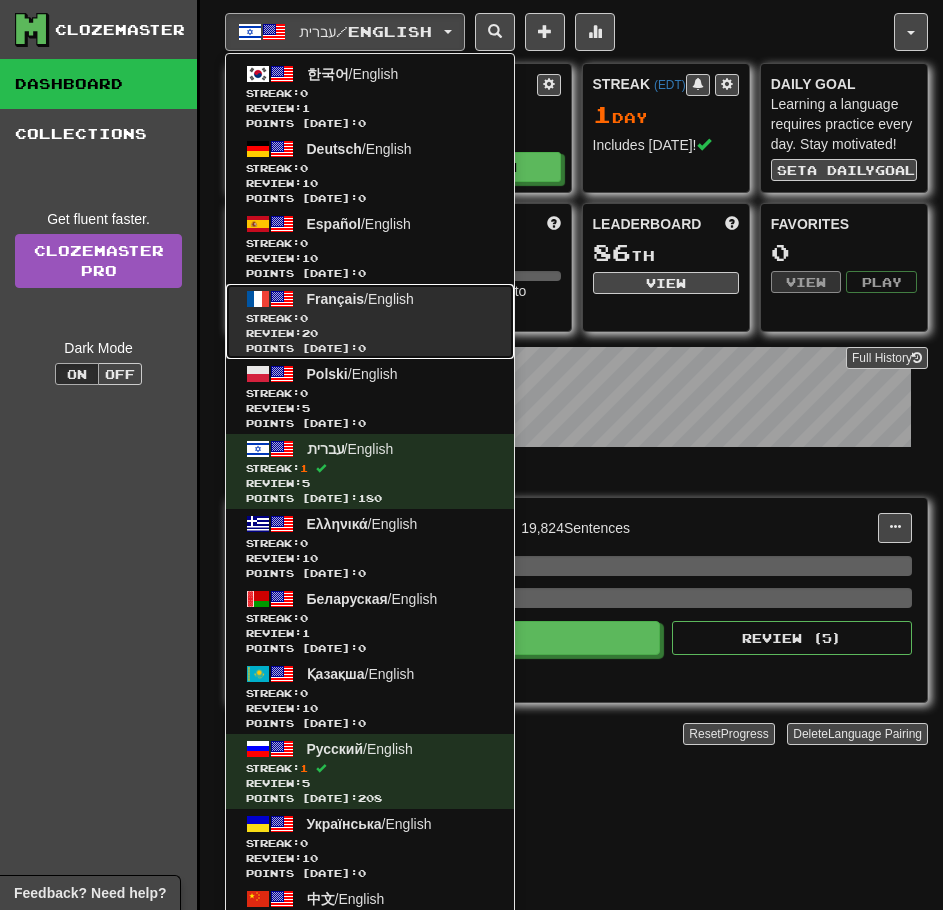 click on "Français  /  English Streak:  0   Review:  20 Points today:  0" at bounding box center (370, 321) 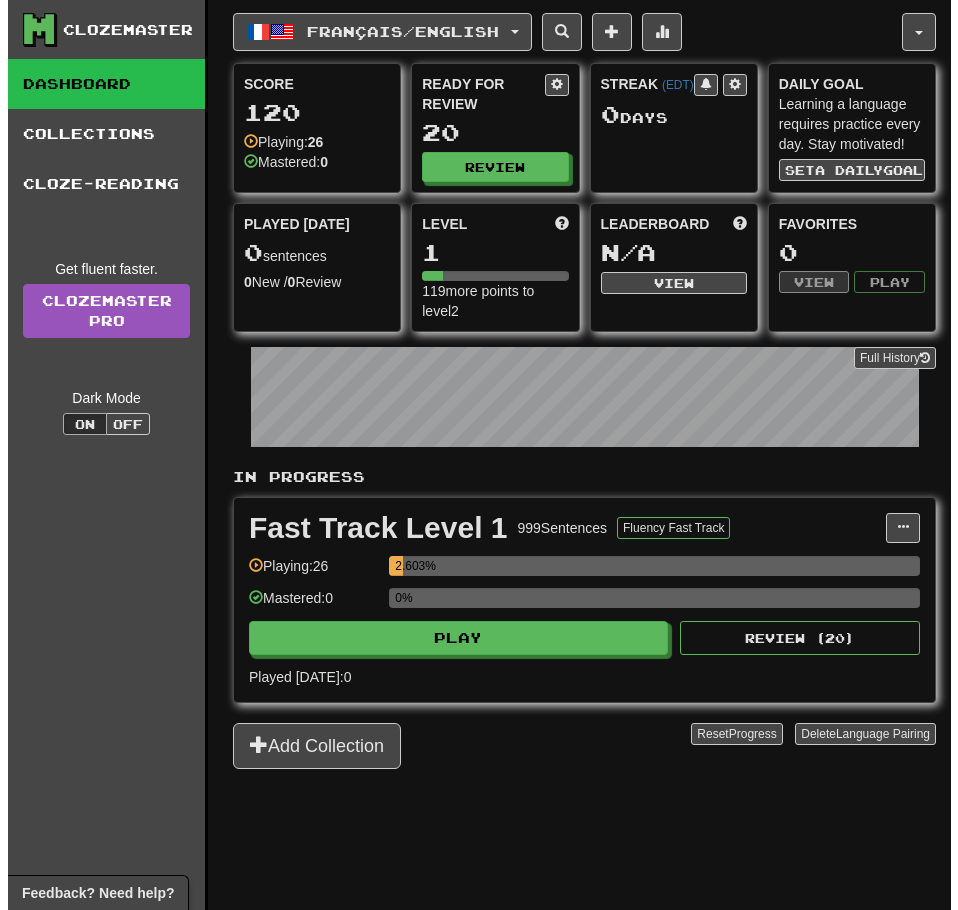 scroll, scrollTop: 0, scrollLeft: 0, axis: both 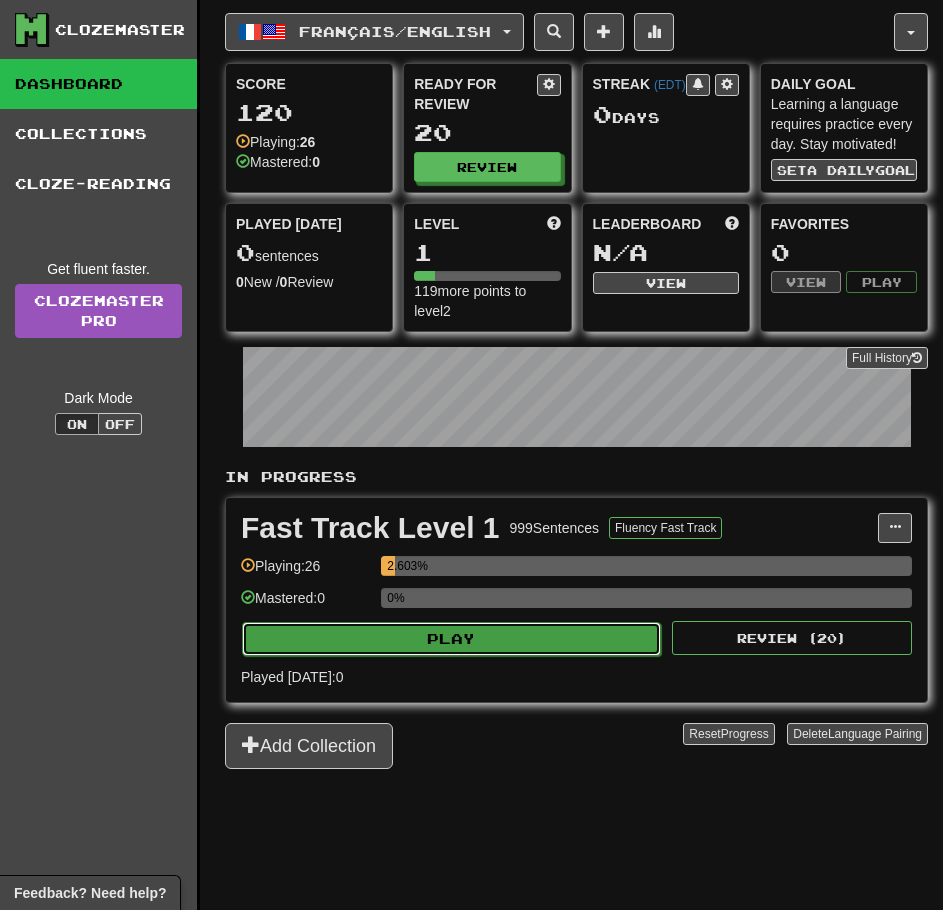 click on "Play" at bounding box center (451, 639) 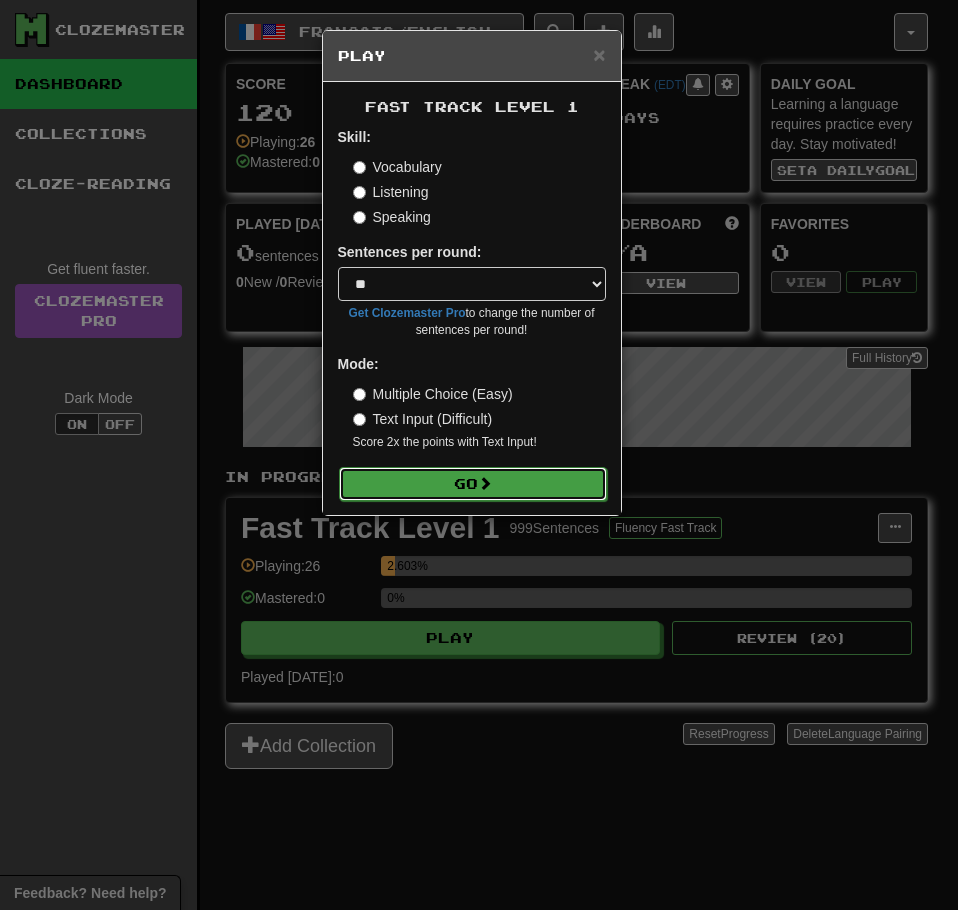 click on "Go" at bounding box center (473, 484) 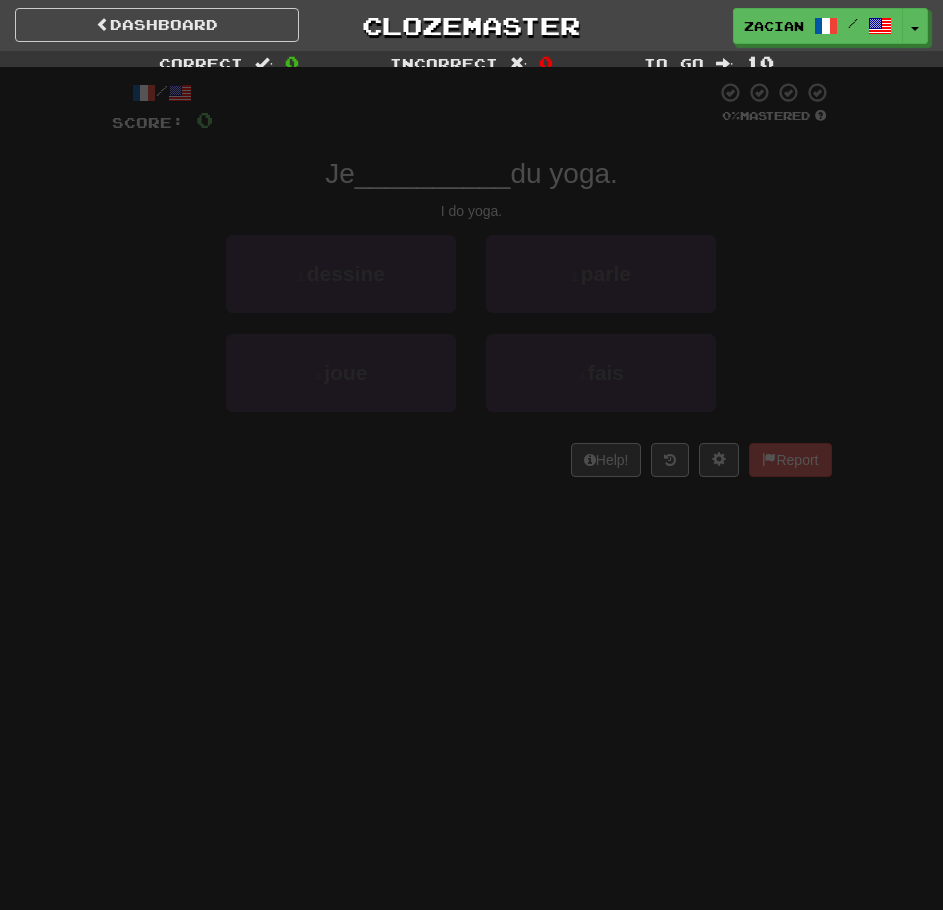 scroll, scrollTop: 0, scrollLeft: 0, axis: both 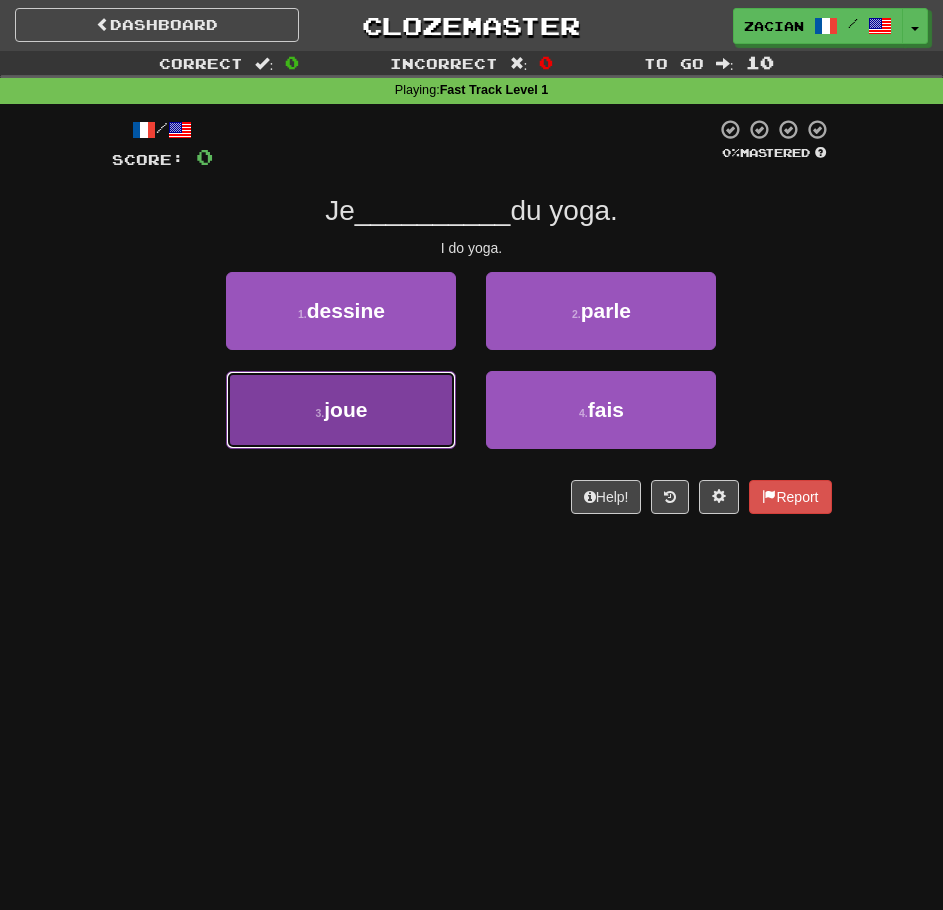 click on "3 .  joue" at bounding box center [341, 410] 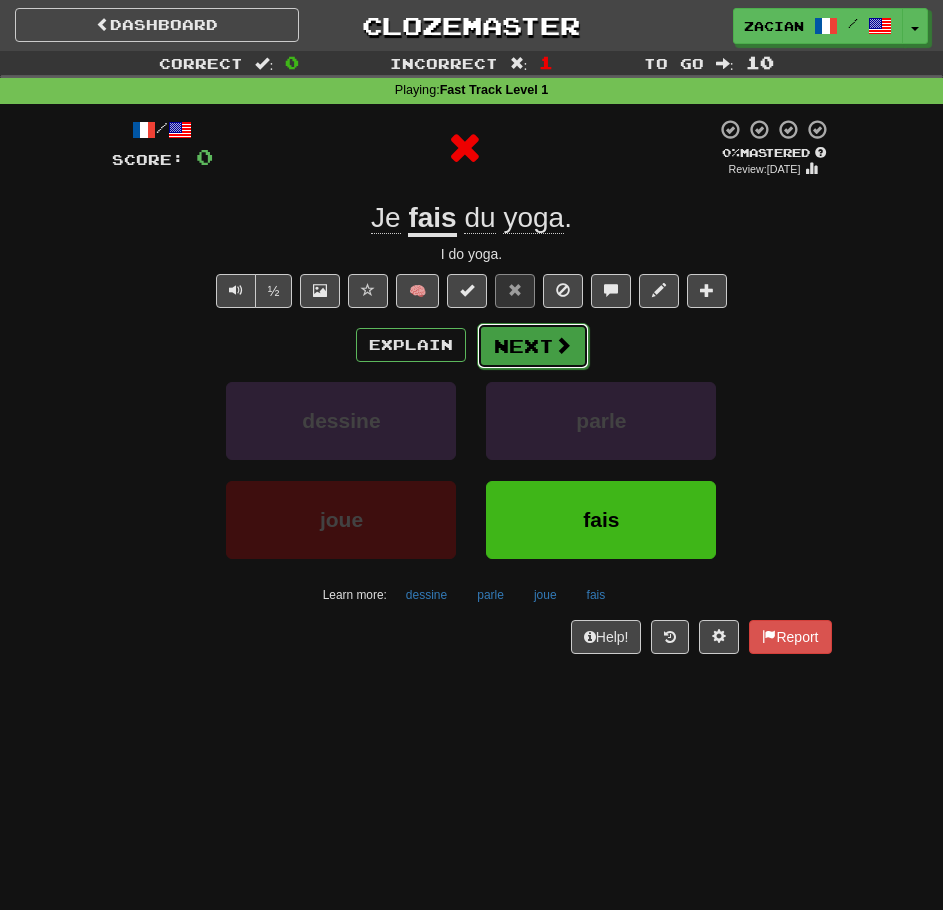 click on "Next" at bounding box center [533, 346] 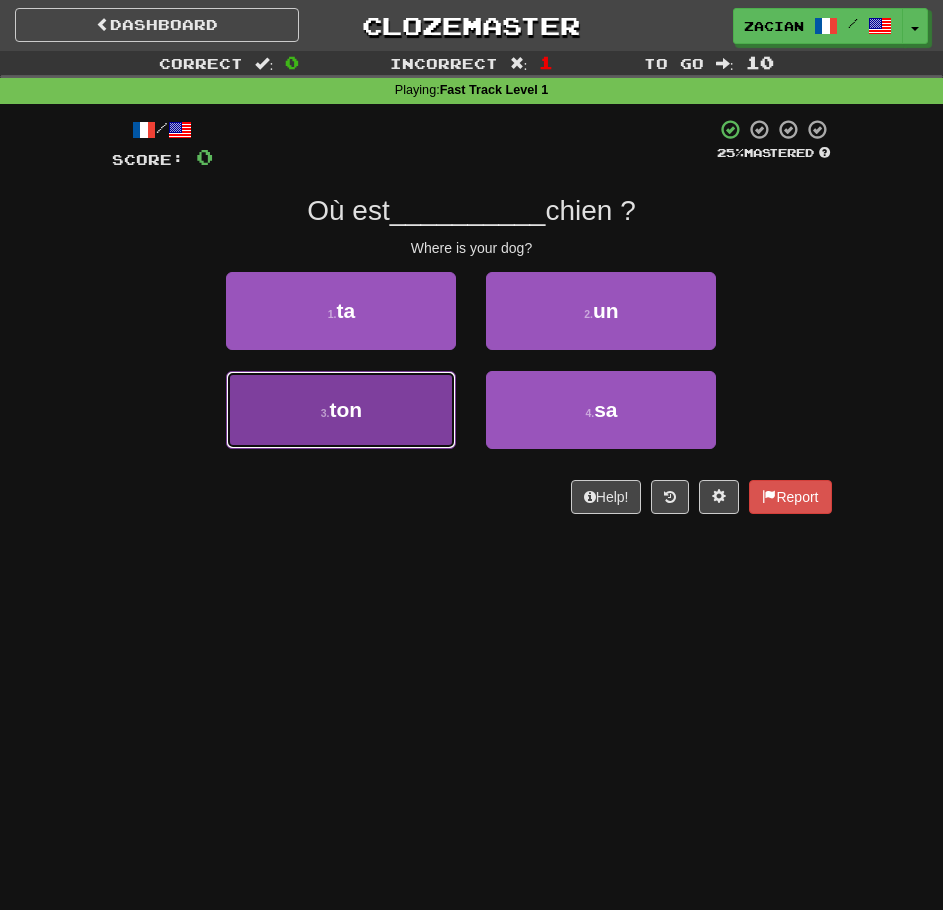 click on "3 .  ton" at bounding box center (341, 410) 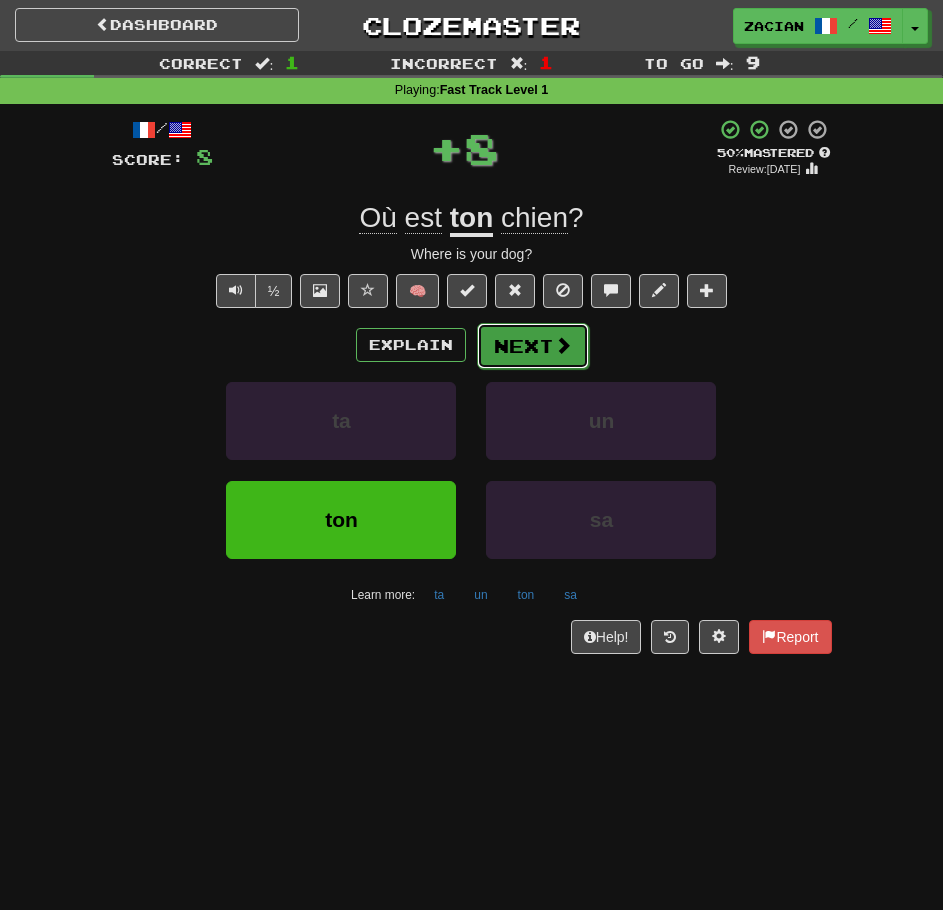 click on "Next" at bounding box center (533, 346) 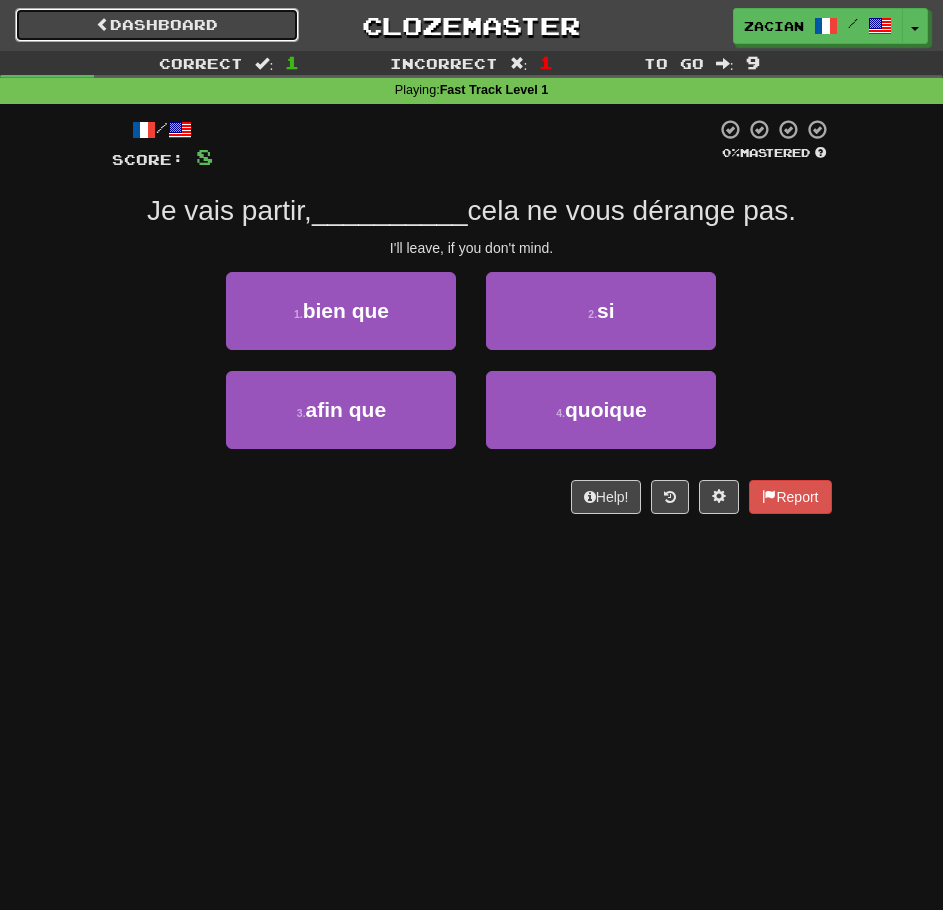 click on "Dashboard" at bounding box center [157, 25] 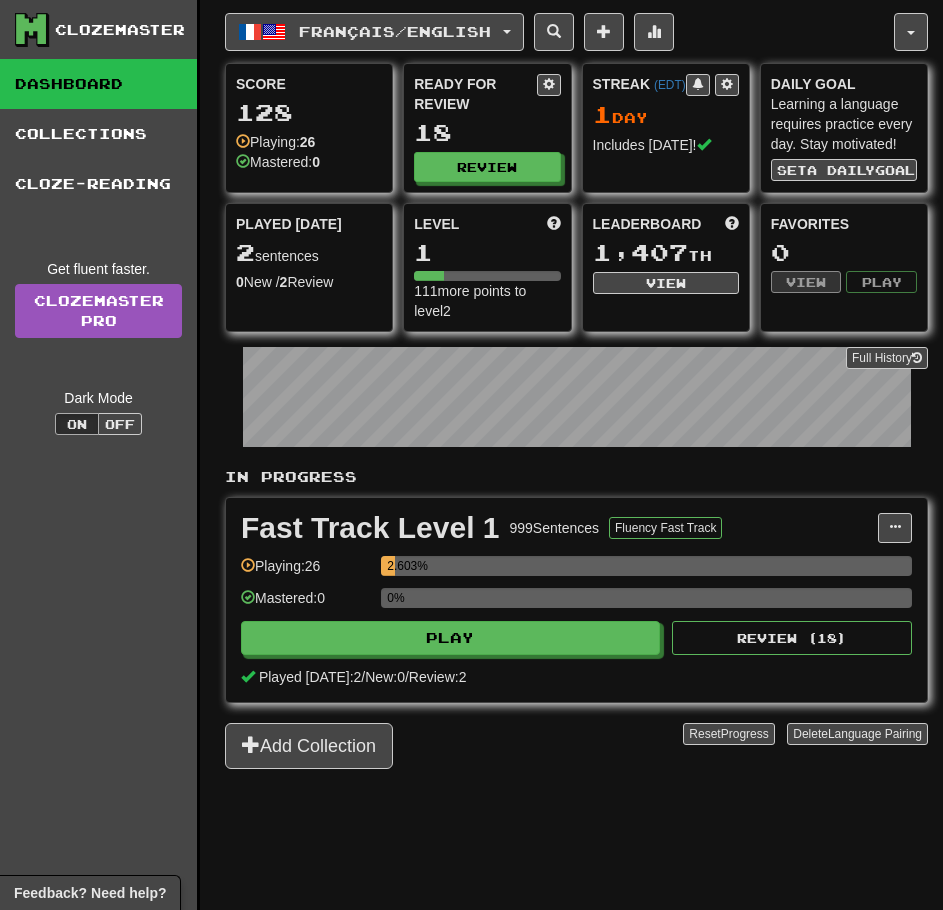 scroll, scrollTop: 0, scrollLeft: 0, axis: both 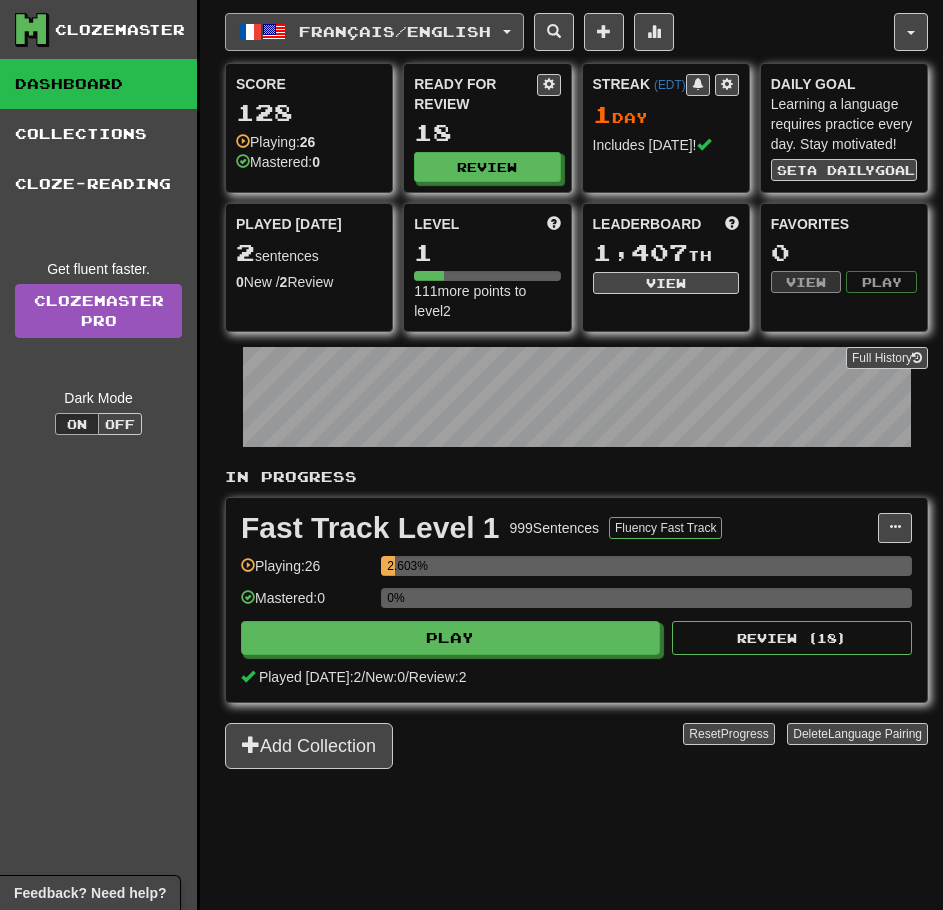 click on "Français  /  English" at bounding box center (395, 31) 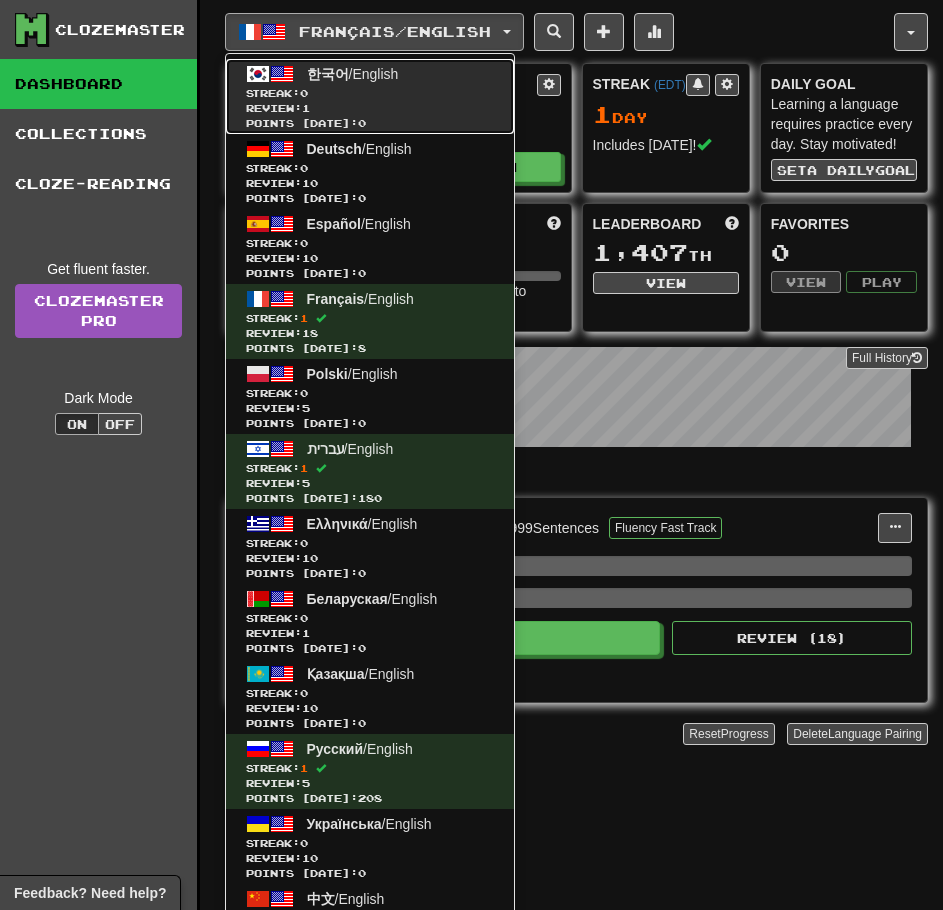 click on "Points today:  0" at bounding box center [370, 123] 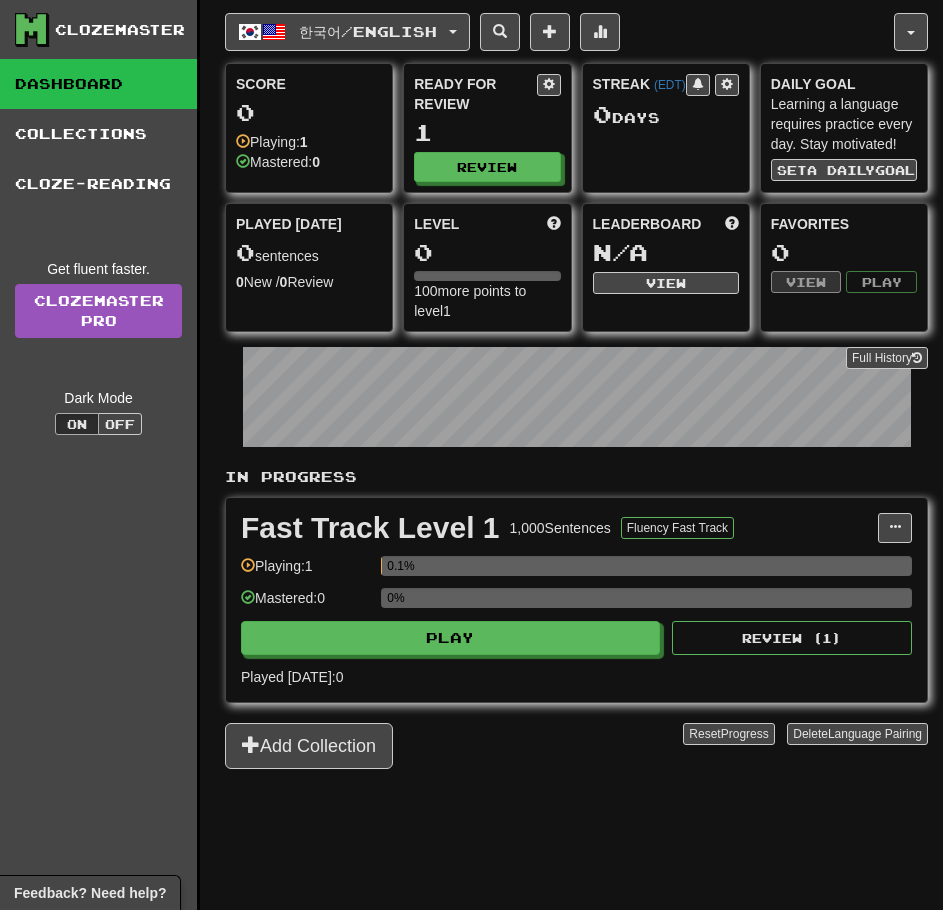 scroll, scrollTop: 0, scrollLeft: 0, axis: both 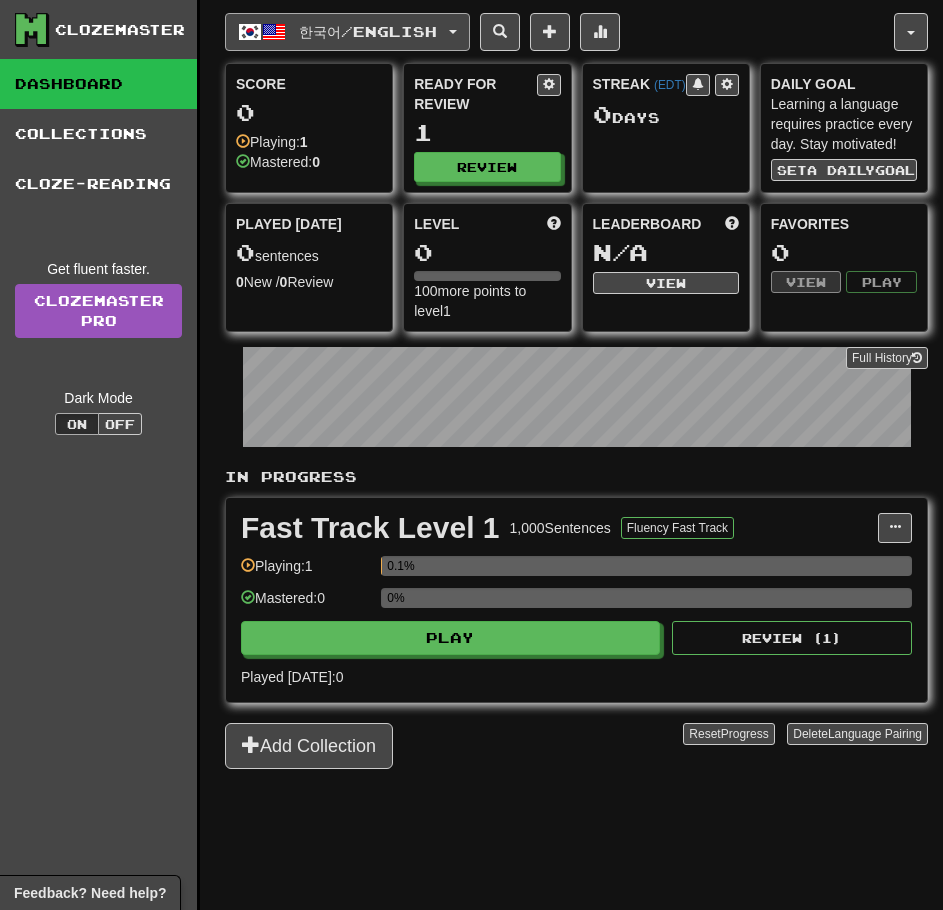 click on "한국어  /  English" at bounding box center (347, 32) 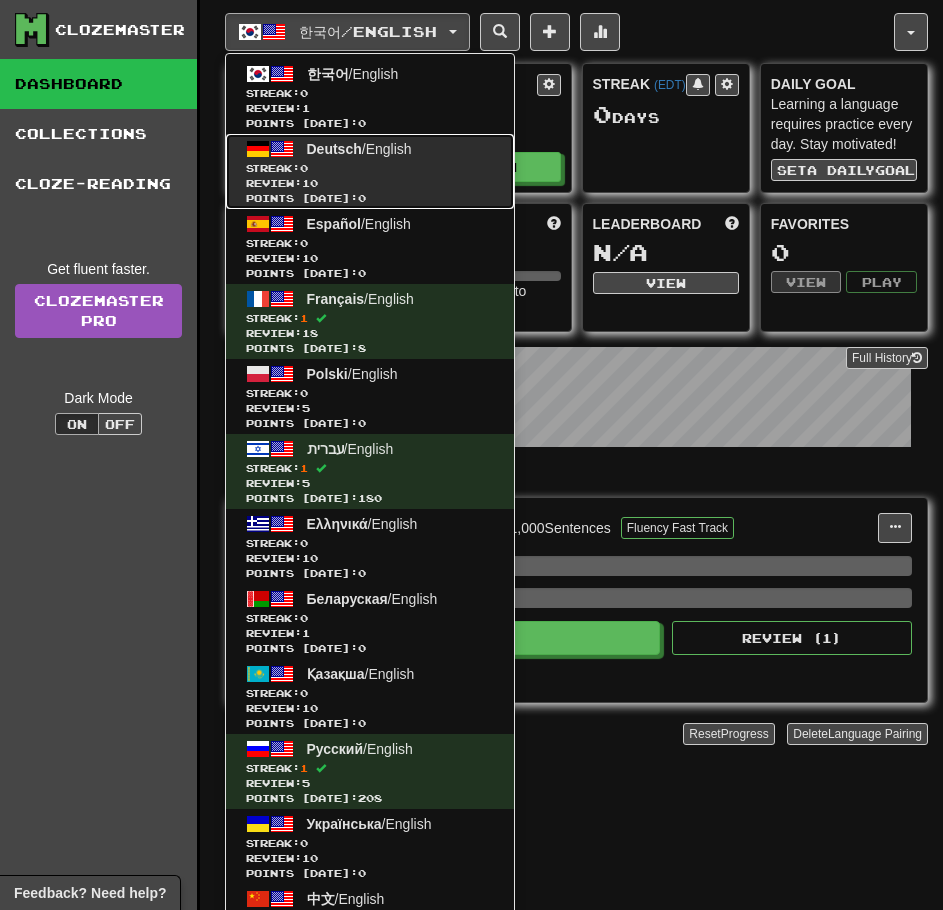click on "Review:  10" at bounding box center (370, 183) 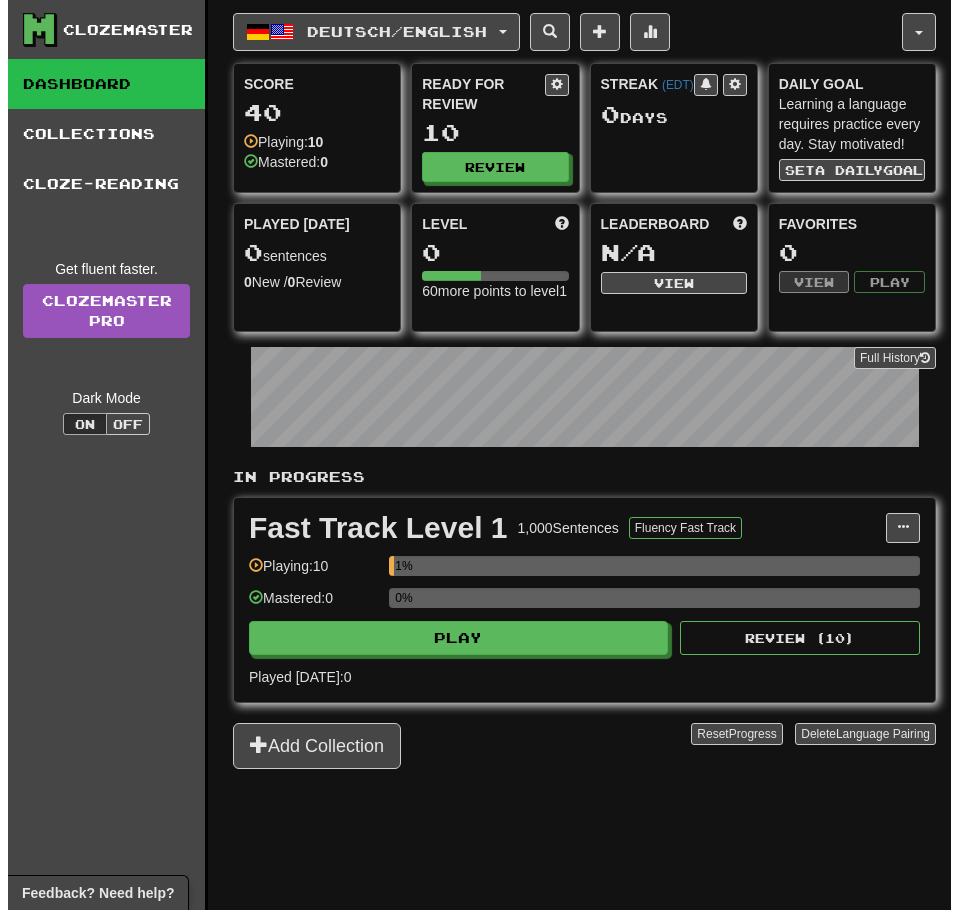 scroll, scrollTop: 0, scrollLeft: 0, axis: both 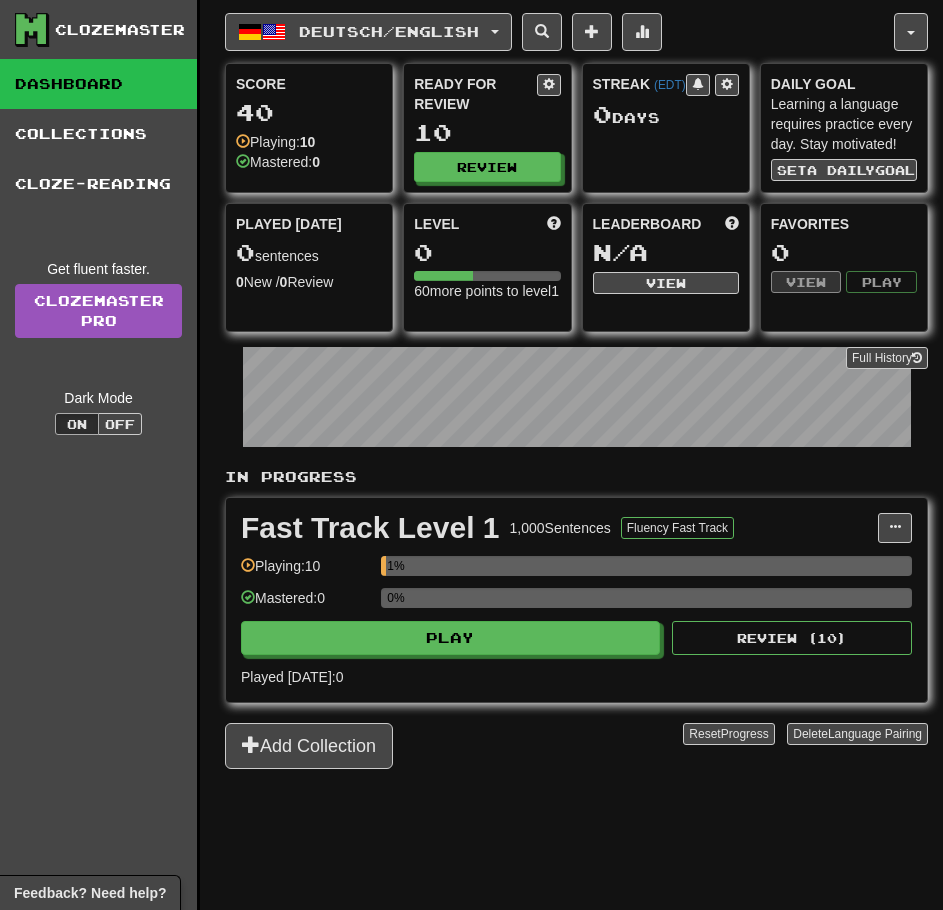 click on "0%" at bounding box center (646, 604) 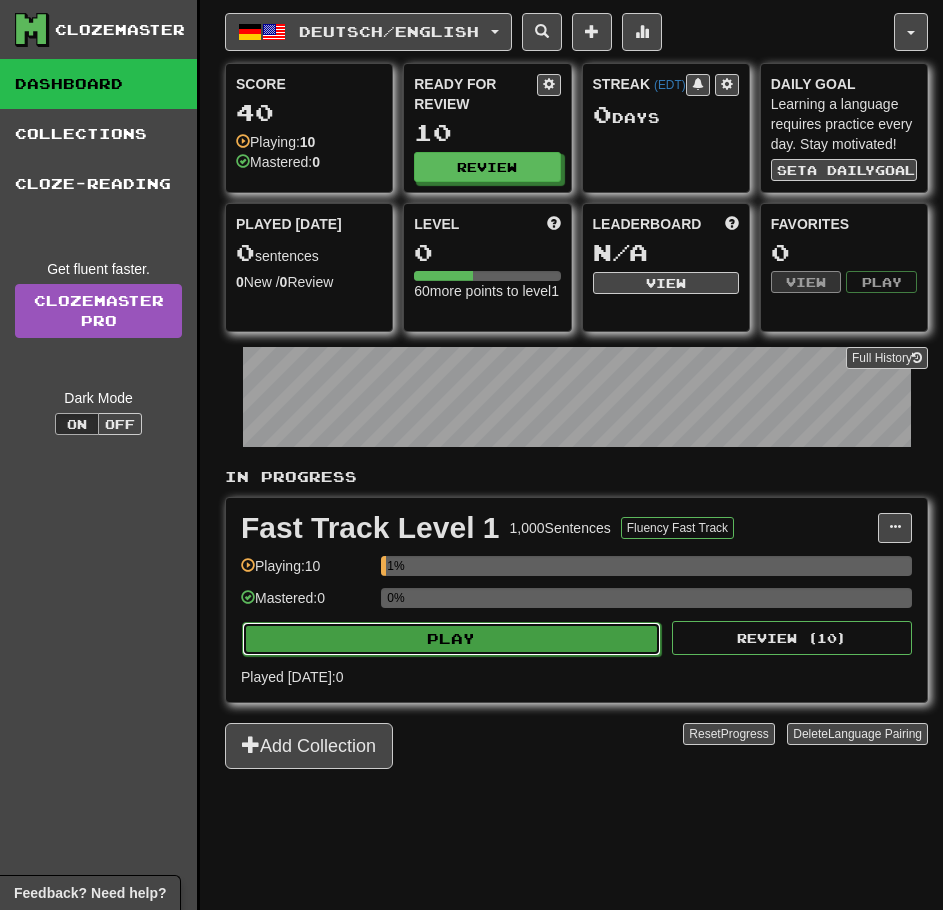 click on "Play" at bounding box center [451, 639] 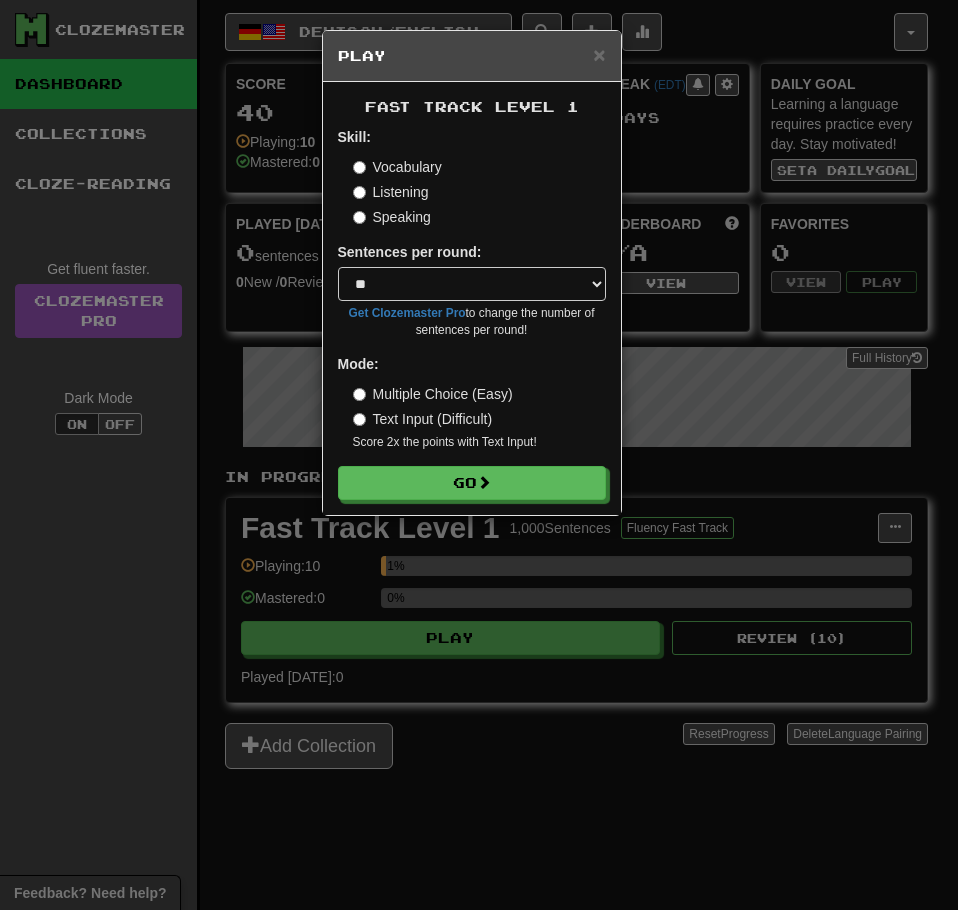 click on "Skill: Vocabulary Listening Speaking Sentences per round: * ** ** ** ** ** *** ******** Get Clozemaster Pro  to change the number of sentences per round! Mode: Multiple Choice (Easy) Text Input (Difficult) Score 2x the points with Text Input ! Go" at bounding box center [472, 313] 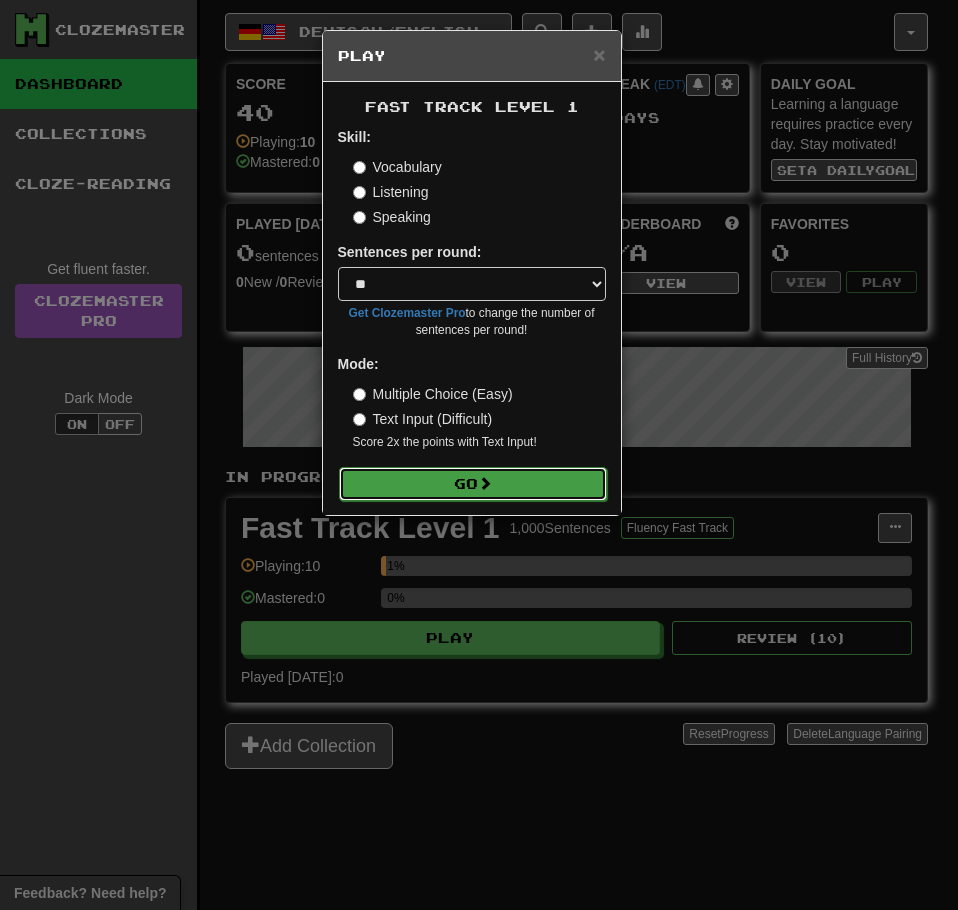 click on "Go" at bounding box center (473, 484) 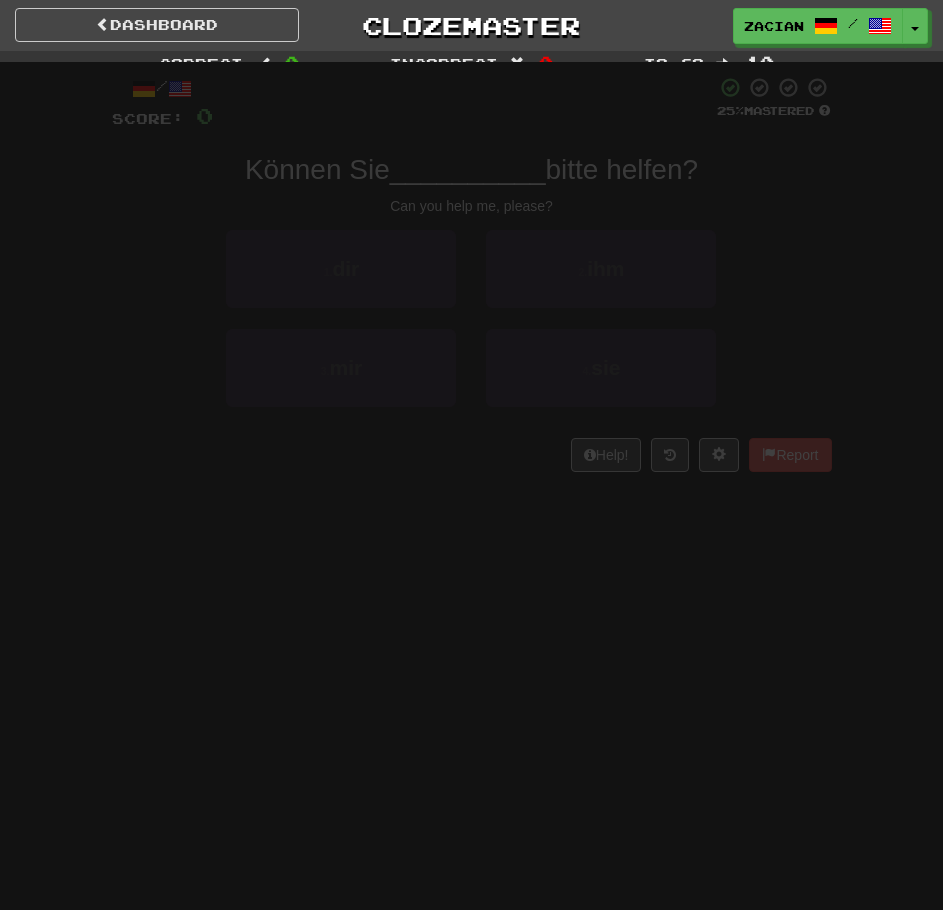 scroll, scrollTop: 0, scrollLeft: 0, axis: both 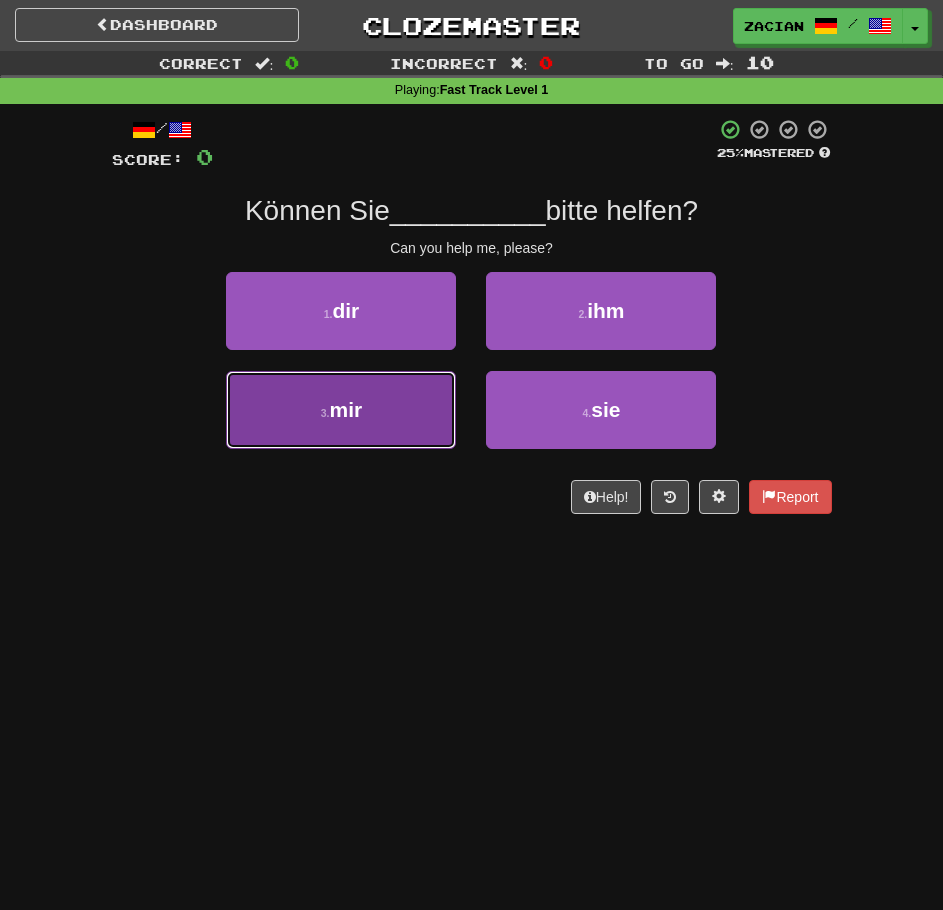 click on "3 .  mir" at bounding box center (341, 410) 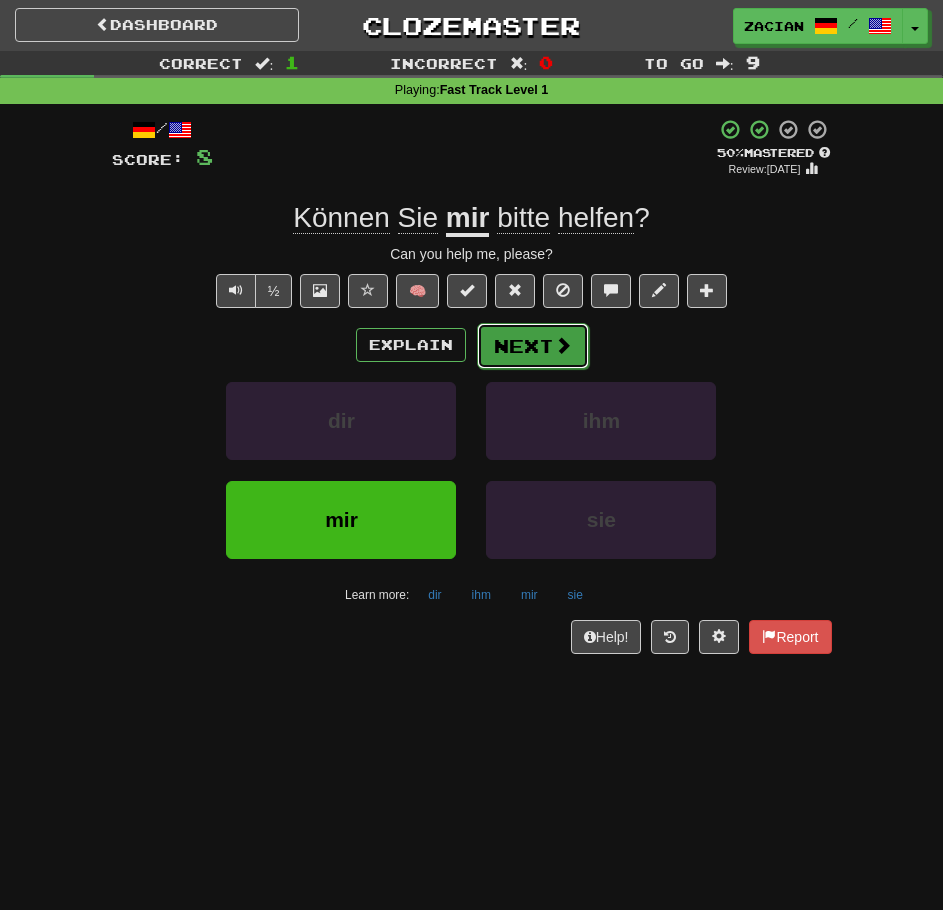 click on "Next" at bounding box center [533, 346] 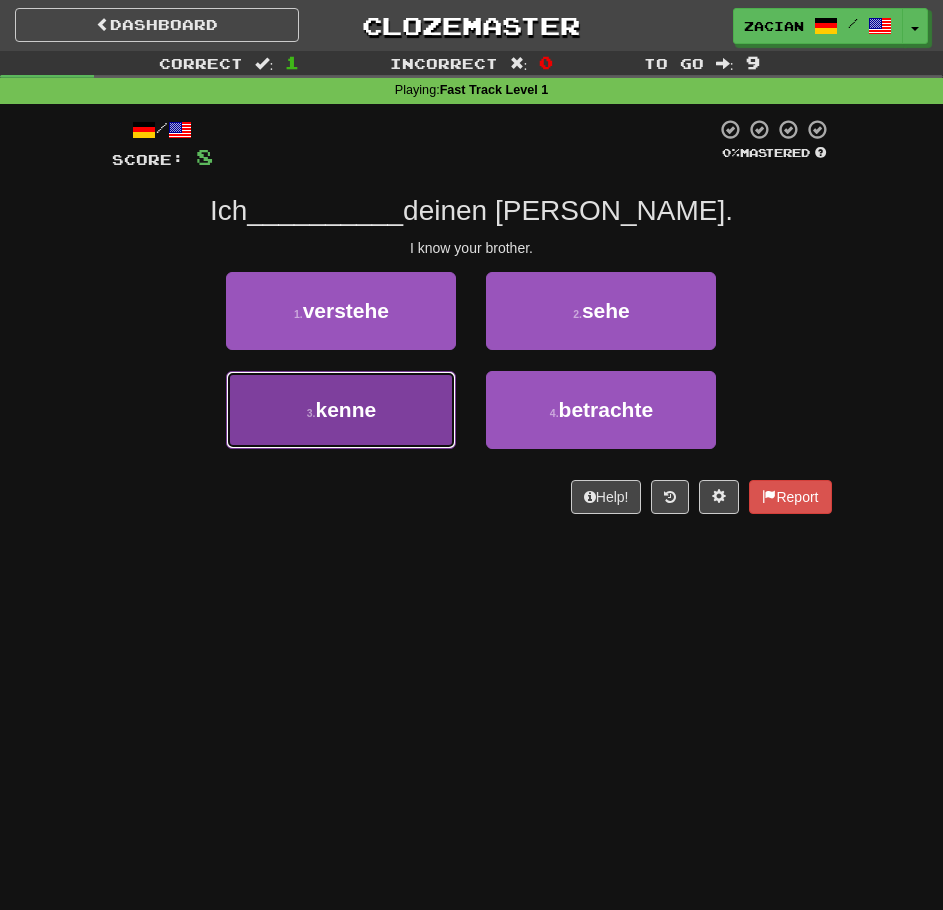 click on "3 .  kenne" at bounding box center [341, 410] 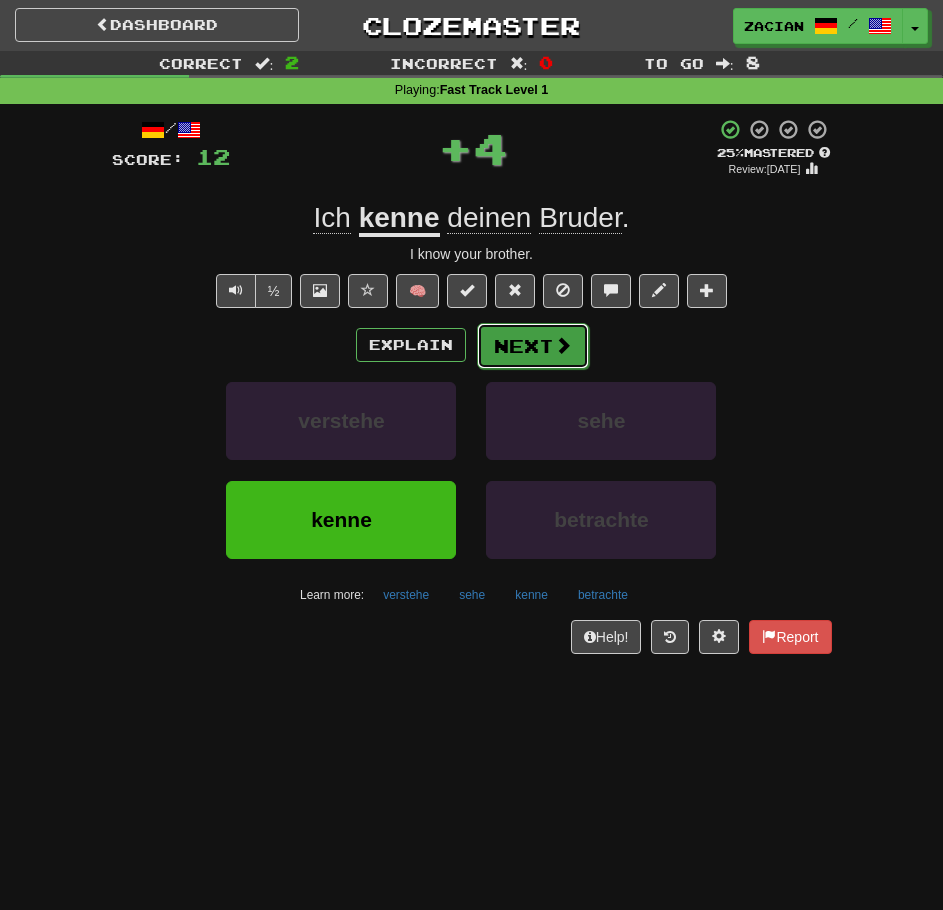 click on "Next" at bounding box center [533, 346] 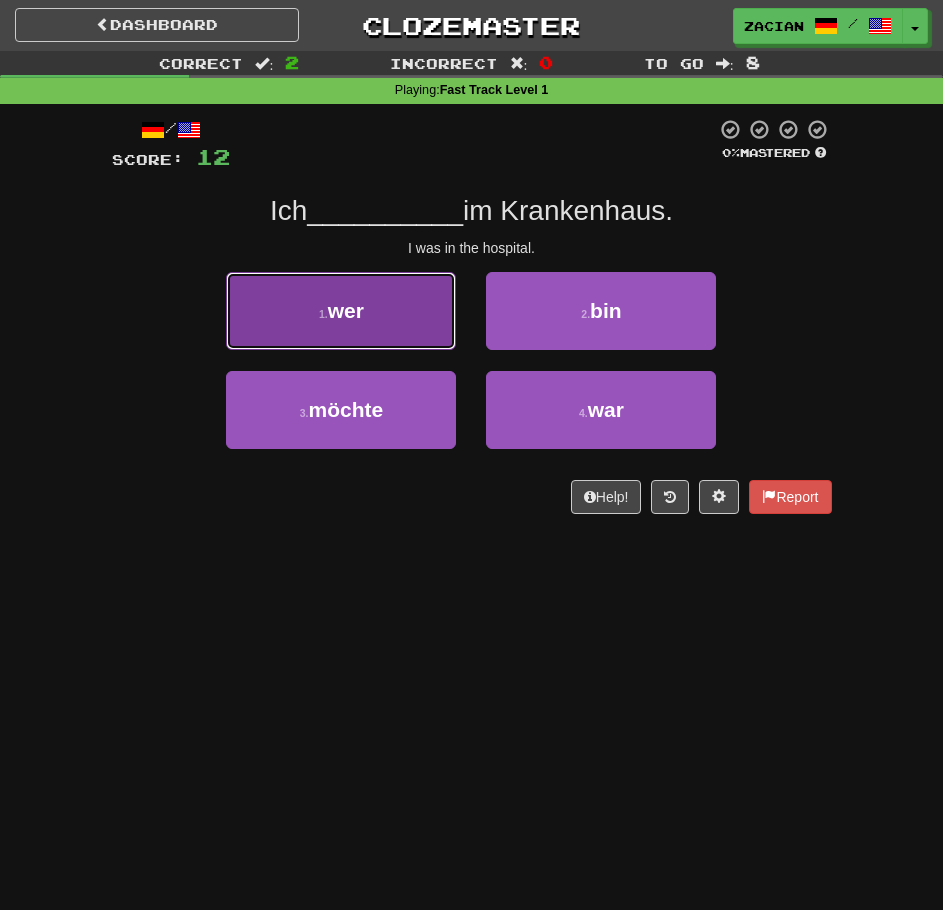 click on "1 .  wer" at bounding box center (341, 311) 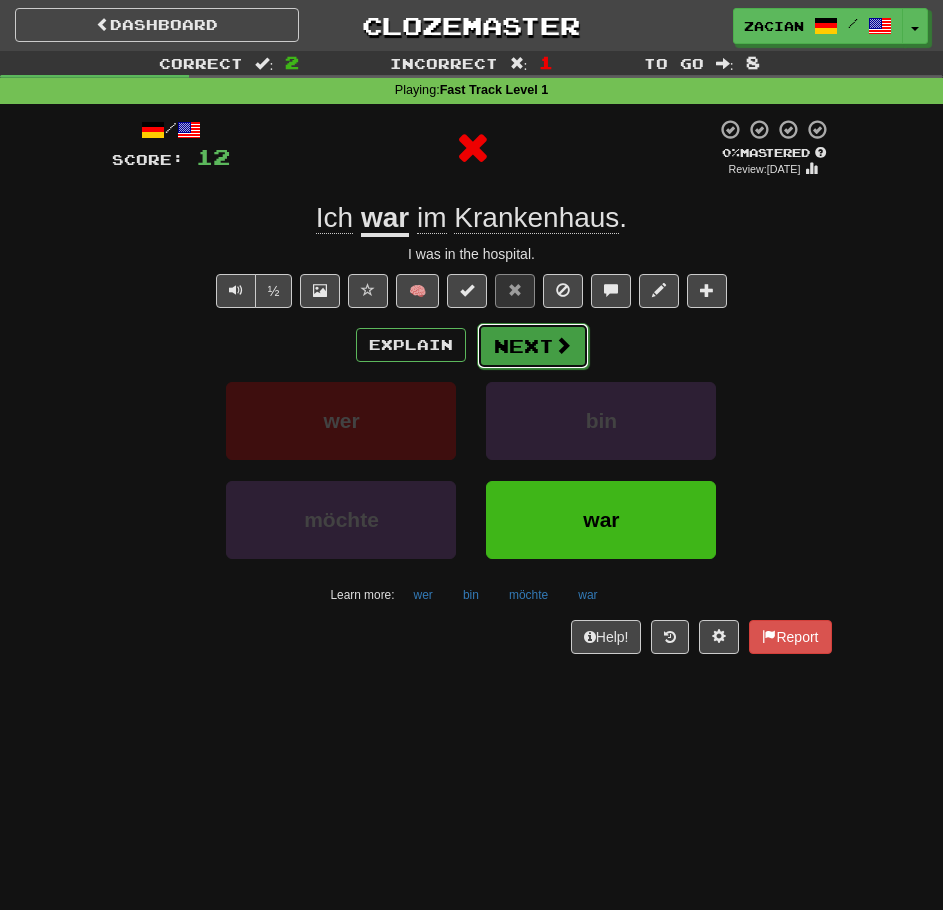 click on "Next" at bounding box center (533, 346) 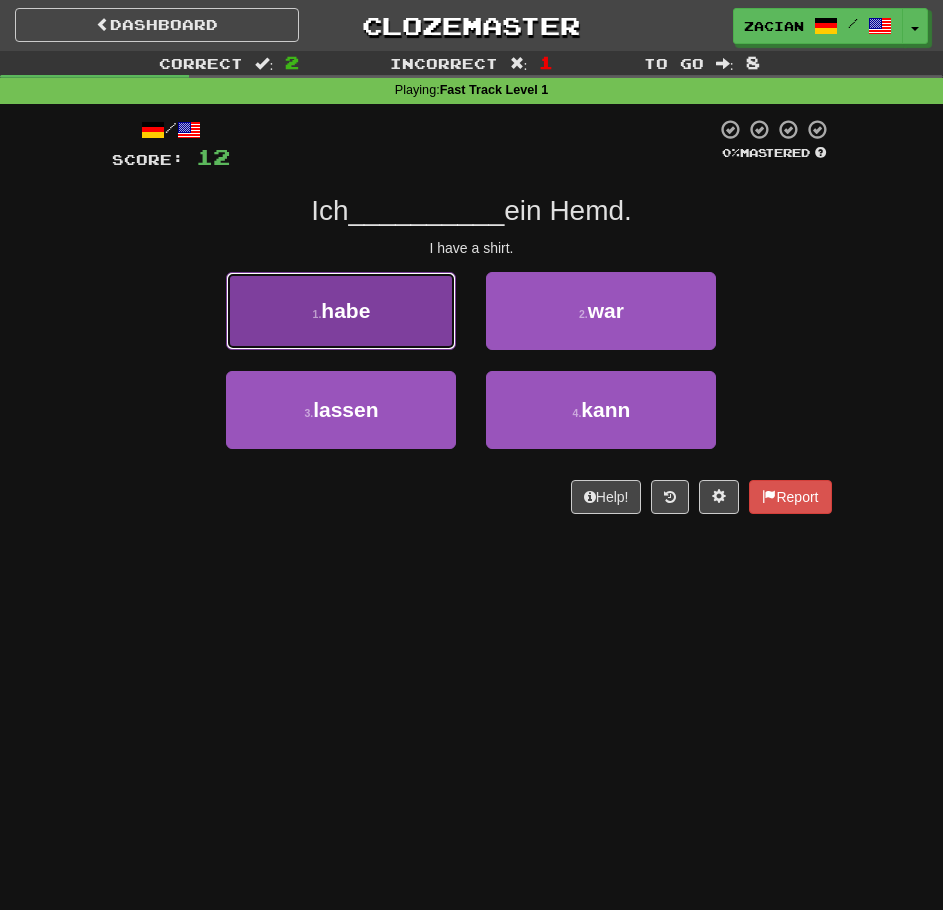 click on "1 .  habe" at bounding box center (341, 311) 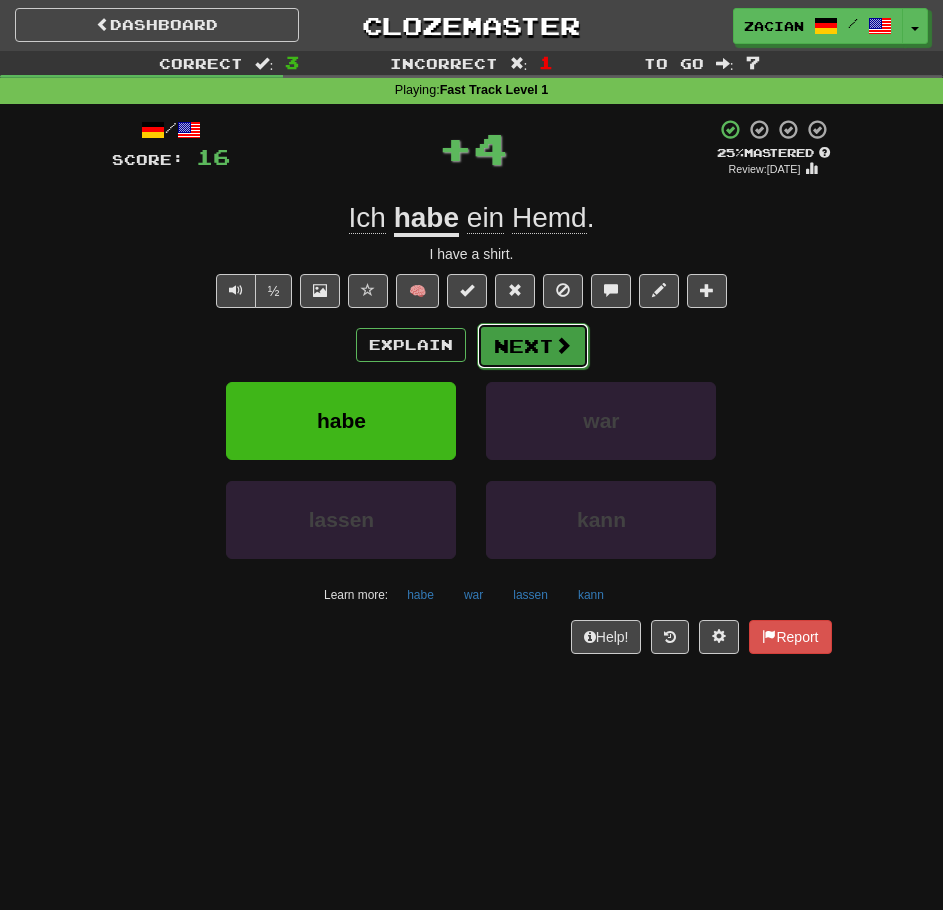 click on "Next" at bounding box center (533, 346) 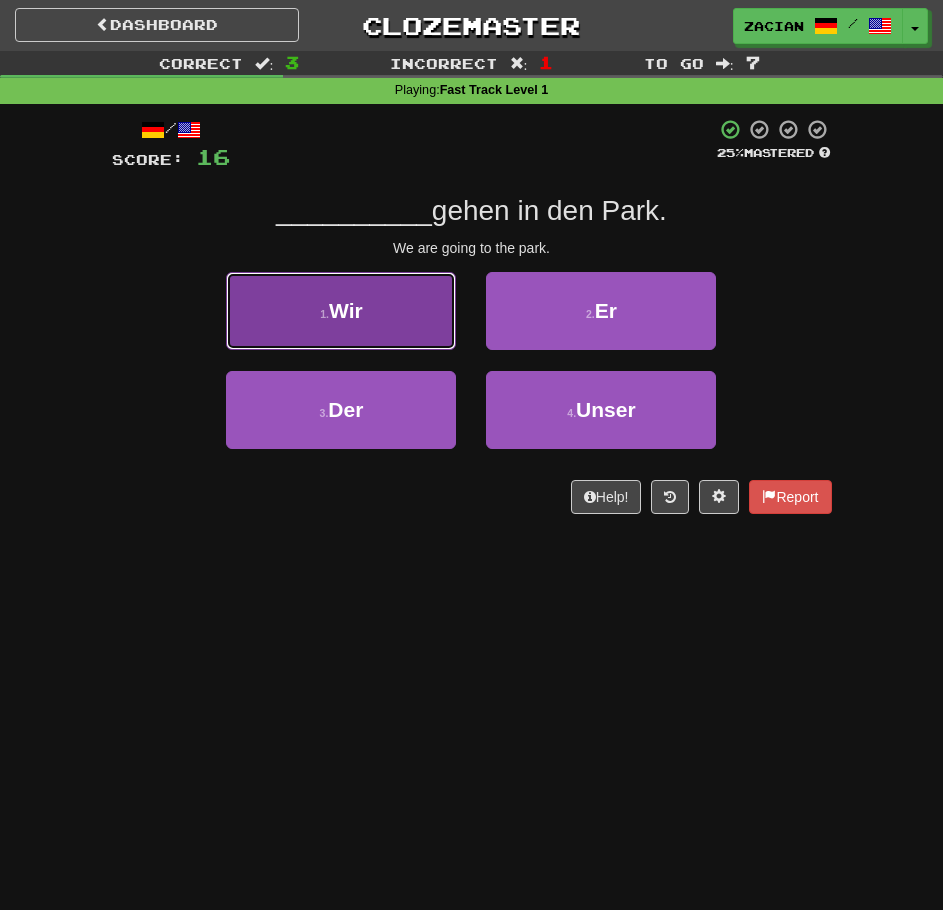 click on "1 .  Wir" at bounding box center (341, 311) 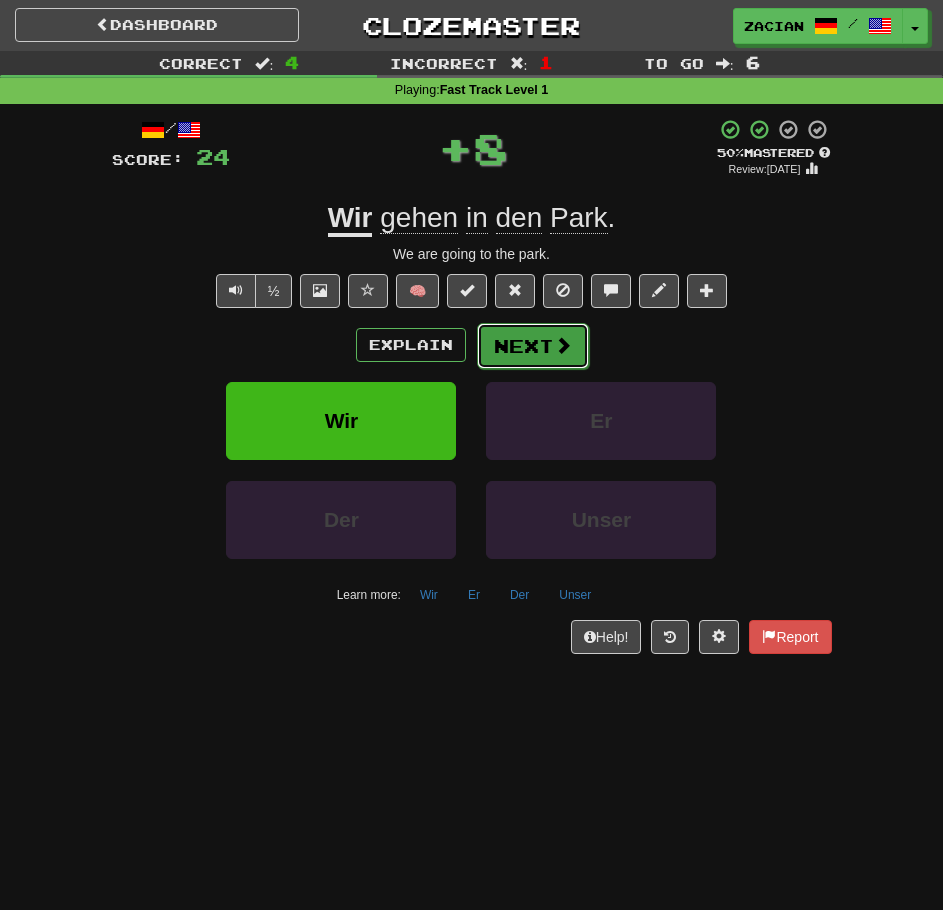 click on "Next" at bounding box center (533, 346) 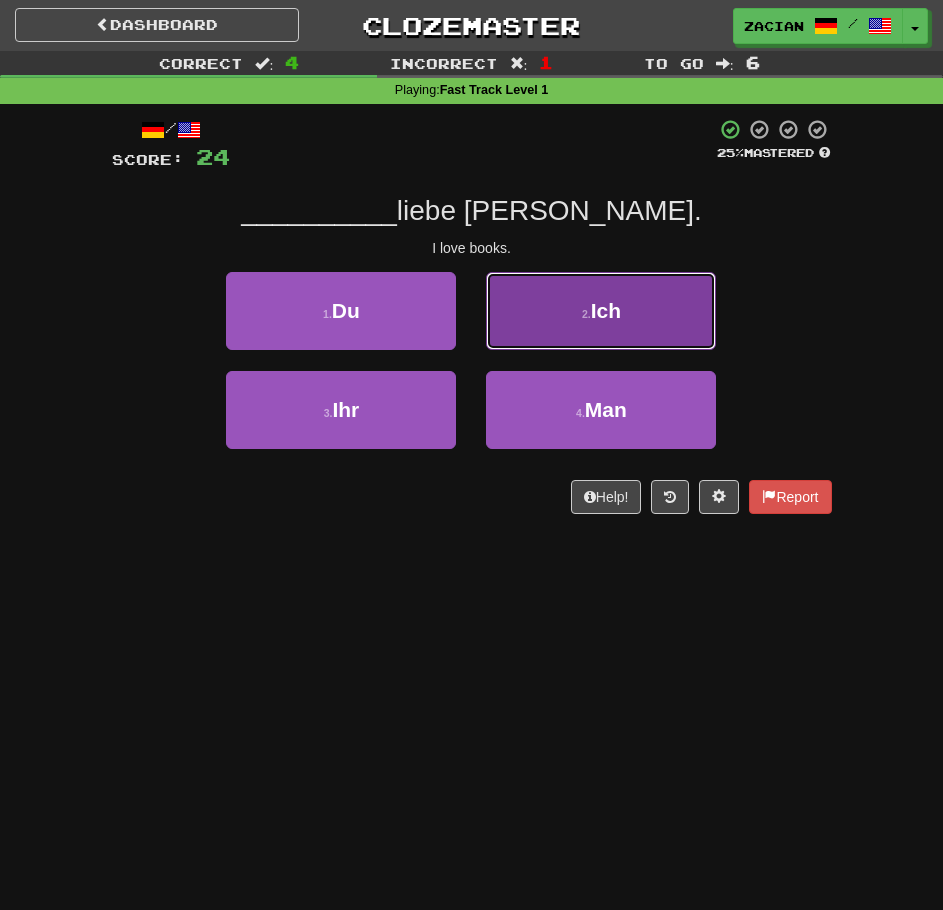 click on "2 .  Ich" at bounding box center (601, 311) 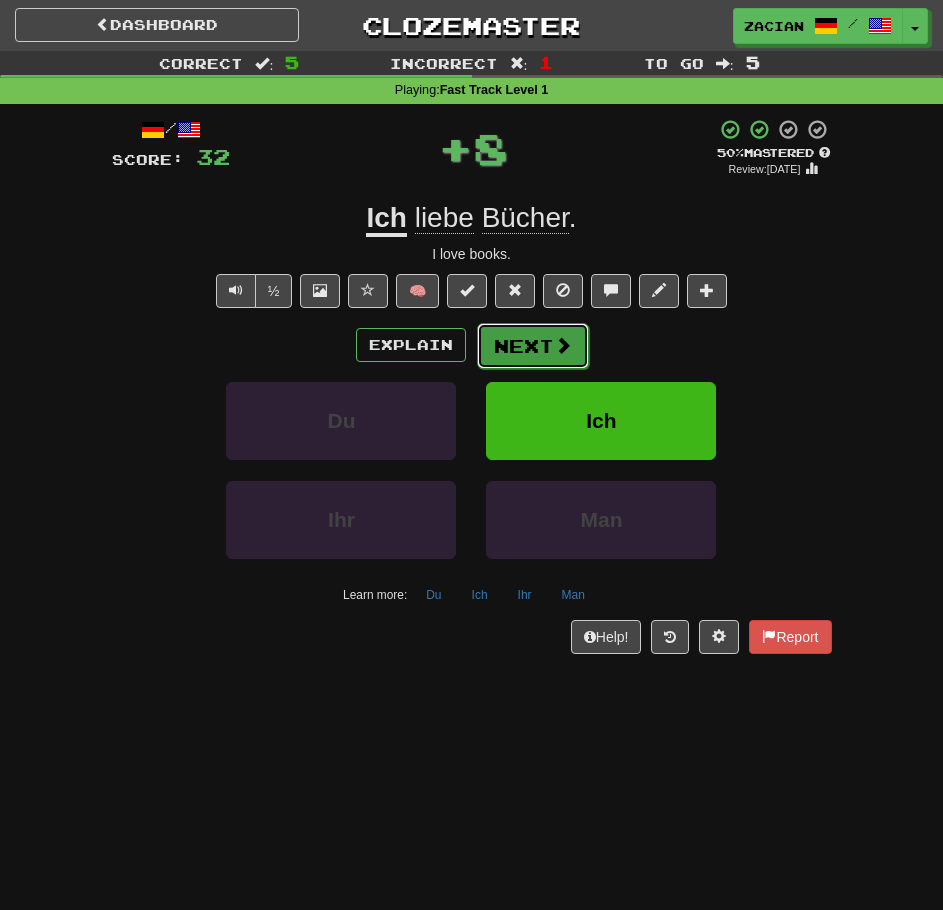 click on "Next" at bounding box center (533, 346) 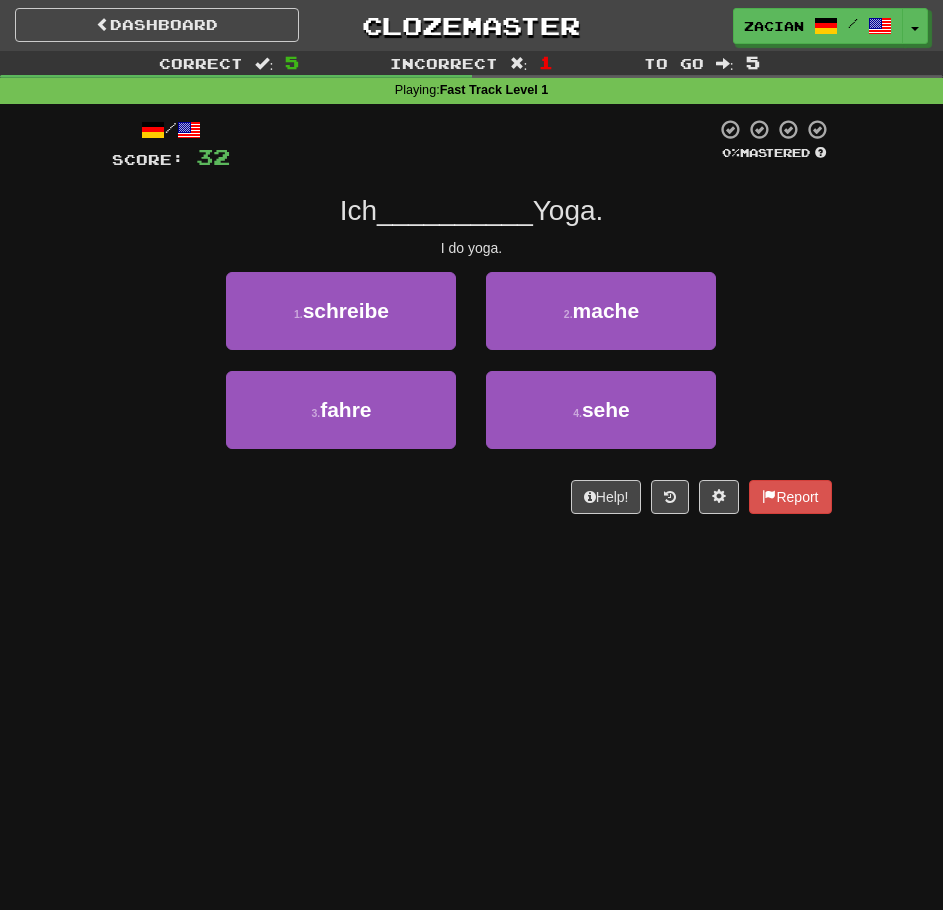 click on "Dashboard
Clozemaster
zacian
/
Toggle Dropdown
Dashboard
Leaderboard
Activity Feed
Notifications
Profile
Discussions
한국어
/
English
Streak:
0
Review:
1
Points Today: 0
Deutsch
/
English
Streak:
0
Review:
10
Points Today: 0
Español
/
English
Streak:
0
Review:
10
Points Today: 0
Français
/
English
Streak:
1
Review:
18
Points Today: 8
Polski
/
English
Streak:
0
Review:
5
Points Today: 0
עברית
/
English
Streak:
1
Review:
5
Points Today: 180
Ελληνικά
/
English
Streak:
0
Review:
10
Points Today: 0
Беларуская
/
English" at bounding box center (471, 22) 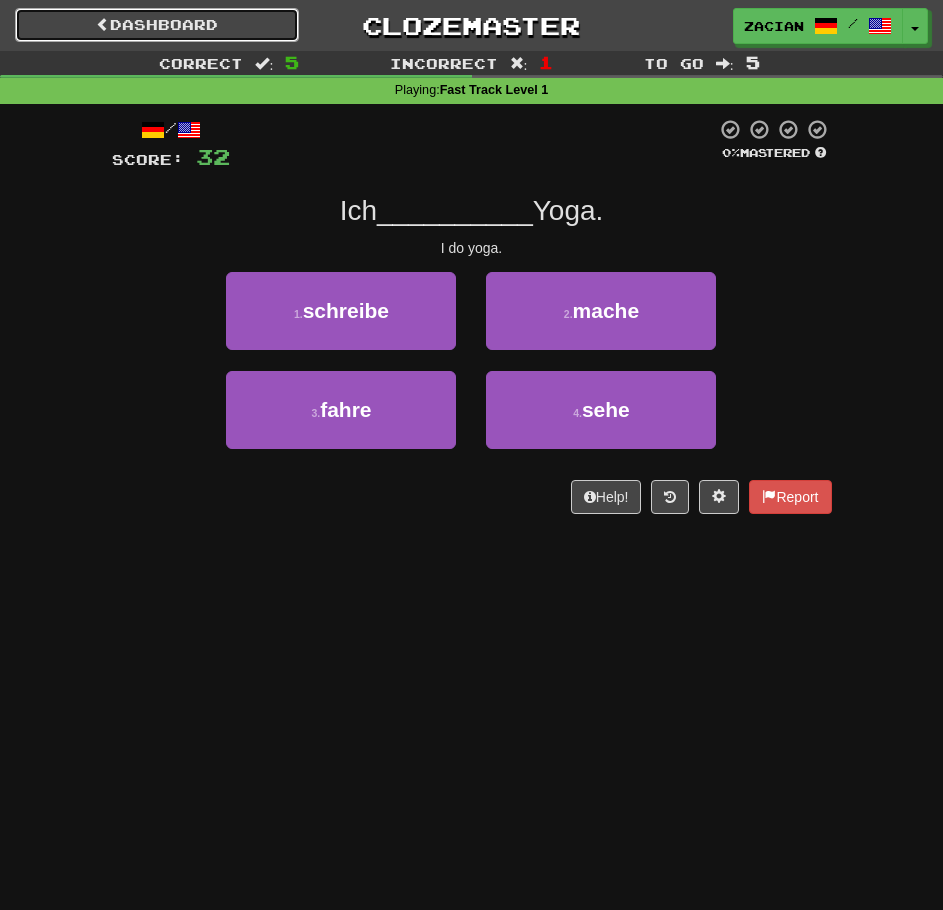 click on "Dashboard" at bounding box center [157, 25] 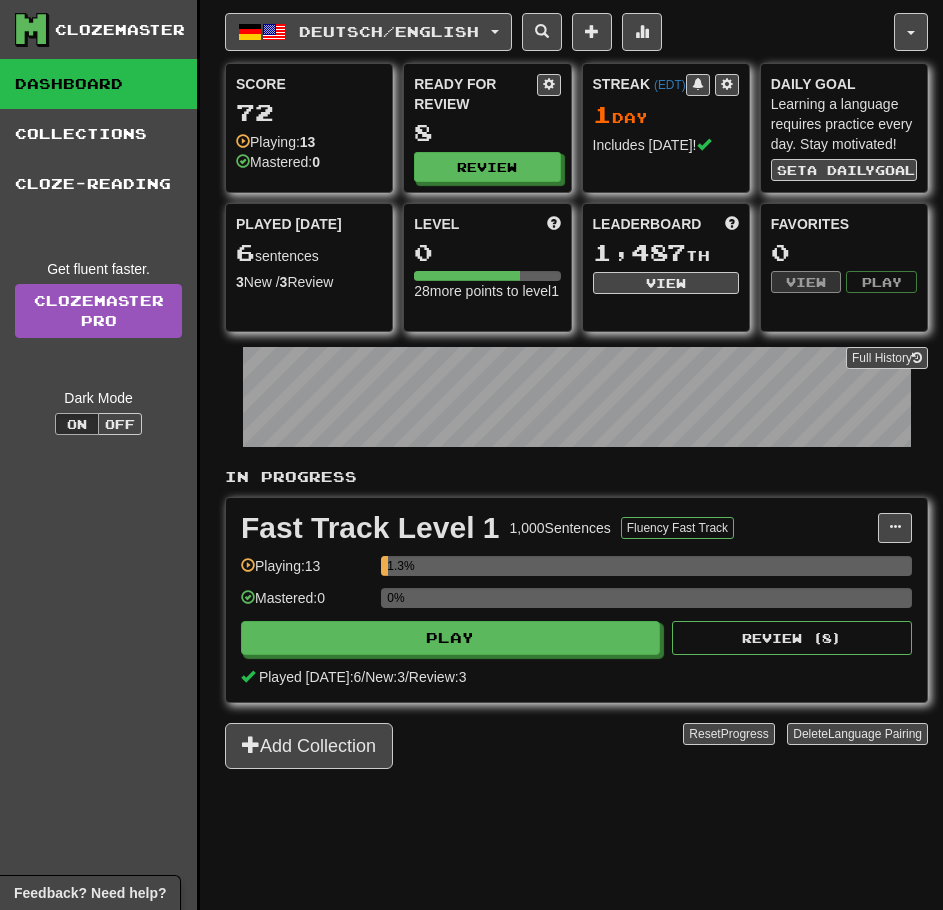 scroll, scrollTop: 0, scrollLeft: 0, axis: both 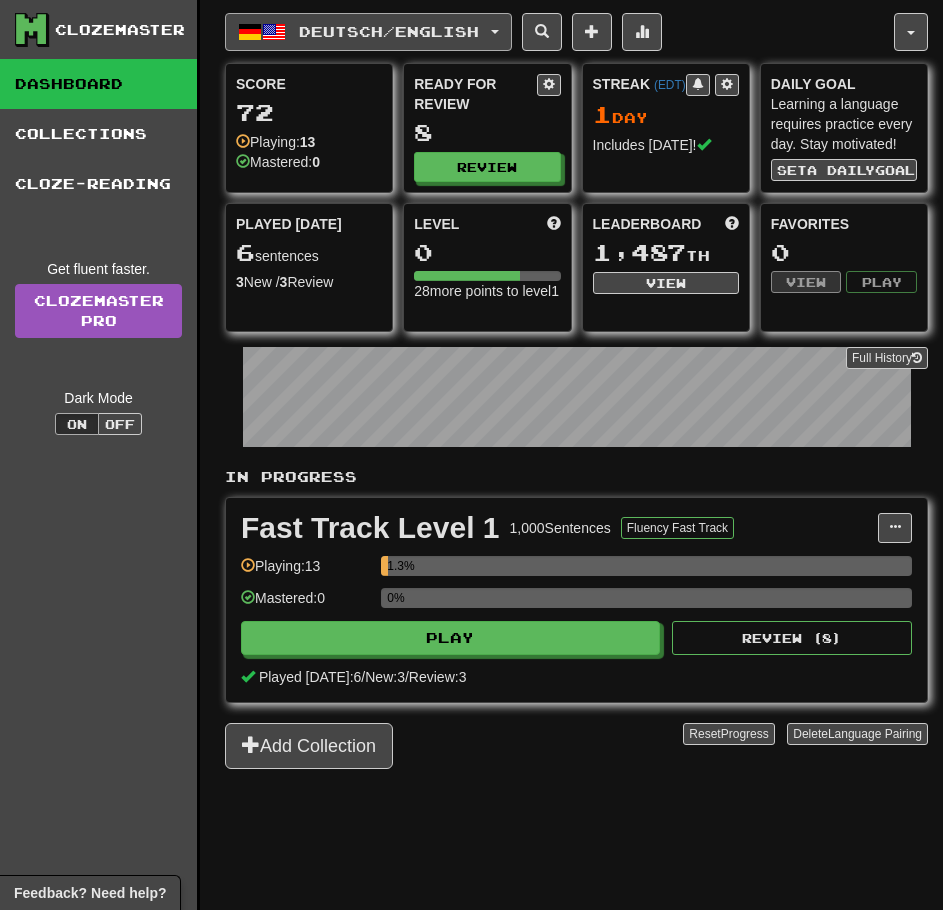 click on "Deutsch  /  English" at bounding box center (368, 32) 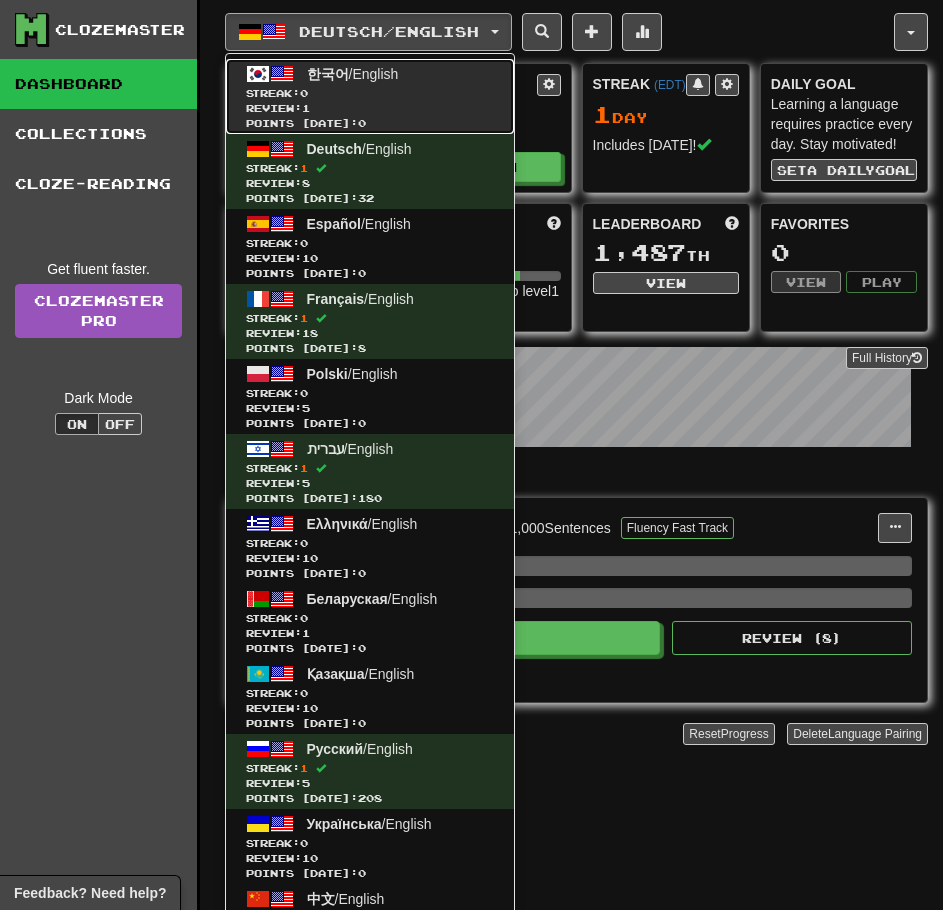 click on "한국어  /  English Streak:  0   Review:  1 Points today:  0" at bounding box center (370, 96) 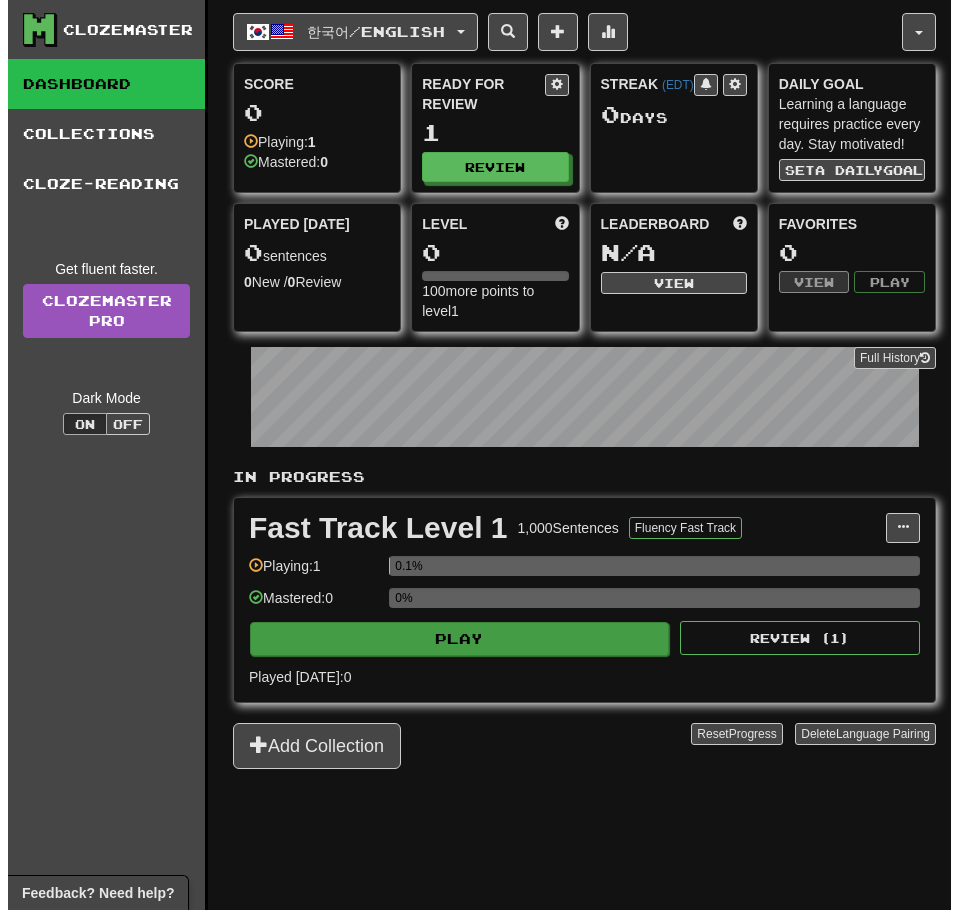 scroll, scrollTop: 0, scrollLeft: 0, axis: both 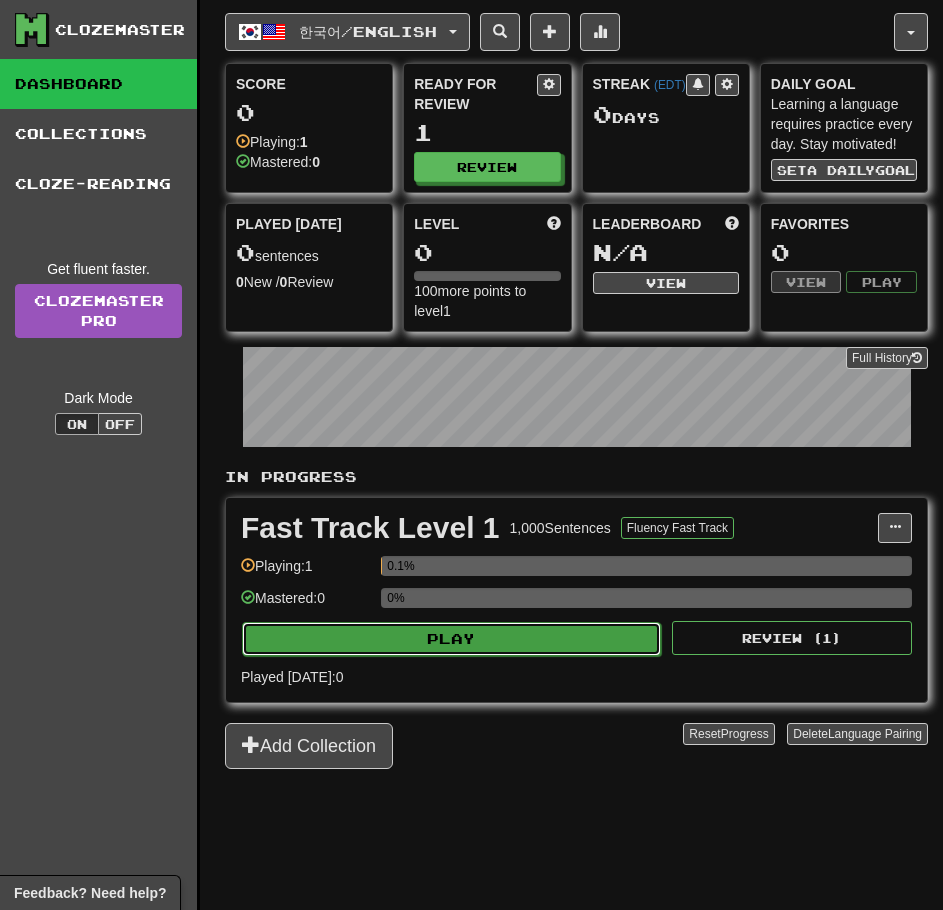 click on "Play" at bounding box center [451, 639] 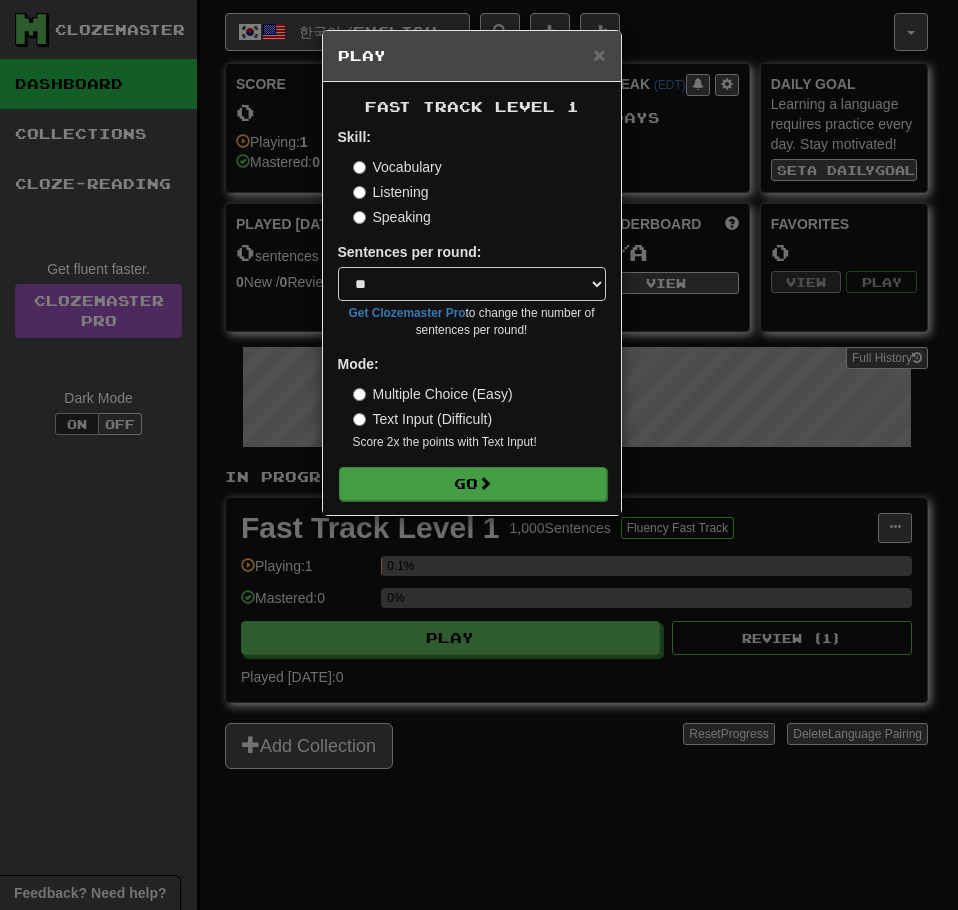 drag, startPoint x: 478, startPoint y: 504, endPoint x: 476, endPoint y: 488, distance: 16.124516 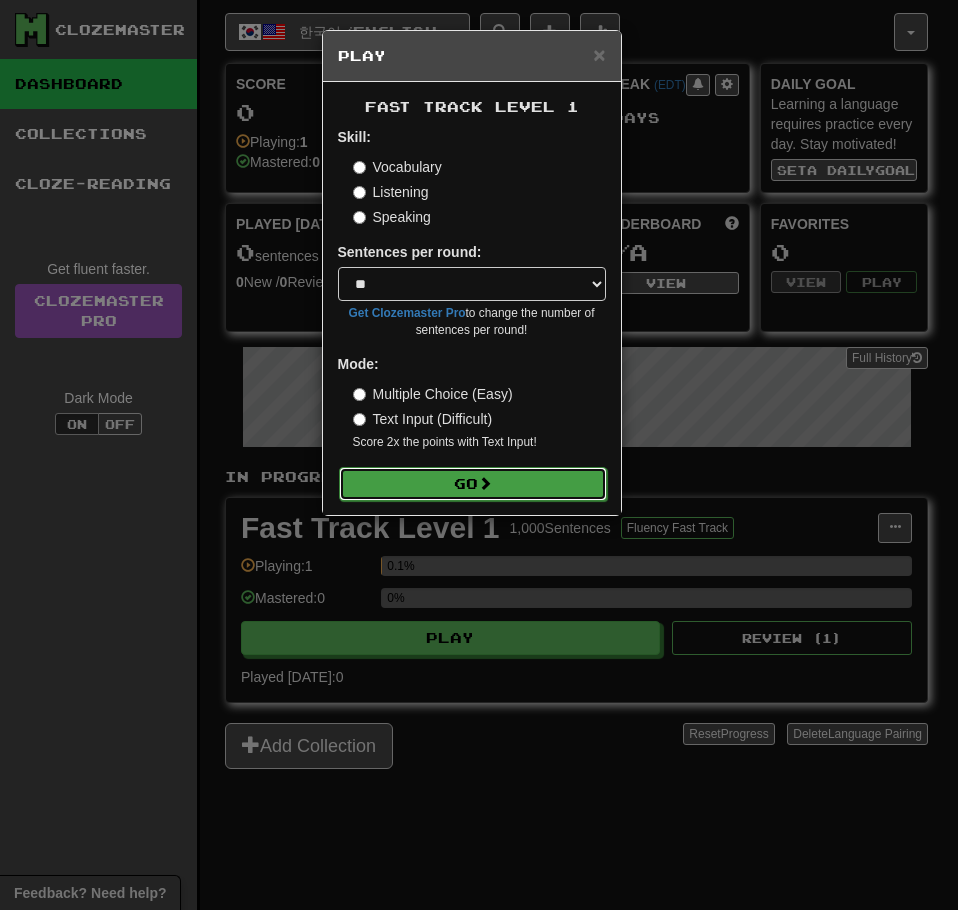 click on "Go" at bounding box center (473, 484) 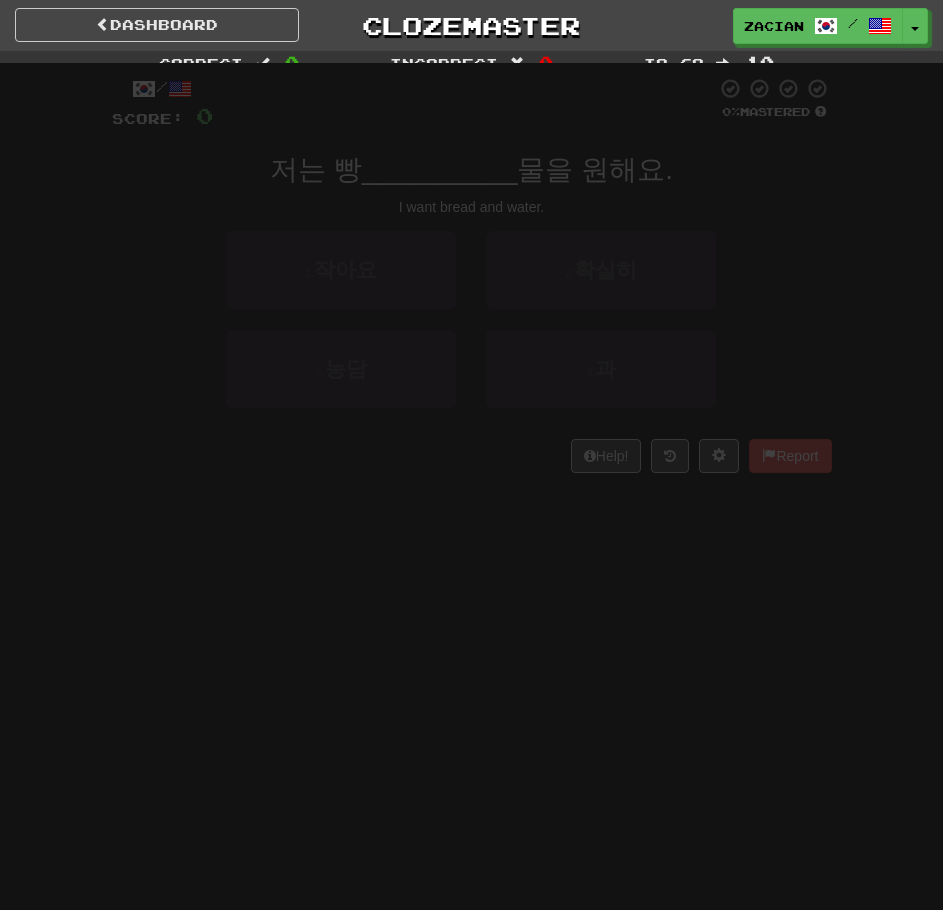 scroll, scrollTop: 0, scrollLeft: 0, axis: both 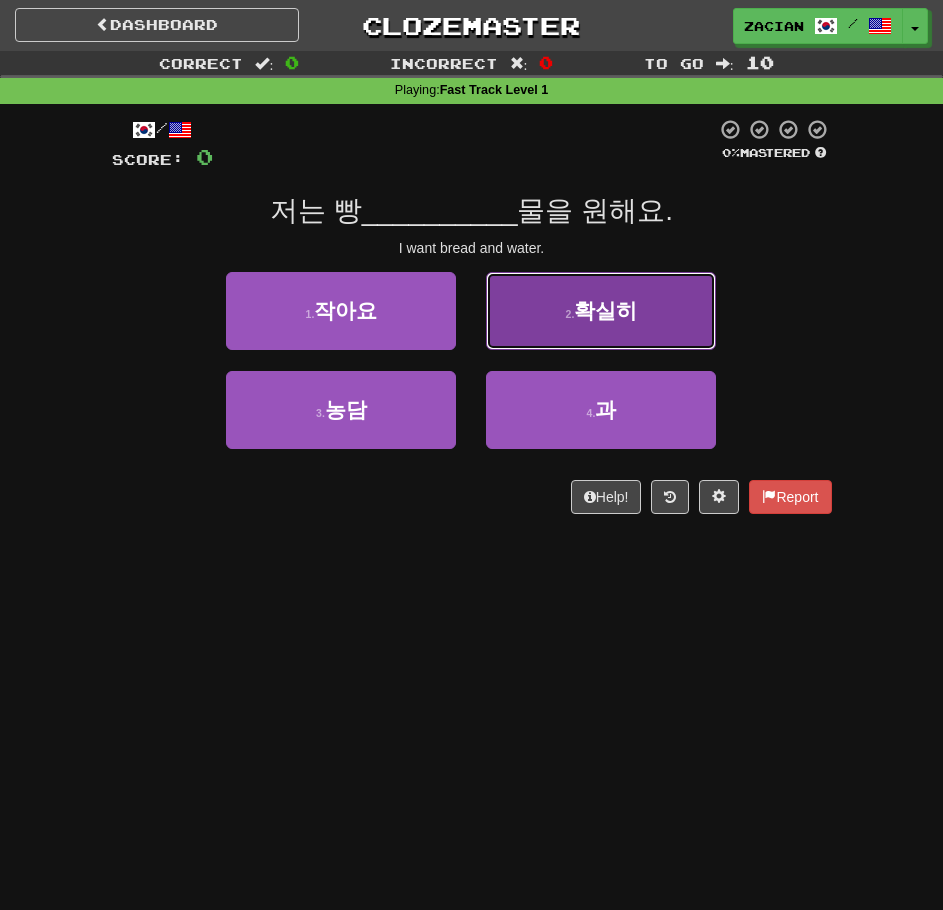 click on "2 .  확실히" at bounding box center (601, 311) 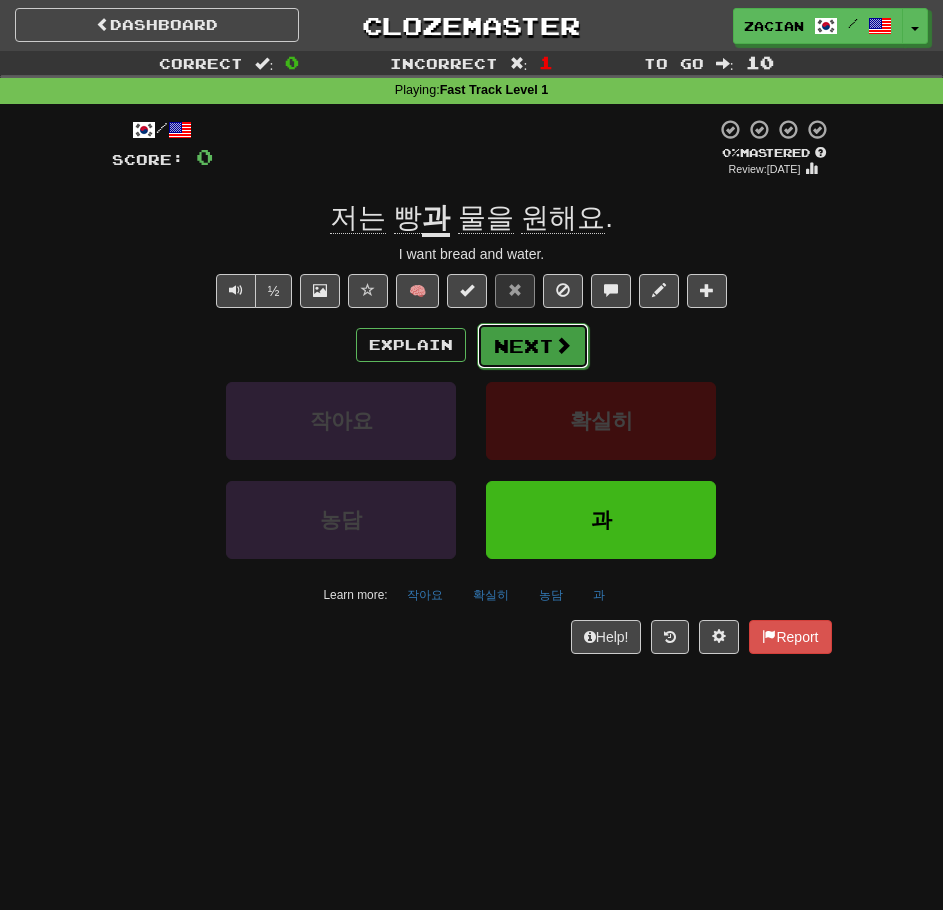 click on "Next" at bounding box center [533, 346] 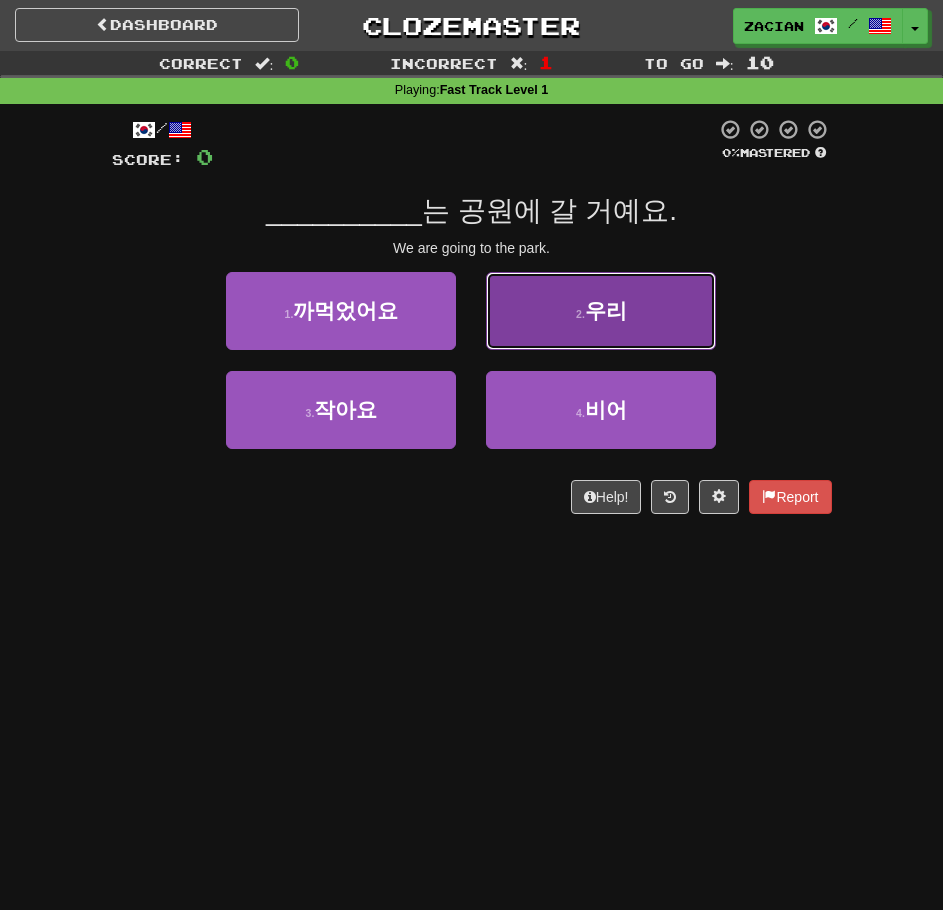 click on "2 .  우리" at bounding box center [601, 311] 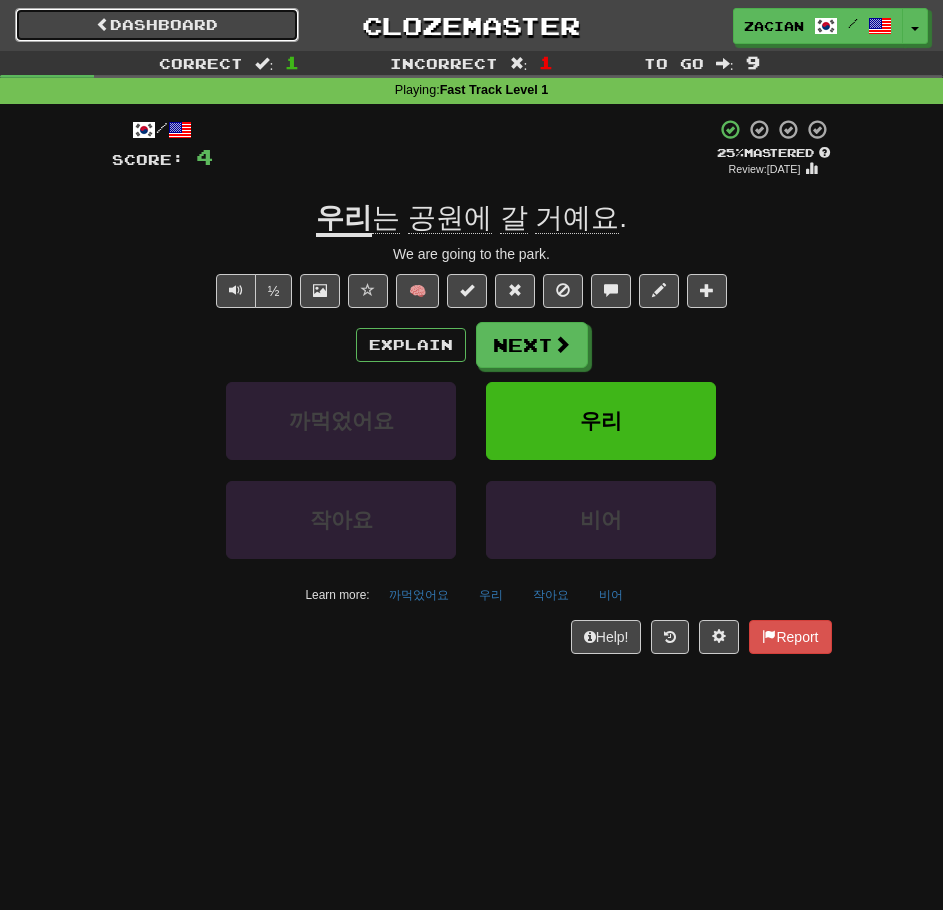 click on "Dashboard" at bounding box center [157, 25] 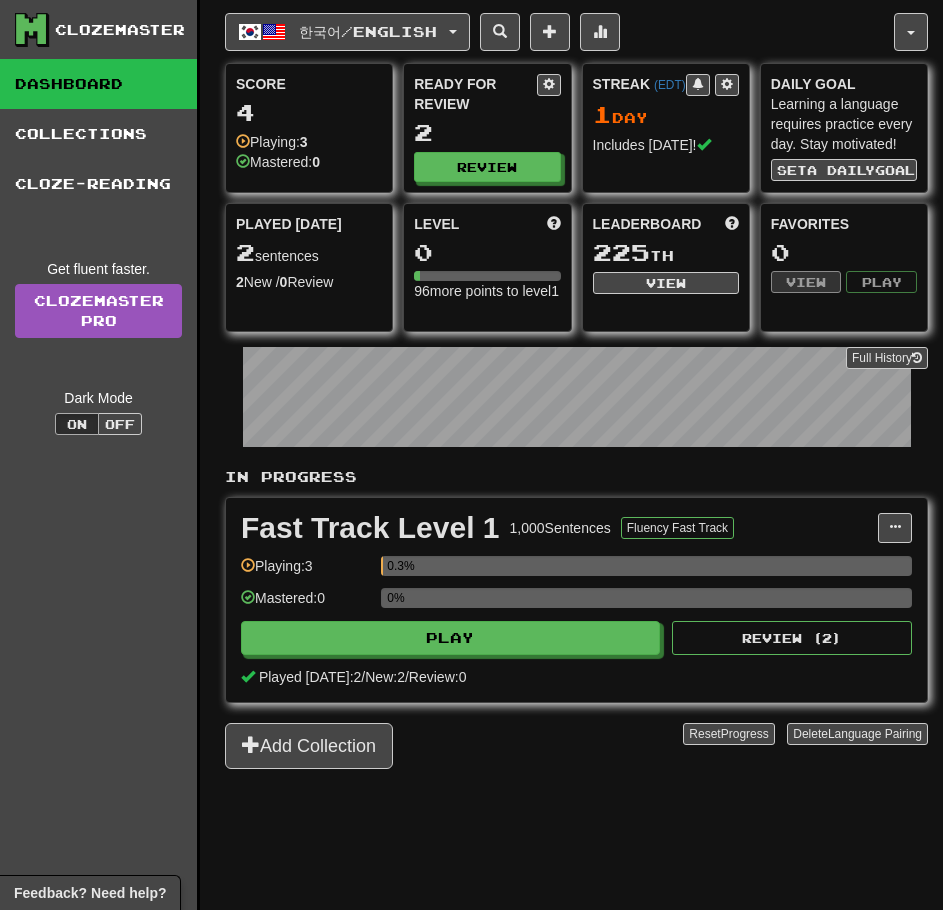scroll, scrollTop: 0, scrollLeft: 0, axis: both 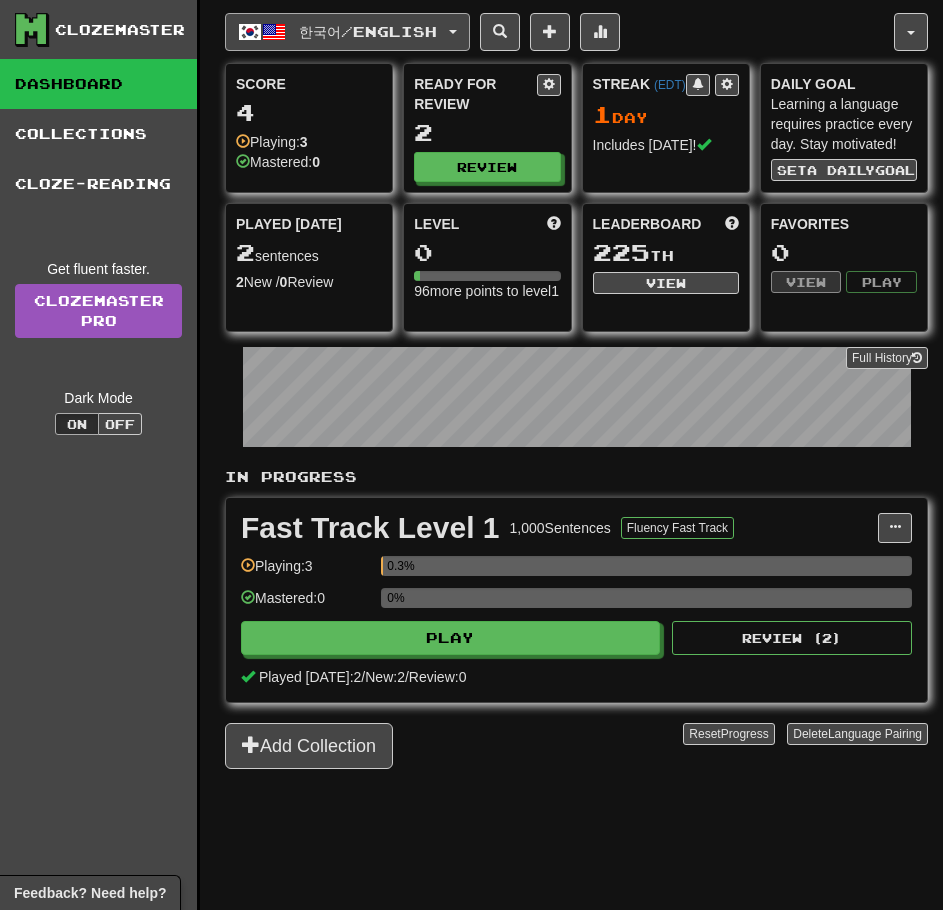 click at bounding box center (274, 32) 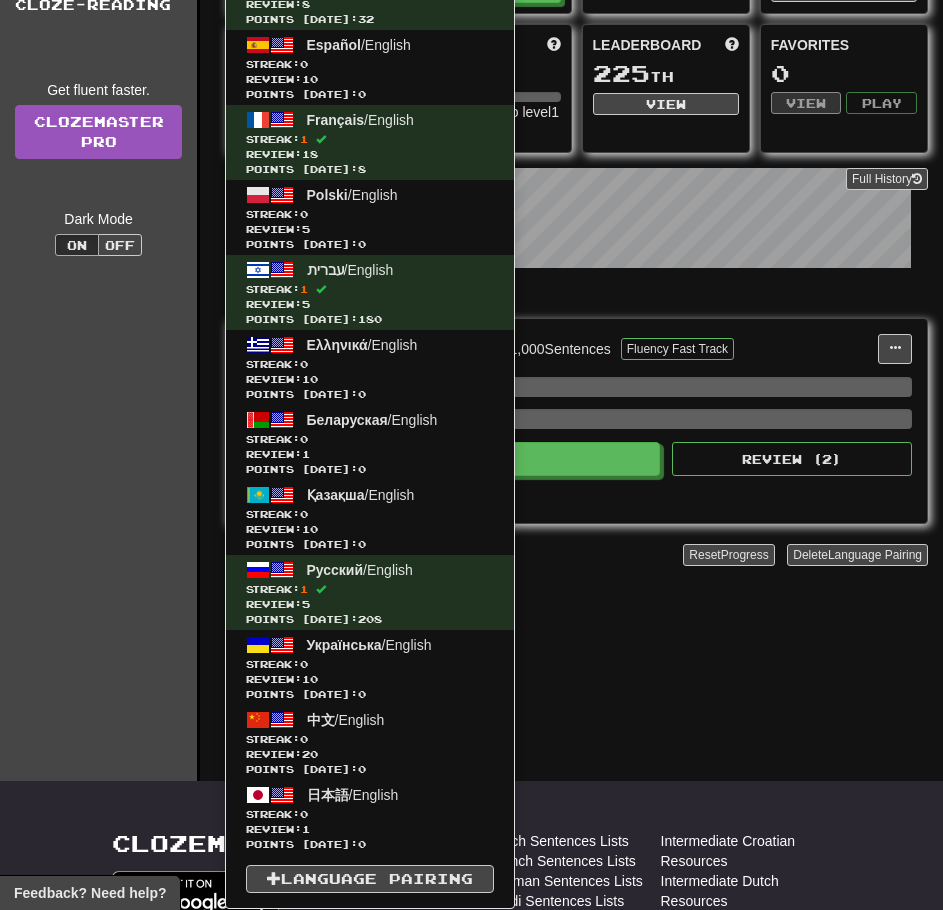 scroll, scrollTop: 188, scrollLeft: 0, axis: vertical 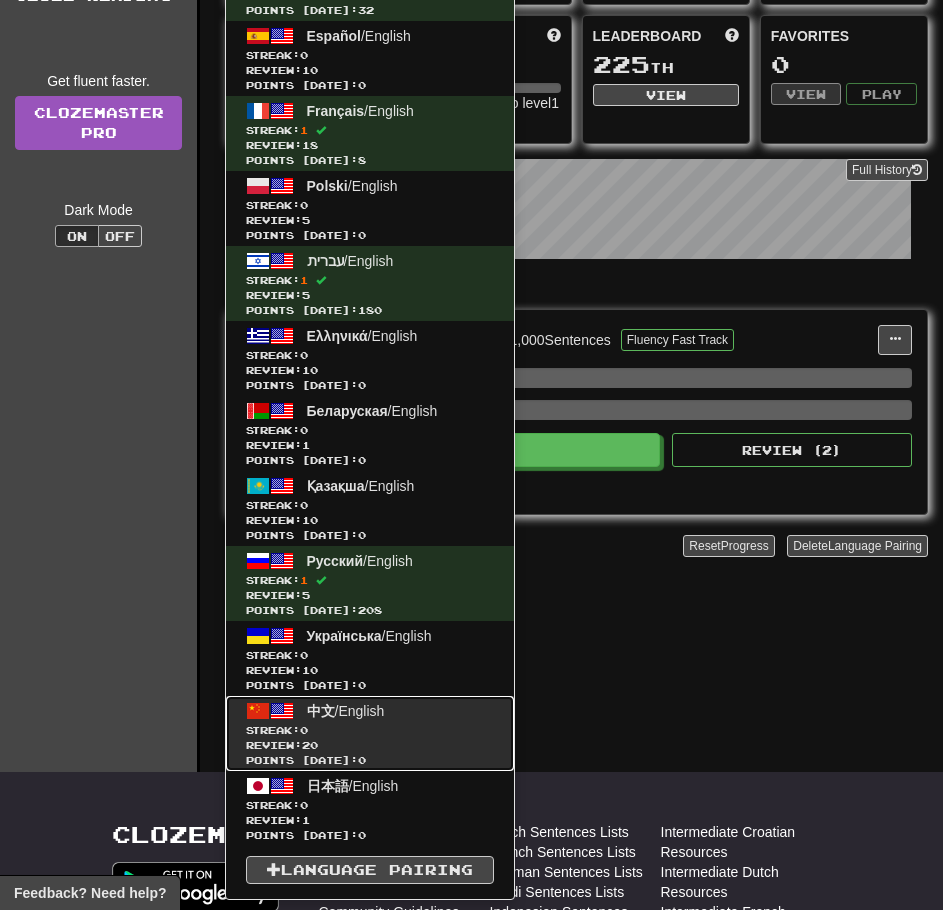 click on "Review:  20" at bounding box center [370, 745] 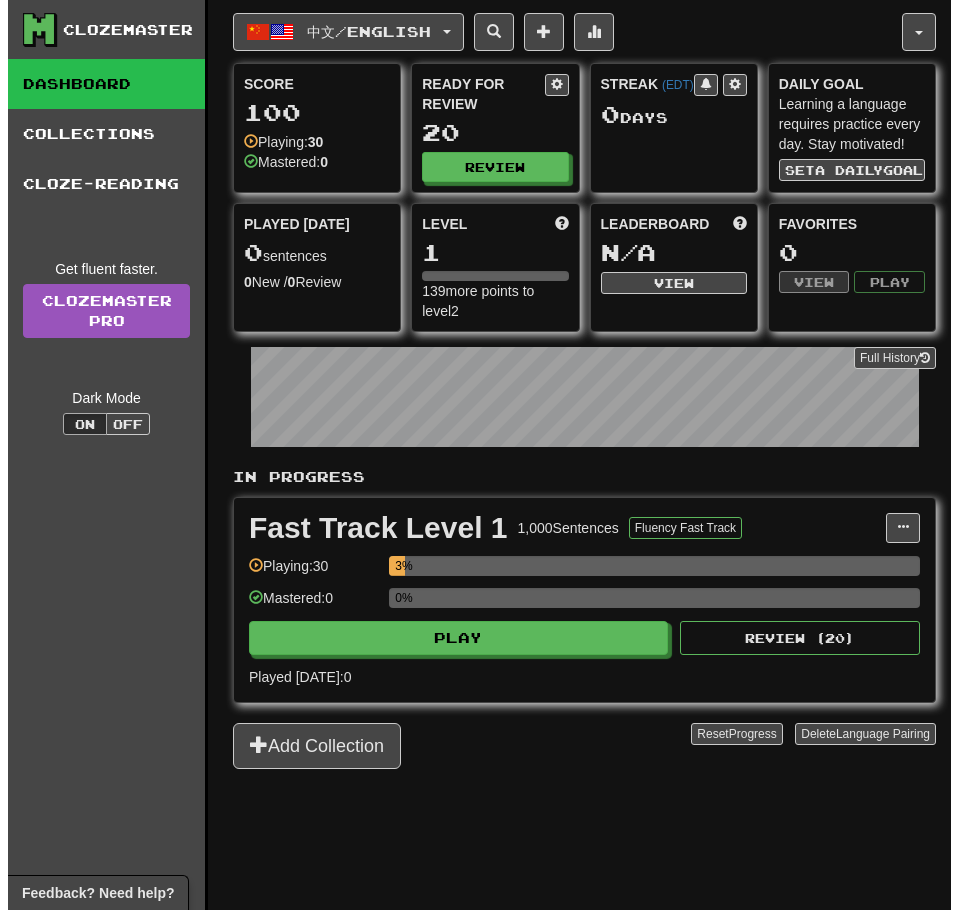 scroll, scrollTop: 0, scrollLeft: 0, axis: both 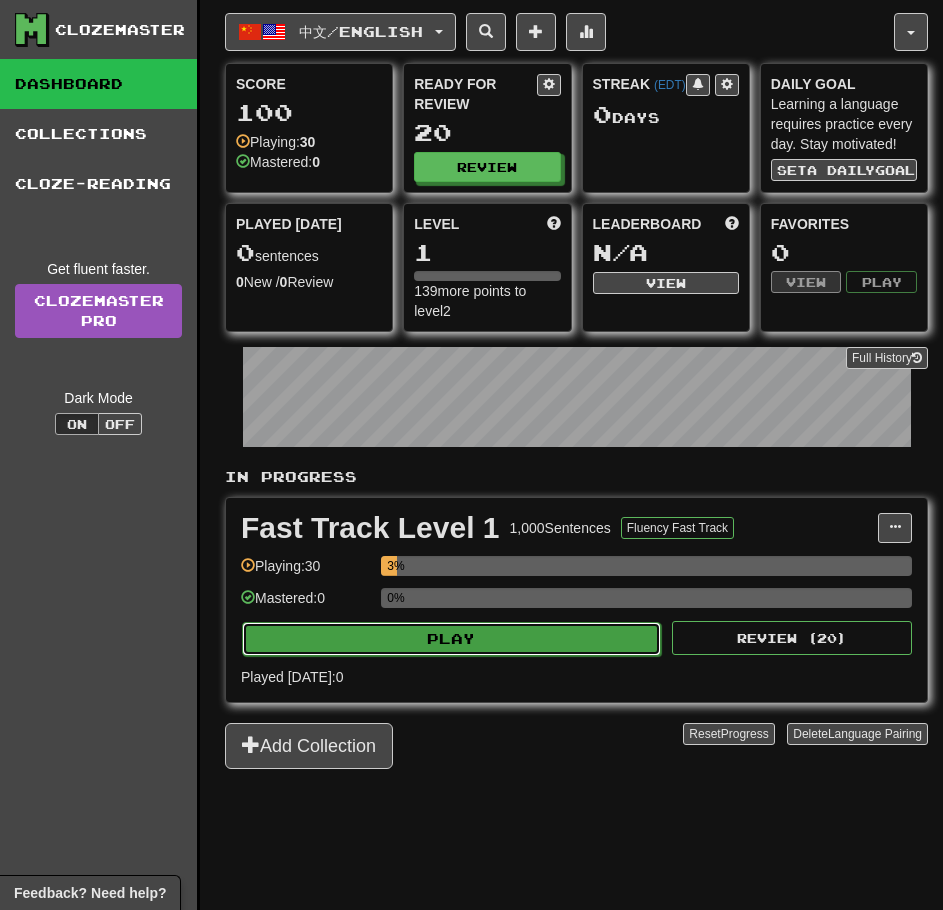 click on "Play" at bounding box center [451, 639] 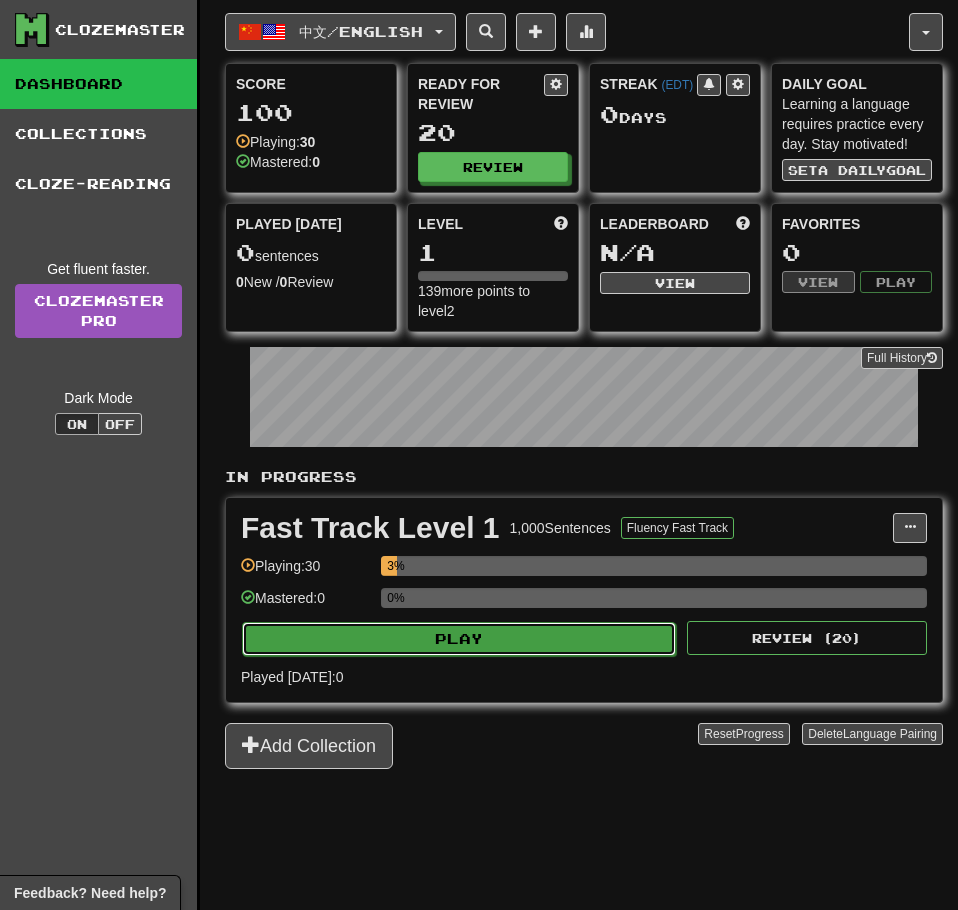 select on "**" 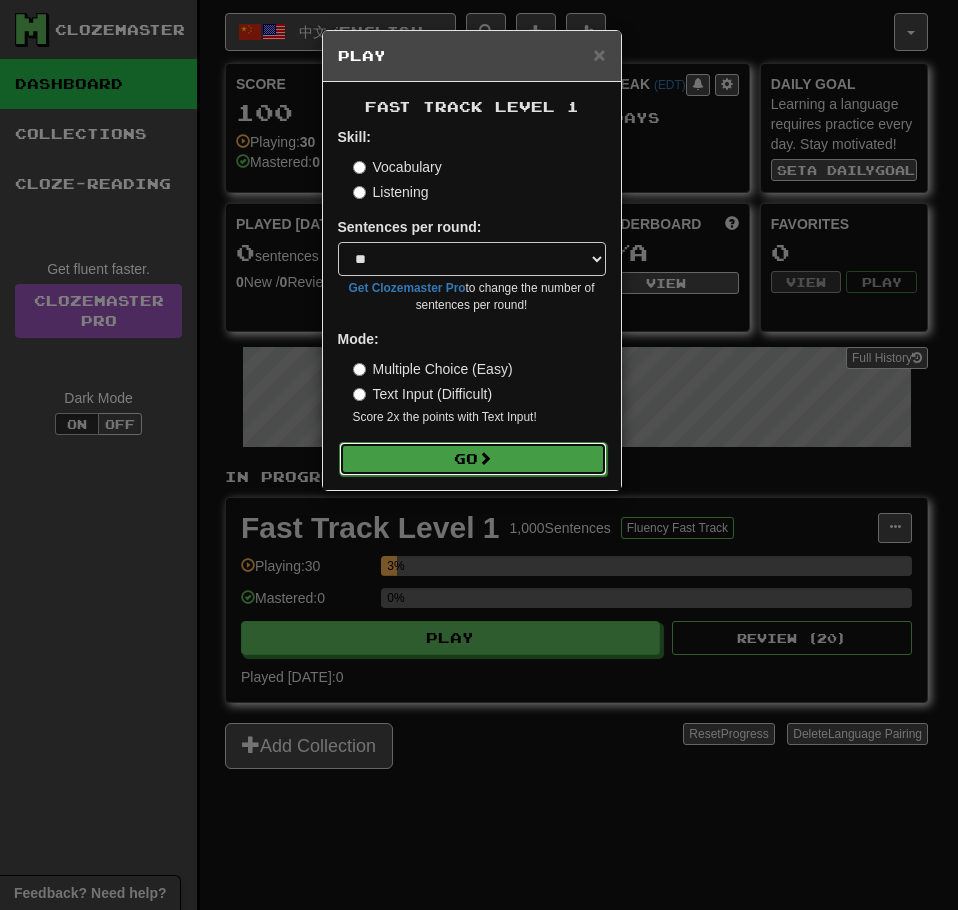 click on "Go" at bounding box center (473, 459) 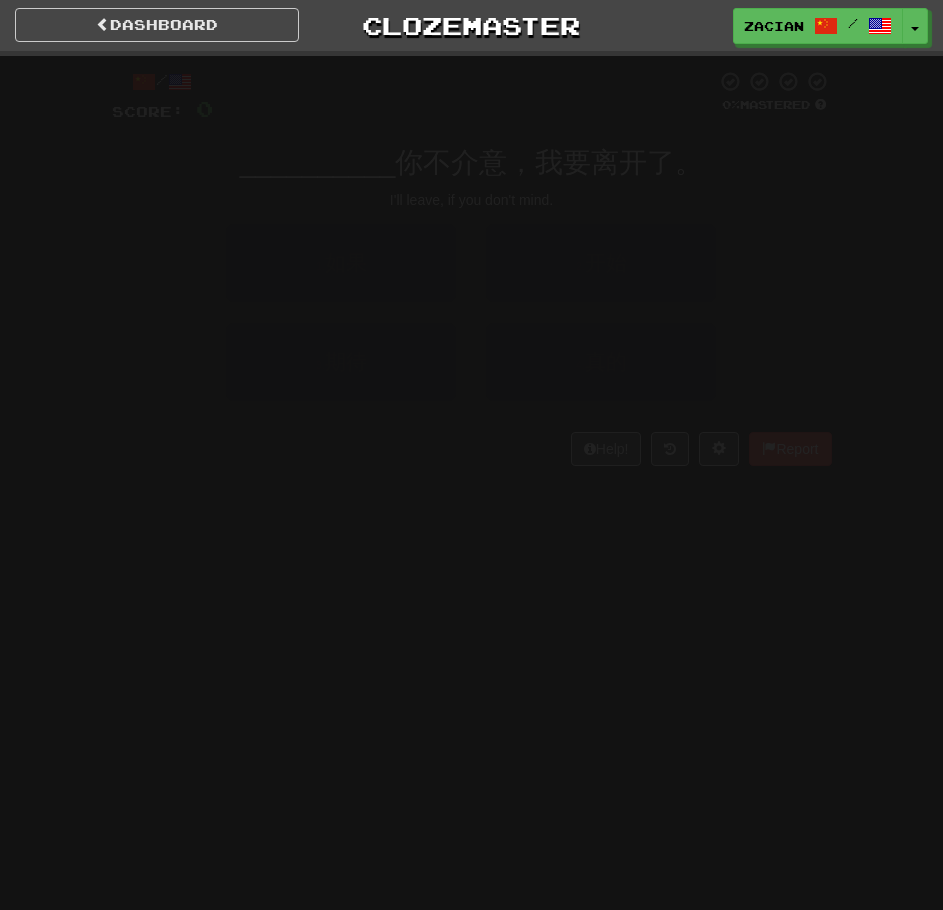 scroll, scrollTop: 0, scrollLeft: 0, axis: both 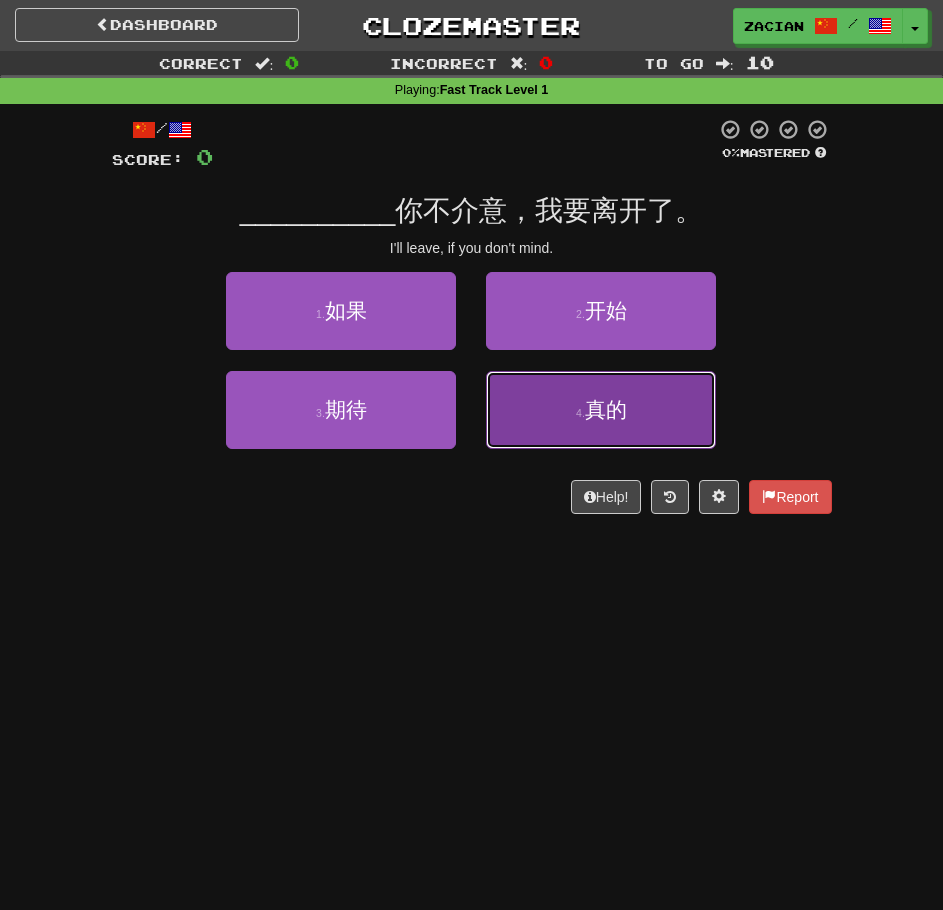 click on "4 .  真的" at bounding box center [601, 410] 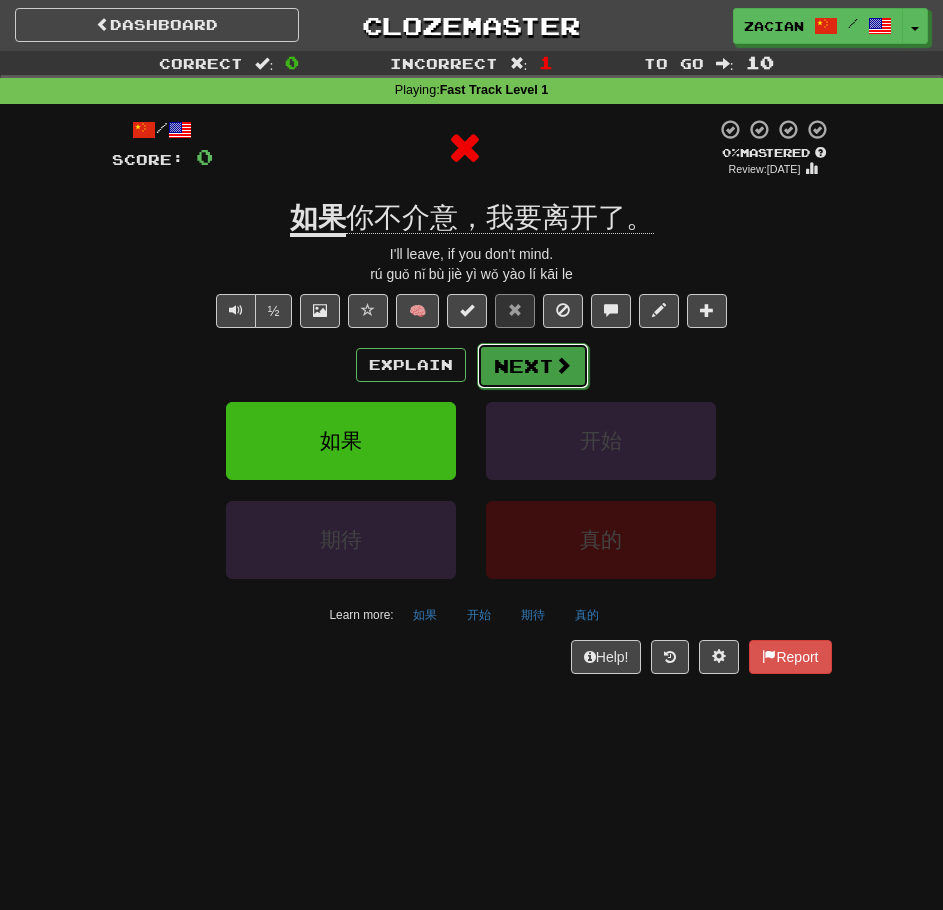 click on "Next" at bounding box center (533, 366) 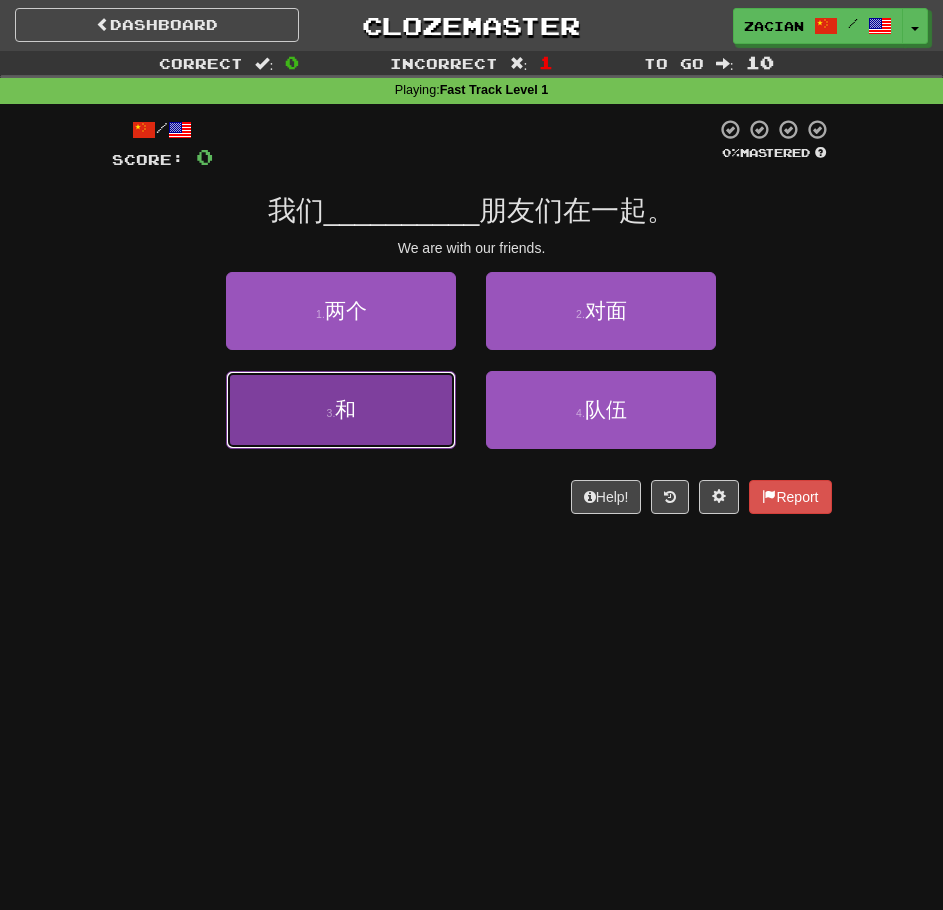 click on "3 .  和" at bounding box center (341, 410) 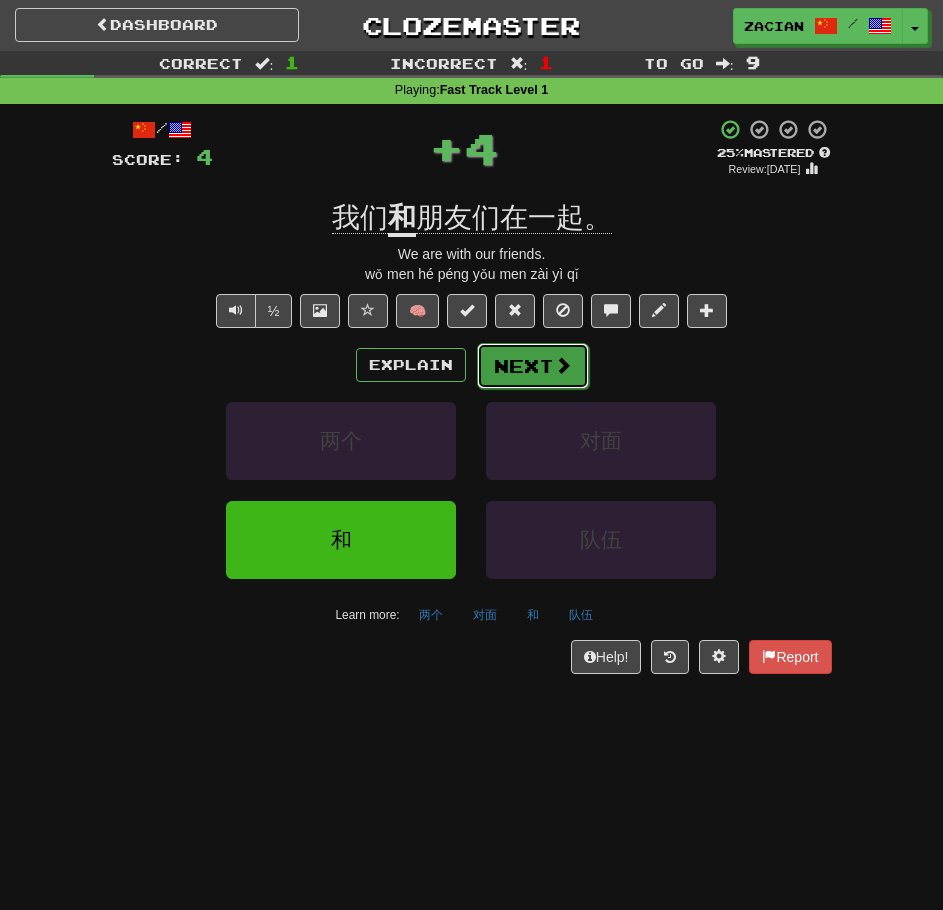 click on "Next" at bounding box center (533, 366) 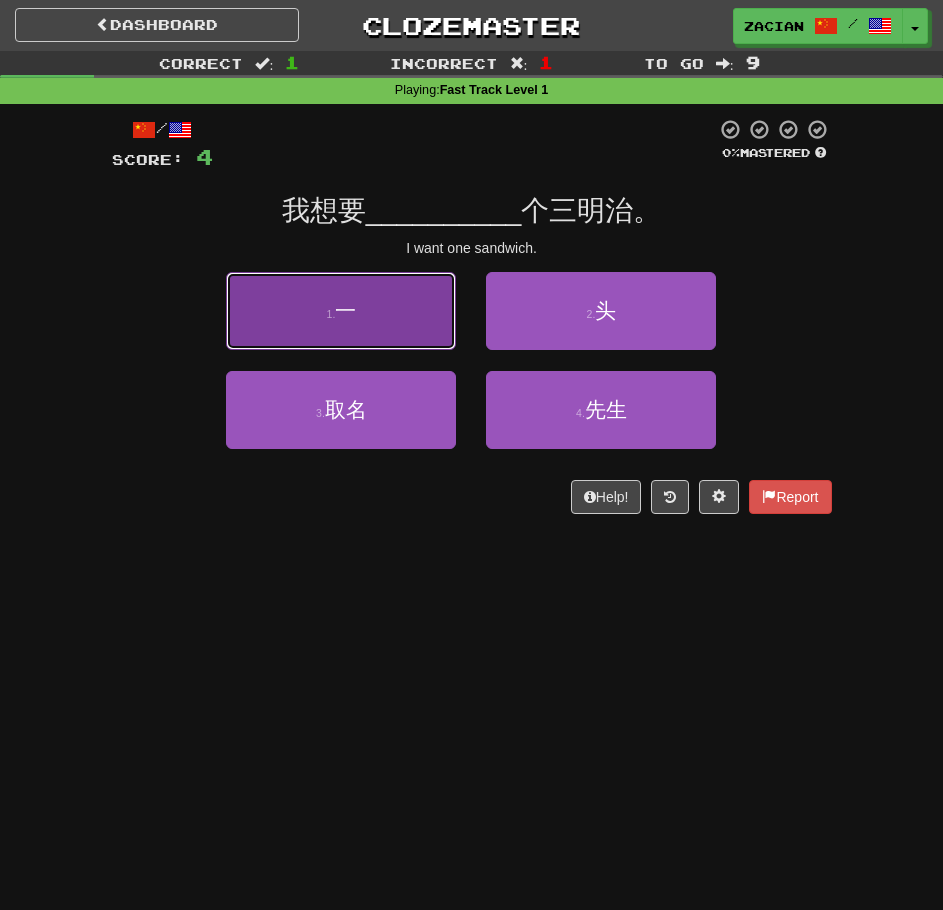 click on "1 .  一" at bounding box center [341, 311] 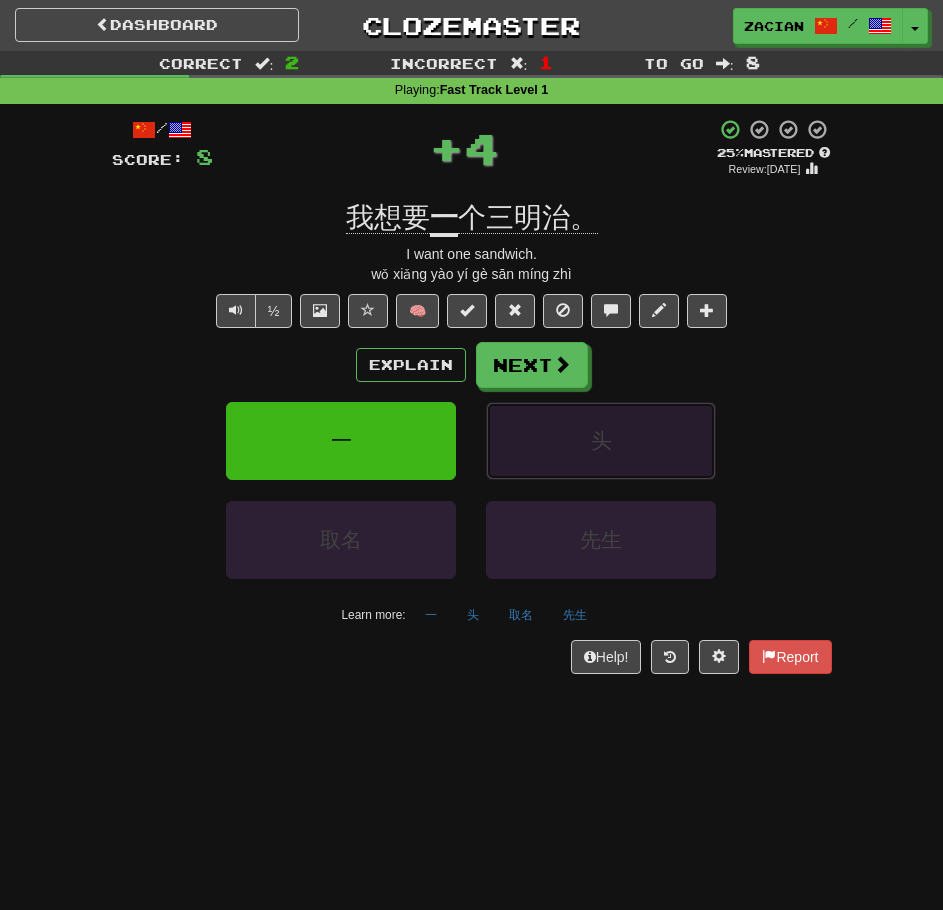click on "头" at bounding box center [601, 441] 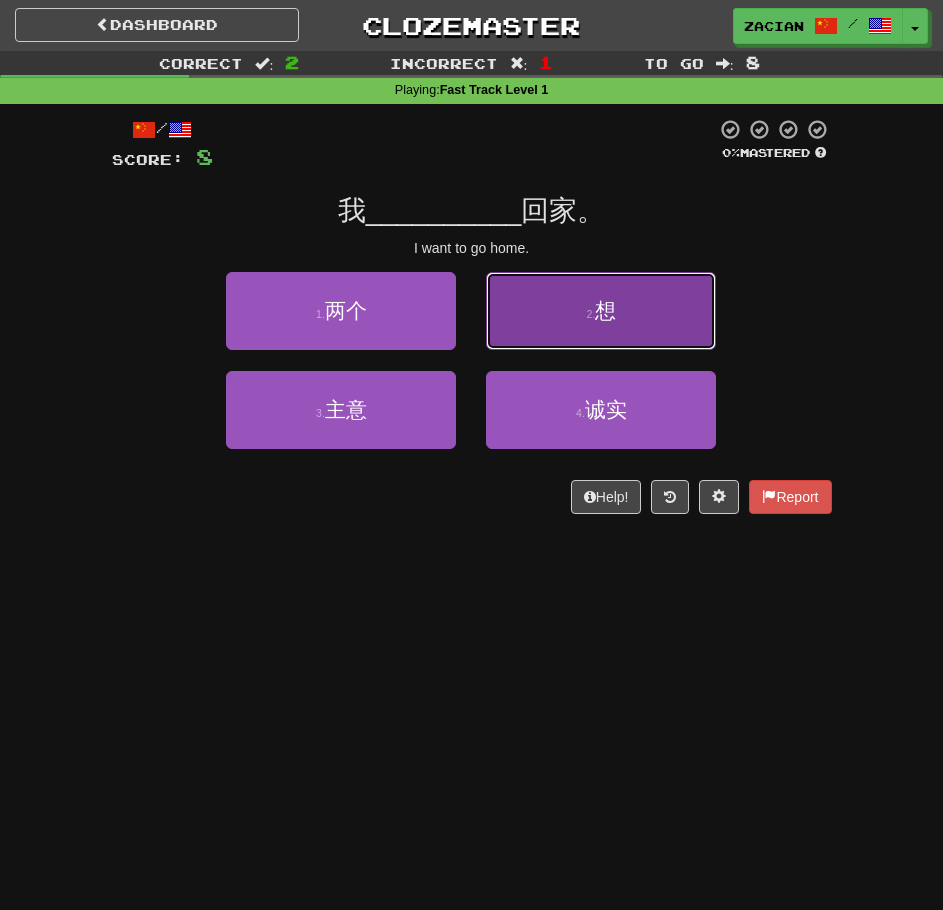 click on "2 .  想" at bounding box center [601, 311] 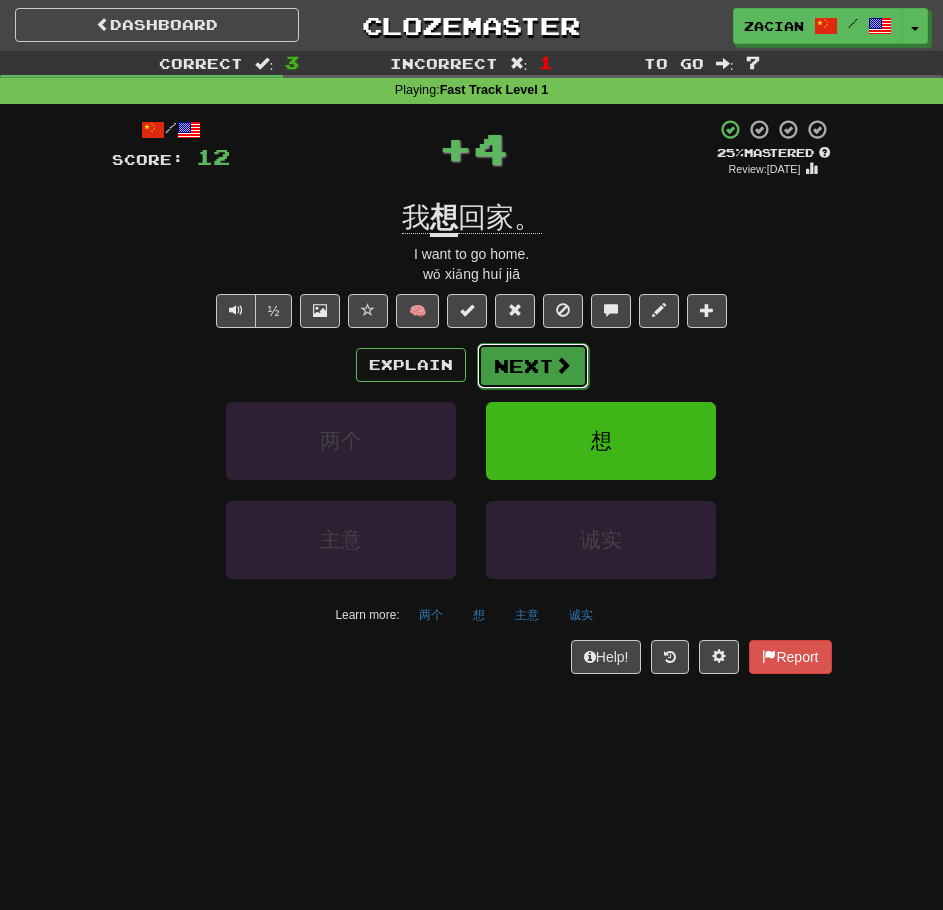 click on "Next" at bounding box center (533, 366) 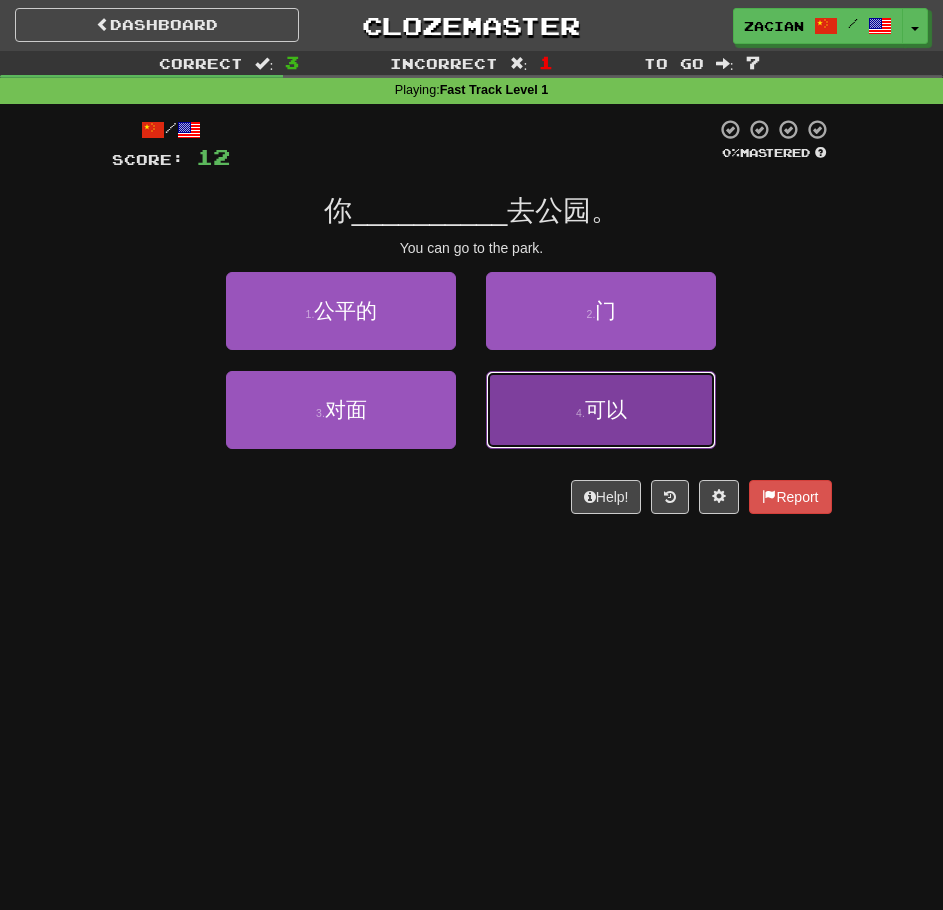 click on "4 .  可以" at bounding box center (601, 410) 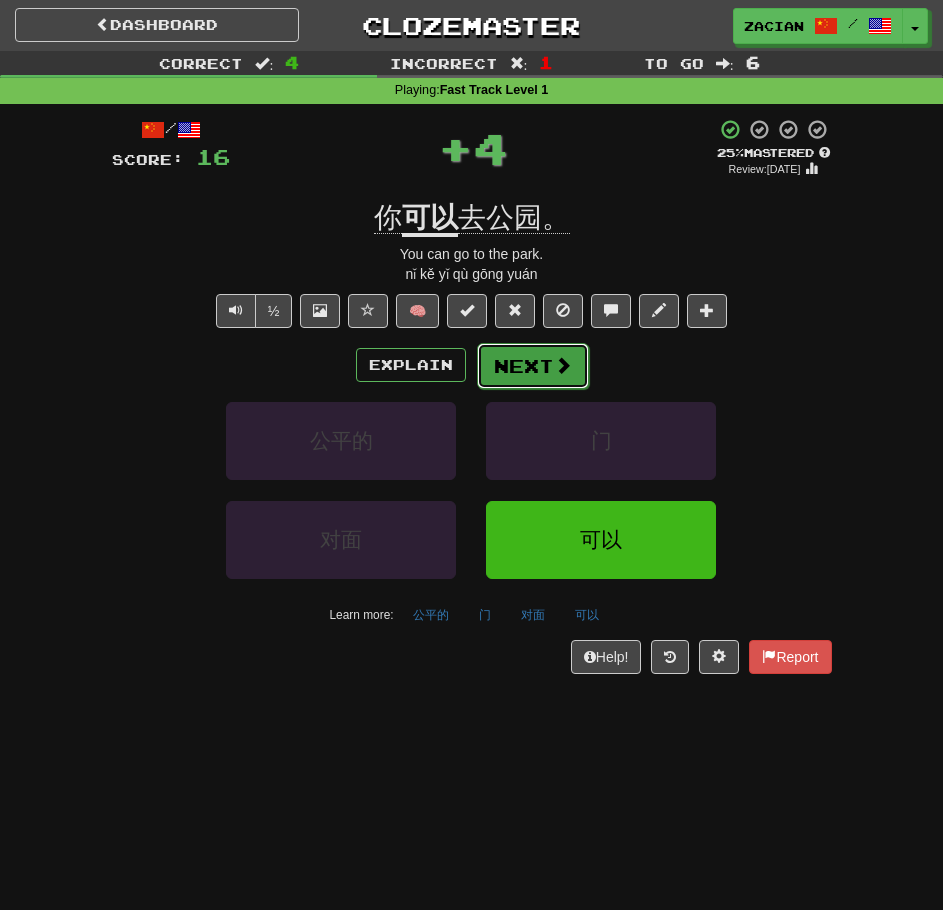 click on "Next" at bounding box center [533, 366] 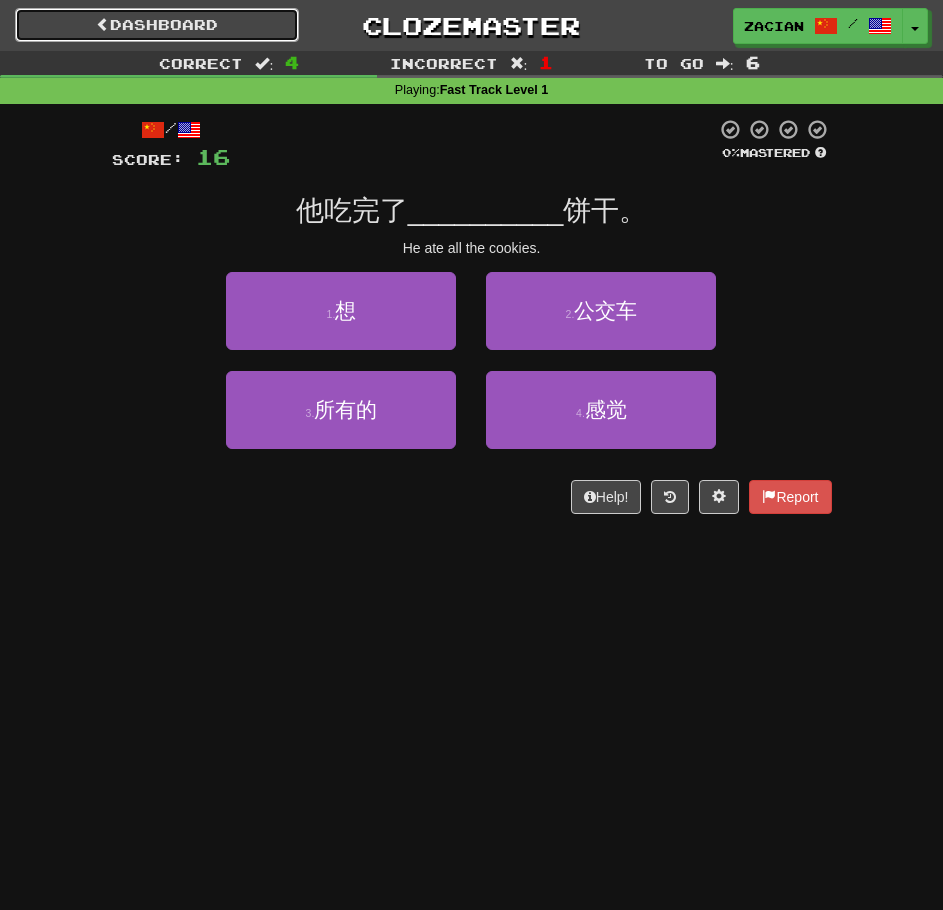 click on "Dashboard" at bounding box center [157, 25] 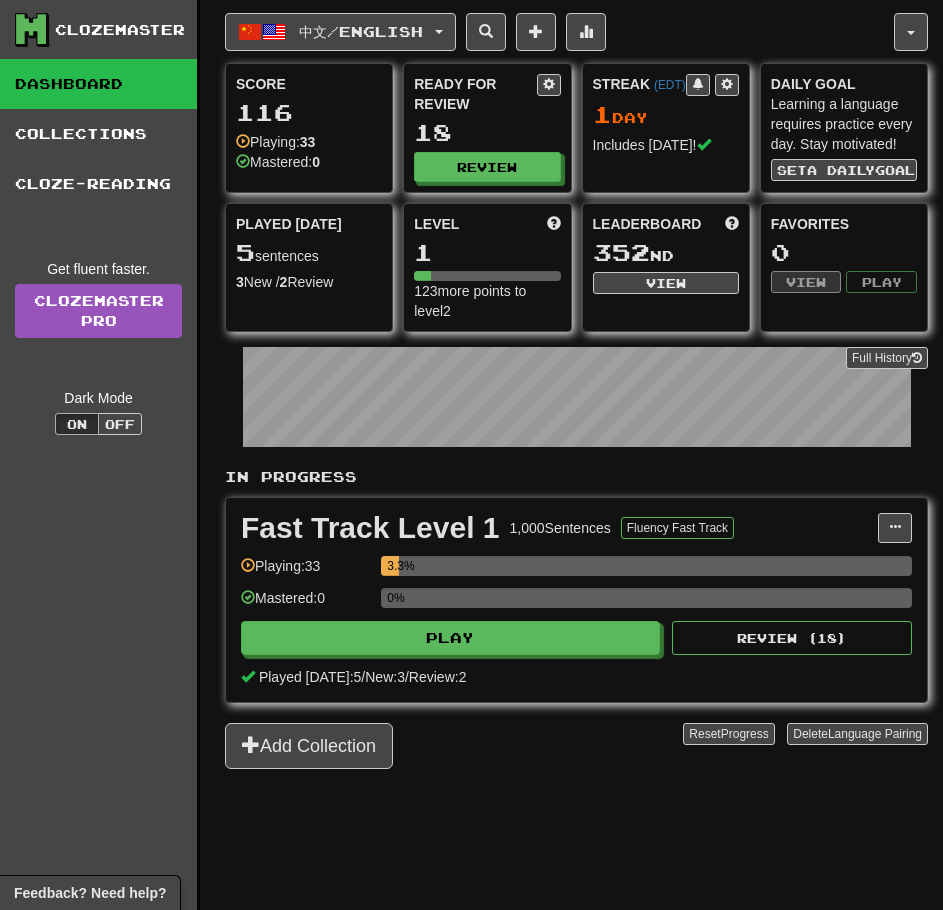 scroll, scrollTop: 0, scrollLeft: 0, axis: both 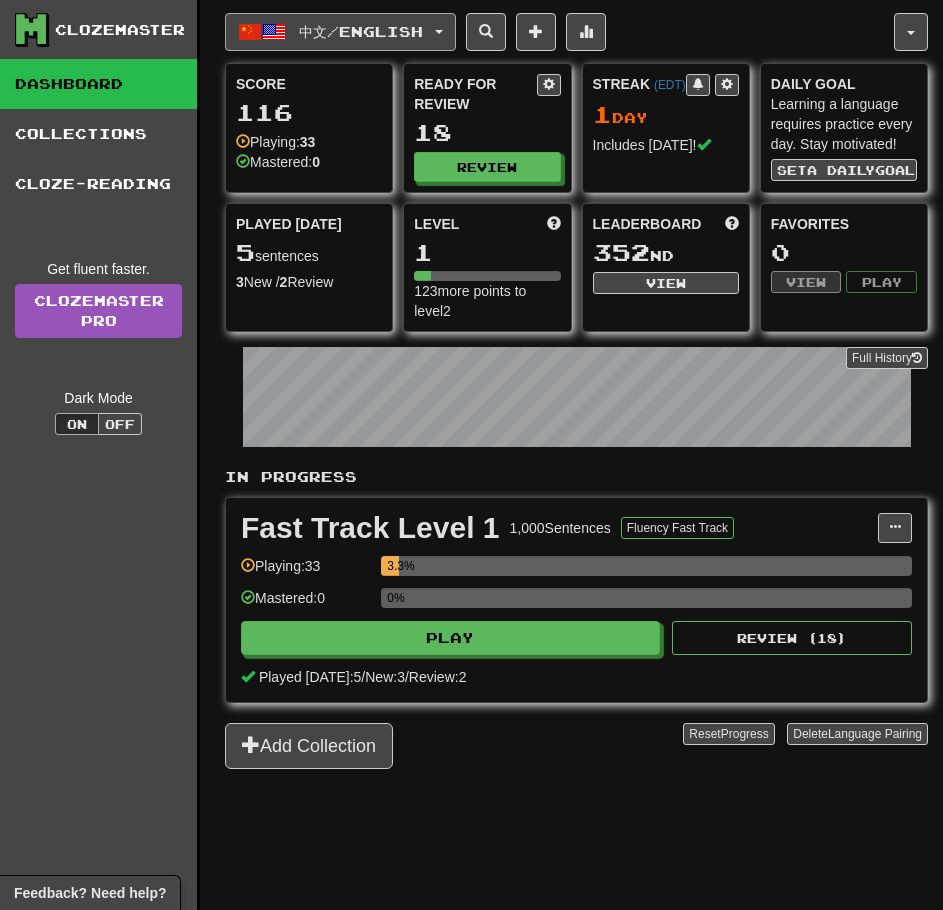 click on "中文  /  English" at bounding box center (340, 32) 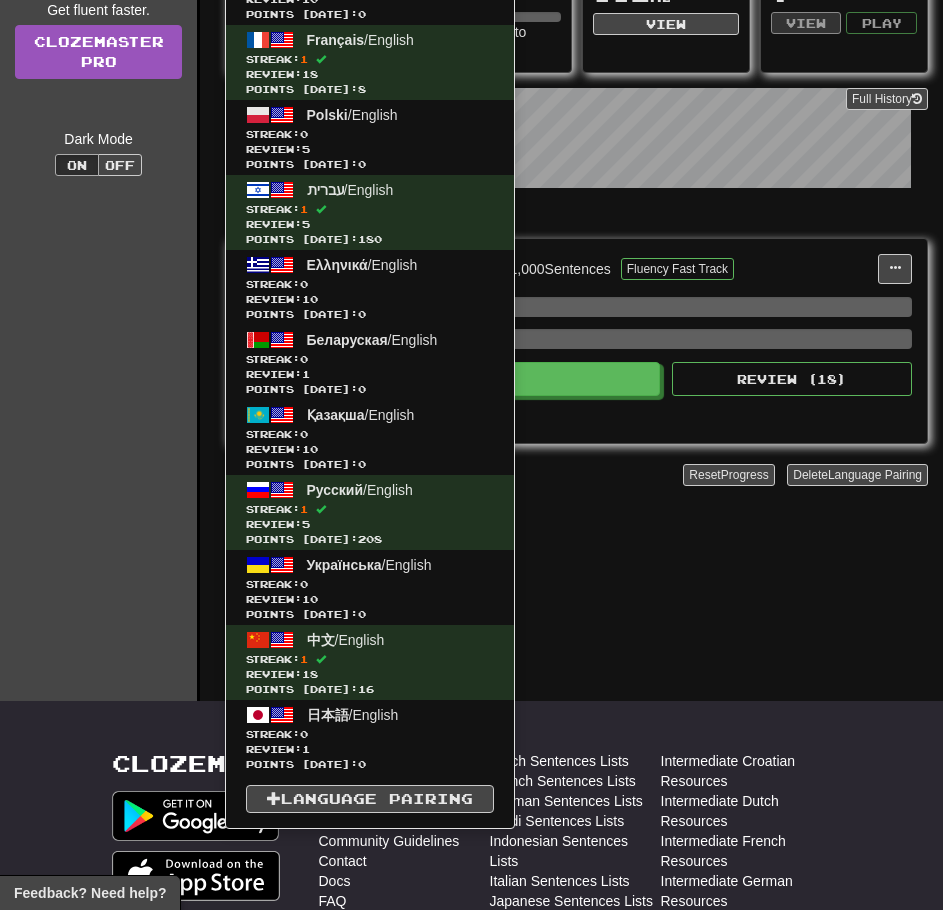 scroll, scrollTop: 266, scrollLeft: 0, axis: vertical 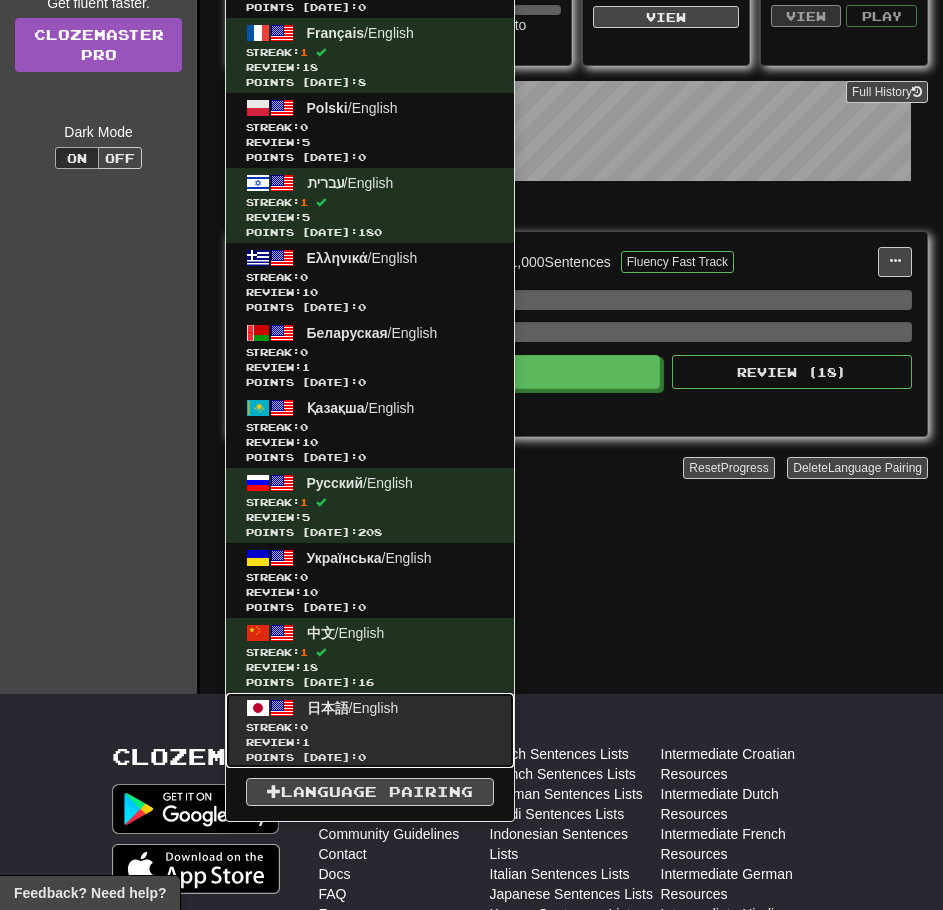 click on "Points today:  0" at bounding box center [370, 757] 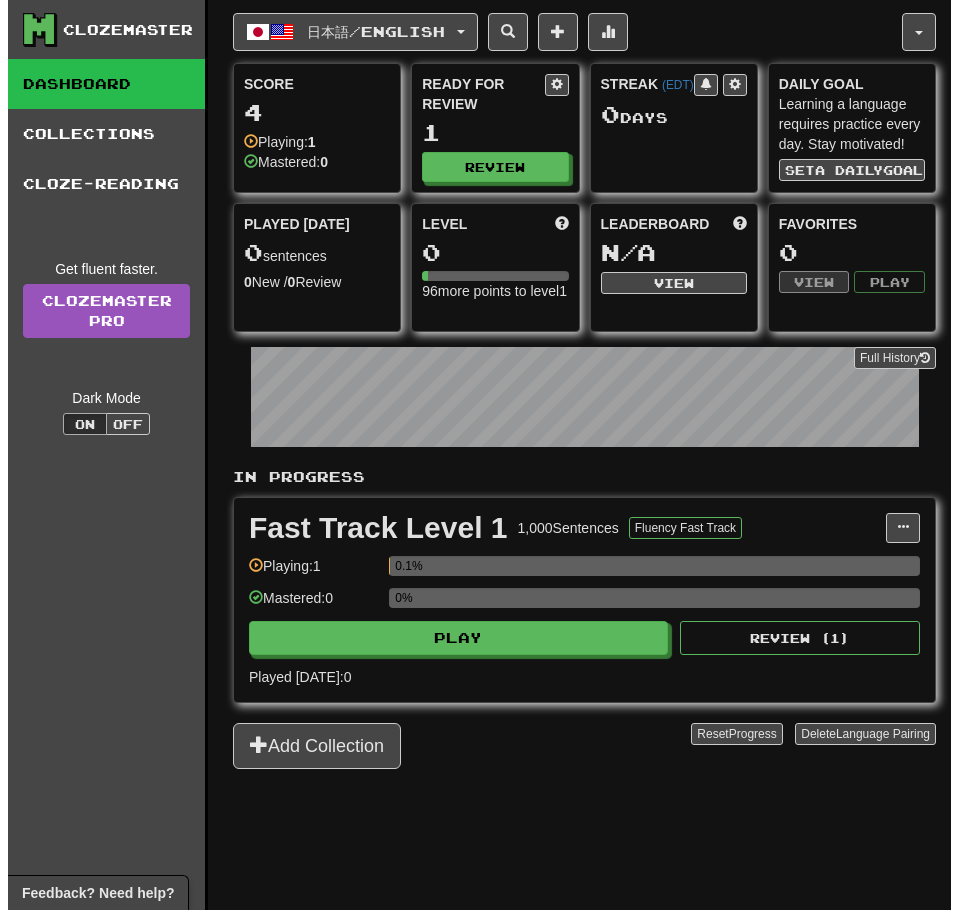 scroll, scrollTop: 0, scrollLeft: 0, axis: both 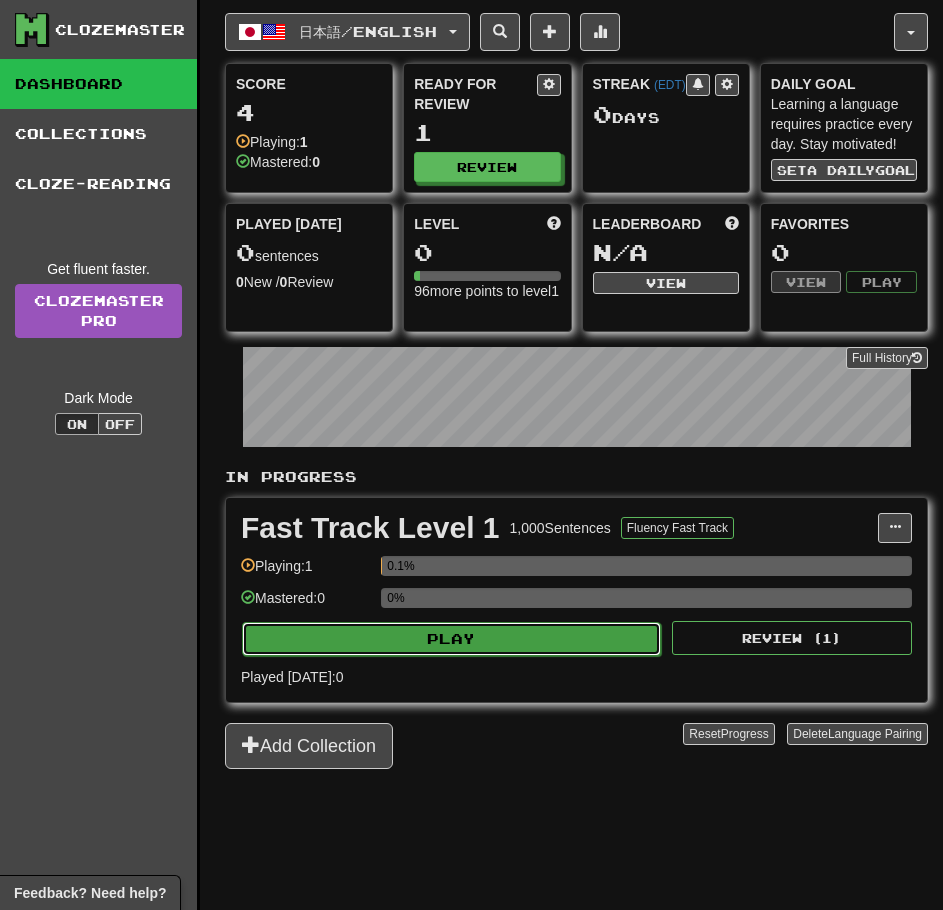 click on "Play" at bounding box center [451, 639] 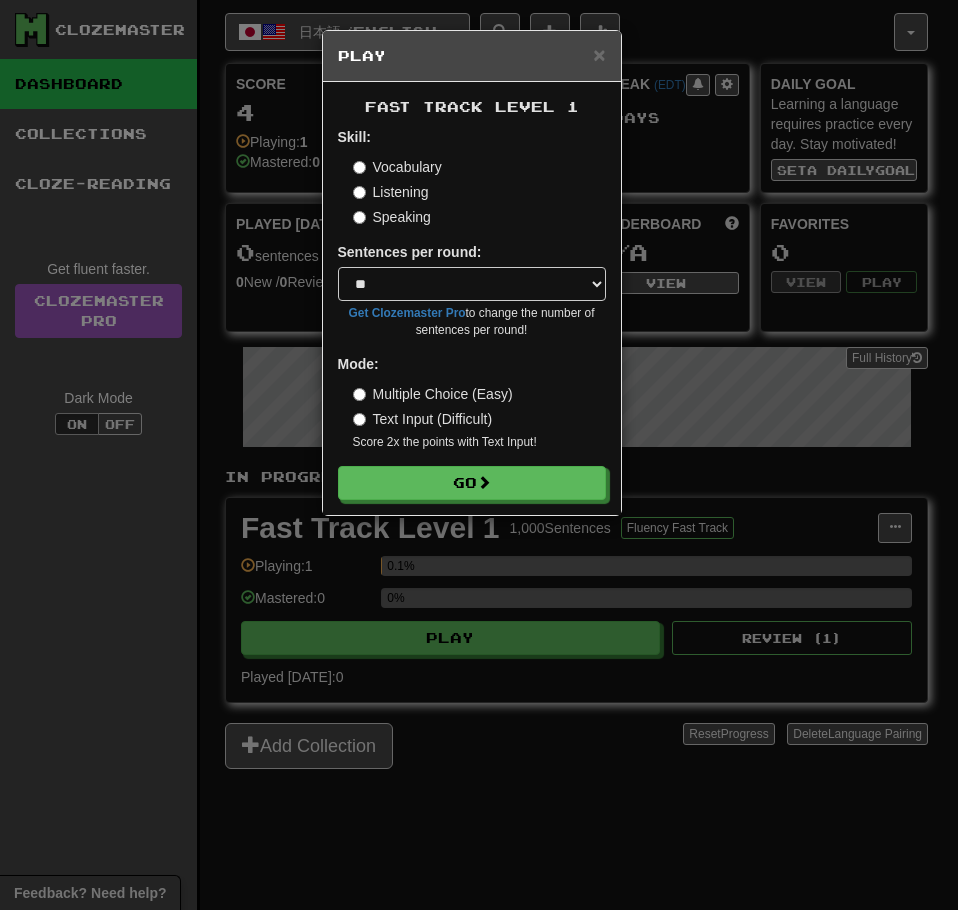 click on "Skill: Vocabulary Listening Speaking Sentences per round: * ** ** ** ** ** *** ******** Get Clozemaster Pro  to change the number of sentences per round! Mode: Multiple Choice (Easy) Text Input (Difficult) Score 2x the points with Text Input ! Go" at bounding box center (472, 313) 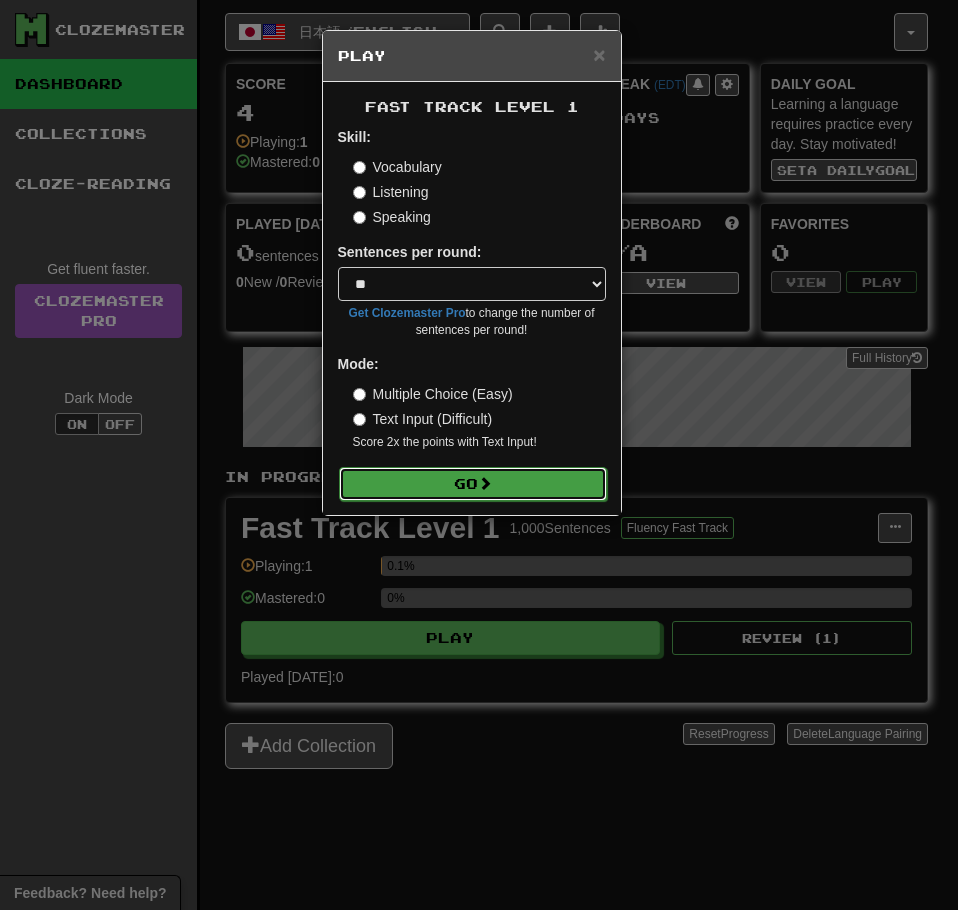 click on "Go" at bounding box center [473, 484] 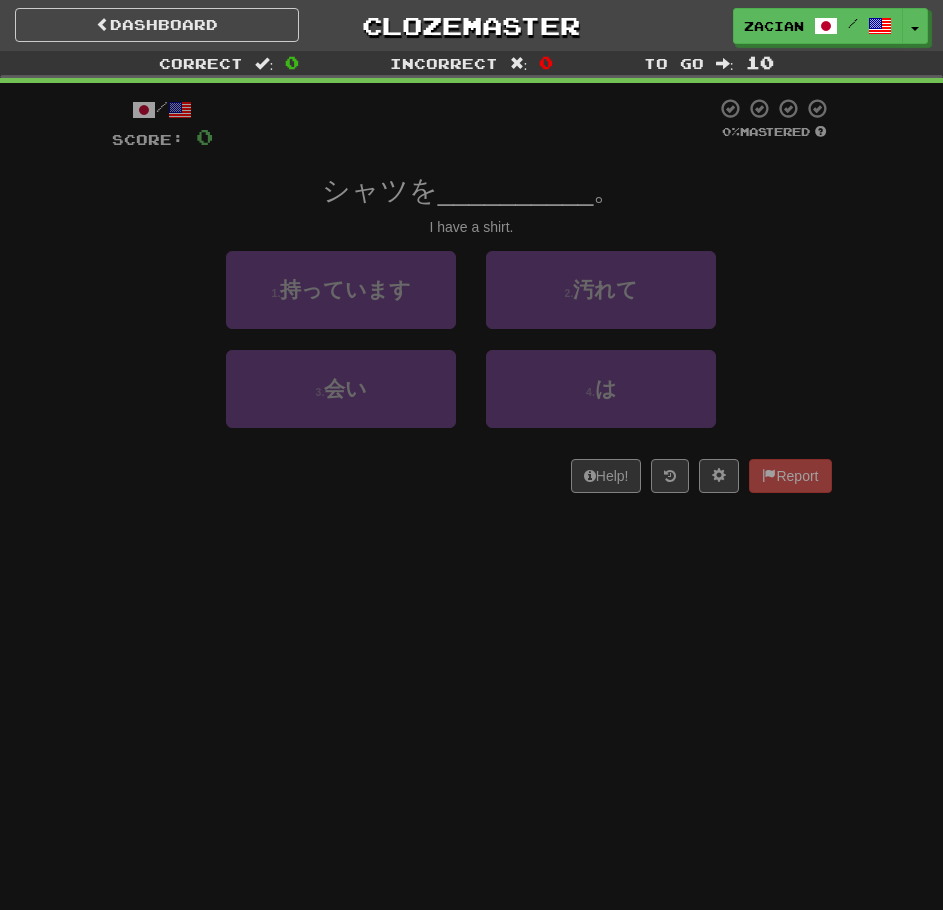 scroll, scrollTop: 0, scrollLeft: 0, axis: both 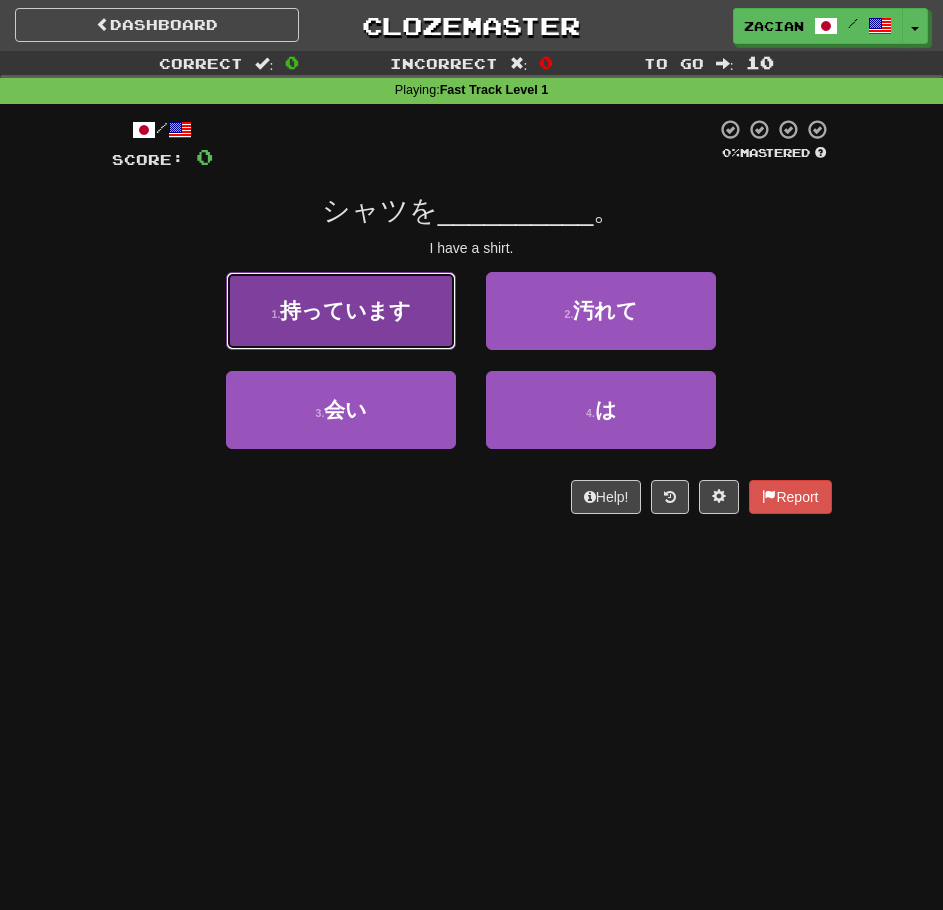 click on "1 .  持っています" at bounding box center [341, 311] 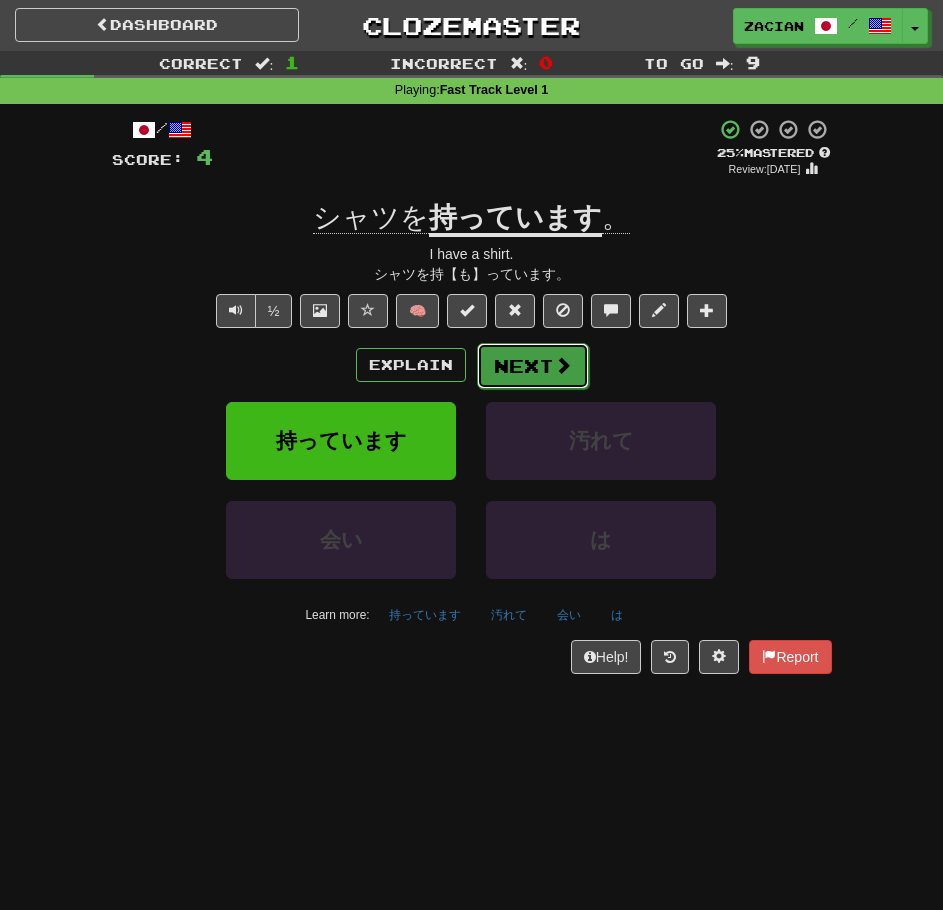 click at bounding box center [563, 365] 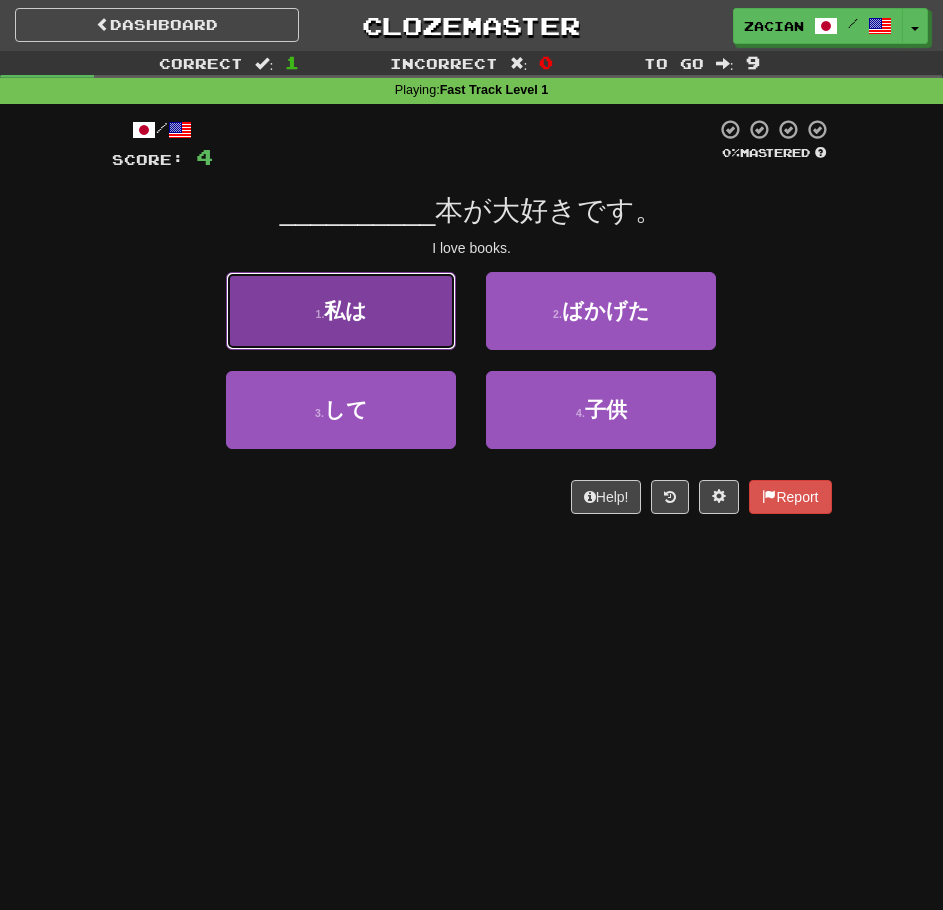 click on "1 .  私は" at bounding box center [341, 311] 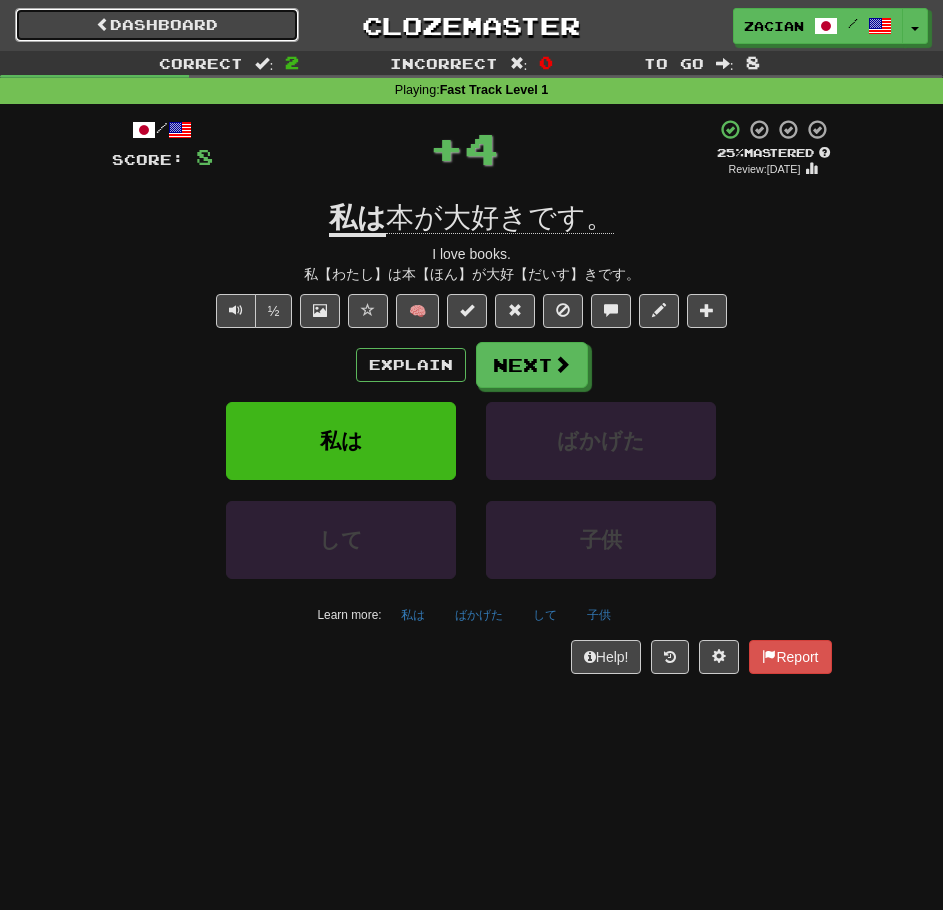 click on "Dashboard" at bounding box center (157, 25) 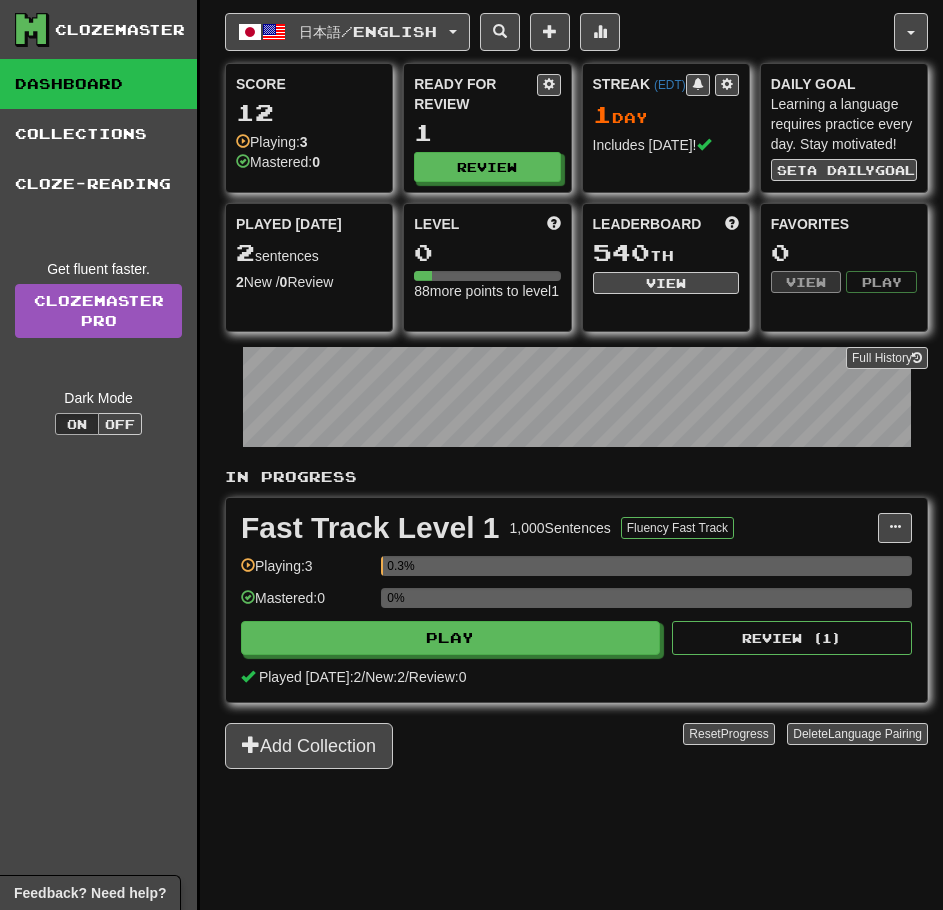 scroll, scrollTop: 0, scrollLeft: 0, axis: both 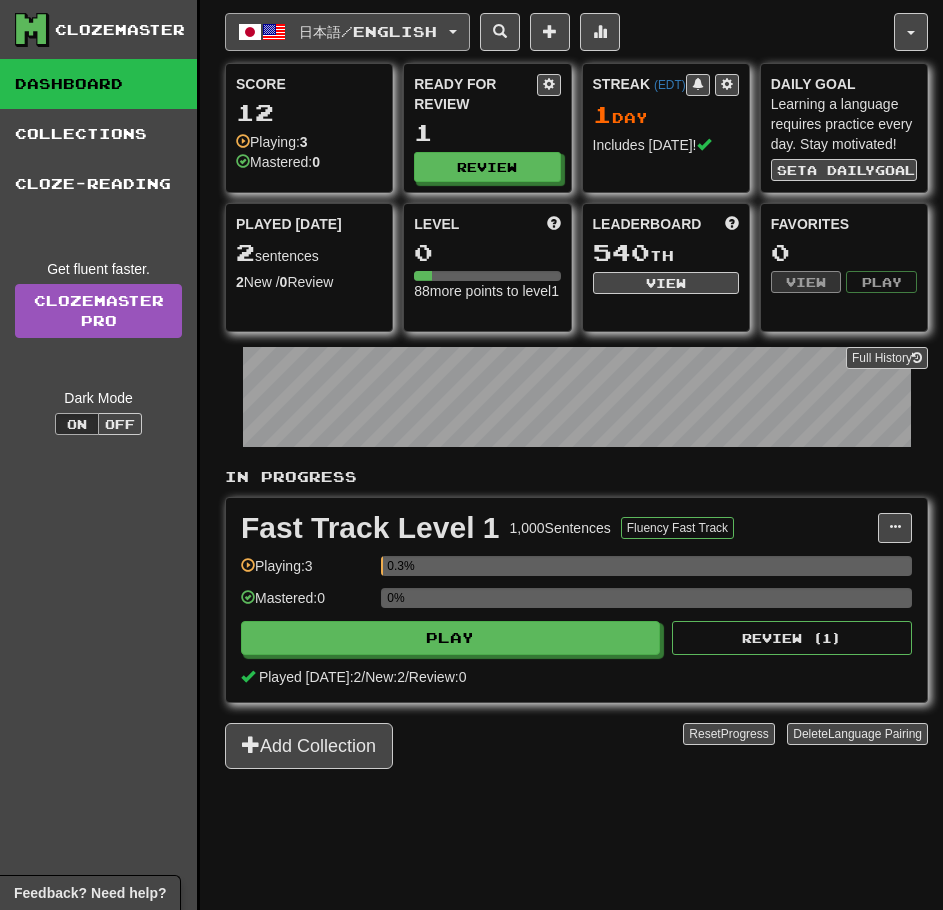click on "日本語  /  English" at bounding box center (368, 31) 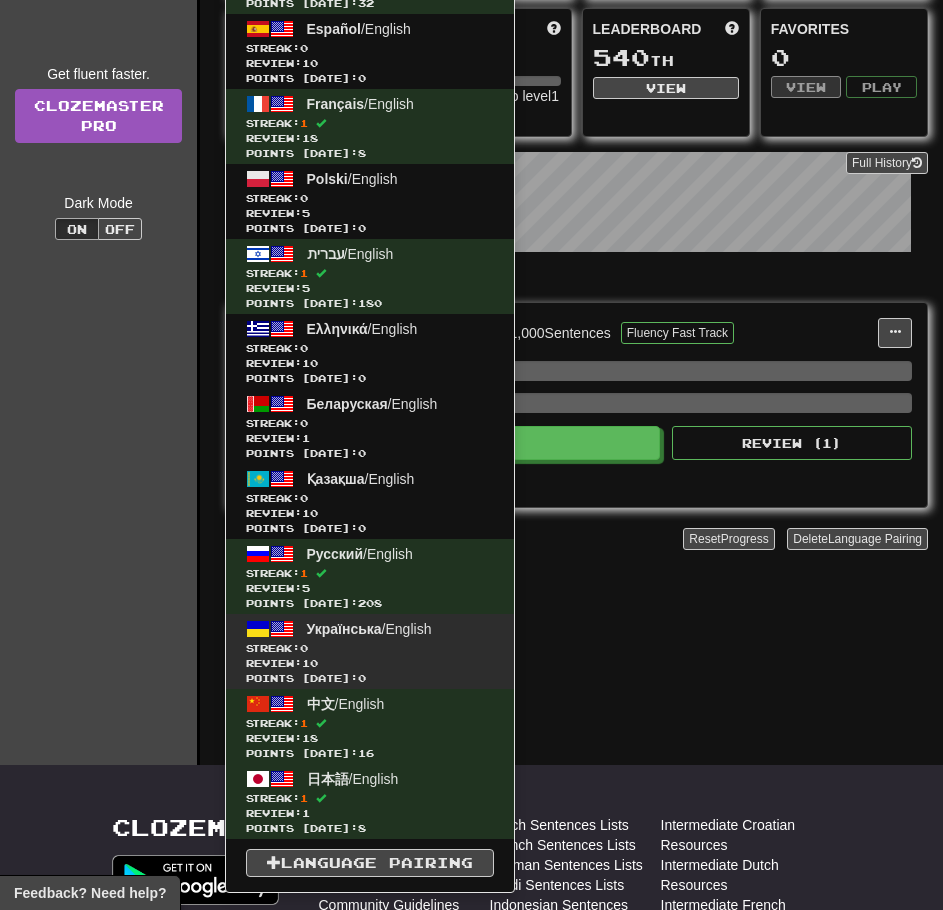 scroll, scrollTop: 200, scrollLeft: 0, axis: vertical 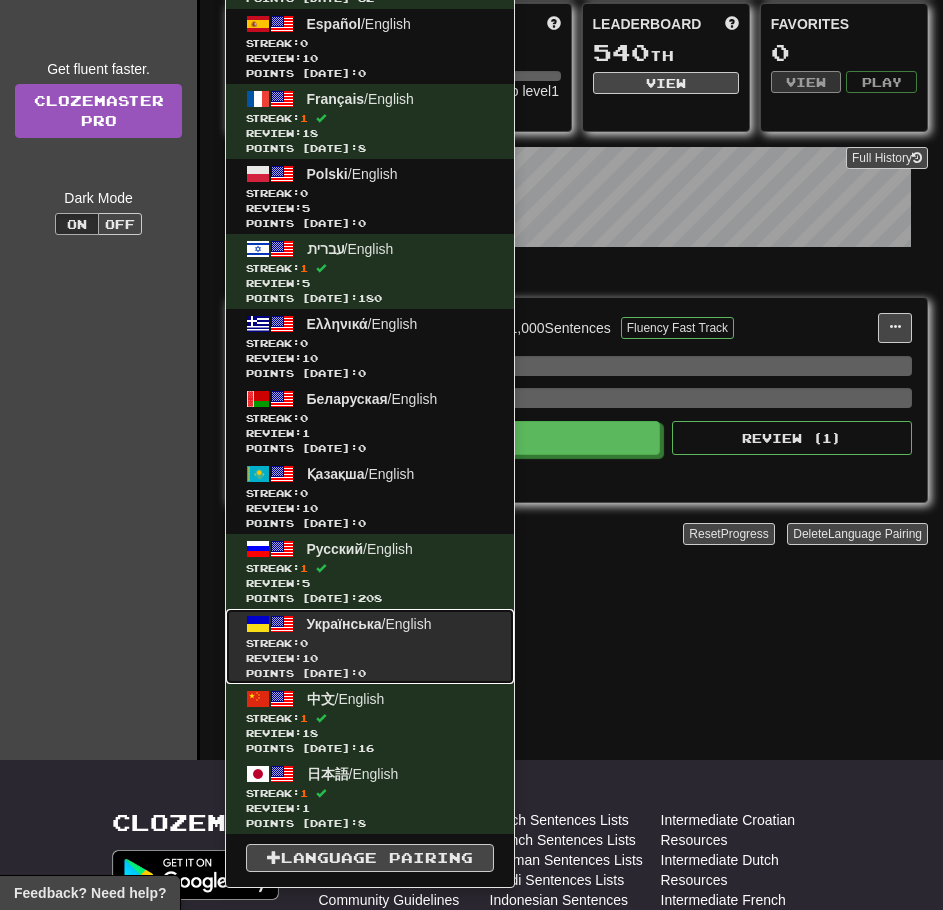 click on "Review:  10" at bounding box center (370, 658) 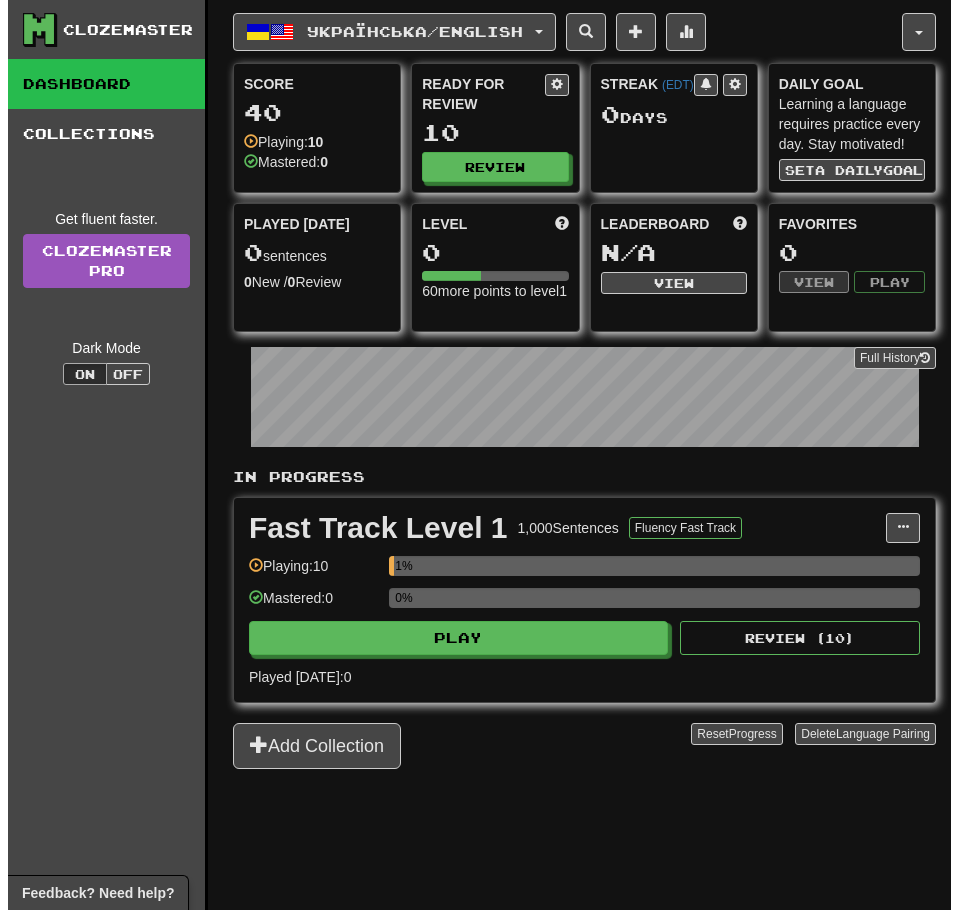 scroll, scrollTop: 0, scrollLeft: 0, axis: both 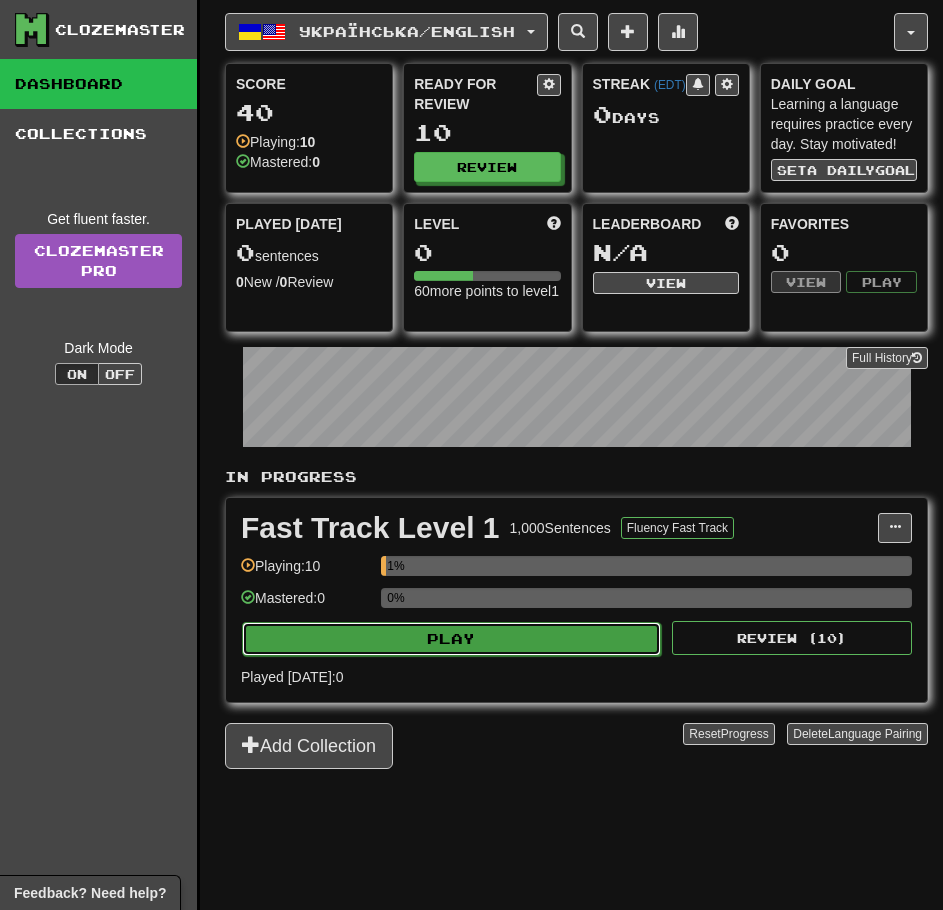 click on "Play" at bounding box center [451, 639] 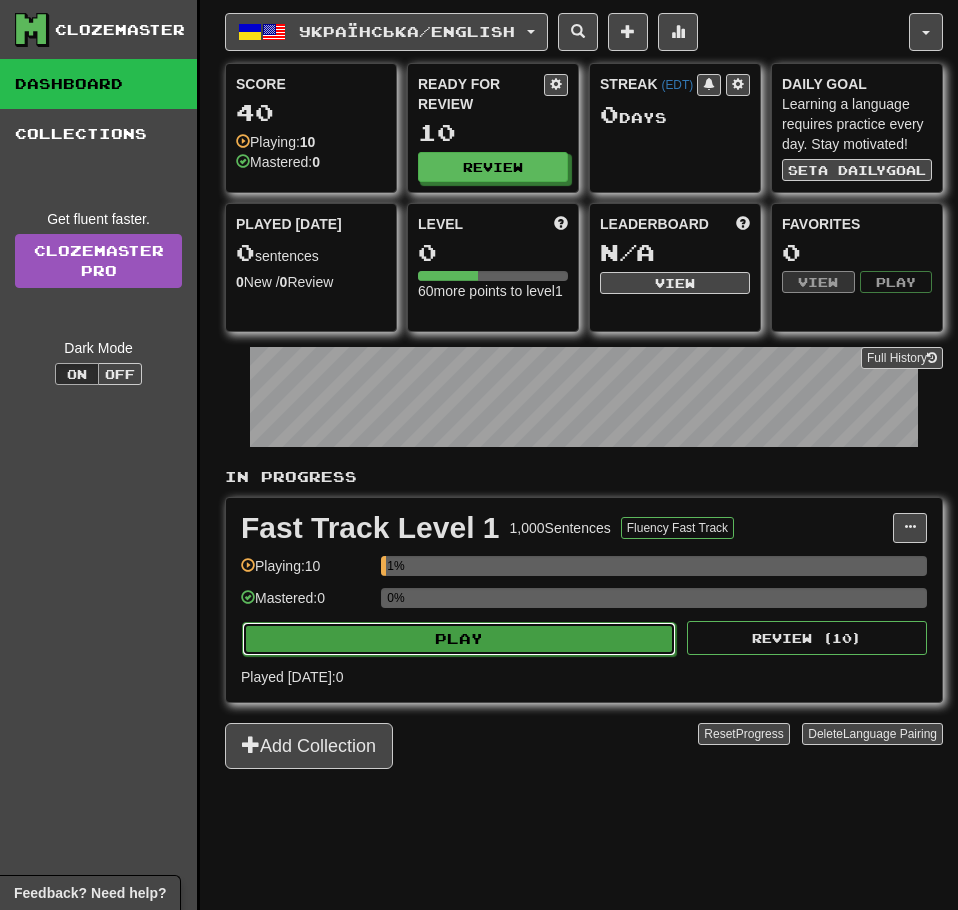 select on "**" 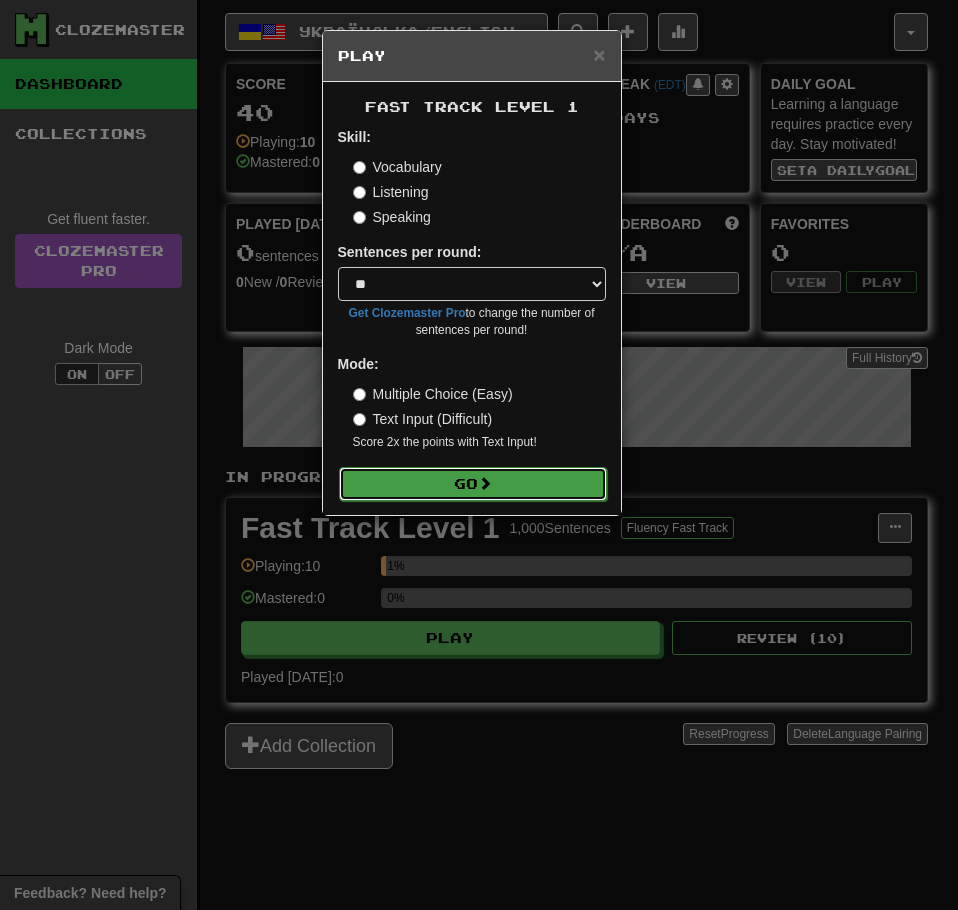 click on "Go" at bounding box center [473, 484] 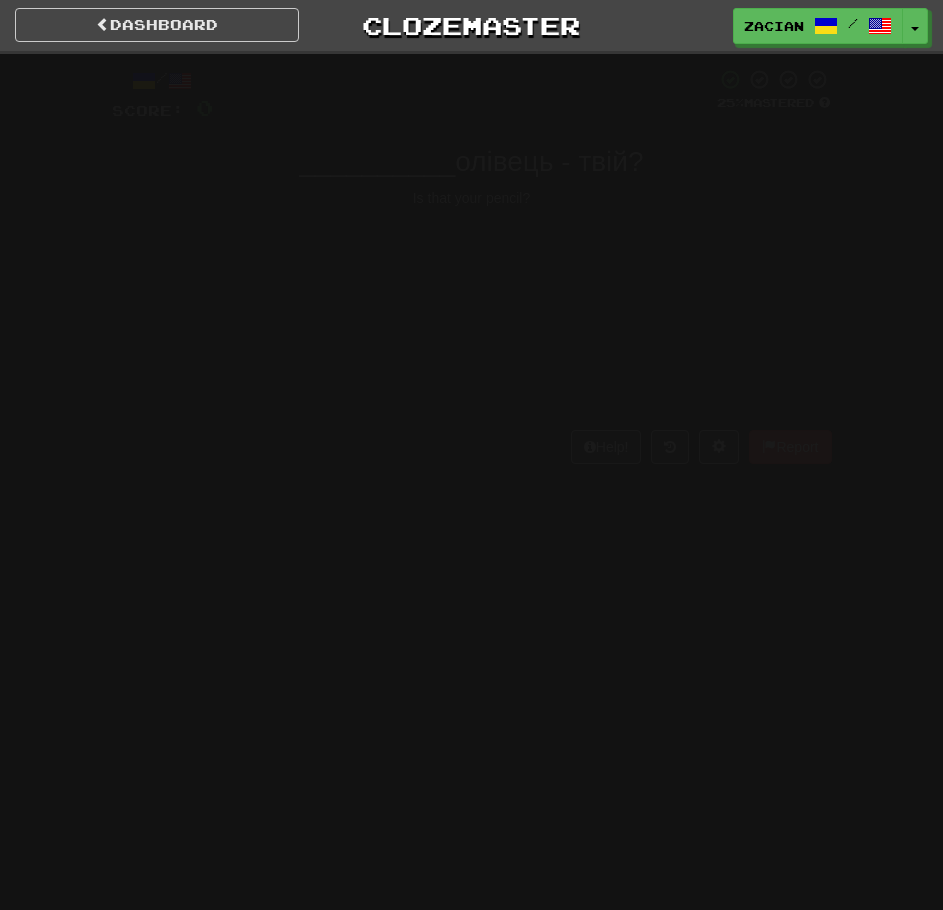 scroll, scrollTop: 0, scrollLeft: 0, axis: both 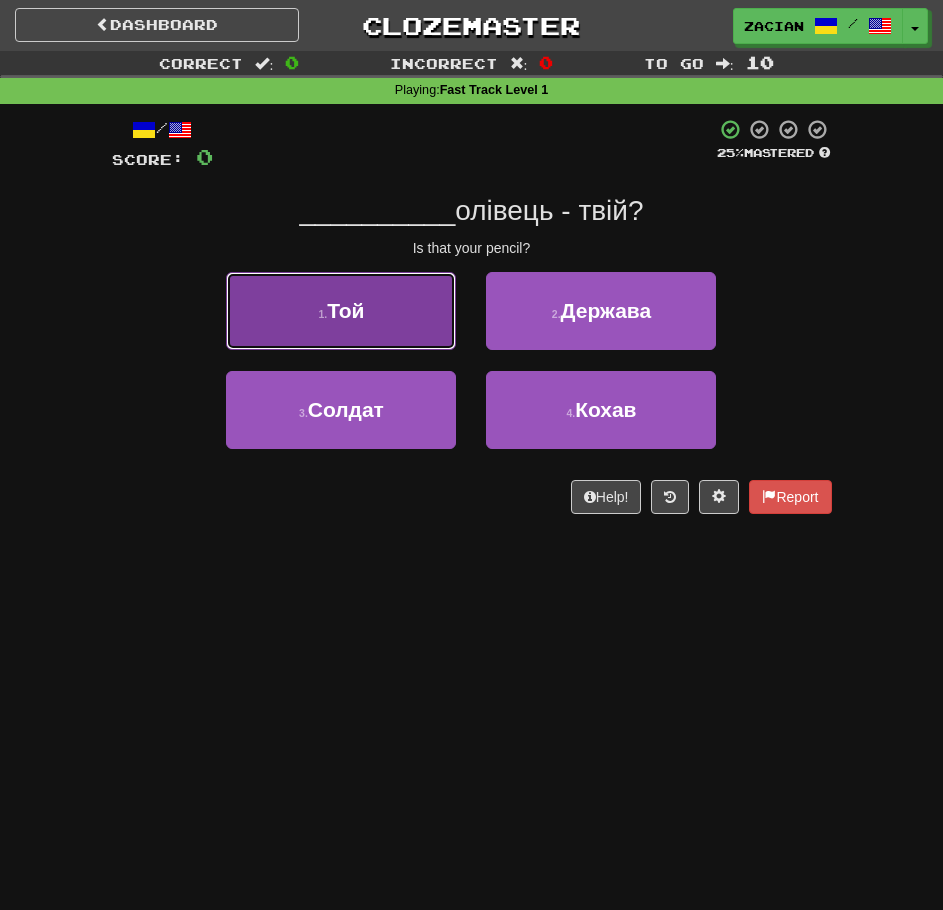 click on "1 .  Той" at bounding box center (341, 311) 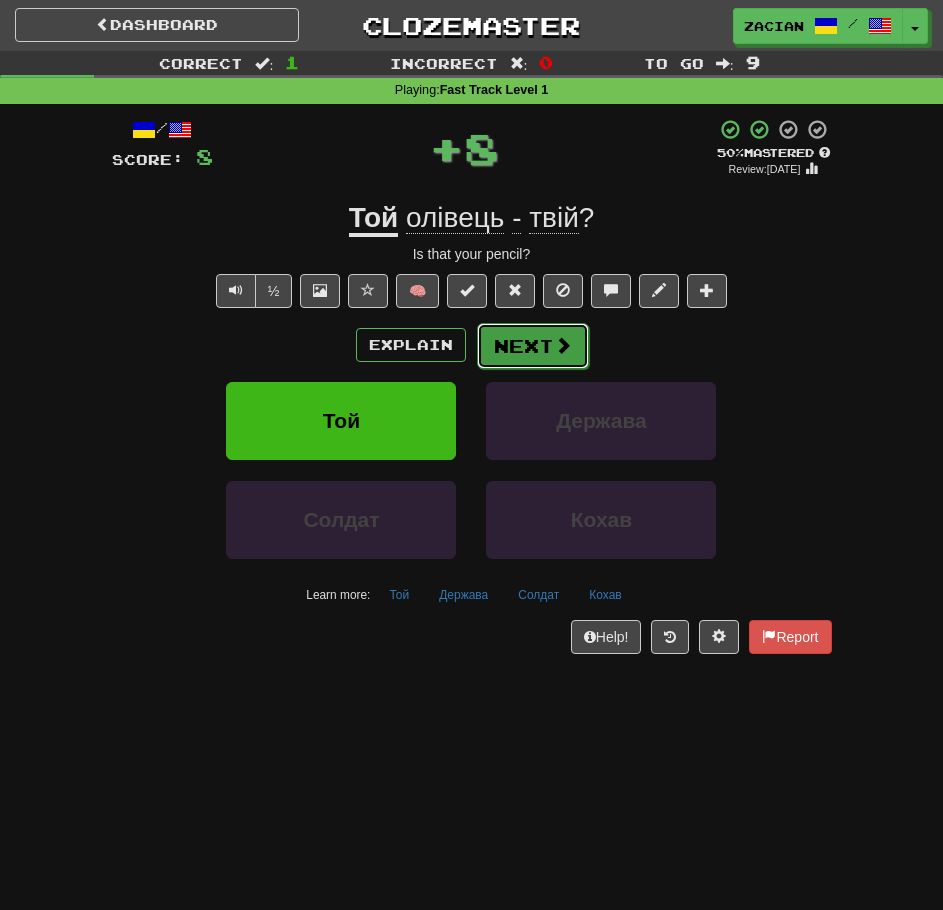 click at bounding box center [563, 345] 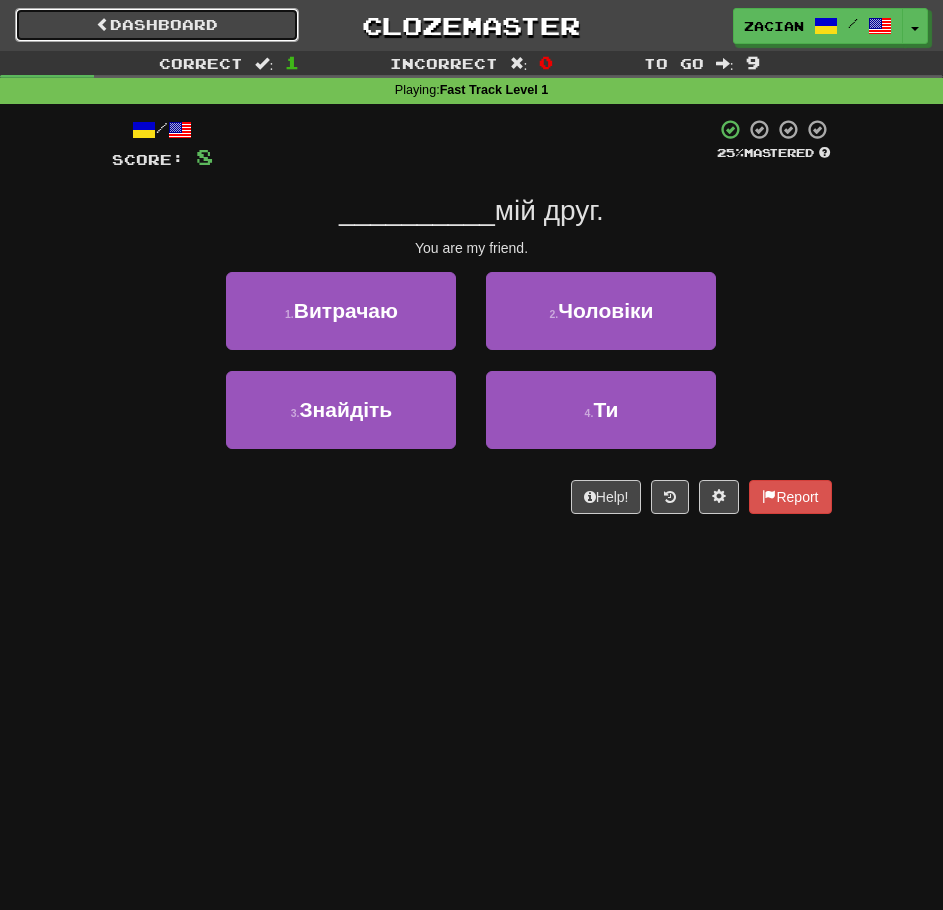 click on "Dashboard" at bounding box center [157, 25] 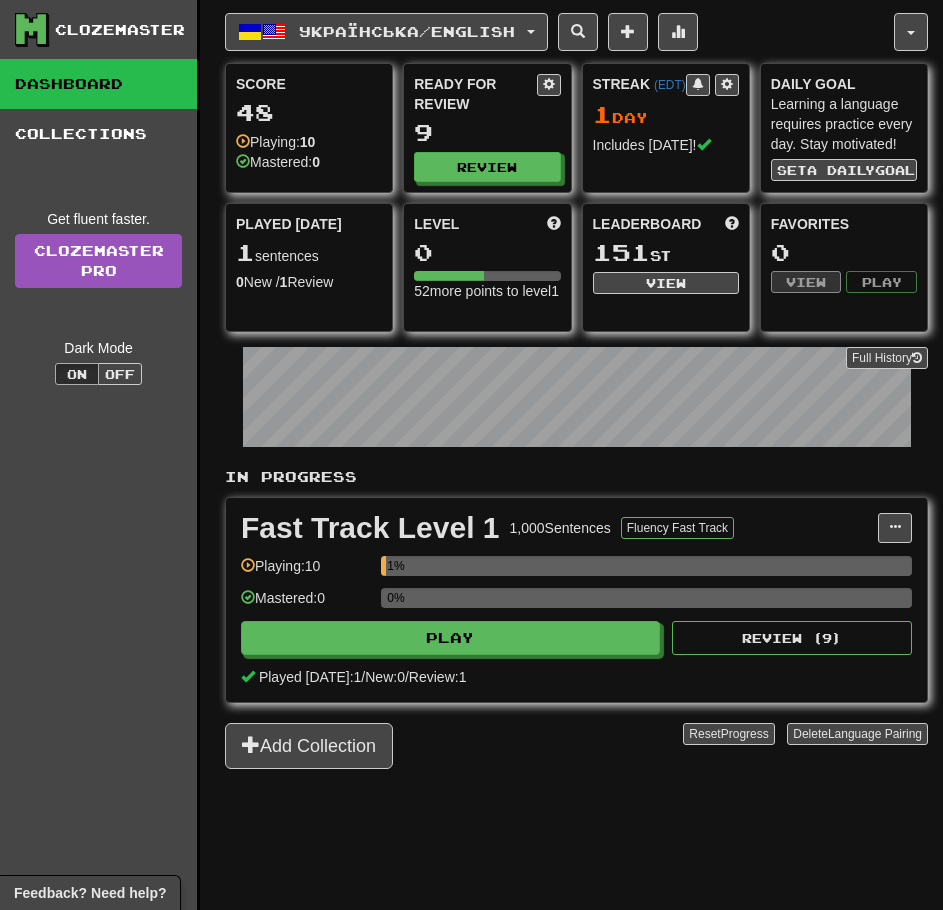 scroll, scrollTop: 0, scrollLeft: 0, axis: both 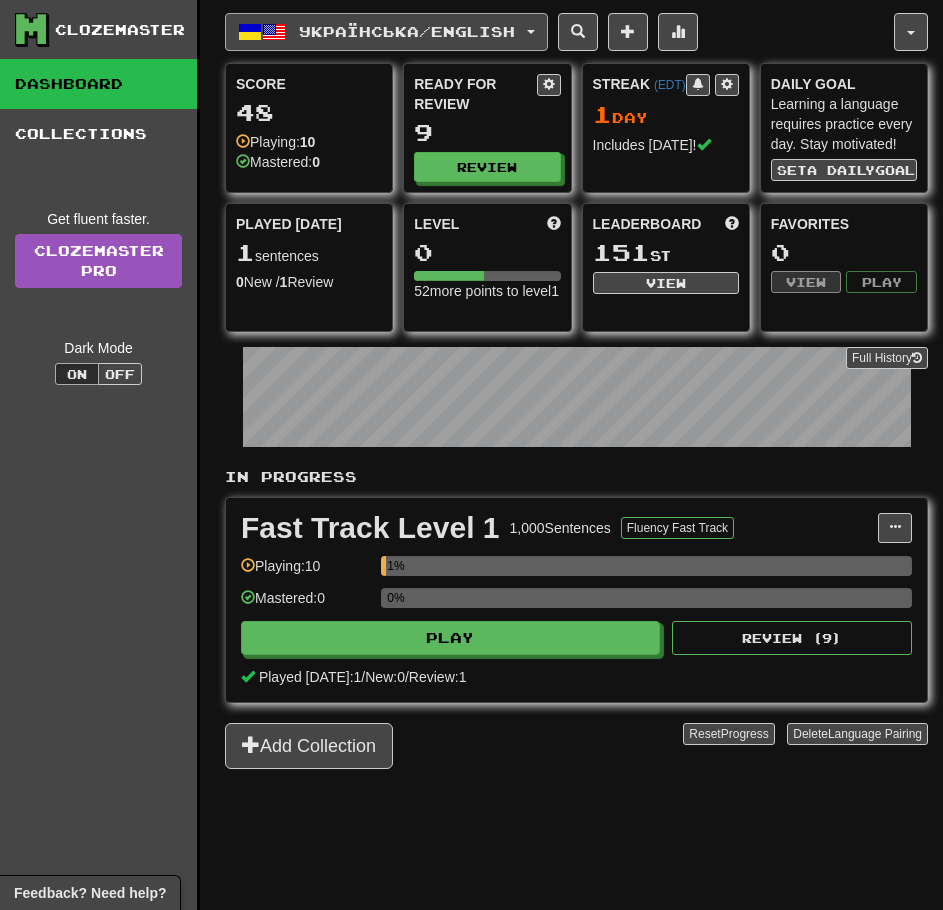 click at bounding box center (250, 32) 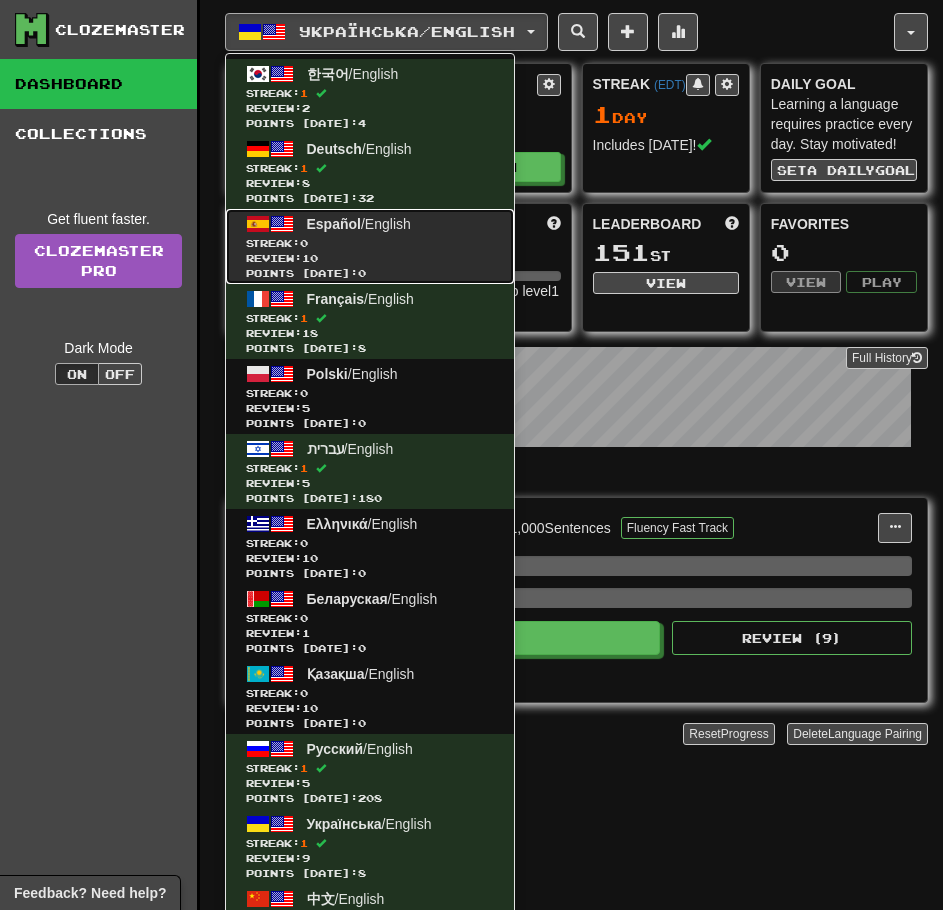 click on "Español" at bounding box center [334, 224] 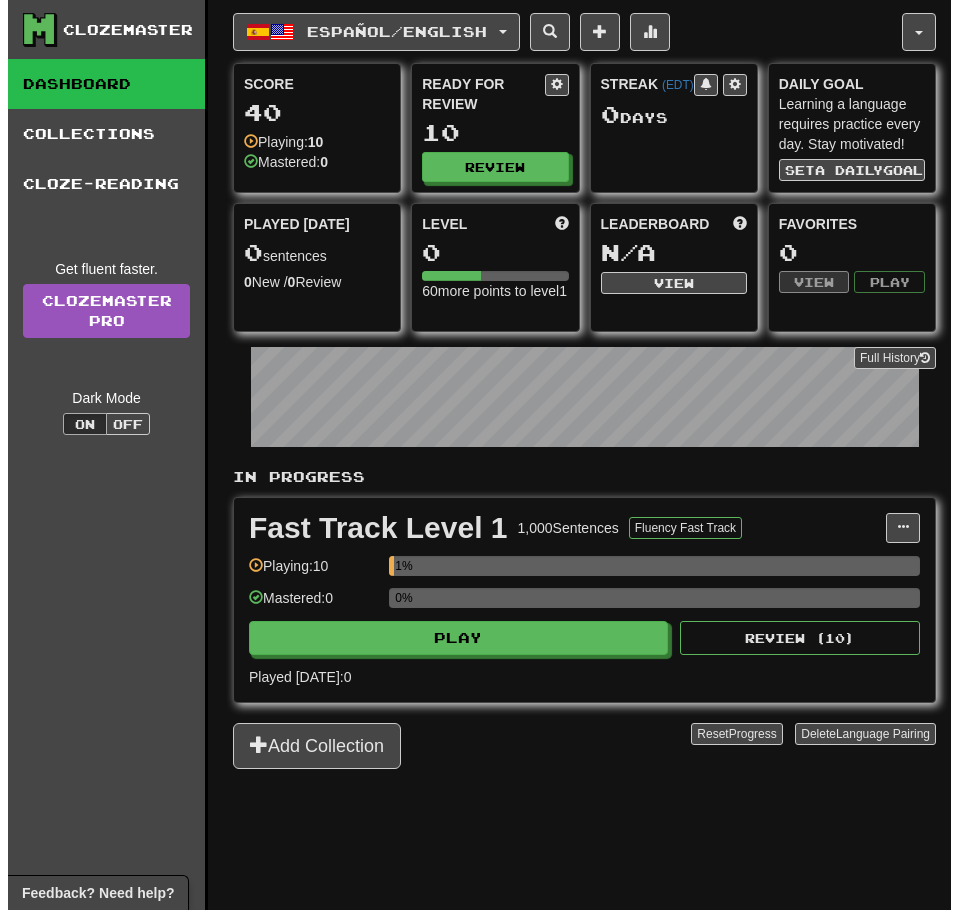 scroll, scrollTop: 0, scrollLeft: 0, axis: both 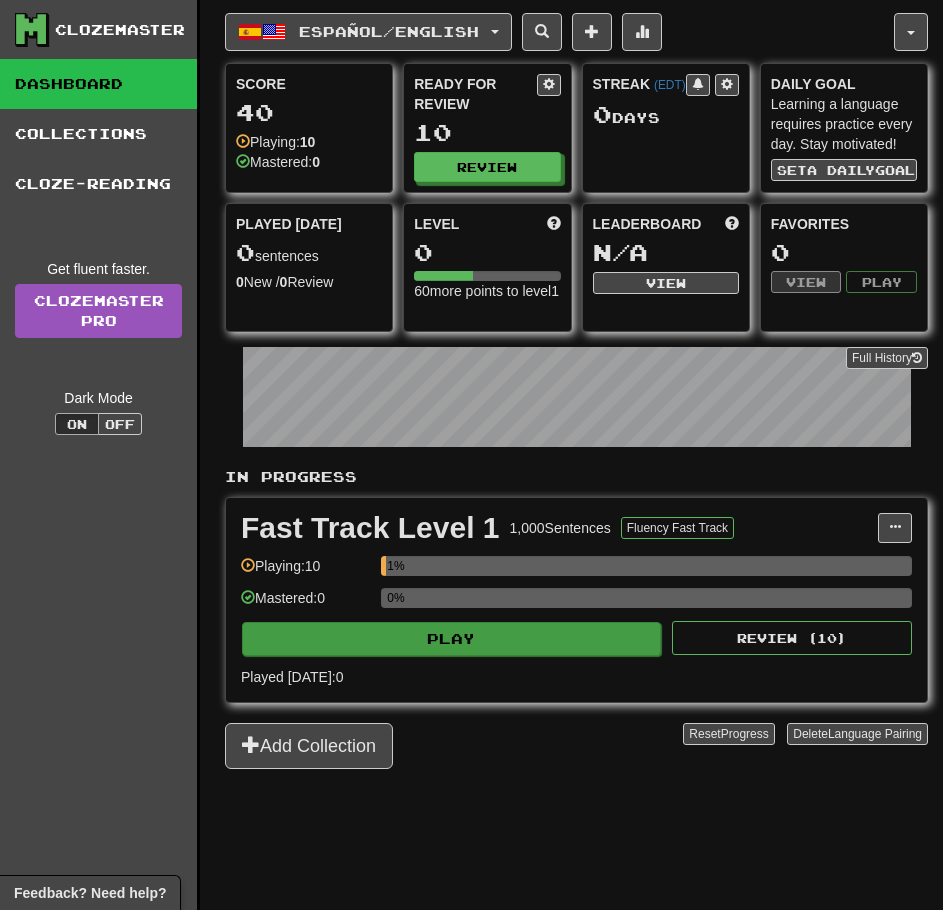 click on "0%" at bounding box center (646, 604) 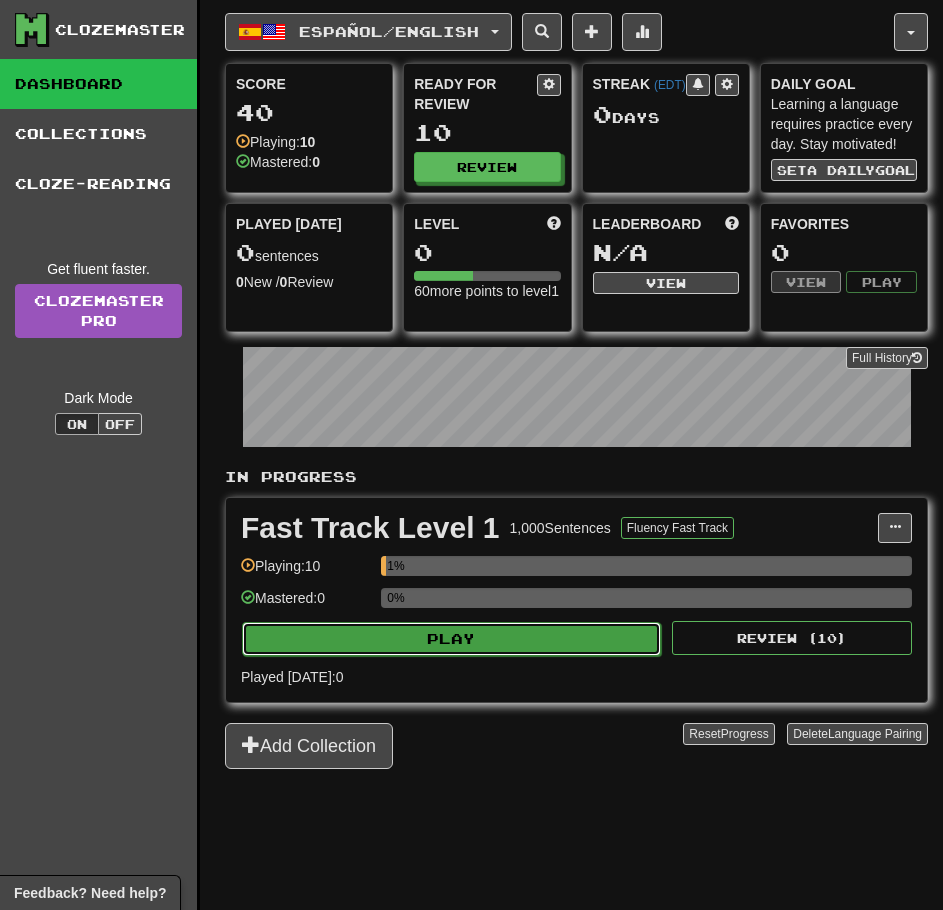click on "Play" at bounding box center [451, 639] 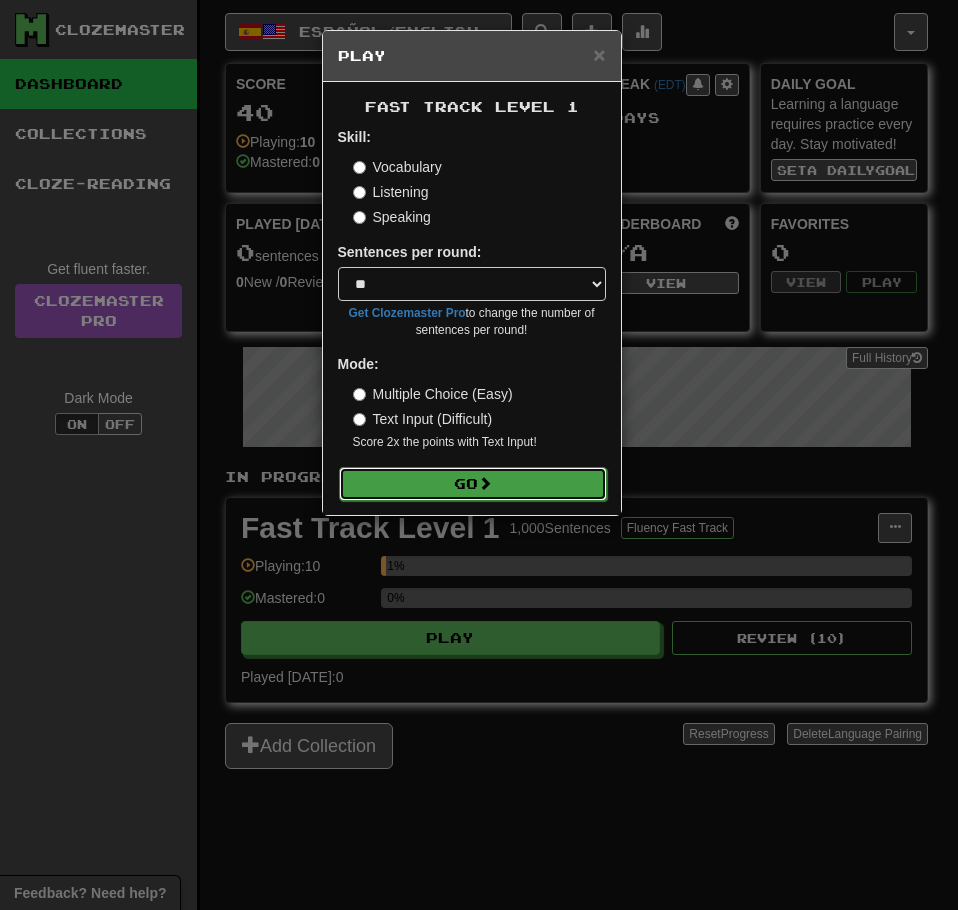 click on "Go" at bounding box center (473, 484) 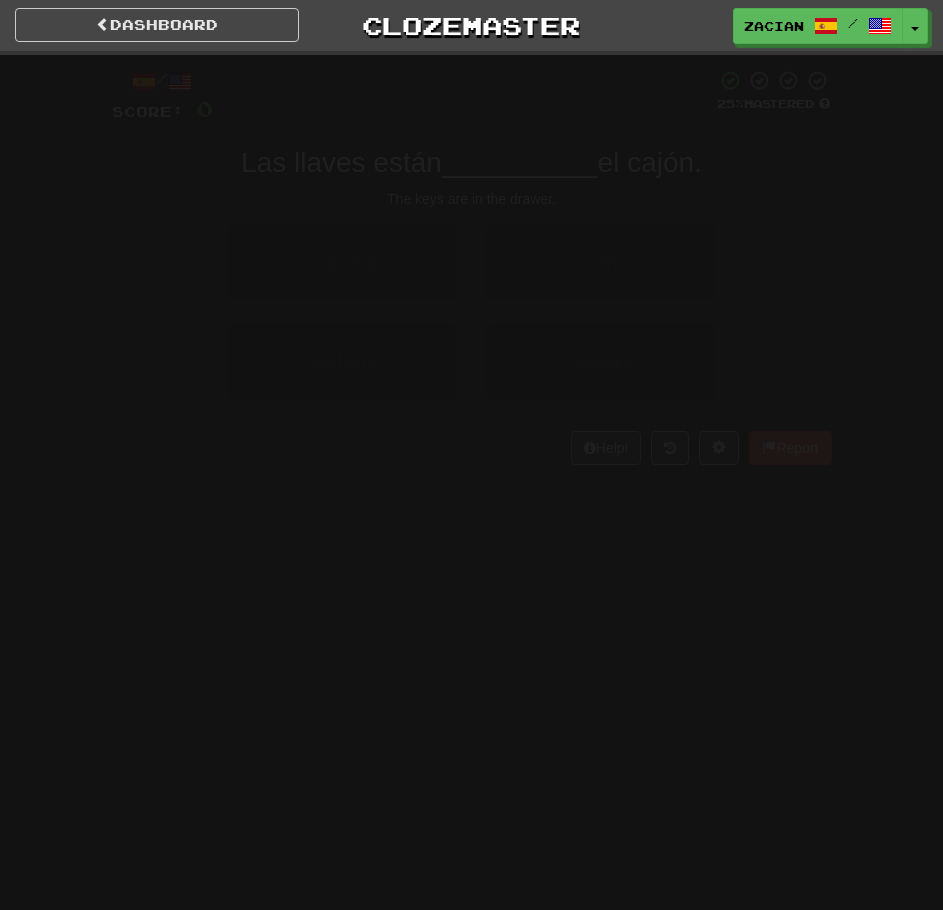 scroll, scrollTop: 0, scrollLeft: 0, axis: both 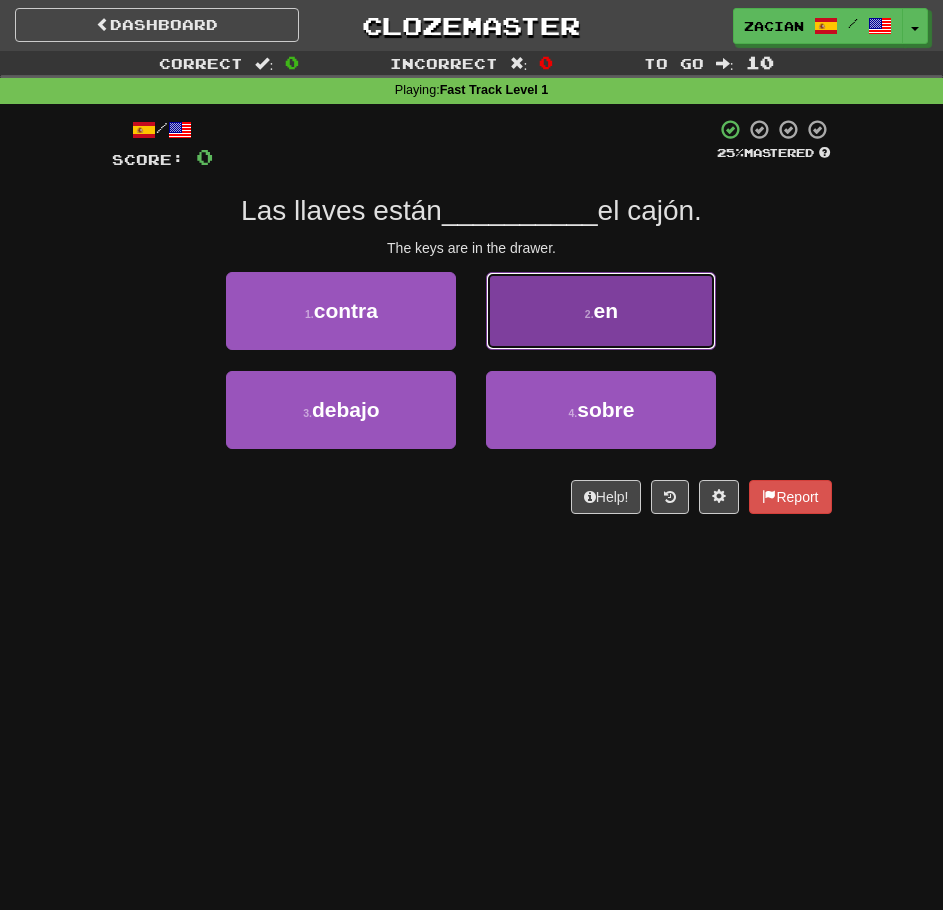 click on "2 .  en" at bounding box center (601, 311) 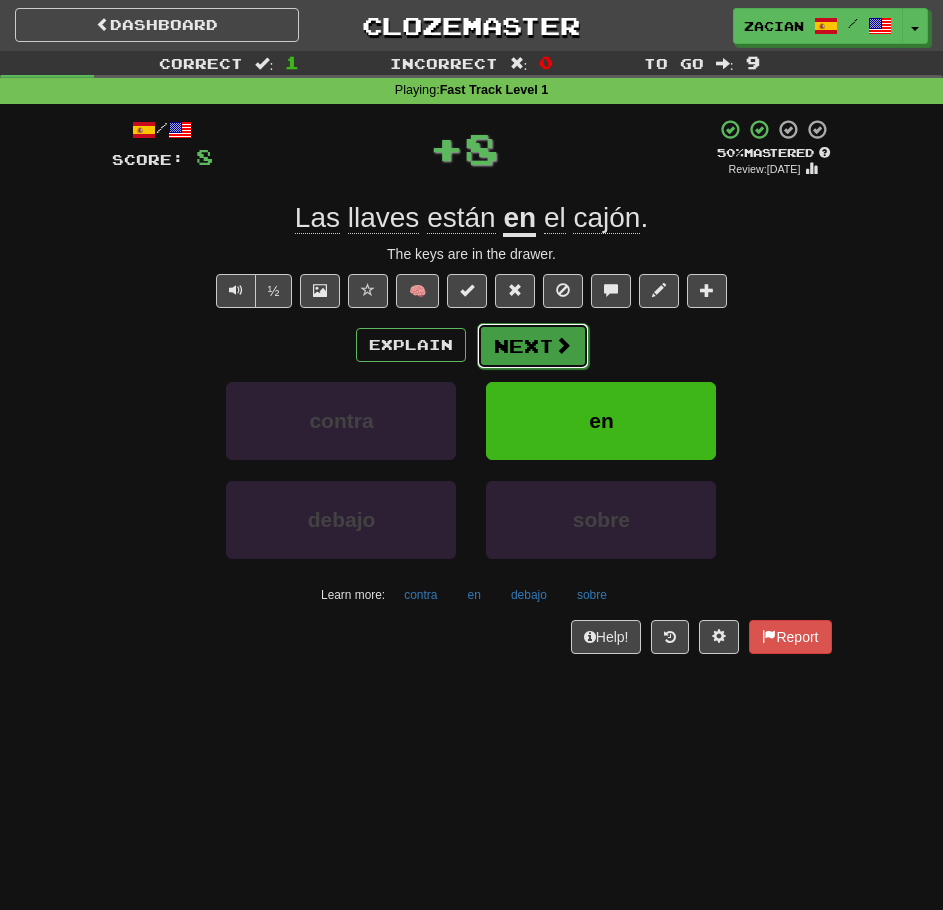 click on "Next" at bounding box center (533, 346) 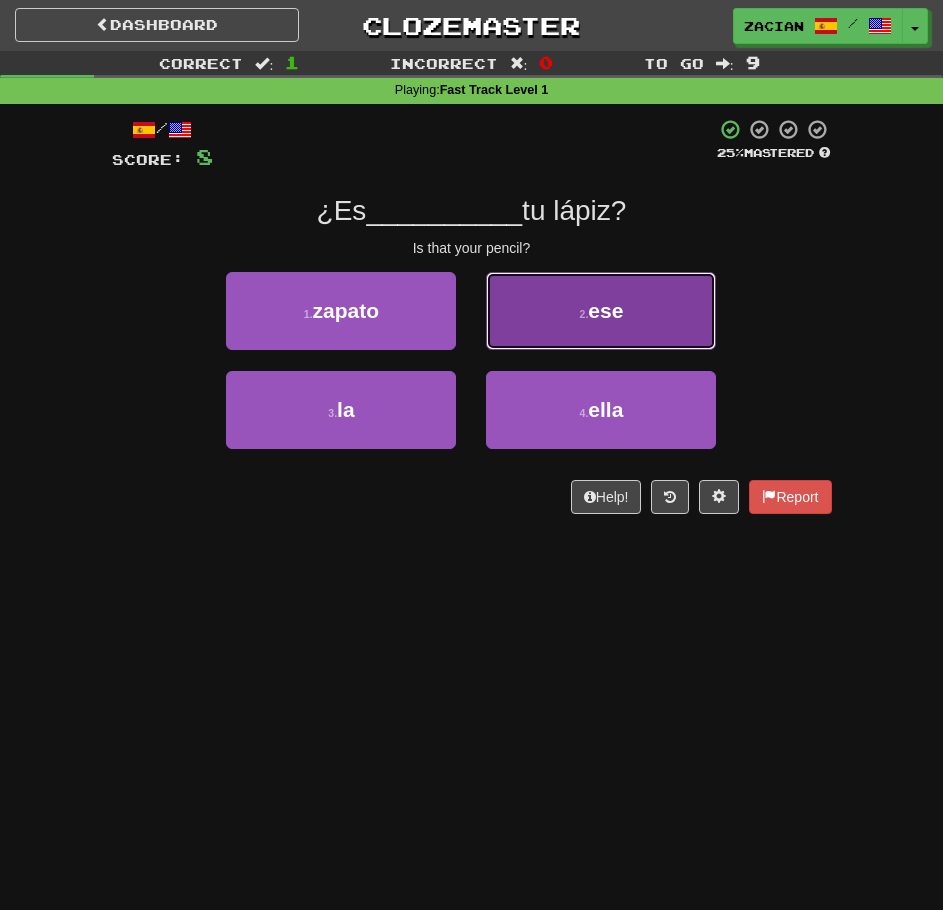 click on "ese" at bounding box center [605, 310] 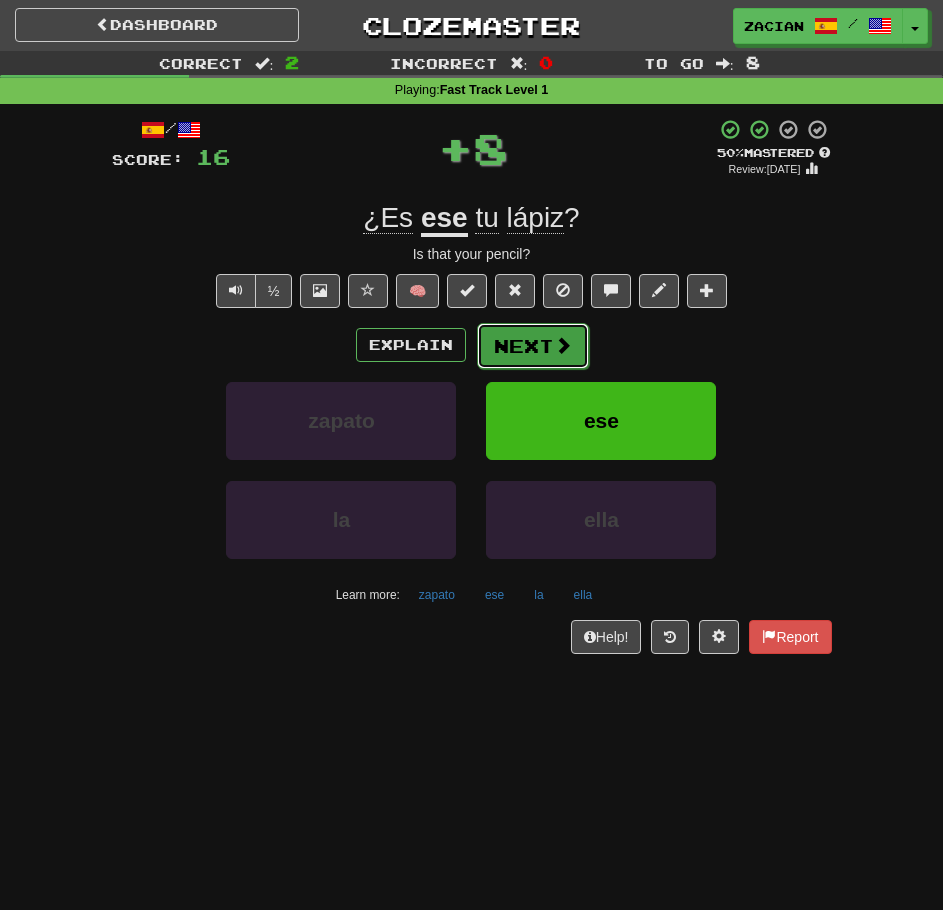 click at bounding box center [563, 345] 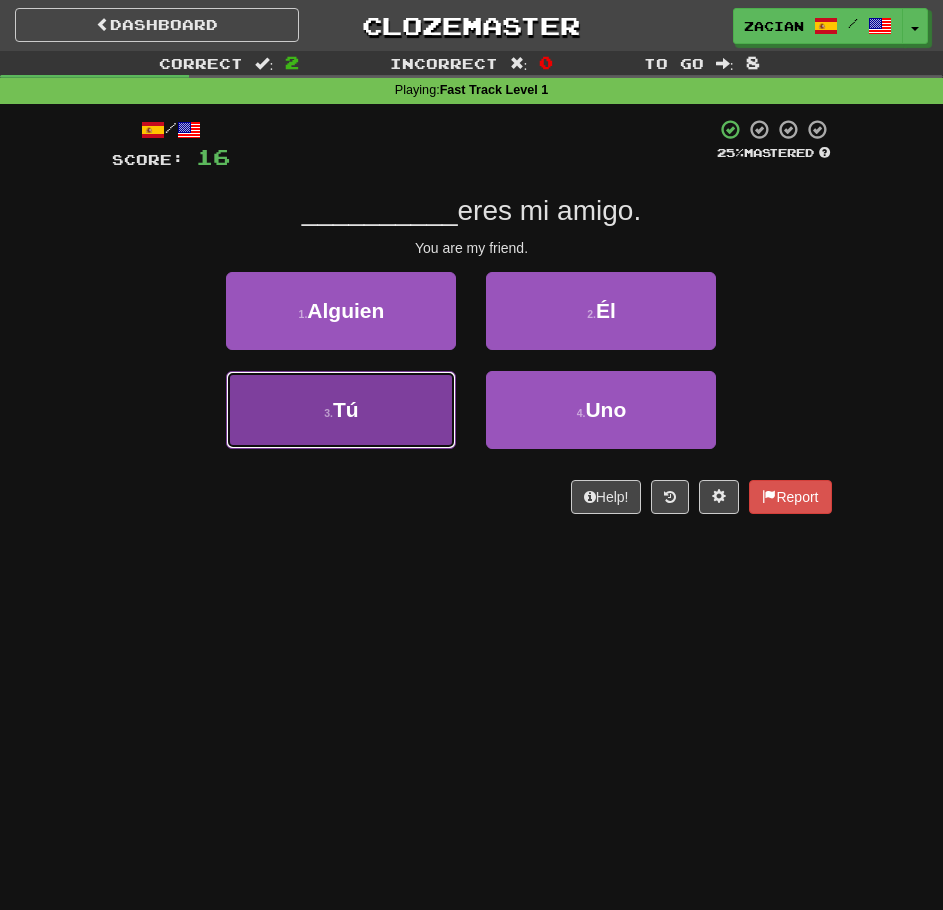 click on "3 .  Tú" at bounding box center (341, 410) 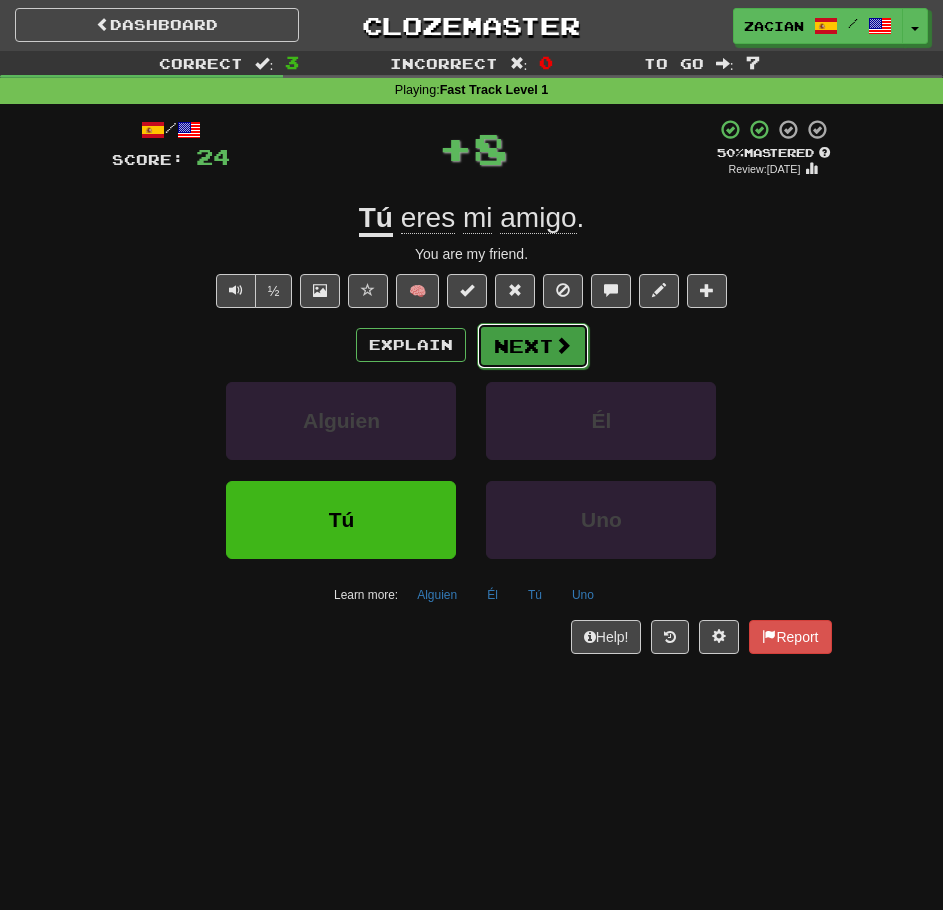 click on "Next" at bounding box center (533, 346) 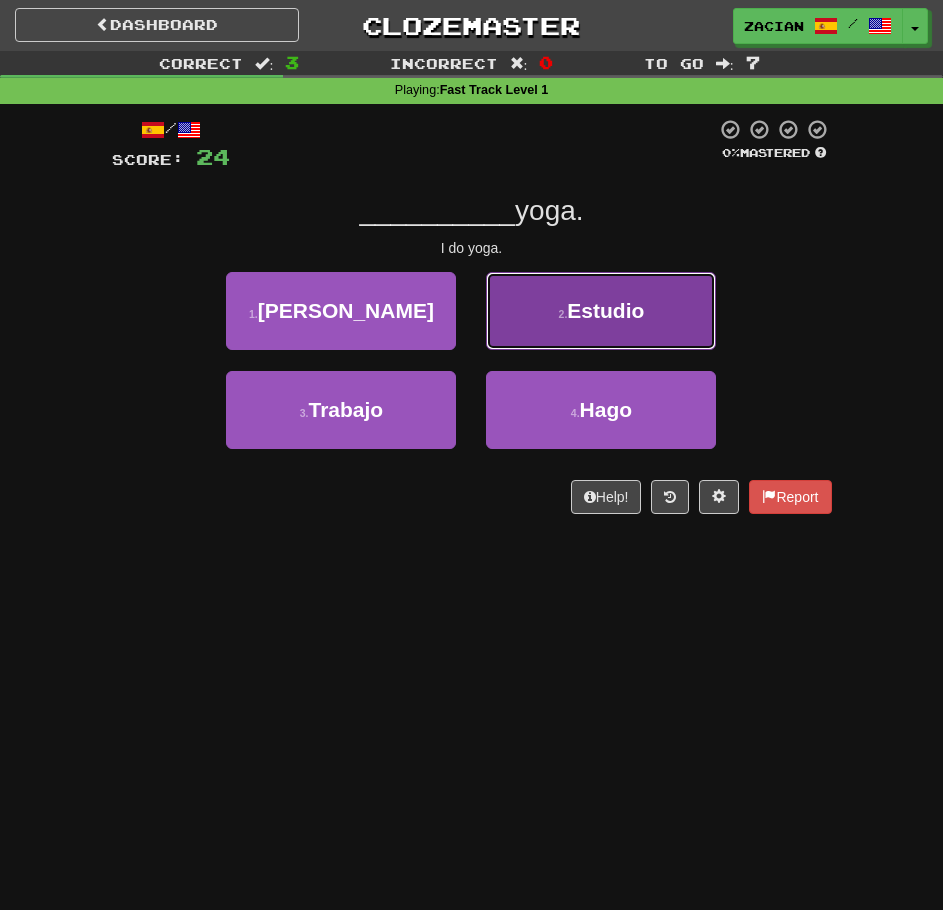 click on "2 .  Estudio" at bounding box center (601, 311) 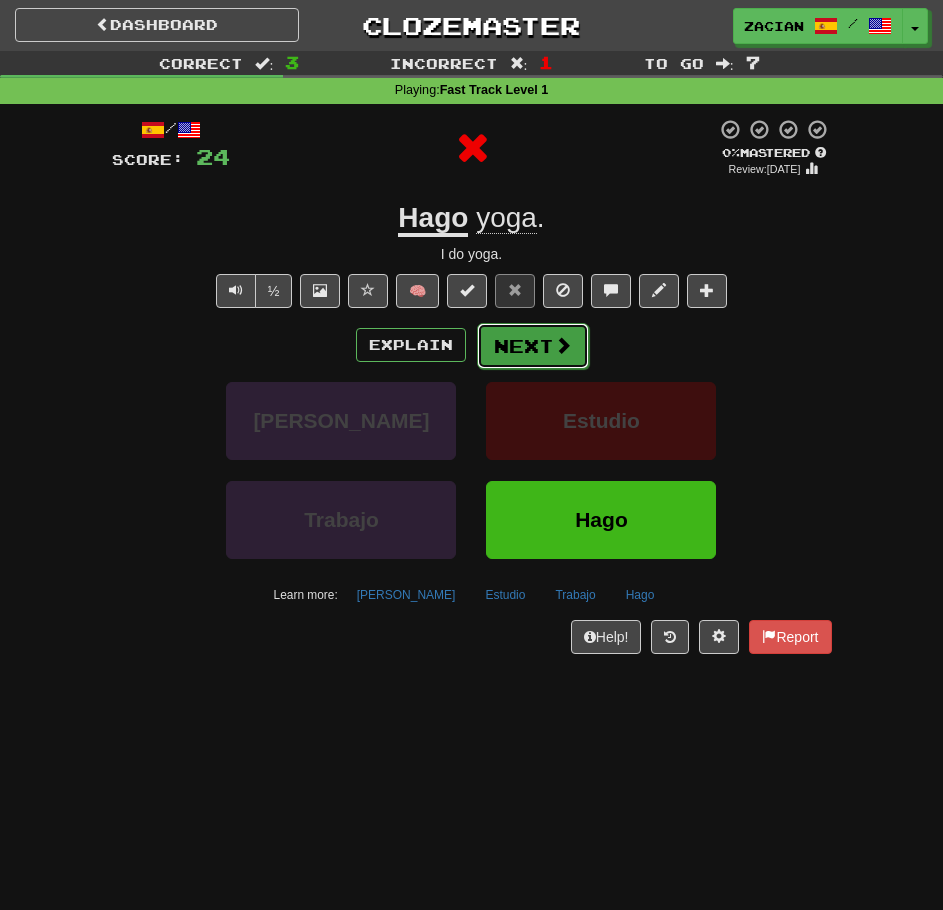click on "Next" at bounding box center [533, 346] 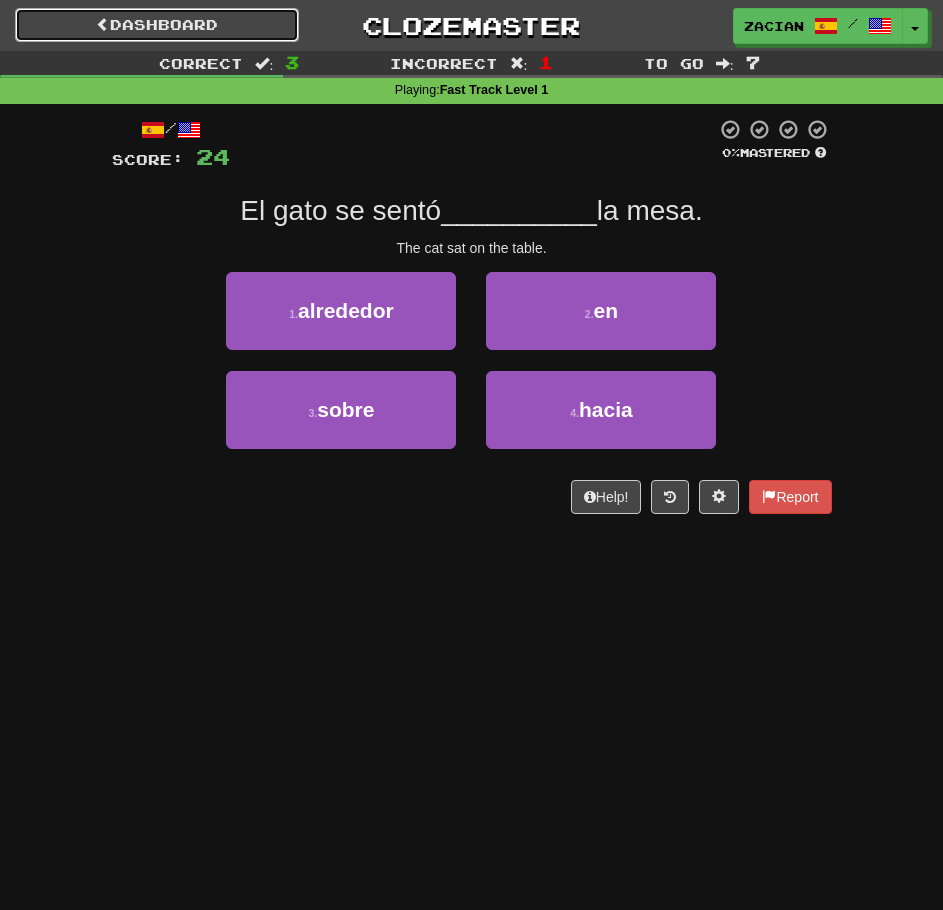 click on "Dashboard" at bounding box center (157, 25) 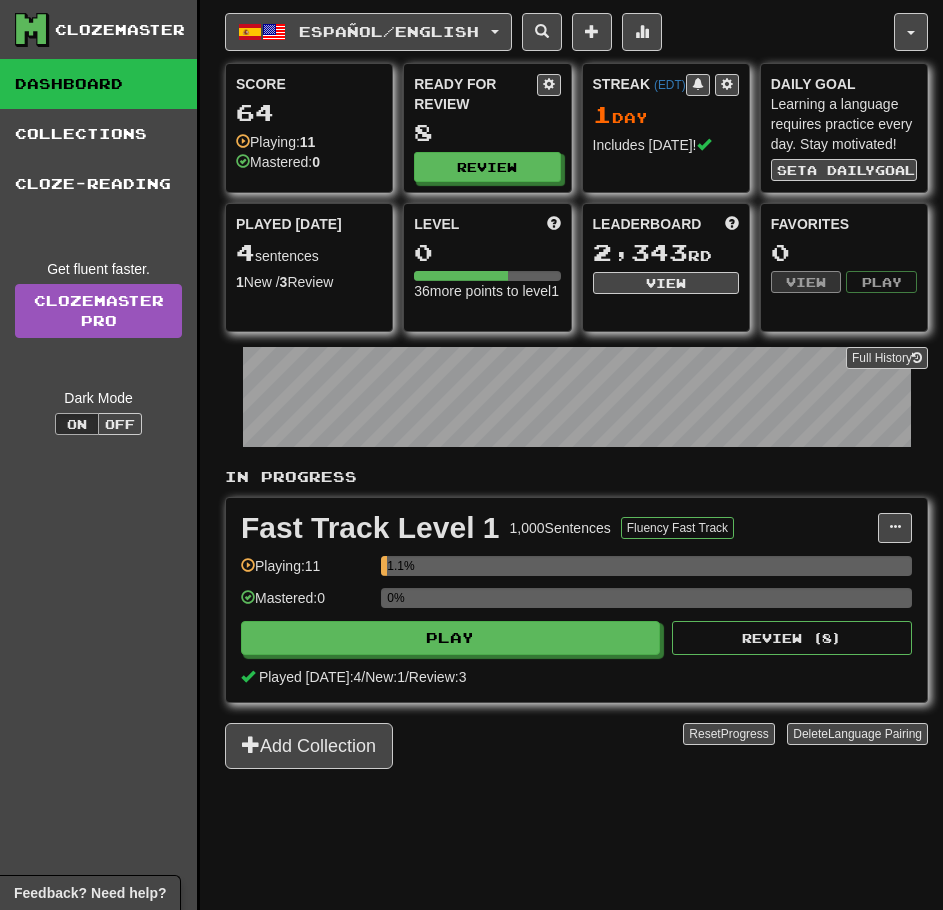 scroll, scrollTop: 0, scrollLeft: 0, axis: both 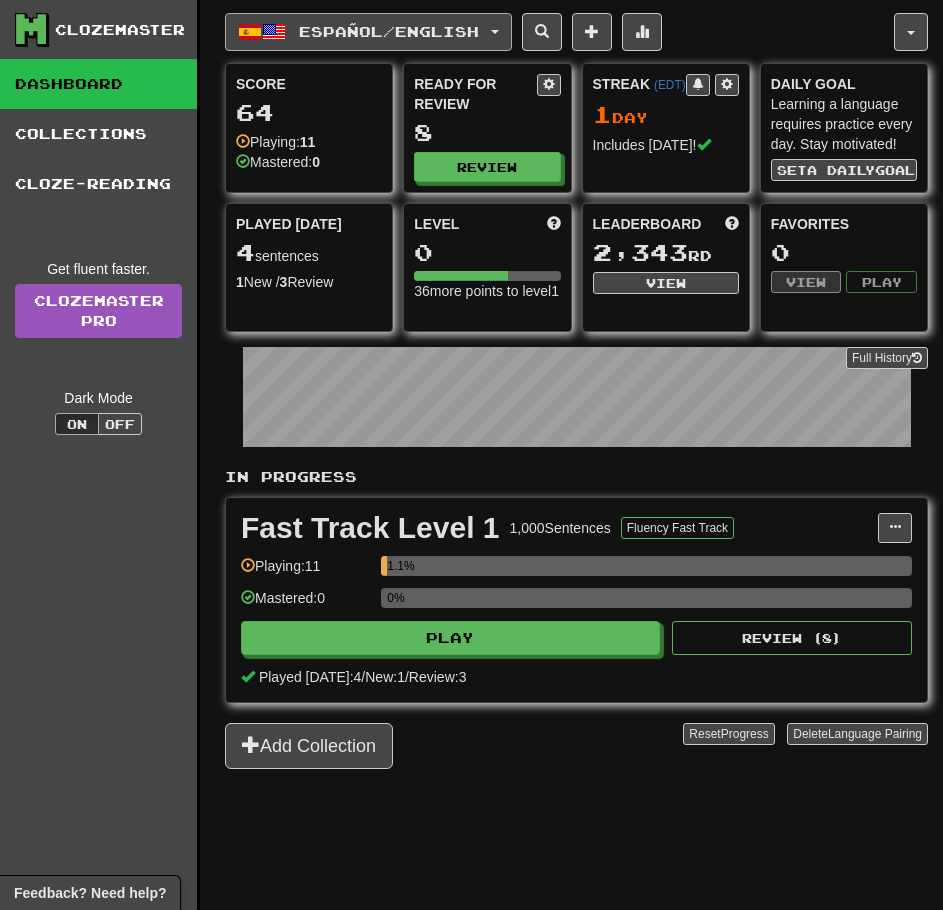 click on "Español  /  English" at bounding box center [389, 31] 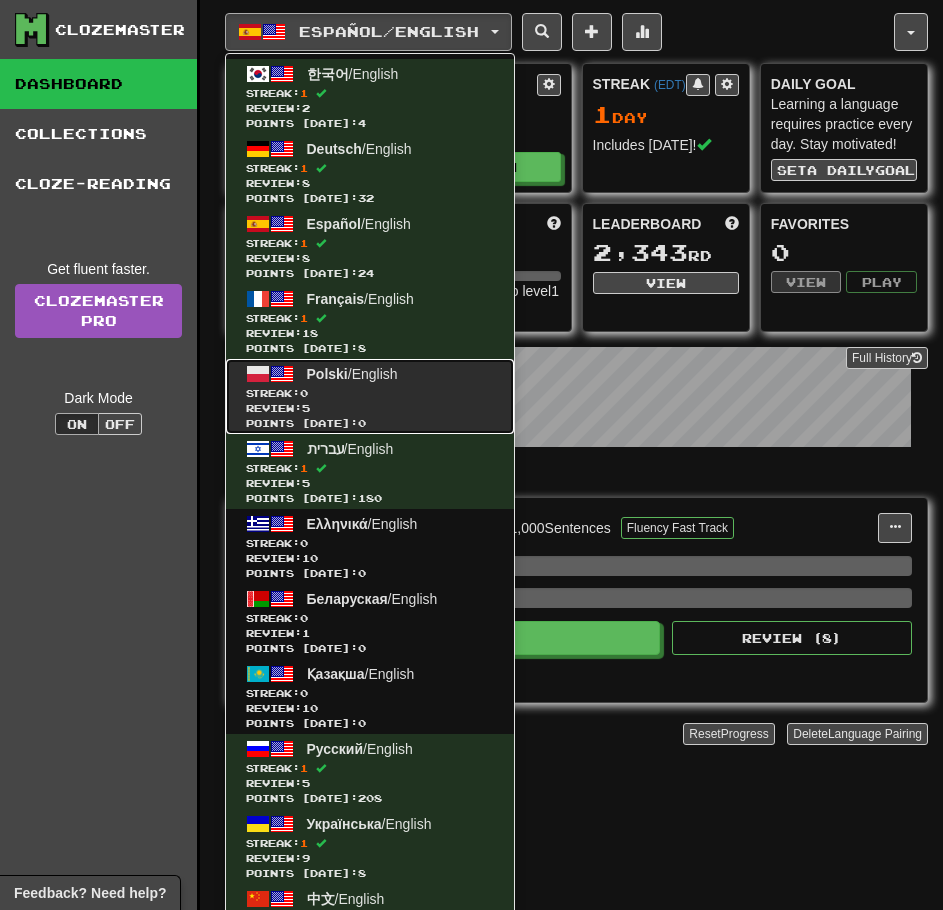 click on "Streak:  0" at bounding box center (370, 393) 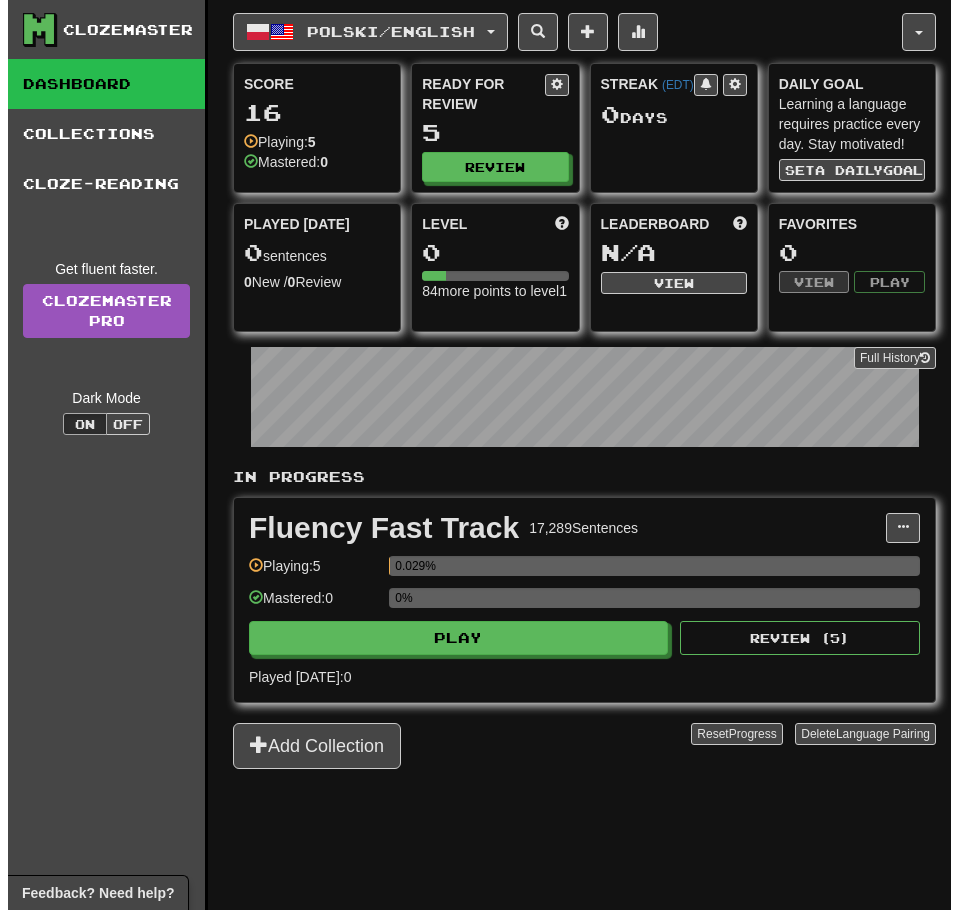scroll, scrollTop: 0, scrollLeft: 0, axis: both 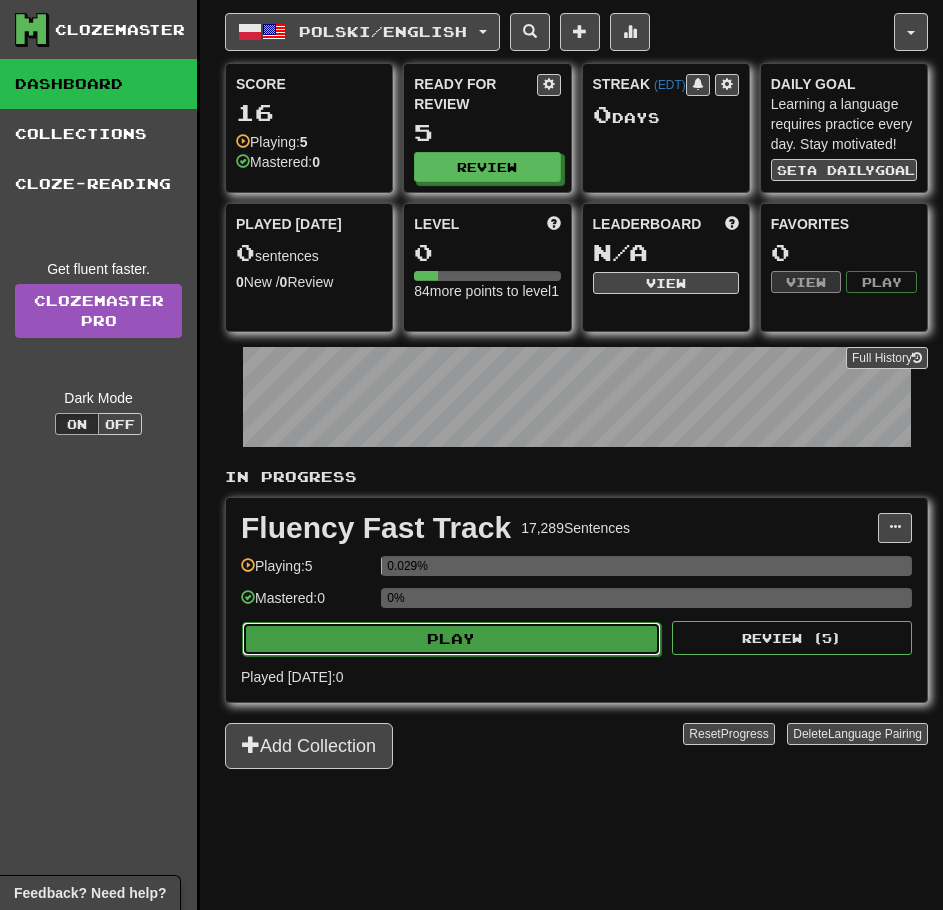 click on "Play" at bounding box center (451, 639) 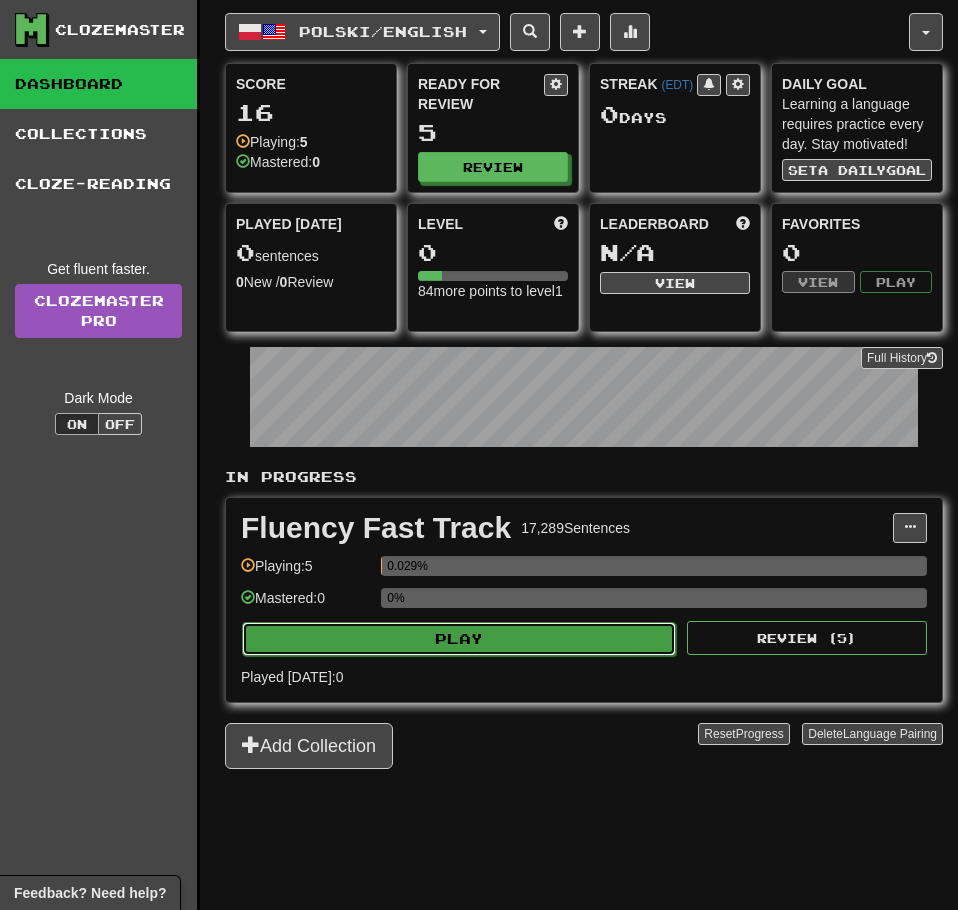 select on "**" 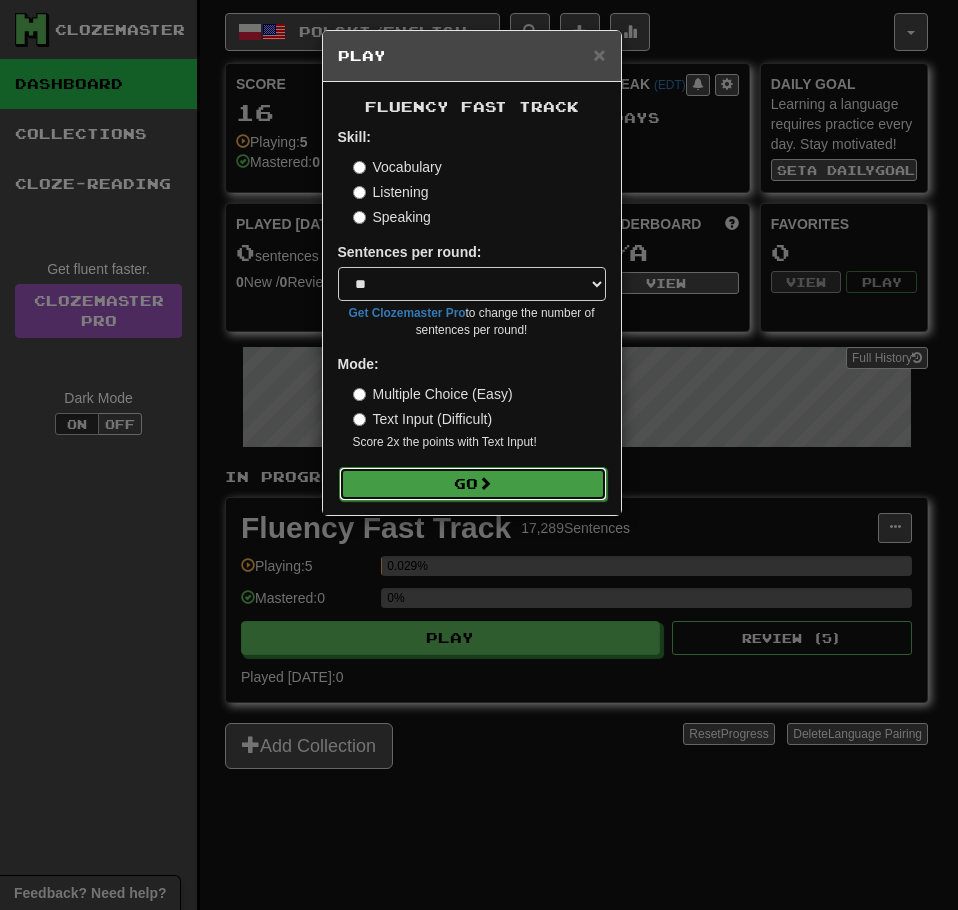 click on "Go" at bounding box center (473, 484) 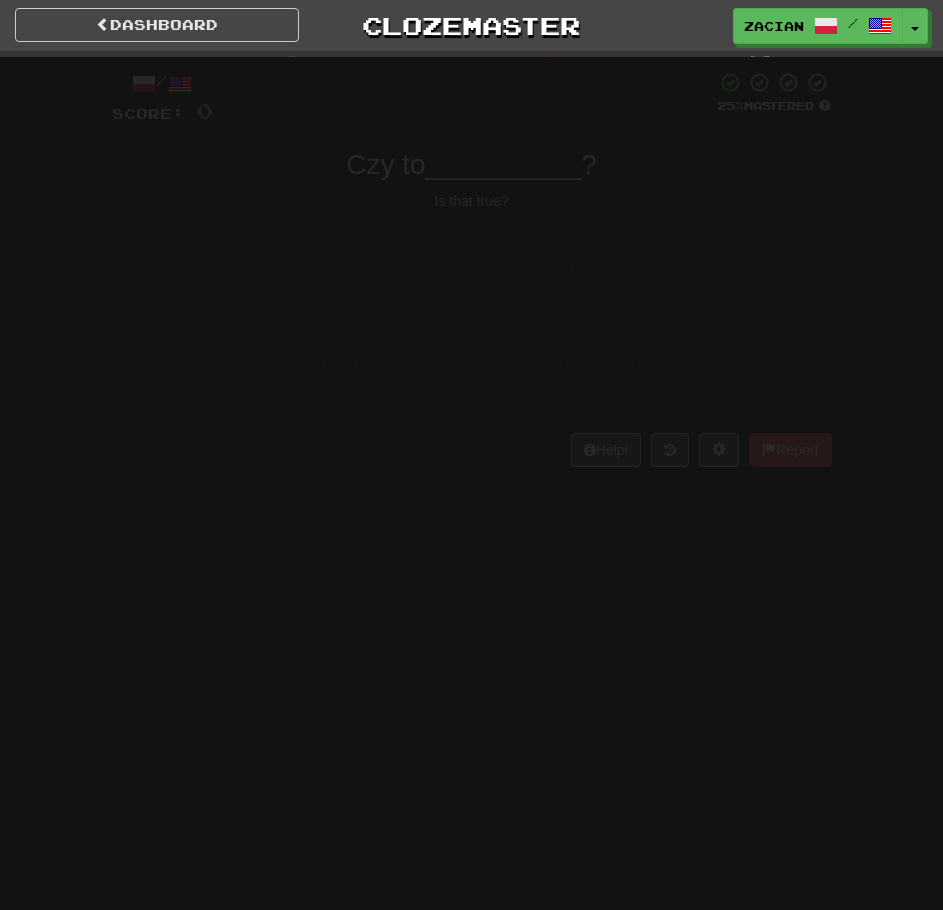 scroll, scrollTop: 0, scrollLeft: 0, axis: both 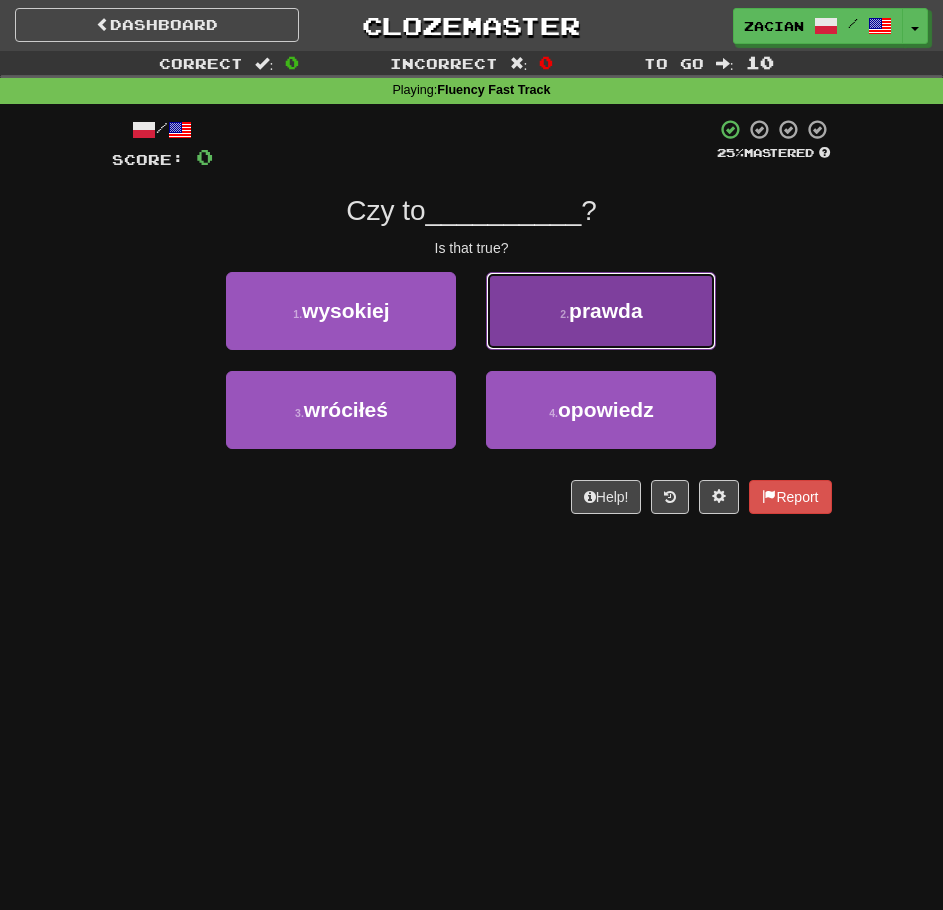 click on "2 .  prawda" at bounding box center (601, 311) 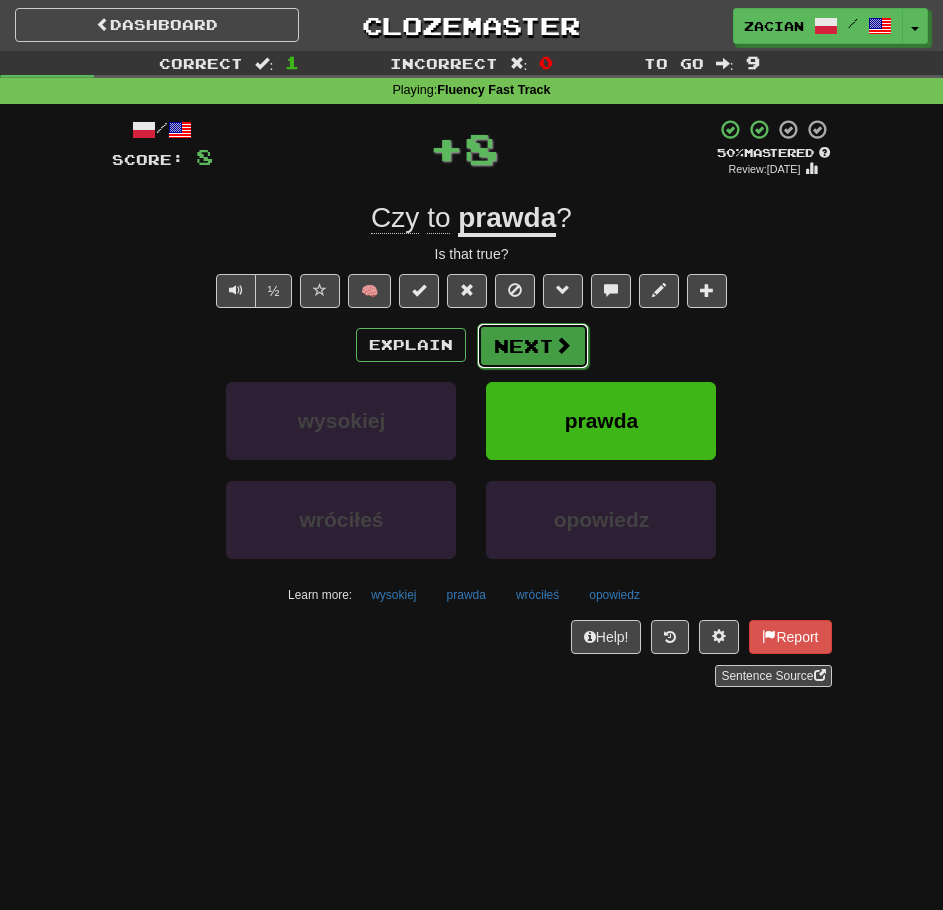click on "Next" at bounding box center [533, 346] 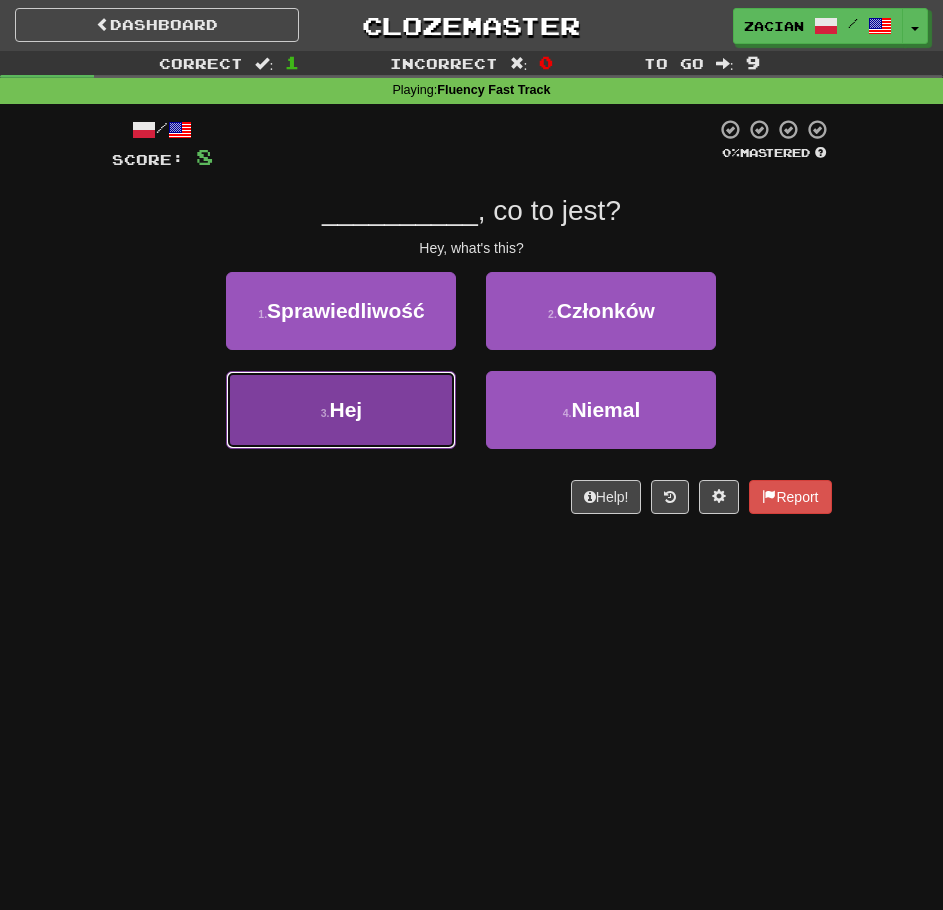 click on "3 .  Hej" at bounding box center [341, 410] 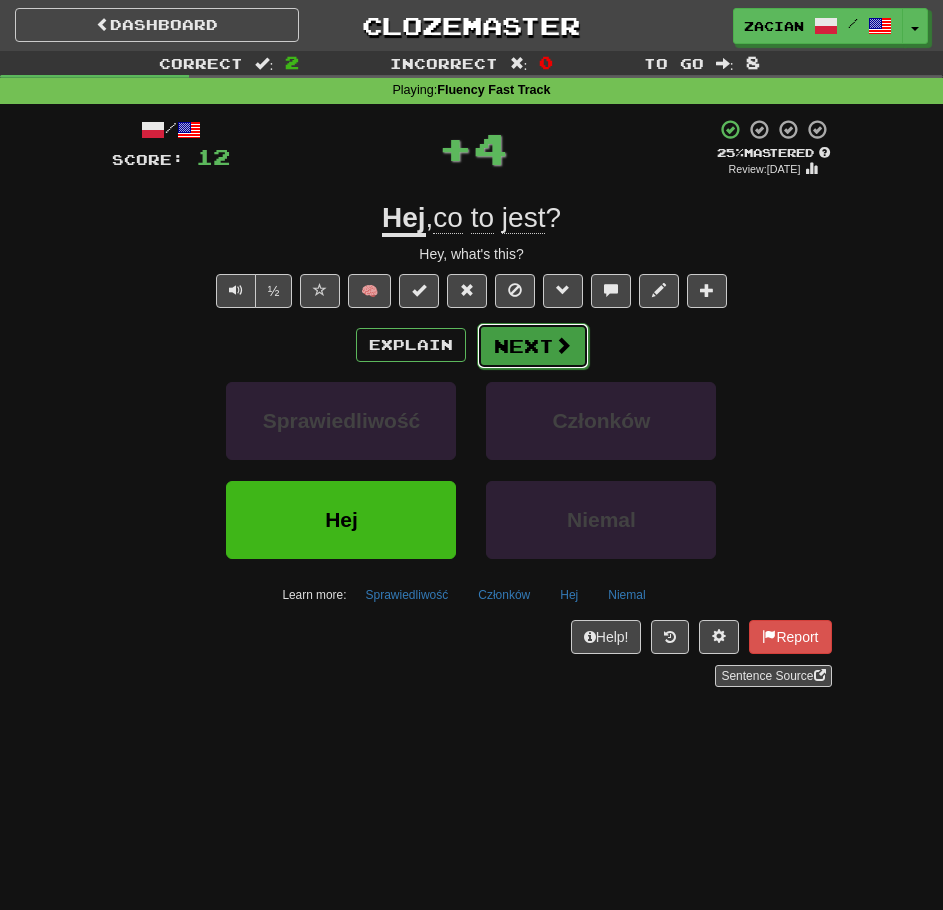 click on "Next" at bounding box center [533, 346] 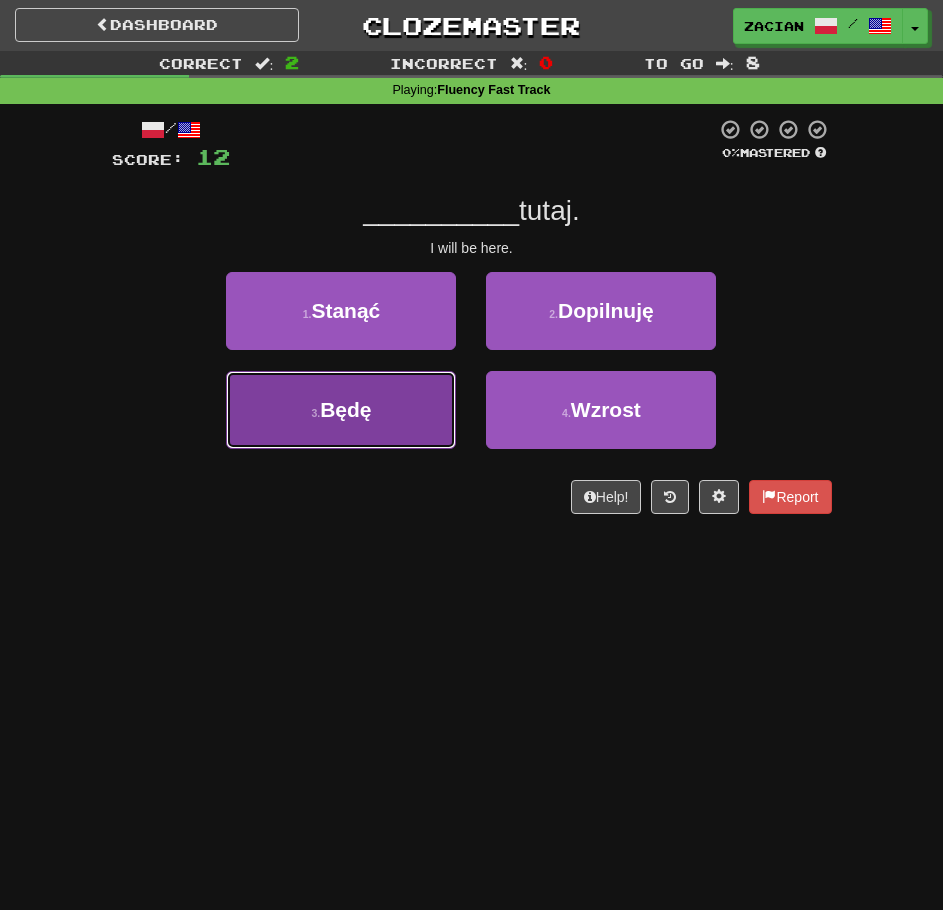click on "3 .  Będę" at bounding box center [341, 410] 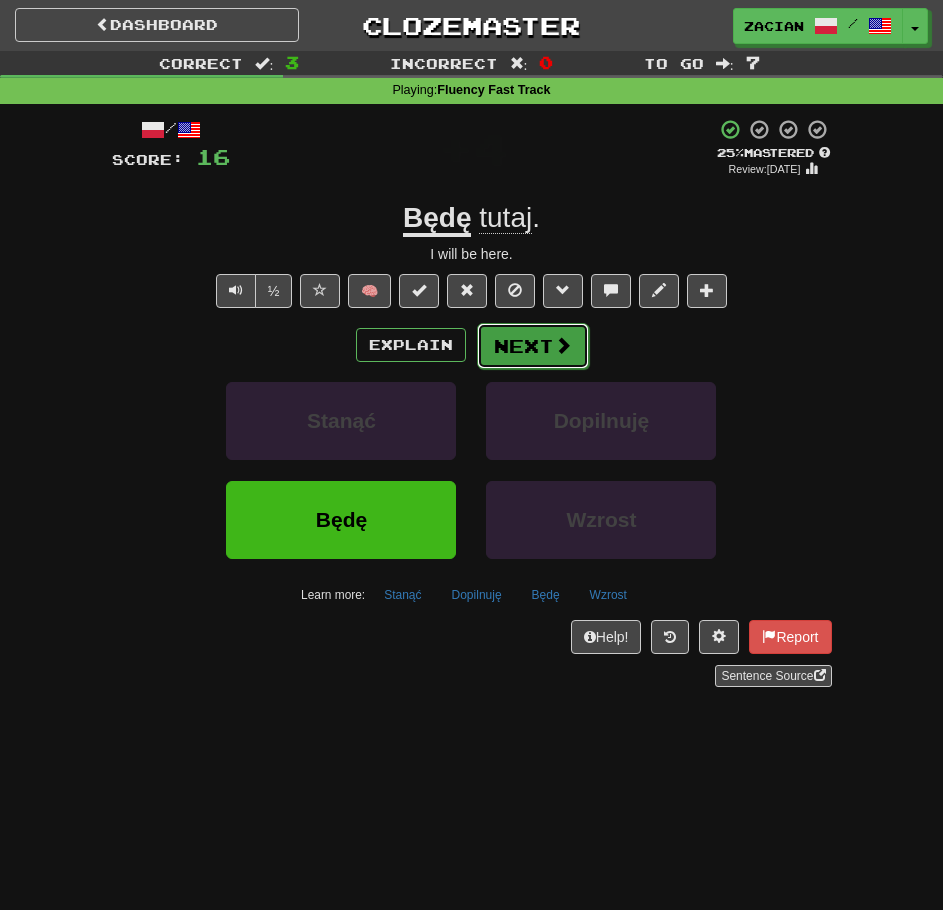 click at bounding box center (563, 345) 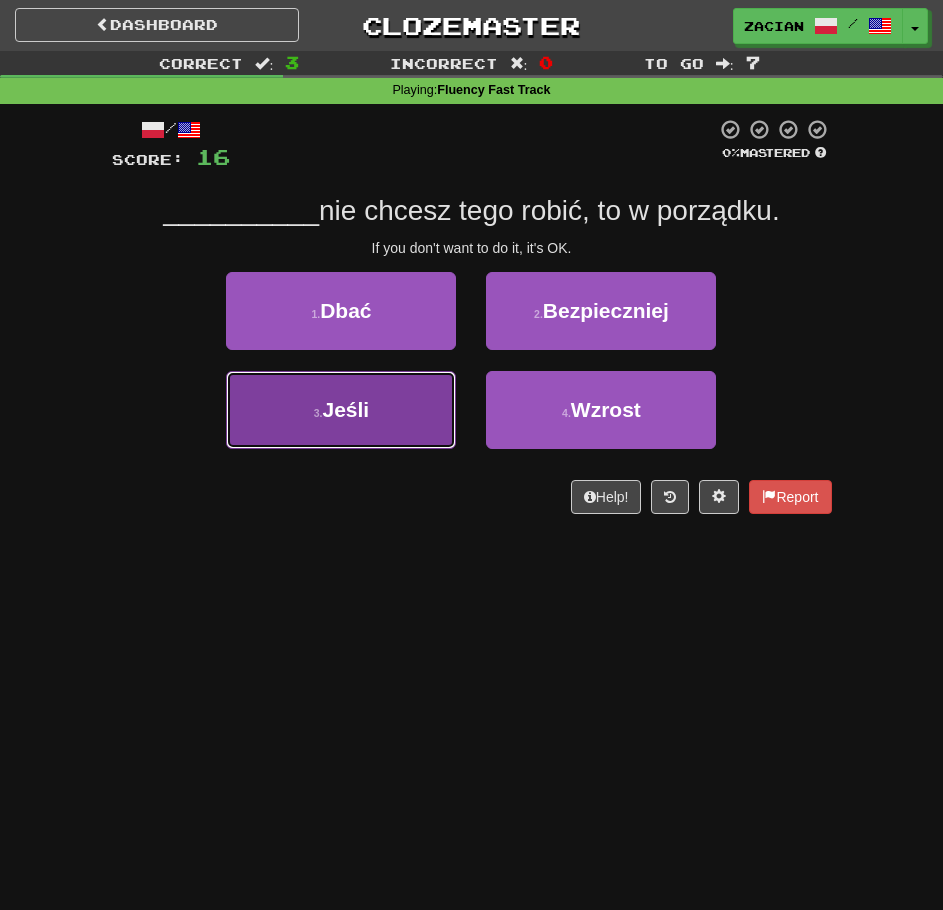 click on "3 .  Jeśli" at bounding box center (341, 410) 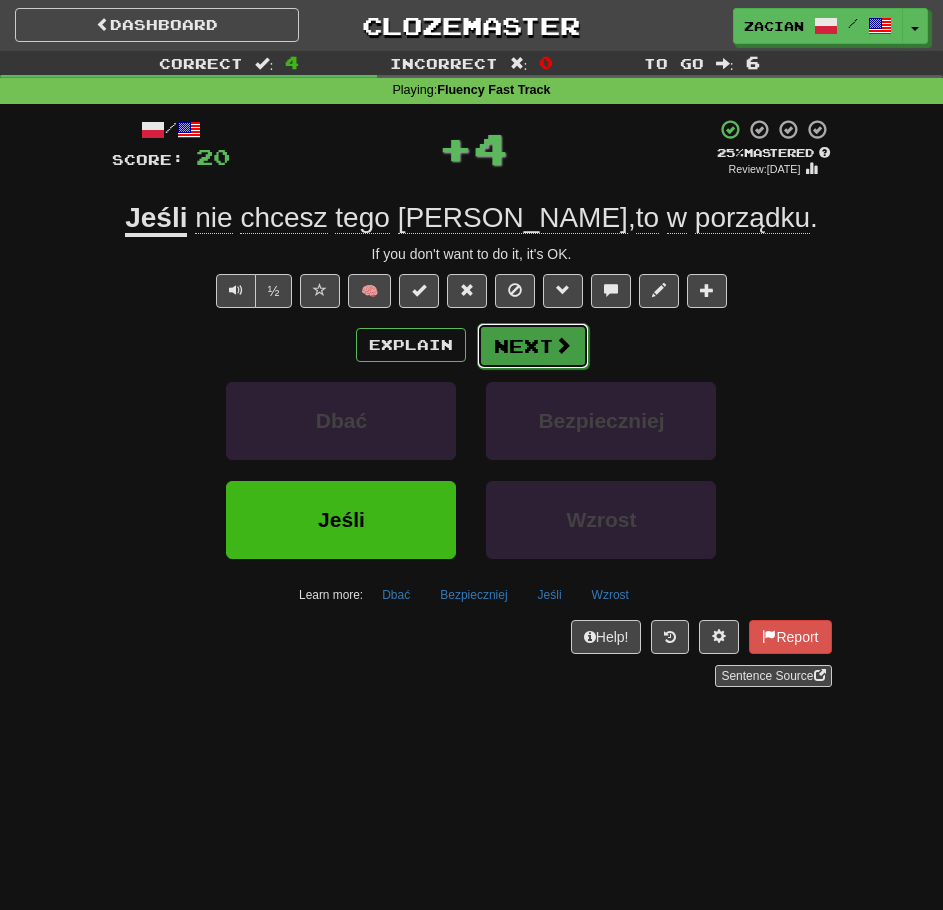 click on "Next" at bounding box center [533, 346] 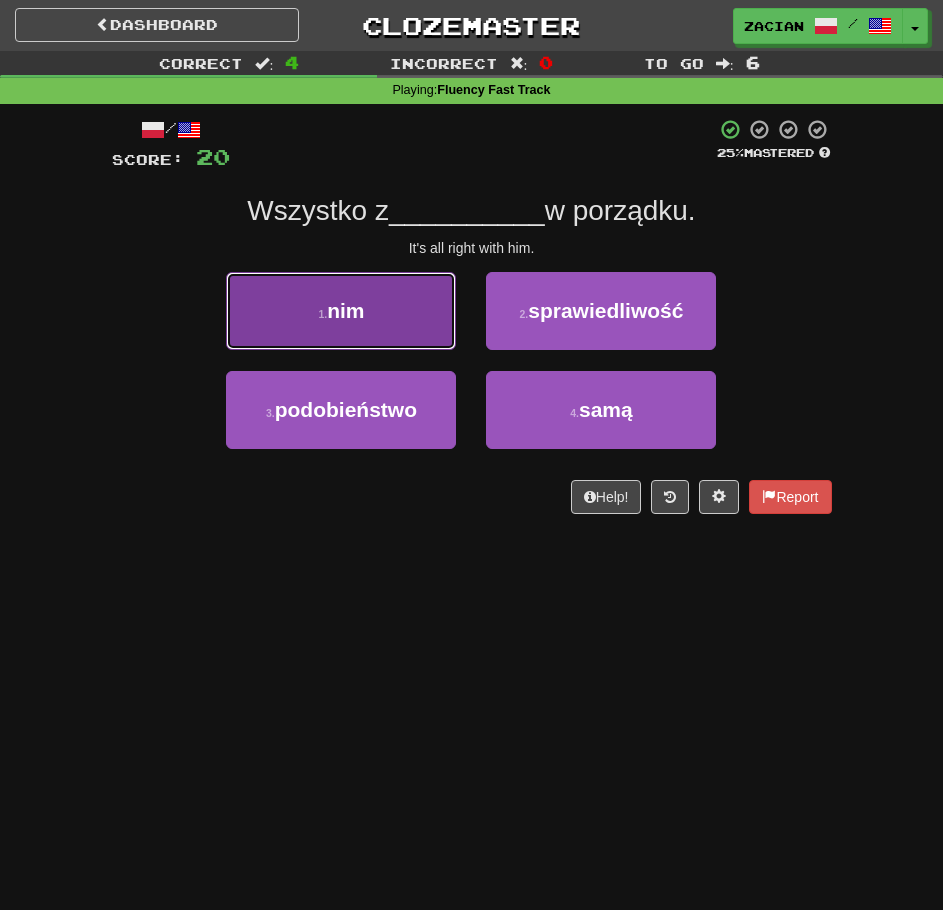 click on "1 .  nim" at bounding box center [341, 311] 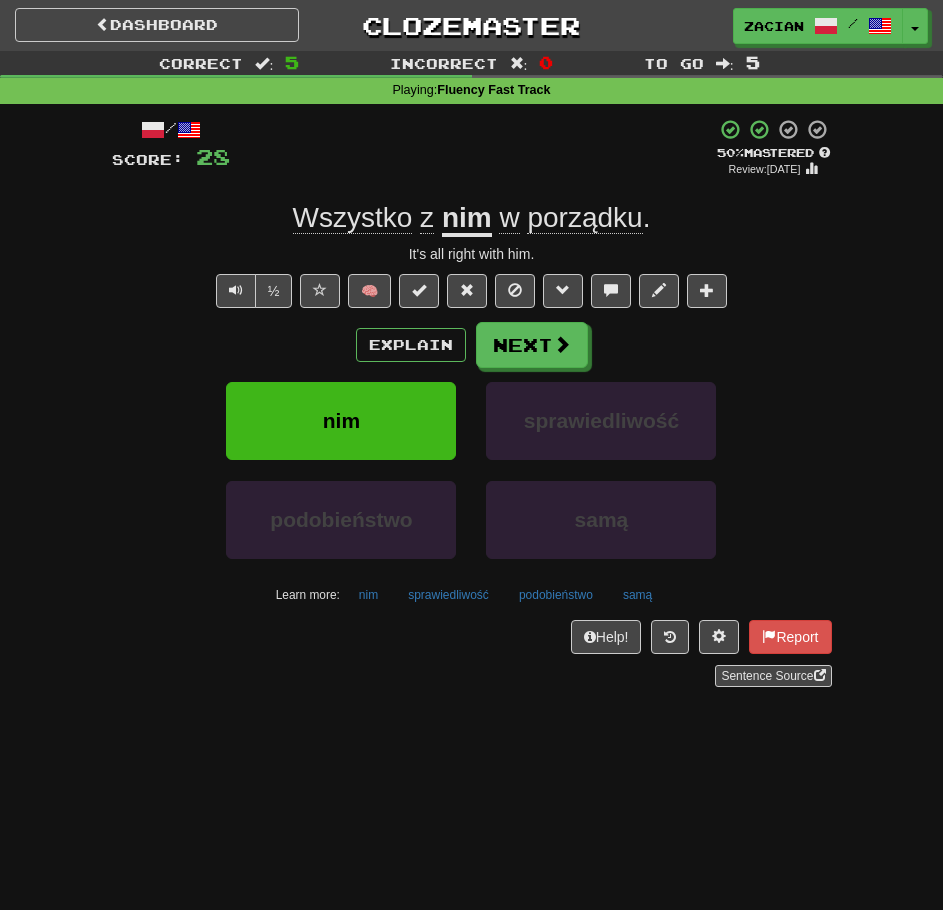 click on "Explain Next" at bounding box center (472, 345) 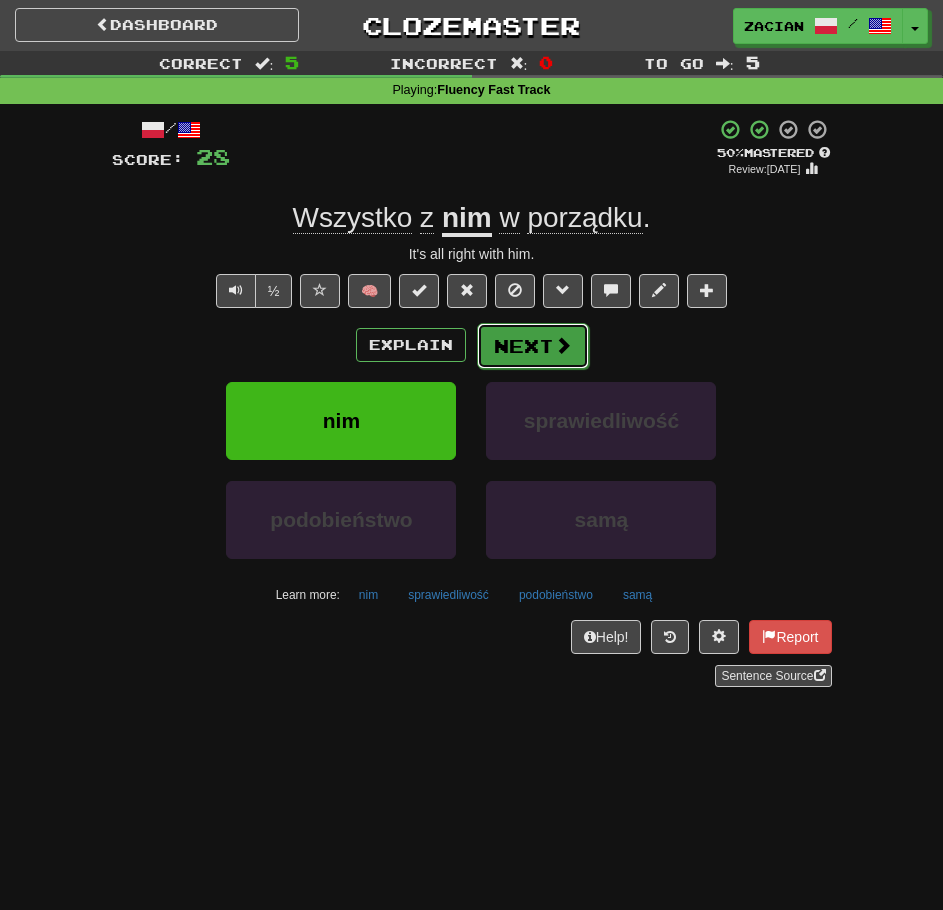 click at bounding box center (563, 345) 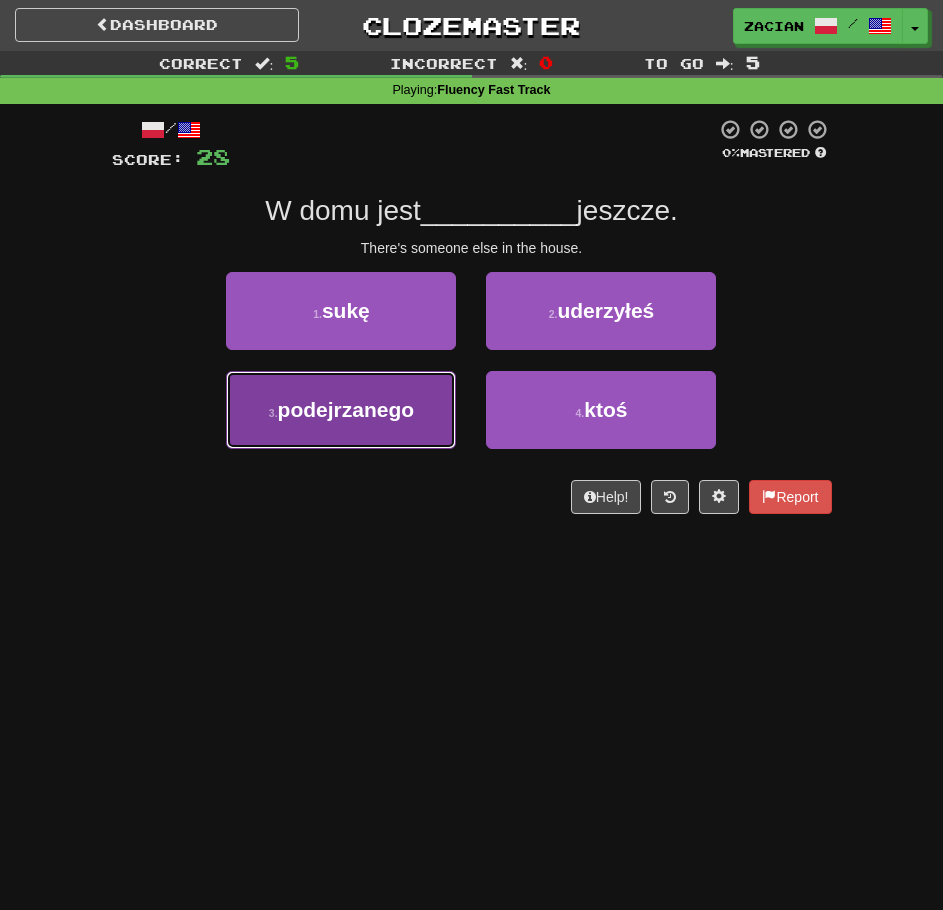 click on "podejrzanego" at bounding box center [346, 409] 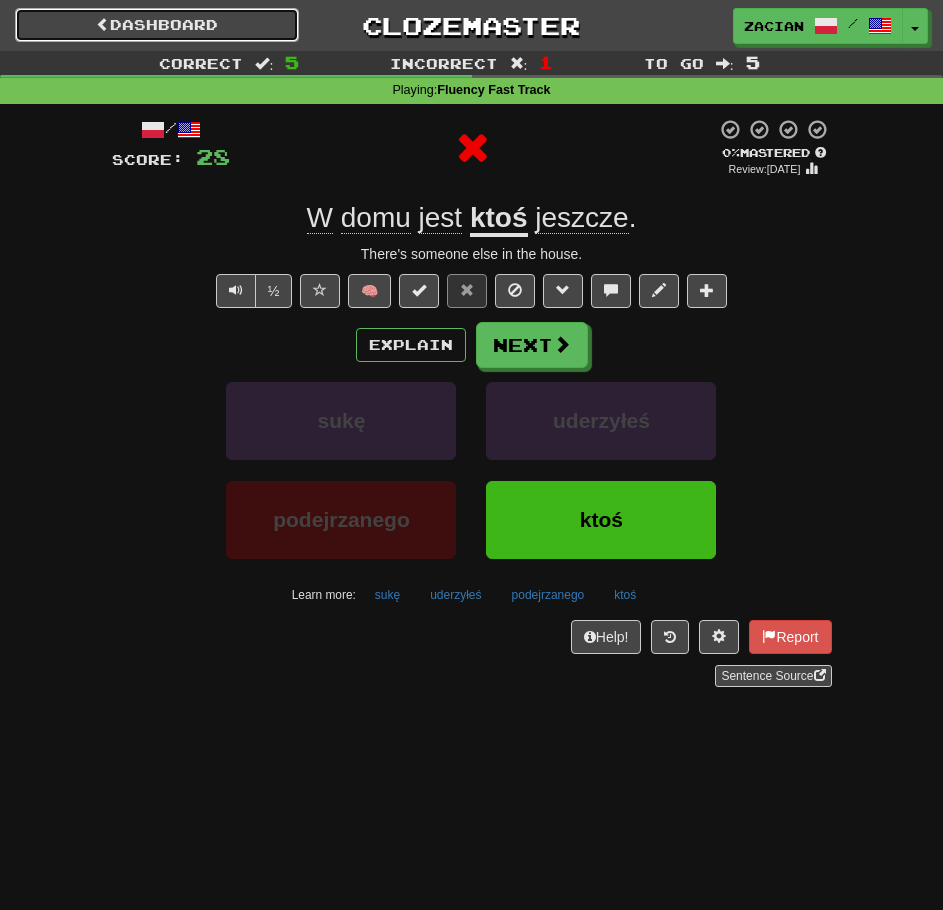 click on "Dashboard" at bounding box center (157, 25) 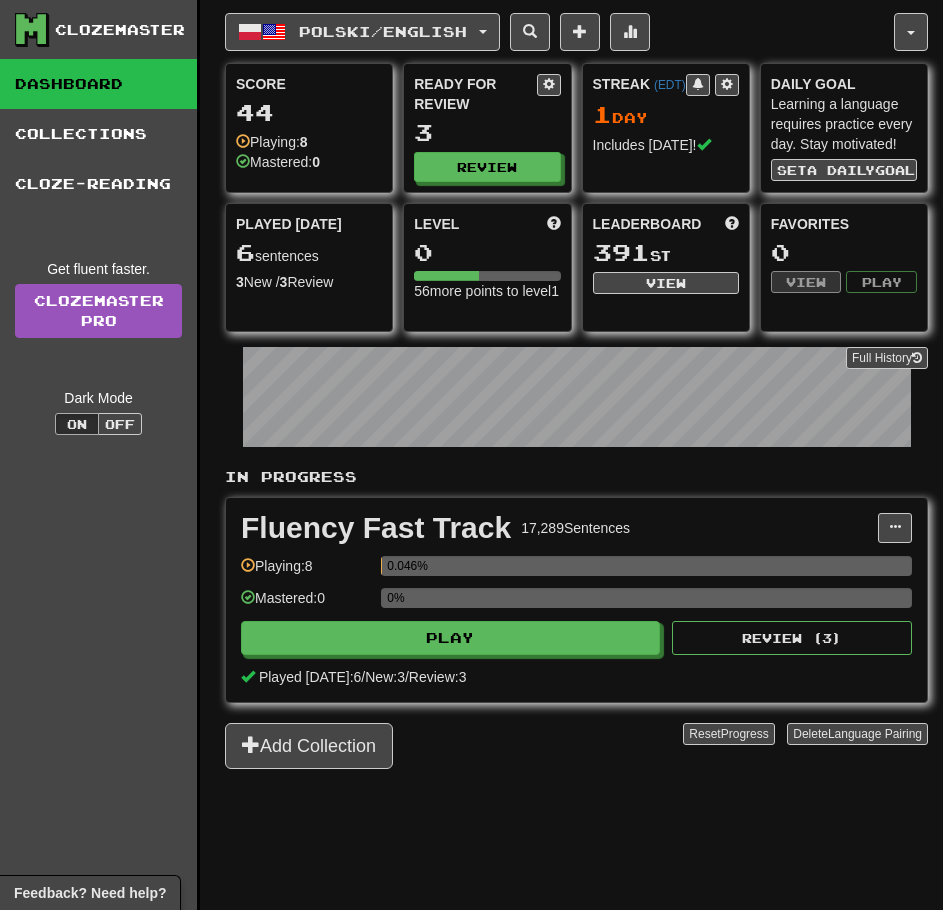 scroll, scrollTop: 0, scrollLeft: 0, axis: both 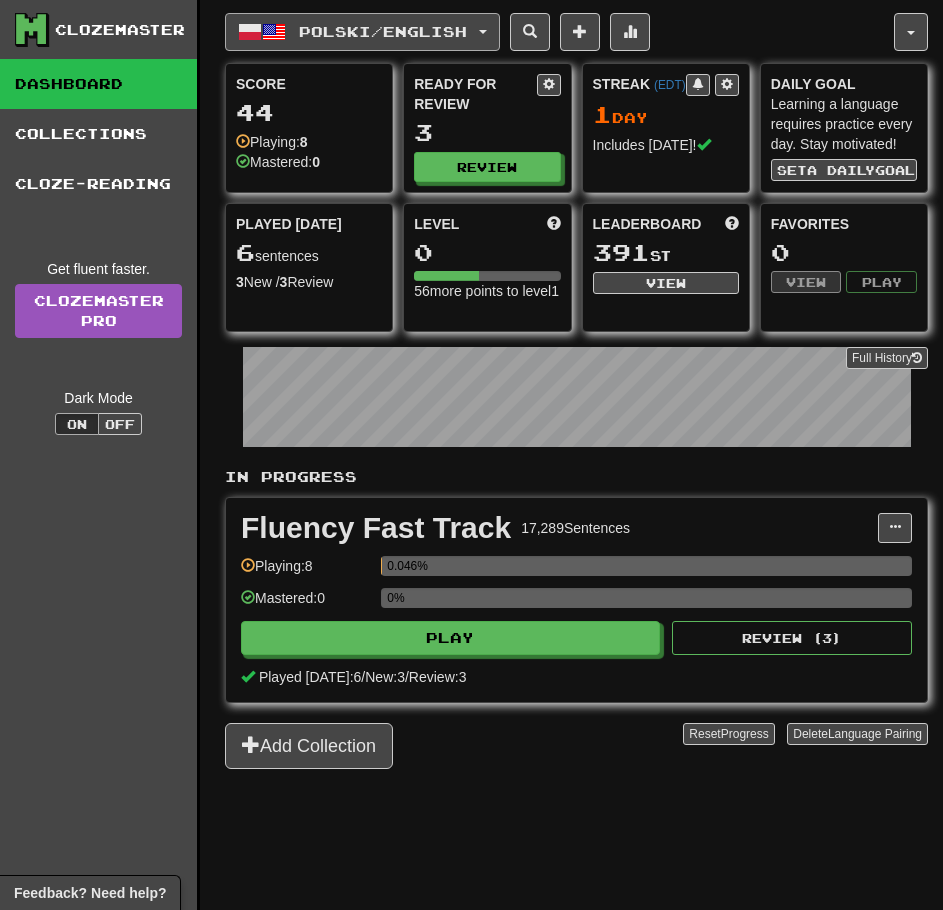 click on "Polski  /  English" at bounding box center [362, 32] 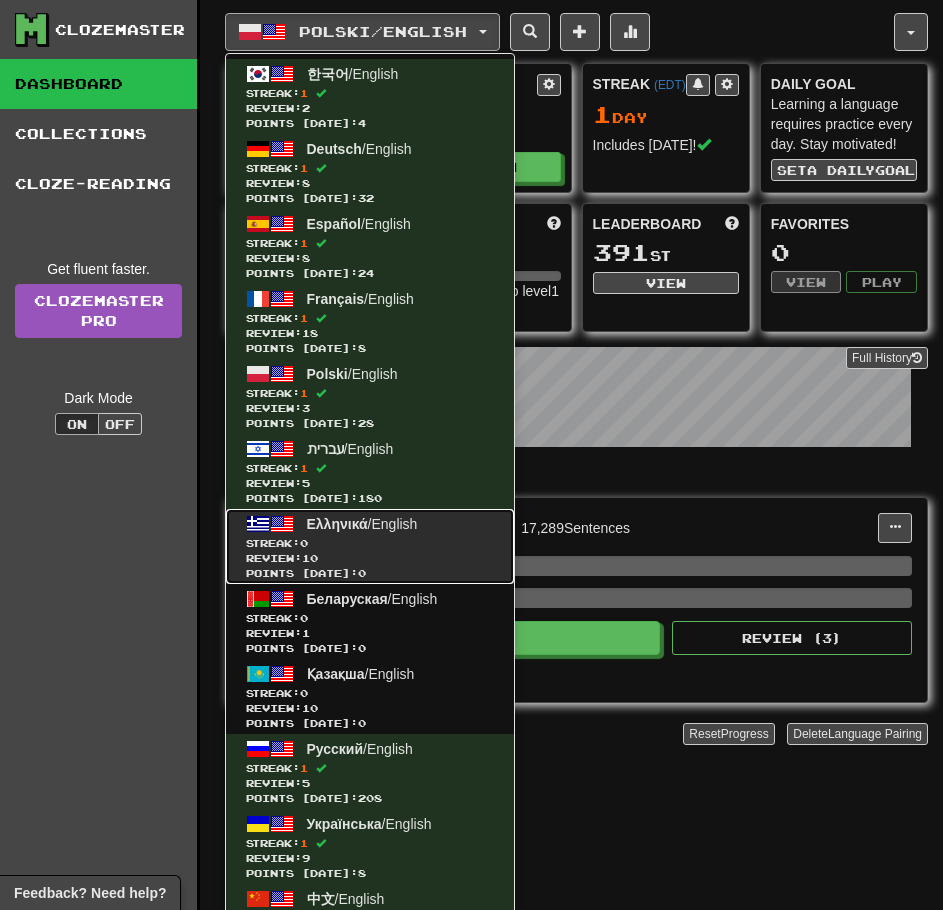 click on "Streak:  0" at bounding box center [370, 543] 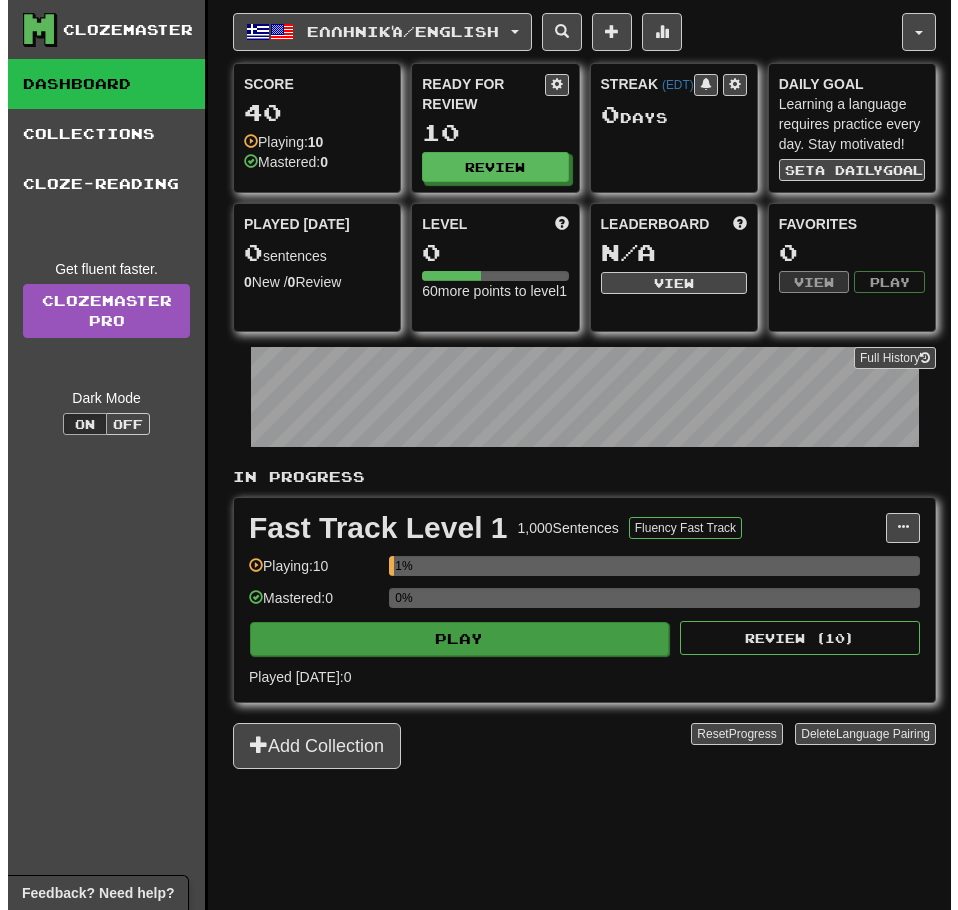 scroll, scrollTop: 0, scrollLeft: 0, axis: both 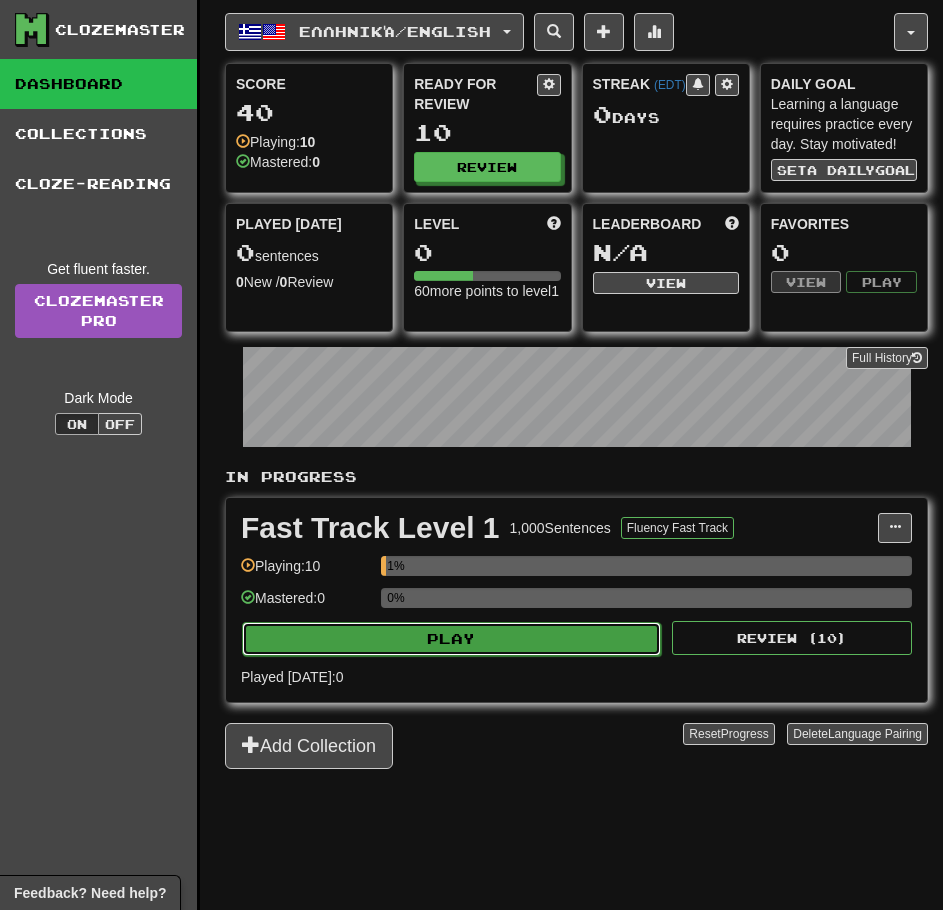 click on "Play" at bounding box center [451, 639] 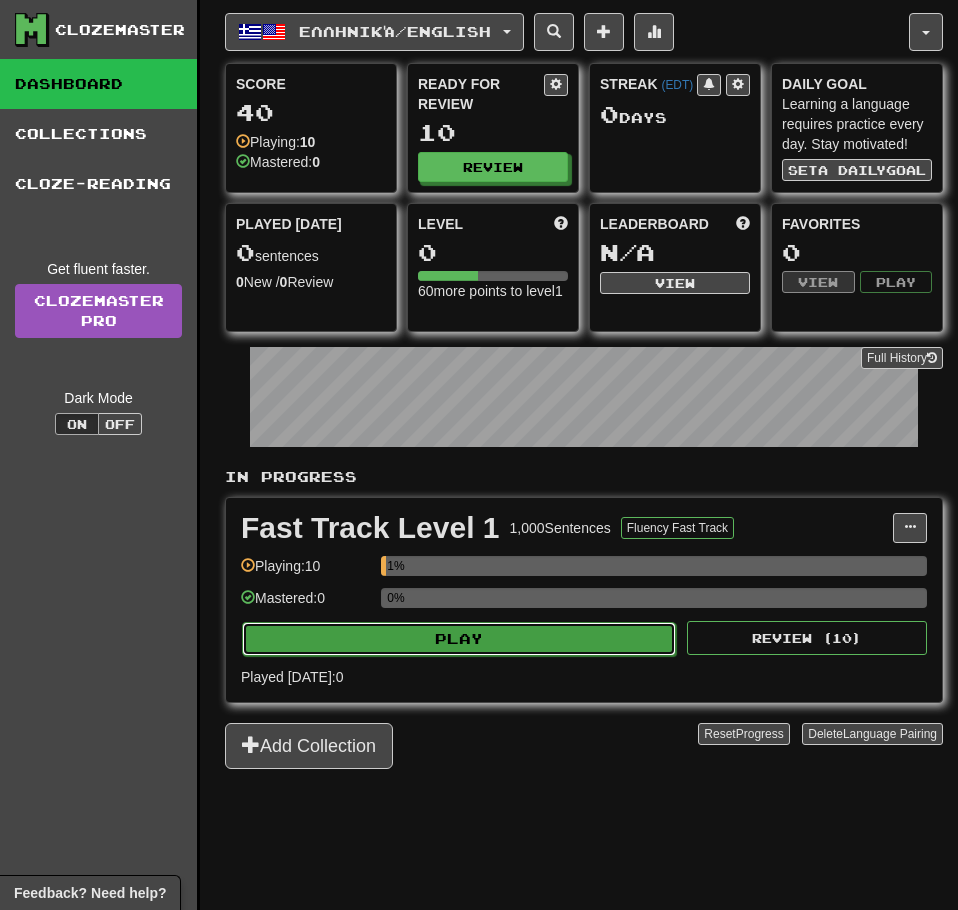 select on "**" 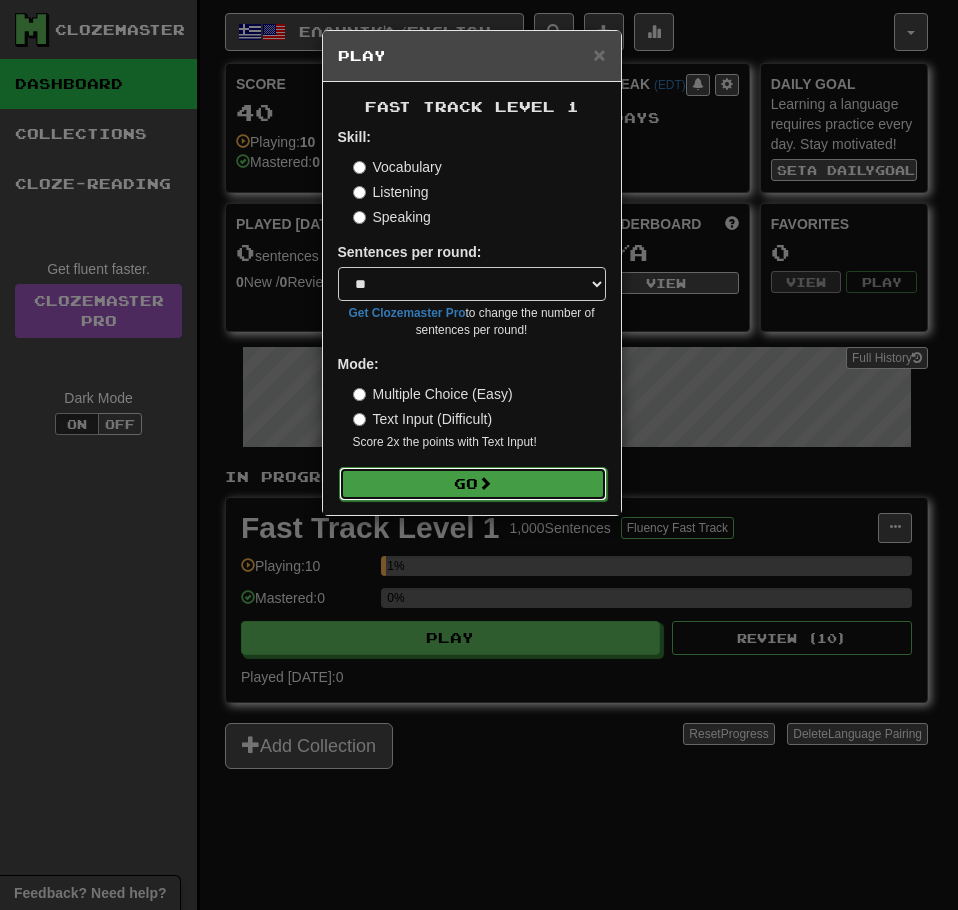 click on "Go" at bounding box center (473, 484) 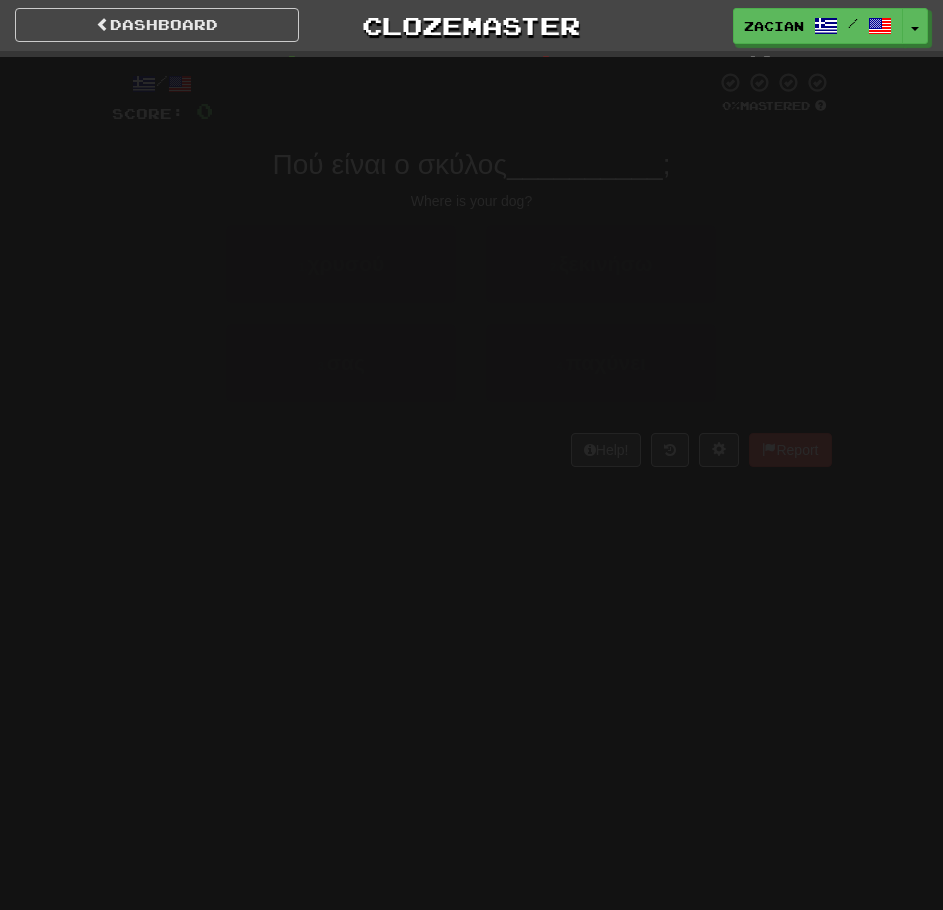 scroll, scrollTop: 0, scrollLeft: 0, axis: both 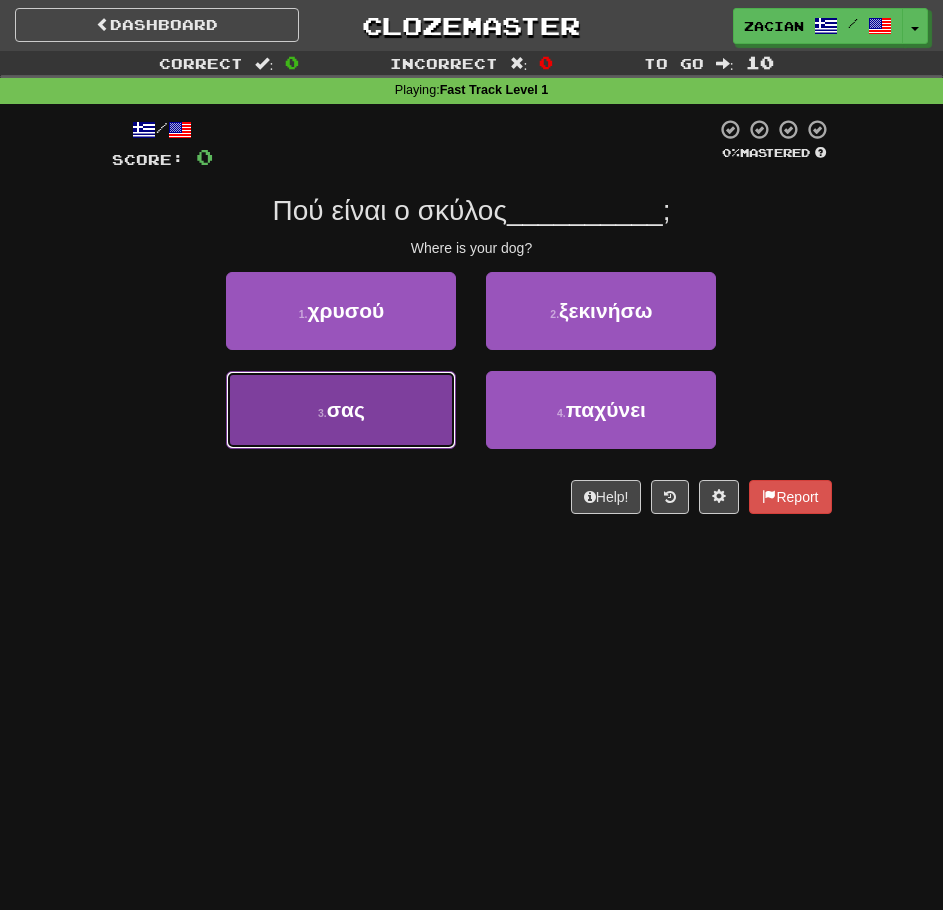 click on "σας" at bounding box center (346, 409) 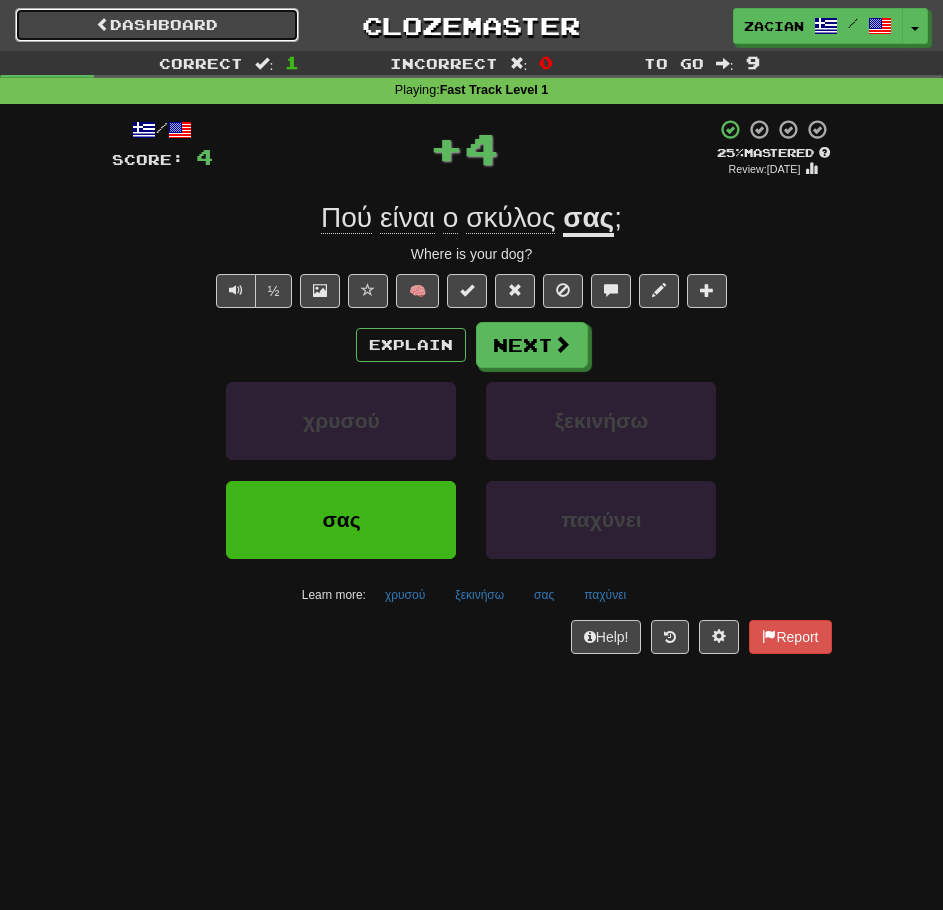 click on "Dashboard" at bounding box center [157, 25] 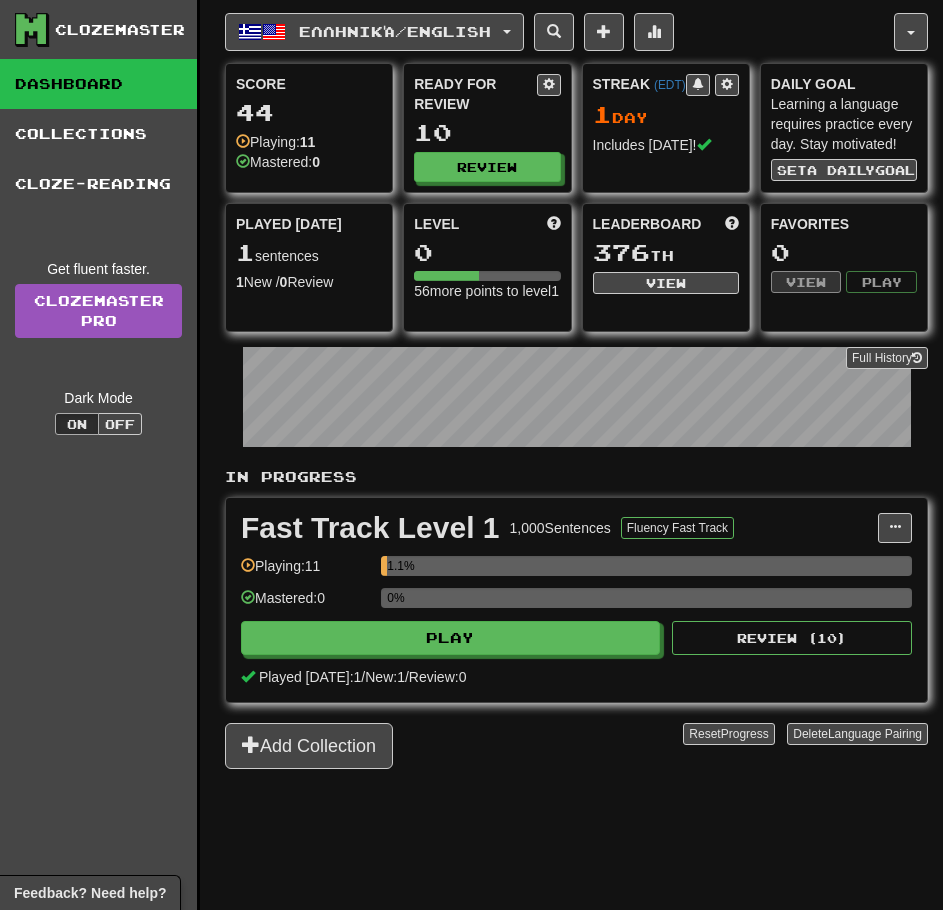 scroll, scrollTop: 0, scrollLeft: 0, axis: both 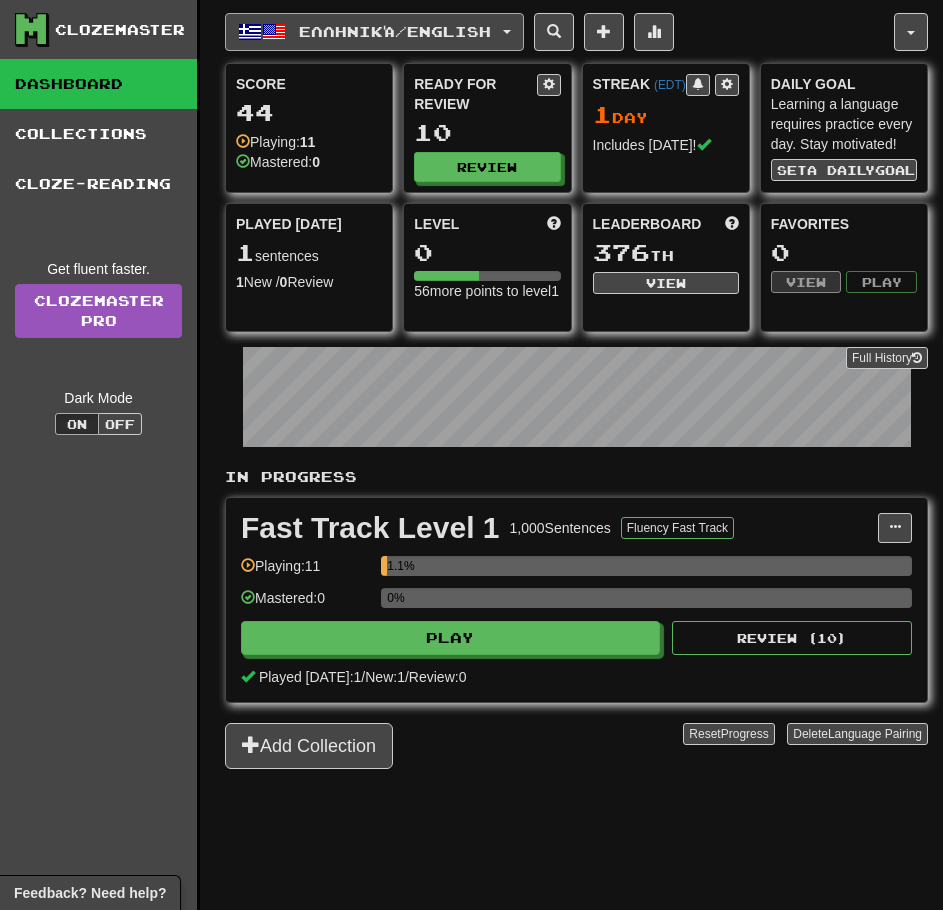 click on "Ελληνικά  /  English" at bounding box center (395, 31) 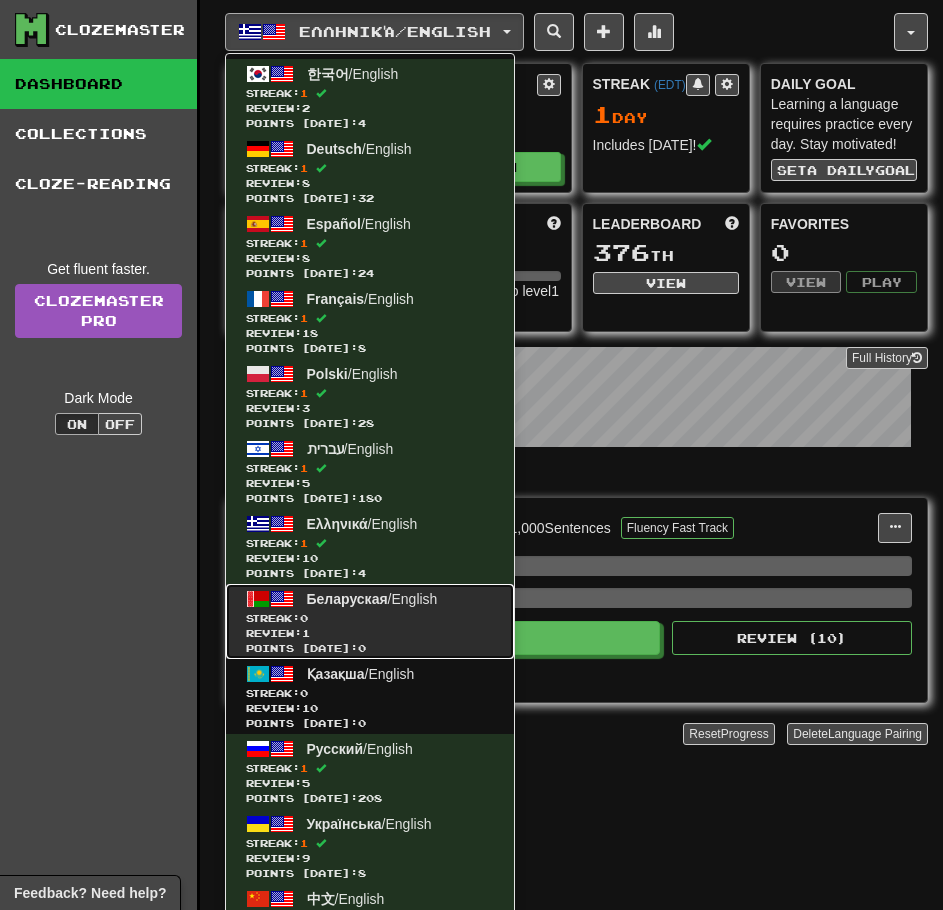 click on "Review:  1" at bounding box center (370, 633) 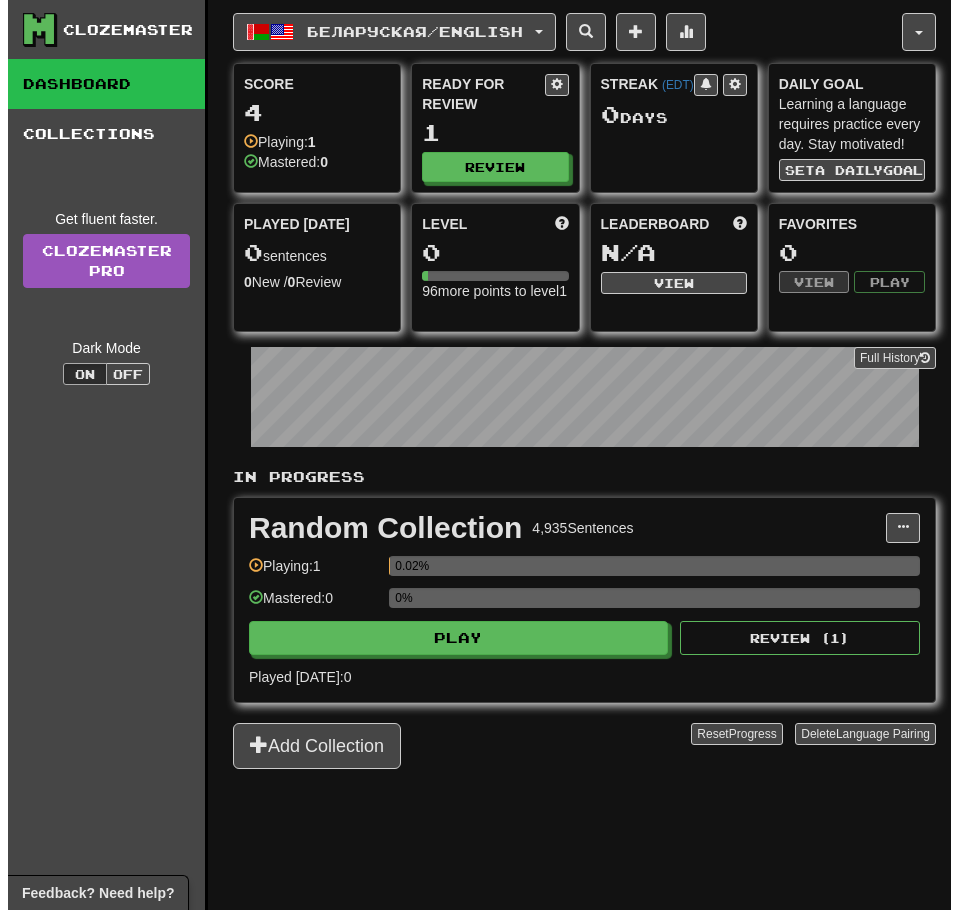 scroll, scrollTop: 0, scrollLeft: 0, axis: both 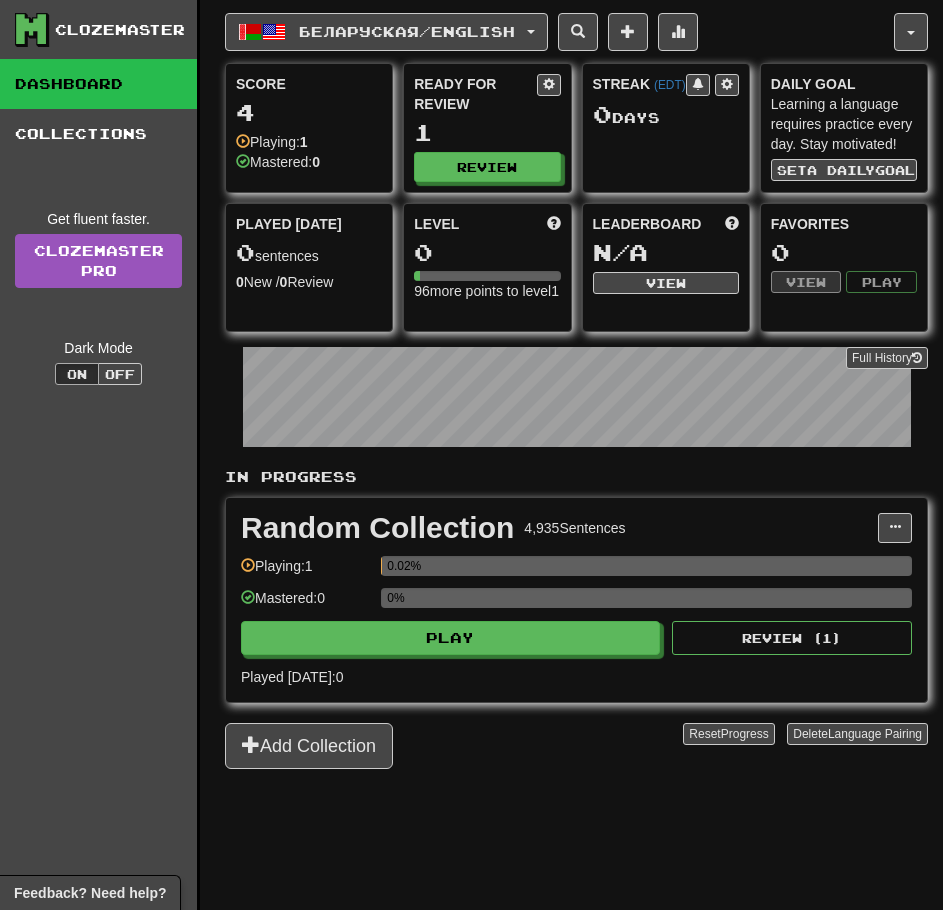 click on "0%" at bounding box center [646, 598] 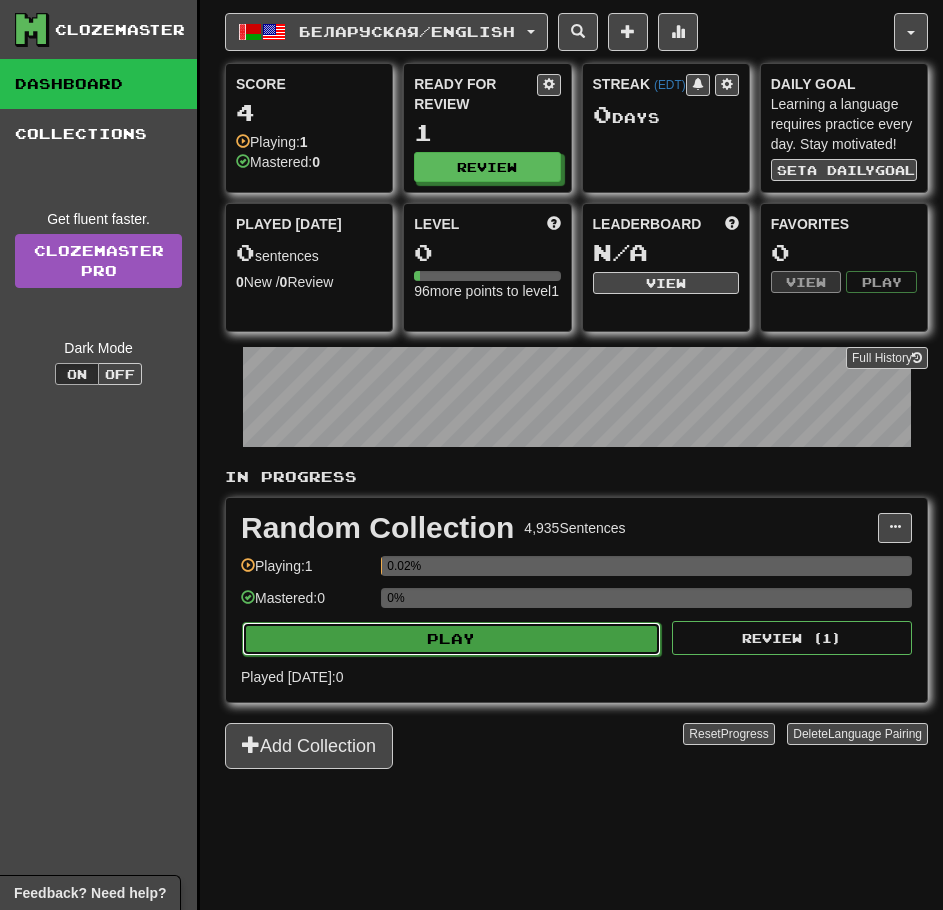 click on "Play" at bounding box center [451, 639] 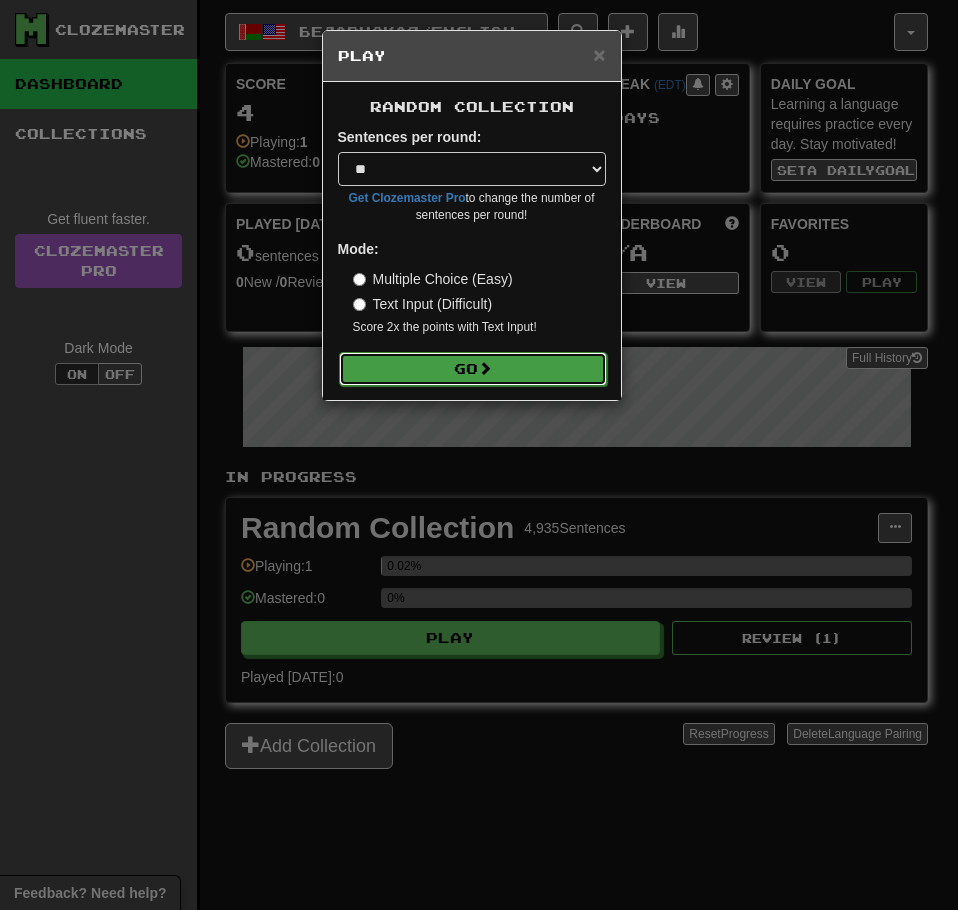 click on "Go" at bounding box center (473, 369) 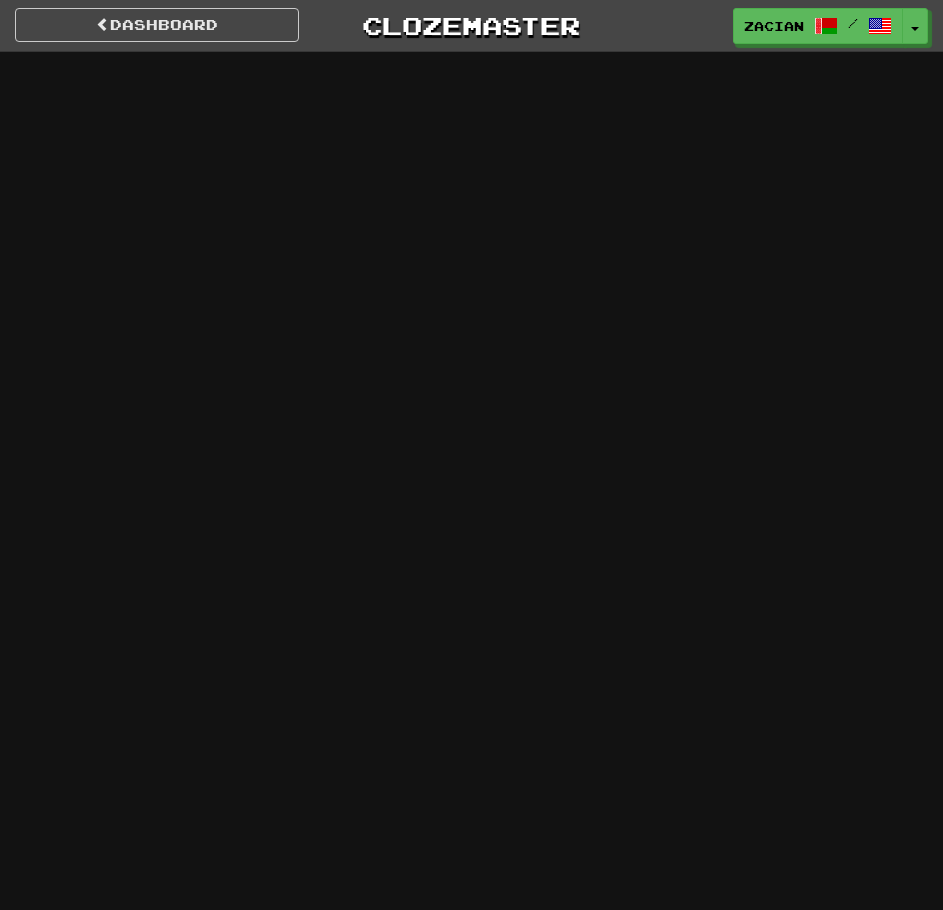 scroll, scrollTop: 0, scrollLeft: 0, axis: both 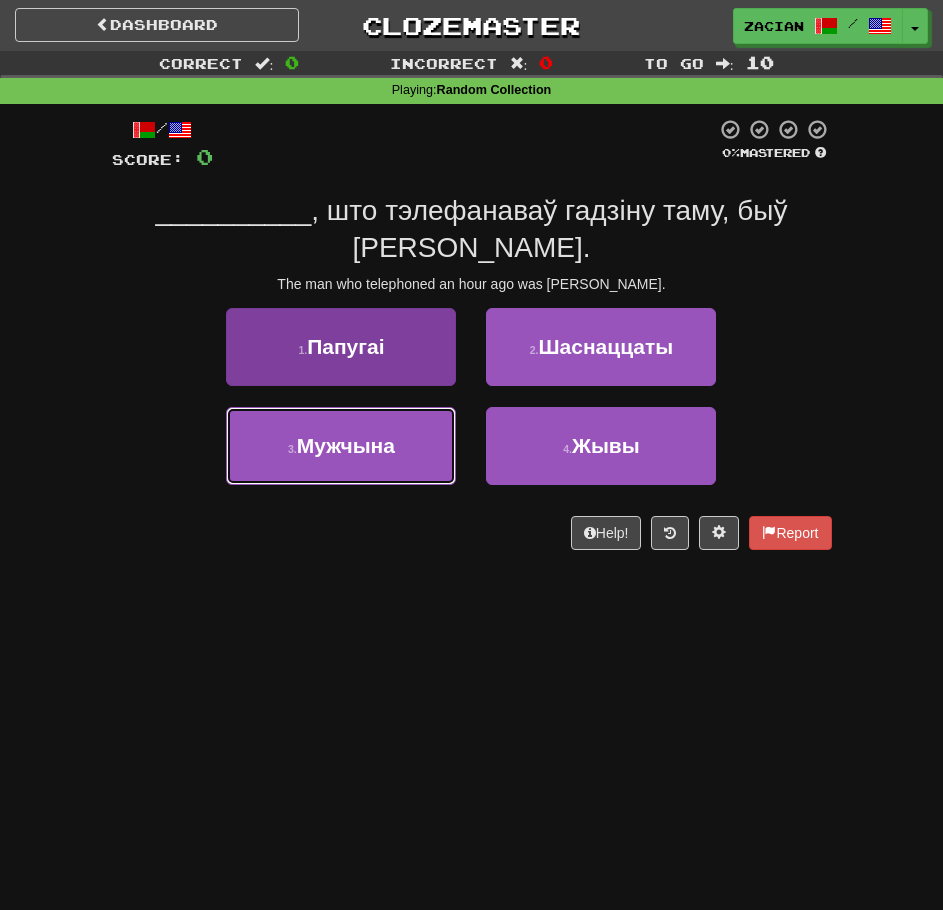 click on "3 .  [GEOGRAPHIC_DATA]" at bounding box center [341, 446] 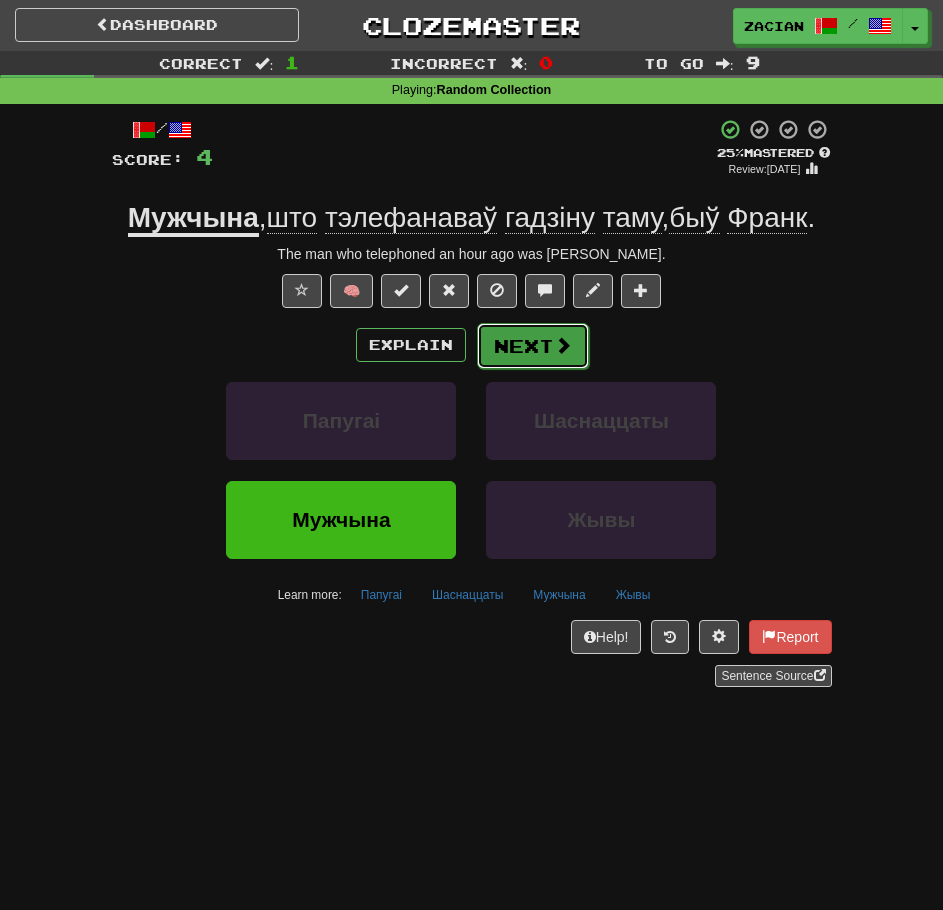 click on "Next" at bounding box center (533, 346) 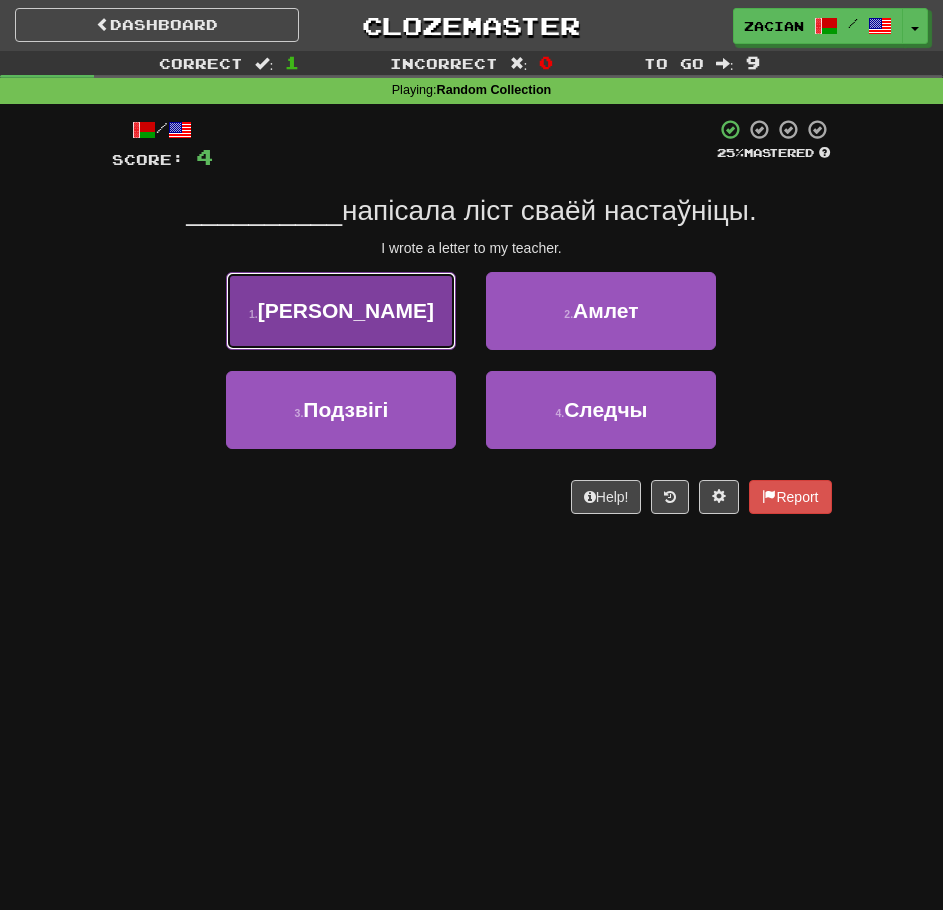 click on "1 .  Я" at bounding box center [341, 311] 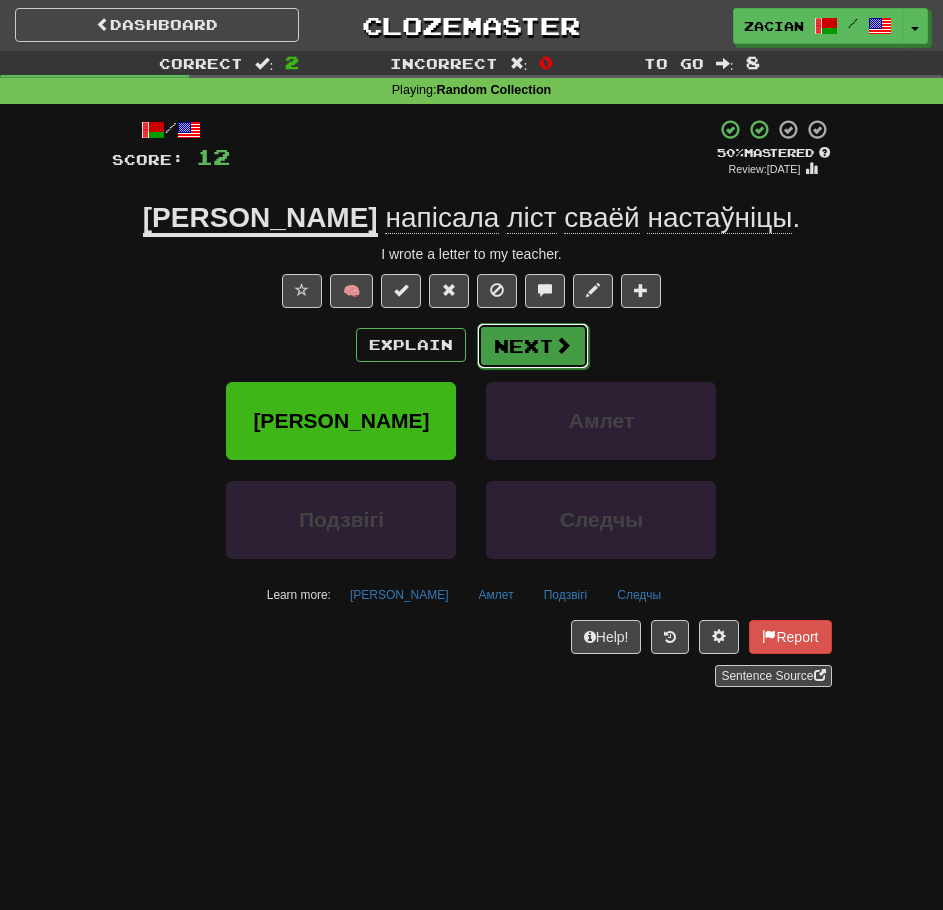 click on "Next" at bounding box center [533, 346] 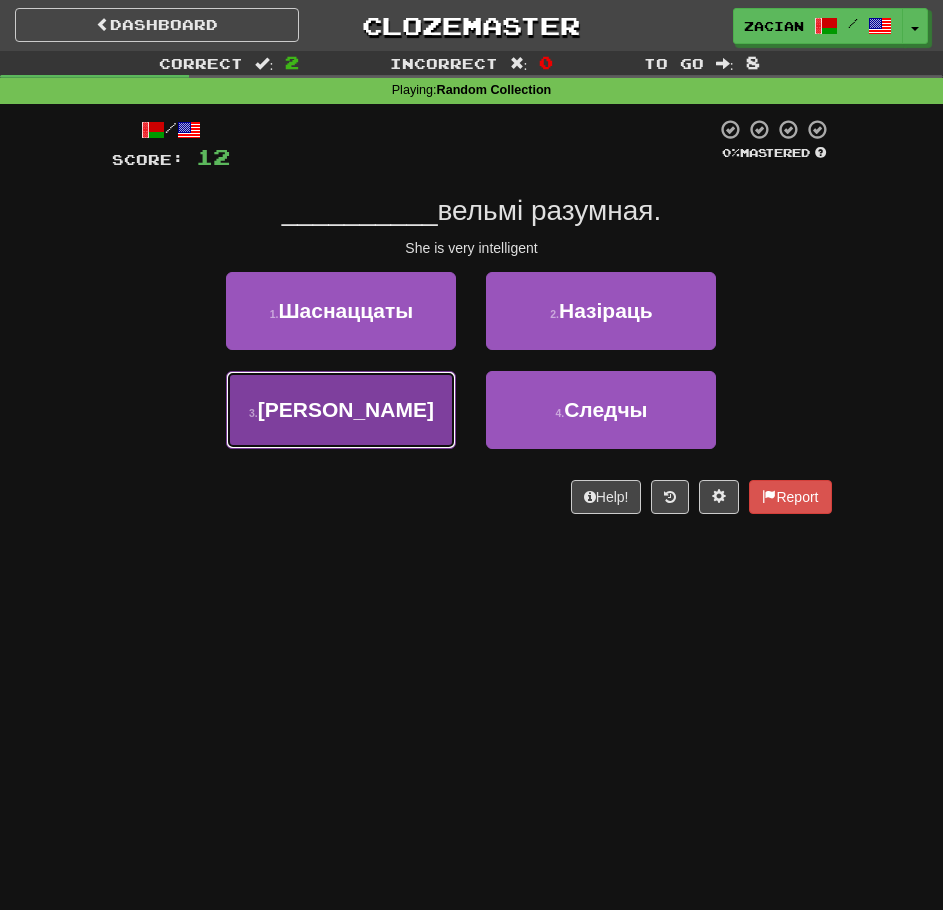 click on "3 .  Яна" at bounding box center (341, 410) 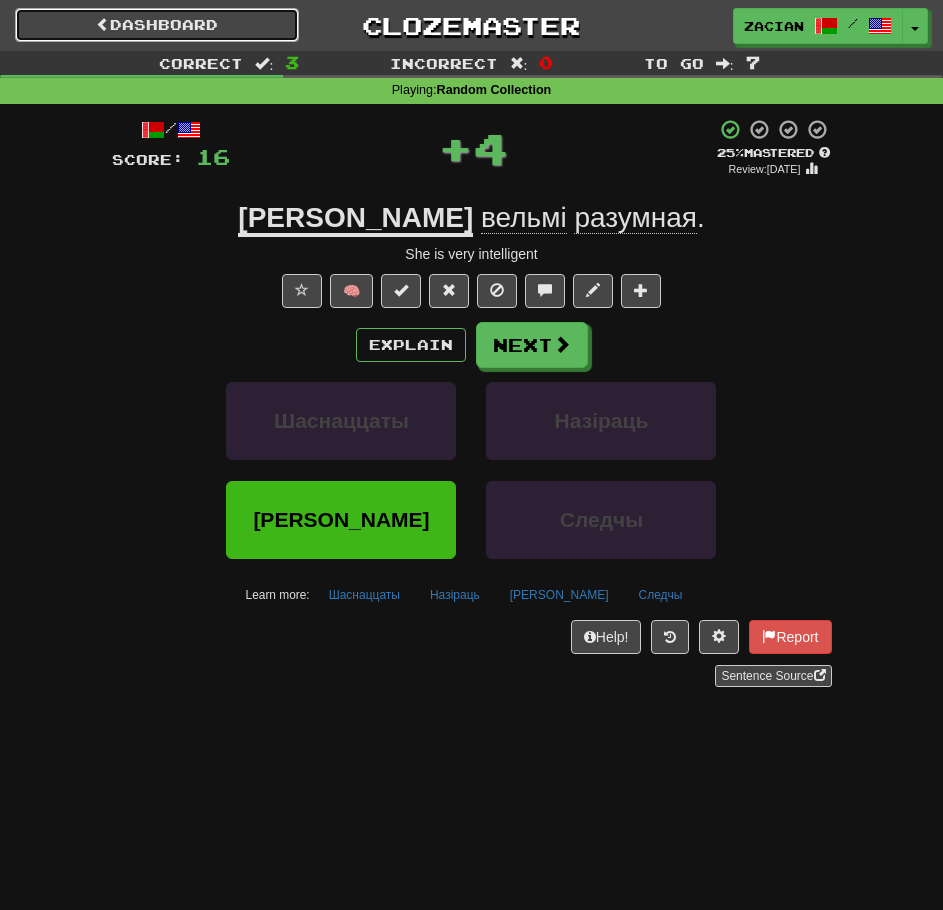 click on "Dashboard" at bounding box center [157, 25] 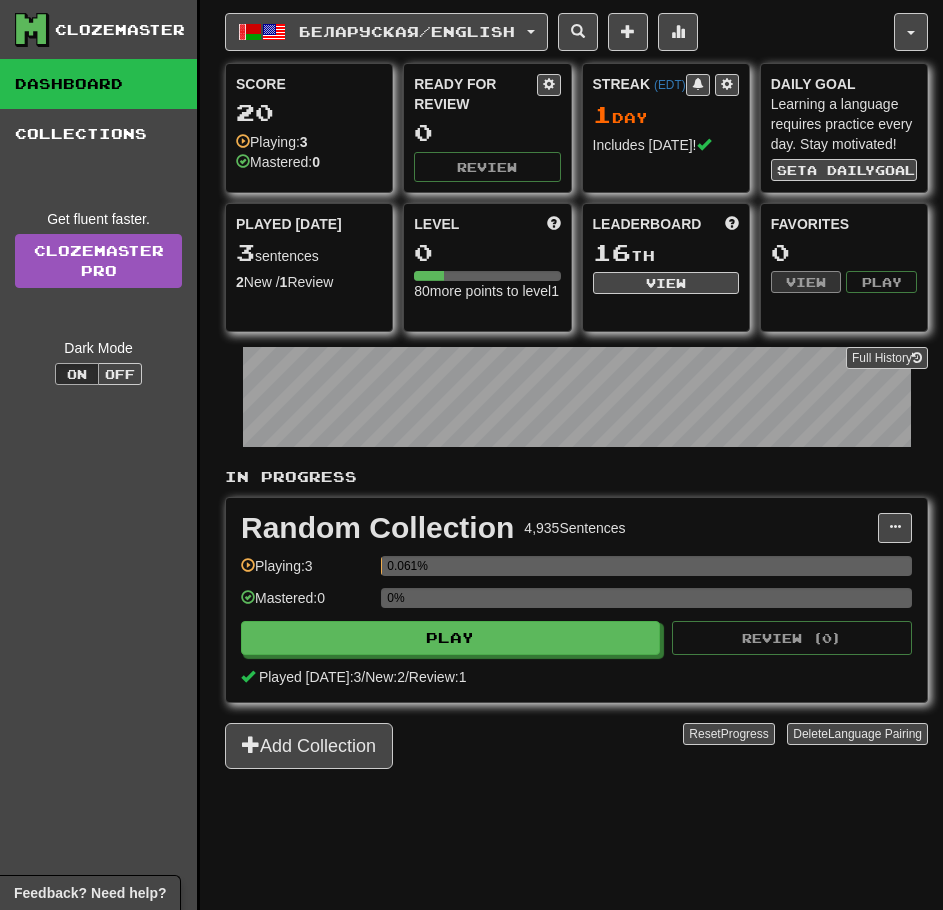 scroll, scrollTop: 0, scrollLeft: 0, axis: both 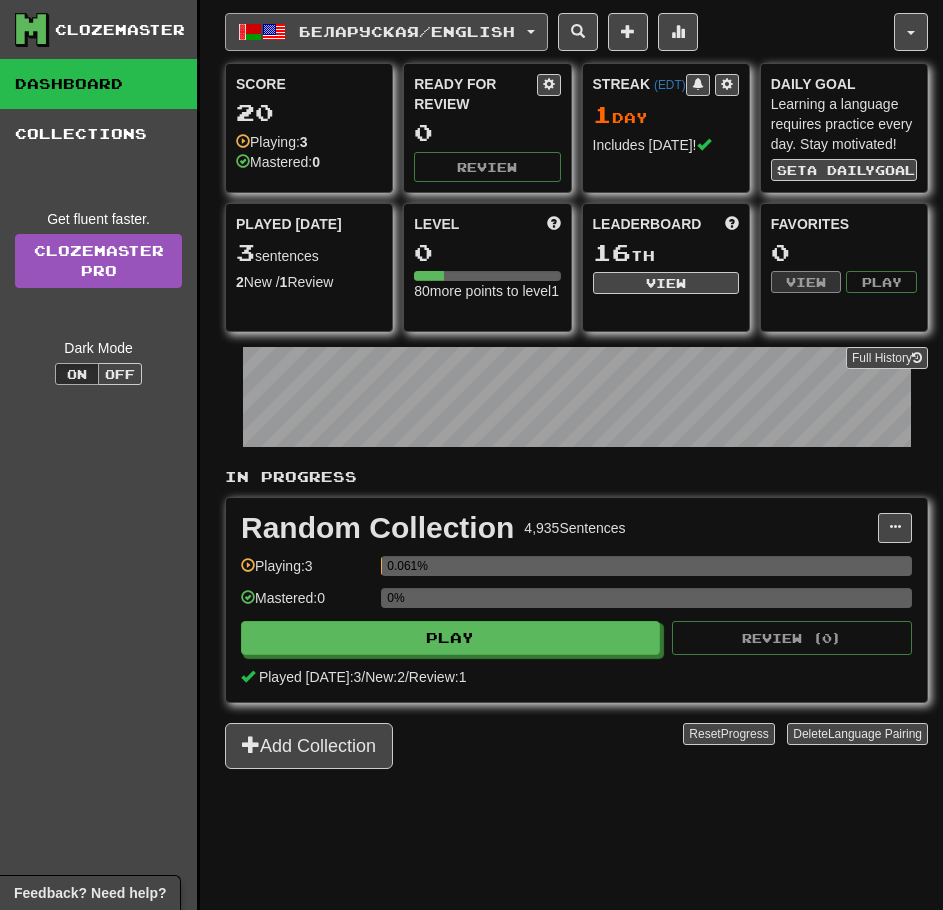 click at bounding box center (274, 32) 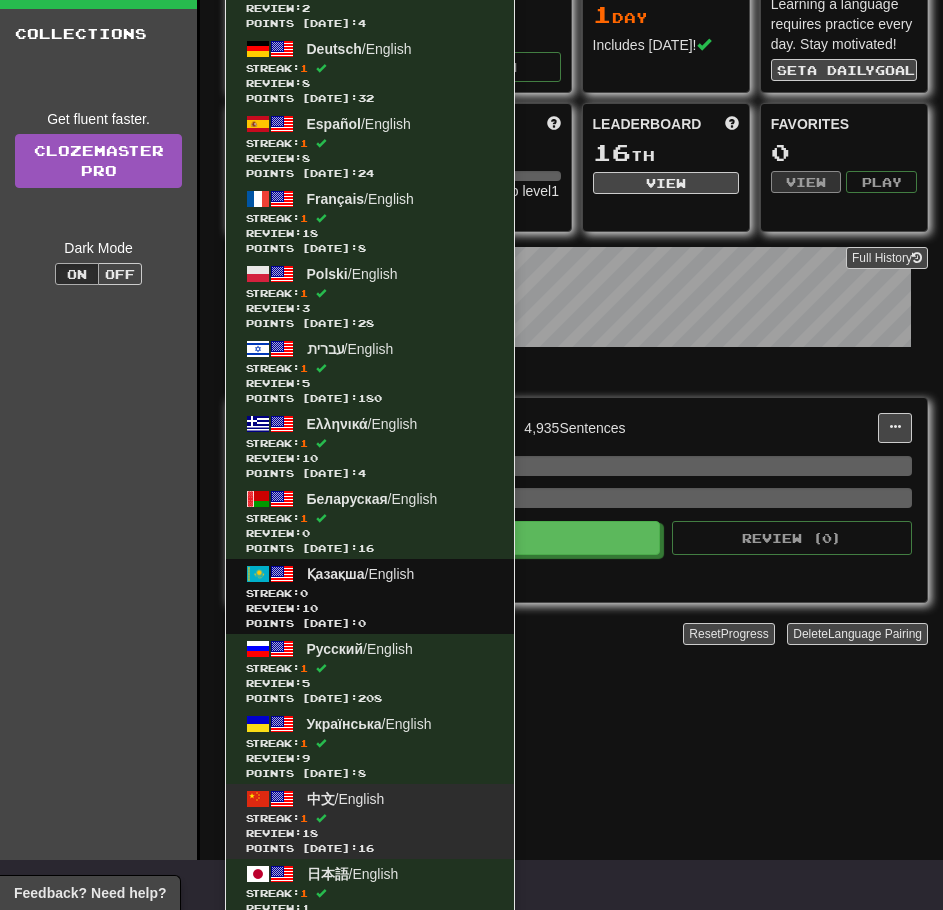 scroll, scrollTop: 300, scrollLeft: 0, axis: vertical 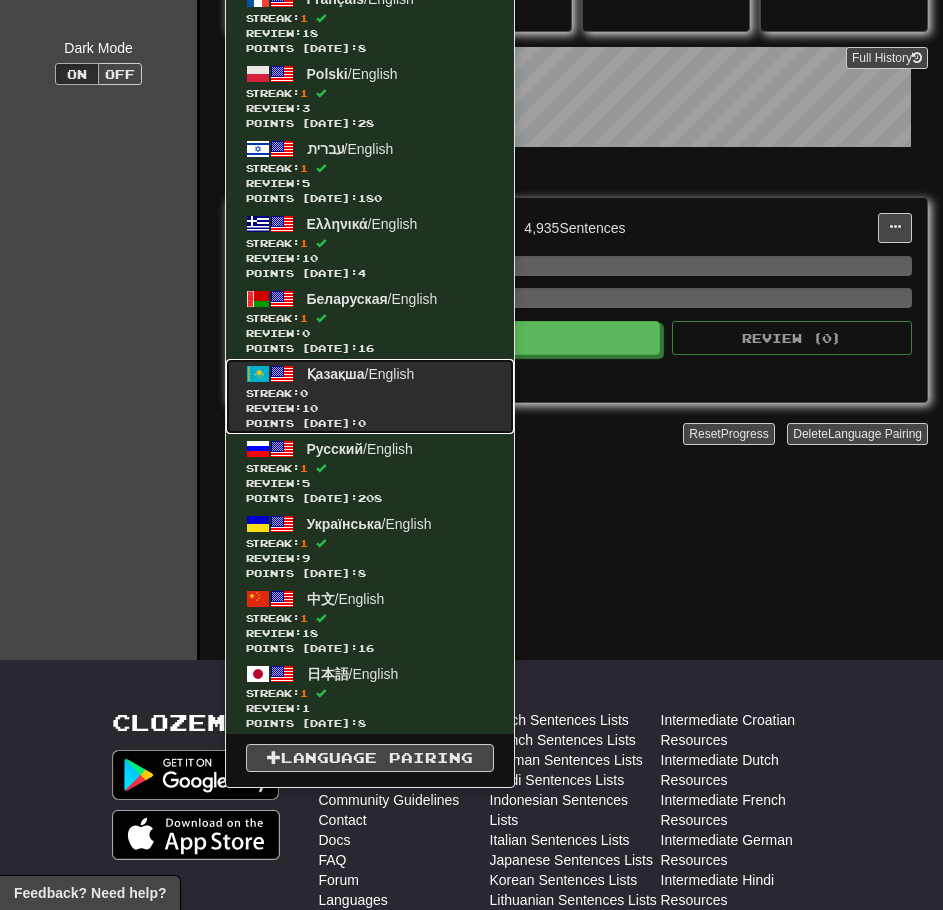 click on "Review:  10" at bounding box center (370, 408) 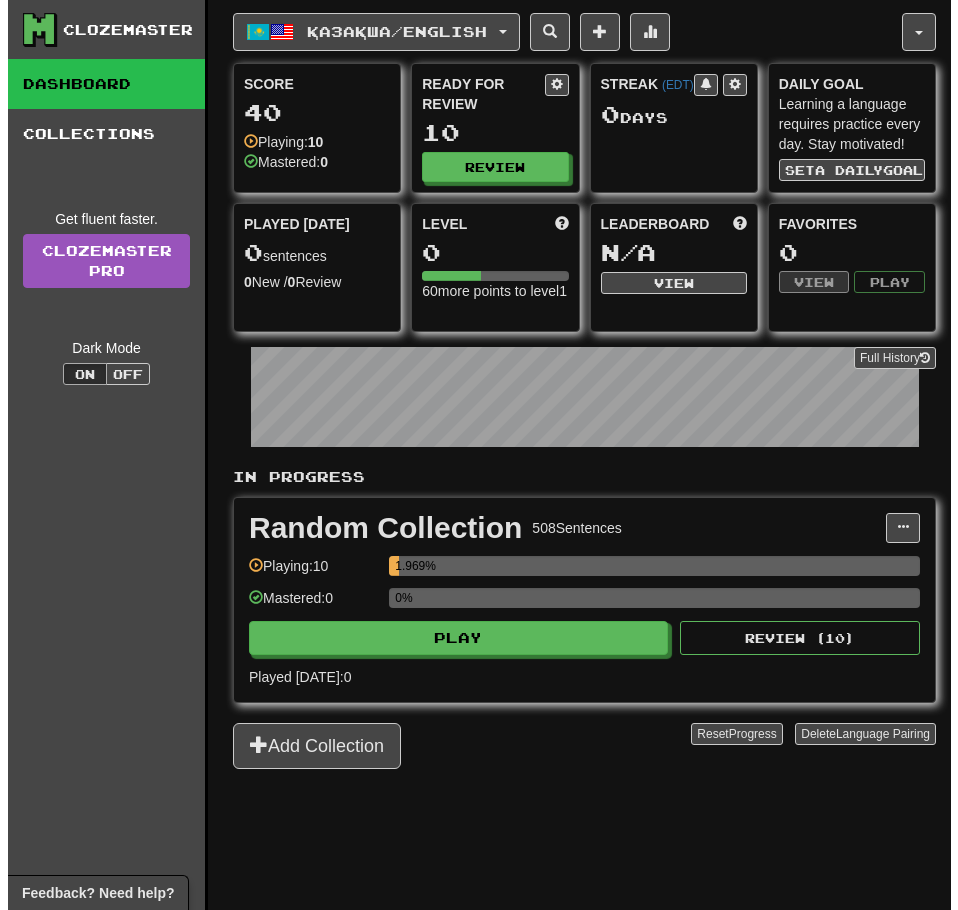 scroll, scrollTop: 0, scrollLeft: 0, axis: both 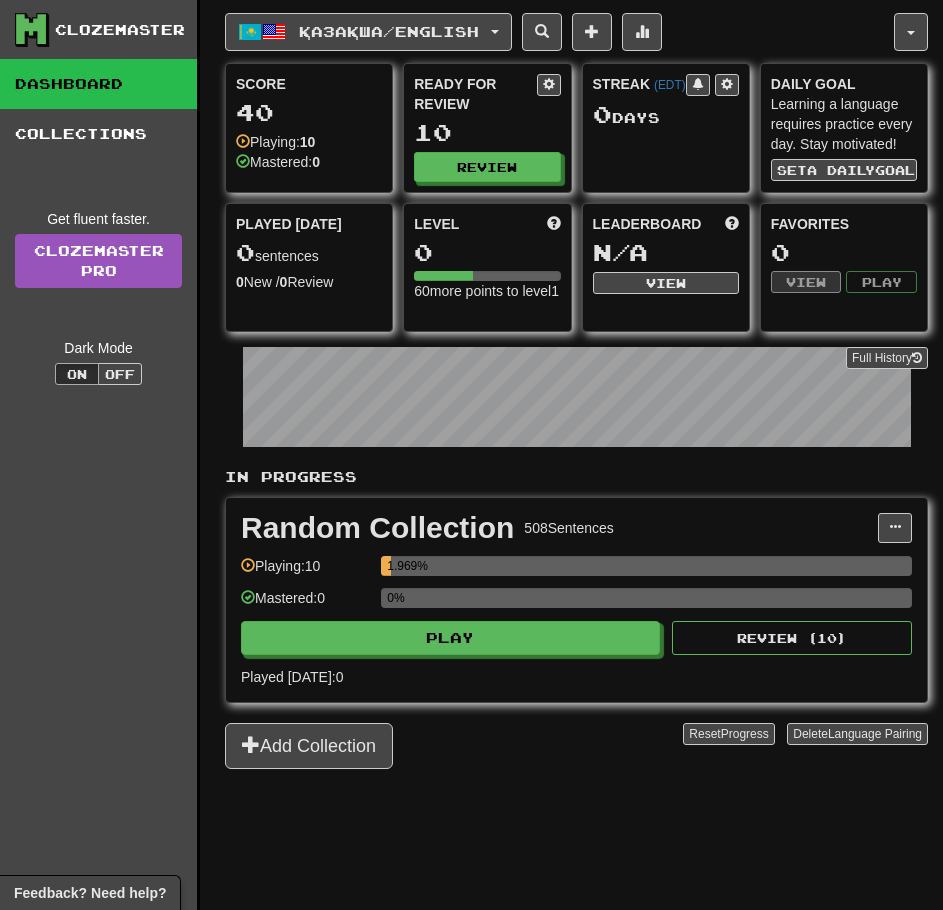 click on "Random Collection 508  Sentences Manage Sentences Unpin from Dashboard  Playing:  10 1.969%  Mastered:  0 0% Play Review ( 10 ) Played [DATE]:  0" at bounding box center [576, 600] 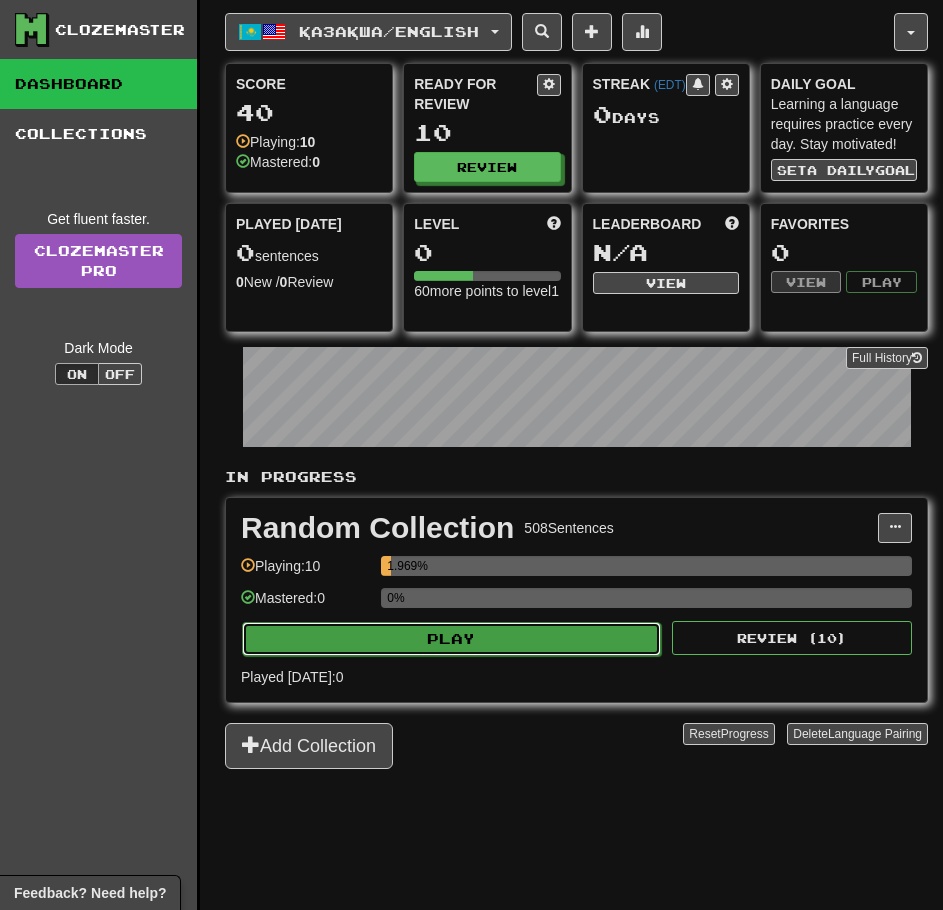 click on "Play" at bounding box center [451, 639] 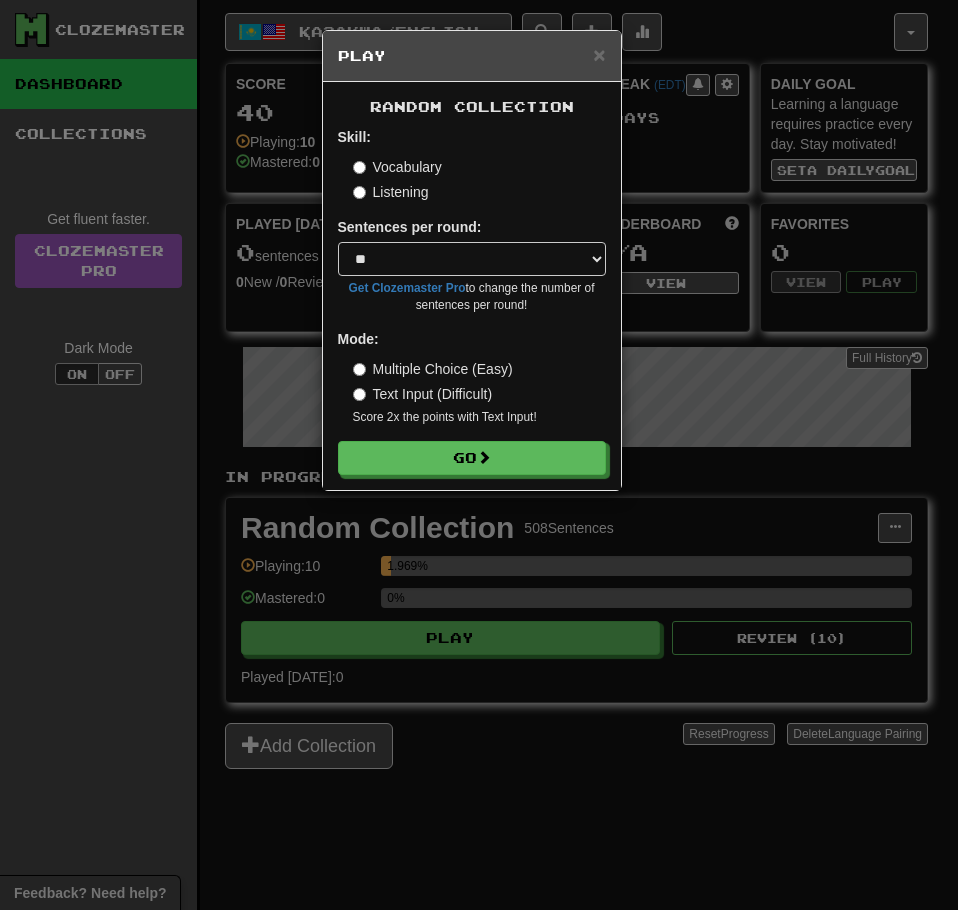 click on "Skill: Vocabulary Listening Sentences per round: * ** ** ** ** ** *** ******** Get Clozemaster Pro  to change the number of sentences per round! Mode: Multiple Choice (Easy) Text Input (Difficult) Score 2x the points with Text Input ! Go" at bounding box center [472, 301] 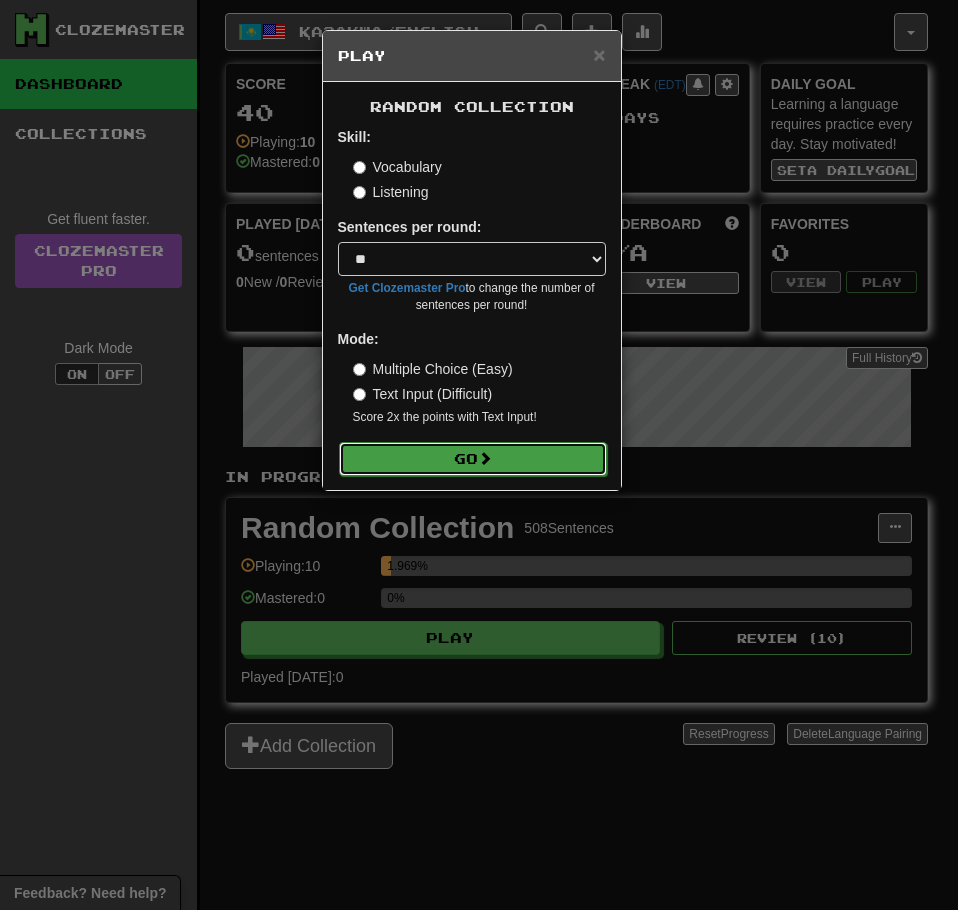 click on "Go" at bounding box center [473, 459] 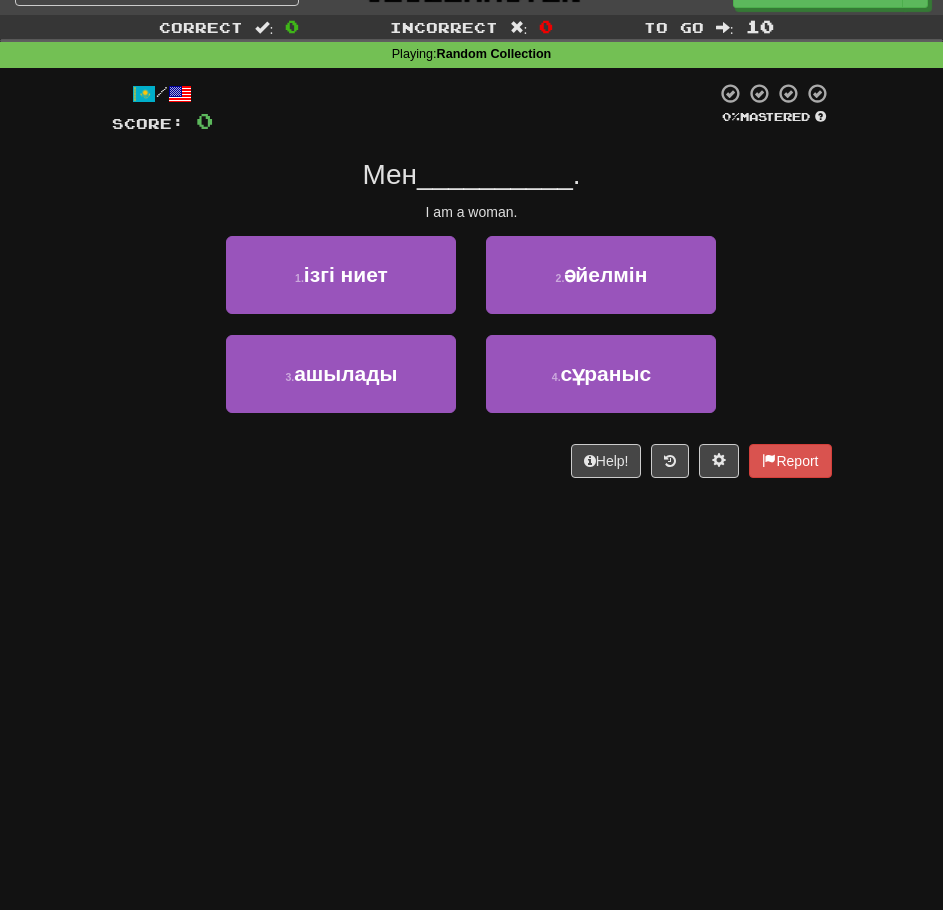 scroll, scrollTop: 0, scrollLeft: 0, axis: both 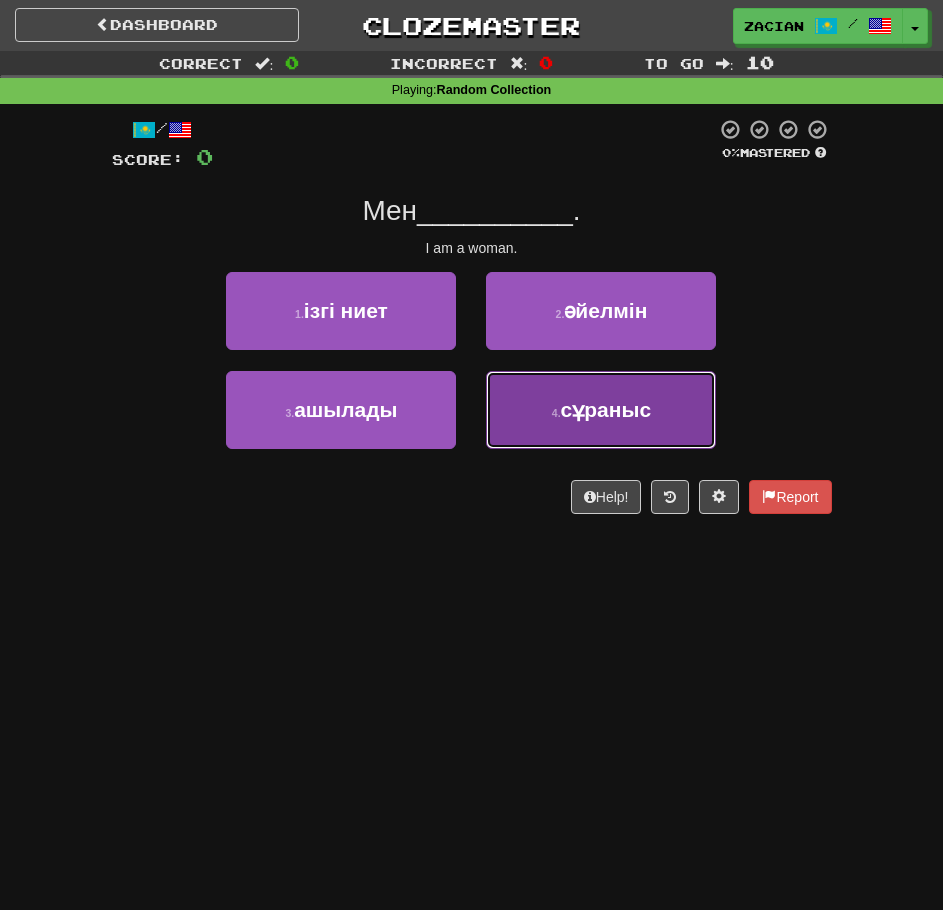 click on "4 .  сұраныс" at bounding box center (601, 410) 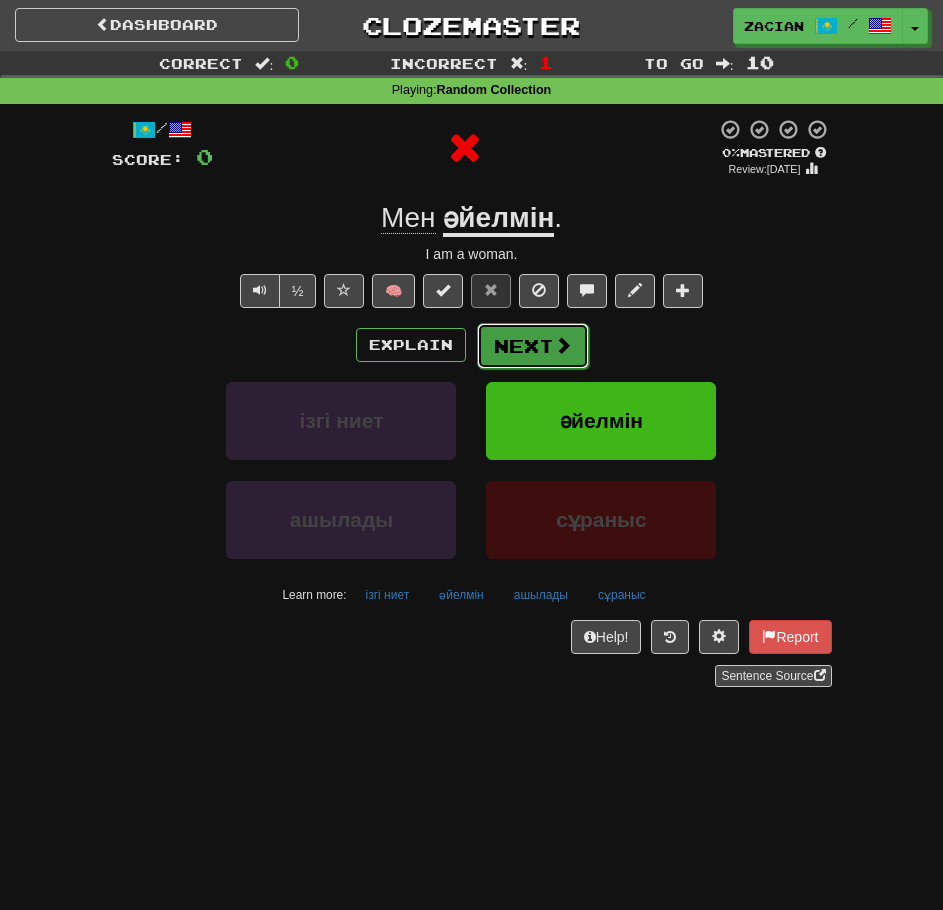 click at bounding box center (563, 345) 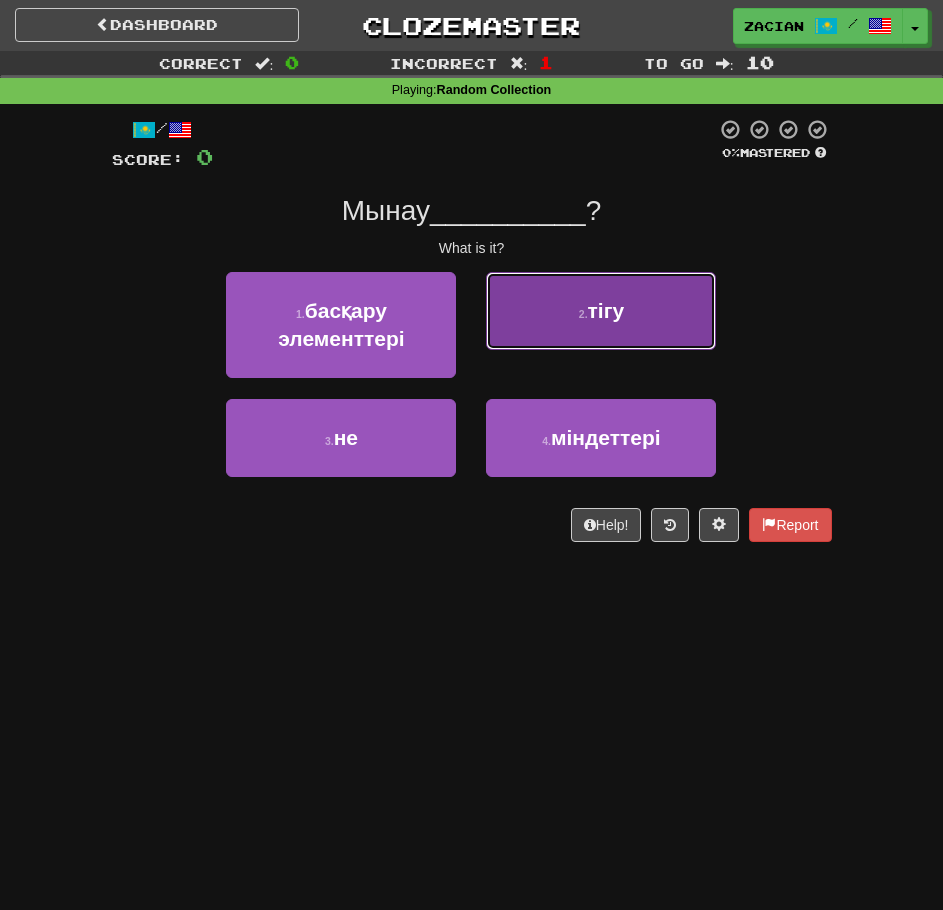 click on "2 .  тігу" at bounding box center [601, 311] 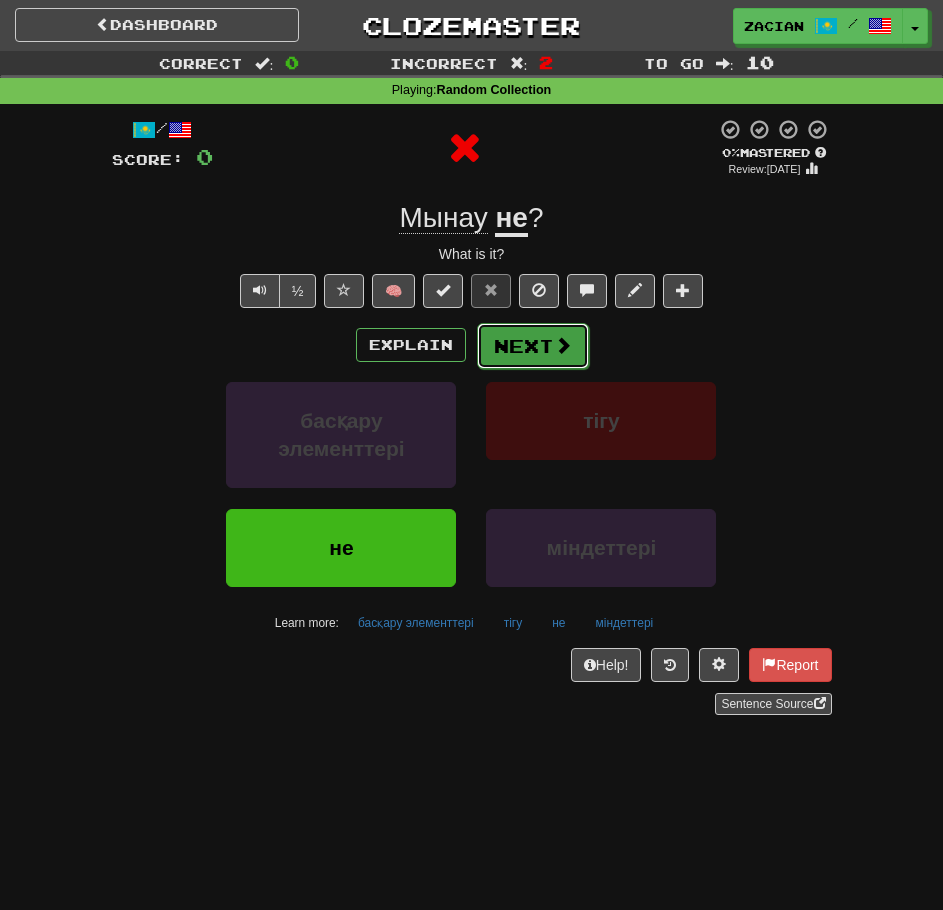click on "Next" at bounding box center [533, 346] 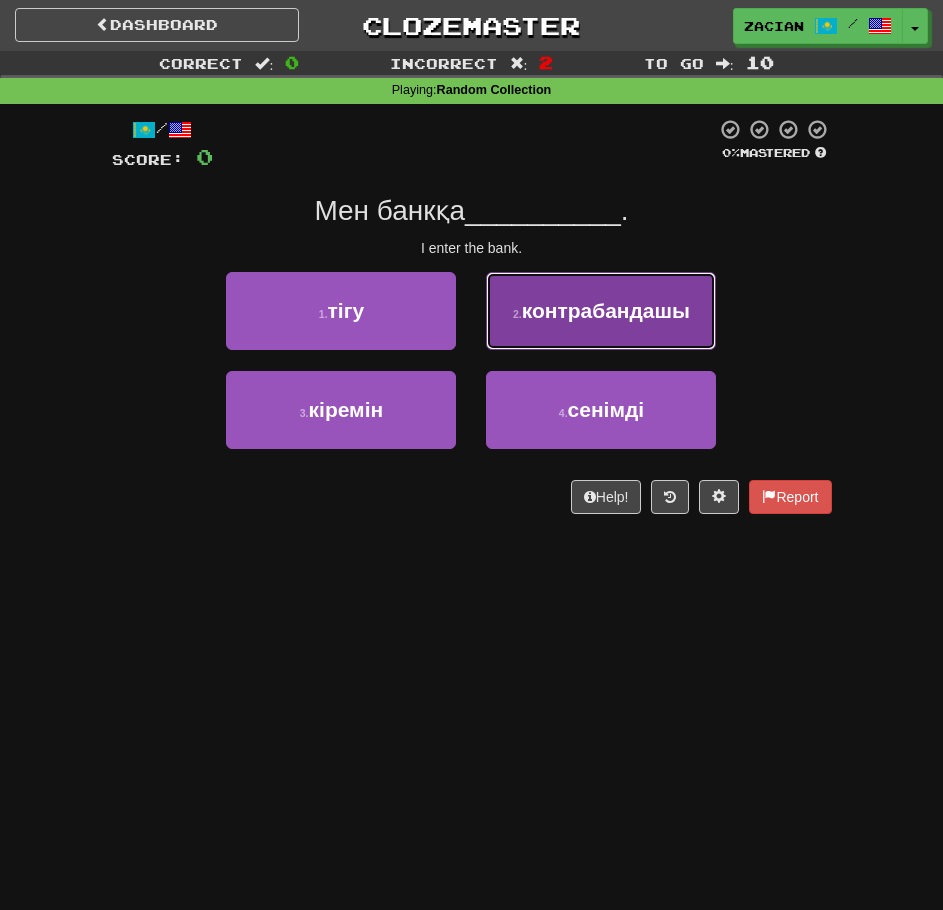 click on "контрабандашы" at bounding box center [606, 310] 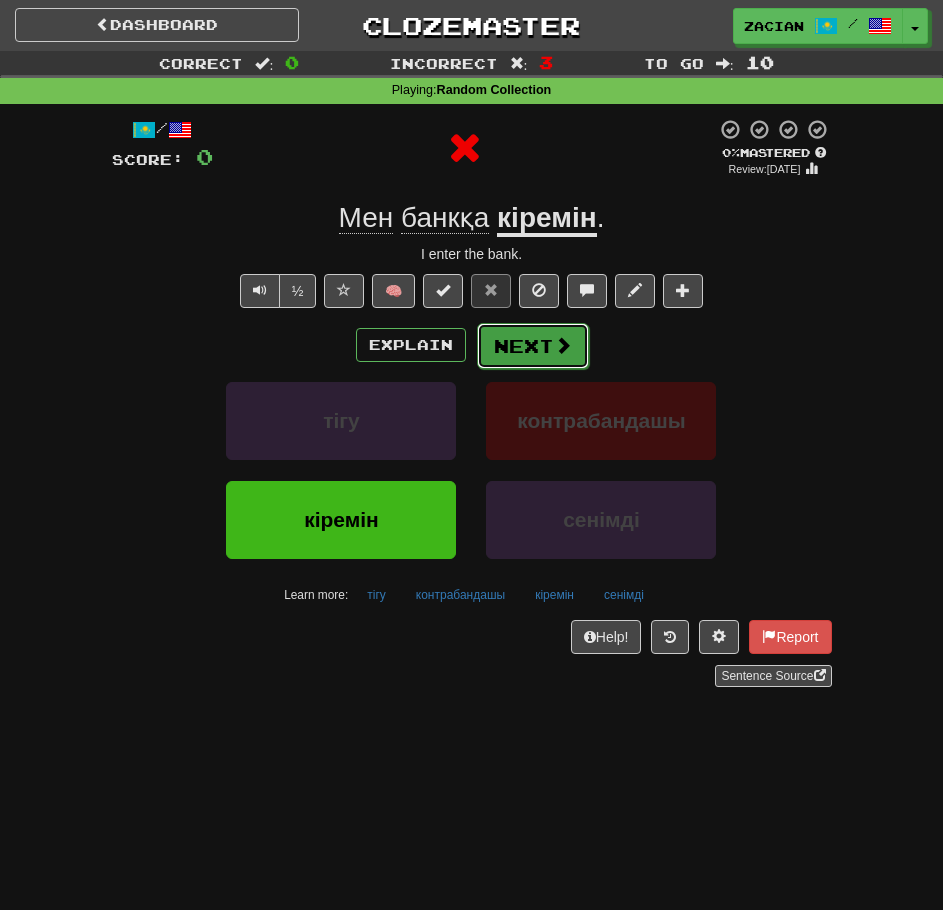 click on "Next" at bounding box center (533, 346) 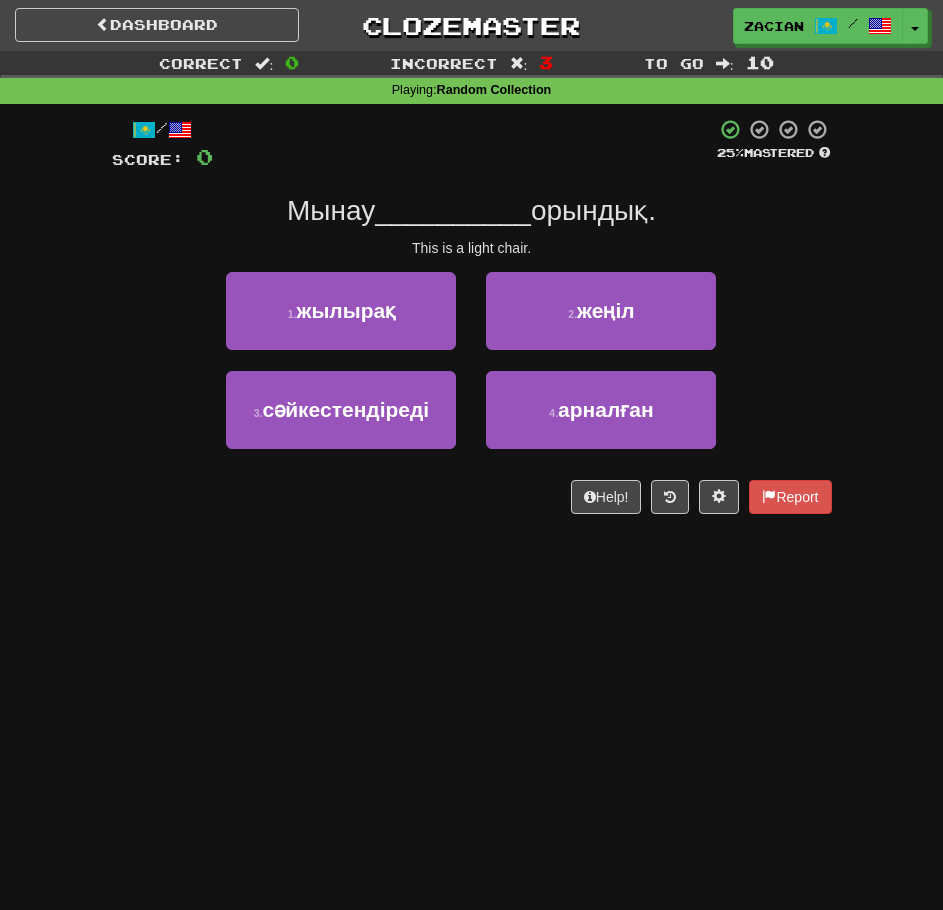 click on "2 .  жеңiл" at bounding box center (601, 321) 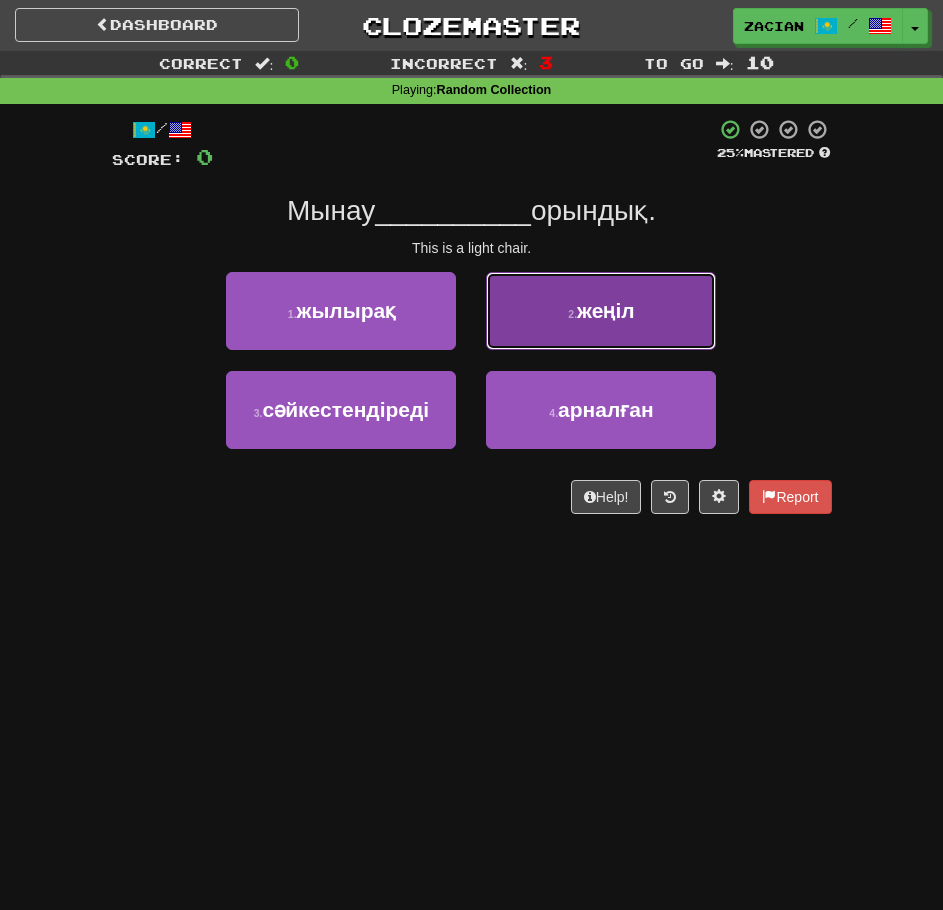 click on "2 .  жеңiл" at bounding box center [601, 311] 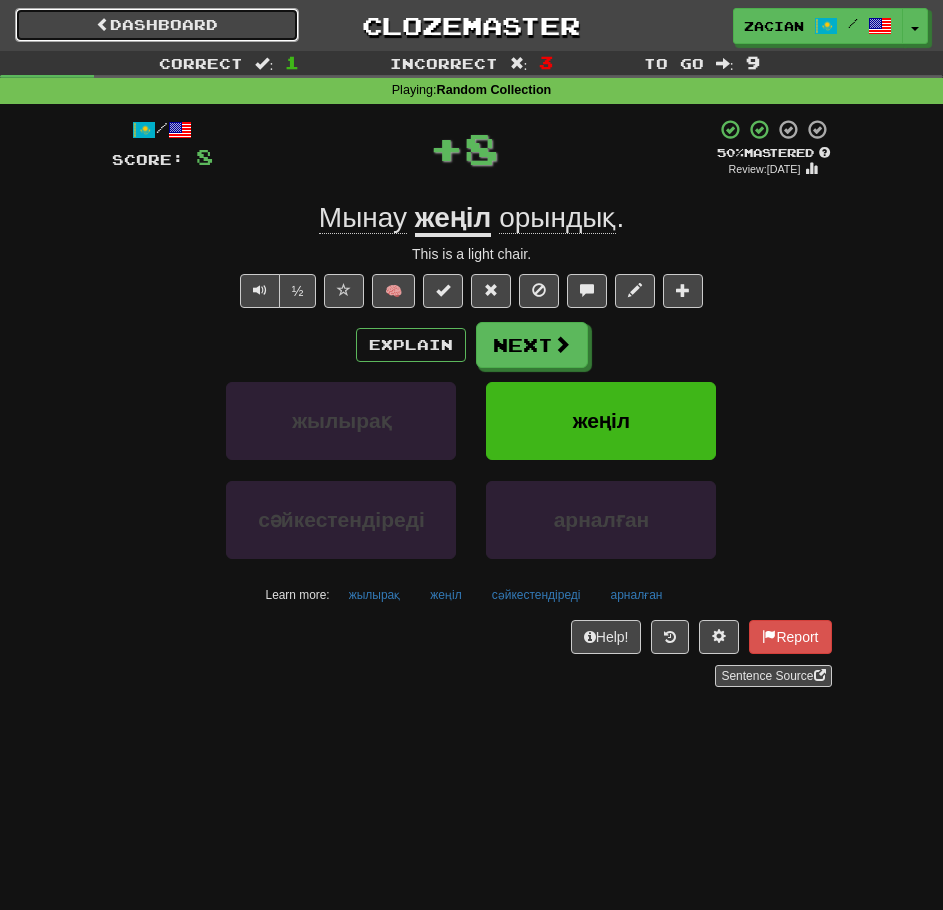 click on "Dashboard" at bounding box center (157, 25) 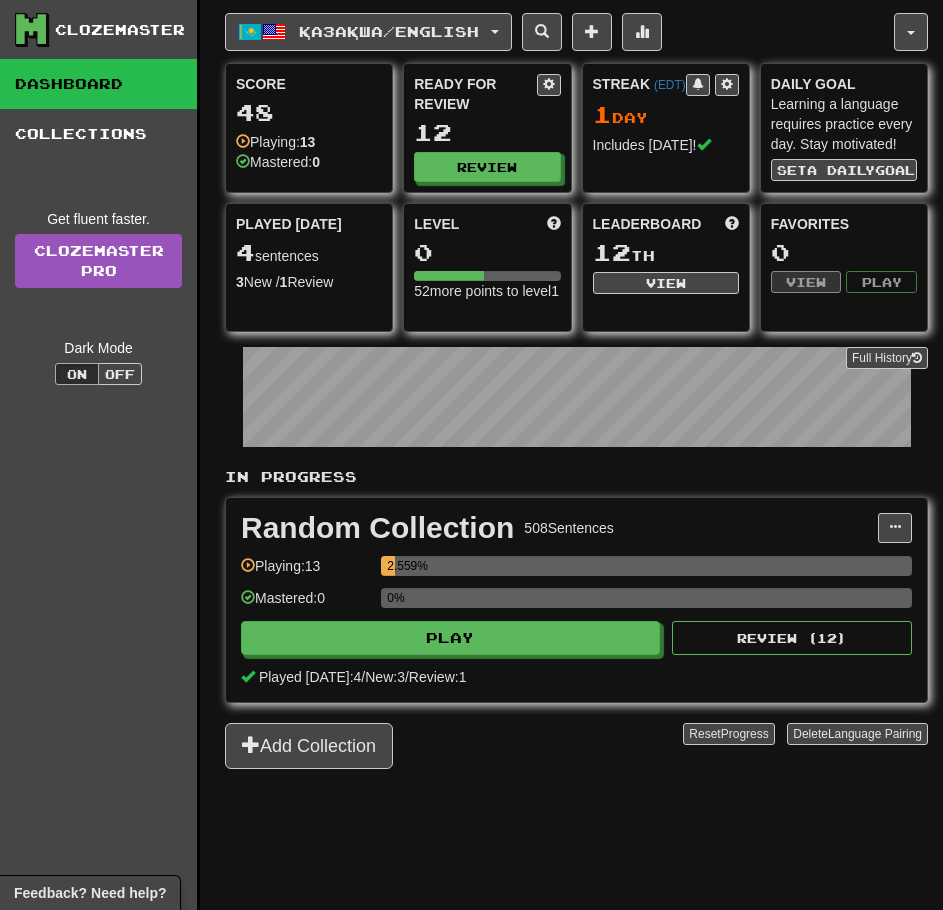 scroll, scrollTop: 0, scrollLeft: 0, axis: both 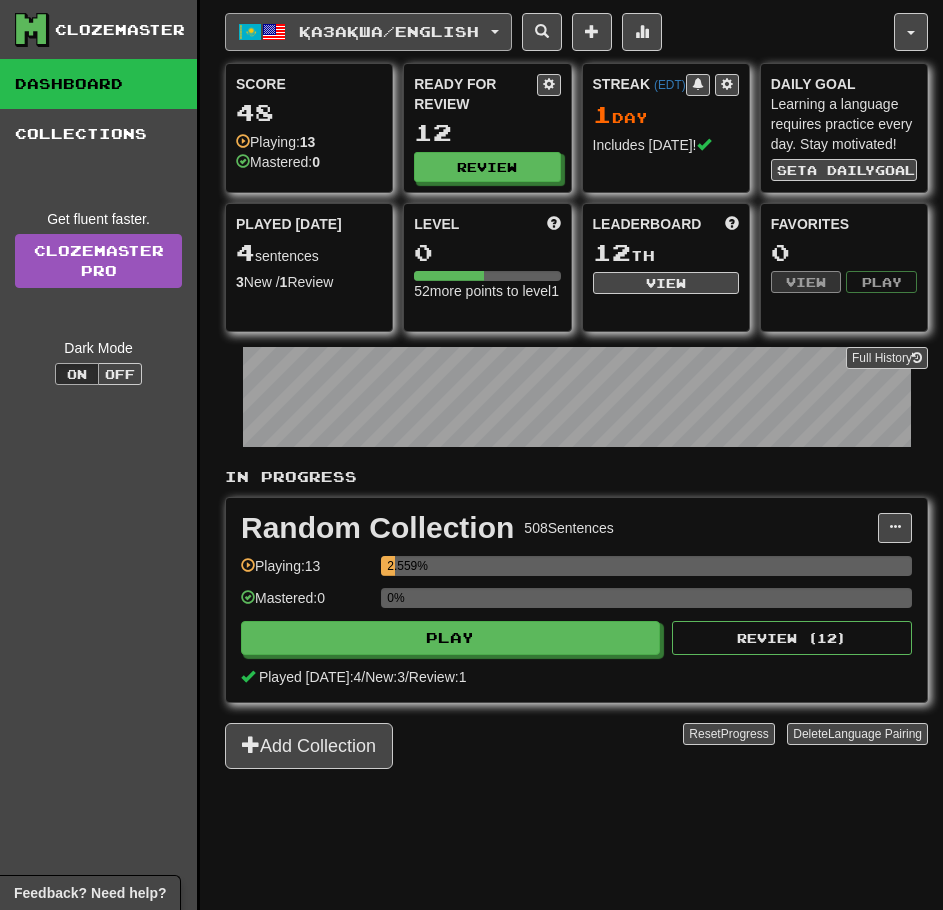 click on "Қазақша  /  English" at bounding box center [368, 32] 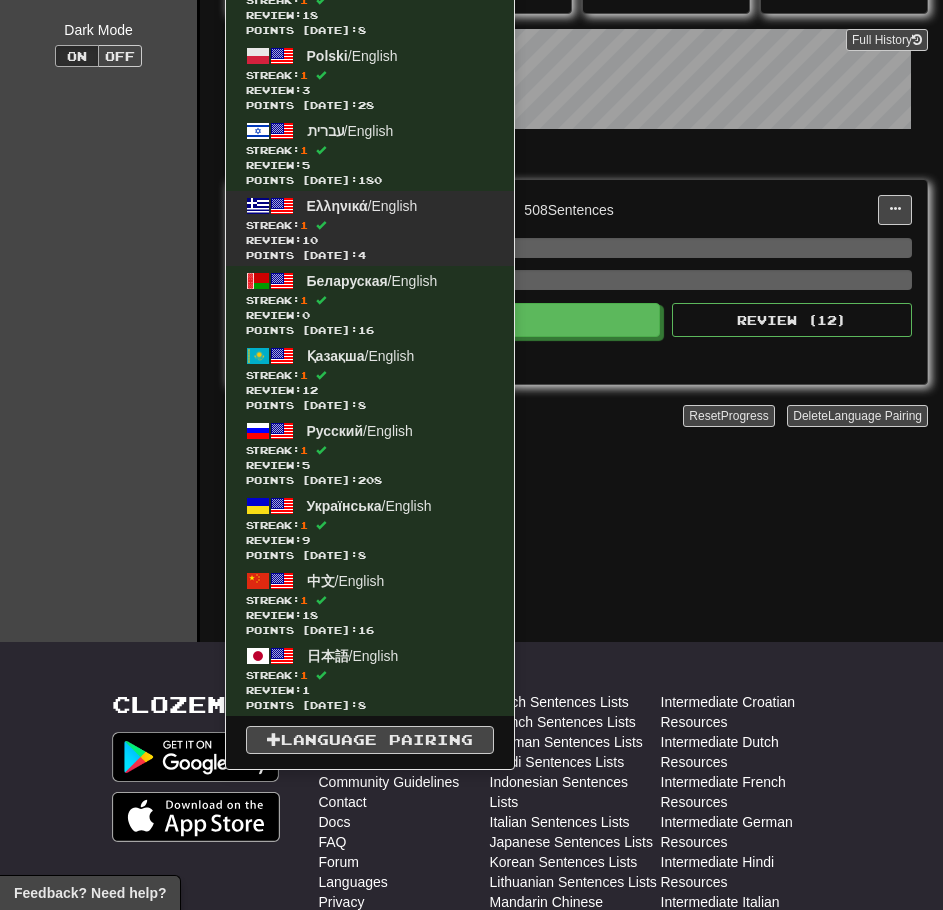 scroll, scrollTop: 400, scrollLeft: 0, axis: vertical 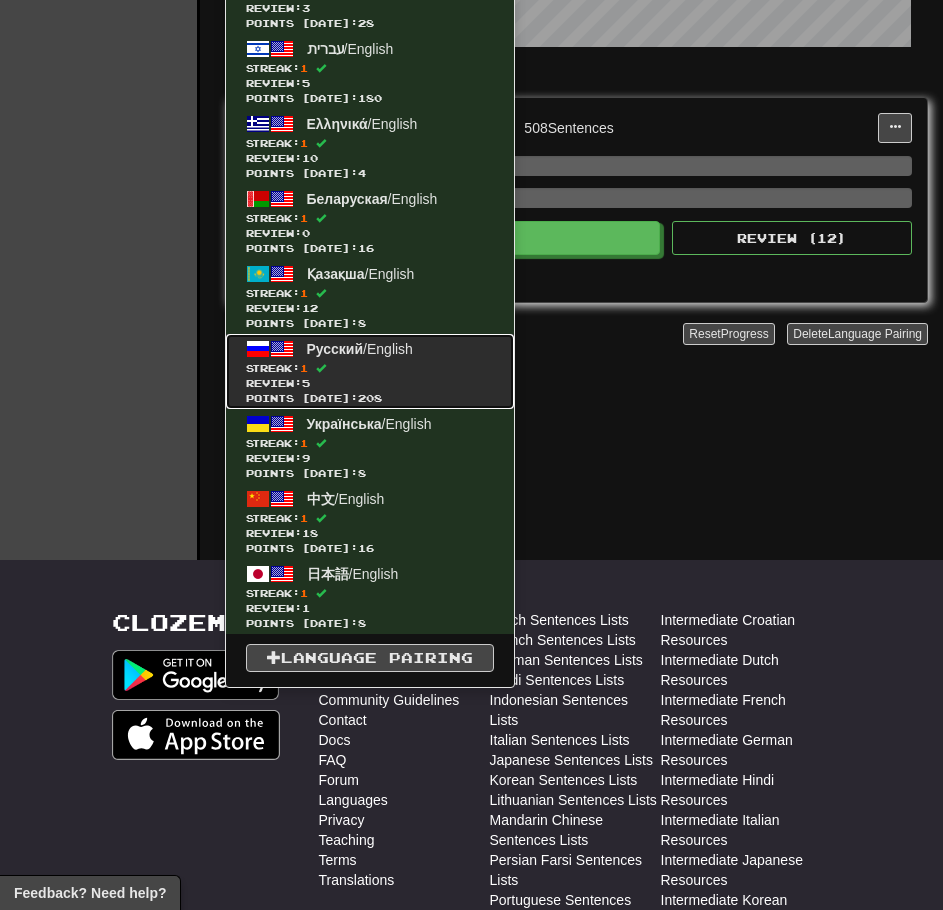 click on "Русский  /  English Streak:  1   Review:  5 Points today:  208" at bounding box center (370, 371) 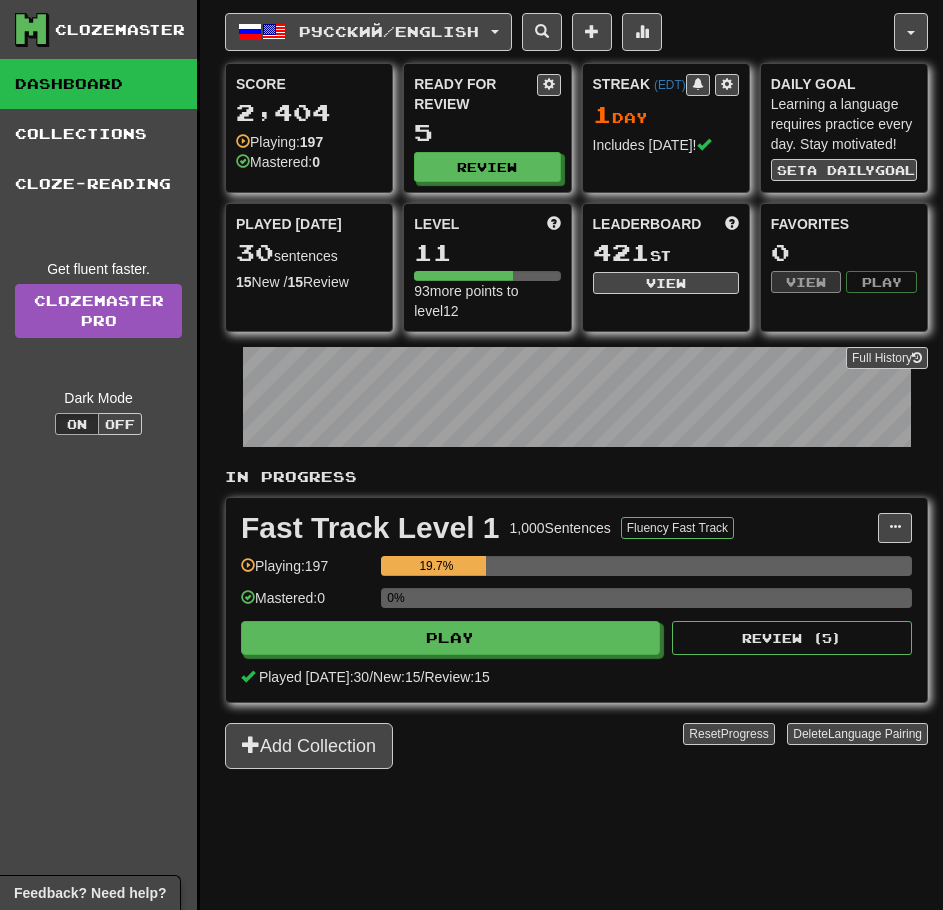 scroll, scrollTop: 0, scrollLeft: 0, axis: both 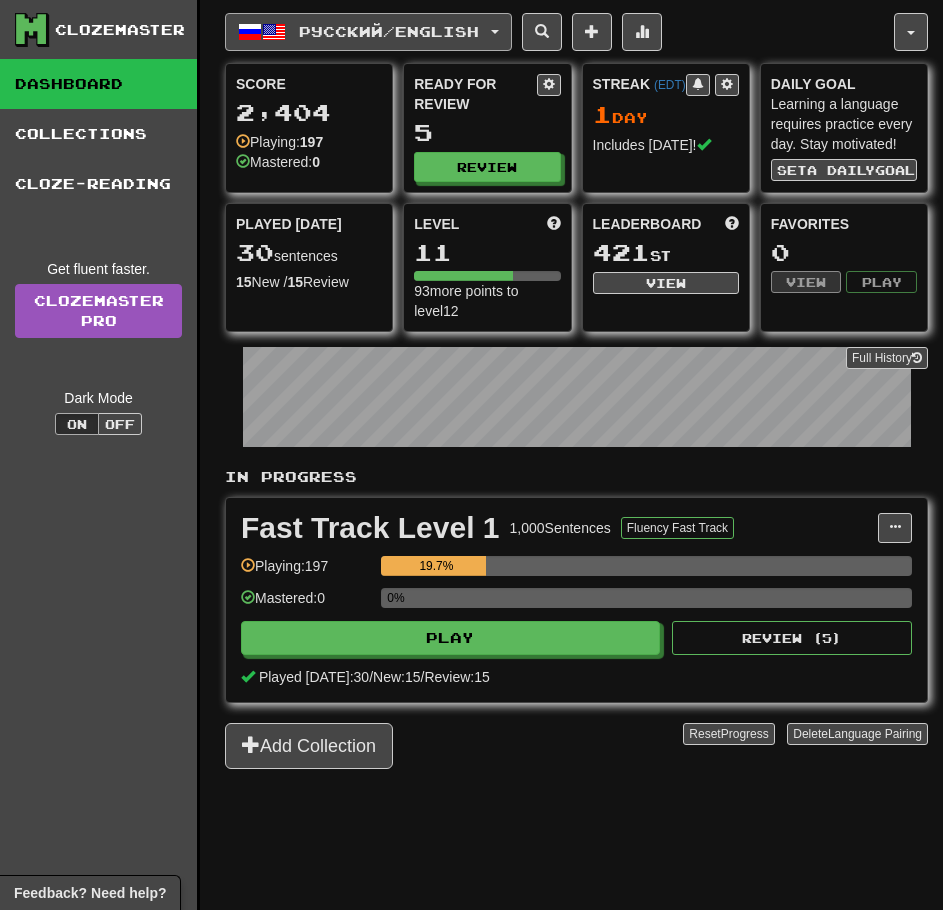 click on "Русский  /  English" at bounding box center [389, 31] 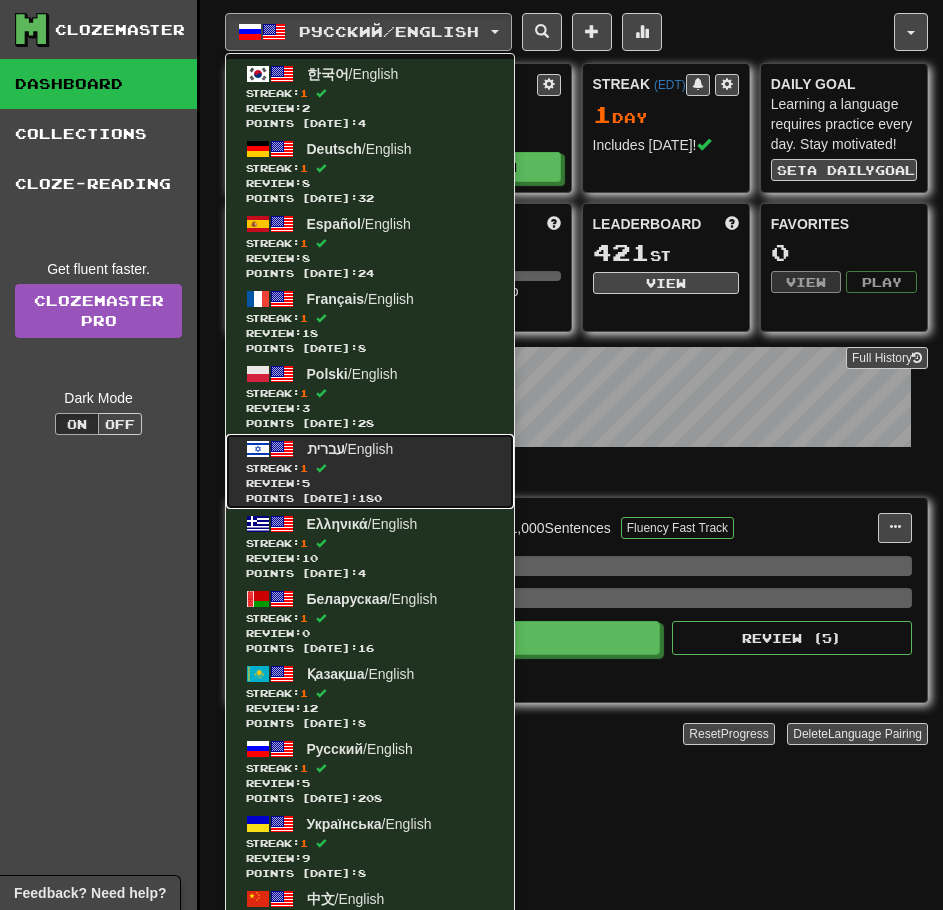 click on "Streak:  1" at bounding box center (370, 468) 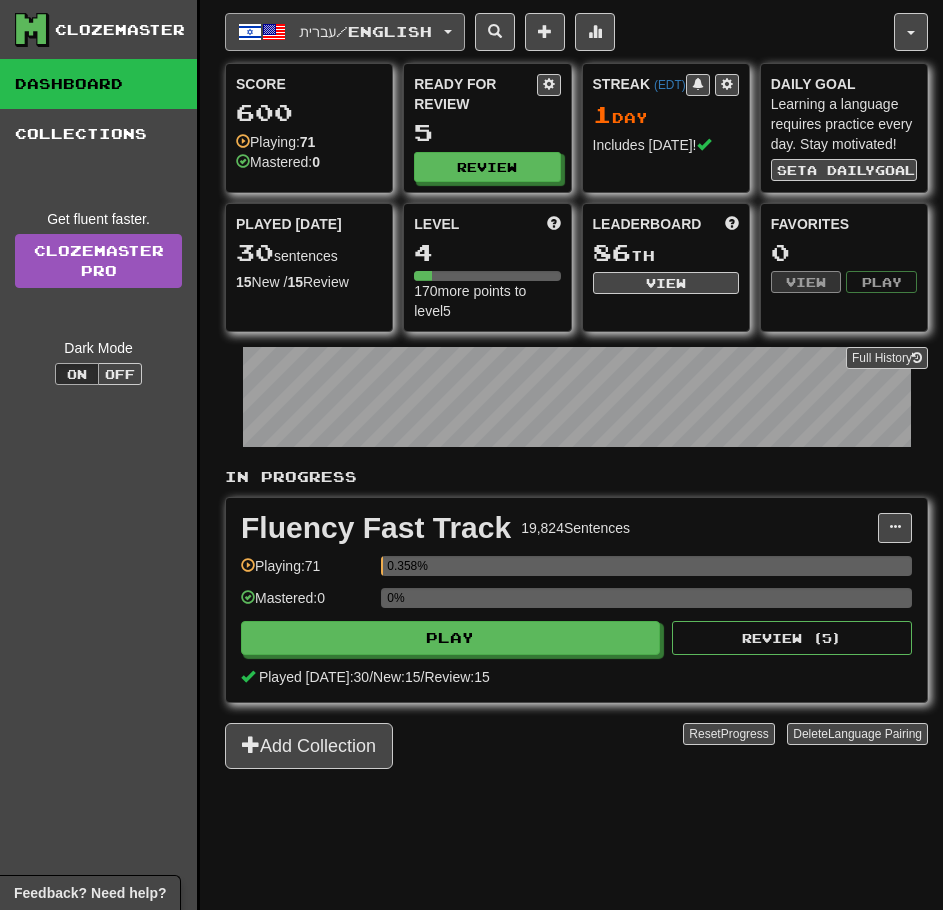 scroll, scrollTop: 0, scrollLeft: 0, axis: both 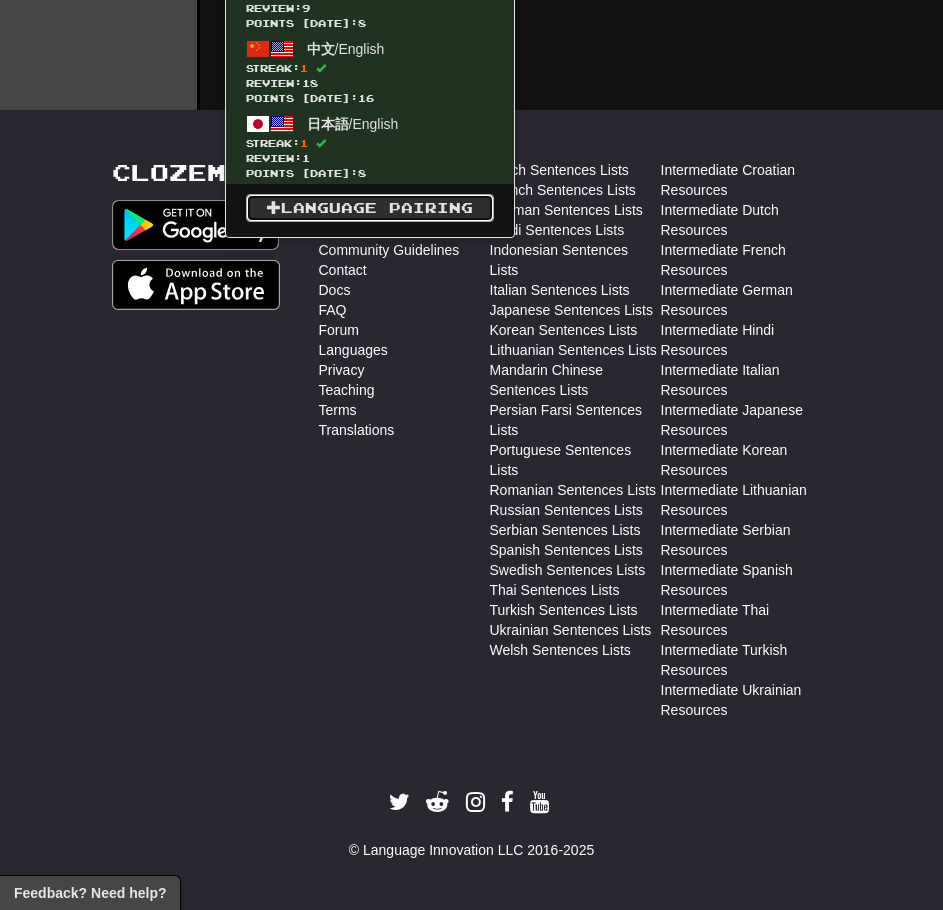 click on "Language Pairing" at bounding box center (370, 208) 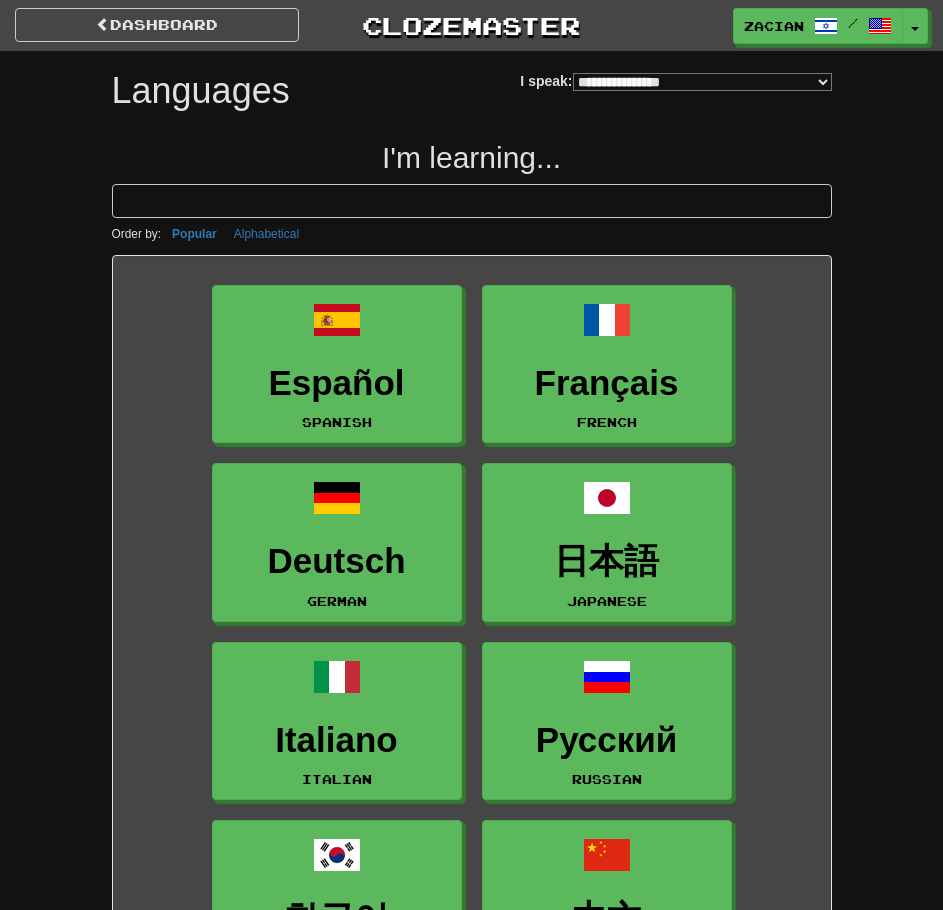 select on "*******" 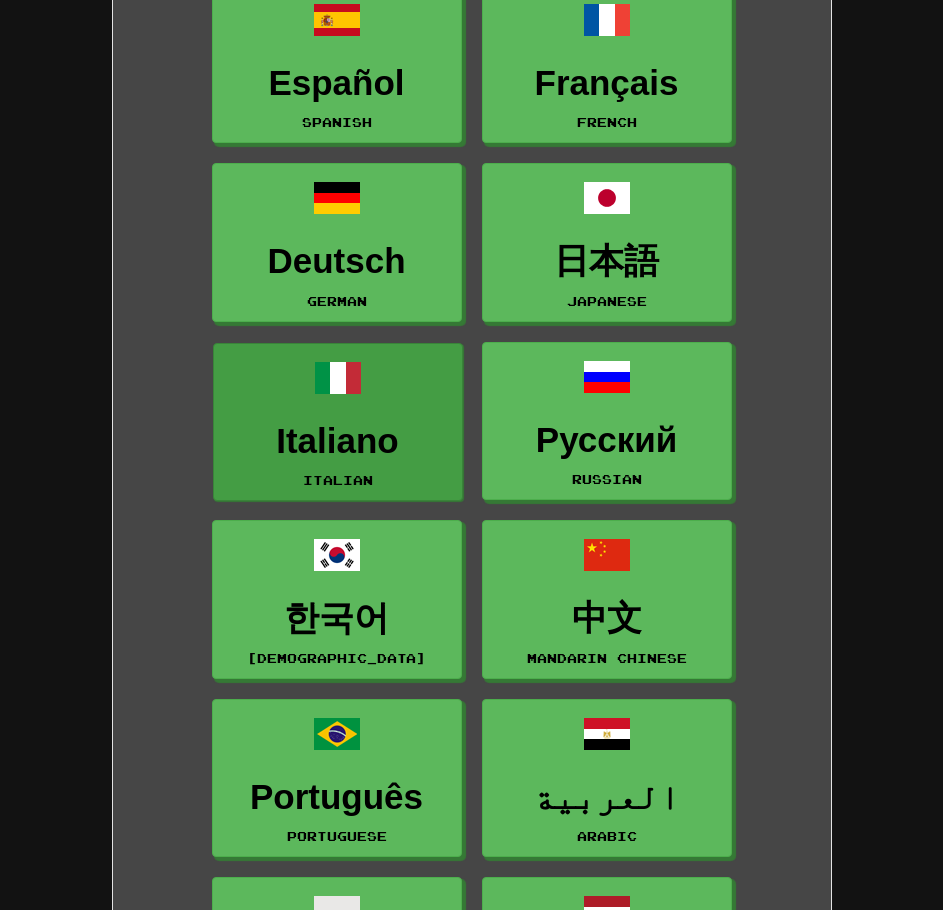 scroll, scrollTop: 400, scrollLeft: 0, axis: vertical 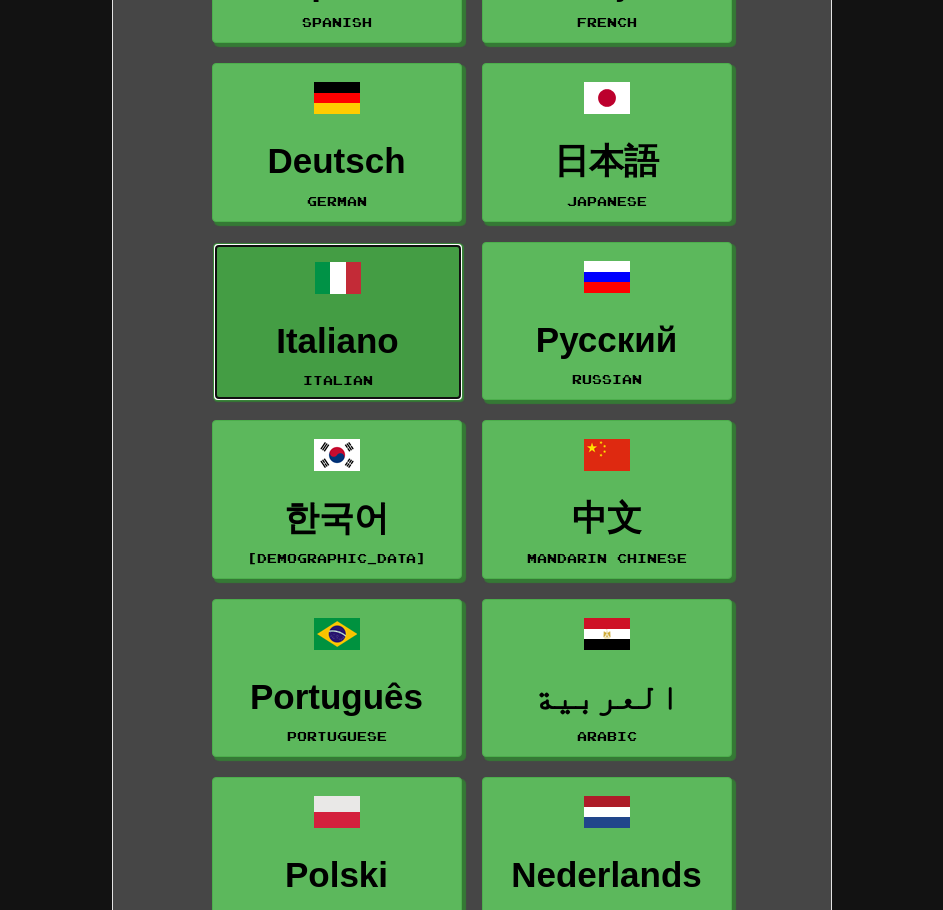 click on "Italiano Italian" at bounding box center [338, 322] 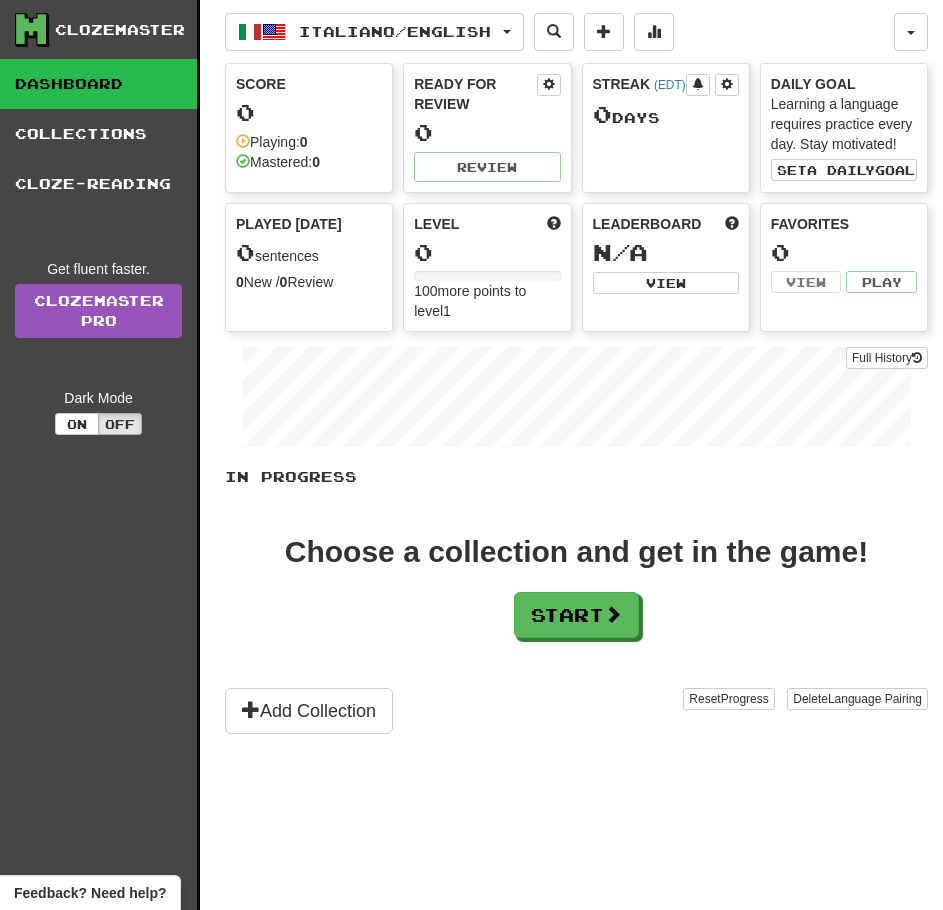 scroll, scrollTop: 0, scrollLeft: 0, axis: both 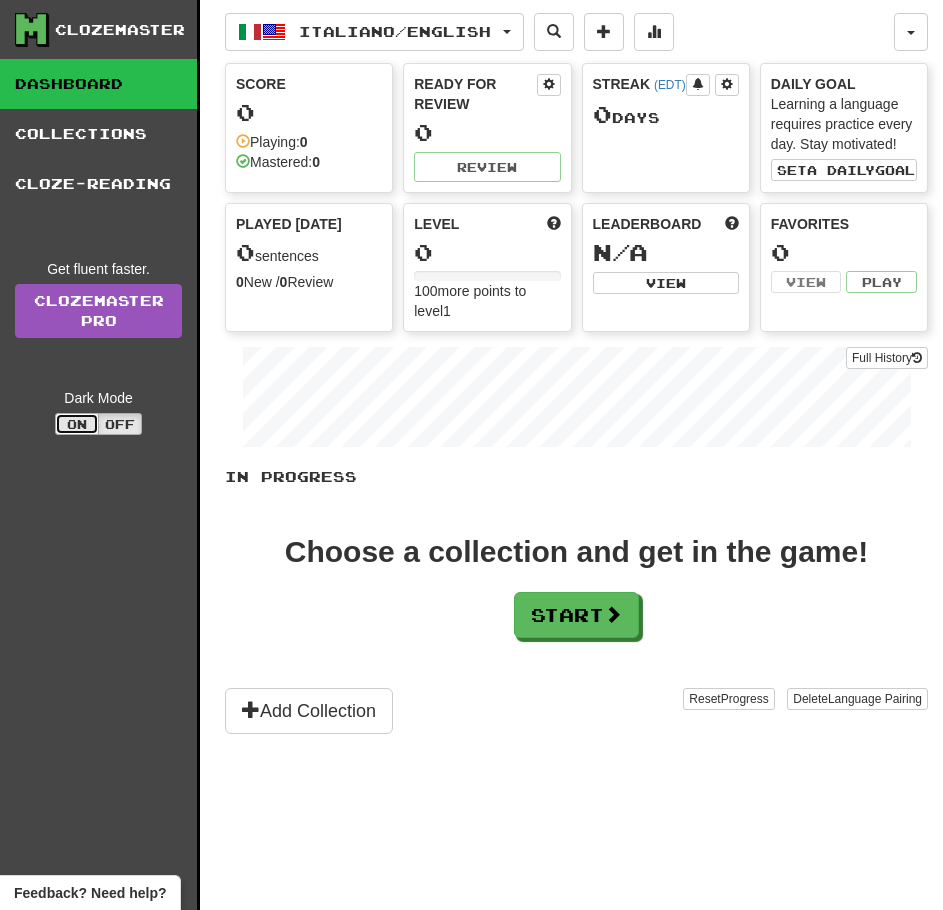 click on "On" at bounding box center [77, 424] 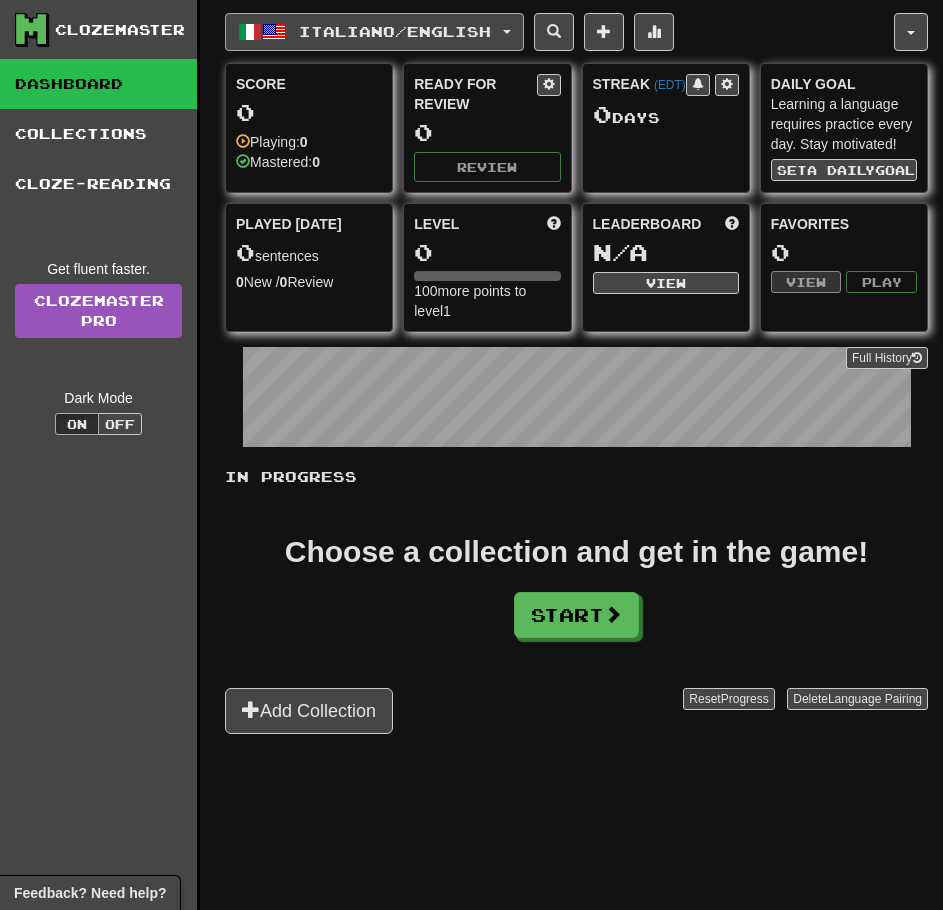 click on "Italiano  /  English" at bounding box center (395, 31) 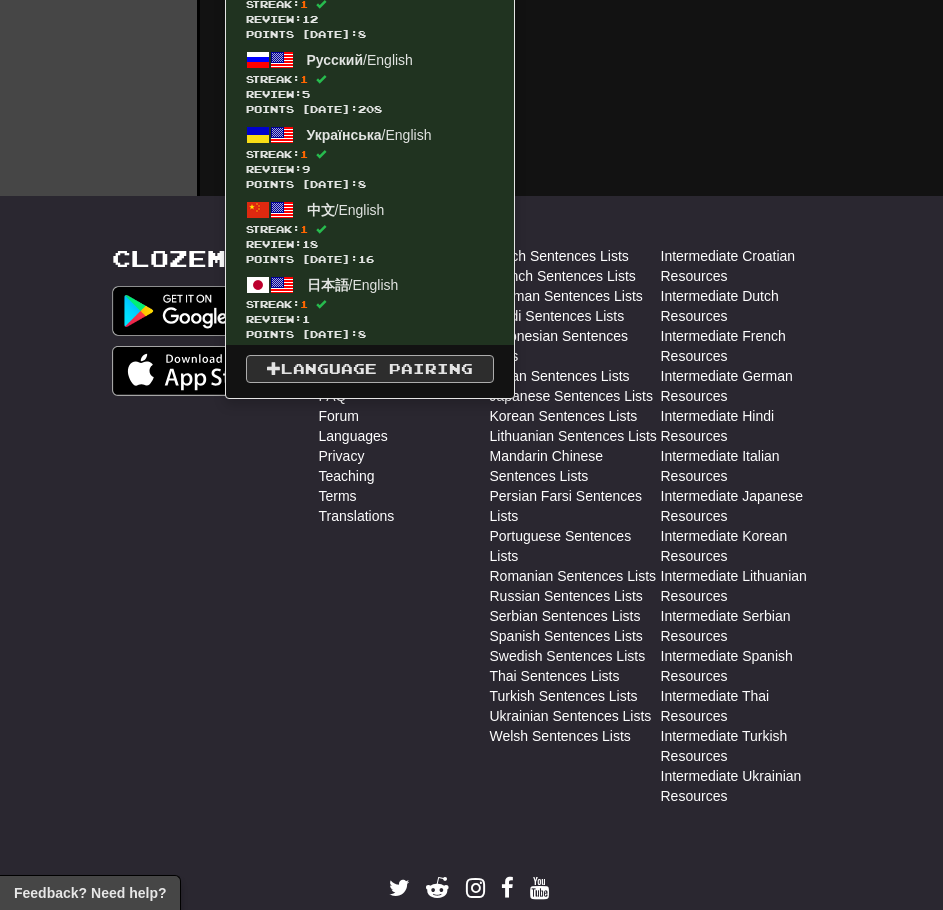 scroll, scrollTop: 800, scrollLeft: 0, axis: vertical 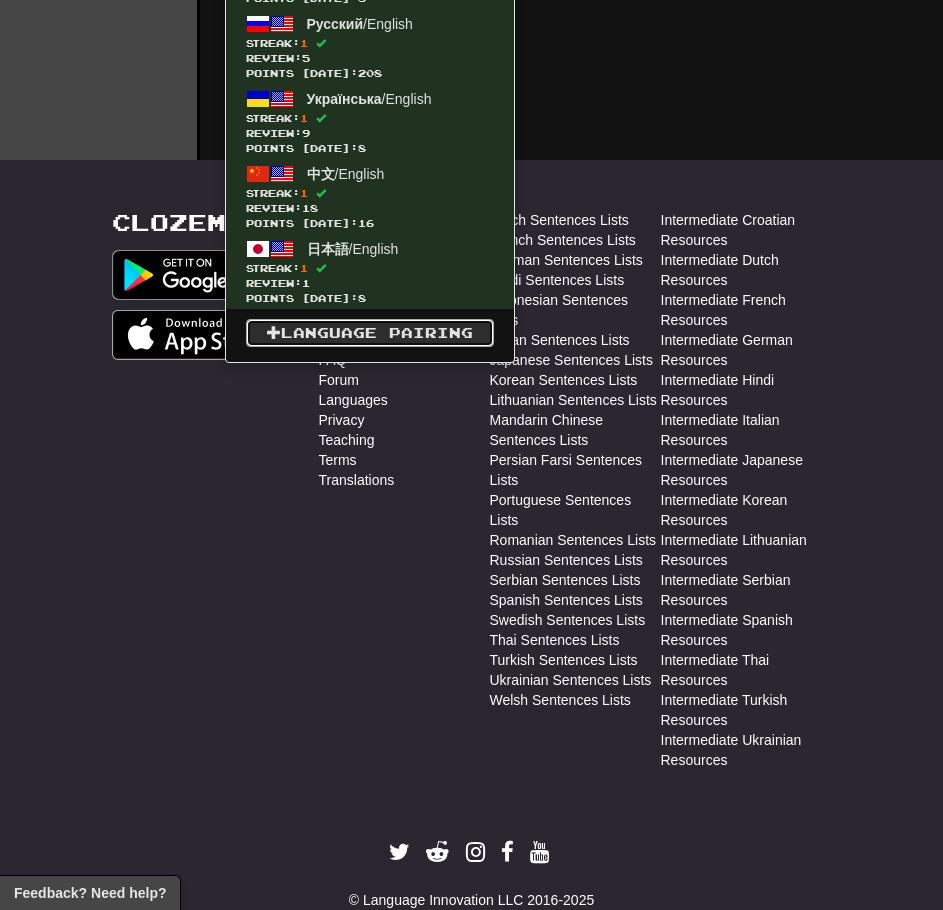 click on "Language Pairing" at bounding box center (370, 333) 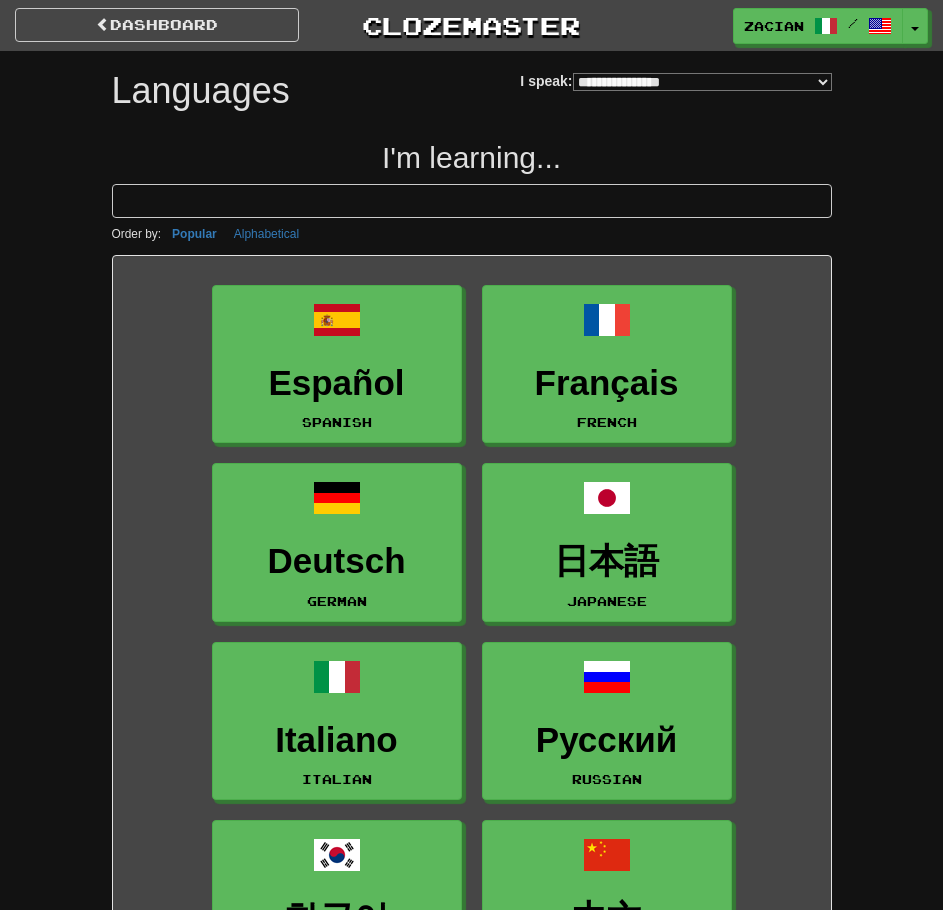 select on "*******" 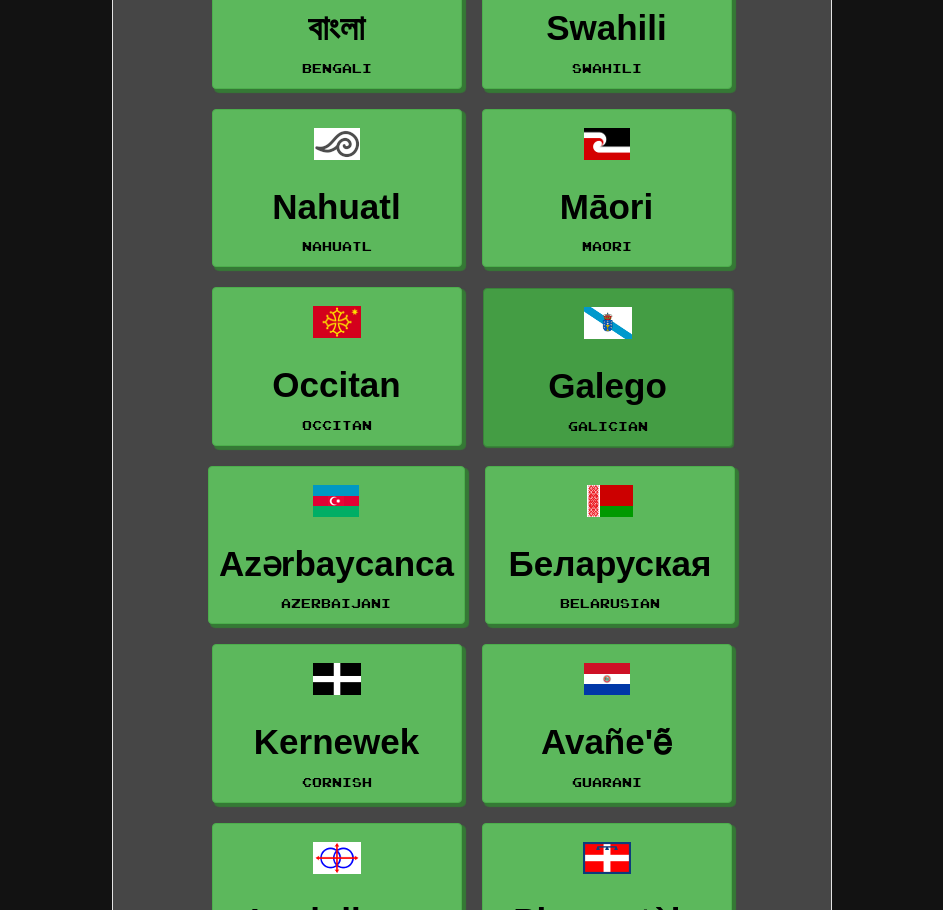 scroll, scrollTop: 5700, scrollLeft: 0, axis: vertical 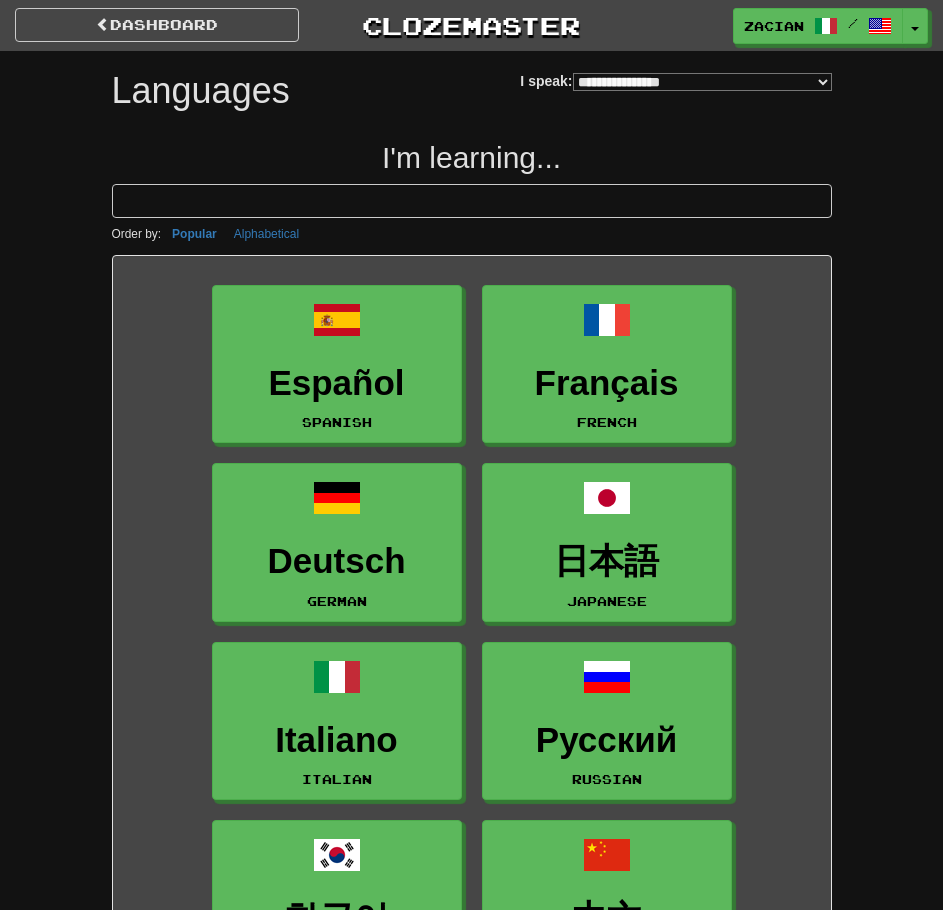 drag, startPoint x: 833, startPoint y: 444, endPoint x: 826, endPoint y: 221, distance: 223.10983 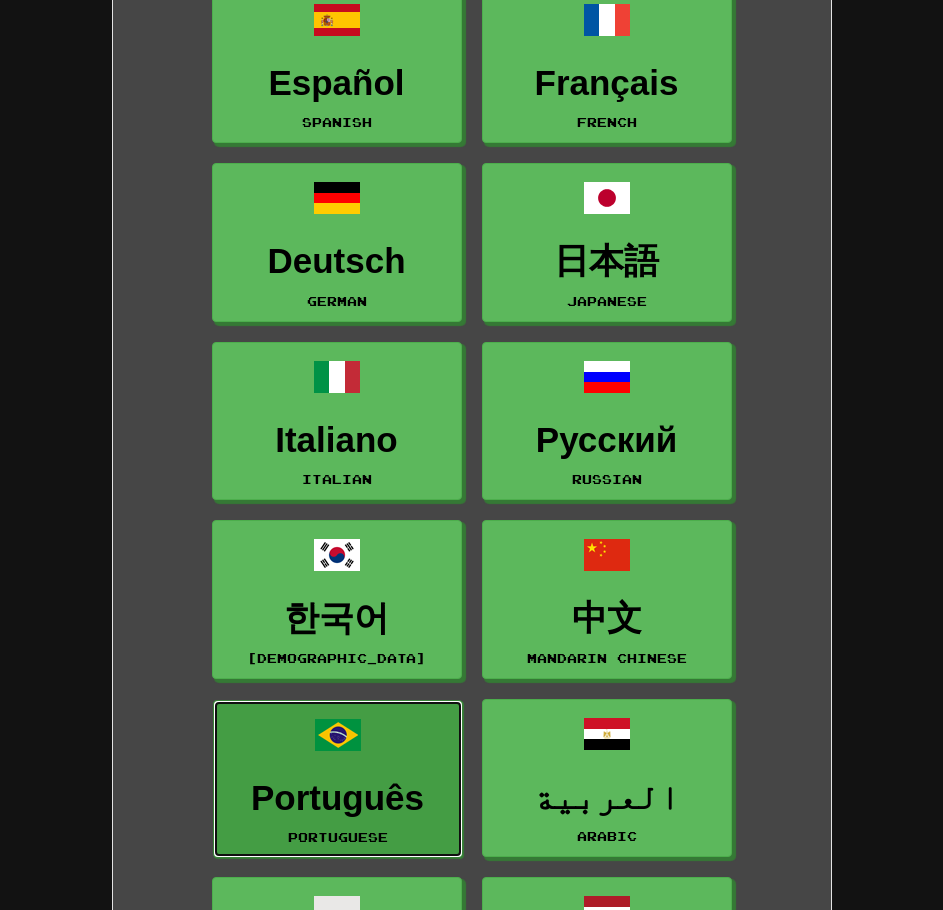 click on "Português" at bounding box center (338, 798) 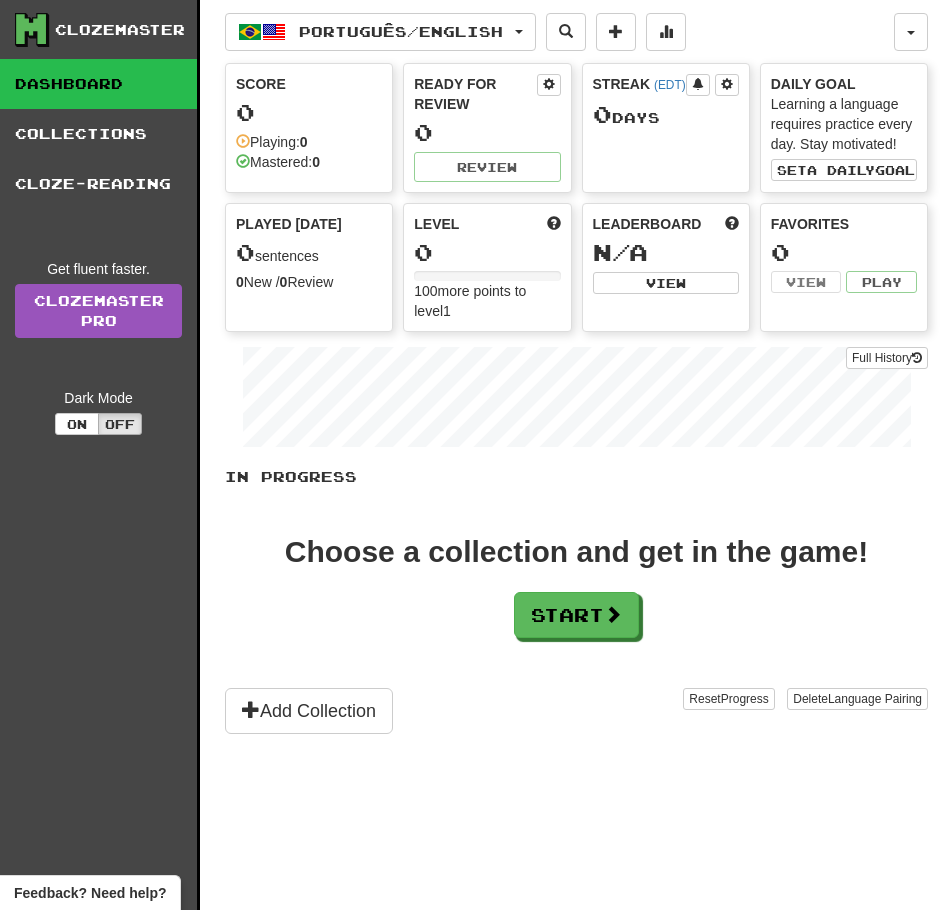 scroll, scrollTop: 0, scrollLeft: 0, axis: both 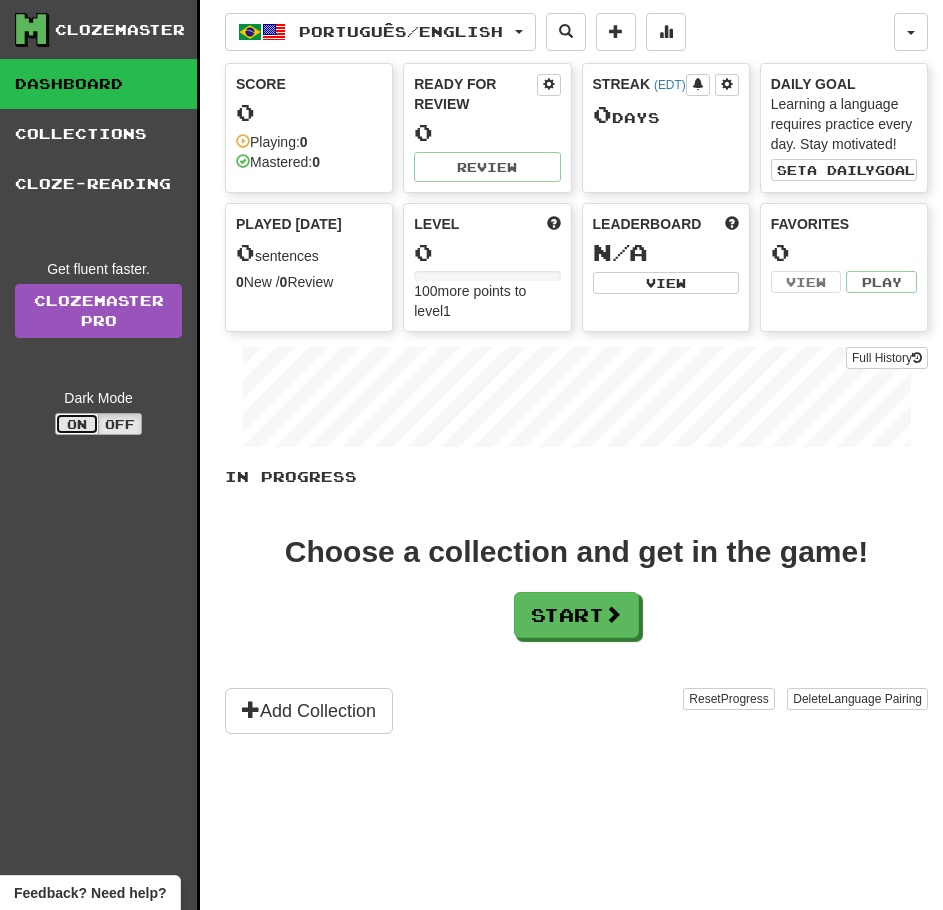 click on "On" at bounding box center (77, 424) 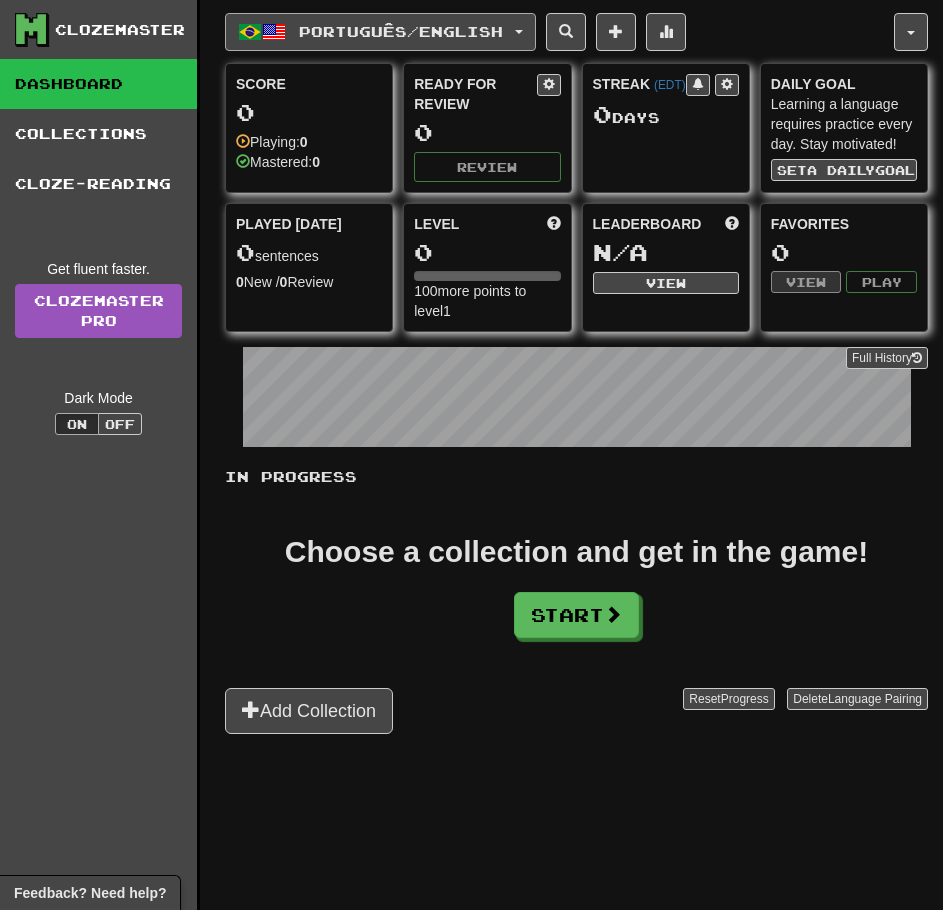 click on "Português  /  English" at bounding box center (401, 31) 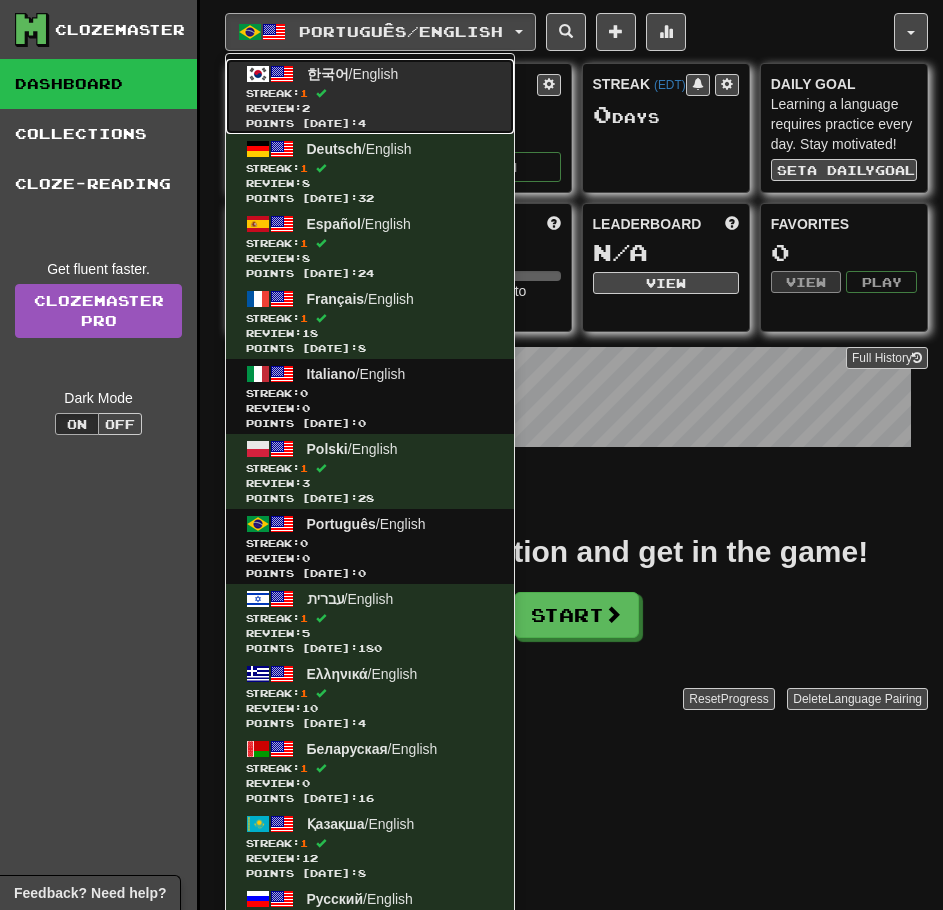 click on "Review:  2" at bounding box center (370, 108) 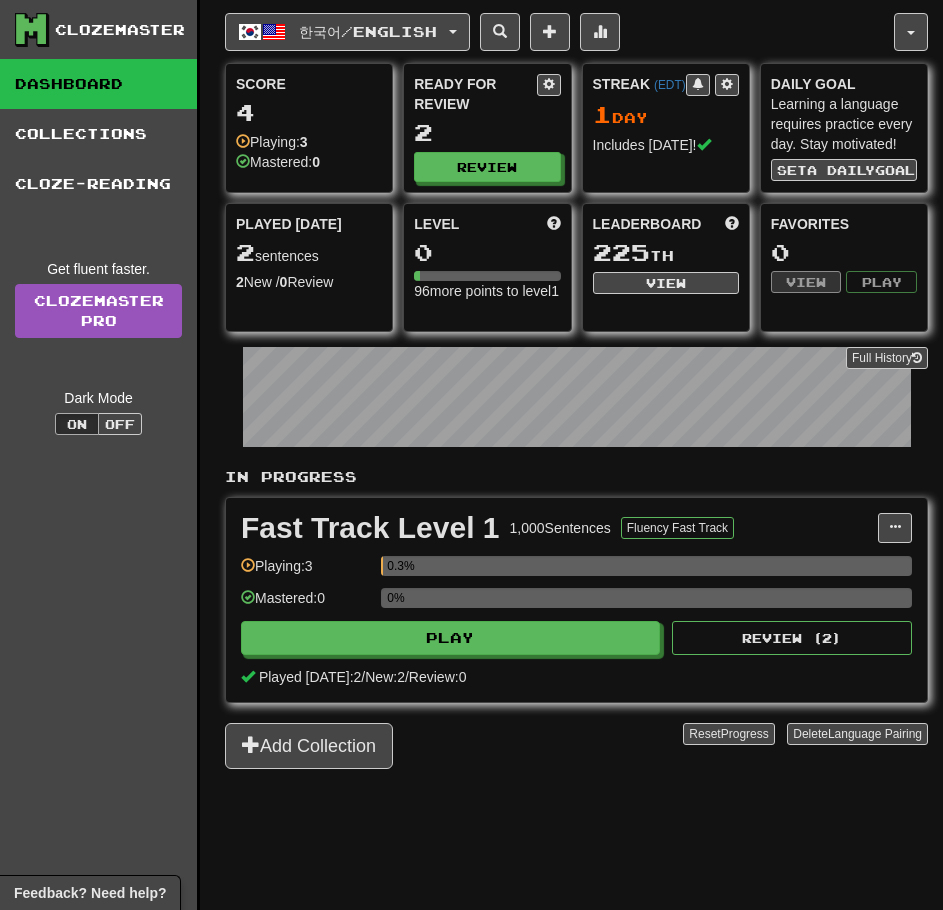scroll, scrollTop: 0, scrollLeft: 0, axis: both 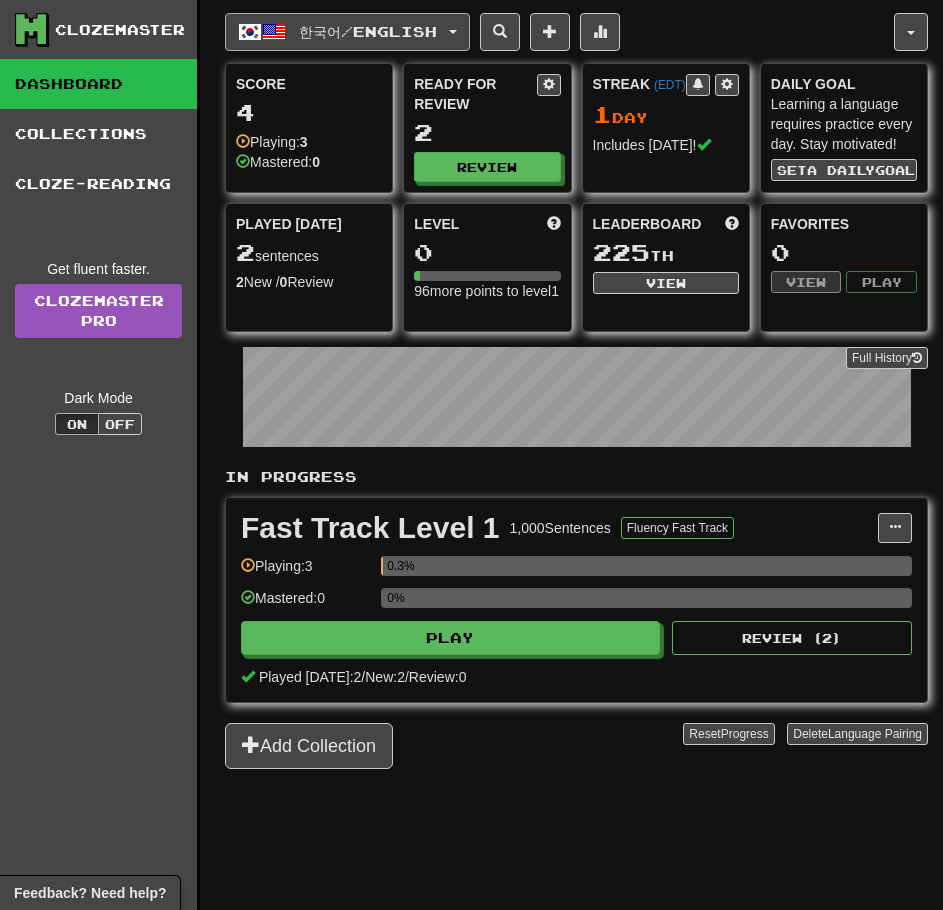 click on "한국어  /  English" at bounding box center [368, 31] 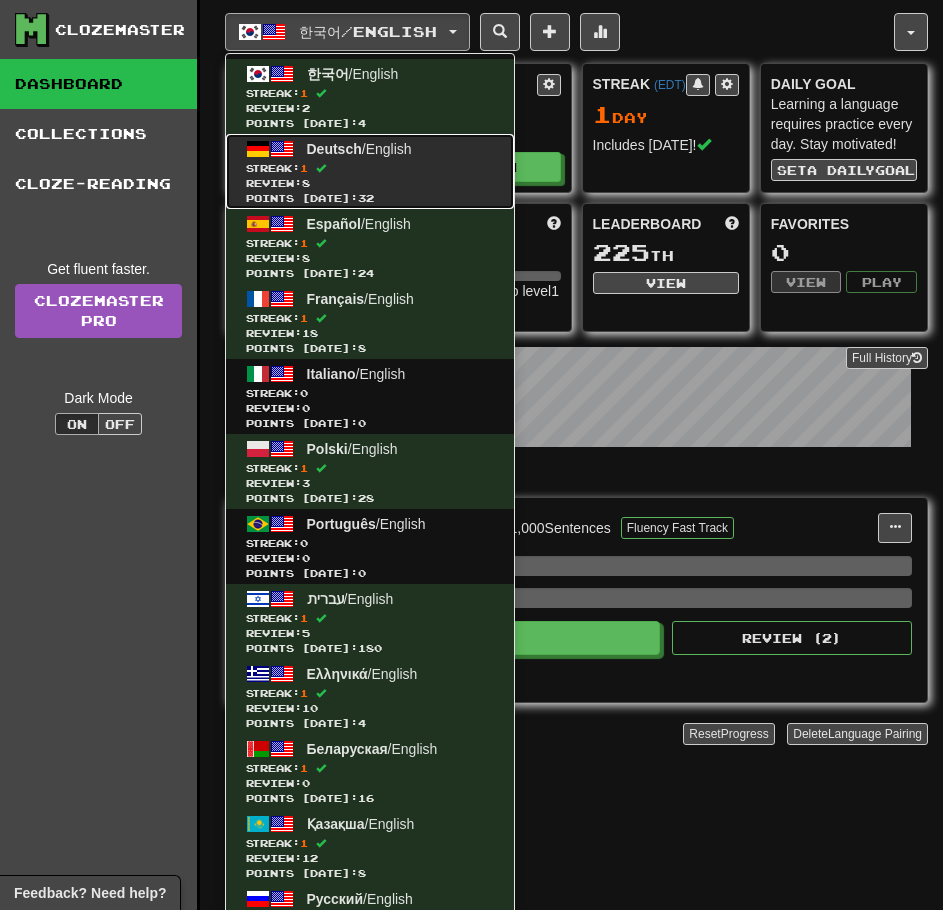 click on "Deutsch  /  English" at bounding box center [359, 149] 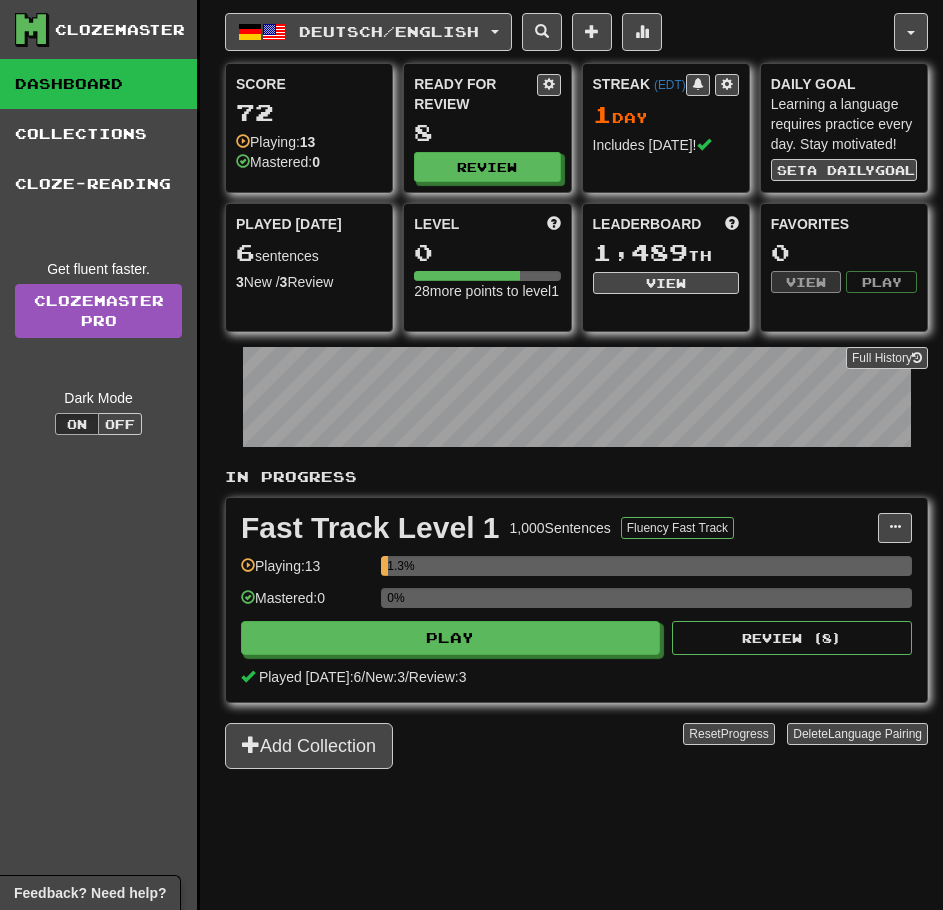 scroll, scrollTop: 0, scrollLeft: 0, axis: both 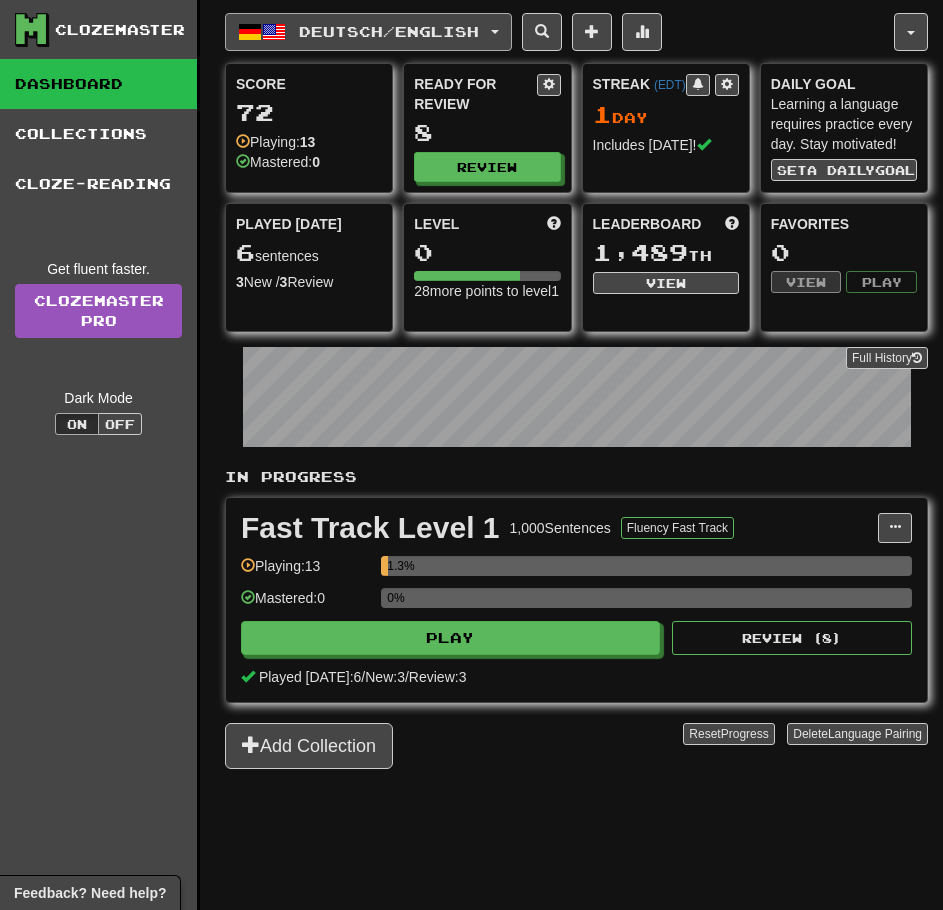 click on "Deutsch  /  English" at bounding box center [389, 31] 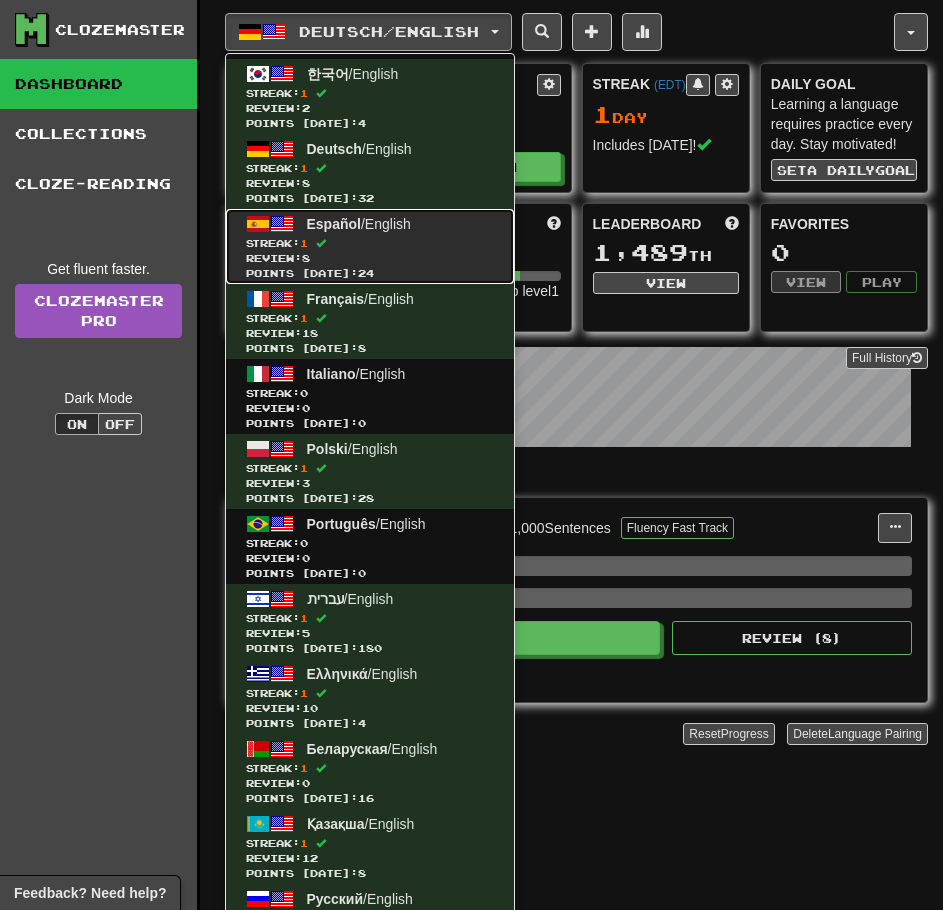 click on "Streak:  1" at bounding box center (370, 243) 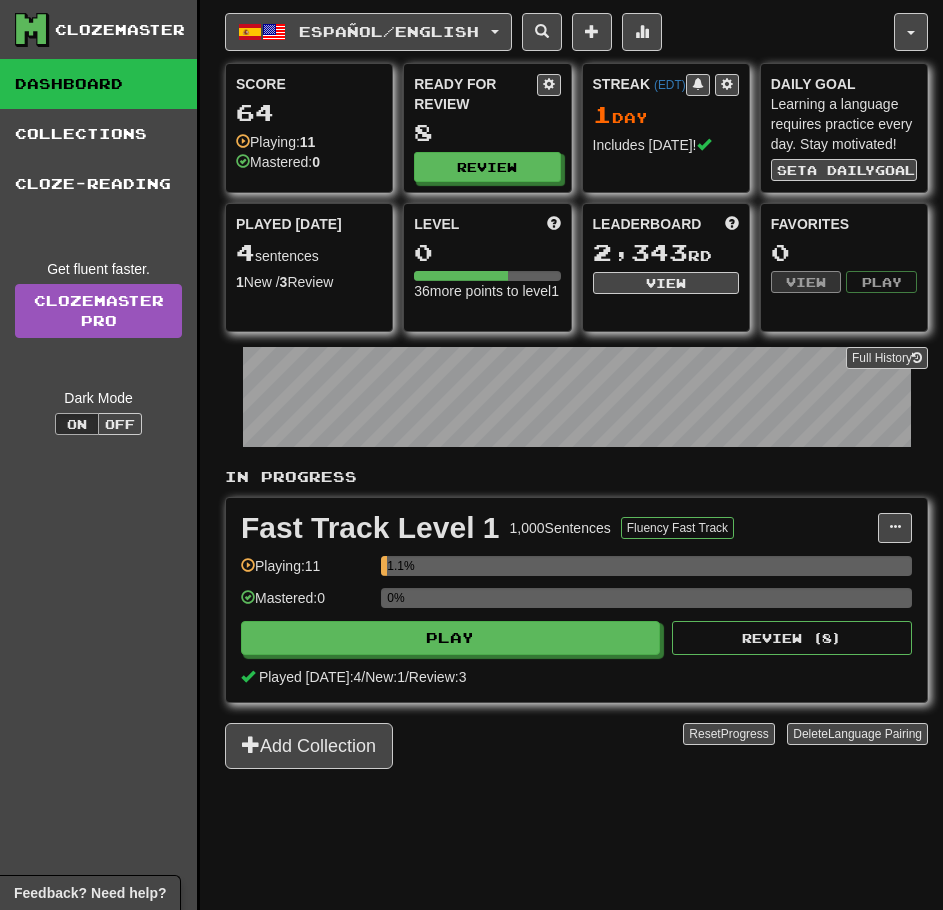 scroll, scrollTop: 0, scrollLeft: 0, axis: both 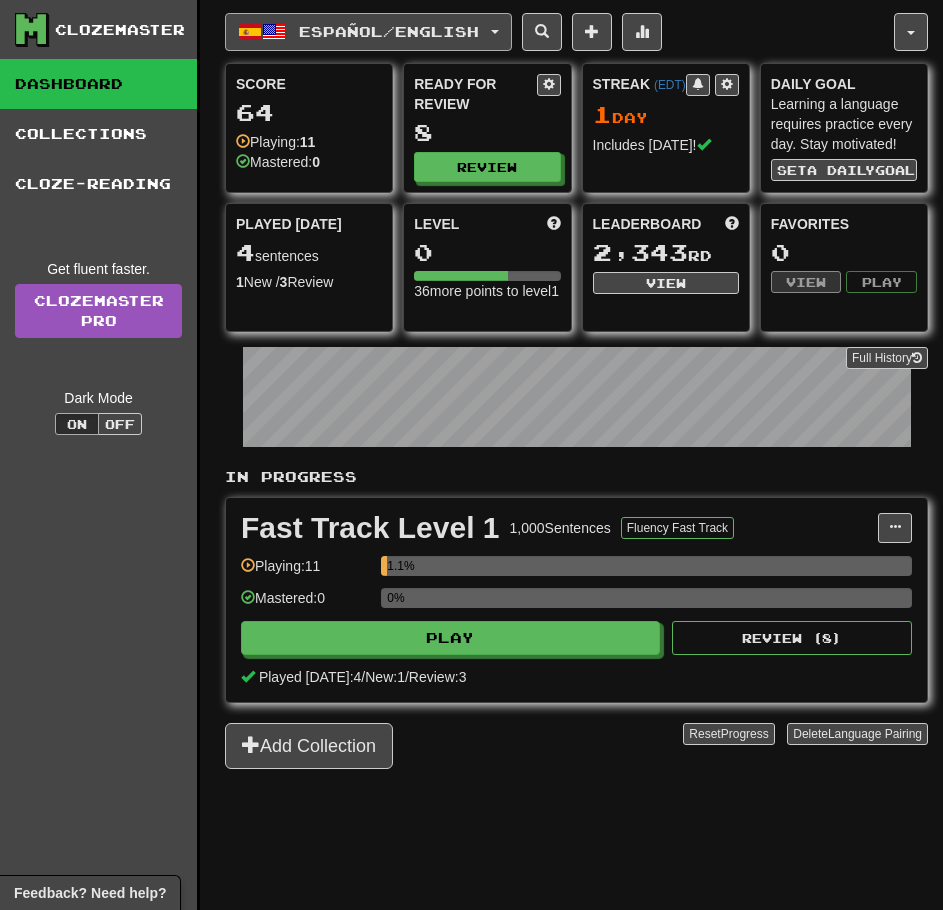 click on "Español  /  English" at bounding box center (368, 32) 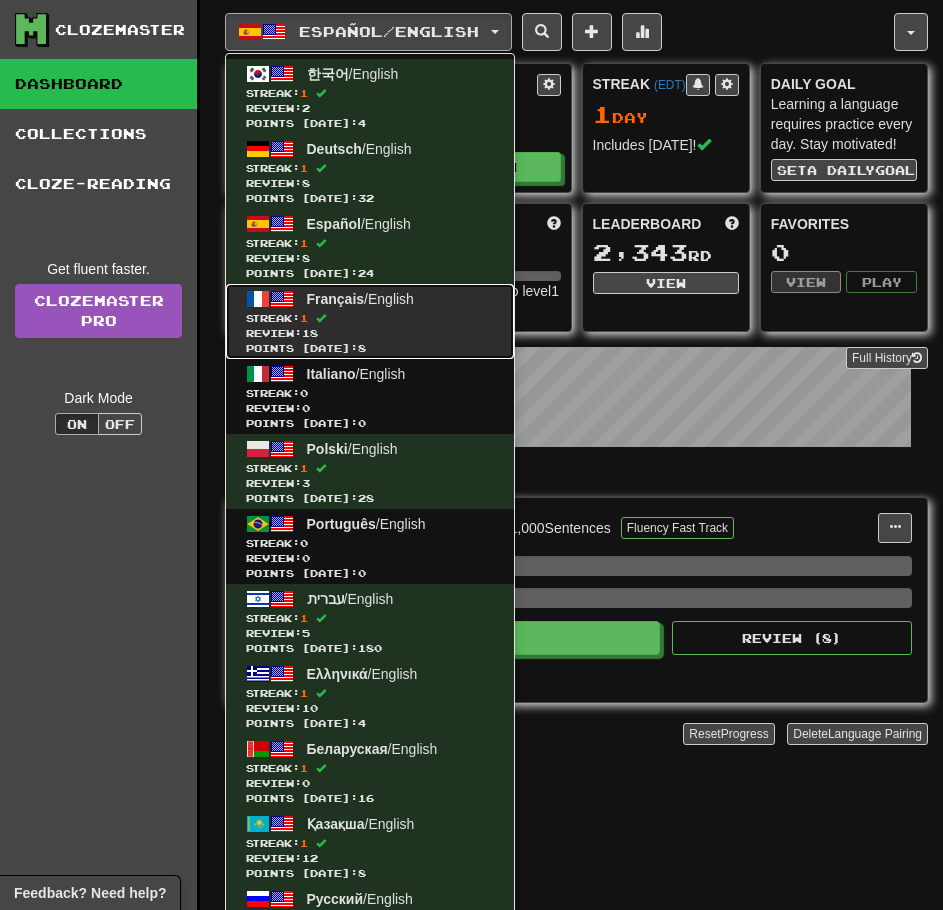 click on "Français  /  English" at bounding box center (360, 299) 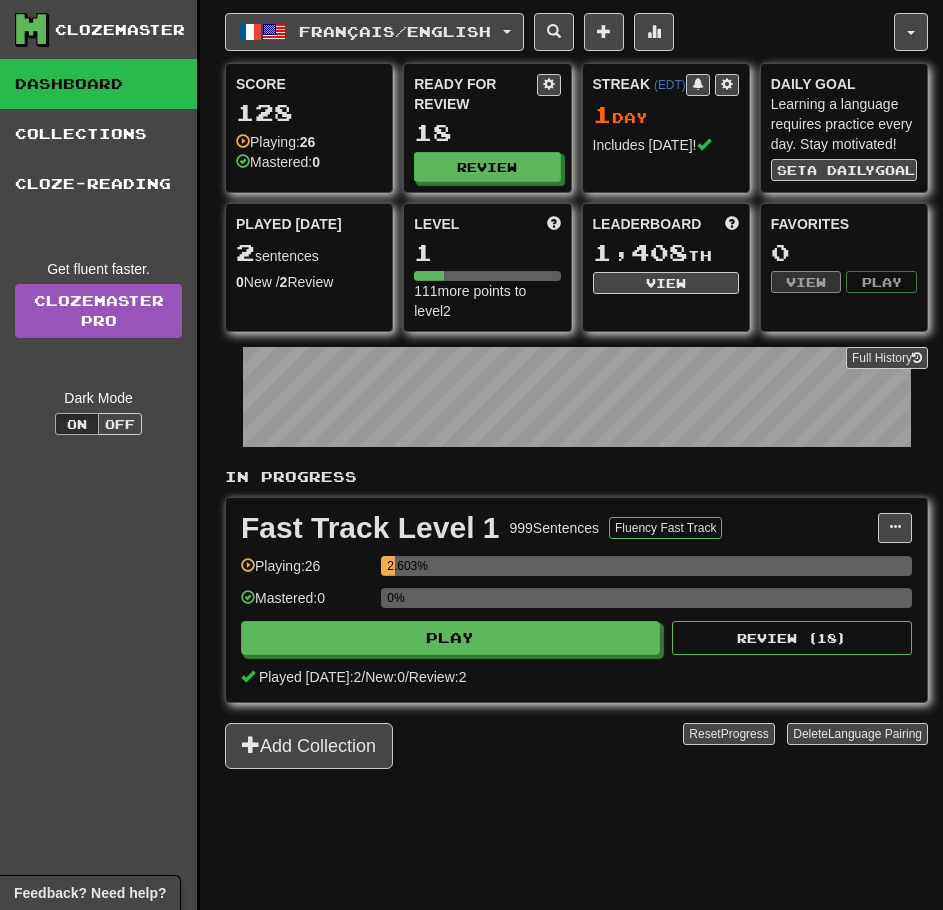 scroll, scrollTop: 0, scrollLeft: 0, axis: both 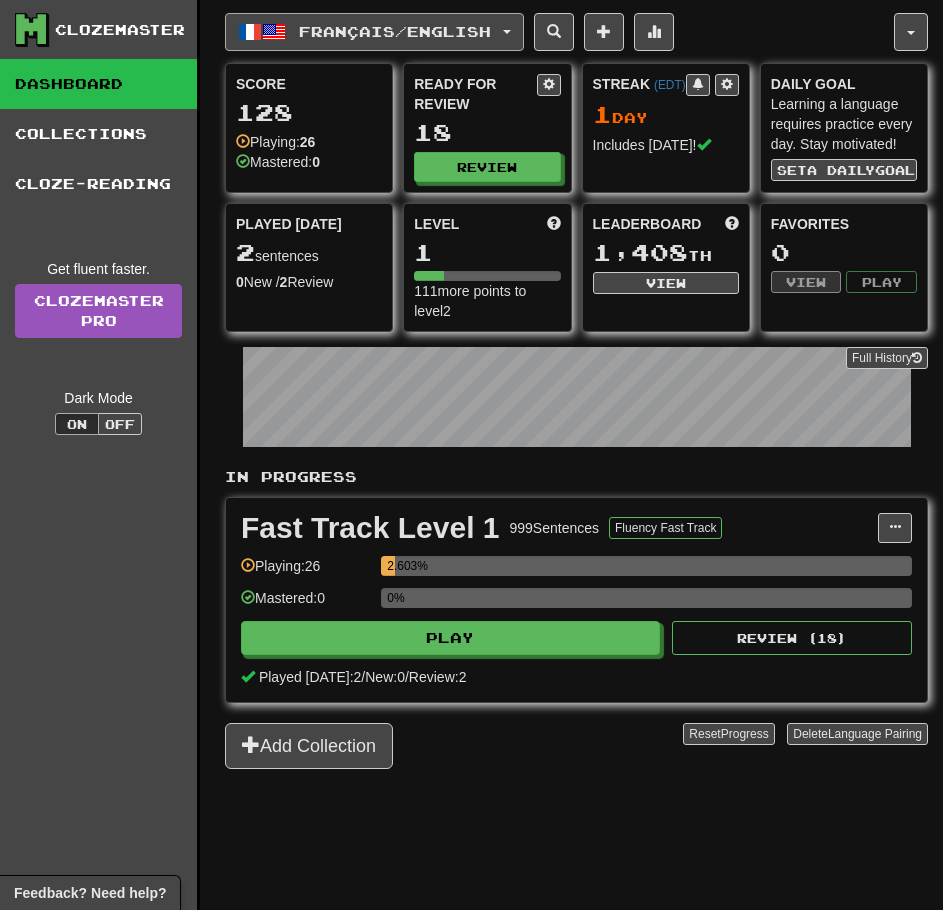 click on "Français  /  English" at bounding box center (395, 31) 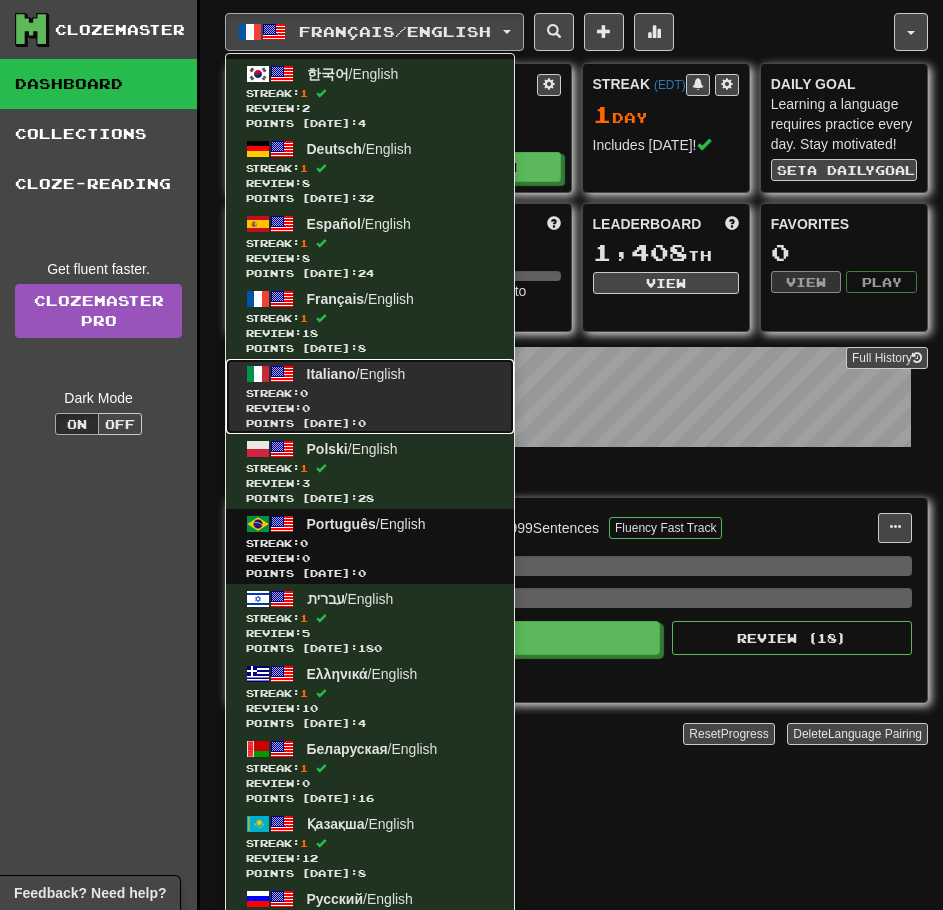 click on "Streak:  0" at bounding box center (370, 393) 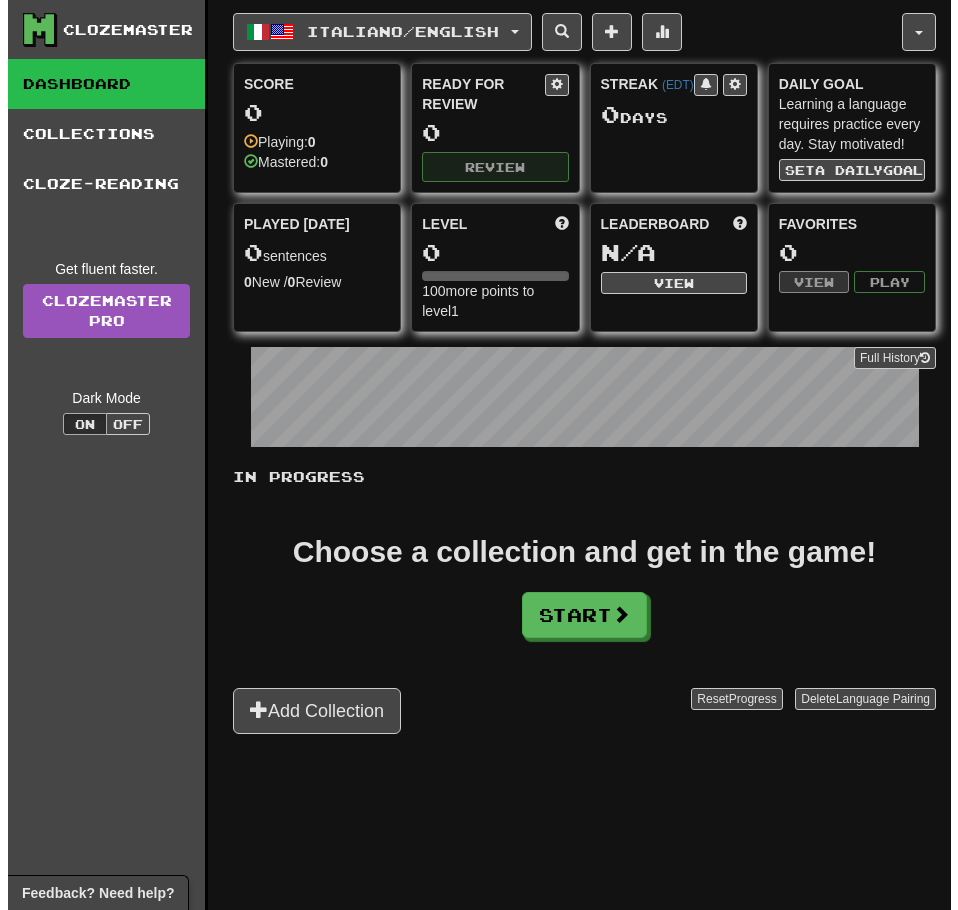 scroll, scrollTop: 0, scrollLeft: 0, axis: both 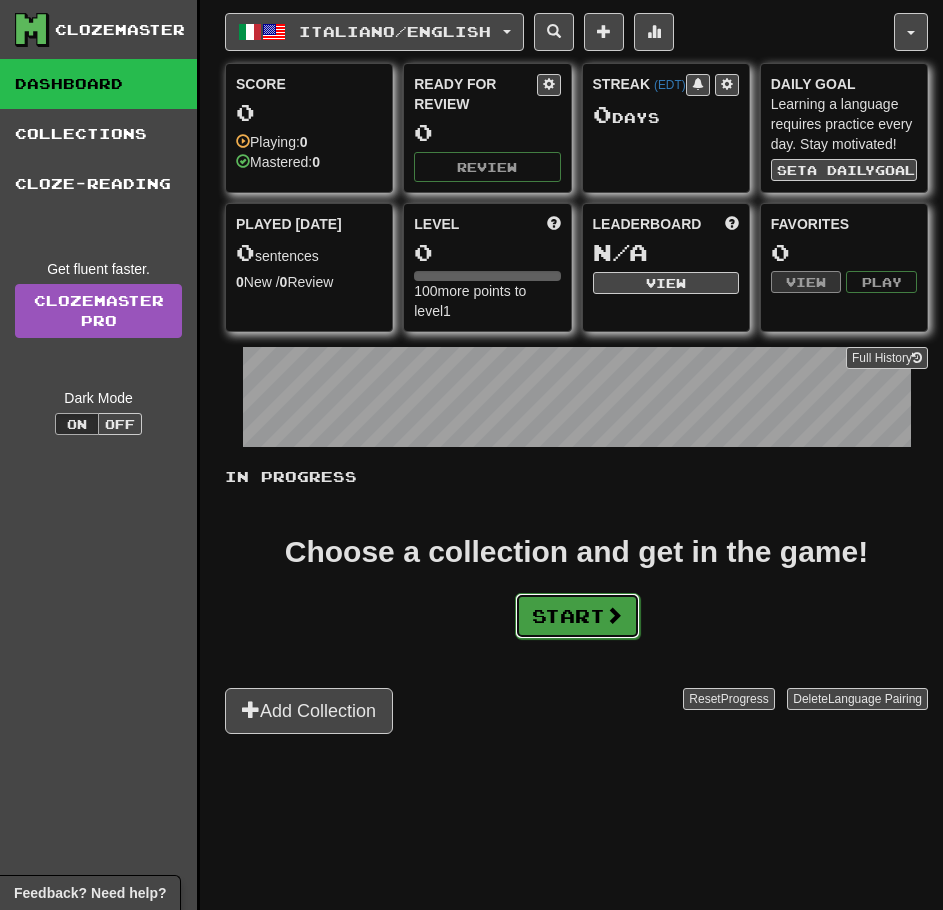 click on "Start" at bounding box center [577, 616] 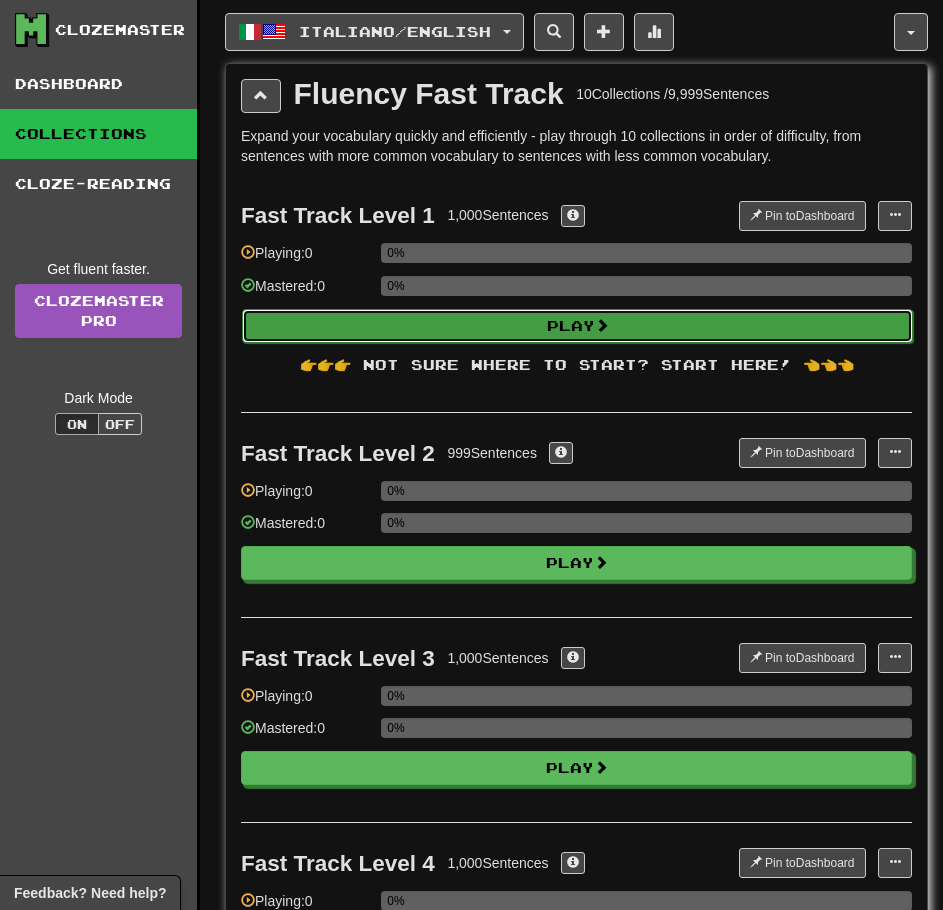 click on "Play" at bounding box center [577, 326] 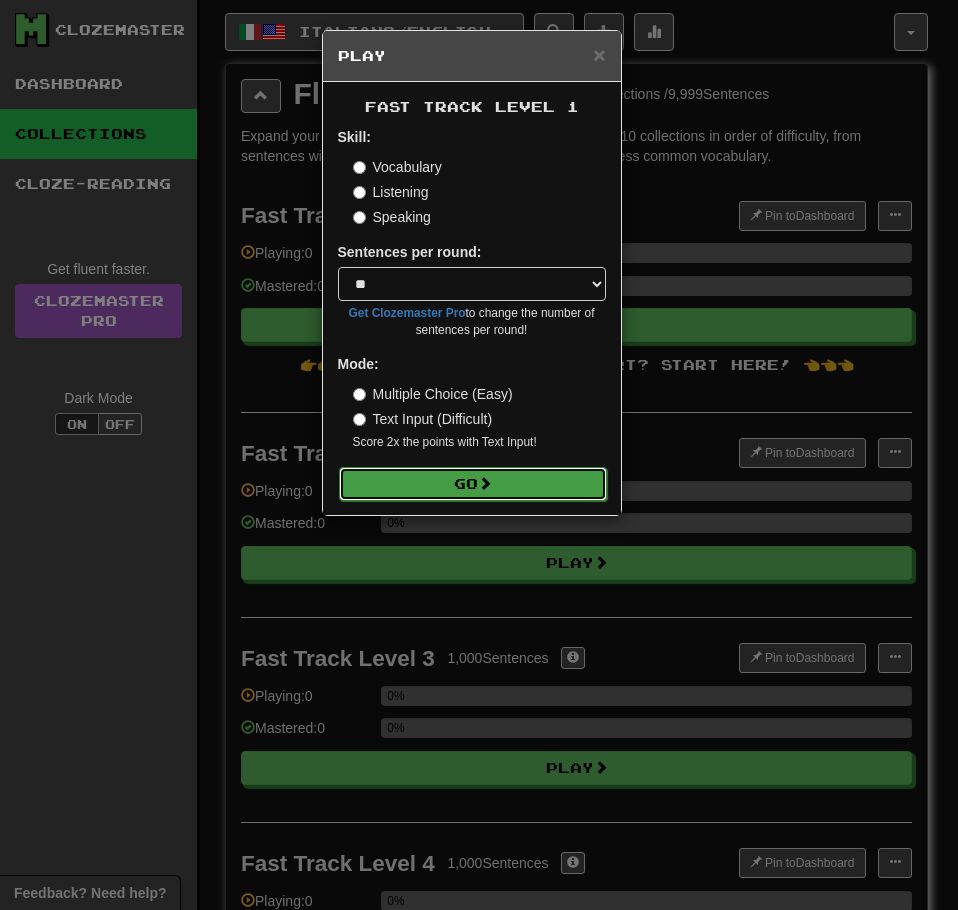 click on "Go" at bounding box center (473, 484) 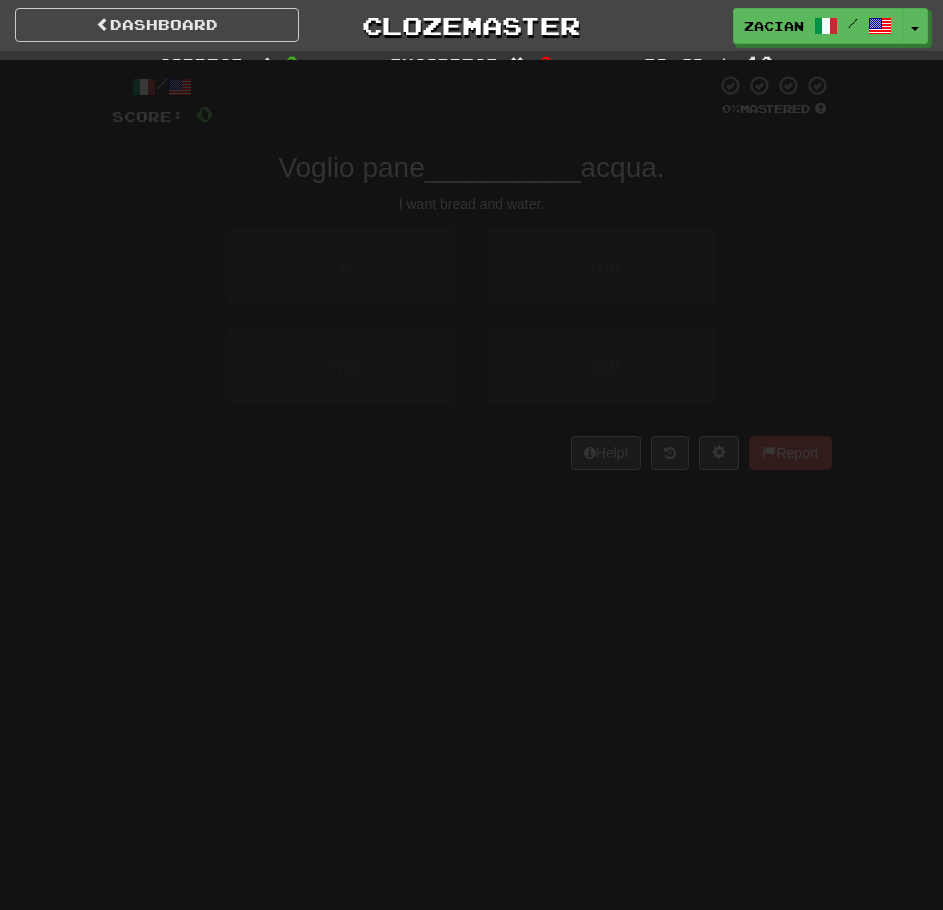 scroll, scrollTop: 0, scrollLeft: 0, axis: both 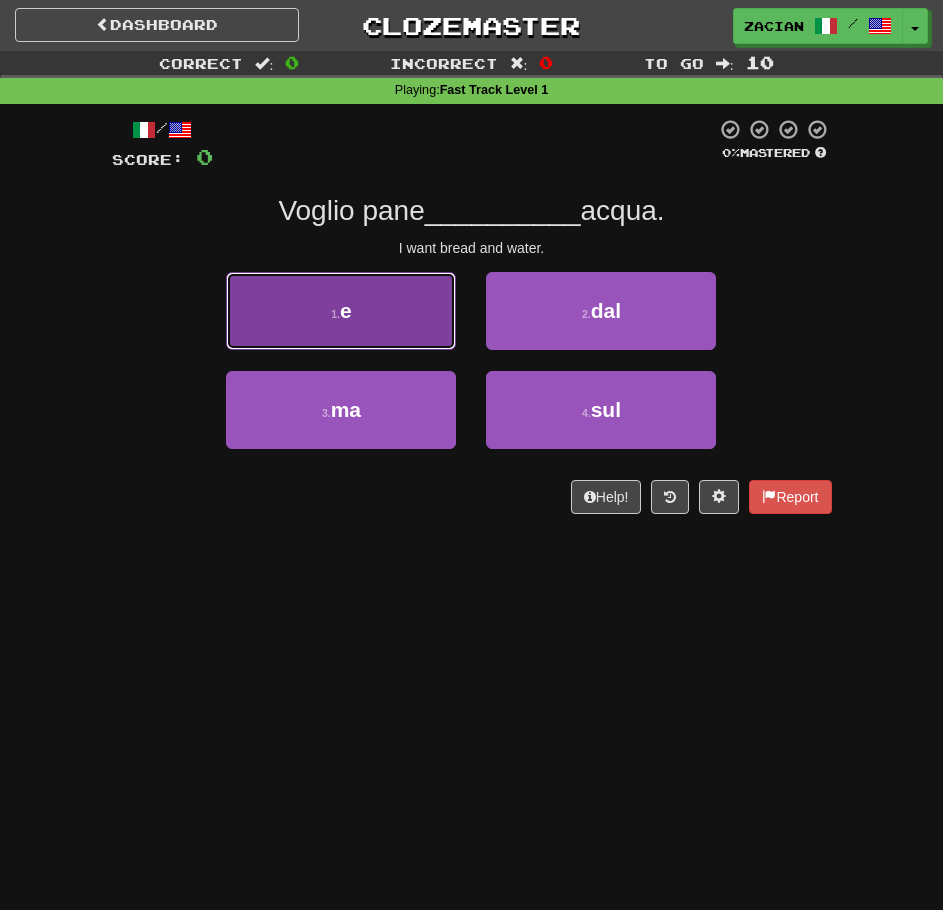 click on "1 .  e" at bounding box center [341, 311] 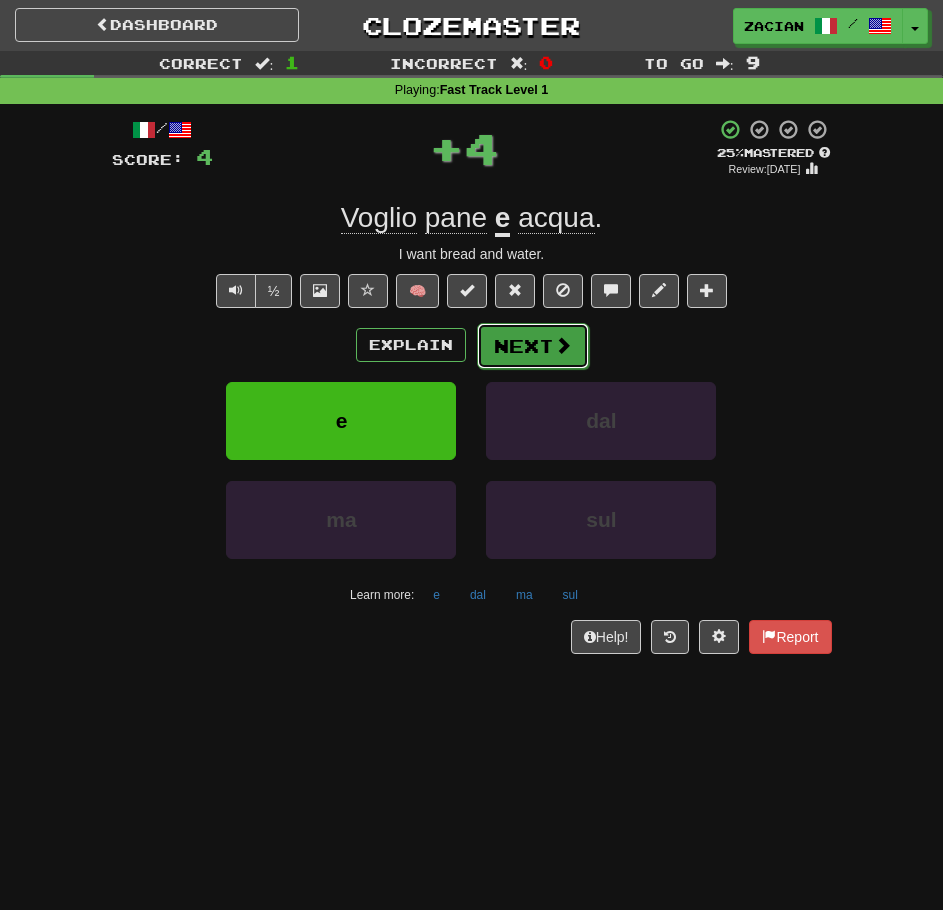 click on "Next" at bounding box center [533, 346] 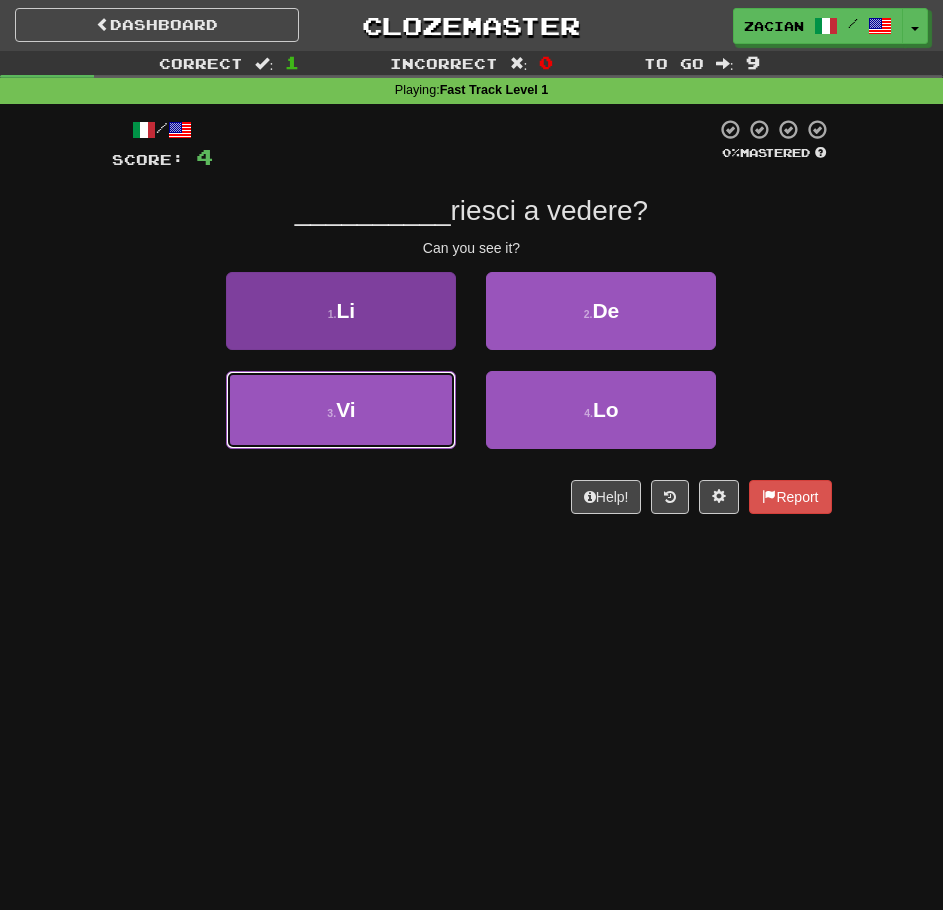 click on "3 .  Vi" at bounding box center [341, 410] 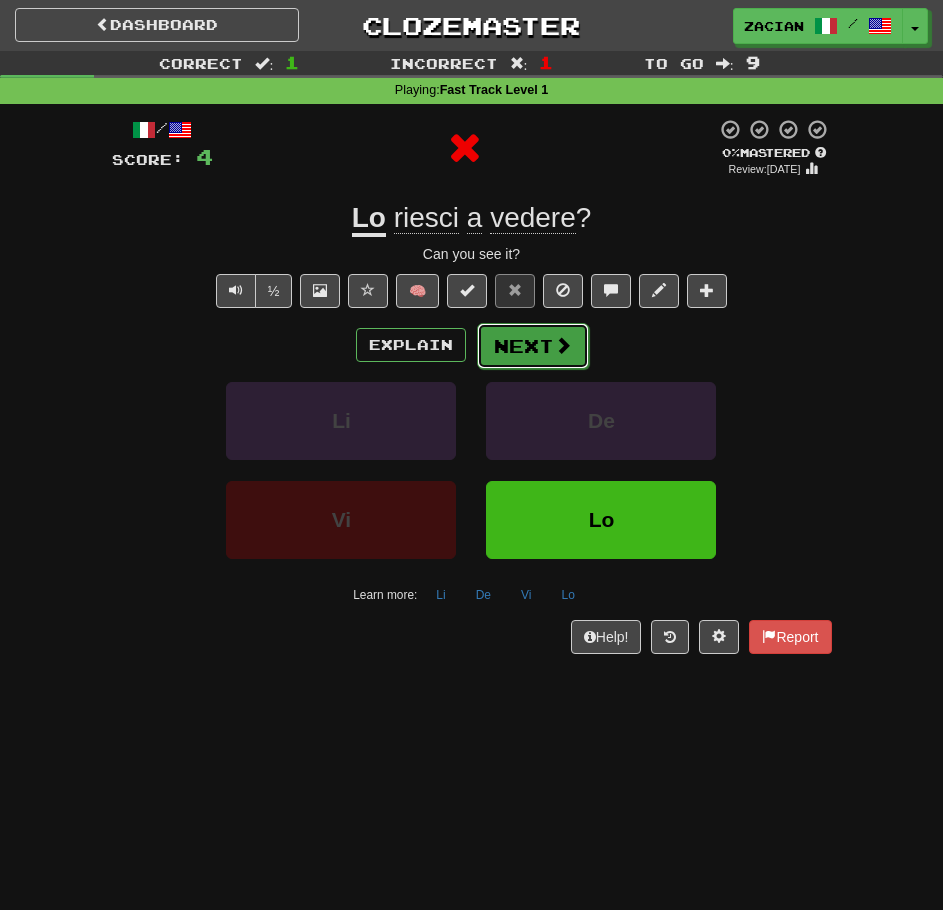 click on "Next" at bounding box center [533, 346] 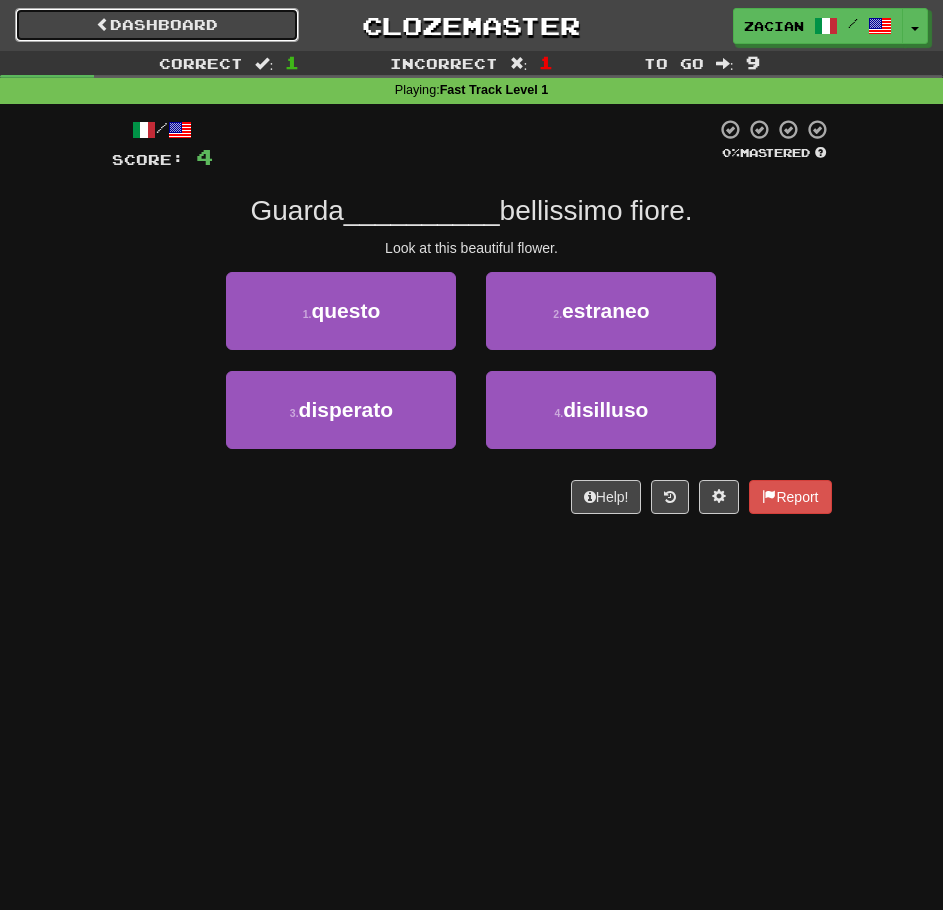 click on "Dashboard" at bounding box center (157, 25) 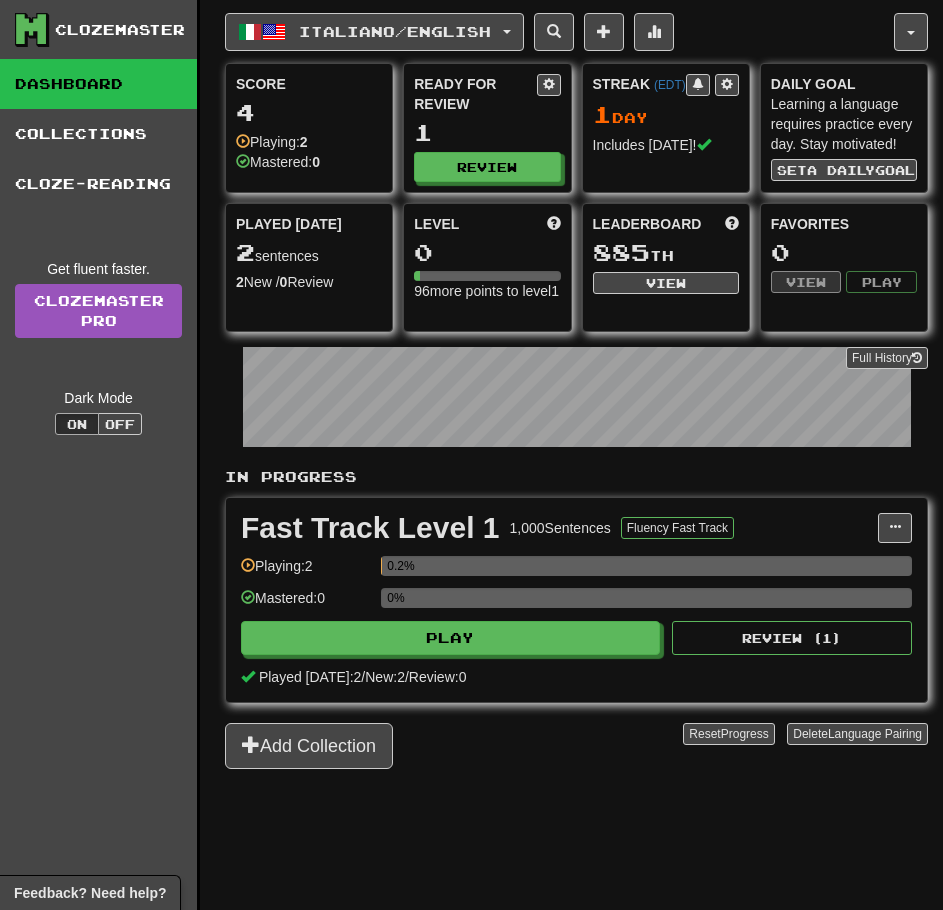 scroll, scrollTop: 0, scrollLeft: 0, axis: both 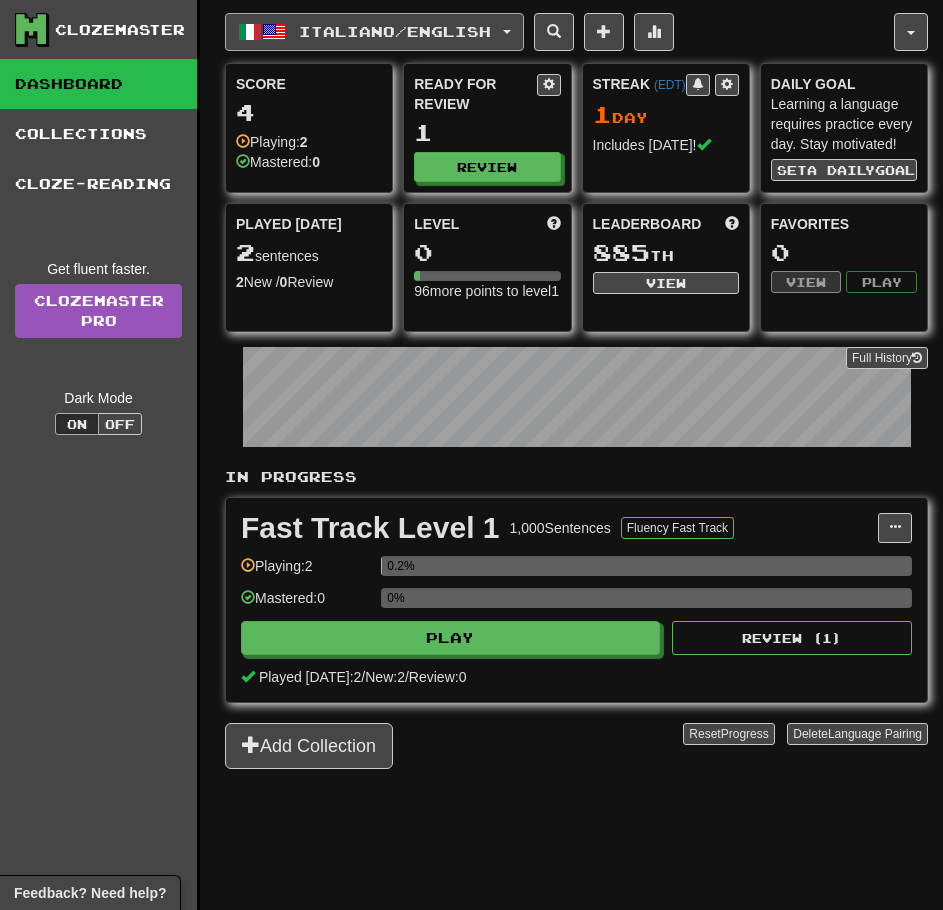 click on "Italiano  /  English" at bounding box center [395, 31] 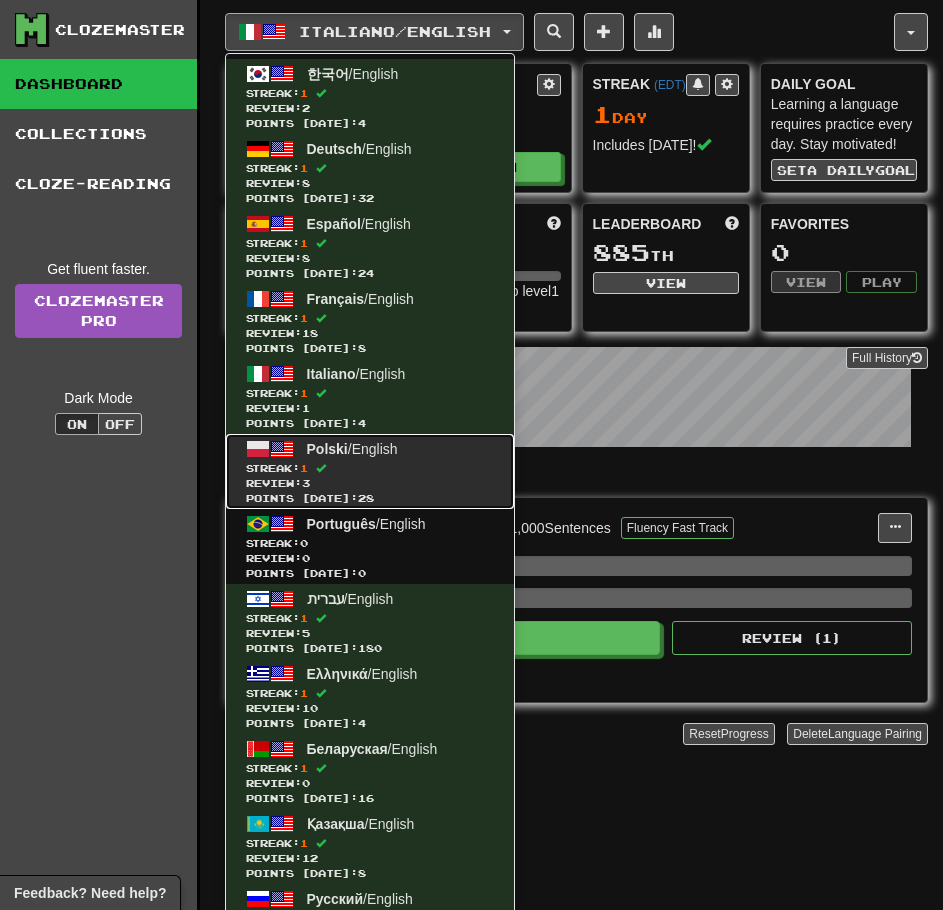 click on "Polski  /  English Streak:  1   Review:  3 Points today:  28" at bounding box center (370, 471) 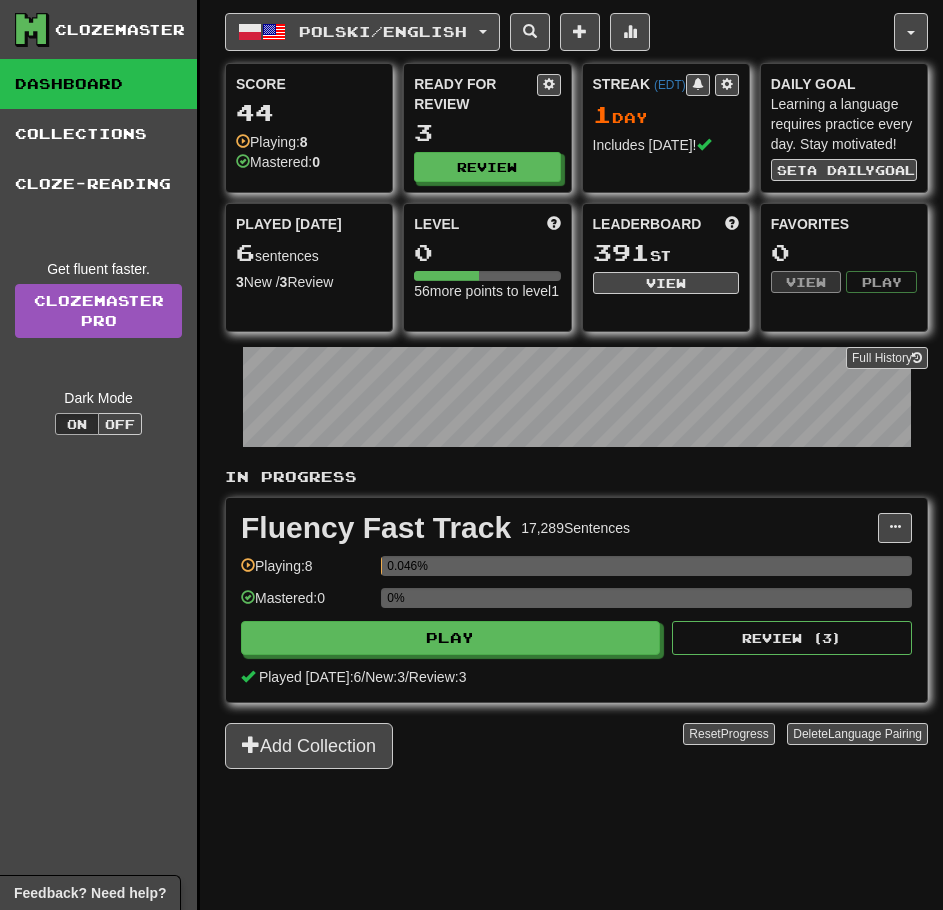 scroll, scrollTop: 0, scrollLeft: 0, axis: both 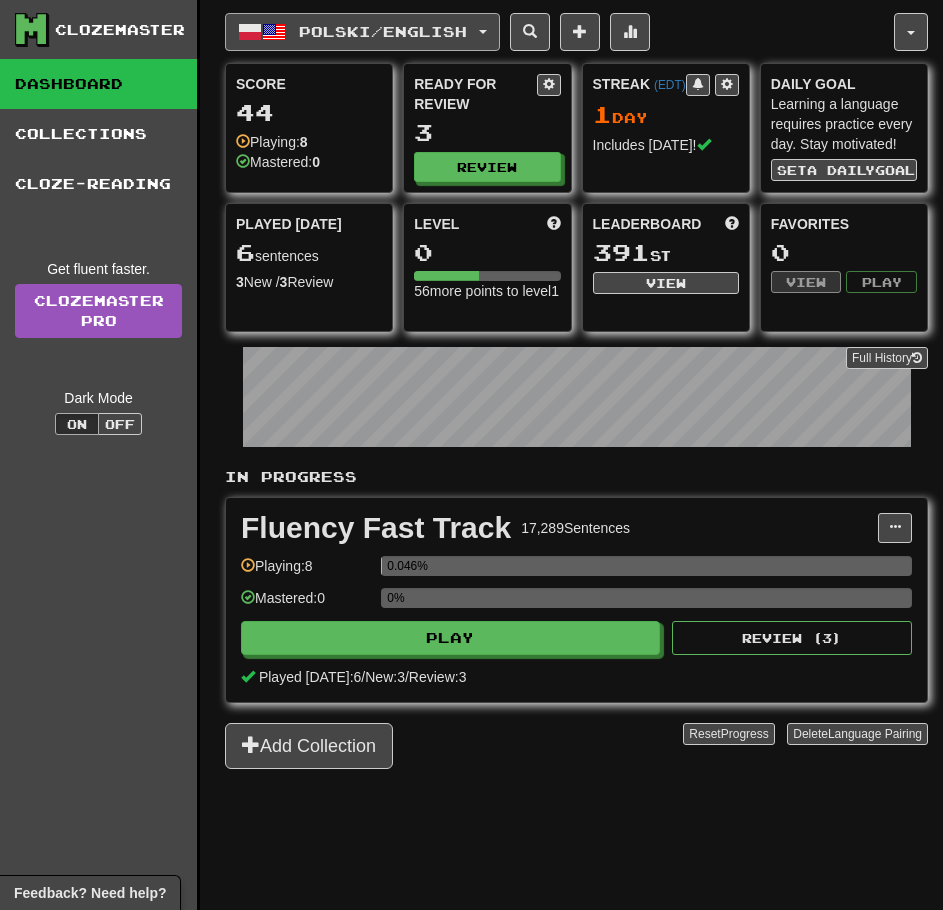 click on "Polski  /  English" at bounding box center (383, 31) 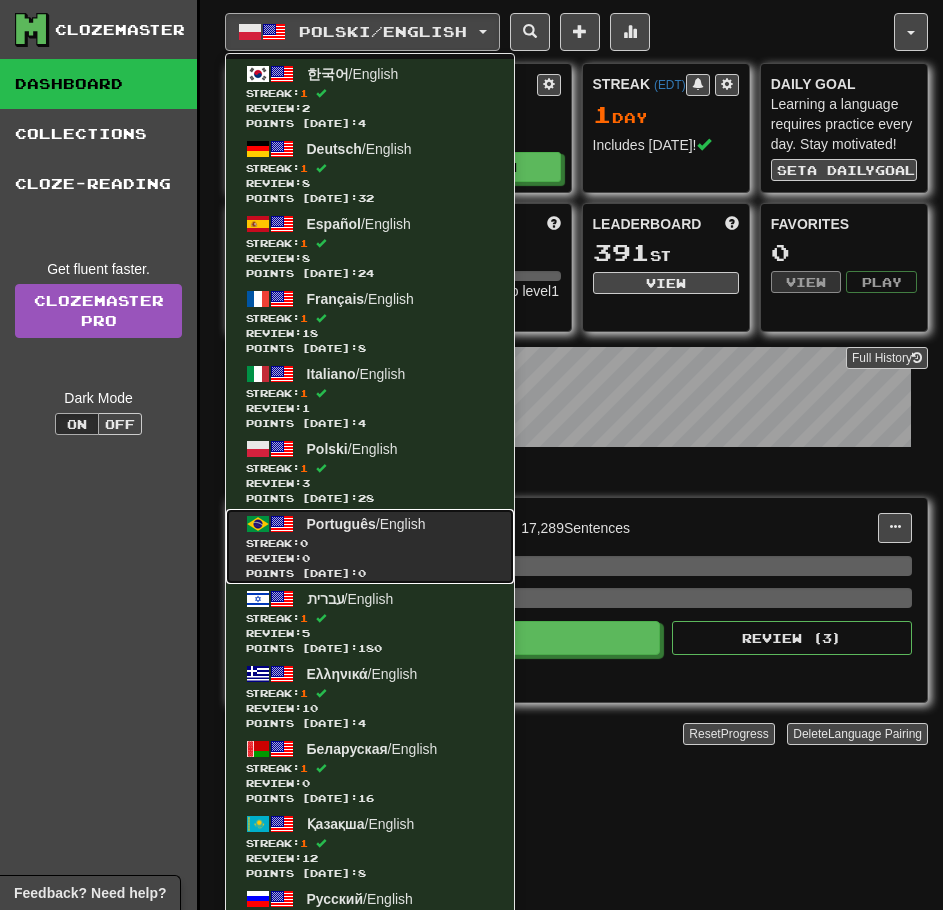 click on "Streak:  0" at bounding box center [370, 543] 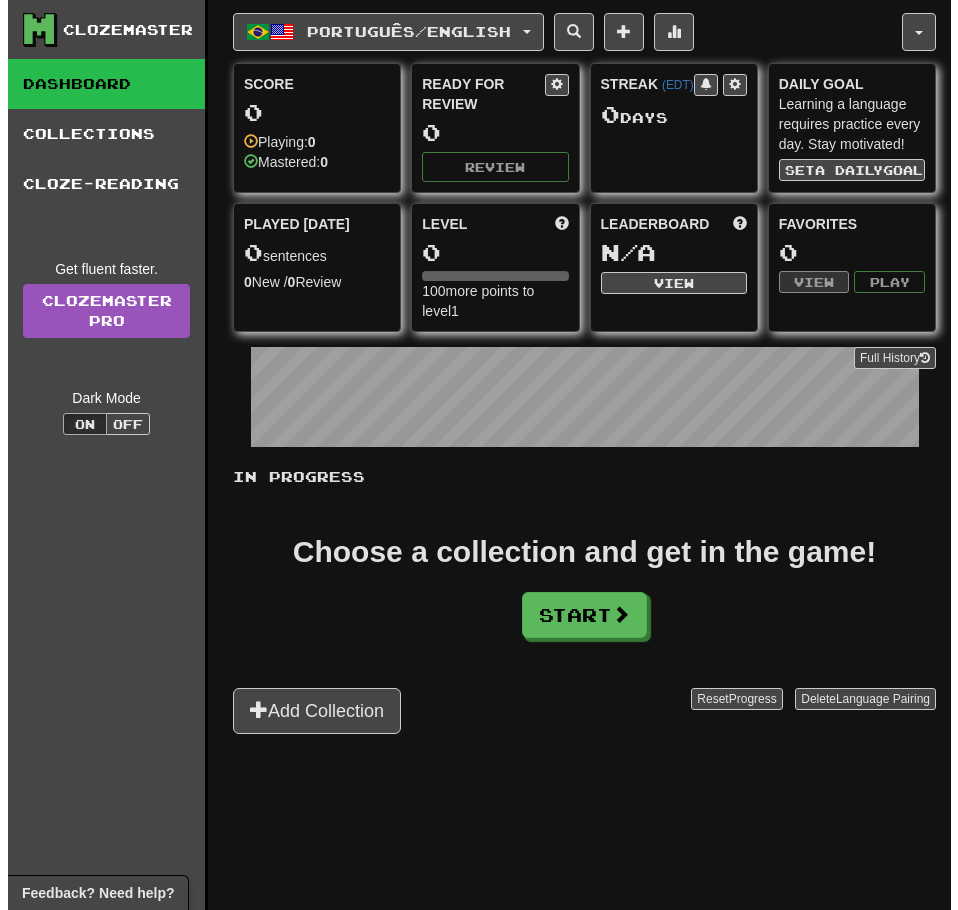 scroll, scrollTop: 0, scrollLeft: 0, axis: both 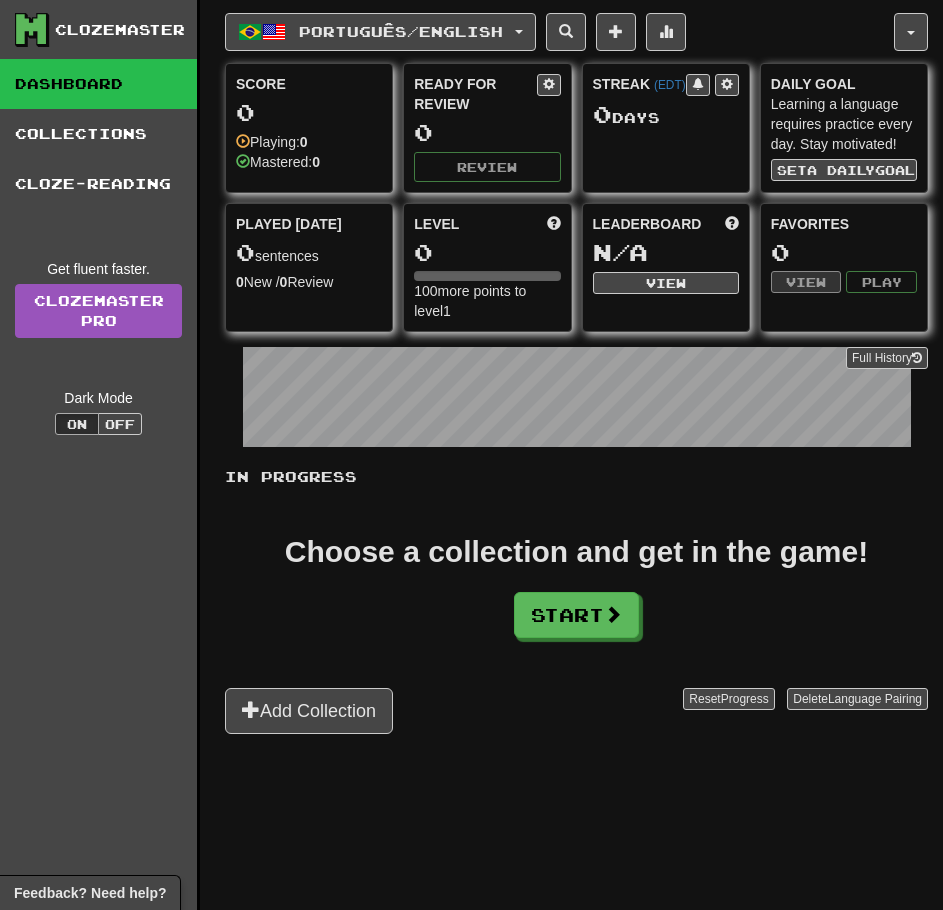 click on "In Progress Choose a collection and get in the game! Start   Add Collection Reset  Progress Delete  Language Pairing Dark Mode On Off" at bounding box center [576, 600] 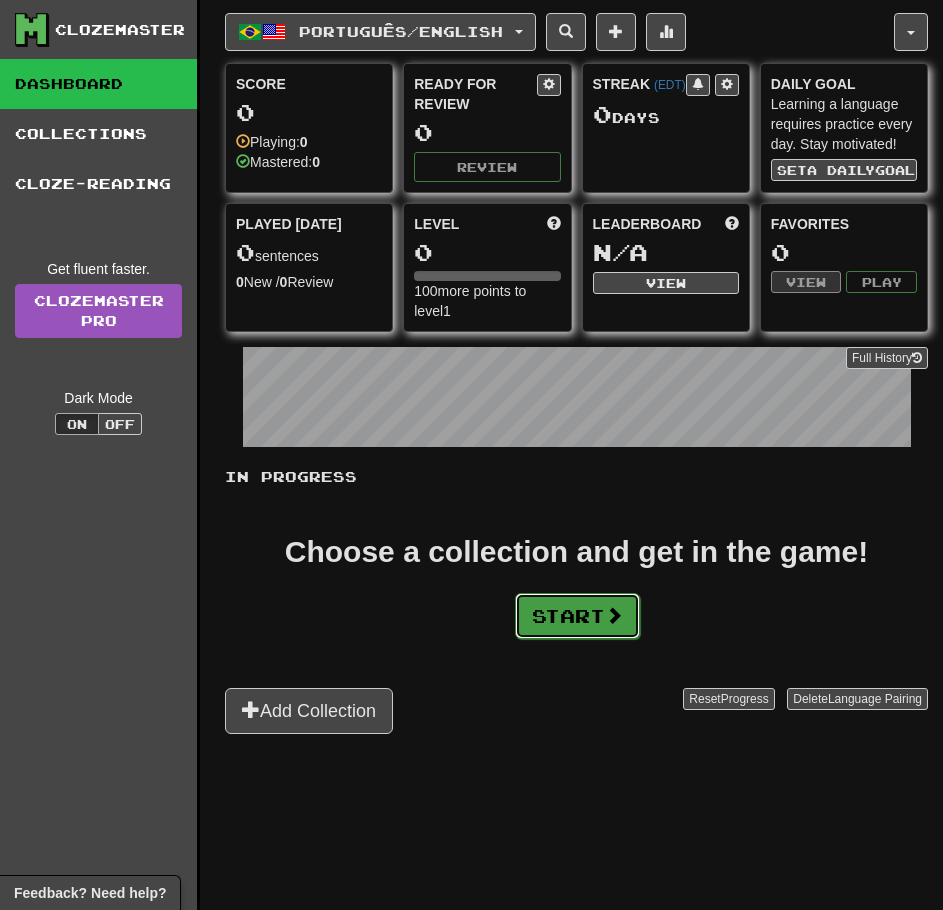 click on "Start" at bounding box center [577, 616] 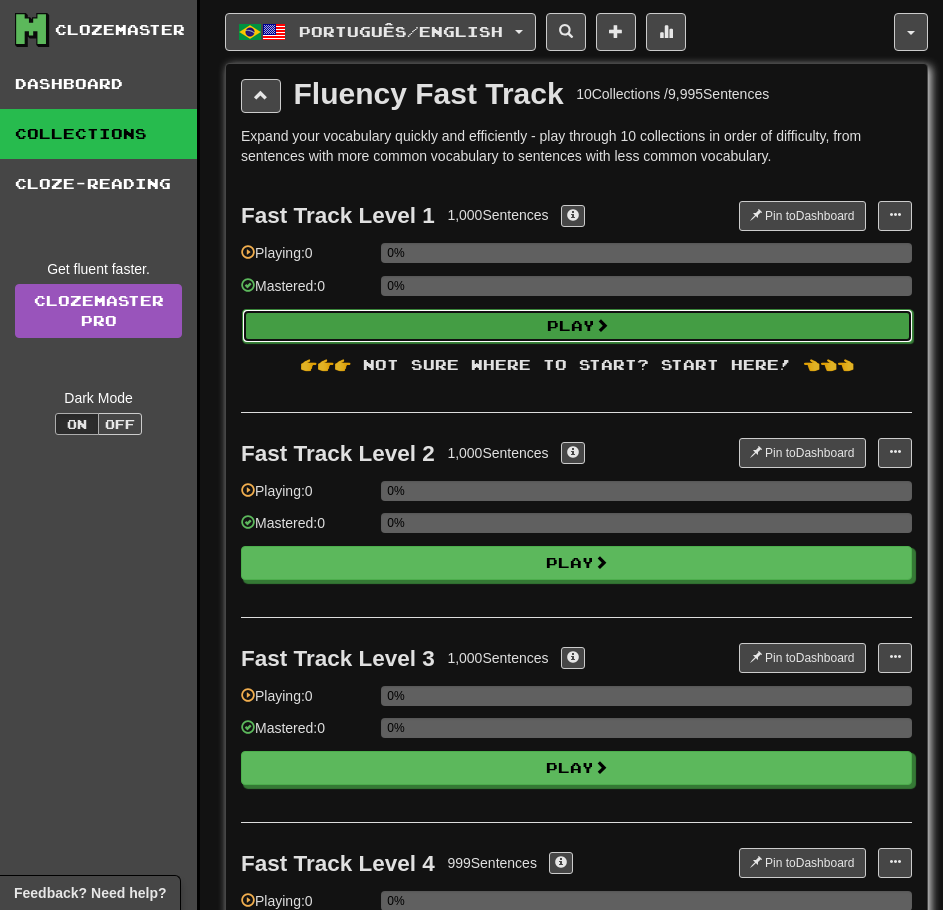 click on "Play" at bounding box center [577, 326] 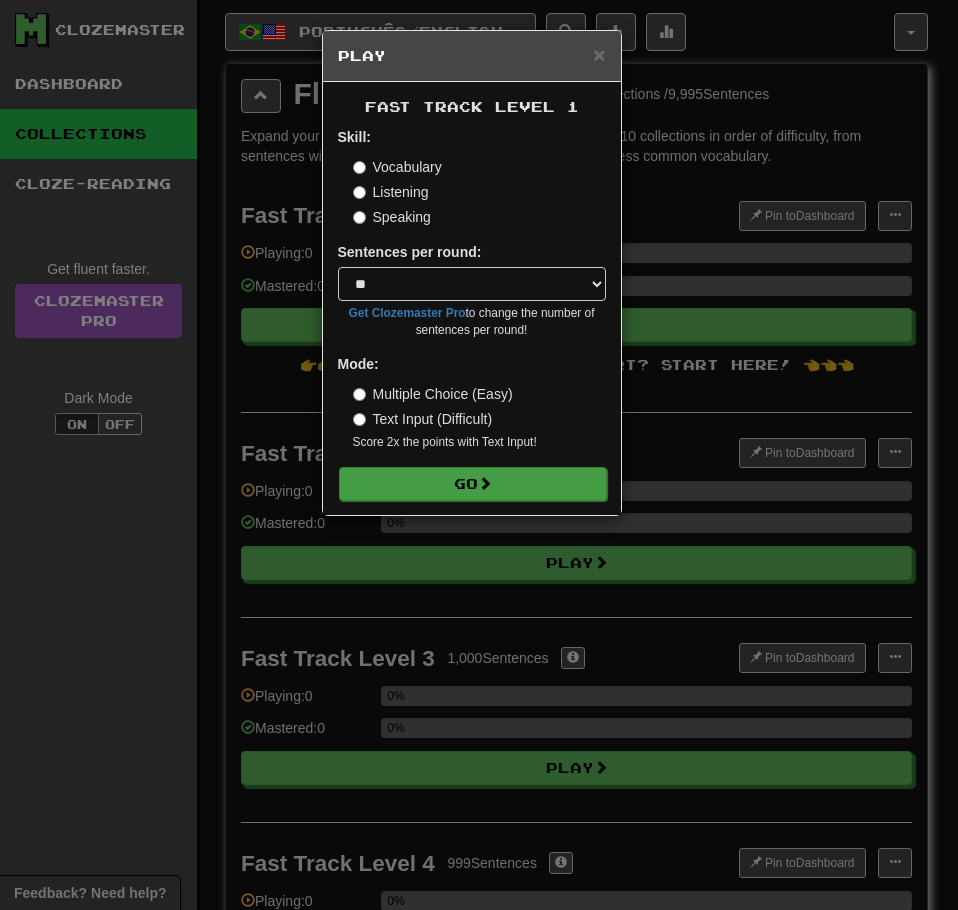 click on "Fast Track Level 1 Skill: Vocabulary Listening Speaking Sentences per round: * ** ** ** ** ** *** ******** Get Clozemaster Pro  to change the number of sentences per round! Mode: Multiple Choice (Easy) Text Input (Difficult) Score 2x the points with Text Input ! Go" at bounding box center (472, 298) 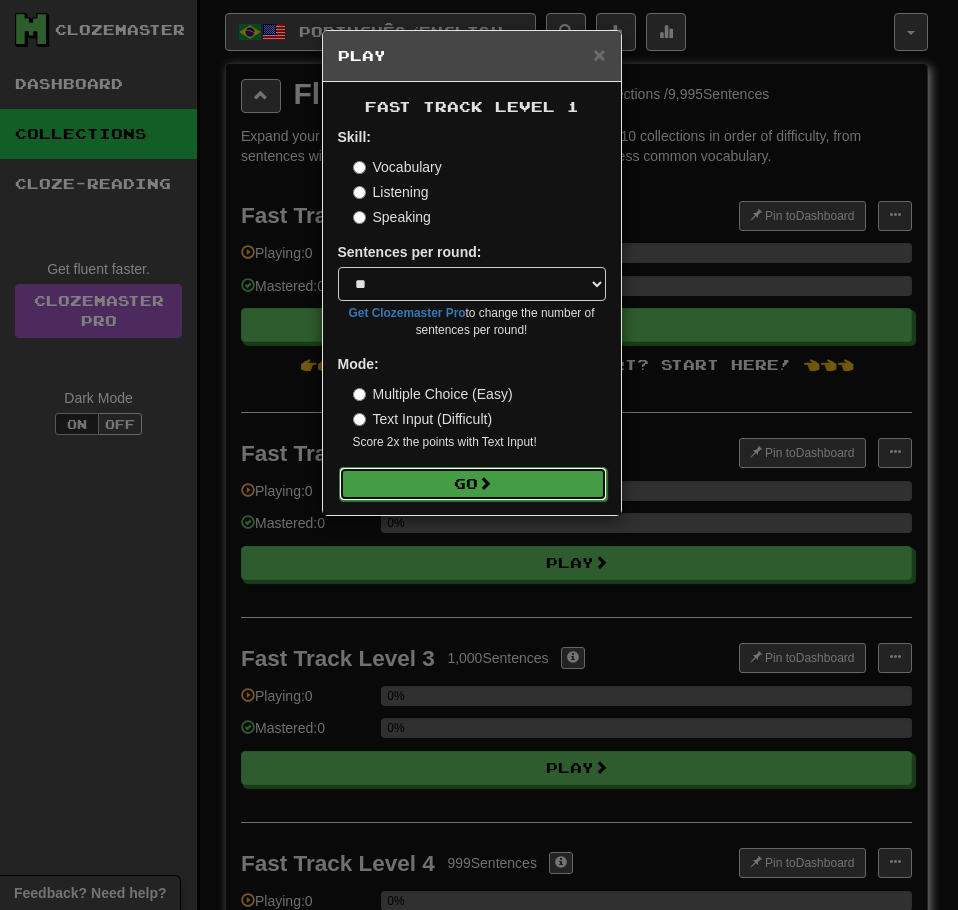 click on "Go" at bounding box center (473, 484) 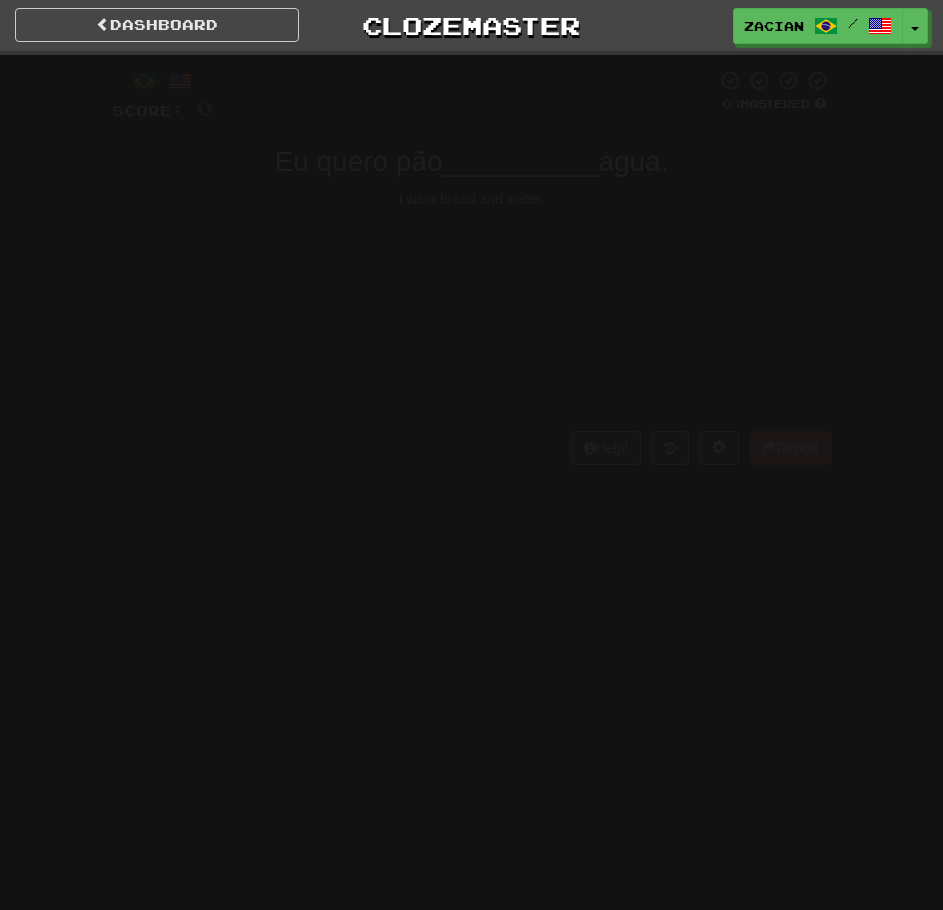 scroll, scrollTop: 0, scrollLeft: 0, axis: both 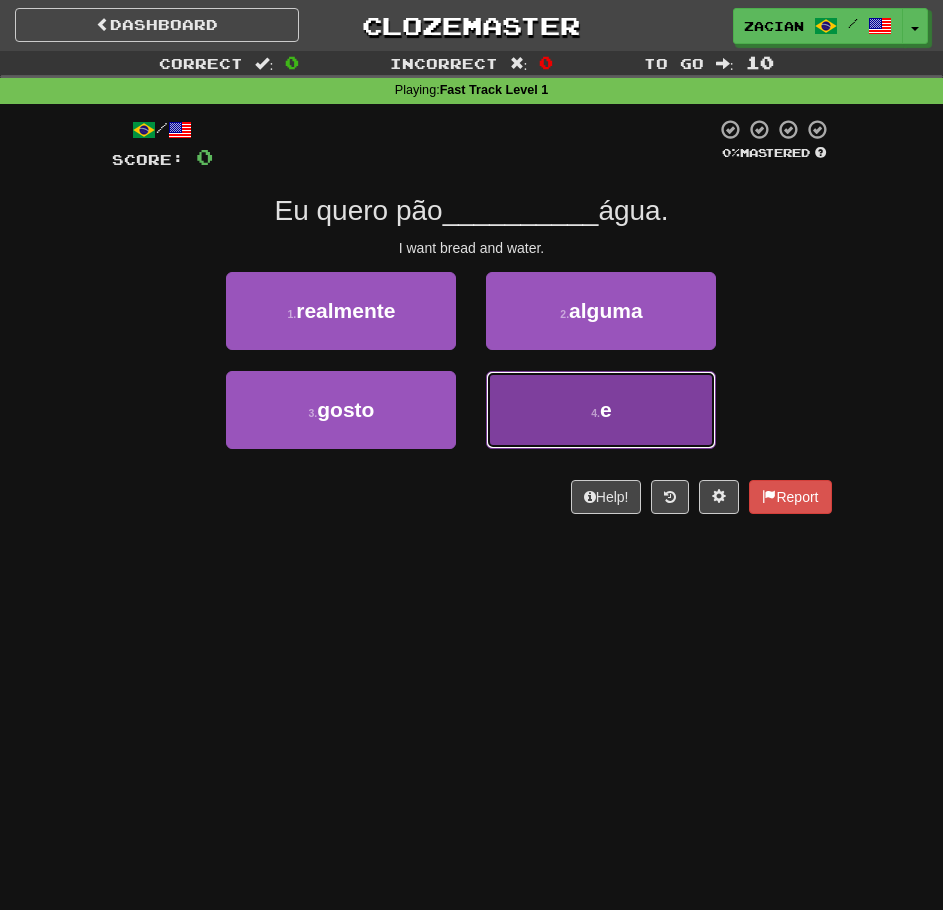 click on "4 .  e" at bounding box center (601, 410) 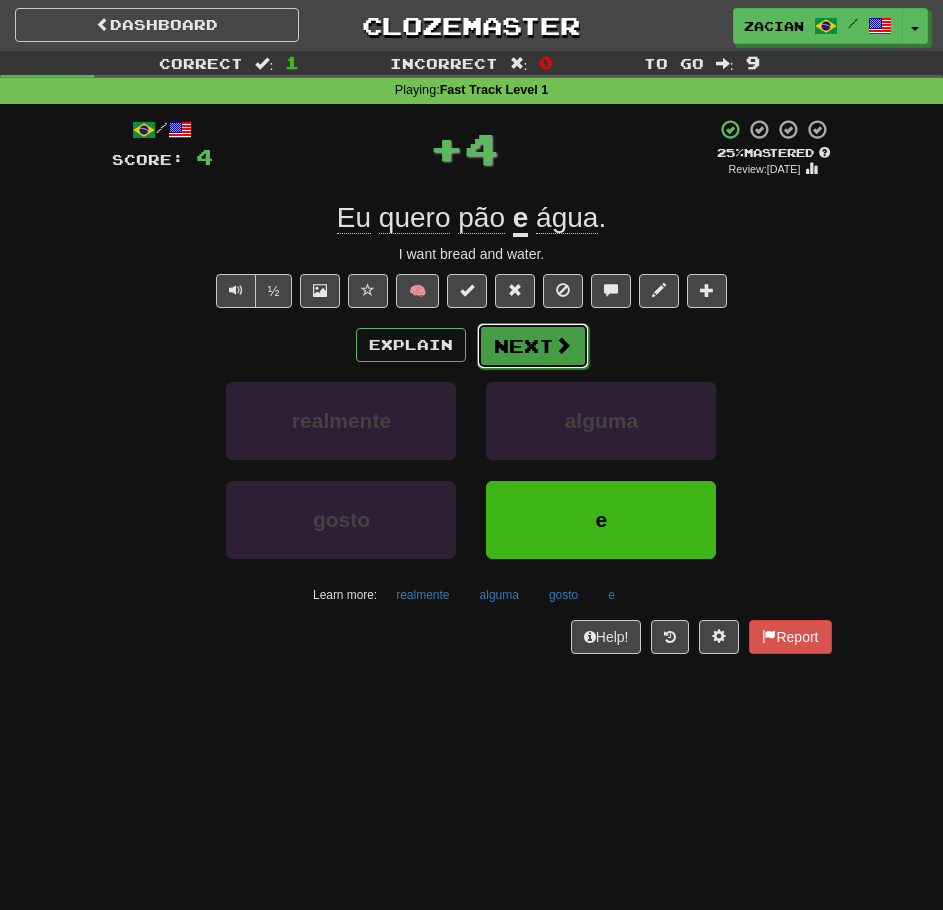 click on "Next" at bounding box center (533, 346) 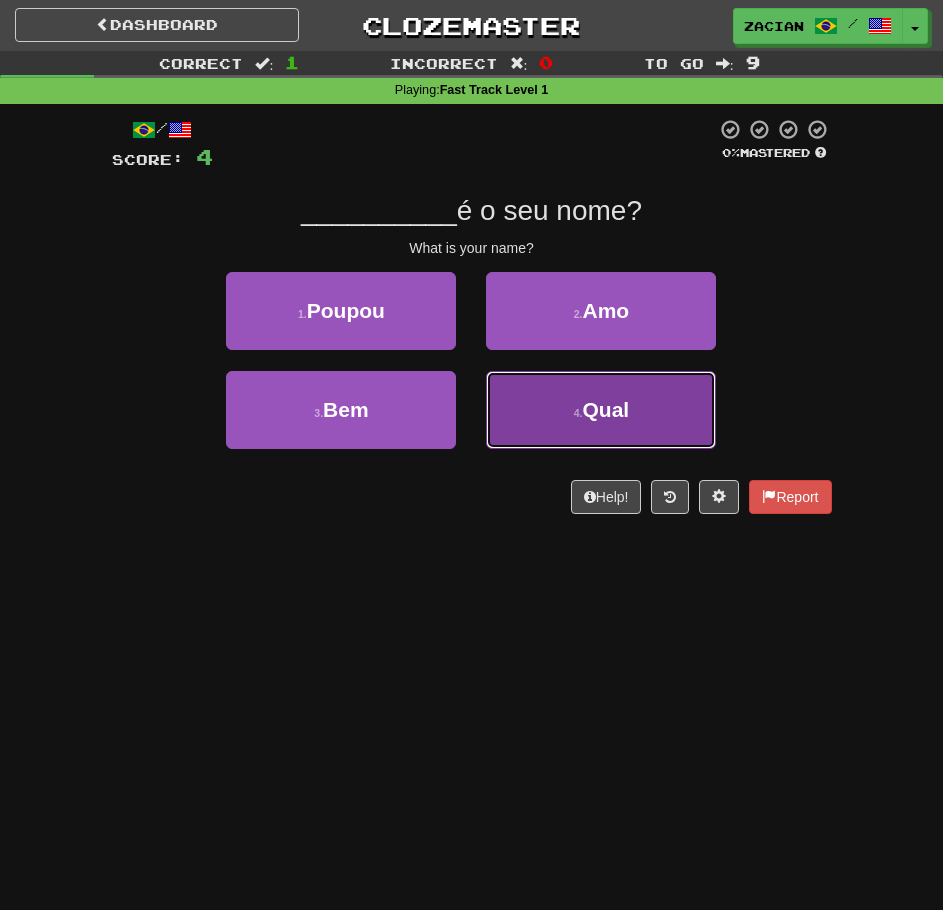 click on "4 .  Qual" at bounding box center (601, 410) 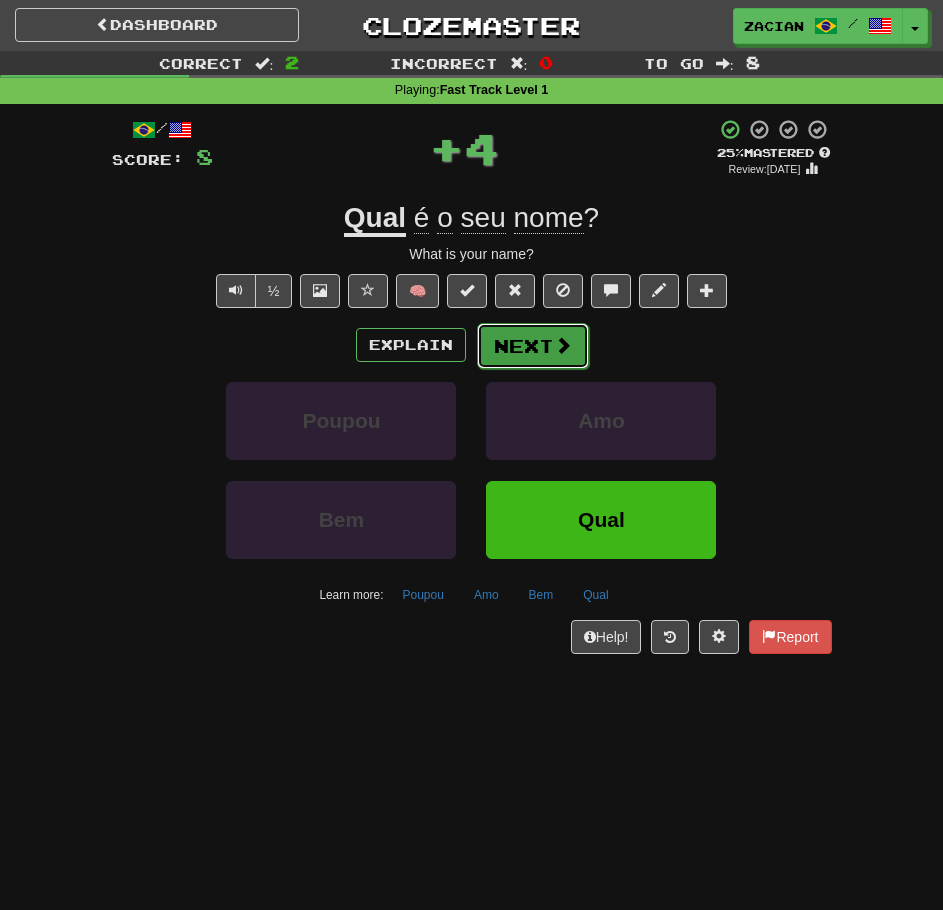 click on "Next" at bounding box center (533, 346) 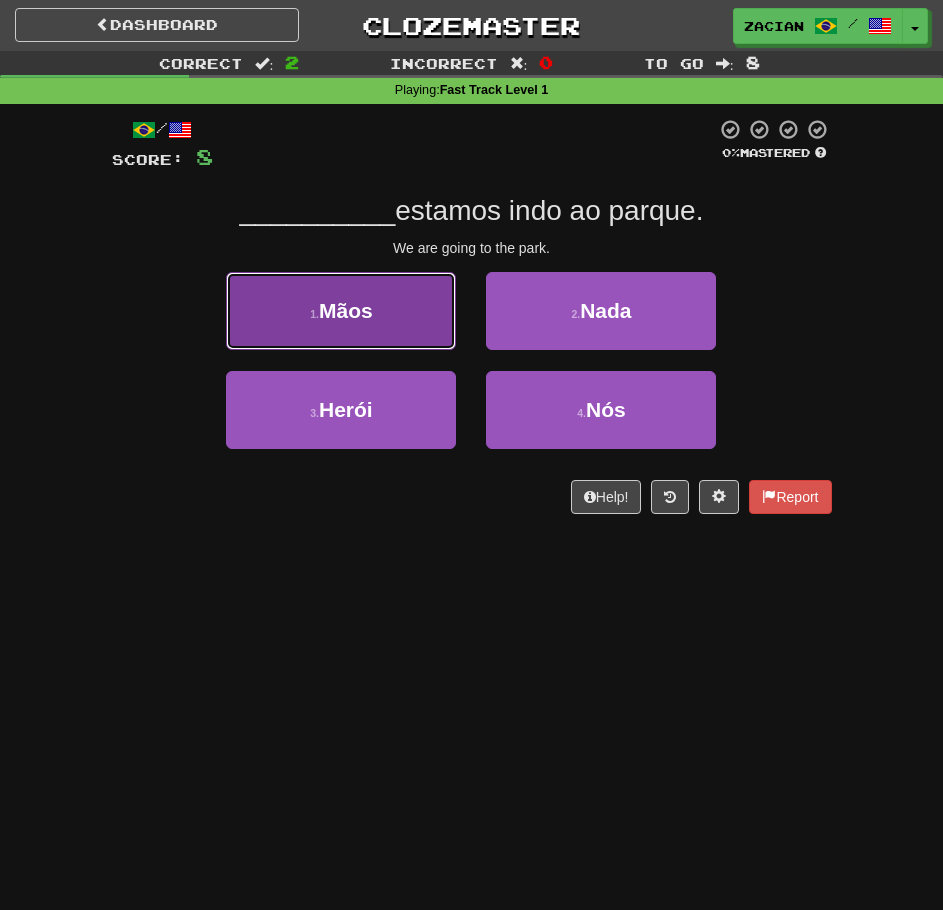 click on "1 .  Mãos" at bounding box center [341, 311] 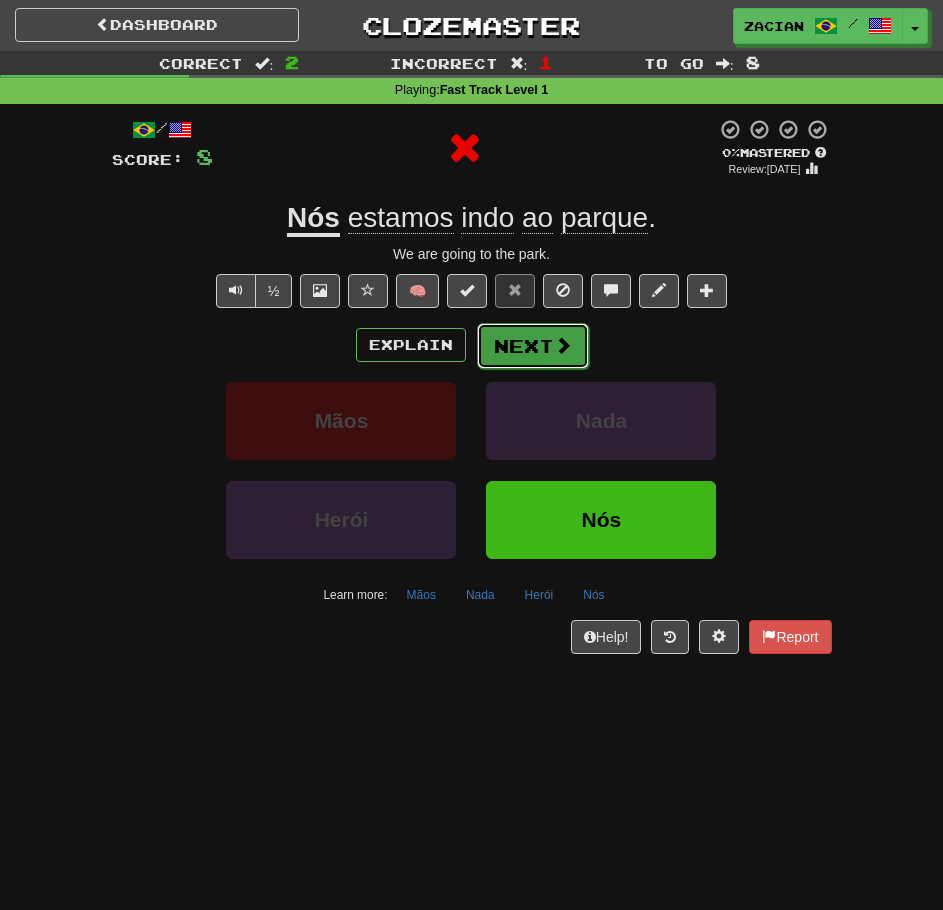 click on "Next" at bounding box center (533, 346) 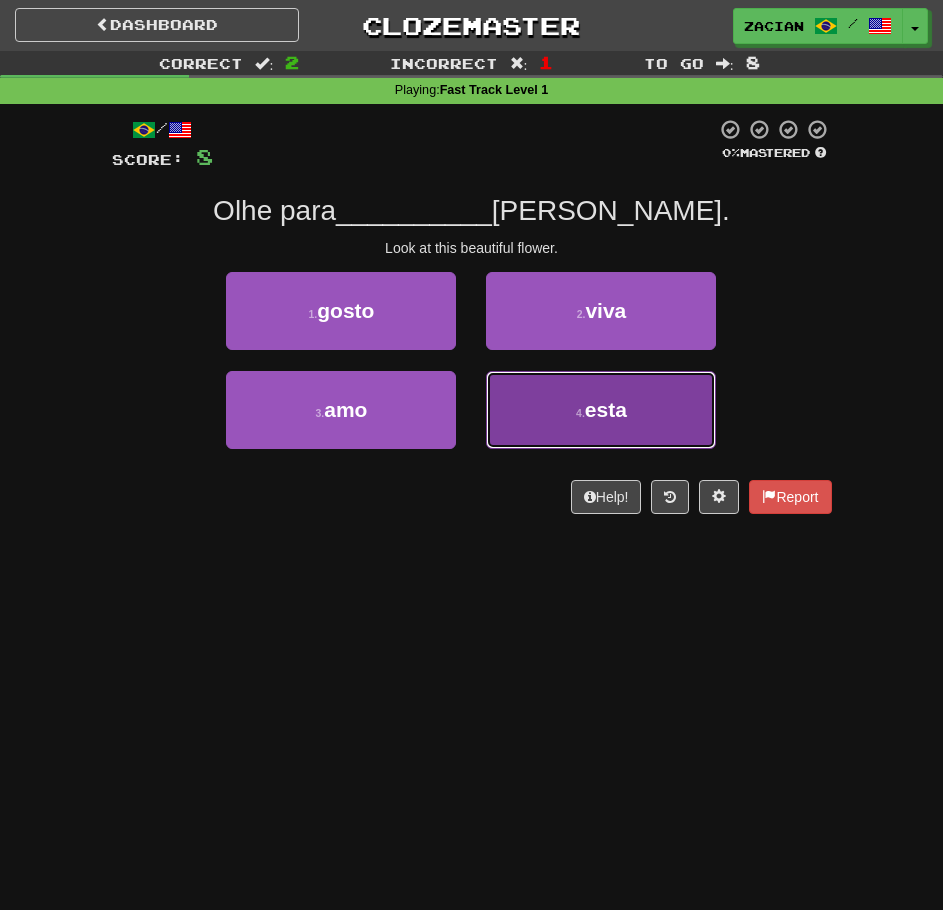 click on "4 .  esta" at bounding box center (601, 410) 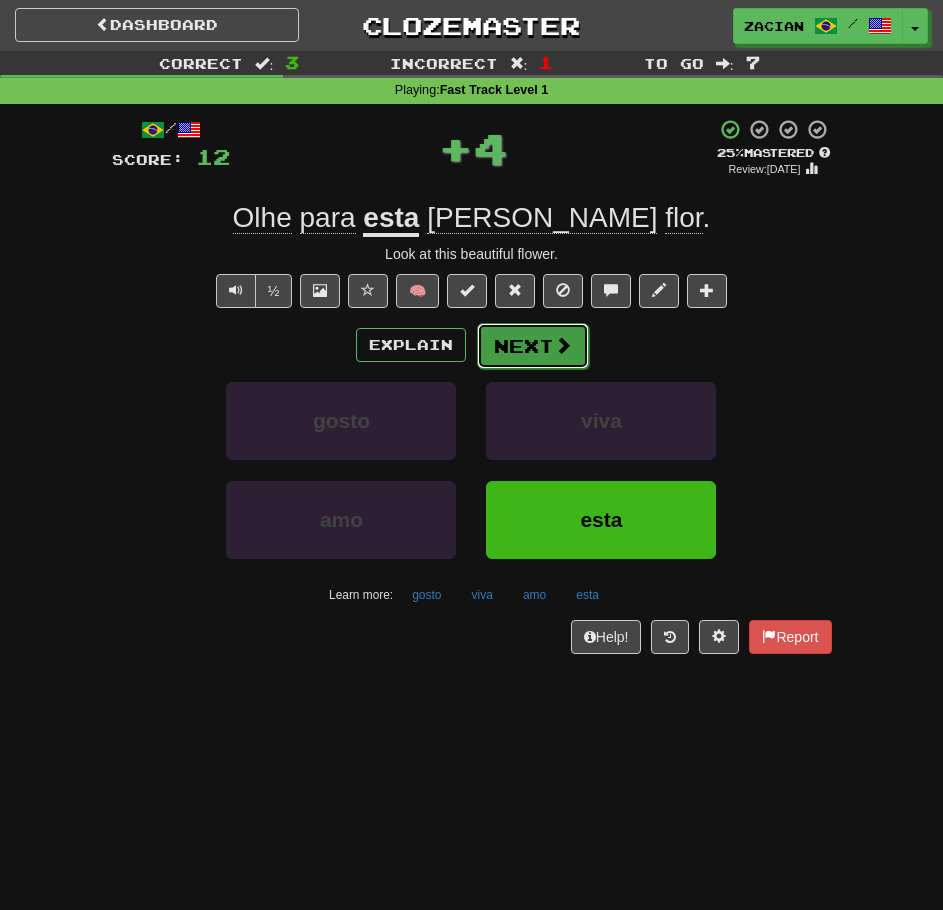 click on "Next" at bounding box center [533, 346] 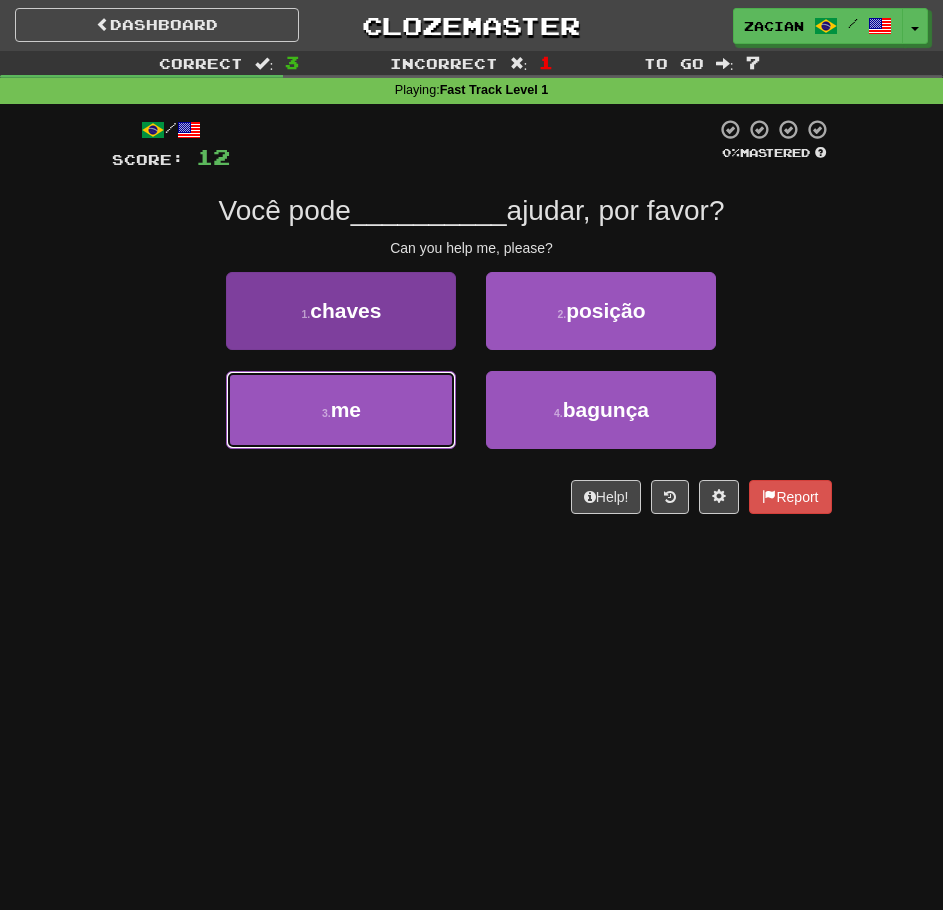 click on "3 .  me" at bounding box center (341, 410) 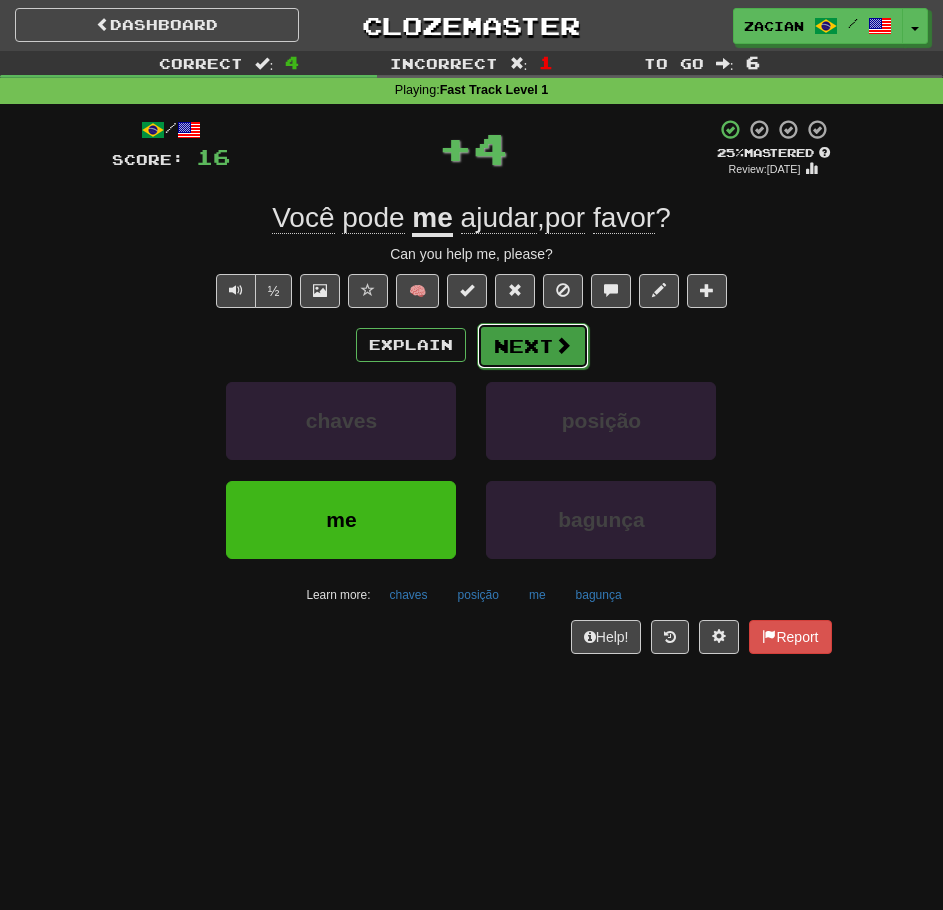 click at bounding box center (563, 345) 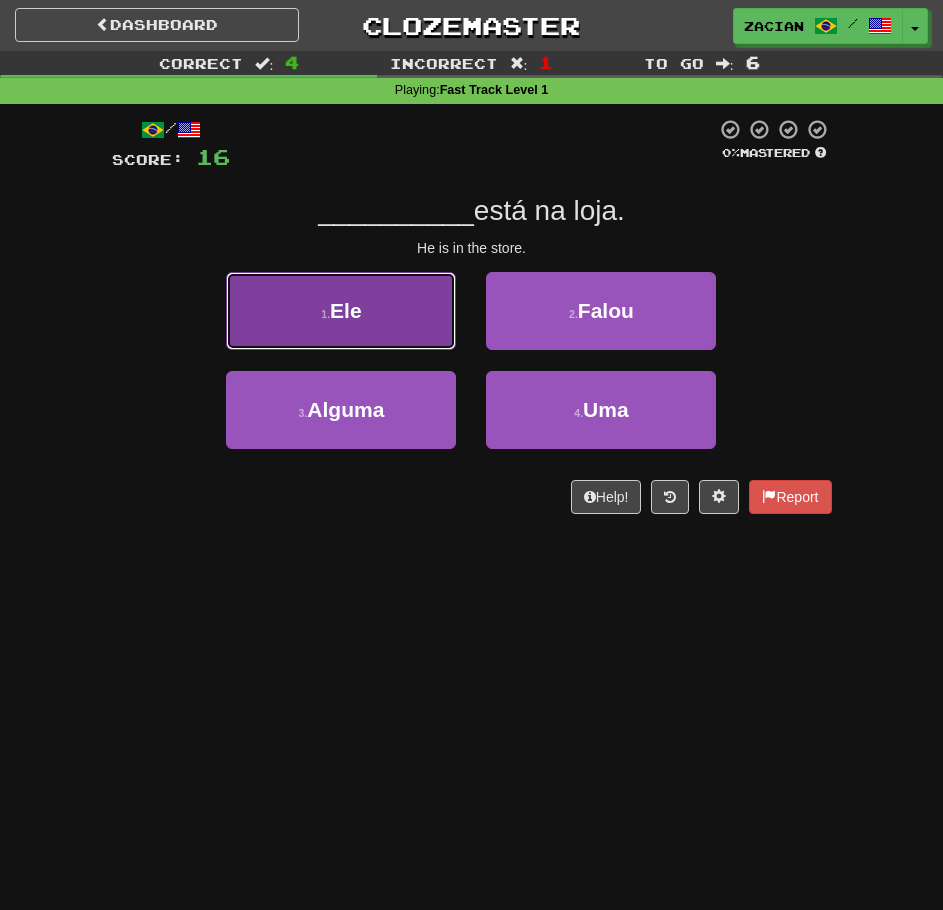 click on "Ele" at bounding box center [346, 310] 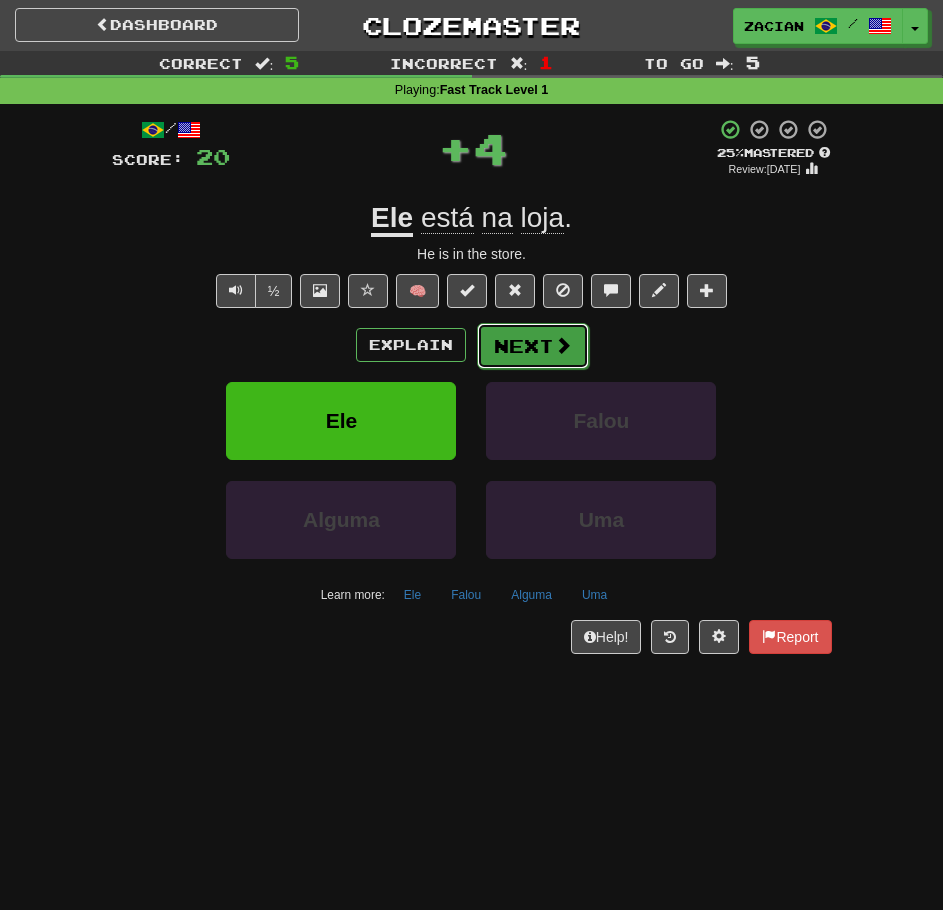 click on "Next" at bounding box center (533, 346) 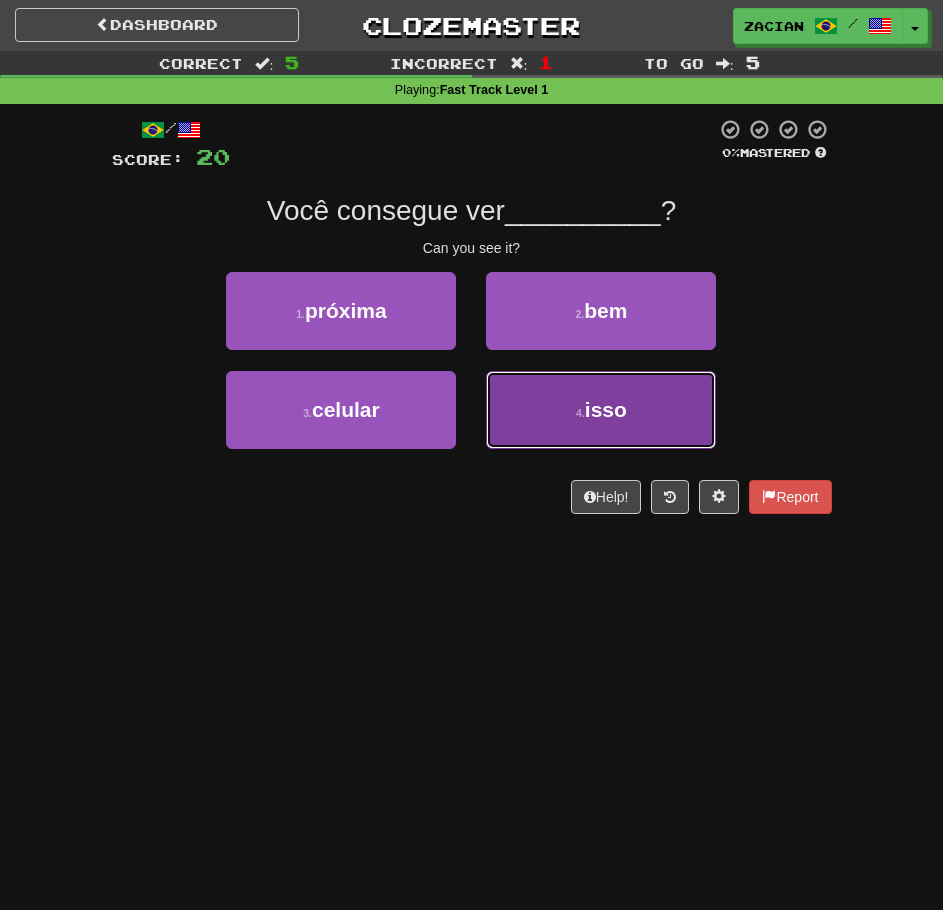 click on "4 .  isso" at bounding box center [601, 410] 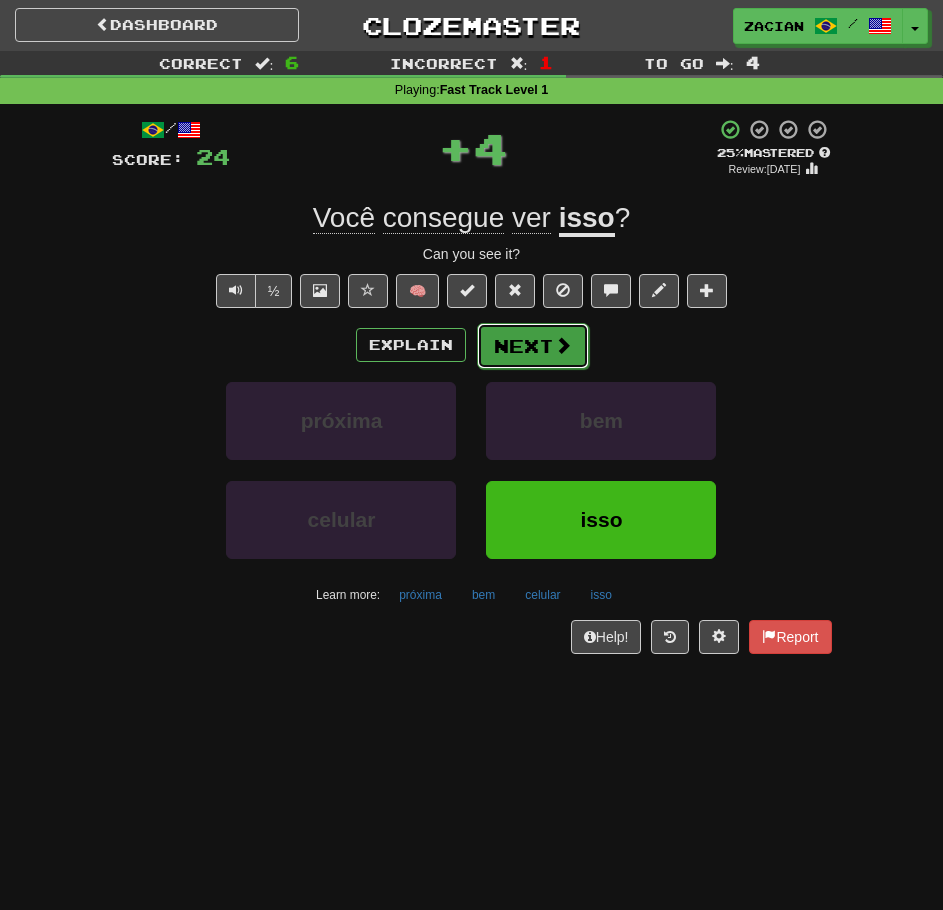 click on "Next" at bounding box center [533, 346] 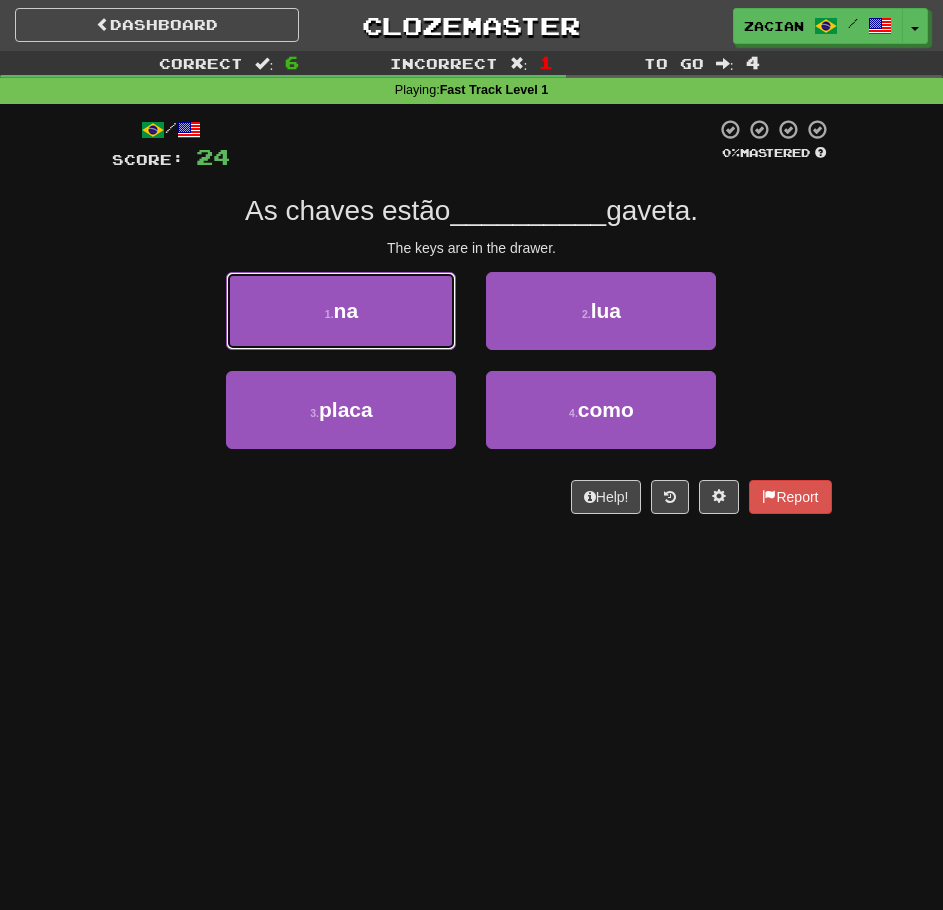 click on "1 .  na" at bounding box center (341, 311) 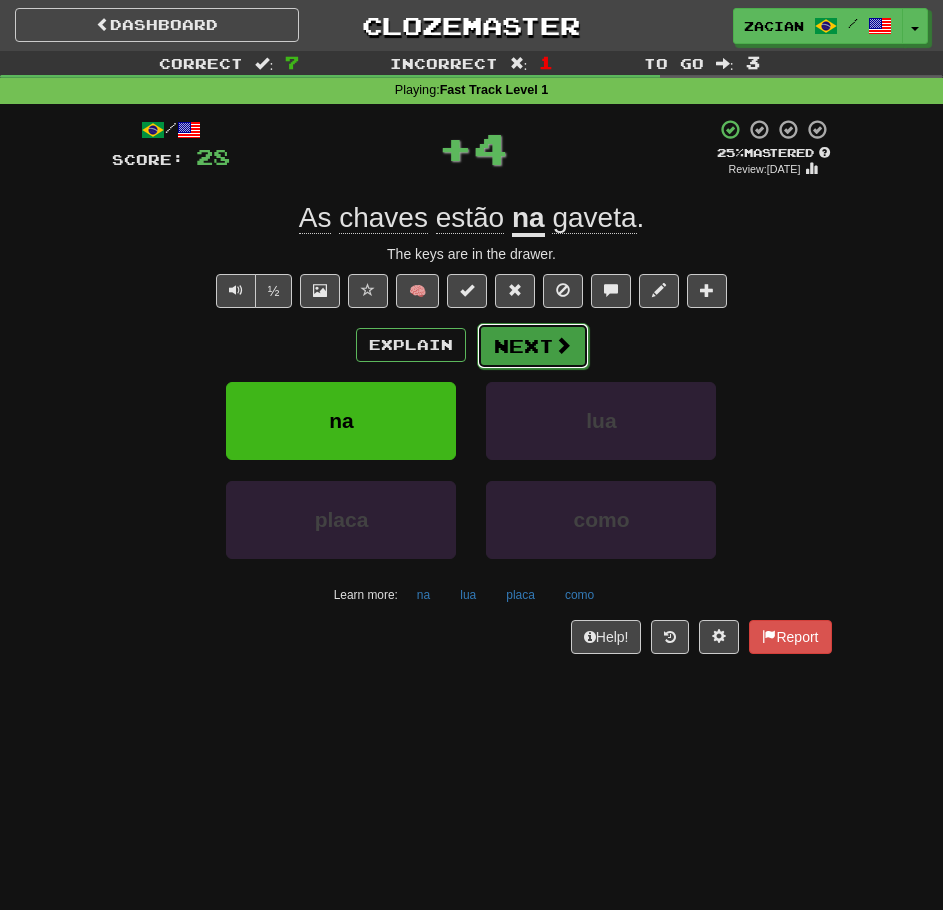 click on "Next" at bounding box center (533, 346) 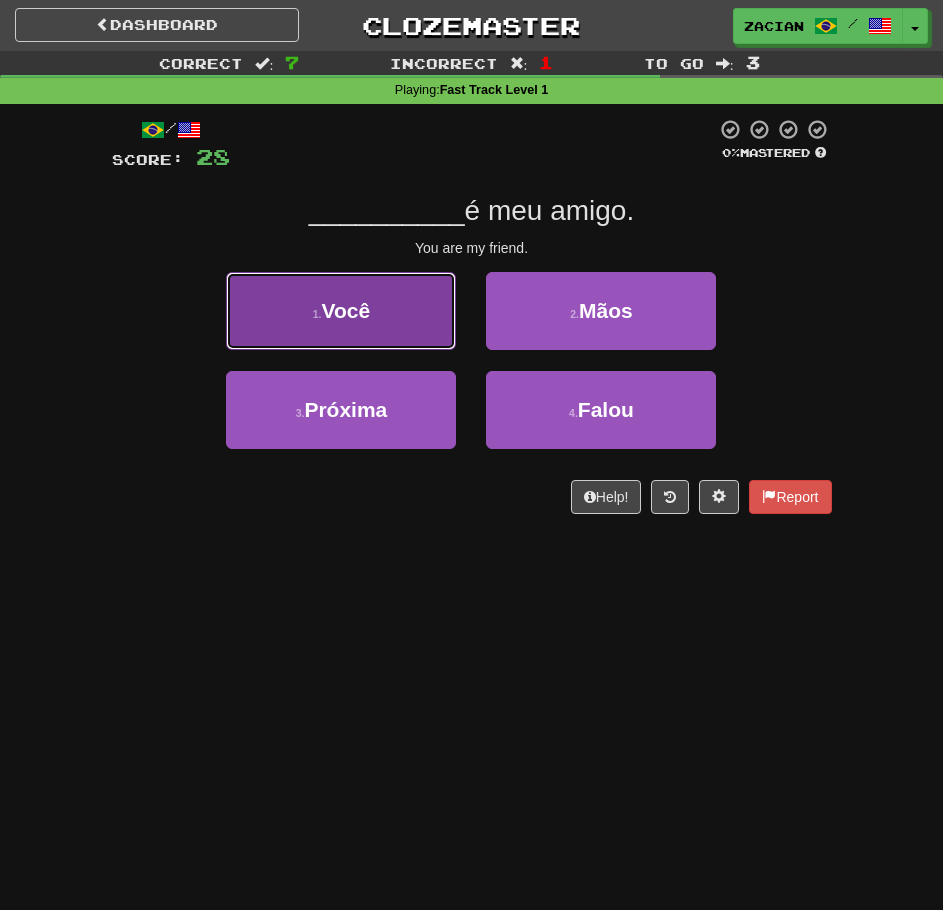click on "1 .  Você" at bounding box center (341, 311) 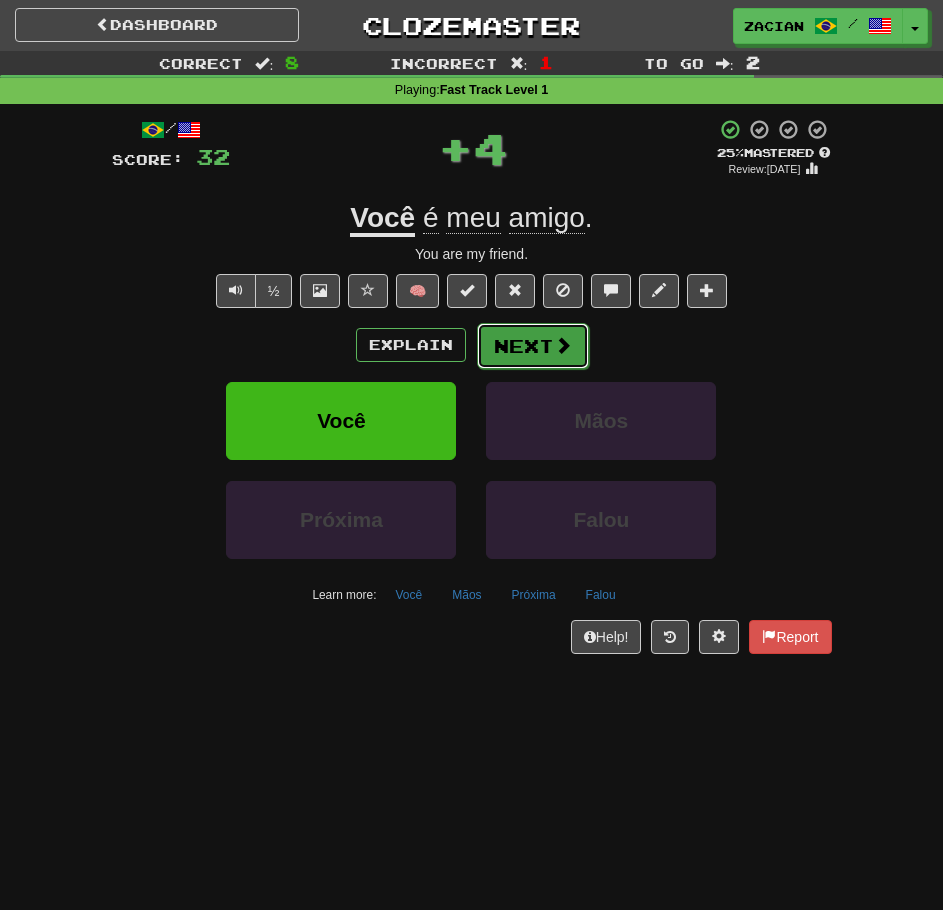 click on "Next" at bounding box center (533, 346) 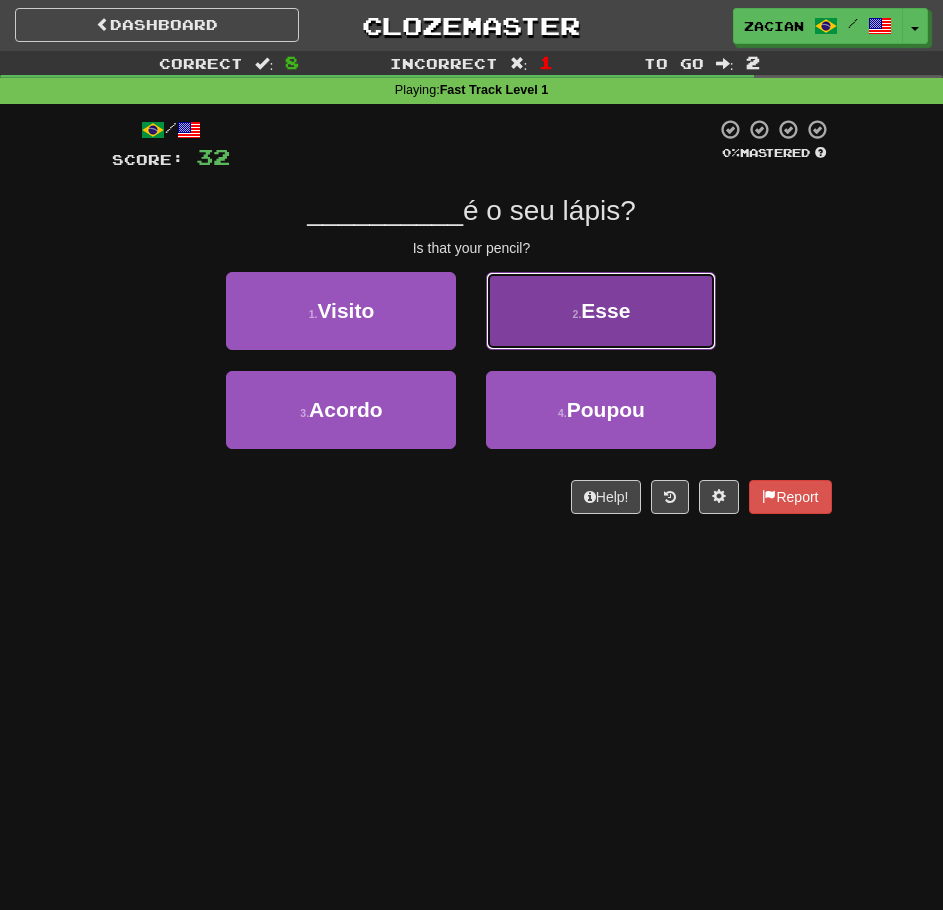click on "2 .  Esse" at bounding box center (601, 311) 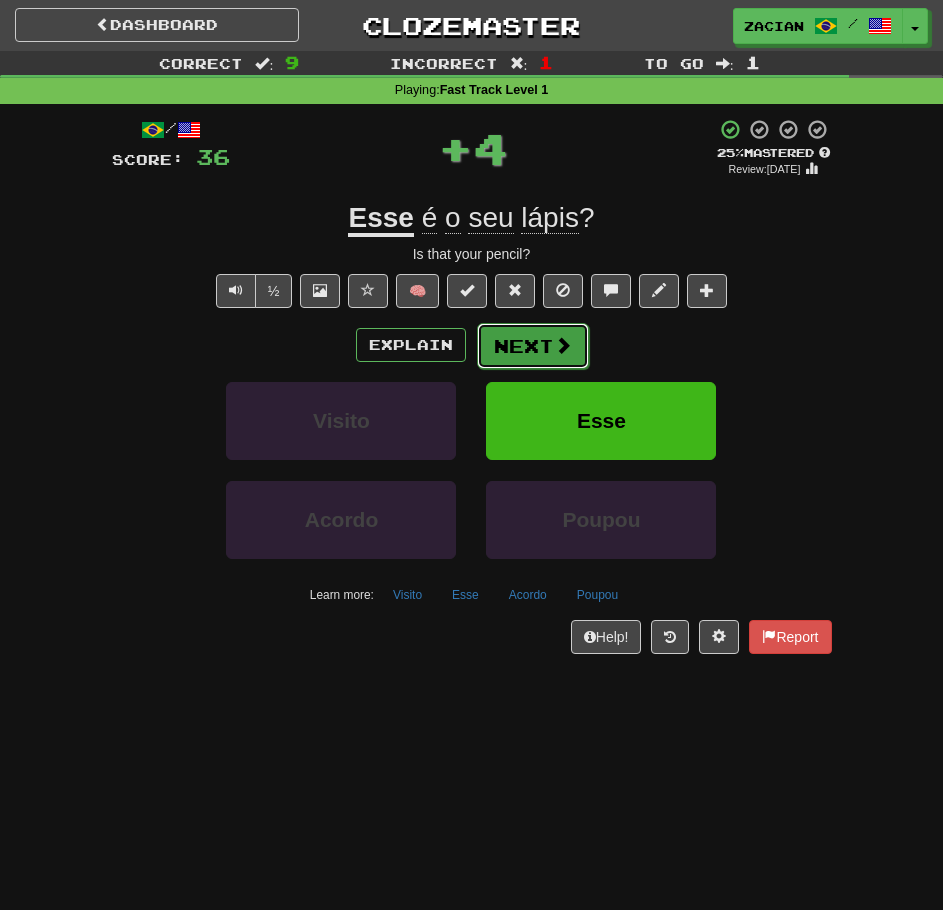 click on "Next" at bounding box center (533, 346) 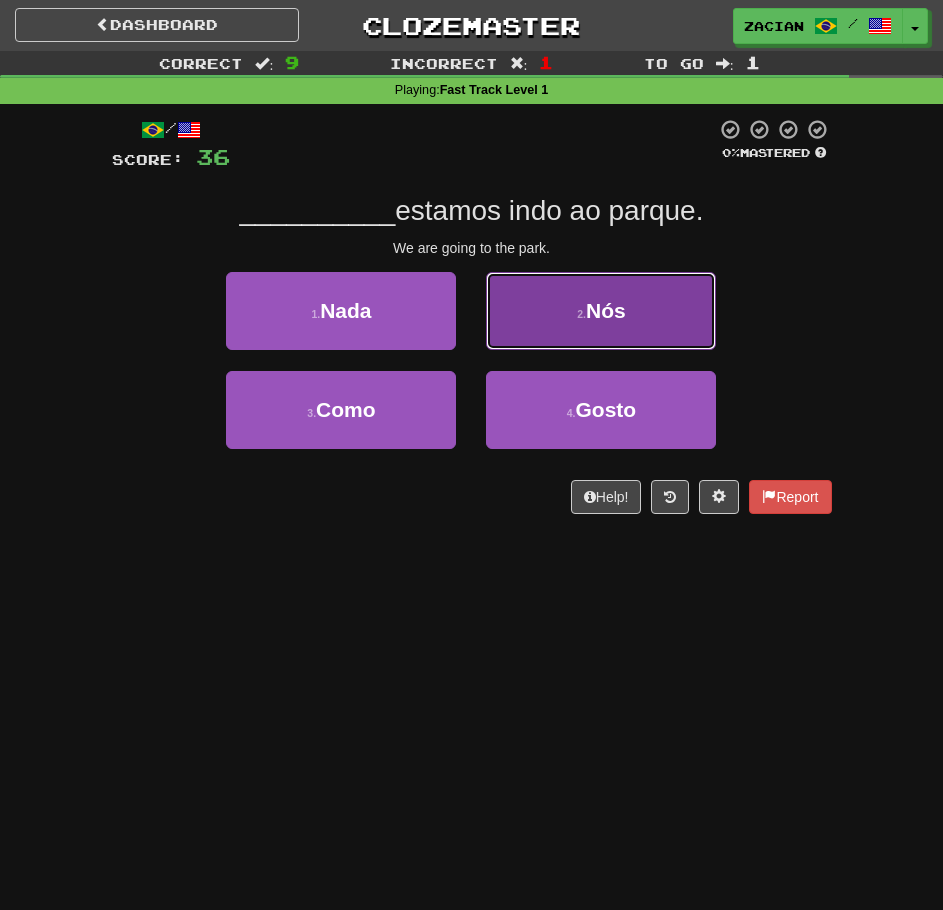 click on "2 .  Nós" at bounding box center (601, 311) 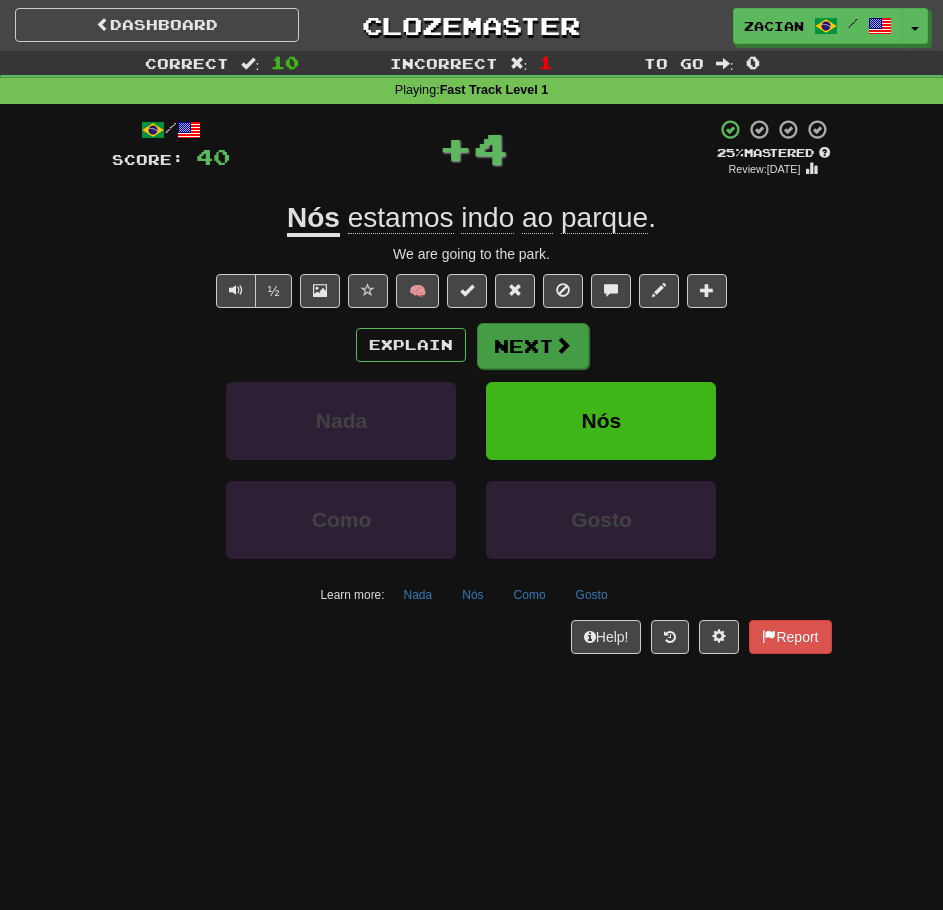 drag, startPoint x: 538, startPoint y: 370, endPoint x: 541, endPoint y: 356, distance: 14.3178215 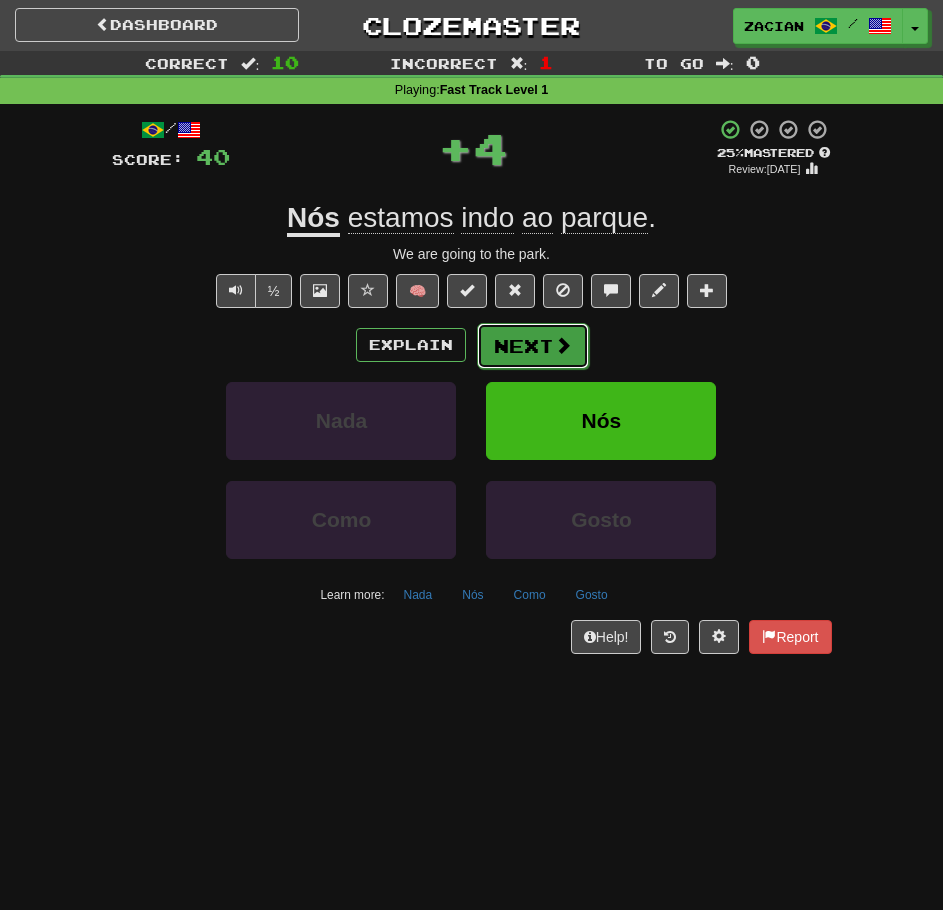 click on "Next" at bounding box center (533, 346) 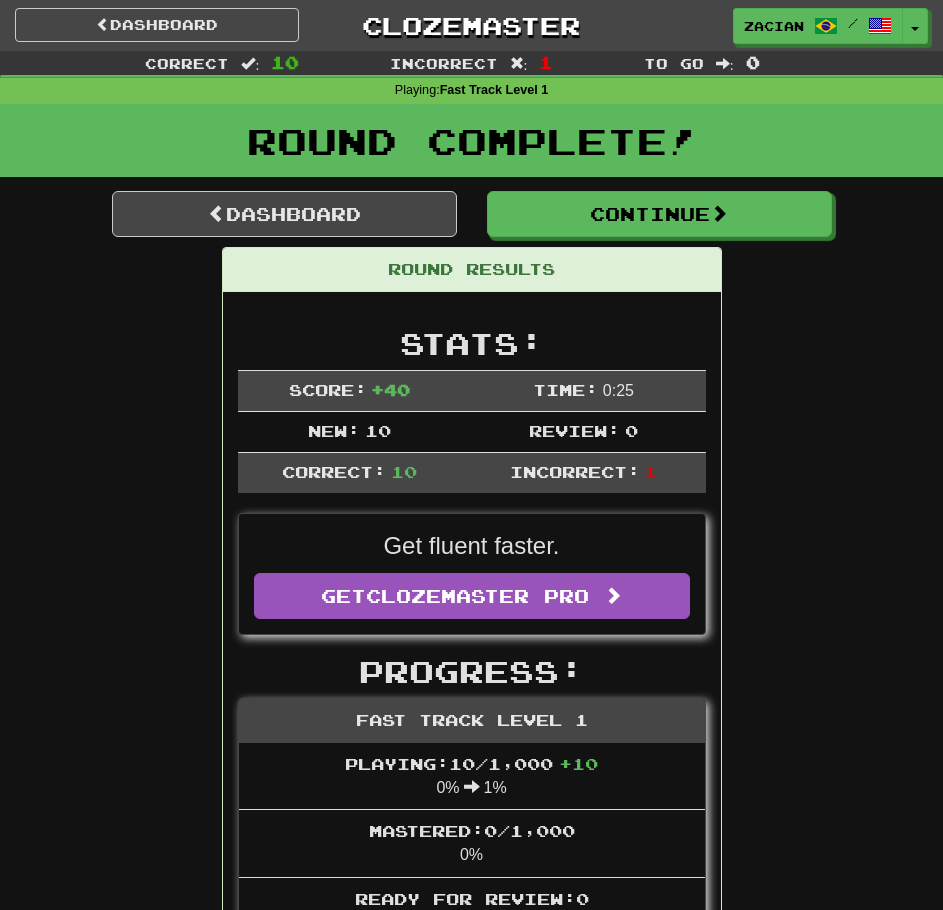 click on "Dashboard
Clozemaster
zacian
/
Toggle Dropdown
Dashboard
Leaderboard
Activity Feed
Notifications
Profile
Discussions
한국어
/
English
Streak:
1
Review:
2
Points Today: 4
Deutsch
/
English
Streak:
1
Review:
8
Points Today: 32
Español
/
English
Streak:
1
Review:
8
Points Today: 24
Français
/
English
Streak:
1
Review:
18
Points Today: 8
Italiano
/
English
Streak:
1
Review:
1
Points Today: 4
Polski
/
English
Streak:
1
Review:
3
Points Today: 28
Português
/
English
Streak:
0
Review:
0
Points Today: 0
עברית
/
English
Streak:
1" at bounding box center (471, 22) 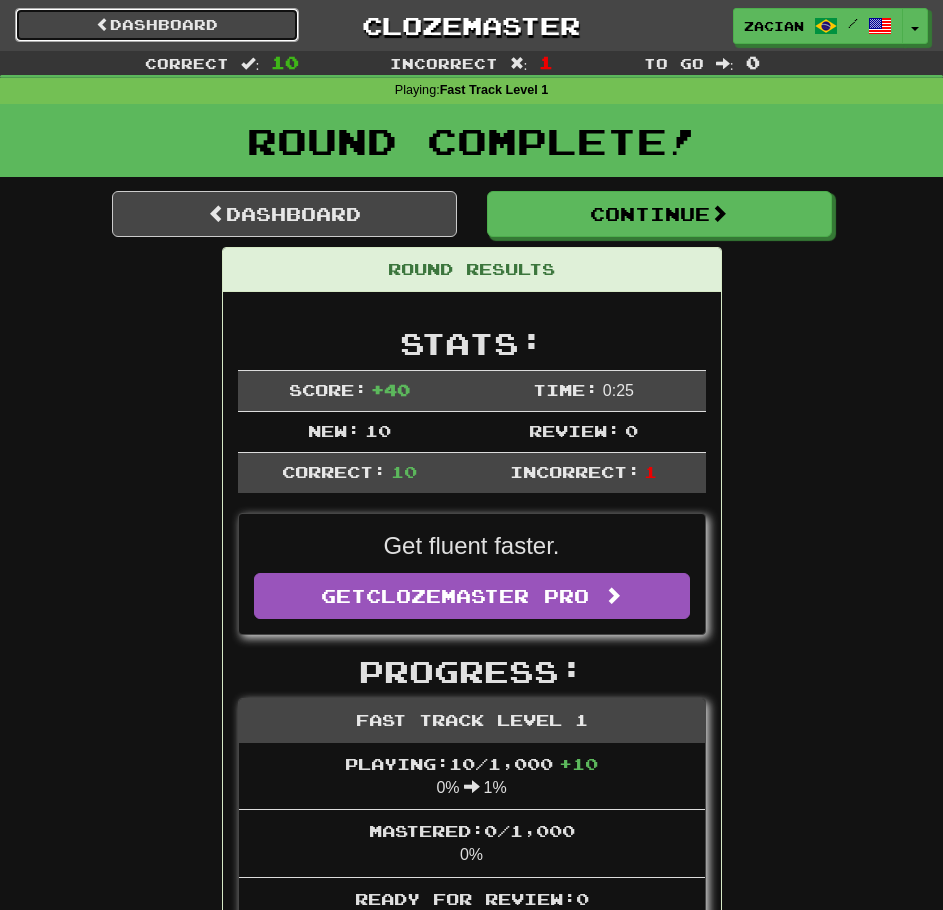 click on "Dashboard" at bounding box center (157, 25) 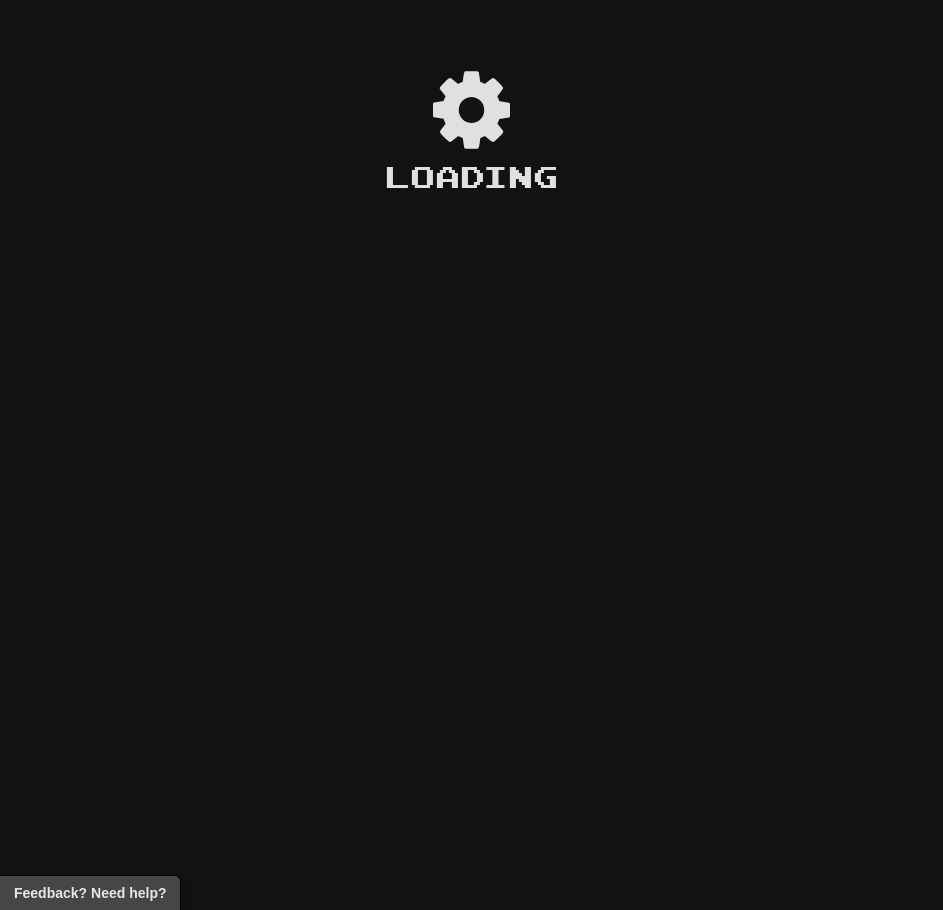 scroll, scrollTop: 0, scrollLeft: 0, axis: both 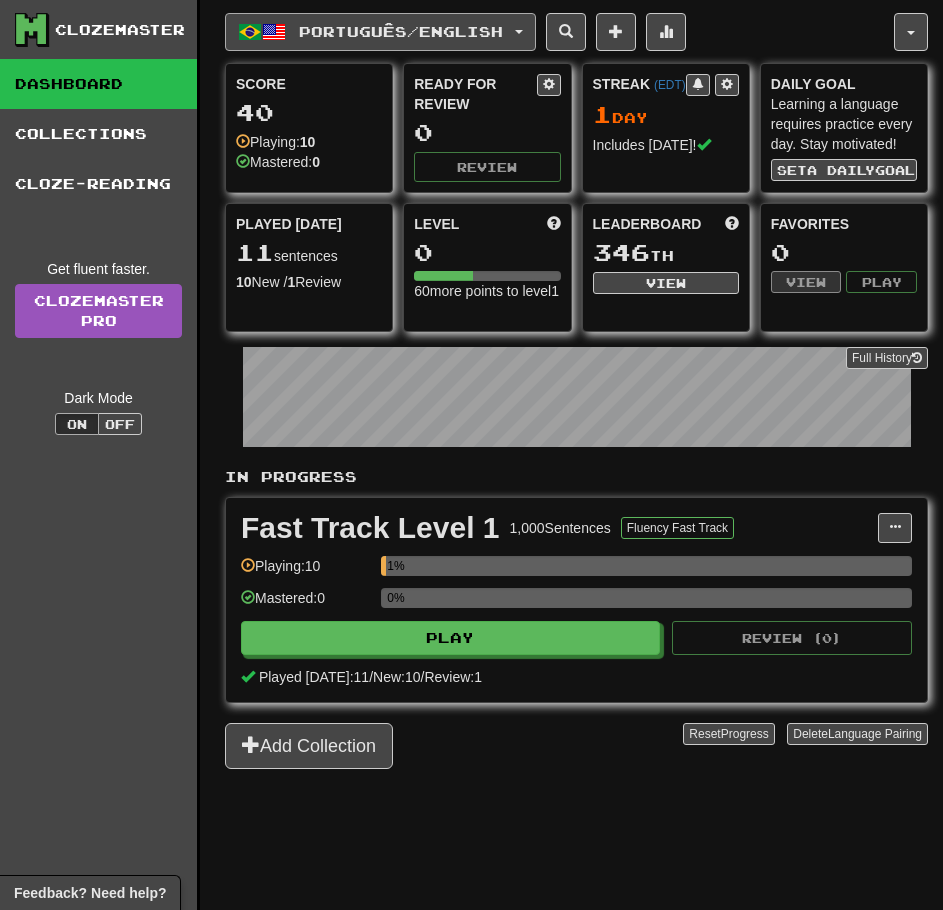 click on "Português  /  English" at bounding box center [380, 32] 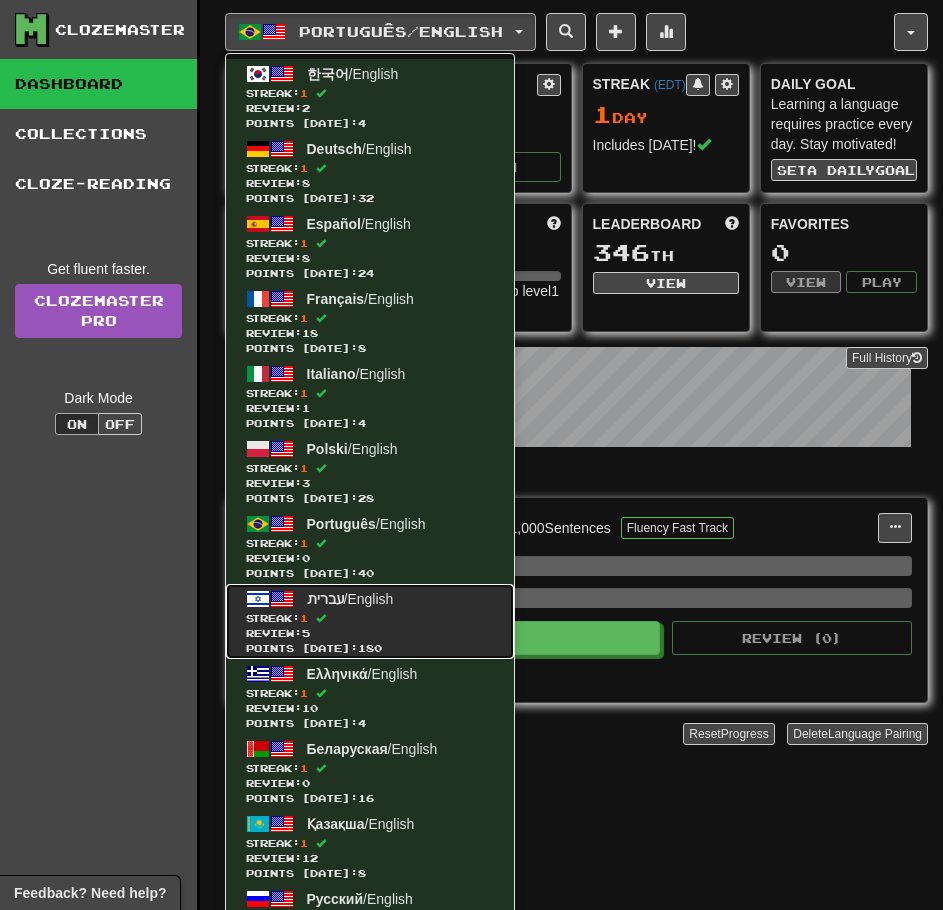click on "עברית  /  English Streak:  1   Review:  5 Points today:  180" at bounding box center (370, 621) 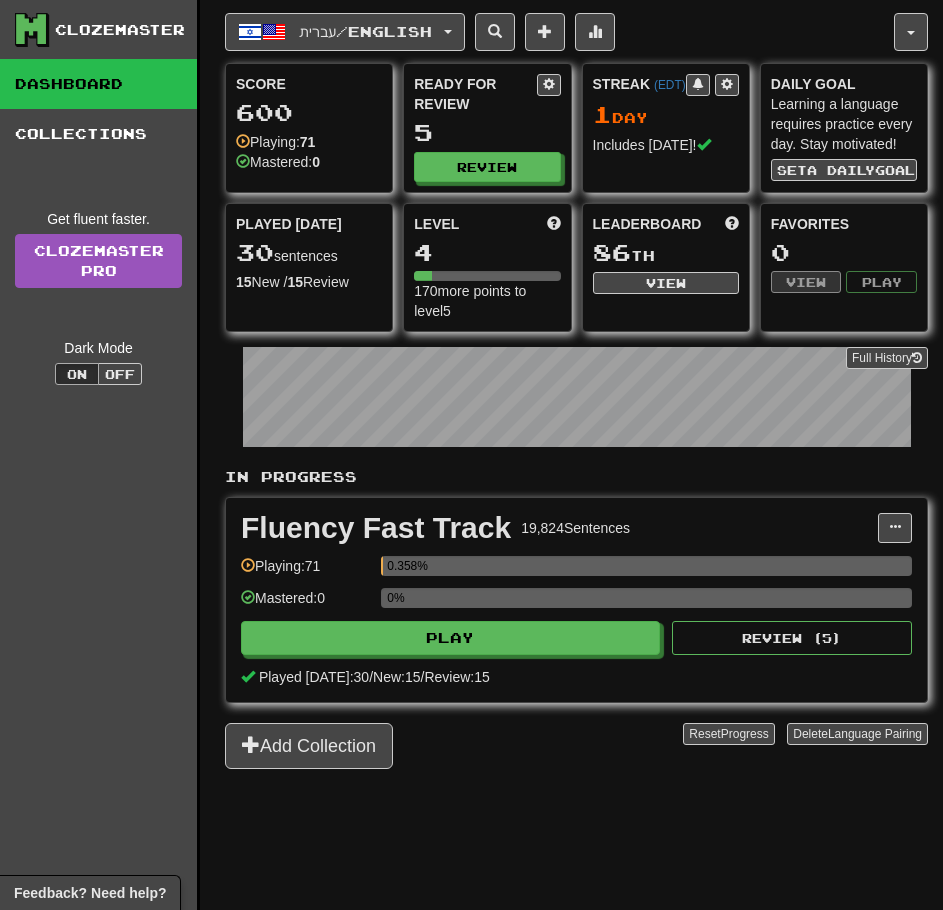 scroll, scrollTop: 0, scrollLeft: 0, axis: both 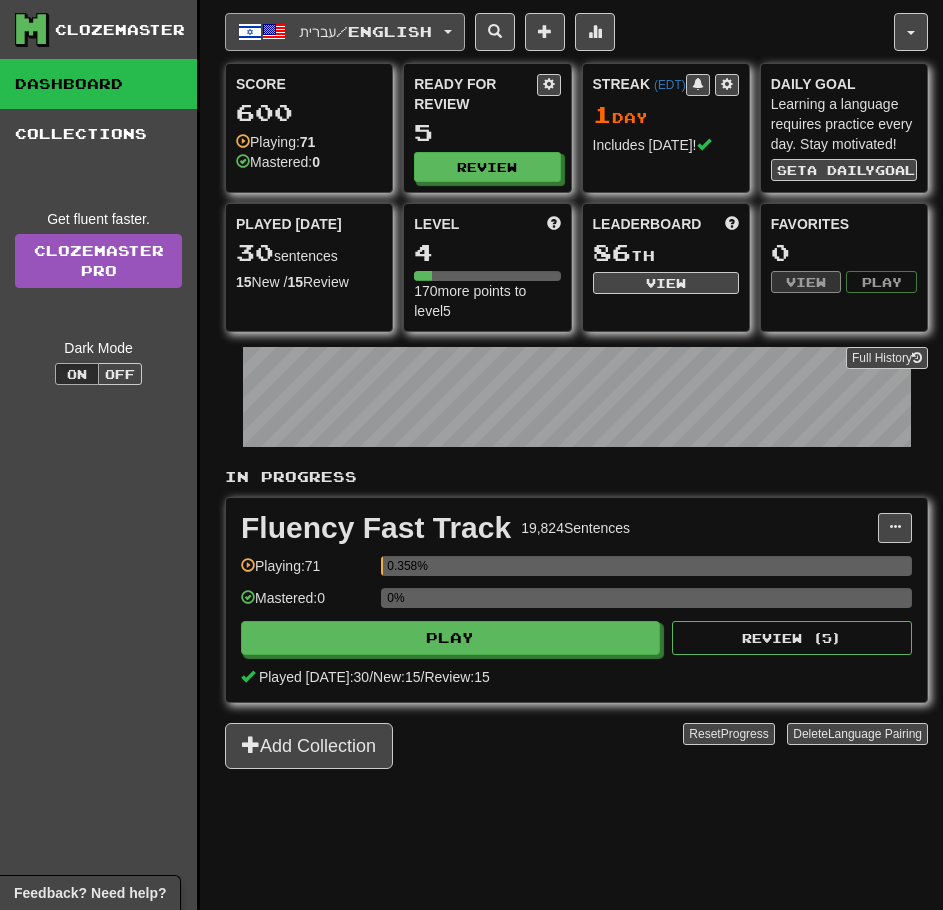 click on "עברית  /  English" at bounding box center (365, 31) 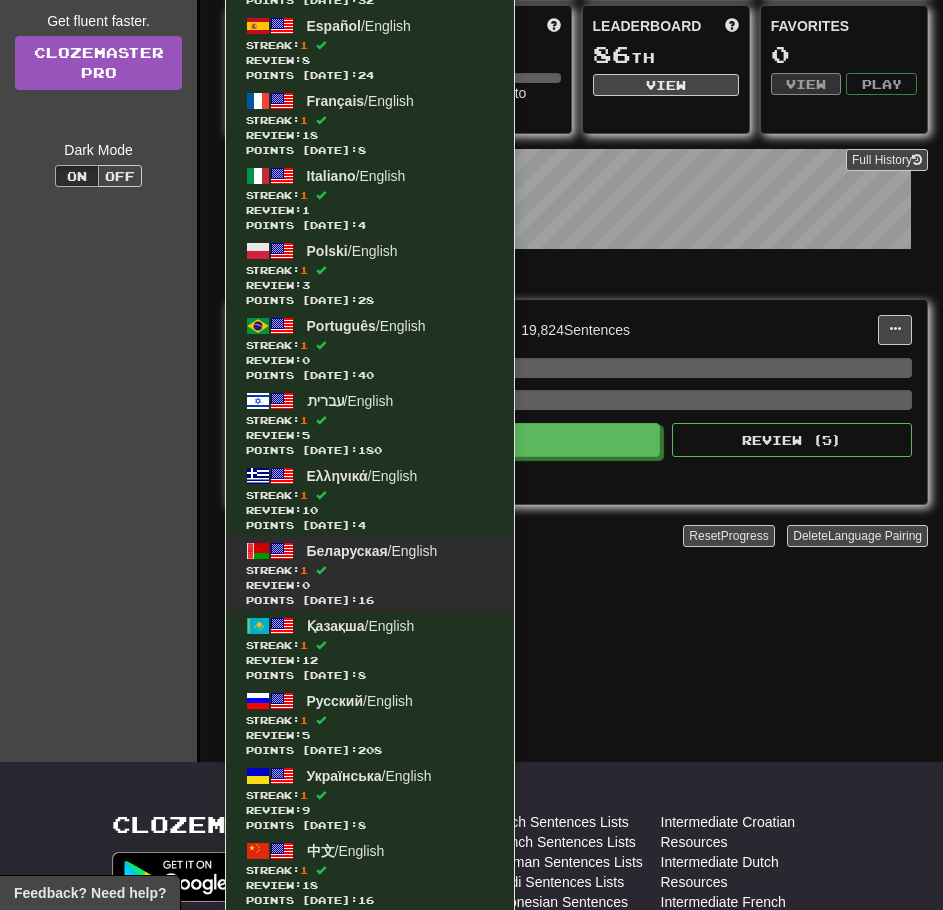 scroll, scrollTop: 200, scrollLeft: 0, axis: vertical 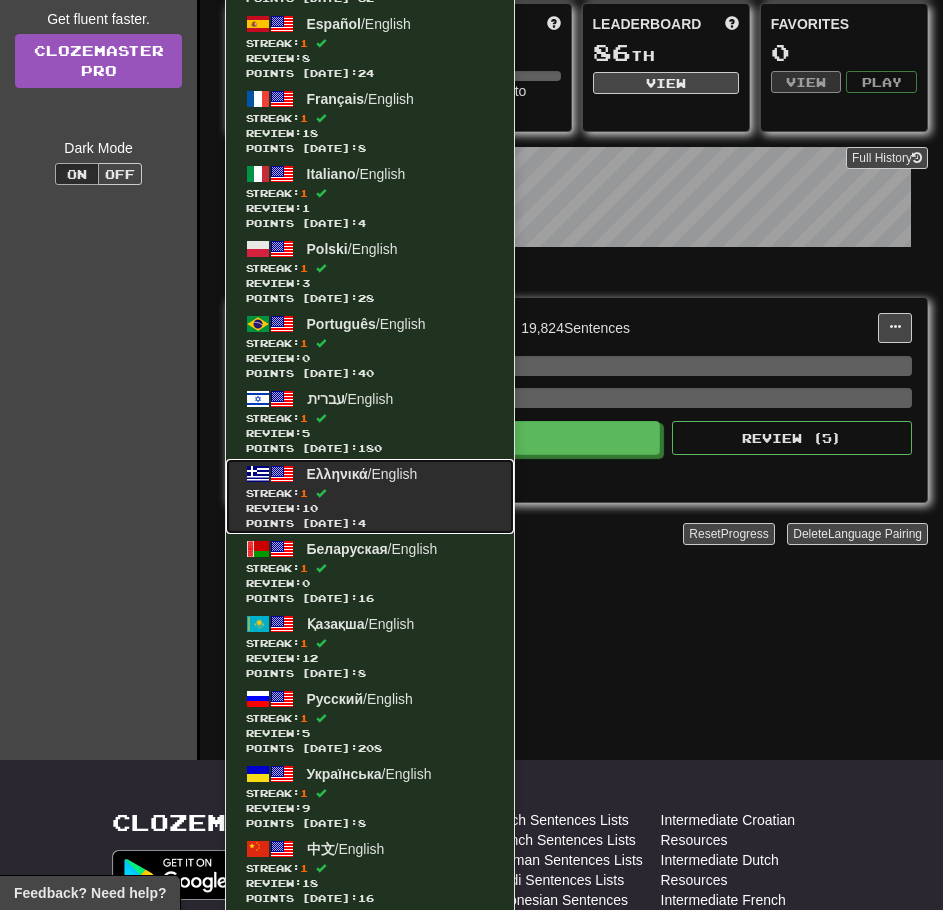 click on "Ελληνικά  /  English" at bounding box center [362, 474] 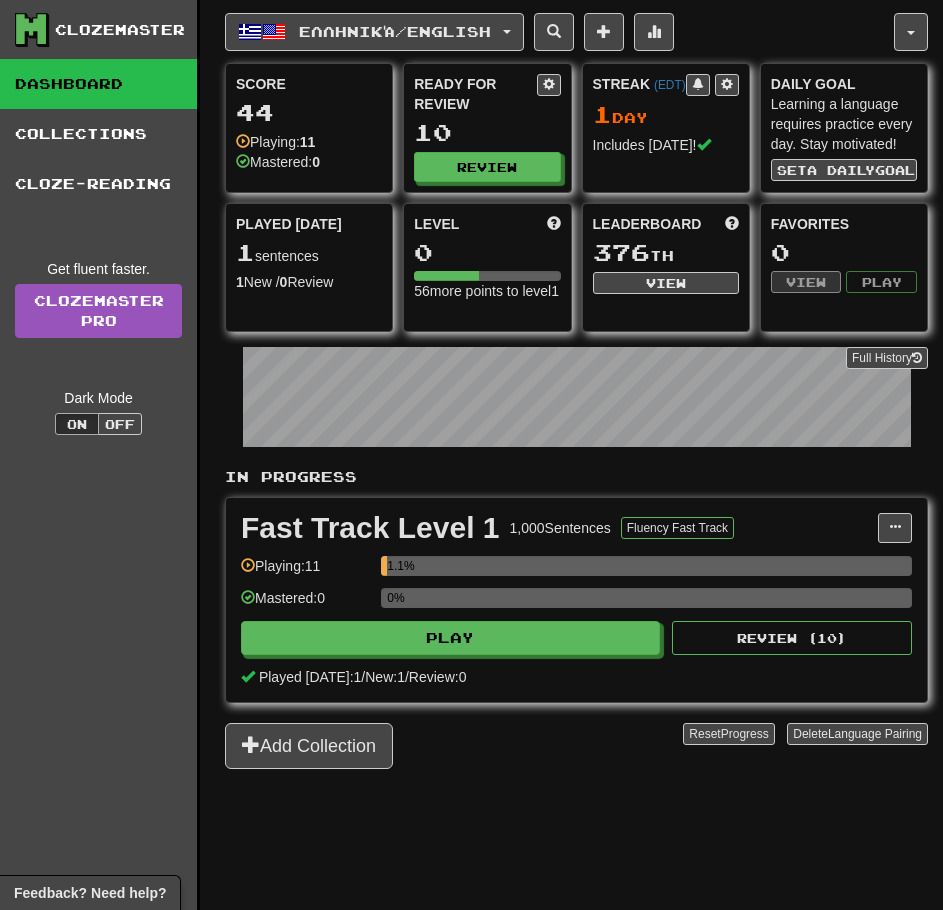 scroll, scrollTop: 0, scrollLeft: 0, axis: both 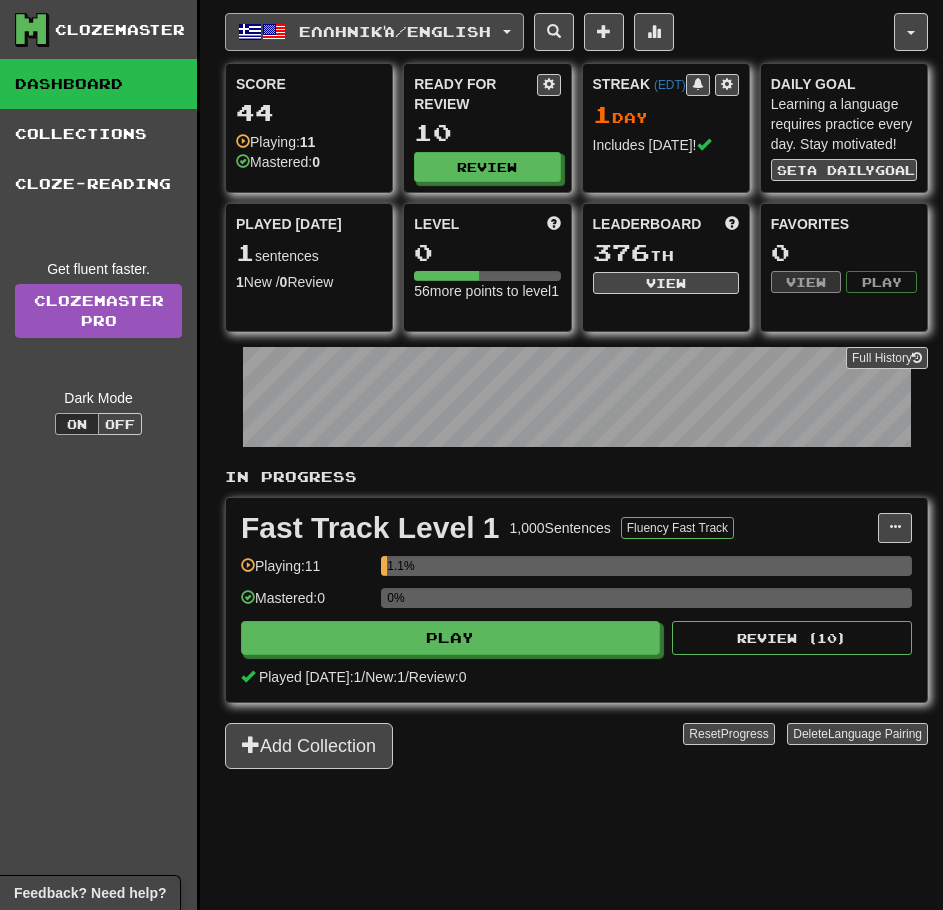 click on "Ελληνικά  /  English" at bounding box center (374, 32) 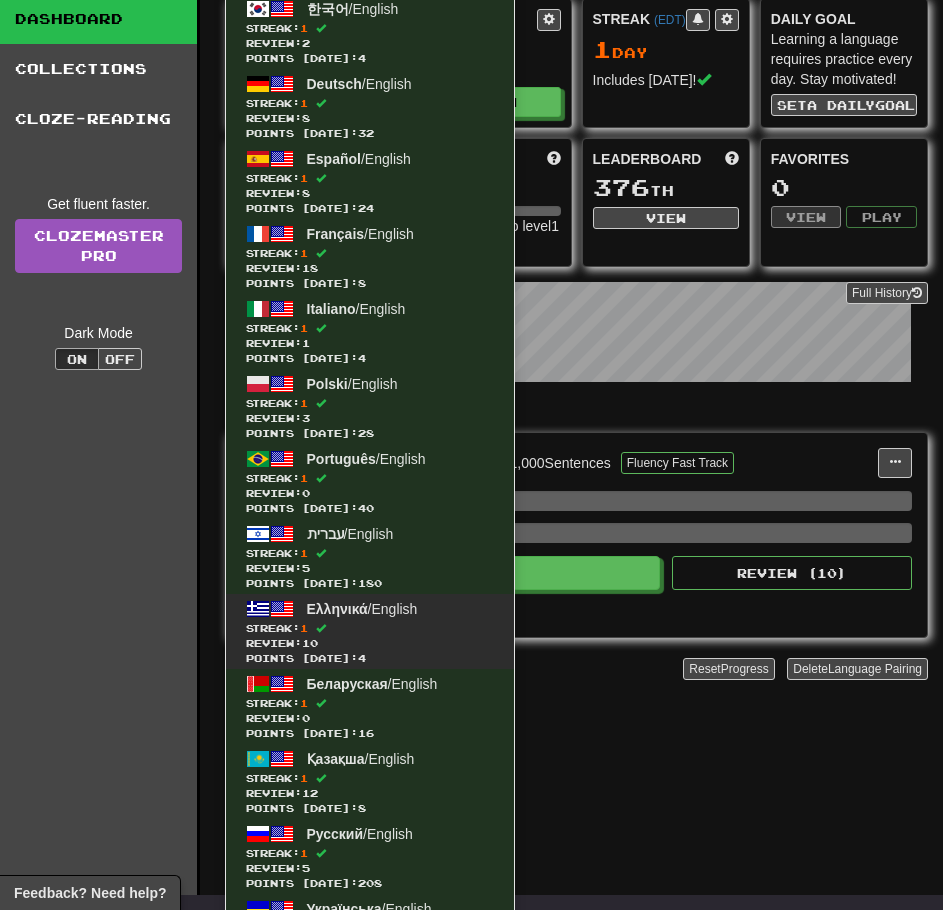 scroll, scrollTop: 100, scrollLeft: 0, axis: vertical 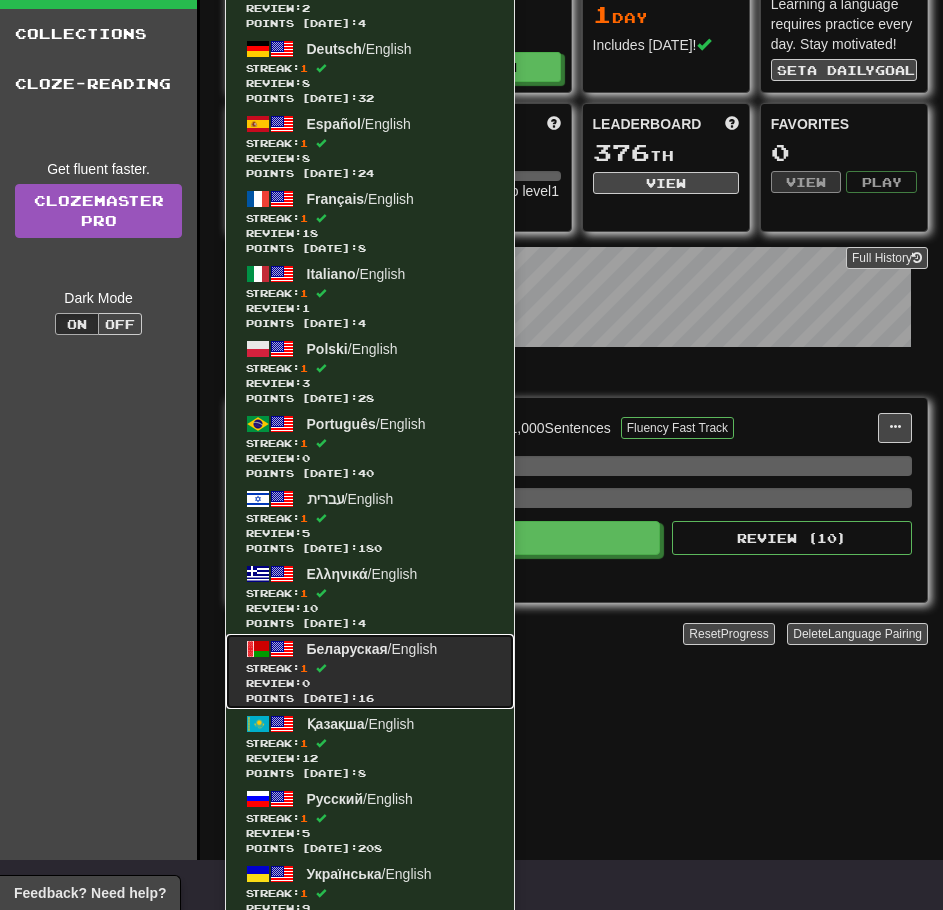 click on "Streak:  1" at bounding box center [370, 668] 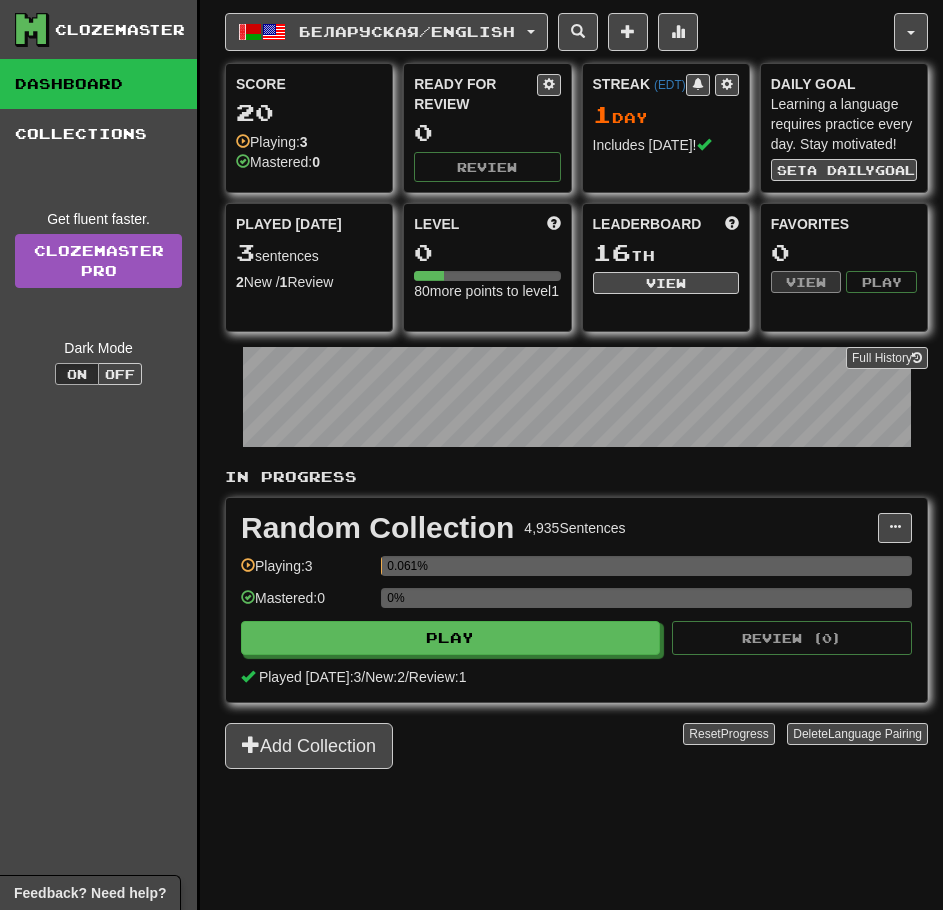 scroll, scrollTop: 0, scrollLeft: 0, axis: both 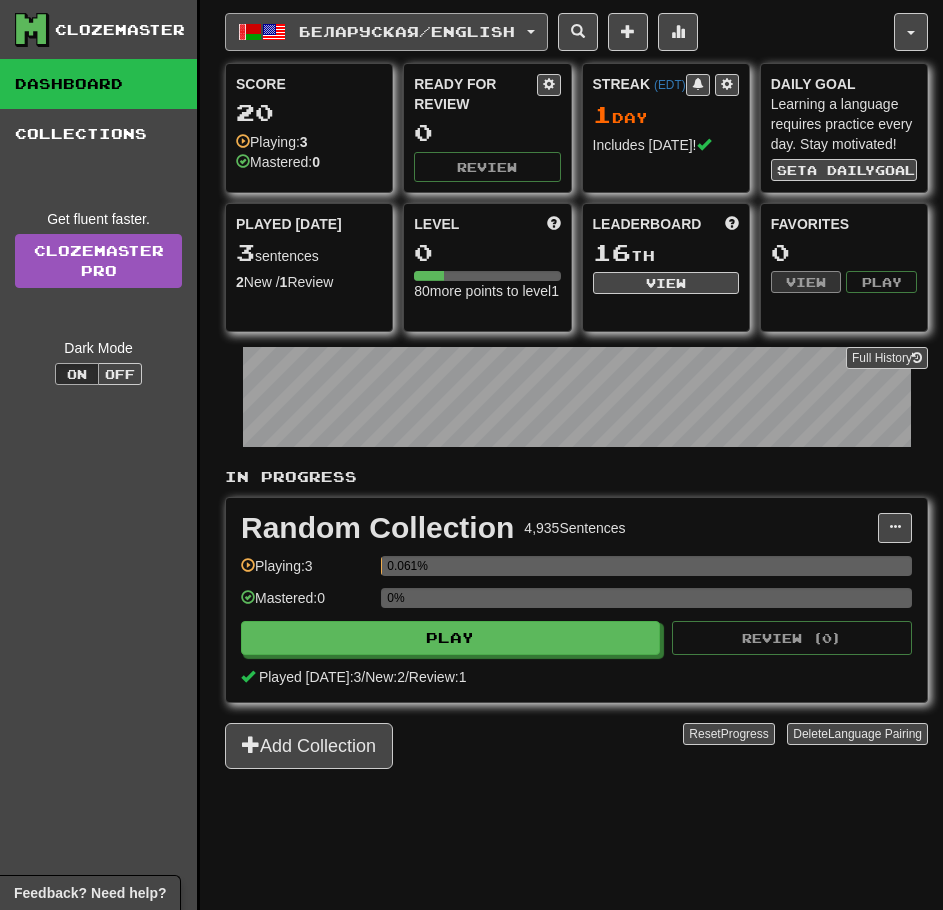 click on "Беларуская  /  English" at bounding box center [386, 32] 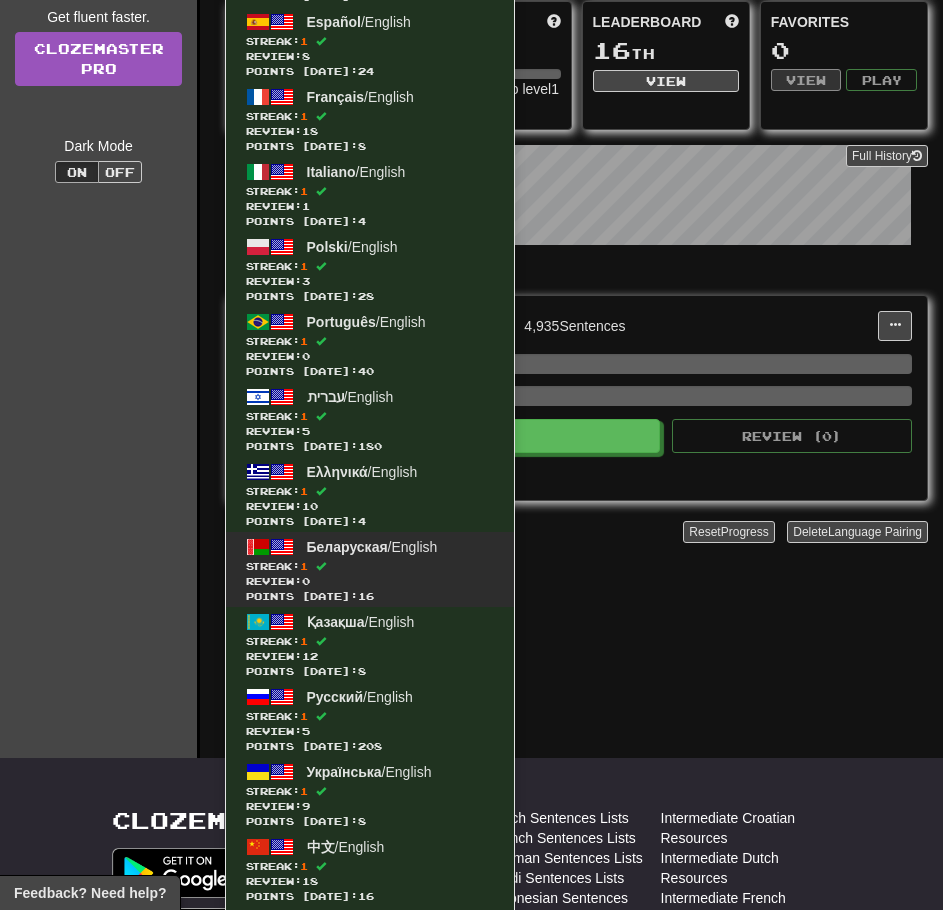 scroll, scrollTop: 300, scrollLeft: 0, axis: vertical 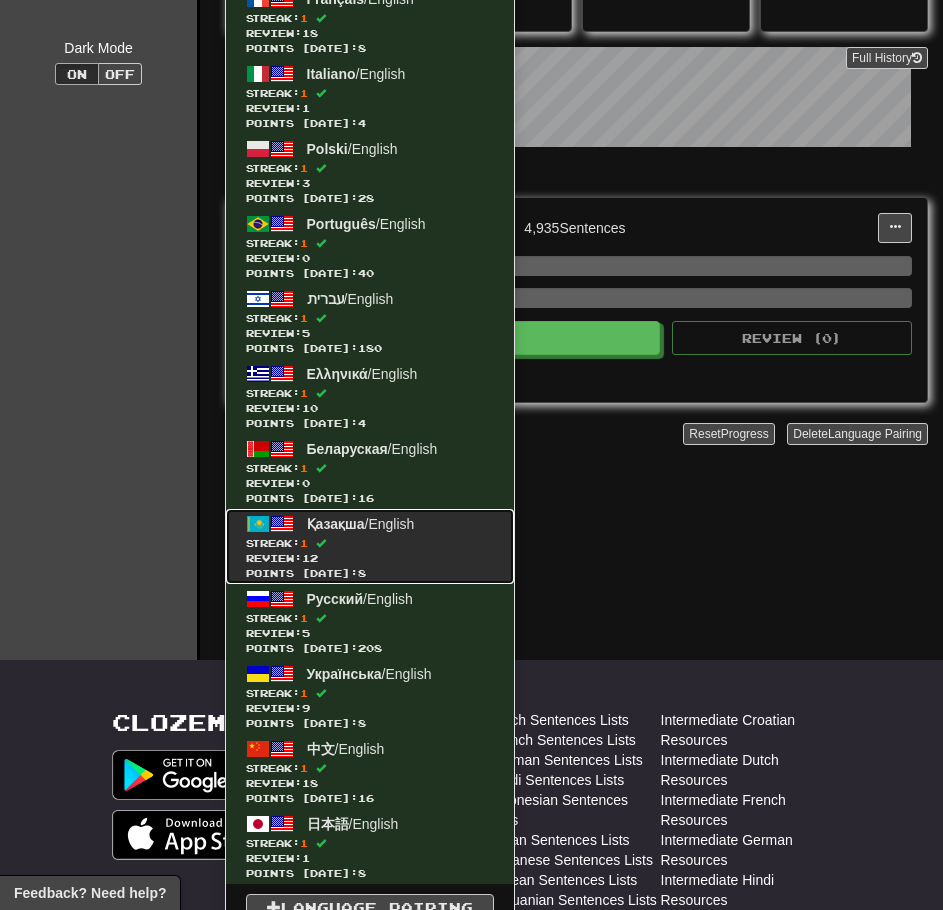 click on "Қазақша  /  English Streak:  1   Review:  12 Points today:  8" at bounding box center [370, 546] 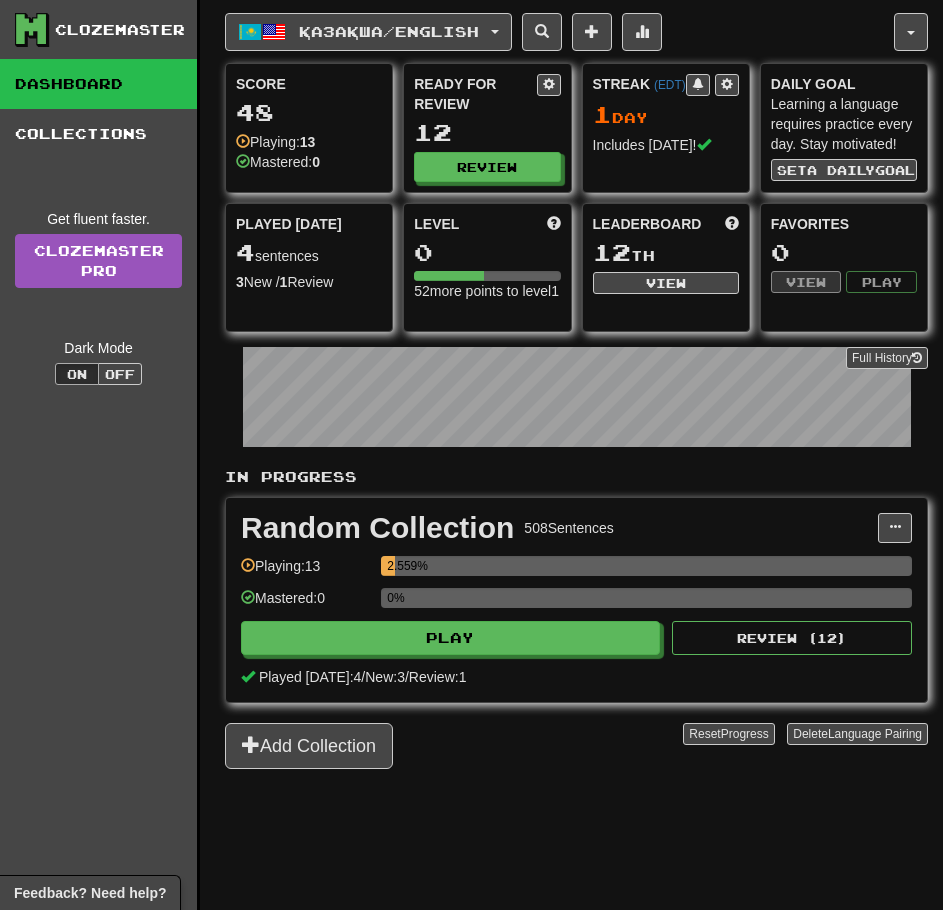 scroll, scrollTop: 0, scrollLeft: 0, axis: both 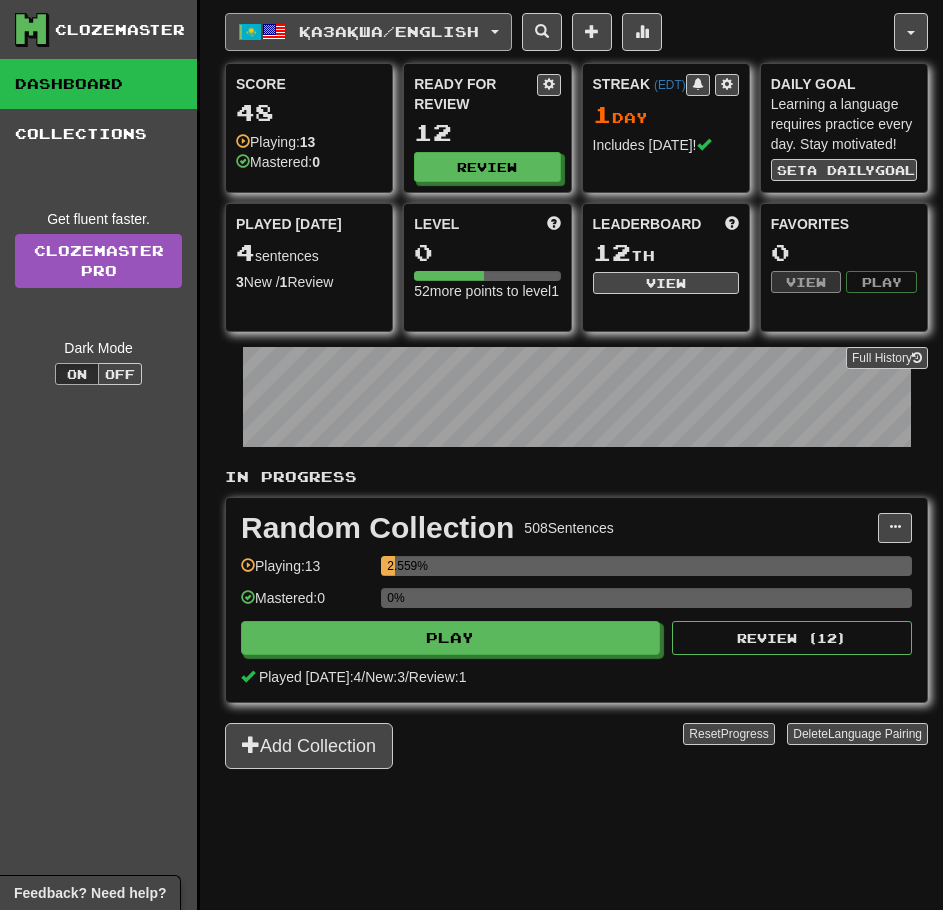 click on "Қазақша  /  English" at bounding box center [368, 32] 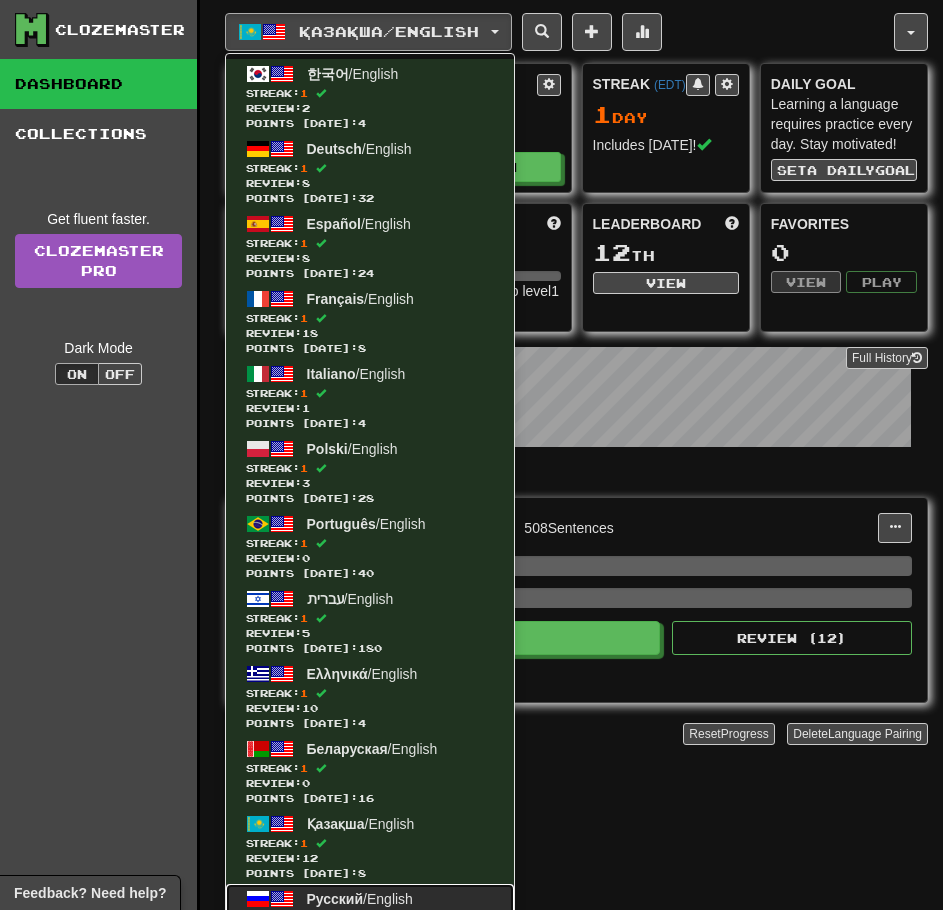 click on "Русский  /  English Streak:  1   Review:  5 Points today:  208" at bounding box center (370, 921) 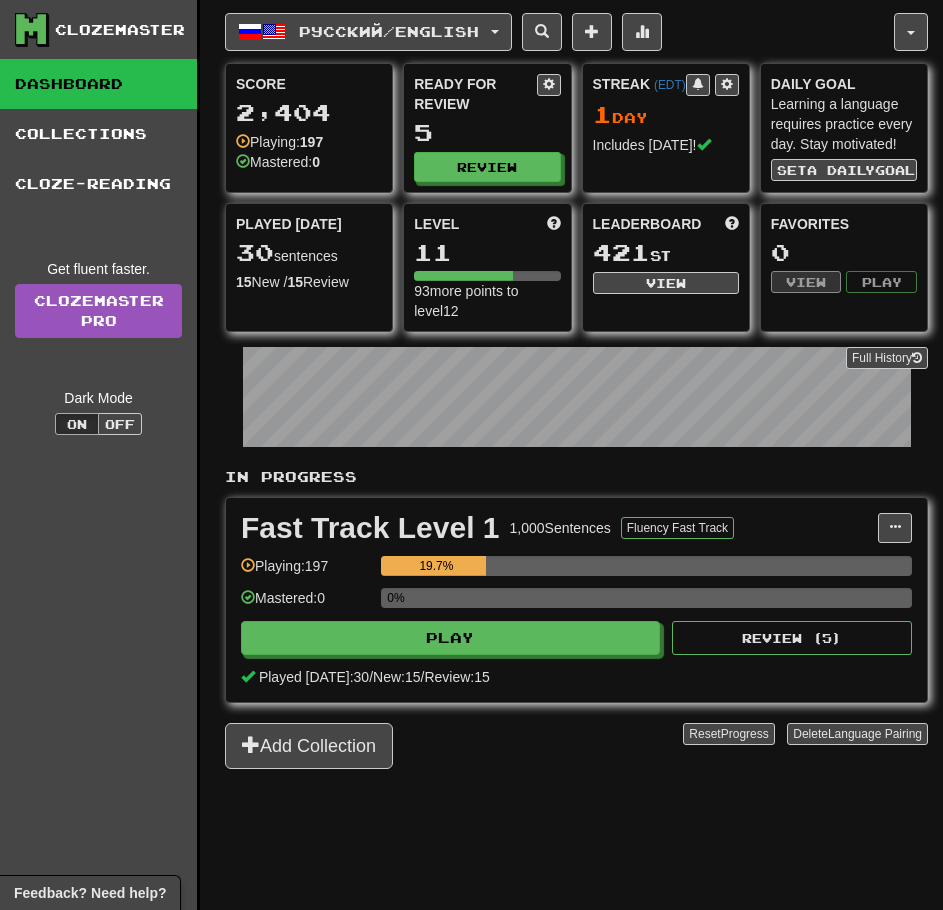 scroll, scrollTop: 0, scrollLeft: 0, axis: both 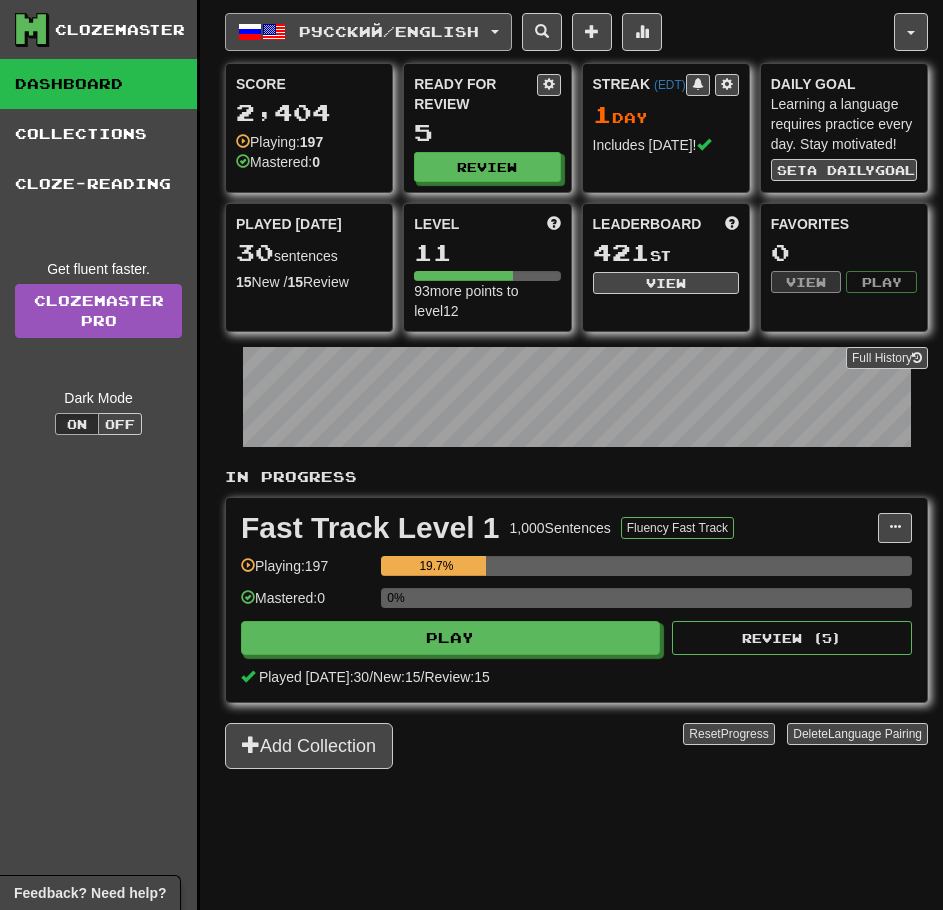 click on "Русский  /  English" at bounding box center (389, 31) 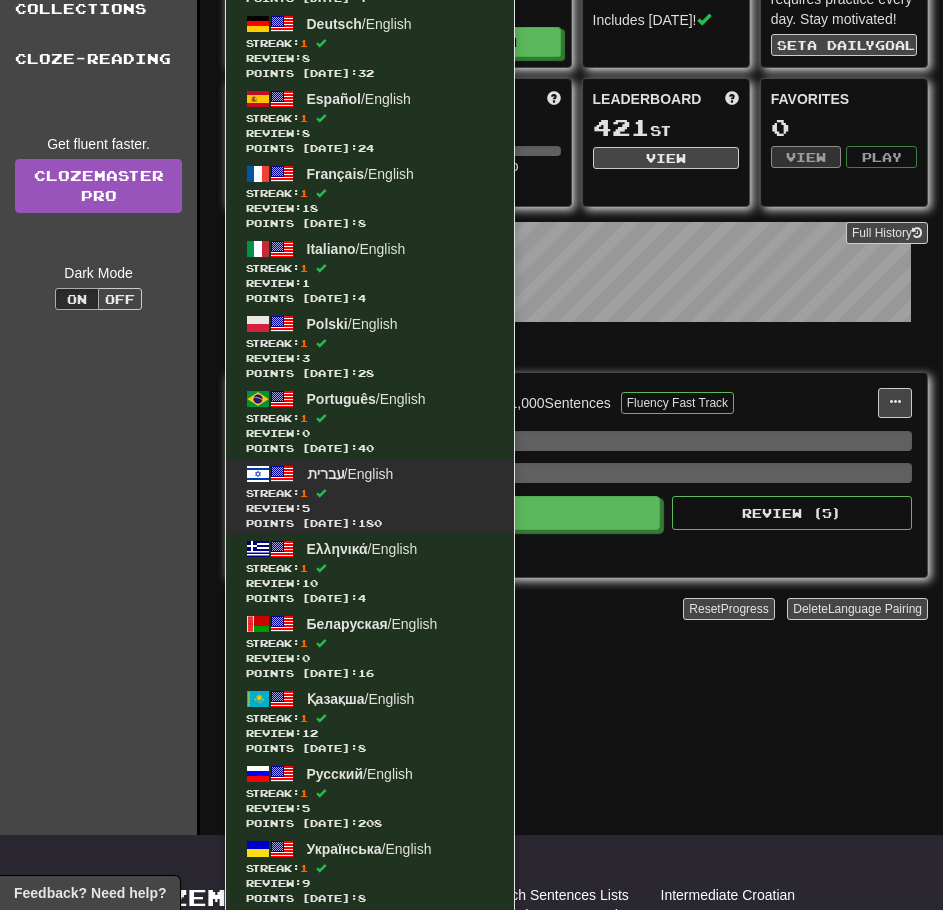 scroll, scrollTop: 300, scrollLeft: 0, axis: vertical 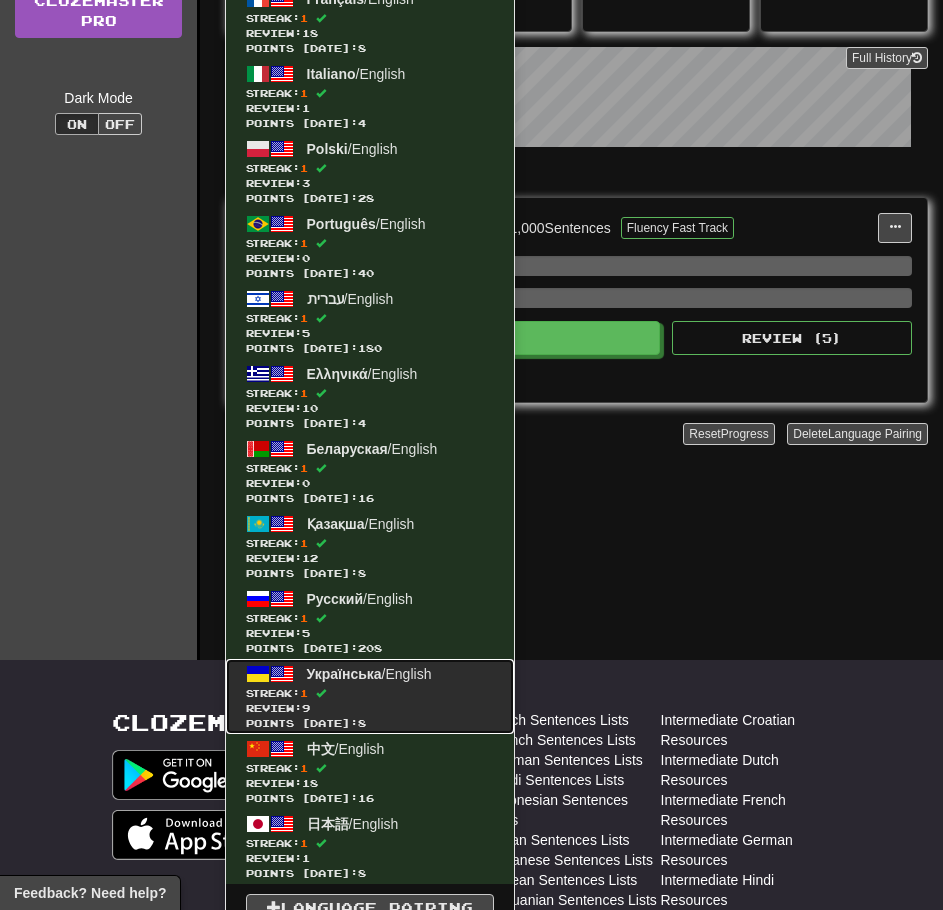 click on "Українська  /  English Streak:  1   Review:  9 Points today:  8" at bounding box center (370, 696) 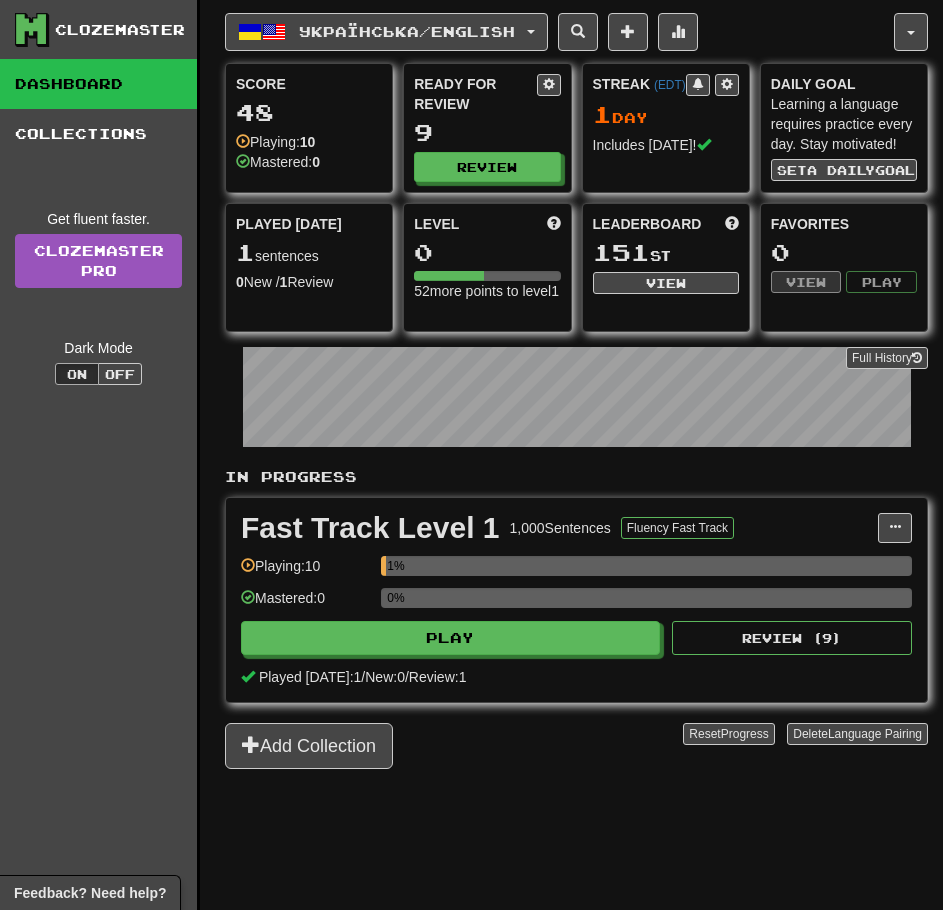 scroll, scrollTop: 0, scrollLeft: 0, axis: both 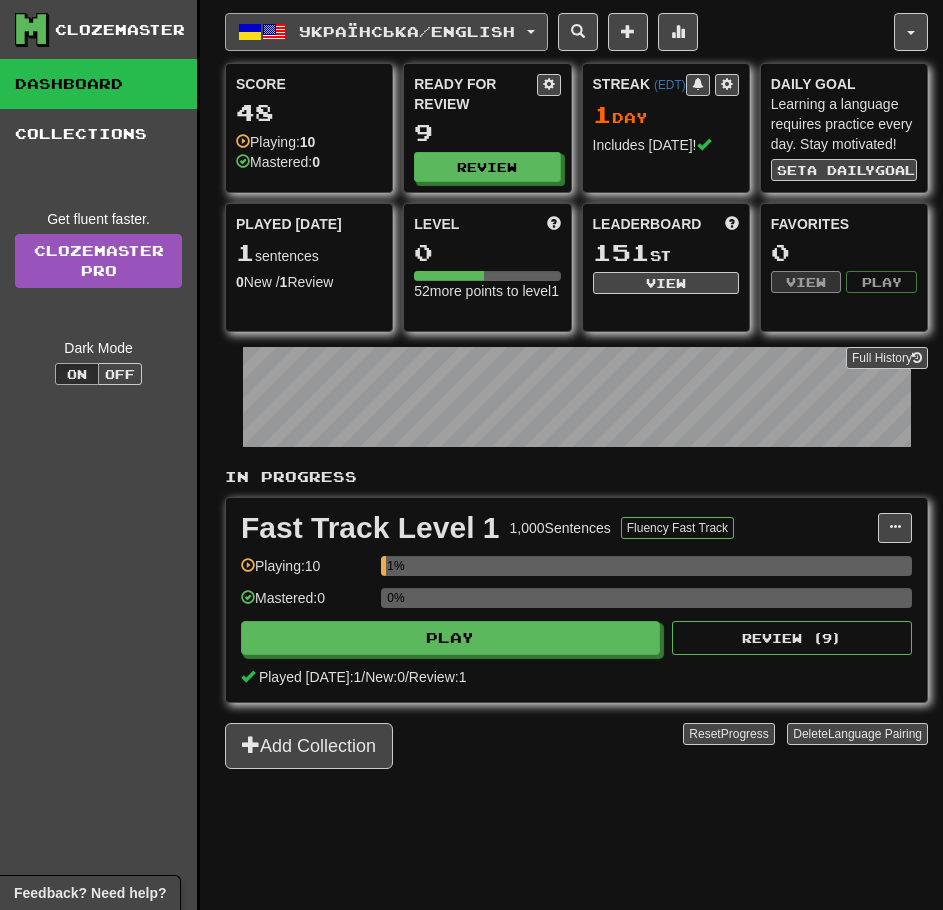 click on "Українська  /  English" at bounding box center (407, 31) 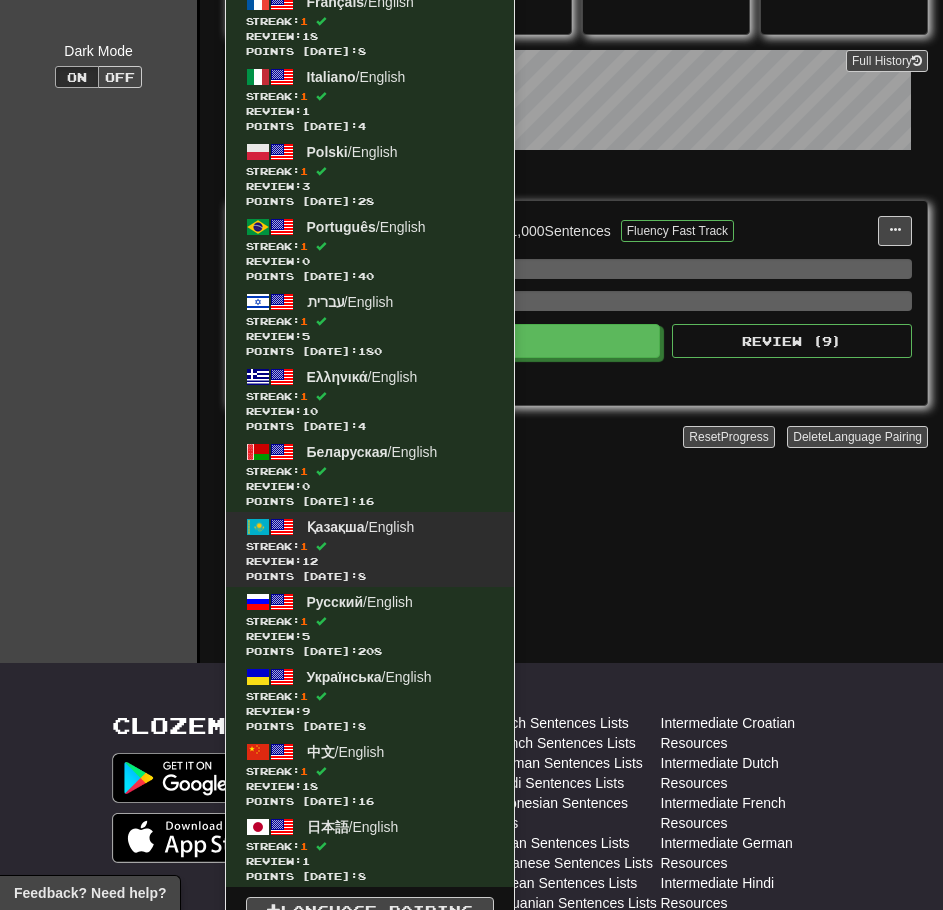 scroll, scrollTop: 300, scrollLeft: 0, axis: vertical 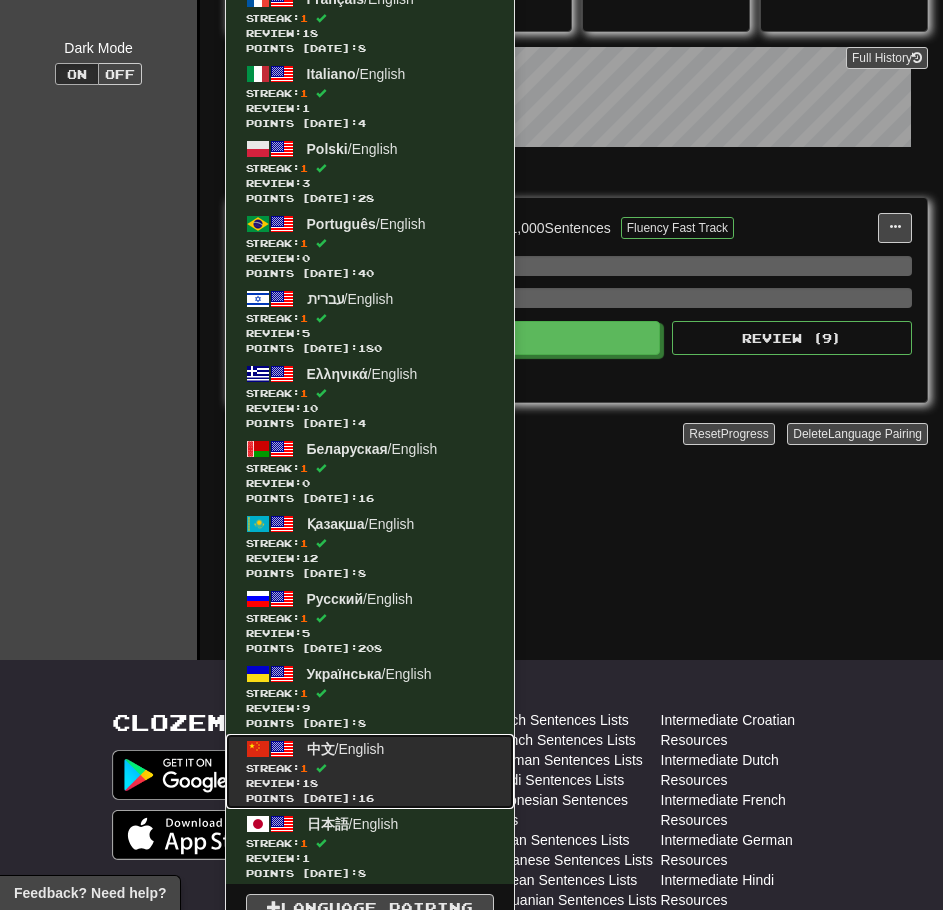 click on "Streak:  1" at bounding box center (370, 768) 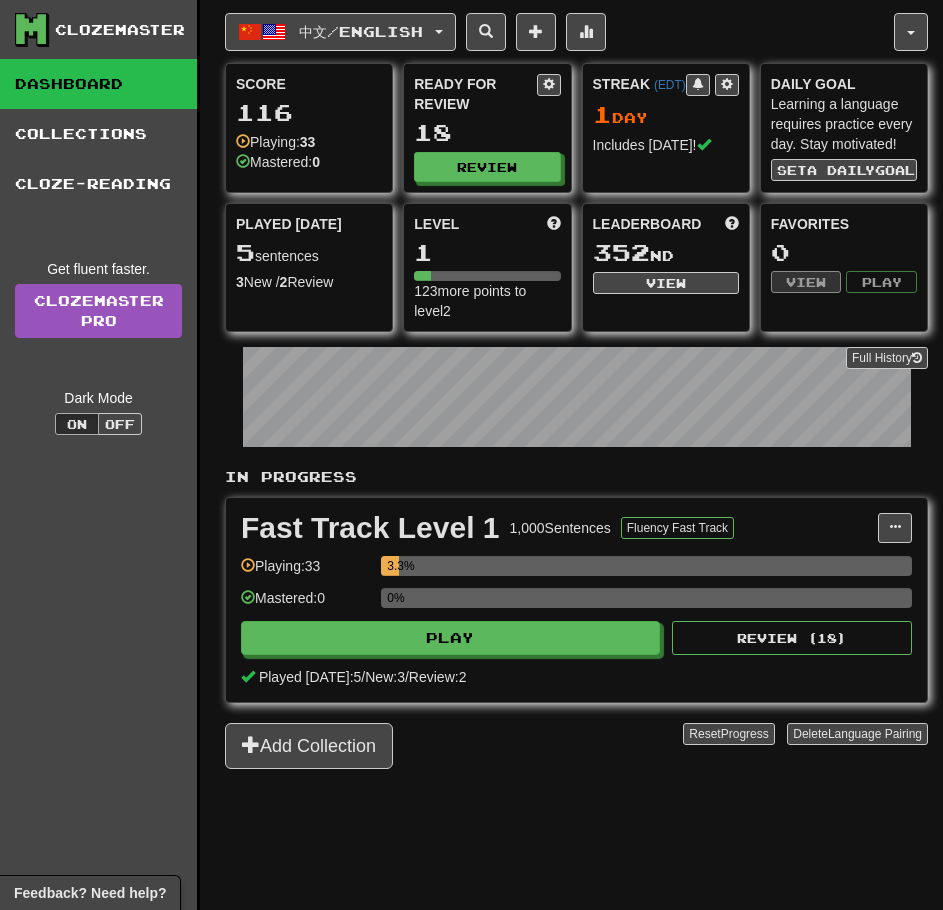 scroll, scrollTop: 0, scrollLeft: 0, axis: both 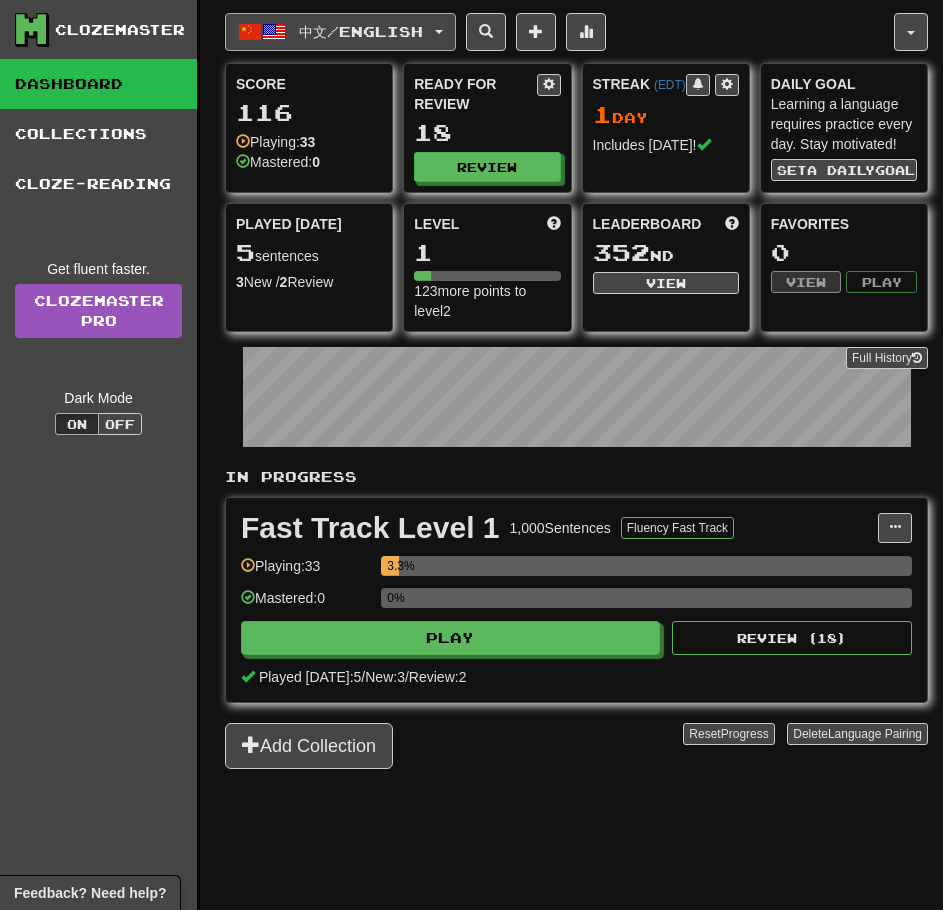 click on "中文  /  English" at bounding box center (340, 32) 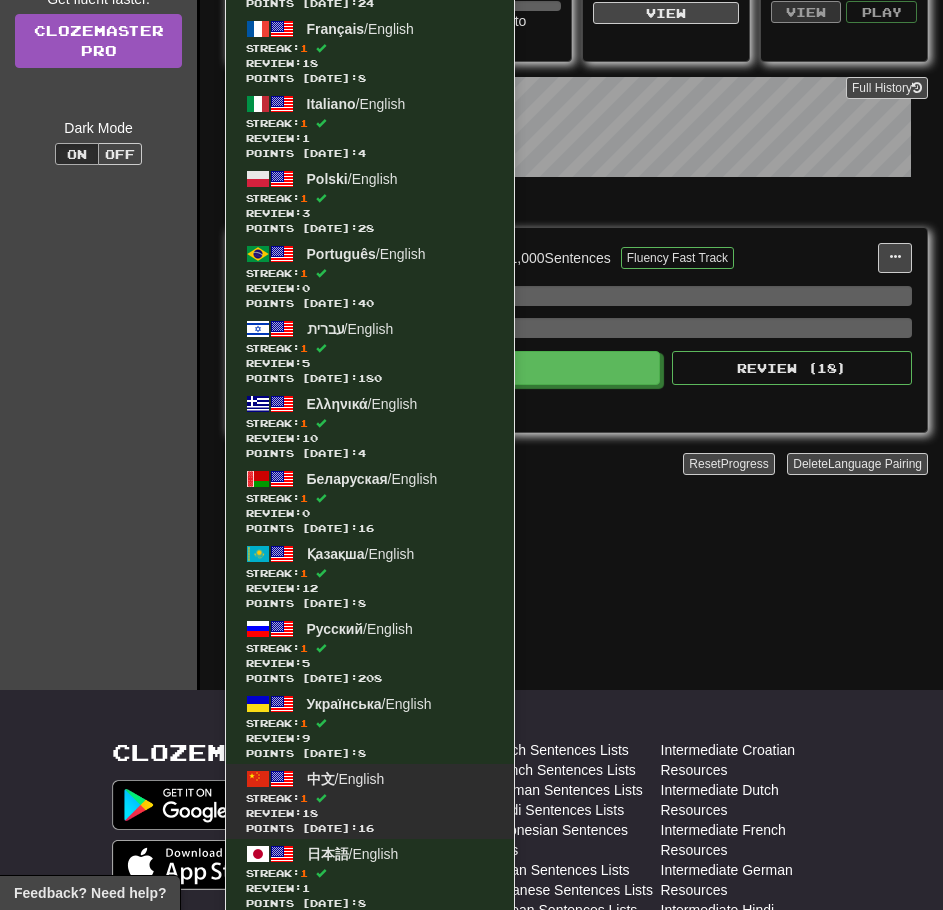 scroll, scrollTop: 300, scrollLeft: 0, axis: vertical 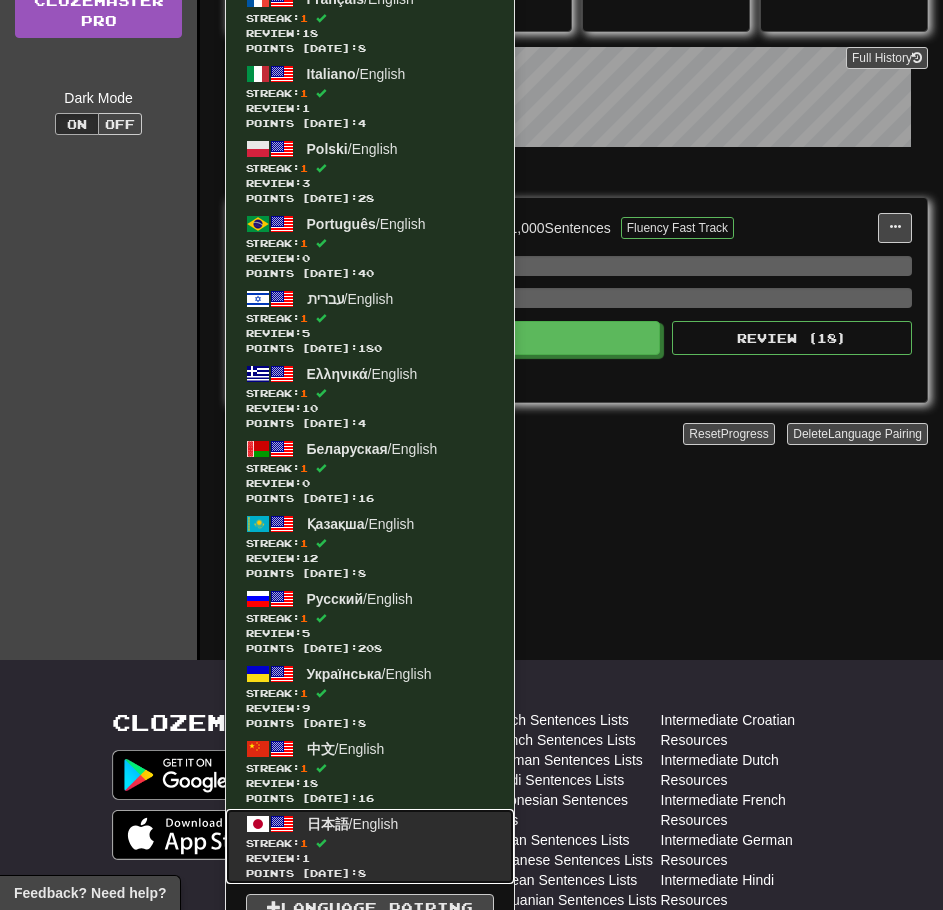 click on "Streak:  1" at bounding box center [370, 843] 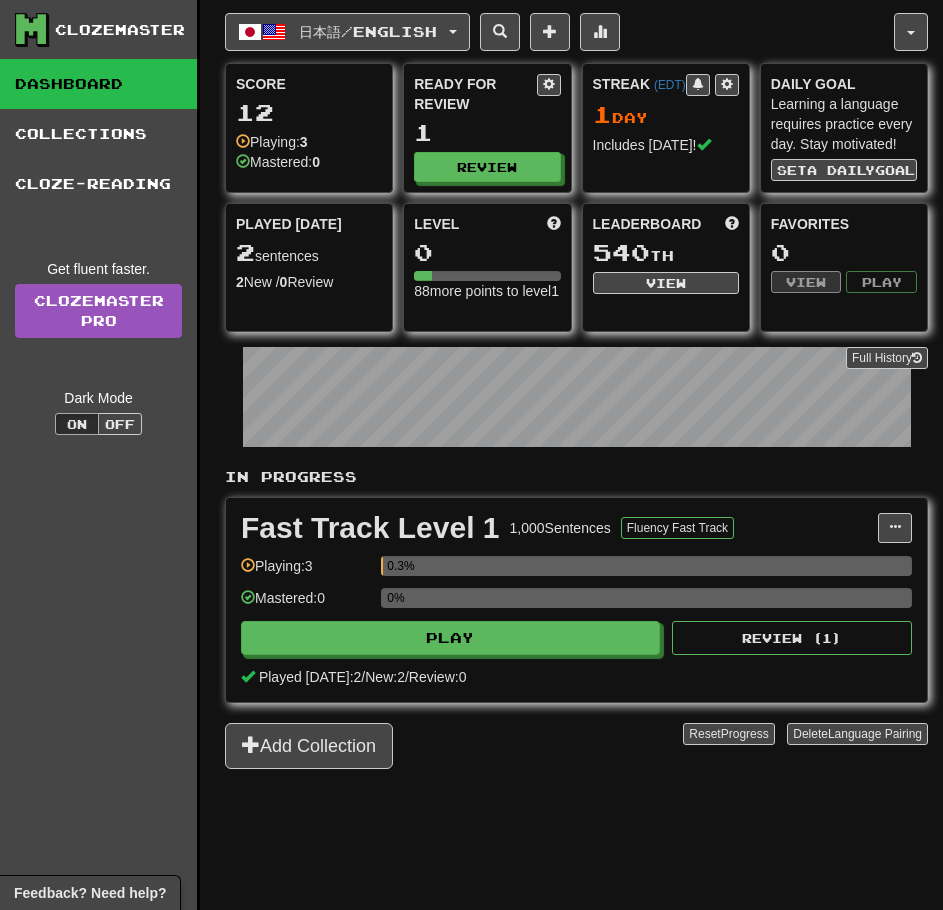 scroll, scrollTop: 0, scrollLeft: 0, axis: both 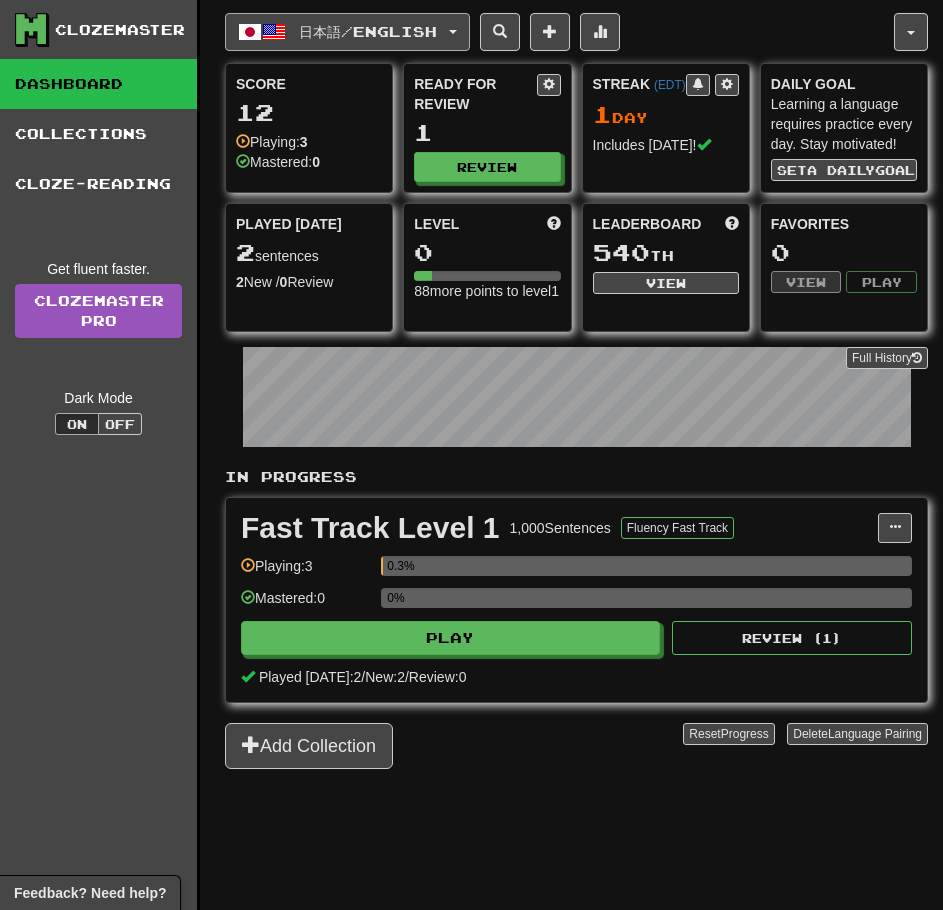 click on "日本語  /  English" at bounding box center (347, 32) 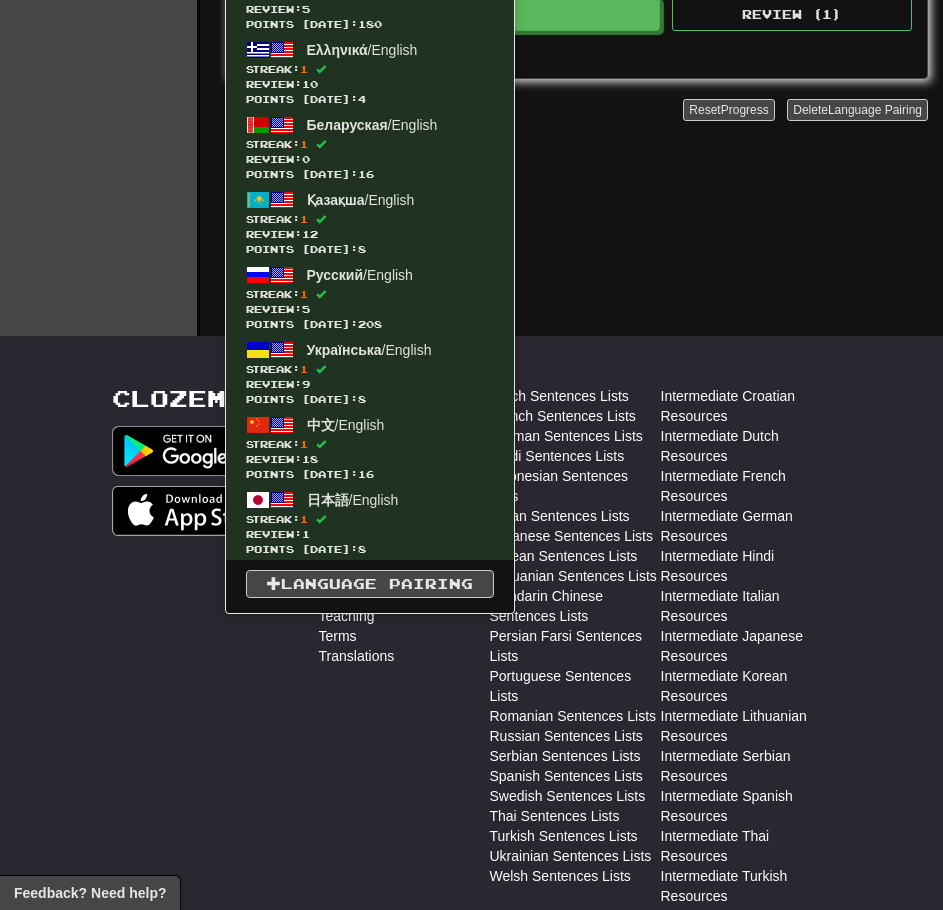 scroll, scrollTop: 850, scrollLeft: 0, axis: vertical 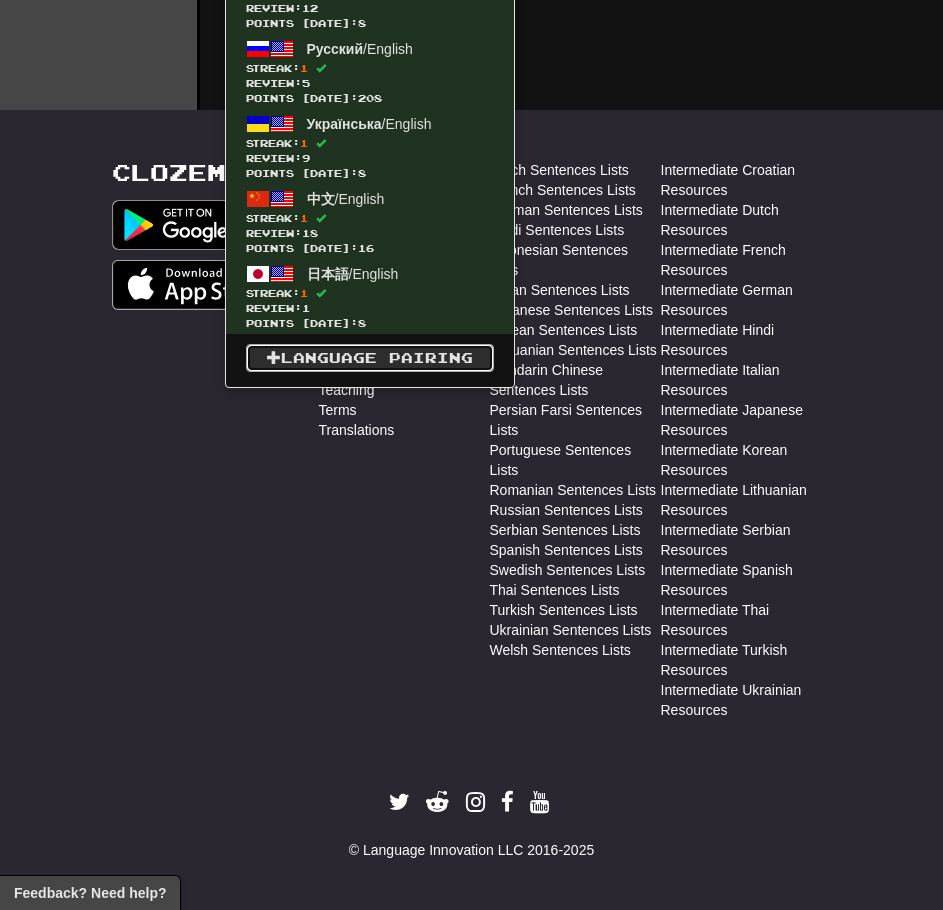 click on "Language Pairing" at bounding box center (370, 358) 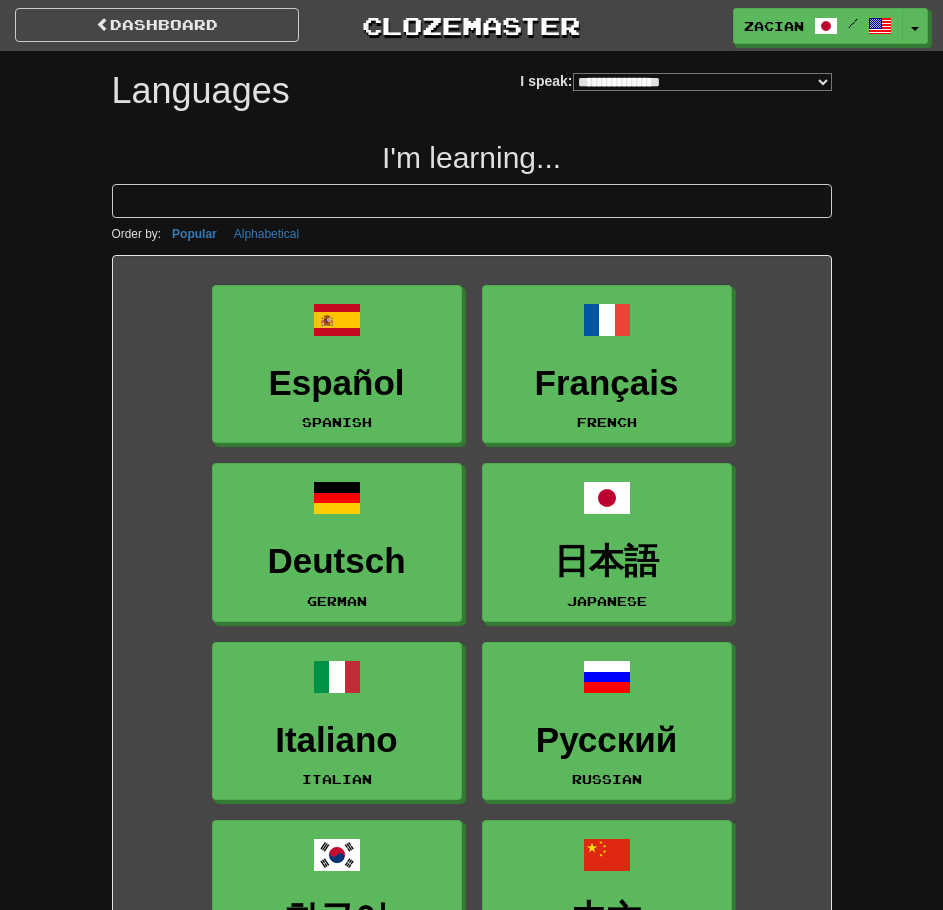 select on "*******" 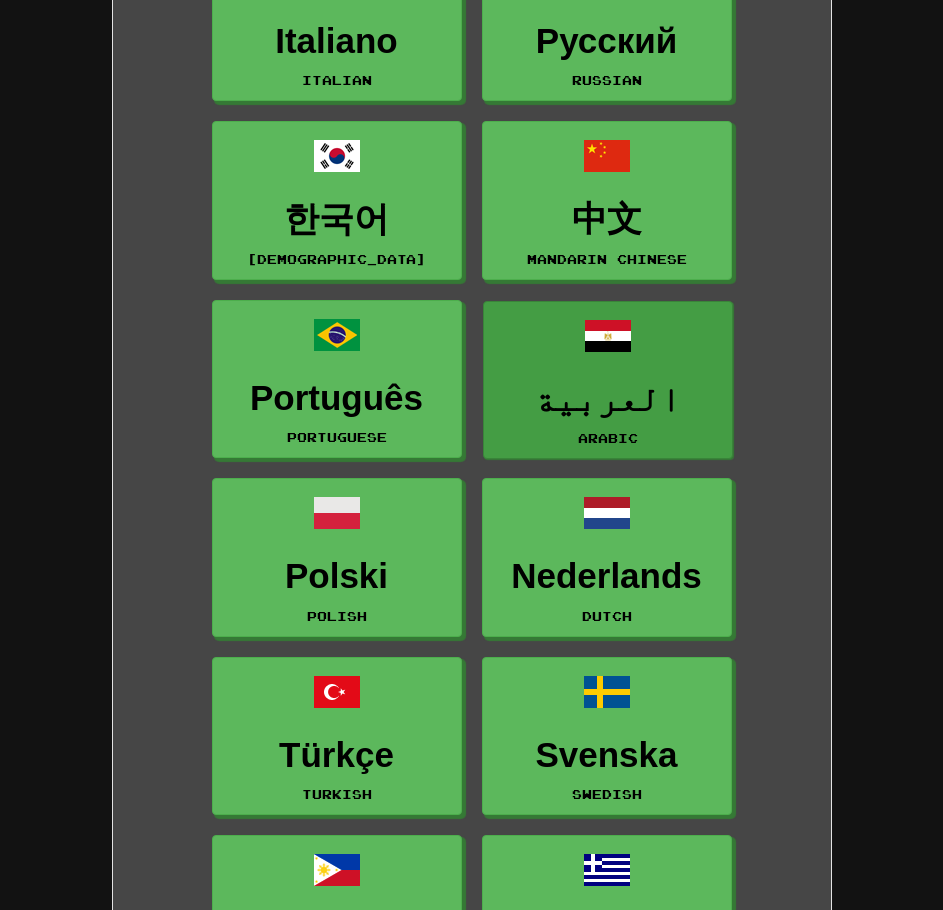 scroll, scrollTop: 700, scrollLeft: 0, axis: vertical 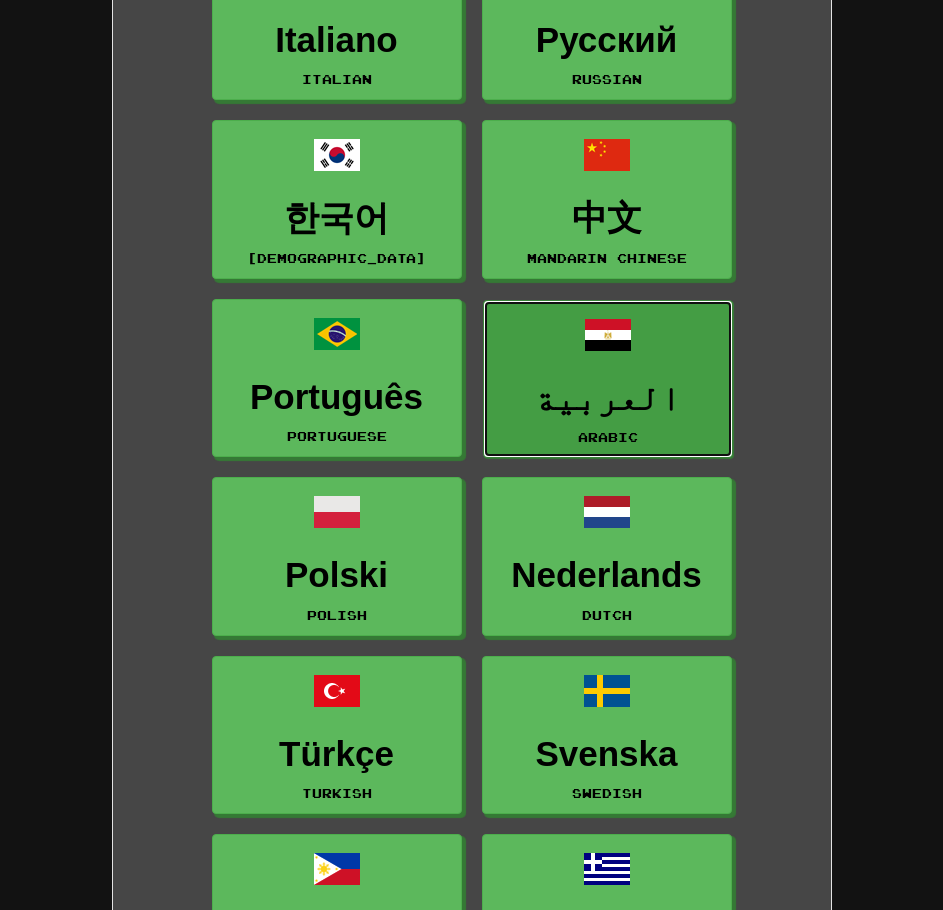 click on "العربية" at bounding box center [608, 398] 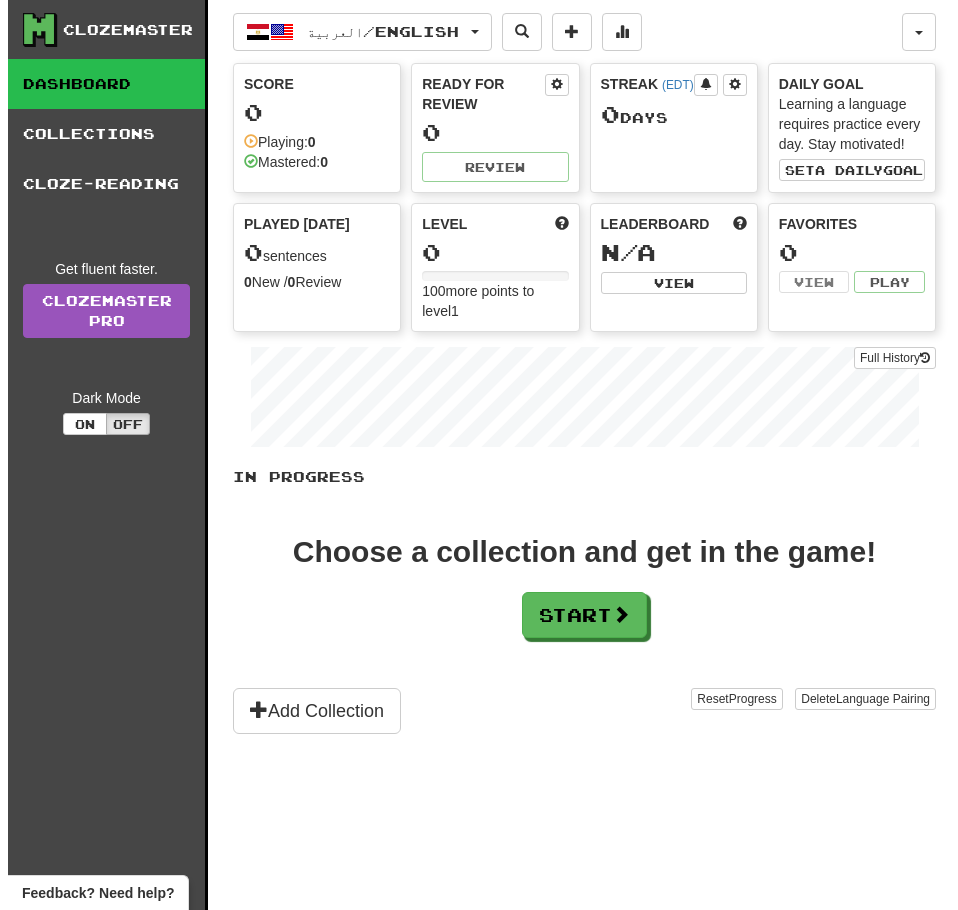 scroll, scrollTop: 0, scrollLeft: 0, axis: both 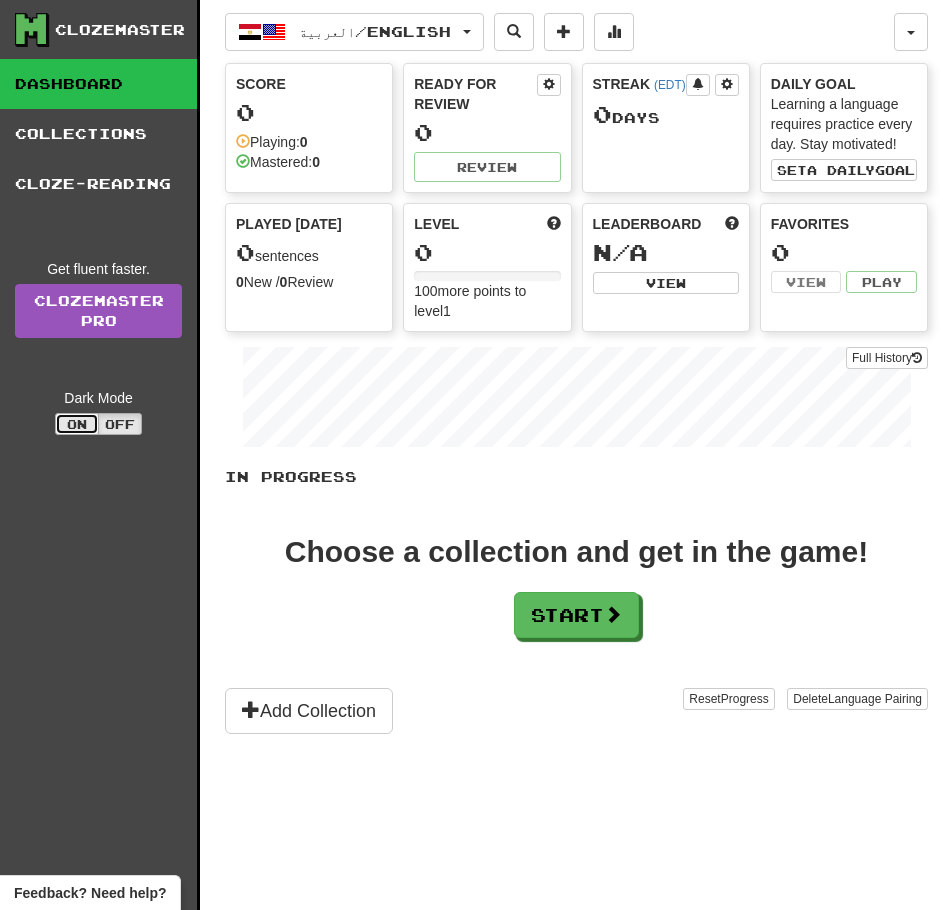 click on "On" at bounding box center [77, 424] 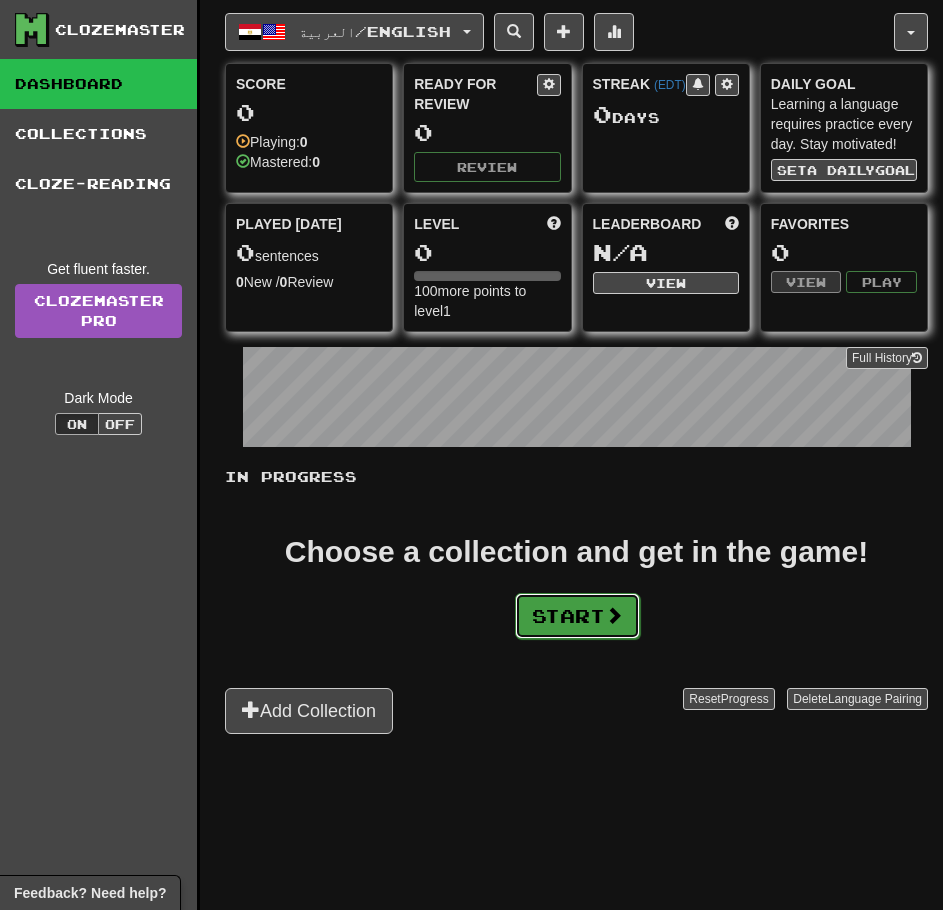 click on "Start" at bounding box center (577, 616) 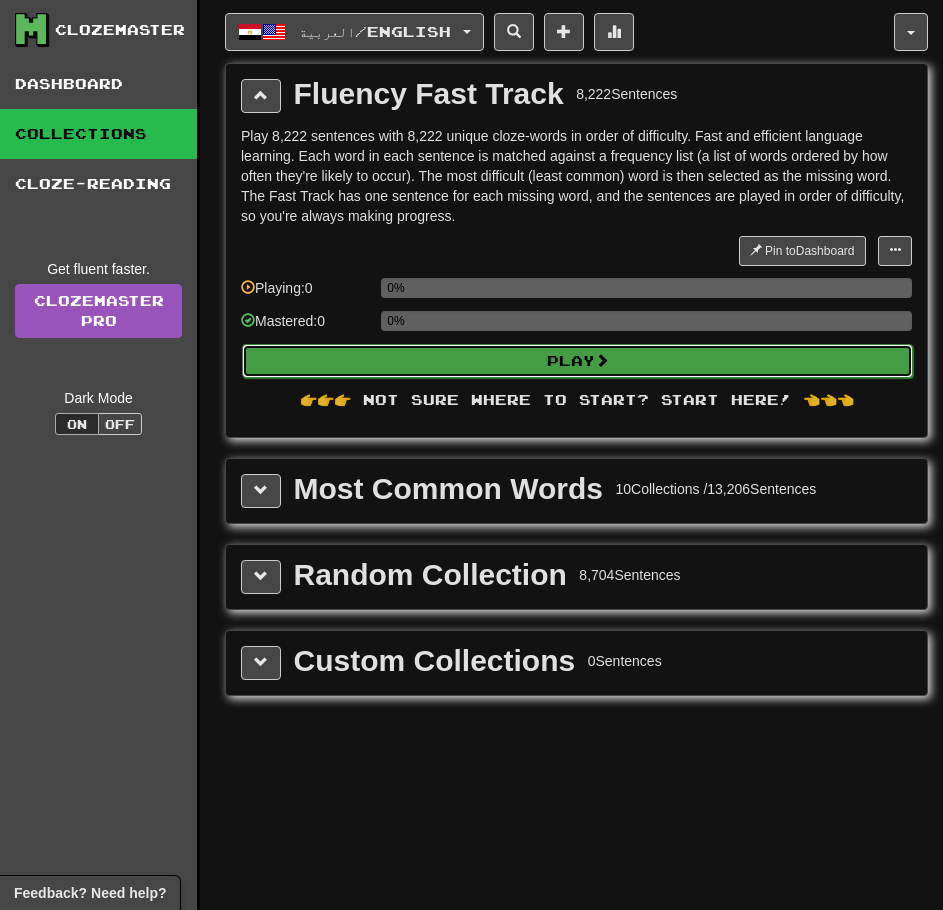 click on "Play" at bounding box center (577, 361) 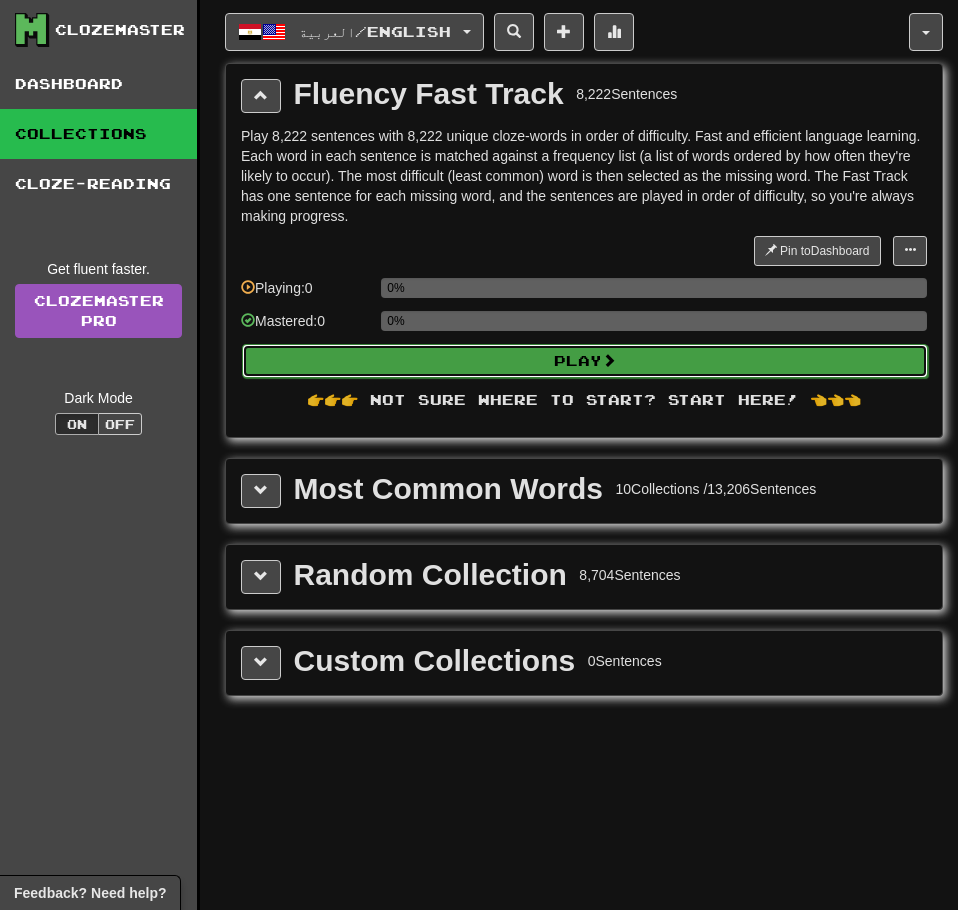 select on "**" 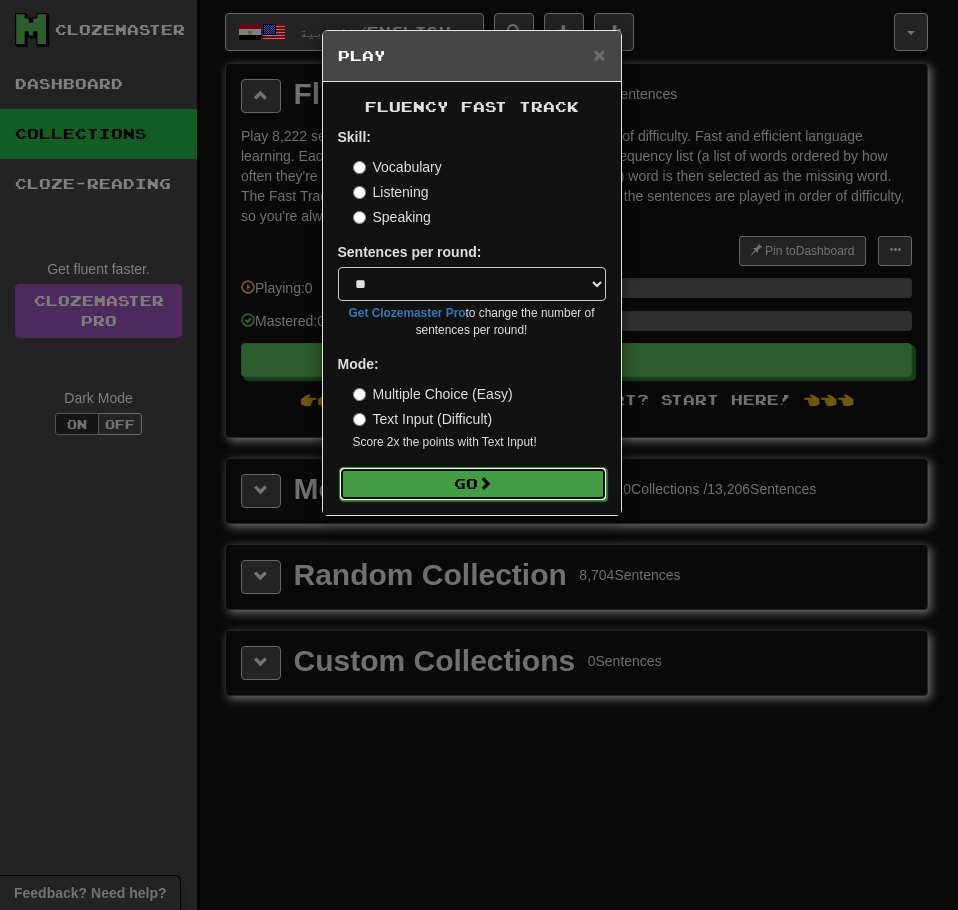 click on "Go" at bounding box center (473, 484) 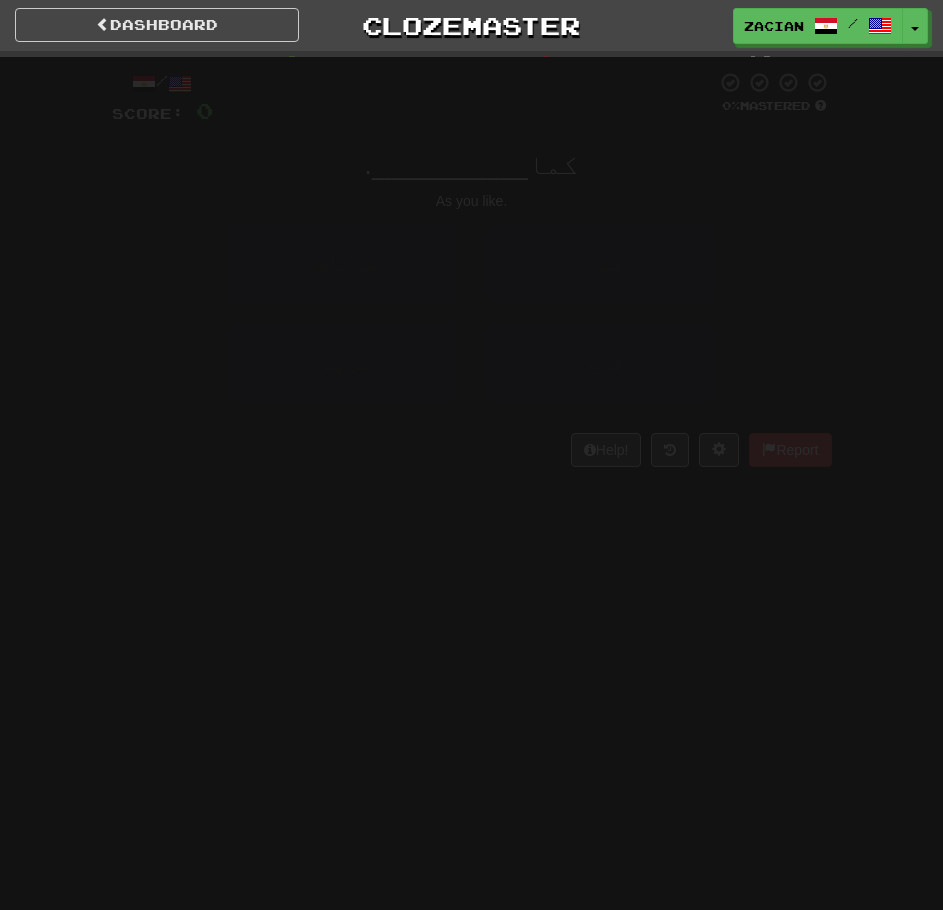scroll, scrollTop: 0, scrollLeft: 0, axis: both 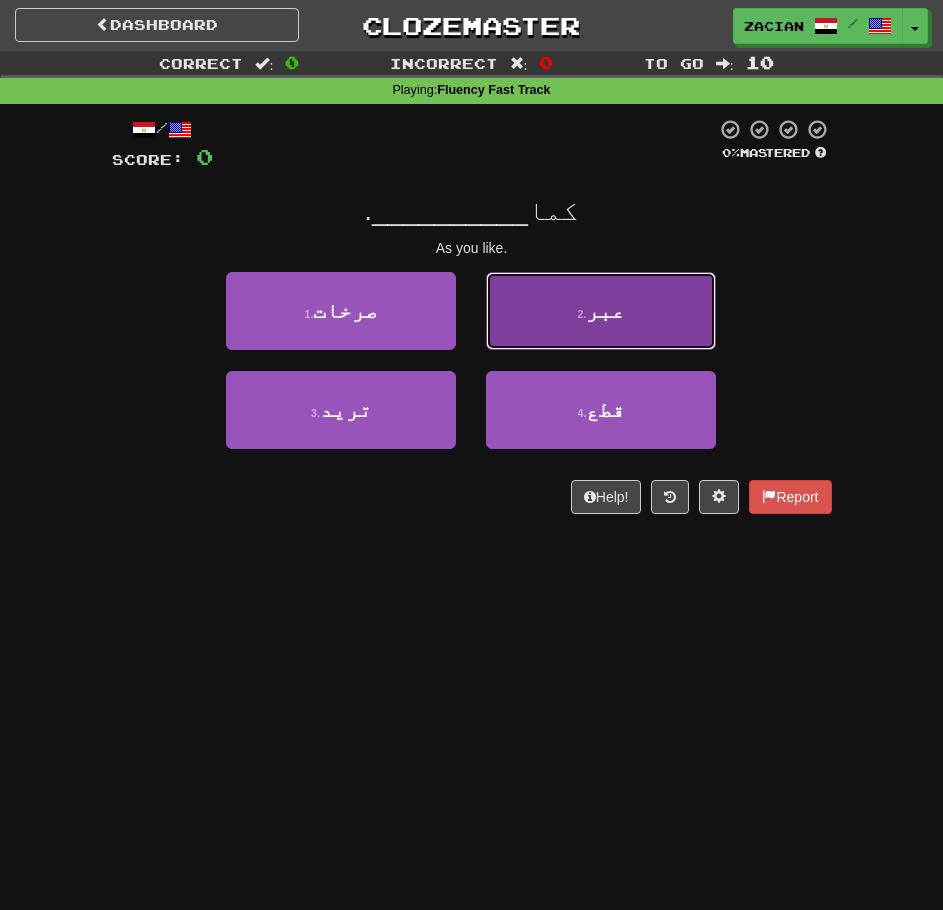click on "2 .  عبر" at bounding box center [601, 311] 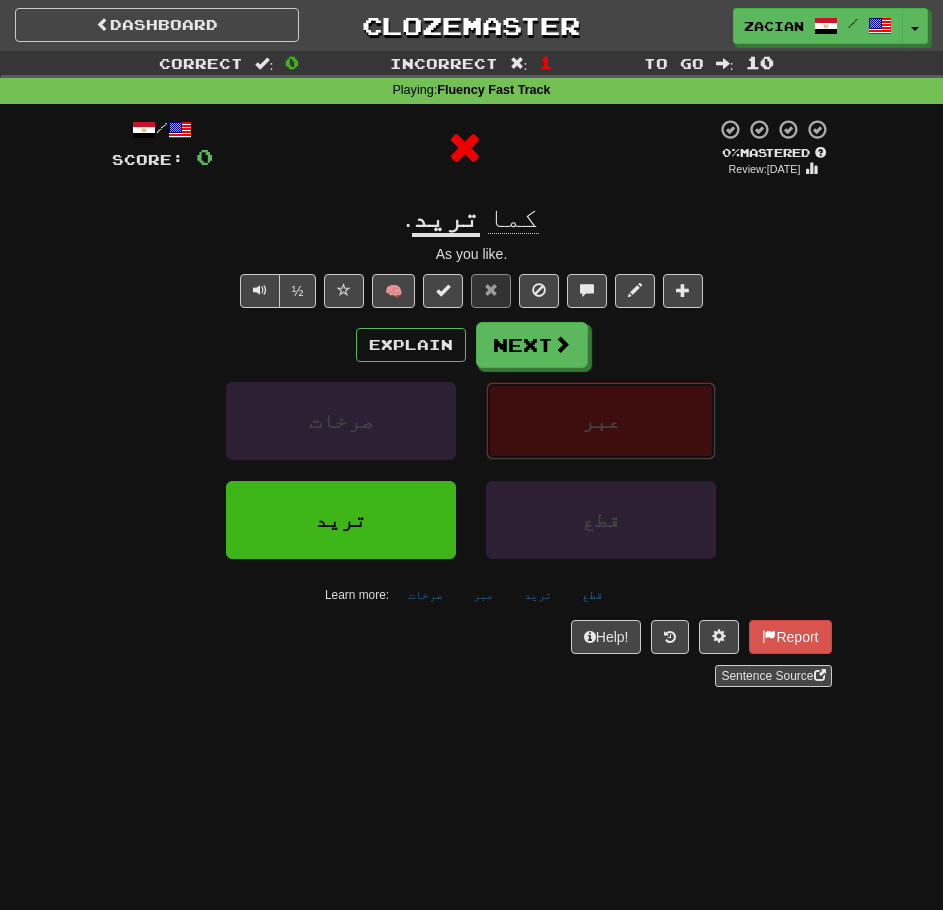 click on "عبر" at bounding box center (601, 421) 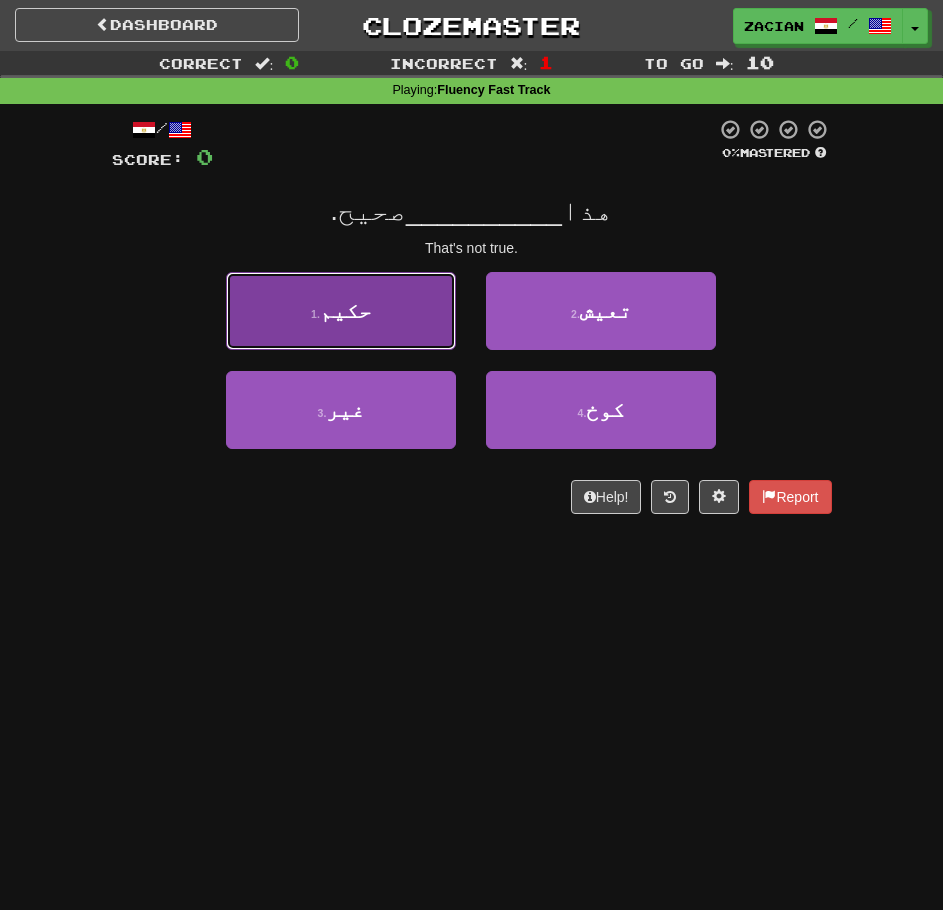 click on "1 .  حكيم" at bounding box center (341, 311) 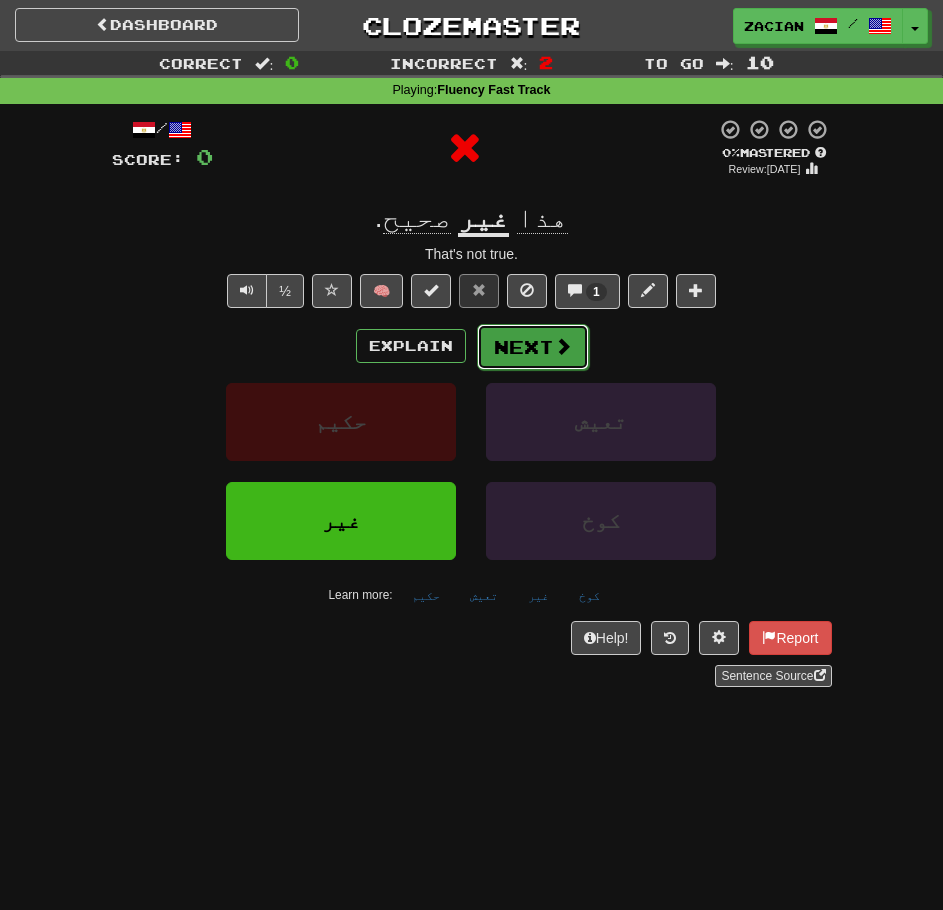 click at bounding box center (563, 346) 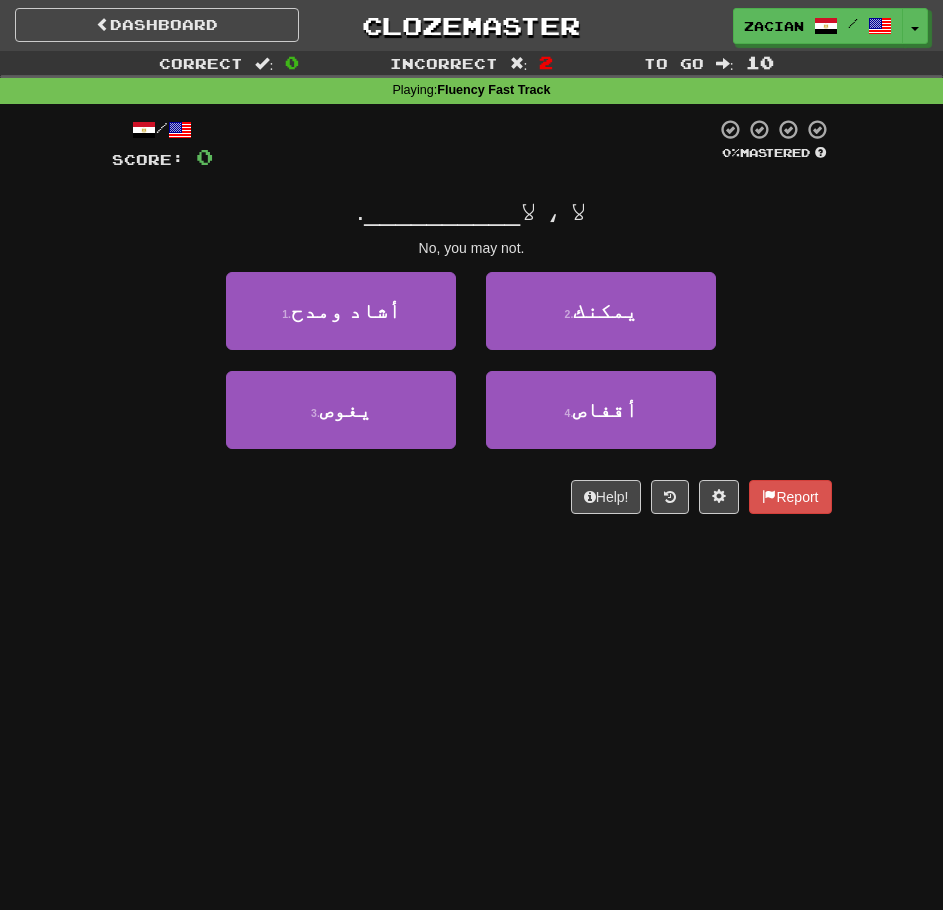 click on "4 .  أقفاص" at bounding box center [601, 420] 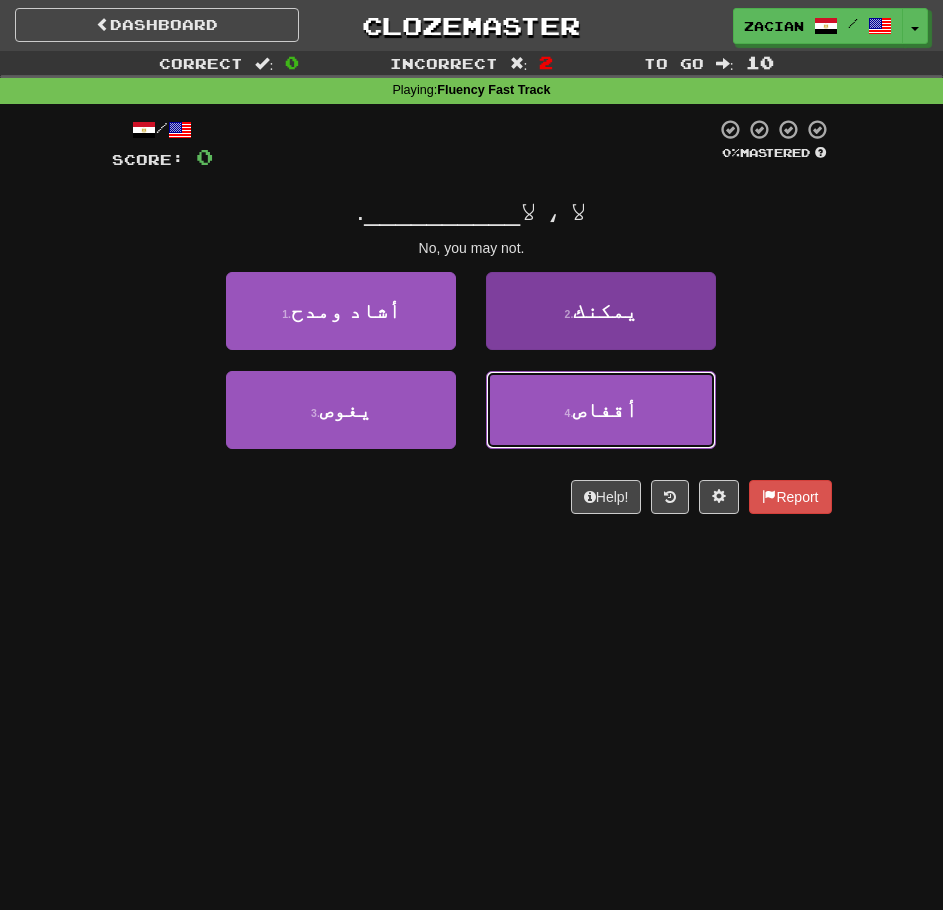 click on "4 .  أقفاص" at bounding box center (601, 410) 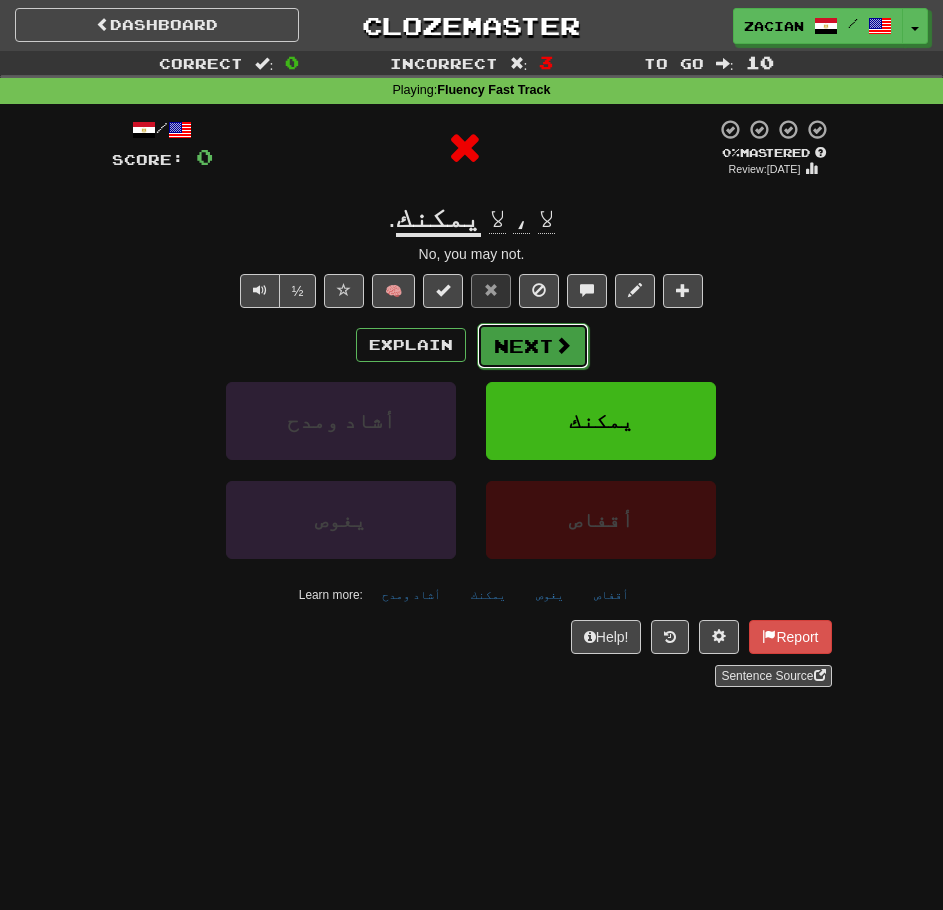 click on "Next" at bounding box center (533, 346) 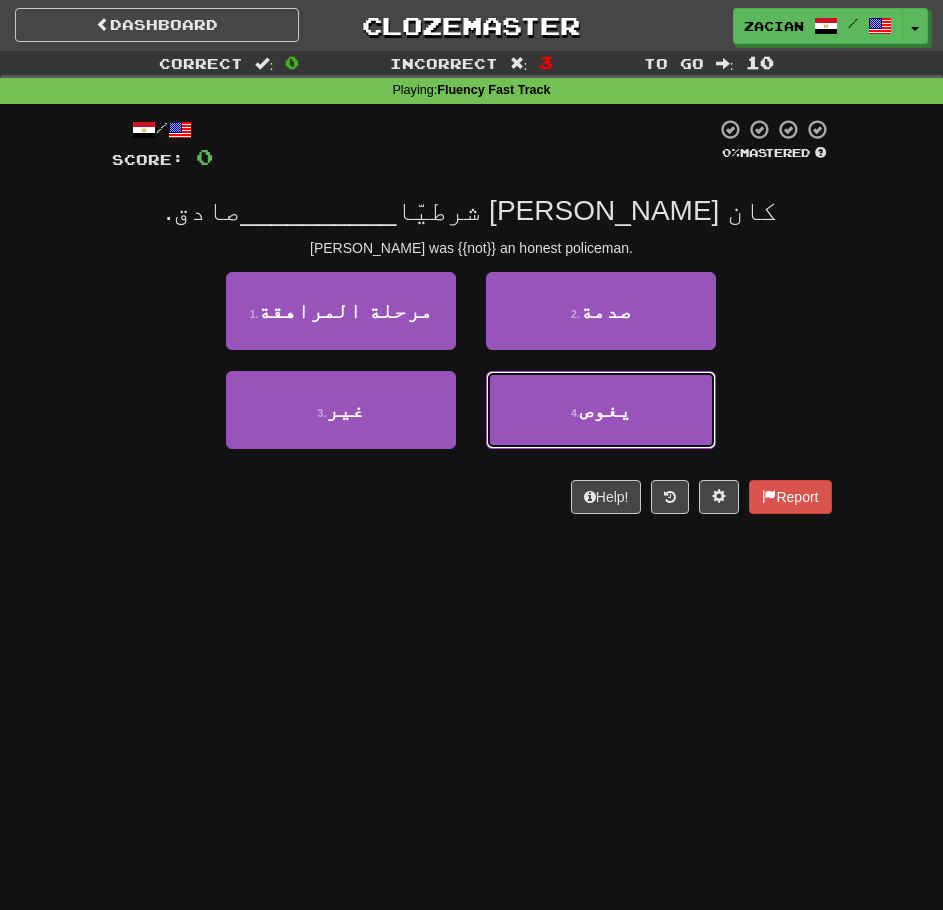 click on "3 .  غير 4 .  يغوص" at bounding box center [472, 420] 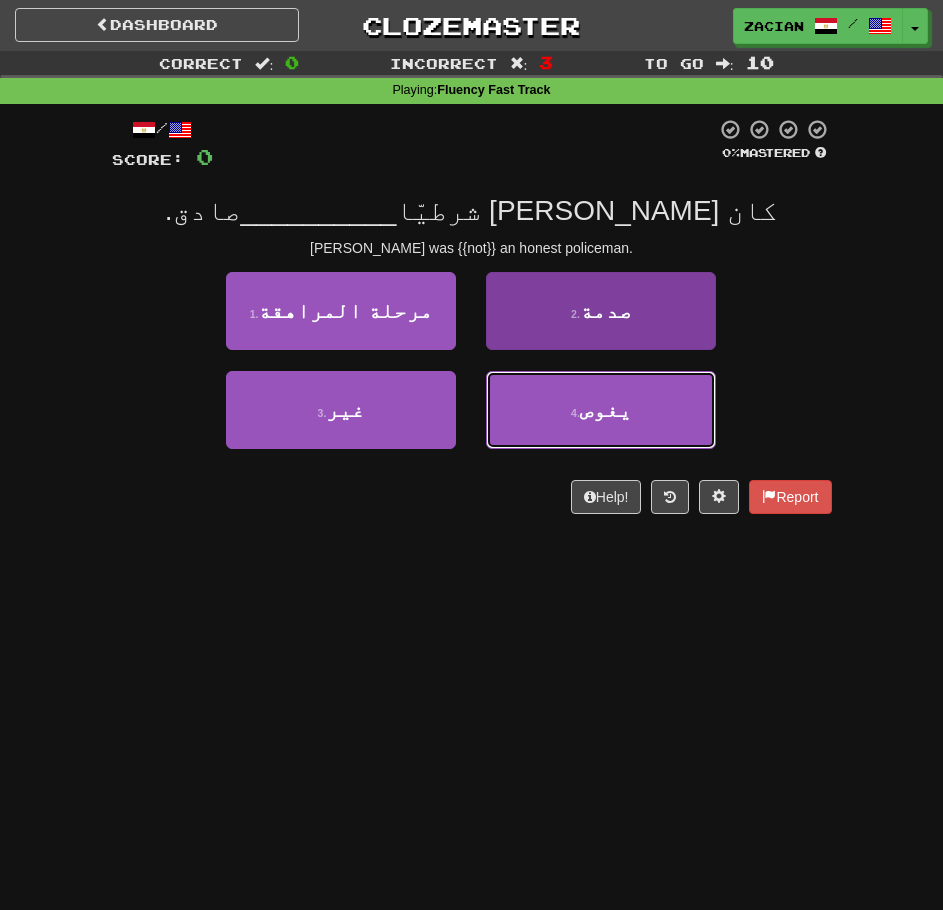 click on "4 .  يغوص" at bounding box center [601, 410] 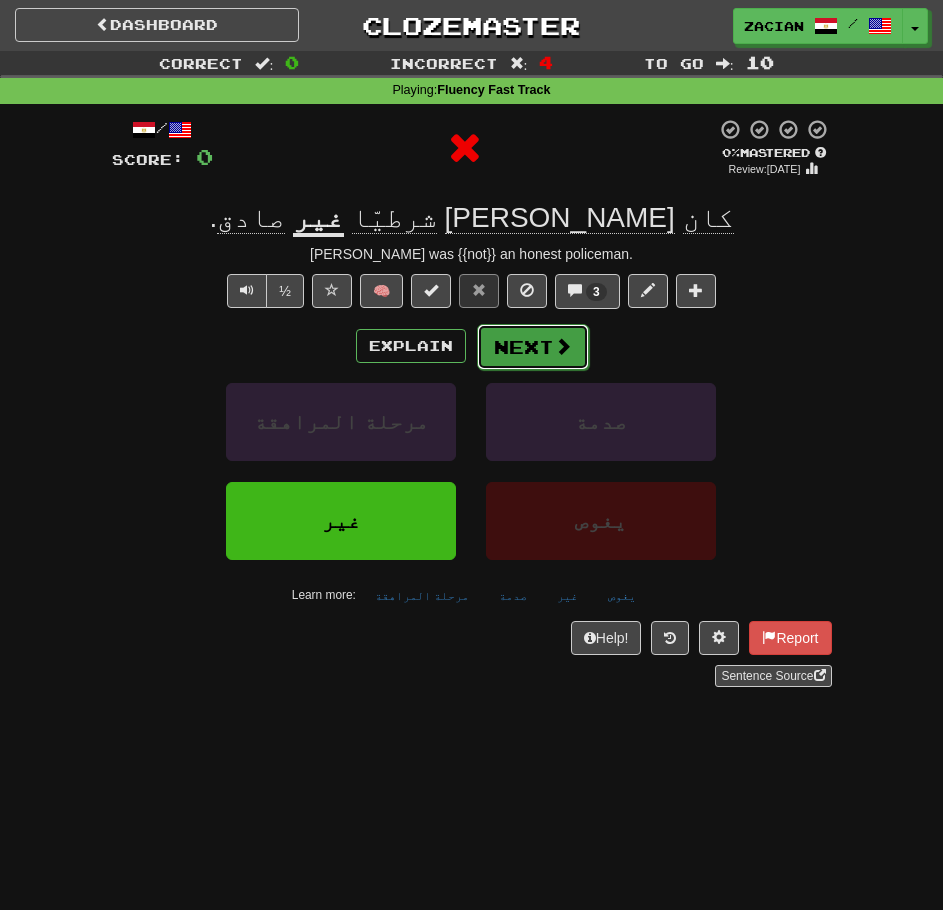 click on "Next" at bounding box center [533, 347] 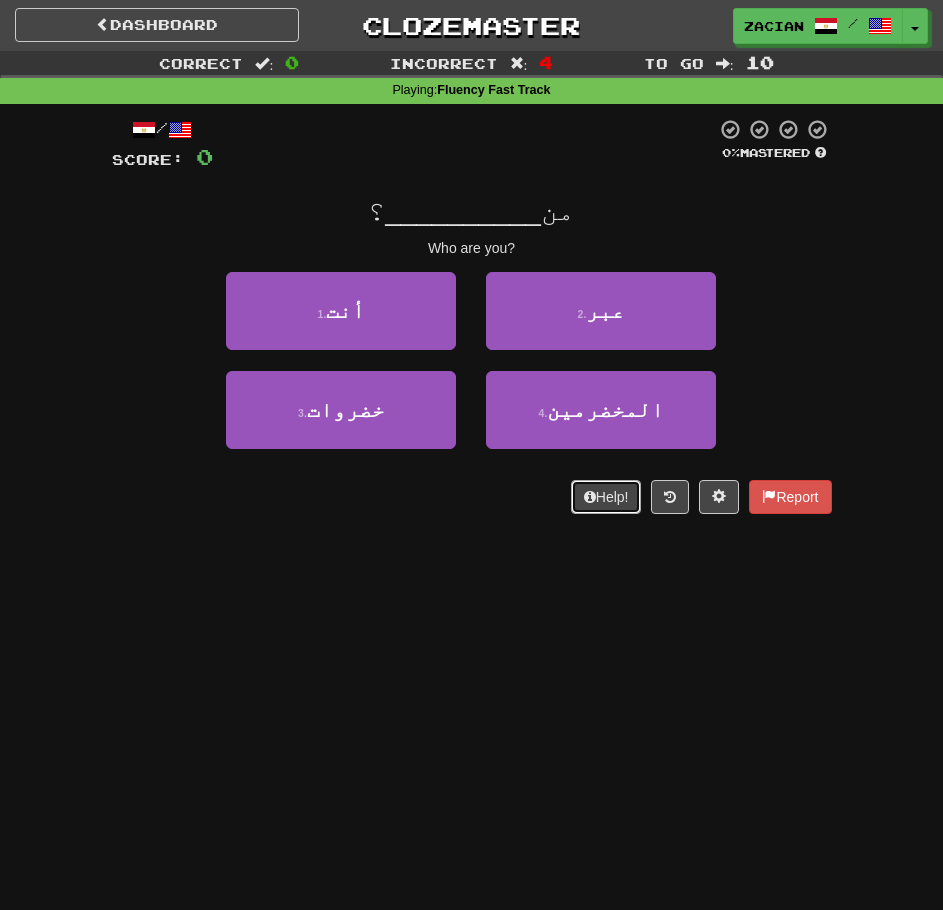 drag, startPoint x: 568, startPoint y: 498, endPoint x: 569, endPoint y: 488, distance: 10.049875 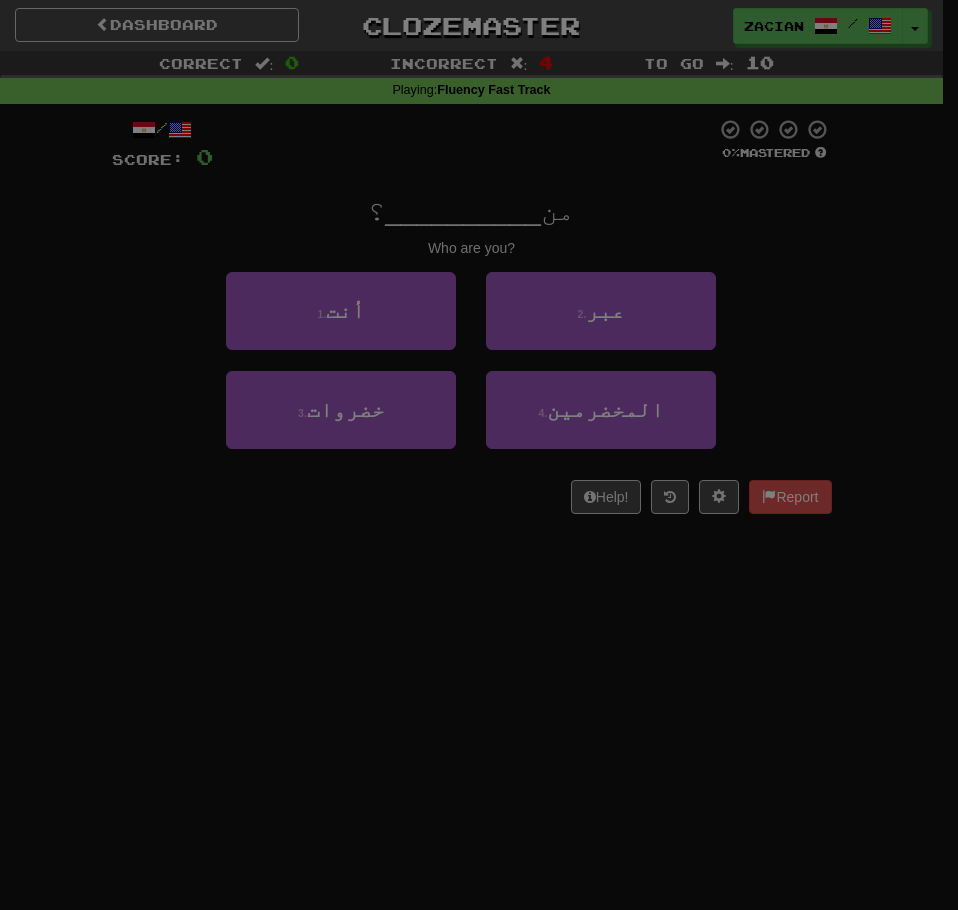 click on "Enter Submit answer, next sentence, next round 1-4 Select multiple choice answer ctl+Space Replay audio (when available) ctl+Enter Record audio (for speaking) alt+a Add current sentence to a collection   Pro! alt+c Open collection search  Pro! alt+d Edit current sentence  Pro! alt+g Toggle grammar after answering (when available) alt+e Report current sentence error alt+f Toggle favorite  Pro! alt+h Use hint when playing text input alt+i Ignore current sentence alt+k Mark current sentence as 'Known' (100% Mastered and next review year 2100) alt+m Set current sentence to '100% Mastered' alt+p Switch current sentence to multiple choice alt+r Reset current sentence to '0% Mastered' alt+s Open sentence search  Pro! alt+t Toggle translation alt+u Open sentence discussion  Pro! alt+x Toggle image (if available) shift+alt+x Toggle explanation (if available) alt+y Open round history" at bounding box center [0, 0] 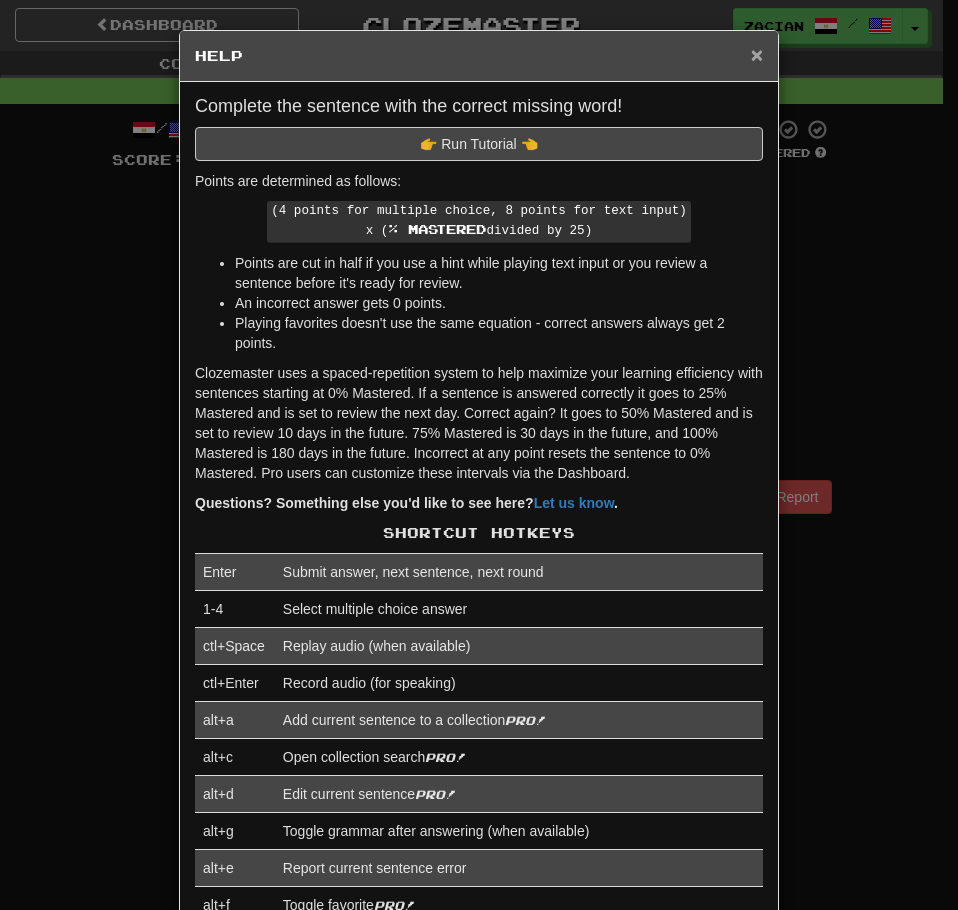 click on "×" at bounding box center (757, 54) 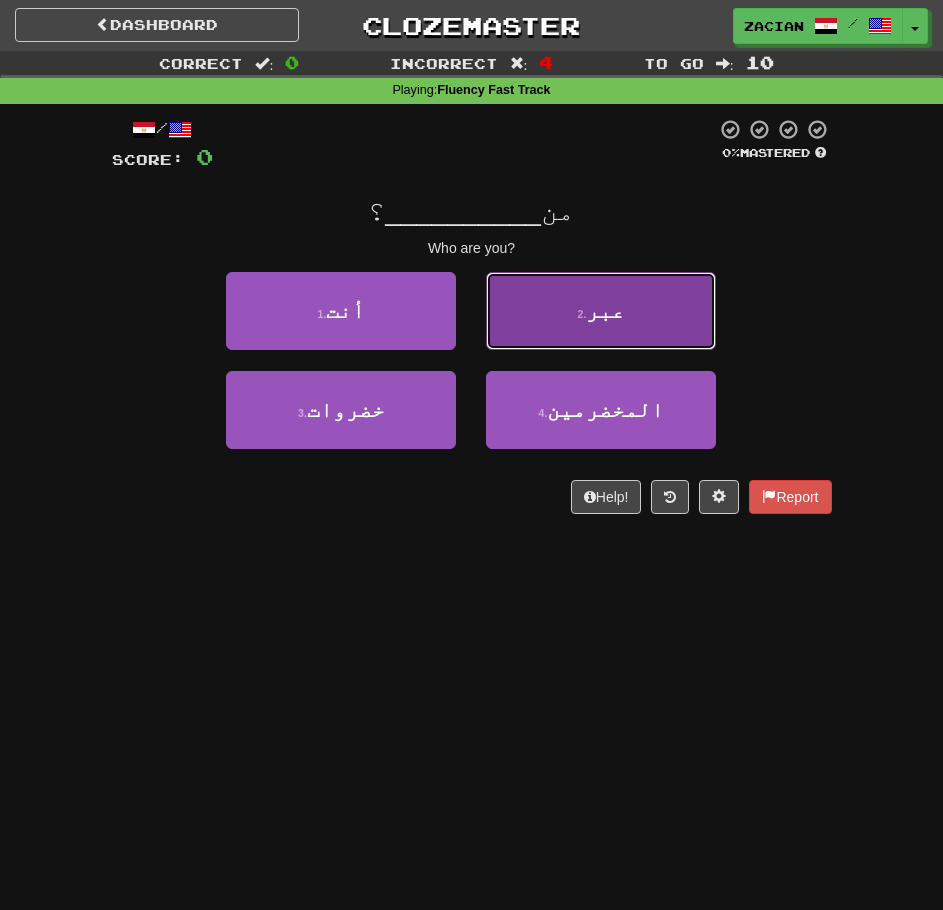 click on "2 .  عبر" at bounding box center (601, 311) 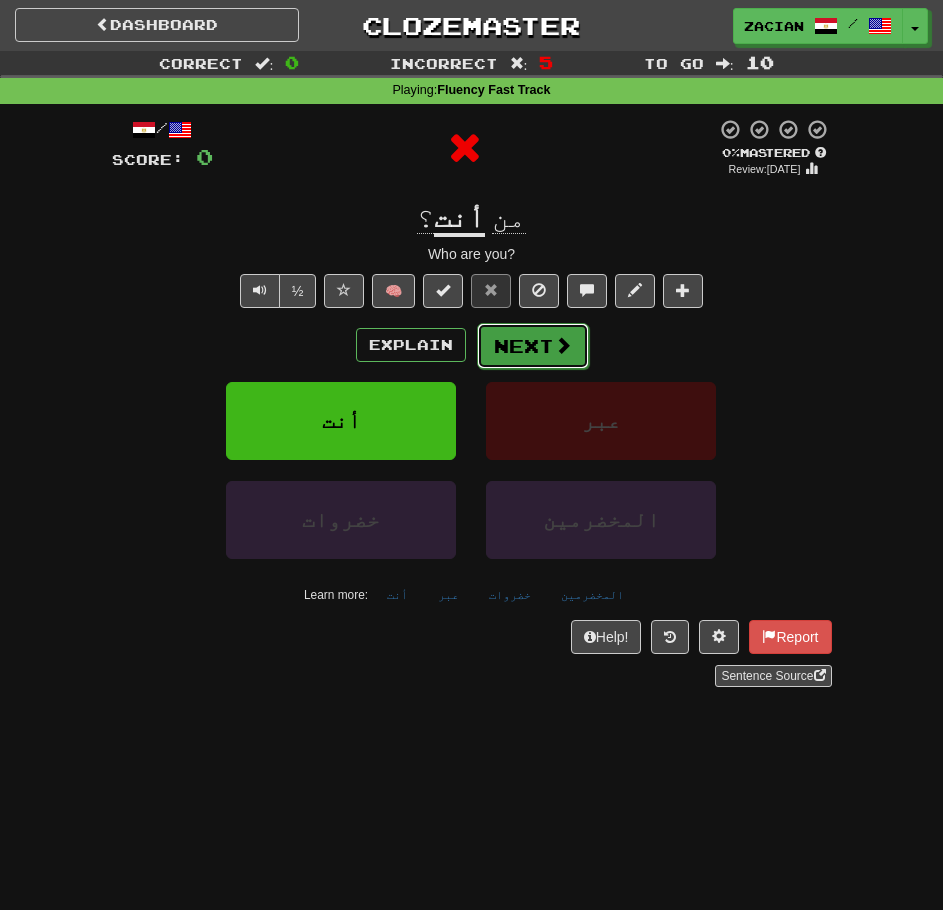 click on "Next" at bounding box center [533, 346] 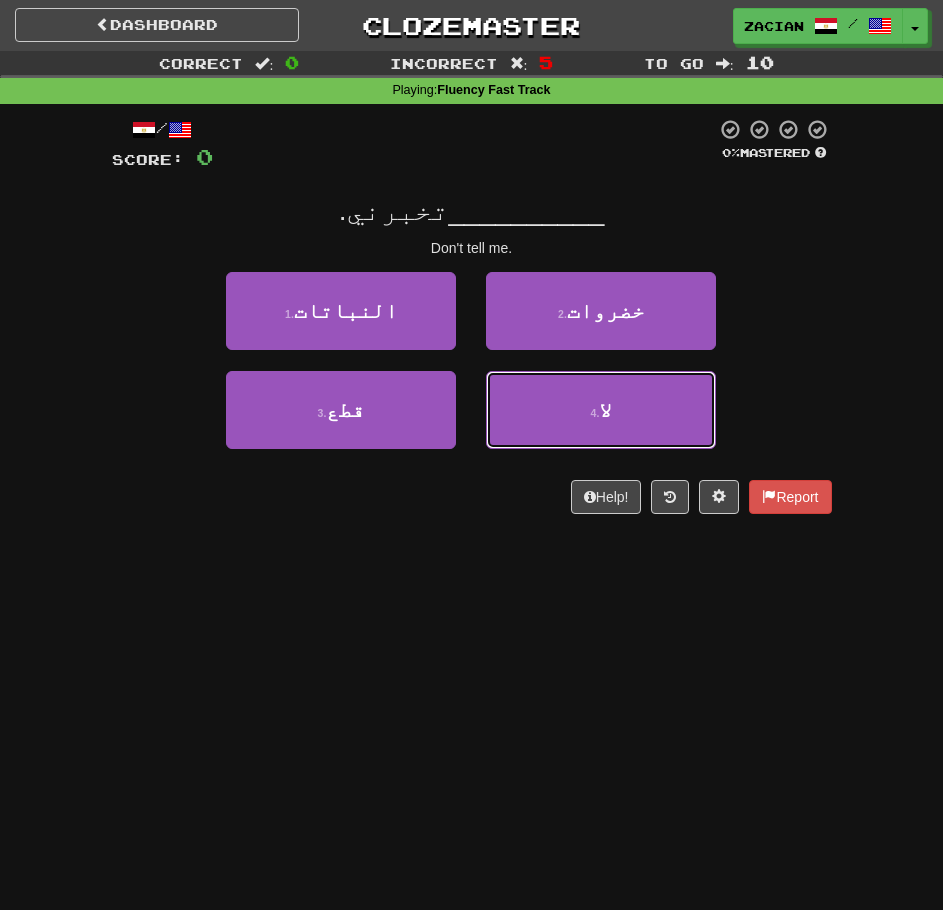 drag, startPoint x: 493, startPoint y: 445, endPoint x: 483, endPoint y: 450, distance: 11.18034 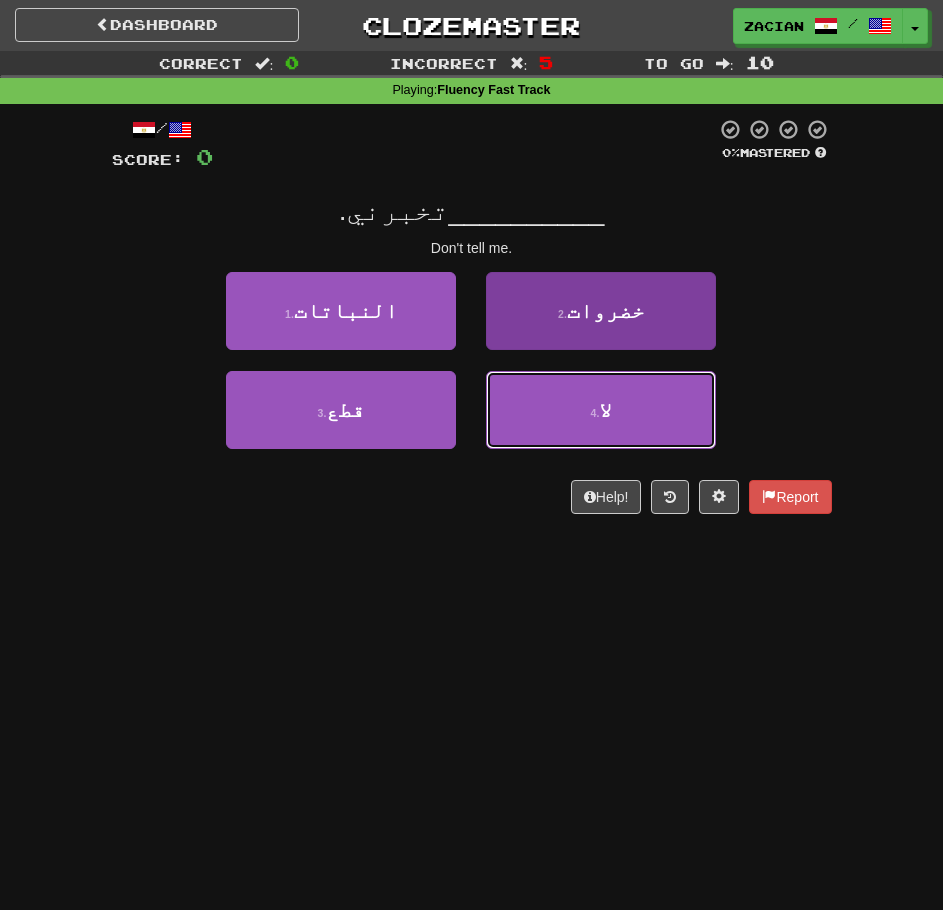 click on "4 .  لا" at bounding box center [601, 410] 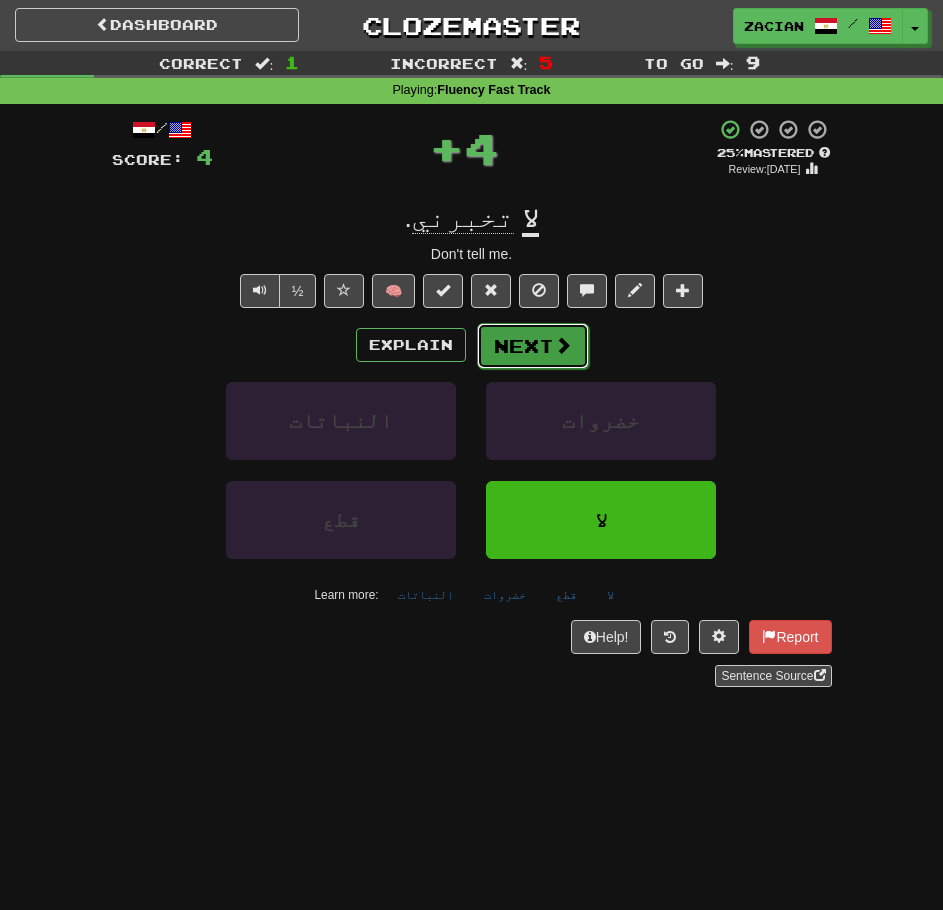 click on "Next" at bounding box center (533, 346) 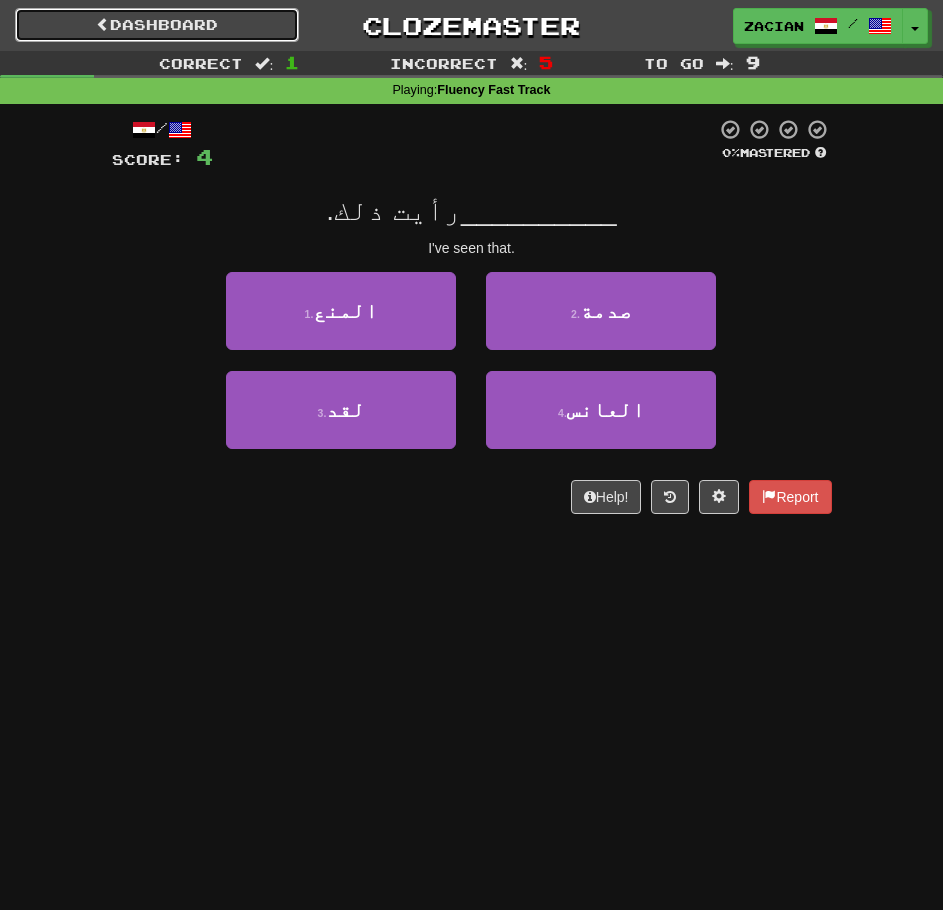 click on "Dashboard" at bounding box center (157, 25) 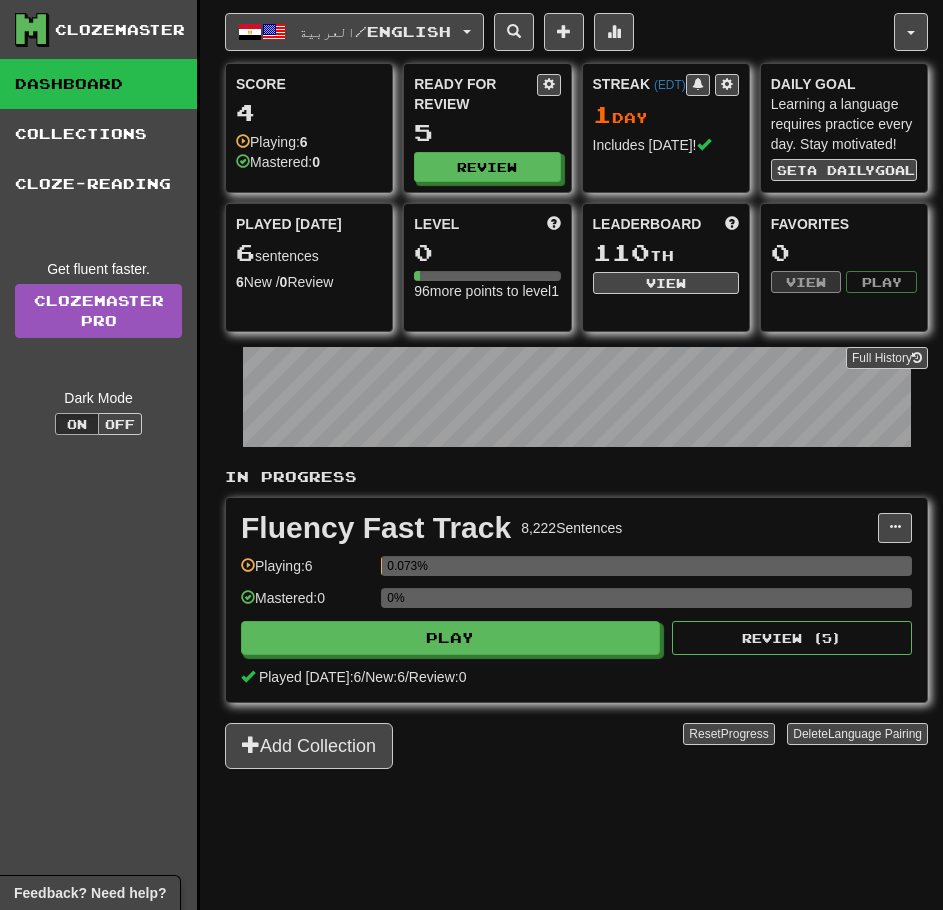 scroll, scrollTop: 0, scrollLeft: 0, axis: both 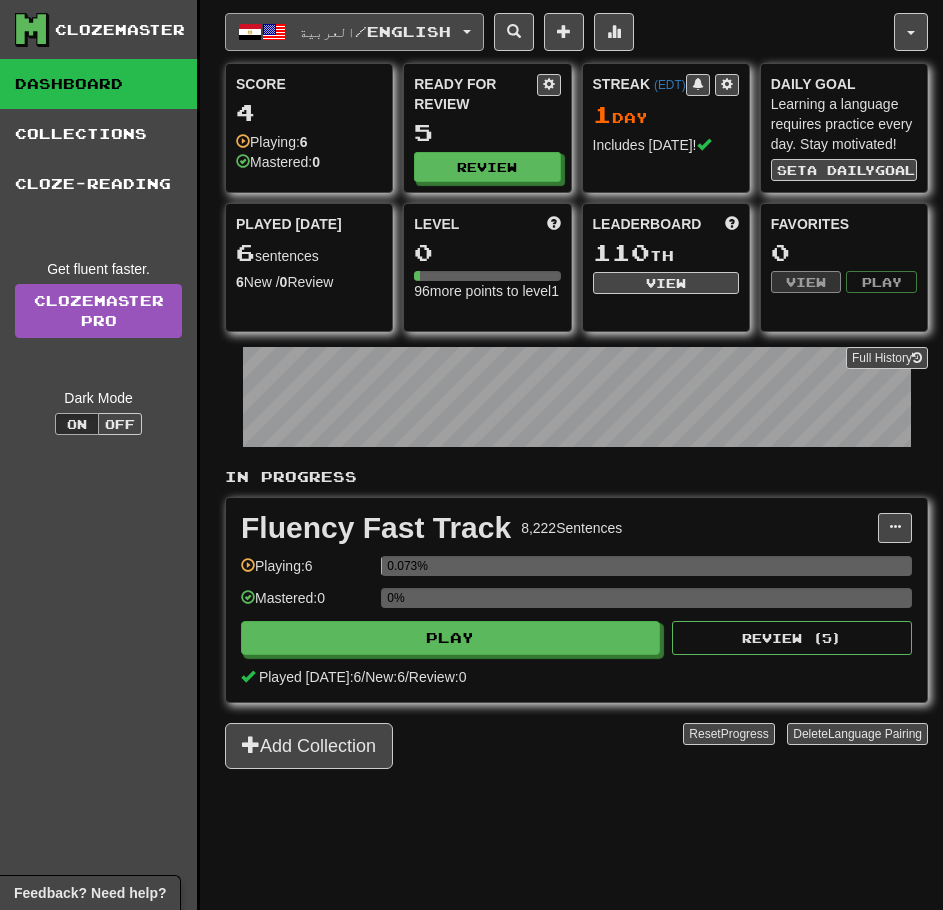 click on "العربية  /  English" at bounding box center (354, 32) 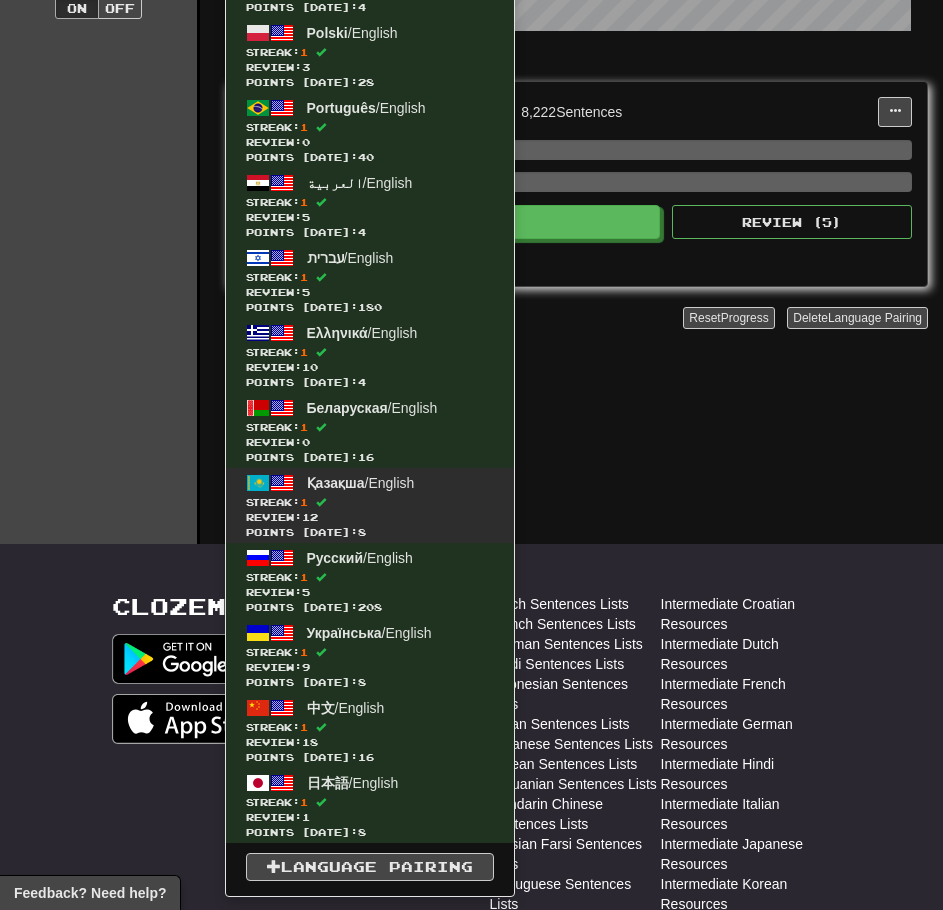 scroll, scrollTop: 500, scrollLeft: 0, axis: vertical 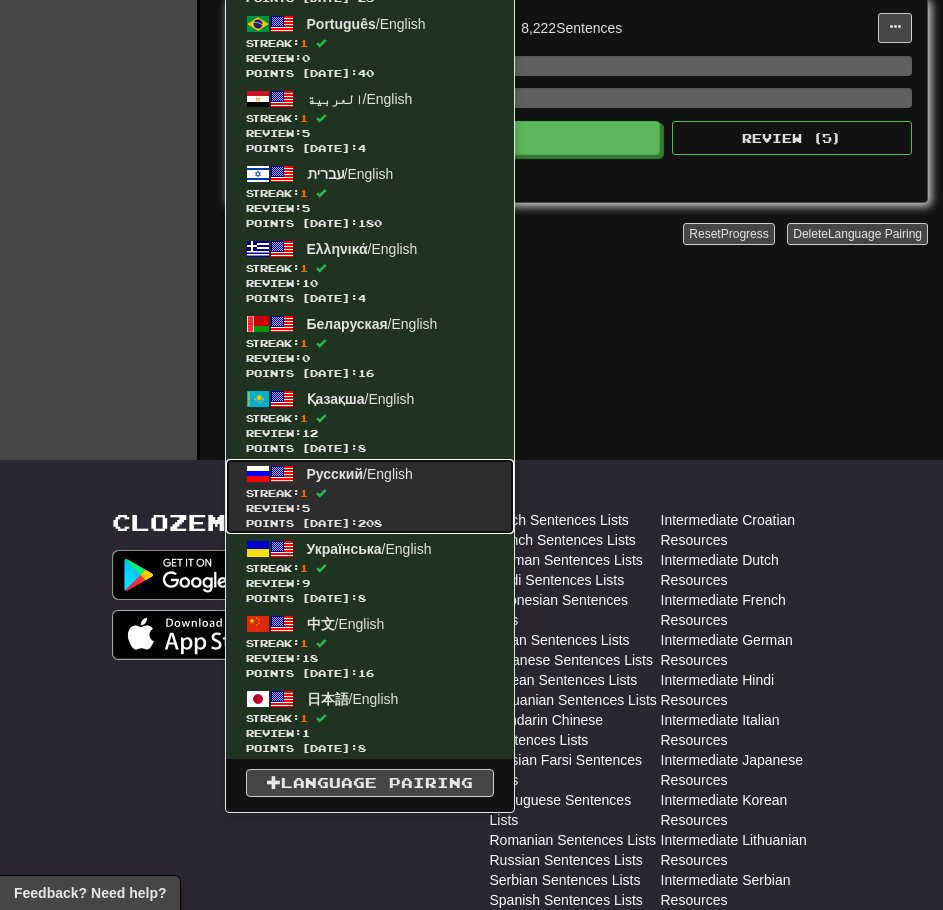 click on "Streak:  1" at bounding box center [370, 493] 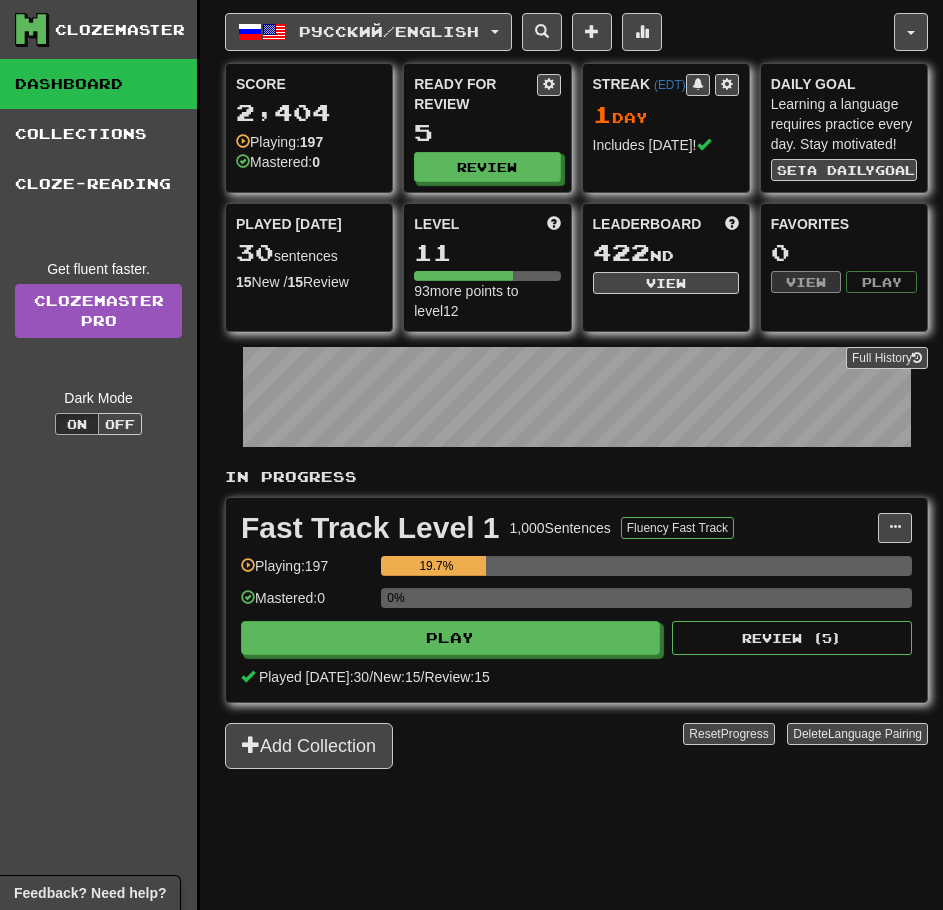 scroll, scrollTop: 0, scrollLeft: 0, axis: both 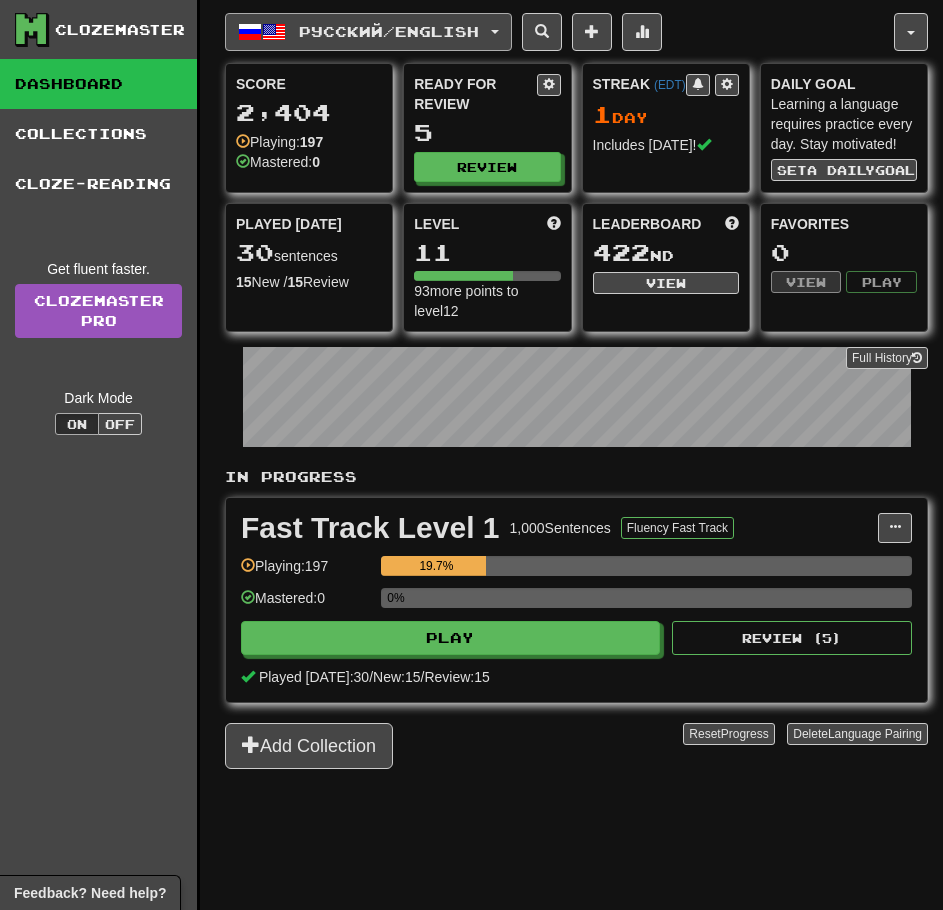 click on "Русский  /  English" at bounding box center (389, 31) 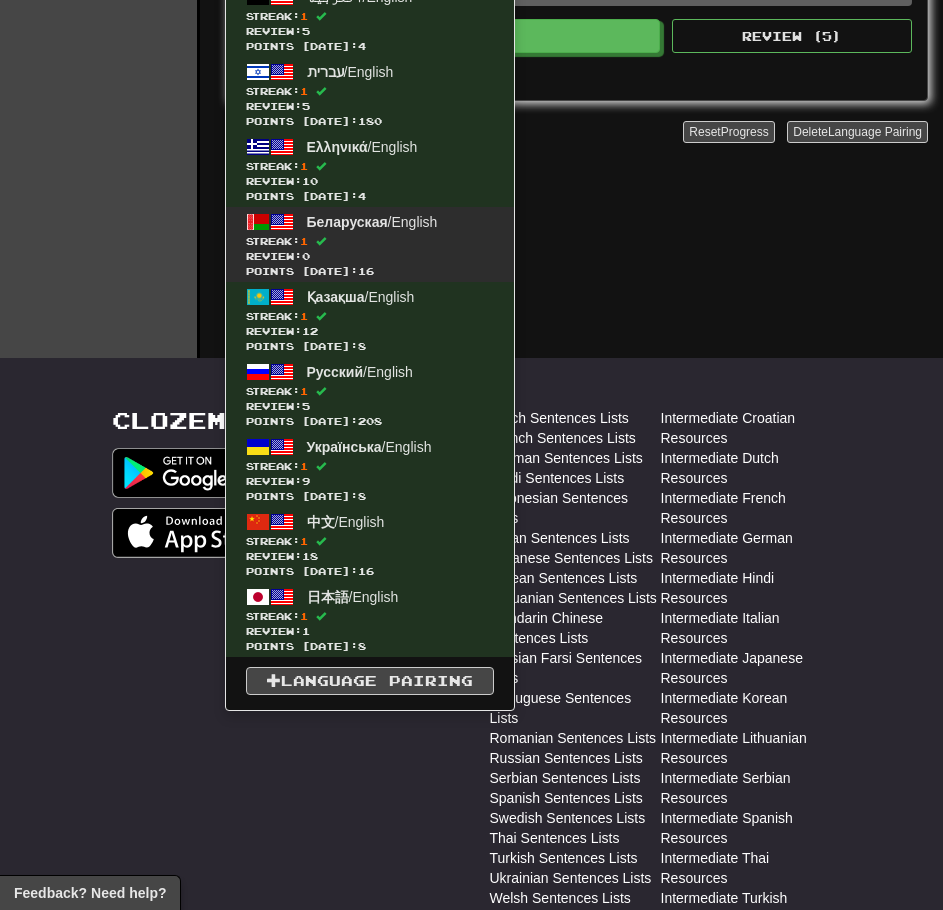 scroll, scrollTop: 700, scrollLeft: 0, axis: vertical 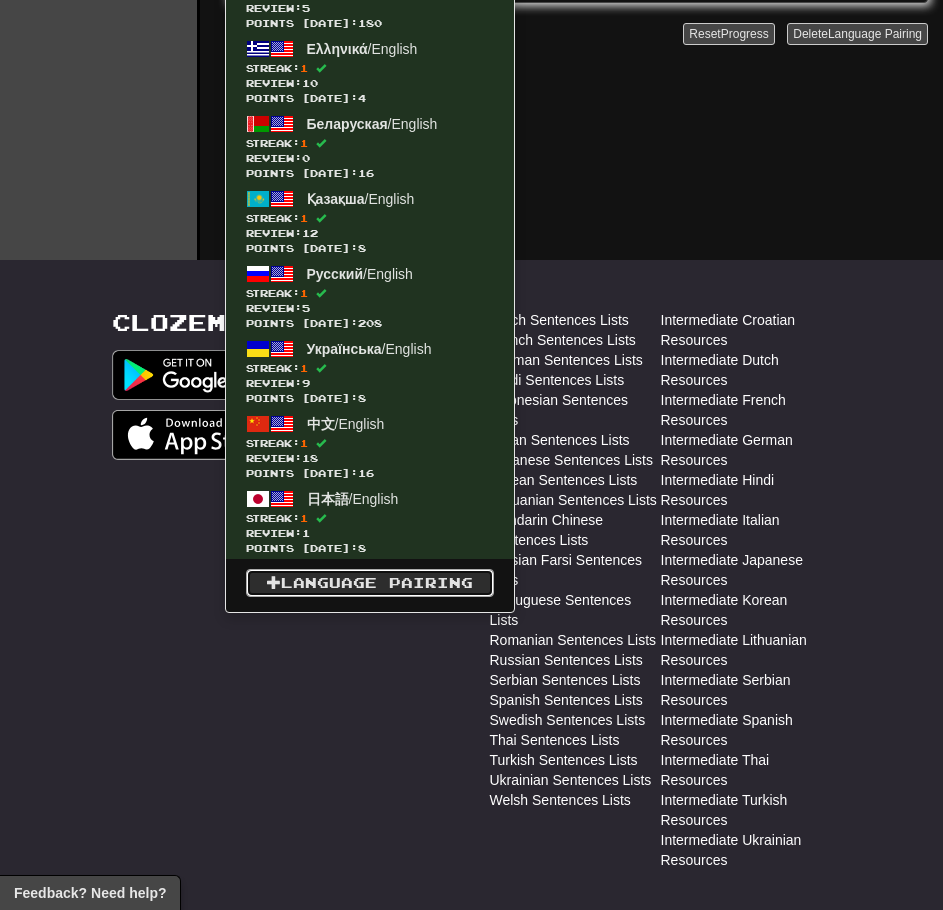 click on "Language Pairing" at bounding box center (370, 583) 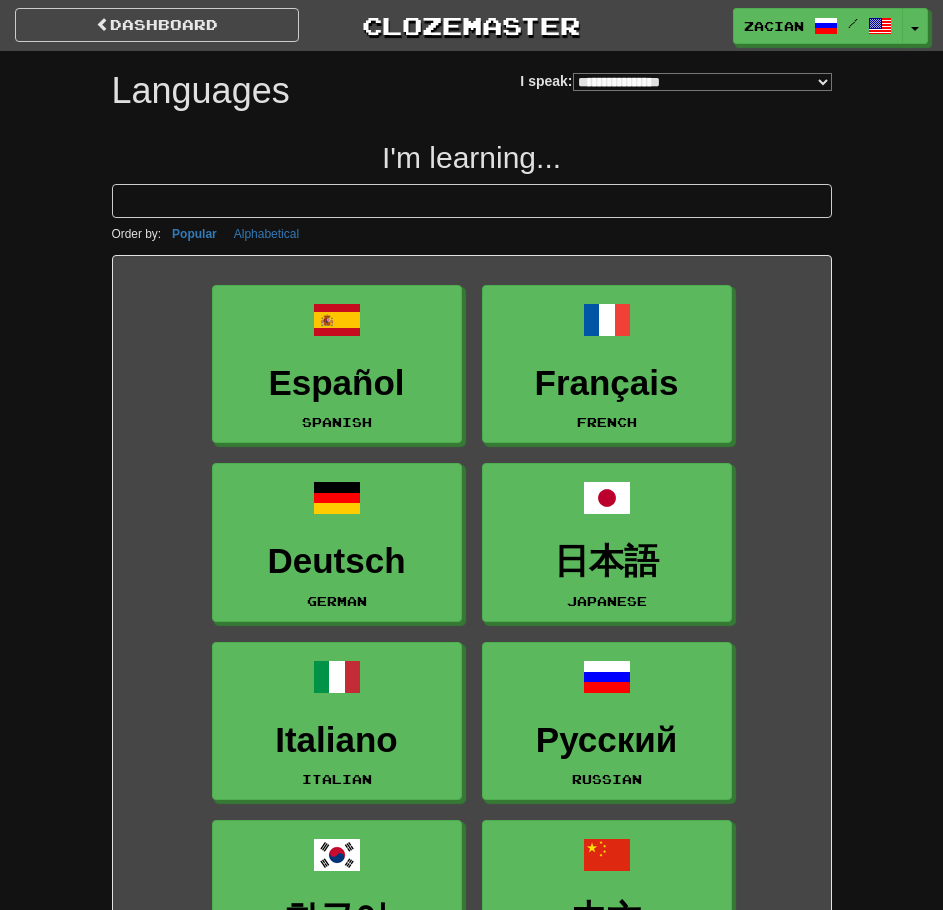 select on "*******" 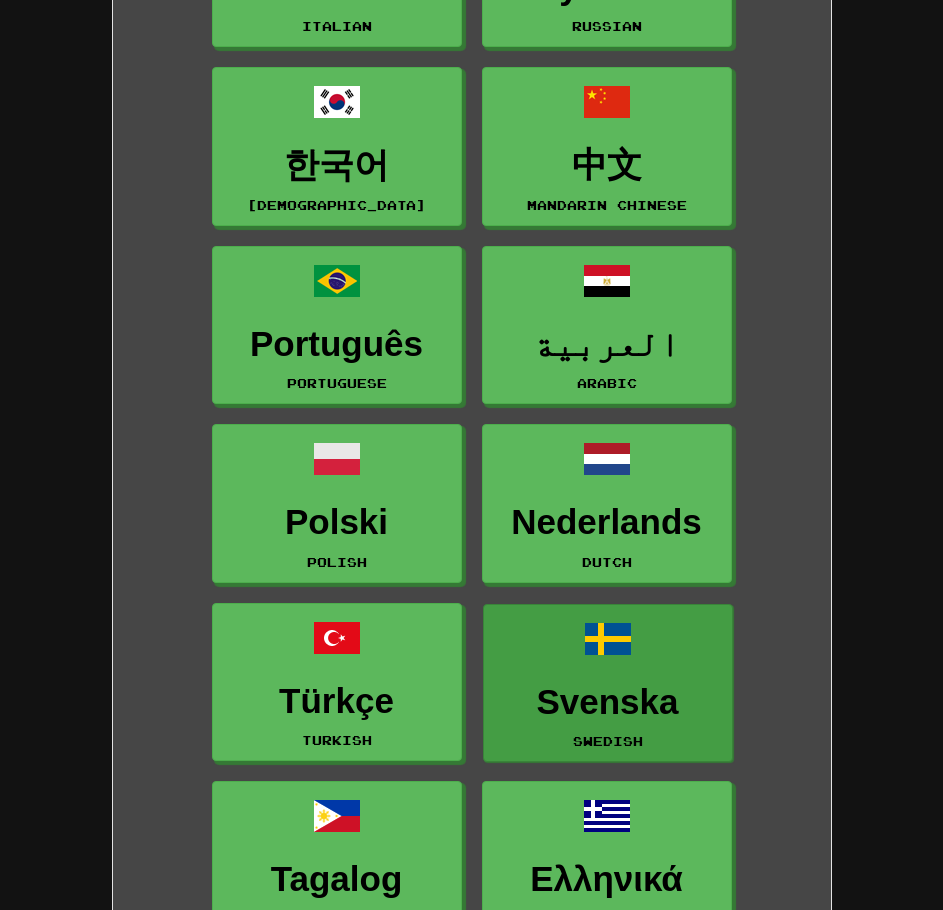 scroll, scrollTop: 900, scrollLeft: 0, axis: vertical 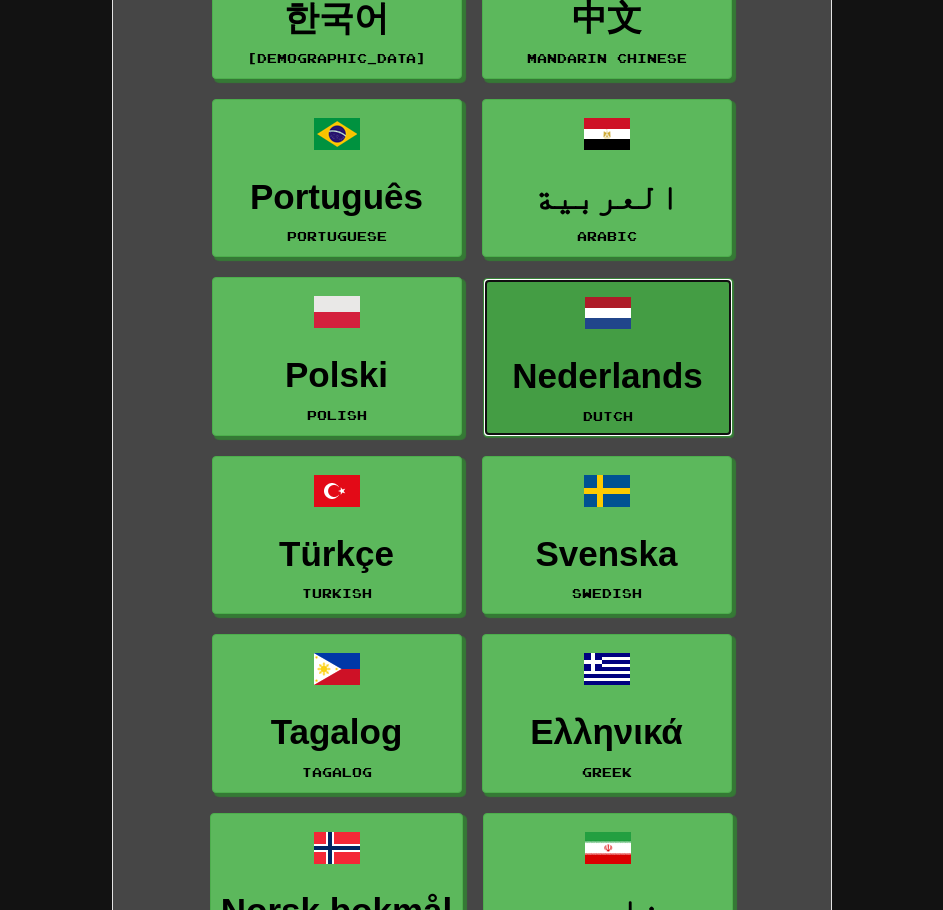 click on "Nederlands Dutch" at bounding box center (608, 357) 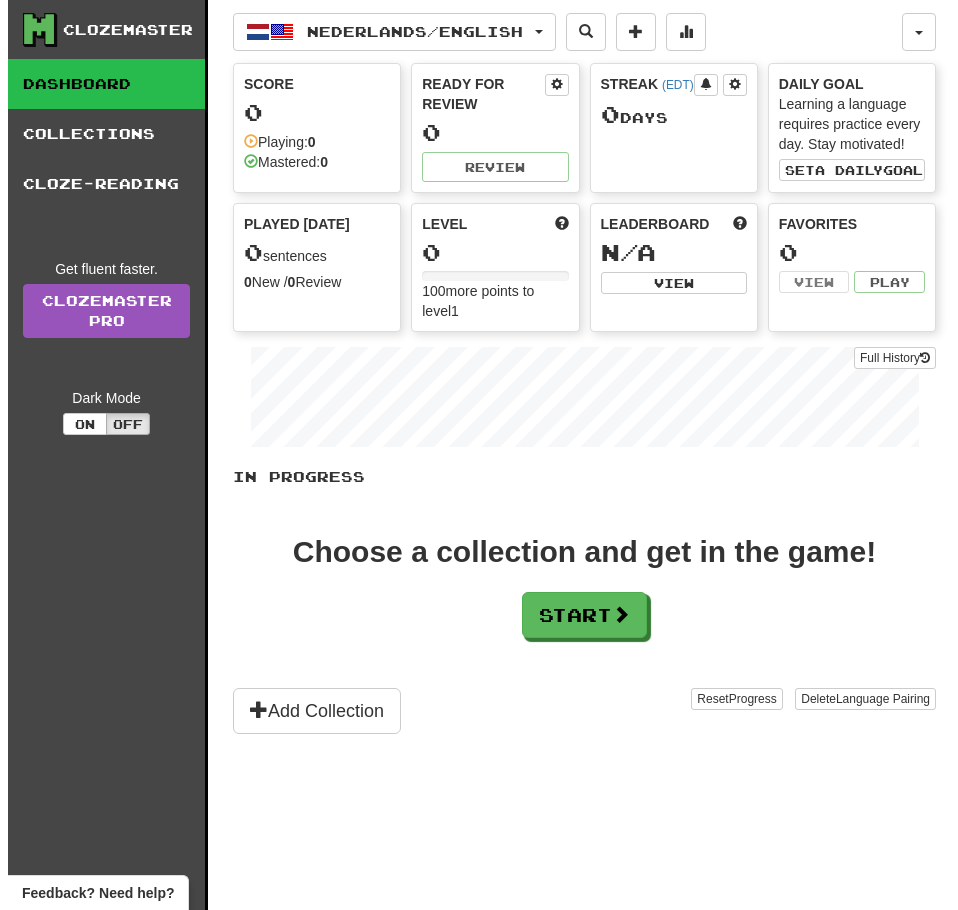 scroll, scrollTop: 0, scrollLeft: 0, axis: both 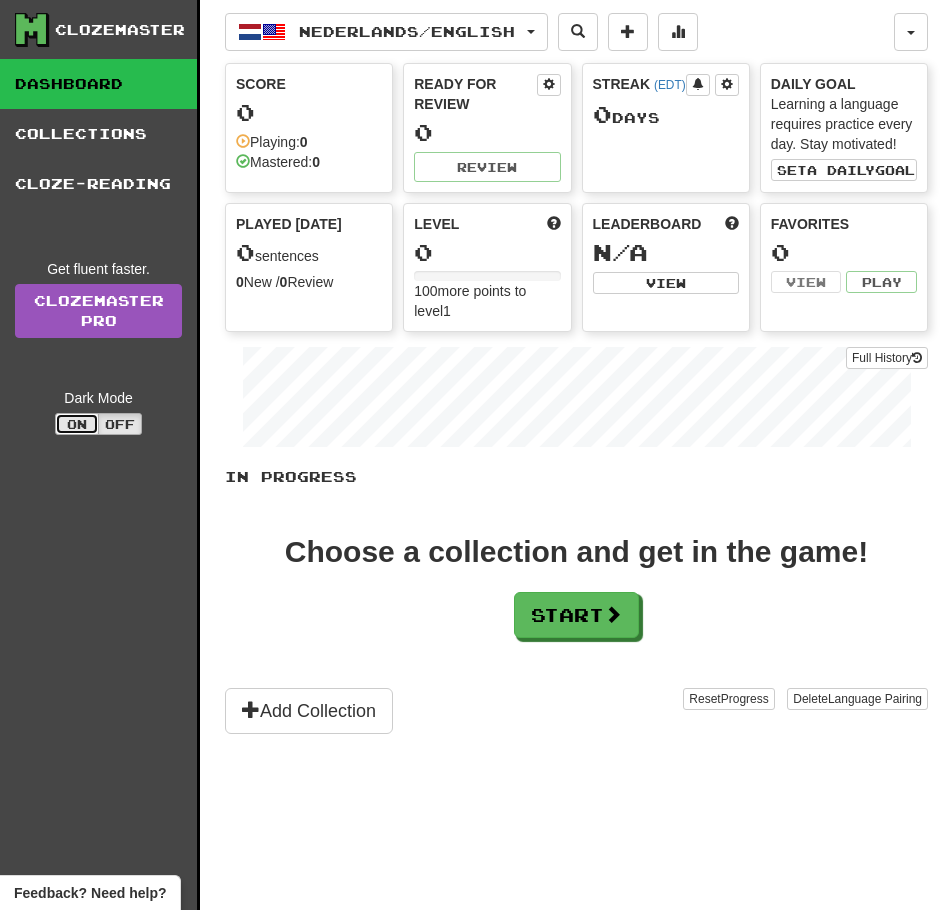 click on "On" at bounding box center (77, 424) 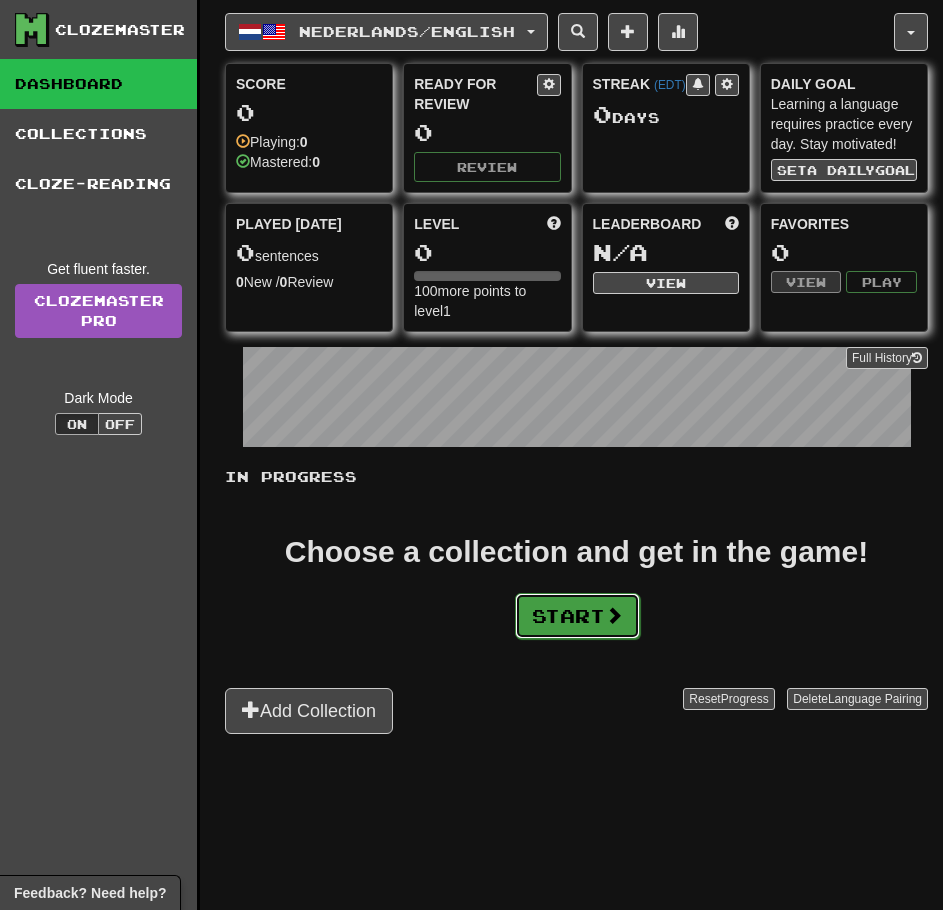 click on "Start" at bounding box center (577, 616) 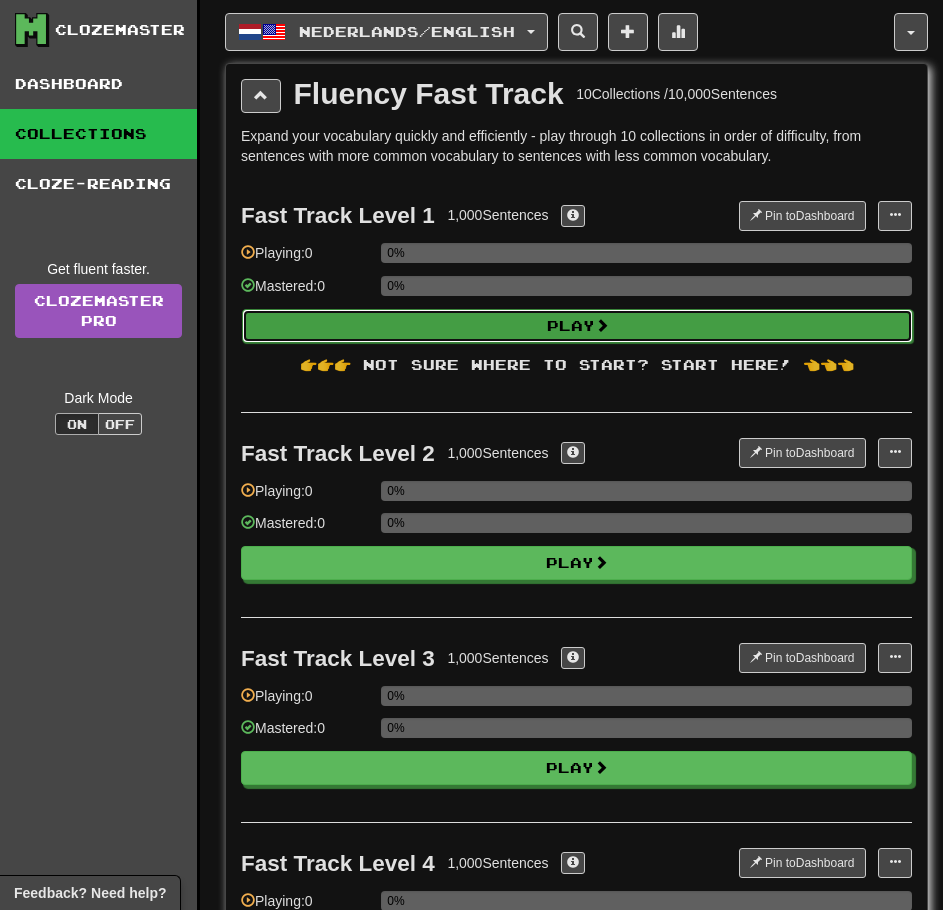 click on "Play" at bounding box center [577, 326] 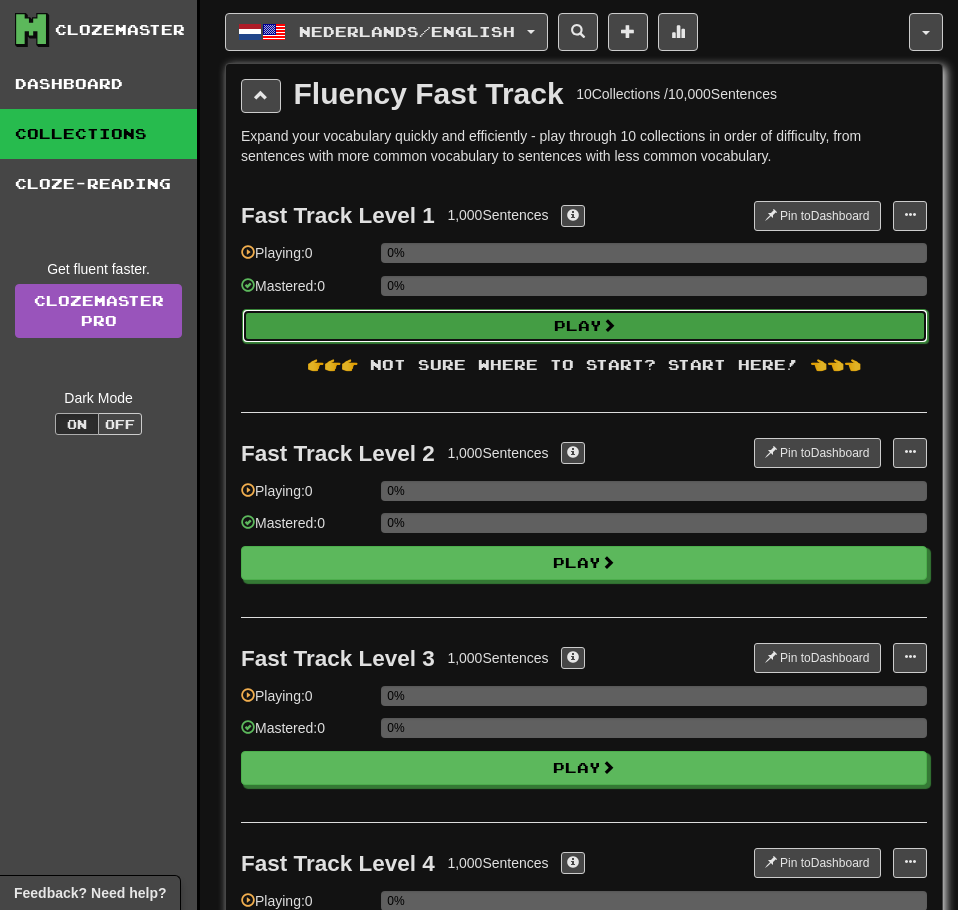 select on "**" 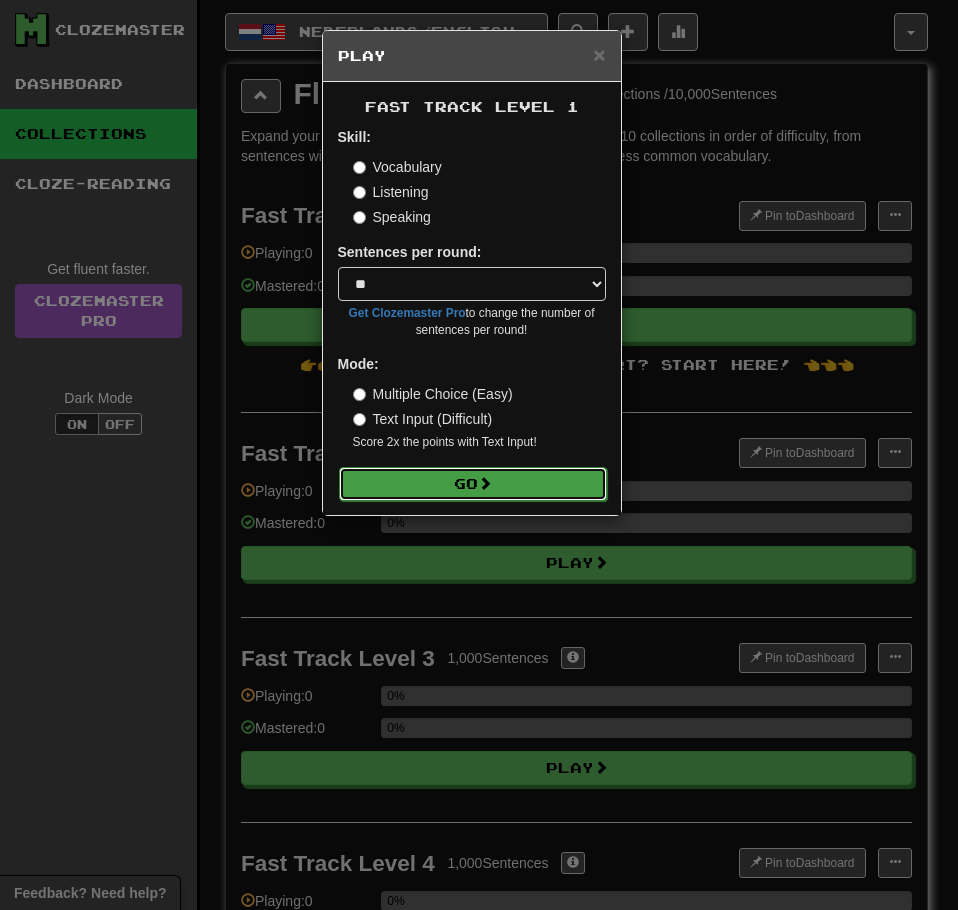 click on "Go" at bounding box center [473, 484] 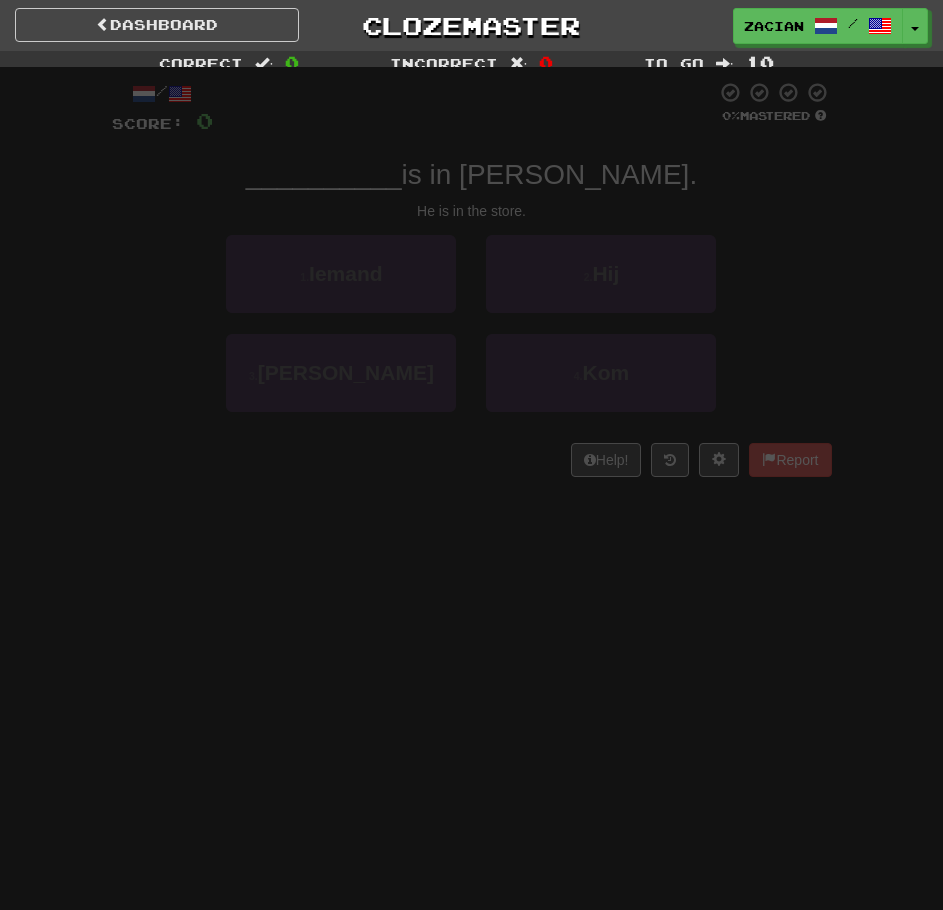 scroll, scrollTop: 0, scrollLeft: 0, axis: both 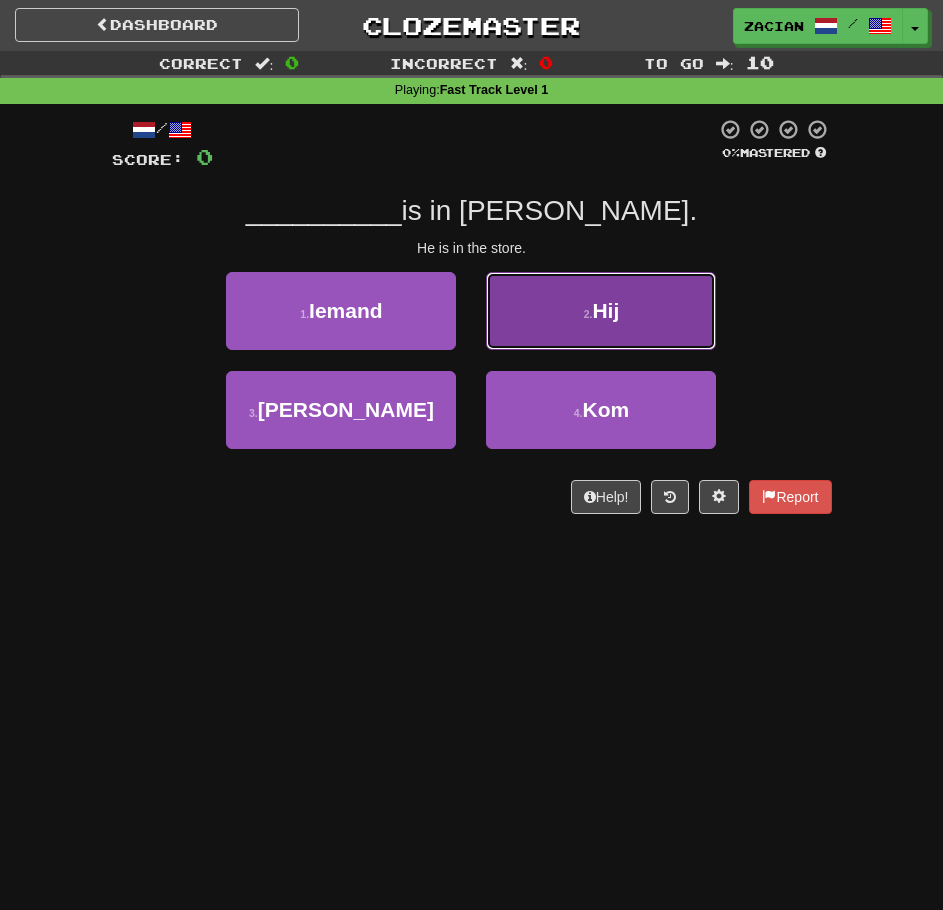 click on "2 .  Hij" at bounding box center [601, 311] 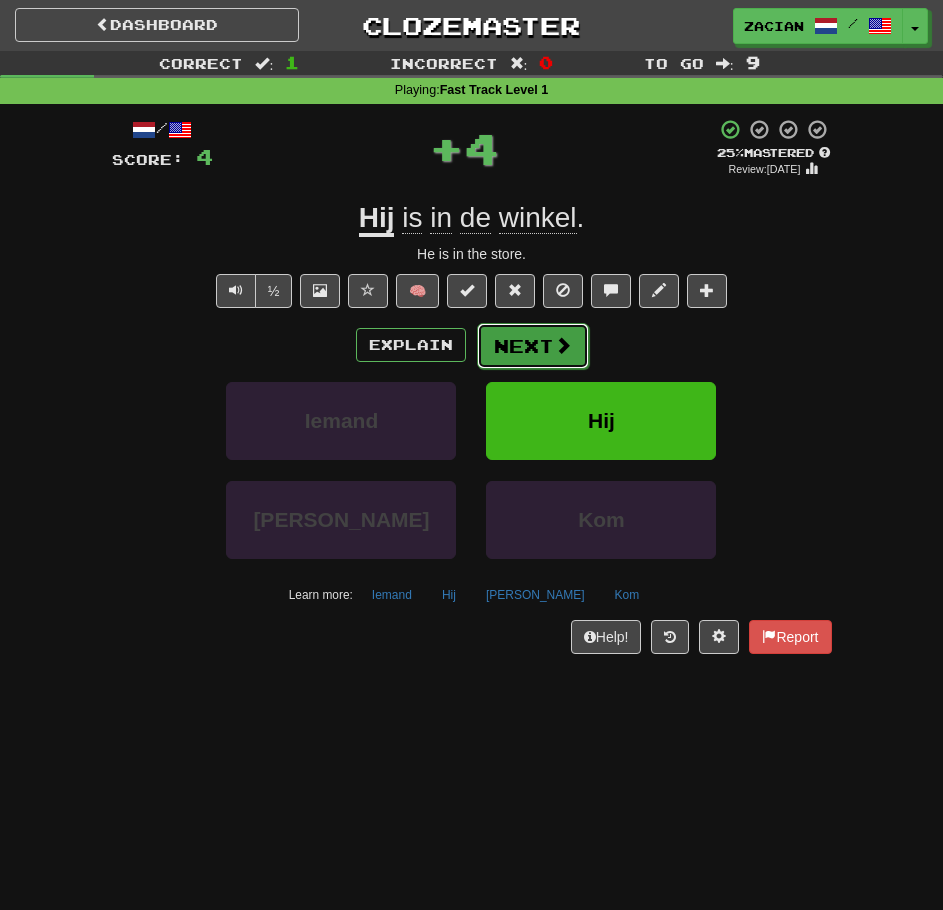 click on "Next" at bounding box center [533, 346] 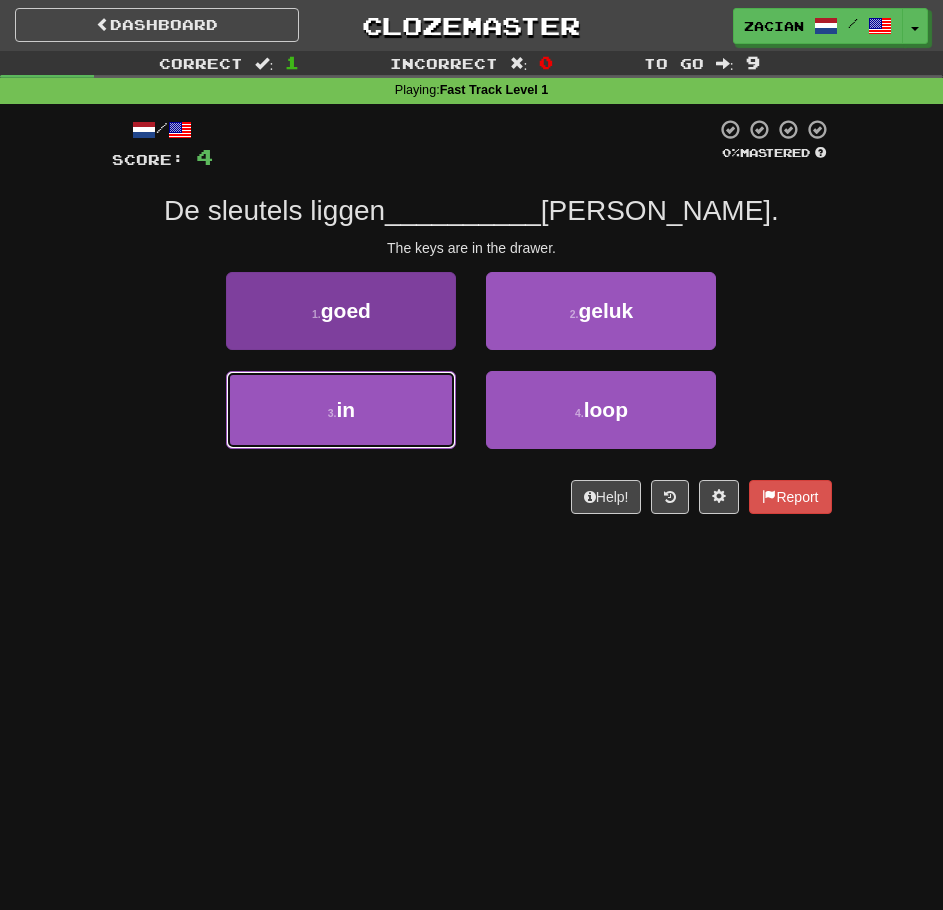 click on "3 .  in" at bounding box center [341, 410] 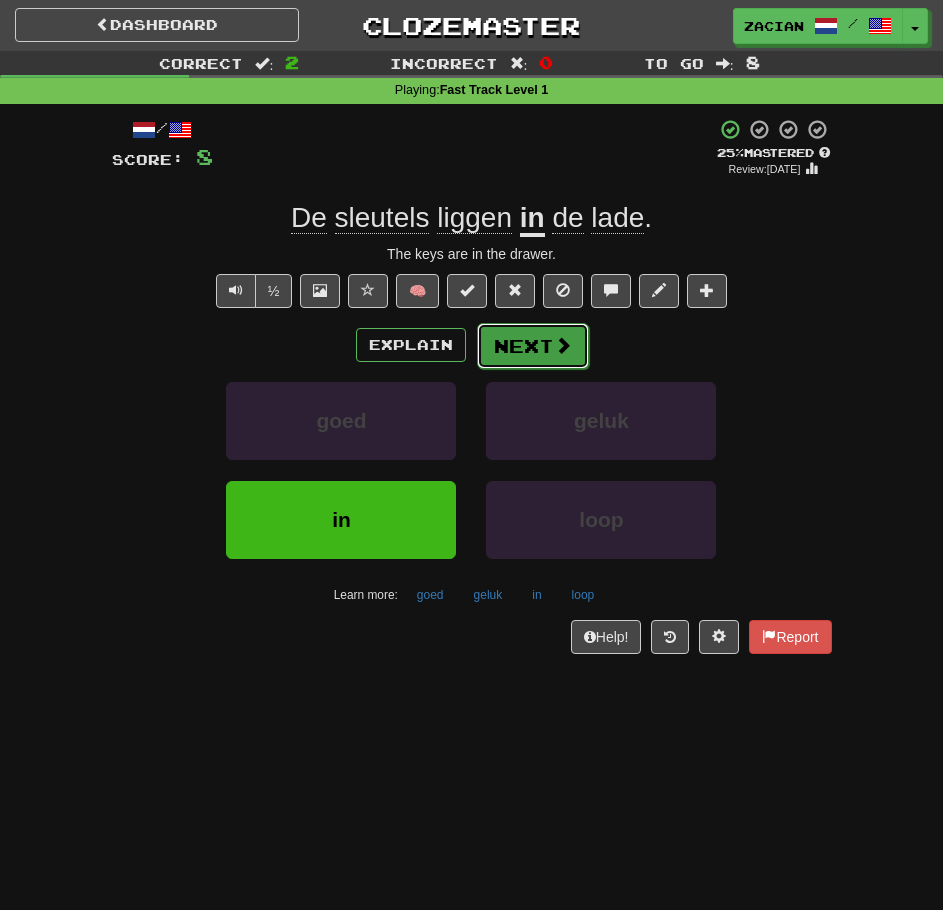 click at bounding box center [563, 345] 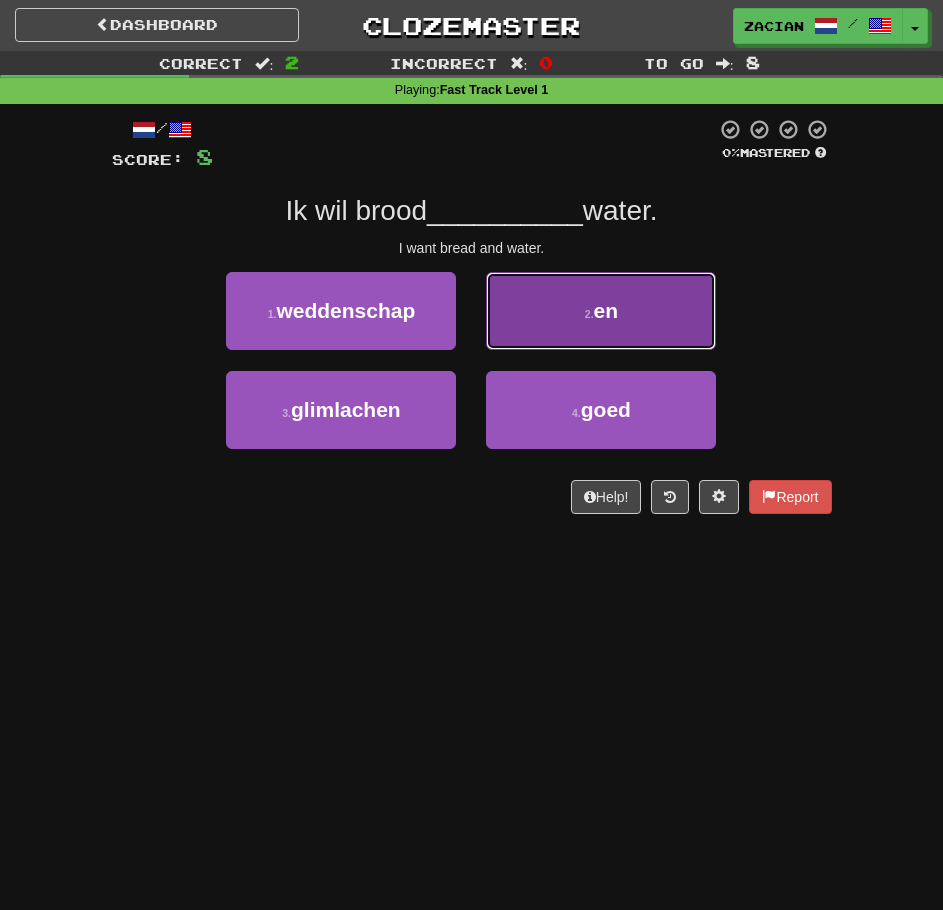 click on "2 .  en" at bounding box center (601, 311) 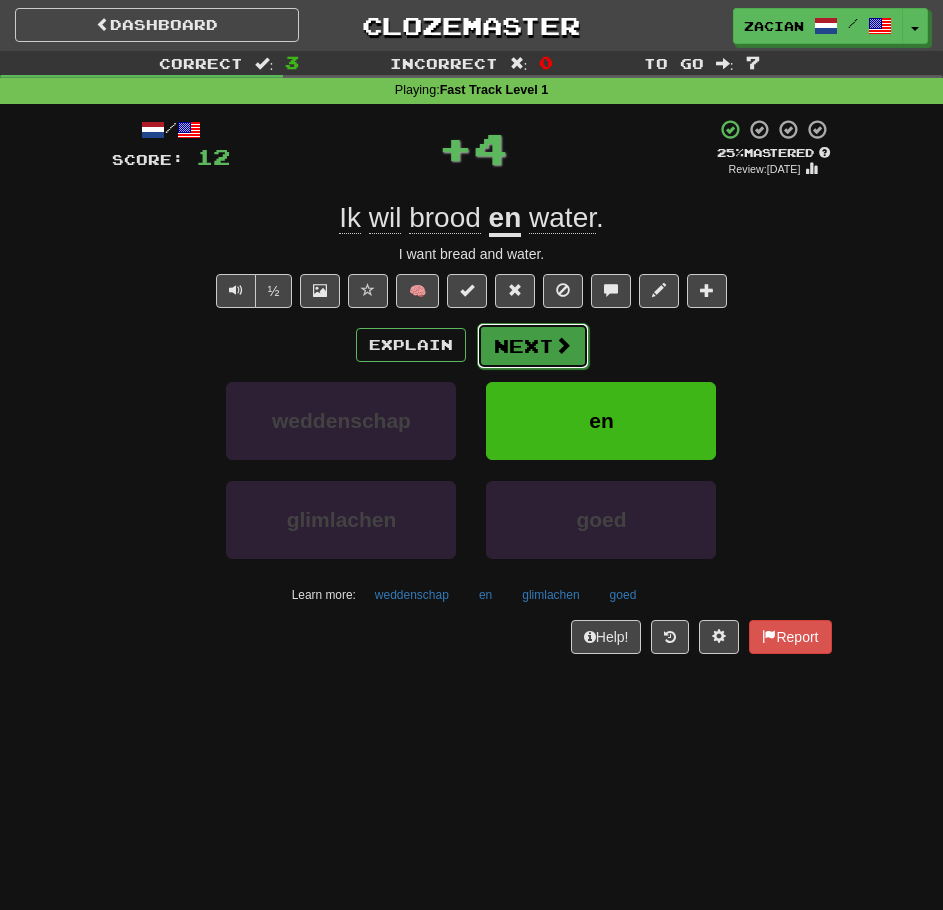 click at bounding box center (563, 345) 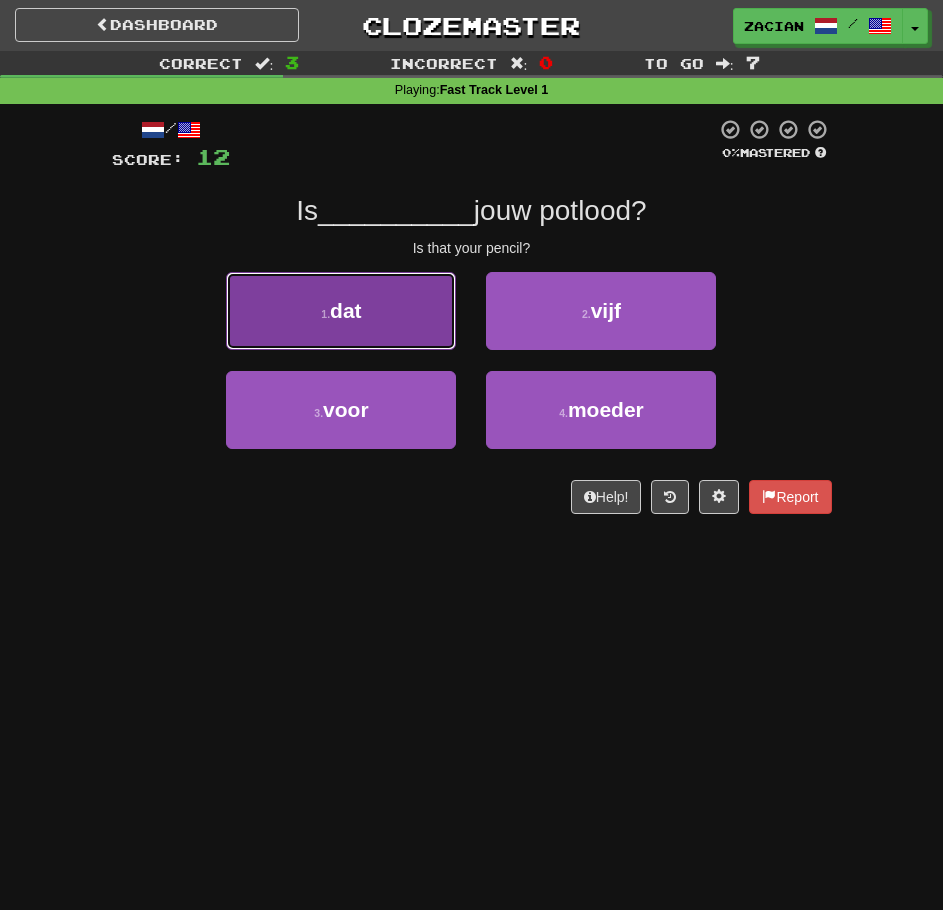 click on "1 .  dat" at bounding box center [341, 311] 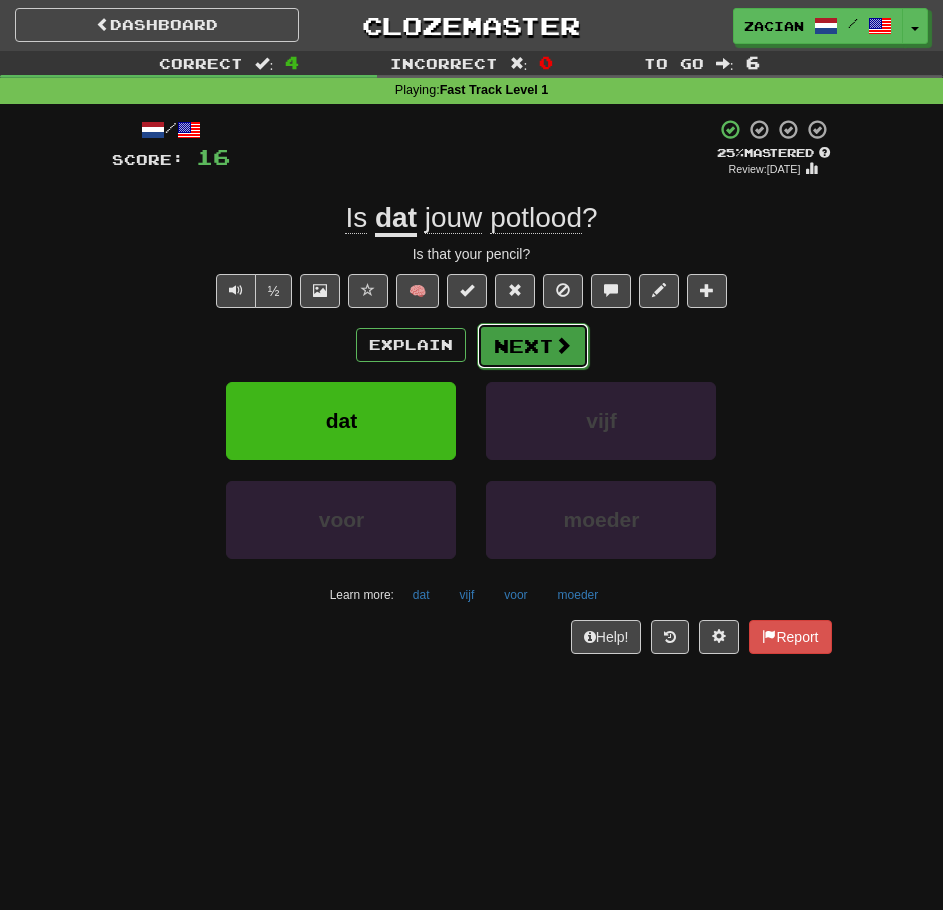 click on "Next" at bounding box center (533, 346) 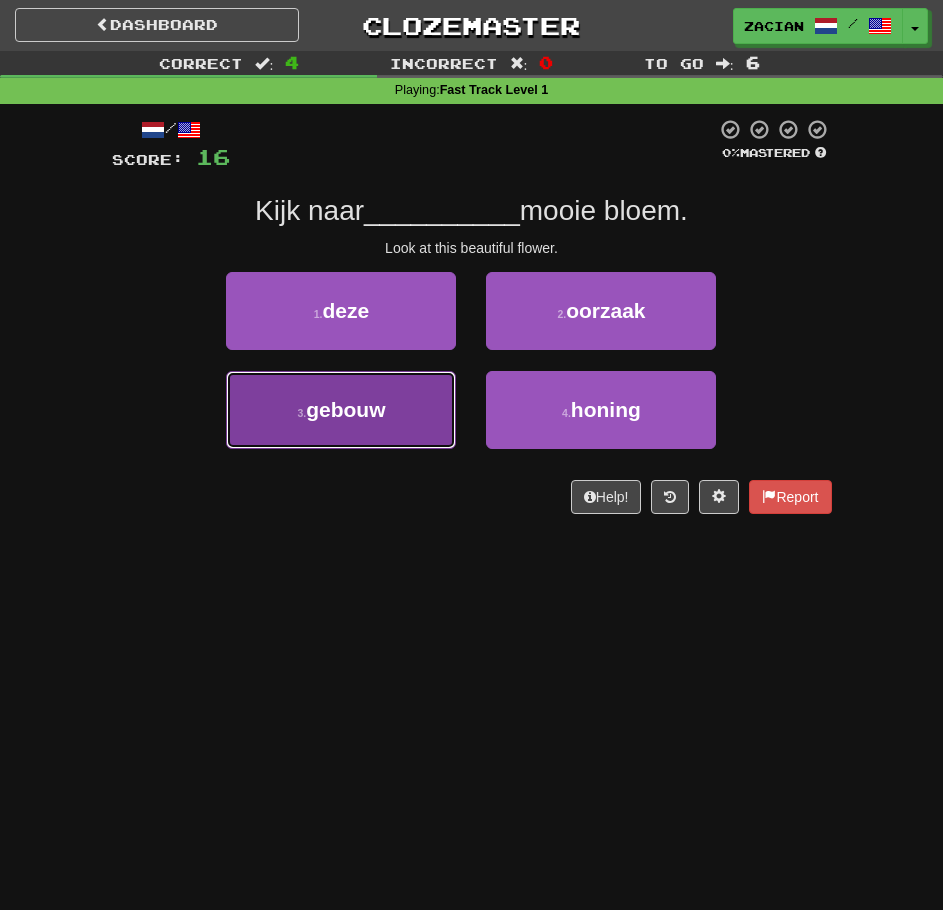 click on "3 .  gebouw" at bounding box center [341, 410] 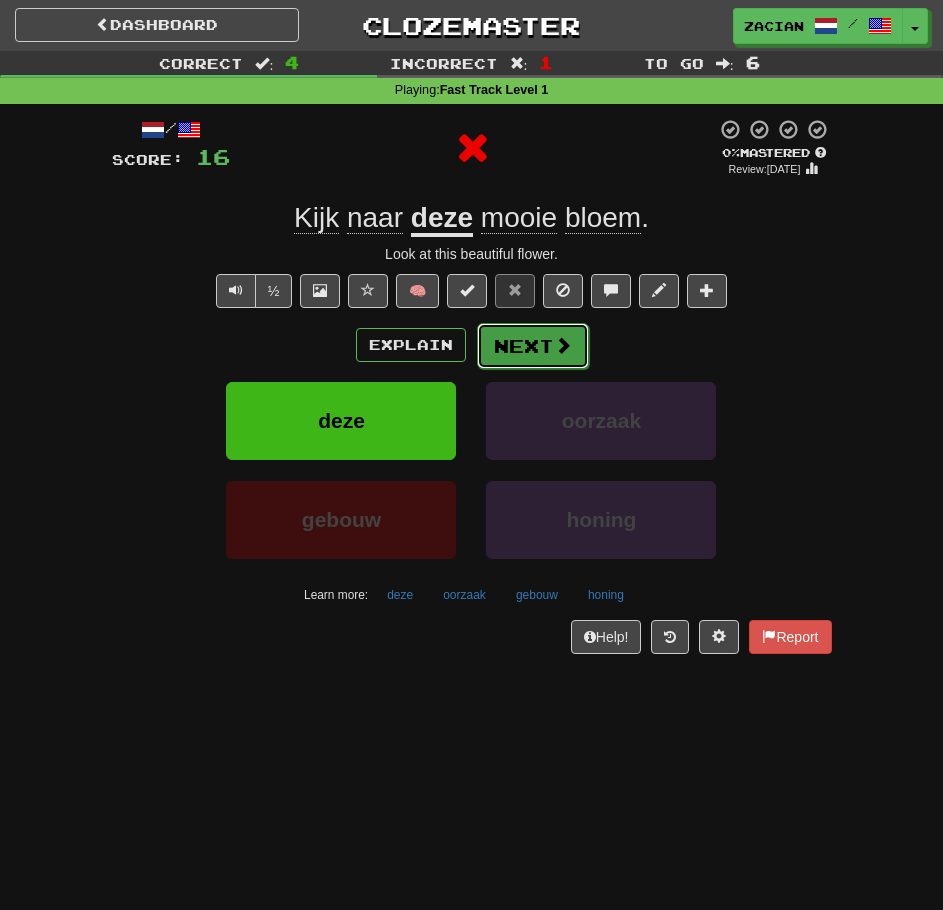 click on "Next" at bounding box center (533, 346) 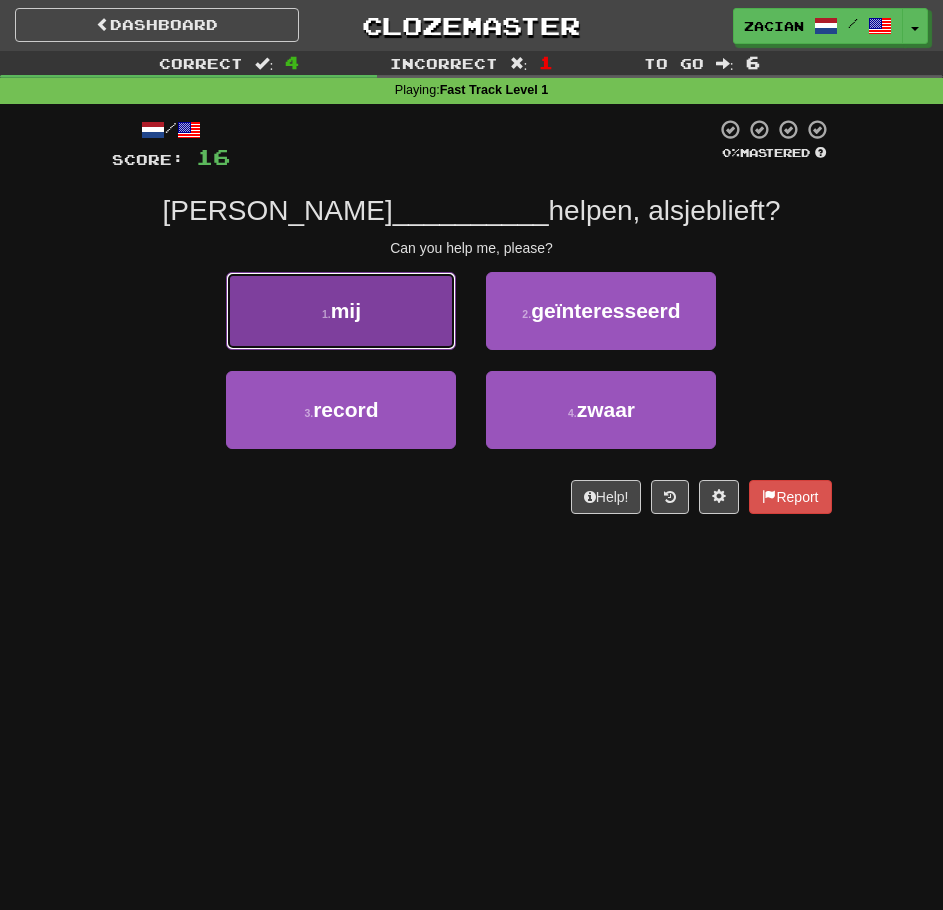 click on "1 .  mij" at bounding box center (341, 311) 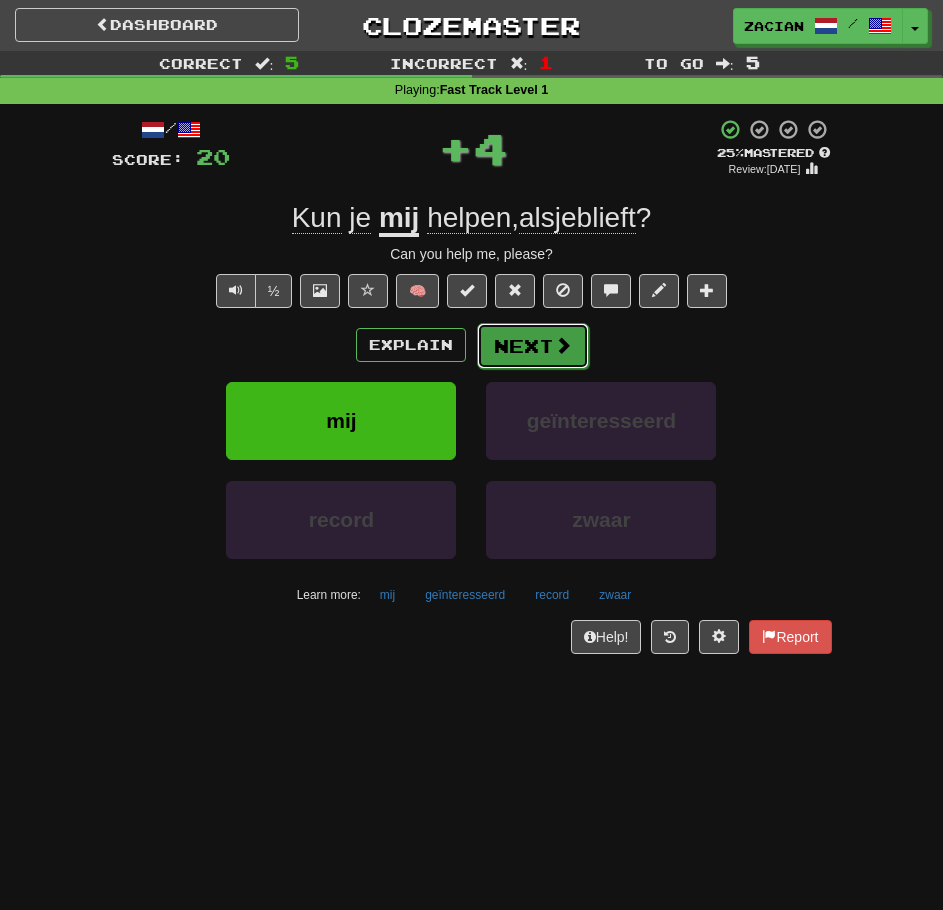 click on "Next" at bounding box center [533, 346] 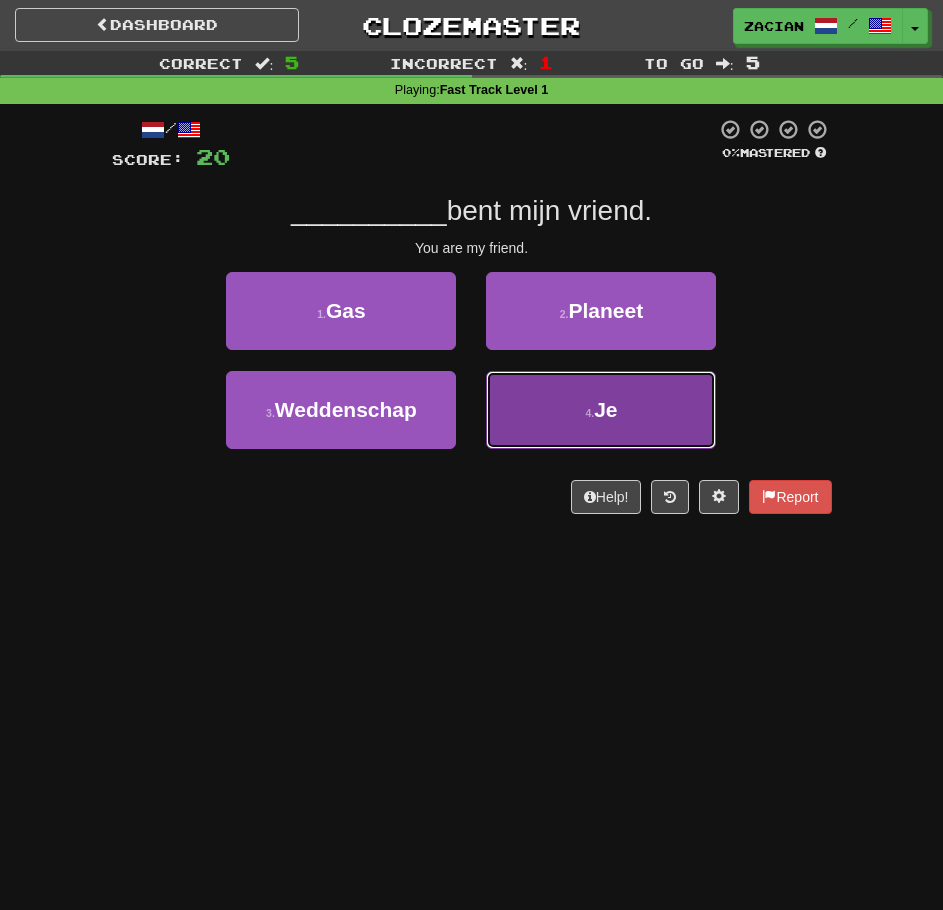 click on "4 .  Je" at bounding box center [601, 410] 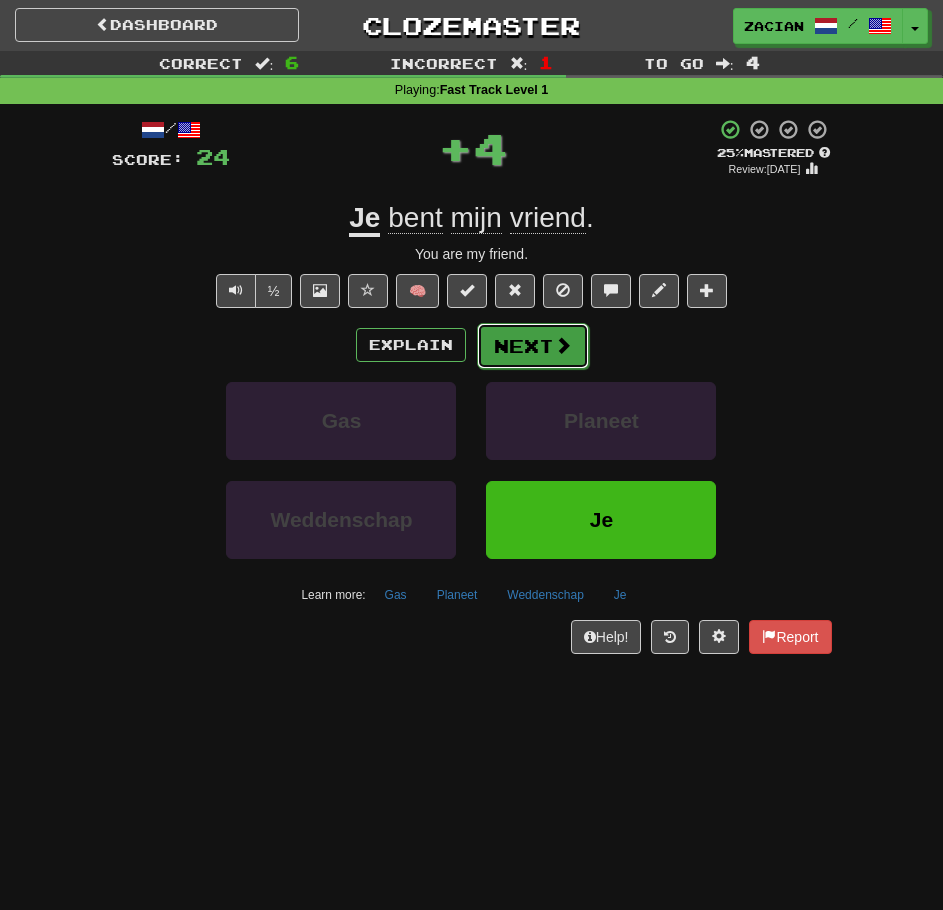 click on "Next" at bounding box center (533, 346) 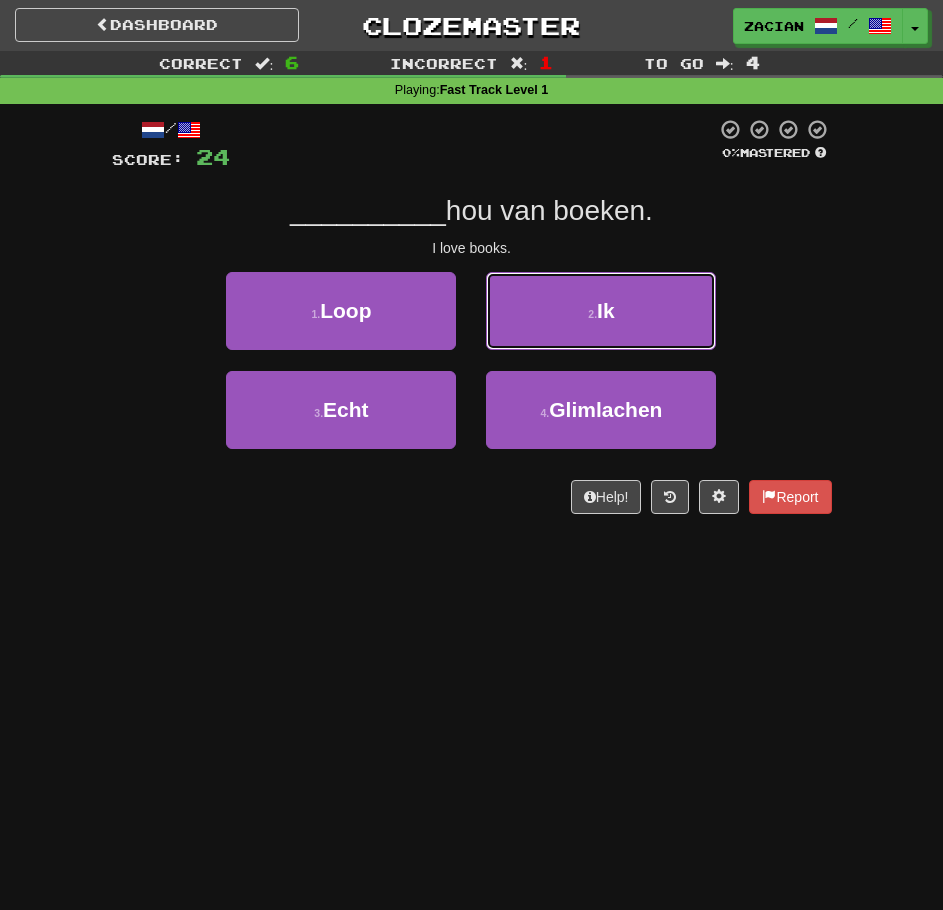 click on "2 .  Ik" at bounding box center [601, 311] 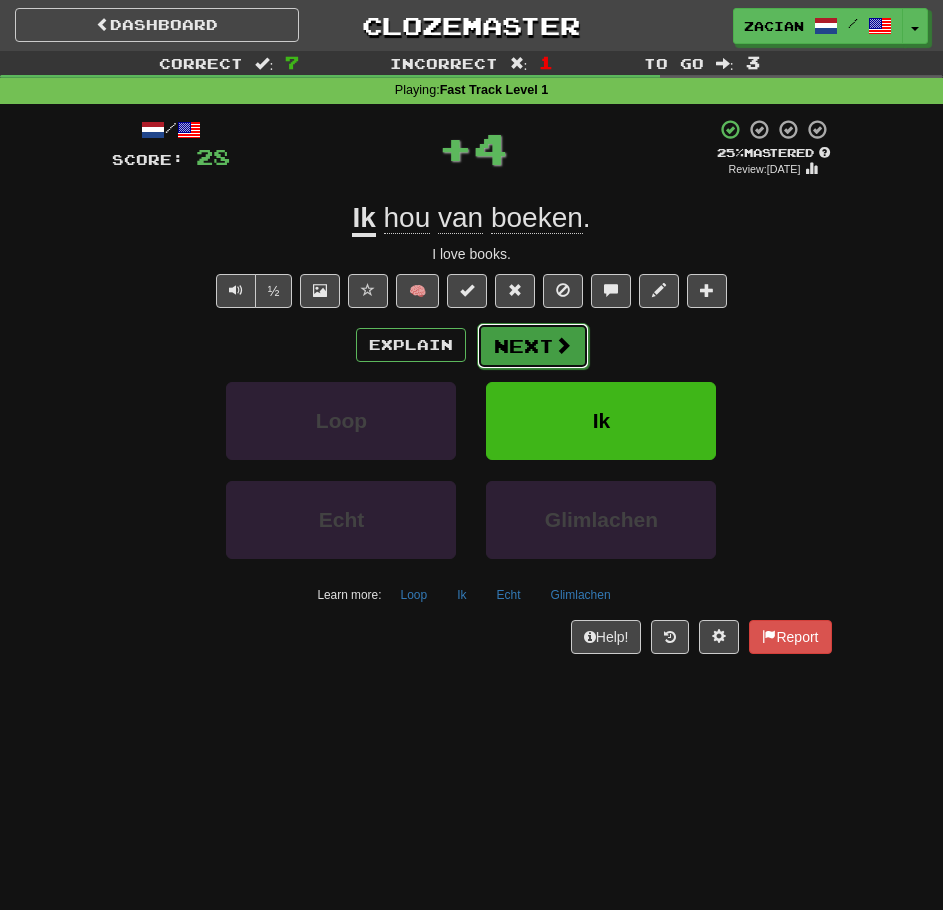 click on "Next" at bounding box center [533, 346] 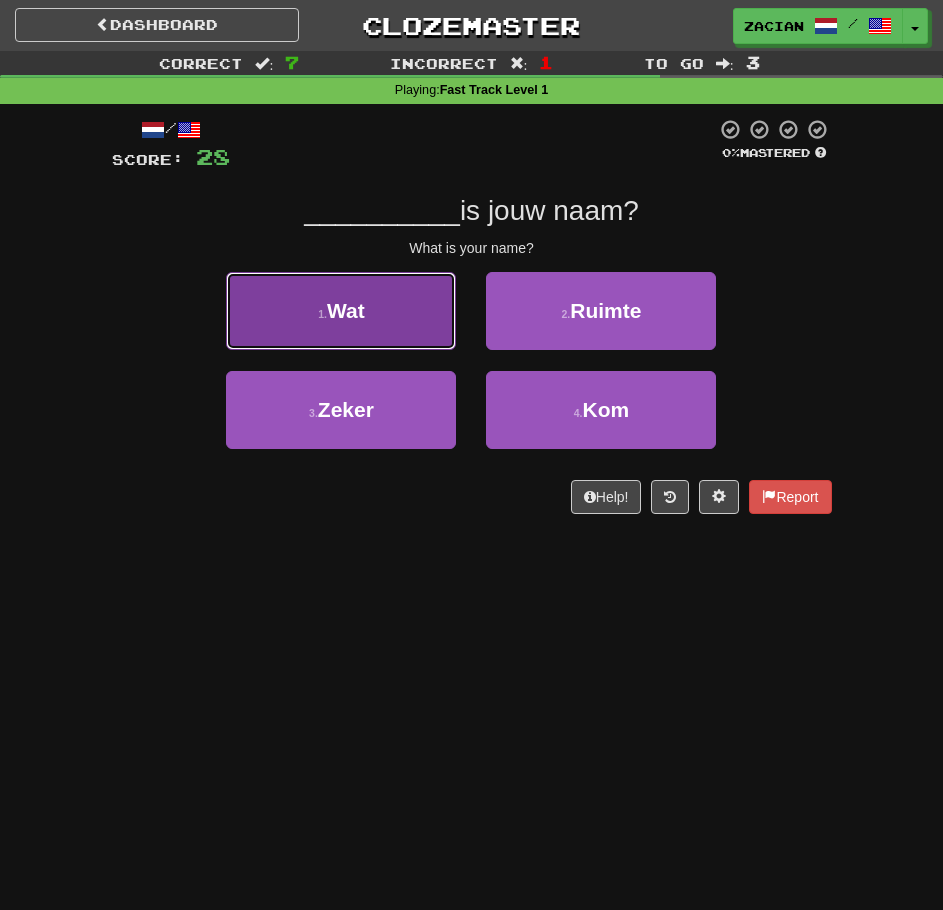 click on "1 .  Wat" at bounding box center (341, 311) 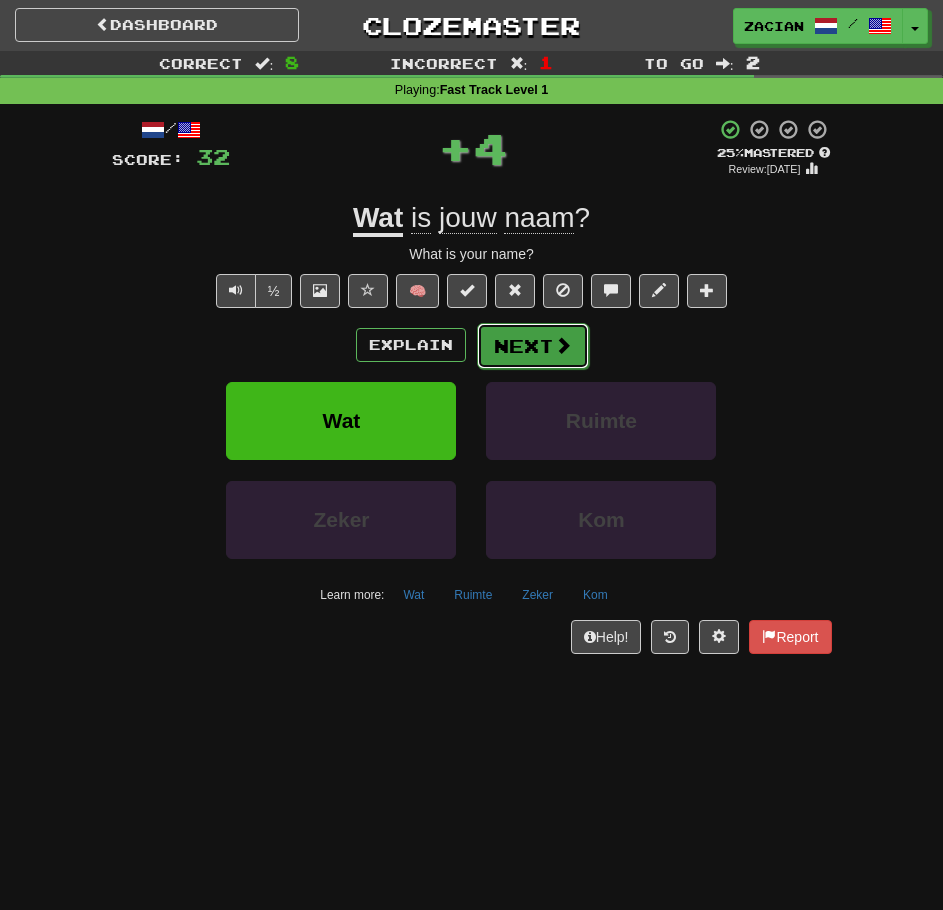 click on "Next" at bounding box center [533, 346] 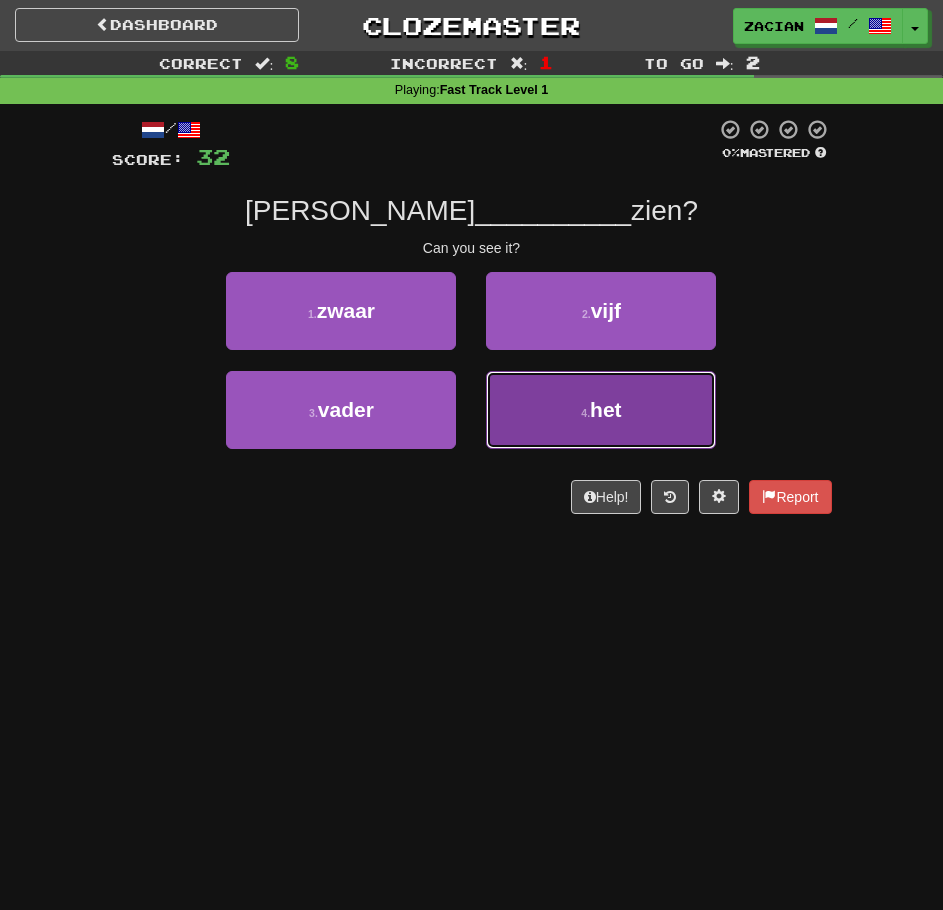 click on "4 .  het" at bounding box center [601, 410] 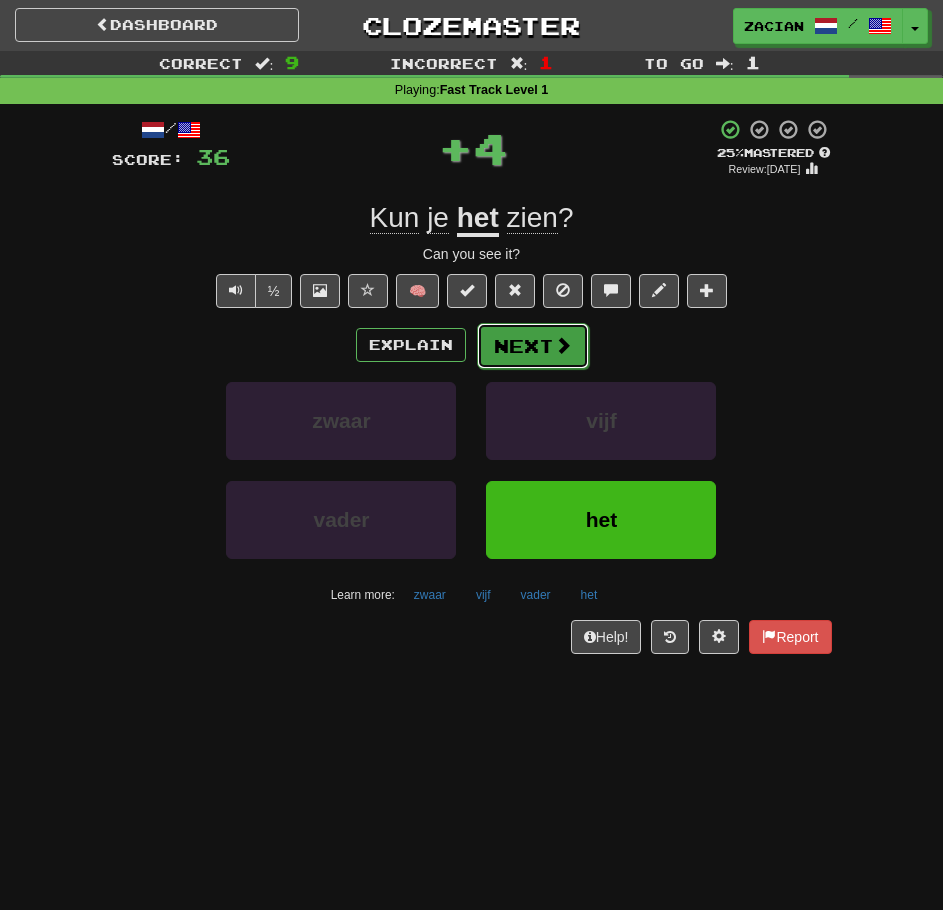 click on "Next" at bounding box center (533, 346) 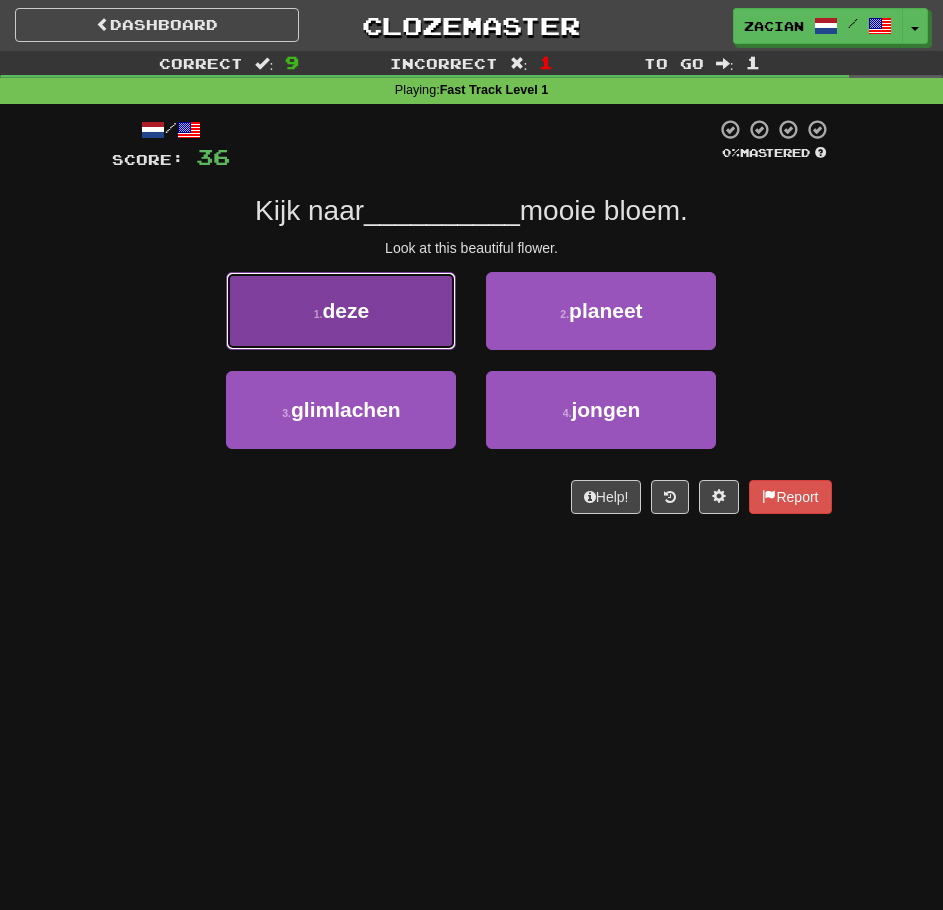 click on "1 .  deze" at bounding box center (341, 311) 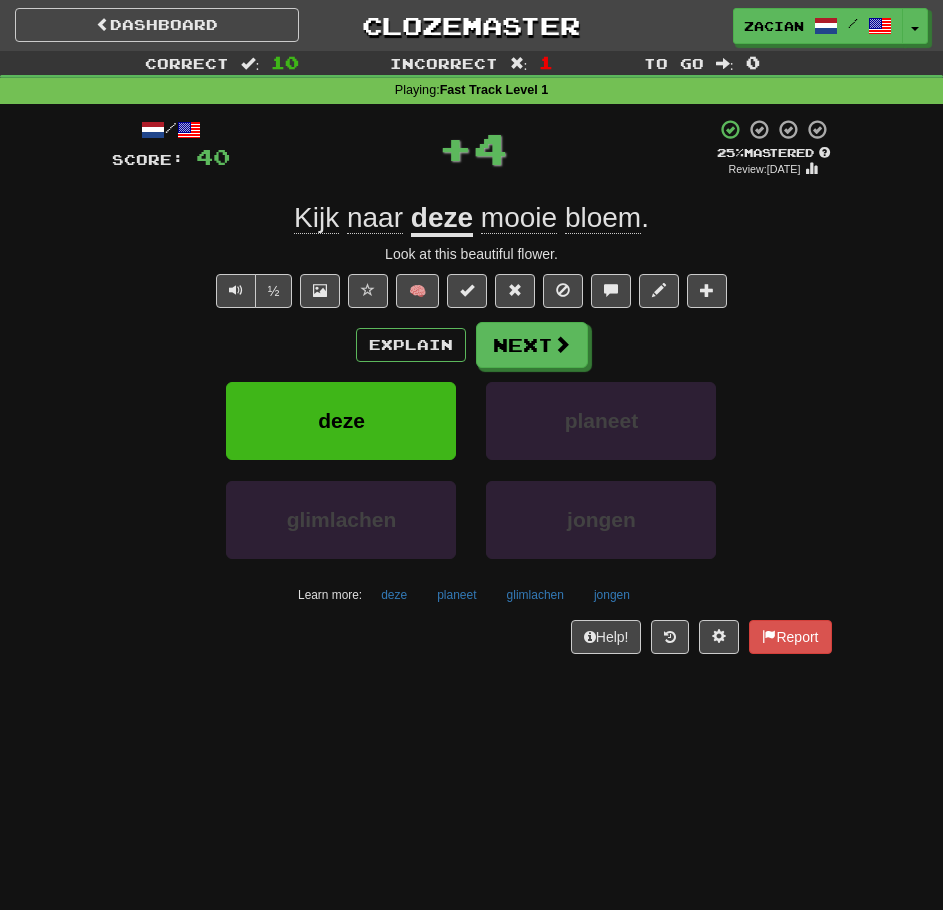 click on "Dashboard
Clozemaster
zacian
/
Toggle Dropdown
Dashboard
Leaderboard
Activity Feed
Notifications
Profile
Discussions
한국어
/
English
Streak:
1
Review:
2
Points Today: 4
Deutsch
/
English
Streak:
1
Review:
8
Points Today: 32
Español
/
English
Streak:
1
Review:
8
Points Today: 24
Français
/
English
Streak:
1
Review:
18
Points Today: 8
Italiano
/
English
Streak:
1
Review:
1
Points Today: 4
Nederlands
/
English
Streak:
0
Review:
0
Points Today: 0
Polski
/
English
Streak:
1
Review:
3
Points Today: 28
Português
/
English
Streak:" at bounding box center (471, 25) 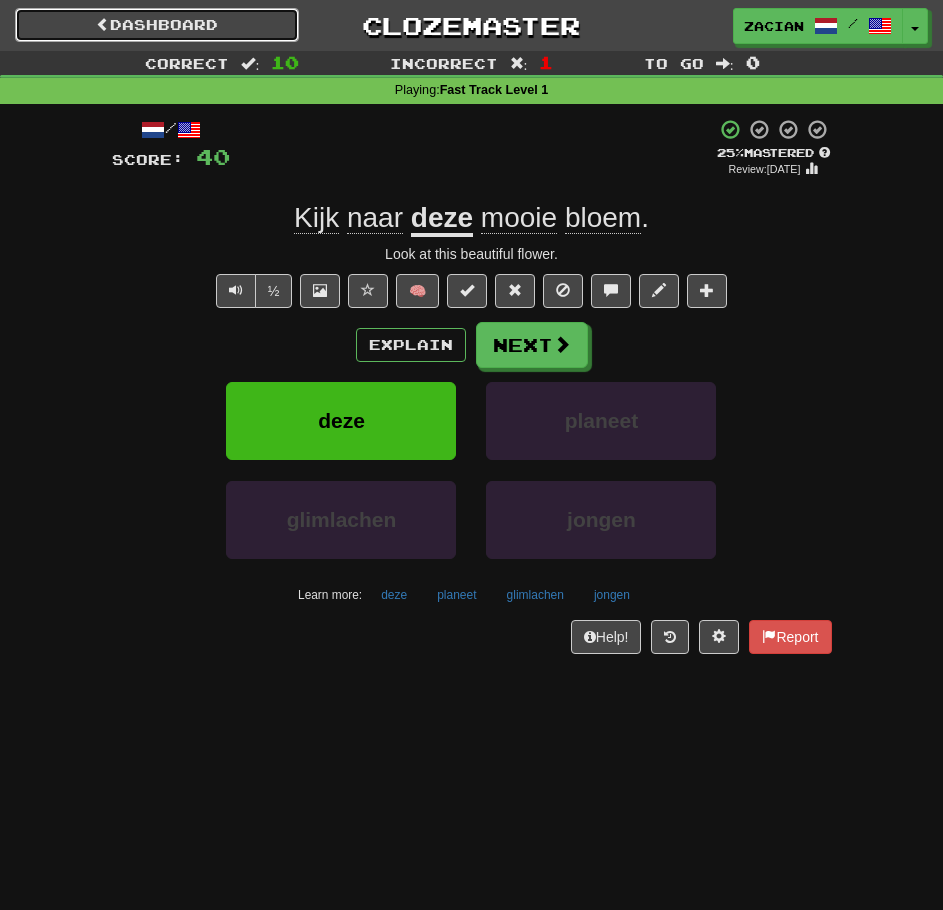 click on "Dashboard" at bounding box center (157, 25) 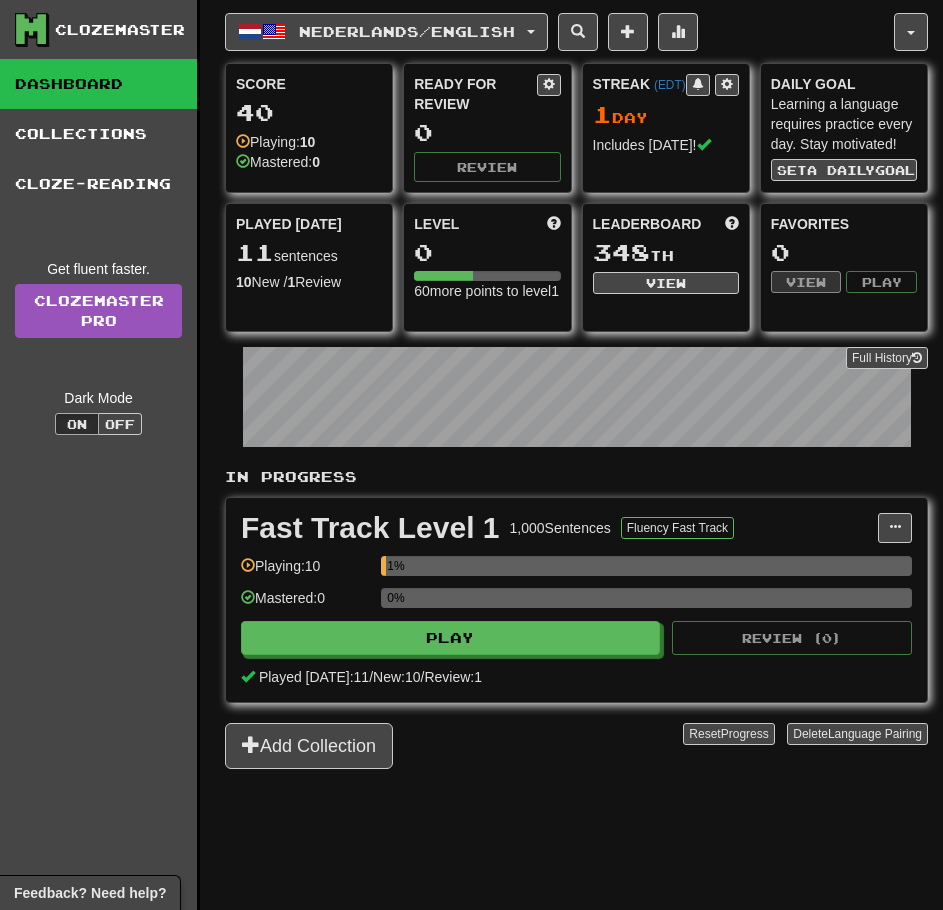 scroll, scrollTop: 0, scrollLeft: 0, axis: both 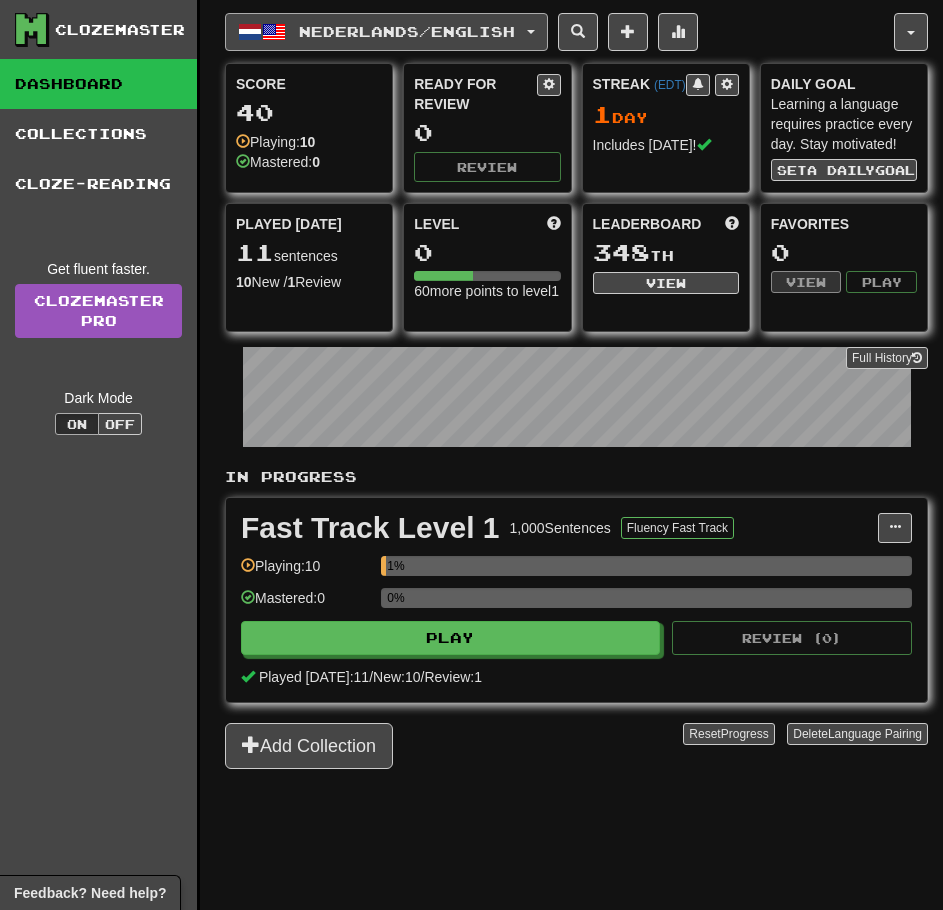 click on "Nederlands  /  English" at bounding box center [386, 32] 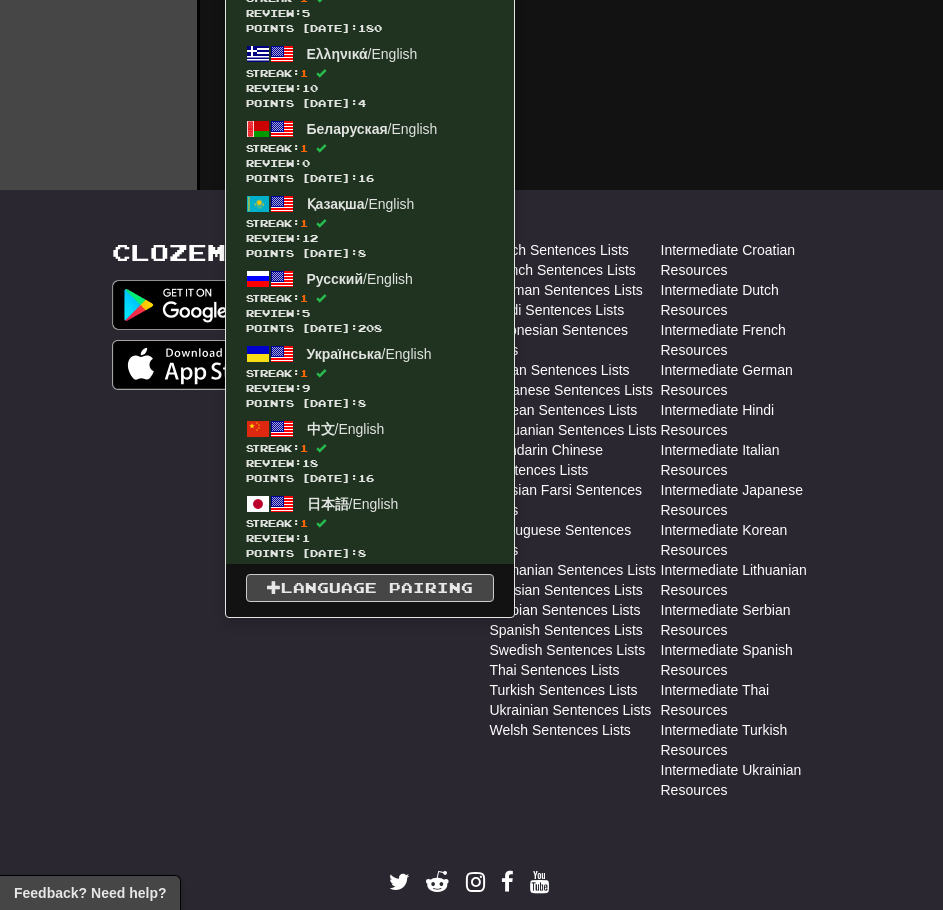 scroll, scrollTop: 850, scrollLeft: 0, axis: vertical 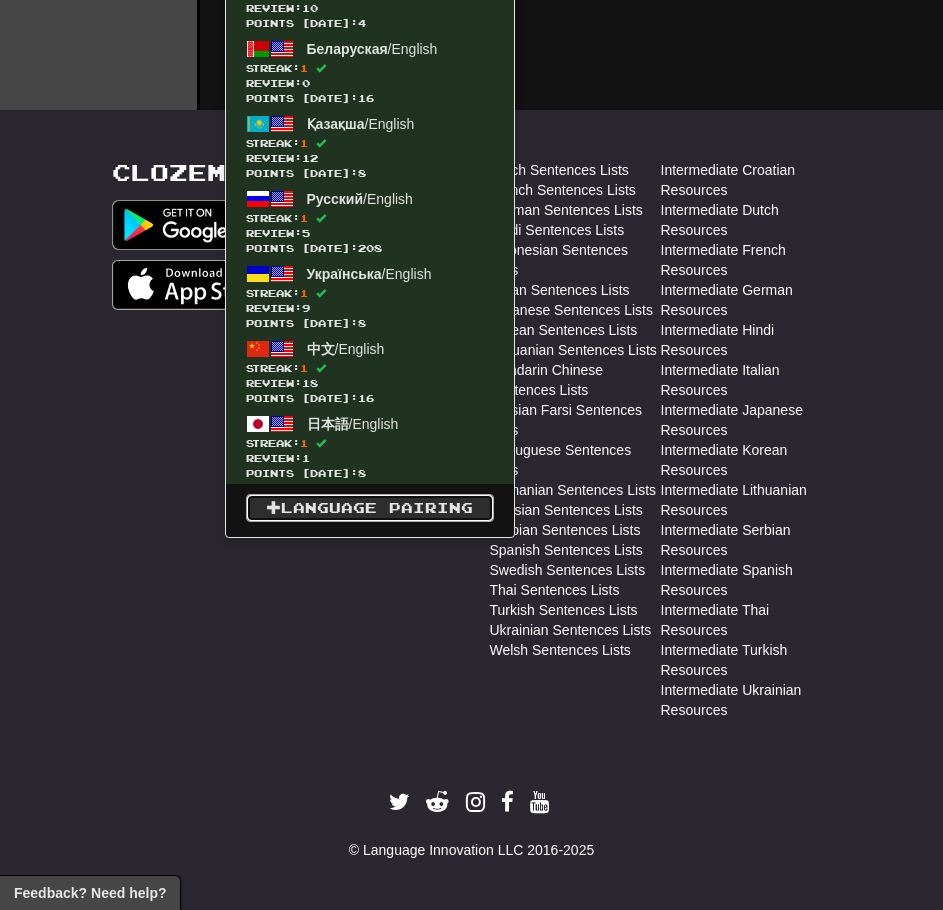 click on "Language Pairing" at bounding box center (370, 508) 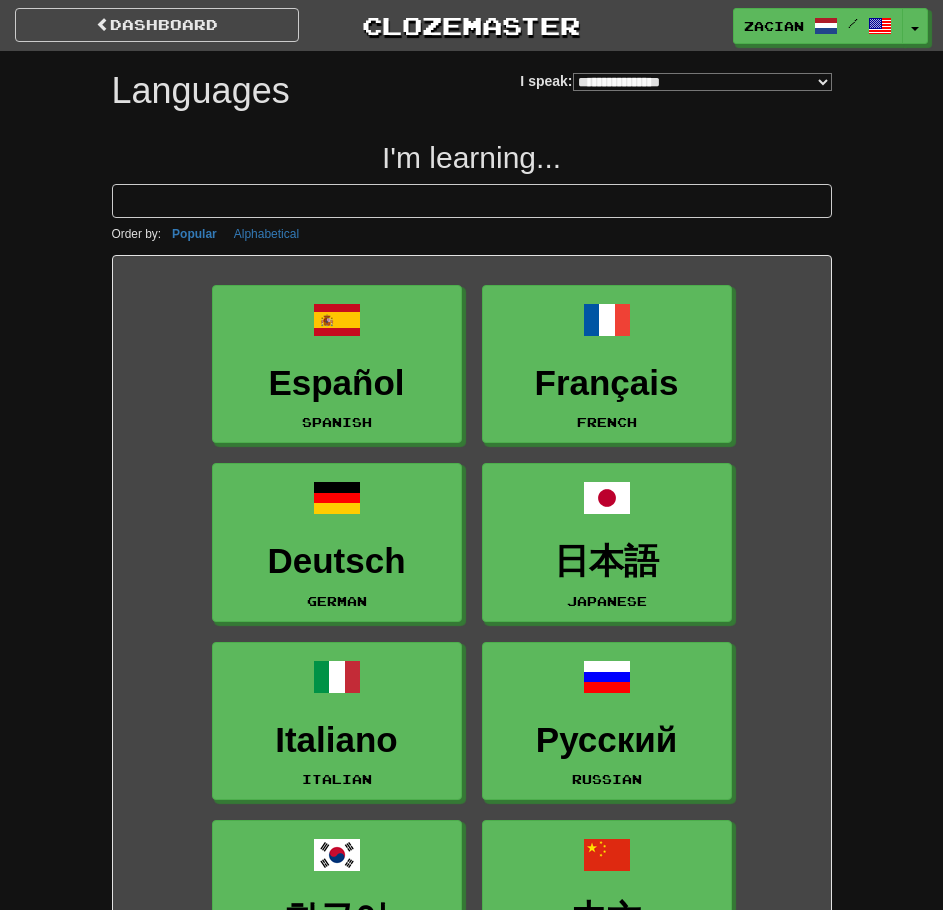 select on "*******" 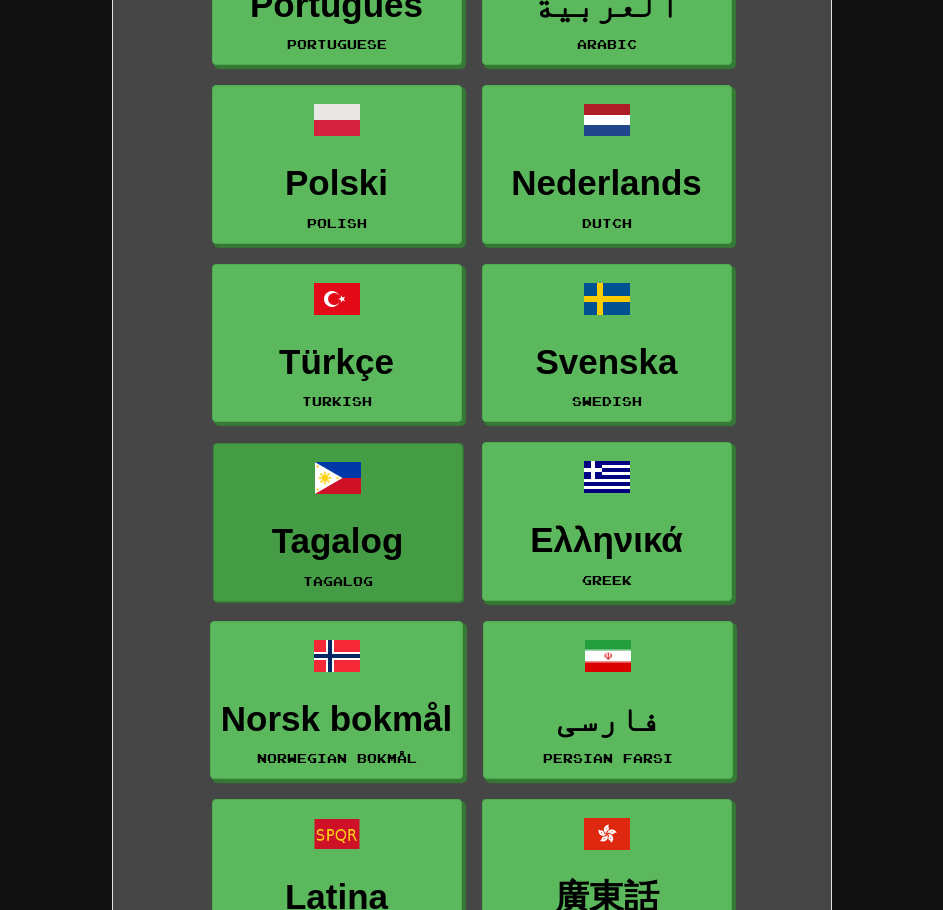 scroll, scrollTop: 1100, scrollLeft: 0, axis: vertical 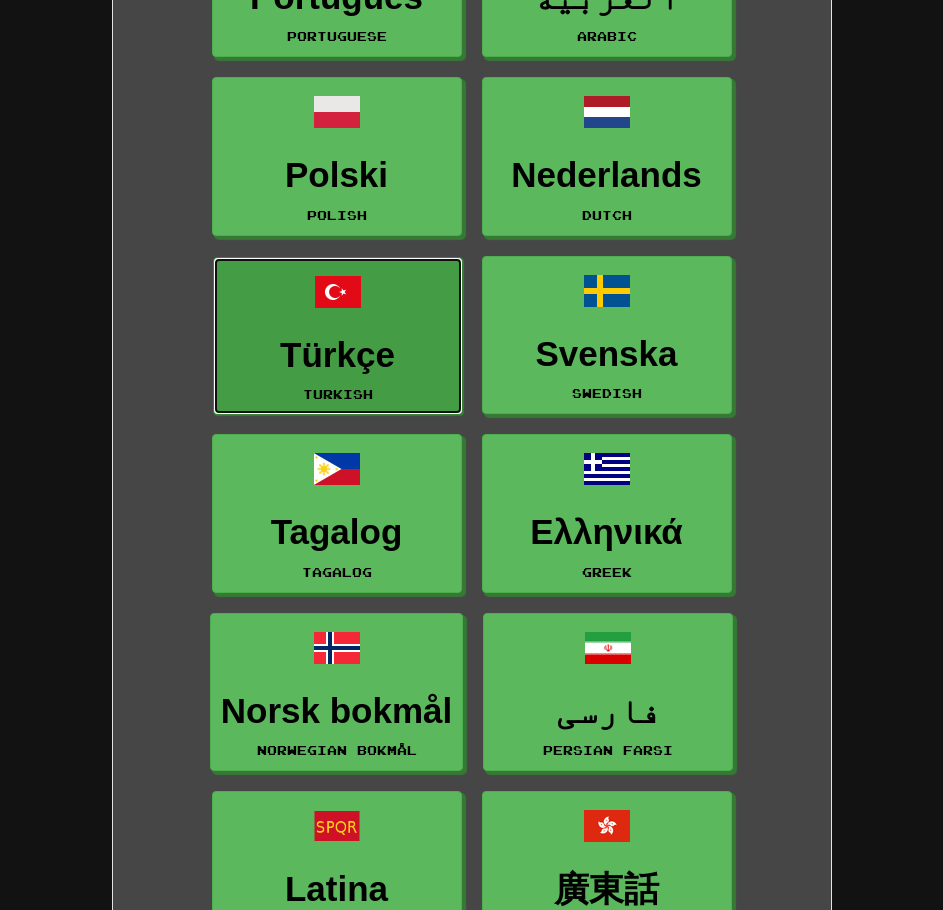 click on "Türkçe Turkish" at bounding box center (338, 336) 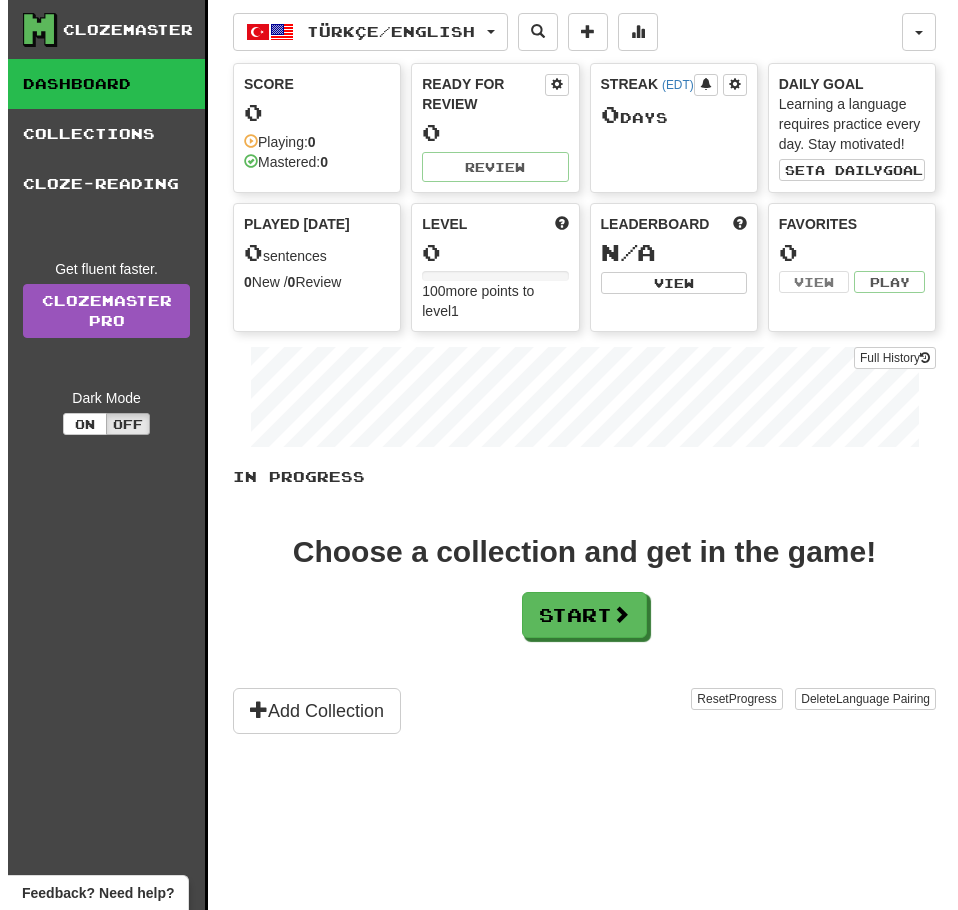 scroll, scrollTop: 0, scrollLeft: 0, axis: both 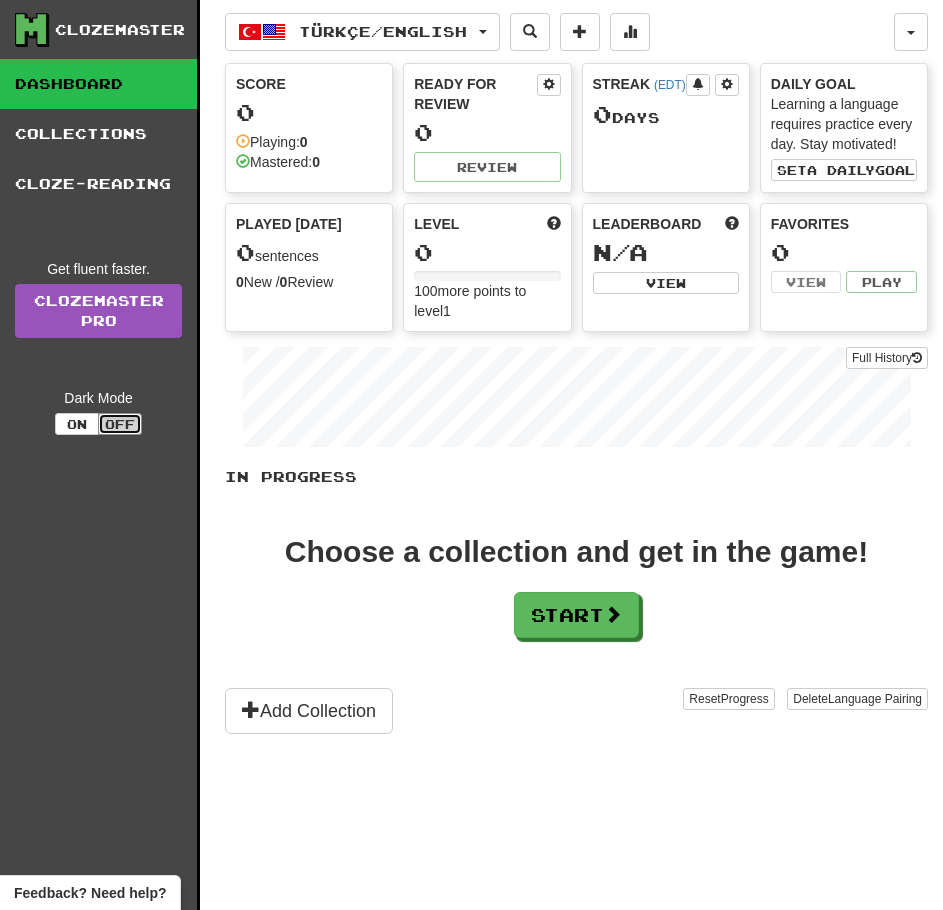 click on "Off" 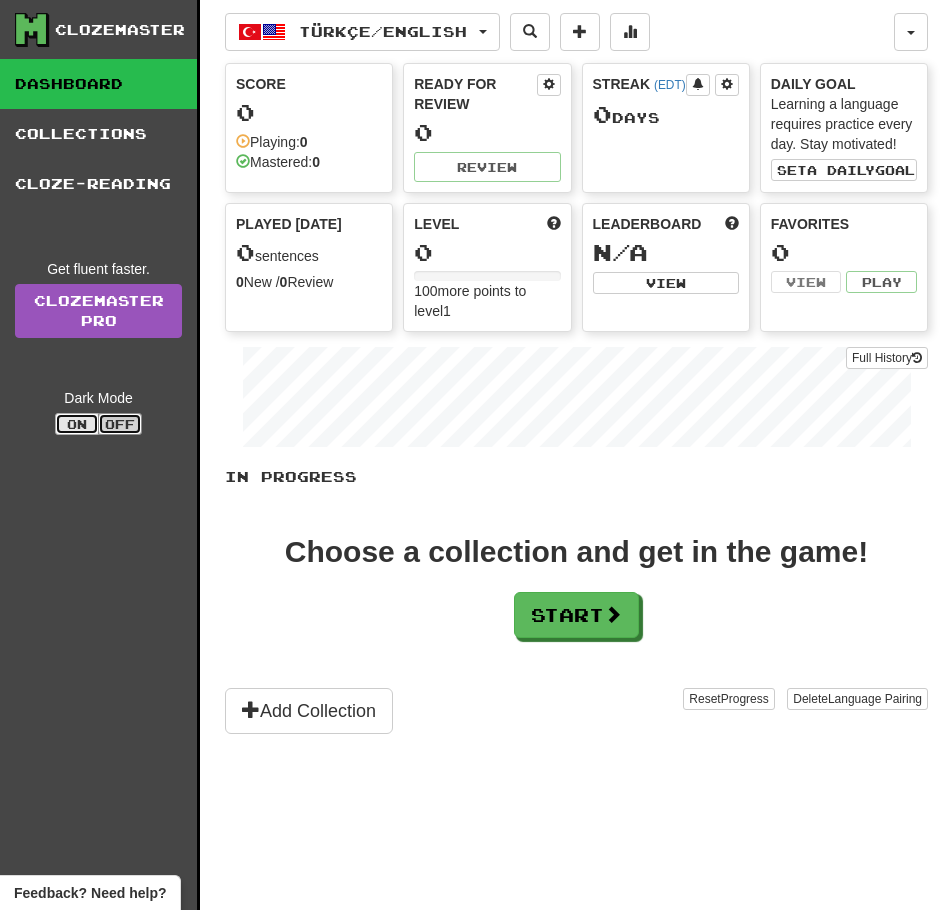 click on "On" 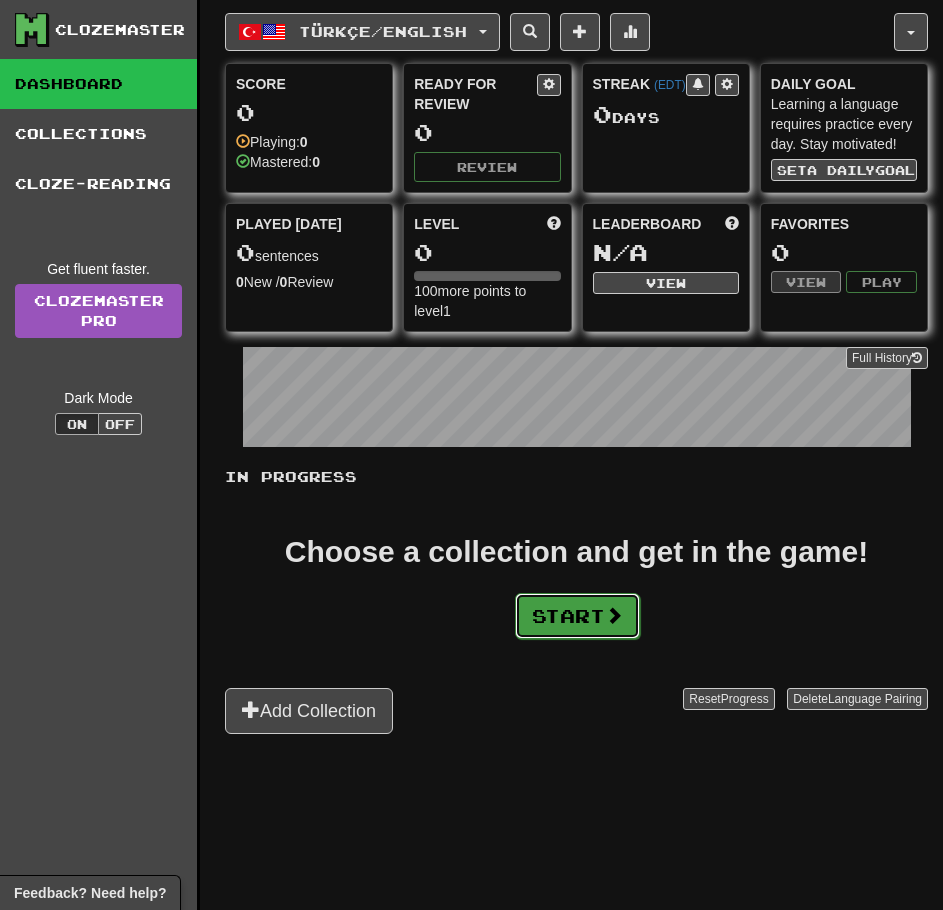 click on "Start" 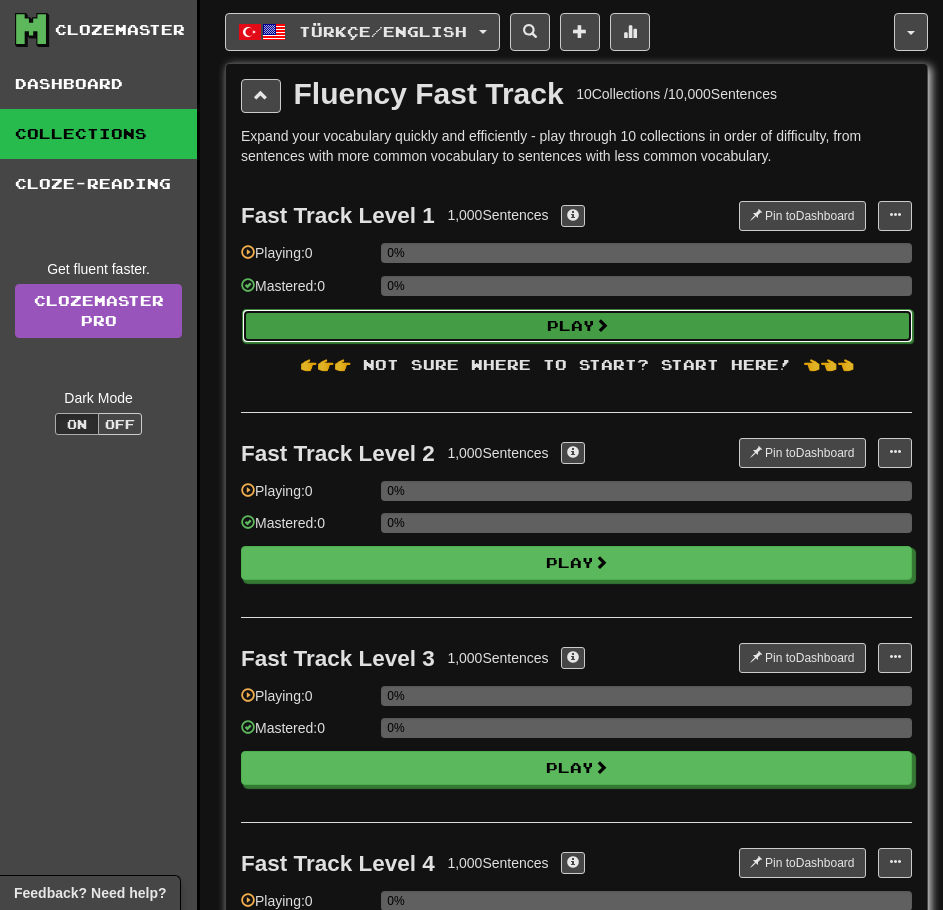 click on "Play" 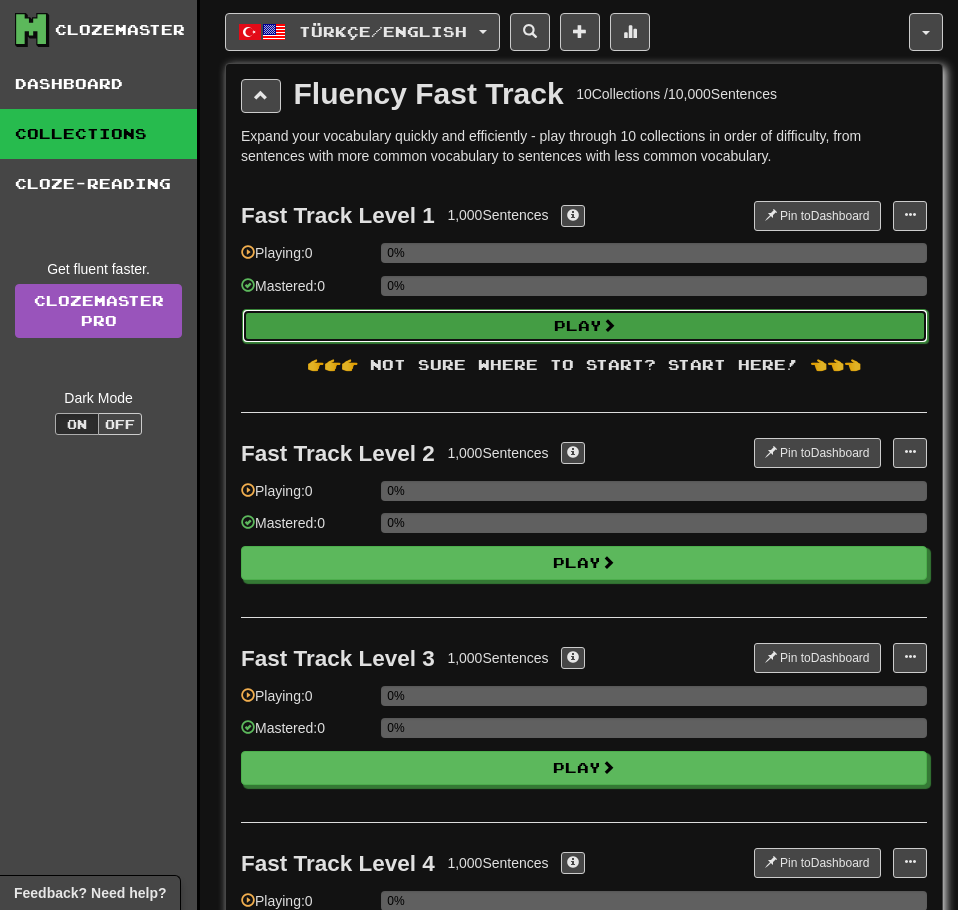 select on "**" 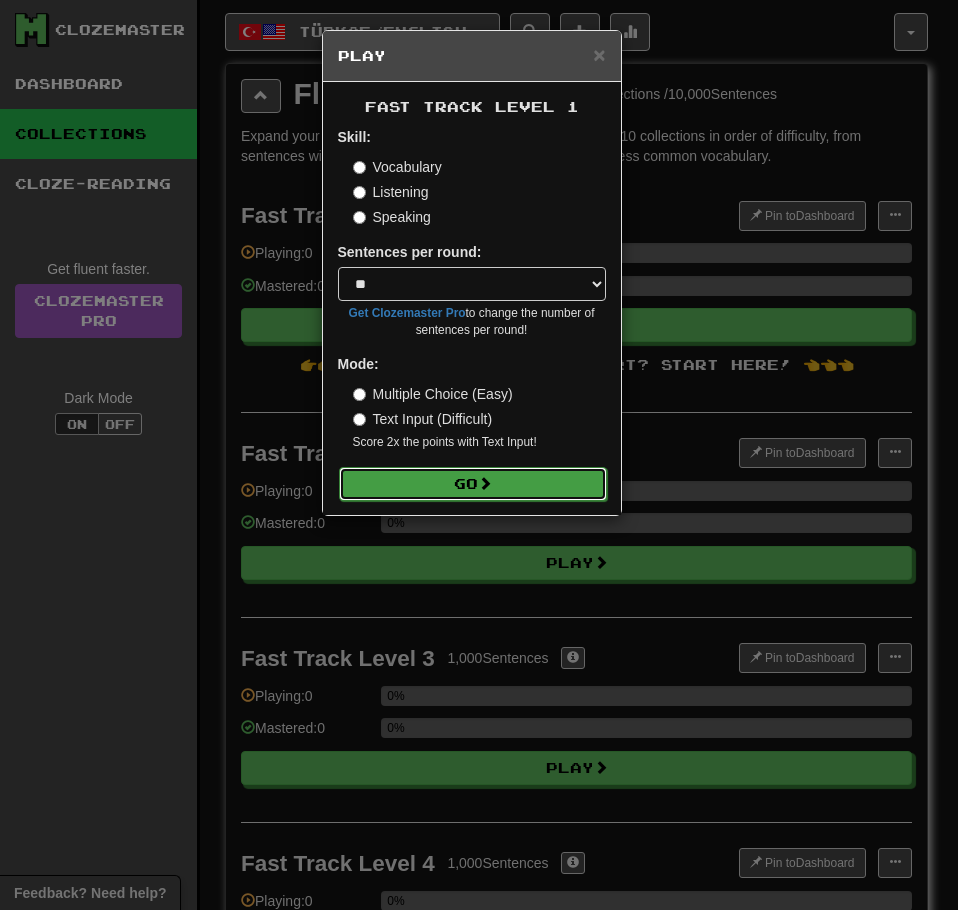click on "Go" at bounding box center [473, 484] 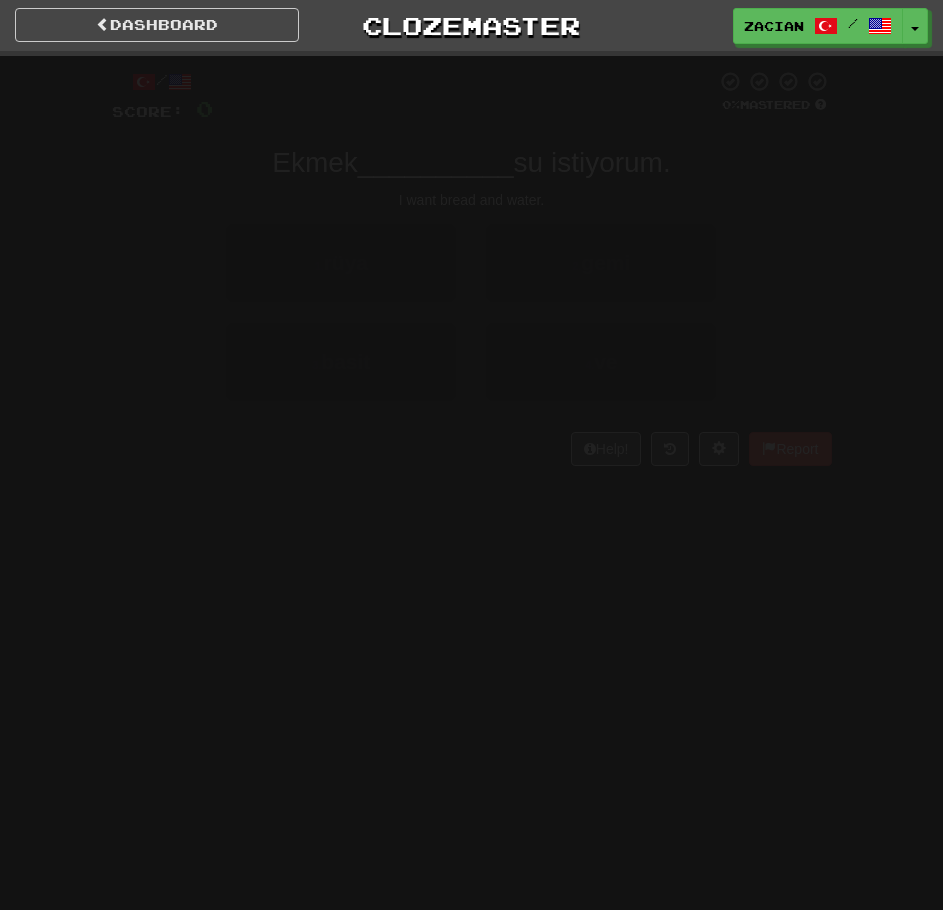 scroll, scrollTop: 0, scrollLeft: 0, axis: both 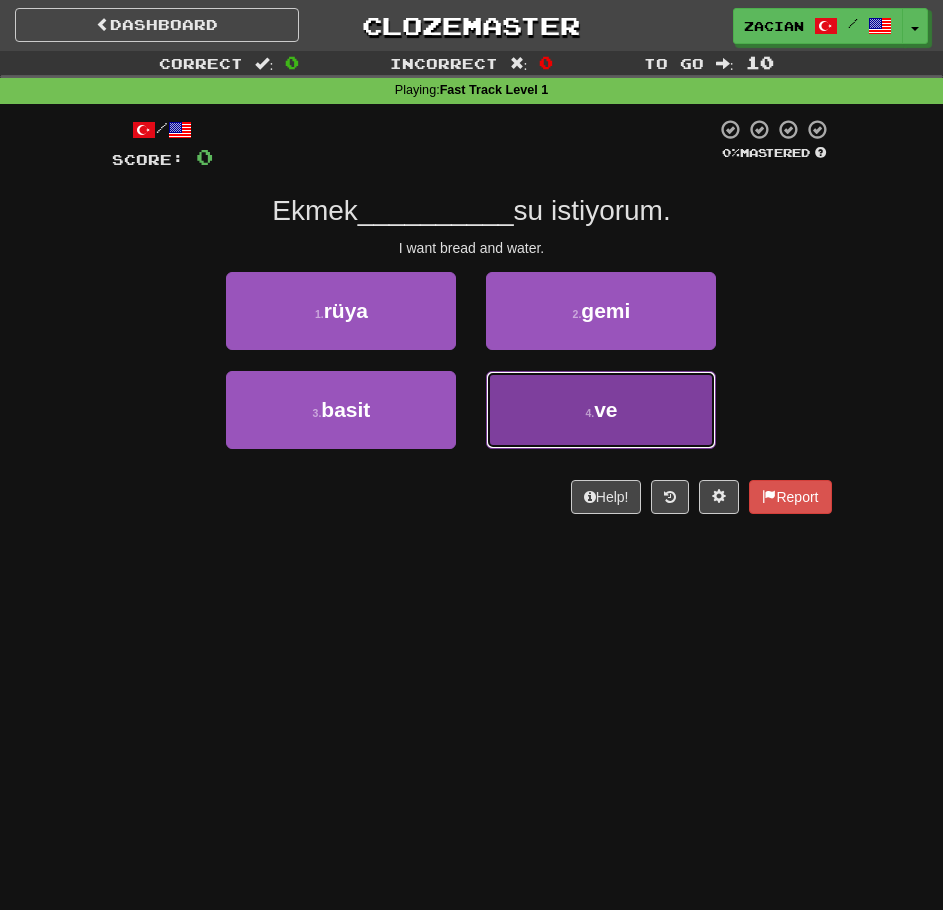 click on "4 .  ve" at bounding box center [601, 410] 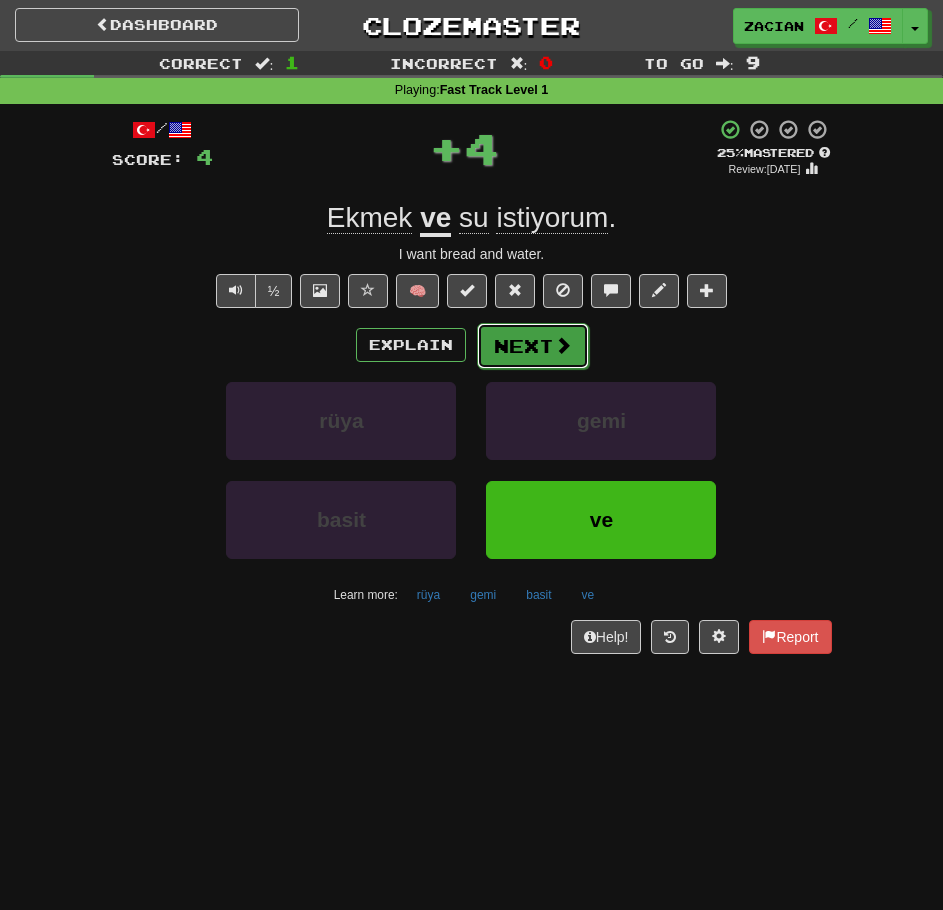 click on "Next" at bounding box center (533, 346) 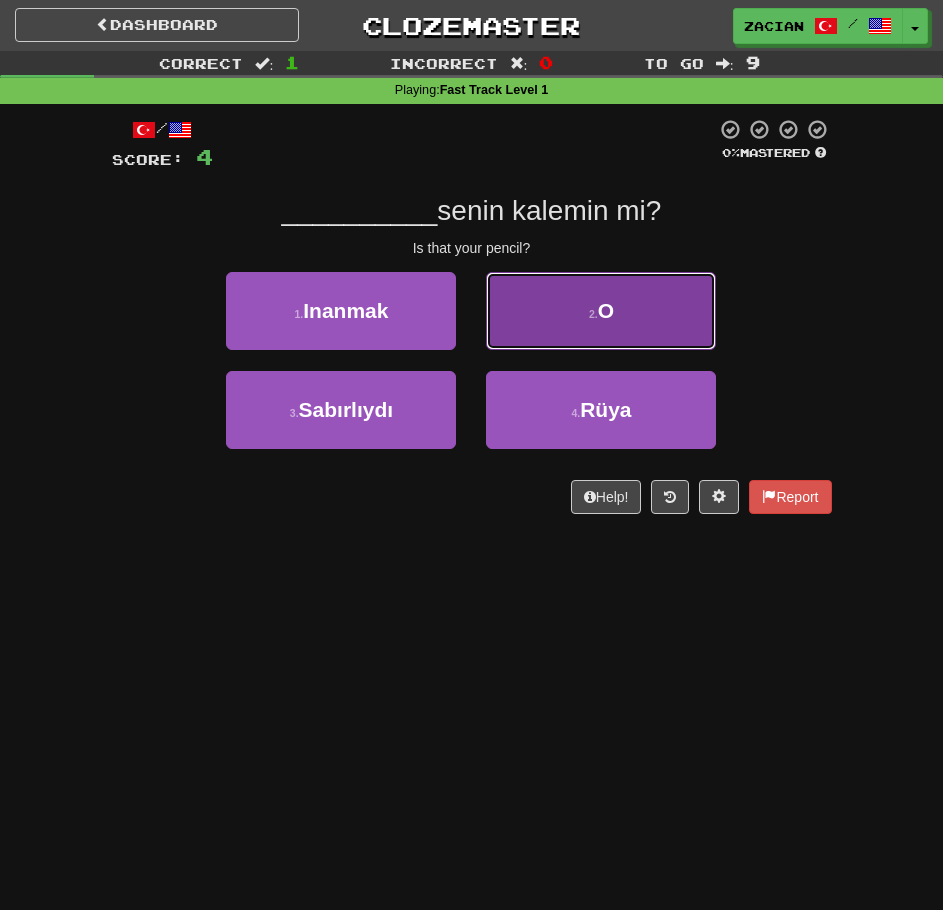 click on "2 .  O" at bounding box center (601, 311) 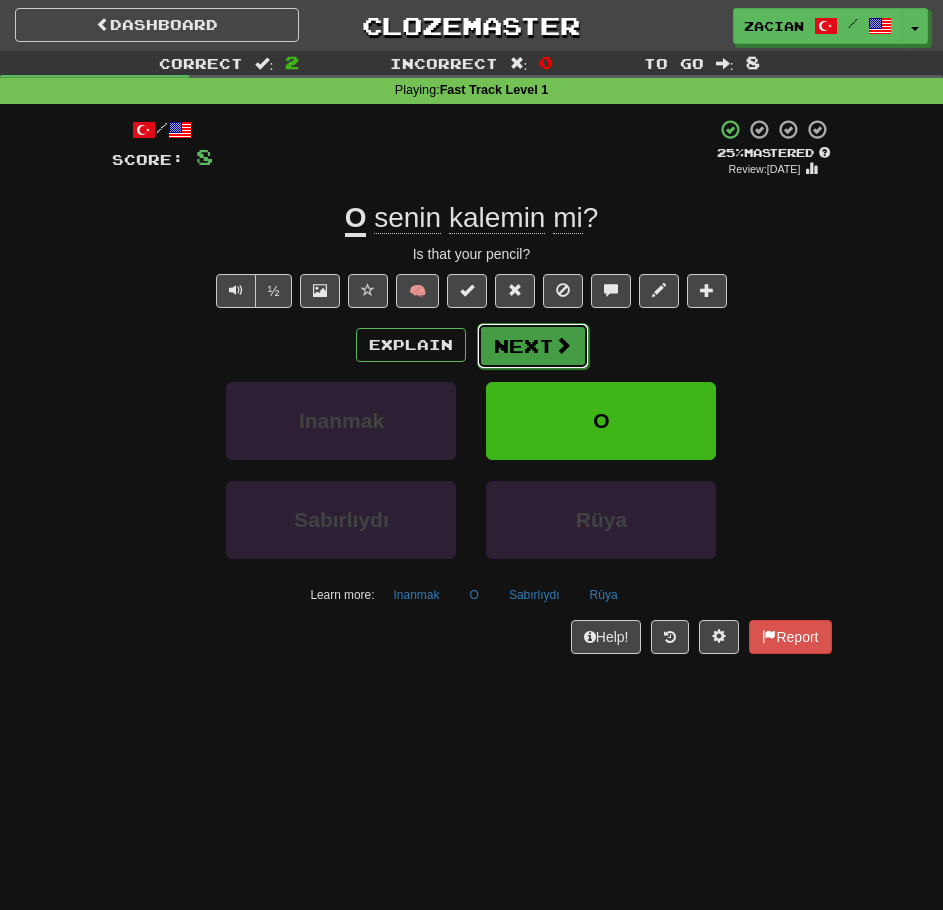 click on "Next" at bounding box center (533, 346) 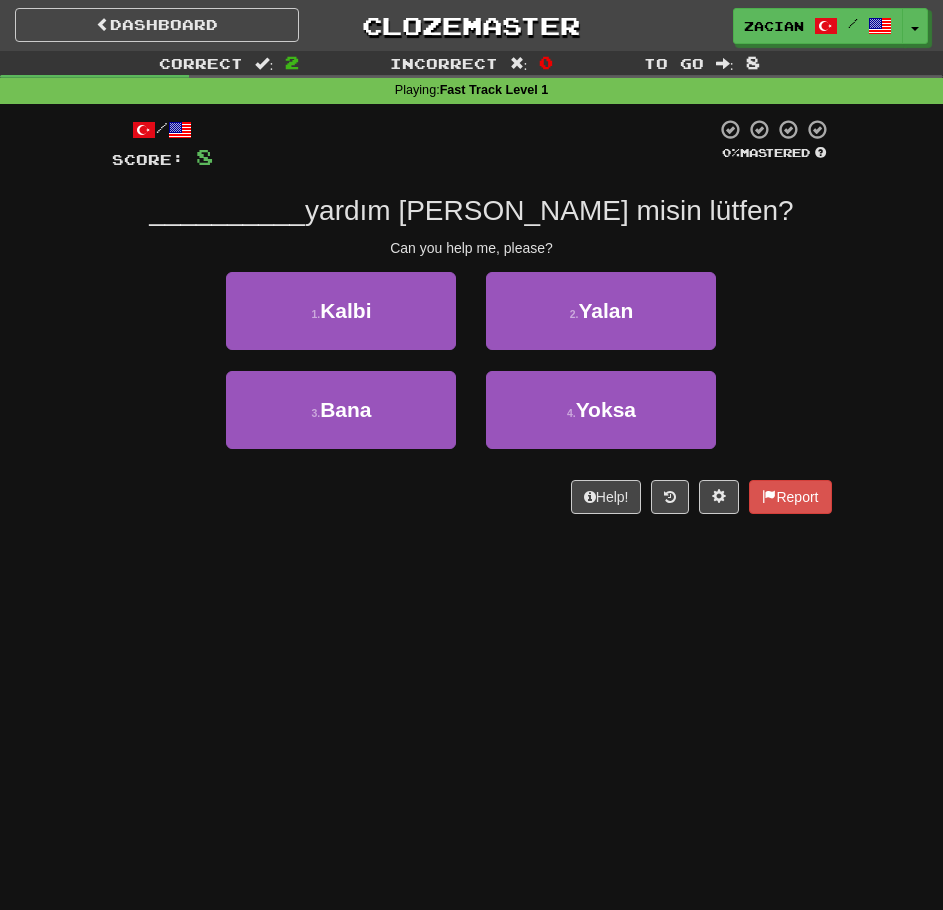 click on "2 .  Yalan" at bounding box center [601, 321] 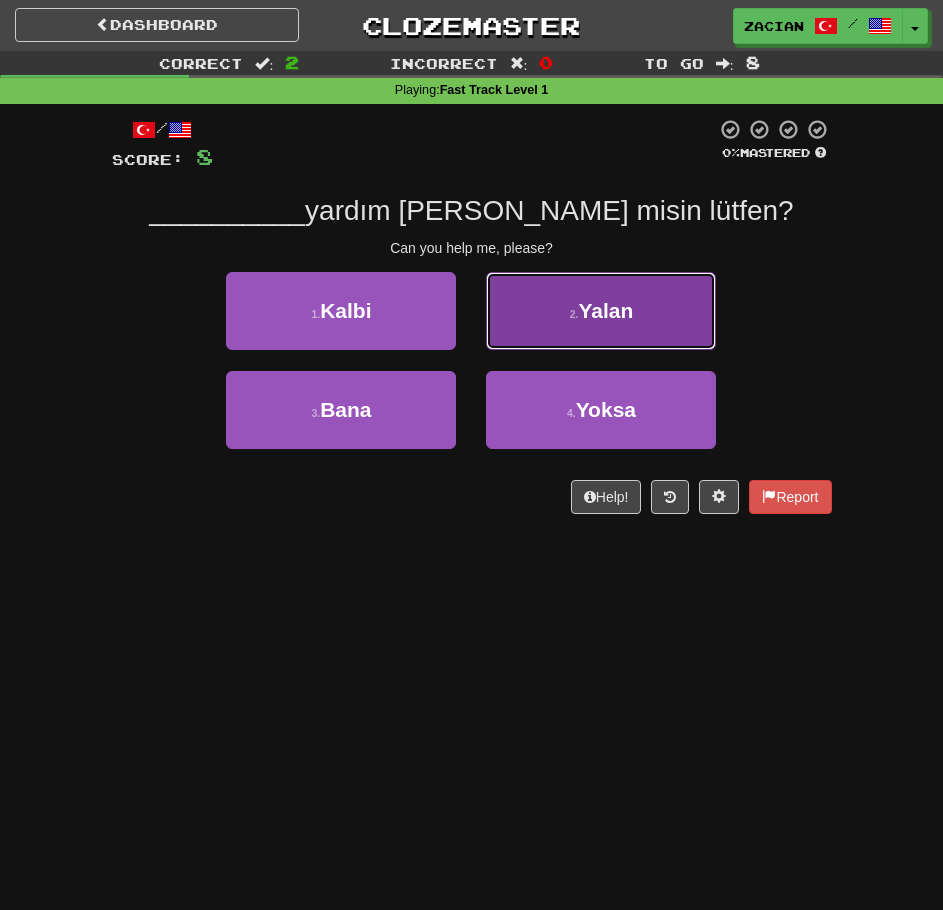 click on "2 .  Yalan" at bounding box center (601, 311) 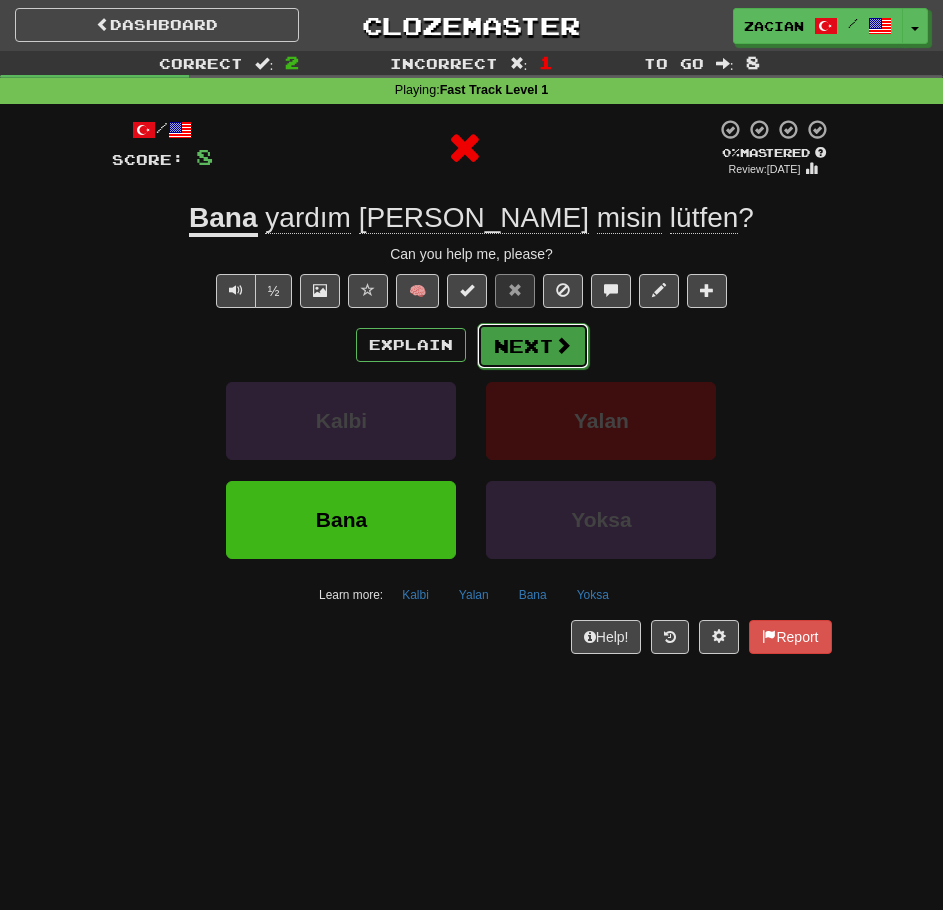 click on "Next" at bounding box center [533, 346] 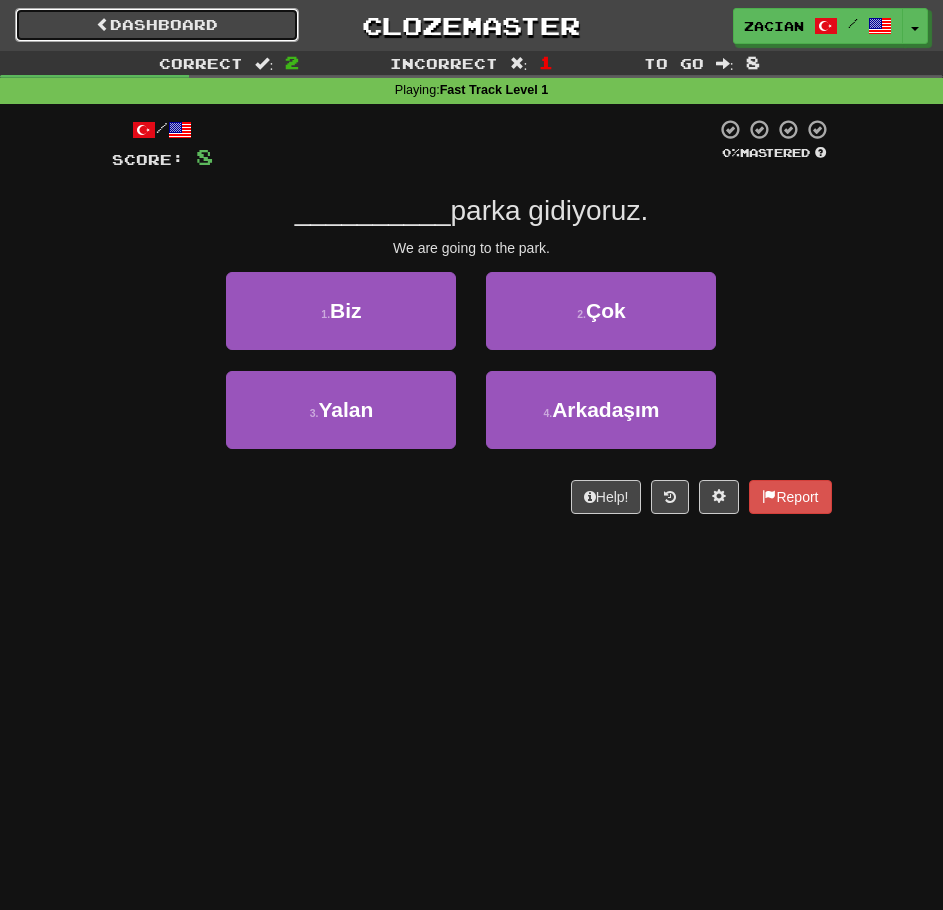 click on "Dashboard" at bounding box center [157, 25] 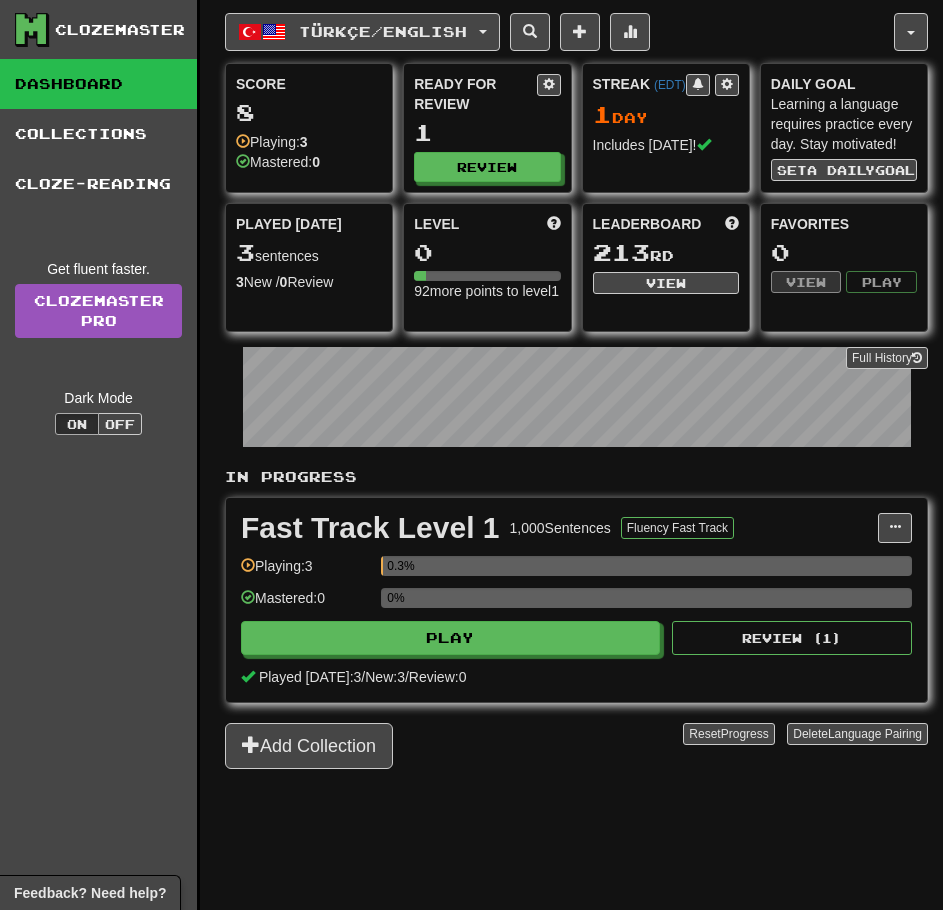scroll, scrollTop: 0, scrollLeft: 0, axis: both 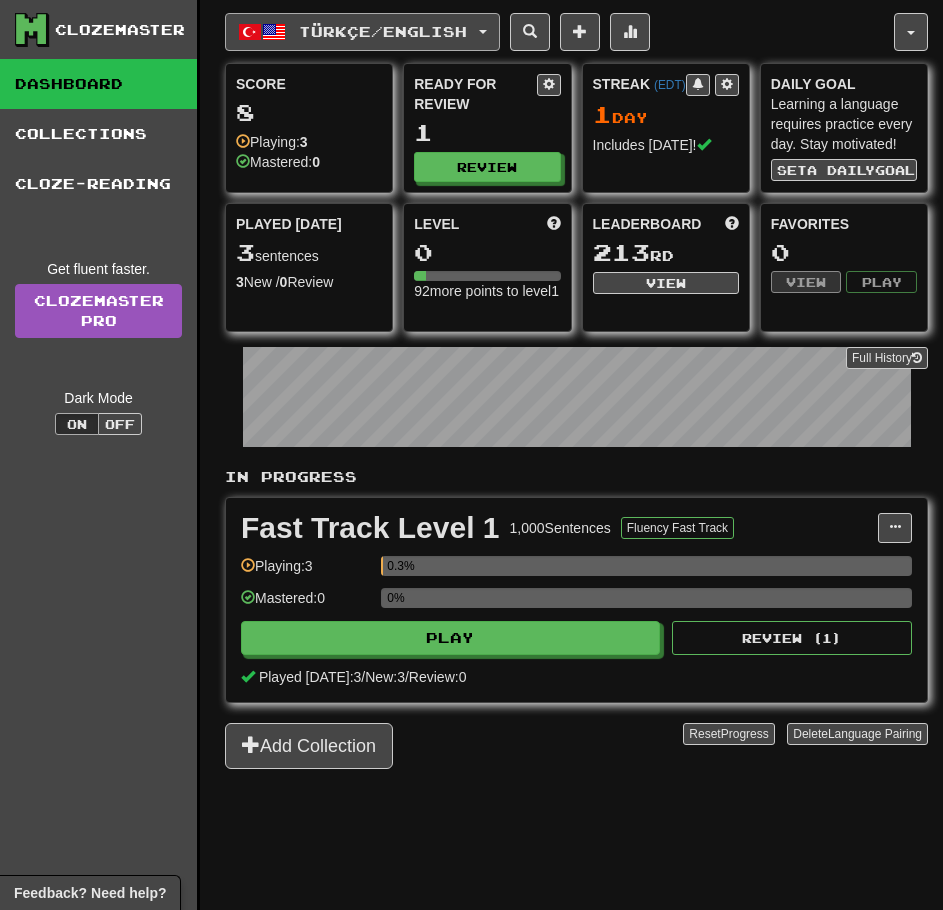 click on "Türkçe  /  English" 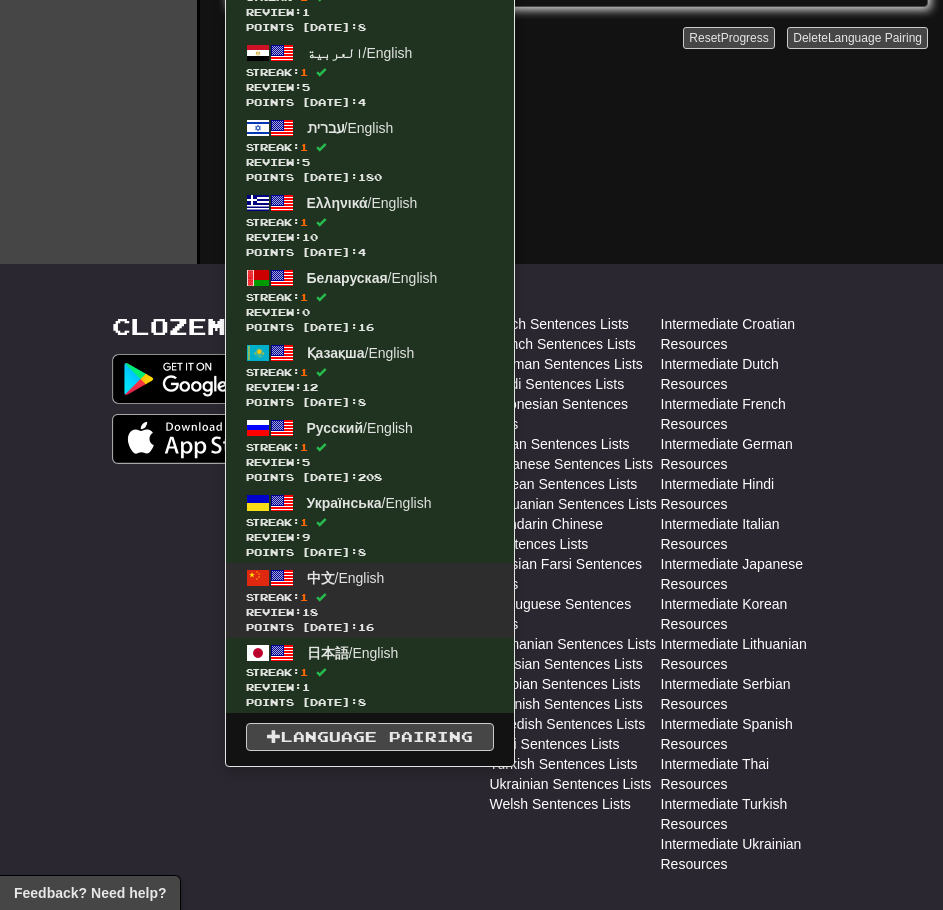 scroll, scrollTop: 700, scrollLeft: 0, axis: vertical 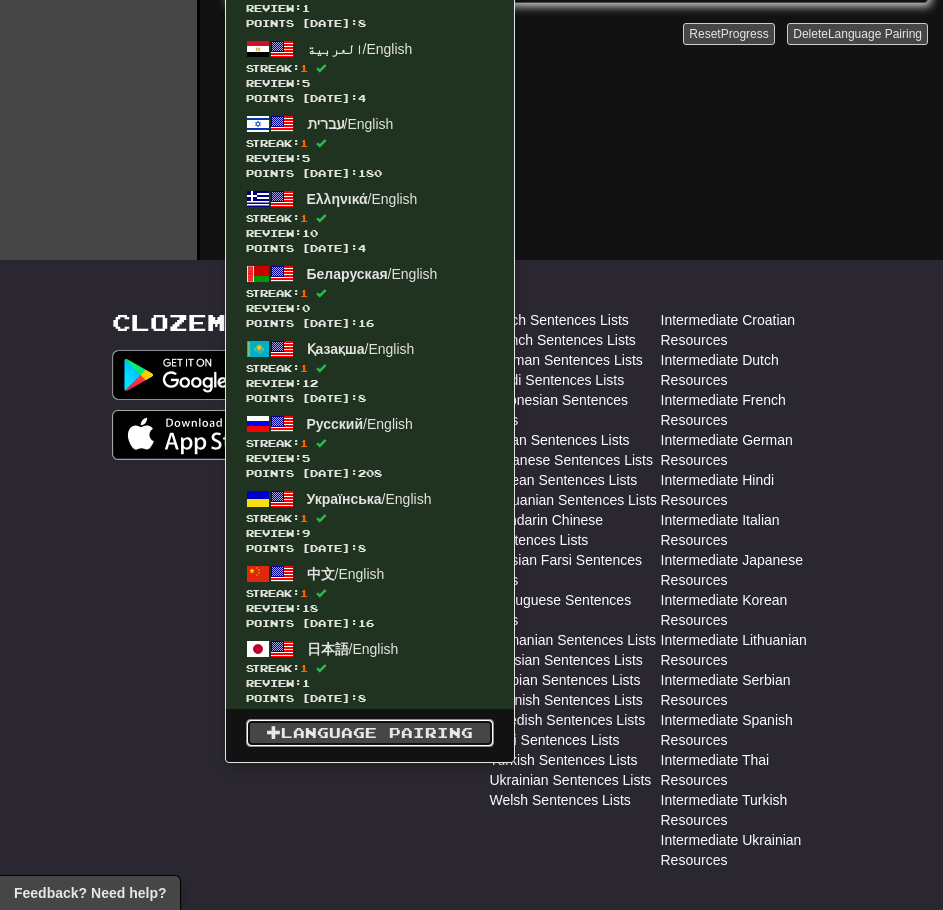click on "Language Pairing" 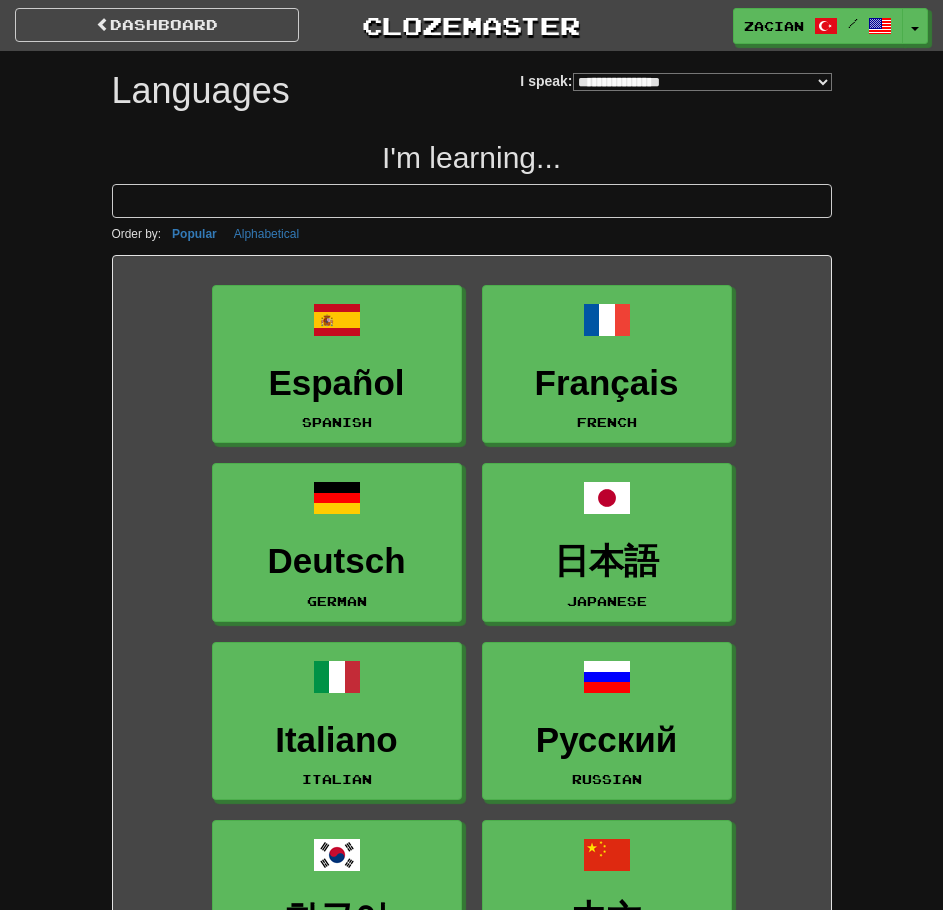 select on "*******" 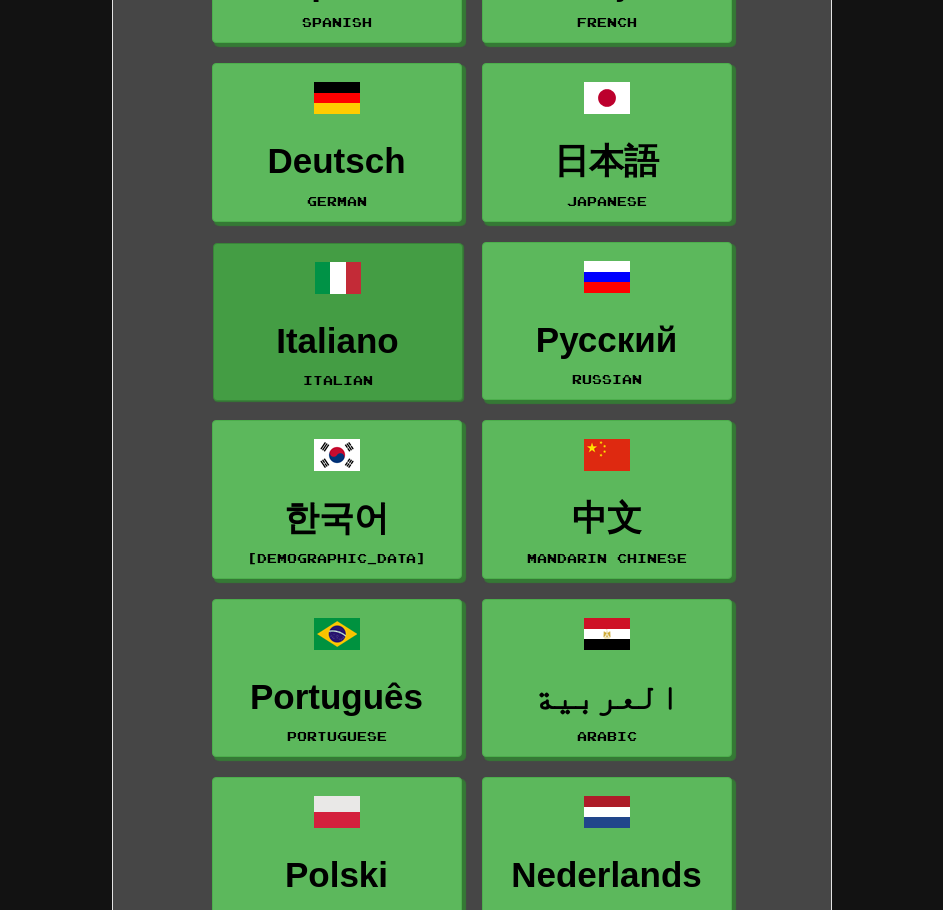 scroll, scrollTop: 1000, scrollLeft: 0, axis: vertical 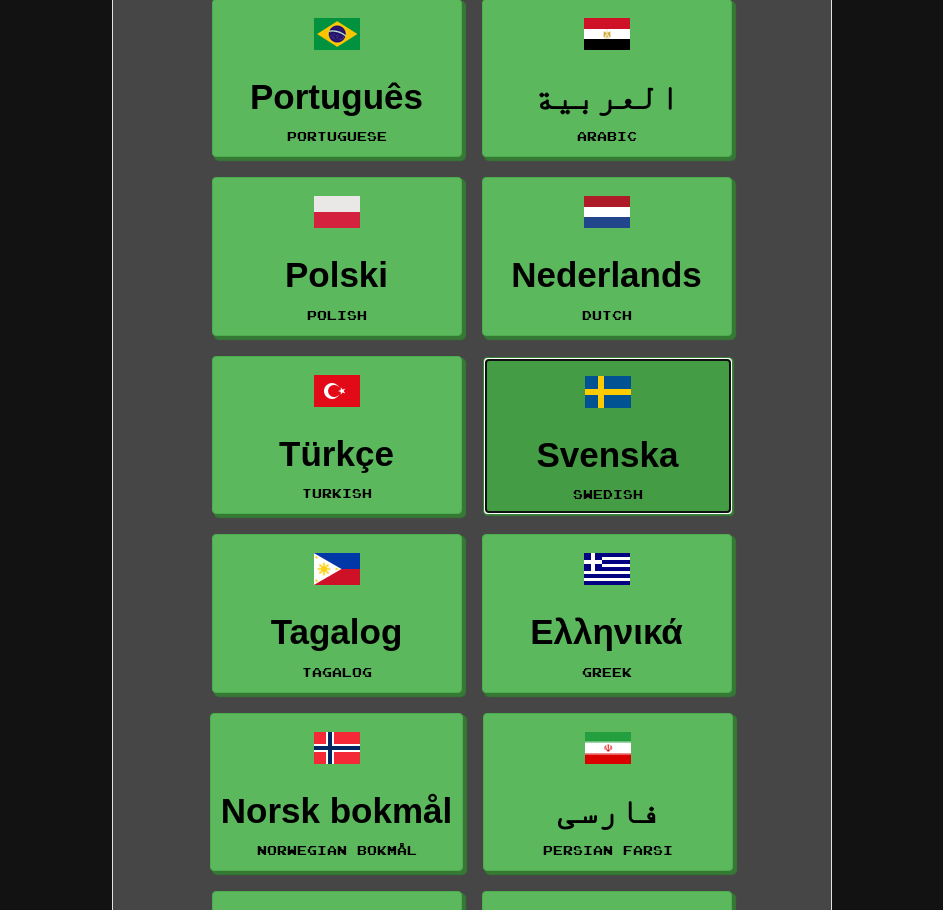 click on "Svenska Swedish" at bounding box center (608, 436) 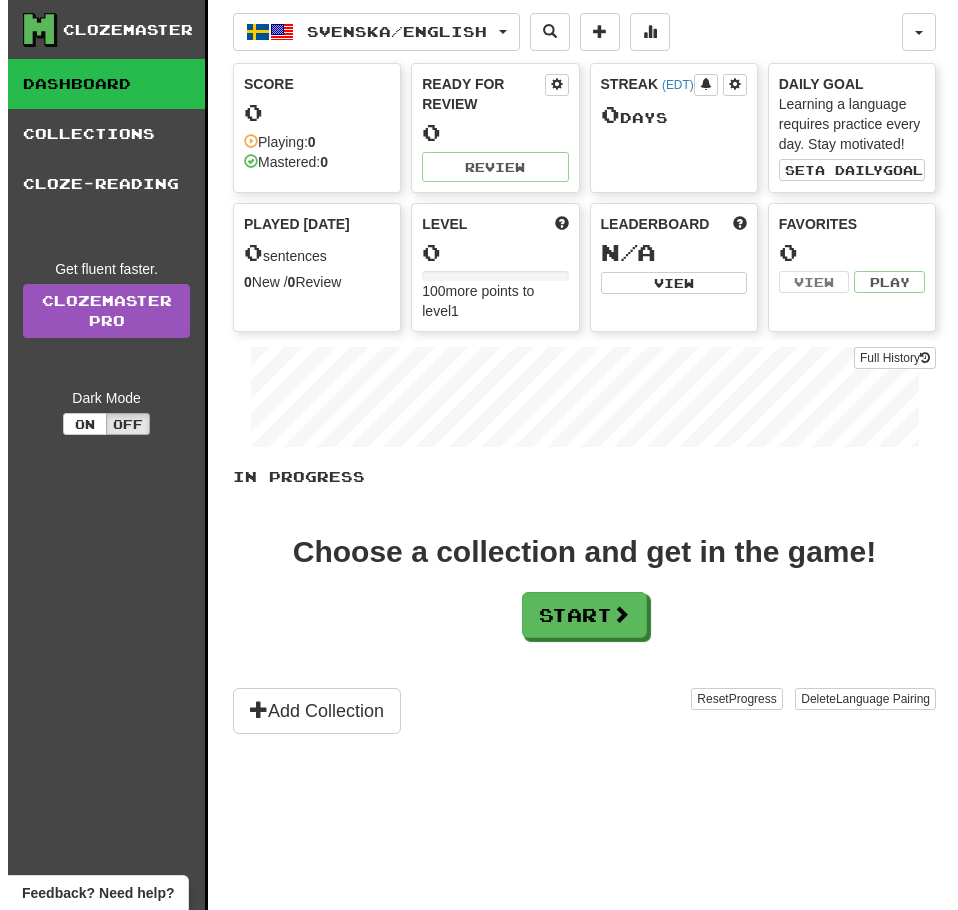scroll, scrollTop: 0, scrollLeft: 0, axis: both 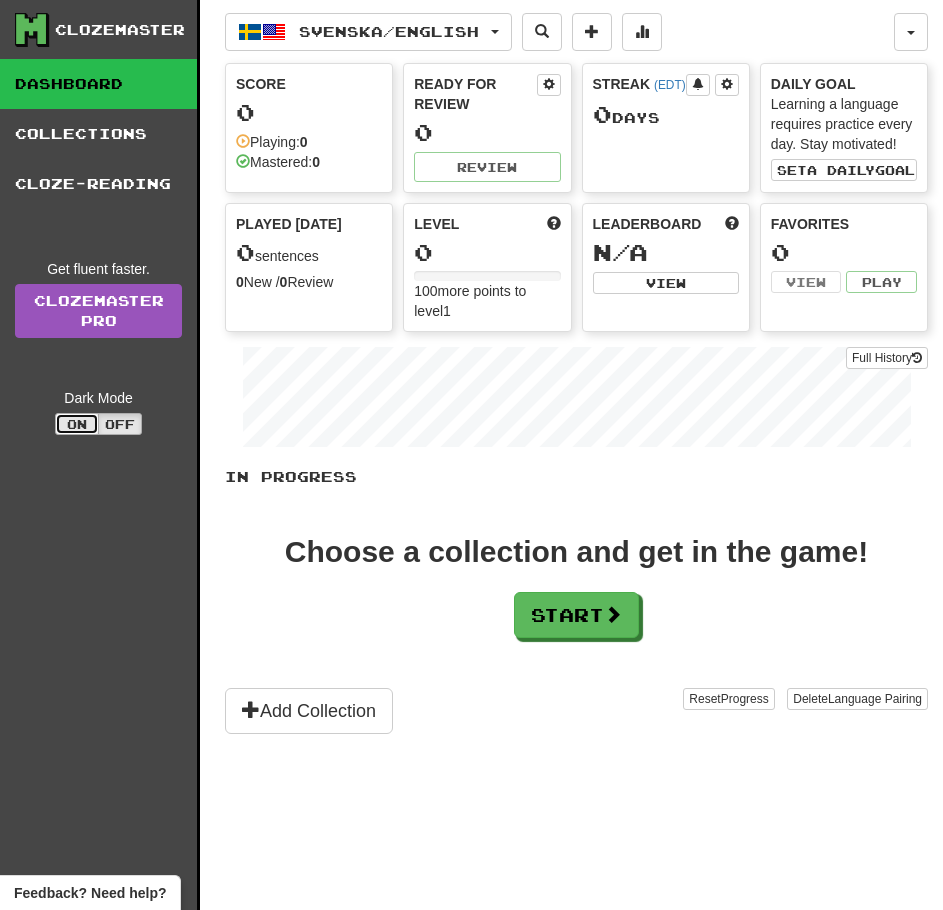 click on "On" 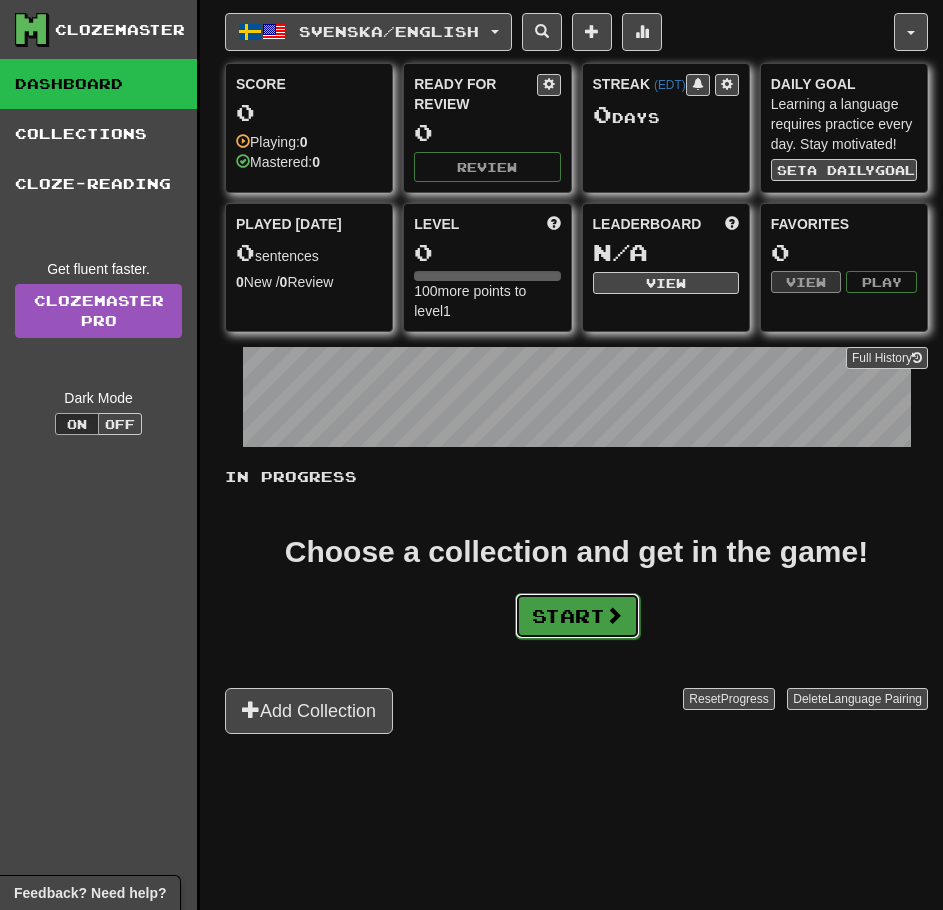 click on "Start" 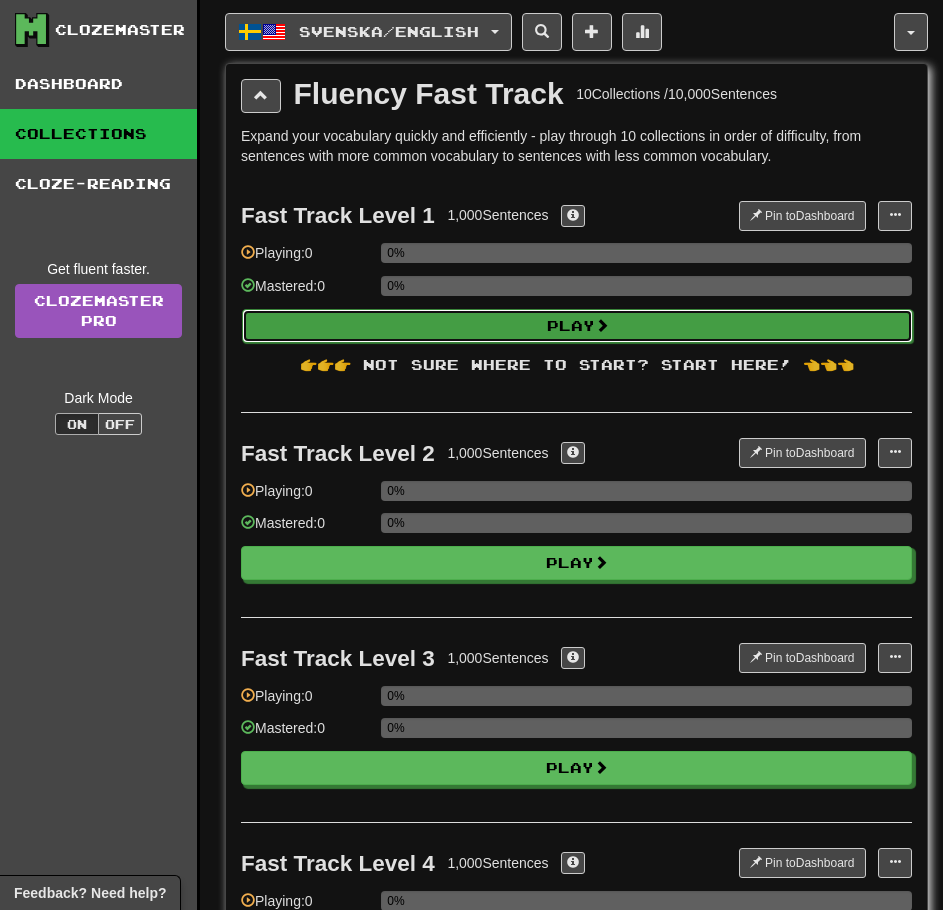 click on "Play" 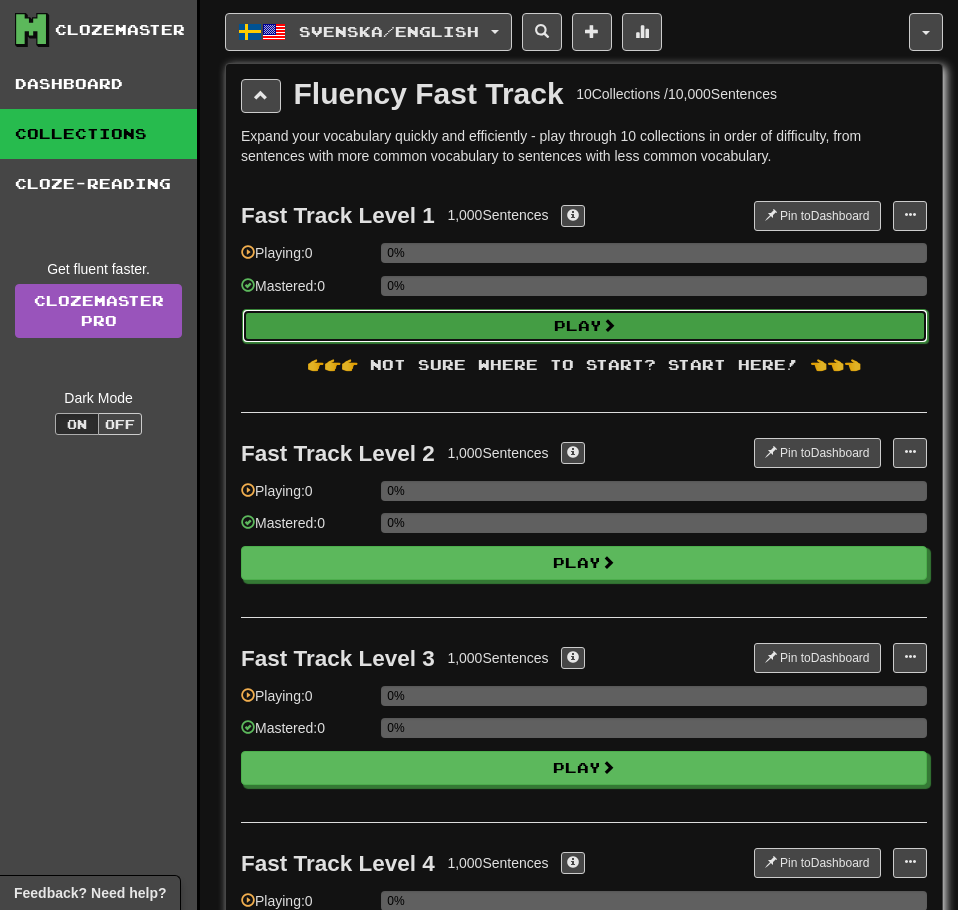 select on "**" 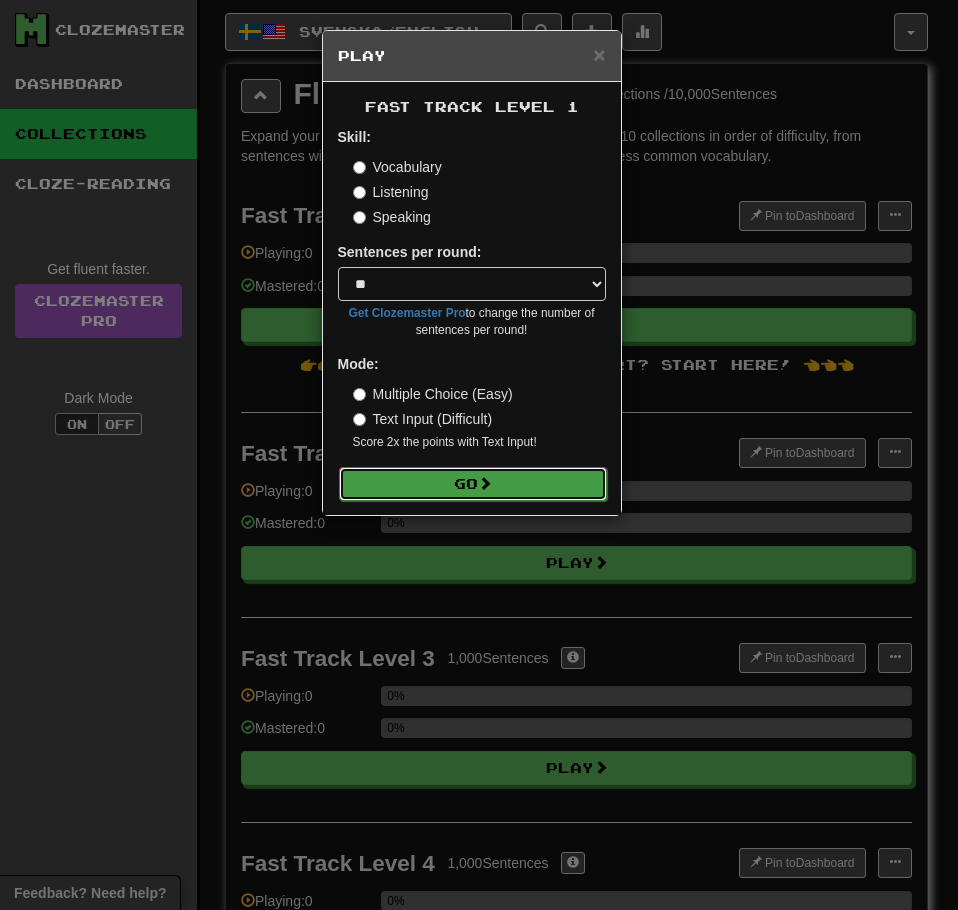 click on "Go" at bounding box center [473, 484] 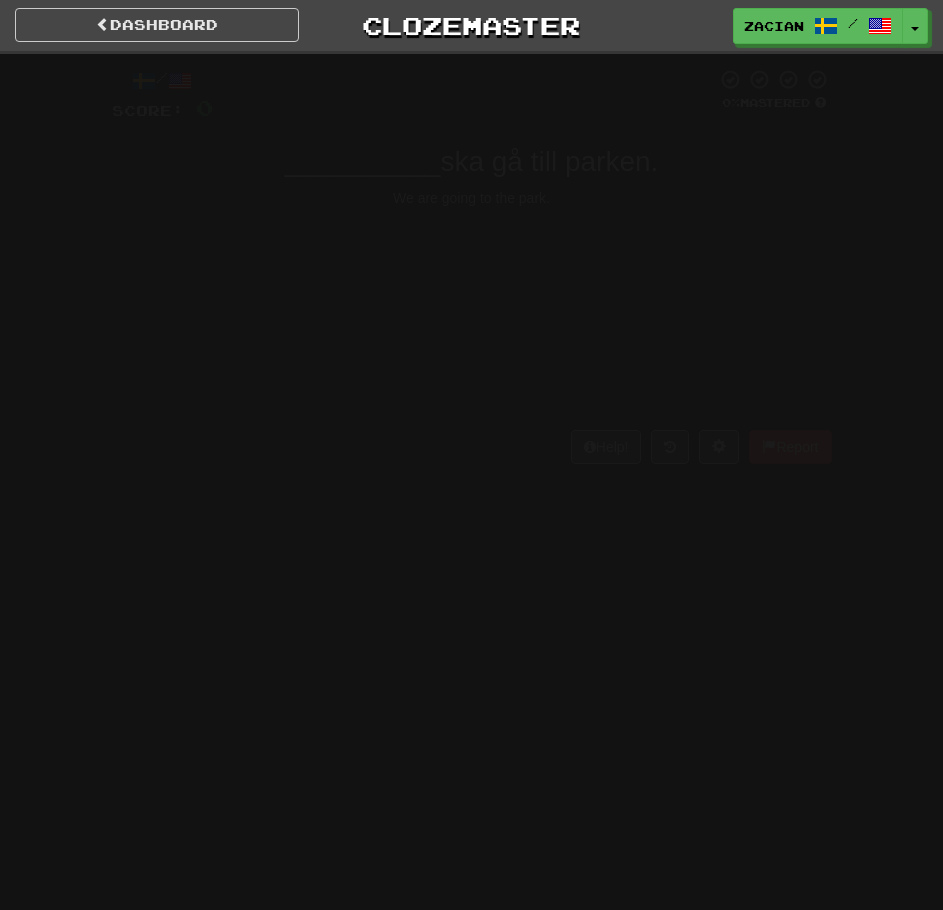 scroll, scrollTop: 0, scrollLeft: 0, axis: both 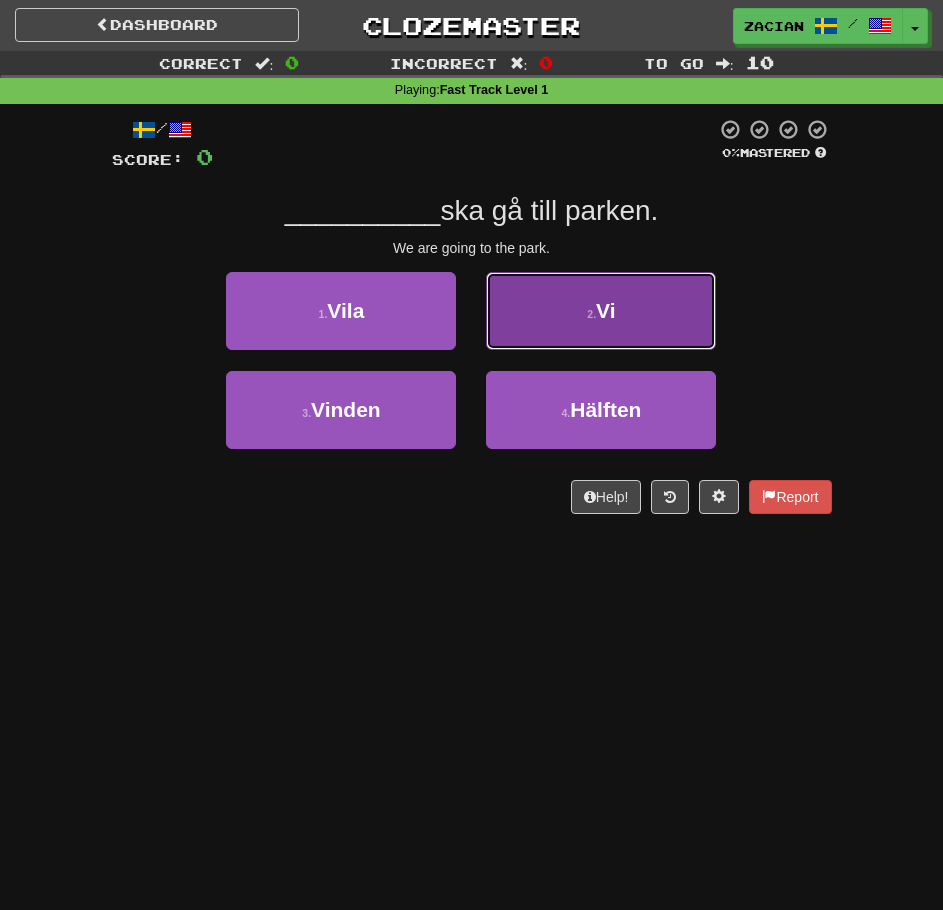 click on "2 ." at bounding box center [591, 314] 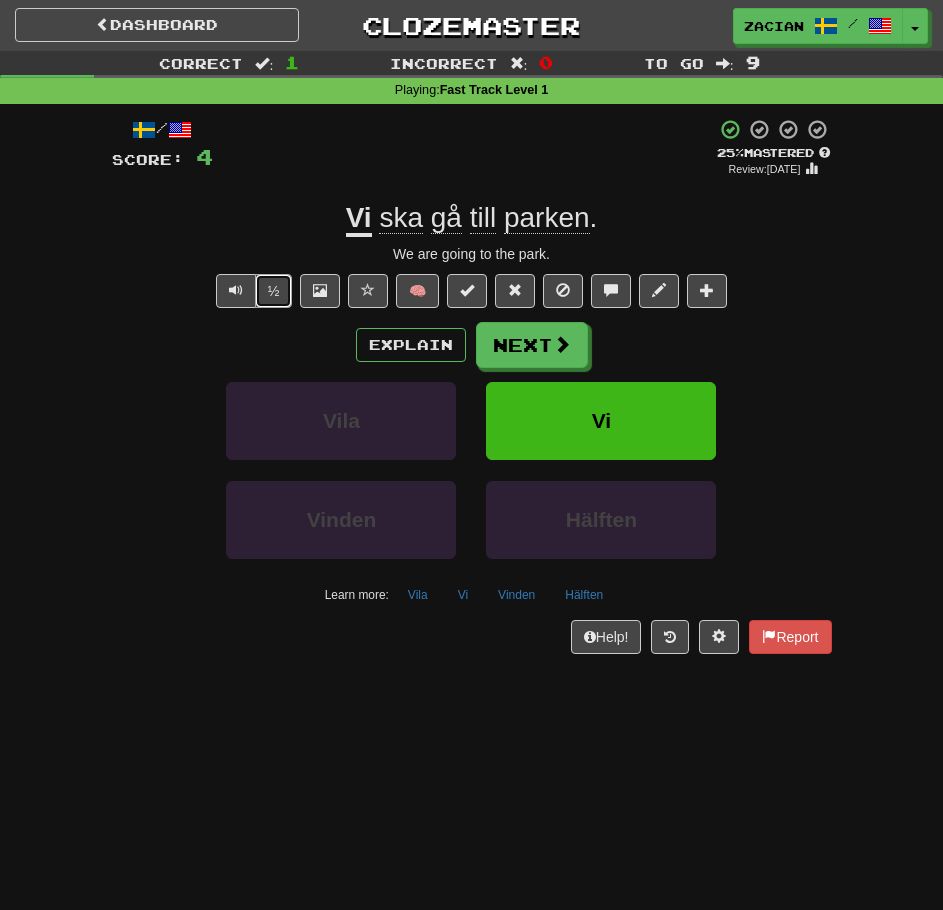 click on "½" at bounding box center (274, 291) 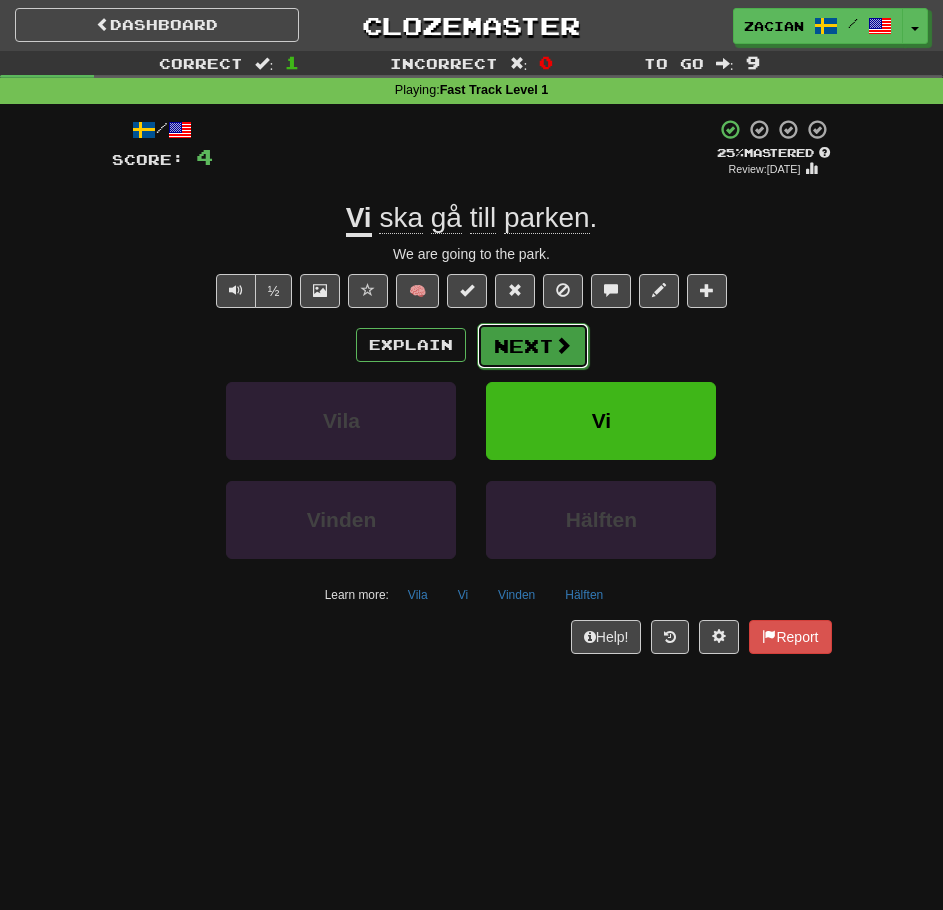 click on "Next" at bounding box center [533, 346] 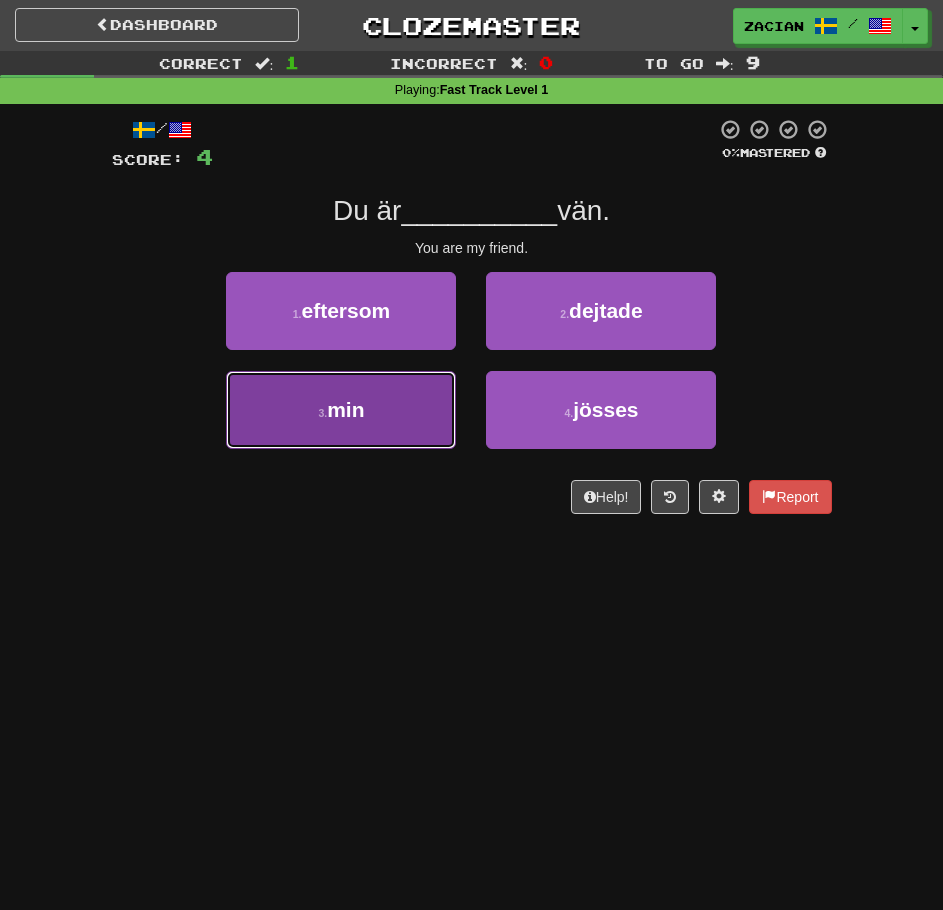 click on "3 .  min" at bounding box center (341, 410) 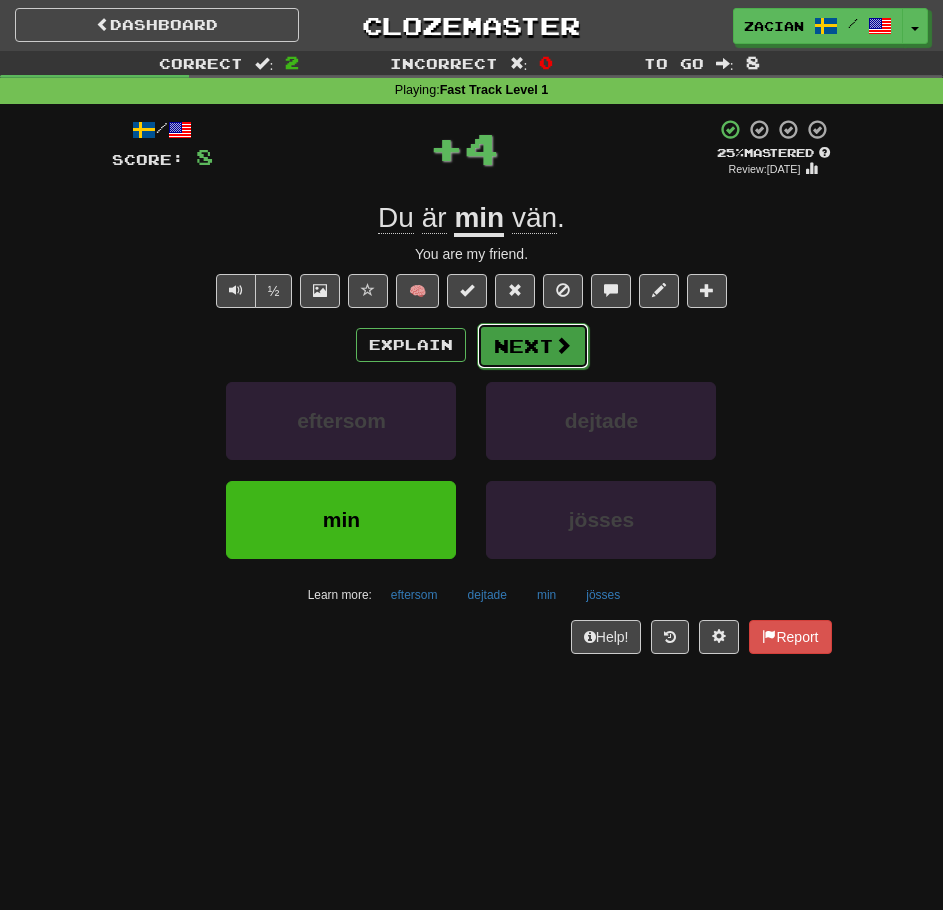 click on "Next" at bounding box center (533, 346) 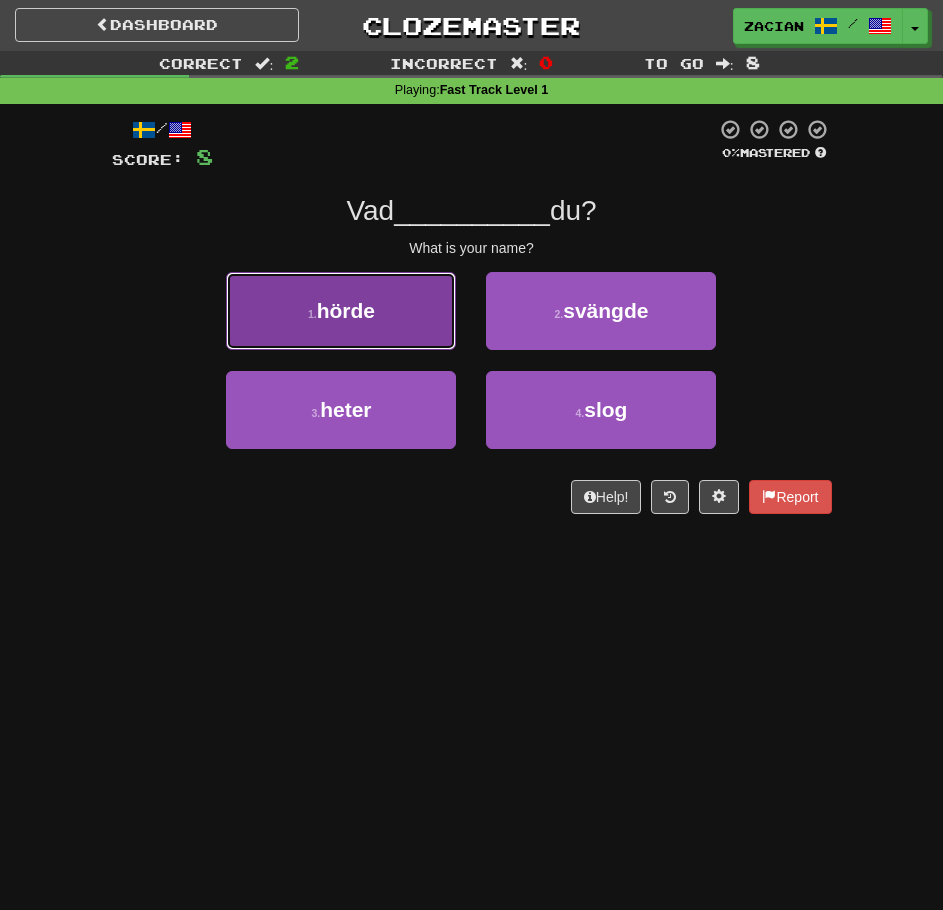 click on "hörde" at bounding box center (346, 310) 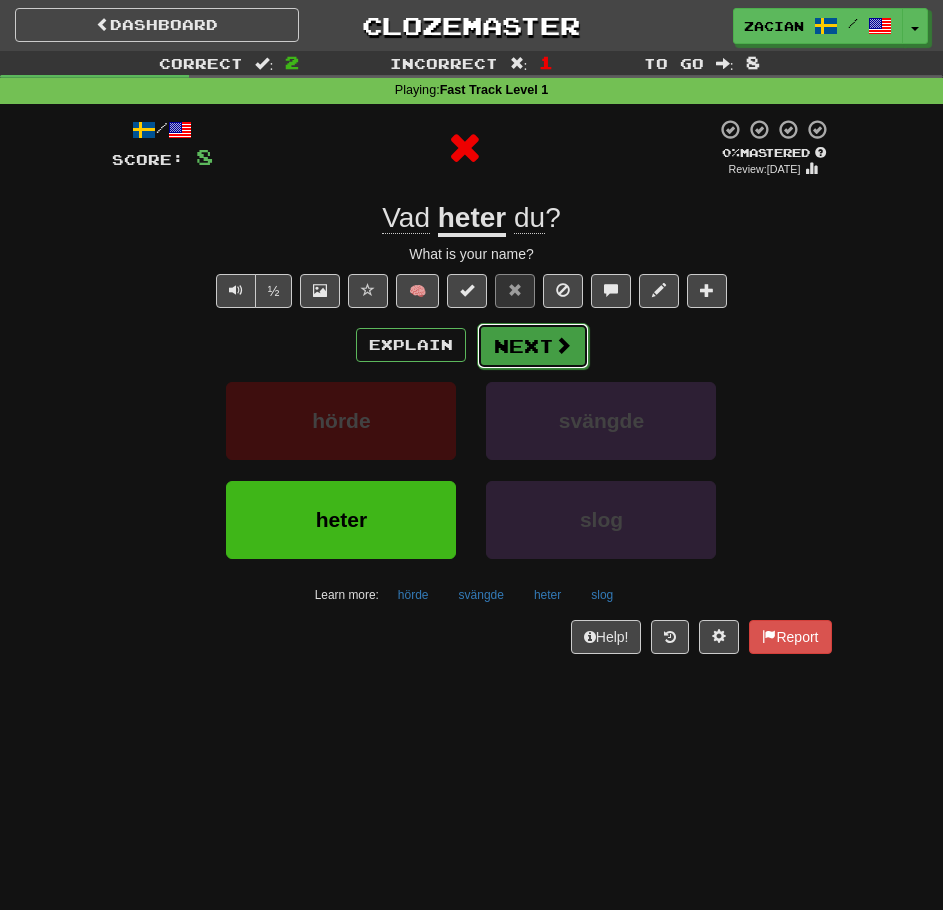 click on "Next" at bounding box center (533, 346) 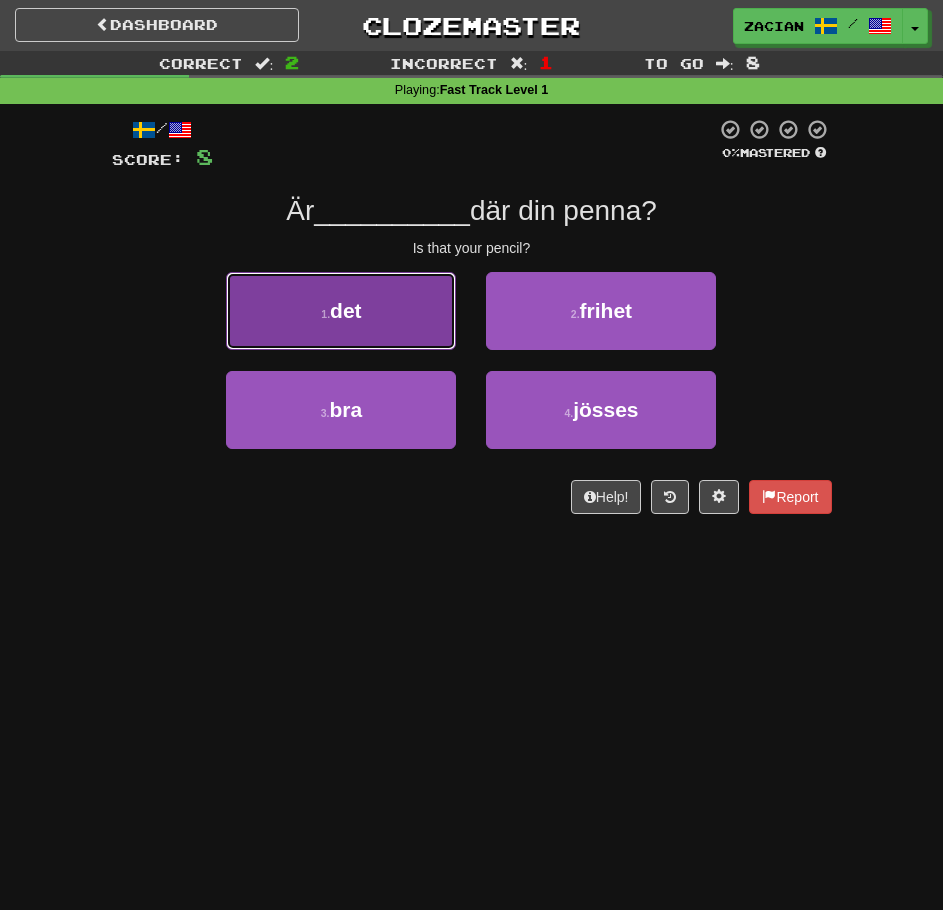 click on "1 .  det" at bounding box center [341, 311] 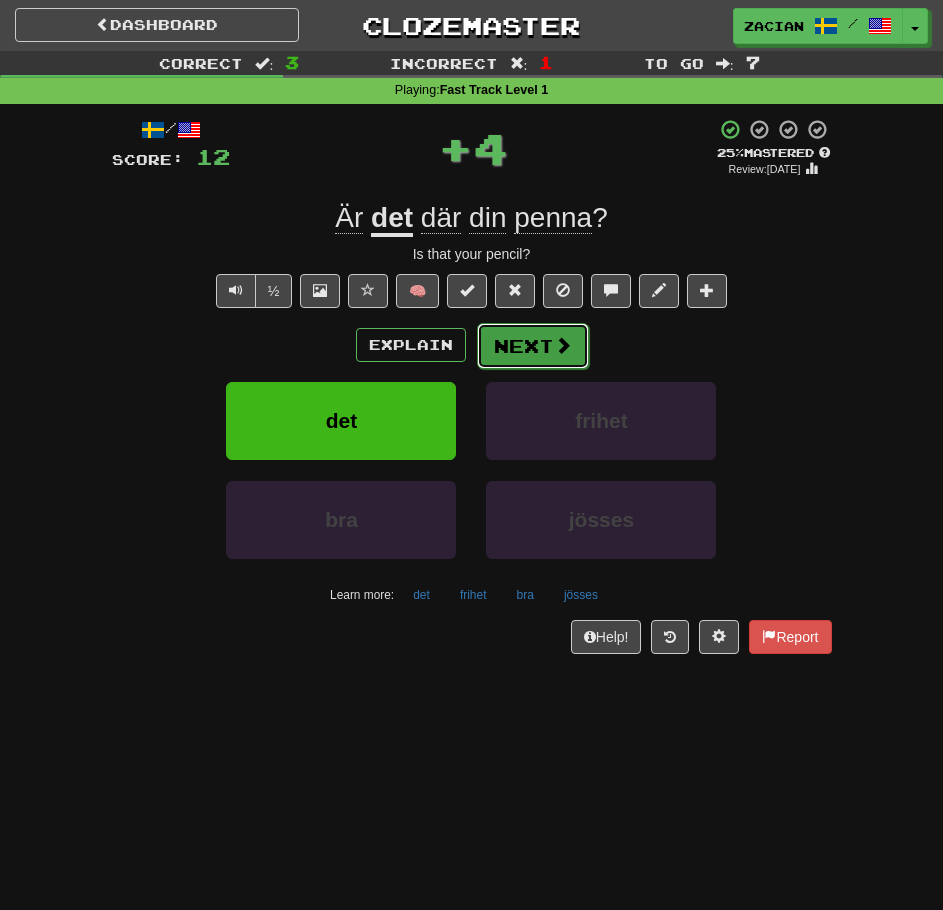 click on "Next" at bounding box center [533, 346] 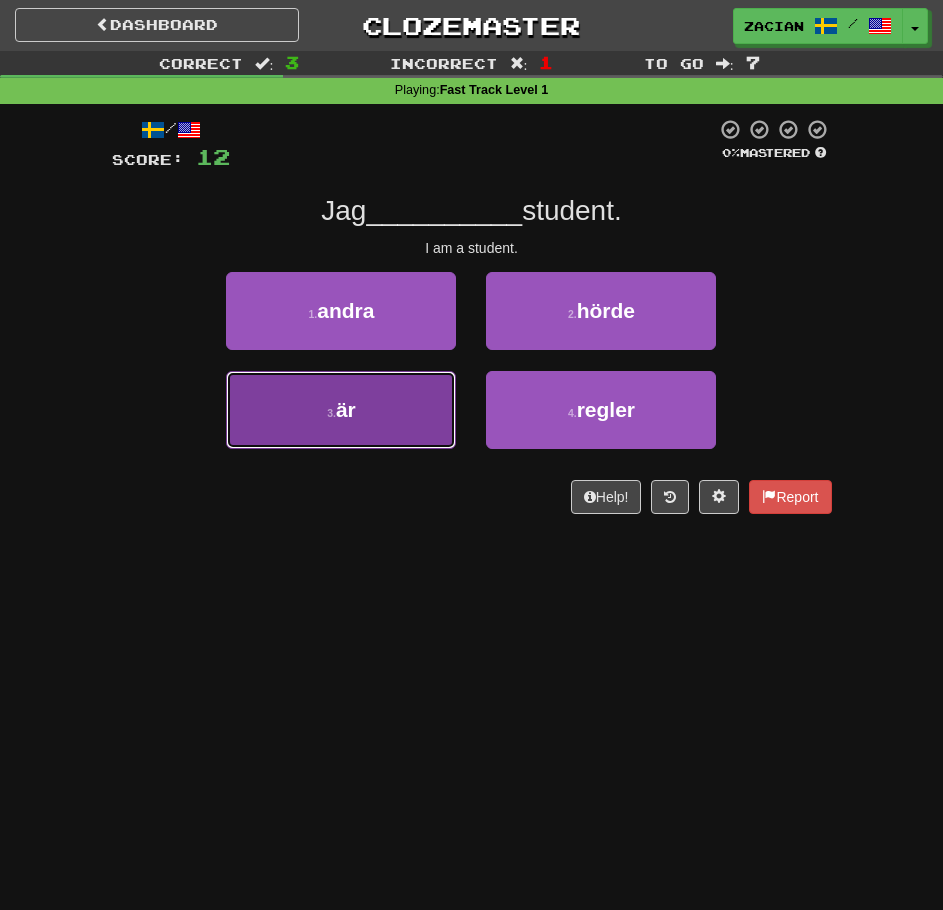 click on "3 .  är" at bounding box center (341, 410) 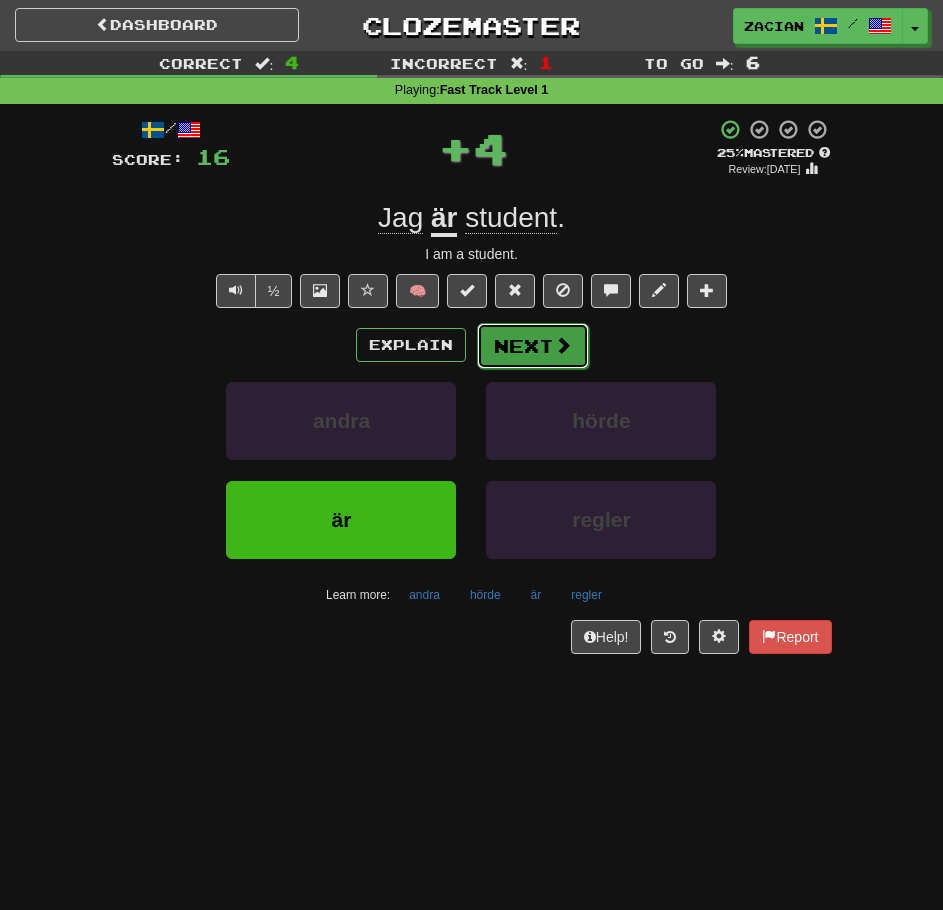 click on "Next" at bounding box center [533, 346] 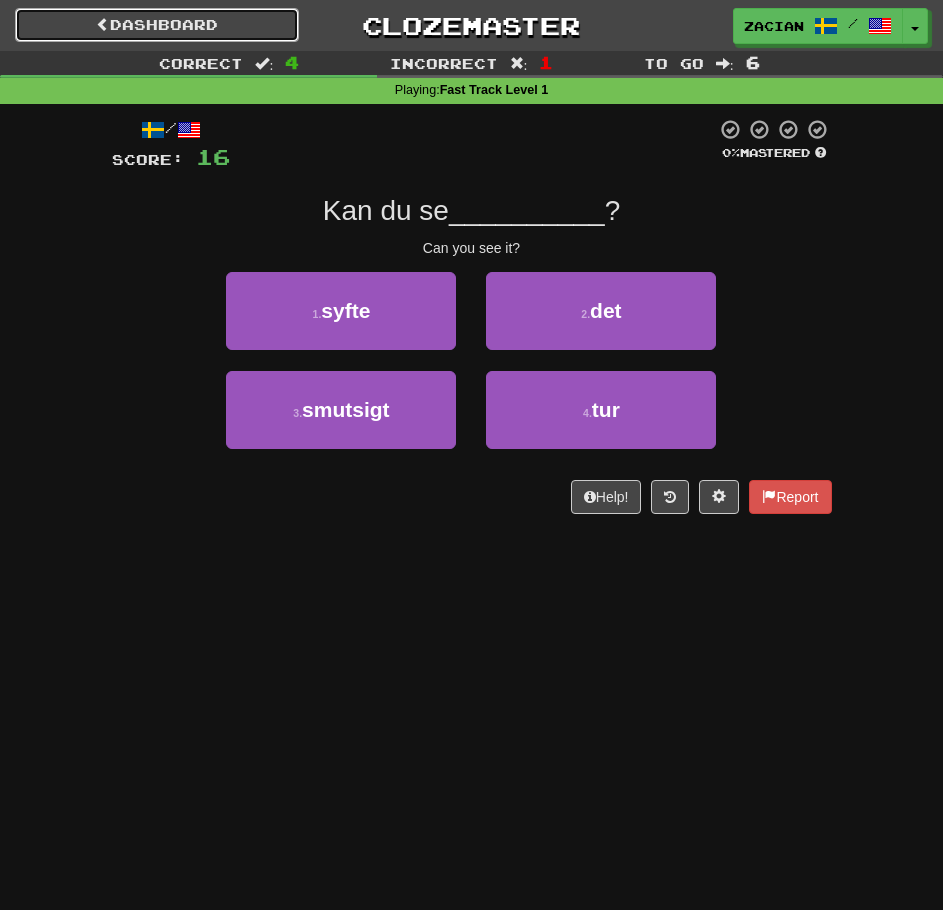 click on "Dashboard" at bounding box center (157, 25) 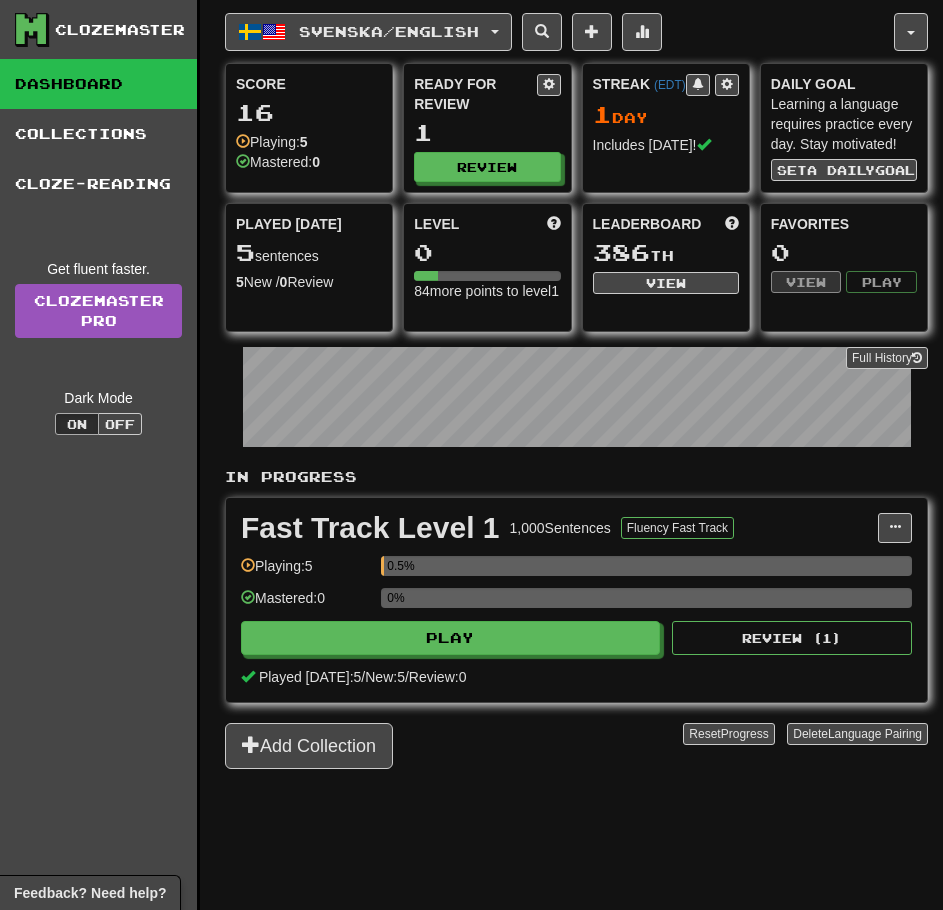 scroll, scrollTop: 0, scrollLeft: 0, axis: both 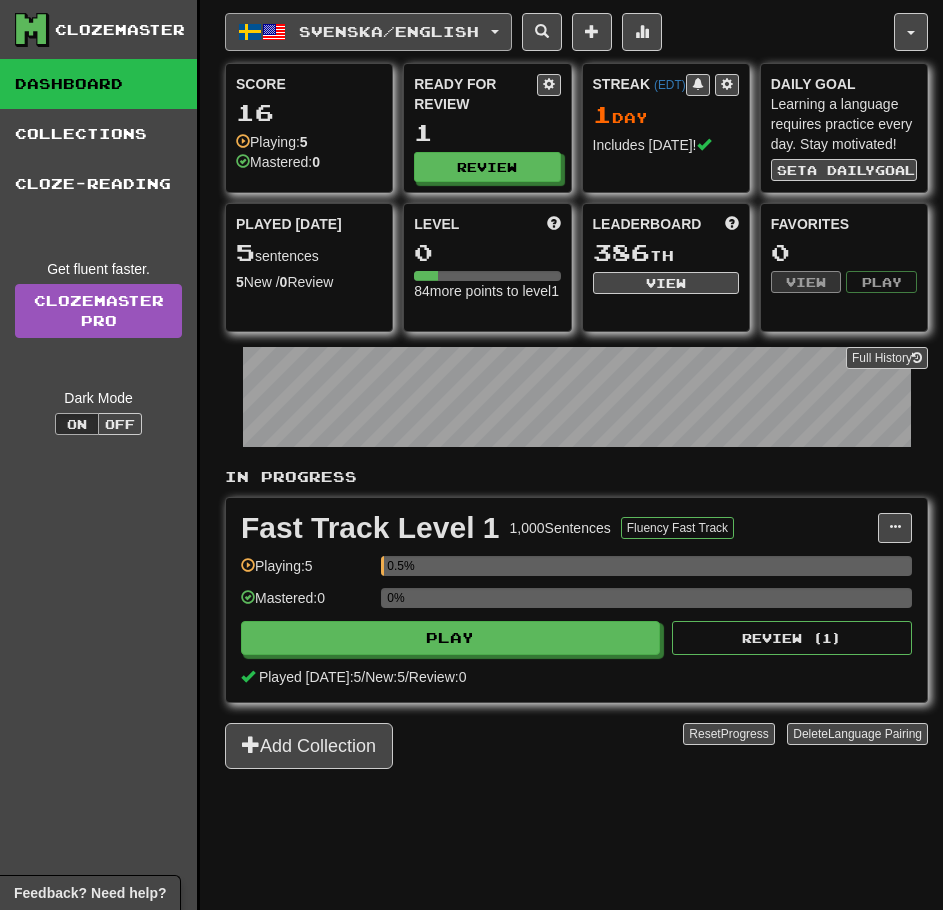 click on "Svenska  /  English" 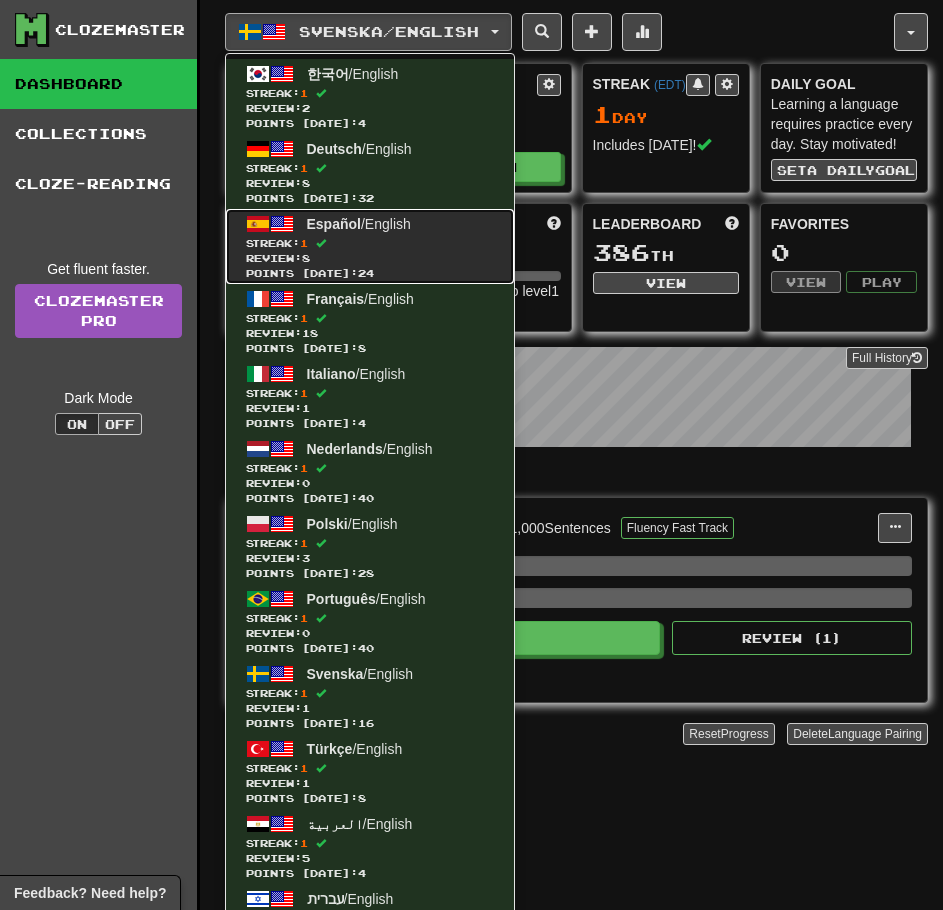 click on "Streak:  1" 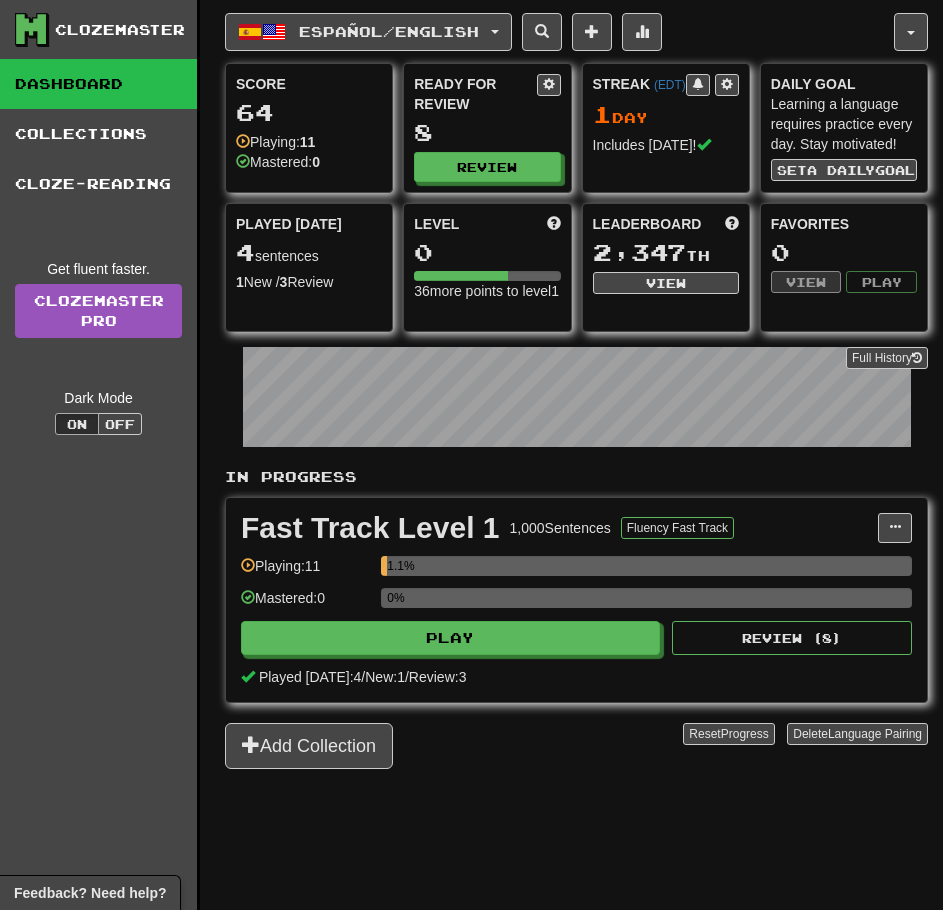 scroll, scrollTop: 0, scrollLeft: 0, axis: both 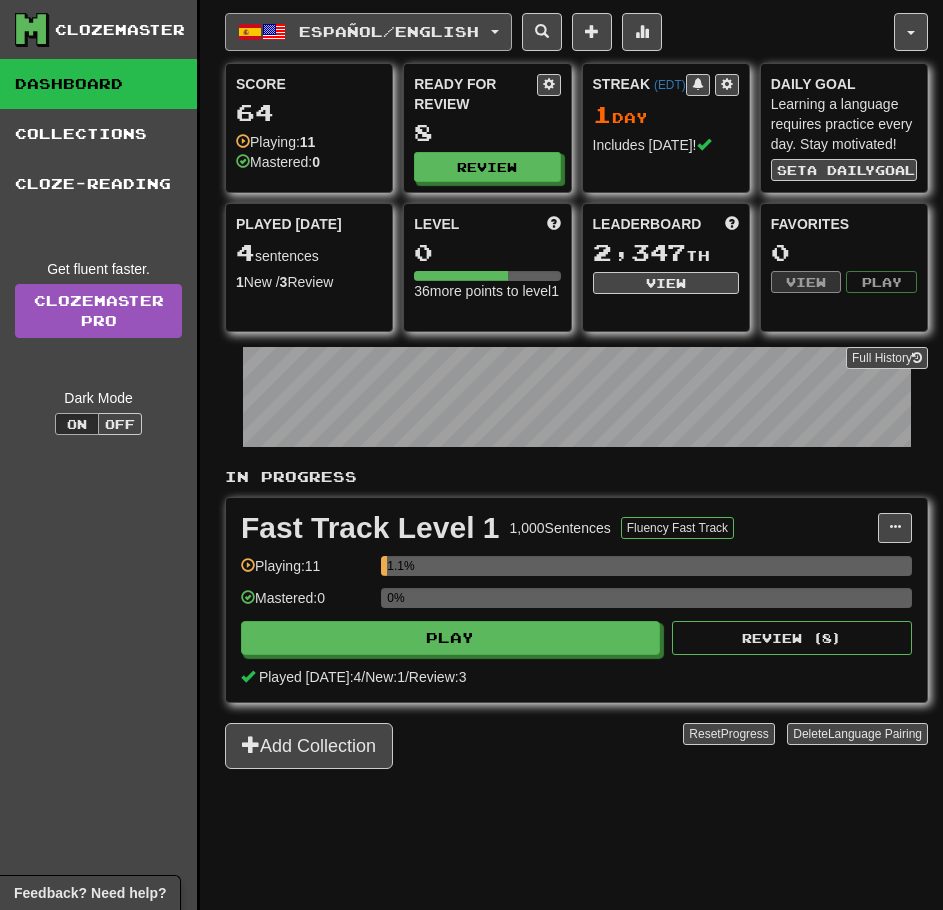 click on "Español  /  English" at bounding box center (368, 32) 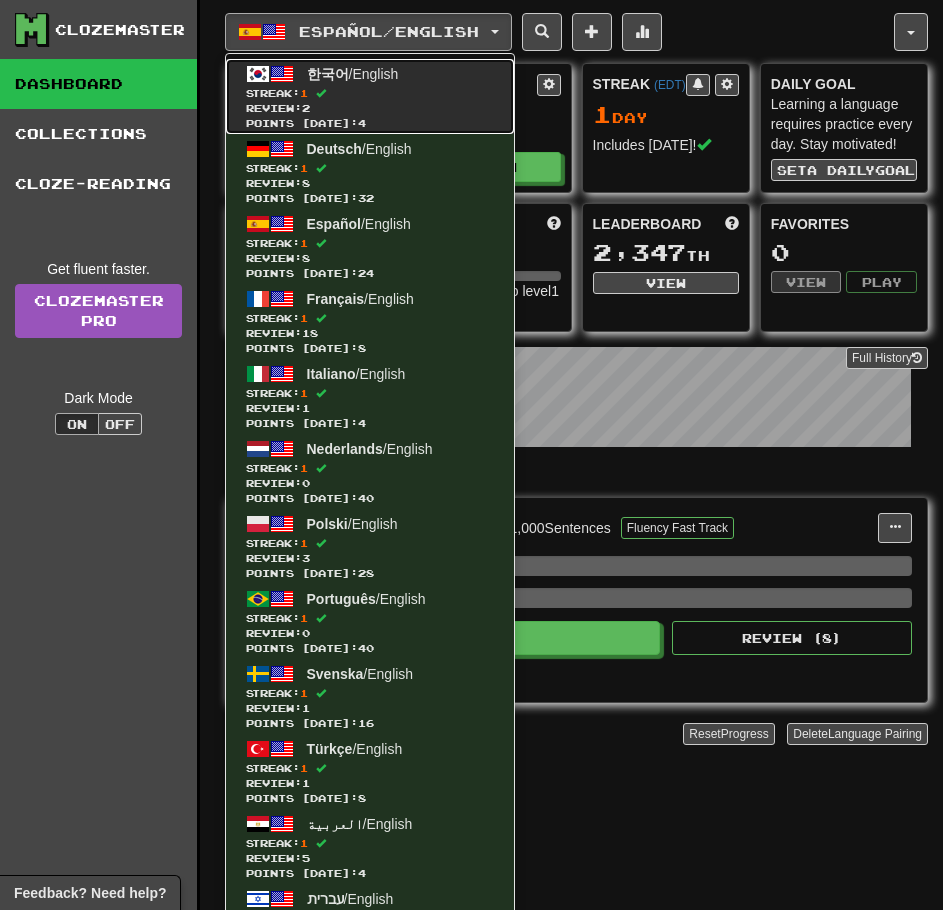 click on "Review:  2" at bounding box center [370, 108] 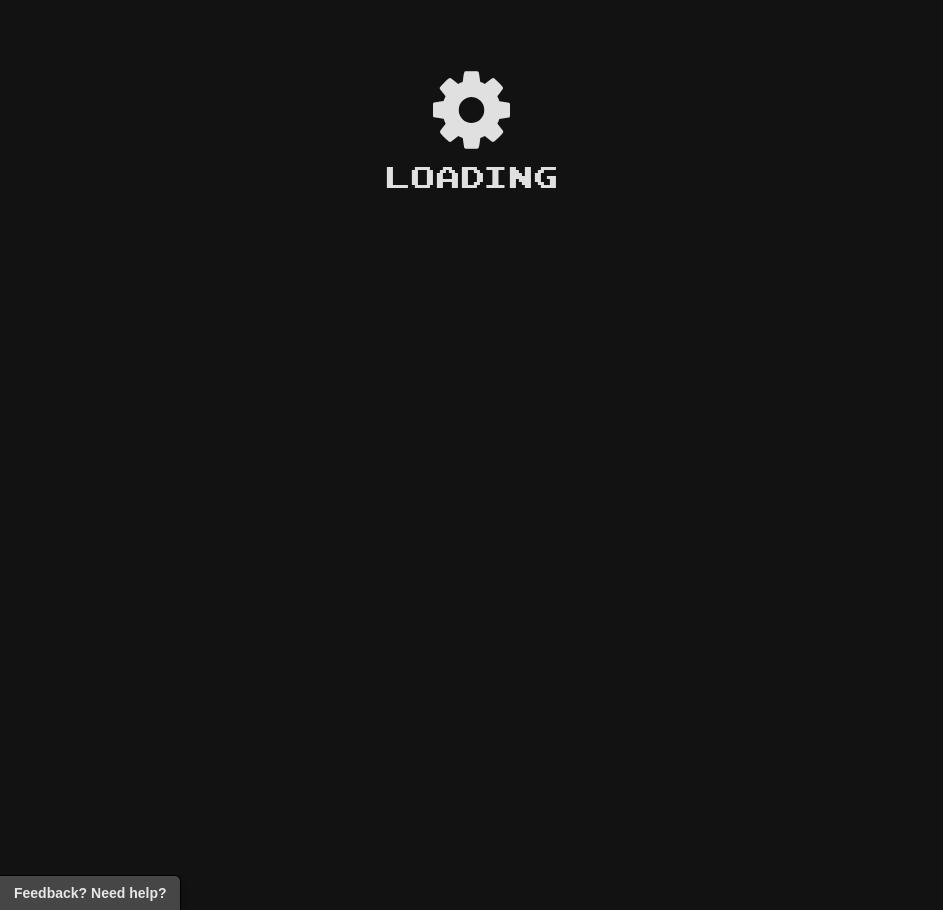 scroll, scrollTop: 0, scrollLeft: 0, axis: both 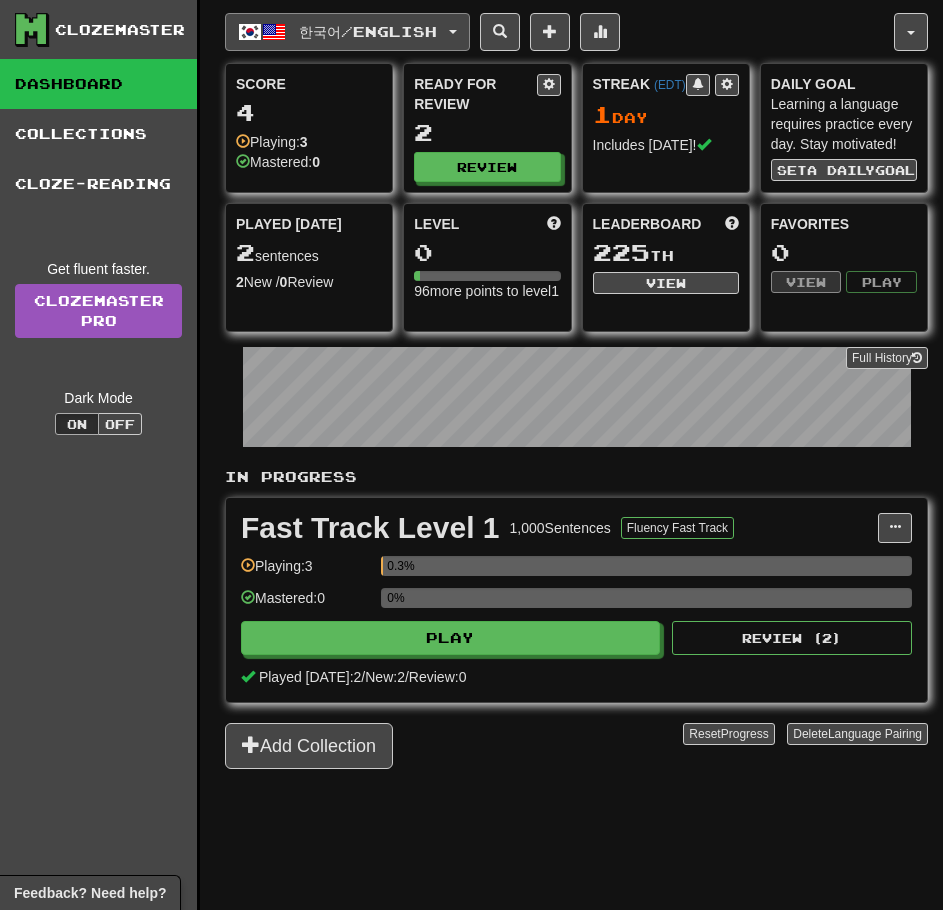 drag, startPoint x: 306, startPoint y: 40, endPoint x: 318, endPoint y: 66, distance: 28.635643 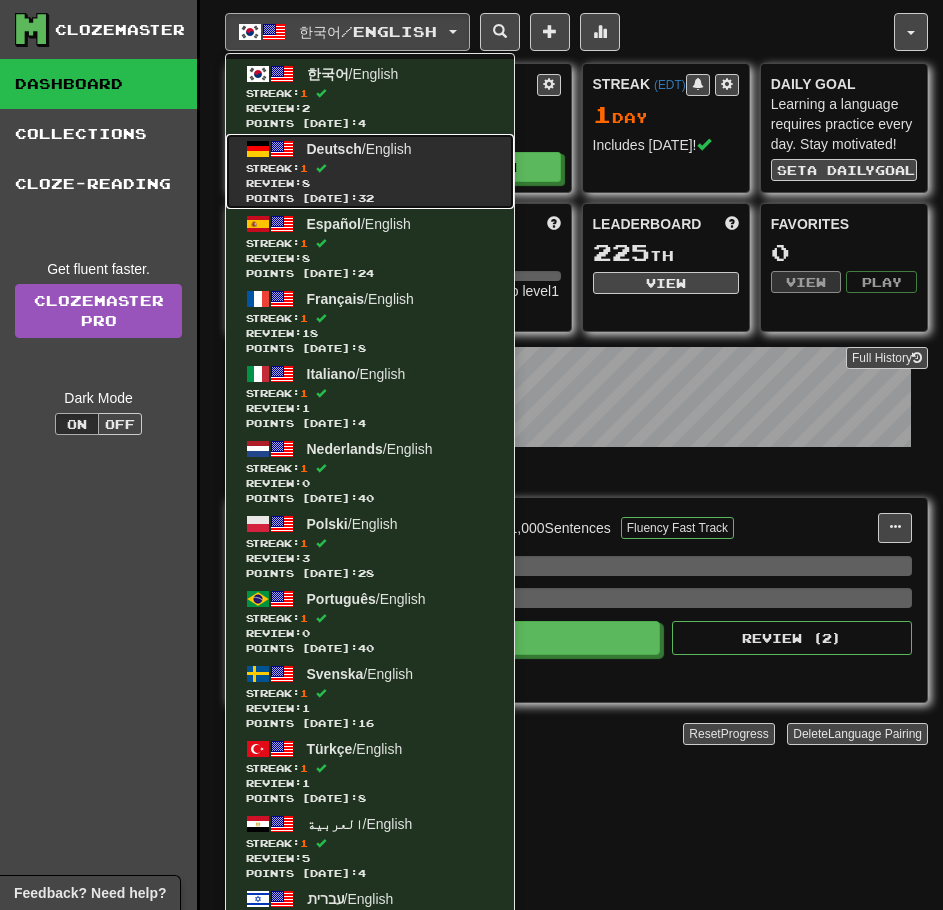 click on "Points [DATE]:  32" at bounding box center [370, 198] 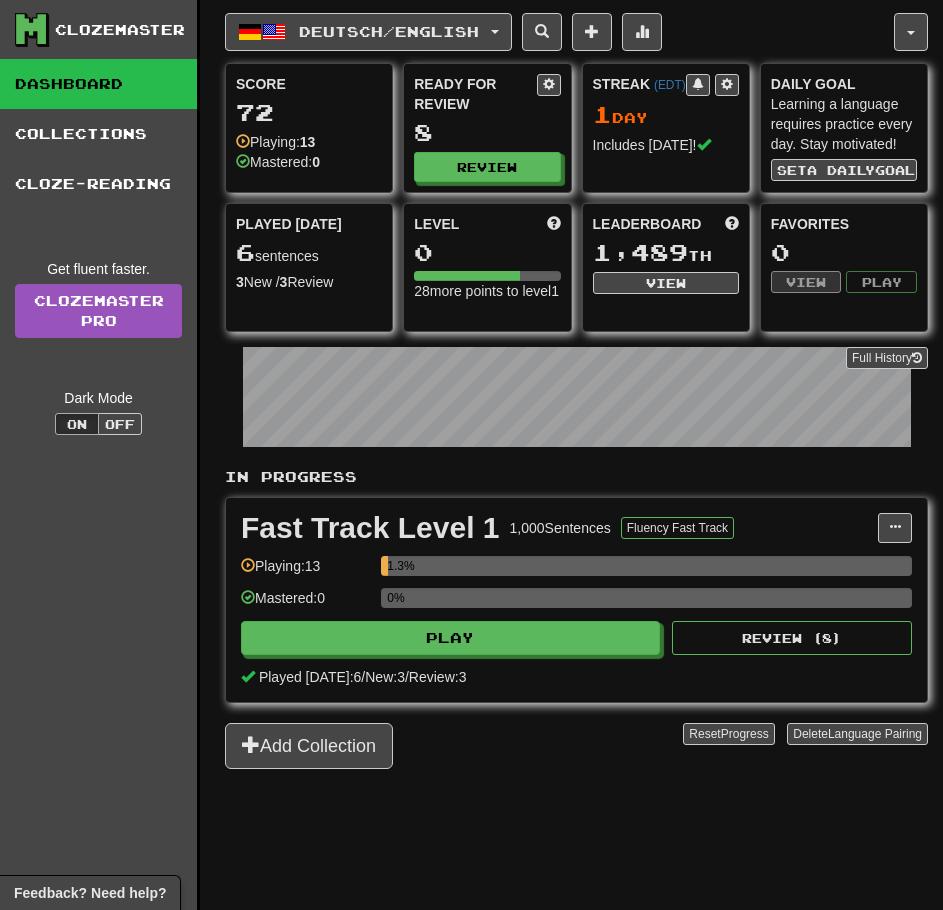 scroll, scrollTop: 0, scrollLeft: 0, axis: both 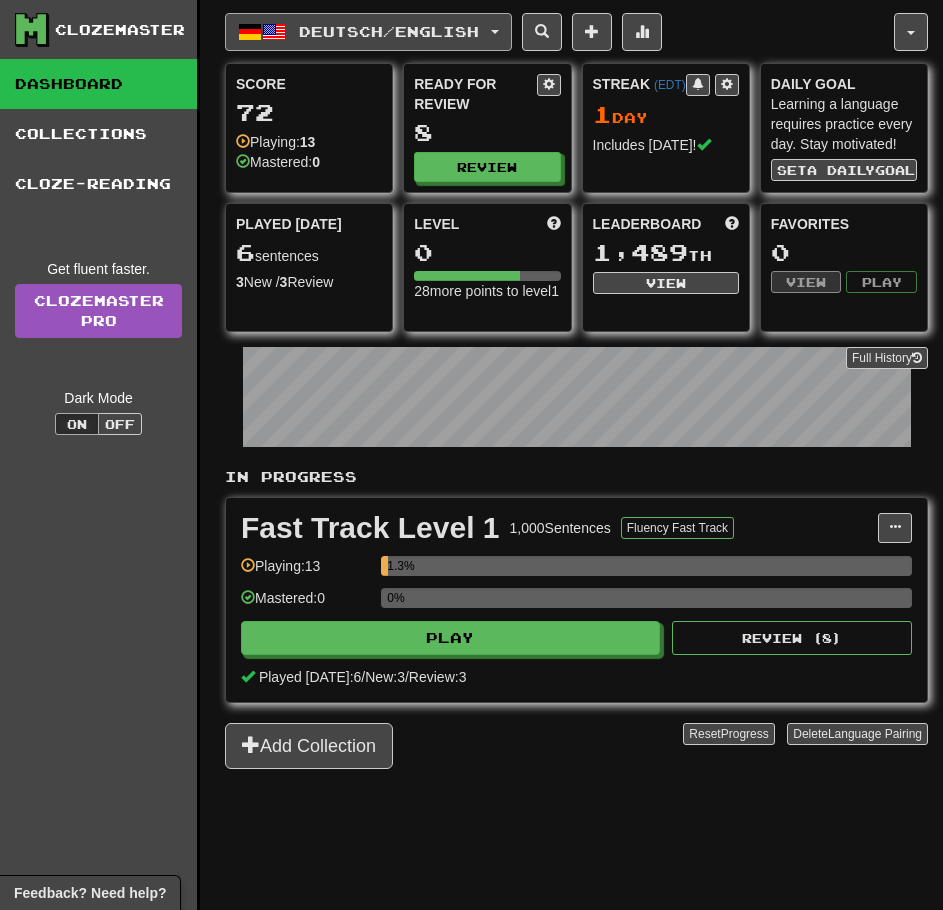 click on "Deutsch  /  English" at bounding box center [368, 32] 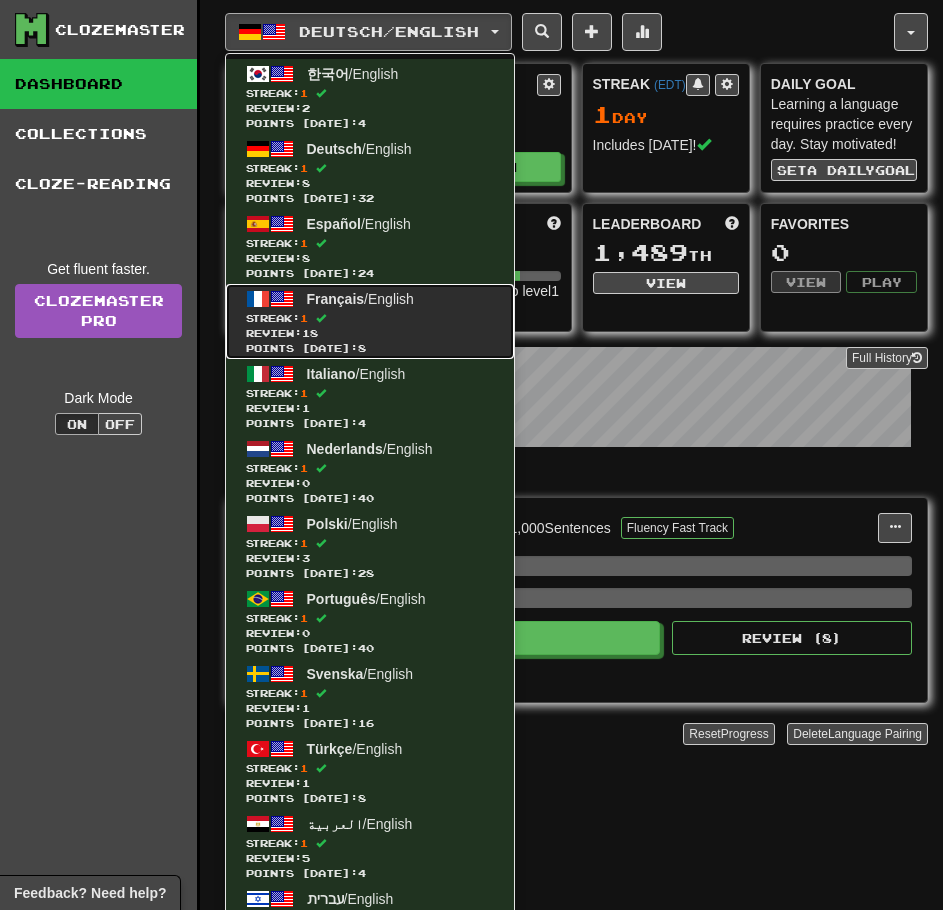 click on "Français  /  English" at bounding box center [360, 299] 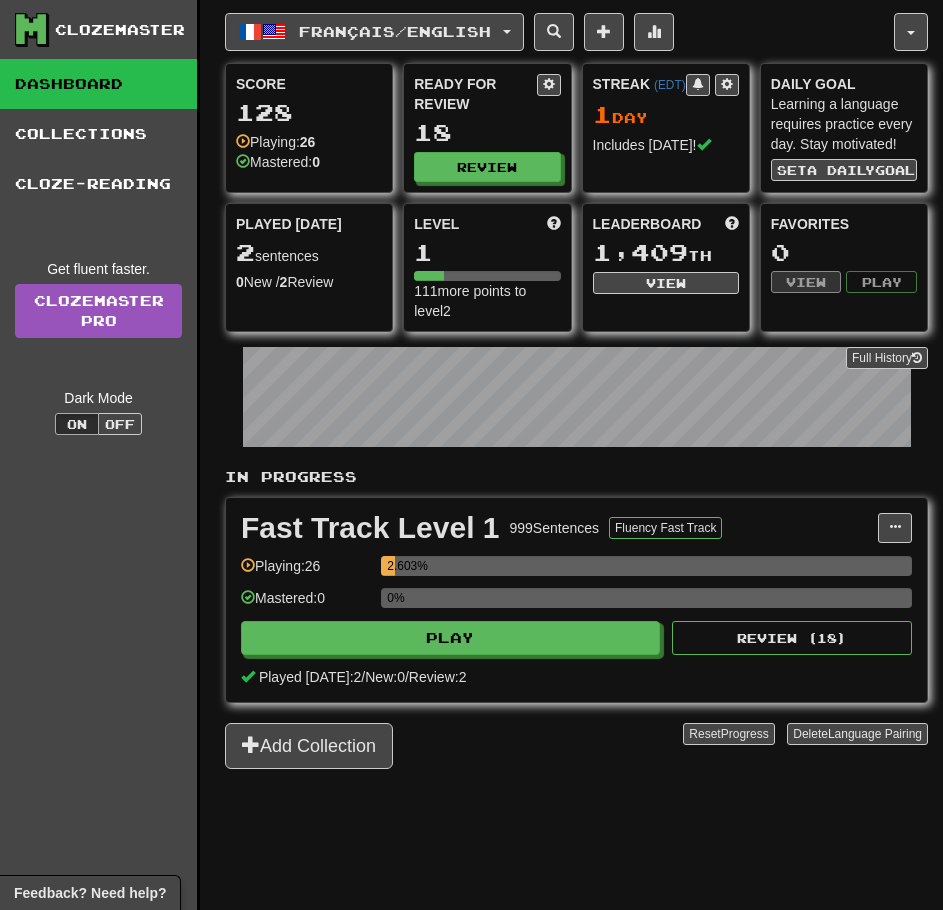 scroll, scrollTop: 0, scrollLeft: 0, axis: both 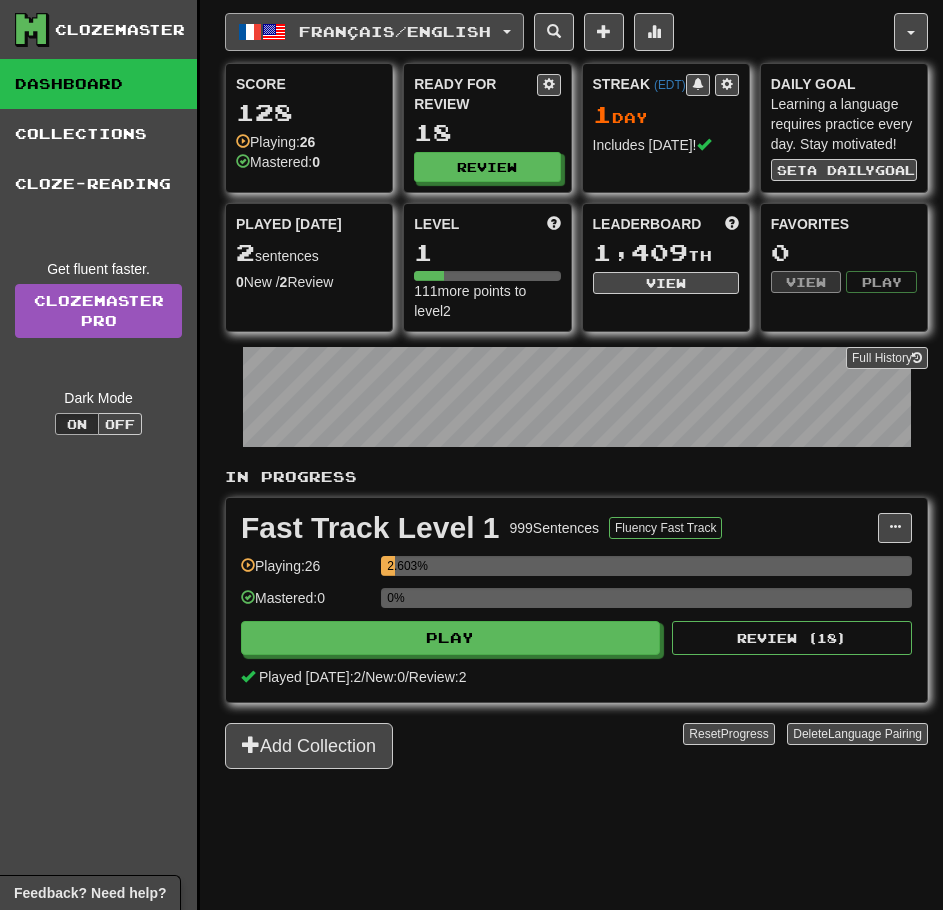 click on "Français  /  English" at bounding box center (395, 31) 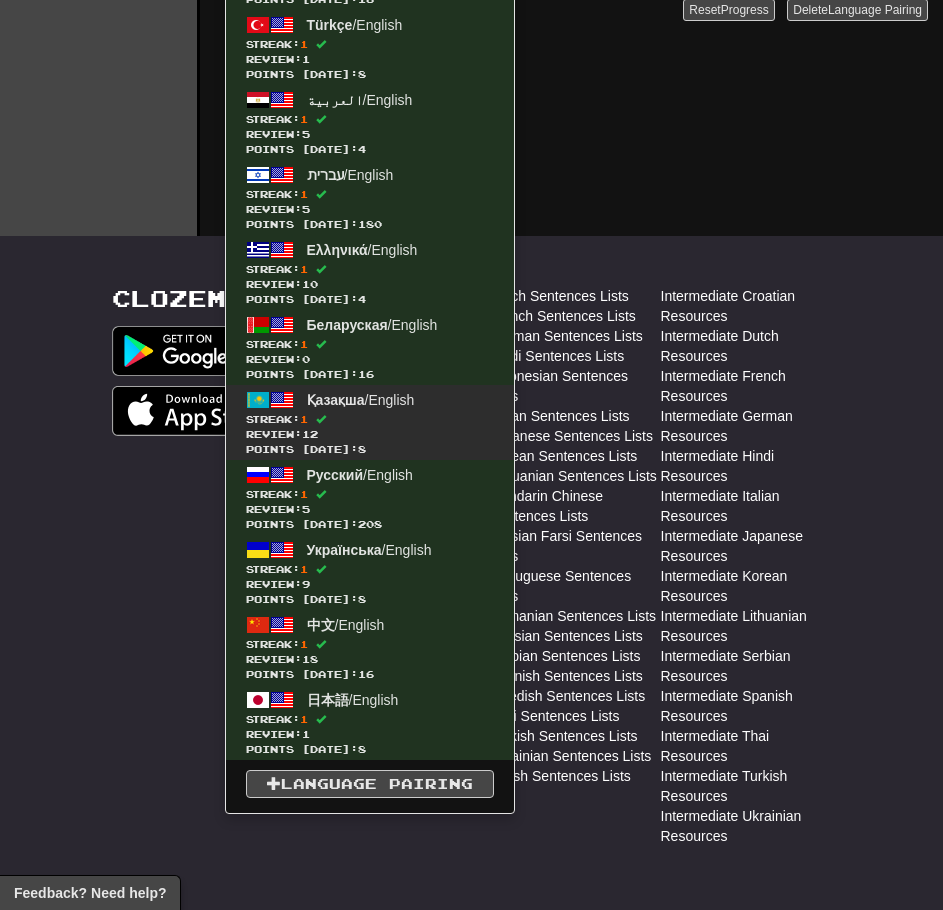 scroll, scrollTop: 850, scrollLeft: 0, axis: vertical 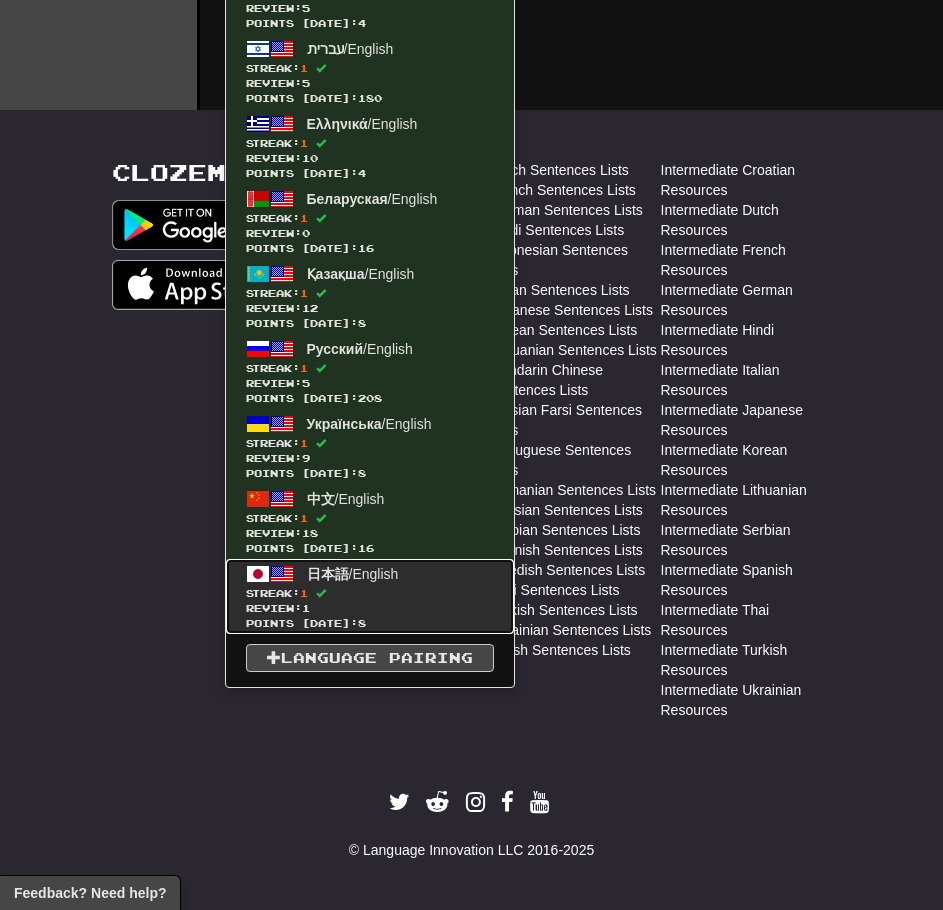 click on "Review:  1" at bounding box center (370, 608) 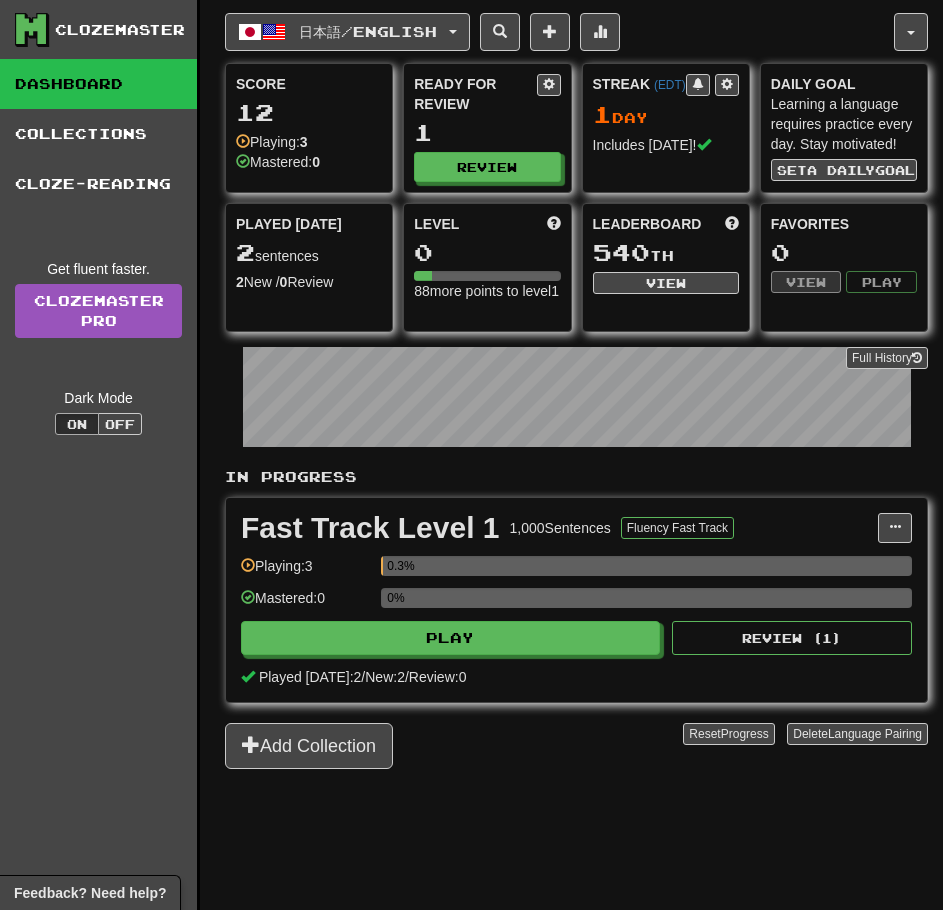 scroll, scrollTop: 0, scrollLeft: 0, axis: both 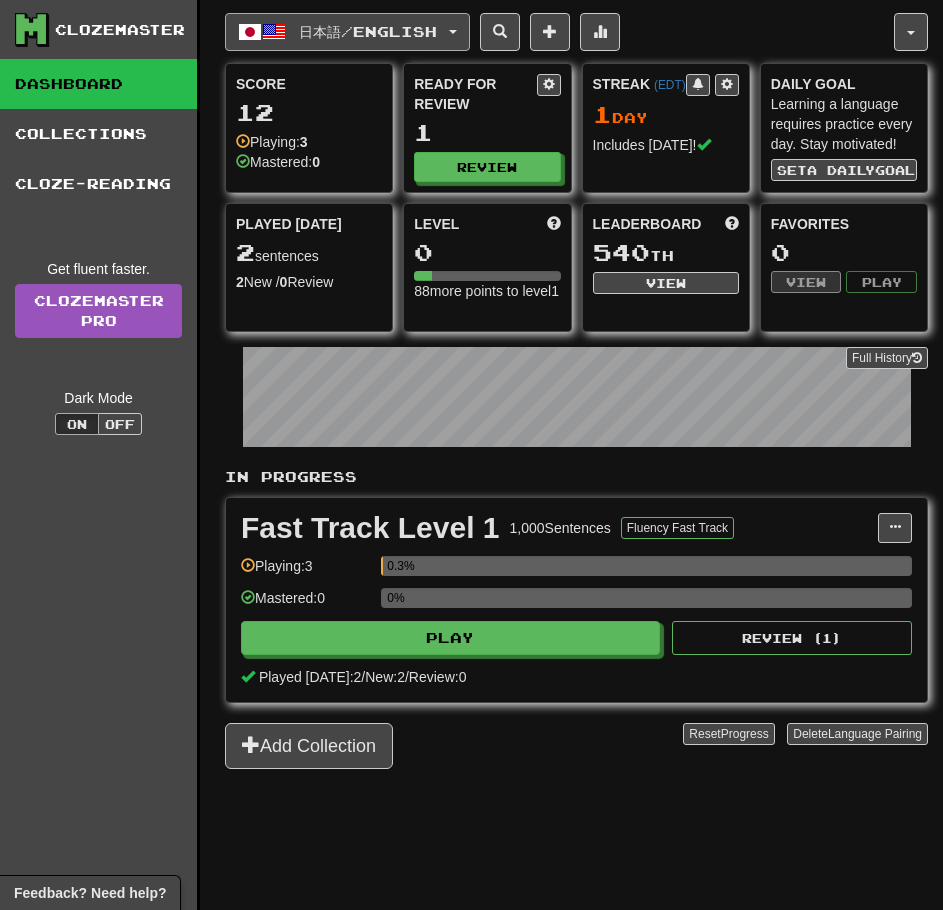 click on "日本語  /  English" 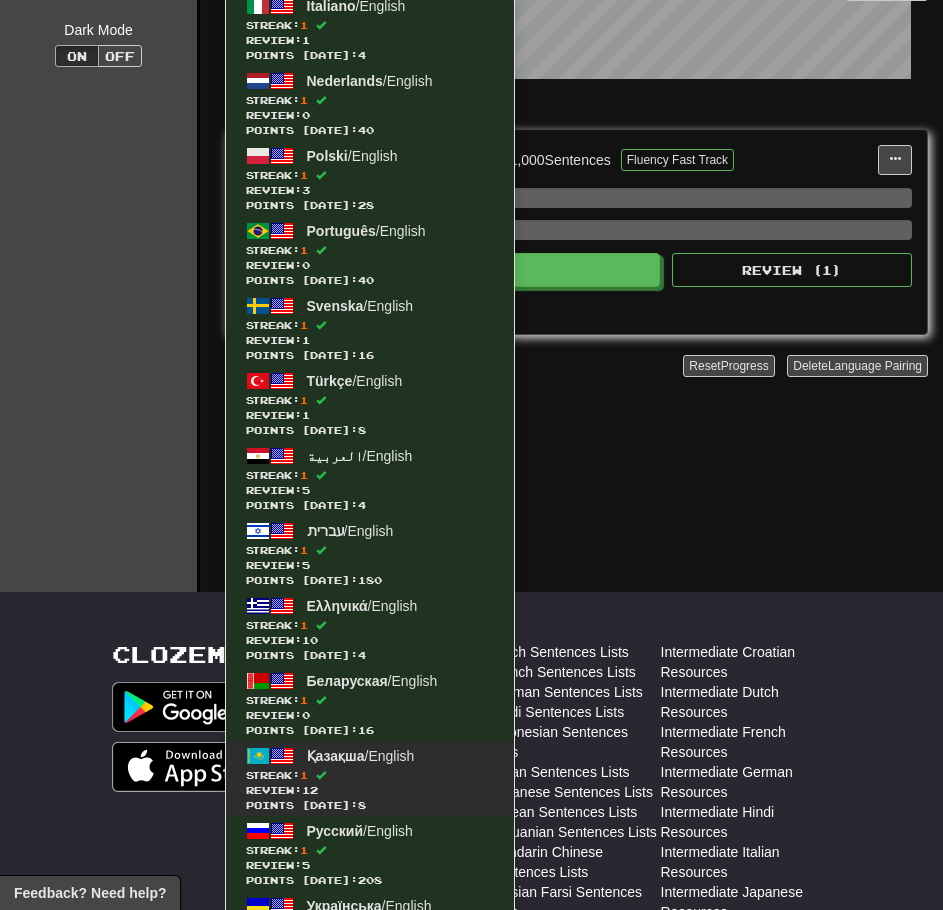 scroll, scrollTop: 400, scrollLeft: 0, axis: vertical 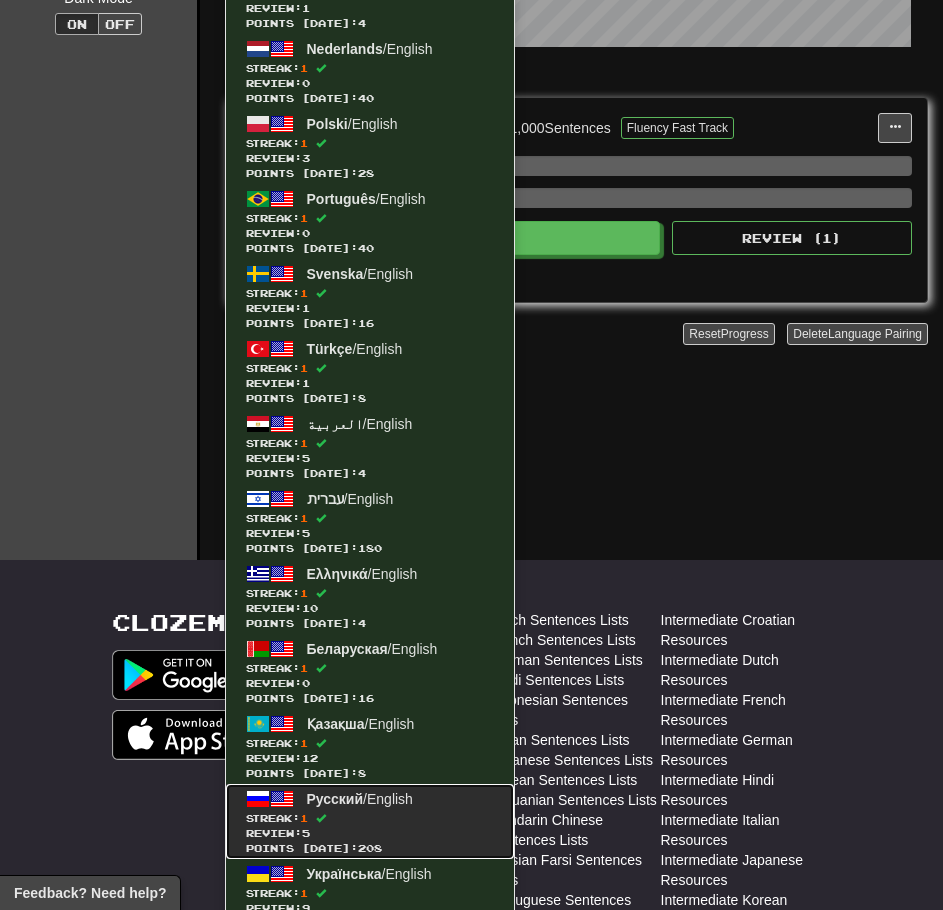 click on "Streak:  1" 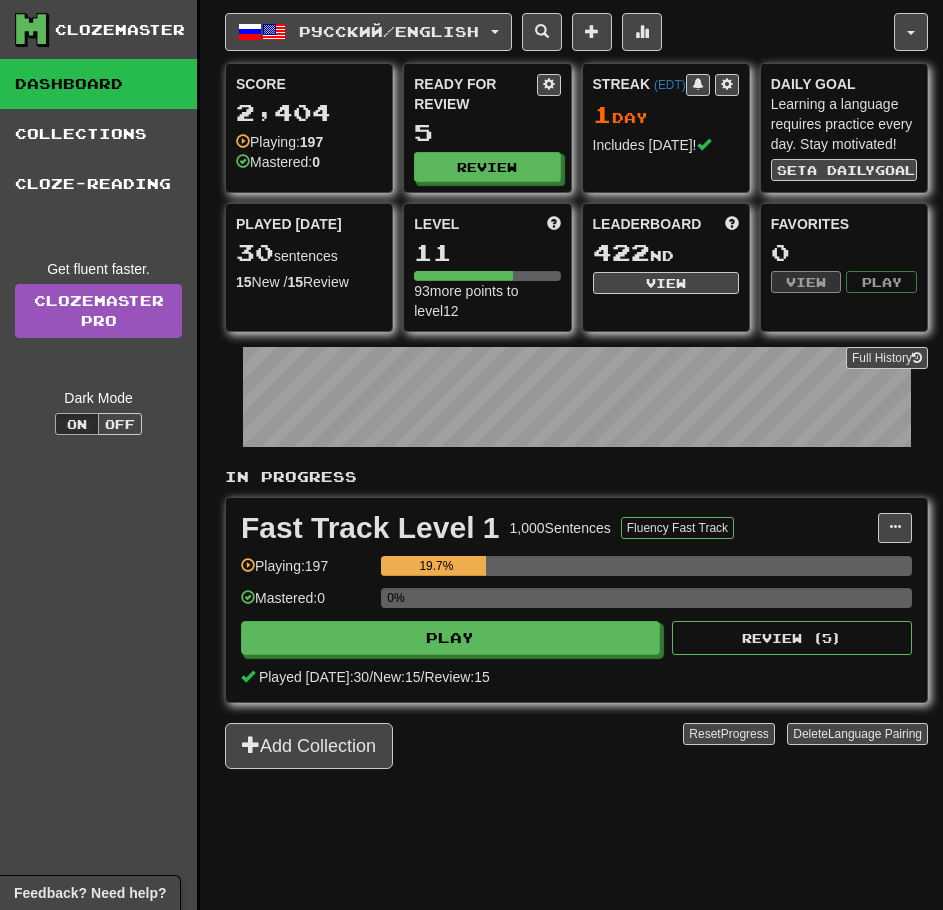 scroll, scrollTop: 0, scrollLeft: 0, axis: both 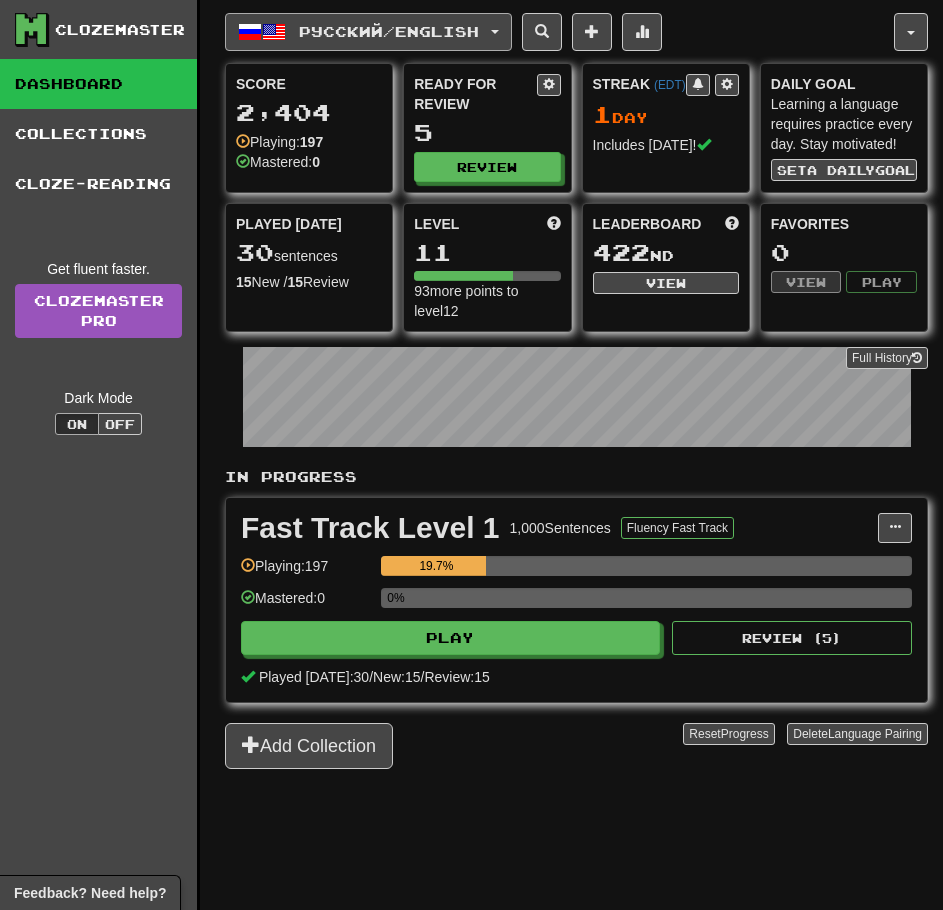 click on "Русский  /  English" 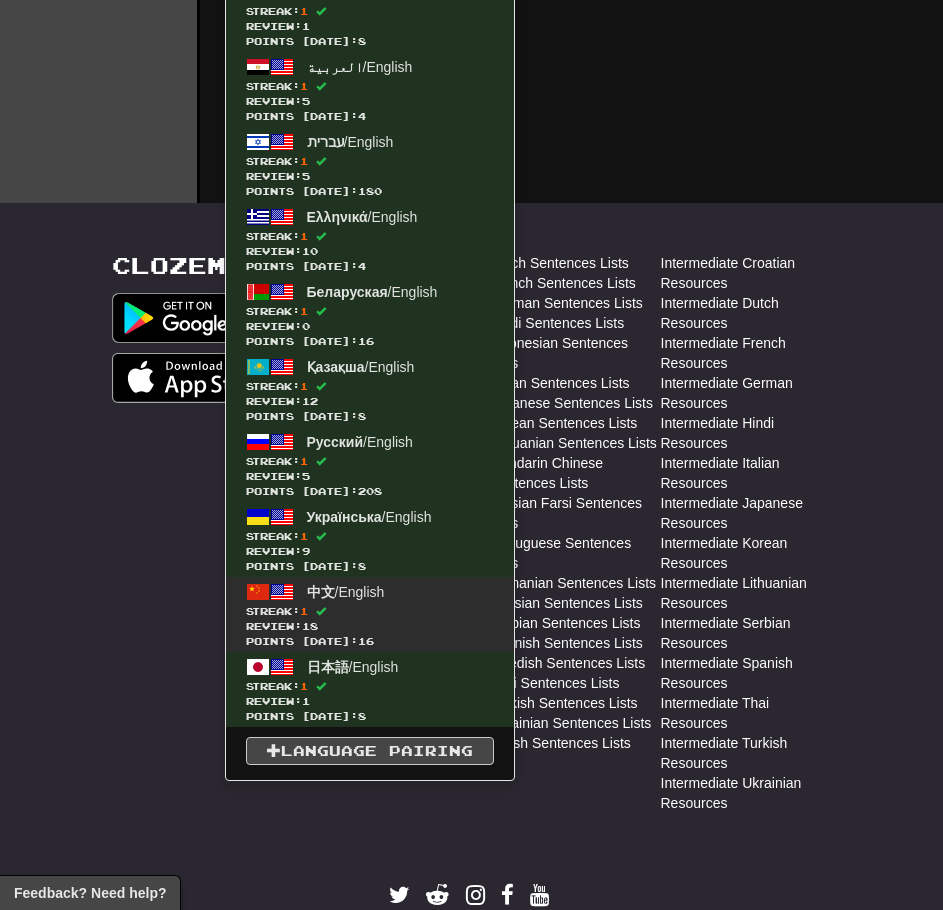 scroll, scrollTop: 850, scrollLeft: 0, axis: vertical 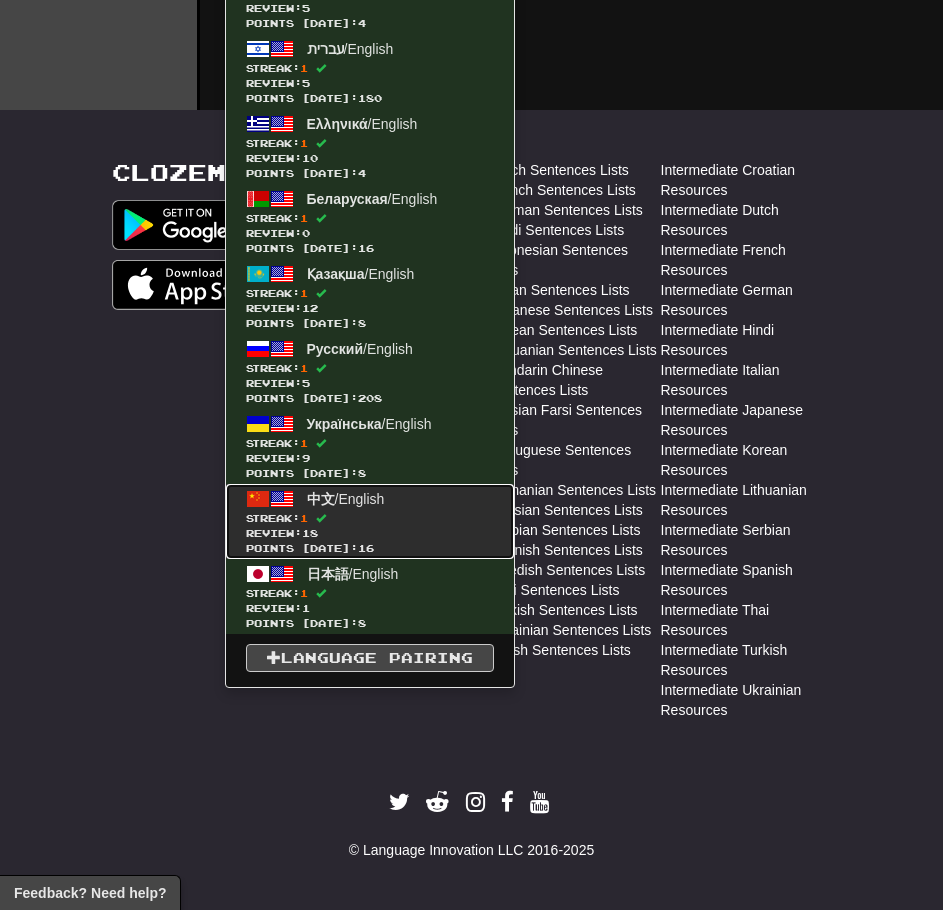 click on "中文  /  English Streak:  1   Review:  18 Points today:  16" 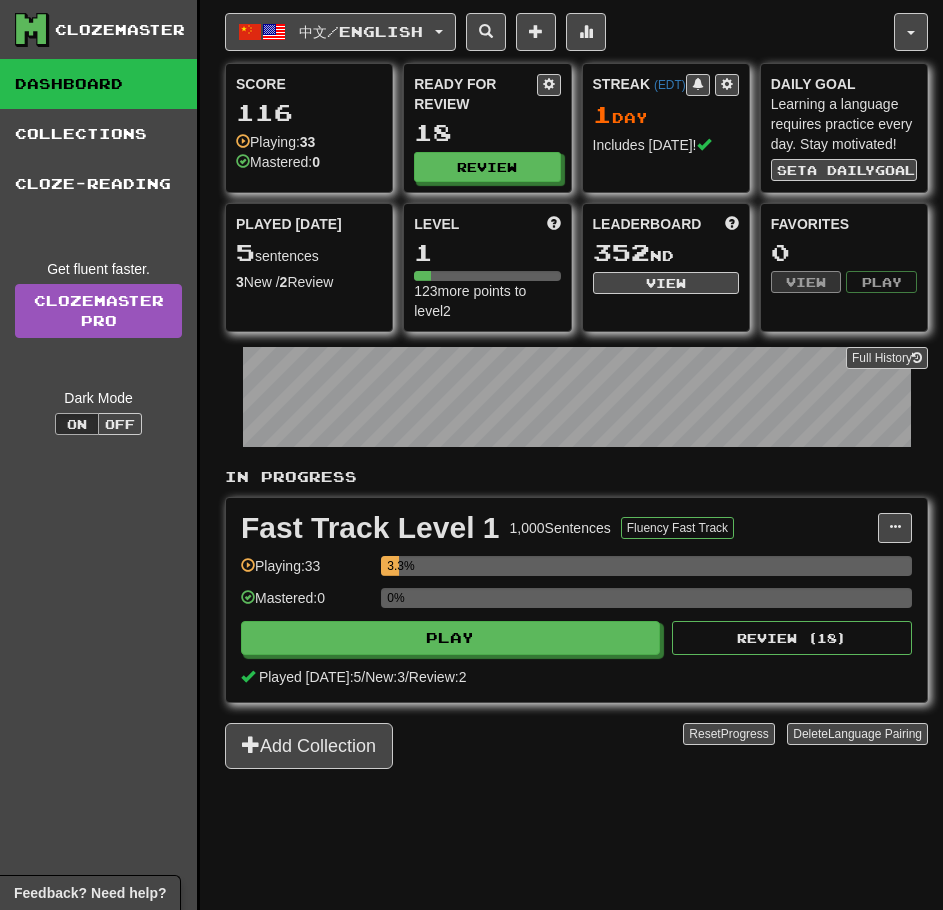 scroll, scrollTop: 0, scrollLeft: 0, axis: both 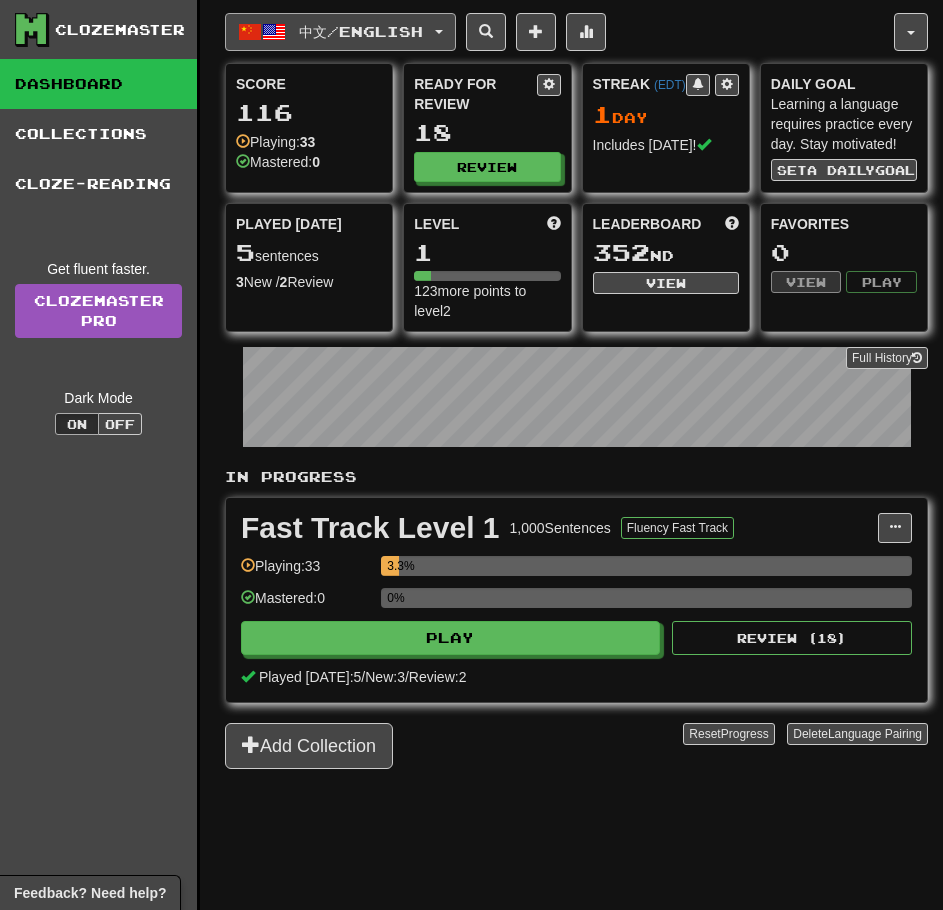 click on "中文  /  English" 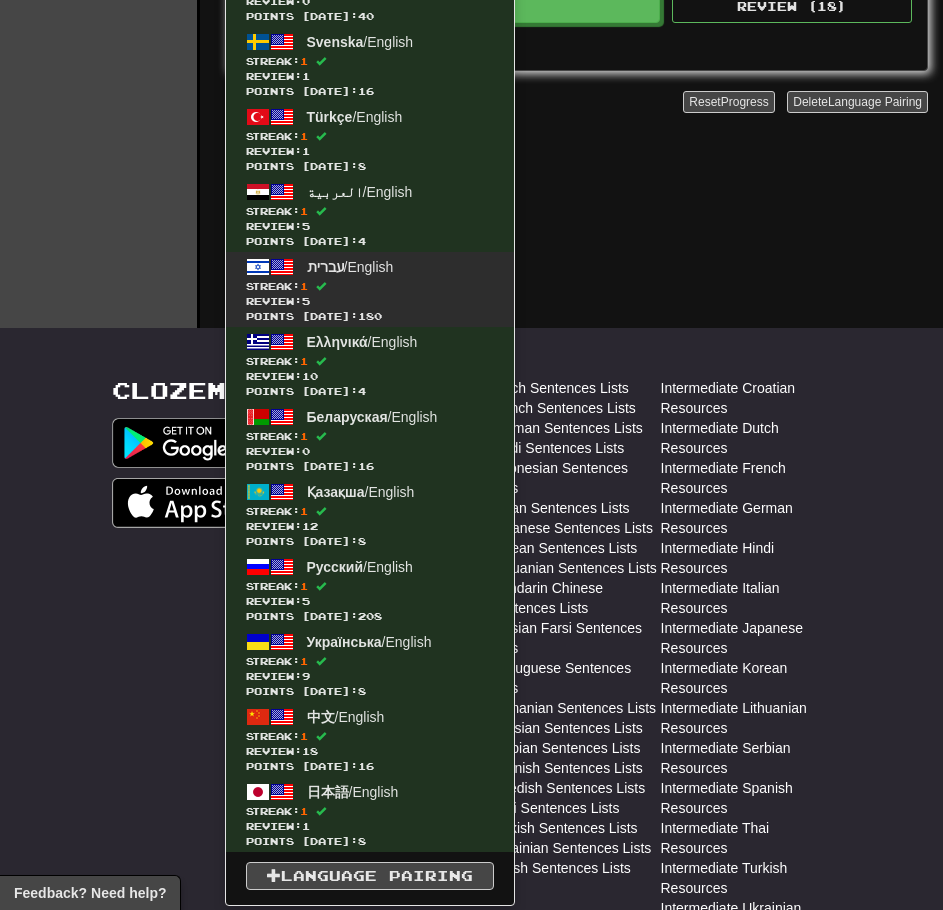 scroll, scrollTop: 600, scrollLeft: 0, axis: vertical 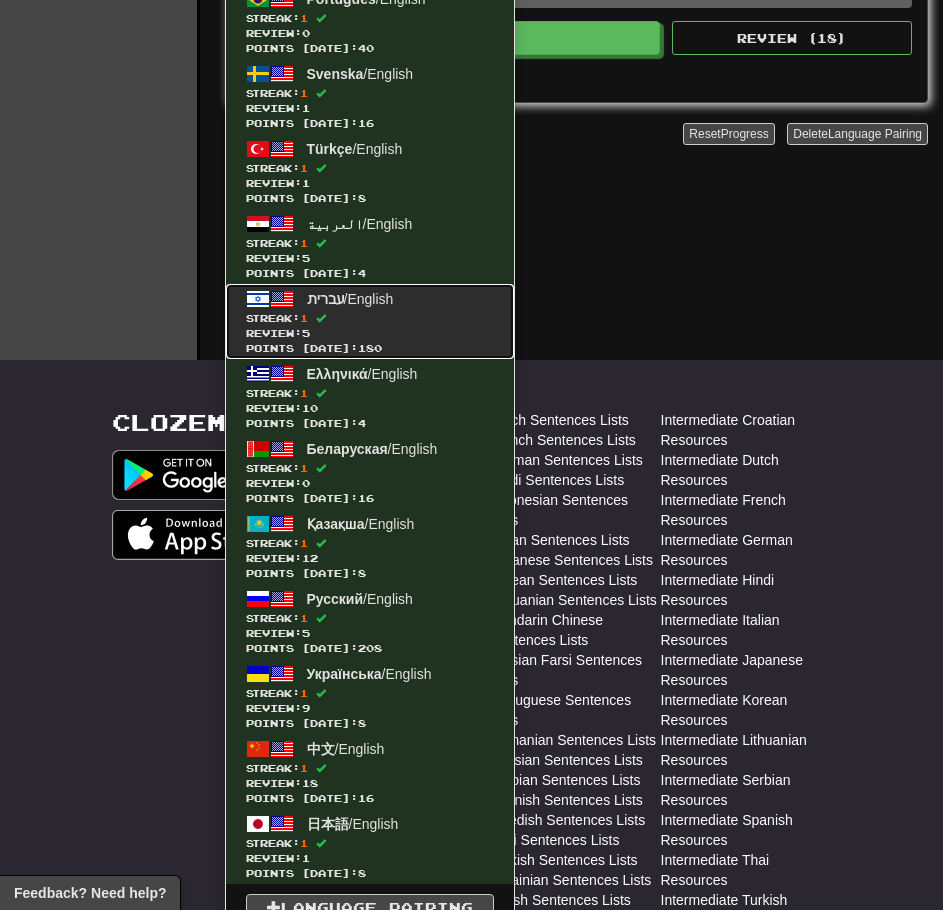 click on "Streak:  1" 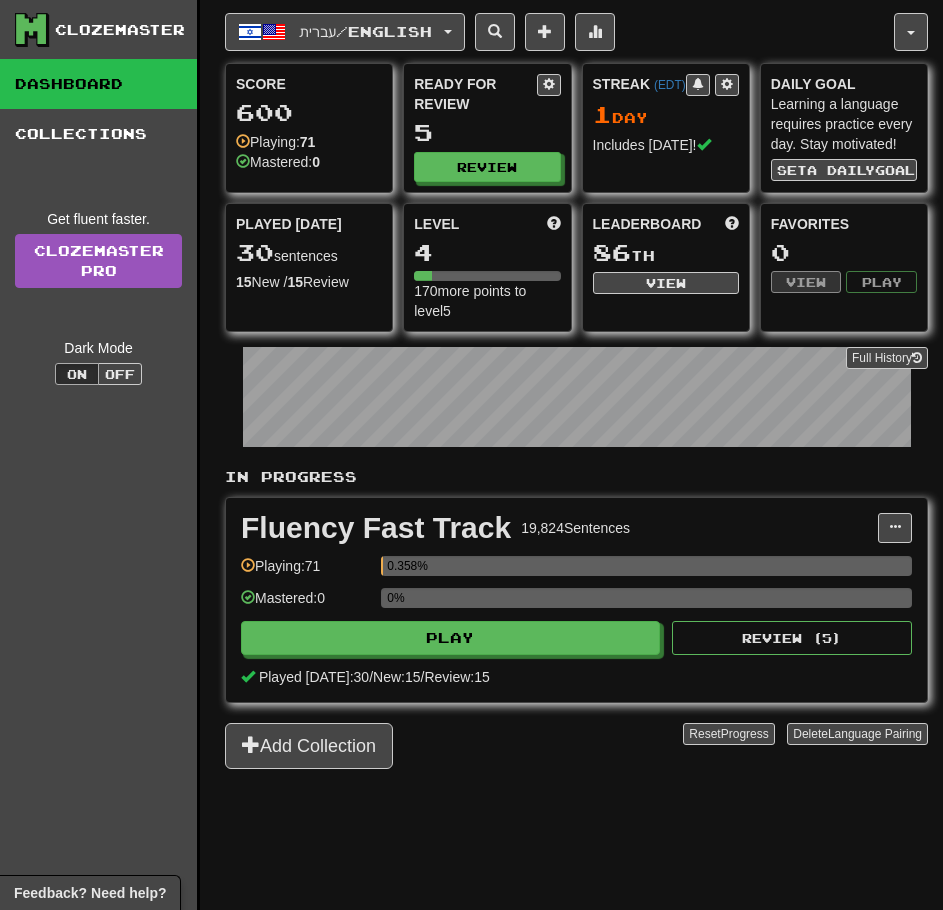scroll, scrollTop: 0, scrollLeft: 0, axis: both 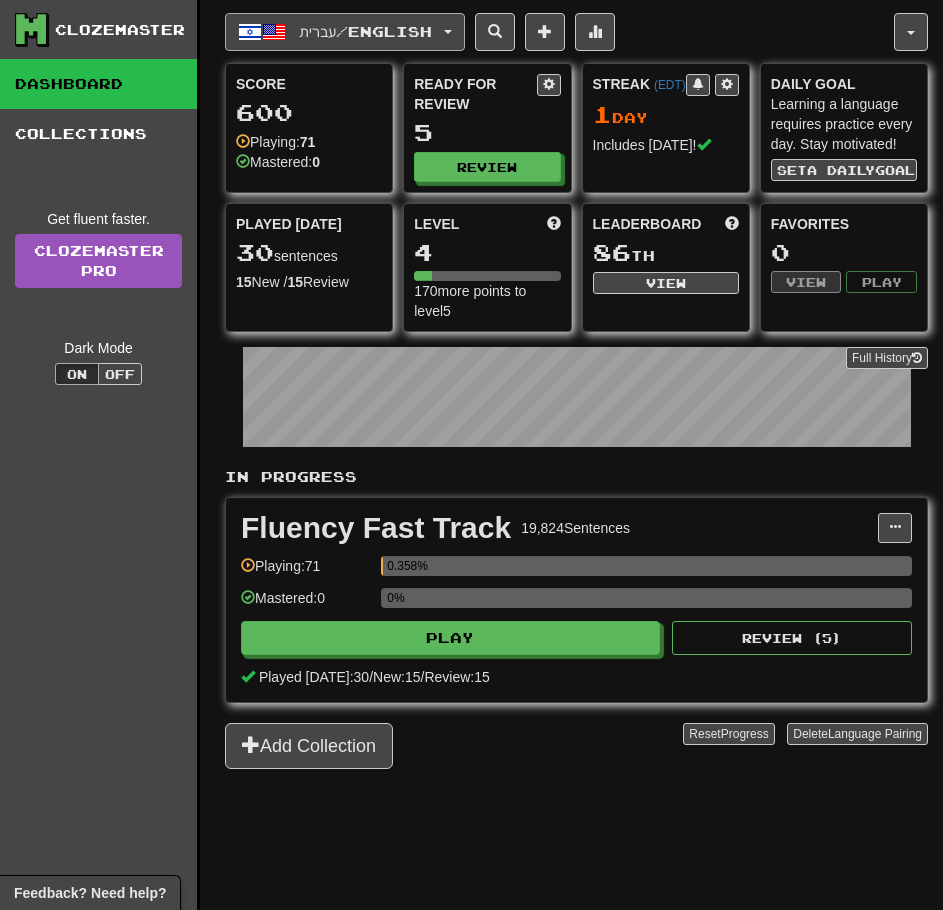 click on "עברית  /  English" at bounding box center (345, 32) 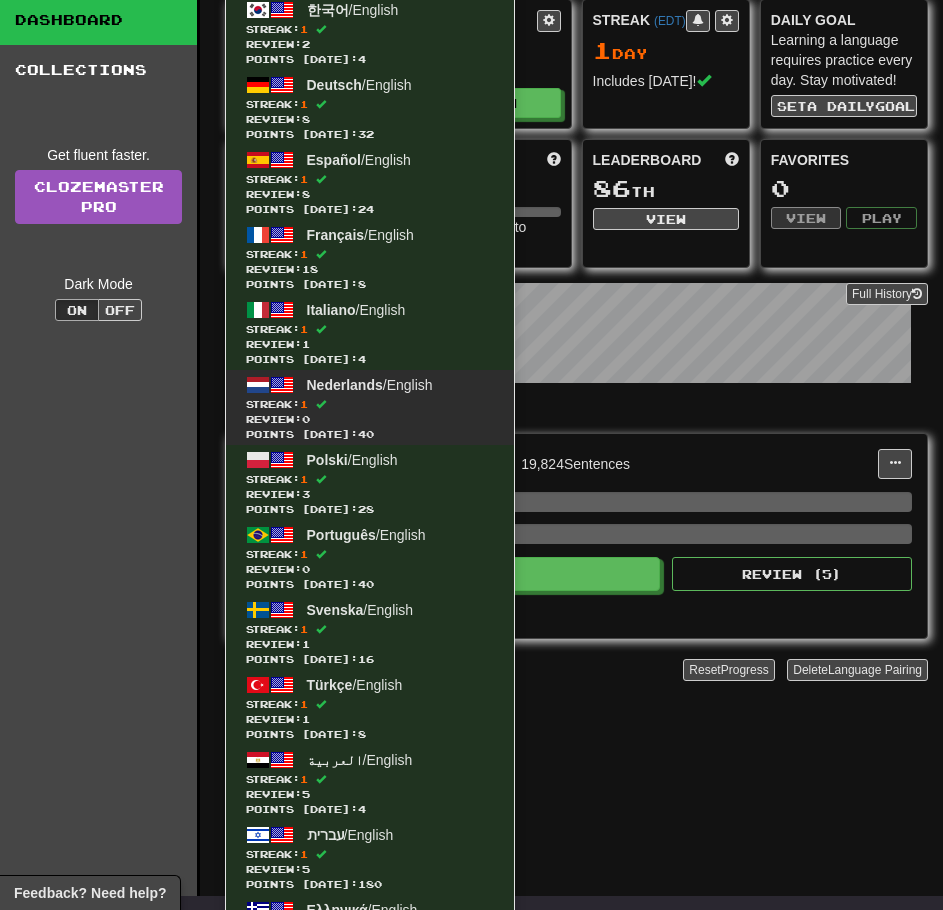 scroll, scrollTop: 100, scrollLeft: 0, axis: vertical 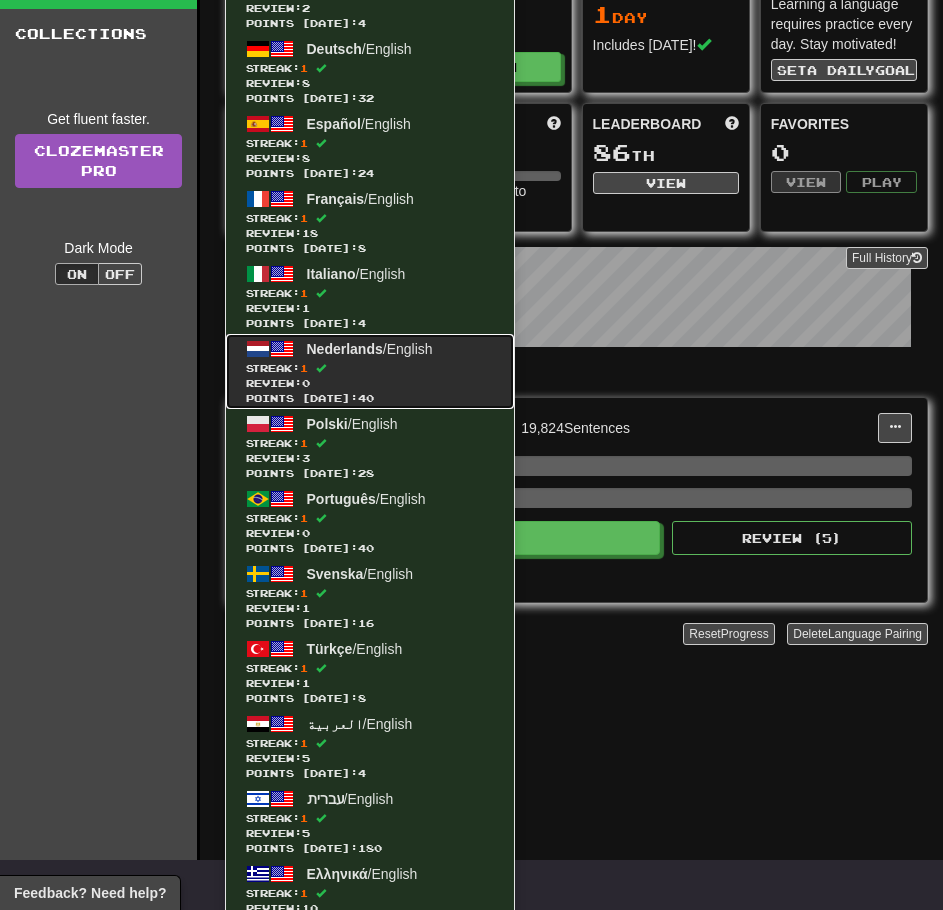 click on "Review:  0" at bounding box center (370, 383) 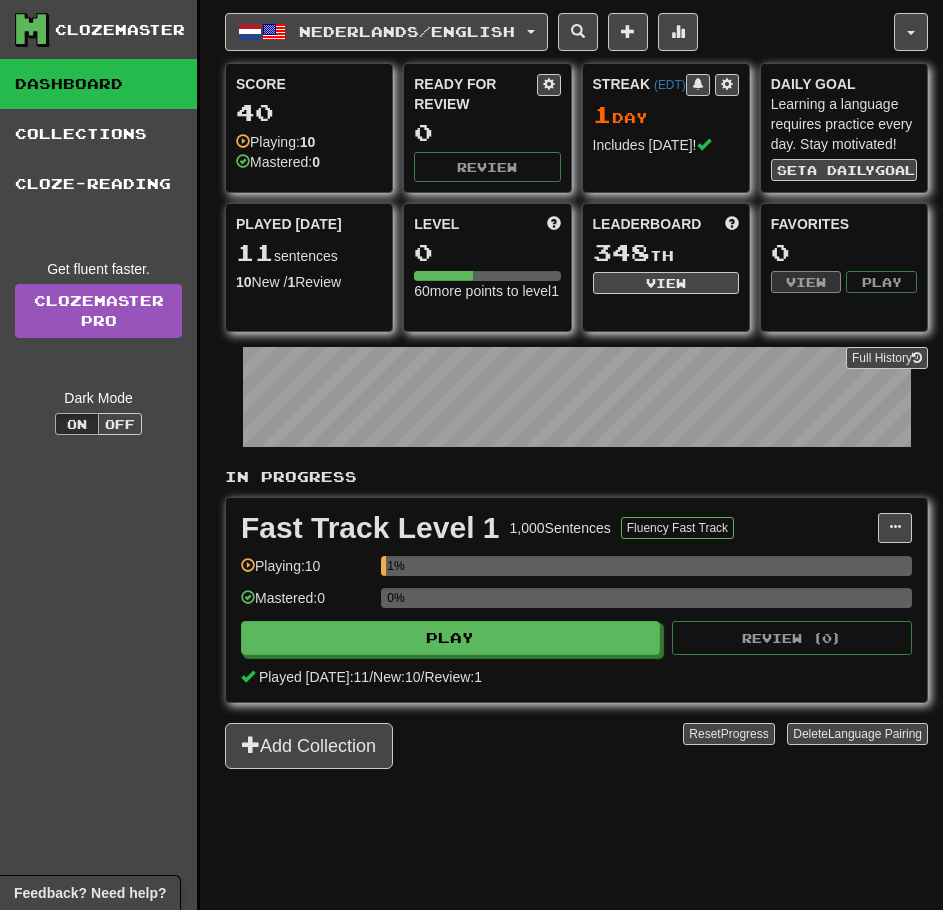 scroll, scrollTop: 0, scrollLeft: 0, axis: both 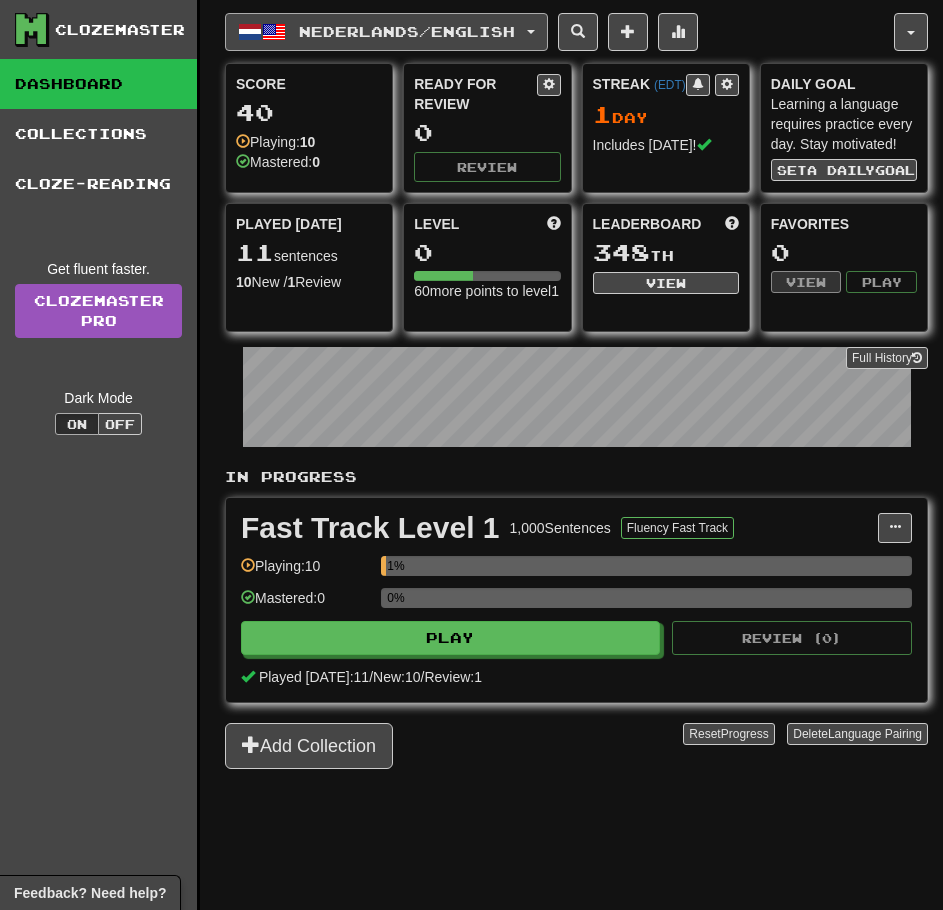 click on "Nederlands  /  English" at bounding box center [407, 31] 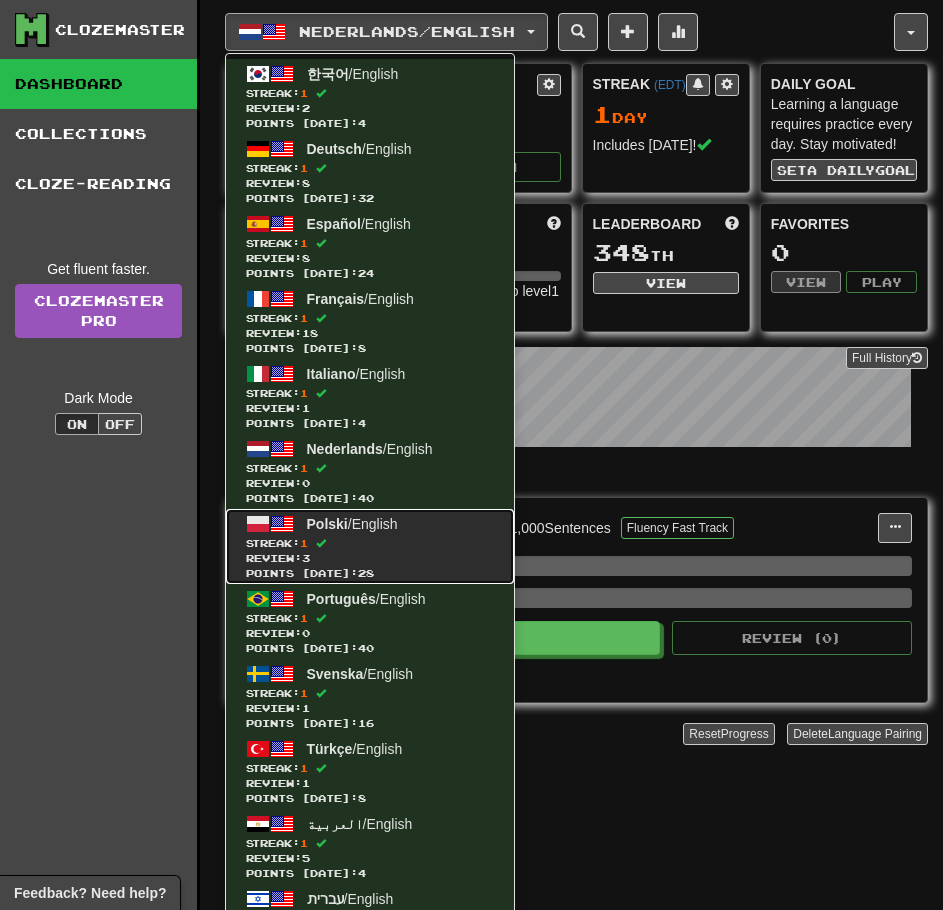 click on "Review:  3" at bounding box center (370, 558) 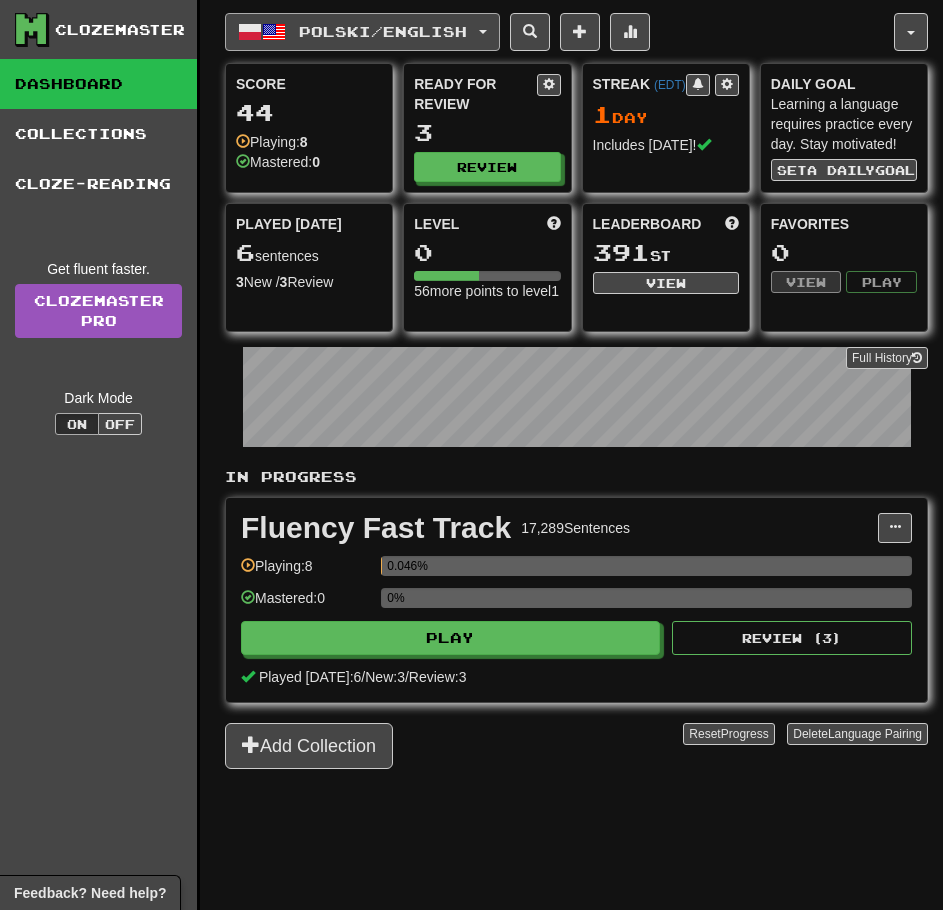 scroll, scrollTop: 0, scrollLeft: 0, axis: both 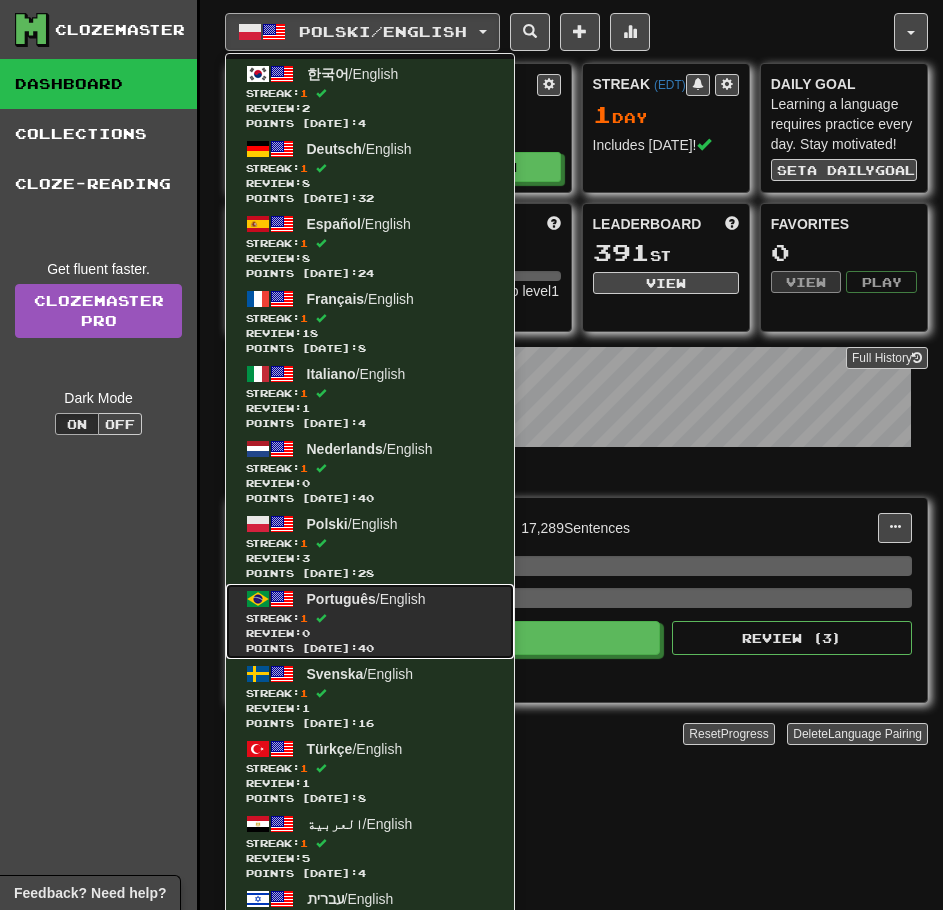 click on "Review:  0" 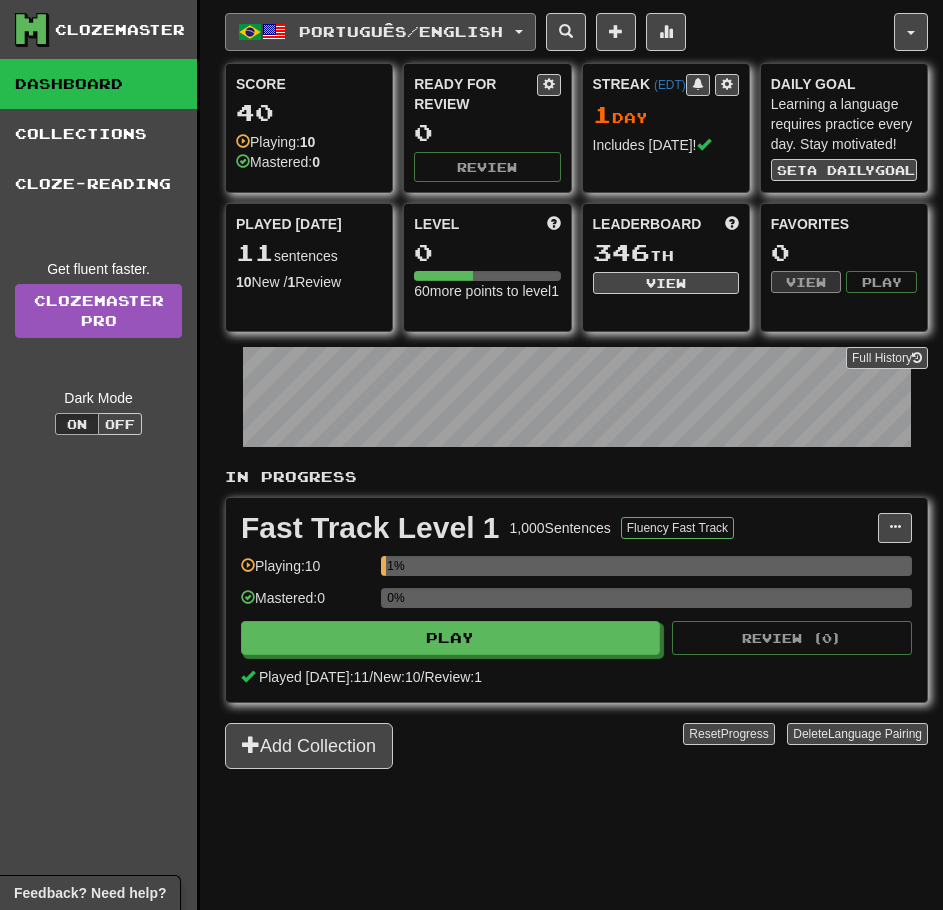 click on "Português  /  English" 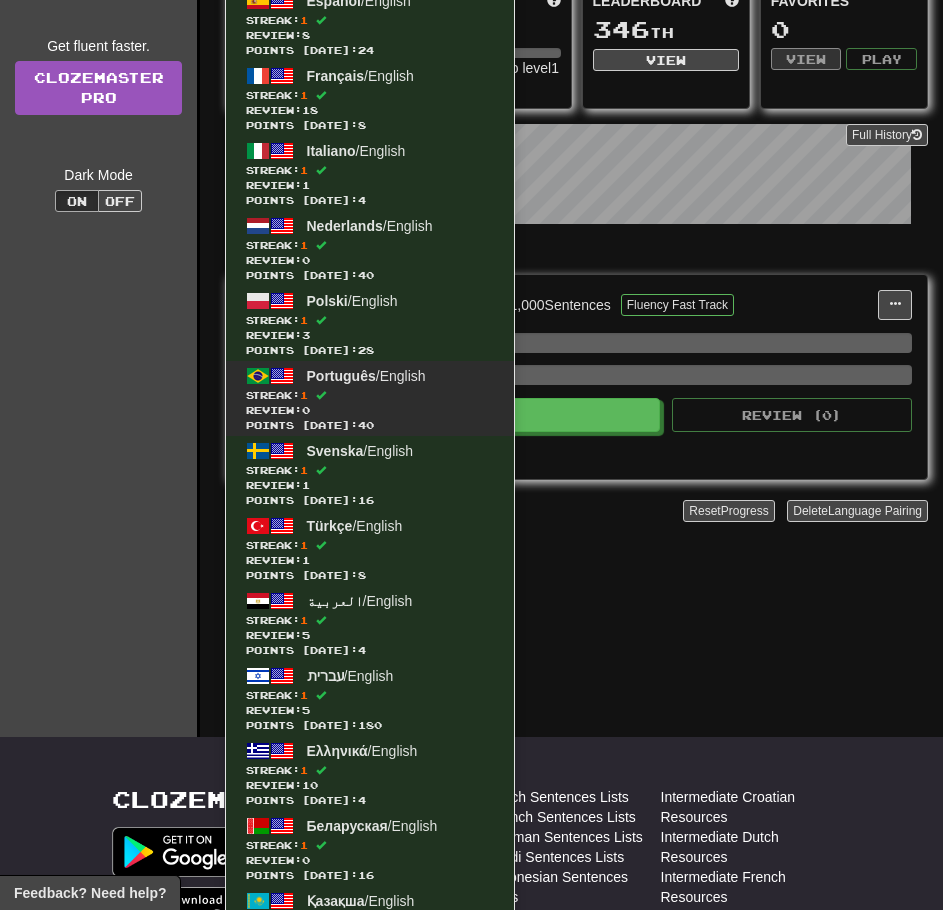 scroll, scrollTop: 300, scrollLeft: 0, axis: vertical 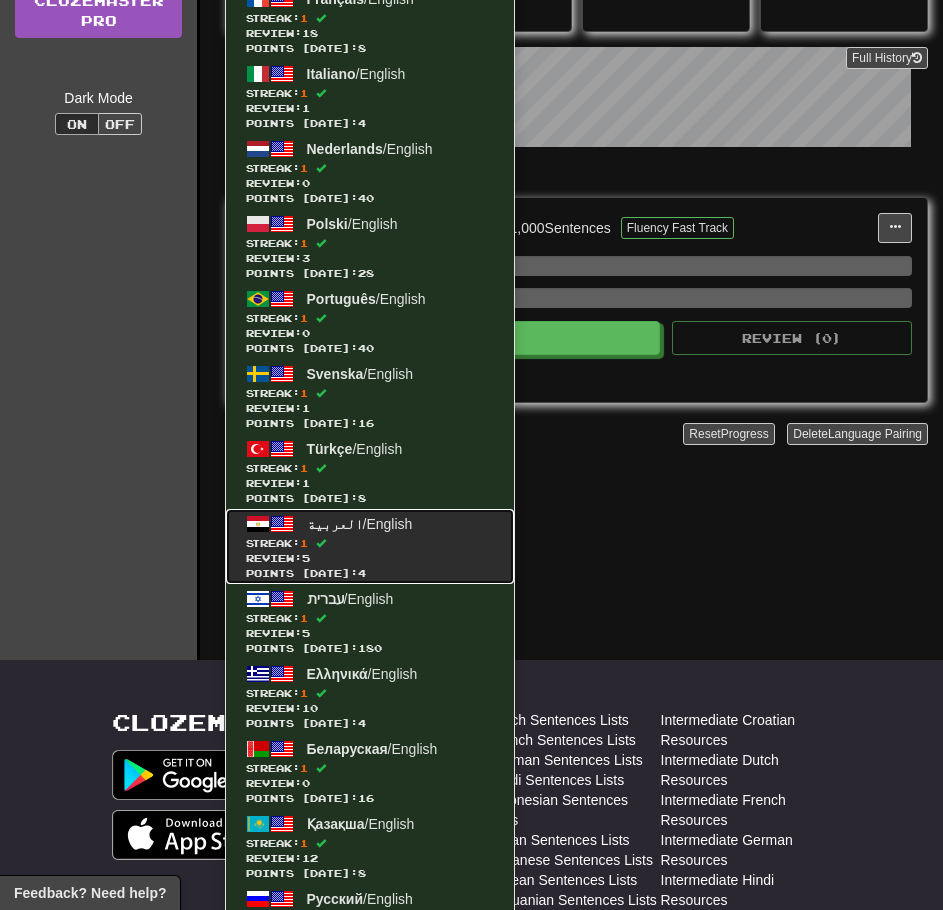 click on "العربية  /  English Streak:  1   Review:  5 Points today:  4" 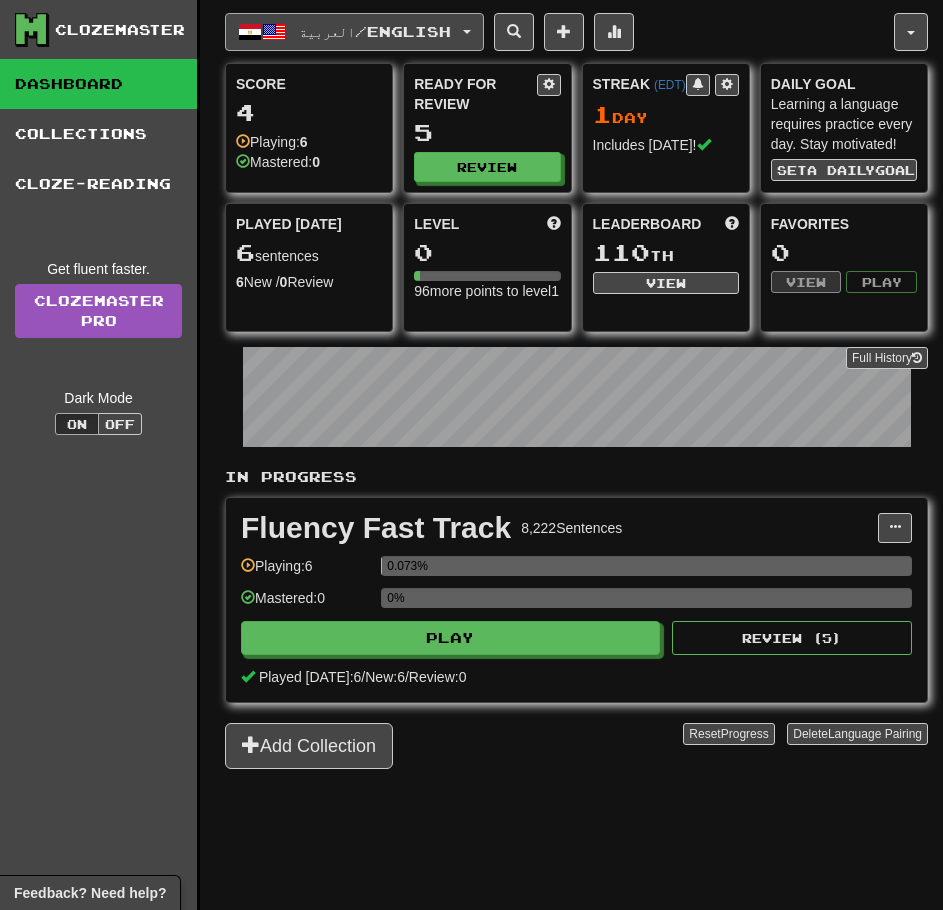 scroll, scrollTop: 0, scrollLeft: 0, axis: both 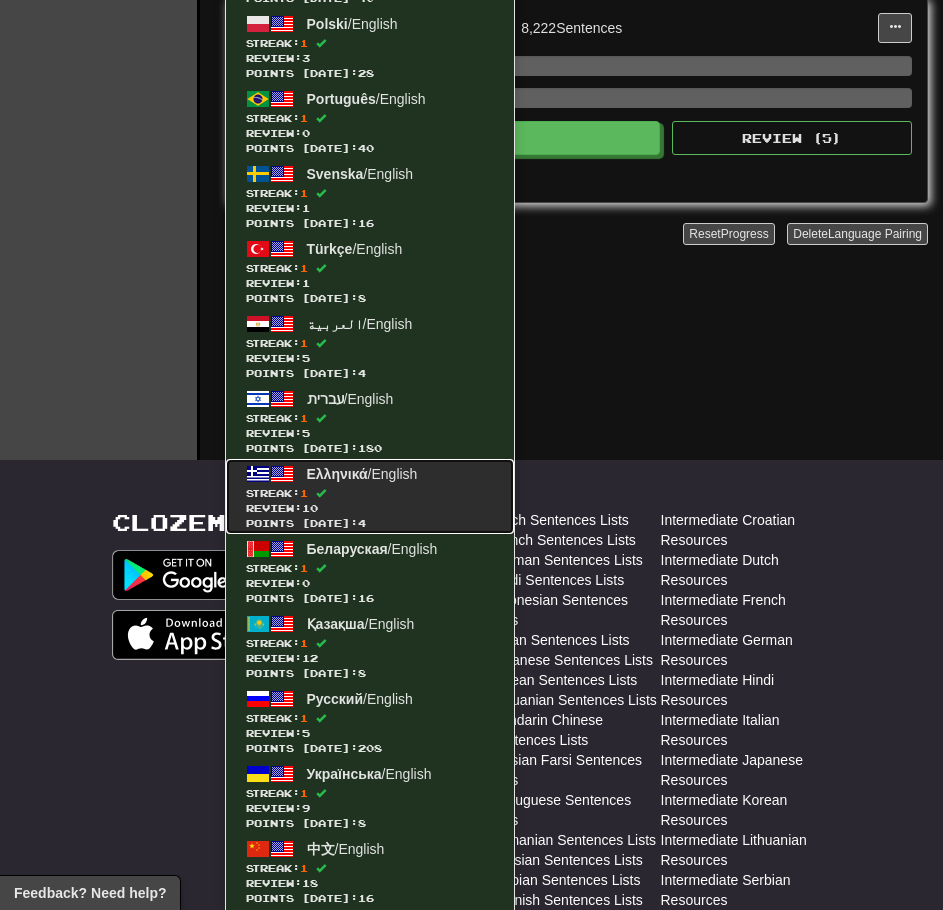 click on "Ελληνικά  /  English" 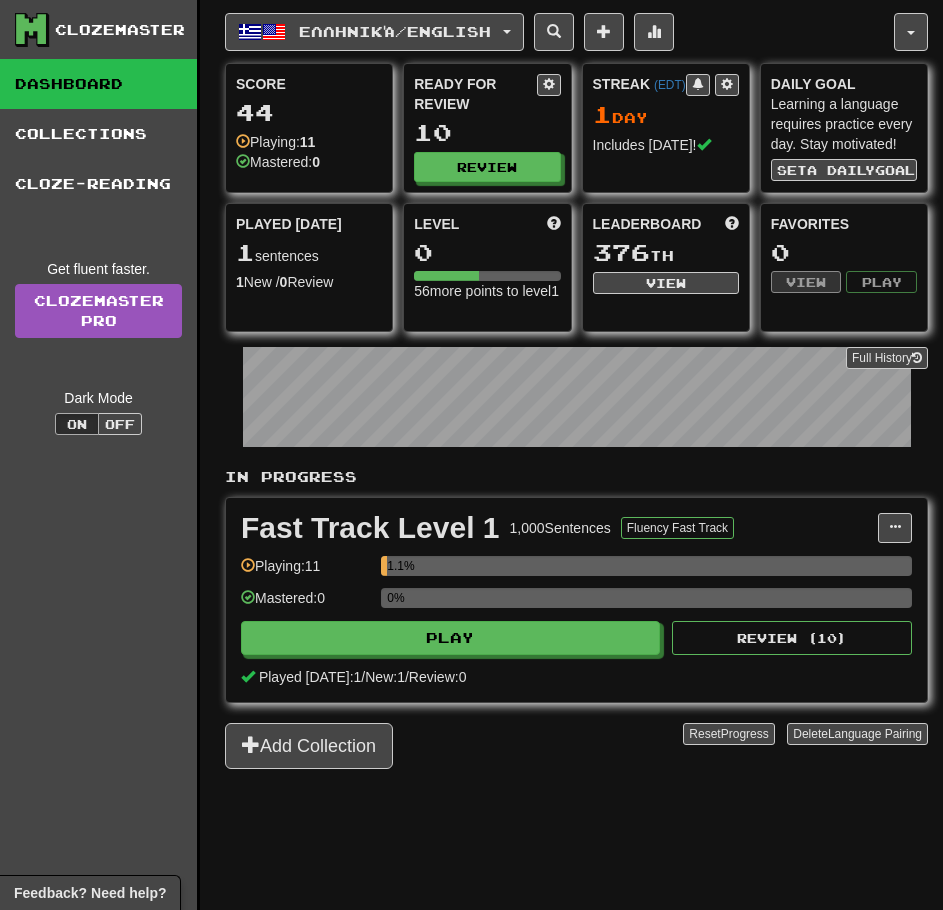 scroll, scrollTop: 0, scrollLeft: 0, axis: both 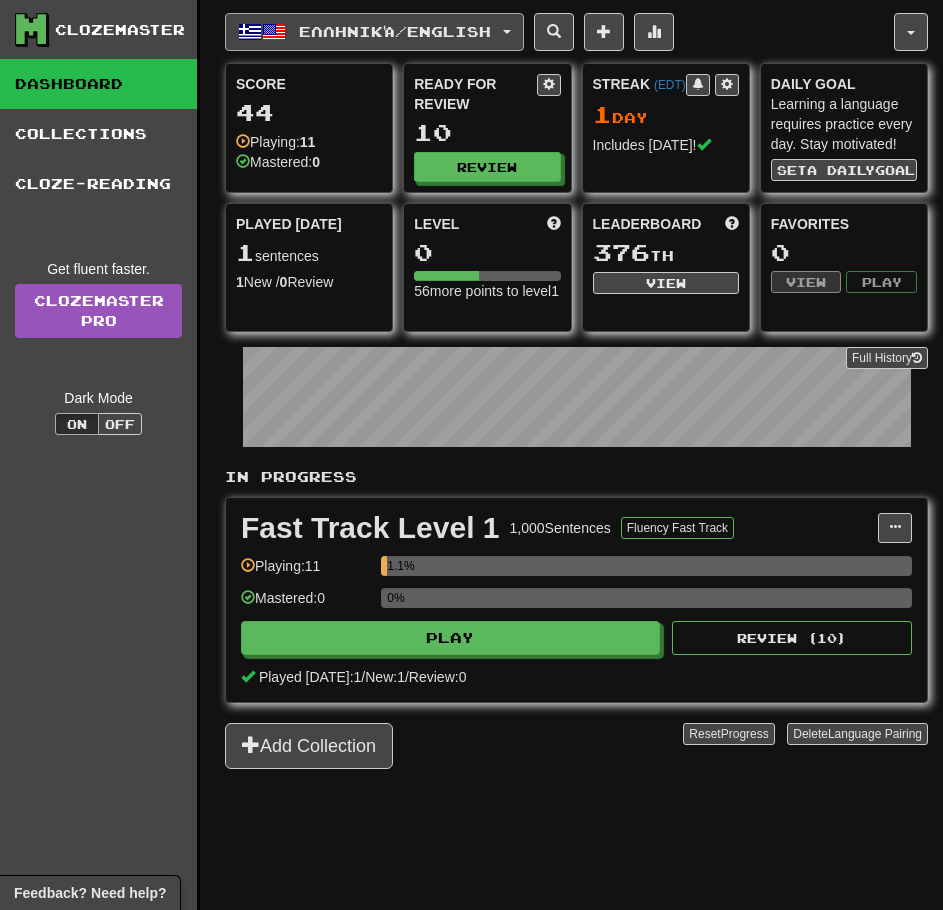 click on "Ελληνικά  /  English" 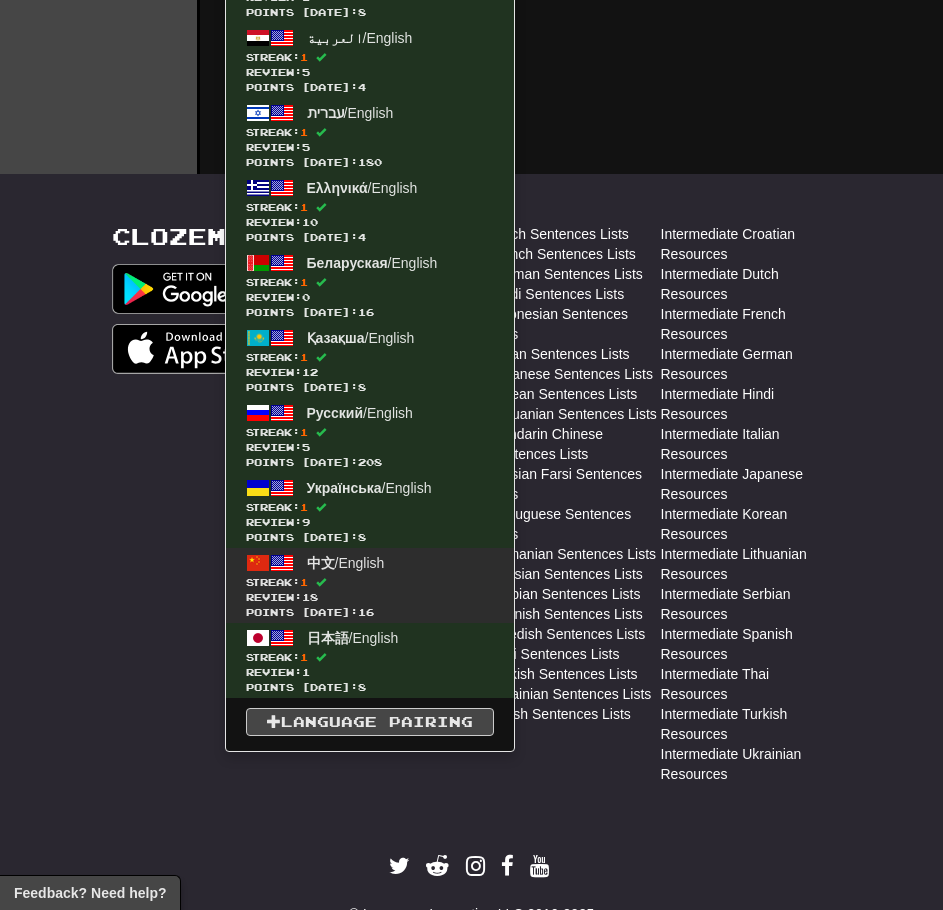 scroll, scrollTop: 850, scrollLeft: 0, axis: vertical 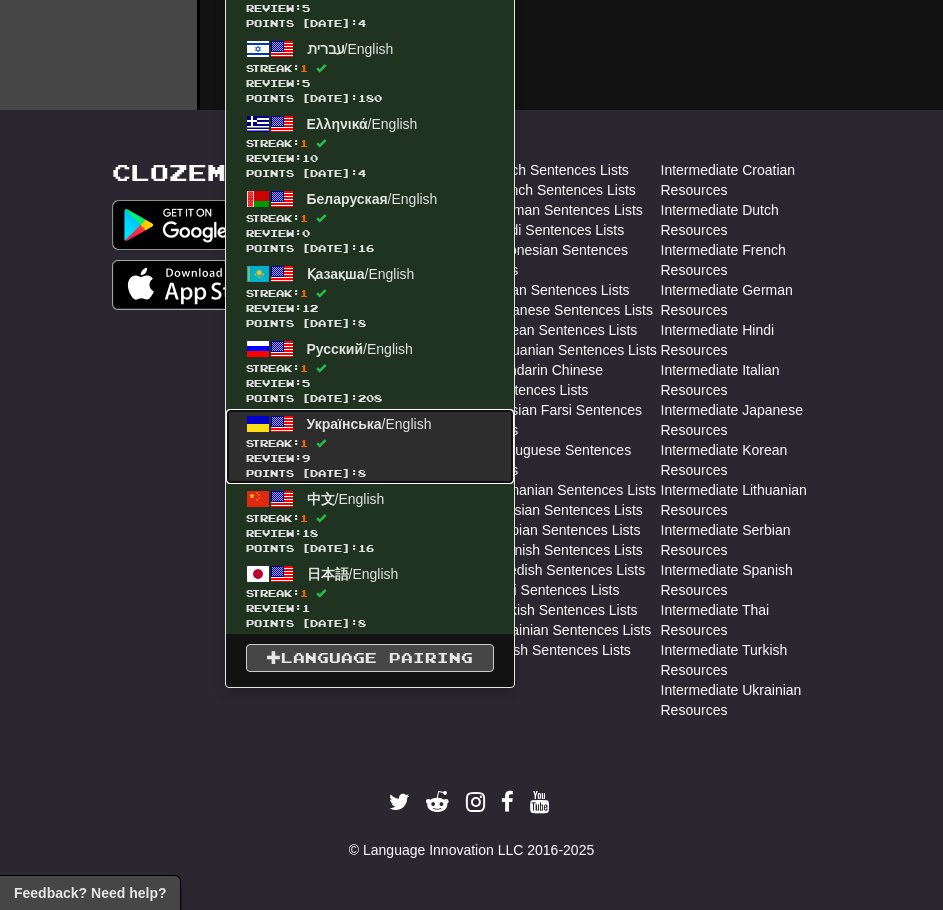 click on "Українська  /  English" 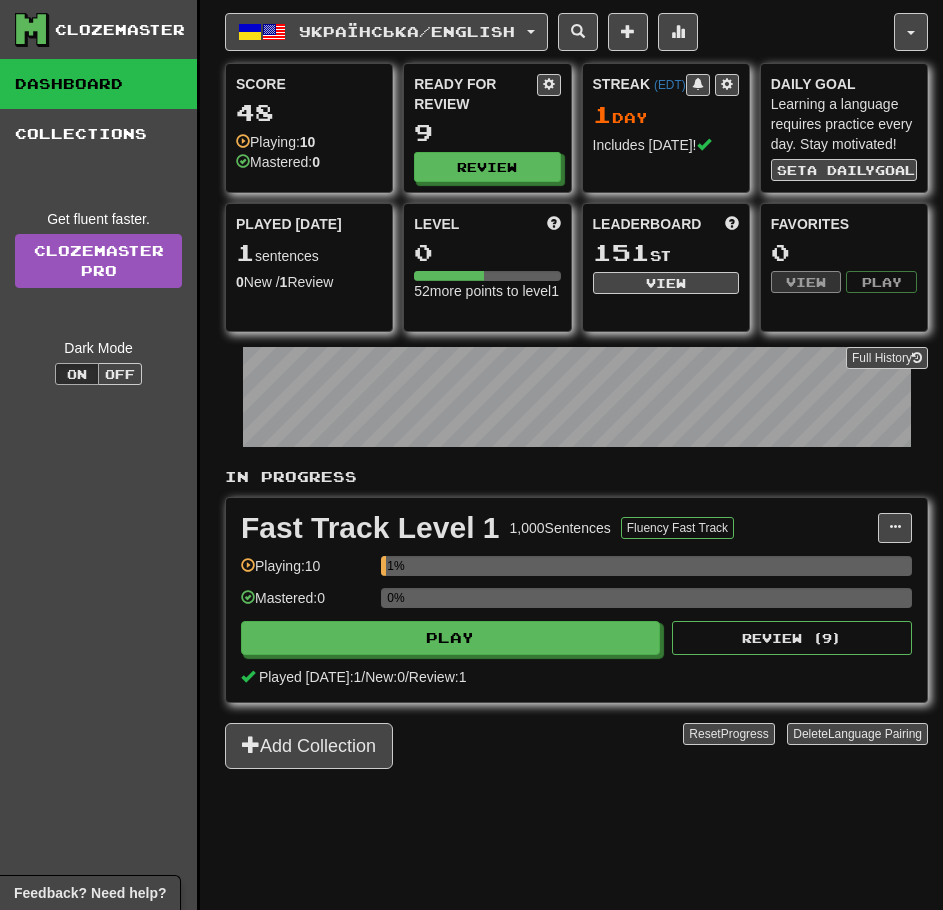 scroll, scrollTop: 0, scrollLeft: 0, axis: both 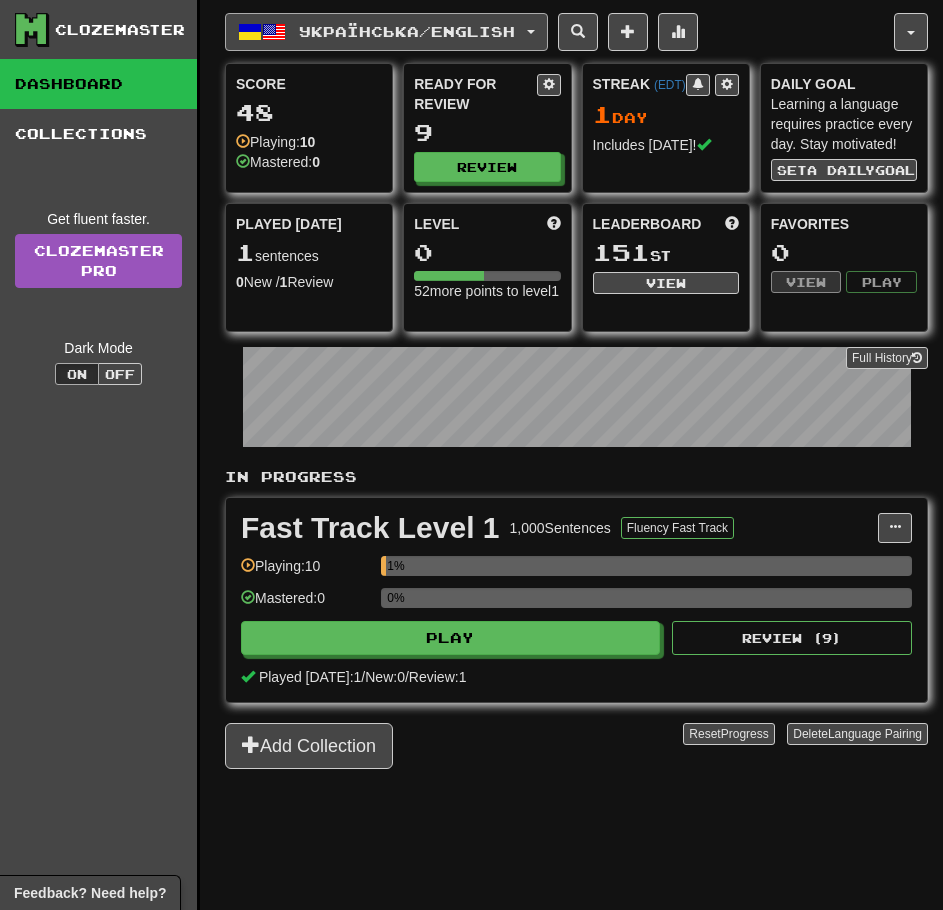click on "Українська  /  English" at bounding box center [407, 31] 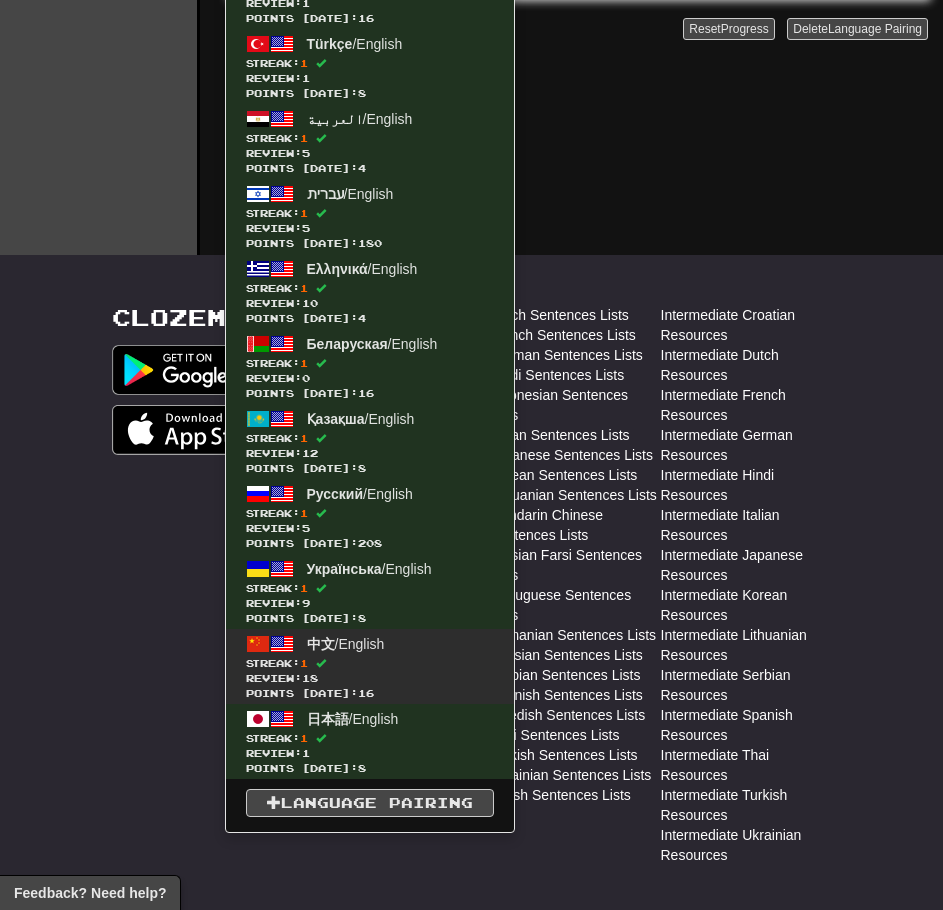 scroll, scrollTop: 850, scrollLeft: 0, axis: vertical 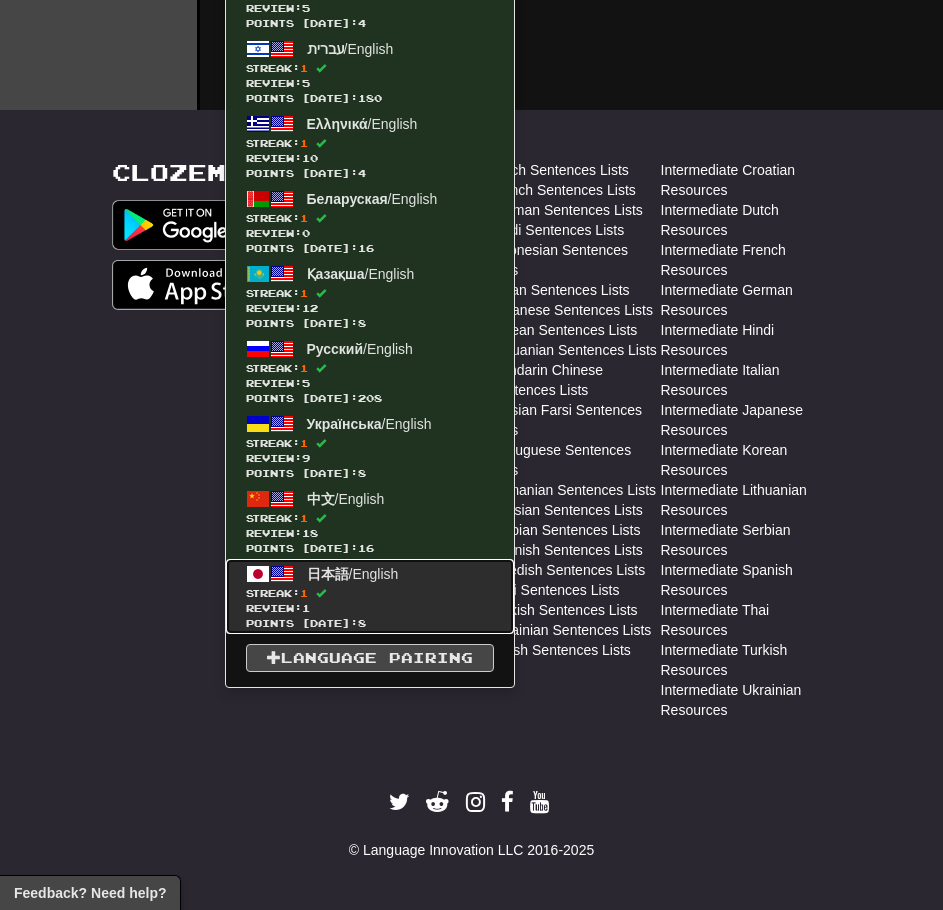 click on "日本語  /  English" at bounding box center (353, 574) 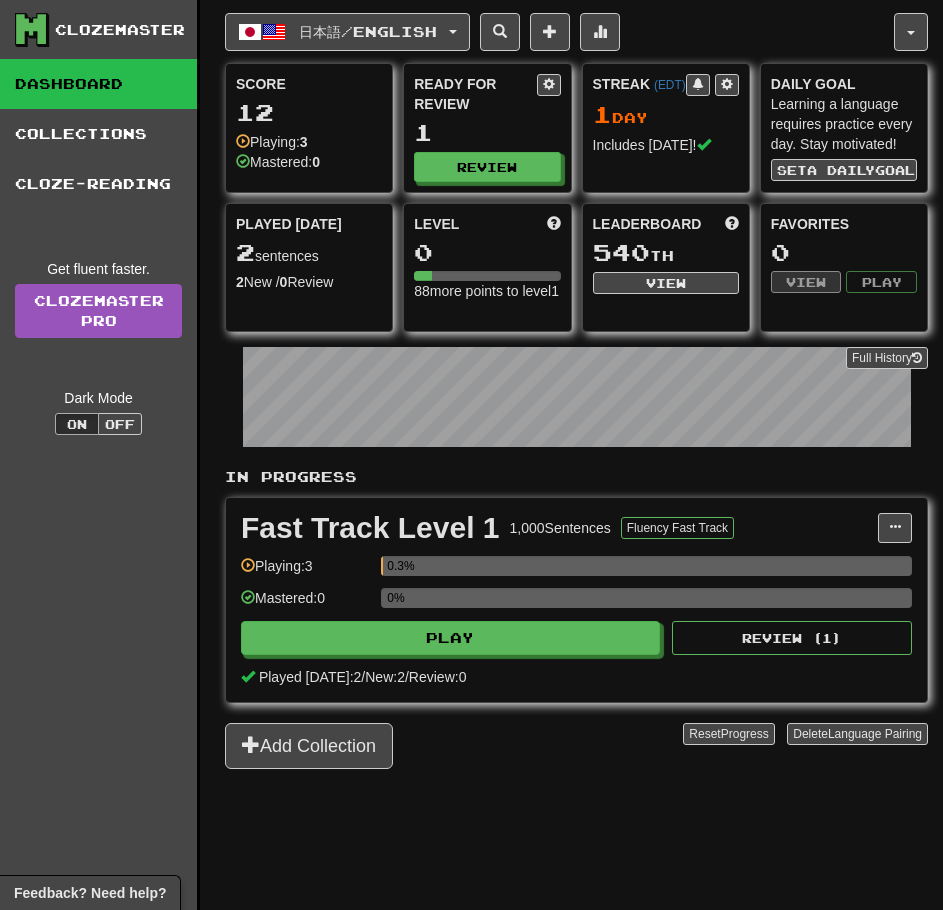 scroll, scrollTop: 0, scrollLeft: 0, axis: both 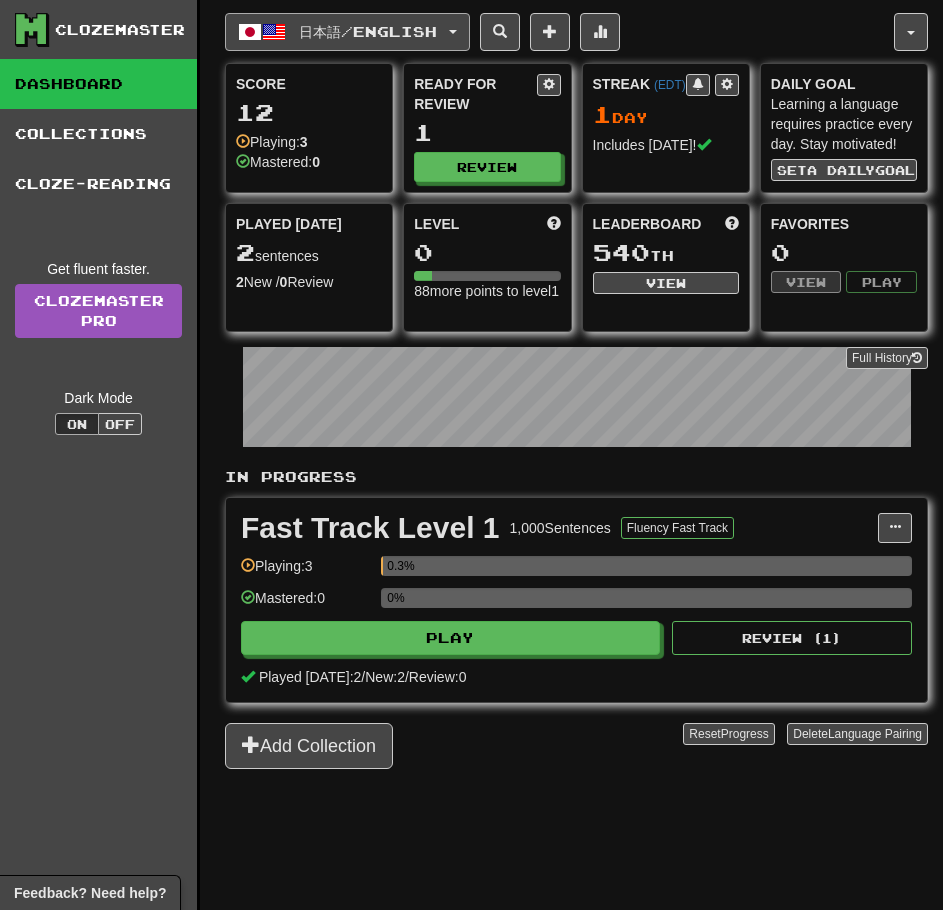 click on "日本語  /  English" 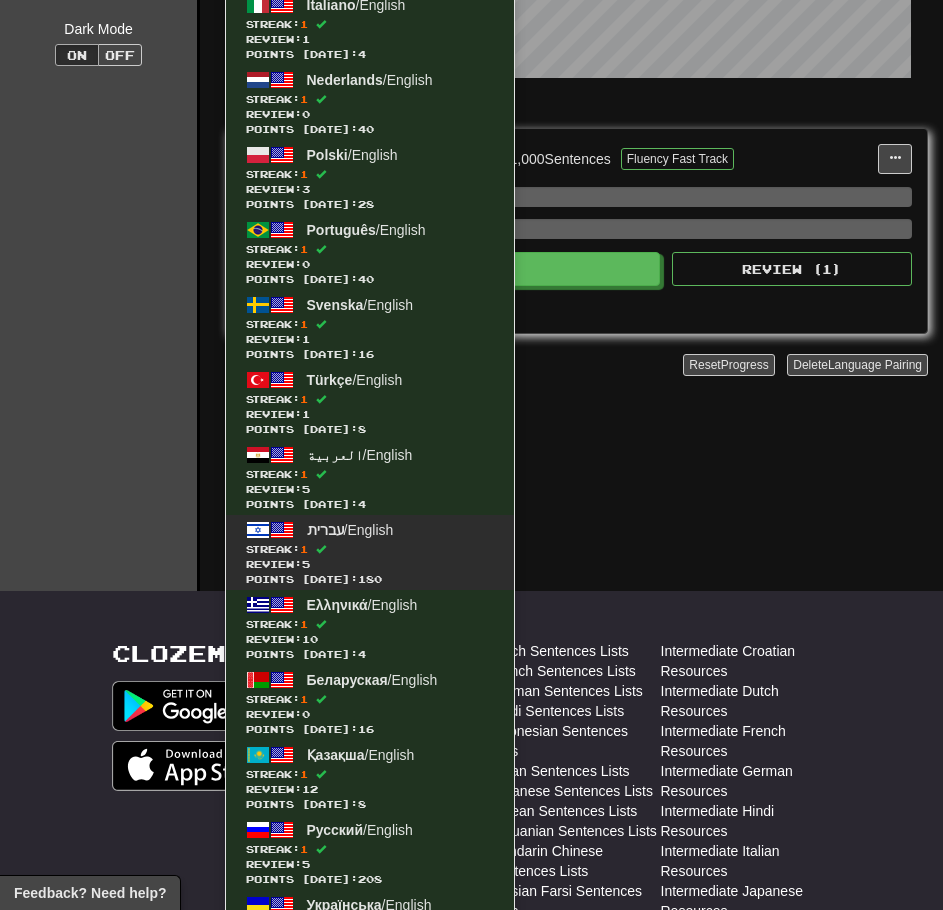 scroll, scrollTop: 400, scrollLeft: 0, axis: vertical 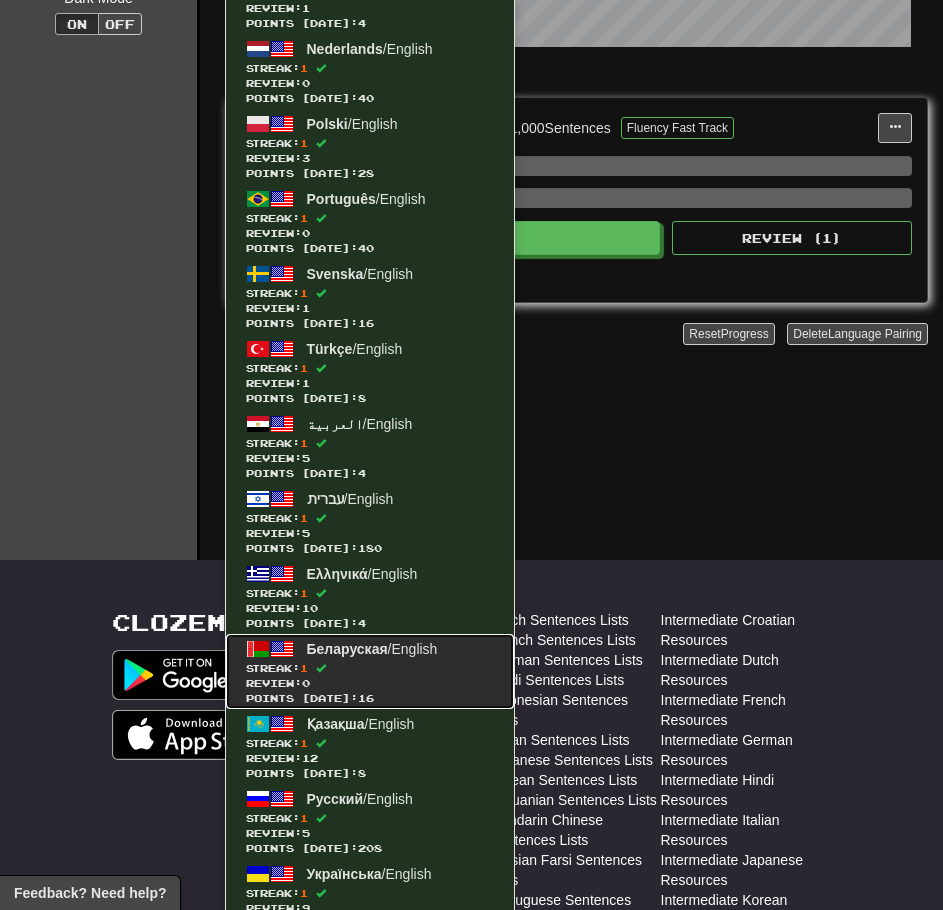 click on "Streak:  1" 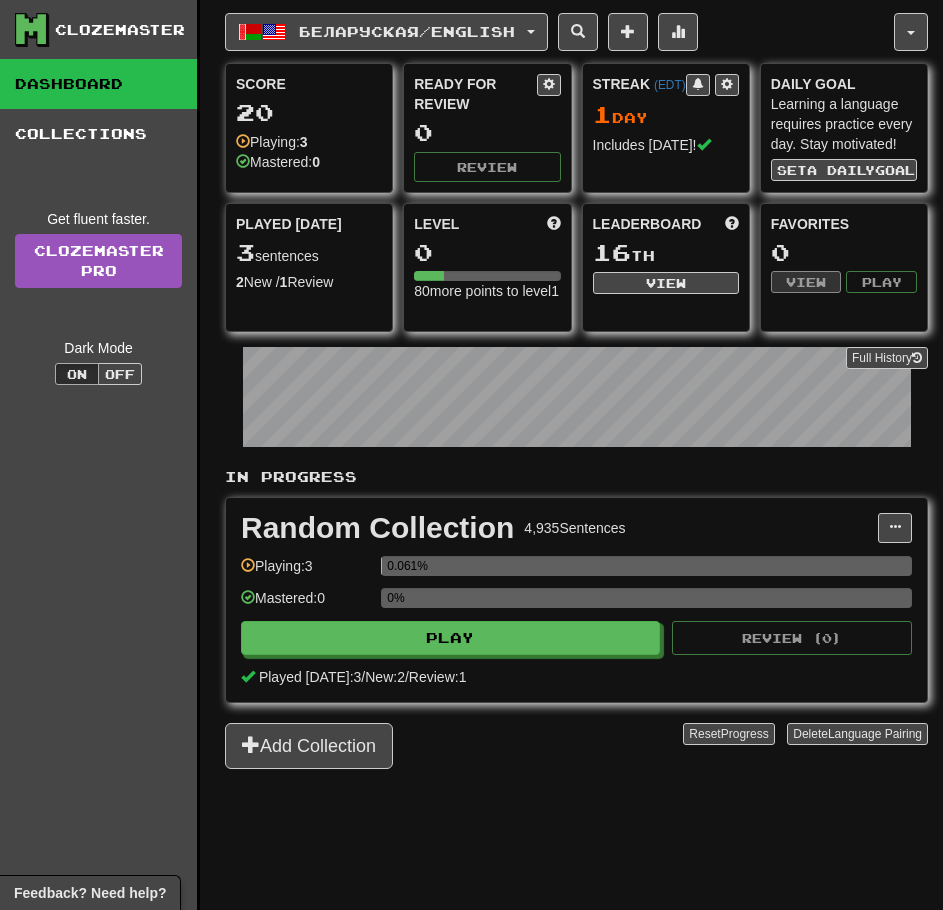 scroll, scrollTop: 0, scrollLeft: 0, axis: both 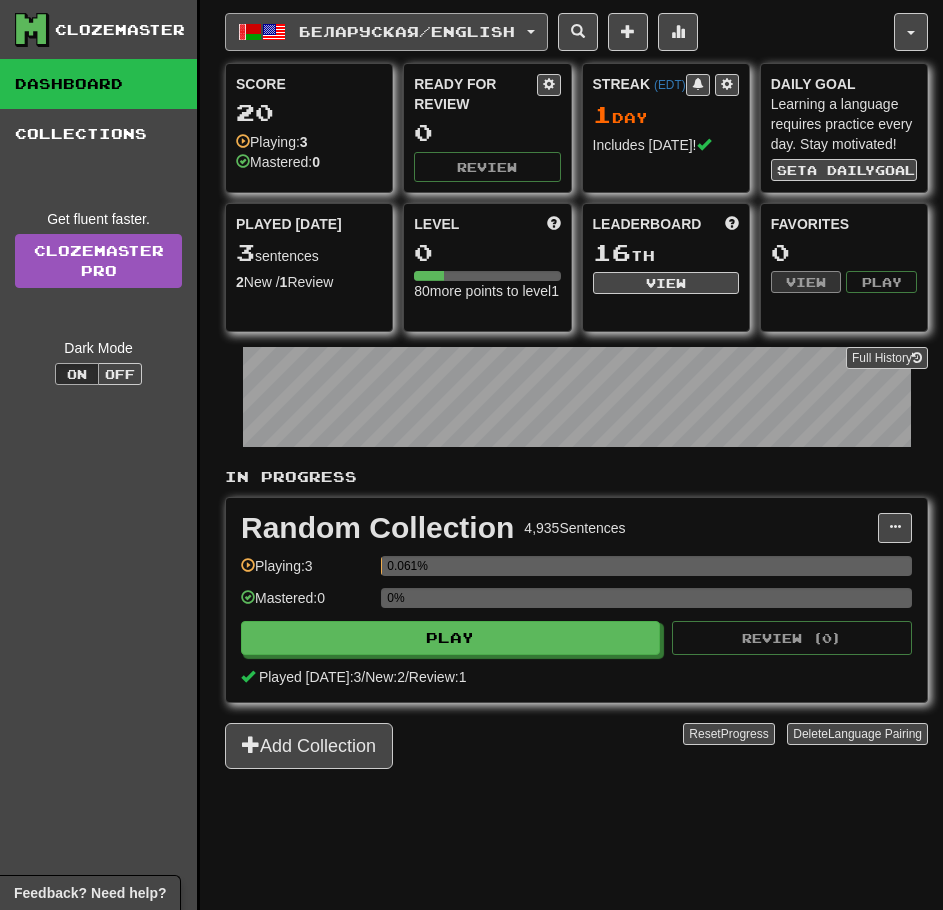 click on "Беларуская  /  English" at bounding box center (386, 32) 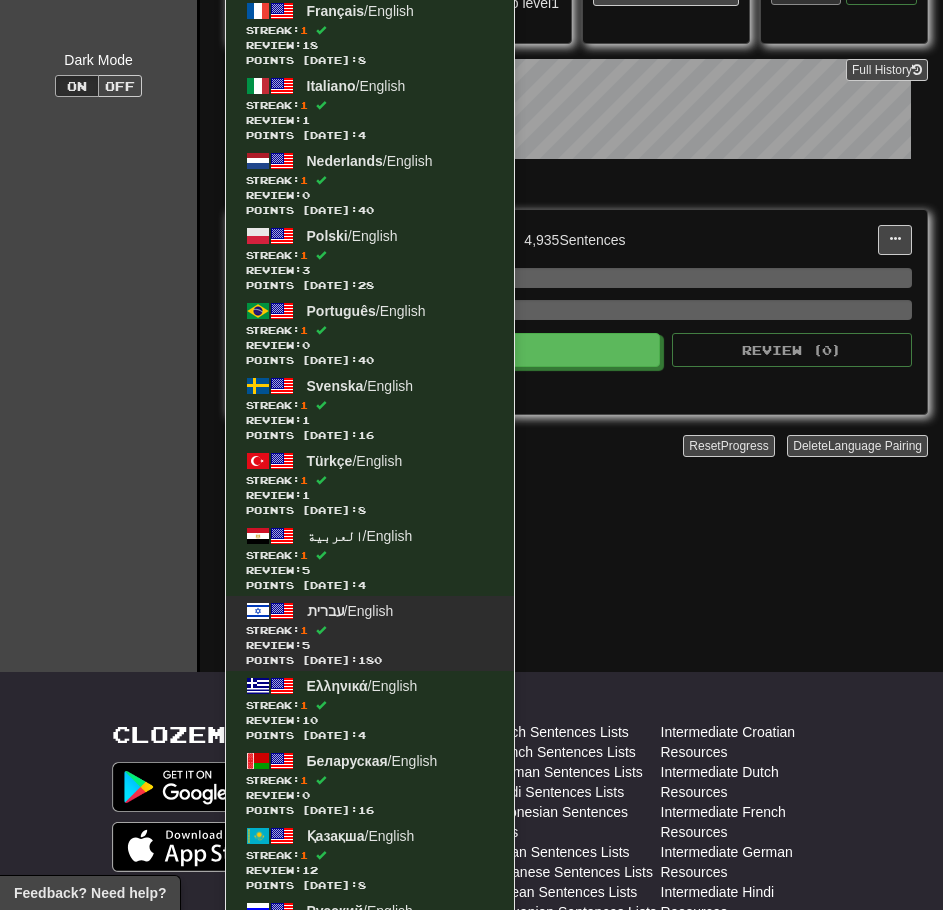 scroll, scrollTop: 500, scrollLeft: 0, axis: vertical 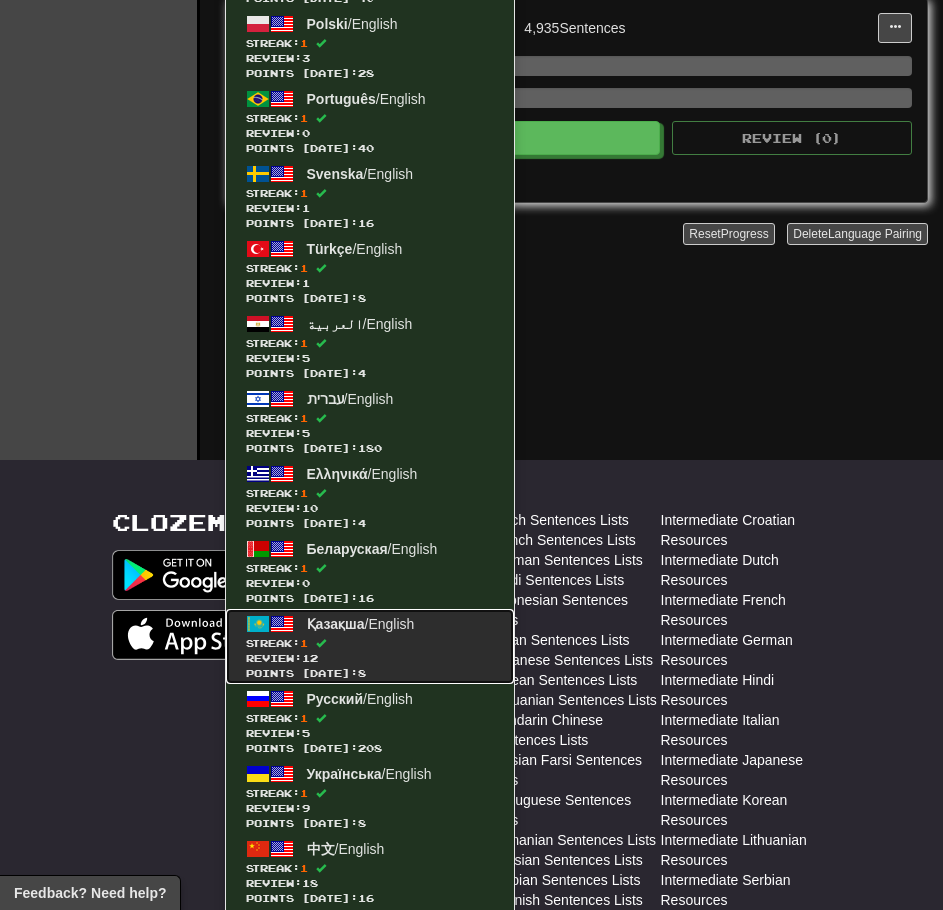 click on "Review:  12" at bounding box center [370, 658] 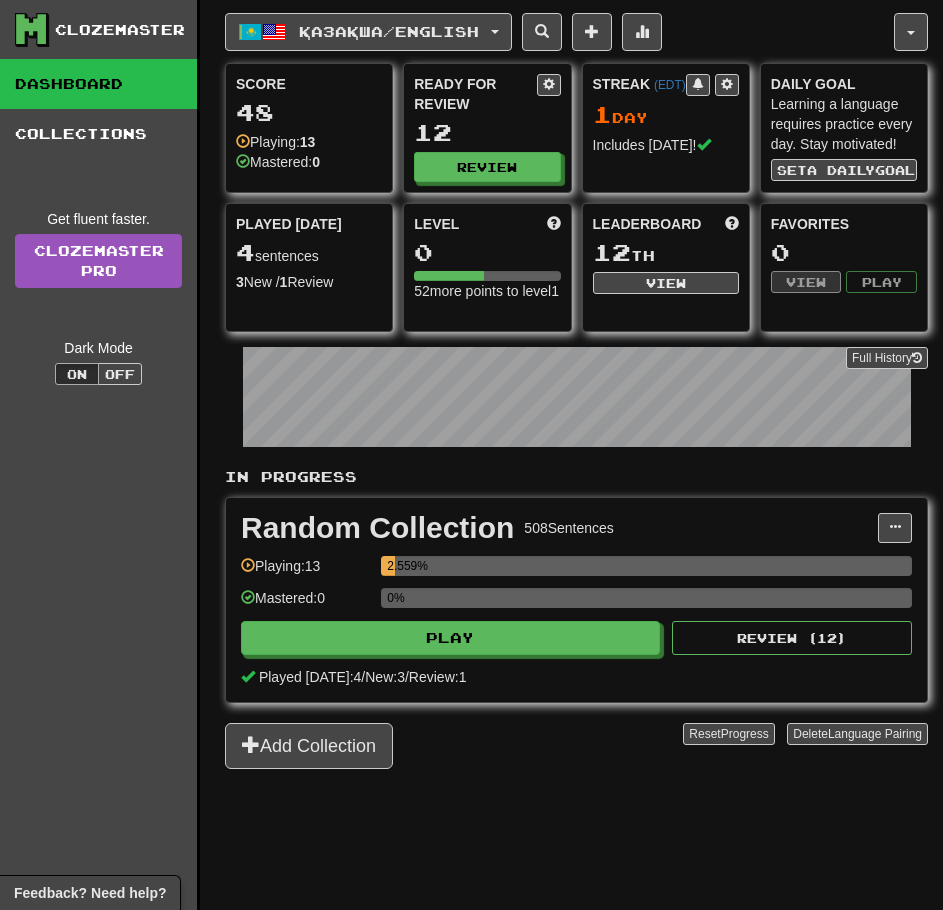 scroll, scrollTop: 0, scrollLeft: 0, axis: both 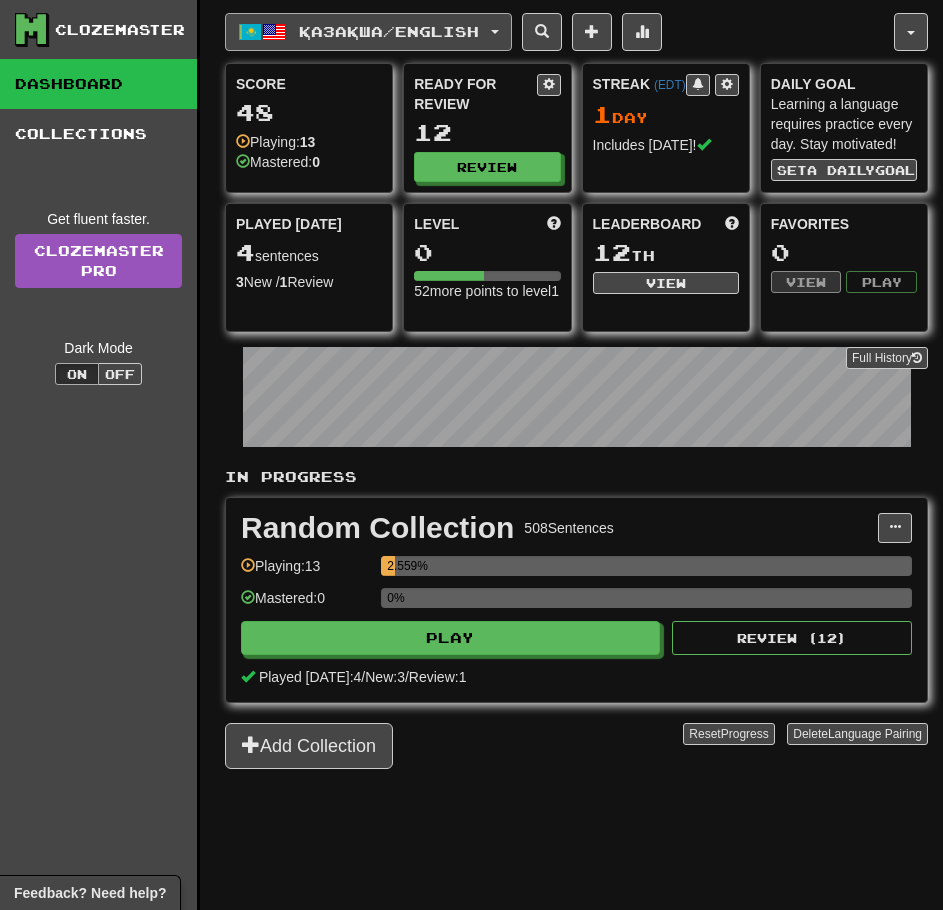 click on "Қазақша  /  English" at bounding box center (389, 31) 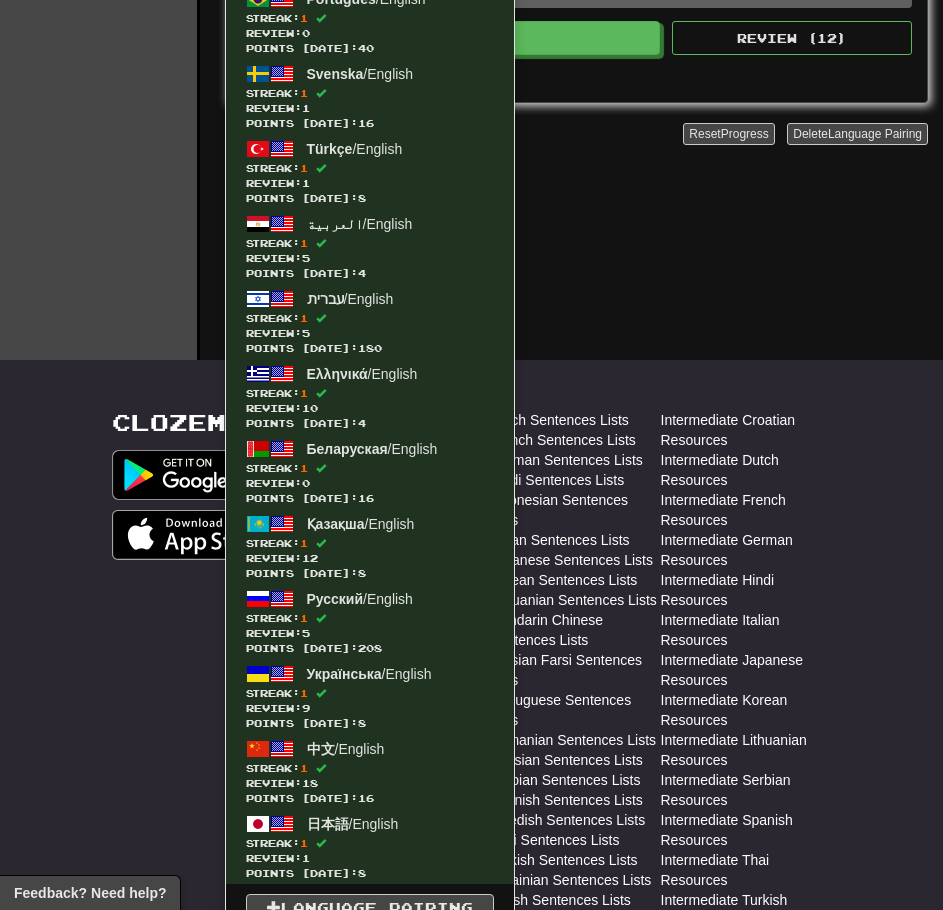 scroll, scrollTop: 850, scrollLeft: 0, axis: vertical 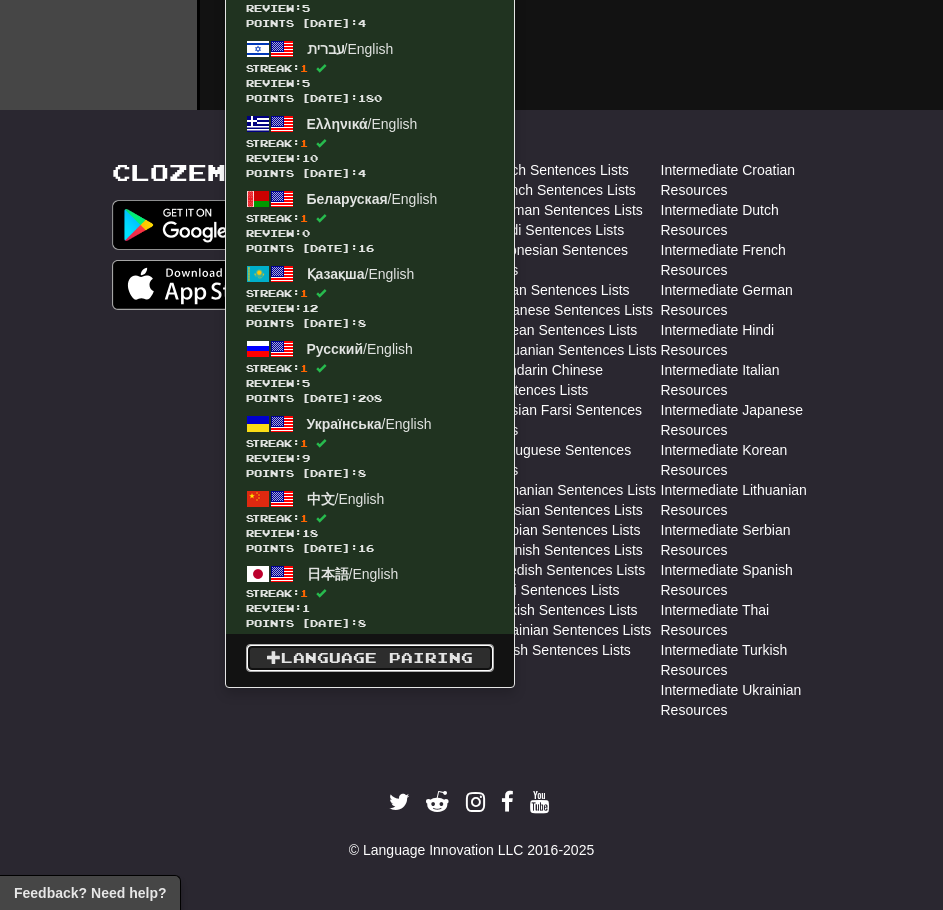 click on "Language Pairing" at bounding box center (370, 658) 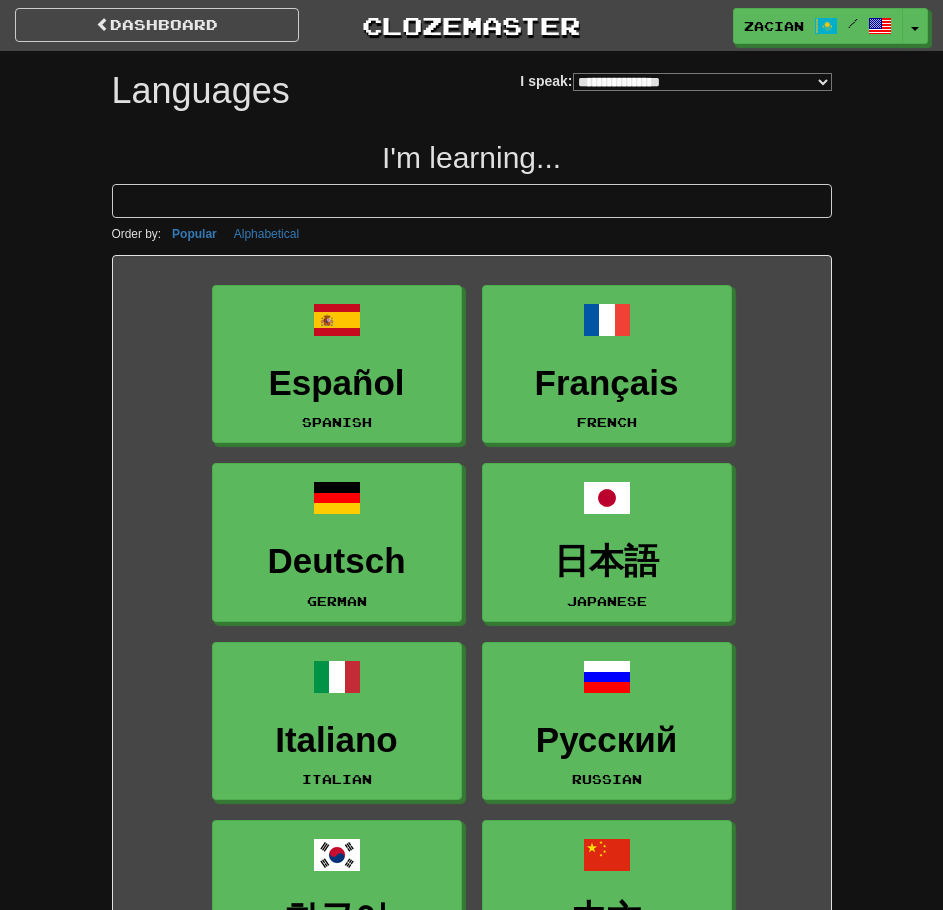 select on "*******" 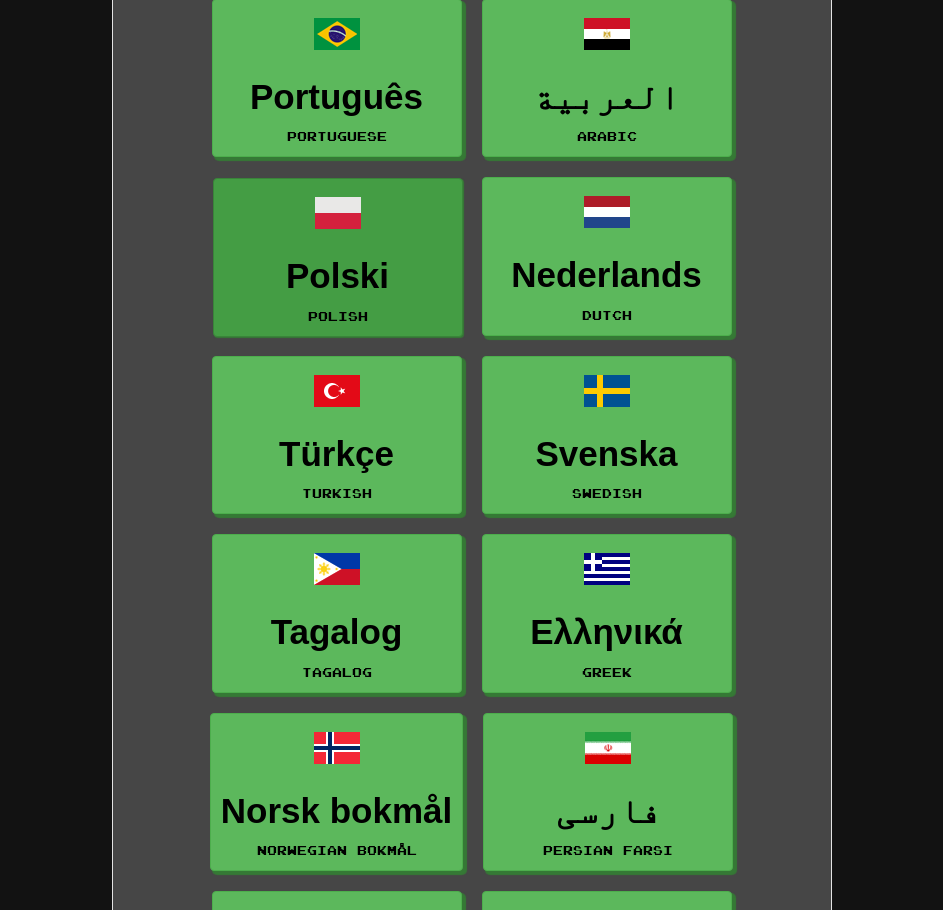 scroll, scrollTop: 1100, scrollLeft: 0, axis: vertical 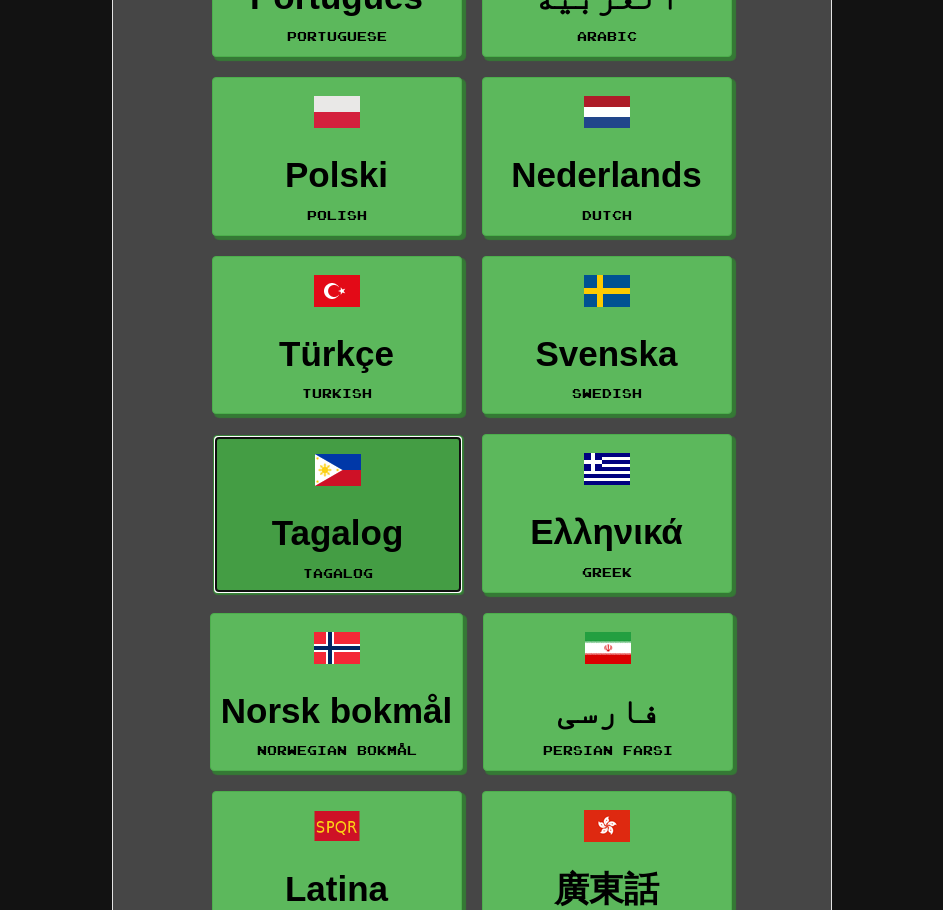 click on "Tagalog" at bounding box center (338, 533) 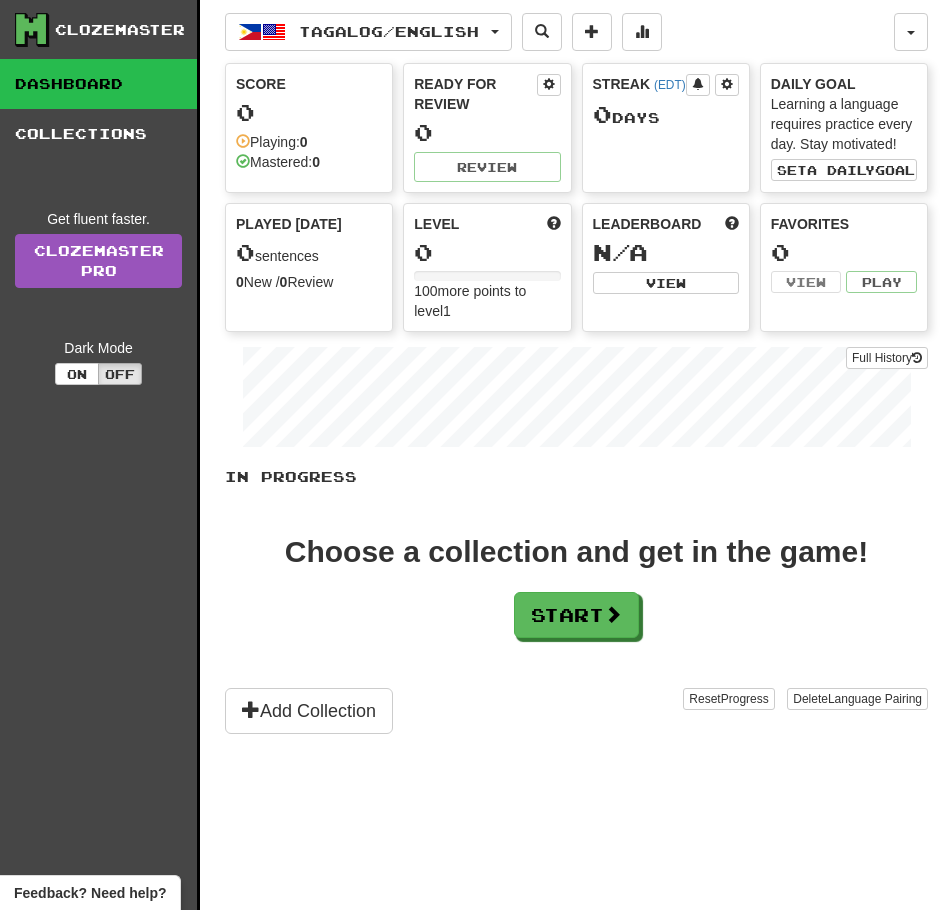 scroll, scrollTop: 0, scrollLeft: 0, axis: both 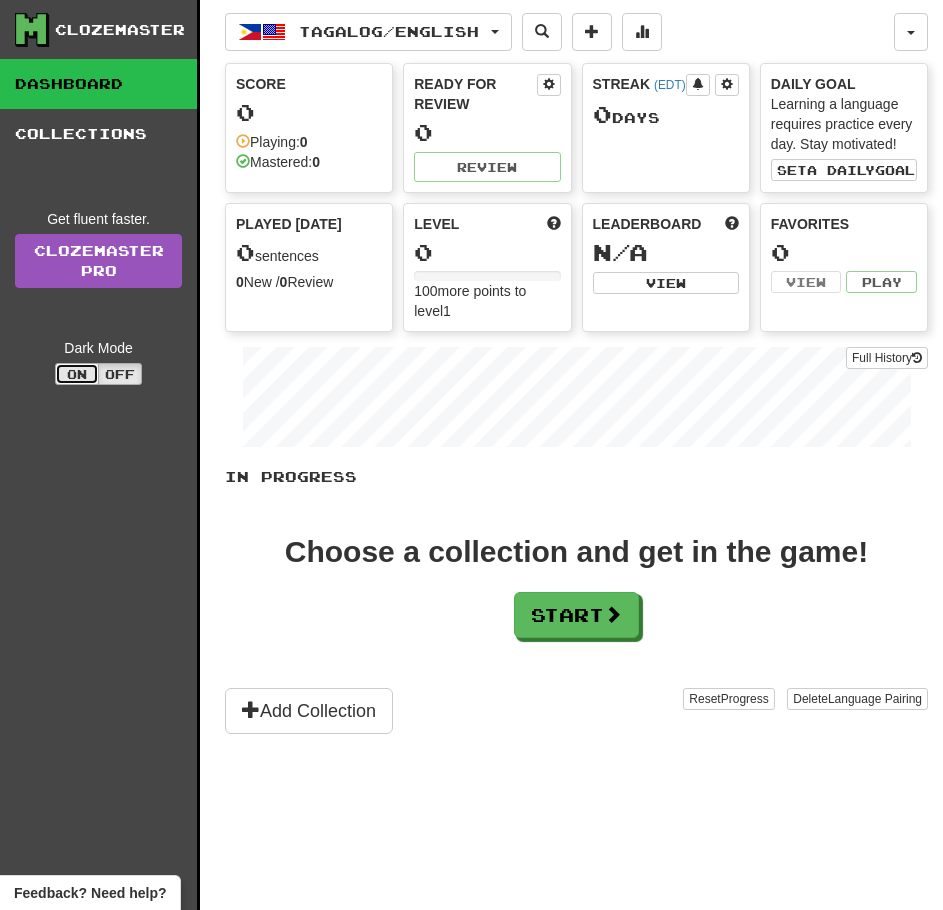 click on "On" at bounding box center [77, 374] 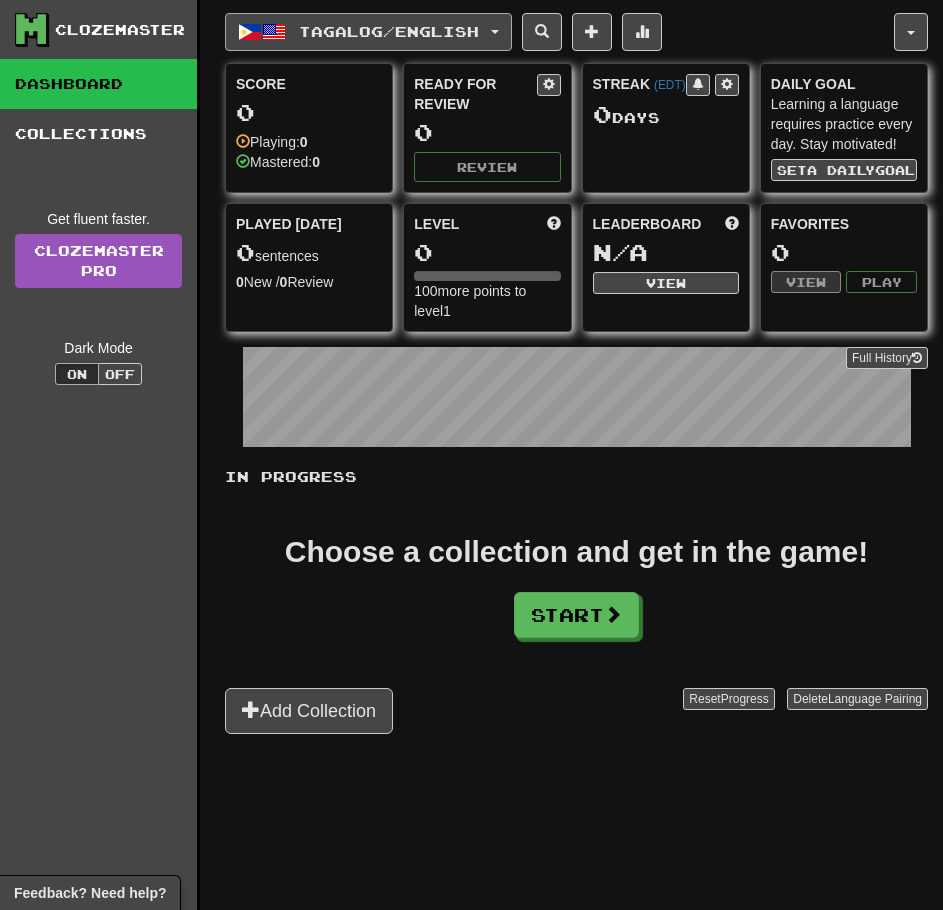 click on "Tagalog  /  English" at bounding box center (389, 31) 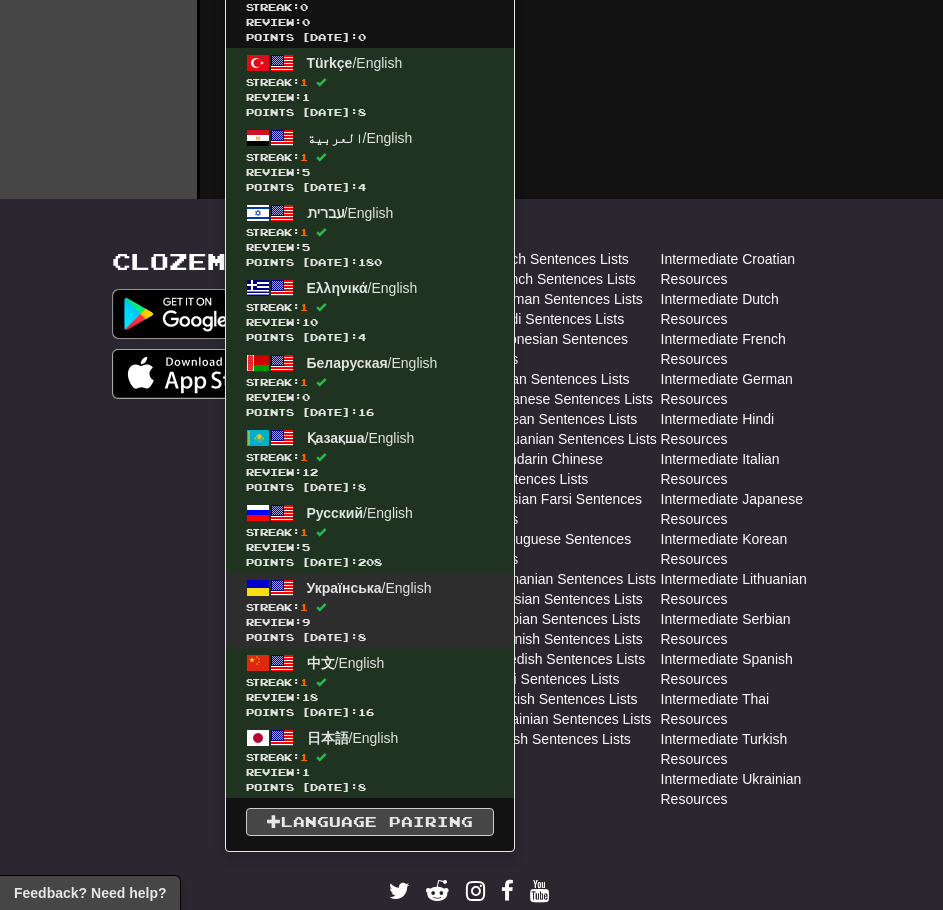 scroll, scrollTop: 850, scrollLeft: 0, axis: vertical 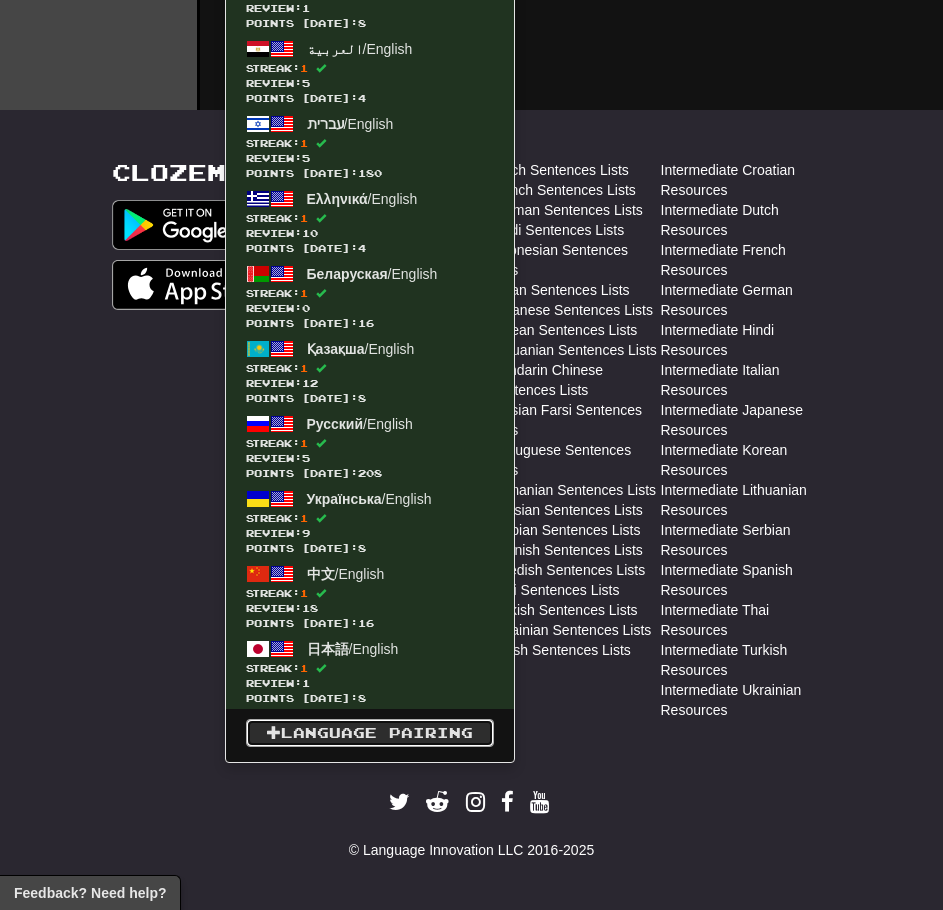 click on "Language Pairing" at bounding box center [370, 733] 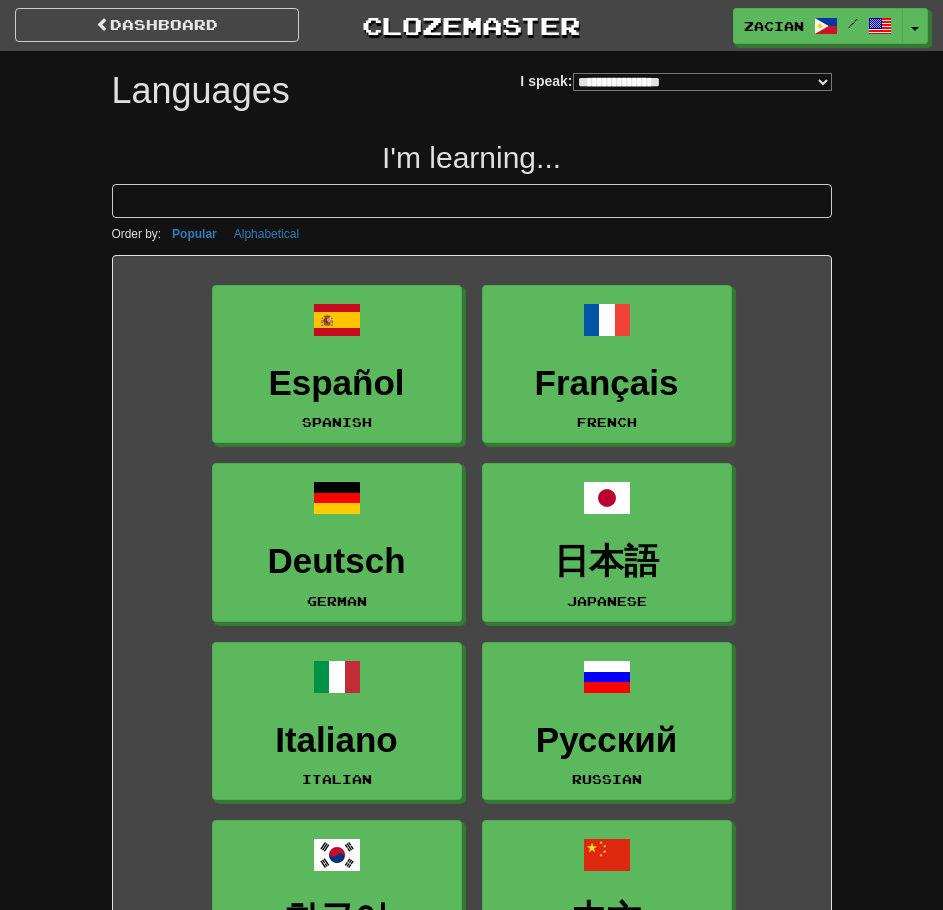 select on "*******" 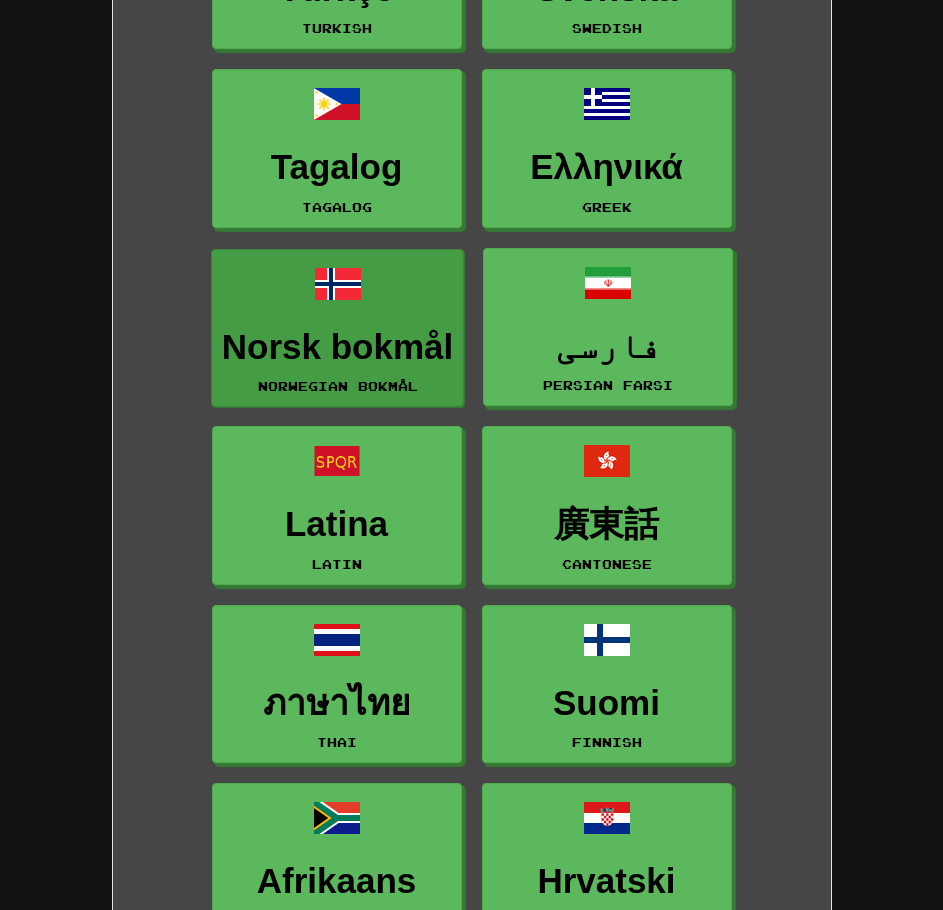 scroll, scrollTop: 1500, scrollLeft: 0, axis: vertical 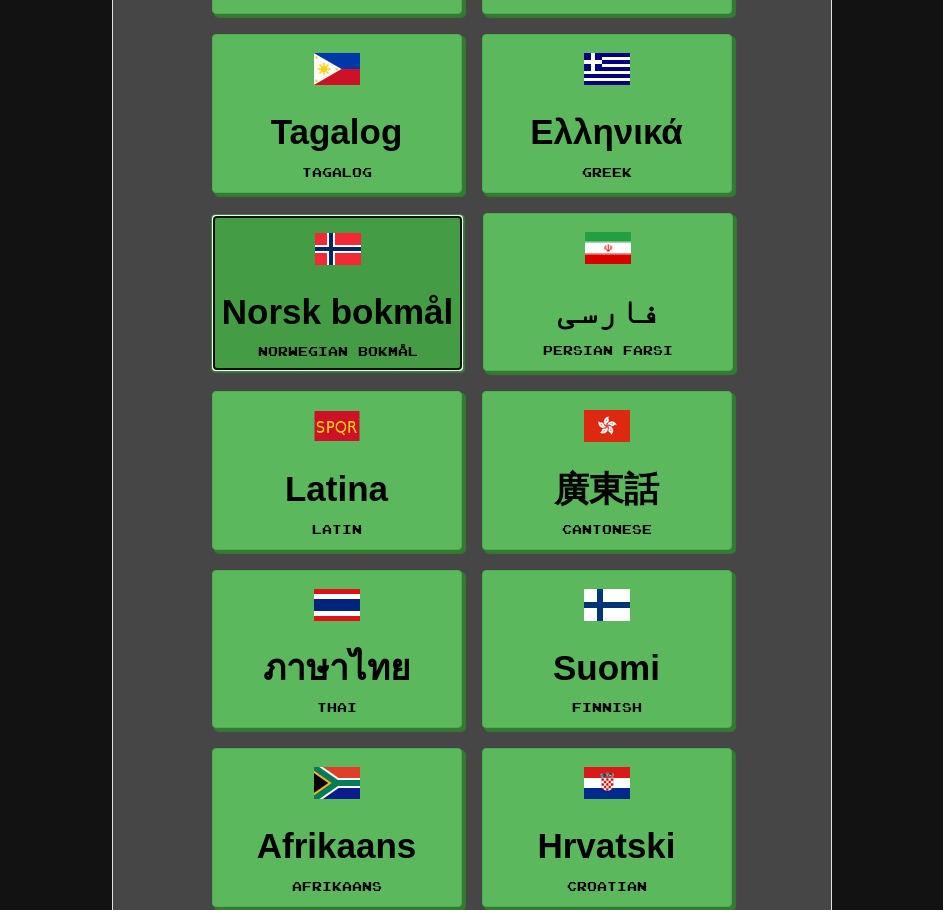 click on "Norsk bokmål" at bounding box center [337, 312] 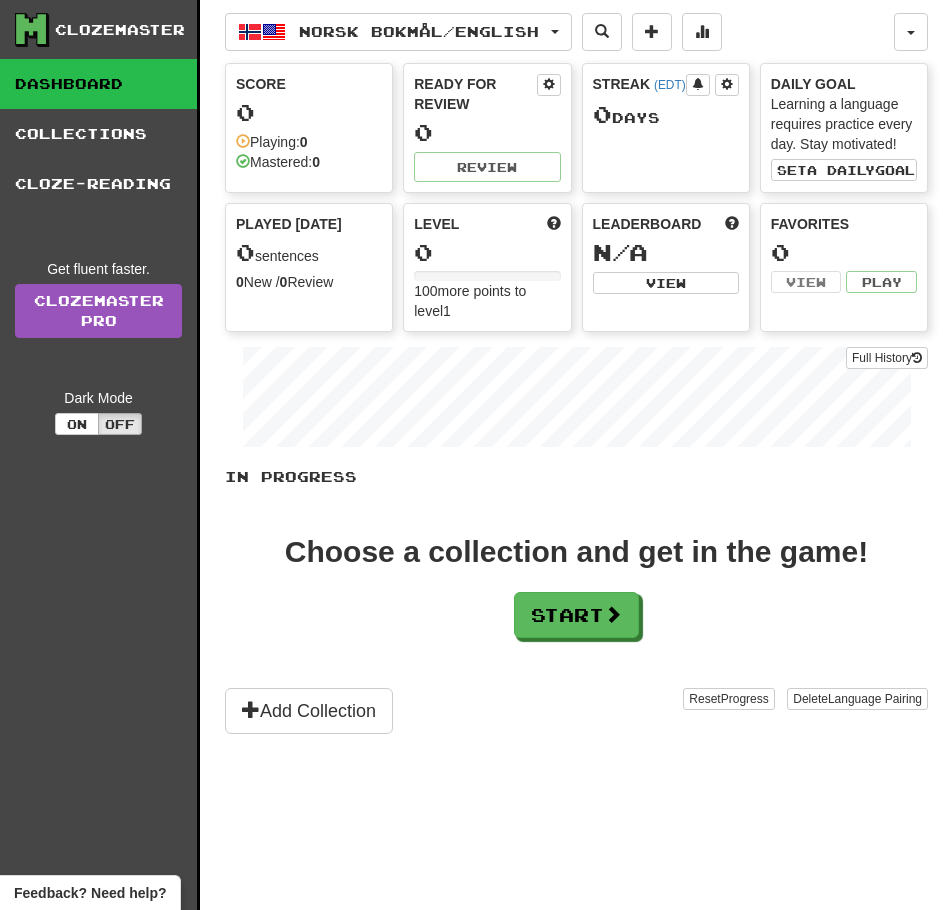 scroll, scrollTop: 0, scrollLeft: 0, axis: both 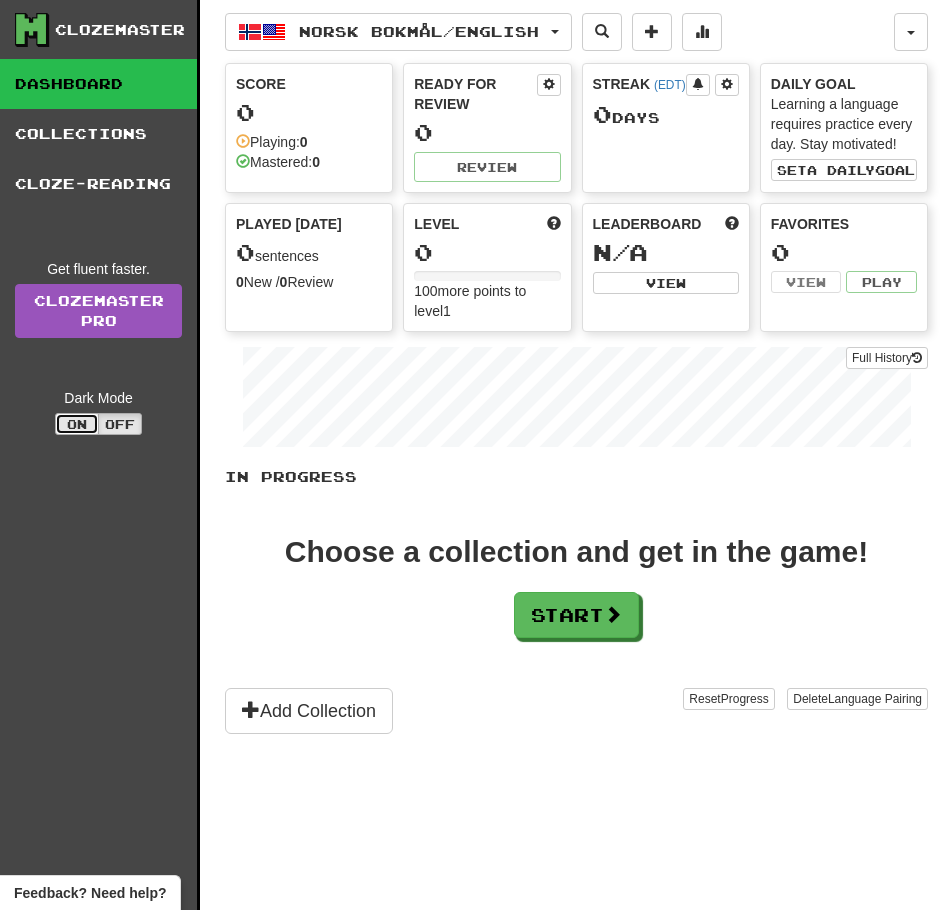 click on "On" 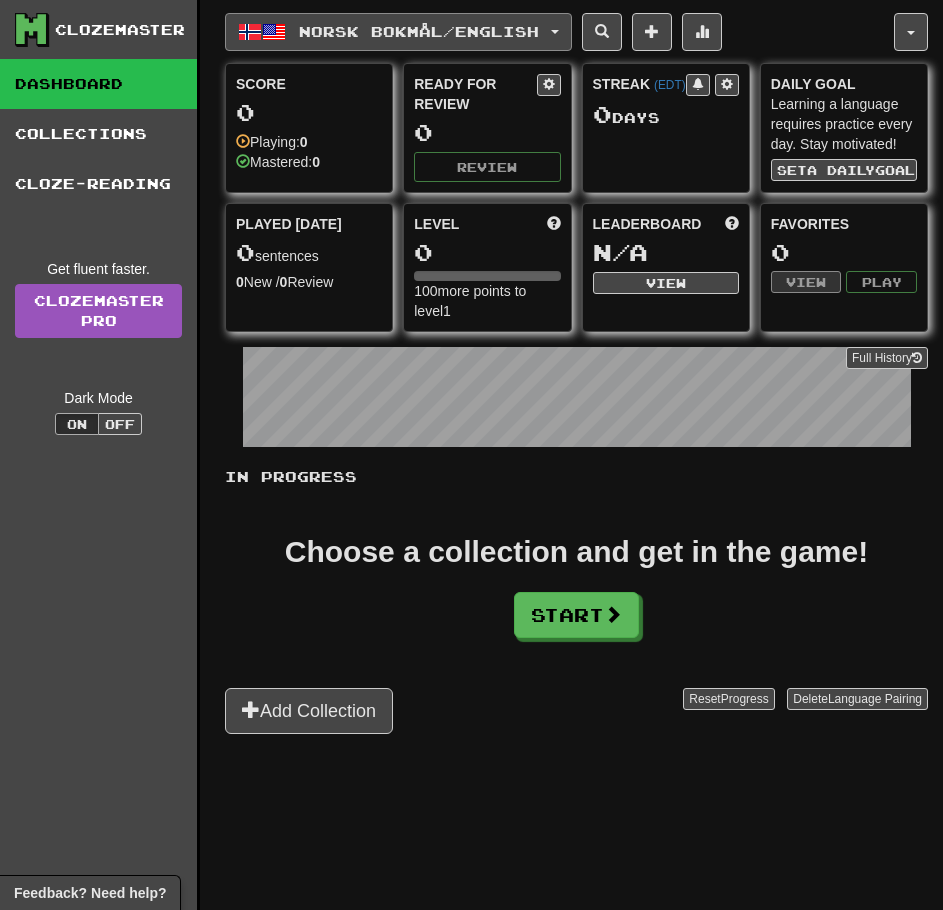 drag, startPoint x: 368, startPoint y: 25, endPoint x: 418, endPoint y: 88, distance: 80.43009 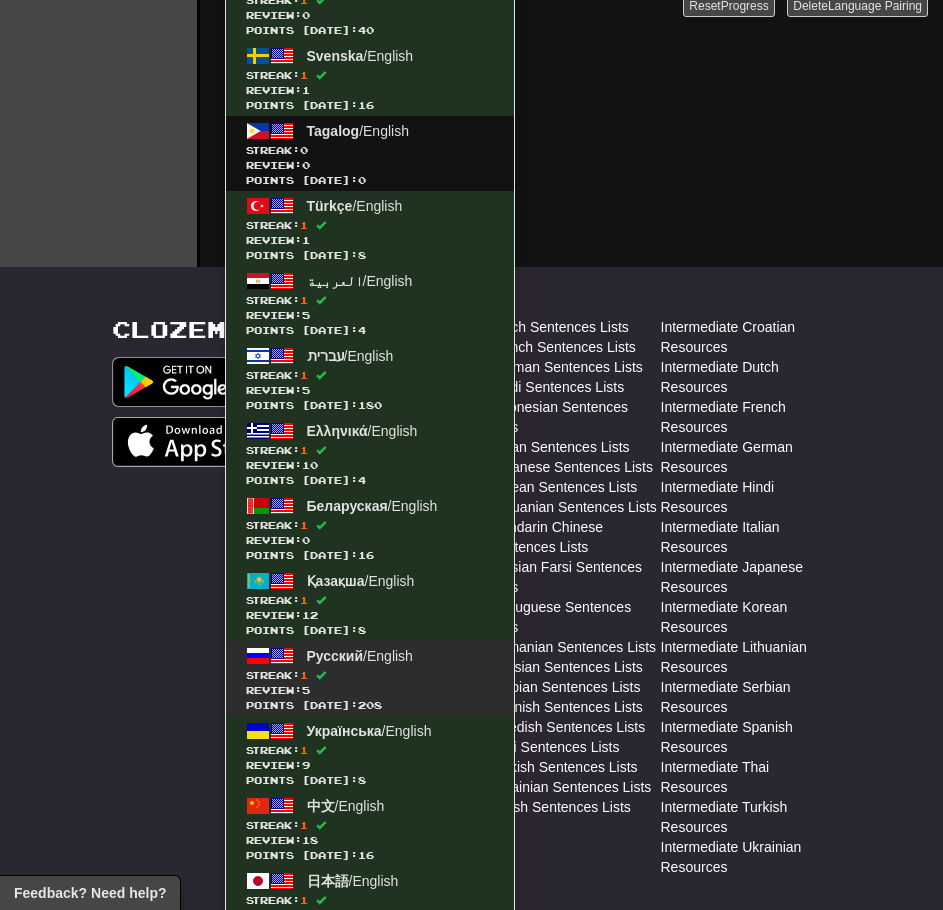 scroll, scrollTop: 850, scrollLeft: 0, axis: vertical 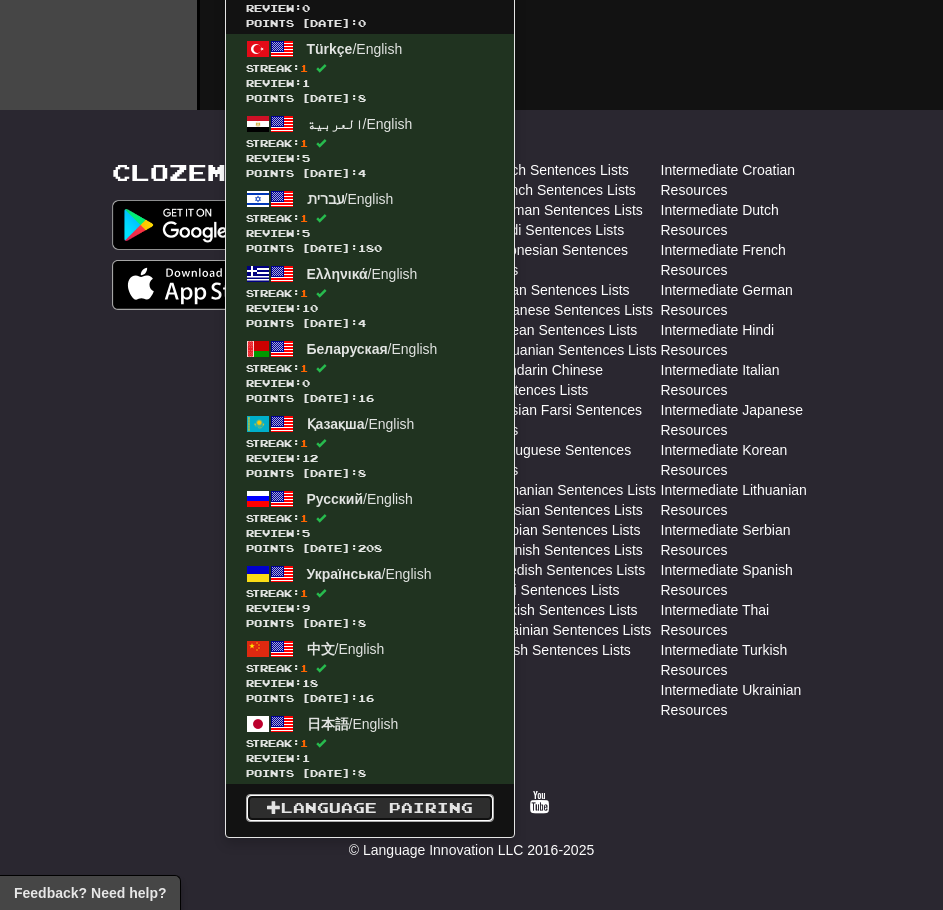 click on "Language Pairing" 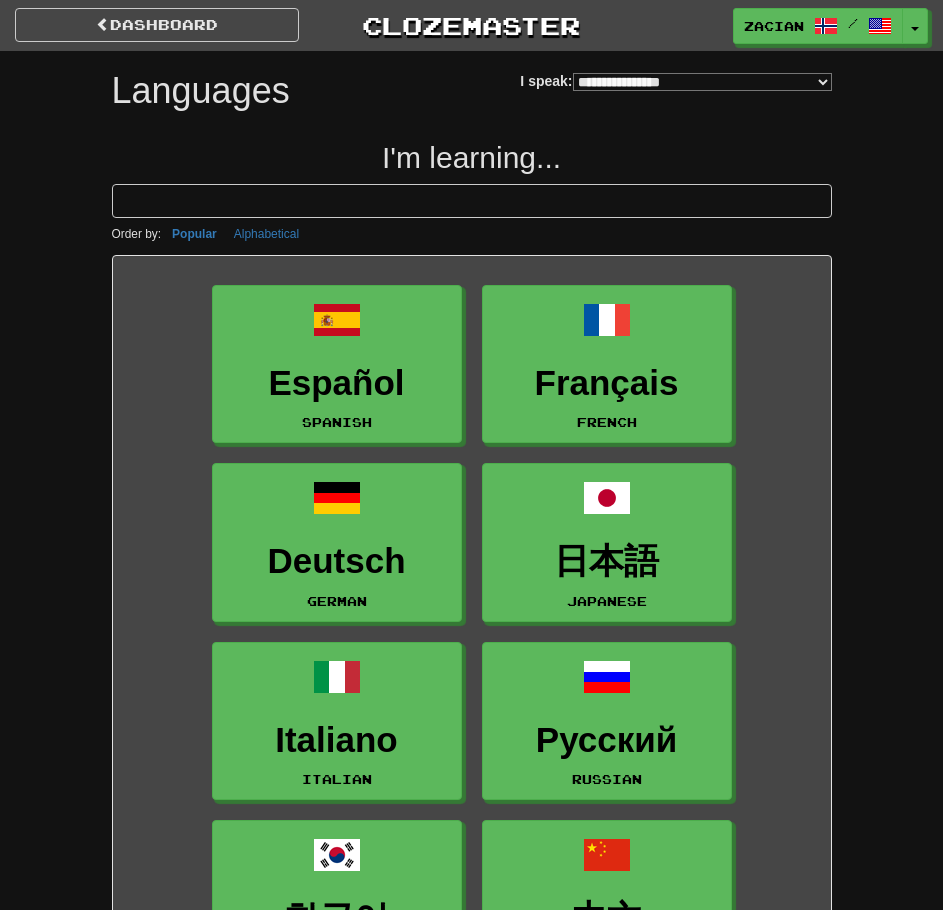 select on "*******" 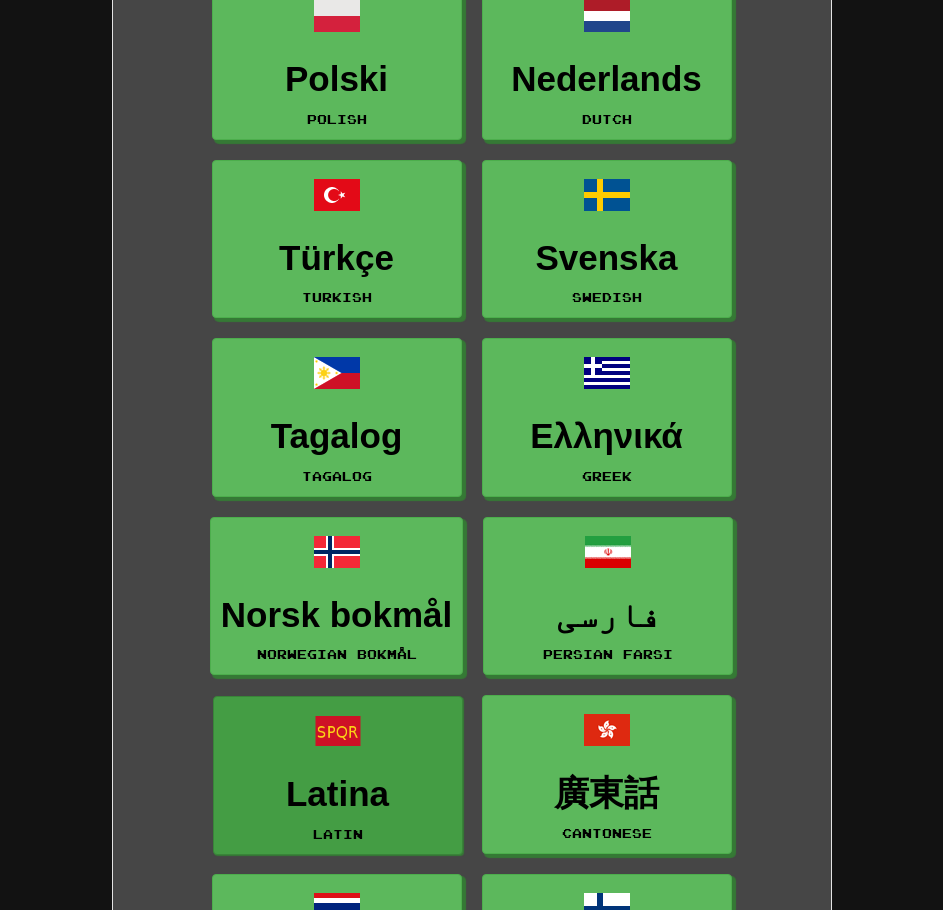 scroll, scrollTop: 1400, scrollLeft: 0, axis: vertical 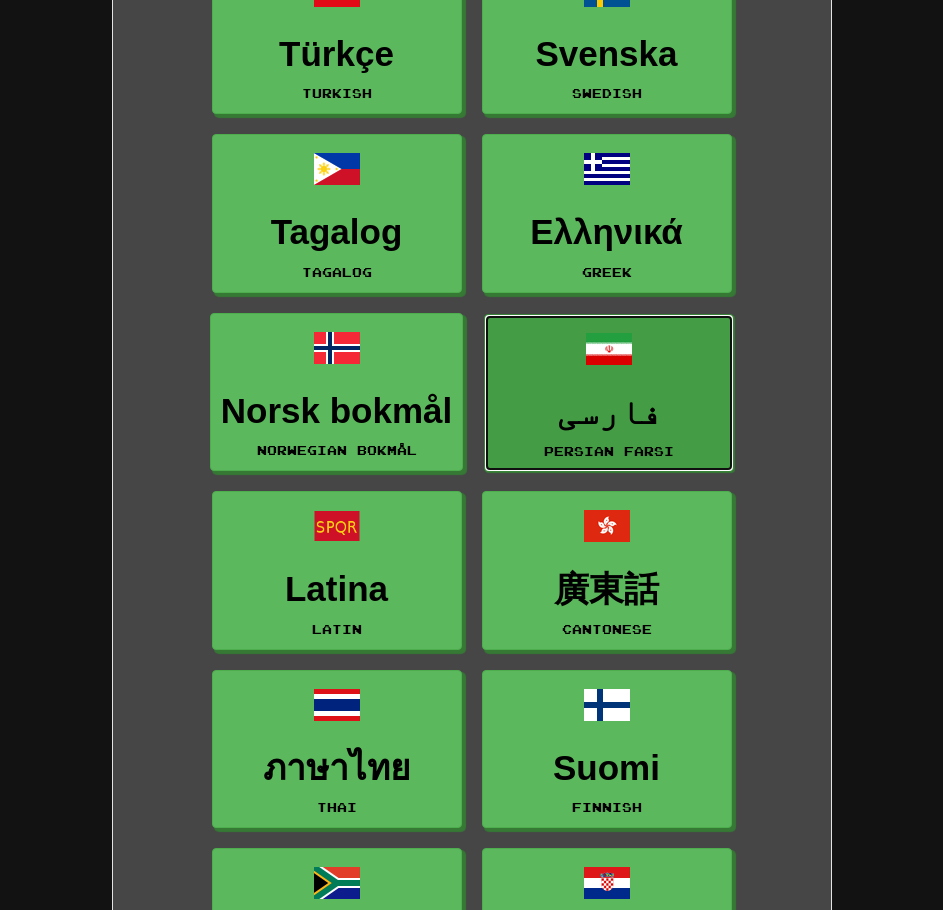 click on "فارسی" at bounding box center (609, 412) 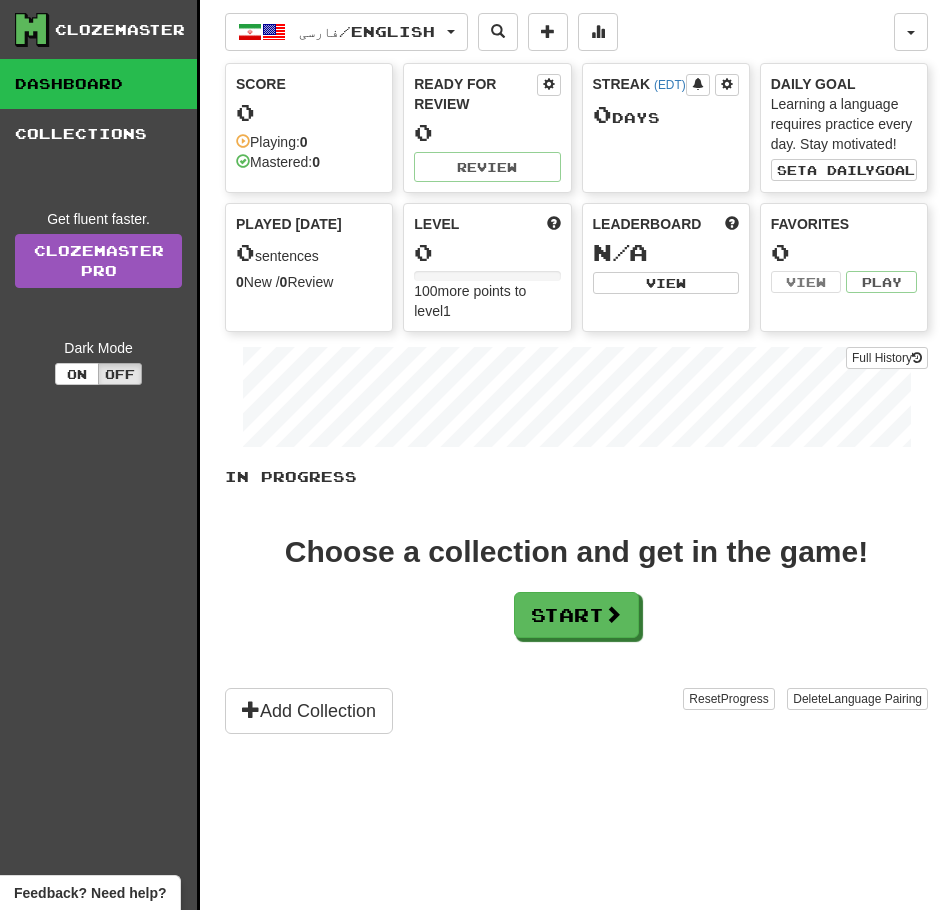scroll, scrollTop: 0, scrollLeft: 0, axis: both 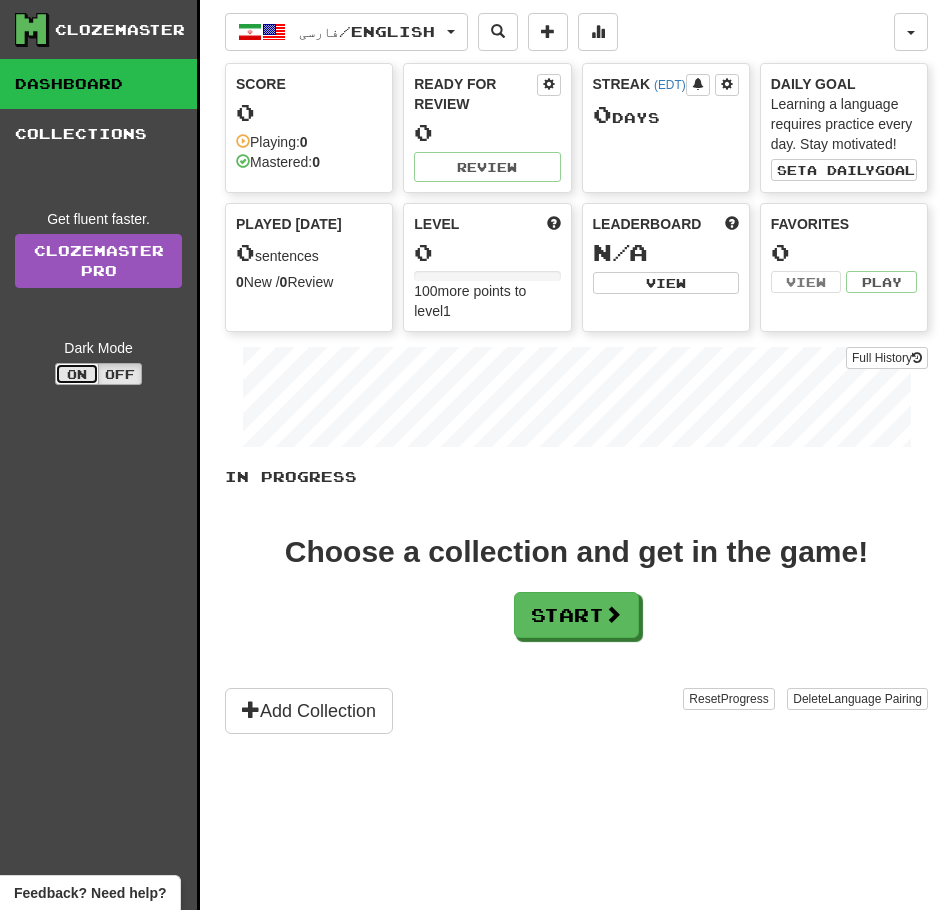 click on "On" at bounding box center [77, 374] 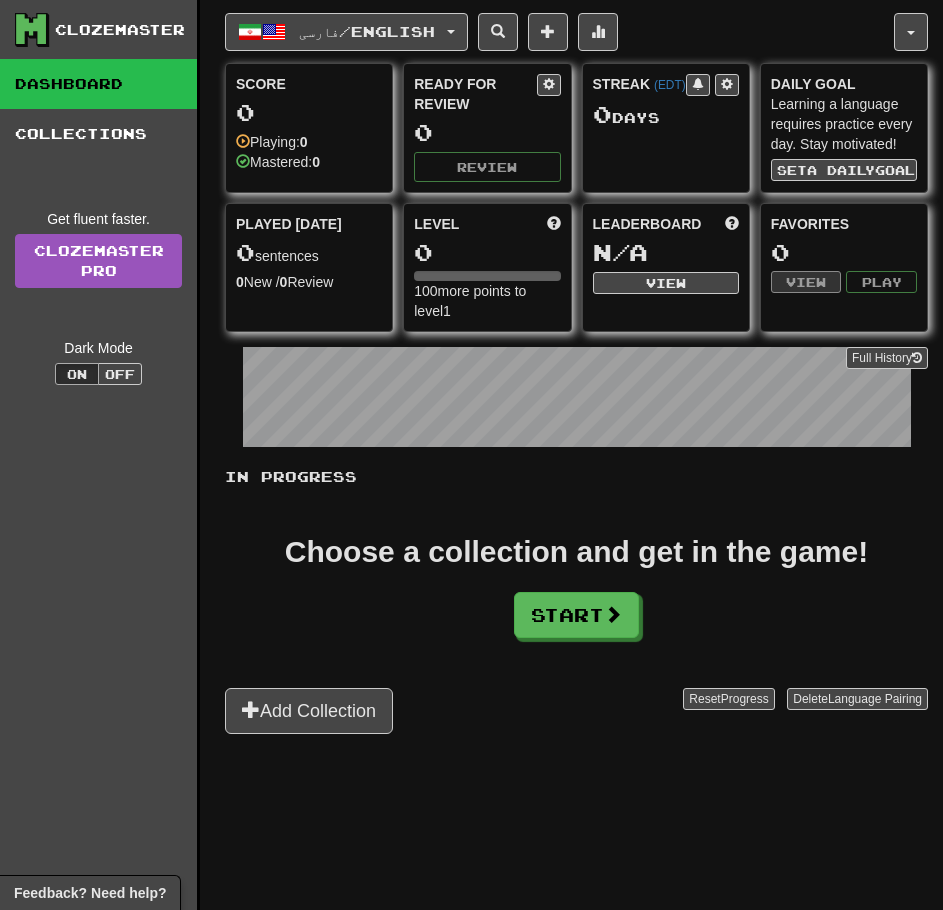 click on "فارسی  /  English 한국어  /  English Streak:  1   Review:  2 Points [DATE]:  4 Deutsch  /  English Streak:  1   Review:  8 Points [DATE]:  32 Español  /  English Streak:  1   Review:  8 Points [DATE]:  24 Français  /  English Streak:  1   Review:  18 Points [DATE]:  8 Italiano  /  English Streak:  1   Review:  1 Points [DATE]:  4 Nederlands  /  English Streak:  1   Review:  0 Points [DATE]:  40 Norsk bokmål  /  English Streak:  0   Review:  0 Points [DATE]:  0 Polski  /  English Streak:  1   Review:  3 Points [DATE]:  28 Português  /  English Streak:  1   Review:  0 Points [DATE]:  40 Svenska  /  English Streak:  1   Review:  1 Points [DATE]:  16 Tagalog  /  English Streak:  0   Review:  0 Points [DATE]:  0 Türkçe  /  English Streak:  1   Review:  1 Points [DATE]:  8 العربية  /  English Streak:  1   Review:  5 Points [DATE]:  4 فارسی  /  English Streak:  0   Review:  0 Points [DATE]:  0 עברית  /  English Streak:  1   Review:  5 Points [DATE]:  180 Ελληνικά  /  English Streak:  1   10 4" at bounding box center (576, 480) 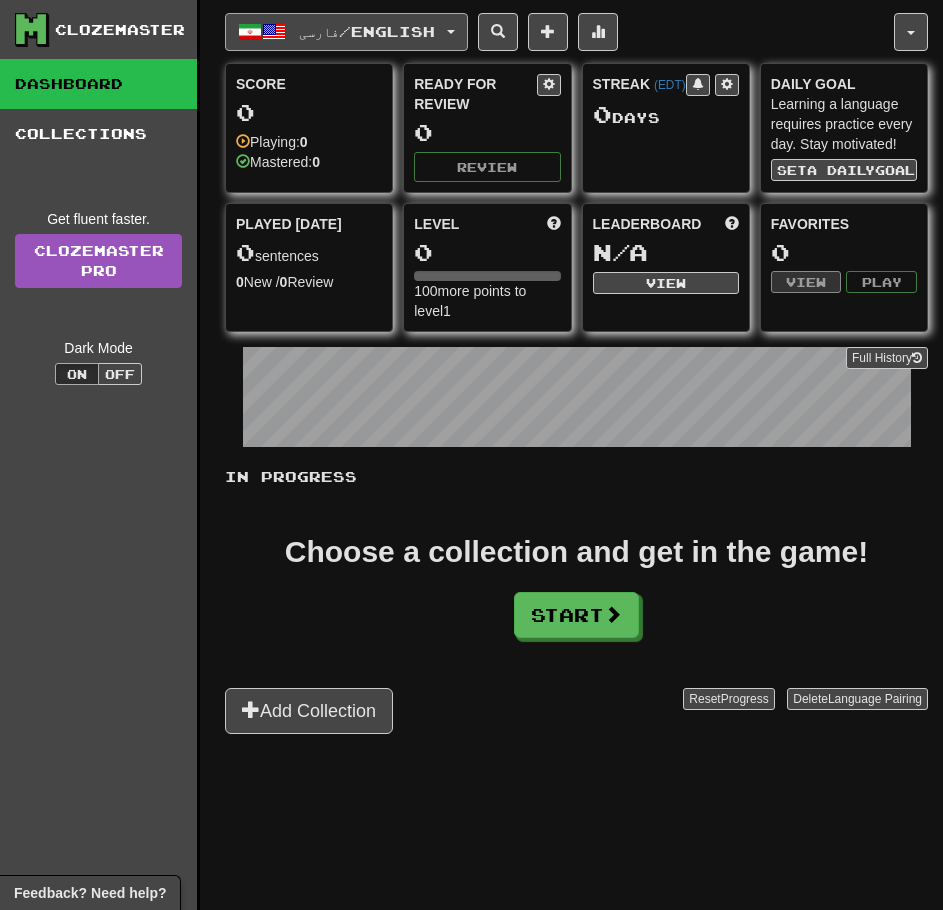 click on "فارسی  /  English" at bounding box center (346, 32) 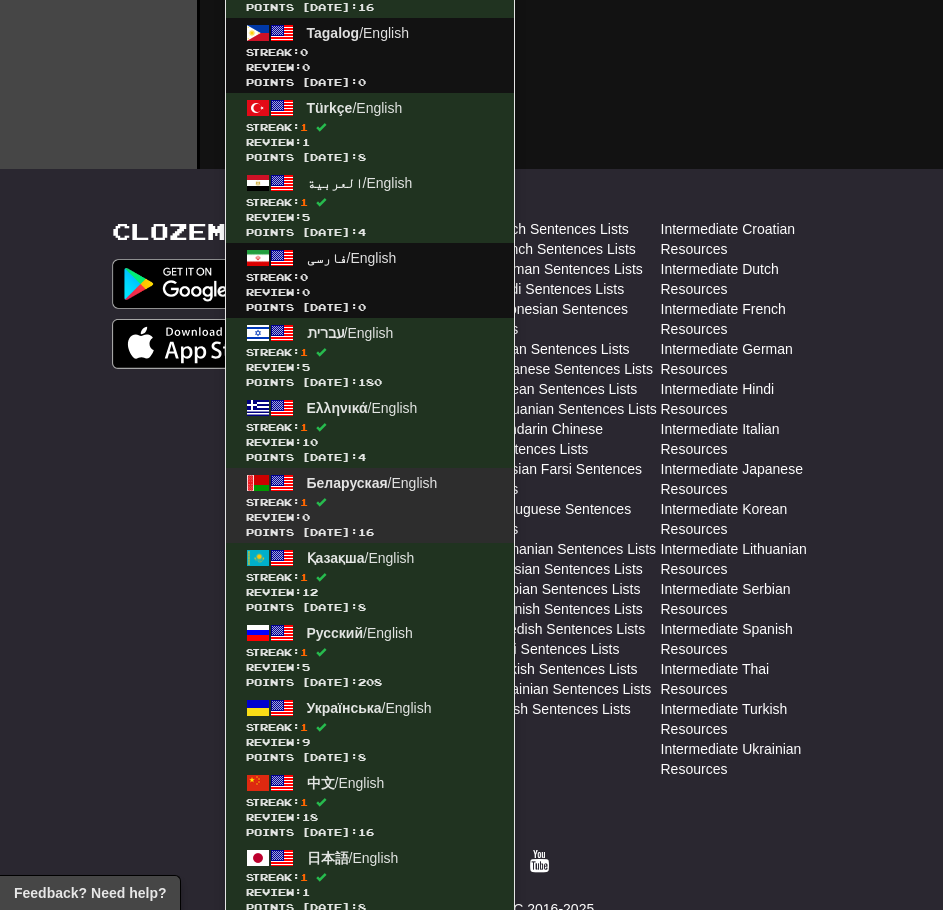 scroll, scrollTop: 853, scrollLeft: 0, axis: vertical 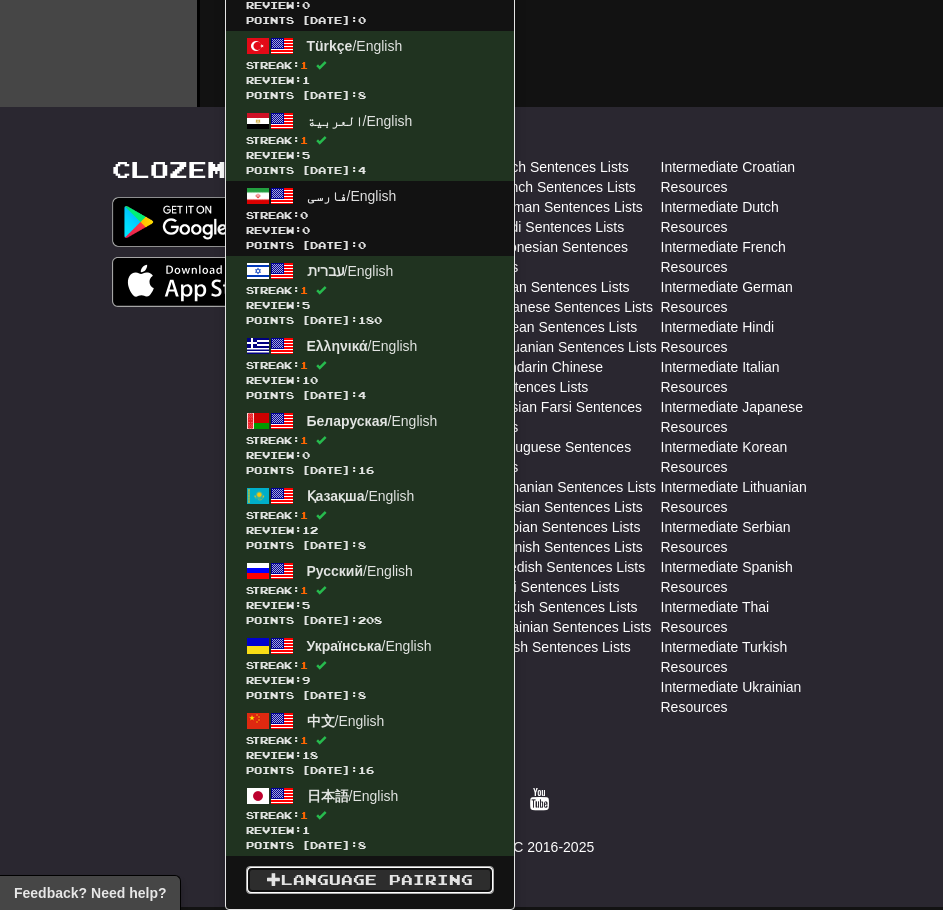 click on "Language Pairing" at bounding box center [370, 880] 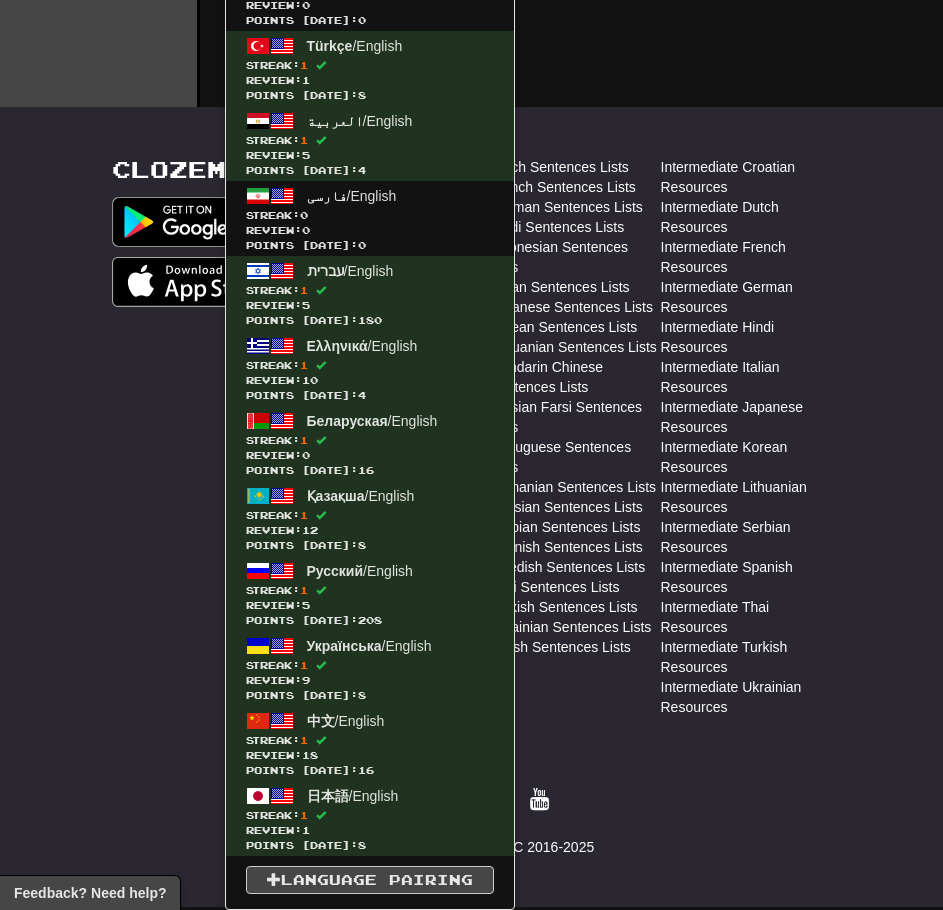 scroll, scrollTop: 850, scrollLeft: 0, axis: vertical 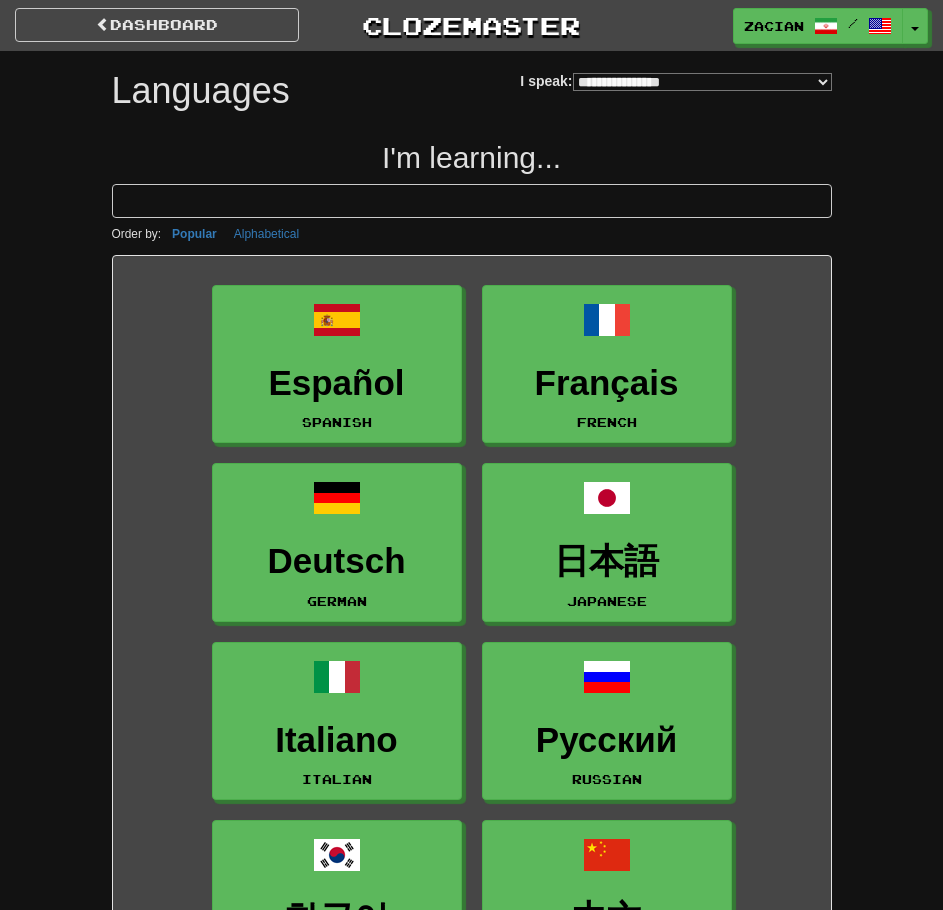 select on "*******" 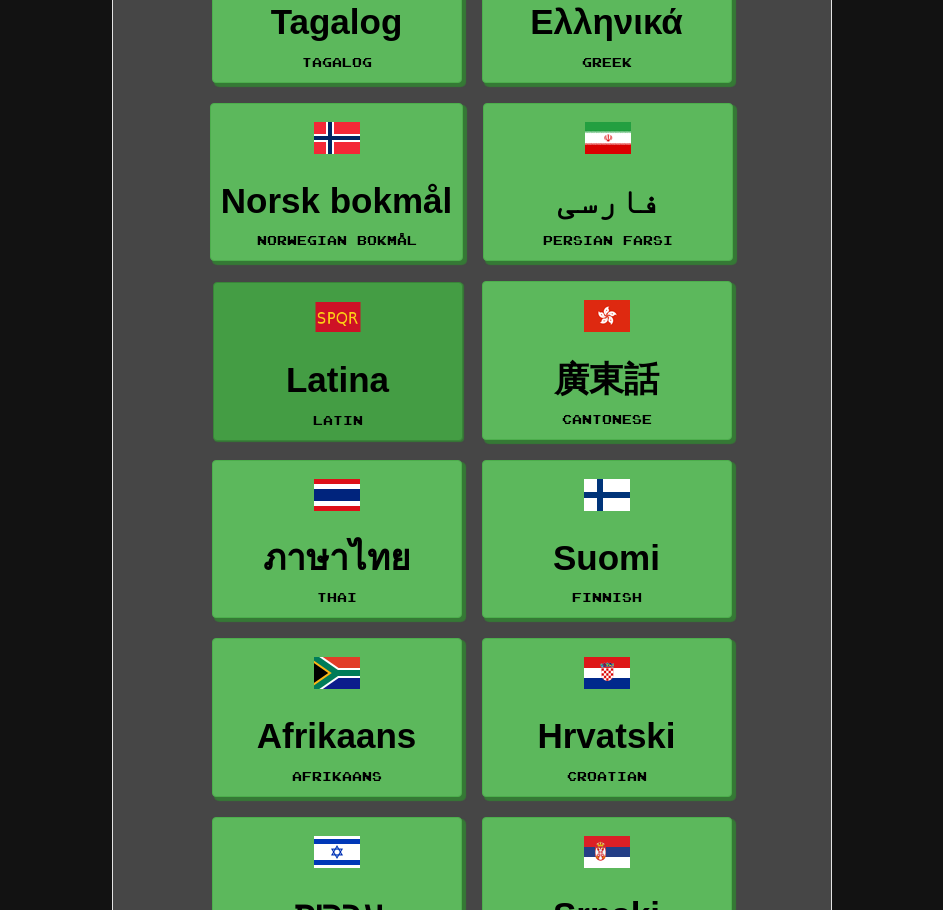 scroll, scrollTop: 1500, scrollLeft: 0, axis: vertical 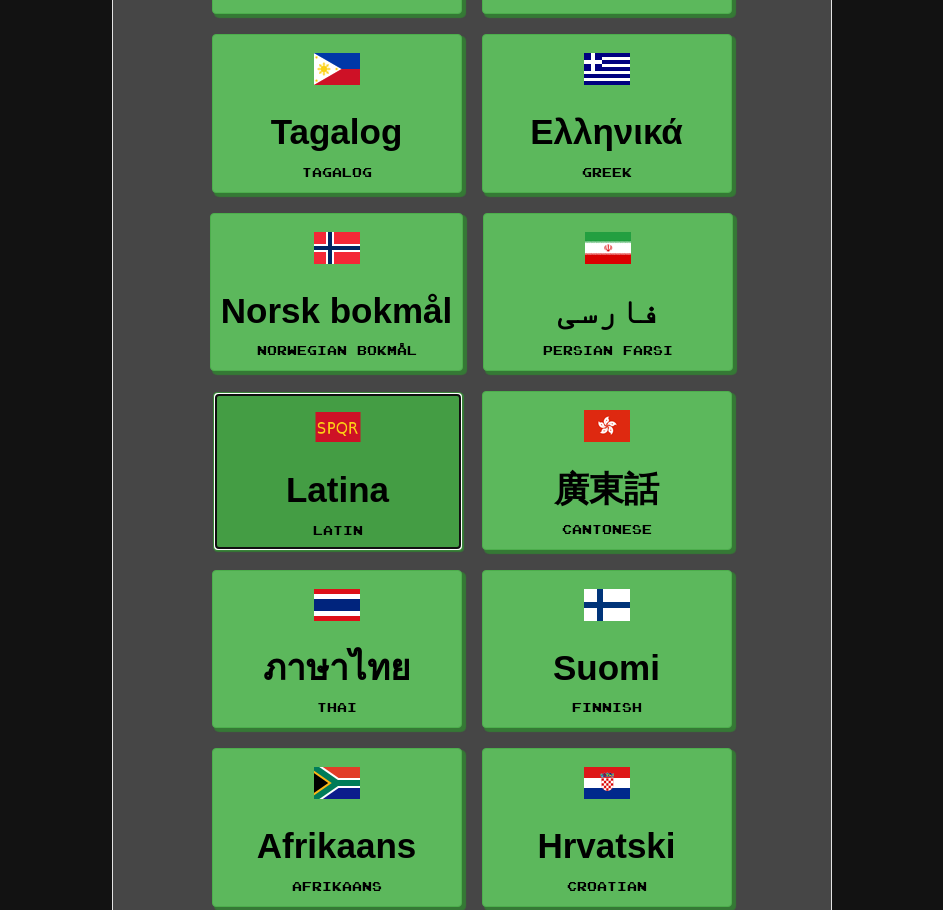 click on "Latina Latin" at bounding box center (338, 471) 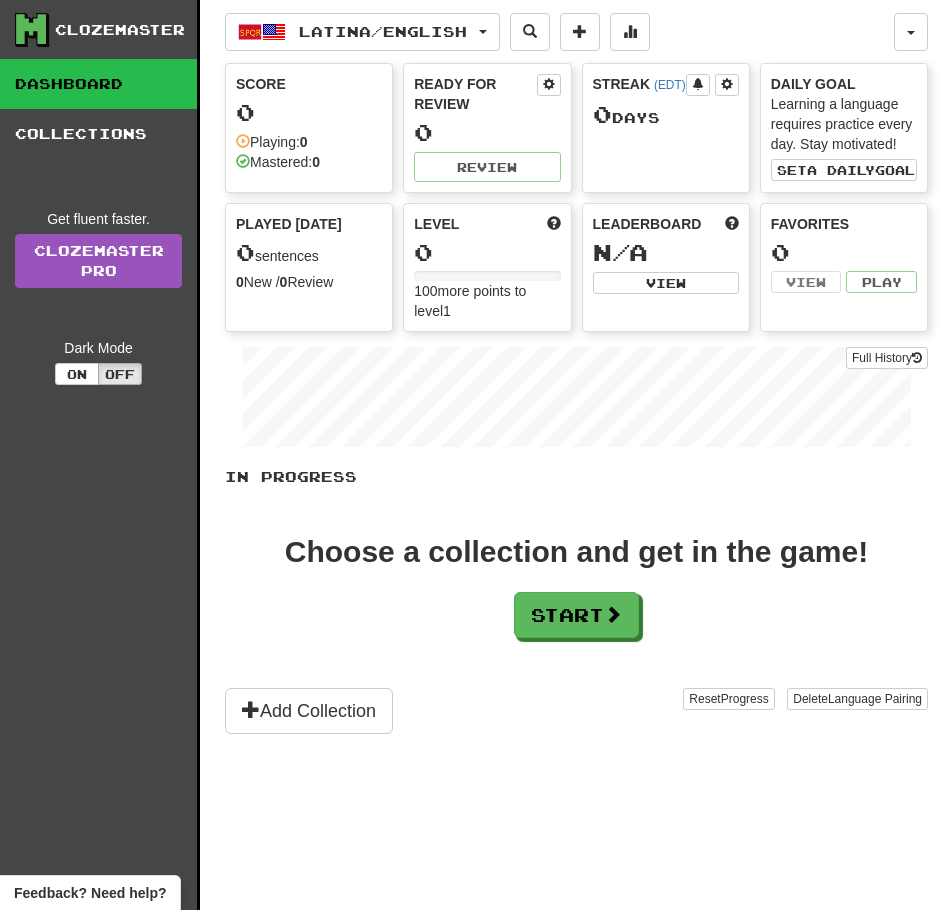 scroll, scrollTop: 0, scrollLeft: 0, axis: both 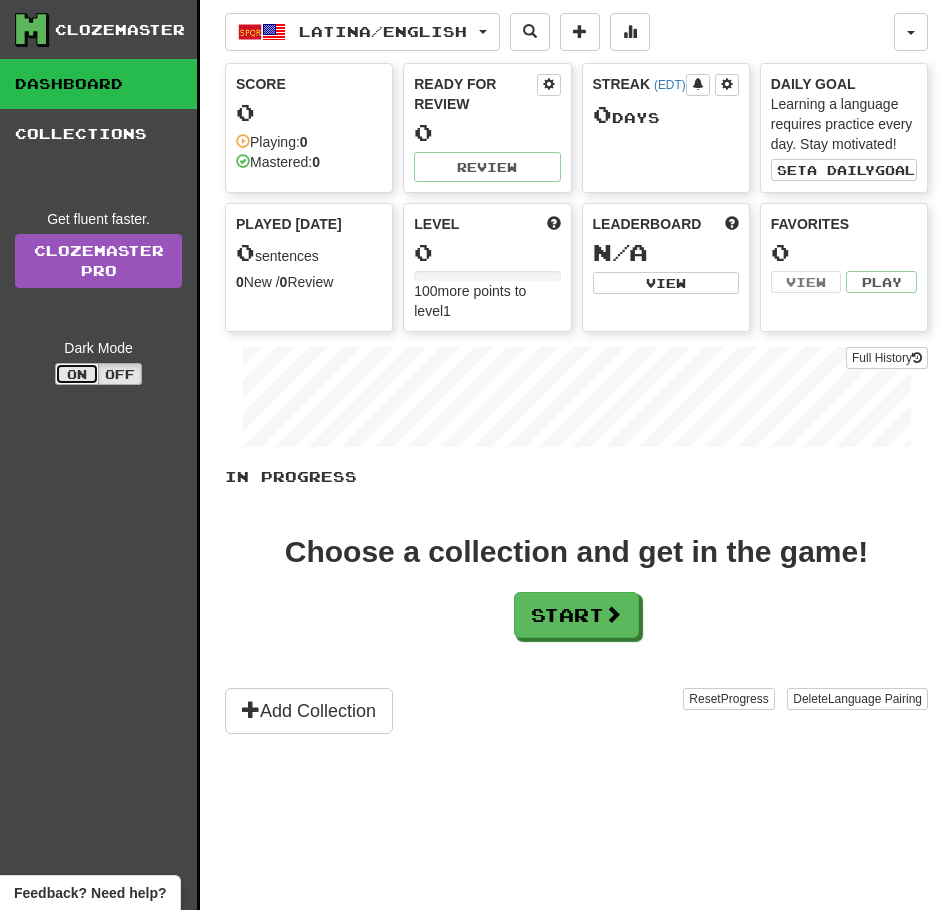 click on "On" at bounding box center [77, 374] 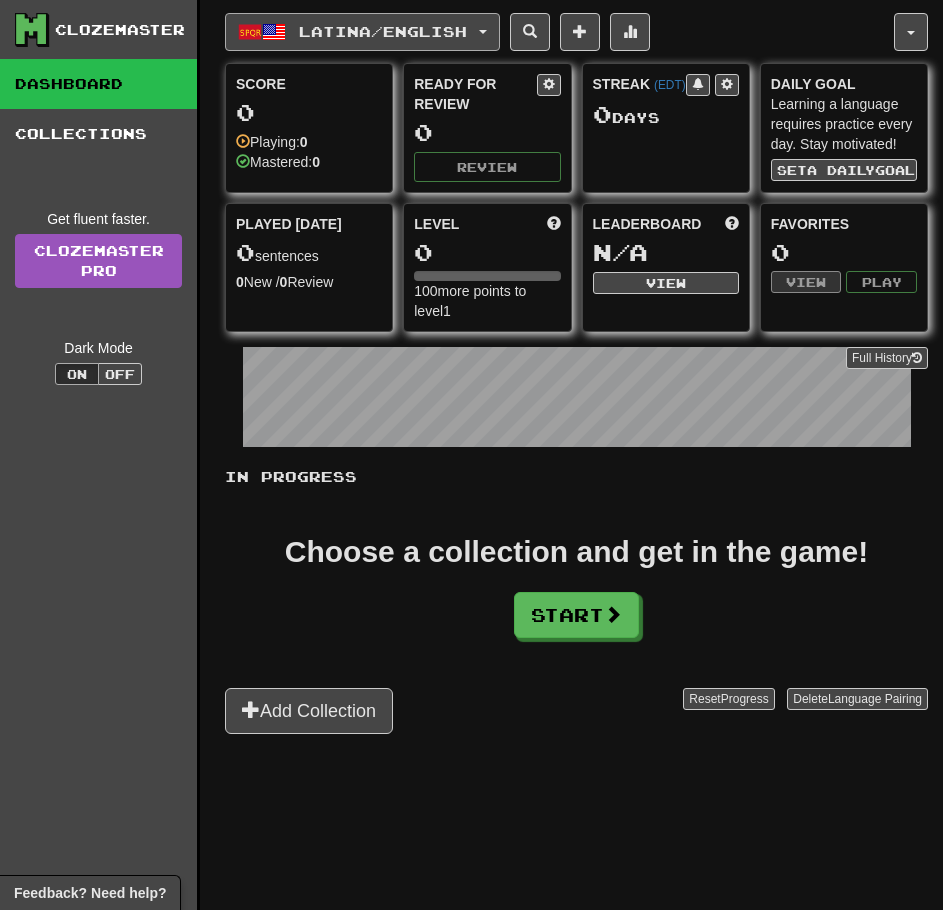 click on "Latina  /  English" at bounding box center (383, 31) 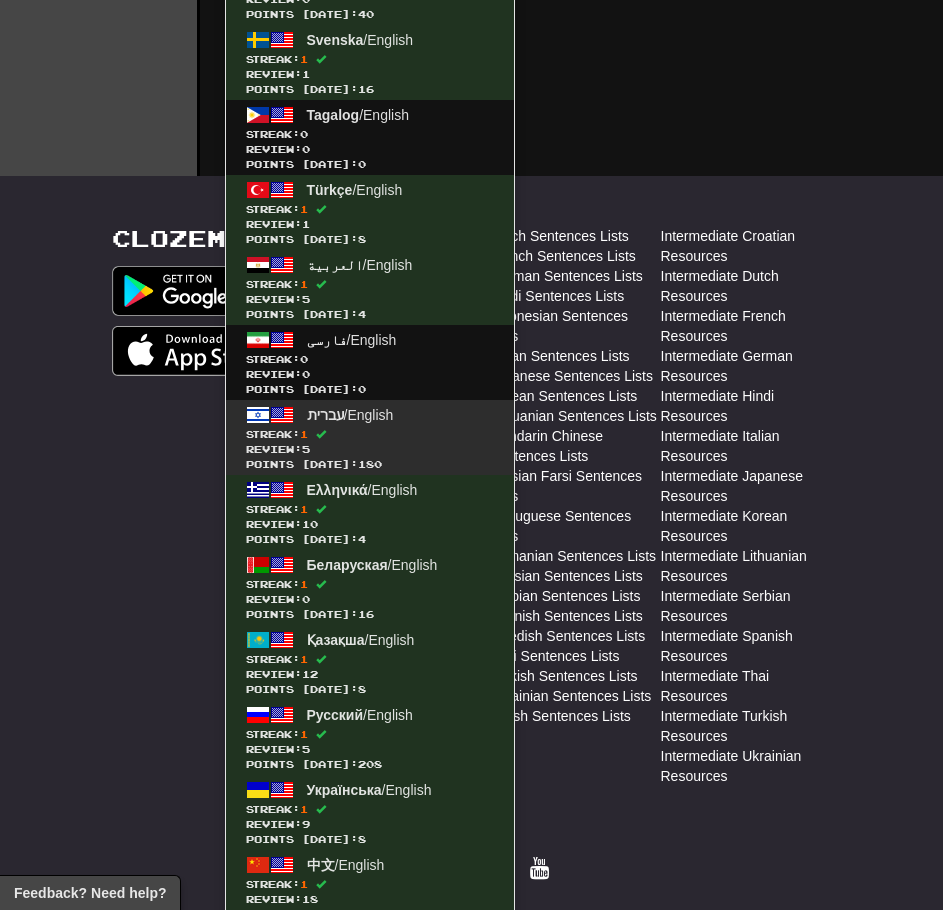 scroll, scrollTop: 928, scrollLeft: 0, axis: vertical 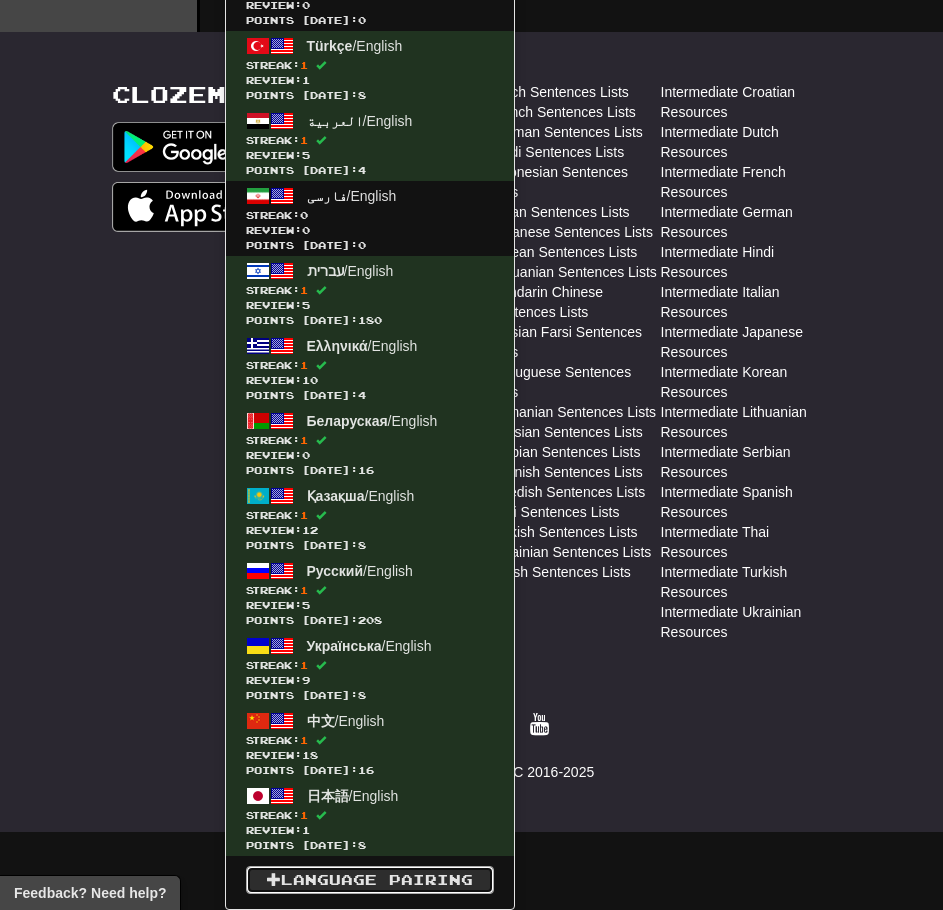 click on "Language Pairing" at bounding box center [370, 880] 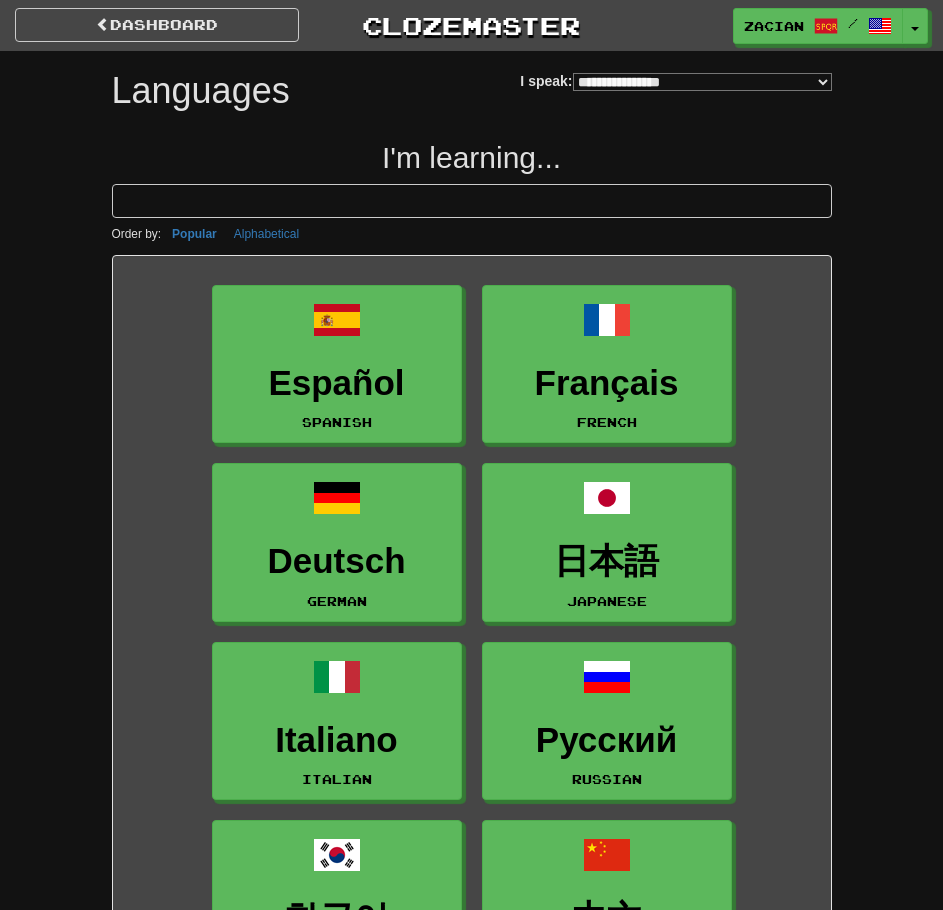 select on "*******" 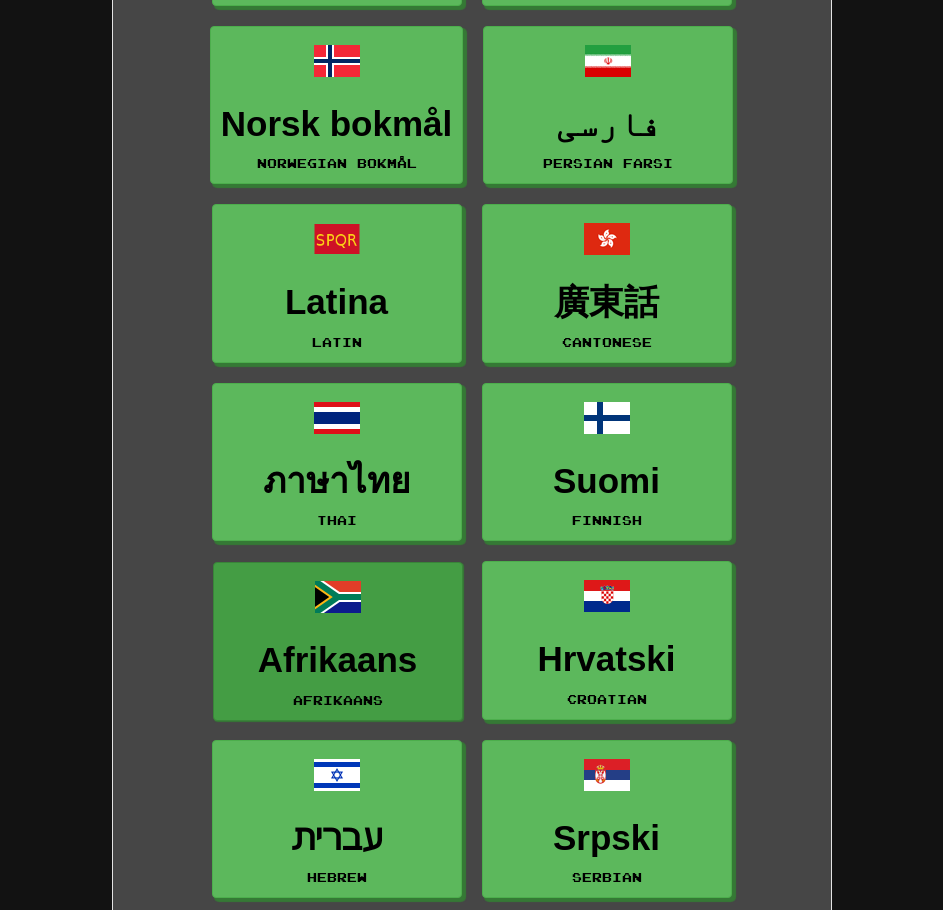scroll, scrollTop: 1500, scrollLeft: 0, axis: vertical 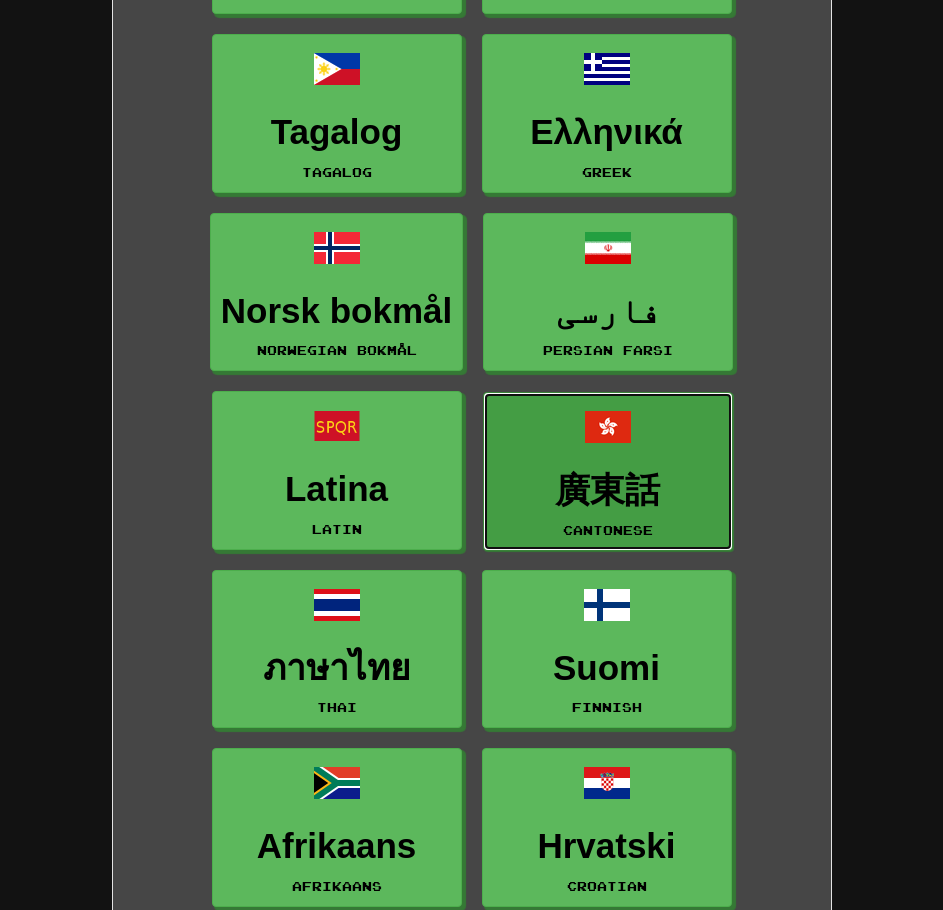 click on "廣東話 Cantonese" at bounding box center (608, 471) 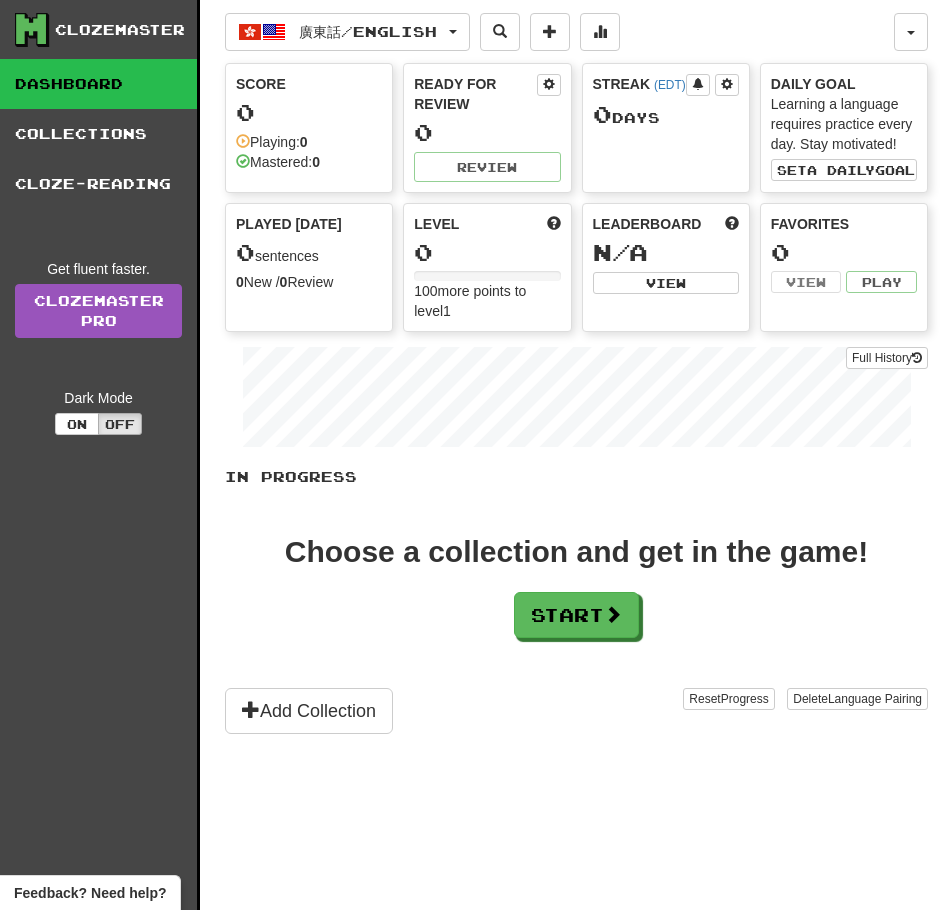 scroll, scrollTop: 0, scrollLeft: 0, axis: both 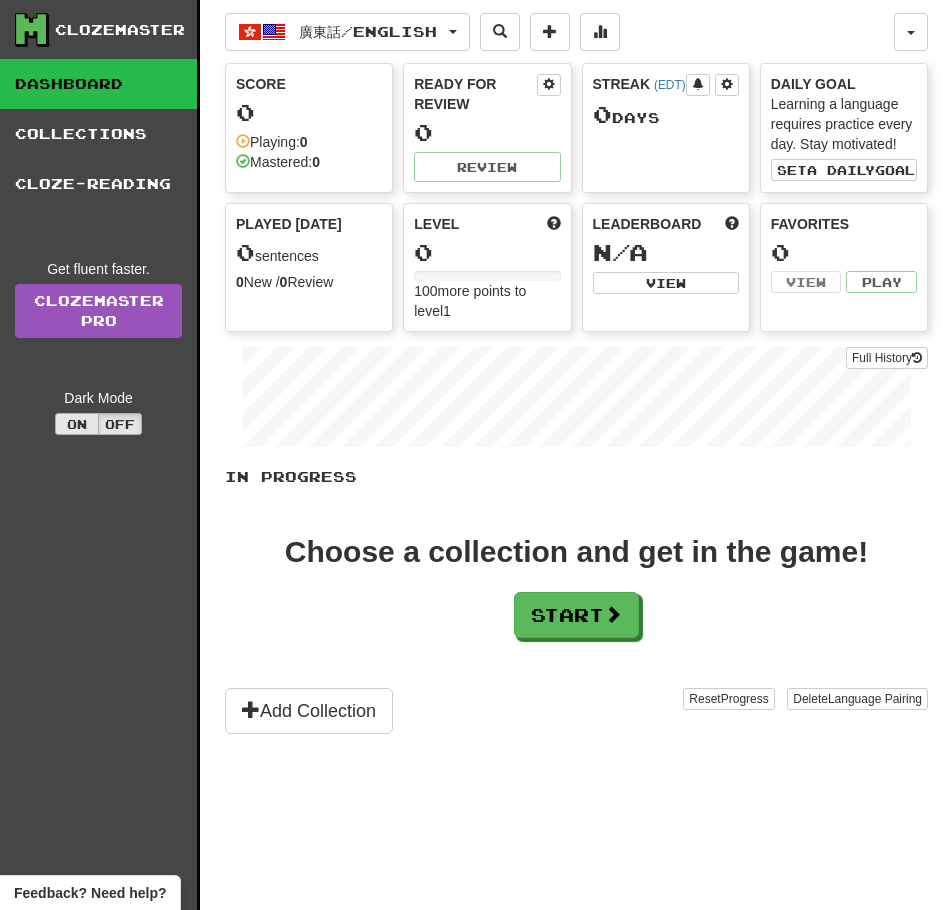 click on "Dark Mode On Off" at bounding box center (98, 411) 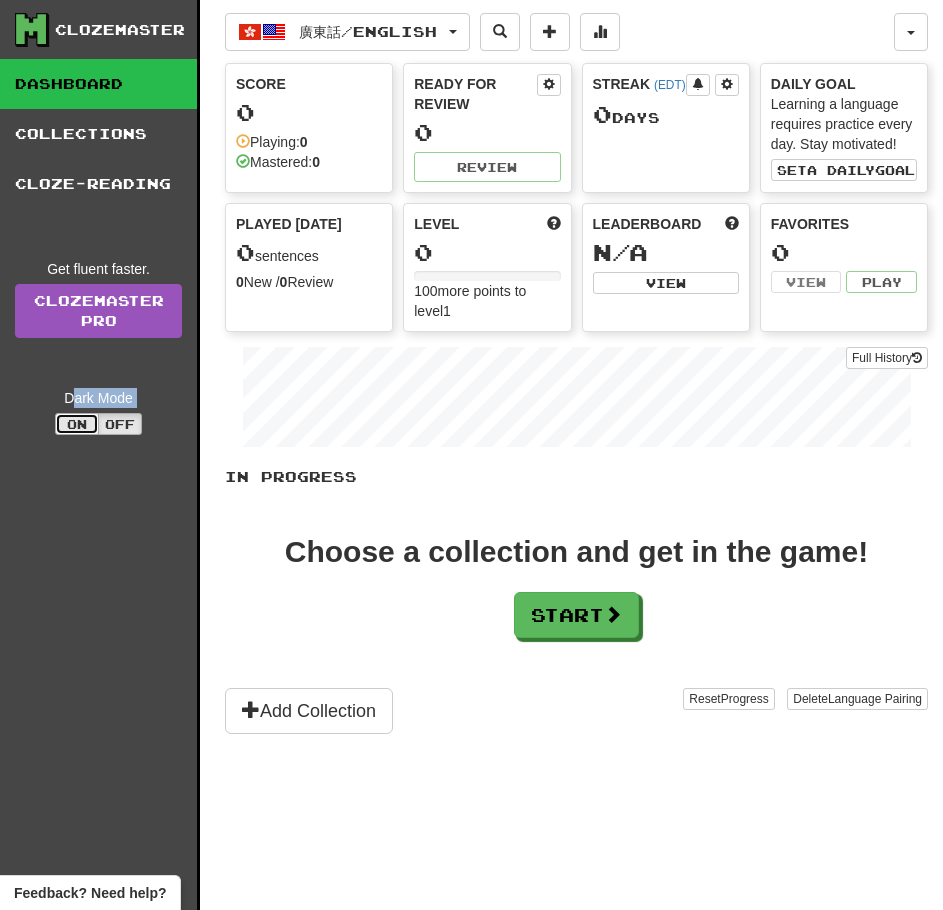 click on "On" at bounding box center [77, 424] 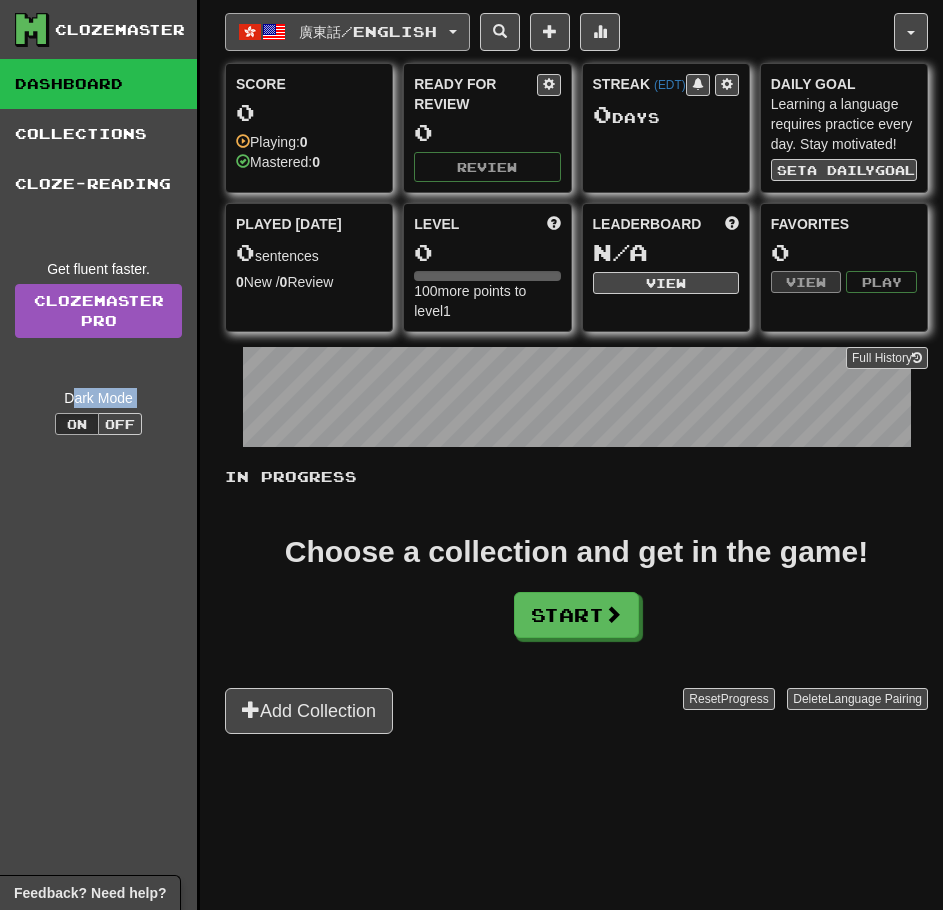 click on "廣東話  /  English" at bounding box center (347, 32) 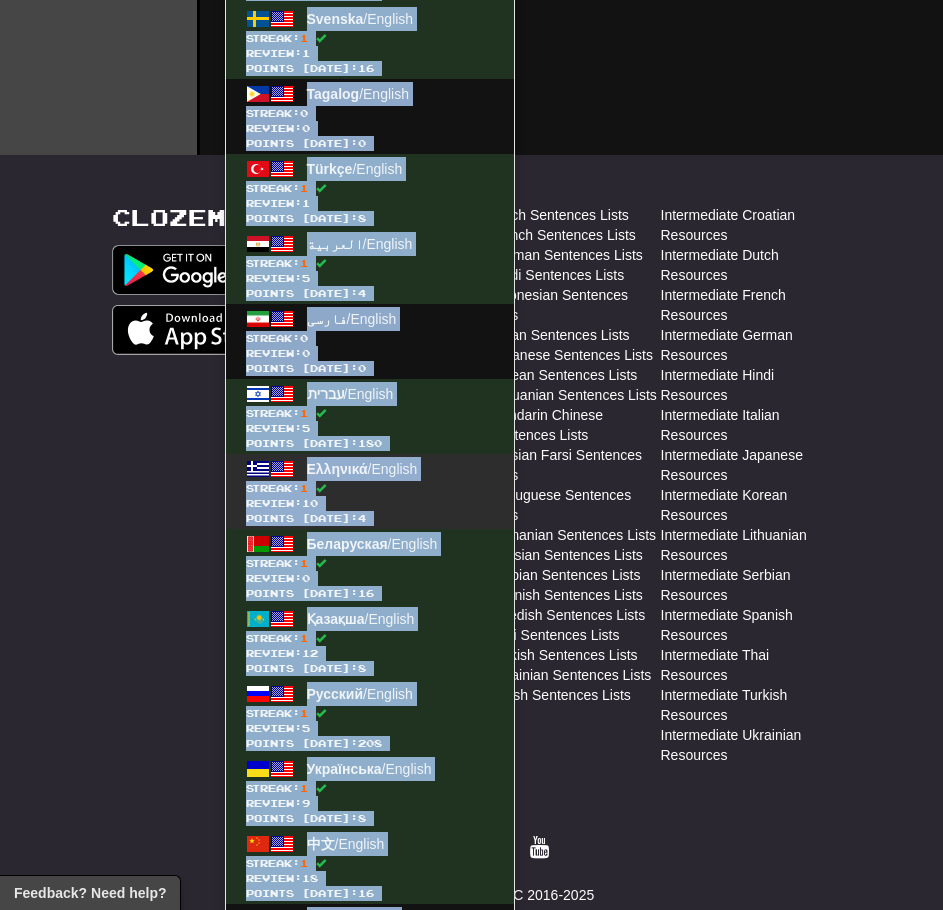 scroll, scrollTop: 1003, scrollLeft: 0, axis: vertical 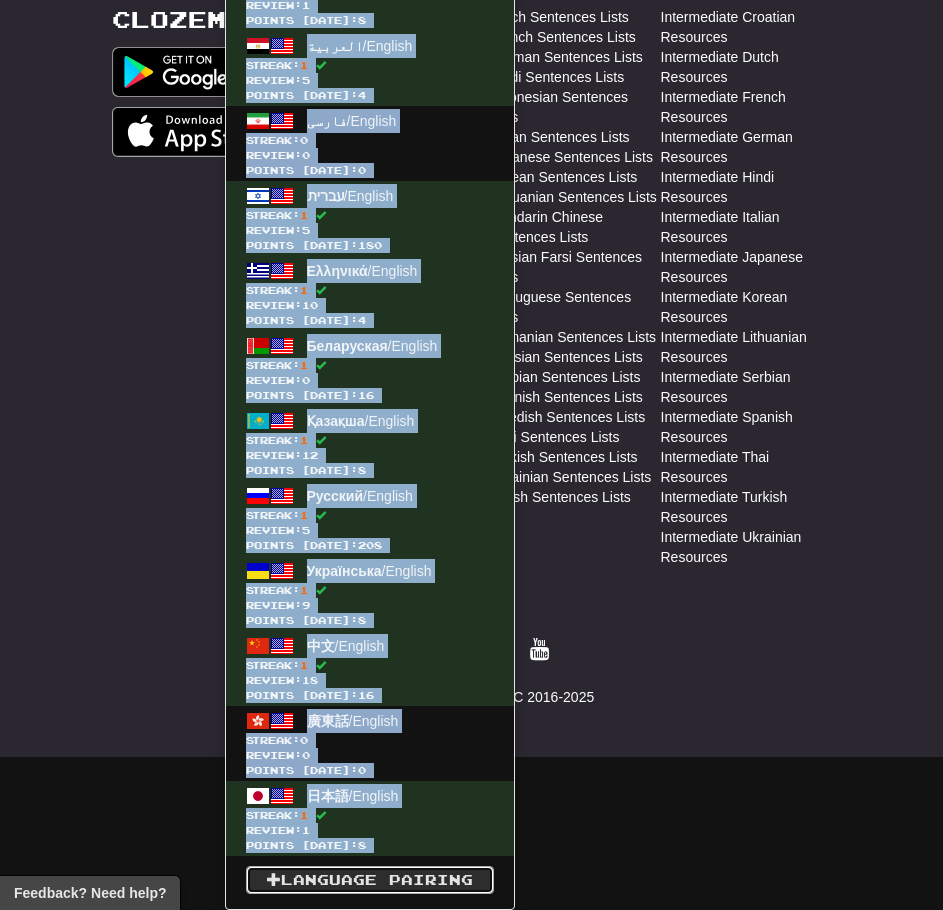 click on "Language Pairing" at bounding box center [370, 880] 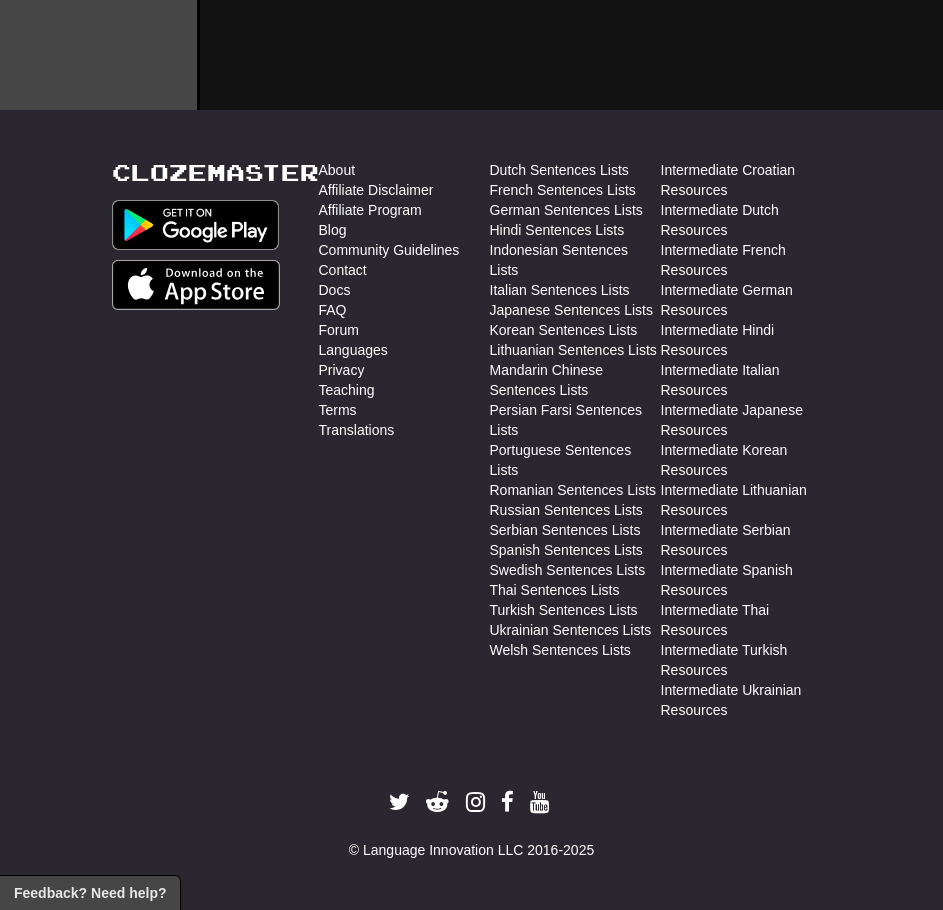 scroll, scrollTop: 850, scrollLeft: 0, axis: vertical 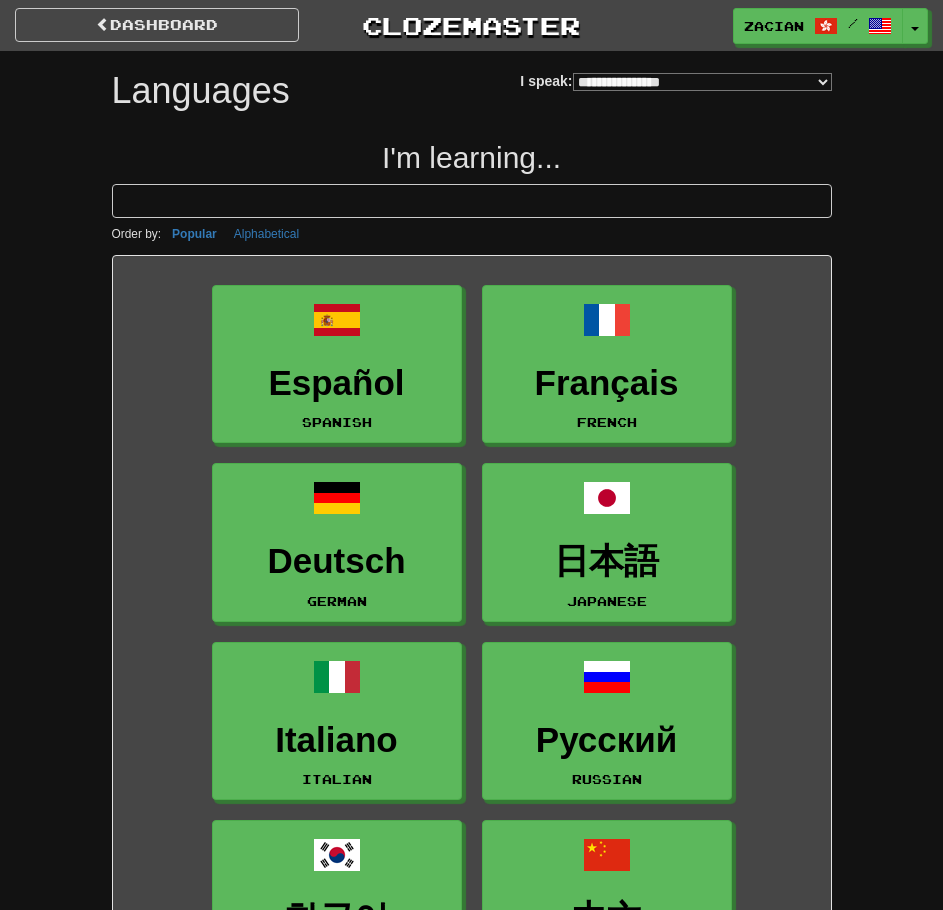 select on "*******" 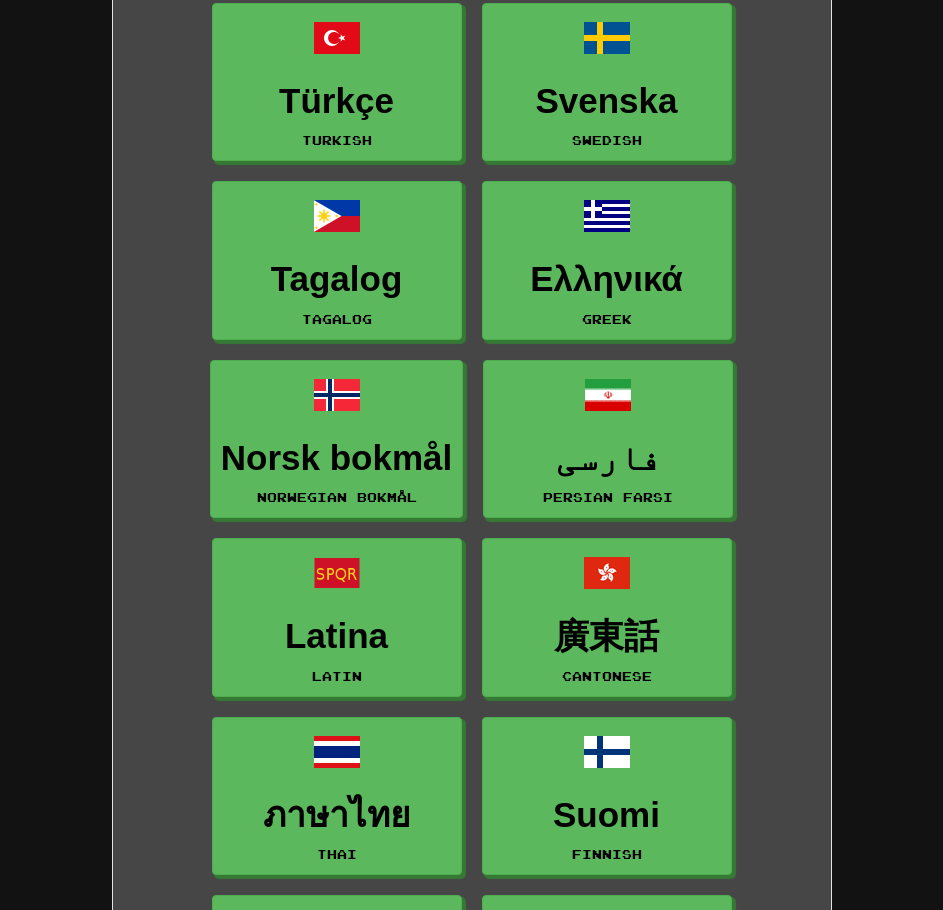 scroll, scrollTop: 1600, scrollLeft: 0, axis: vertical 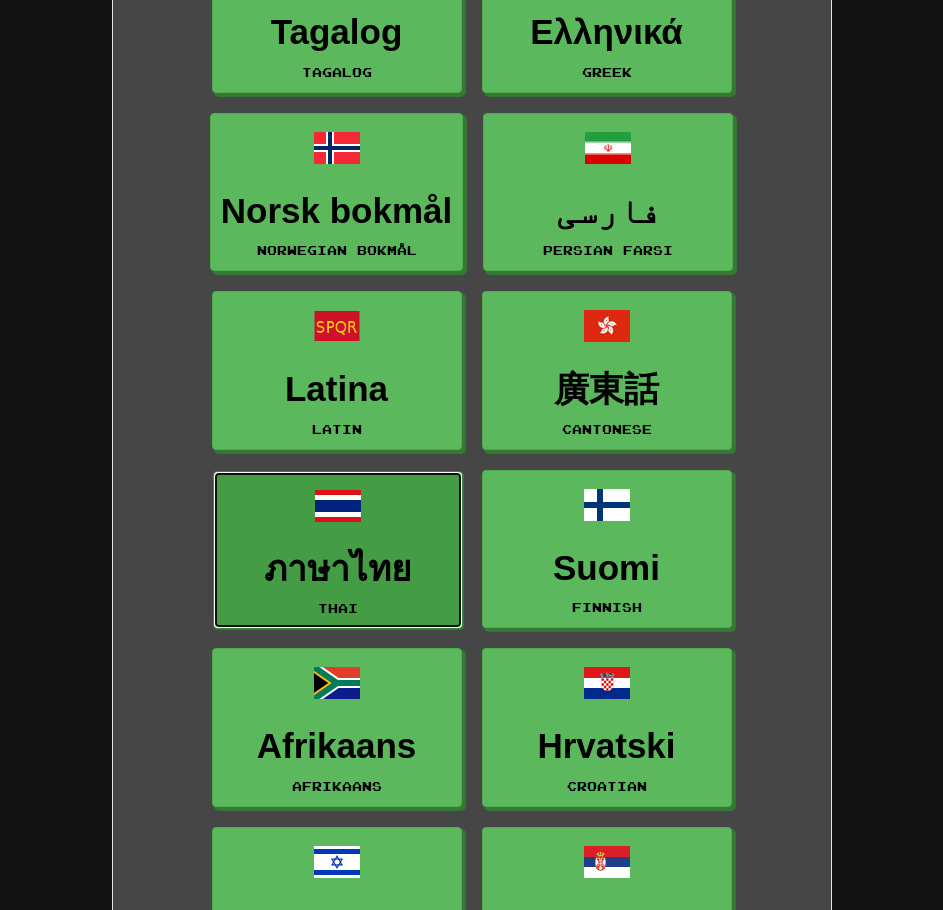 click on "ภาษาไทย" at bounding box center [338, 569] 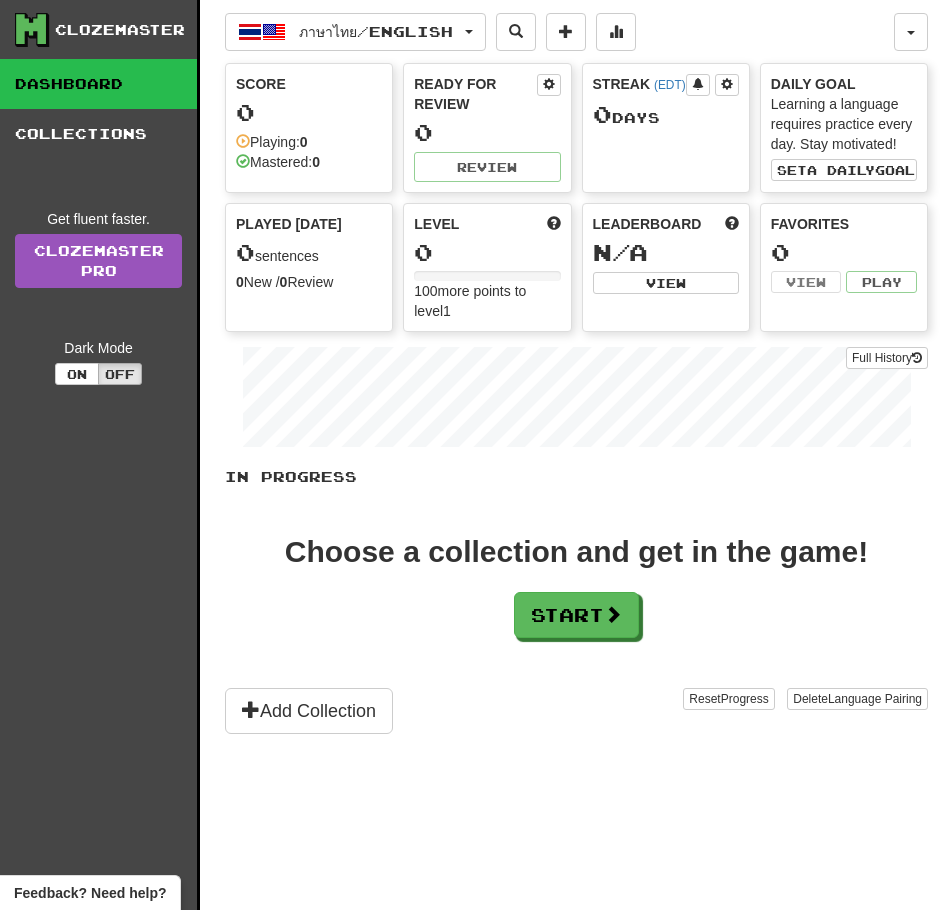 scroll, scrollTop: 0, scrollLeft: 0, axis: both 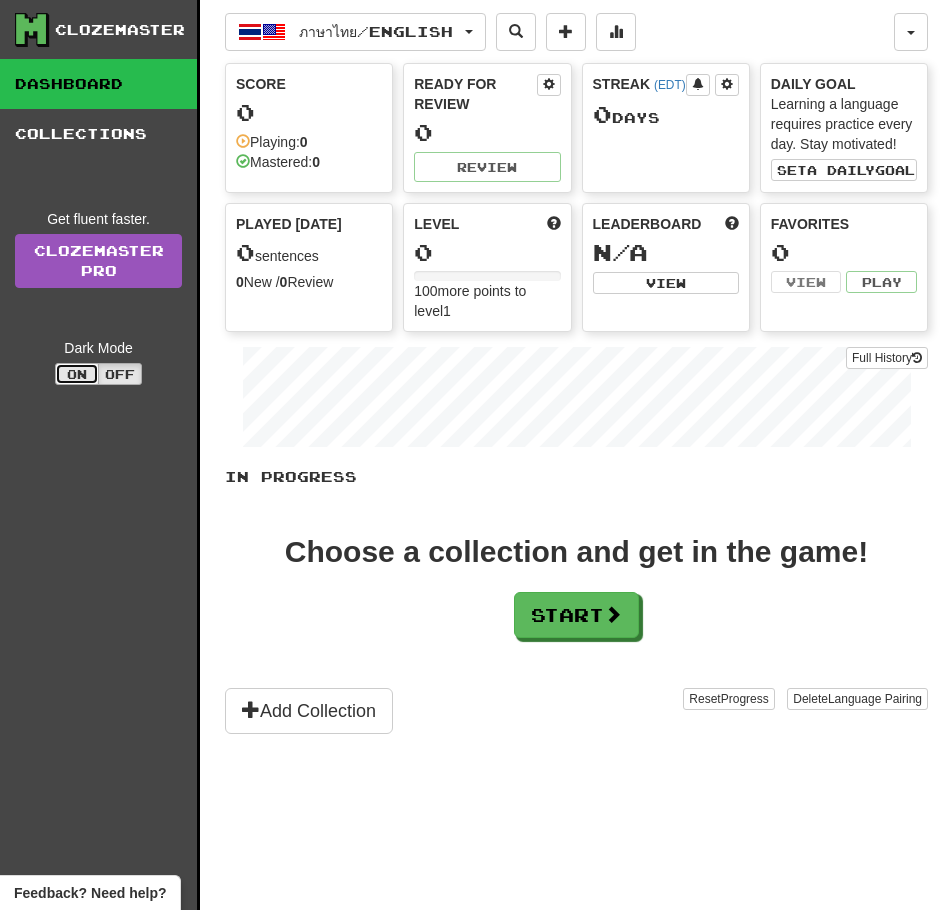 click on "On" at bounding box center [77, 374] 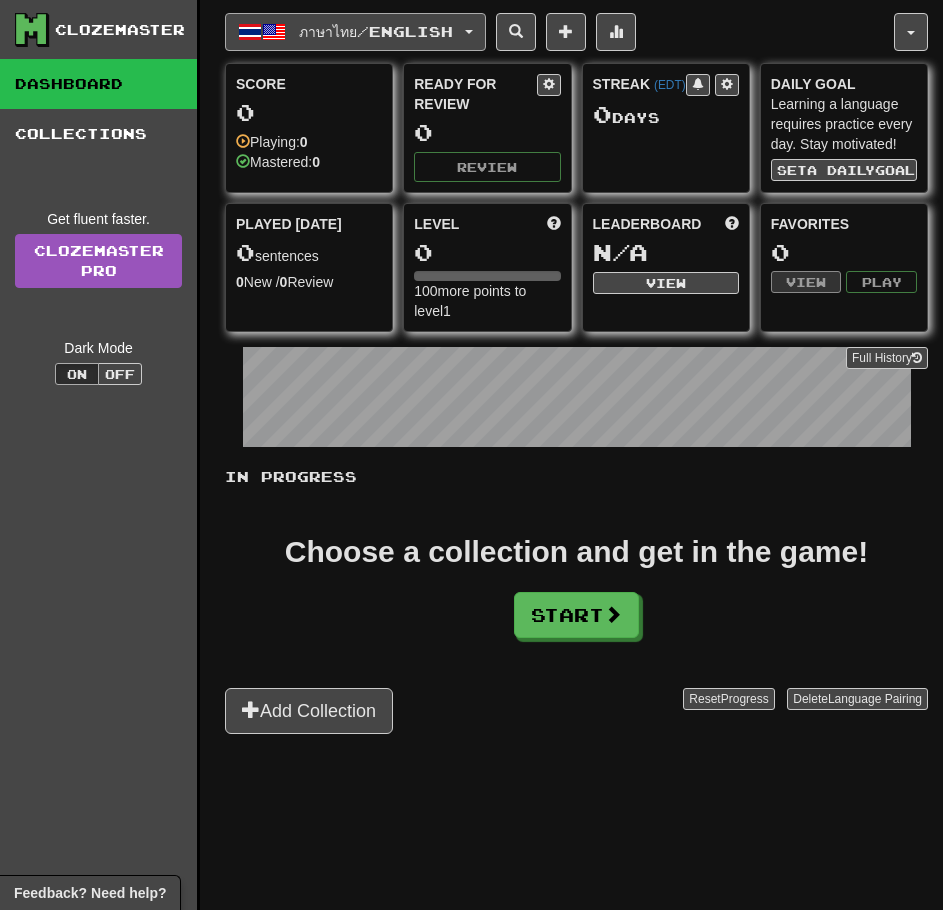 click on "ภาษาไทย  /  English" at bounding box center (376, 31) 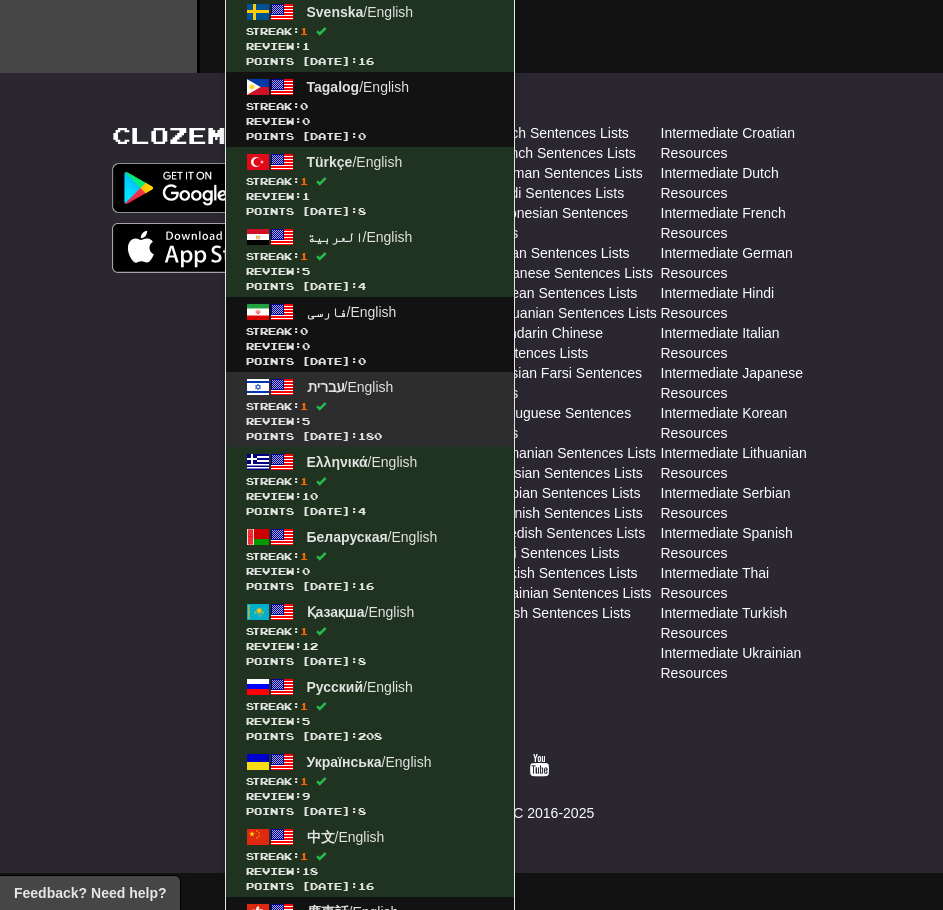 scroll, scrollTop: 1078, scrollLeft: 0, axis: vertical 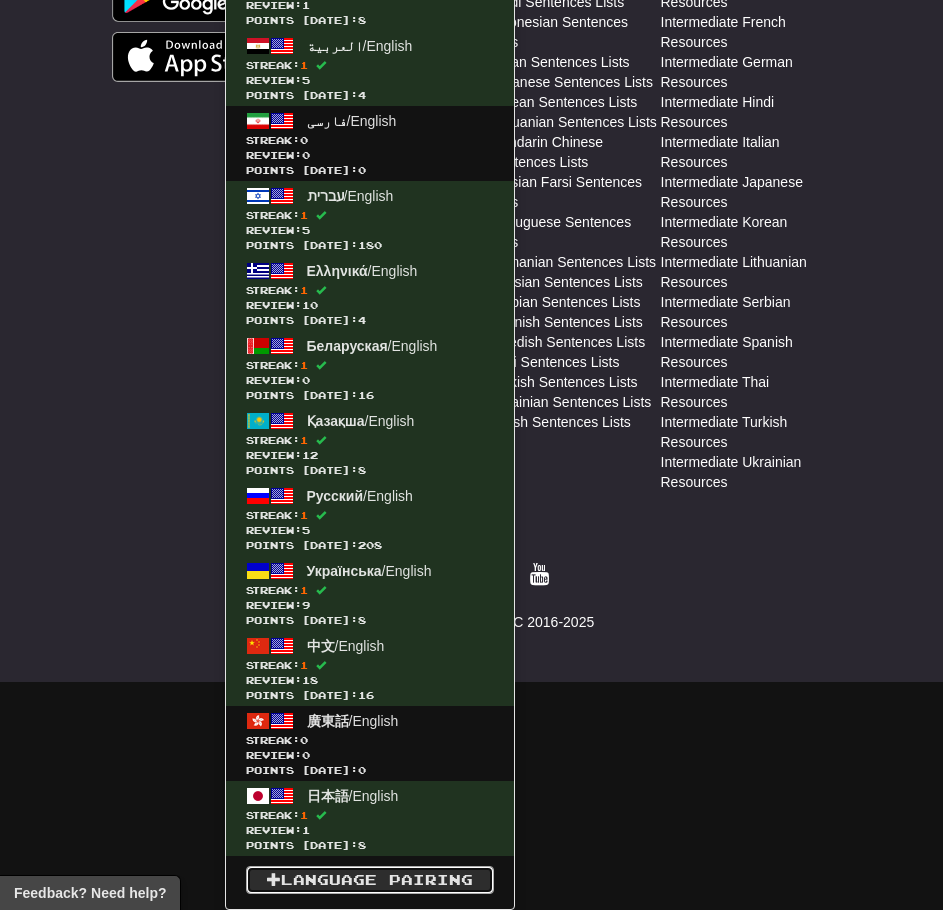 click on "Language Pairing" at bounding box center [370, 880] 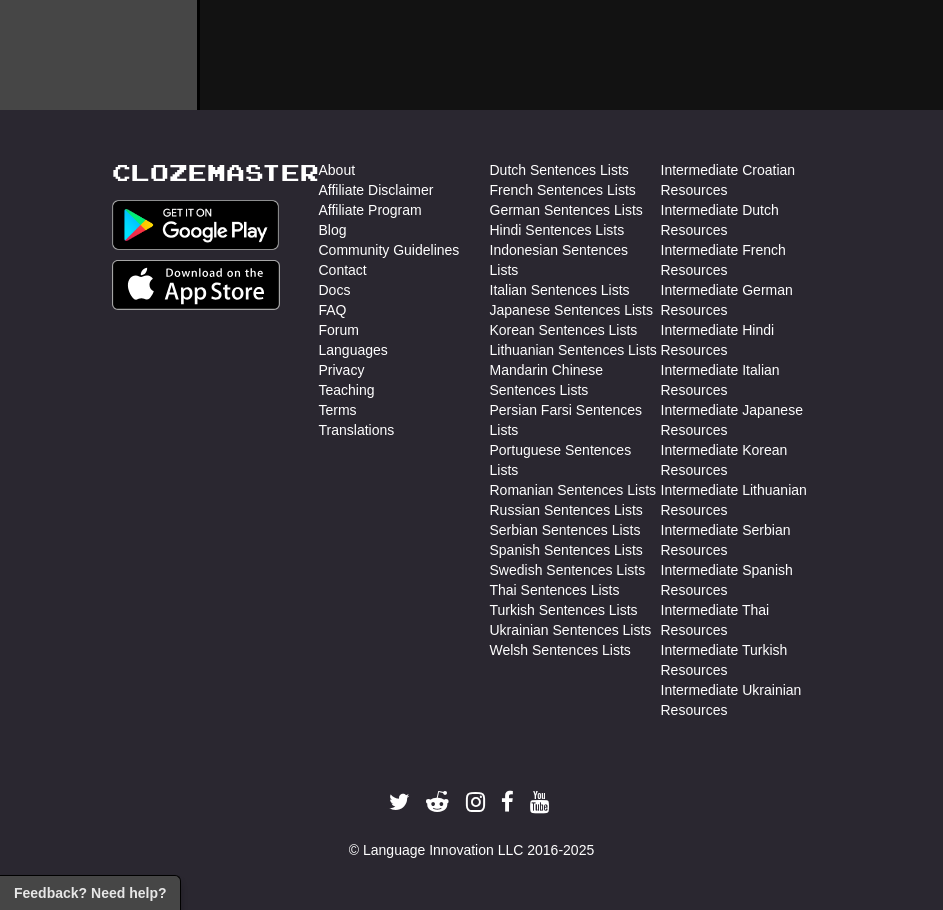 scroll, scrollTop: 850, scrollLeft: 0, axis: vertical 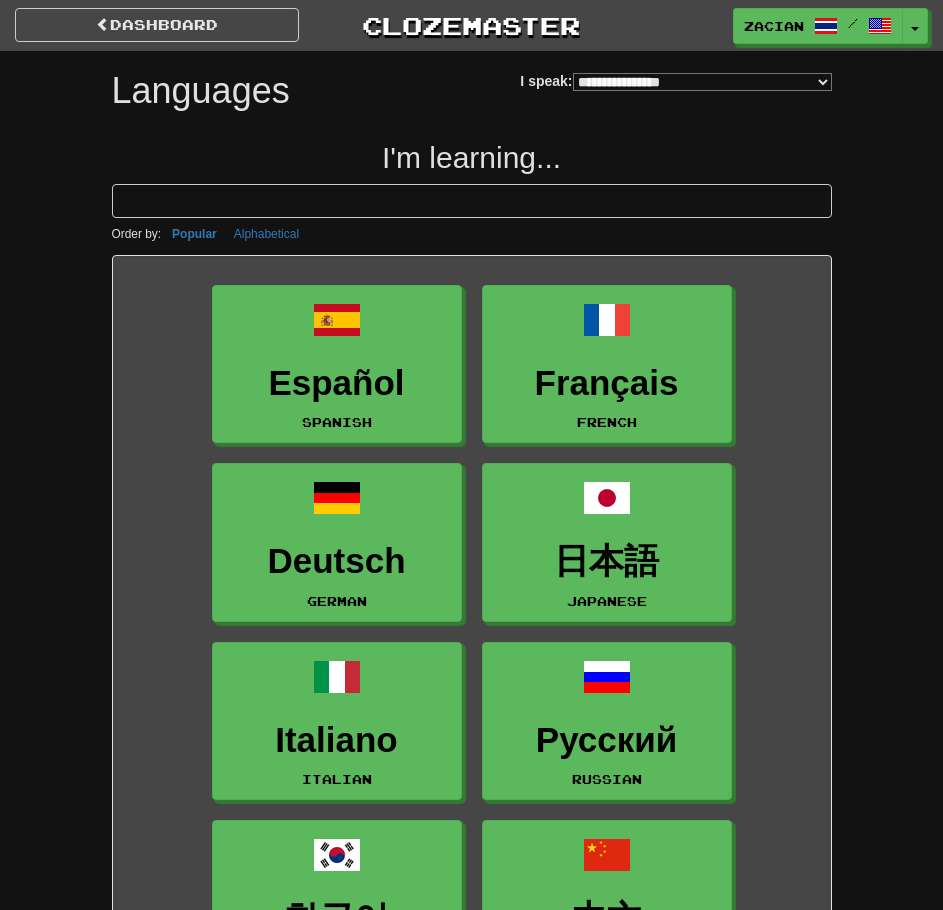 select on "*******" 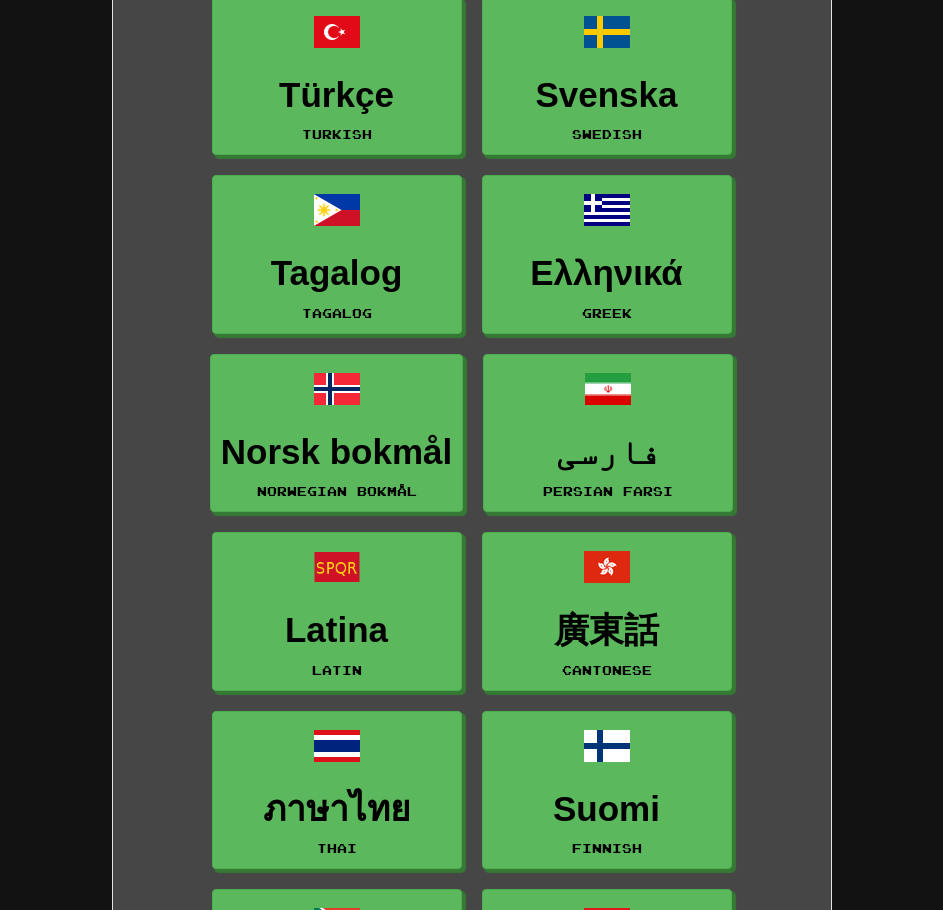 scroll, scrollTop: 1700, scrollLeft: 0, axis: vertical 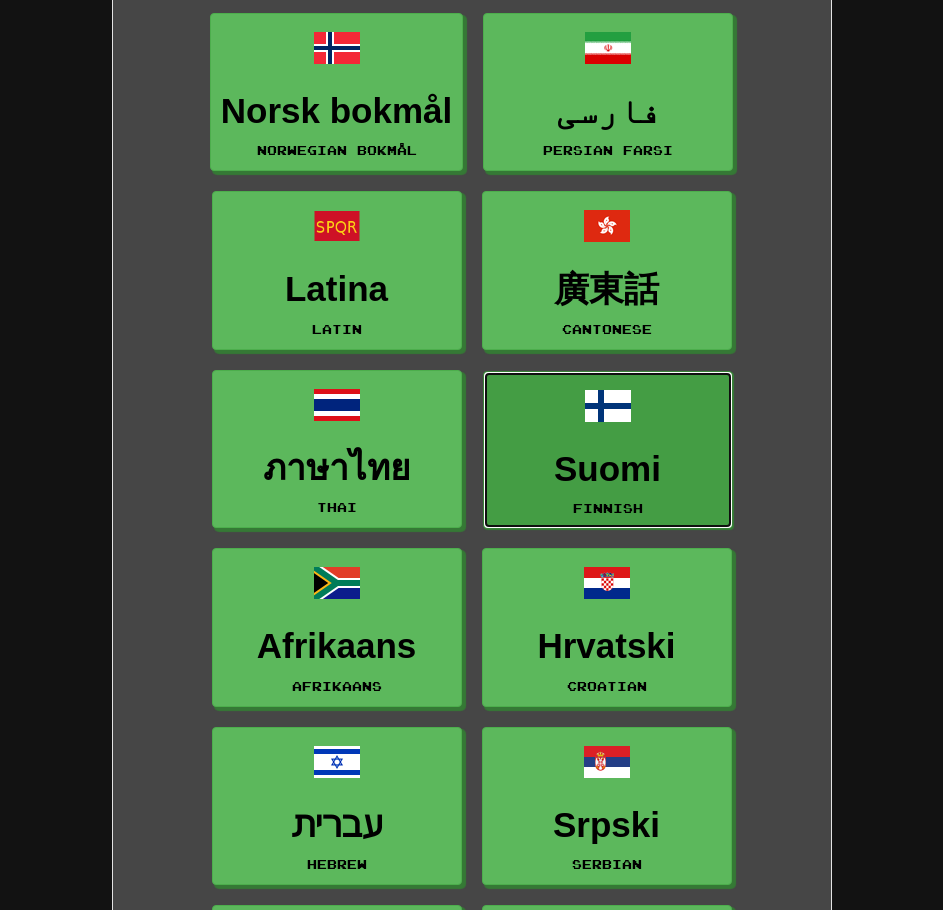 click on "Suomi" at bounding box center (608, 469) 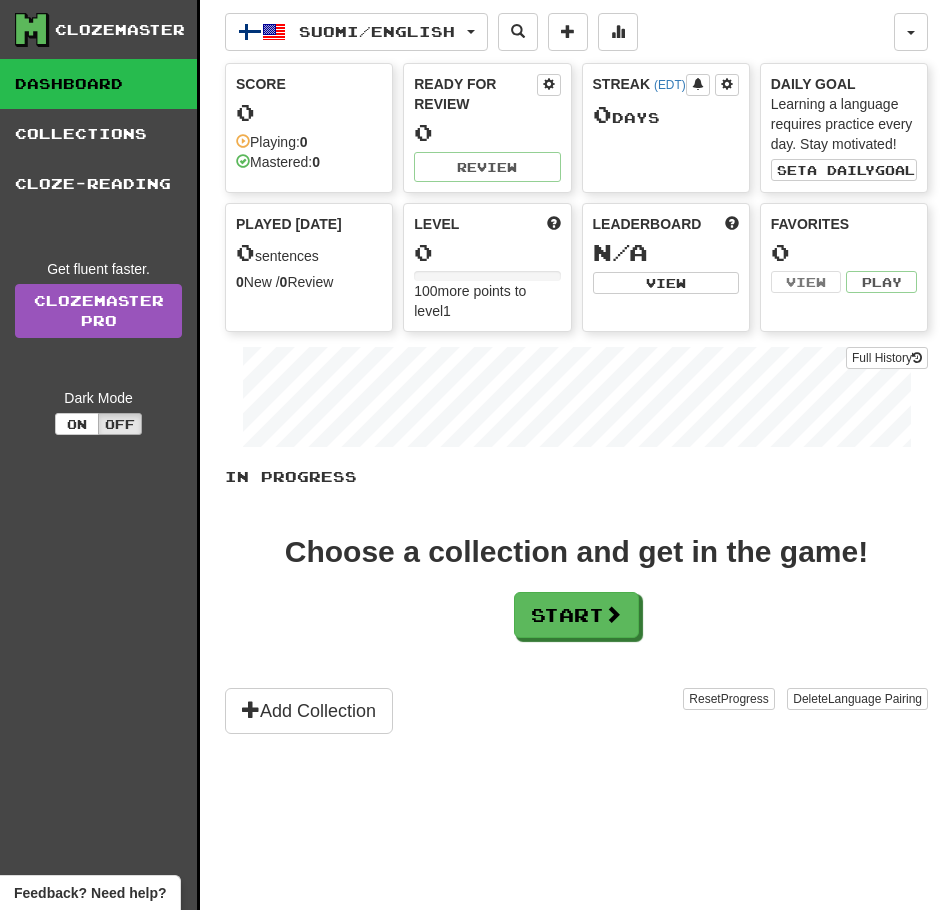 scroll, scrollTop: 0, scrollLeft: 0, axis: both 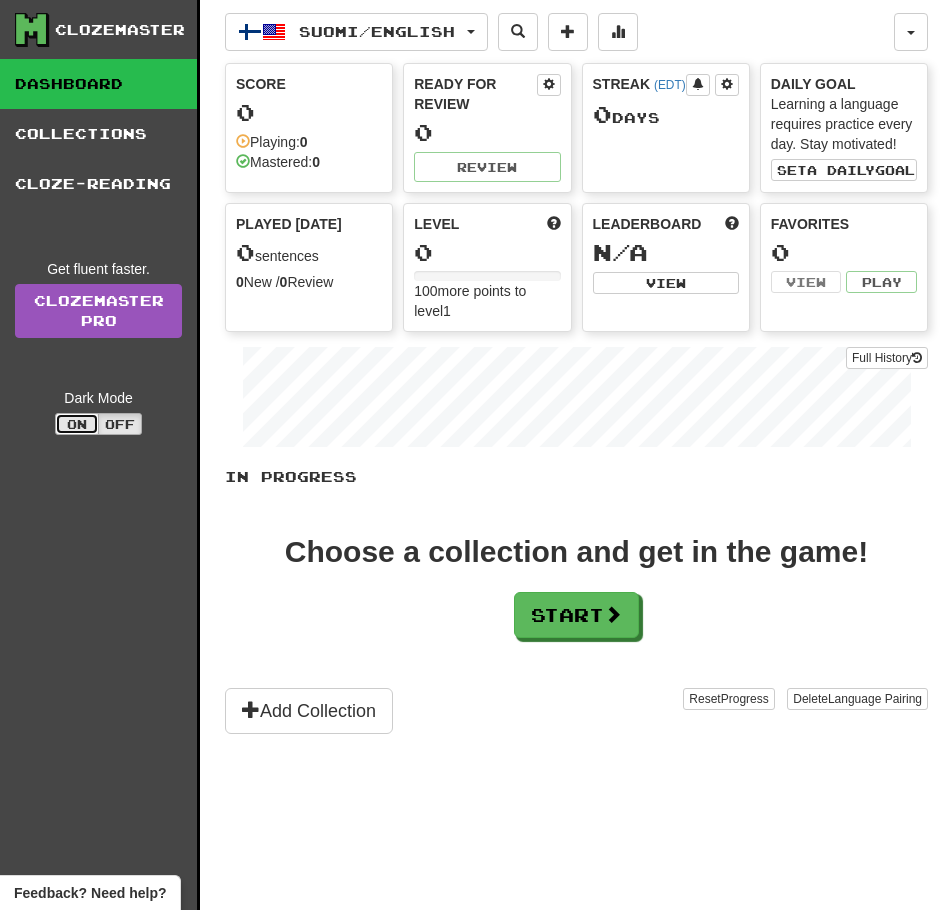 click on "On" at bounding box center [77, 424] 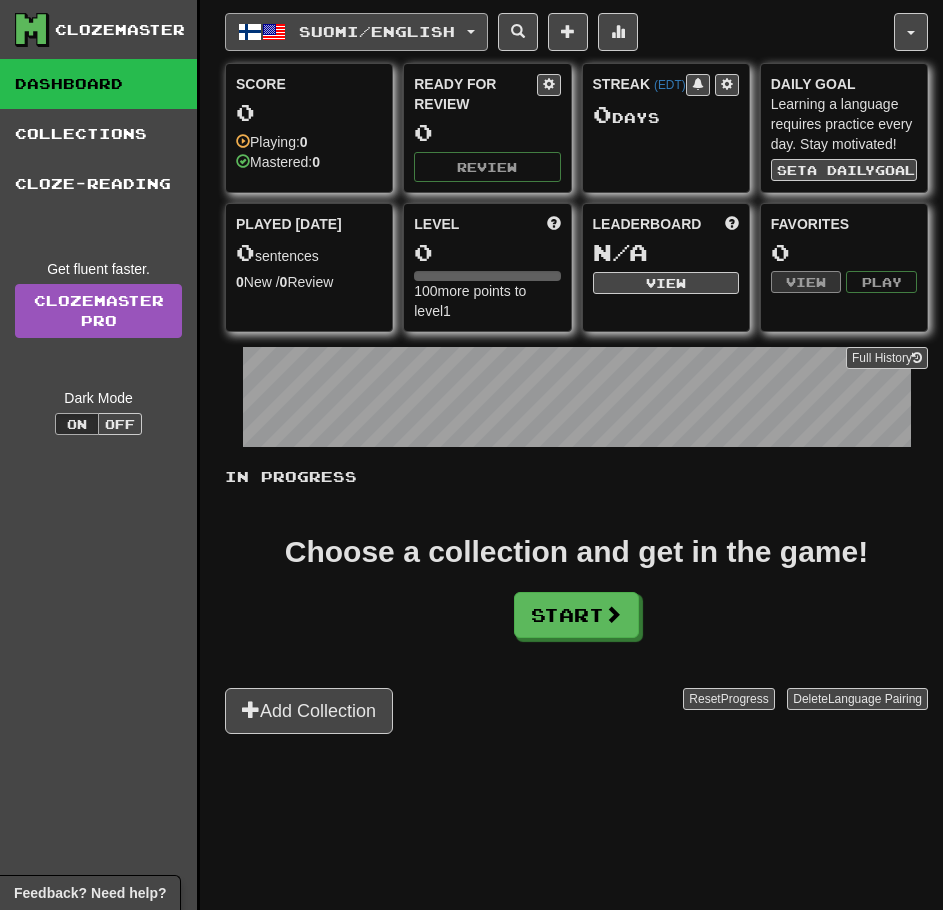 click on "Suomi  /  English" at bounding box center (377, 31) 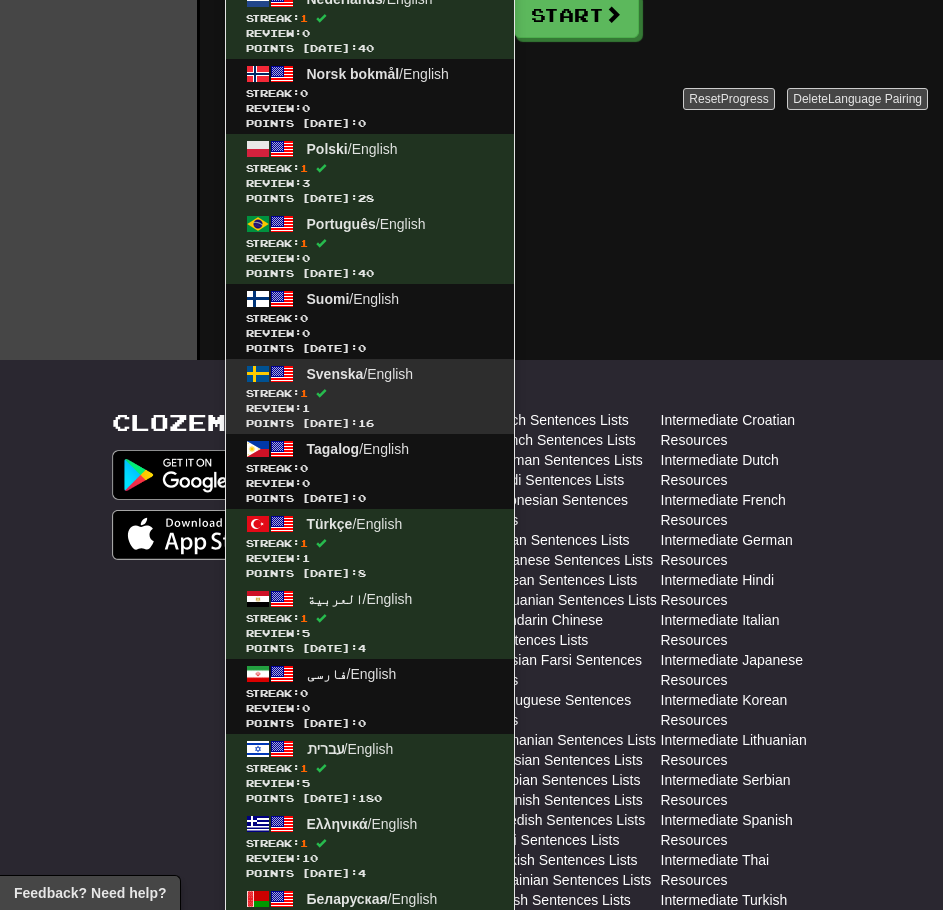 scroll, scrollTop: 1153, scrollLeft: 0, axis: vertical 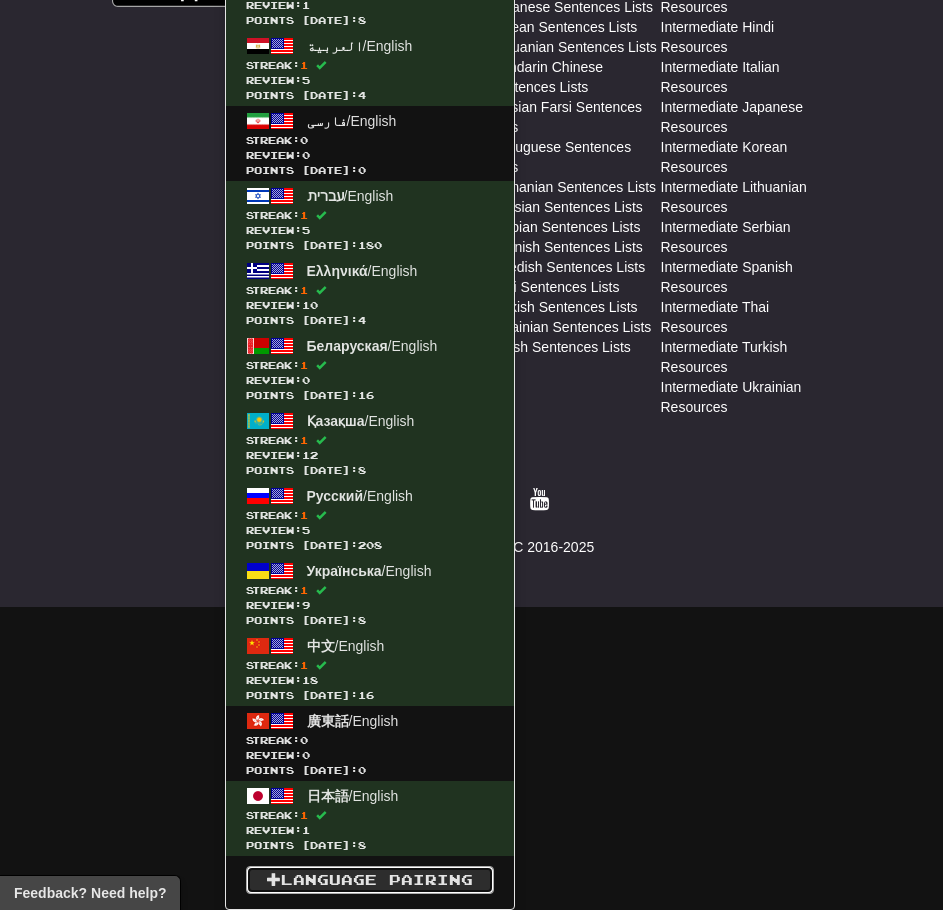 click on "Language Pairing" at bounding box center [370, 880] 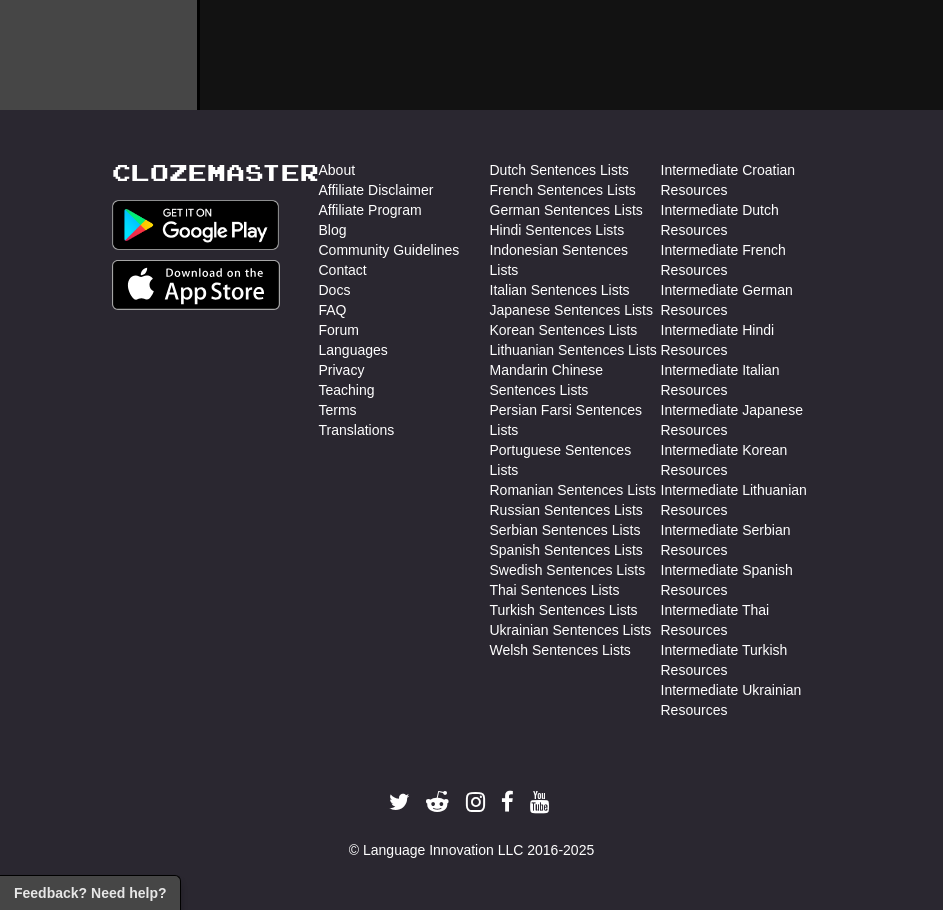 scroll, scrollTop: 850, scrollLeft: 0, axis: vertical 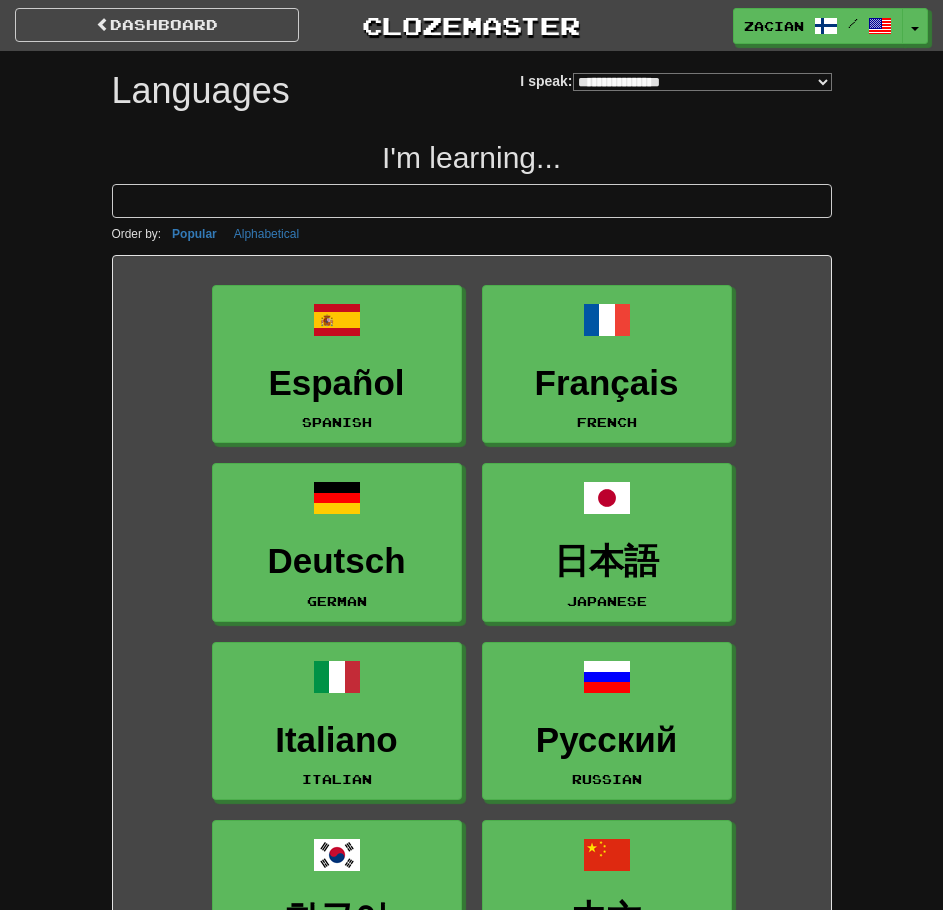 select on "*******" 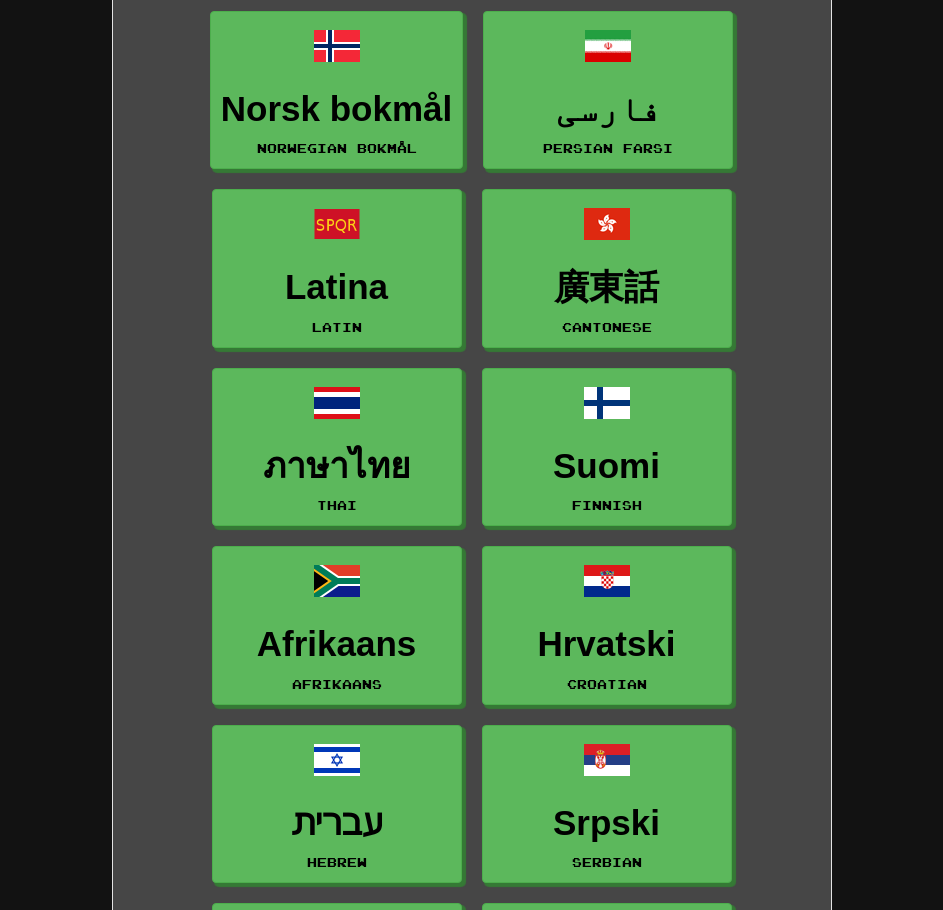 scroll, scrollTop: 1800, scrollLeft: 0, axis: vertical 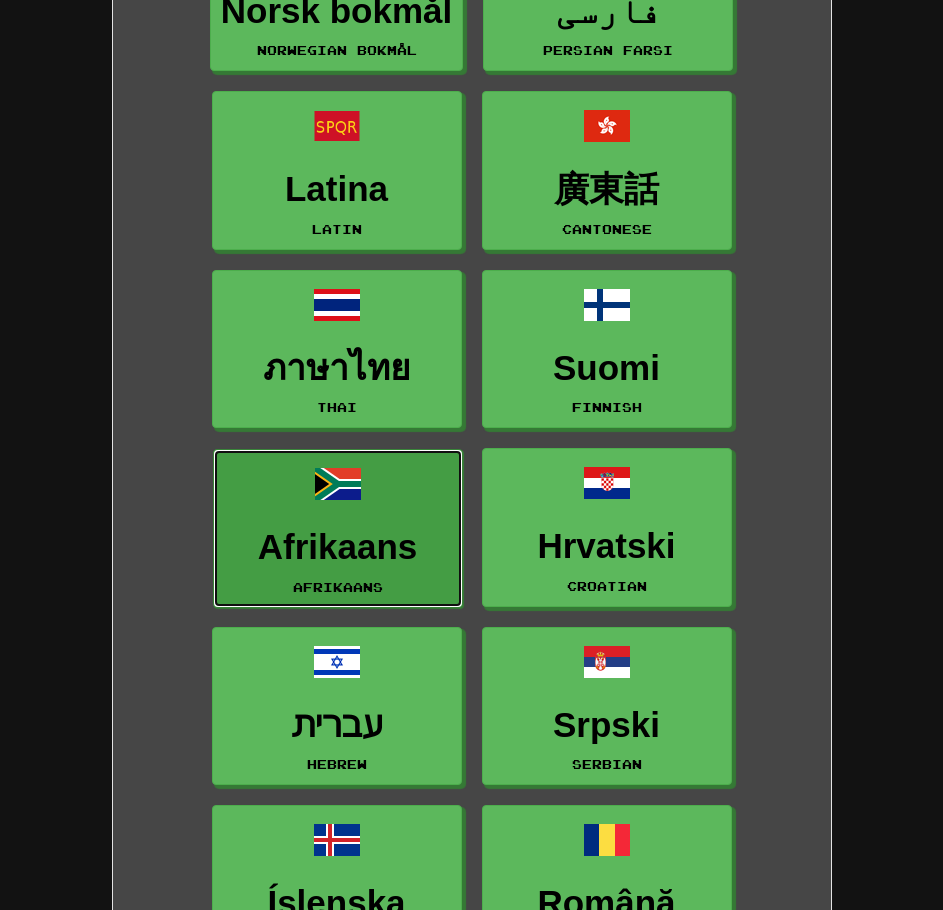 click on "Afrikaans" at bounding box center (338, 547) 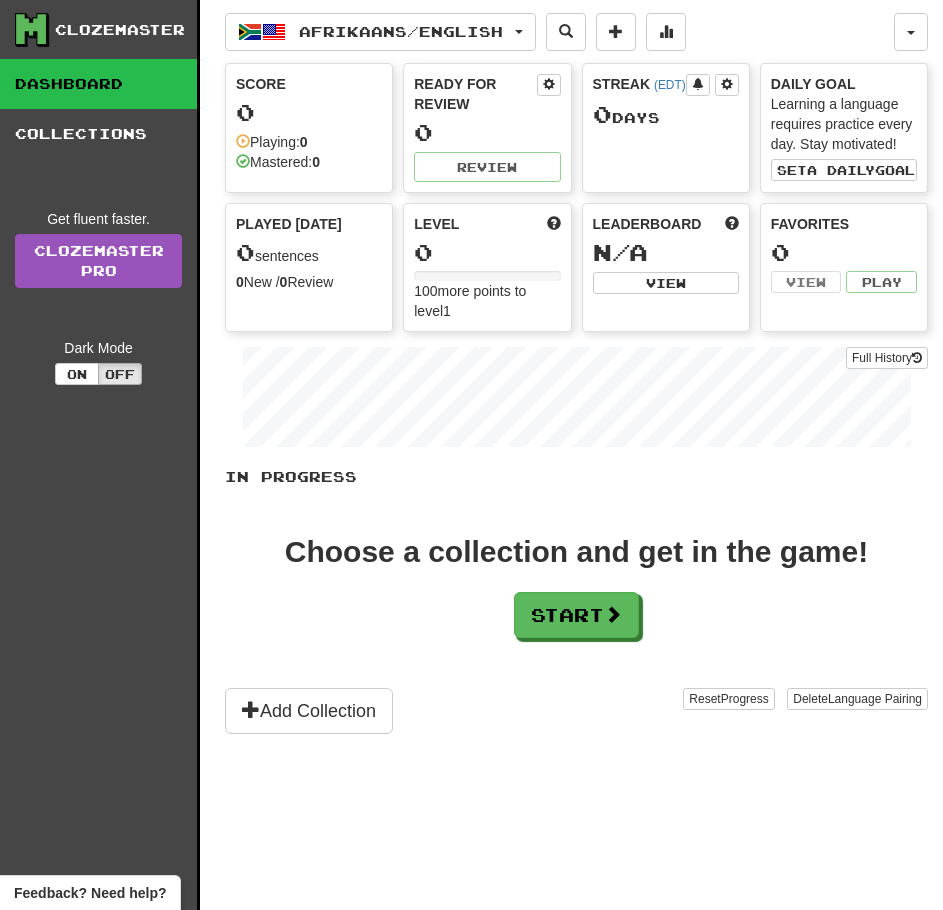 scroll, scrollTop: 0, scrollLeft: 0, axis: both 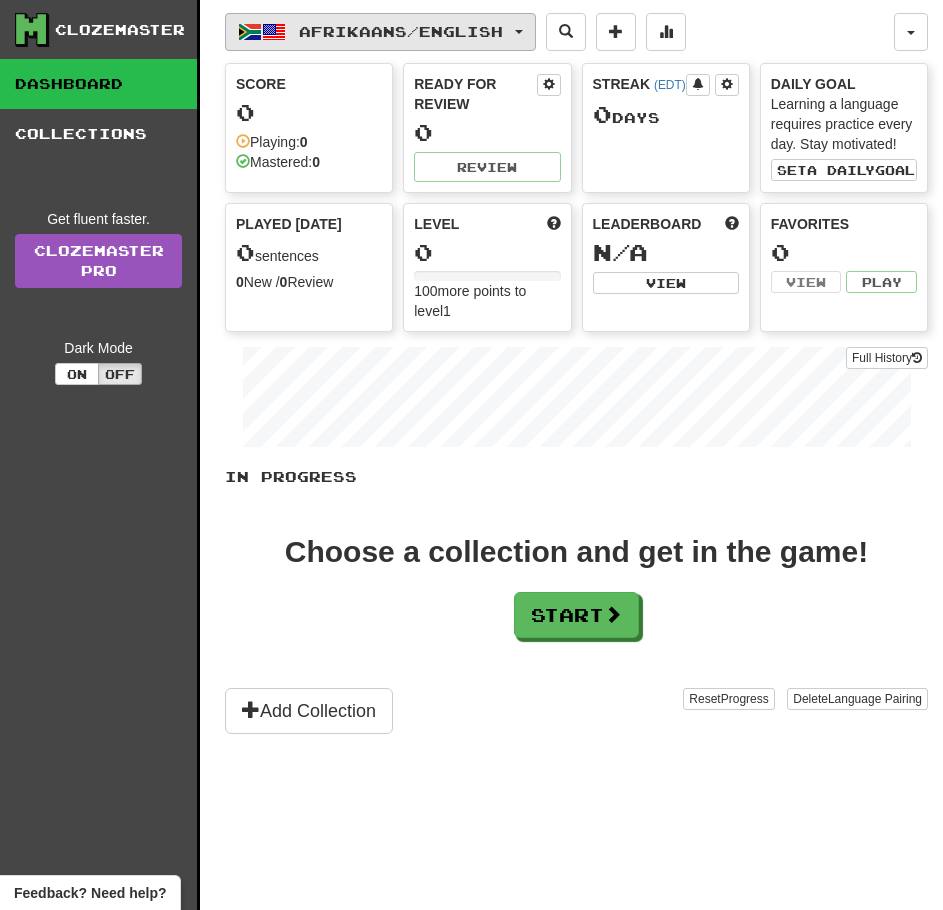click on "Afrikaans  /  English" at bounding box center (380, 32) 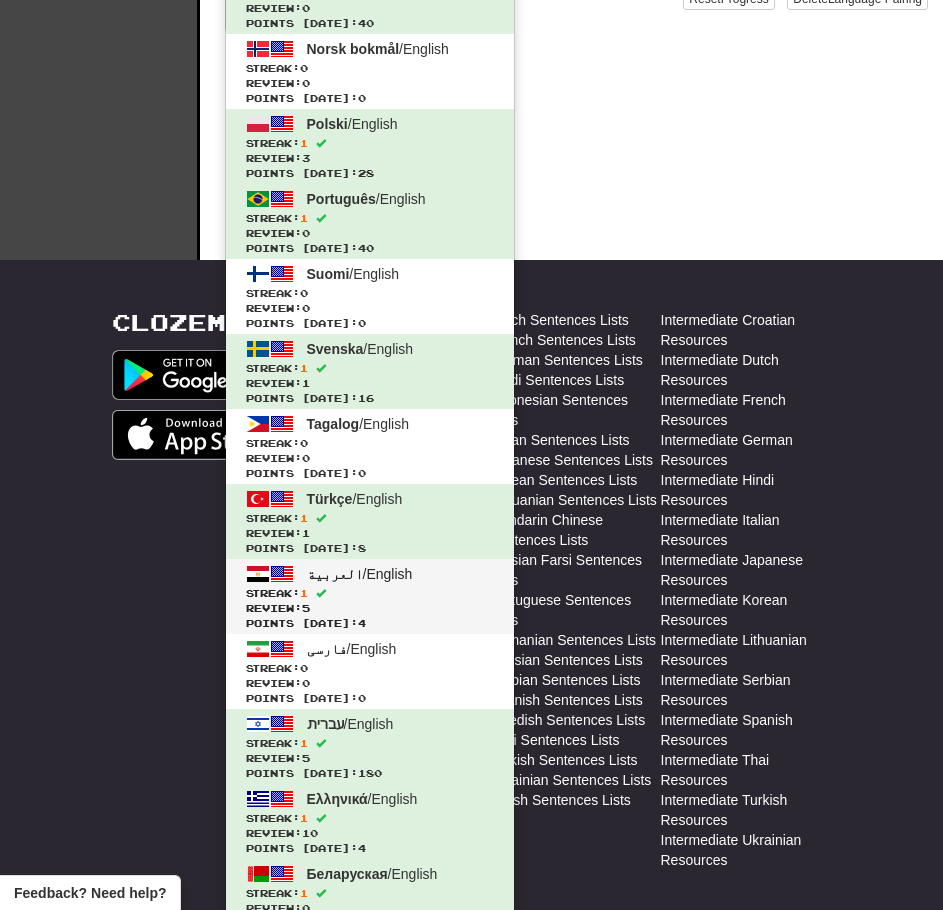 scroll, scrollTop: 1228, scrollLeft: 0, axis: vertical 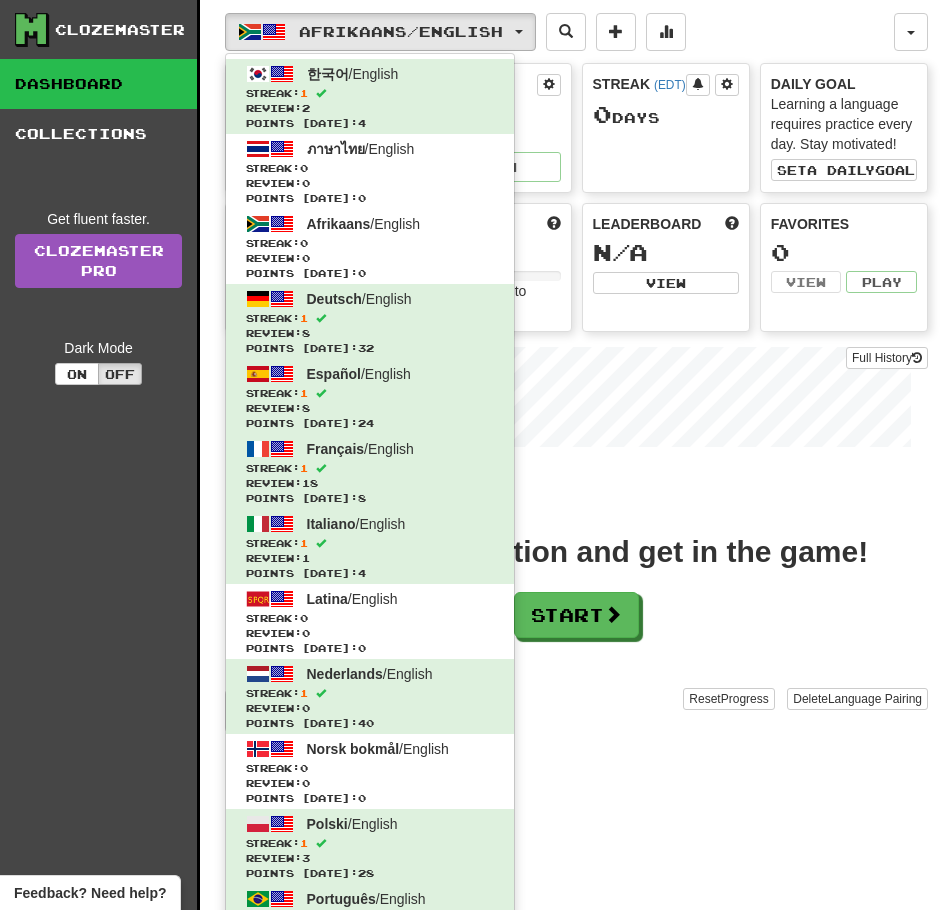 drag, startPoint x: 87, startPoint y: 753, endPoint x: 134, endPoint y: 341, distance: 414.67215 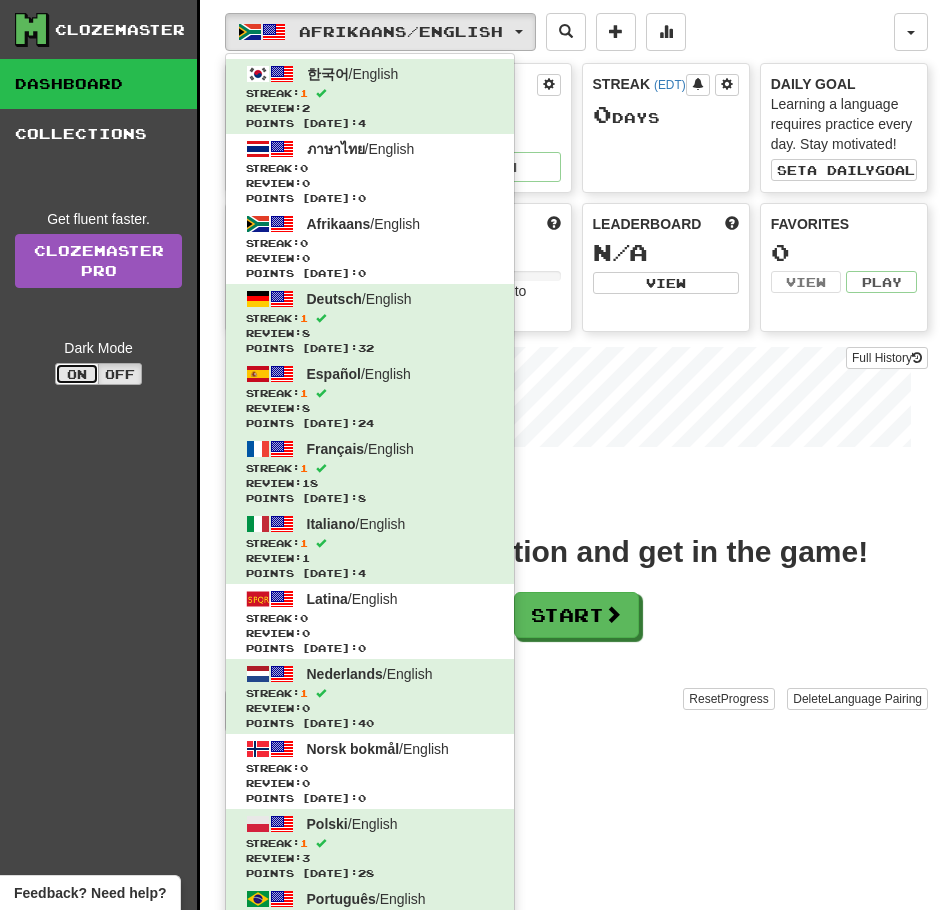 click on "On" at bounding box center (77, 374) 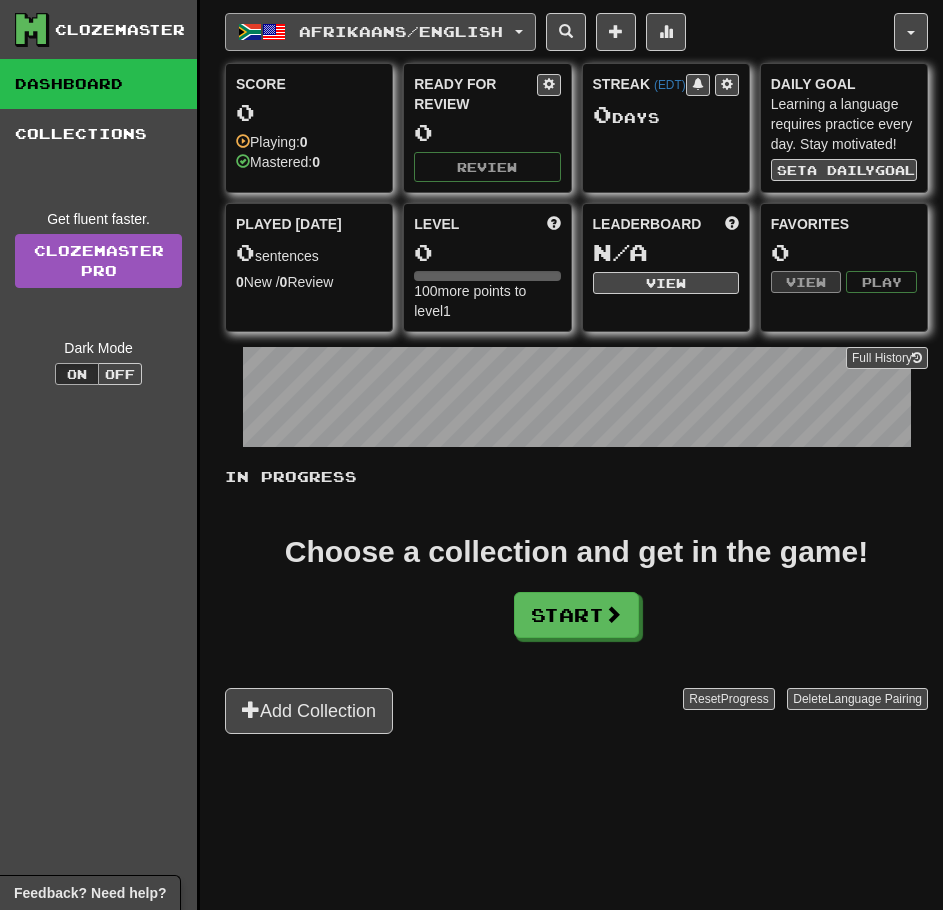 click on "Afrikaans  /  English" at bounding box center [380, 32] 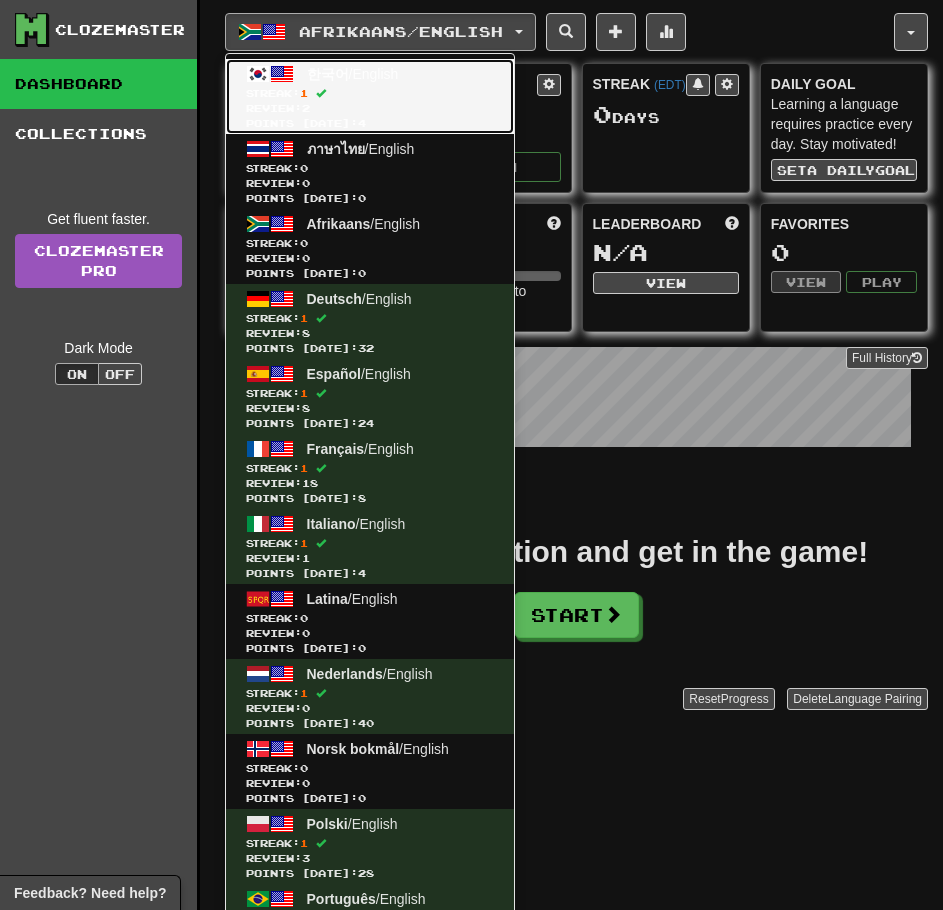 drag, startPoint x: 346, startPoint y: 171, endPoint x: 637, endPoint y: 642, distance: 553.6443 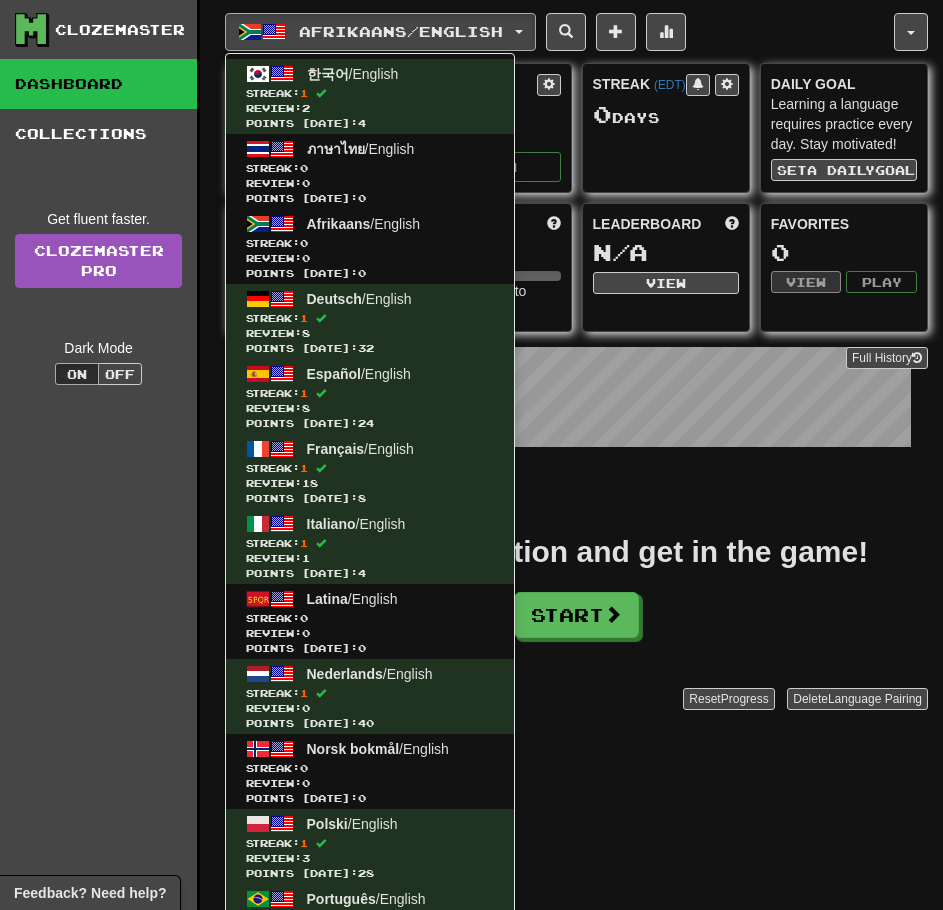 click on "In Progress" at bounding box center [576, 477] 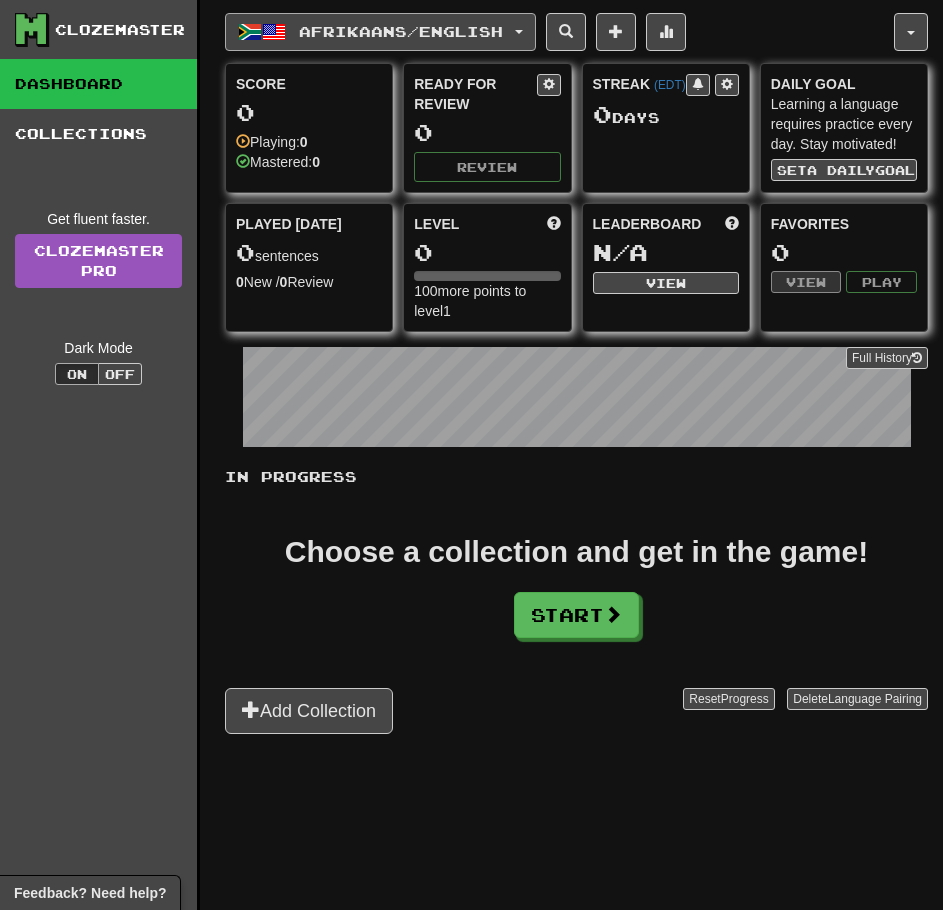 click on "Afrikaans  /  English" at bounding box center (401, 31) 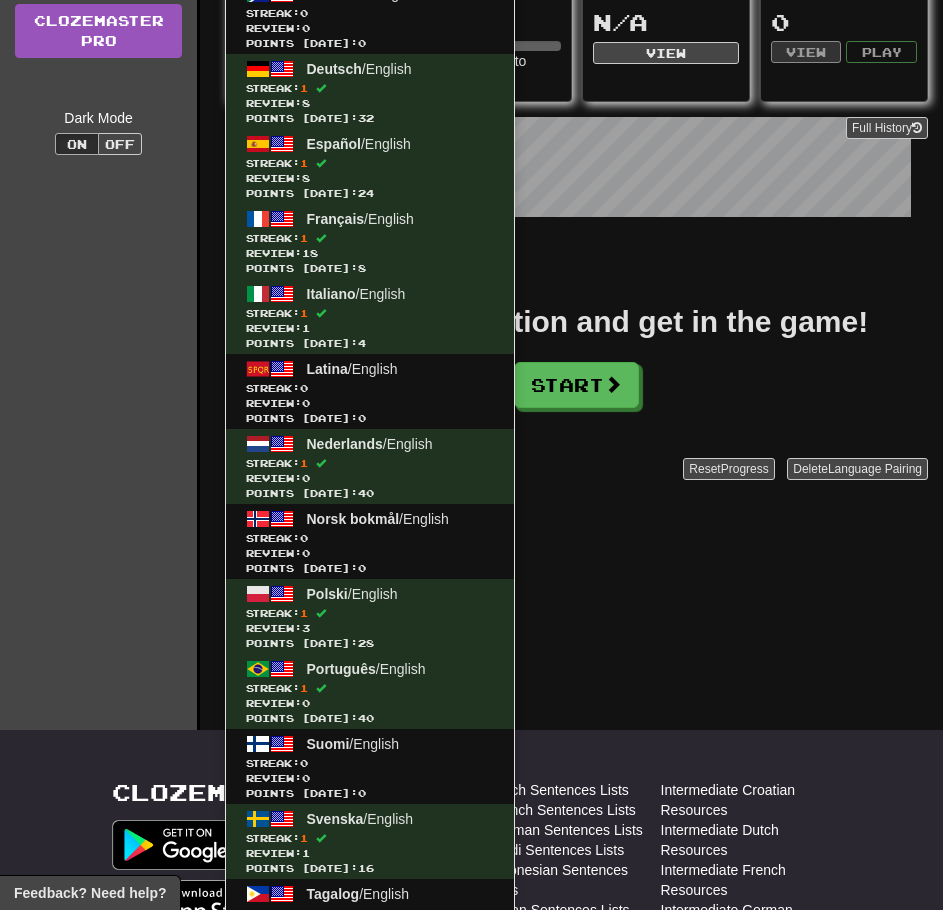 scroll, scrollTop: 1228, scrollLeft: 0, axis: vertical 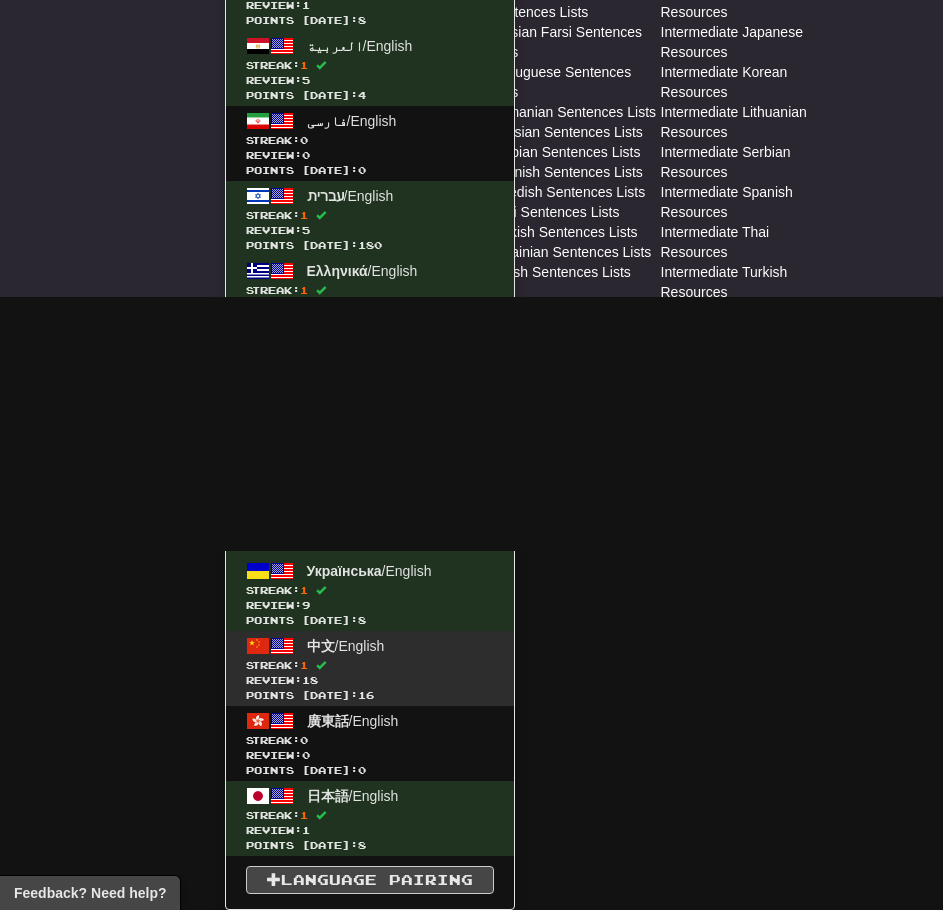 drag, startPoint x: 382, startPoint y: 46, endPoint x: 393, endPoint y: 666, distance: 620.0976 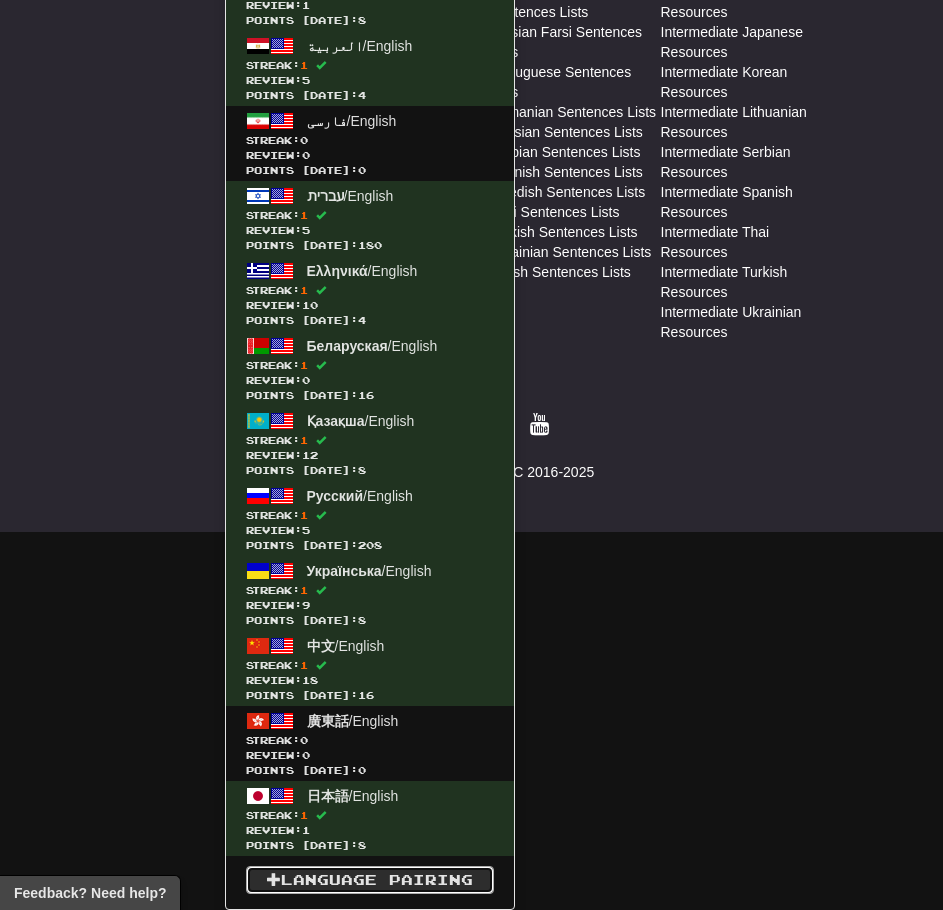 click on "Language Pairing" at bounding box center (370, 880) 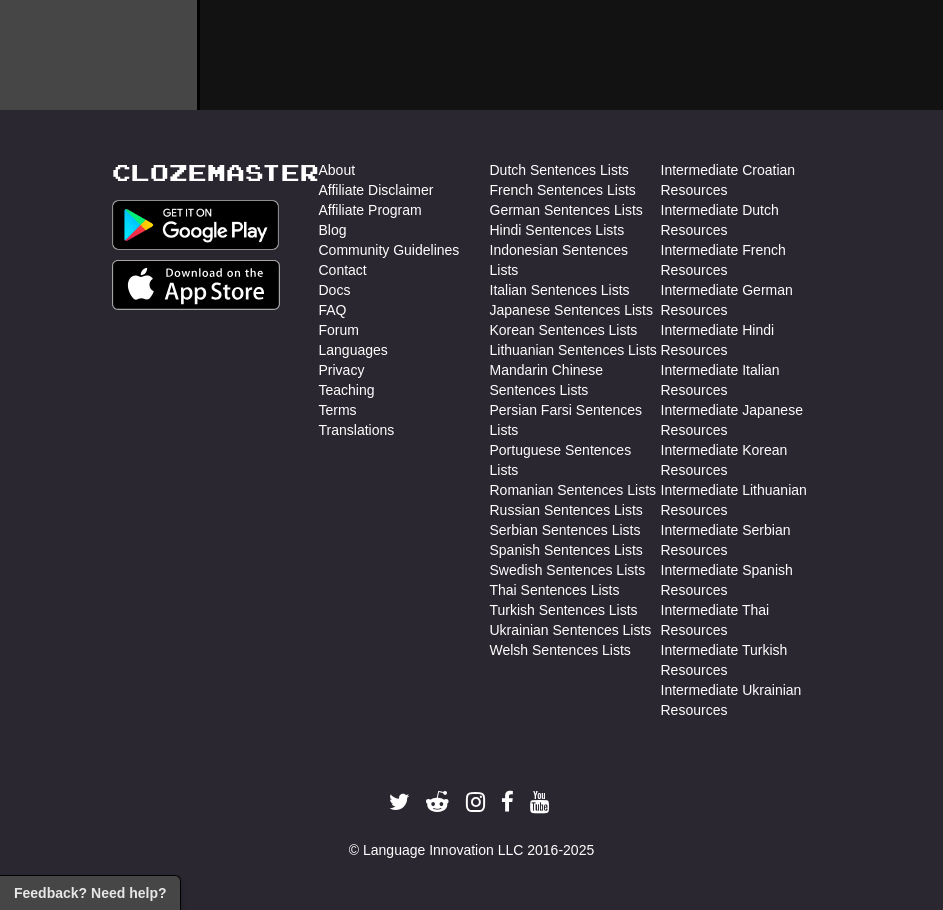 scroll, scrollTop: 850, scrollLeft: 0, axis: vertical 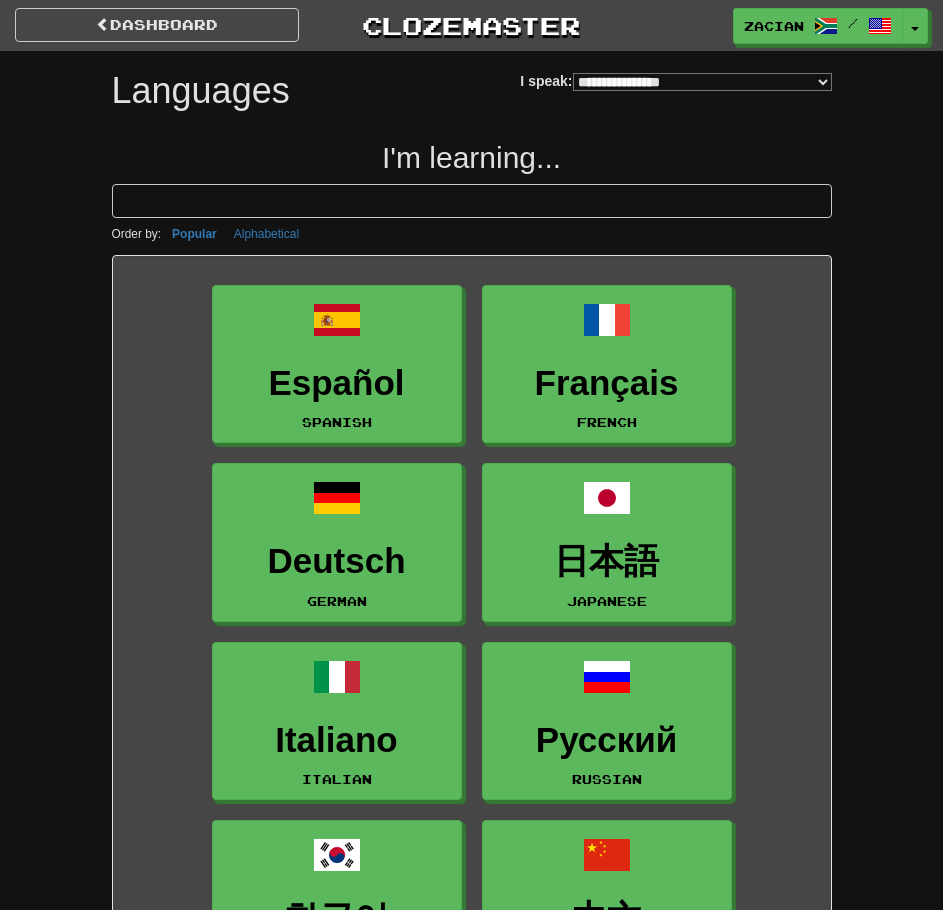 select on "*******" 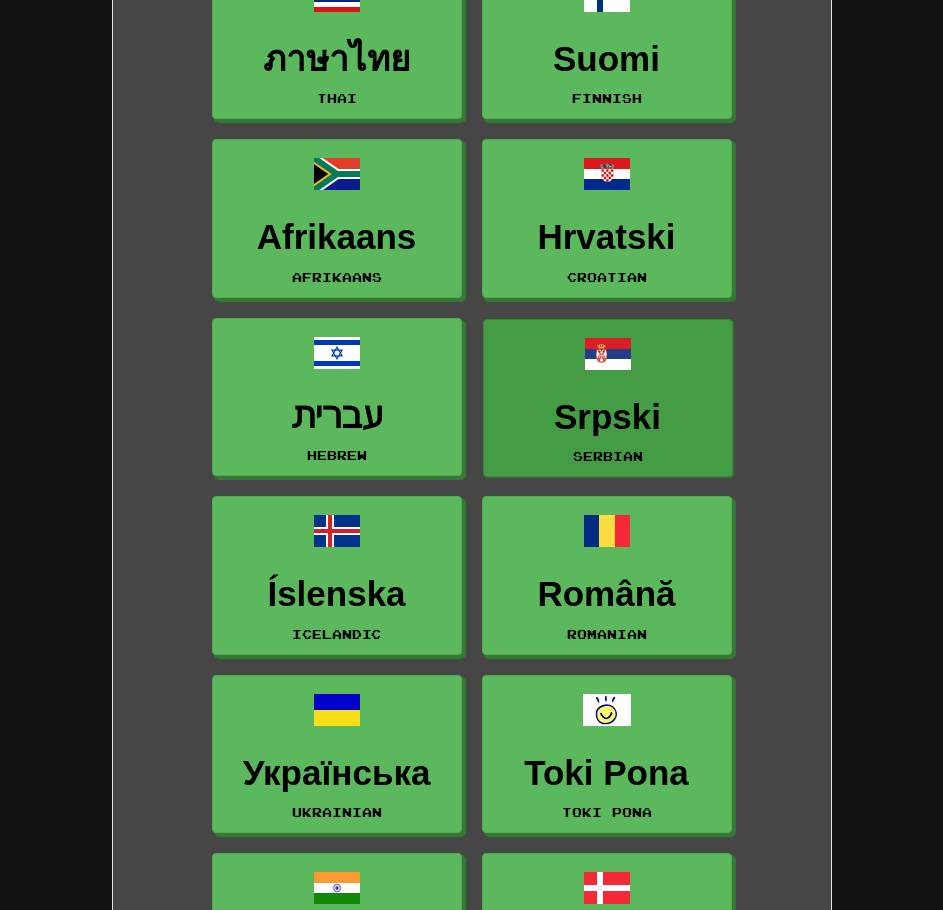 scroll, scrollTop: 2200, scrollLeft: 0, axis: vertical 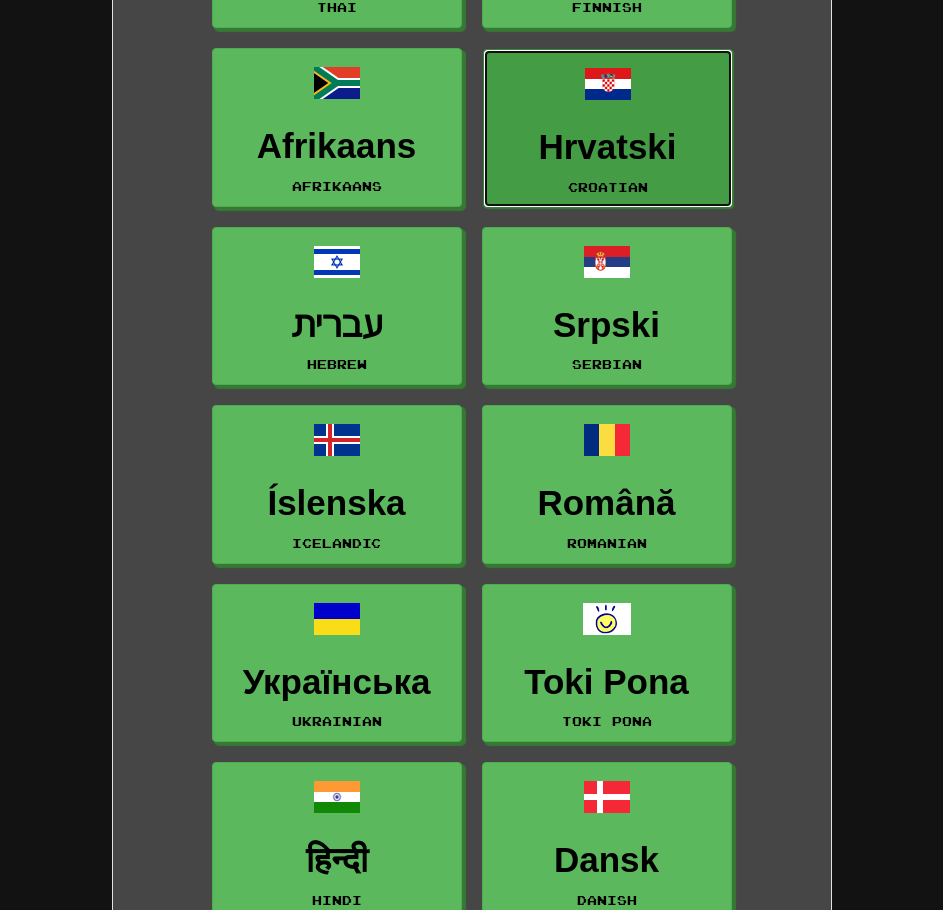 click on "Croatian" at bounding box center (608, 187) 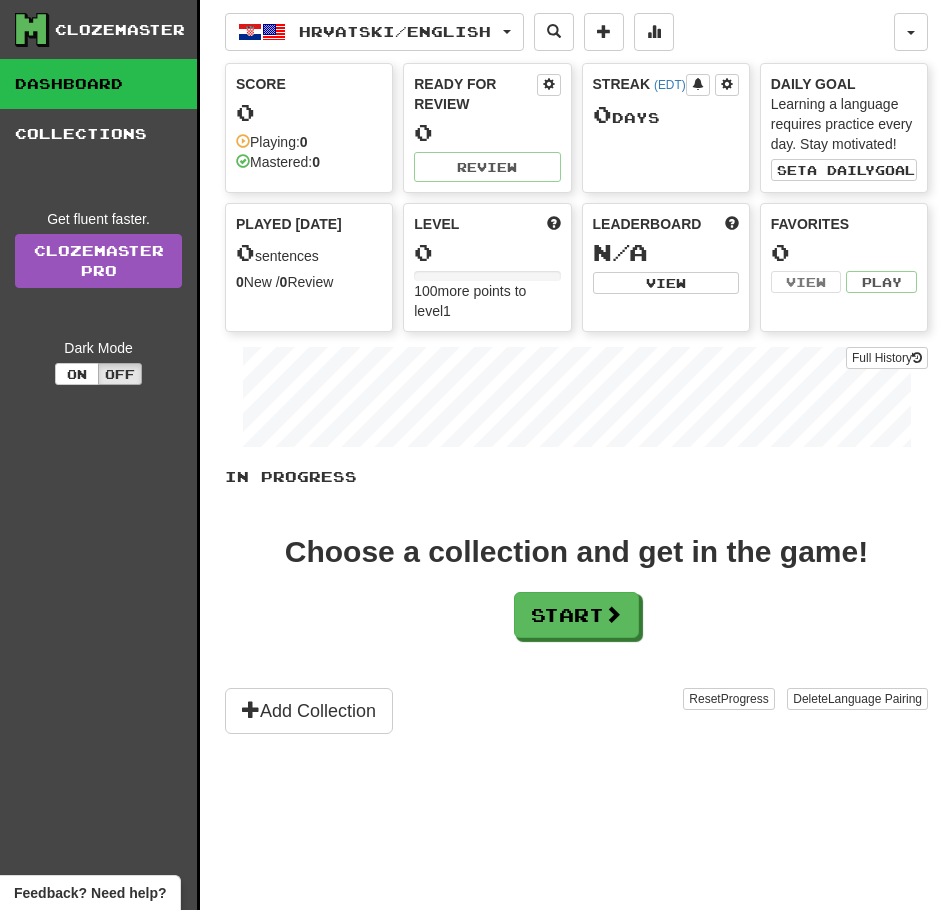 scroll, scrollTop: 0, scrollLeft: 0, axis: both 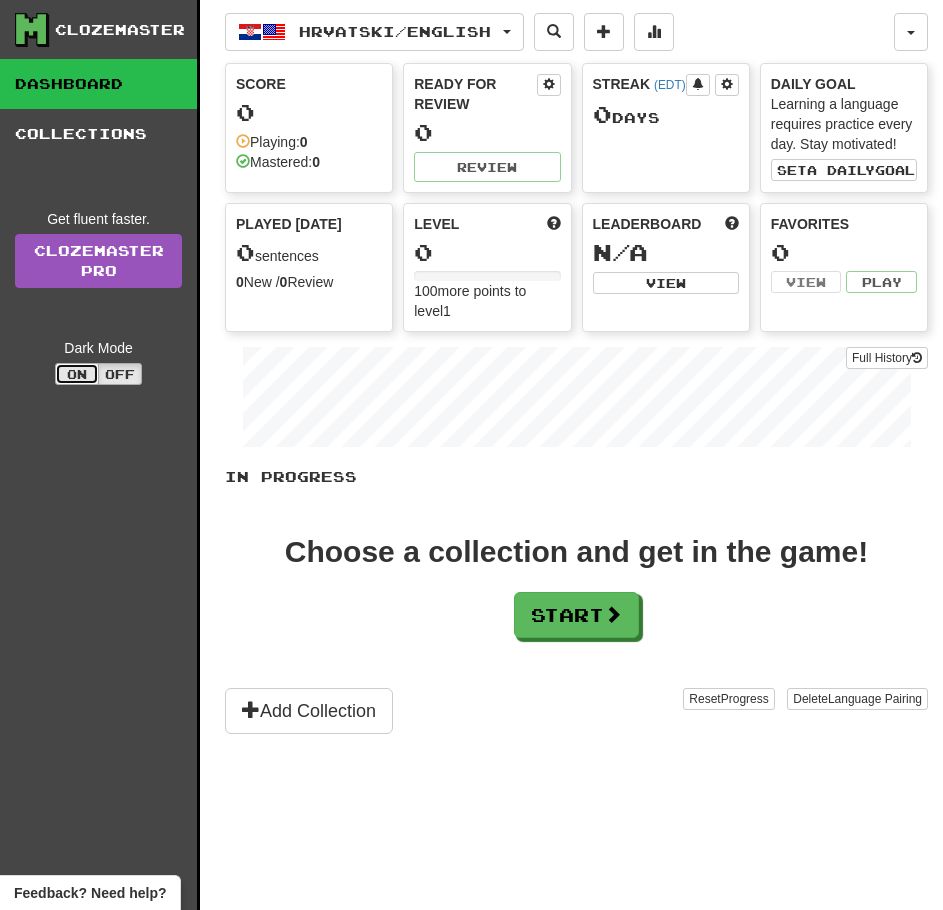 click on "On" at bounding box center (77, 374) 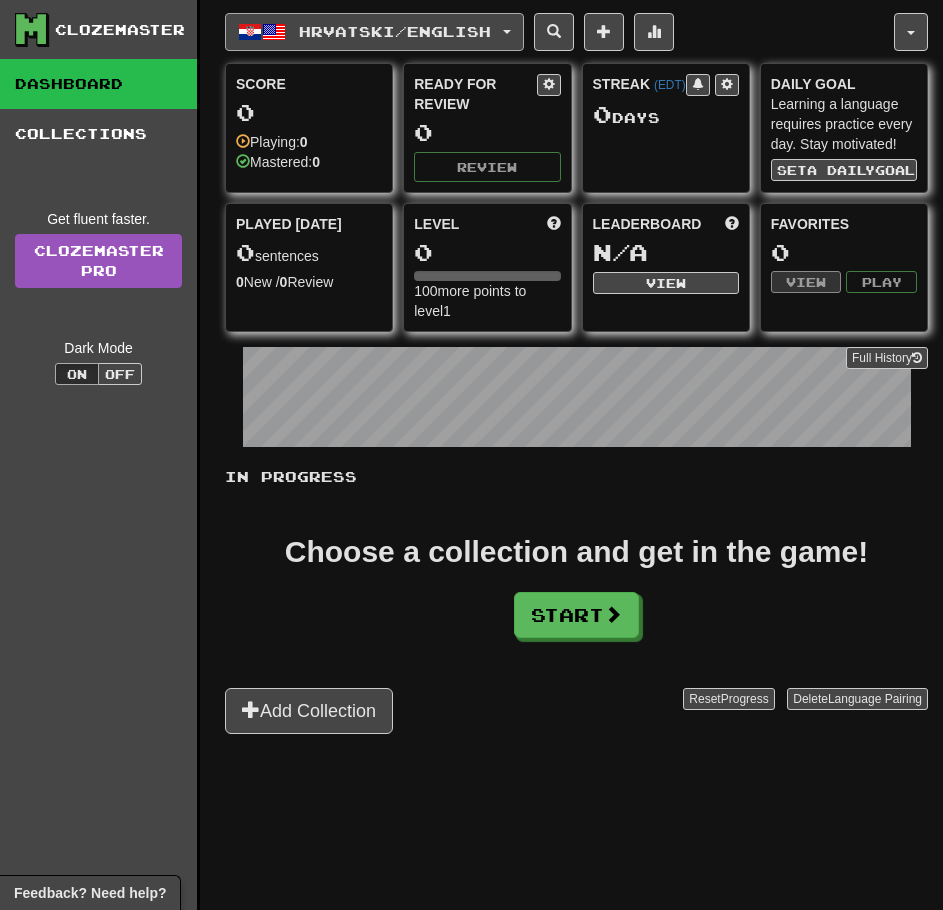 click on "Hrvatski  /  English" at bounding box center [374, 32] 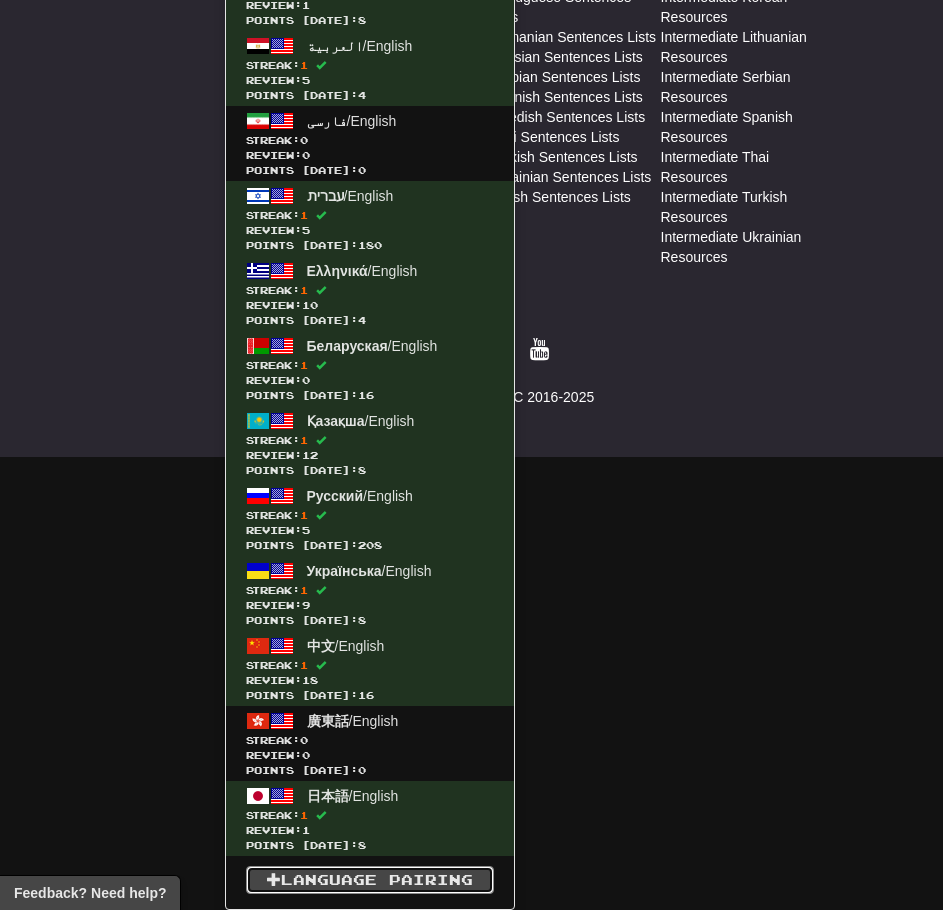 click on "Language Pairing" at bounding box center [370, 880] 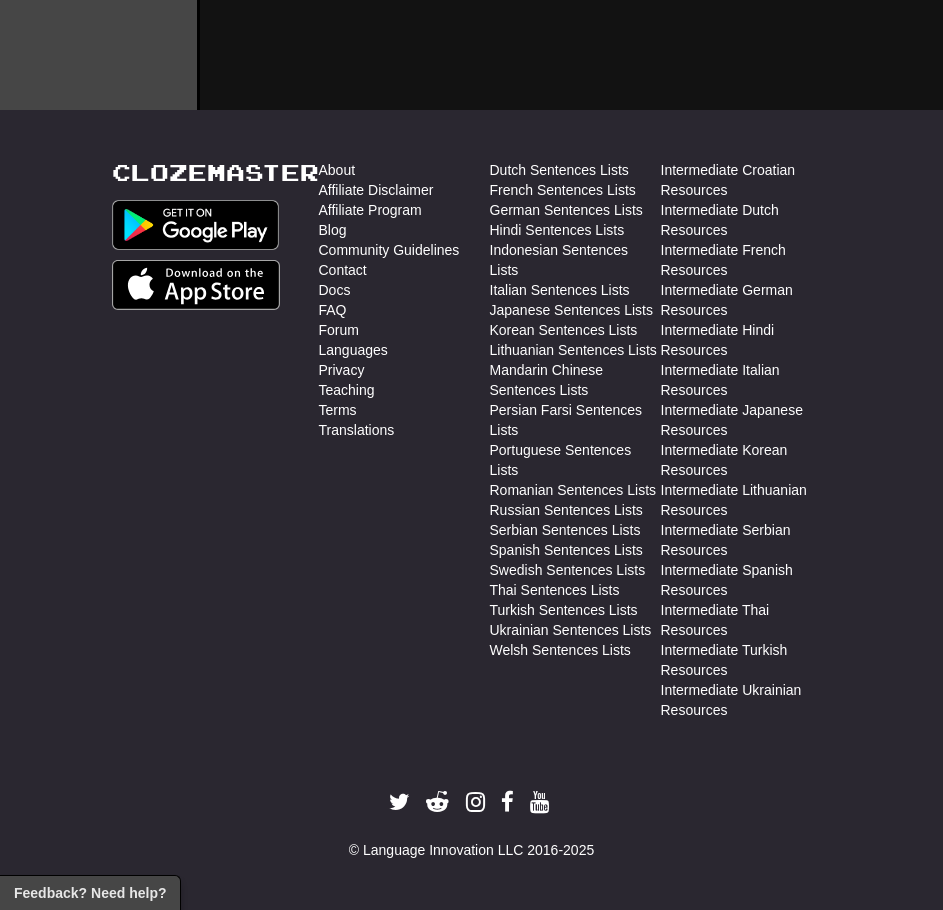 scroll, scrollTop: 850, scrollLeft: 0, axis: vertical 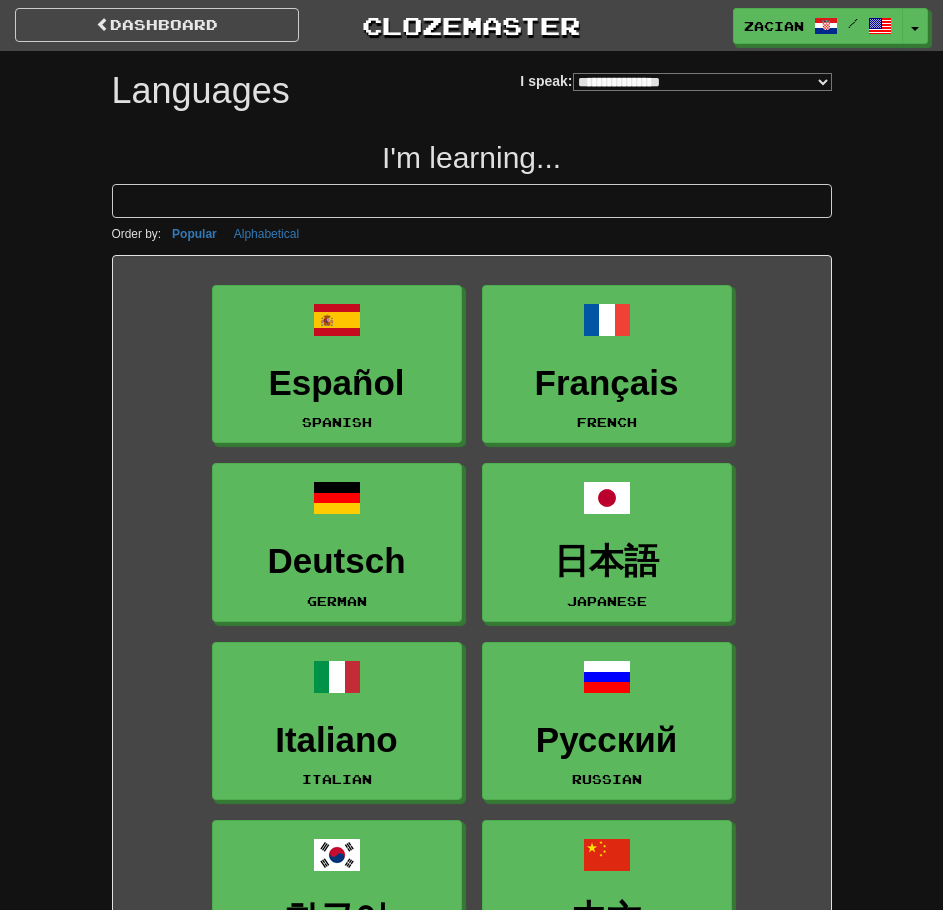 select on "*******" 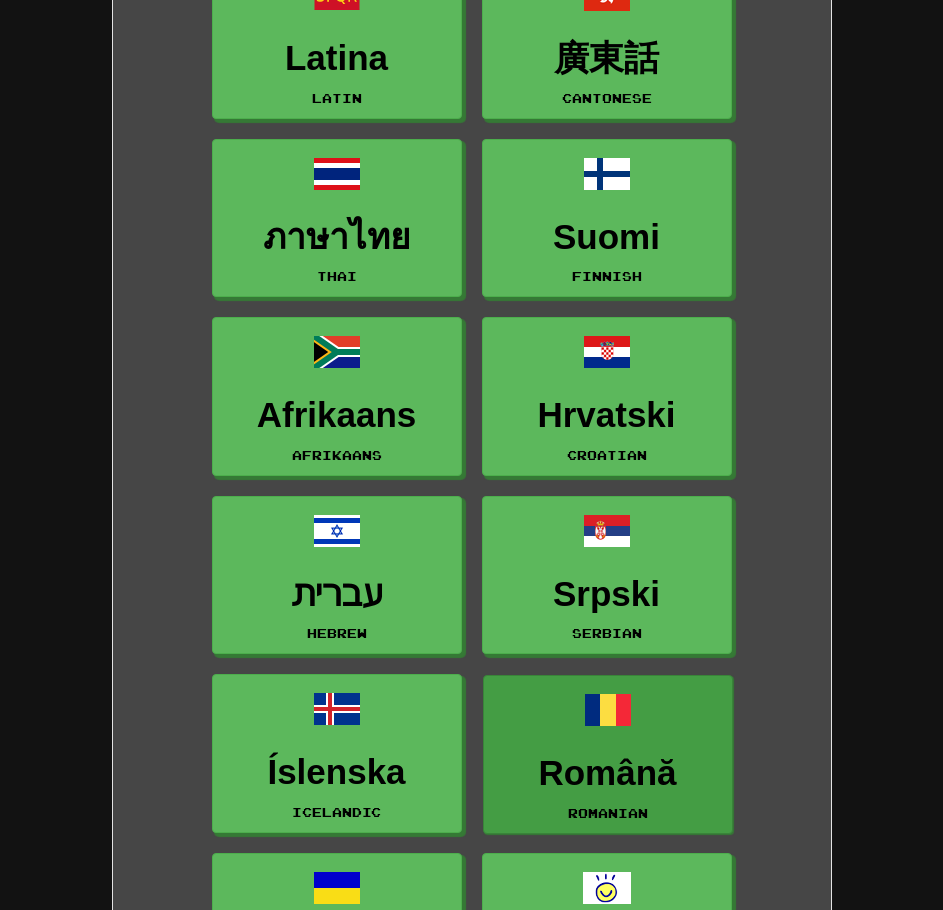 scroll, scrollTop: 2200, scrollLeft: 0, axis: vertical 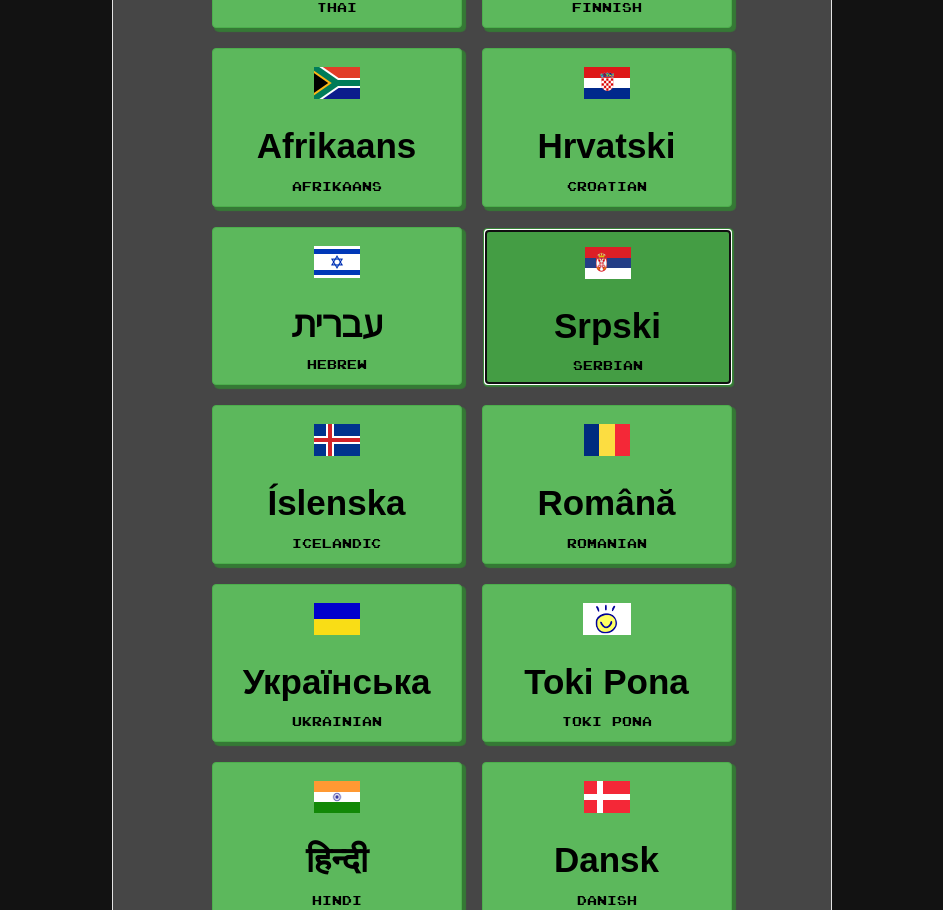 click on "Srpski" at bounding box center (608, 326) 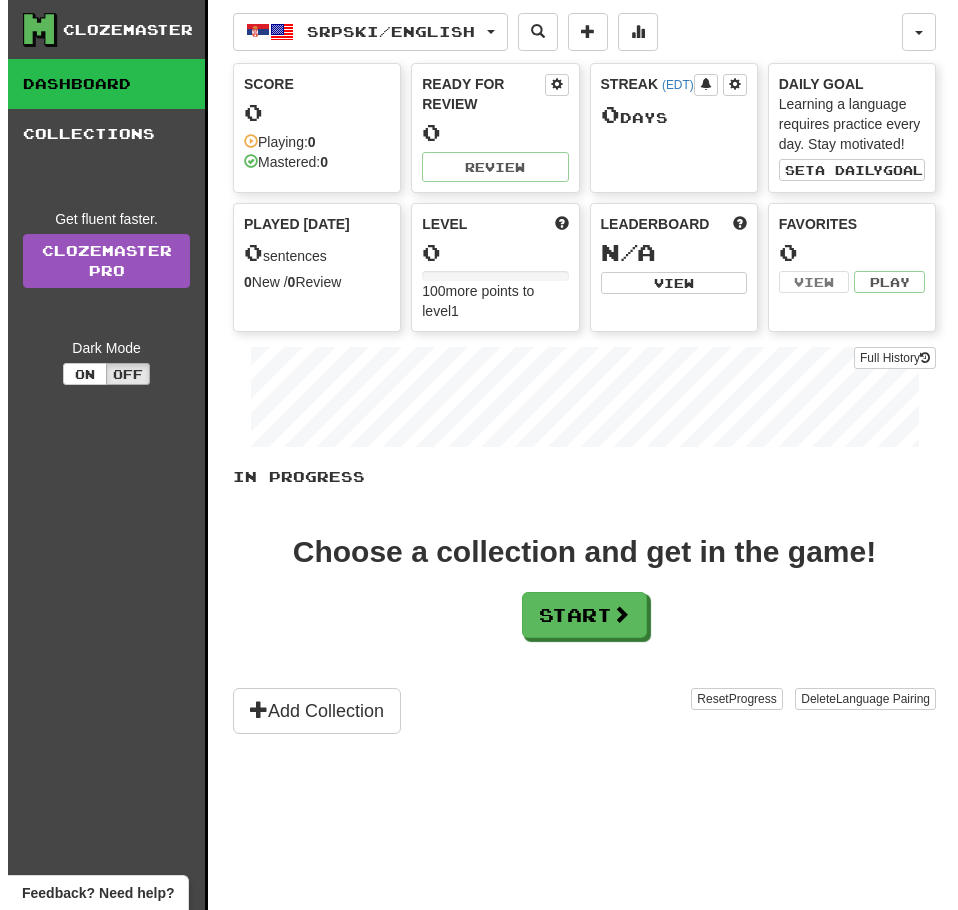 scroll, scrollTop: 0, scrollLeft: 0, axis: both 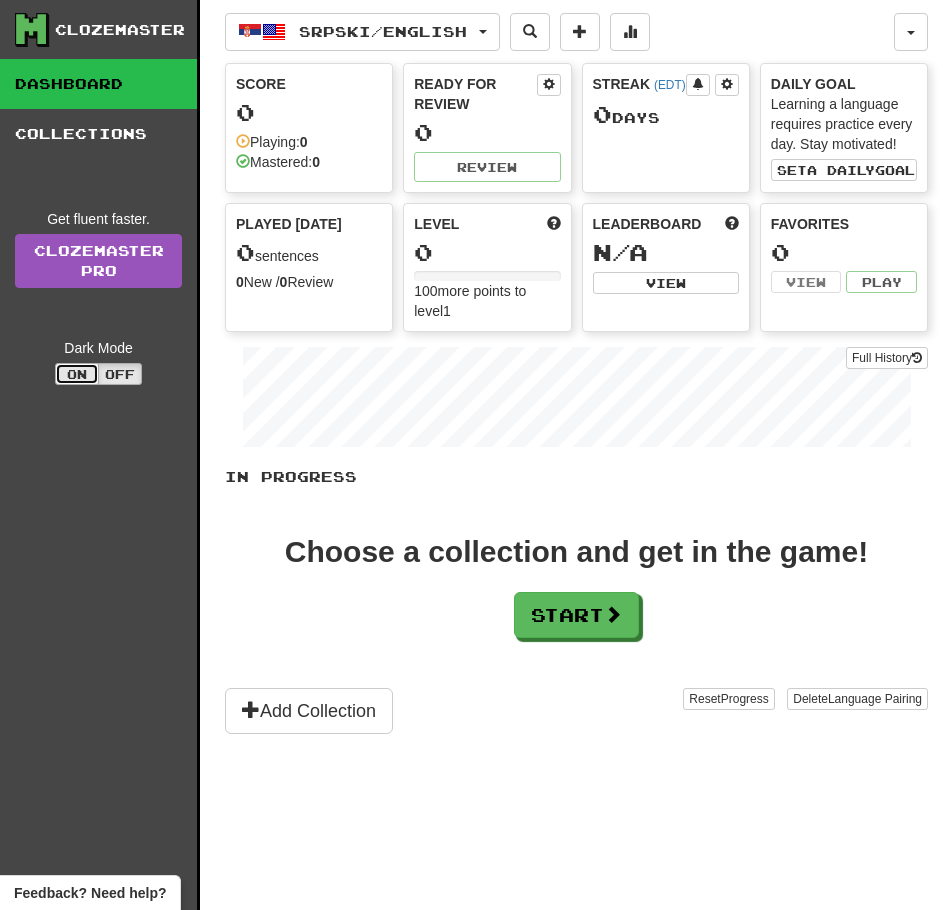 click on "On" at bounding box center [77, 374] 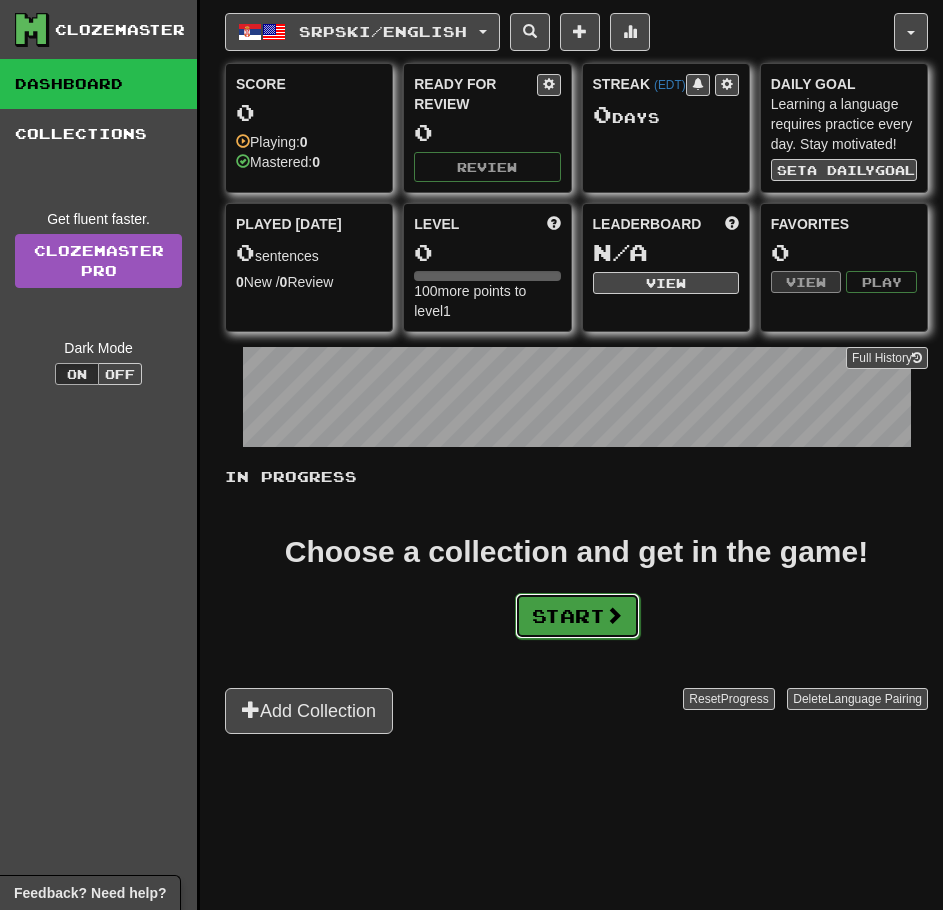 click on "Start" at bounding box center (577, 616) 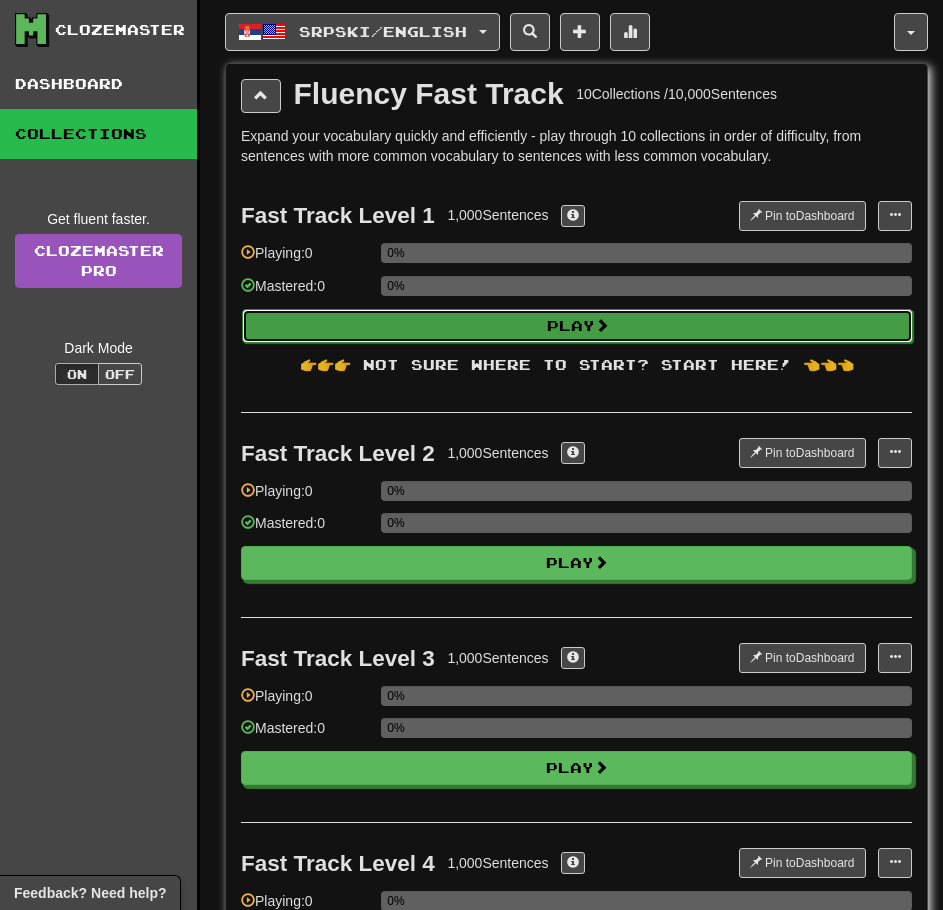 click on "Play" at bounding box center (577, 326) 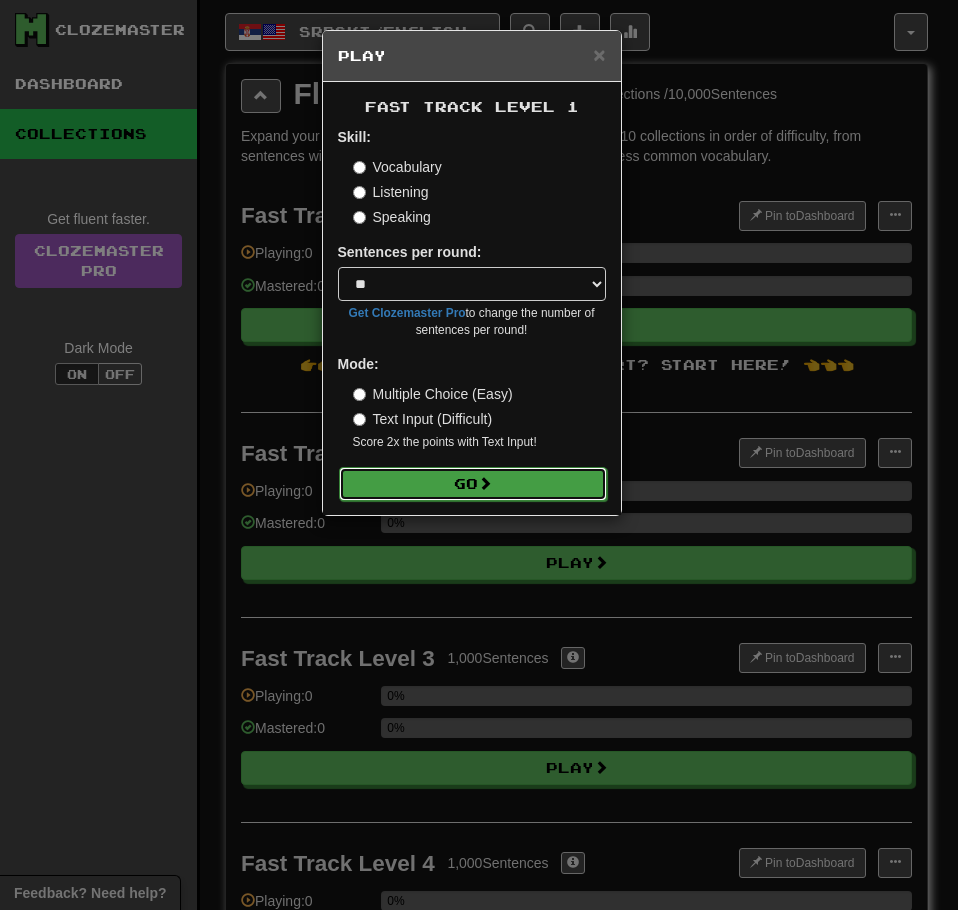 click on "Go" at bounding box center [473, 484] 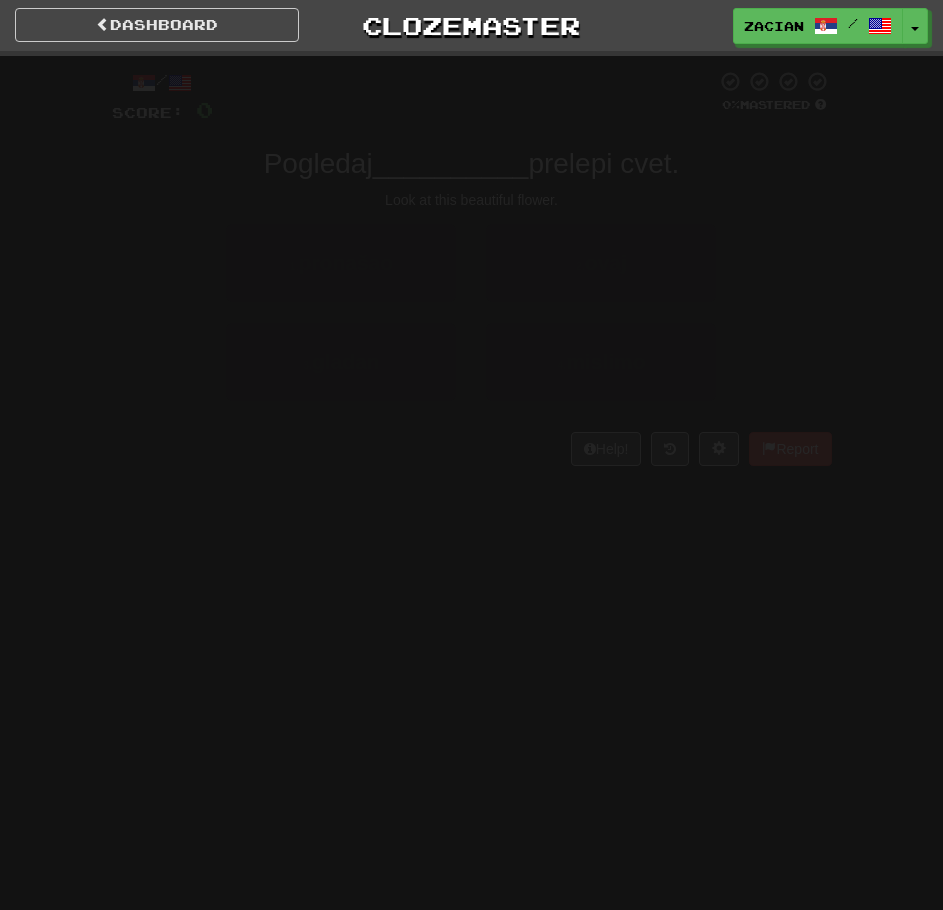 scroll, scrollTop: 0, scrollLeft: 0, axis: both 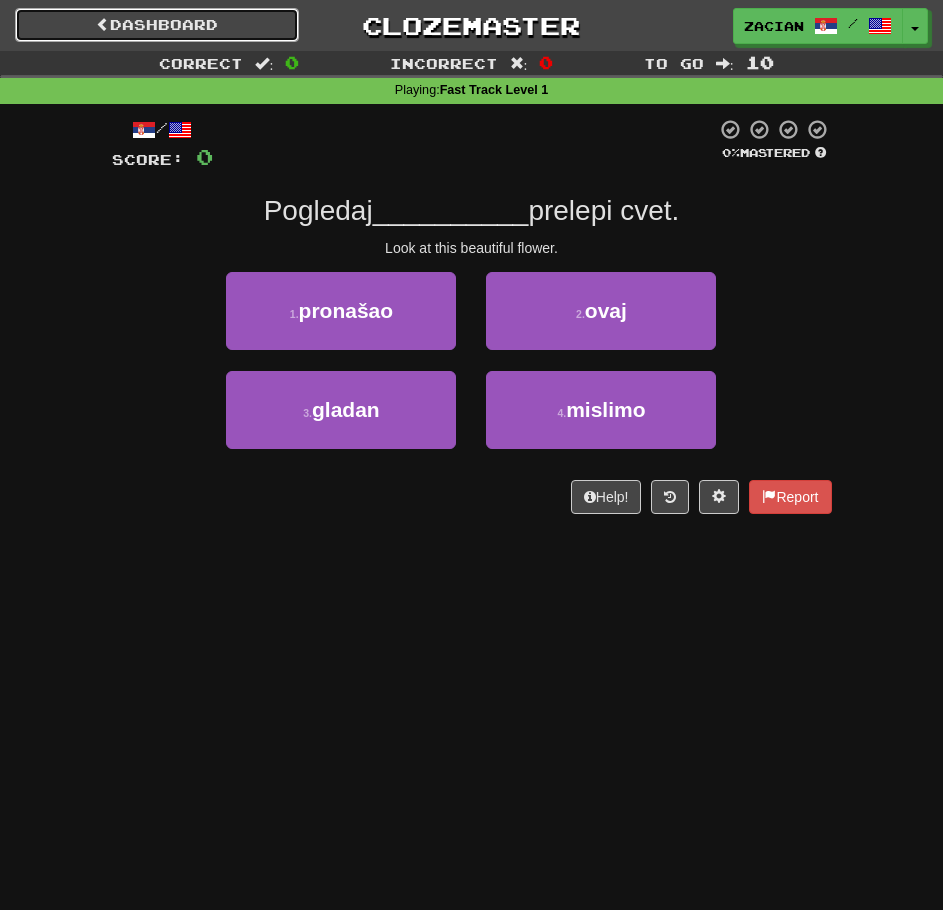 click on "Dashboard" at bounding box center (157, 25) 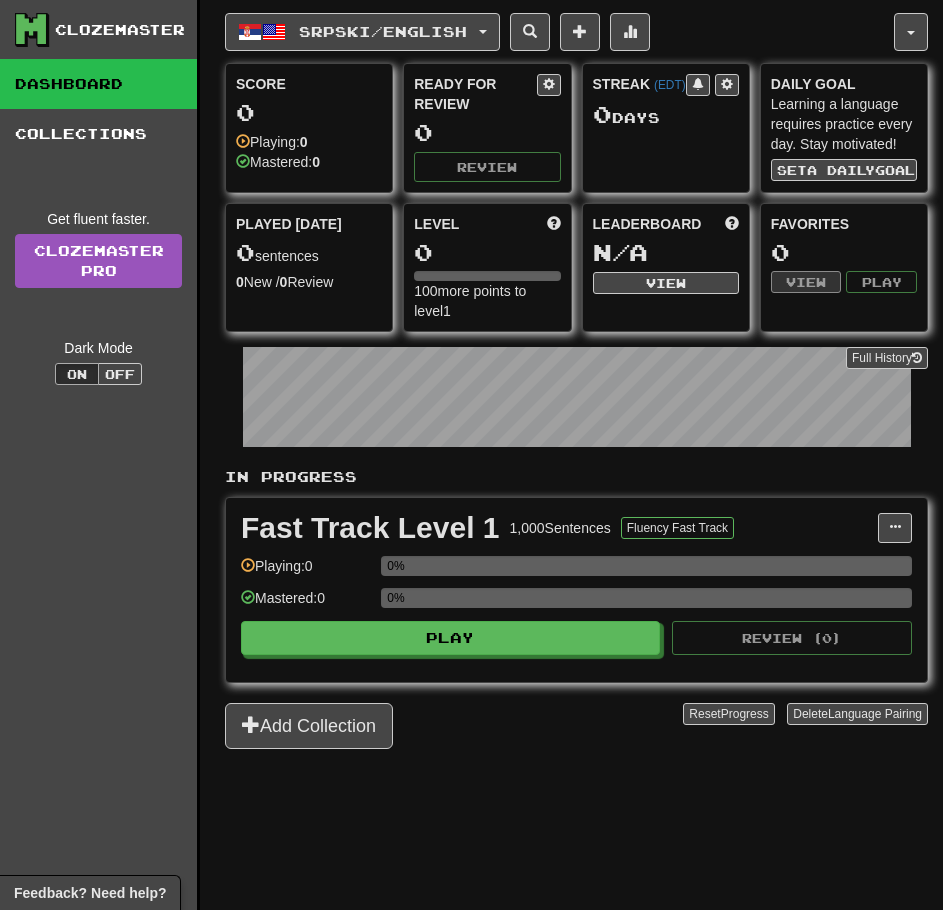 scroll, scrollTop: 0, scrollLeft: 0, axis: both 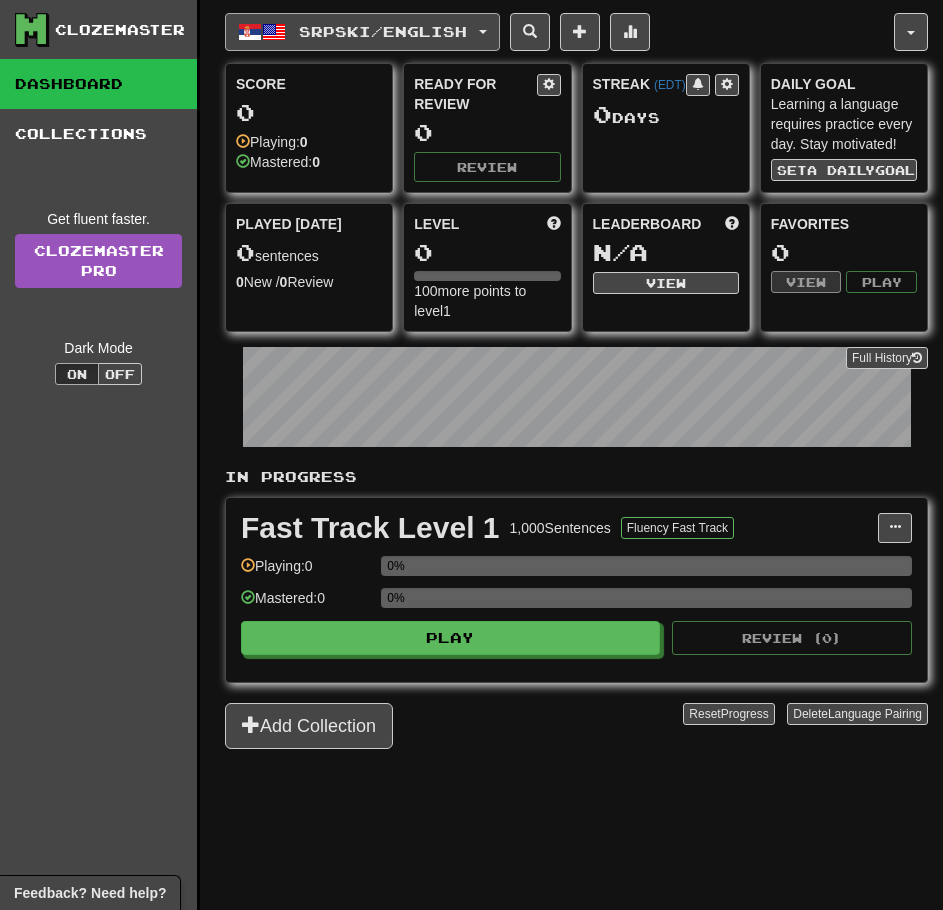 click on "Srpski  /  English" at bounding box center (362, 32) 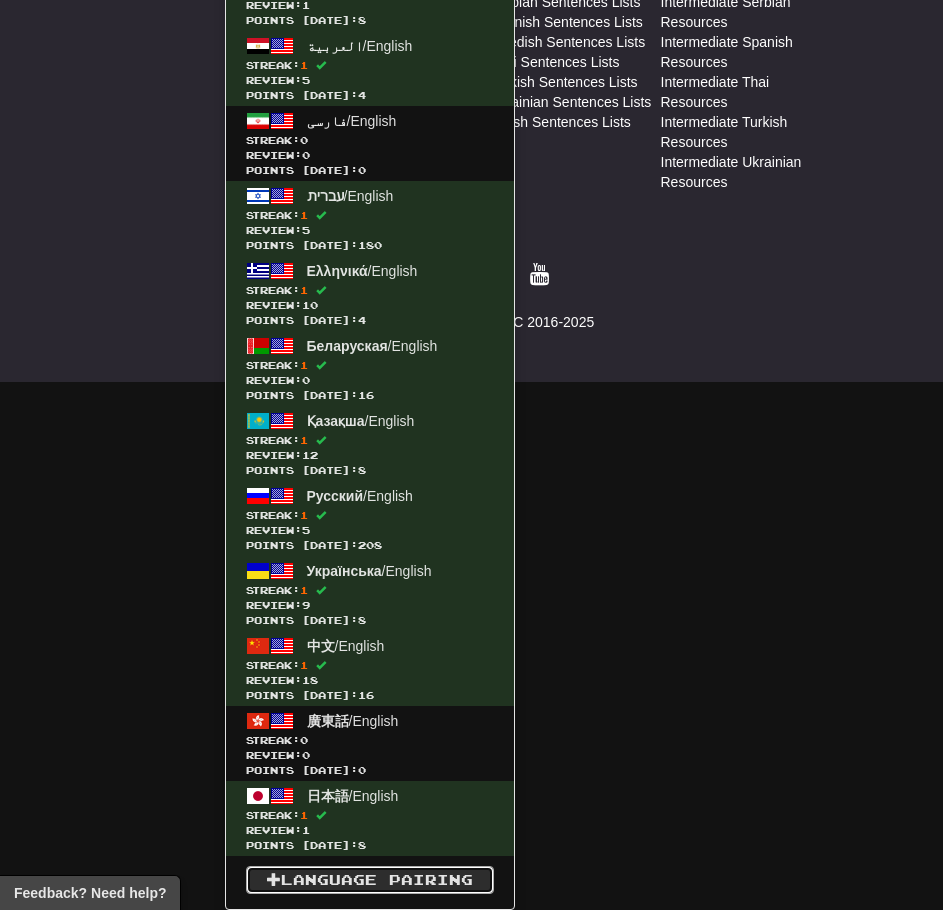 click on "Language Pairing" at bounding box center [370, 880] 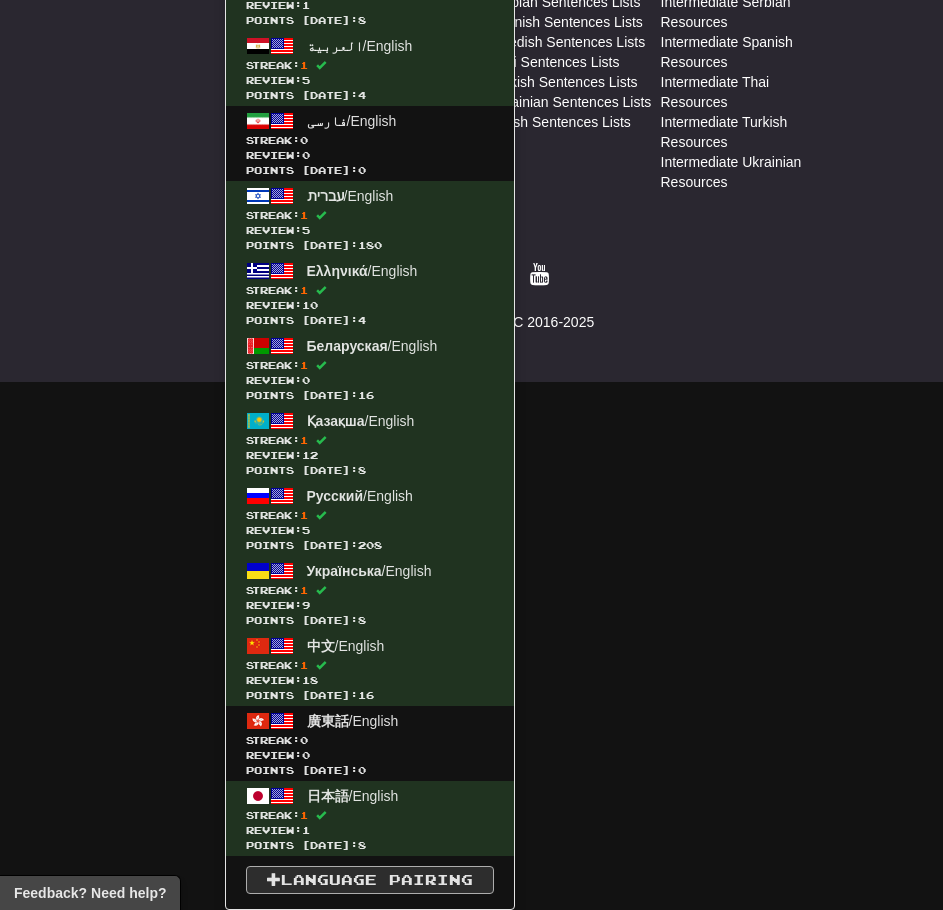 scroll, scrollTop: 850, scrollLeft: 0, axis: vertical 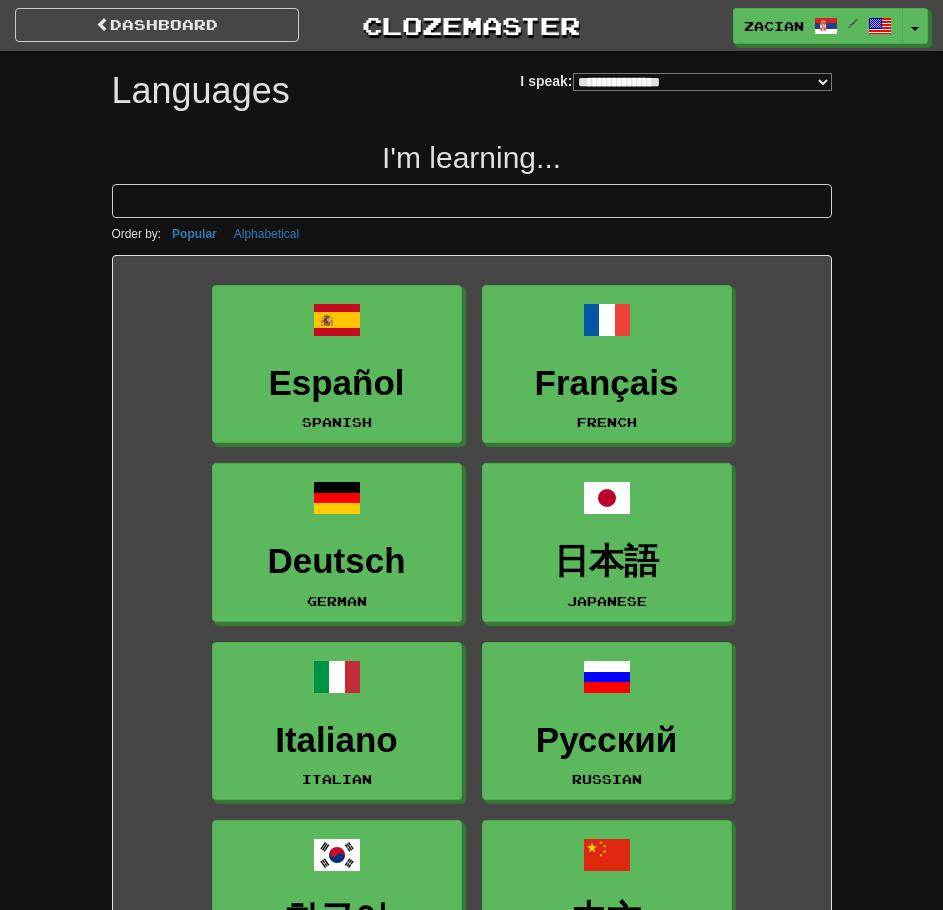 select on "*******" 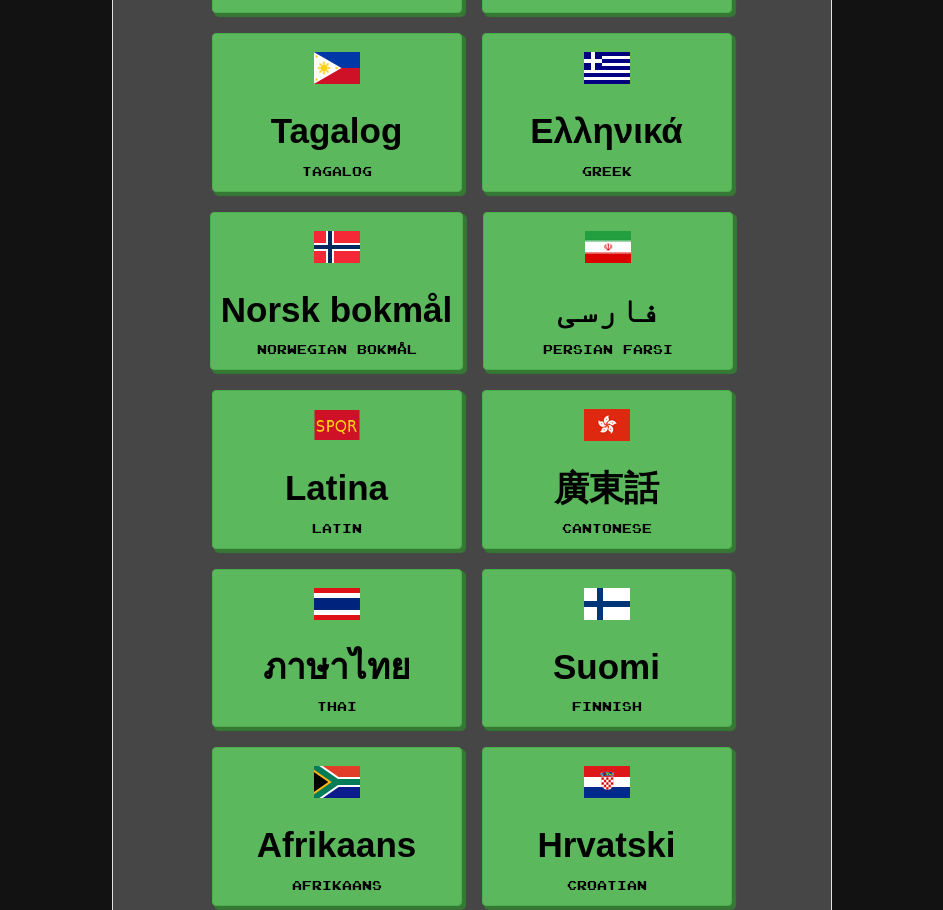 scroll, scrollTop: 2100, scrollLeft: 0, axis: vertical 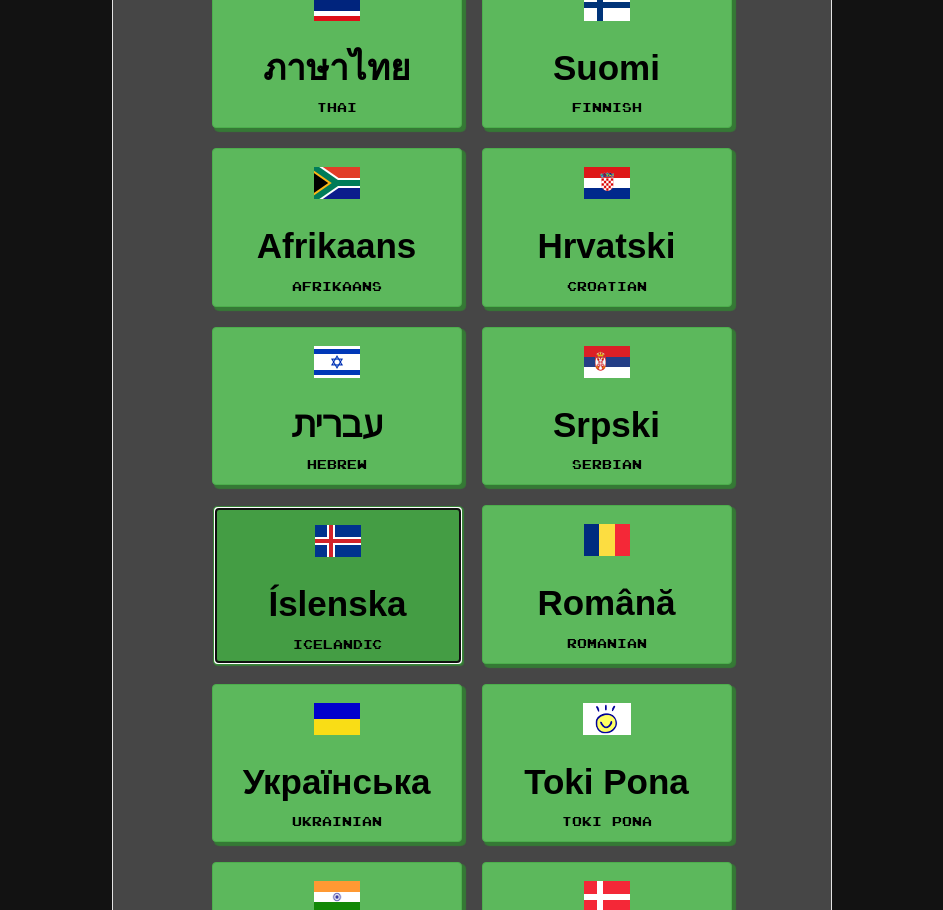 click on "Íslenska Icelandic" at bounding box center (338, 585) 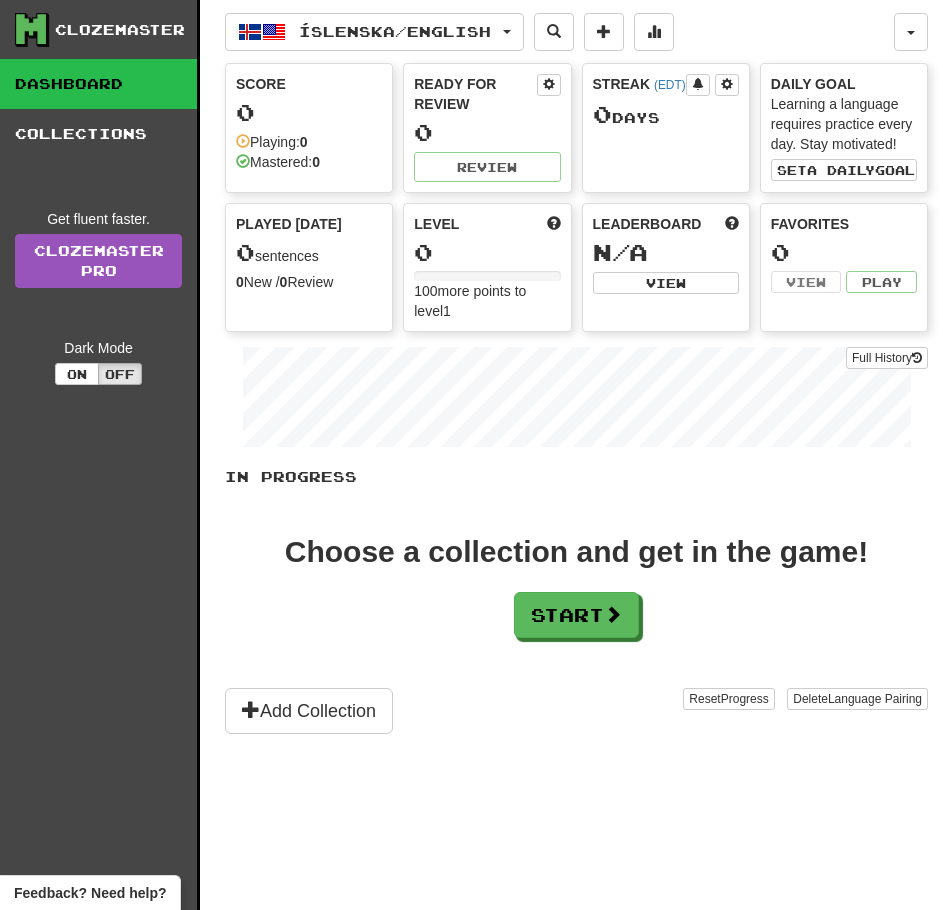 scroll, scrollTop: 0, scrollLeft: 0, axis: both 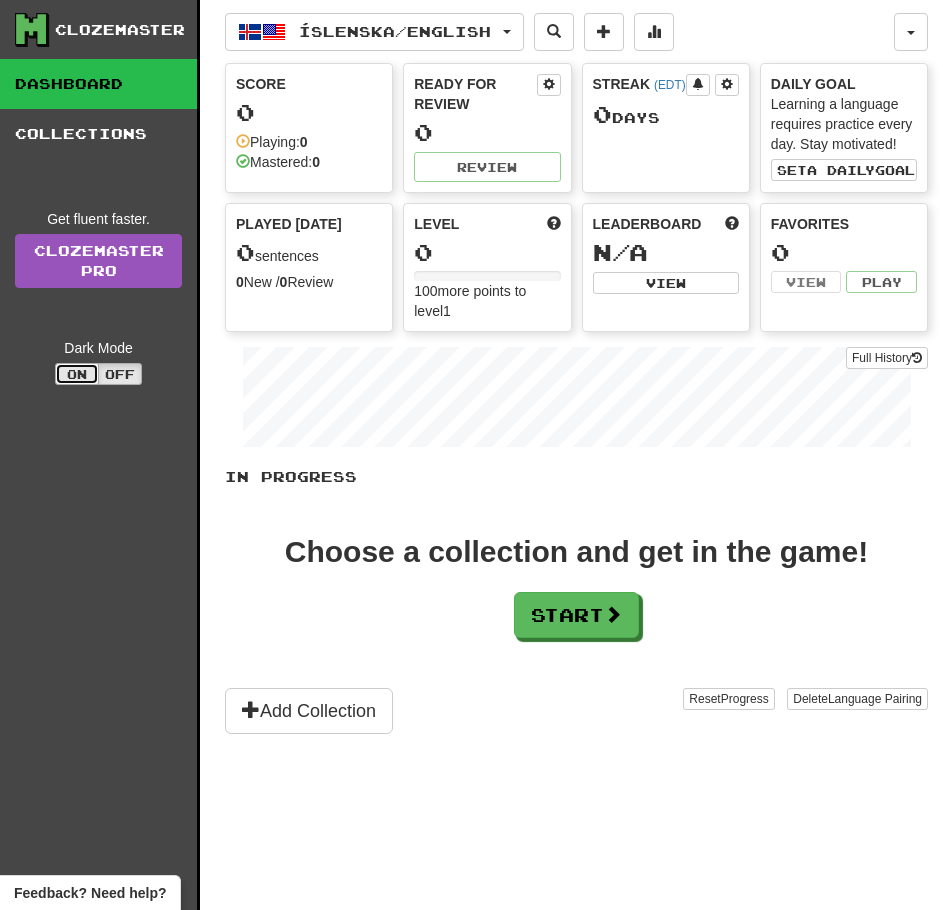 click on "On" at bounding box center (77, 374) 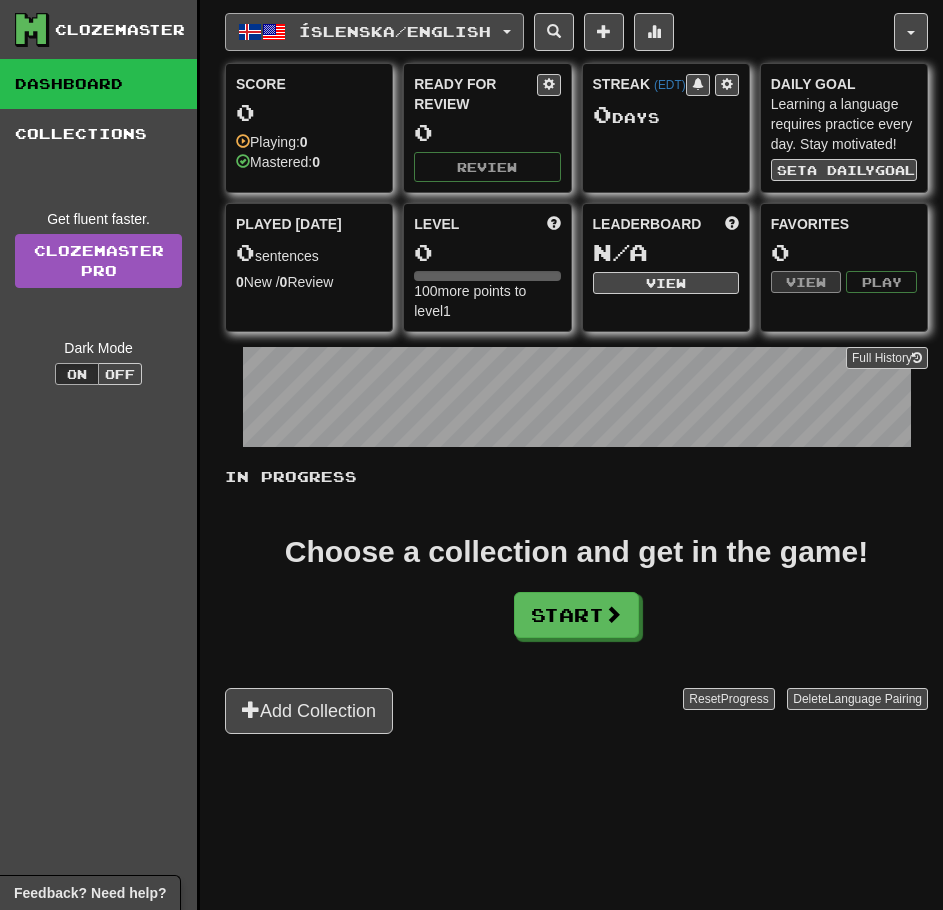 click at bounding box center (274, 32) 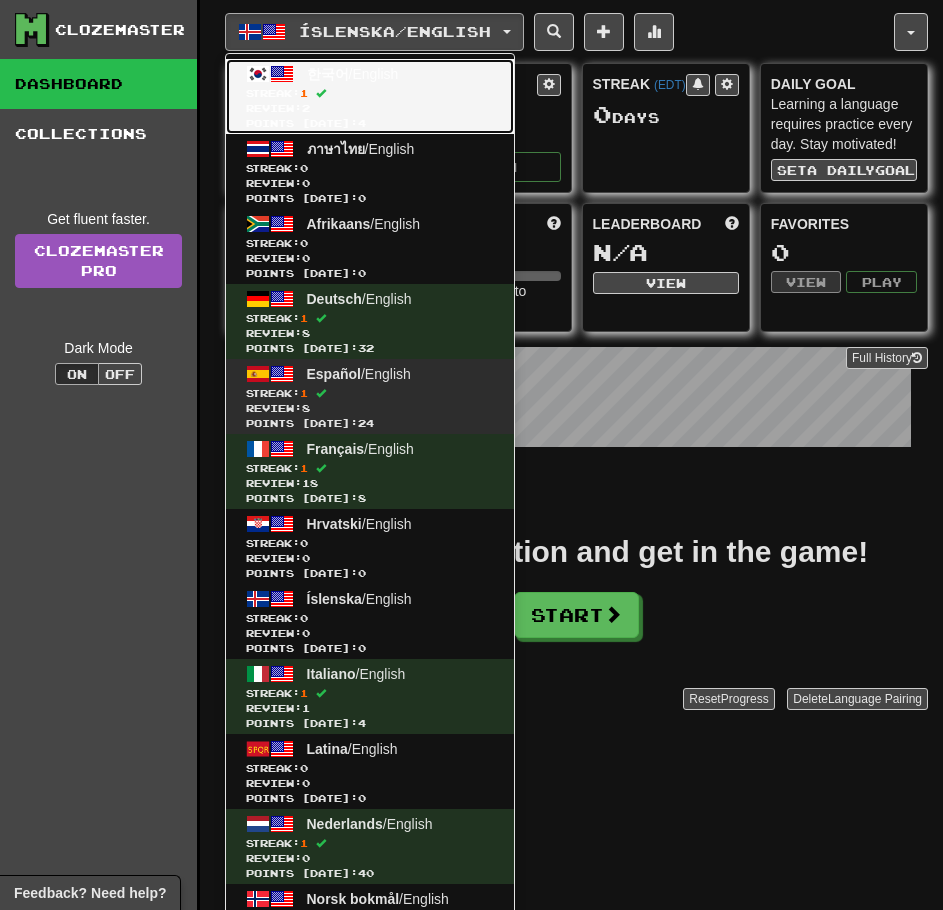 drag, startPoint x: 323, startPoint y: 355, endPoint x: 496, endPoint y: 425, distance: 186.62529 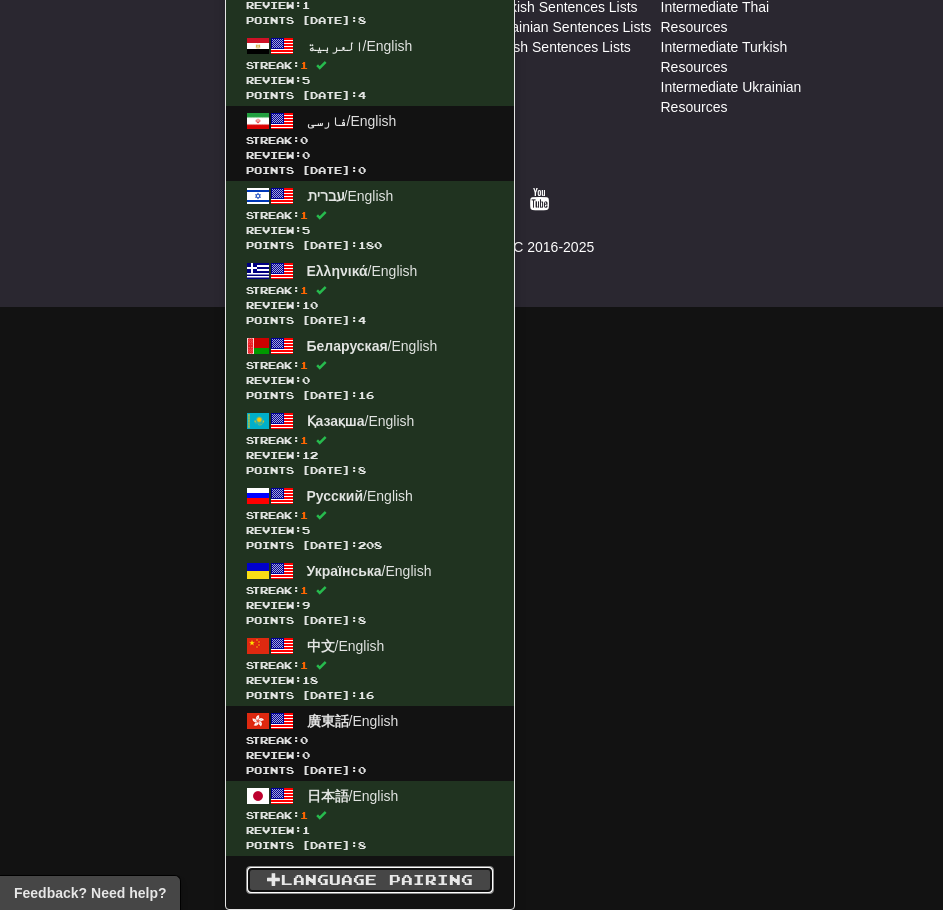 click on "Language Pairing" at bounding box center (370, 880) 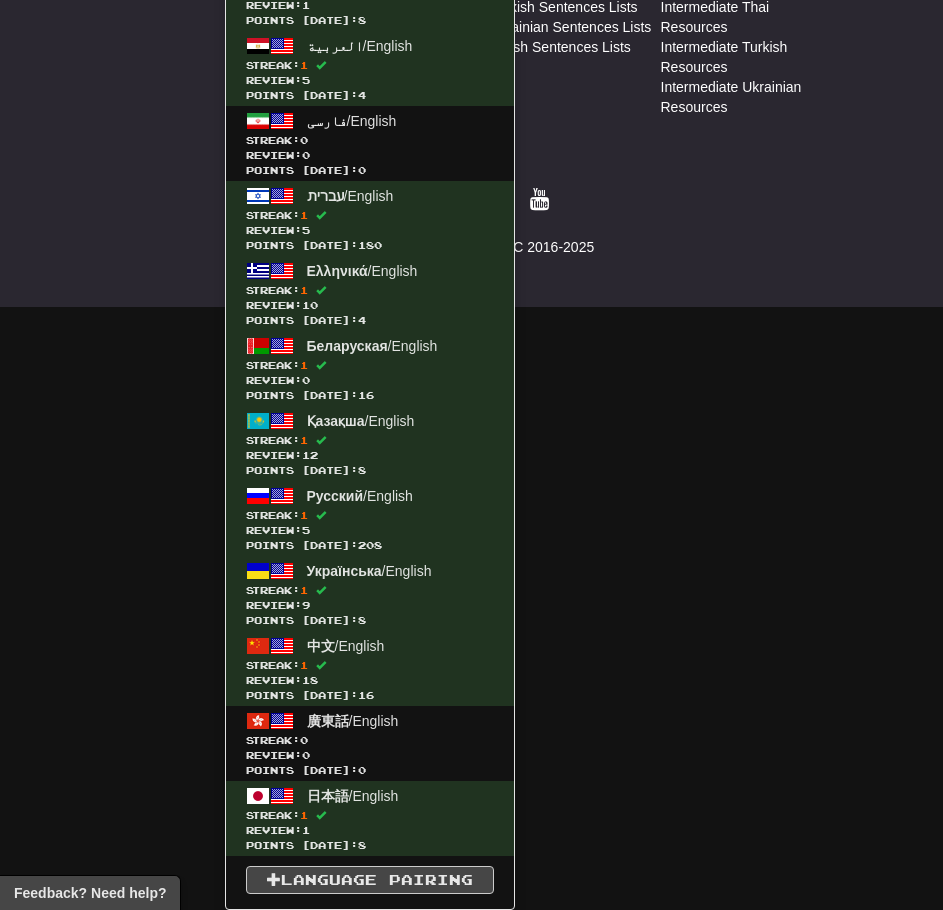 scroll, scrollTop: 850, scrollLeft: 0, axis: vertical 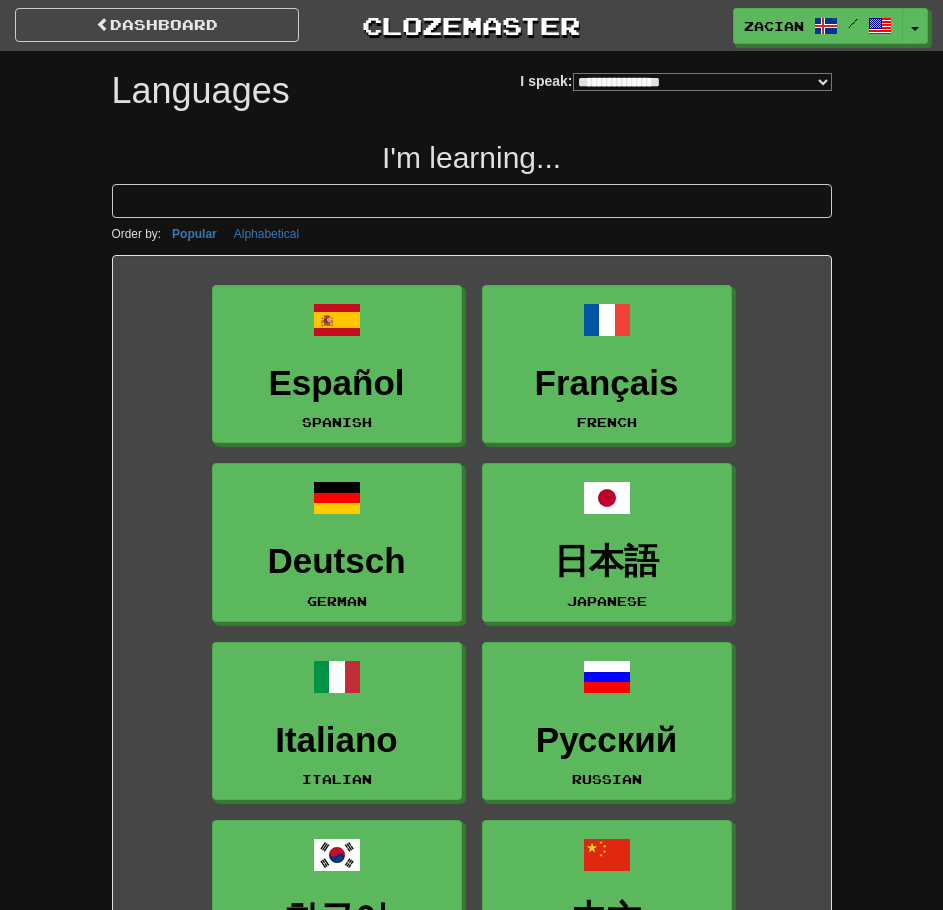 select on "*******" 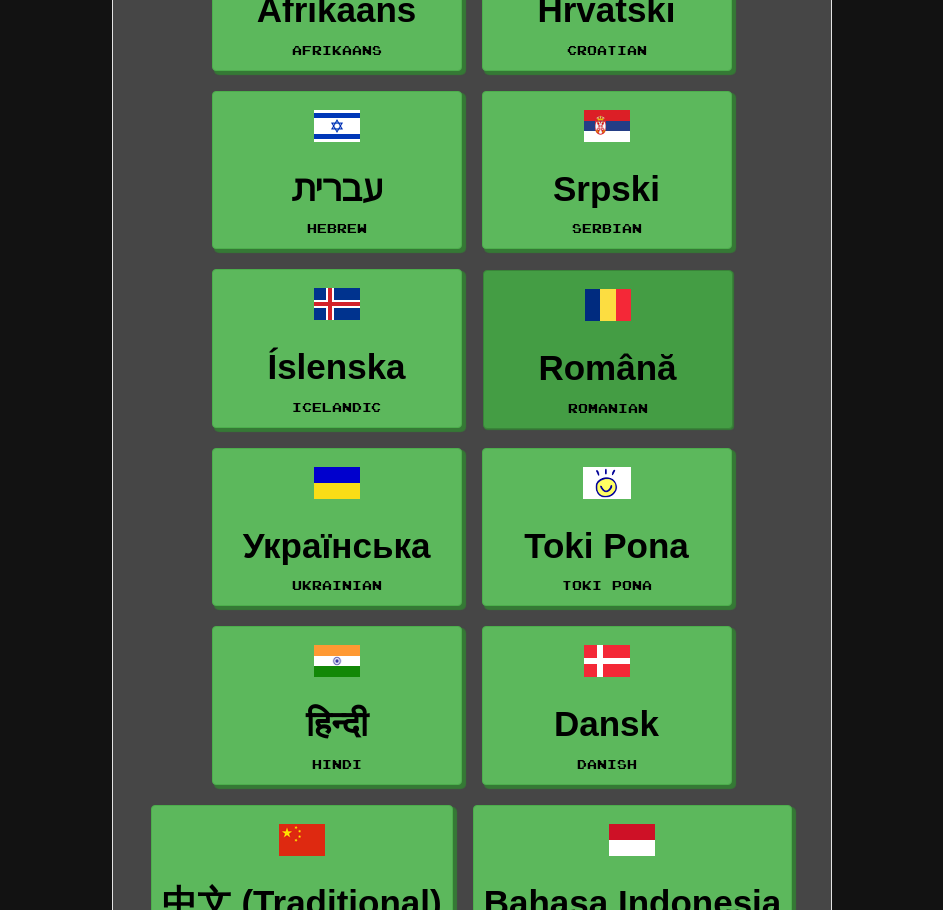 scroll, scrollTop: 2300, scrollLeft: 0, axis: vertical 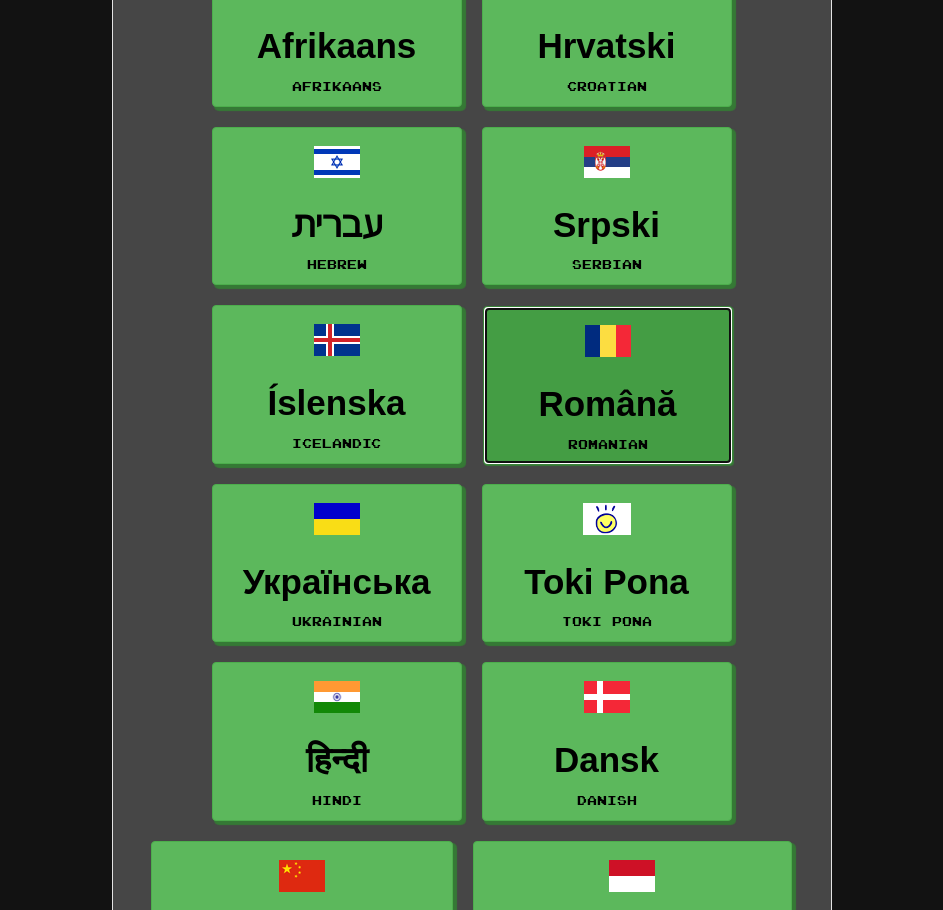 click on "Română" at bounding box center (608, 404) 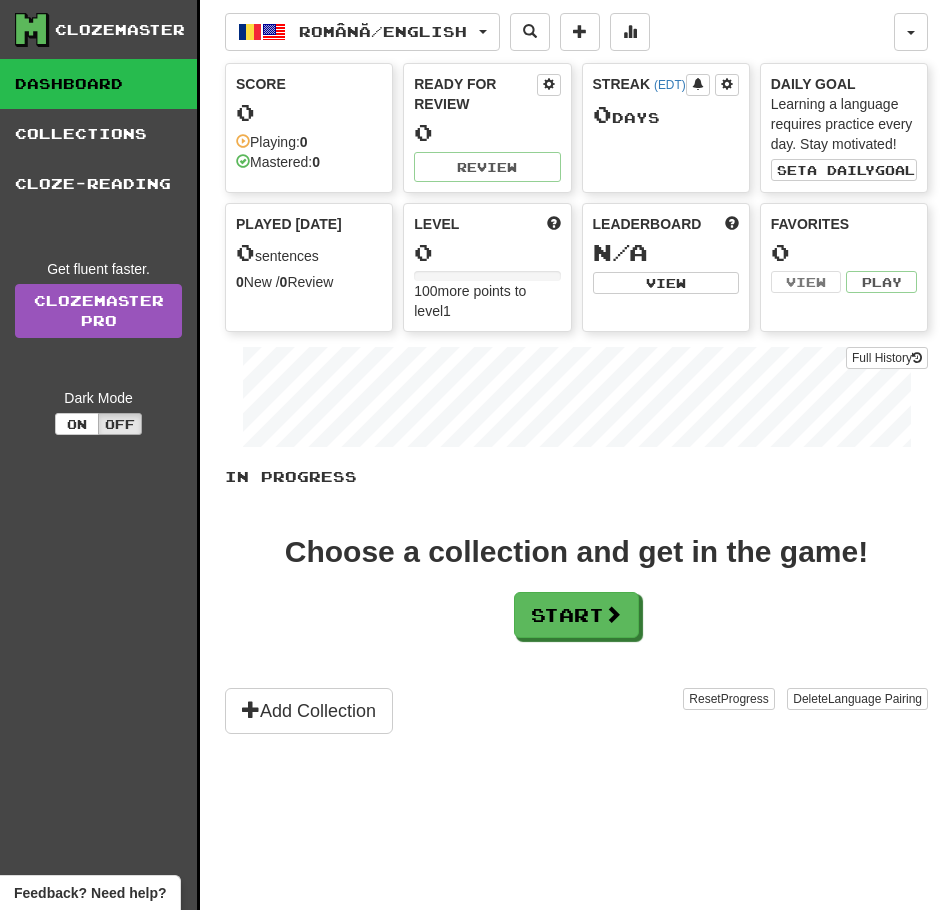 scroll, scrollTop: 0, scrollLeft: 0, axis: both 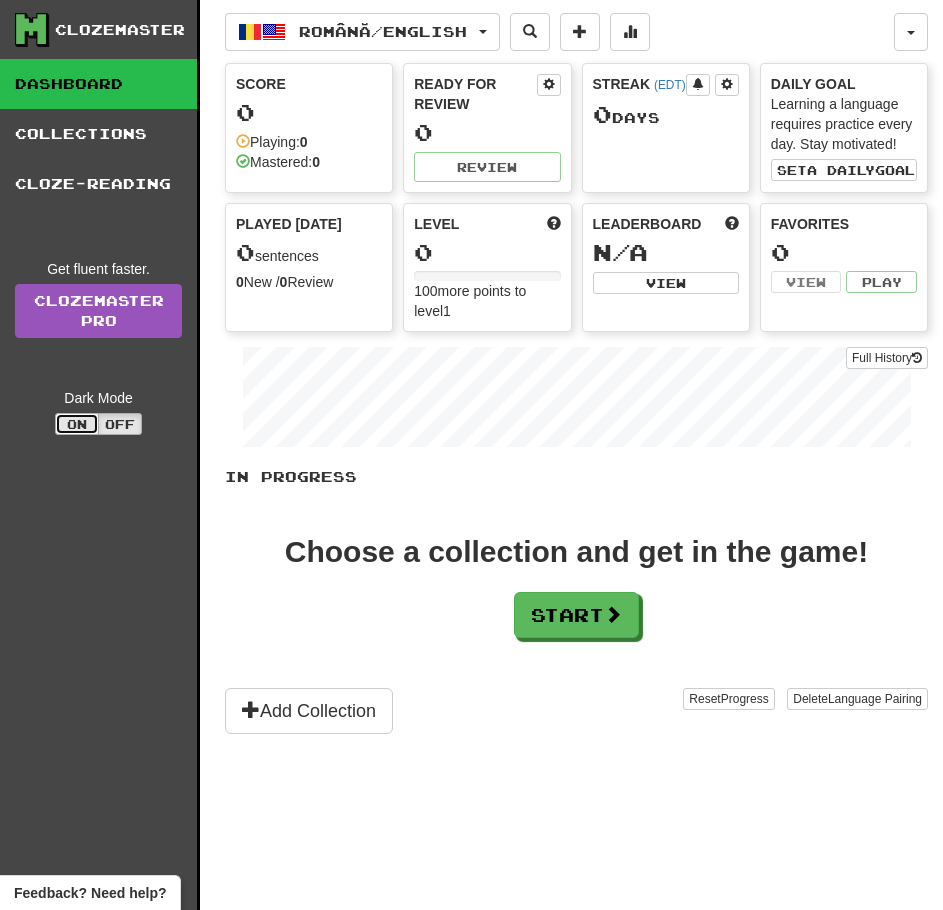 click on "On" at bounding box center [77, 424] 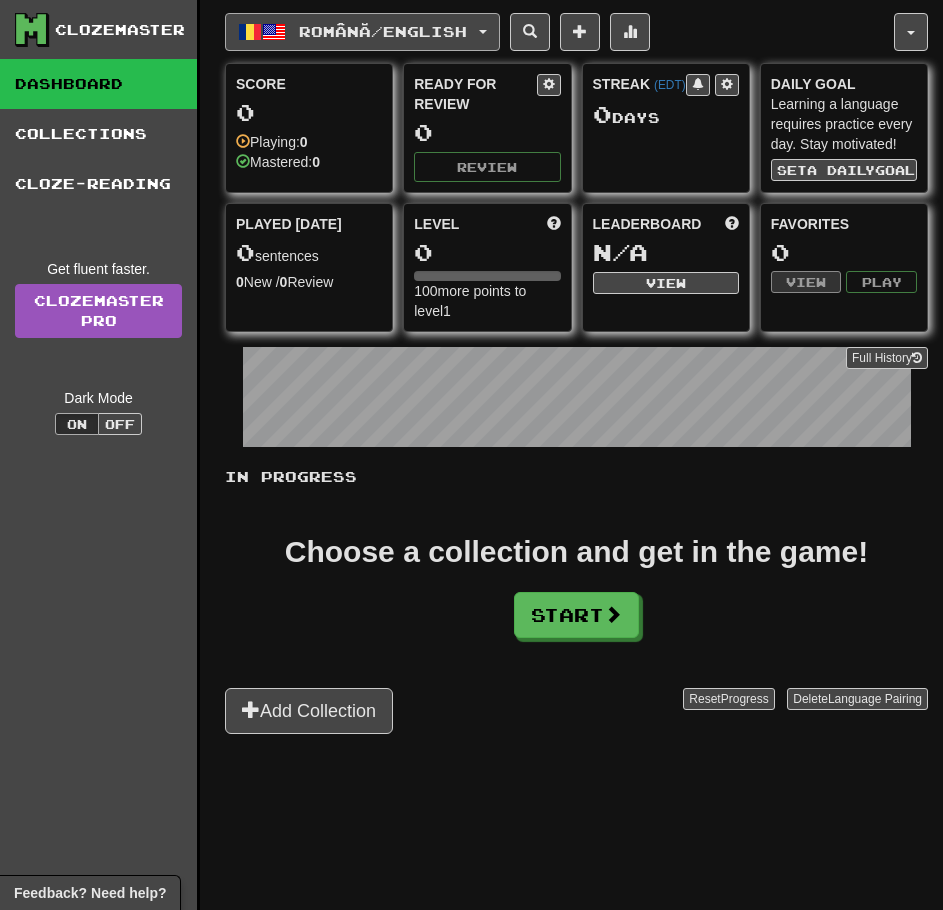 click on "Română  /  English" at bounding box center [383, 31] 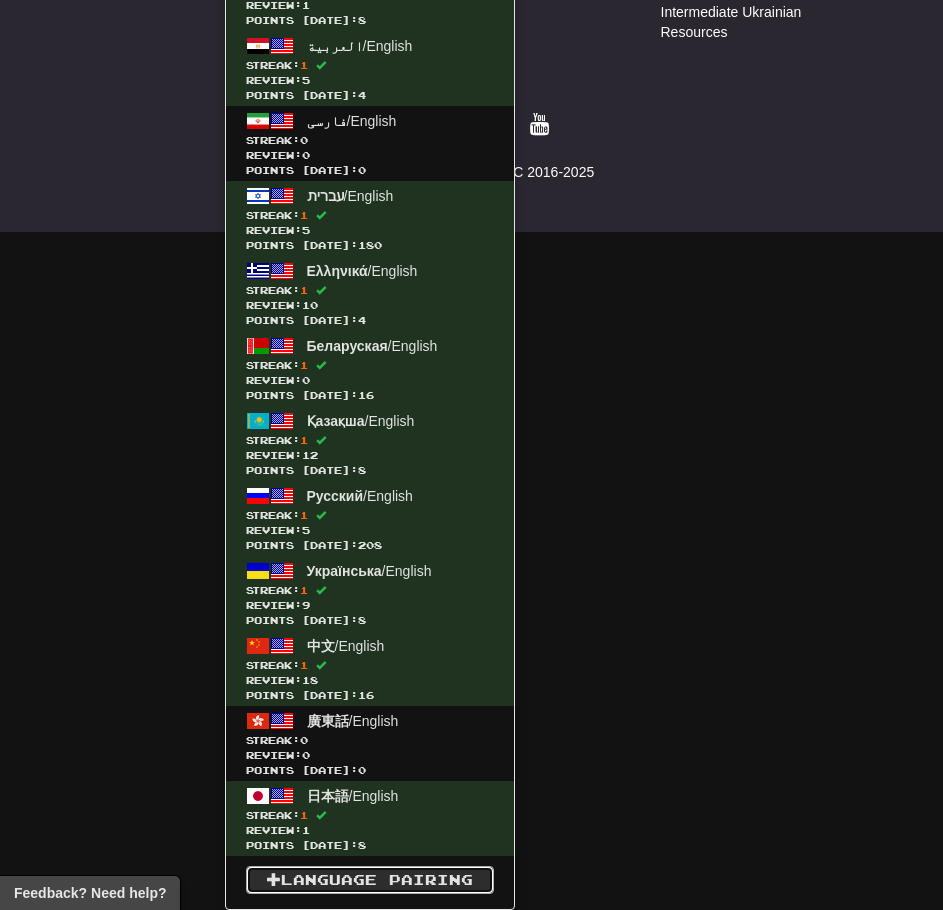 click on "Language Pairing" at bounding box center (370, 880) 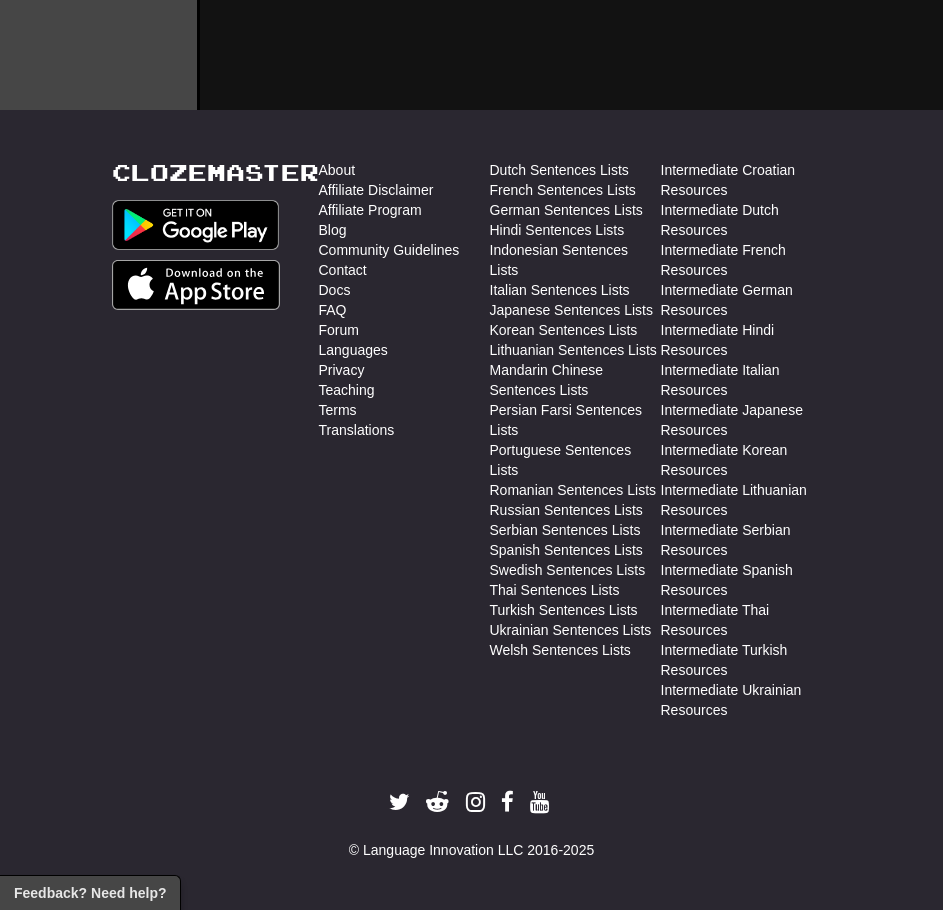scroll, scrollTop: 850, scrollLeft: 0, axis: vertical 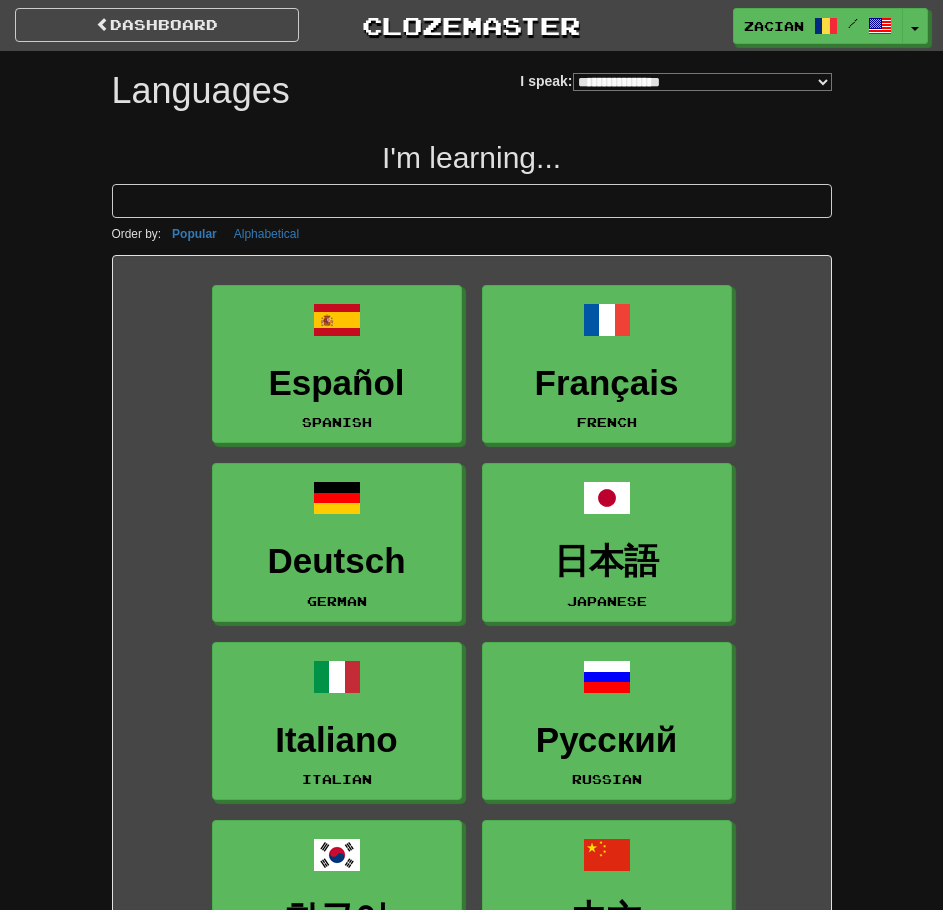 select on "*******" 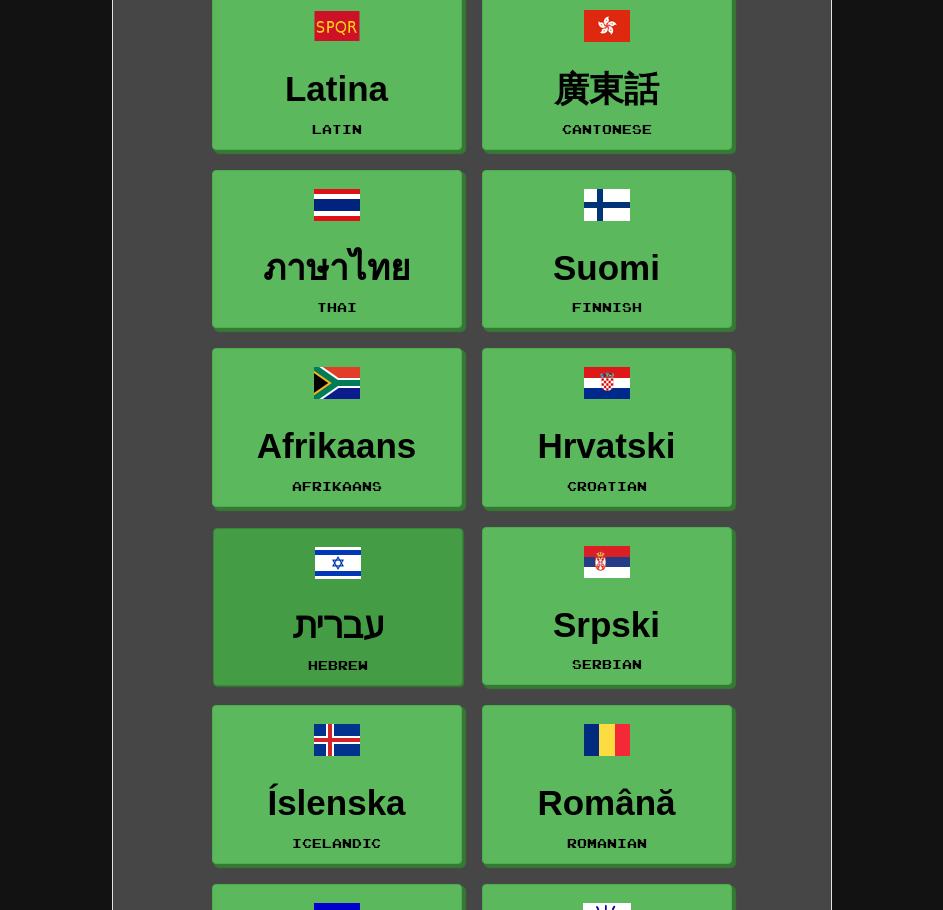 scroll, scrollTop: 2300, scrollLeft: 0, axis: vertical 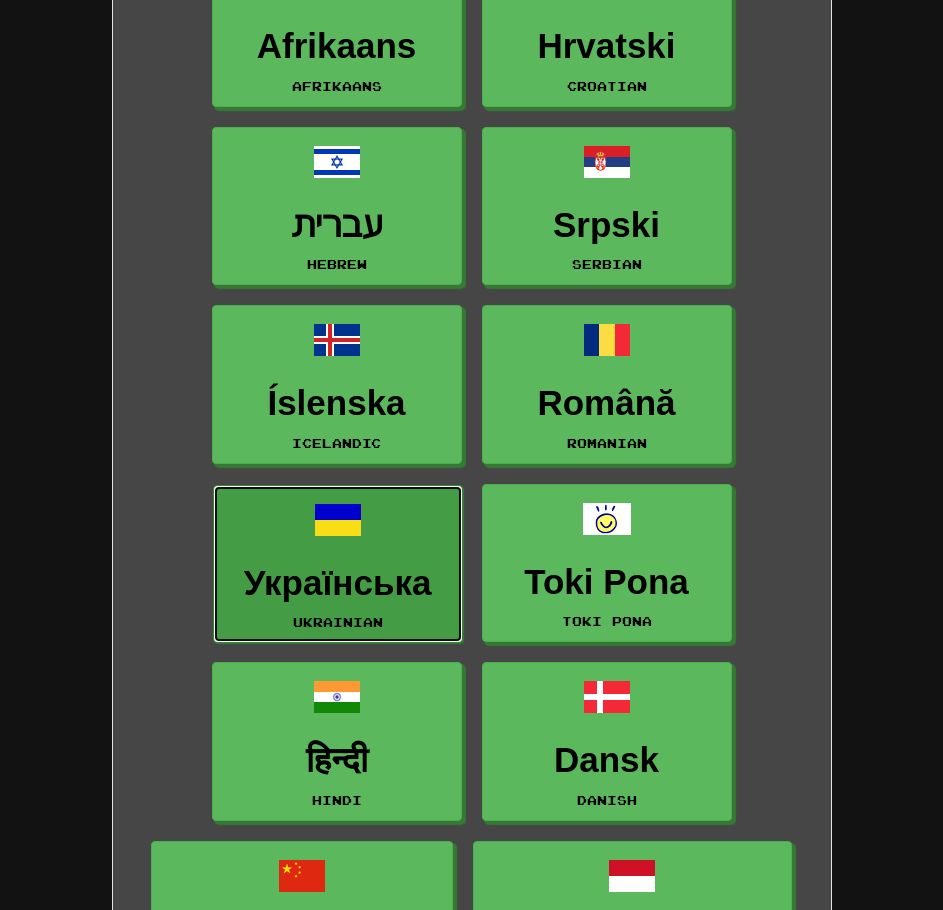 click on "Українська Ukrainian" at bounding box center [338, 564] 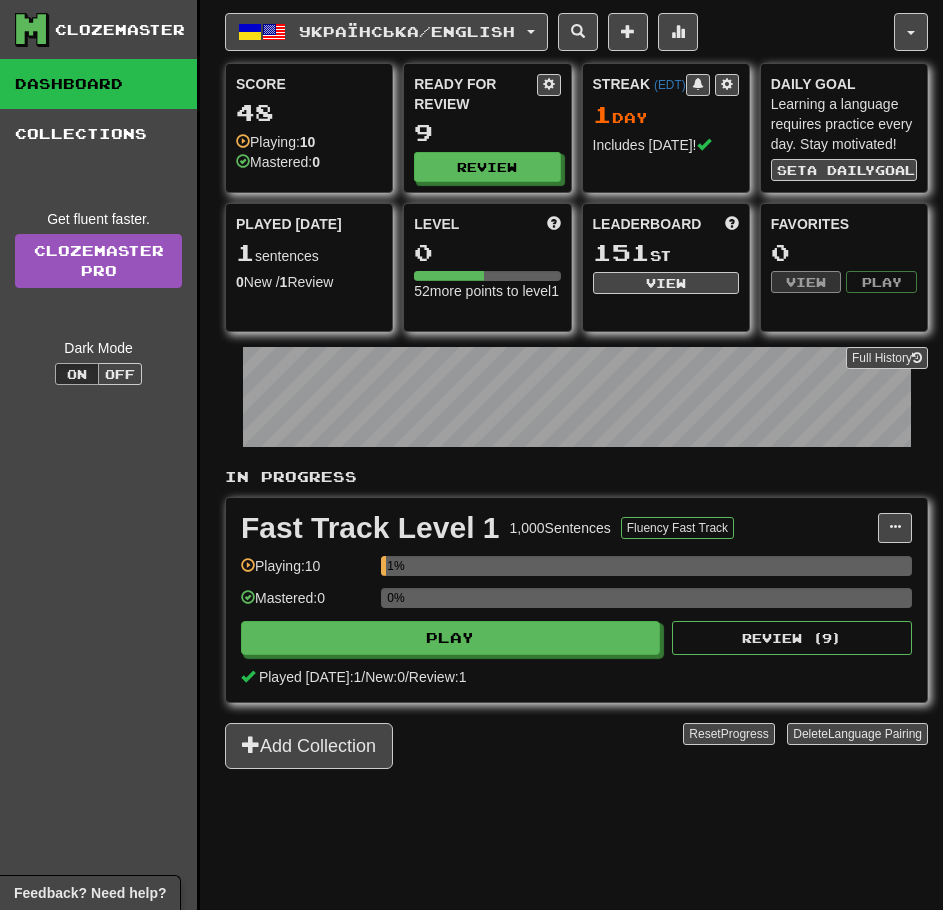 scroll, scrollTop: 0, scrollLeft: 0, axis: both 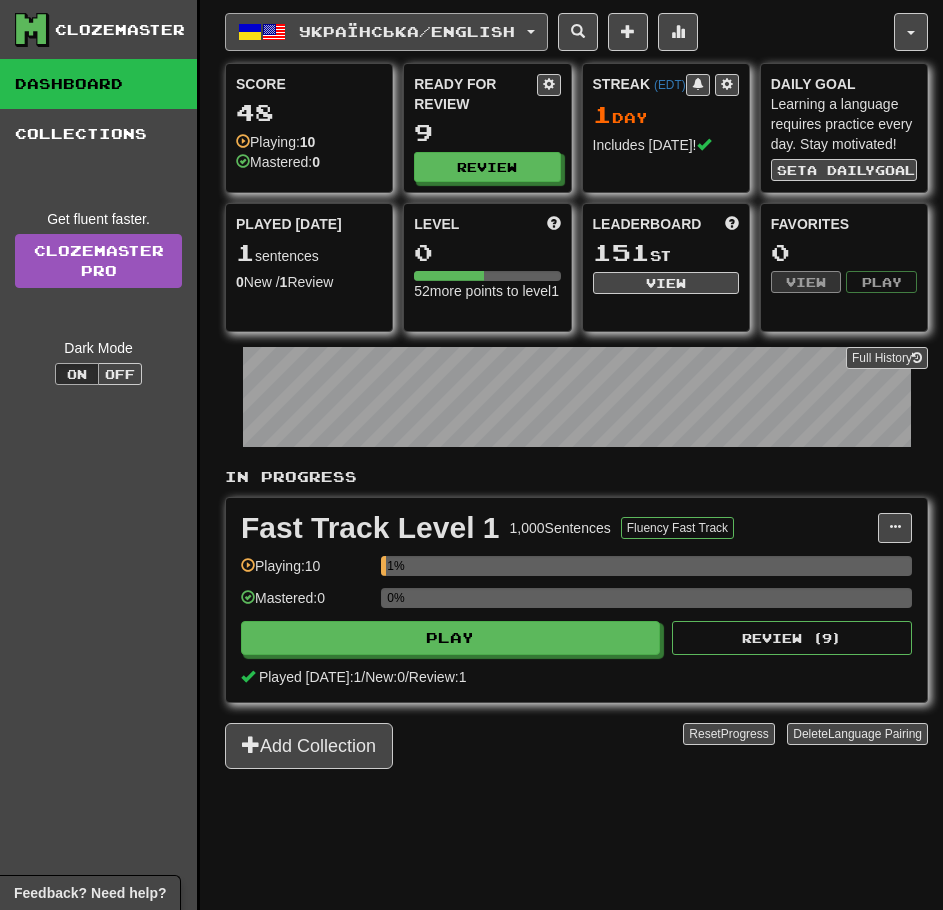 click on "Українська  /  English" at bounding box center (386, 32) 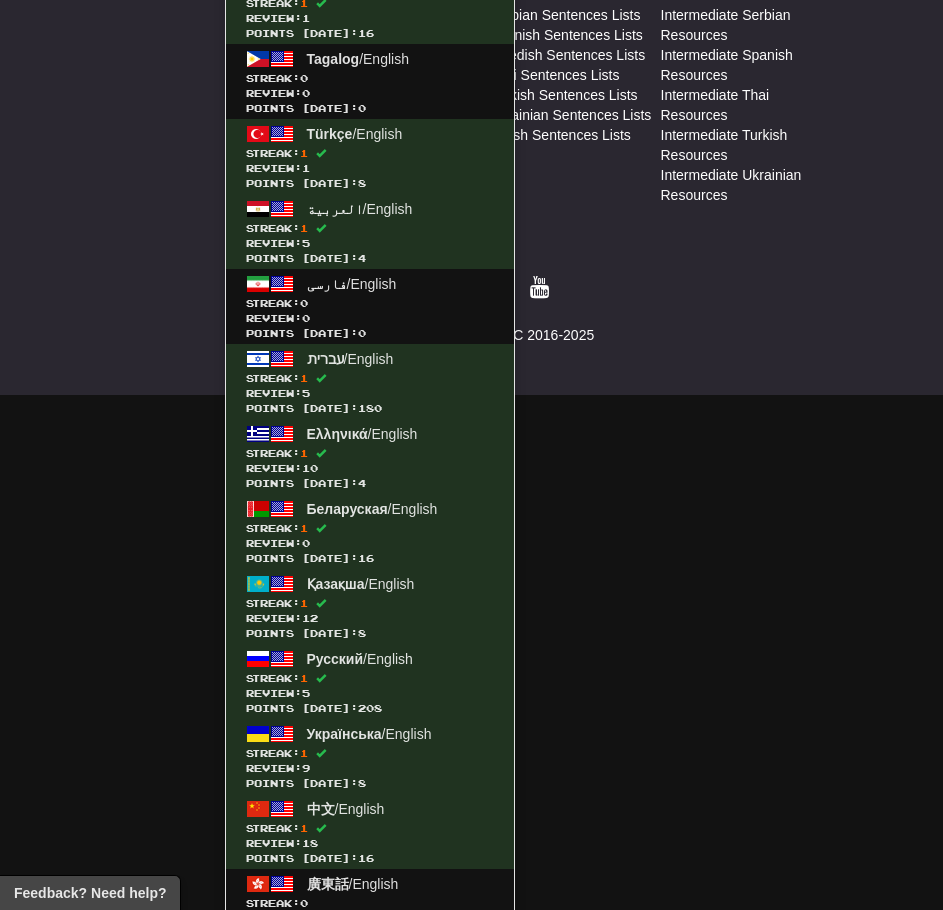 scroll, scrollTop: 1528, scrollLeft: 0, axis: vertical 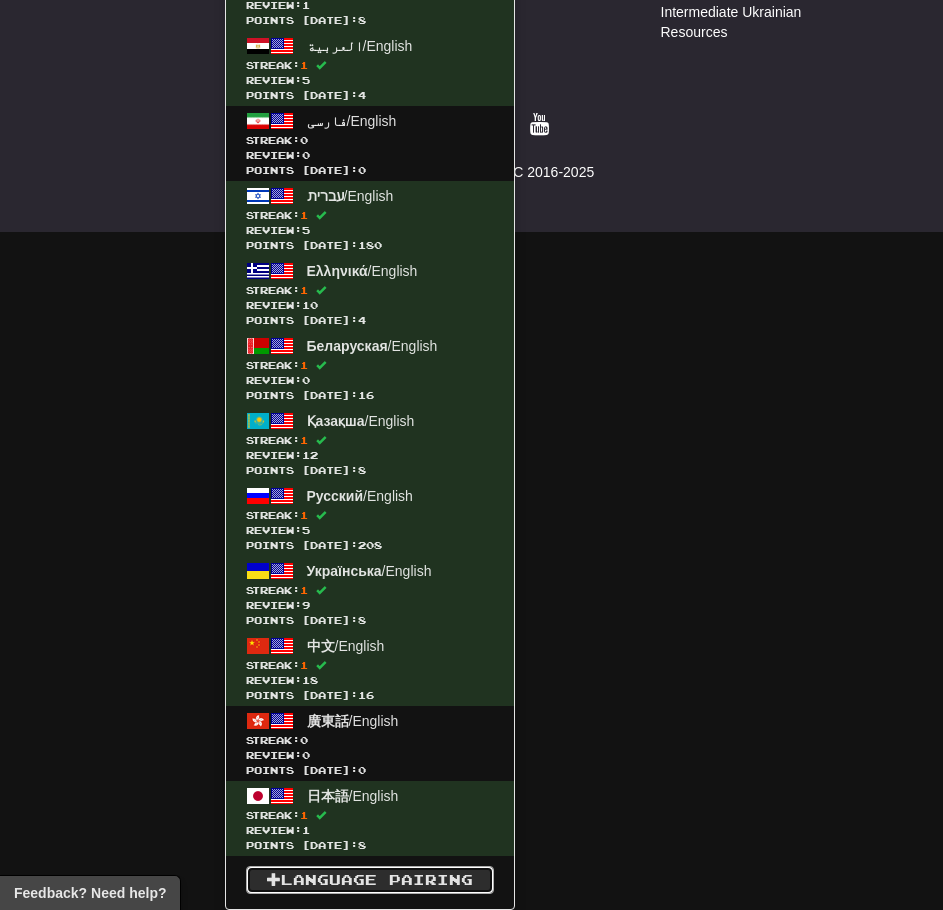 click on "Language Pairing" at bounding box center (370, 880) 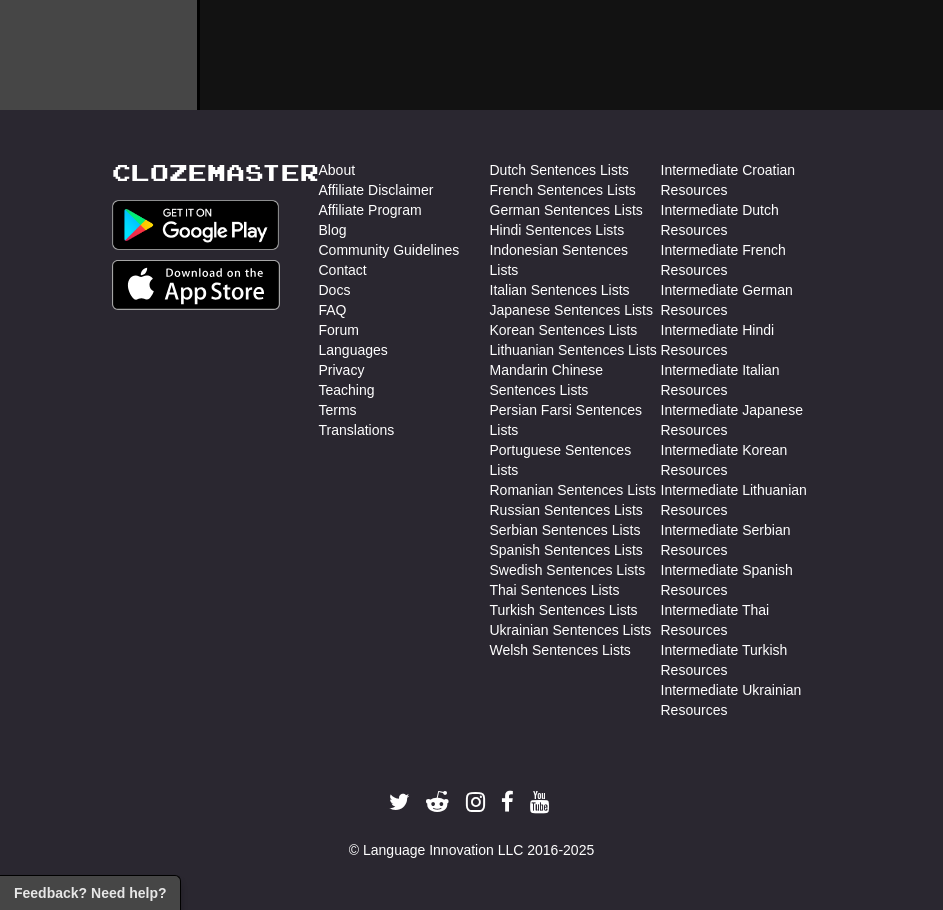 scroll, scrollTop: 850, scrollLeft: 0, axis: vertical 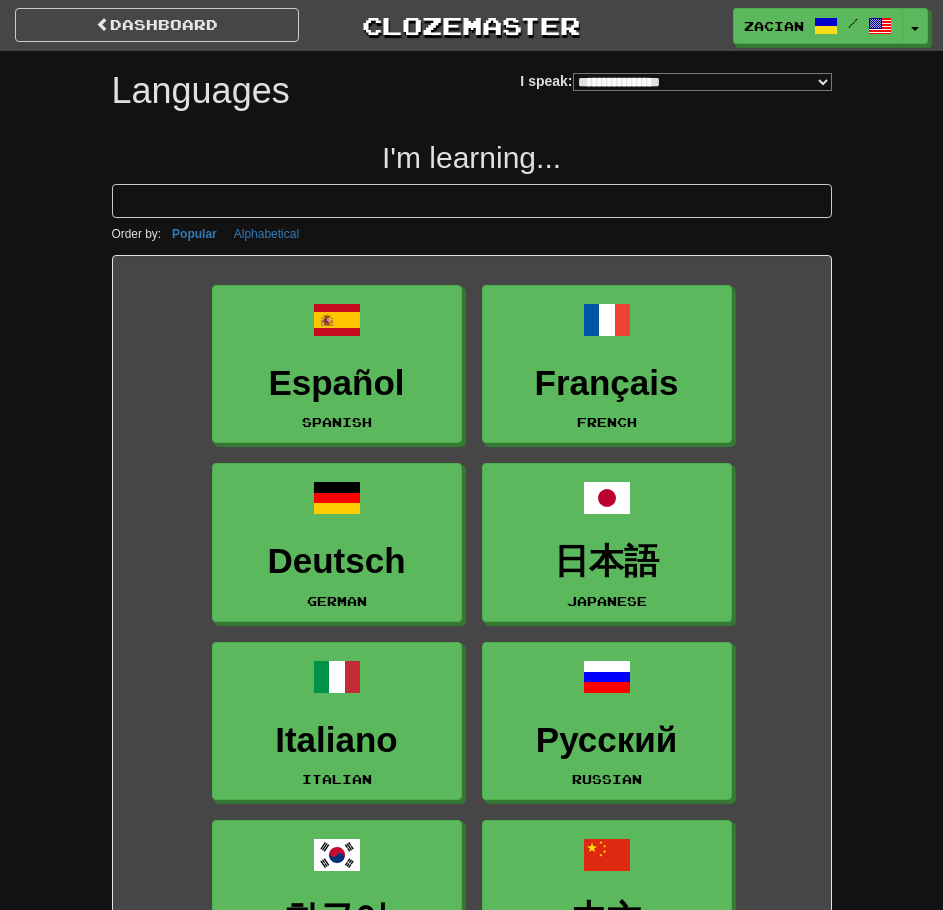 select on "*******" 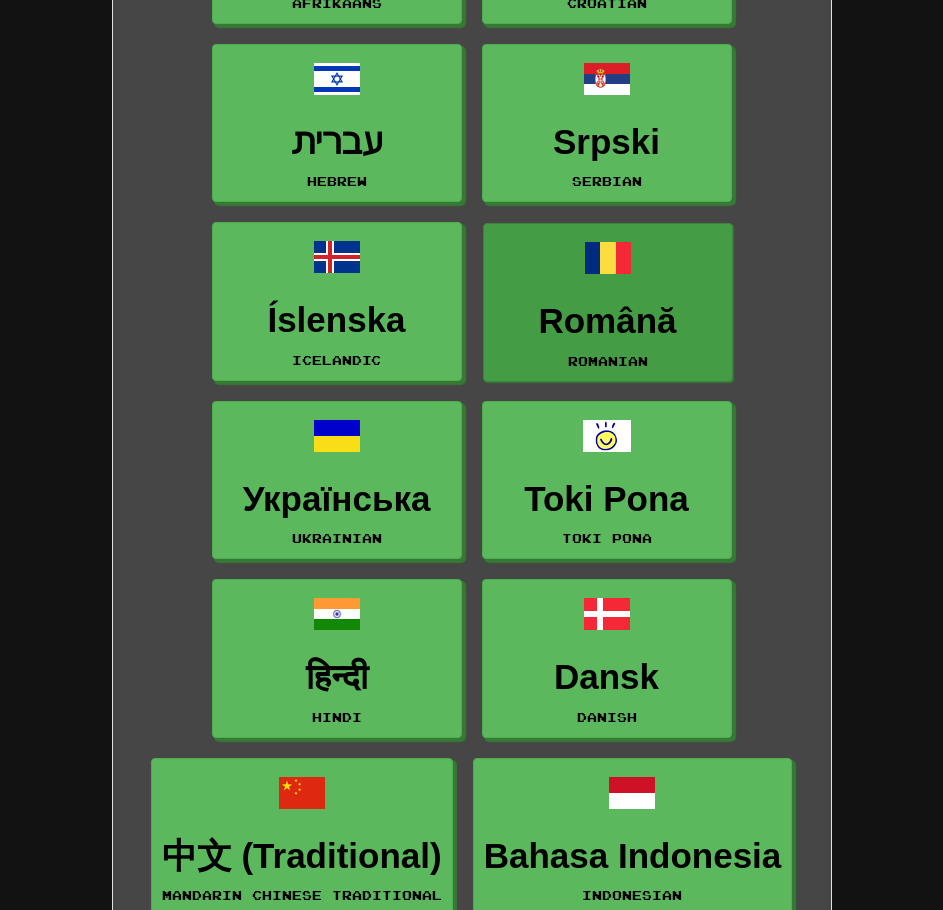 scroll, scrollTop: 2400, scrollLeft: 0, axis: vertical 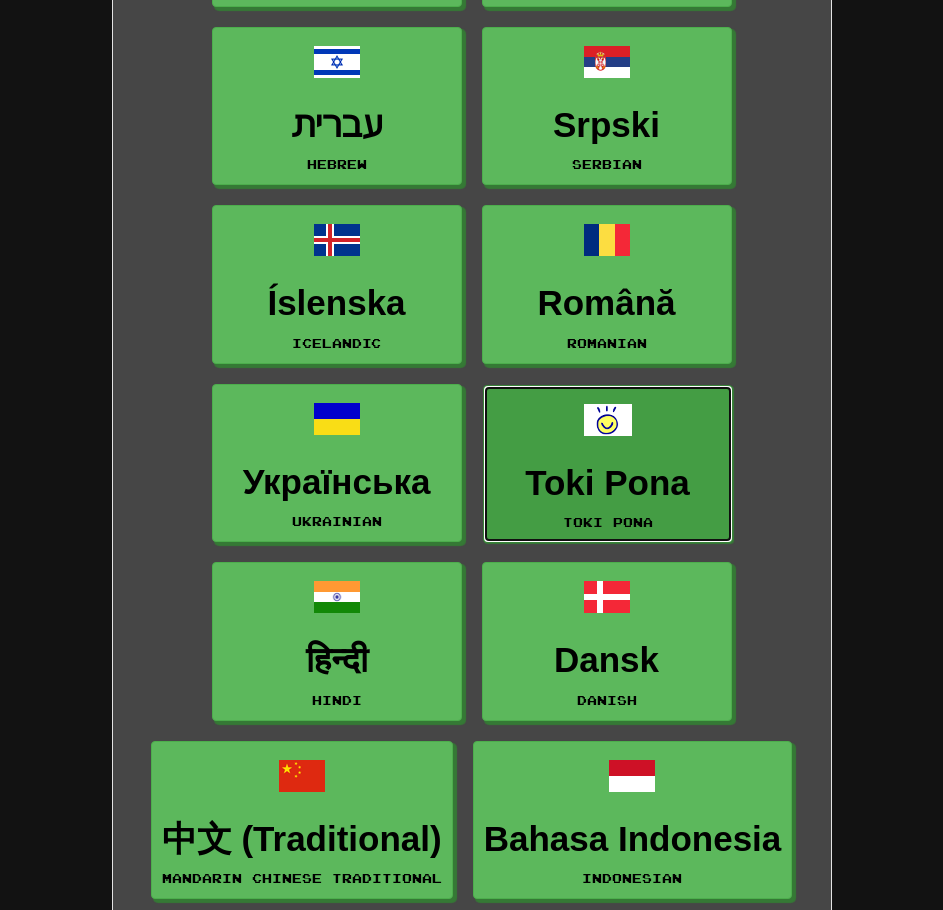 click on "Toki Pona Toki Pona" at bounding box center [608, 464] 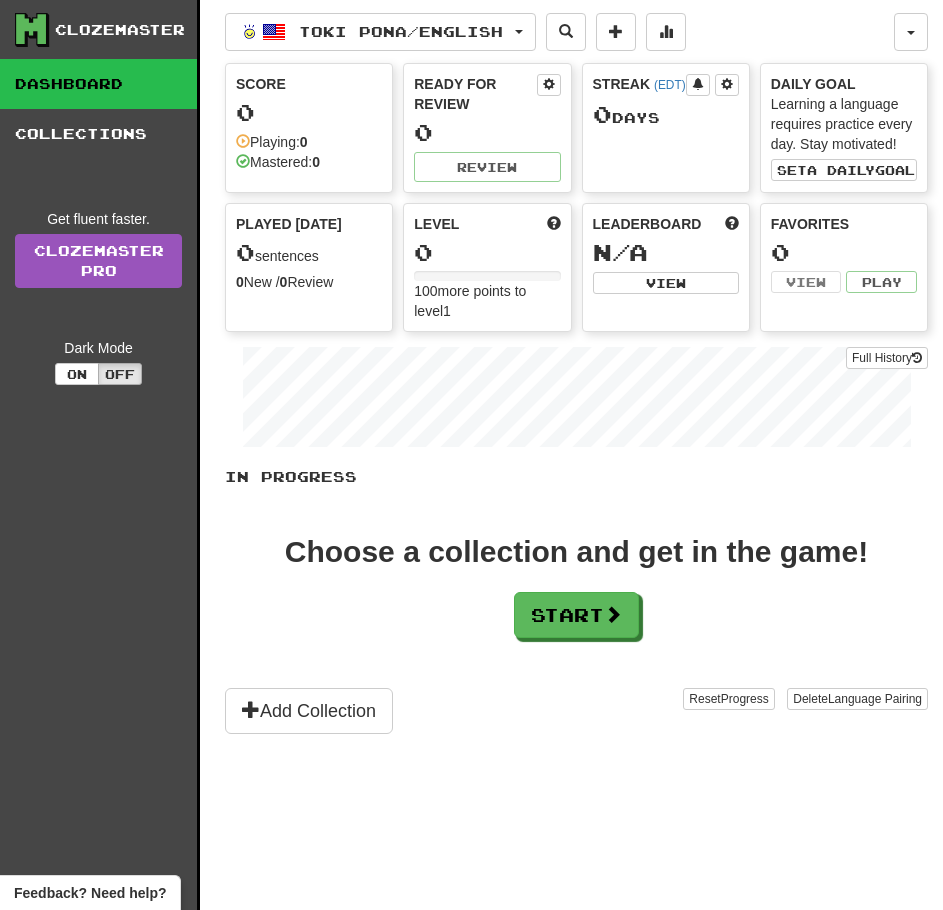 scroll, scrollTop: 0, scrollLeft: 0, axis: both 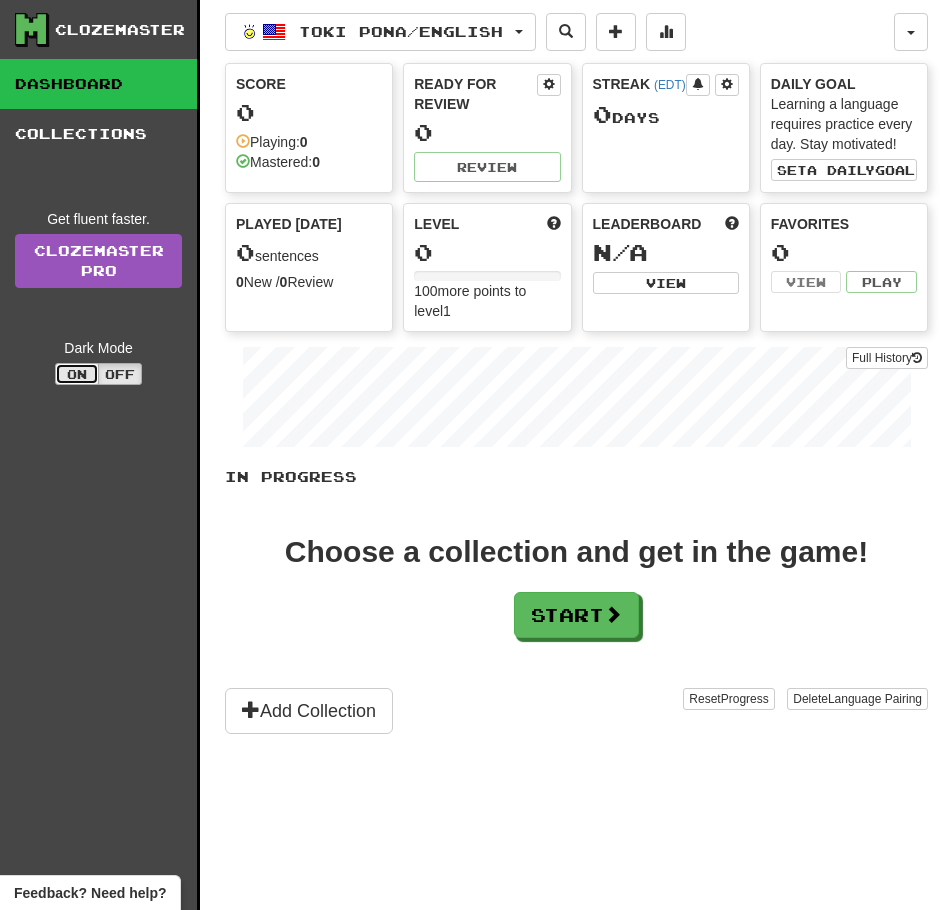 click on "On" at bounding box center (77, 374) 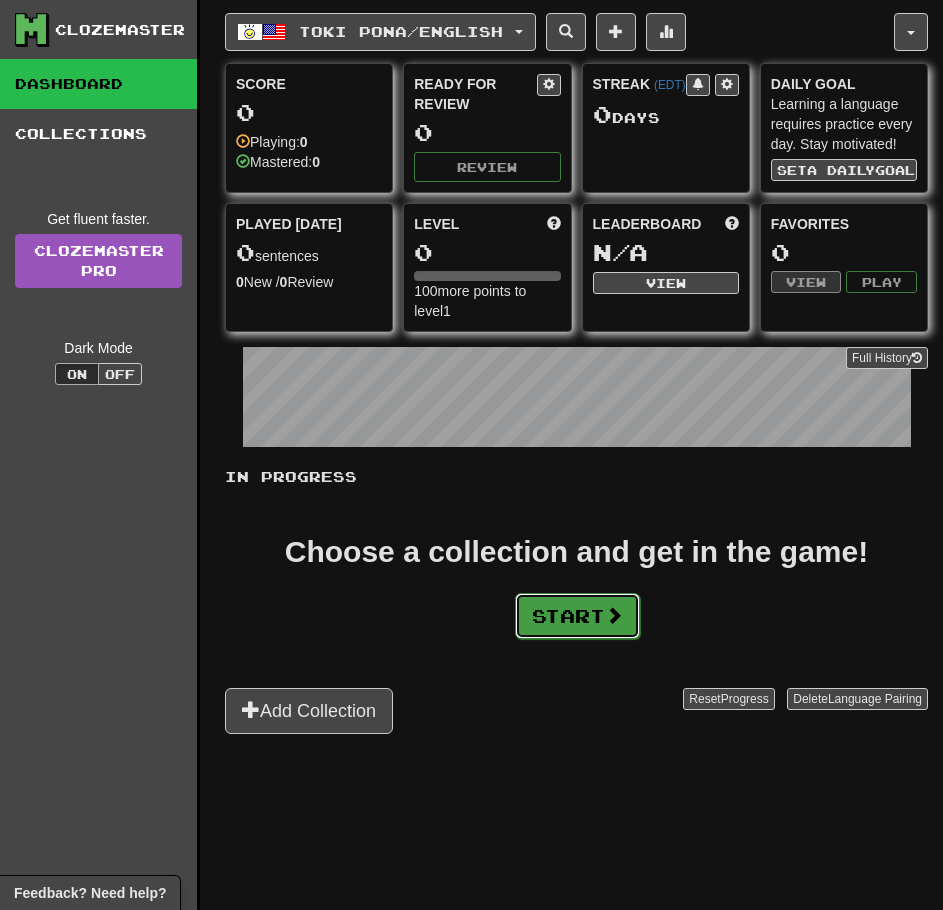 click on "Start" at bounding box center [577, 616] 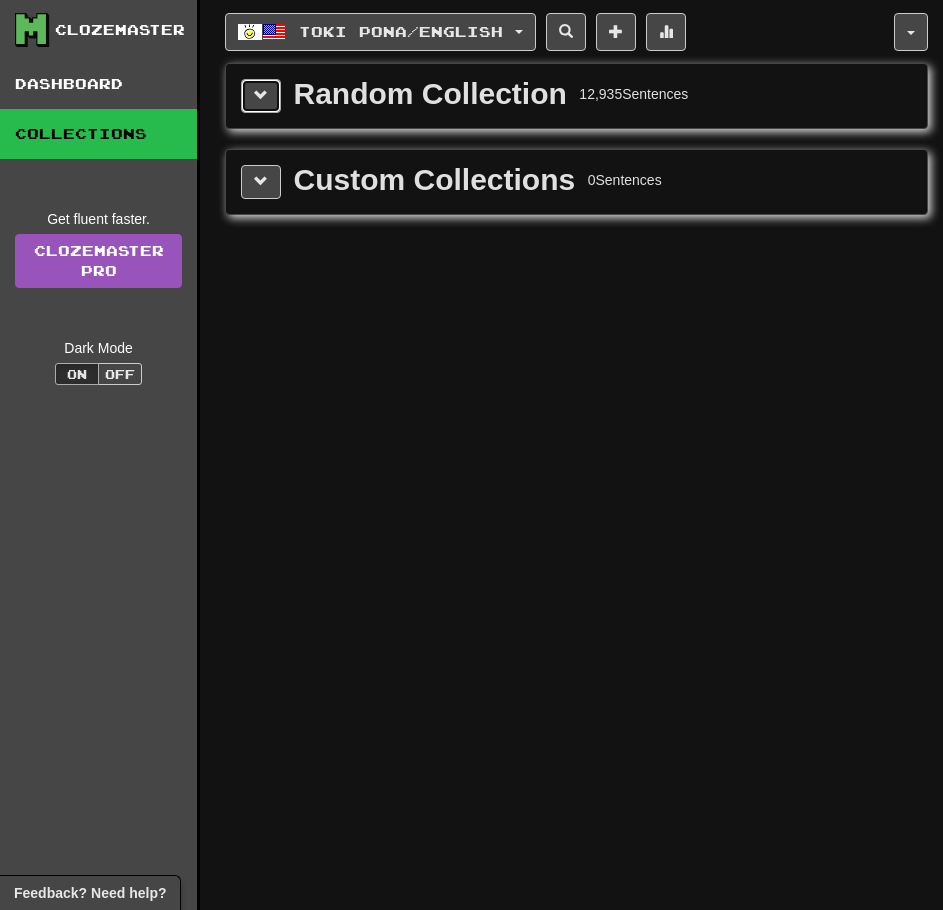 click at bounding box center [261, 96] 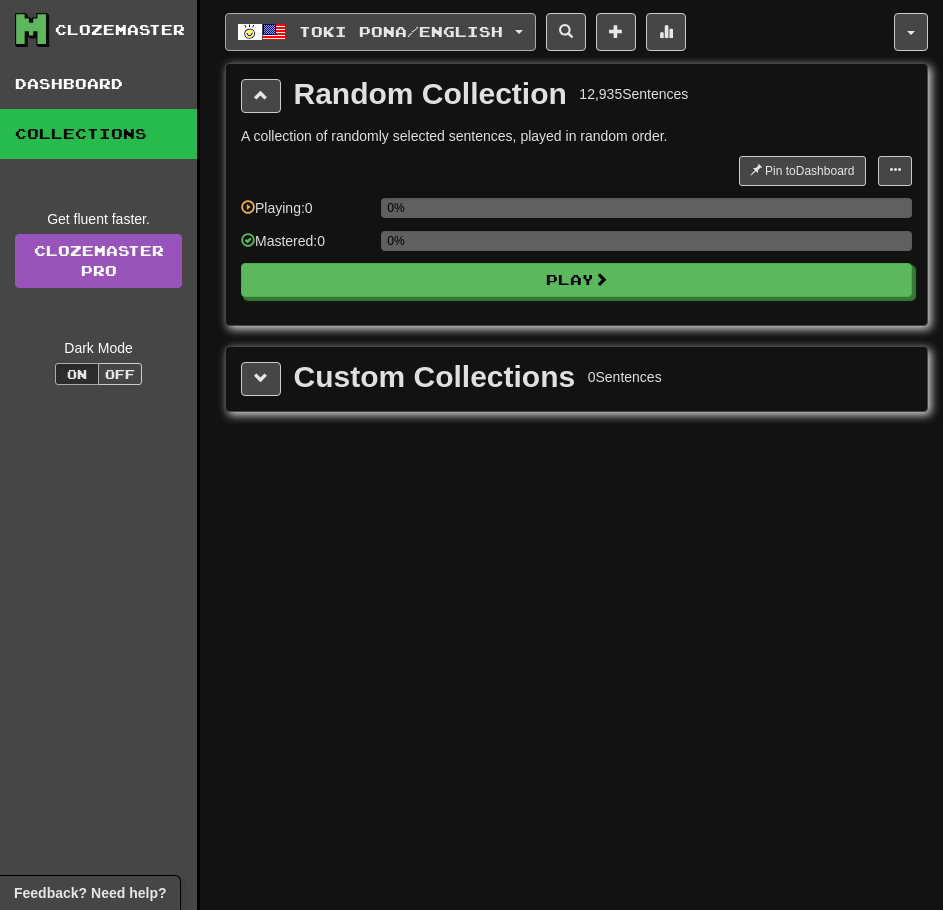 click on "Toki Pona  /  English" at bounding box center [401, 31] 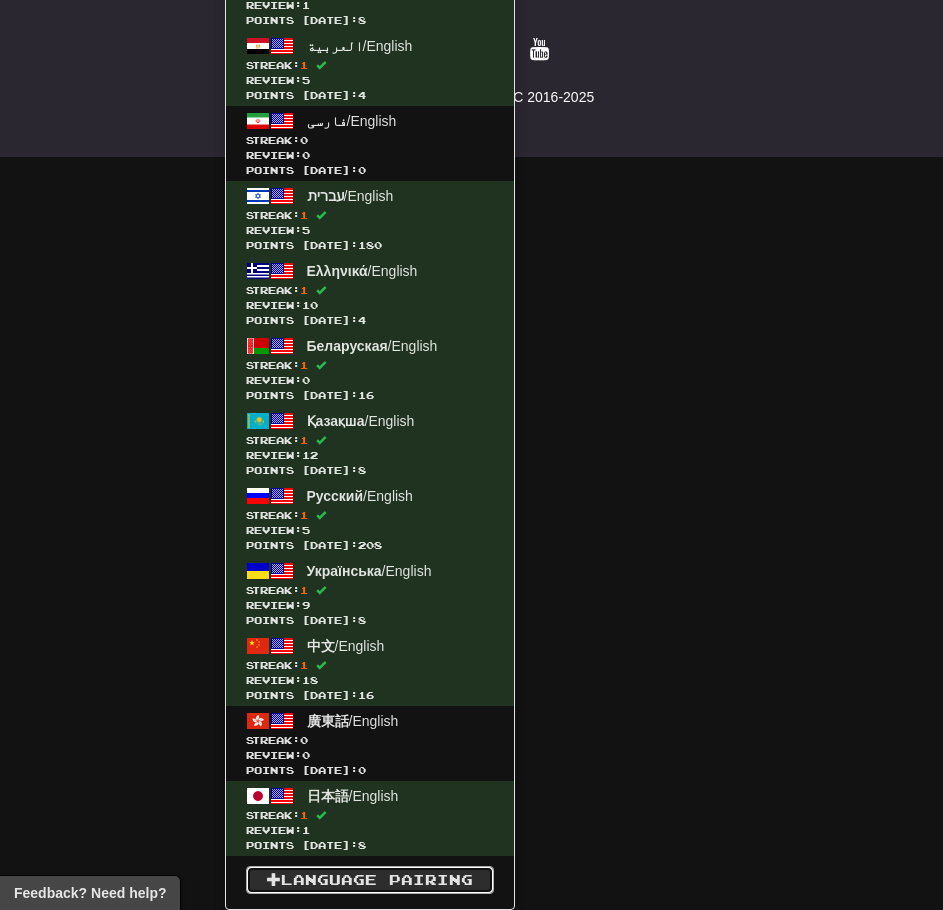 click on "Language Pairing" at bounding box center [370, 880] 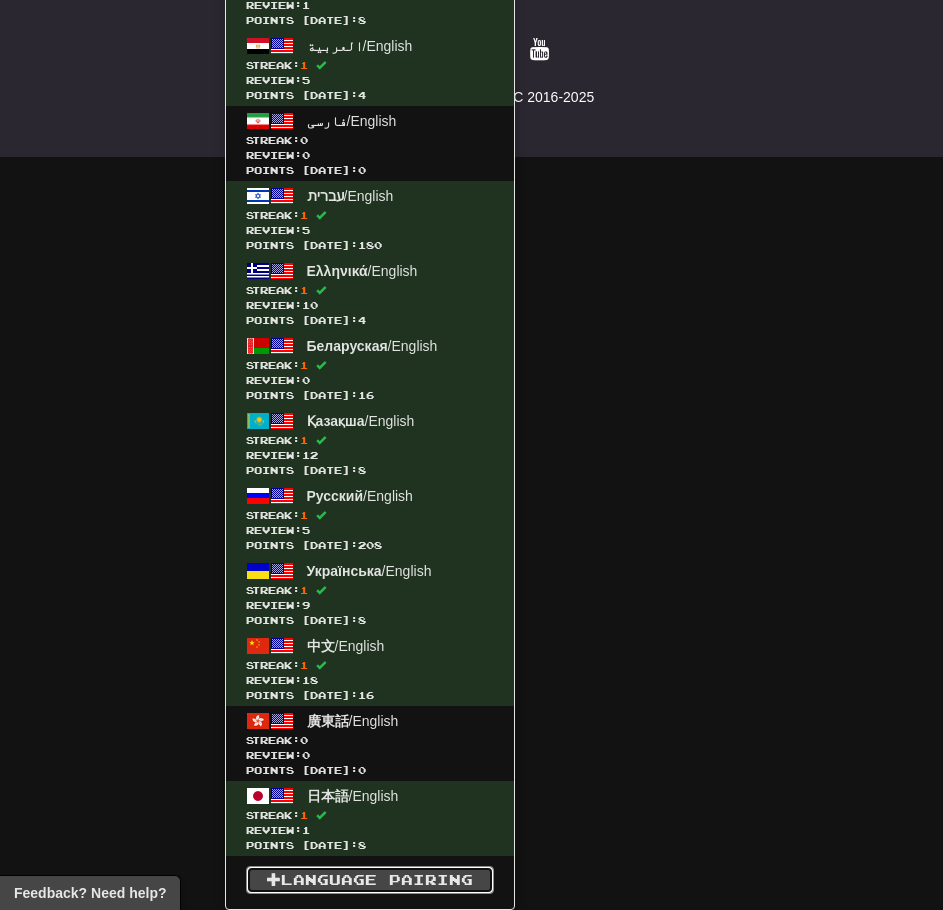 scroll, scrollTop: 850, scrollLeft: 0, axis: vertical 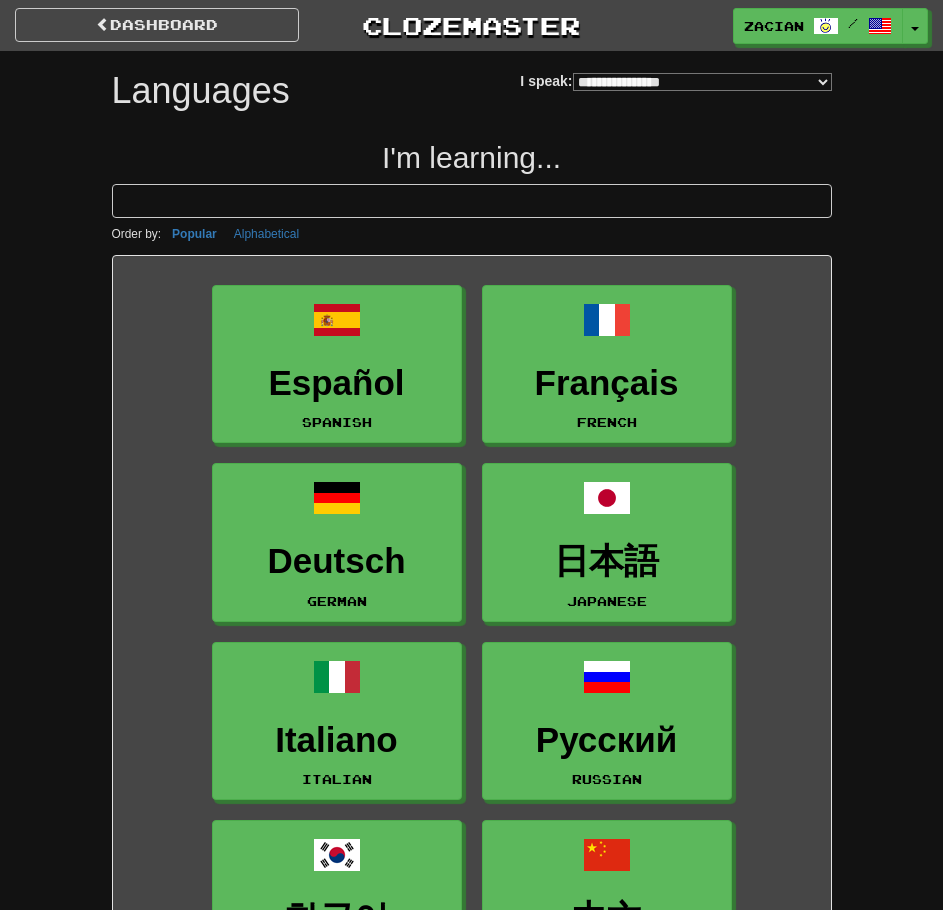select on "*******" 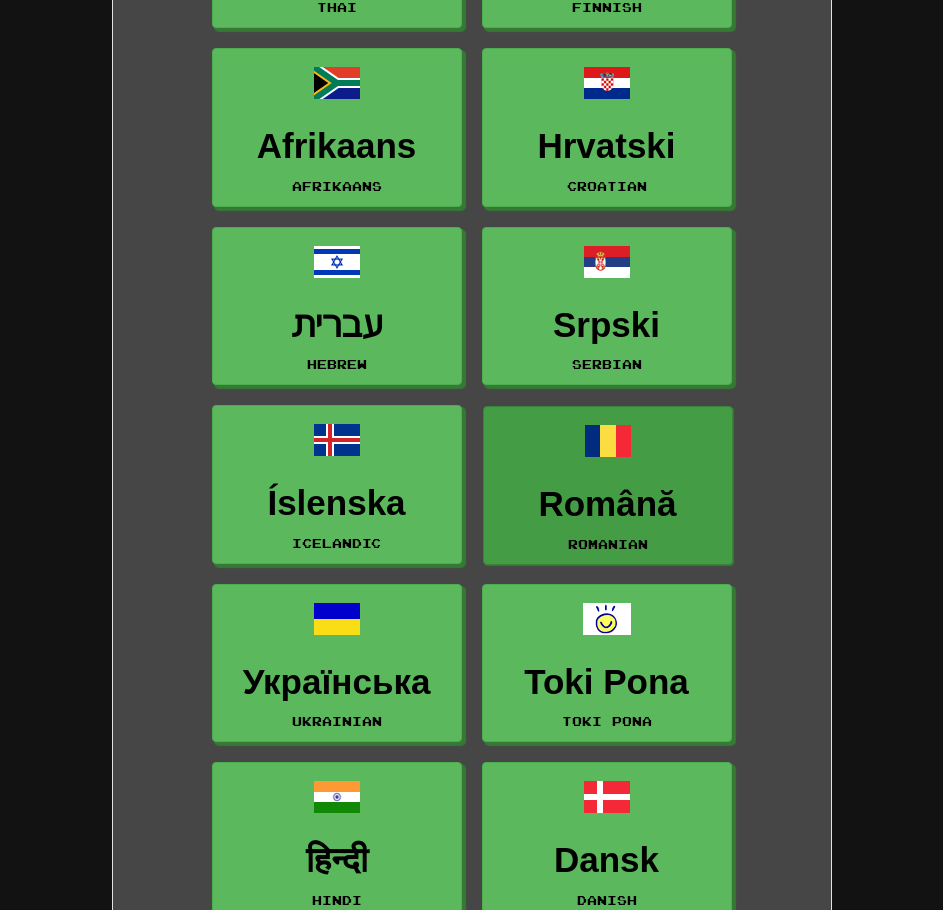 scroll, scrollTop: 2600, scrollLeft: 0, axis: vertical 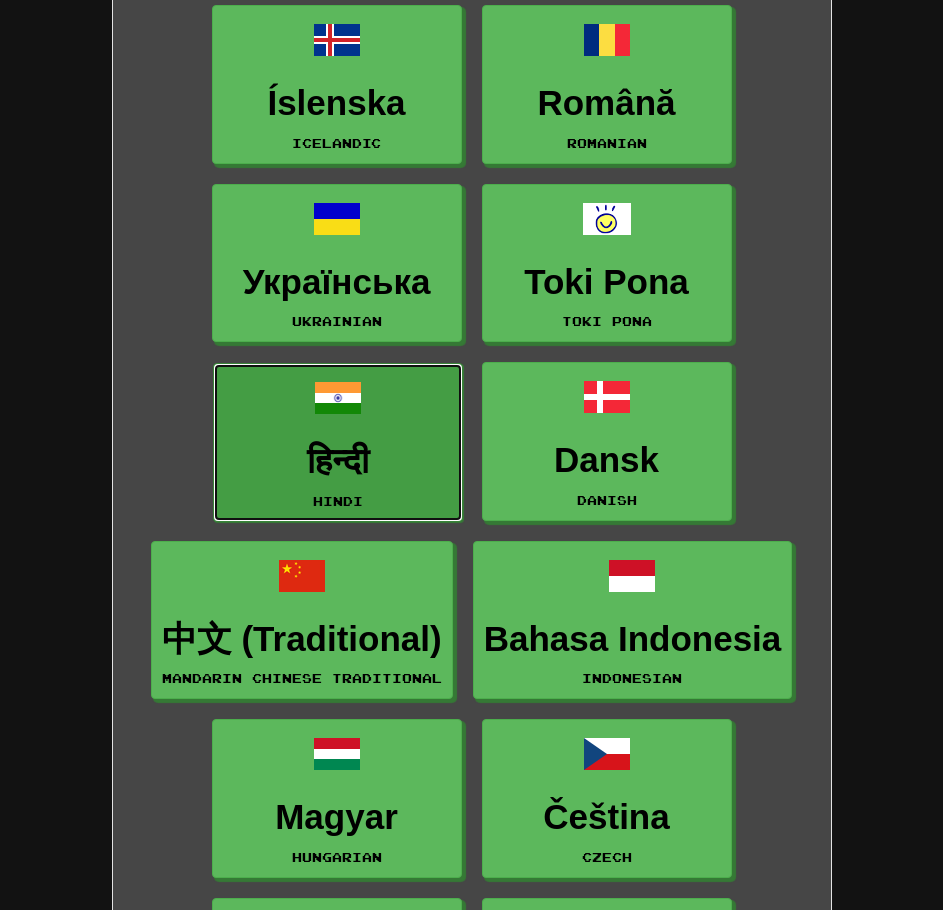 click on "हिन्दी" at bounding box center [338, 461] 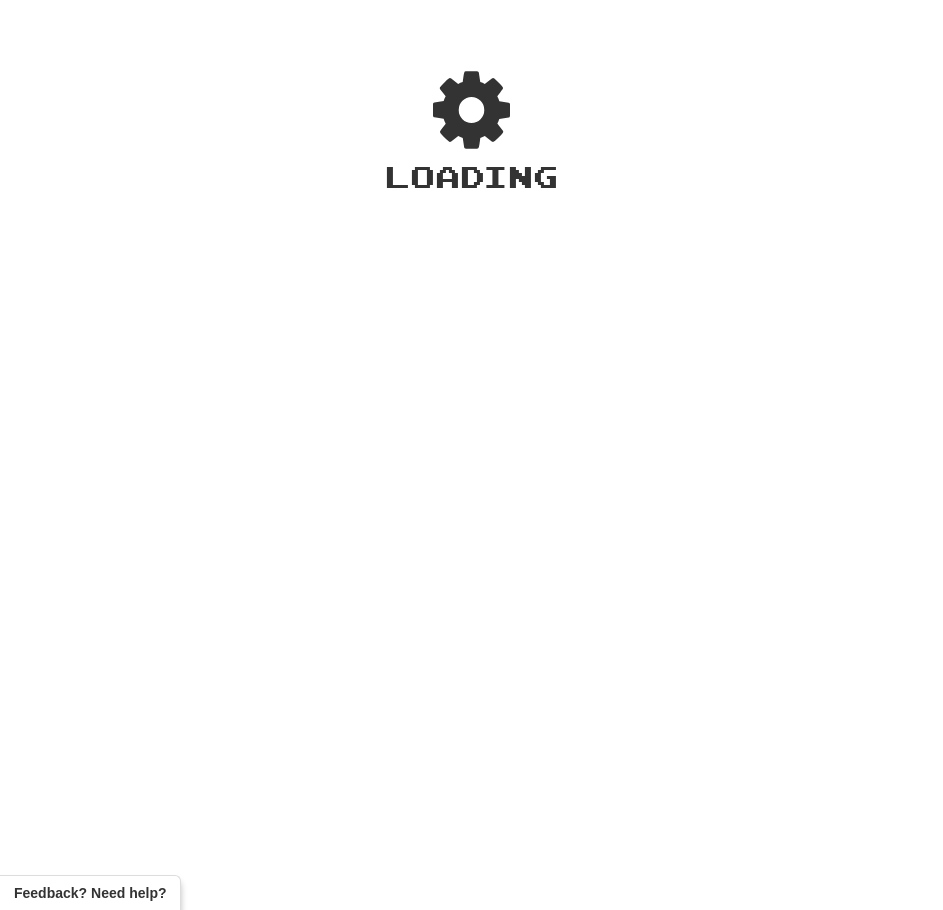 scroll, scrollTop: 0, scrollLeft: 0, axis: both 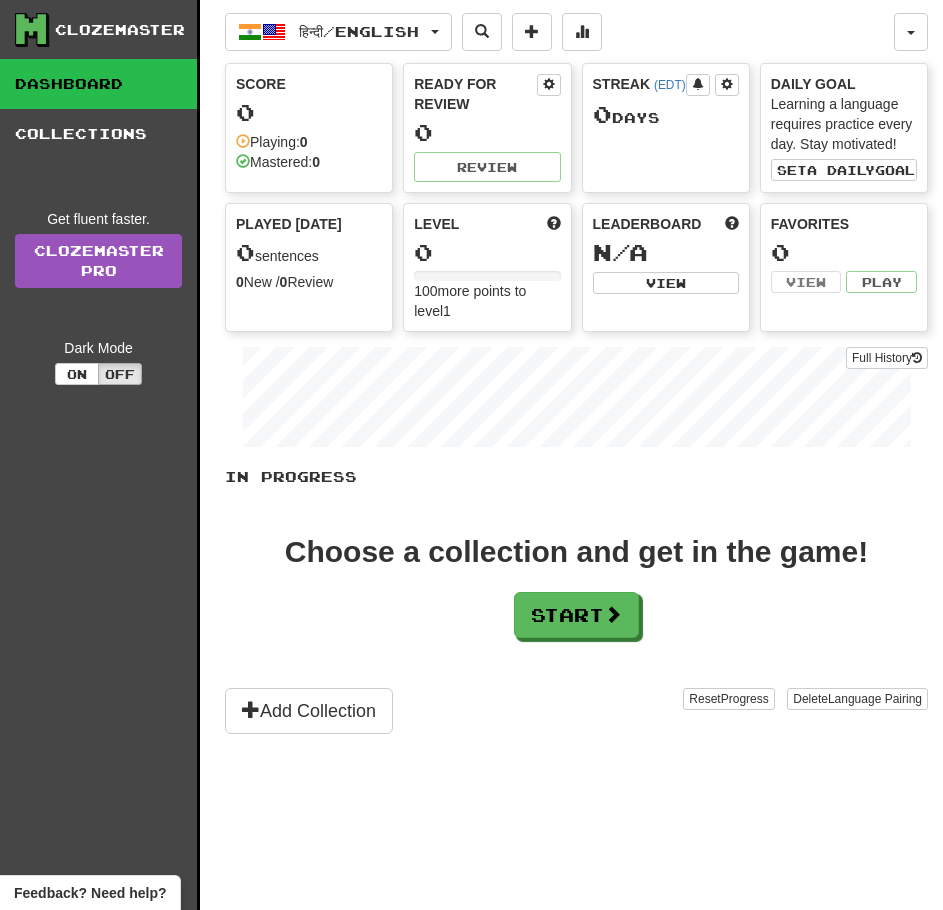 click on "Dark Mode On Off" at bounding box center (98, 361) 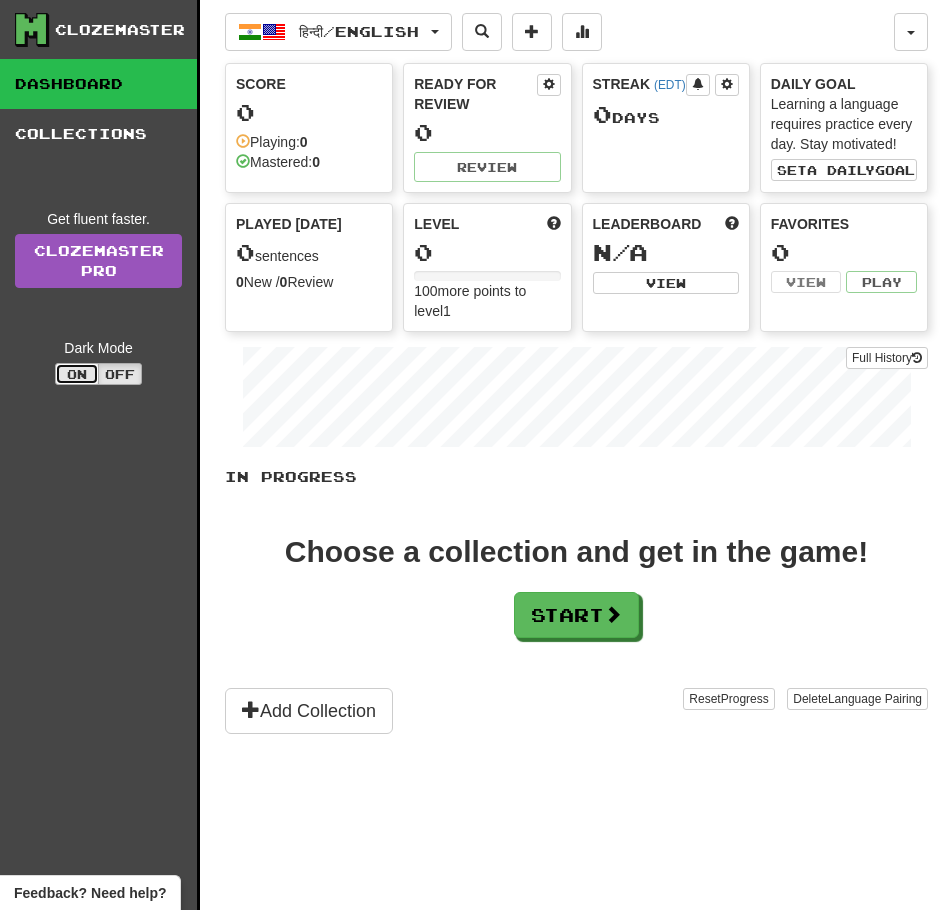 click on "On" at bounding box center [77, 374] 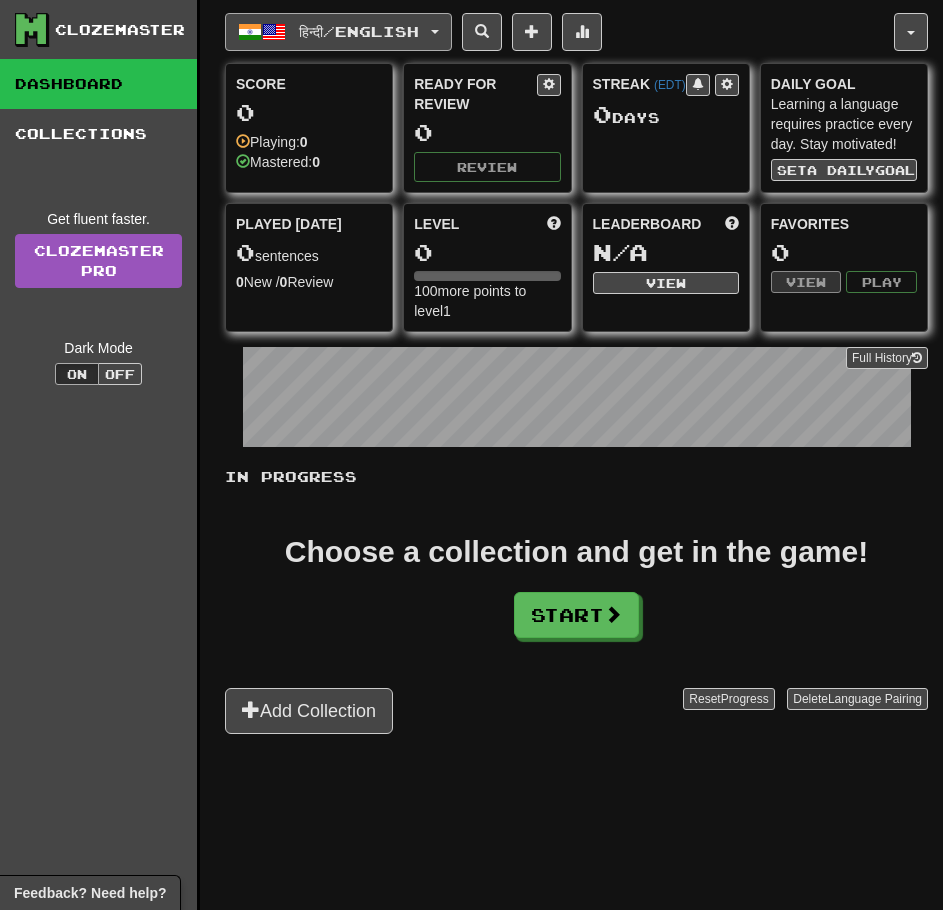 click on "हिन्दी  /  English" at bounding box center (359, 31) 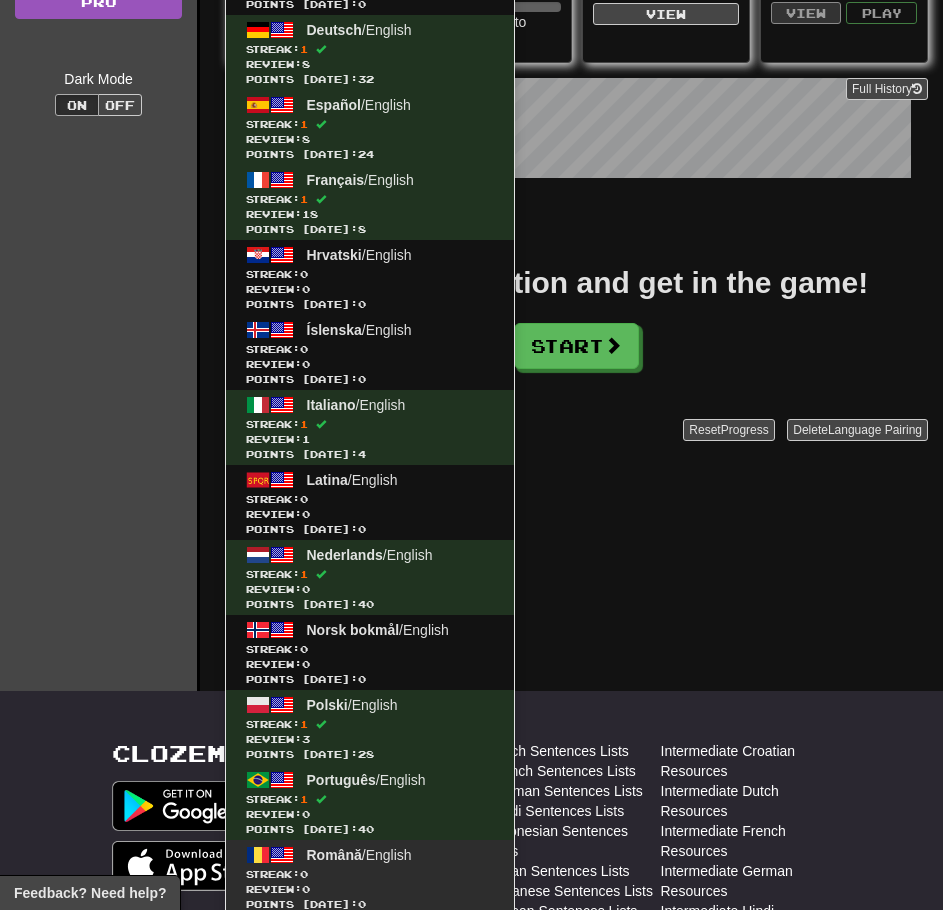 scroll, scrollTop: 700, scrollLeft: 0, axis: vertical 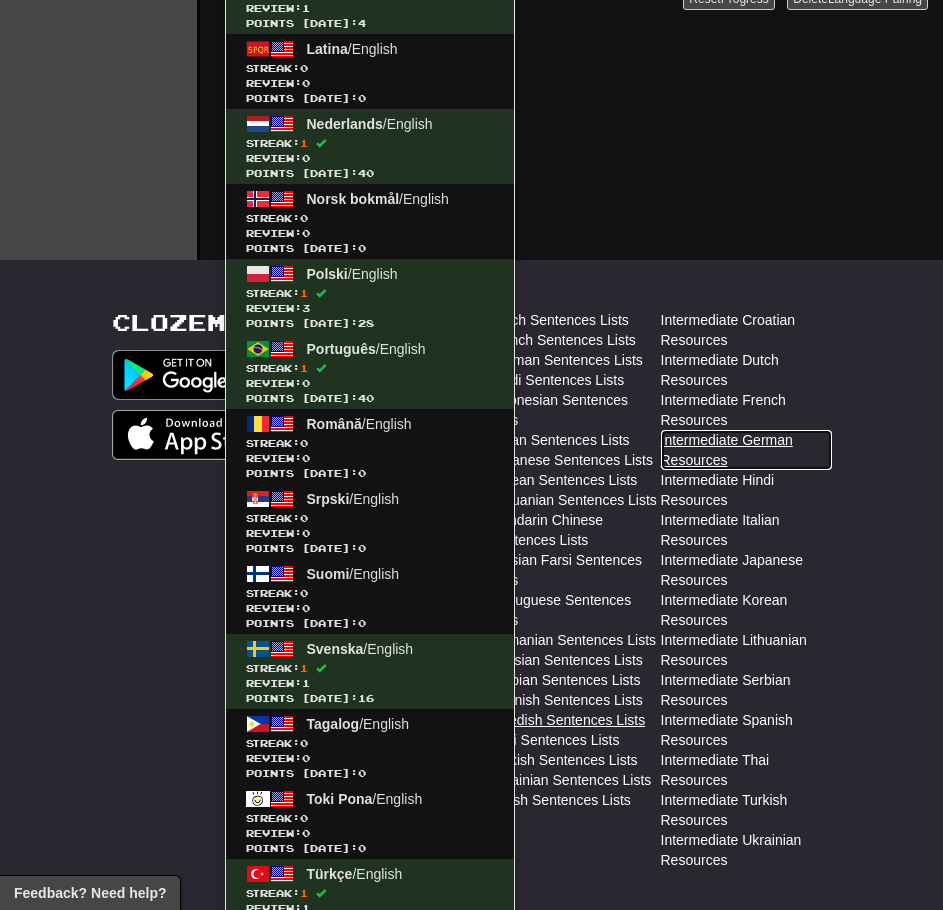 drag, startPoint x: 707, startPoint y: 458, endPoint x: 628, endPoint y: 700, distance: 254.56827 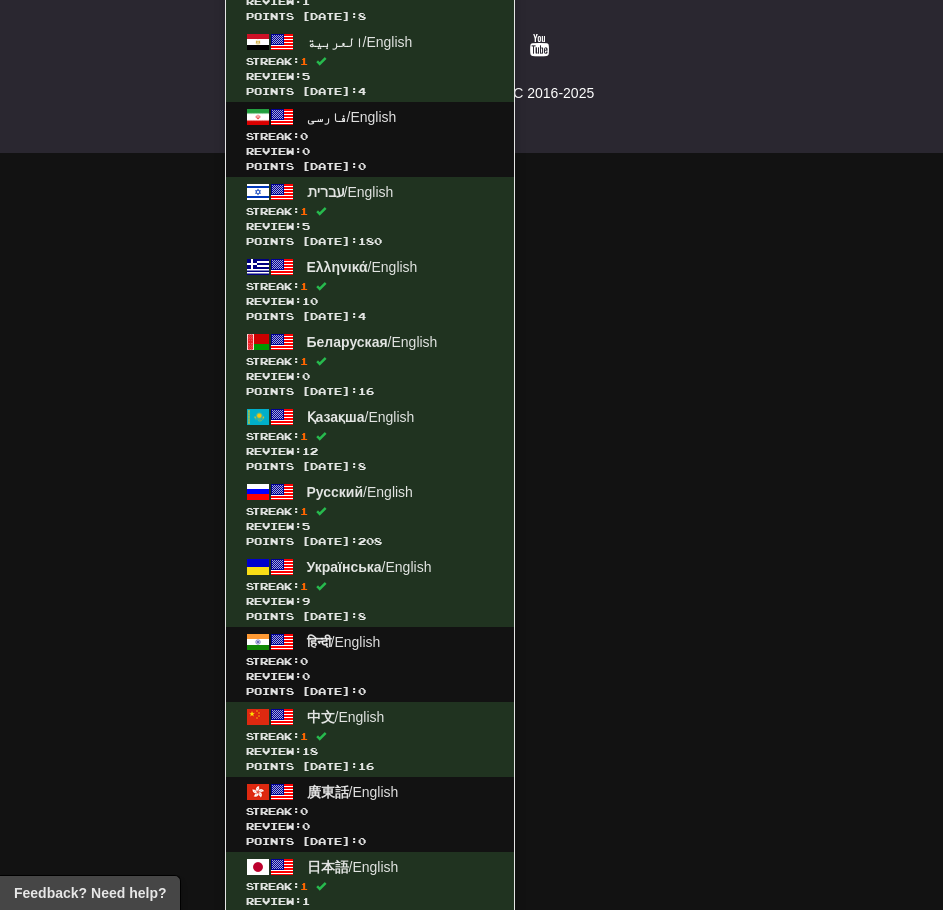 scroll, scrollTop: 1678, scrollLeft: 0, axis: vertical 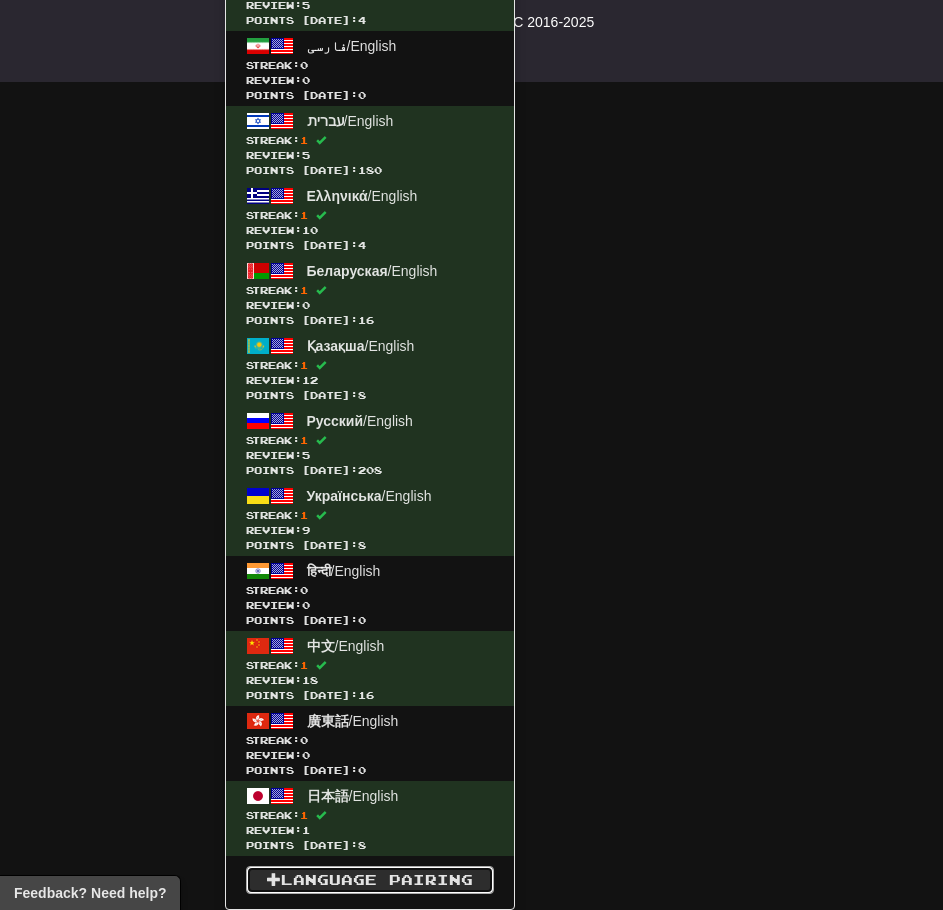 click on "Language Pairing" at bounding box center [370, 880] 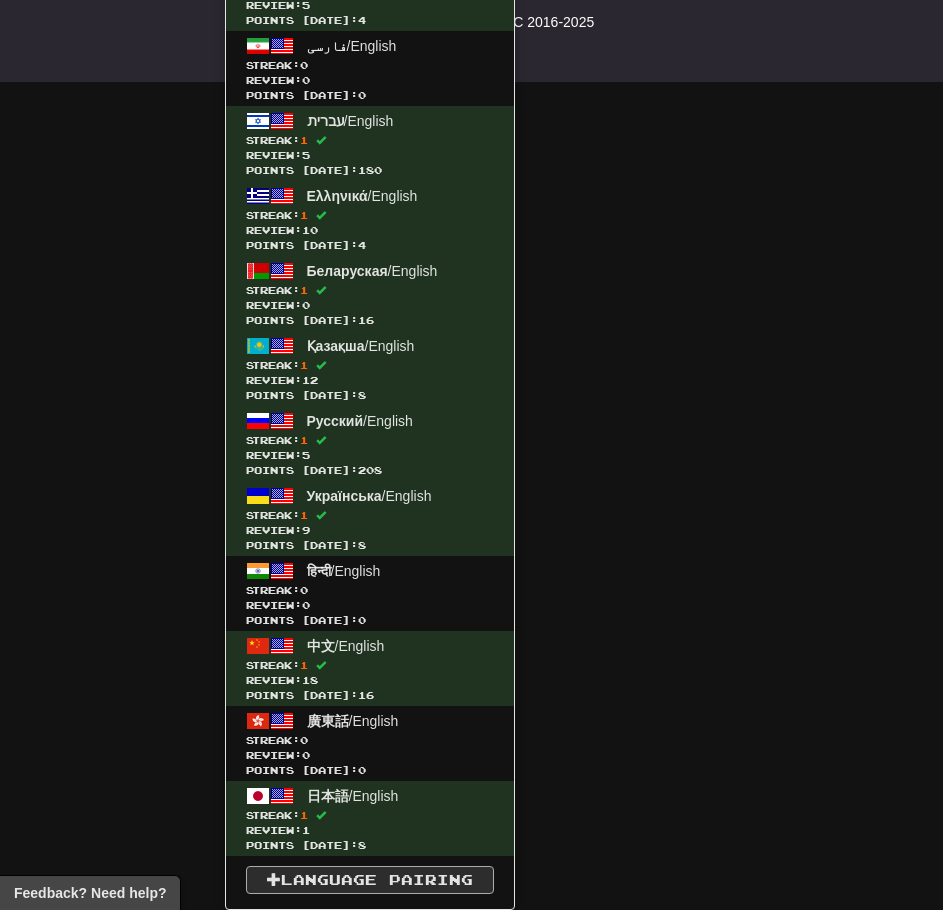 scroll, scrollTop: 850, scrollLeft: 0, axis: vertical 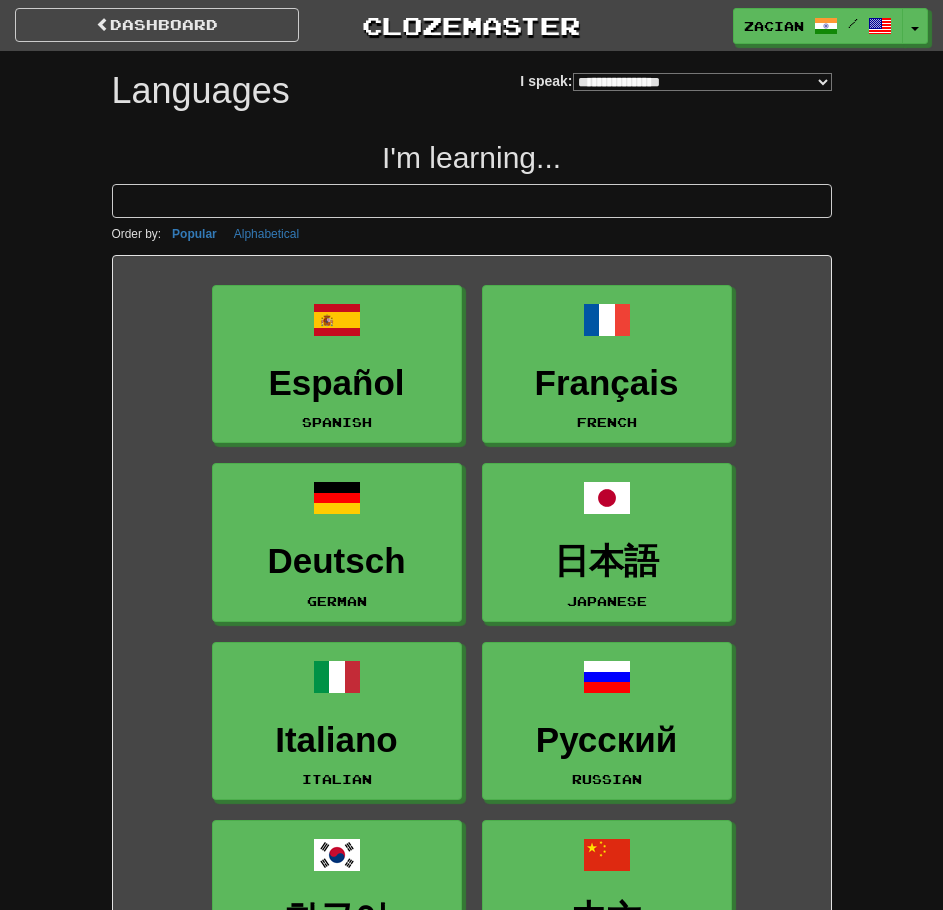 select on "*******" 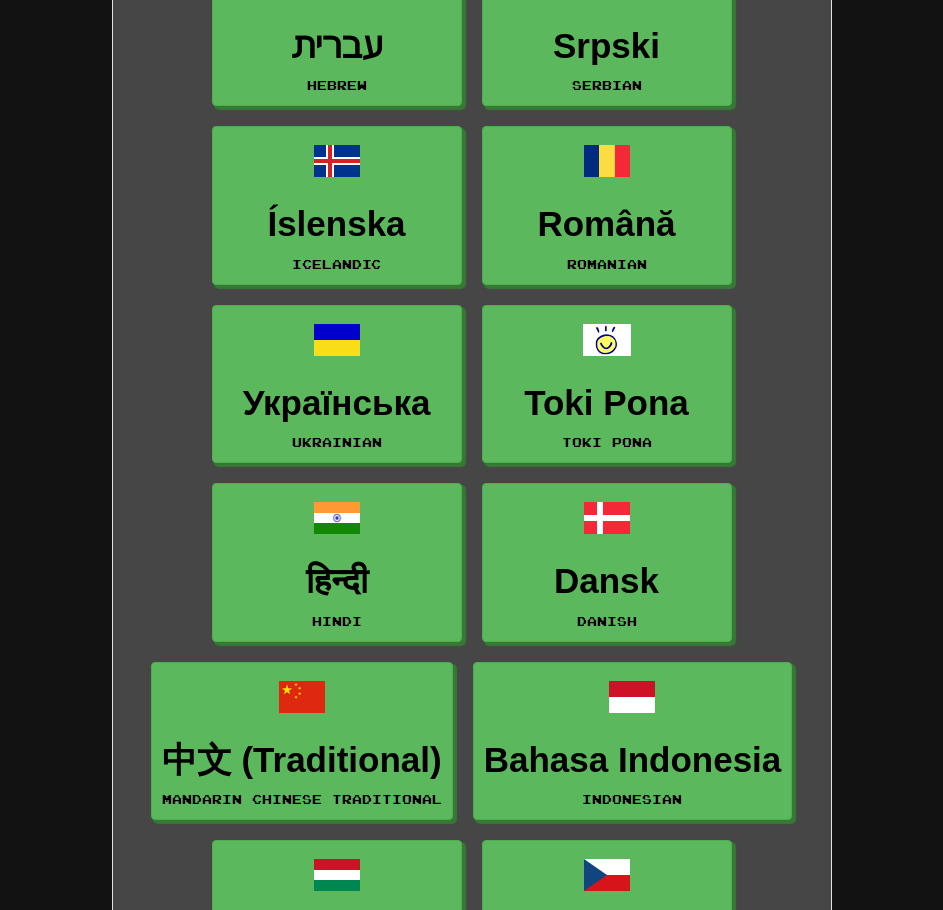scroll, scrollTop: 2500, scrollLeft: 0, axis: vertical 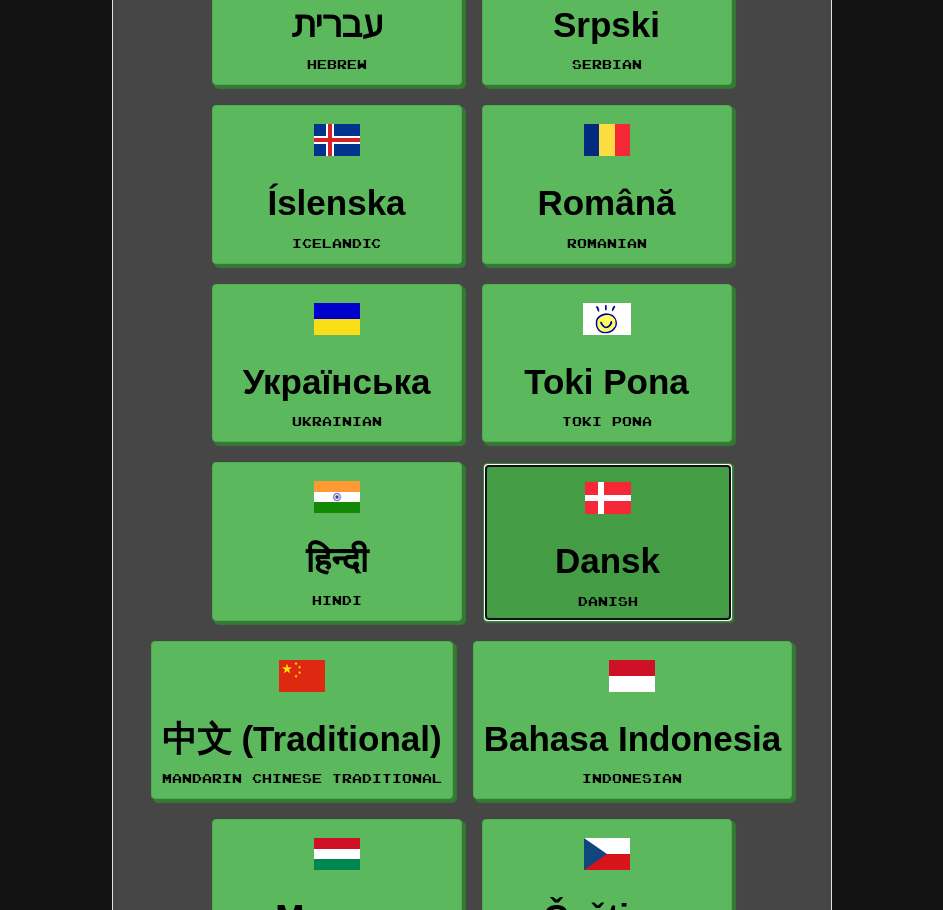 click on "Dansk Danish" at bounding box center [608, 542] 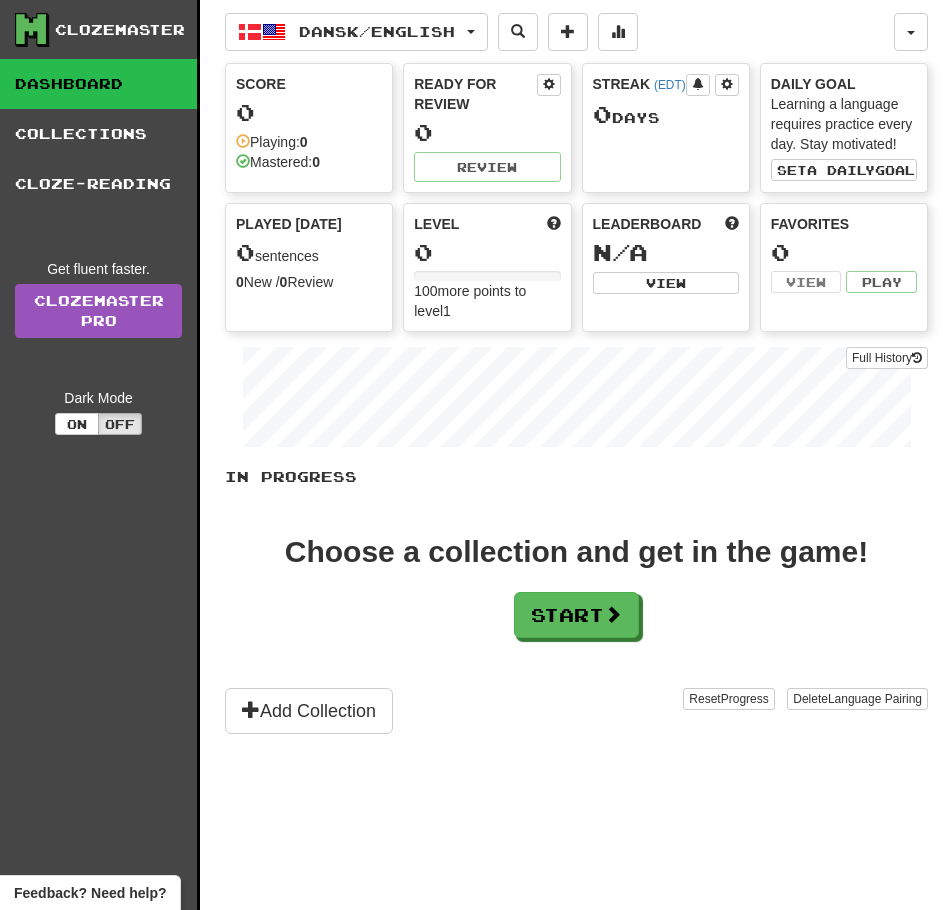 scroll, scrollTop: 0, scrollLeft: 0, axis: both 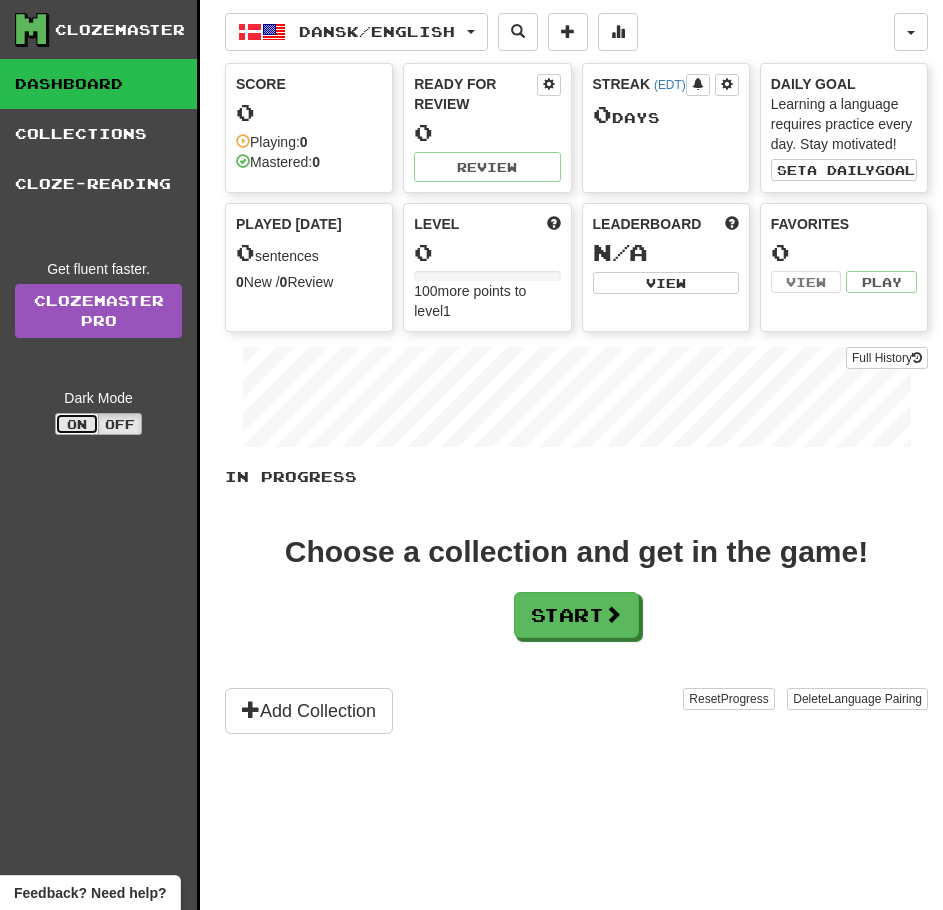 click on "On" at bounding box center [77, 424] 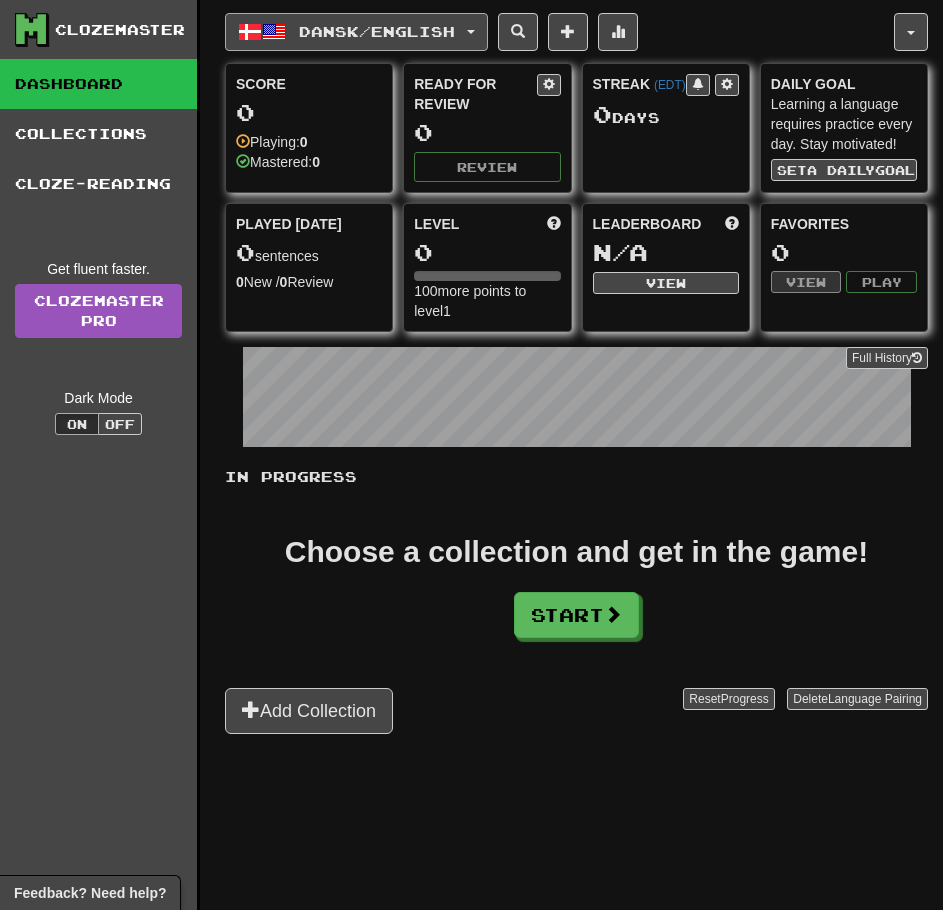 click on "Dansk  /  English" at bounding box center (356, 32) 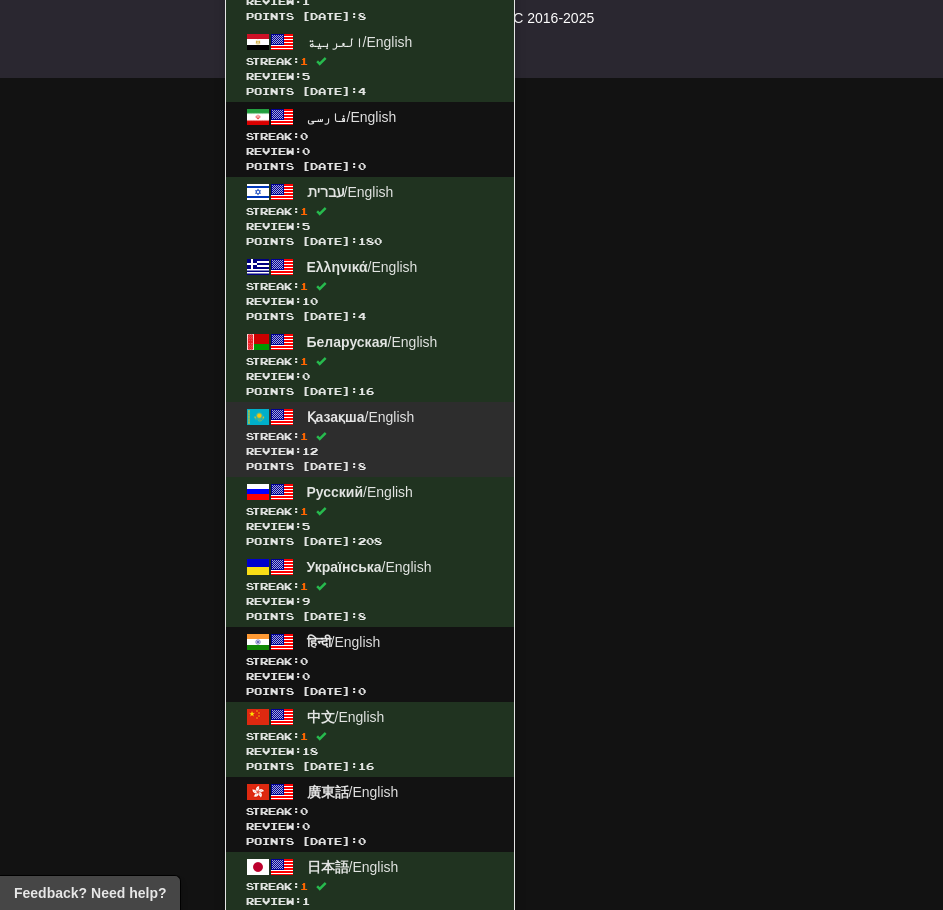 scroll, scrollTop: 1753, scrollLeft: 0, axis: vertical 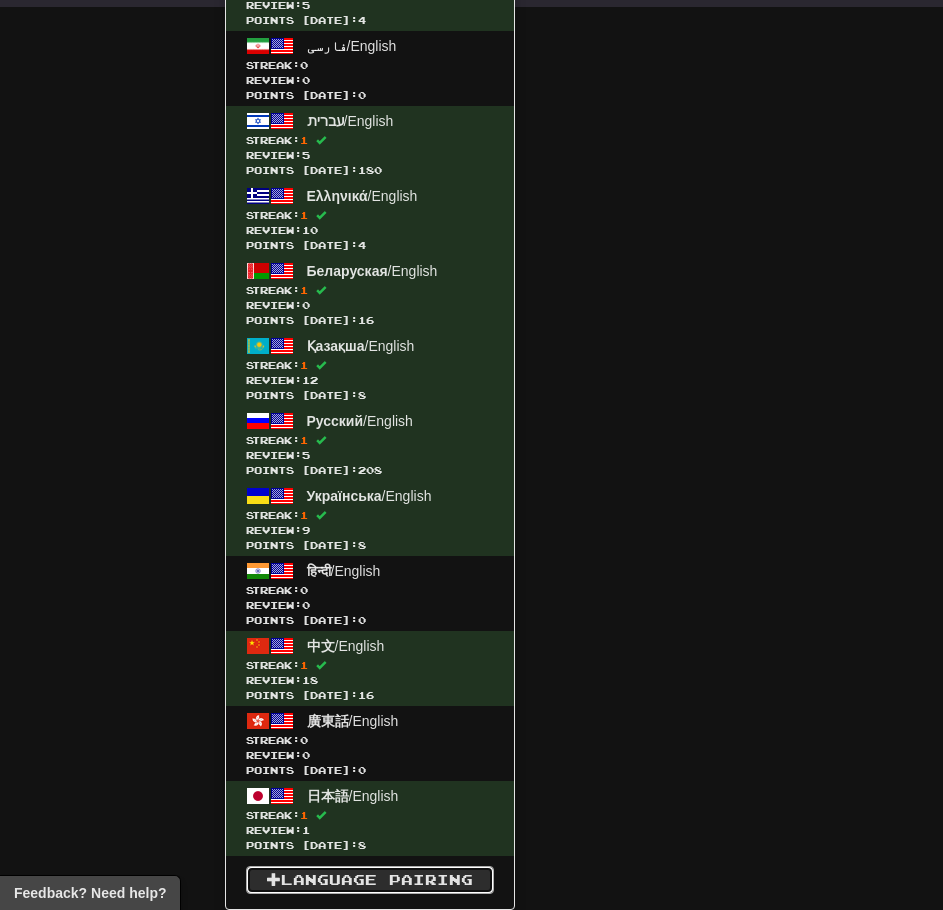 click on "Language Pairing" at bounding box center (370, 880) 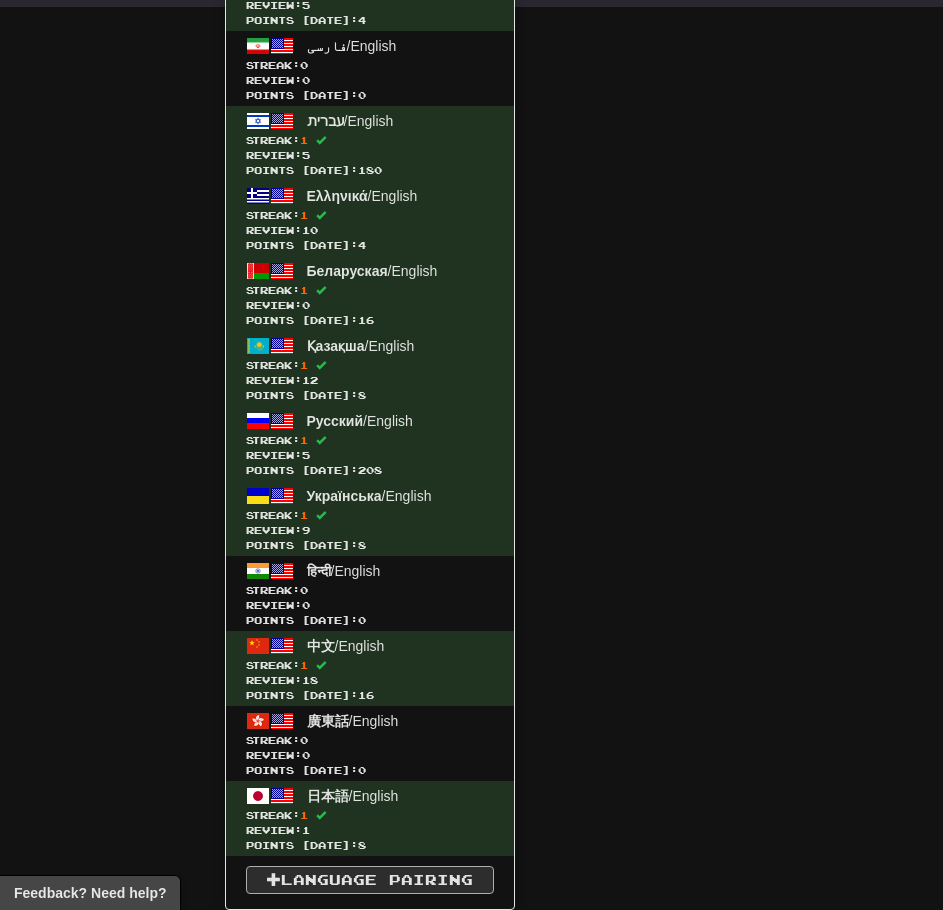 scroll, scrollTop: 850, scrollLeft: 0, axis: vertical 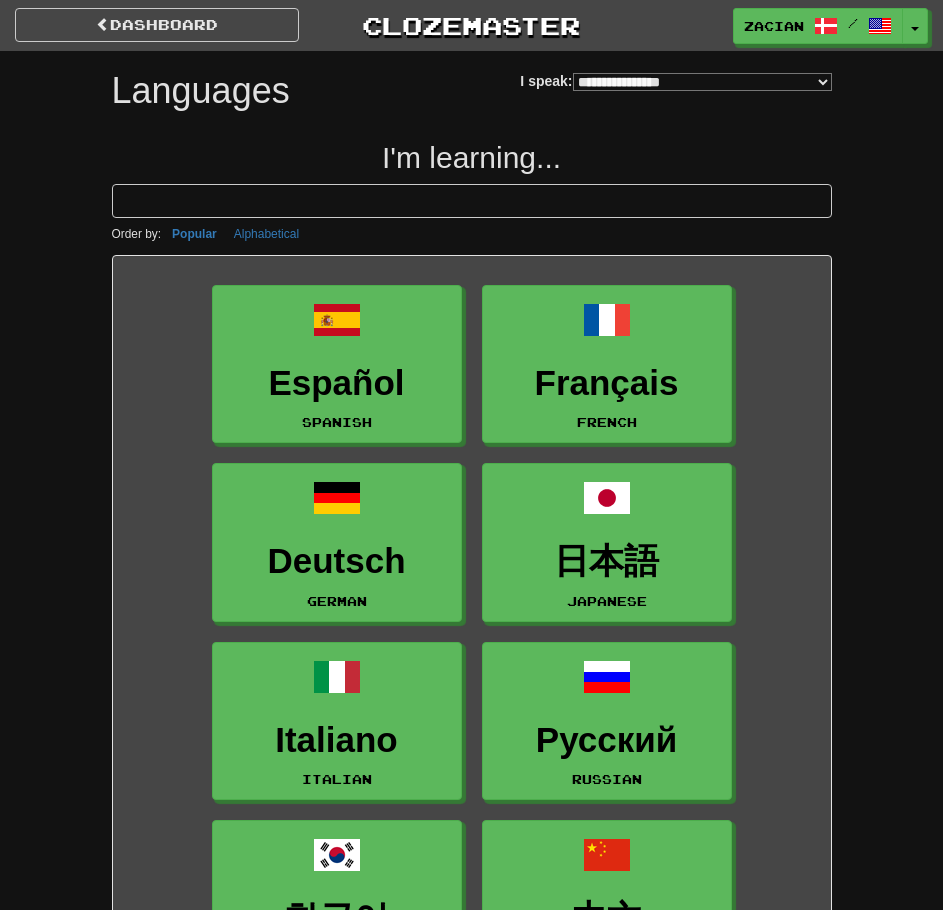 select on "*******" 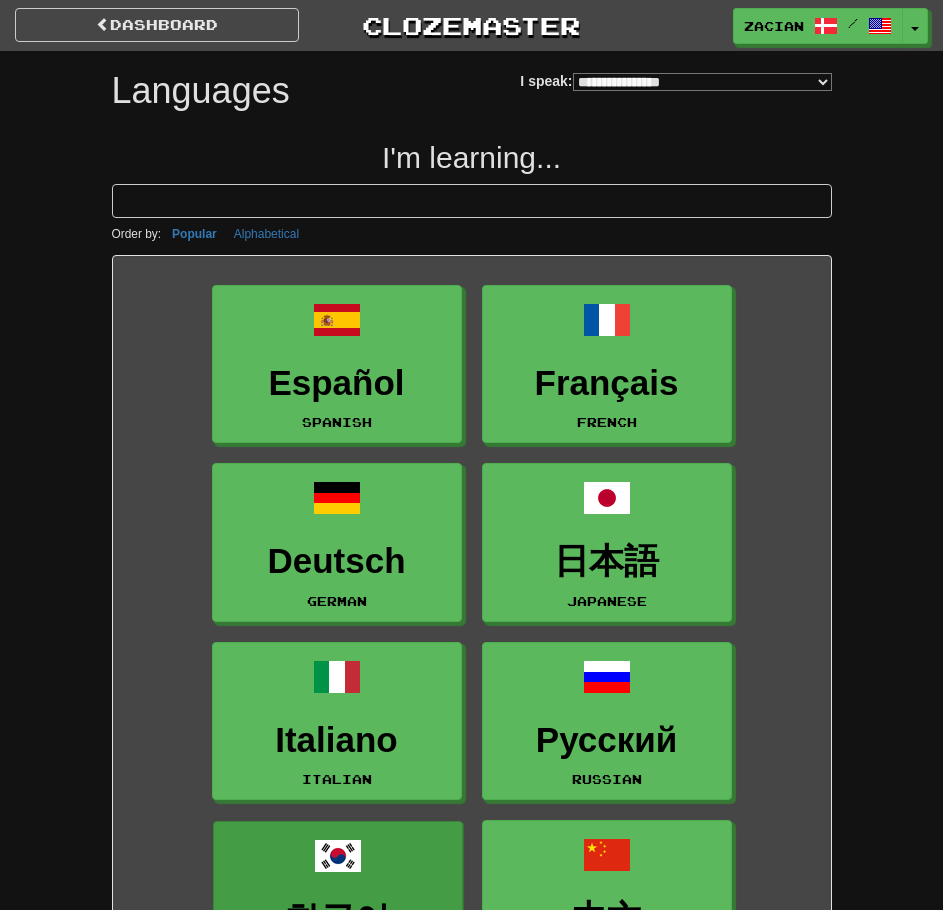 scroll, scrollTop: 0, scrollLeft: 0, axis: both 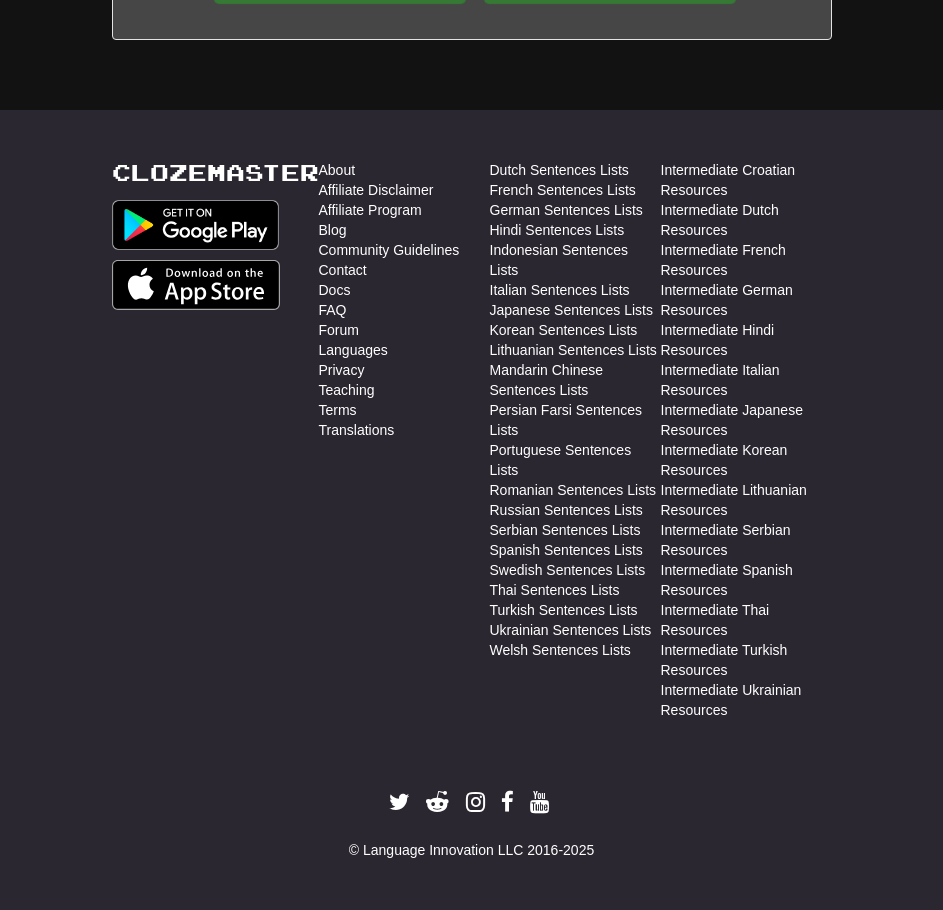 drag, startPoint x: 805, startPoint y: 544, endPoint x: 780, endPoint y: 822, distance: 279.12183 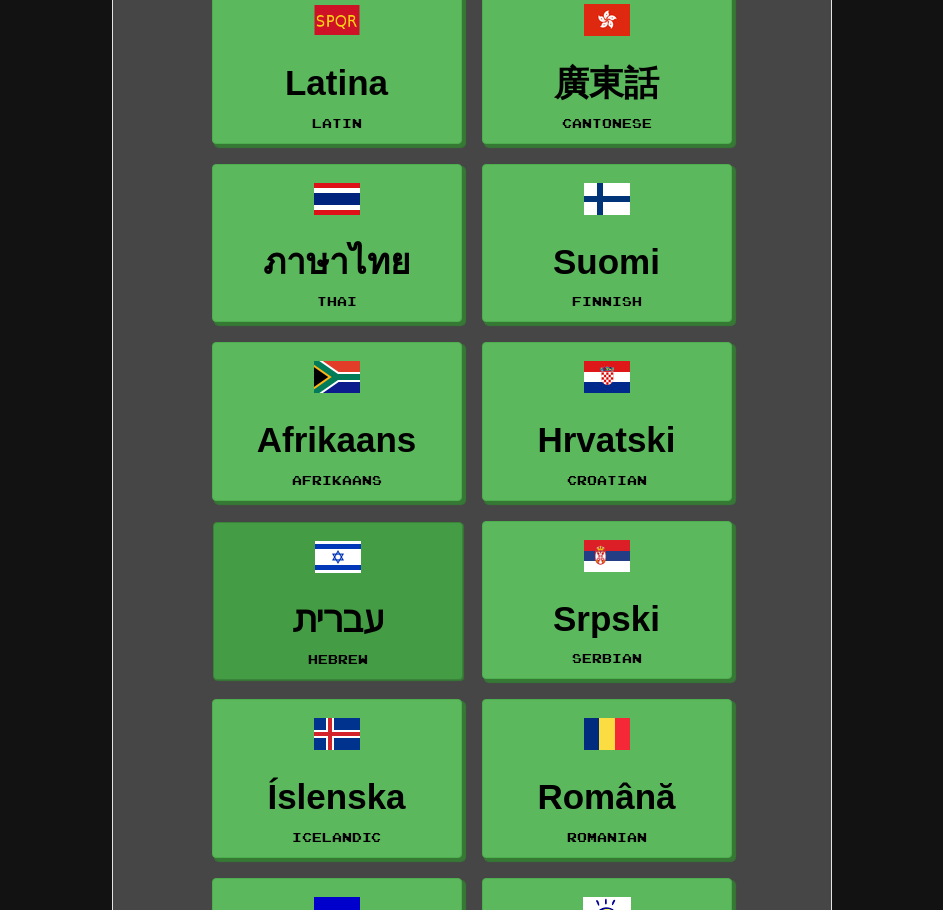 scroll, scrollTop: 2012, scrollLeft: 0, axis: vertical 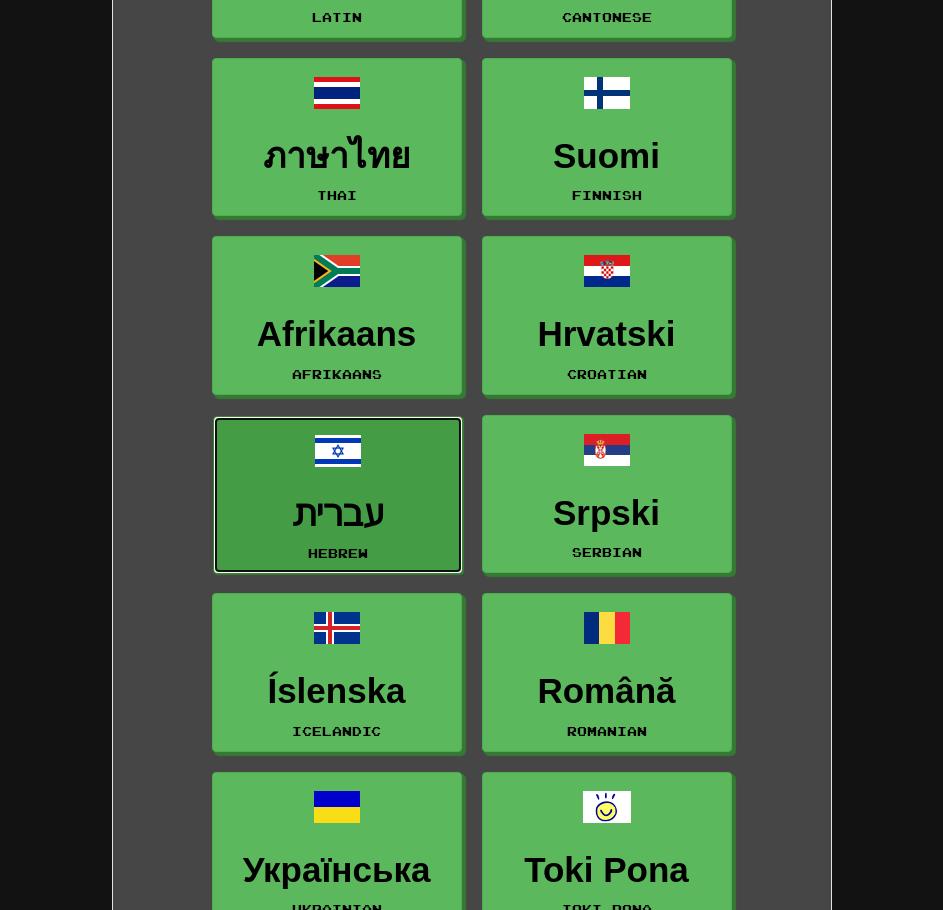 click on "עברית Hebrew" at bounding box center (338, 495) 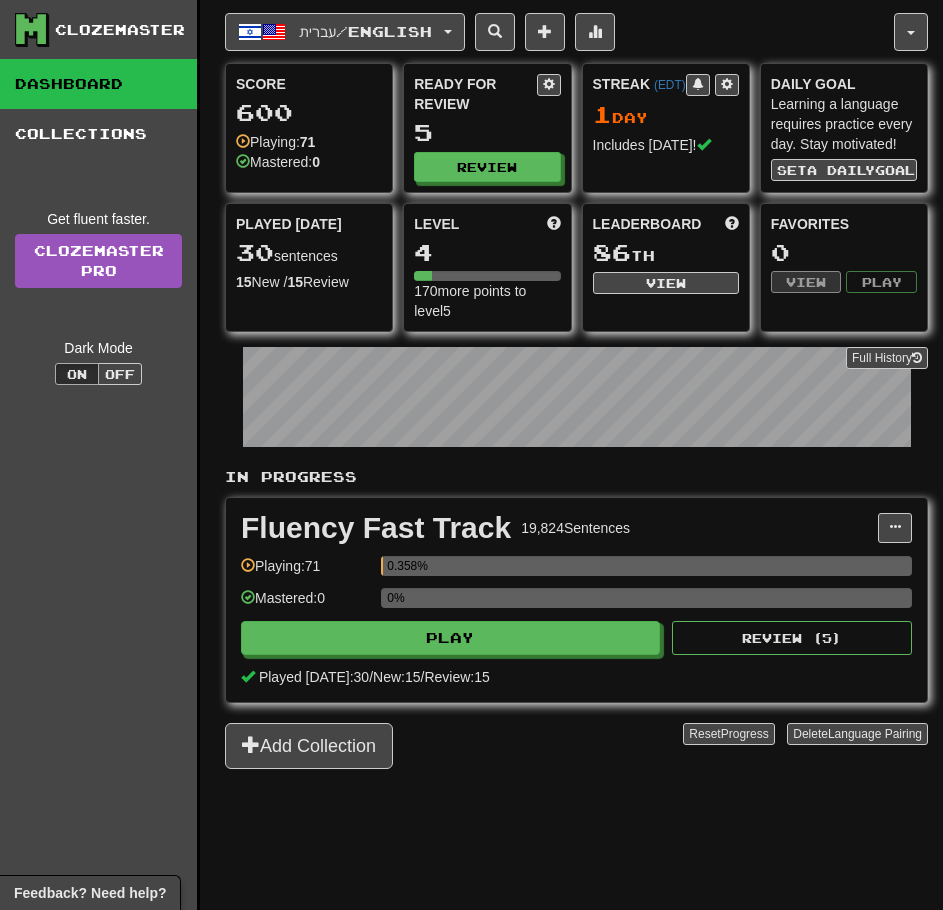 scroll, scrollTop: 0, scrollLeft: 0, axis: both 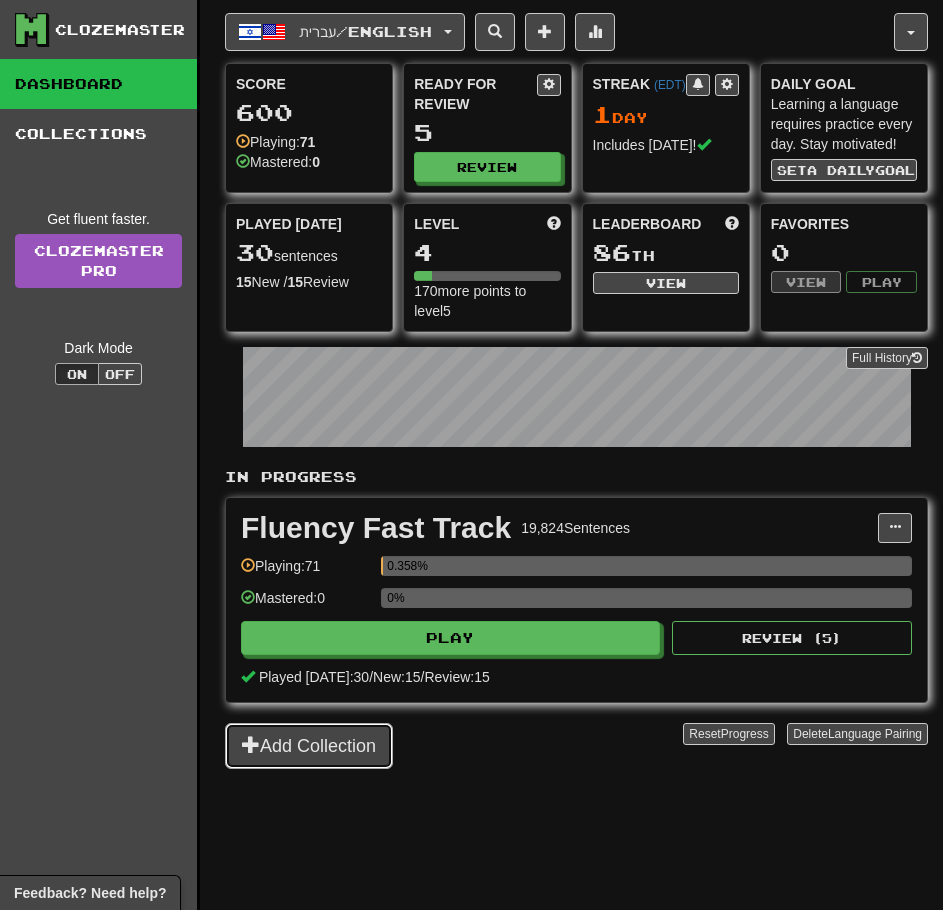 click on "Add Collection" at bounding box center [309, 746] 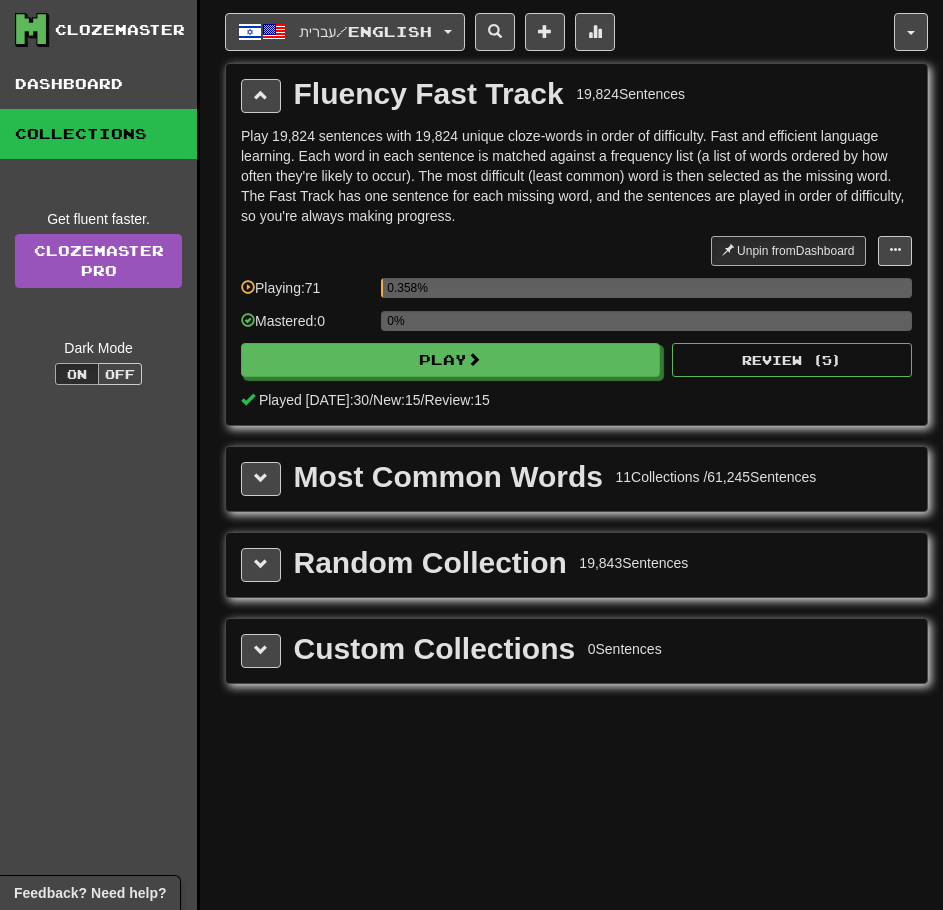 click on "Random Collection 19,843  Sentences" at bounding box center [576, 565] 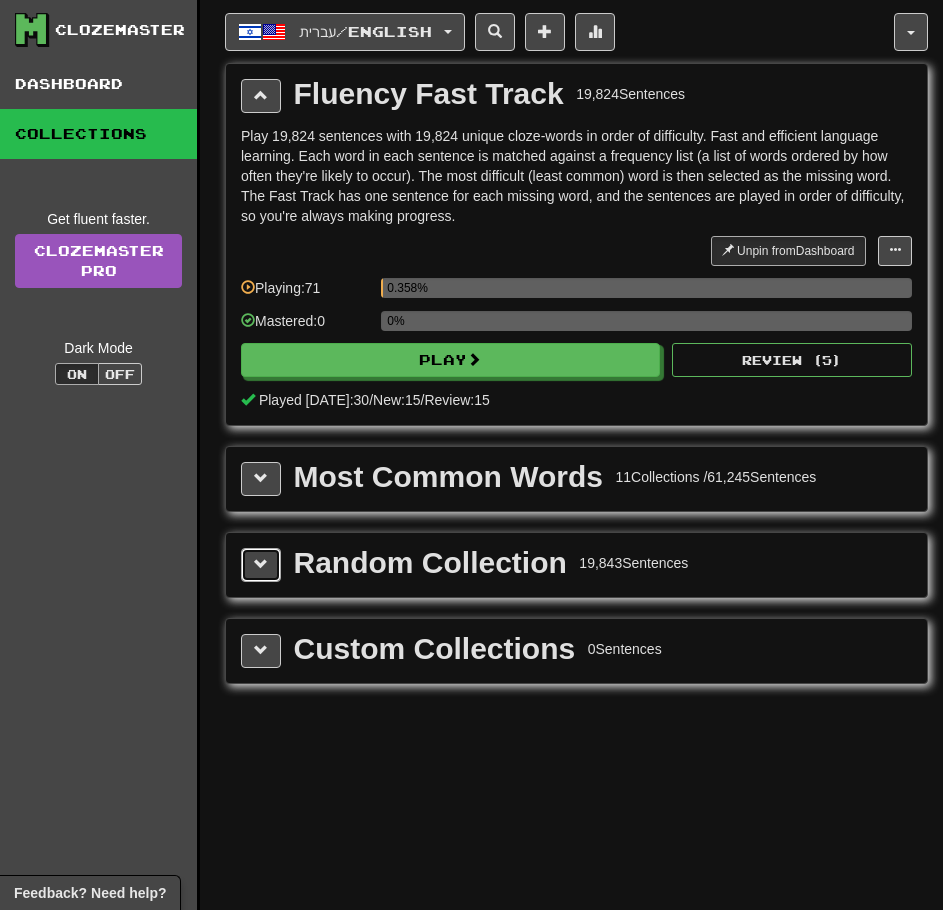 click at bounding box center [261, 565] 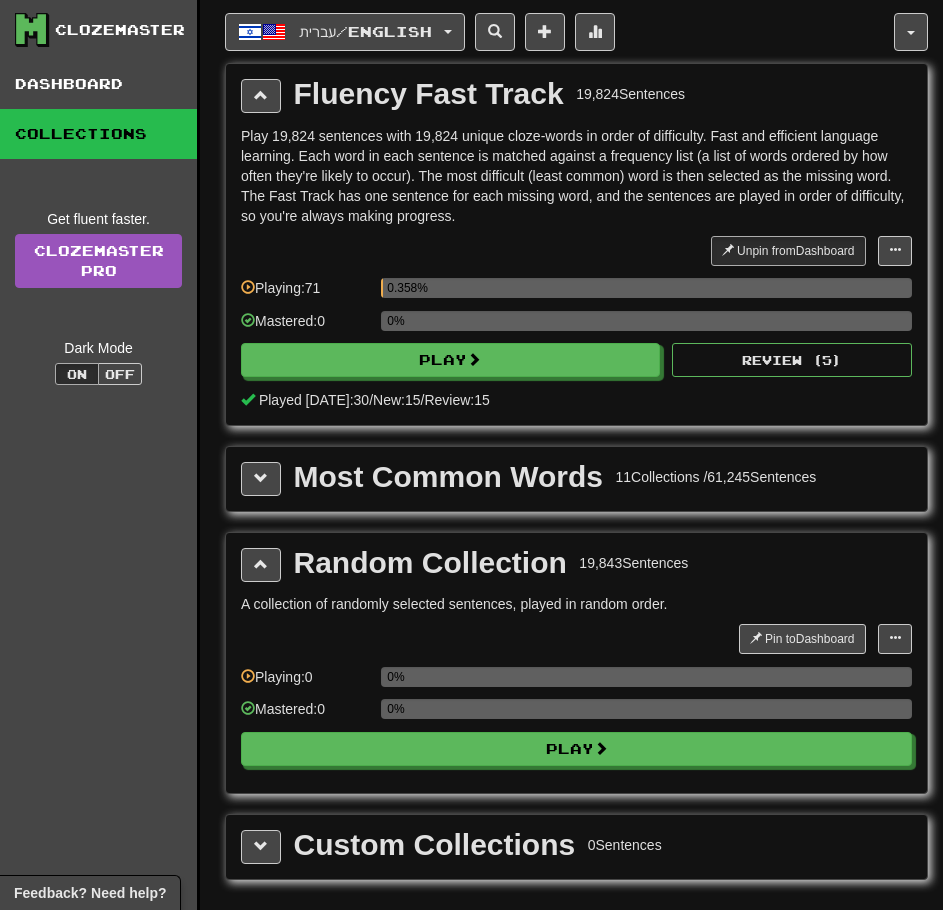 click on "Pin to  Dashboard   Pin to  Dashboard Manage Sentences  Playing:  0 0%  Mastered:  0 0% Play" at bounding box center [576, 701] 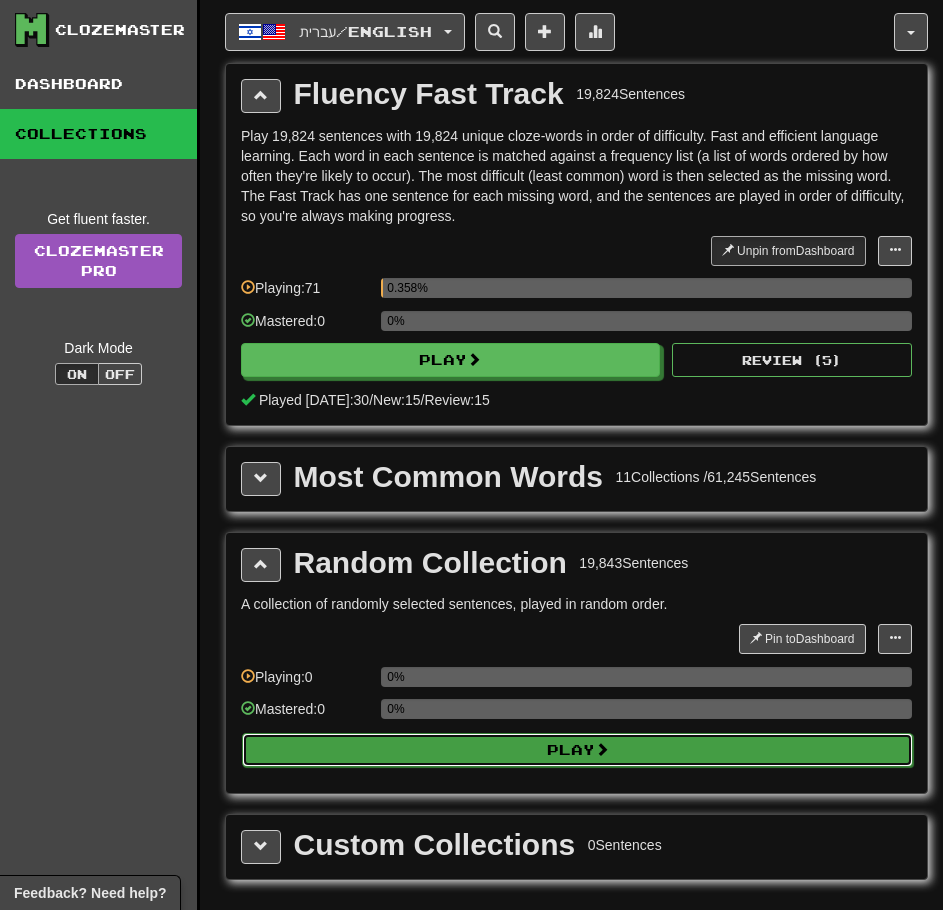 click on "Play" at bounding box center (577, 750) 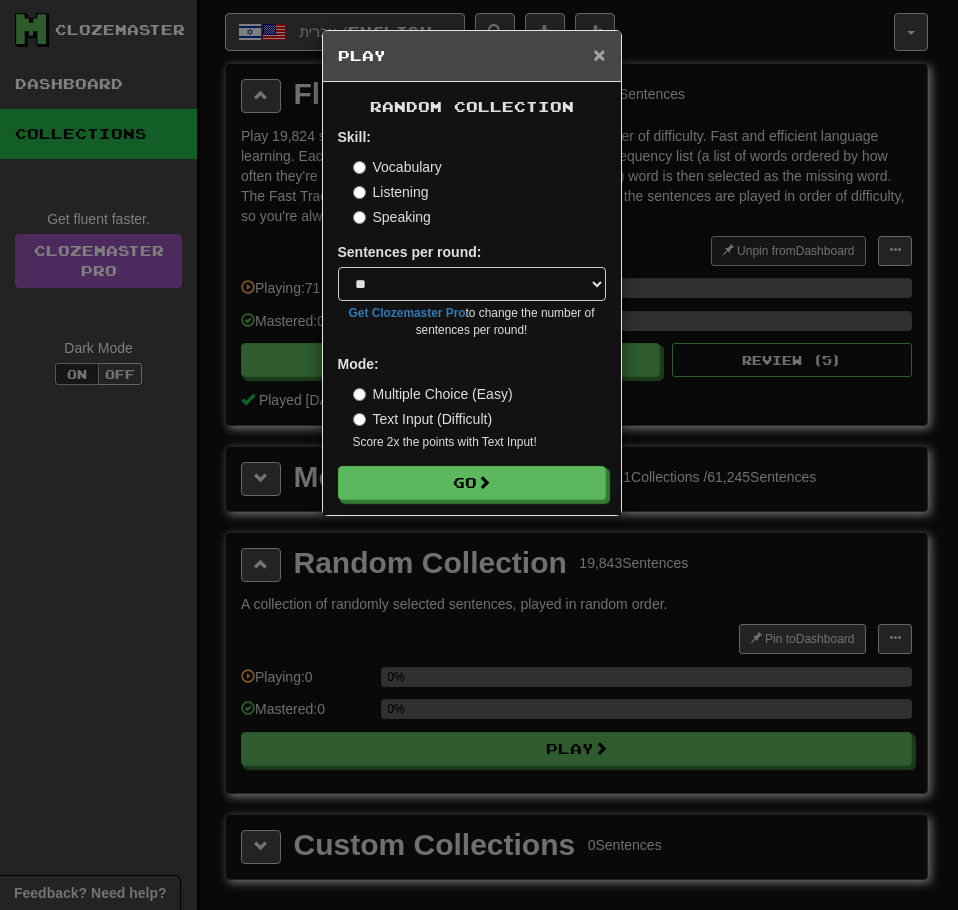 click on "×" at bounding box center (599, 54) 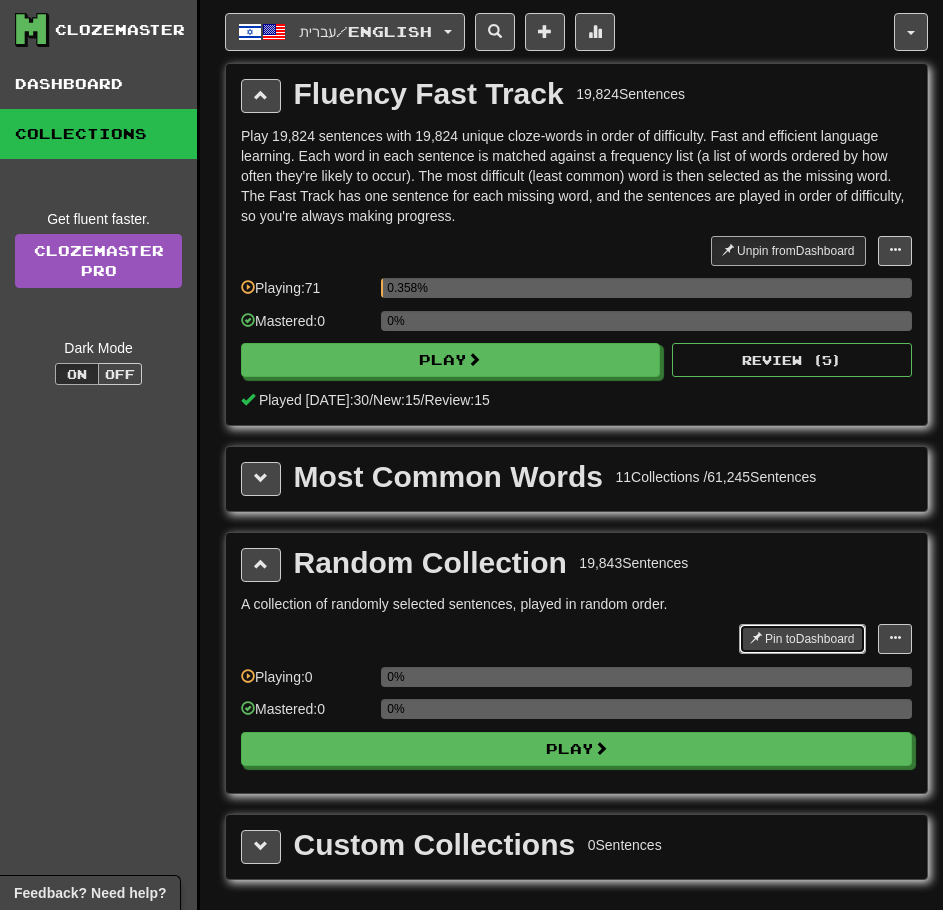 click on "Pin to  Dashboard" at bounding box center (802, 639) 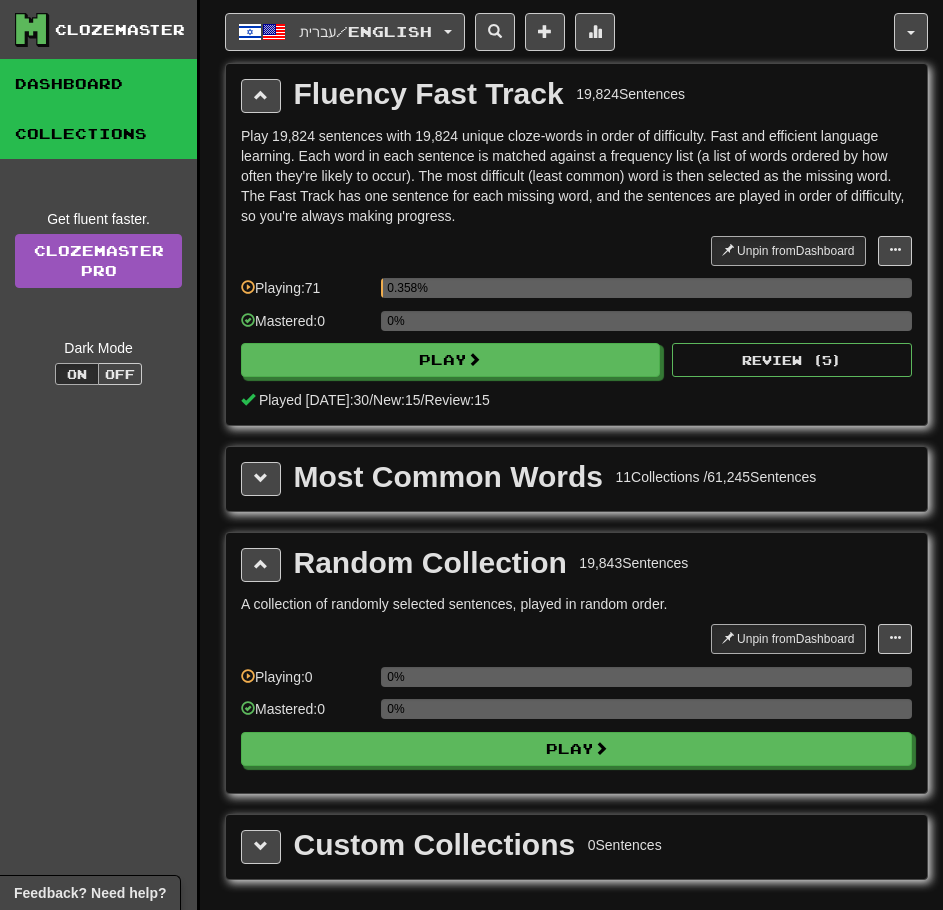 click on "Dashboard" at bounding box center [98, 84] 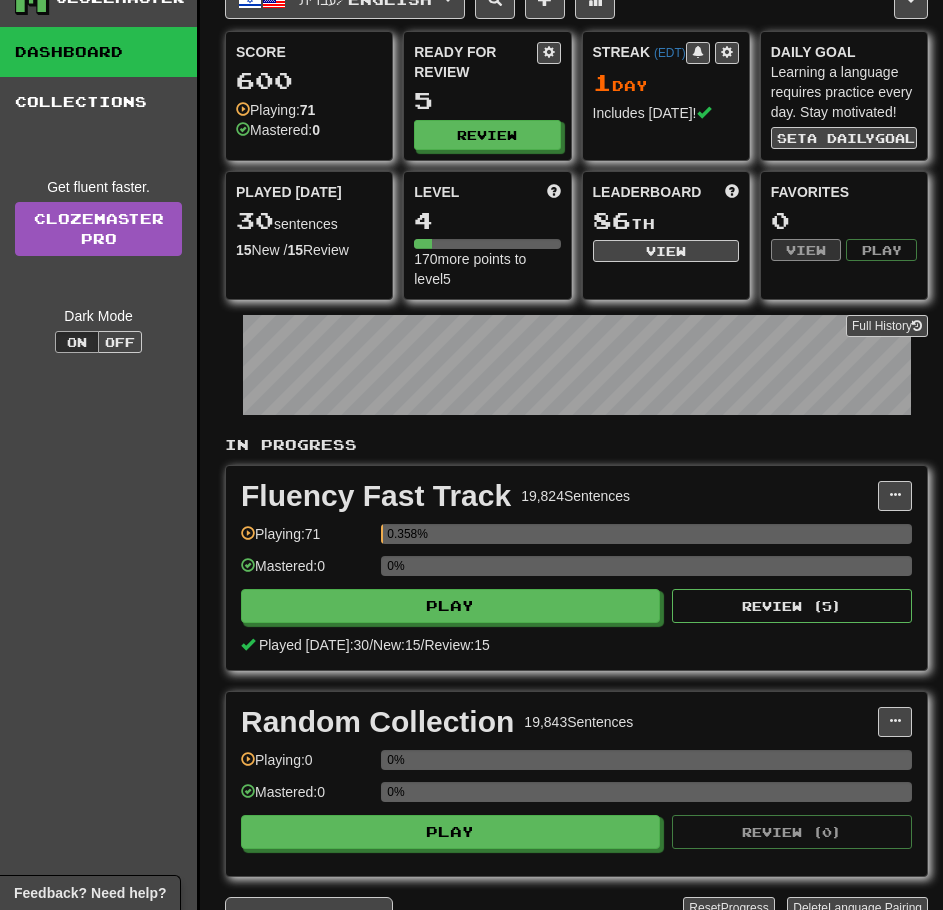 scroll, scrollTop: 0, scrollLeft: 0, axis: both 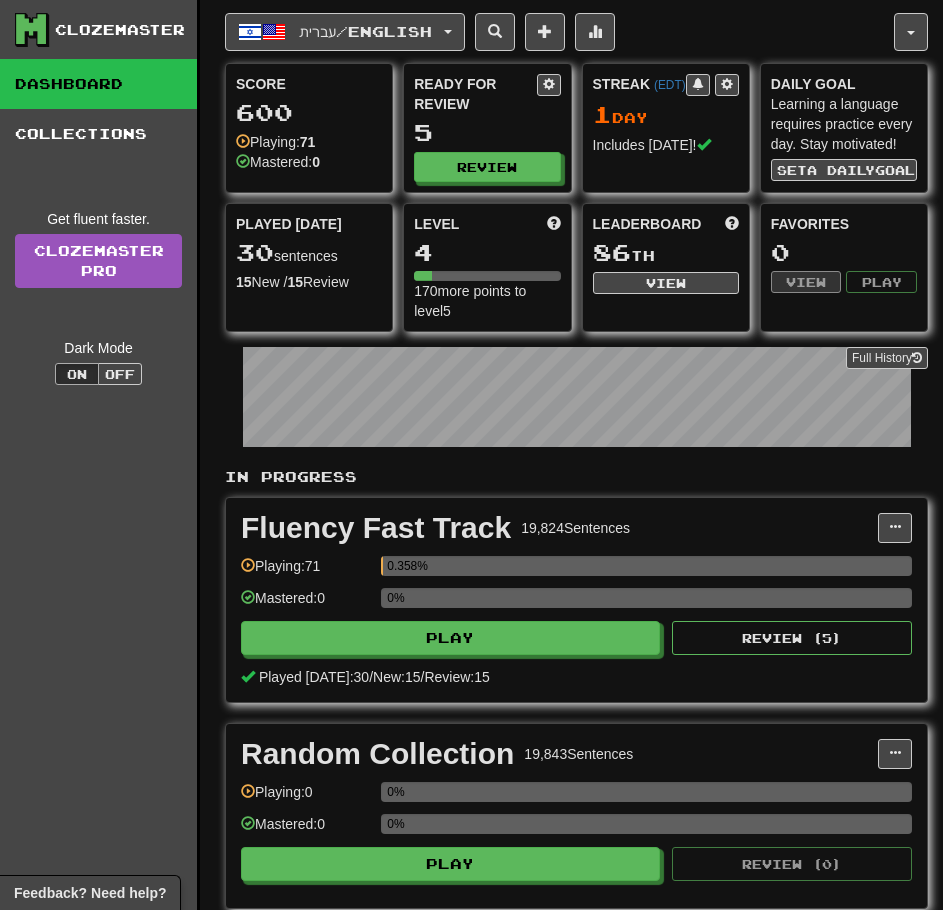 click on "עברית  /  English 한국어  /  English Streak:  1   Review:  2 Points today:  4 ภาษาไทย  /  English Streak:  0   Review:  0 Points today:  0 Afrikaans  /  English Streak:  0   Review:  0 Points today:  0 Dansk  /  English Streak:  0   Review:  0 Points today:  0 Deutsch  /  English Streak:  1   Review:  8 Points today:  32 Español  /  English Streak:  1   Review:  8 Points today:  24 Français  /  English Streak:  1   Review:  18 Points today:  8 Hrvatski  /  English Streak:  0   Review:  0 Points today:  0 Íslenska  /  English Streak:  0   Review:  0 Points today:  0 Italiano  /  English Streak:  1   Review:  1 Points today:  4 Latina  /  English Streak:  0   Review:  0 Points today:  0 Nederlands  /  English Streak:  1   Review:  0 Points today:  40 Norsk bokmål  /  English Streak:  0   Review:  0 Points today:  0 Polski  /  English Streak:  1   Review:  3 Points today:  28 Português  /  English Streak:  1   Review:  0 Points today:  40 Română  /  English Streak:  0   Review:  0 0" at bounding box center [576, 512] 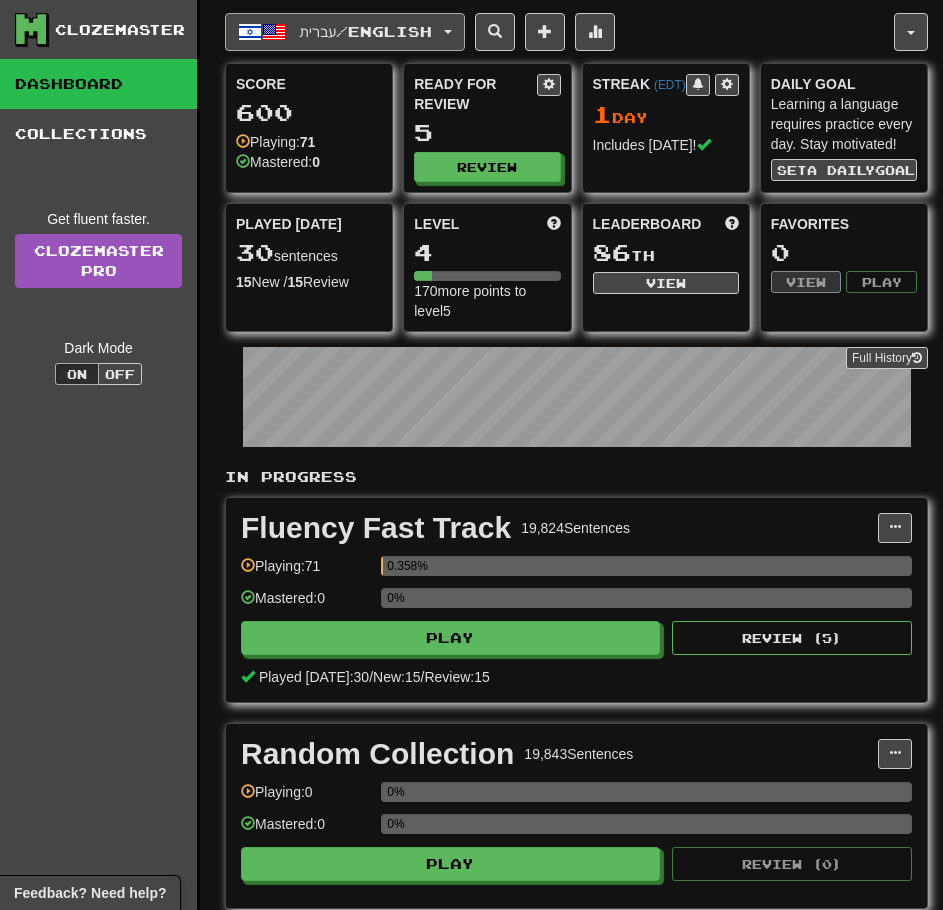 click on "עברית  /  English" at bounding box center (365, 31) 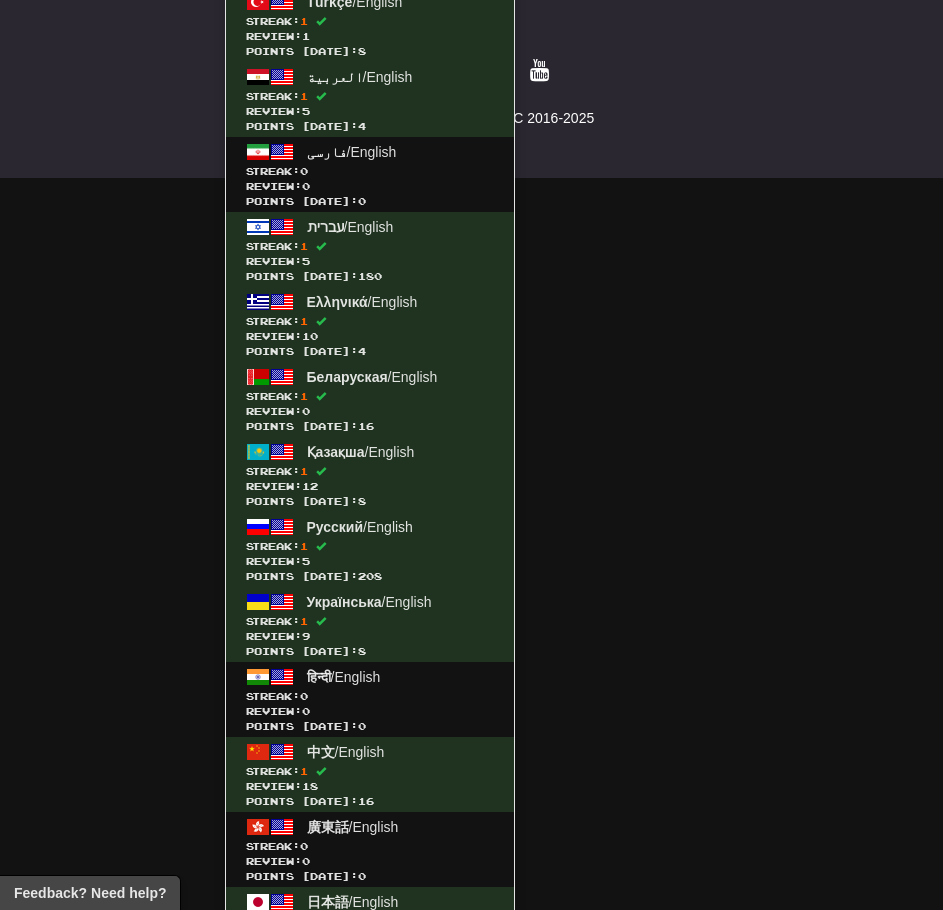 scroll, scrollTop: 1753, scrollLeft: 0, axis: vertical 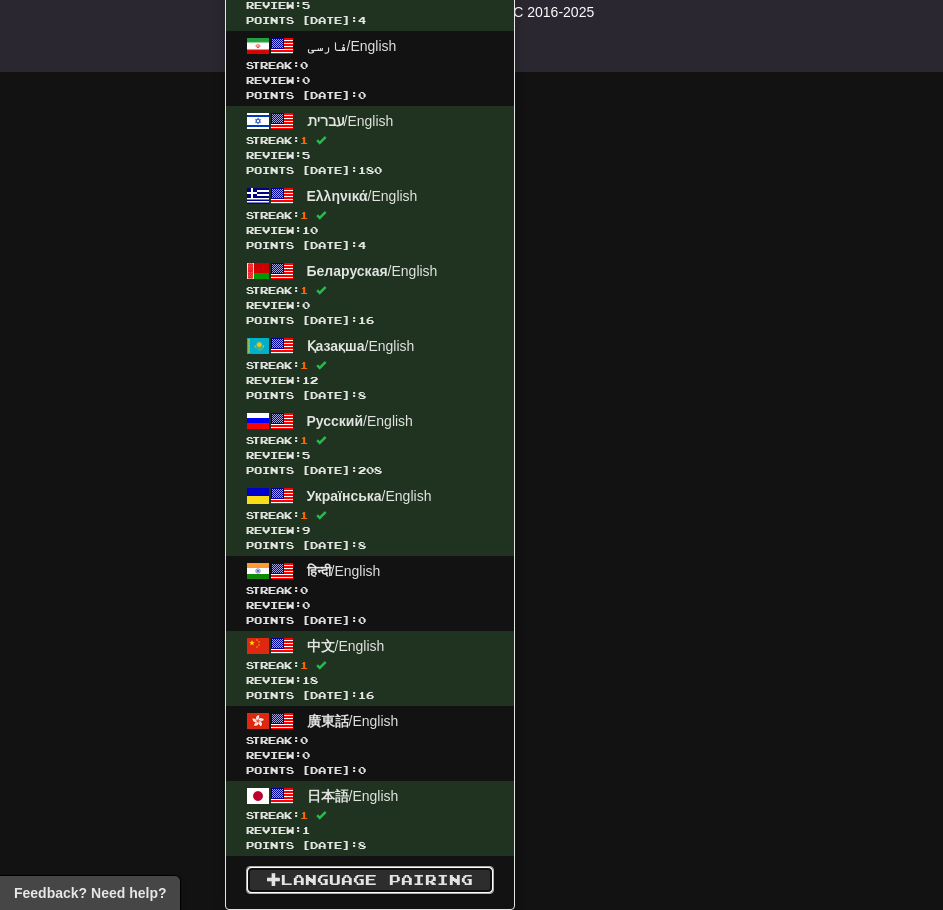 click on "Language Pairing" at bounding box center (370, 880) 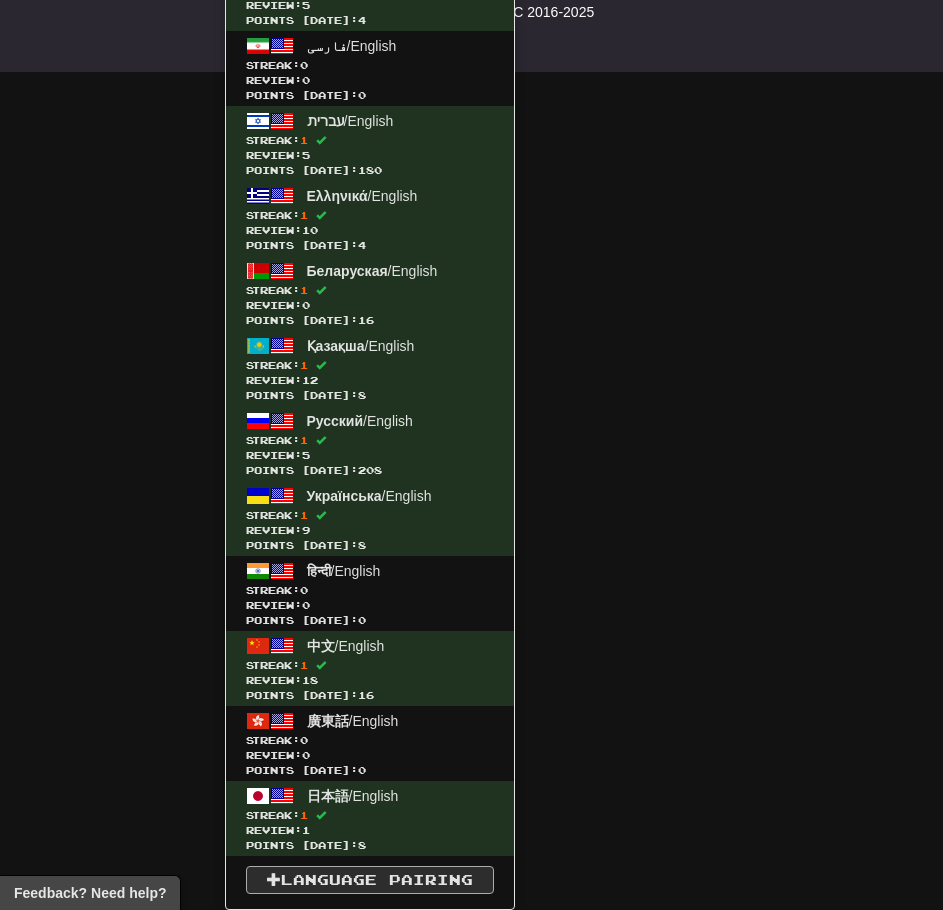 scroll, scrollTop: 915, scrollLeft: 0, axis: vertical 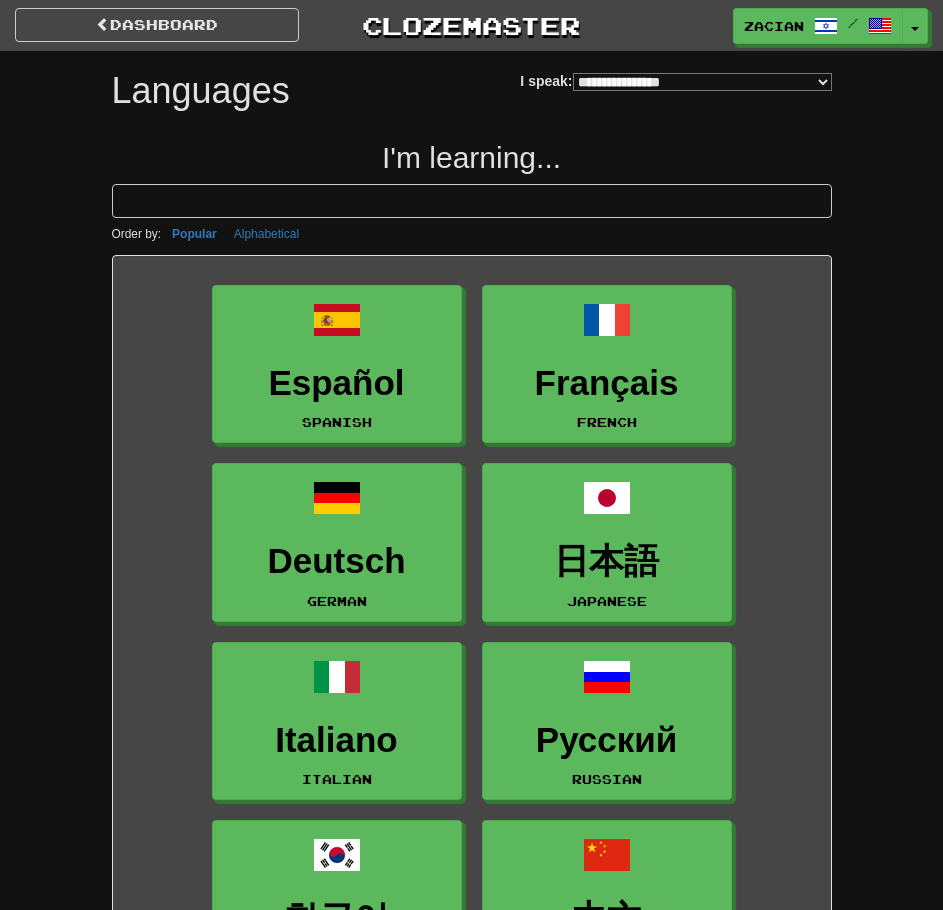 select on "*******" 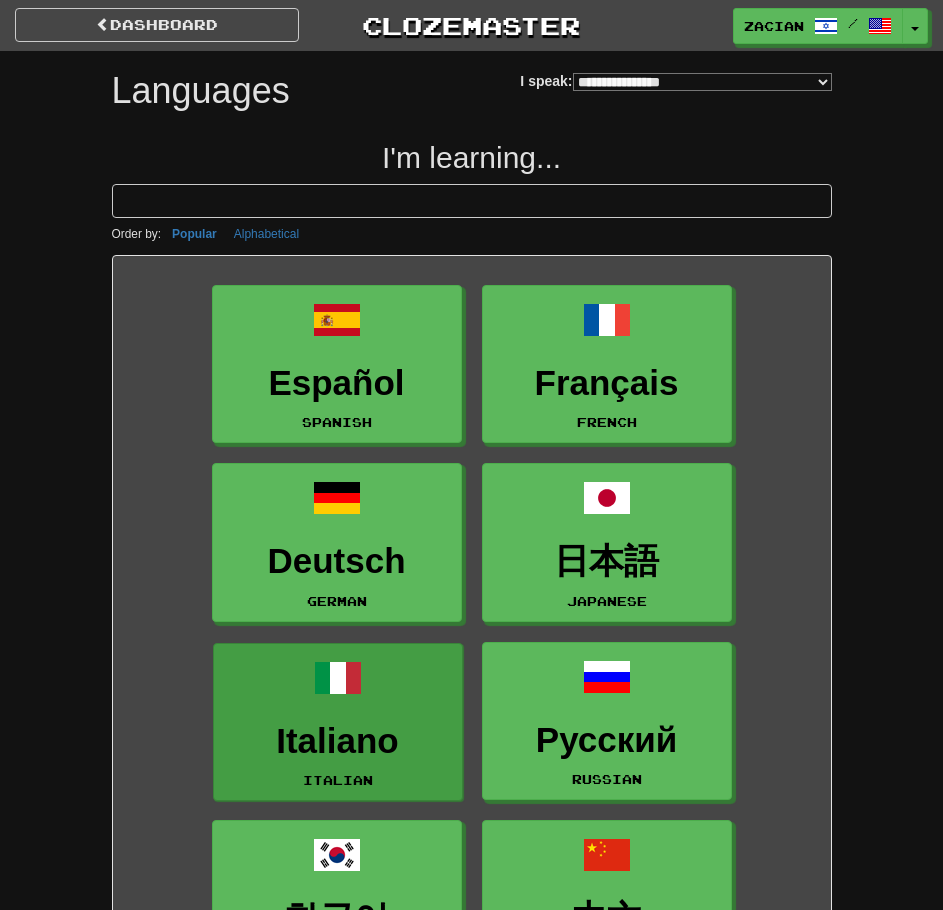 scroll, scrollTop: 0, scrollLeft: 0, axis: both 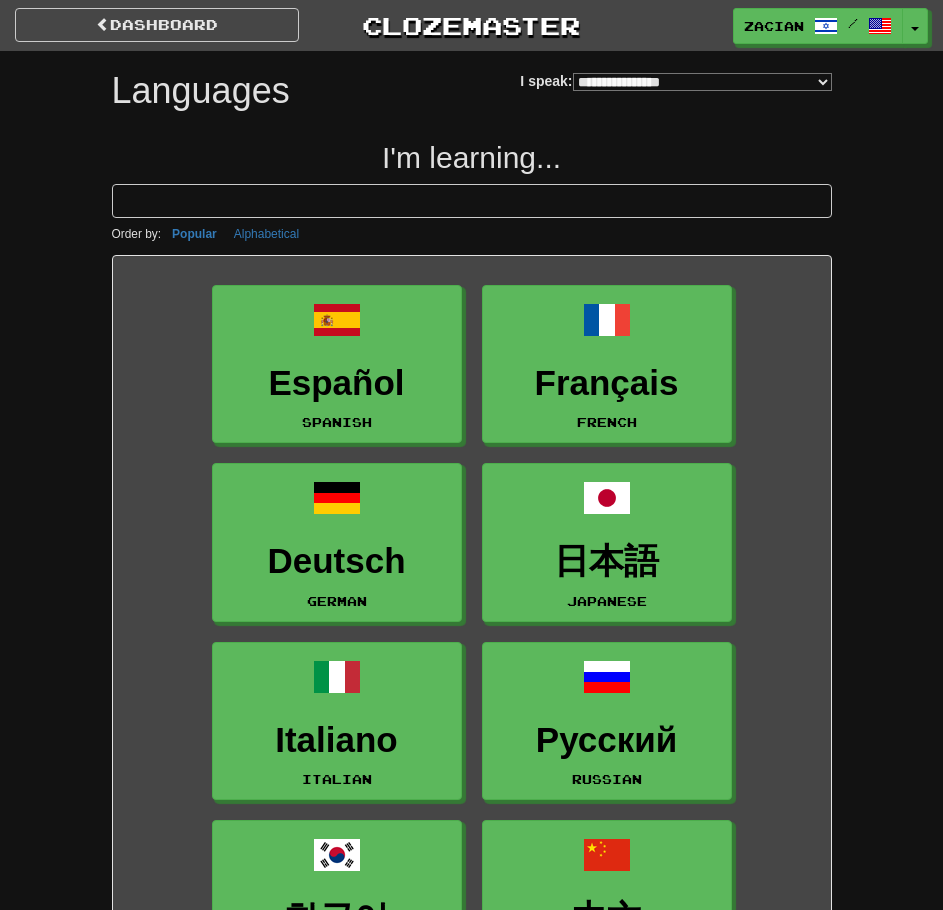 click on "**********" at bounding box center (702, 82) 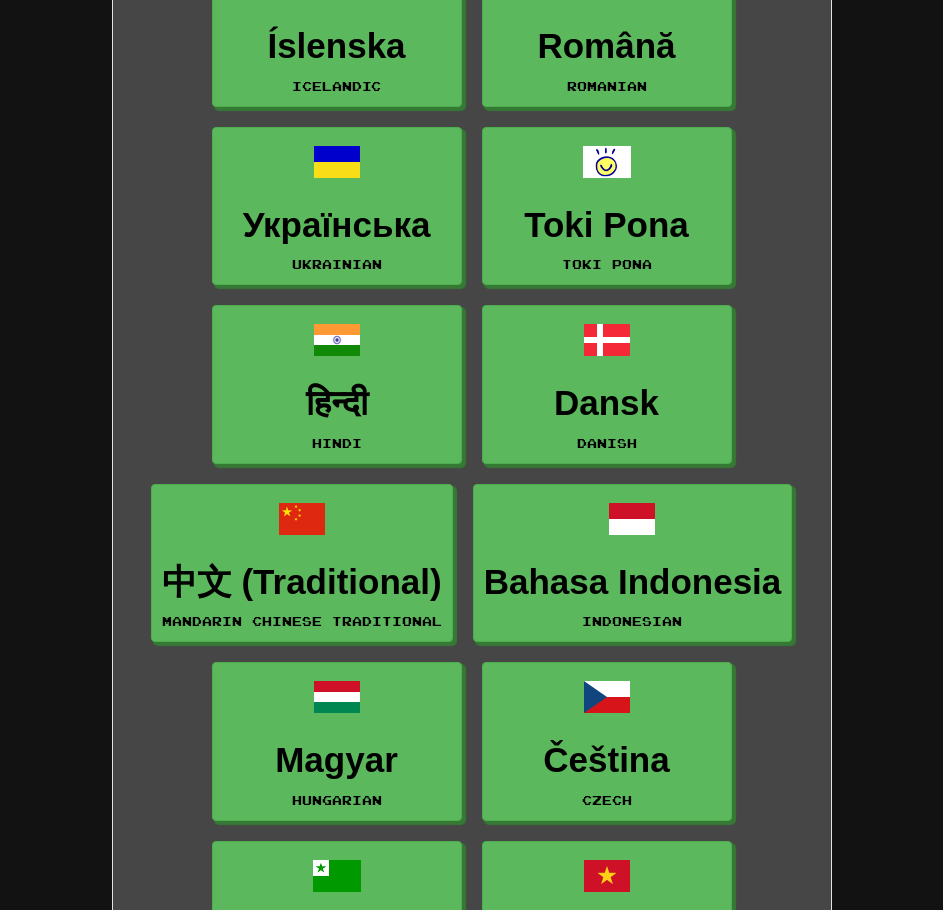 scroll, scrollTop: 2700, scrollLeft: 0, axis: vertical 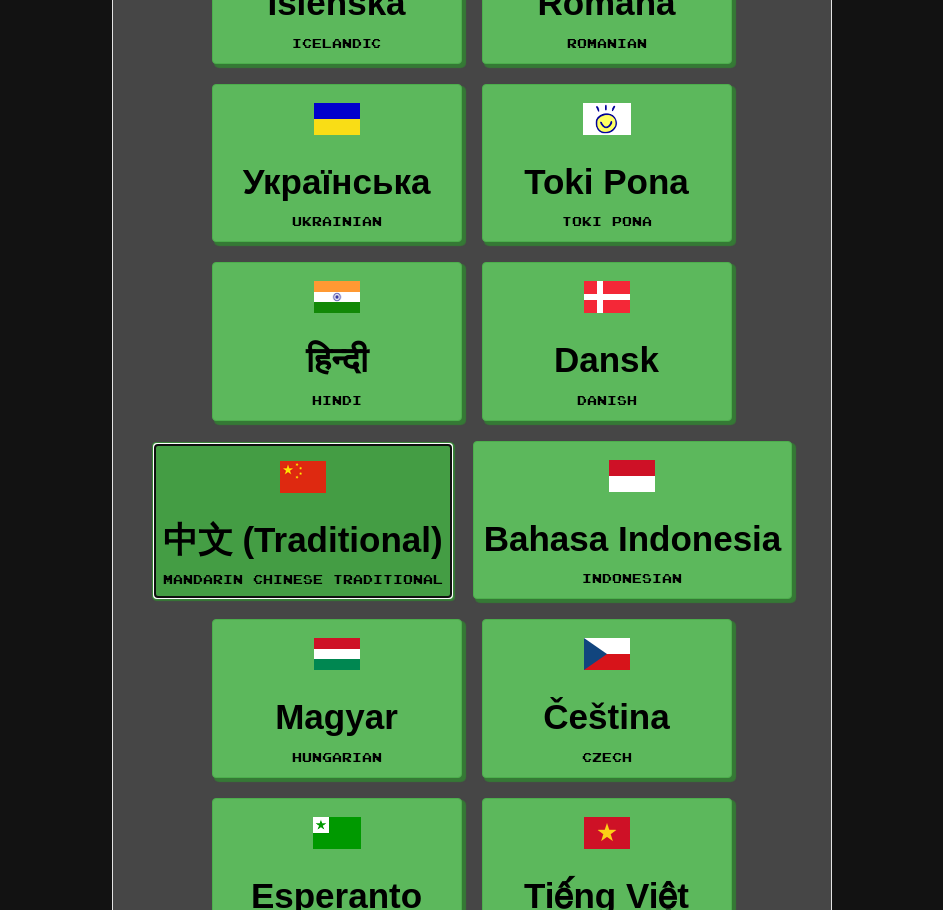 click on "中文 (Traditional)" at bounding box center [303, 540] 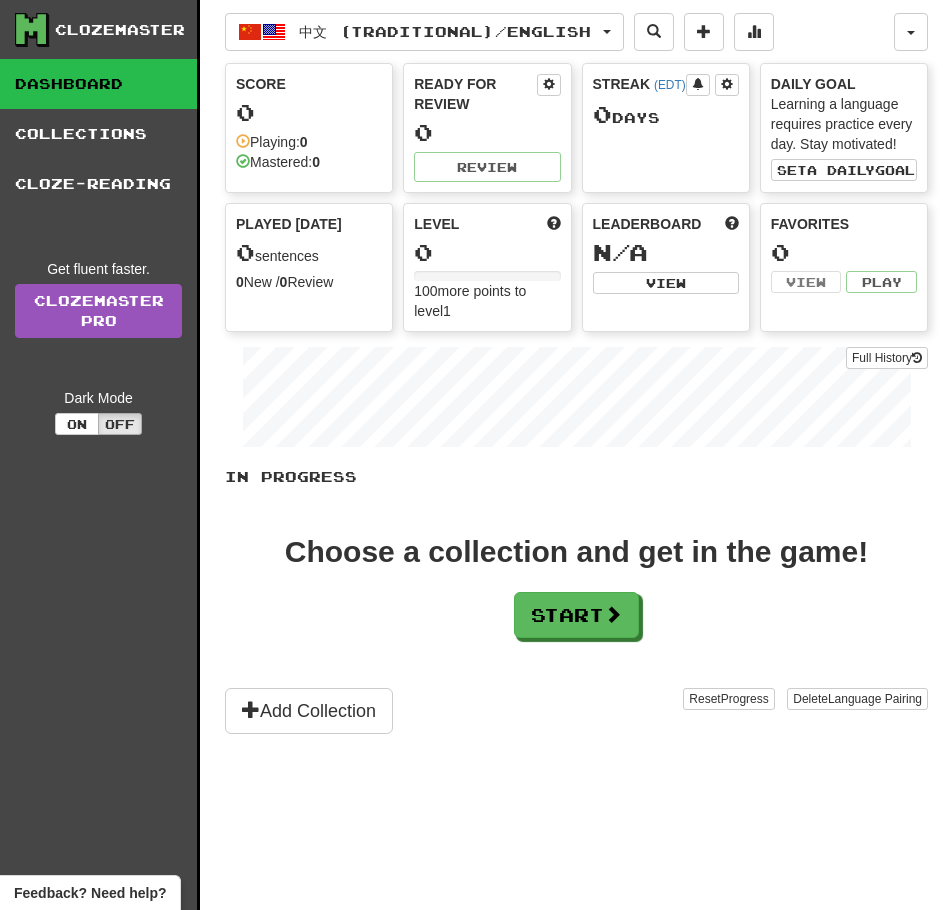 scroll, scrollTop: 0, scrollLeft: 0, axis: both 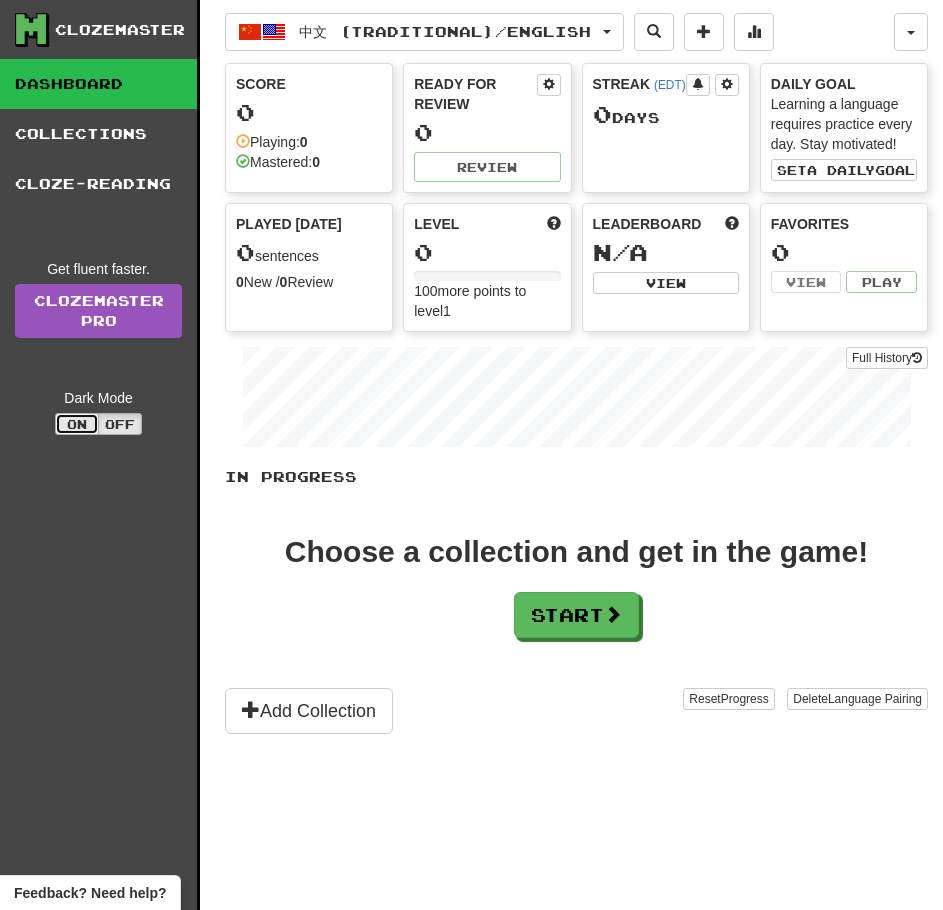 click on "On" at bounding box center [77, 424] 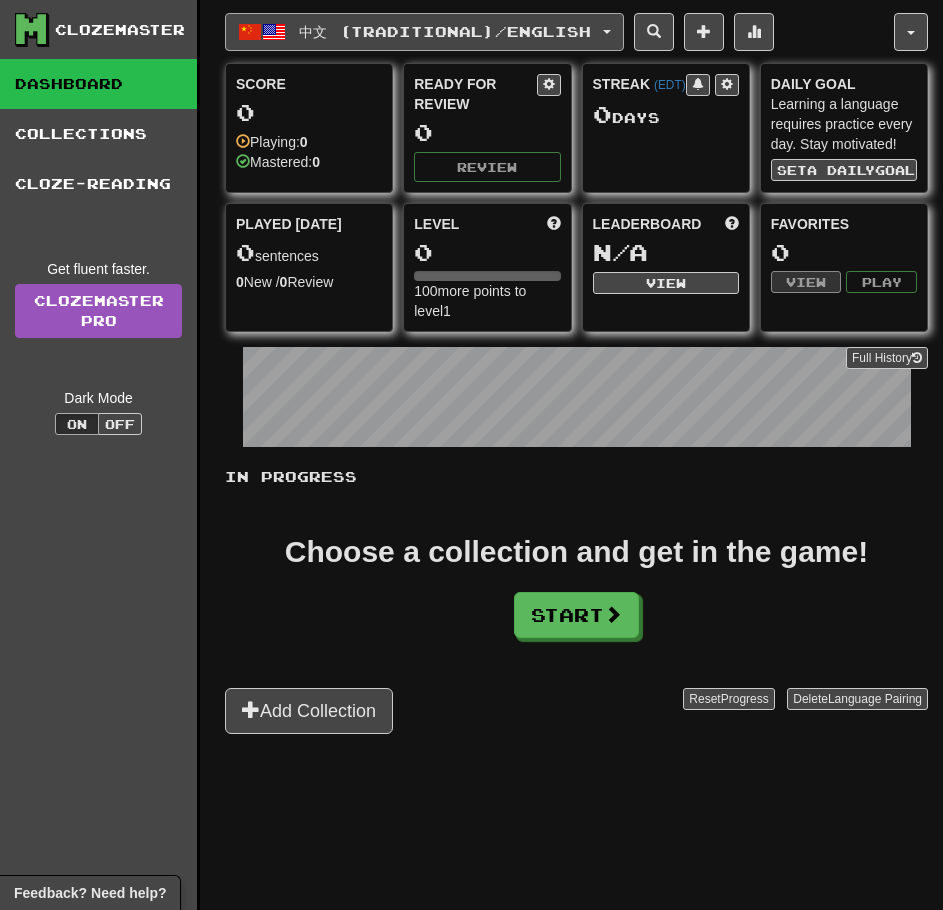 click on "中文 (Traditional)  /  English" at bounding box center (424, 32) 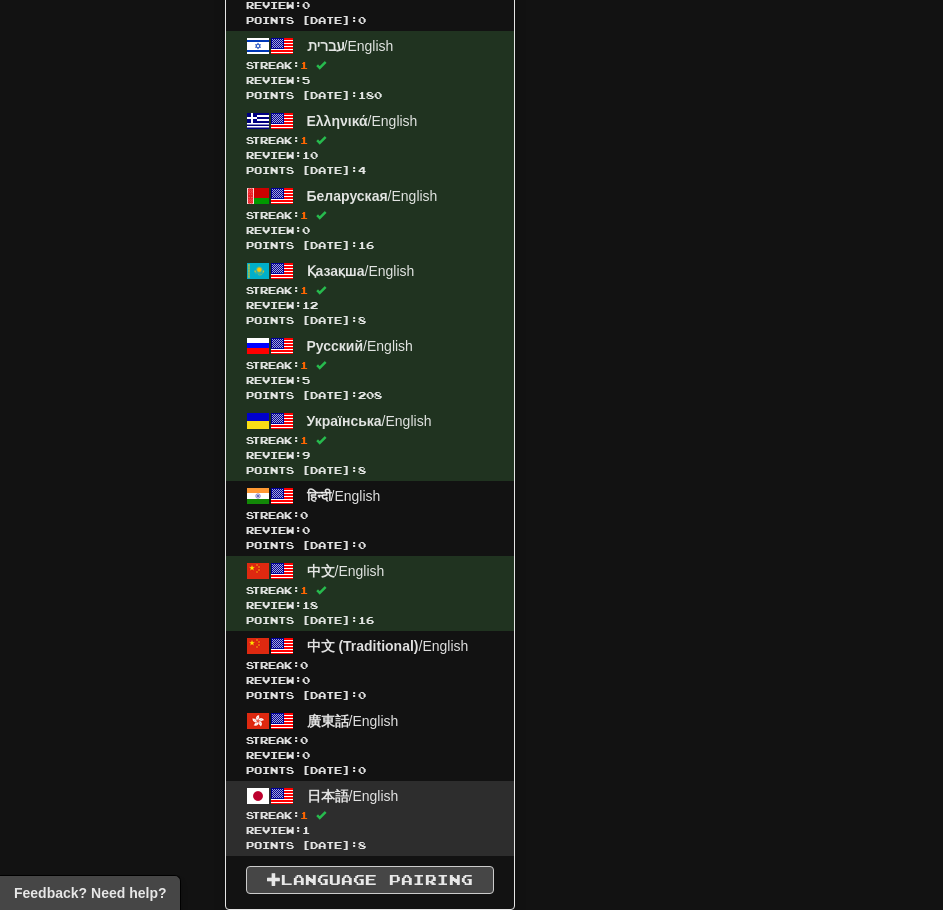 drag, startPoint x: 670, startPoint y: 345, endPoint x: 407, endPoint y: 846, distance: 565.8357 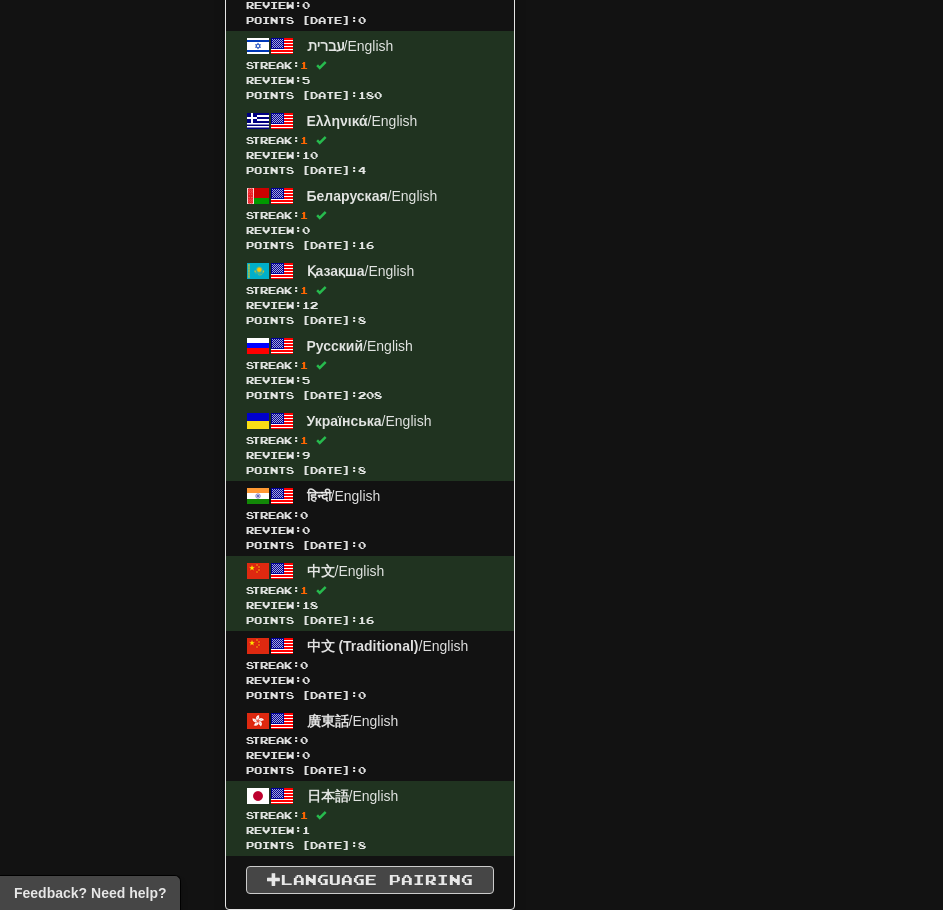 click on "한국어  /  English Streak:  1   Review:  2 Points today:  4 ภาษาไทย  /  English Streak:  0   Review:  0 Points today:  0 Afrikaans  /  English Streak:  0   Review:  0 Points today:  0 Dansk  /  English Streak:  0   Review:  0 Points today:  0 Deutsch  /  English Streak:  1   Review:  8 Points today:  32 Español  /  English Streak:  1   Review:  8 Points today:  24 Français  /  English Streak:  1   Review:  18 Points today:  8 Hrvatski  /  English Streak:  0   Review:  0 Points today:  0 Íslenska  /  English Streak:  0   Review:  0 Points today:  0 Italiano  /  English Streak:  1   Review:  1 Points today:  4 Latina  /  English Streak:  0   Review:  0 Points today:  0 Nederlands  /  English Streak:  1   Review:  0 Points today:  40 Norsk bokmål  /  English Streak:  0   Review:  0 Points today:  0 Polski  /  English Streak:  1   Review:  3 Points today:  28 Português  /  English Streak:  1   Review:  0 Points today:  40 Română  /  English Streak:  0   Review:  0 Points today:  0 Srpski 0" at bounding box center [370, -433] 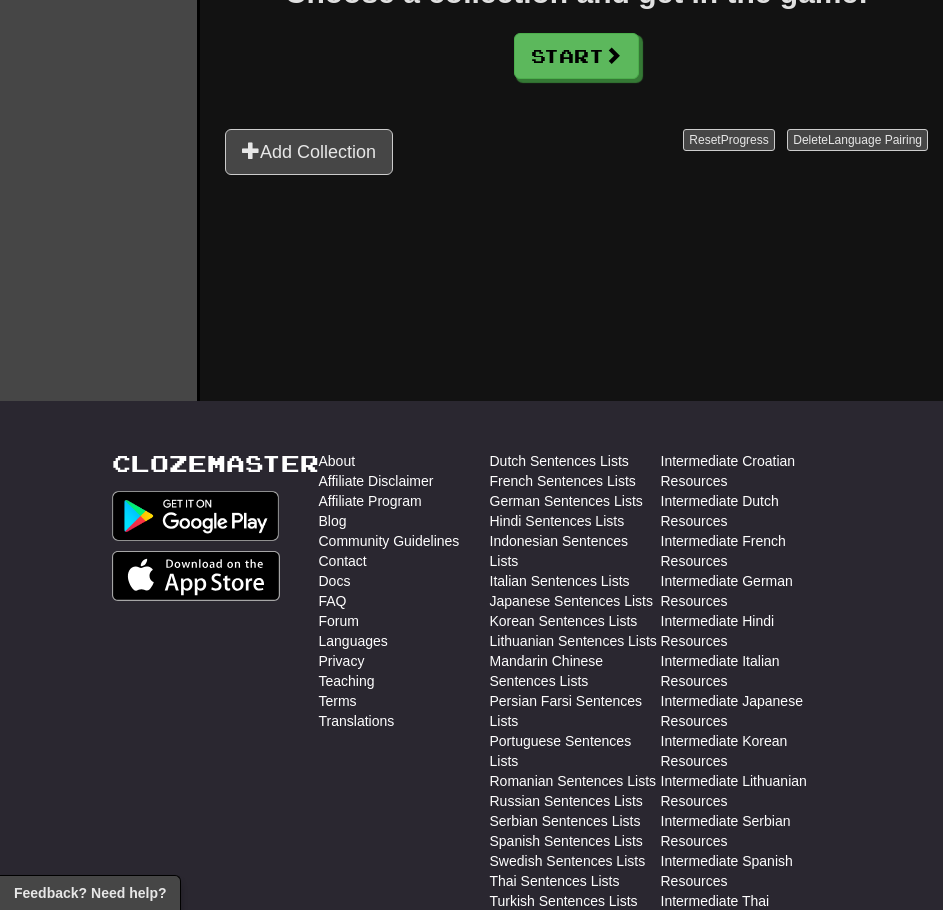 scroll, scrollTop: 150, scrollLeft: 0, axis: vertical 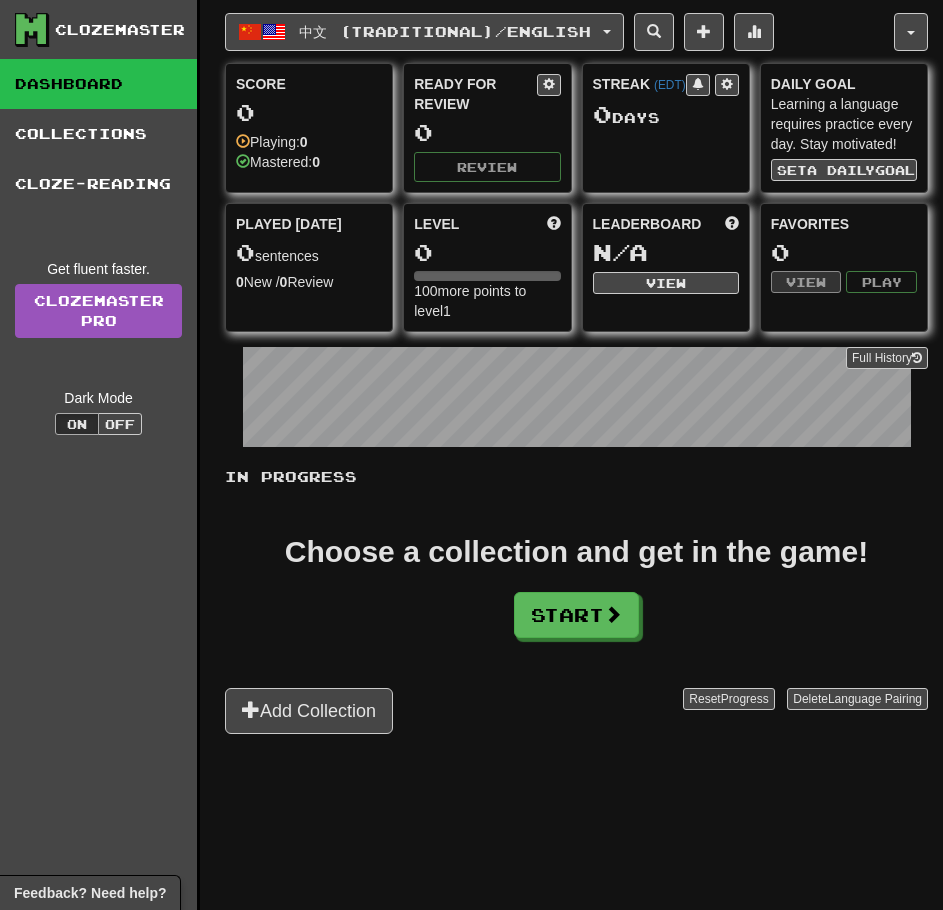 drag, startPoint x: 457, startPoint y: 462, endPoint x: 522, endPoint y: -116, distance: 581.6434 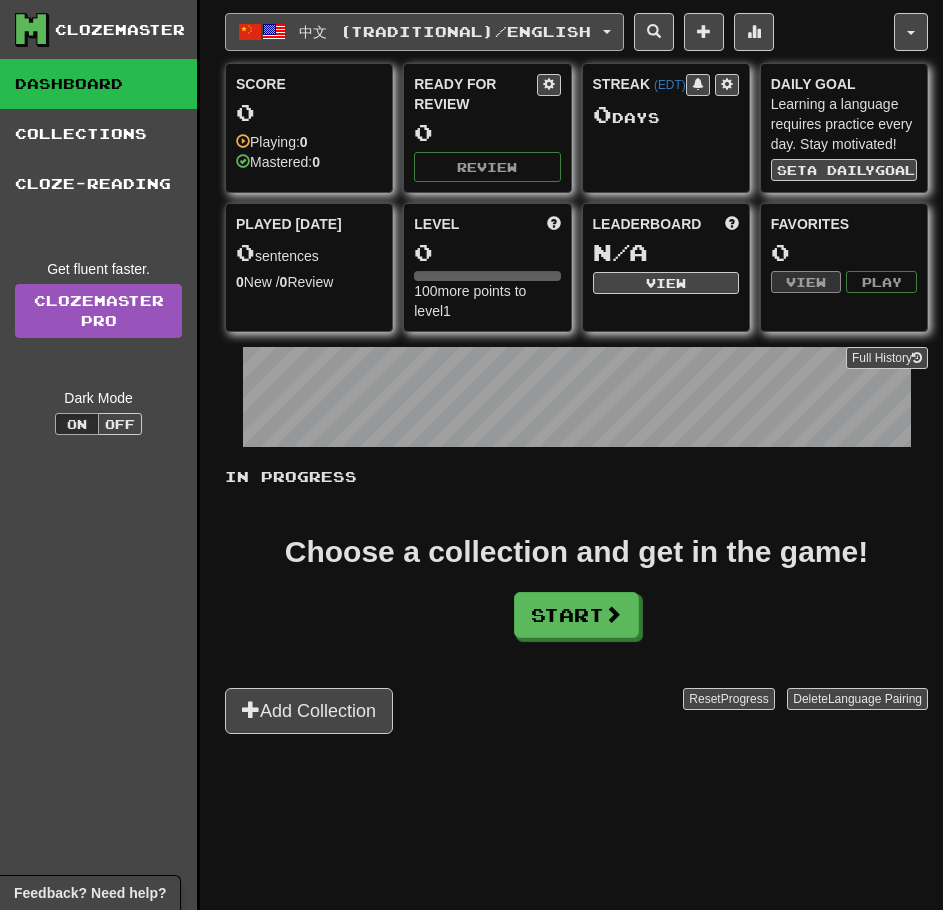 click on "中文 (Traditional)  /  English" at bounding box center [424, 32] 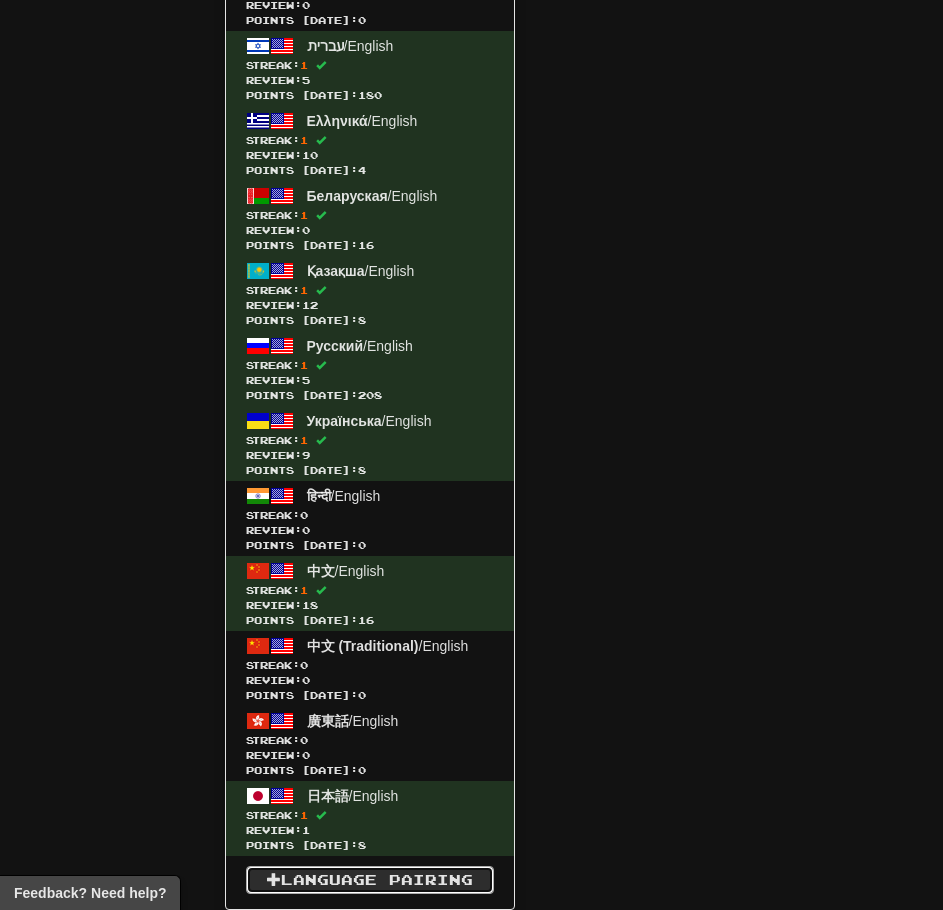 click on "Language Pairing" at bounding box center [370, 880] 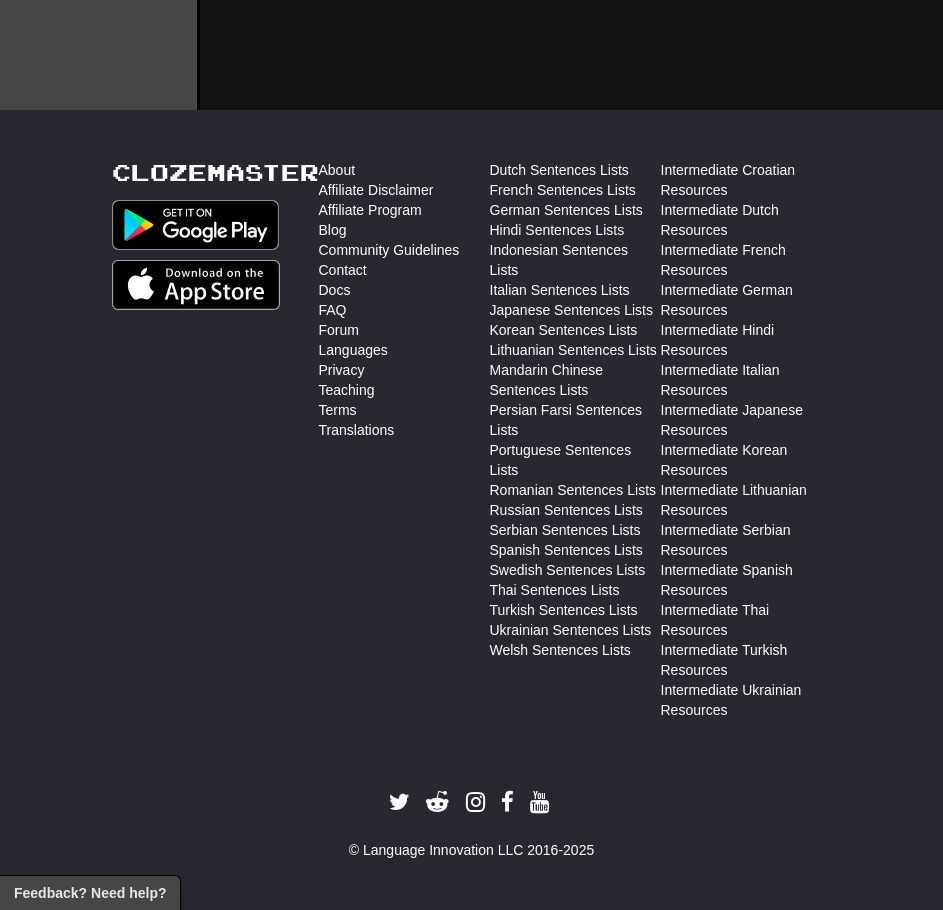 scroll, scrollTop: 850, scrollLeft: 0, axis: vertical 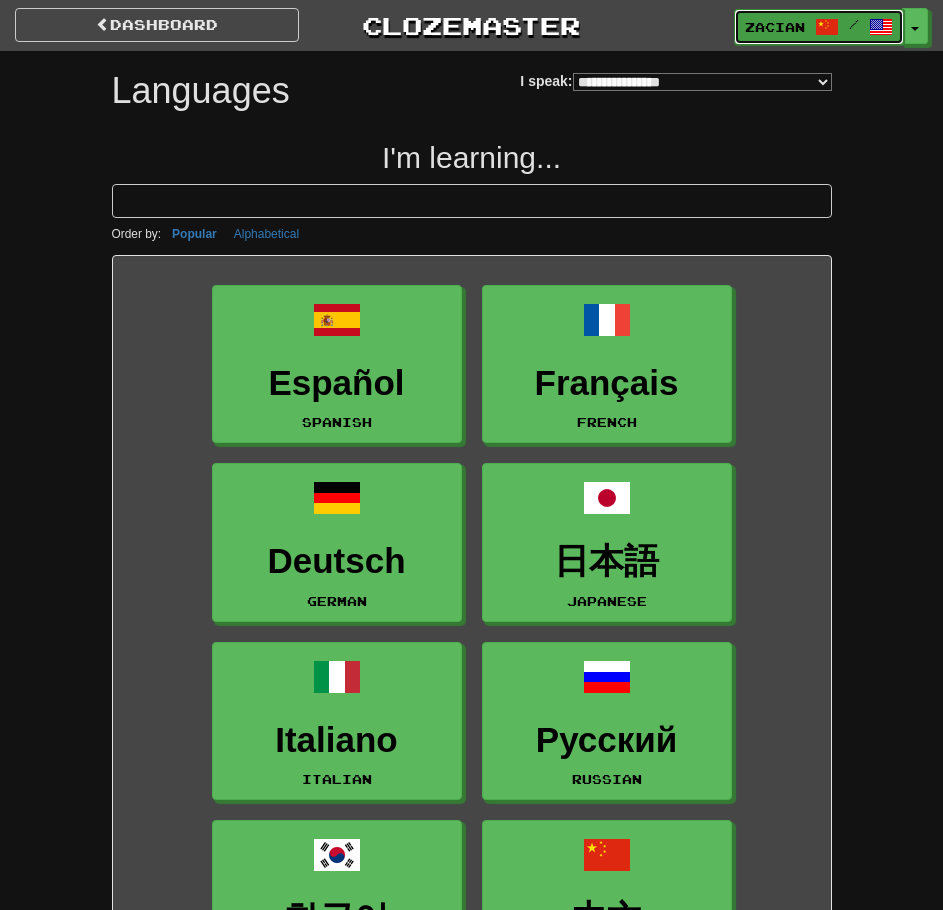 click on "zacian
/" at bounding box center [819, 27] 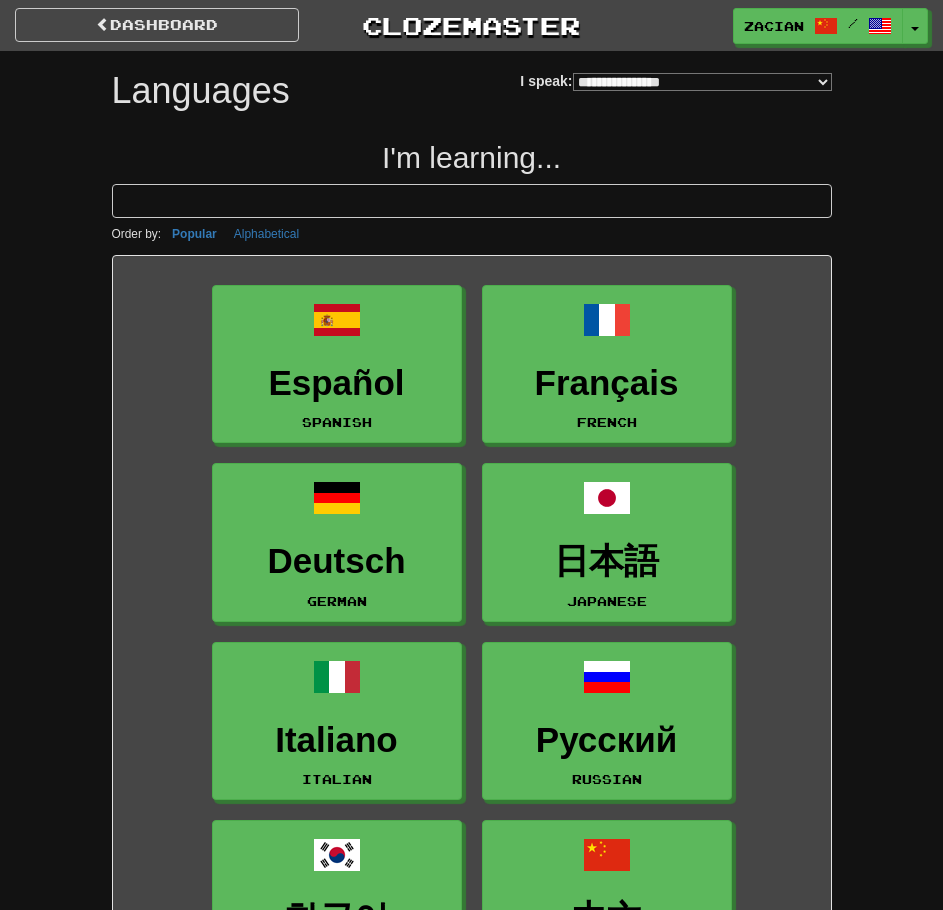 click on "**********" at bounding box center (702, 82) 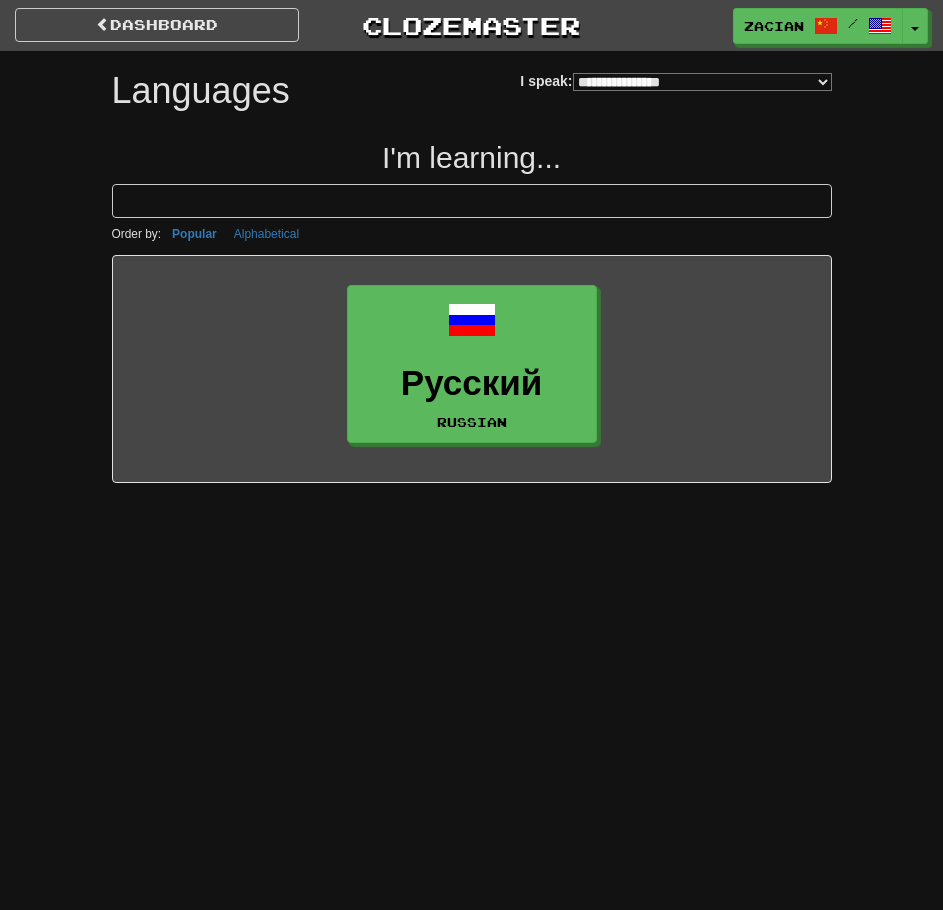 click on "**********" at bounding box center (702, 82) 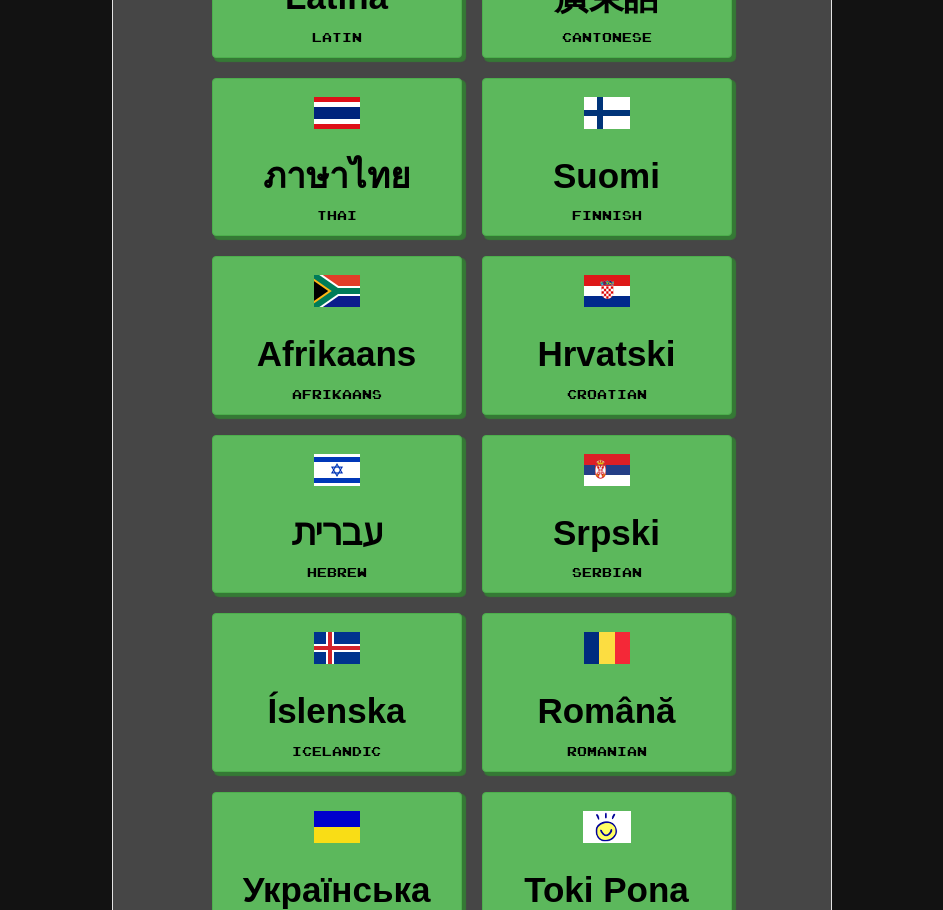 drag, startPoint x: 833, startPoint y: 311, endPoint x: 772, endPoint y: 791, distance: 483.8605 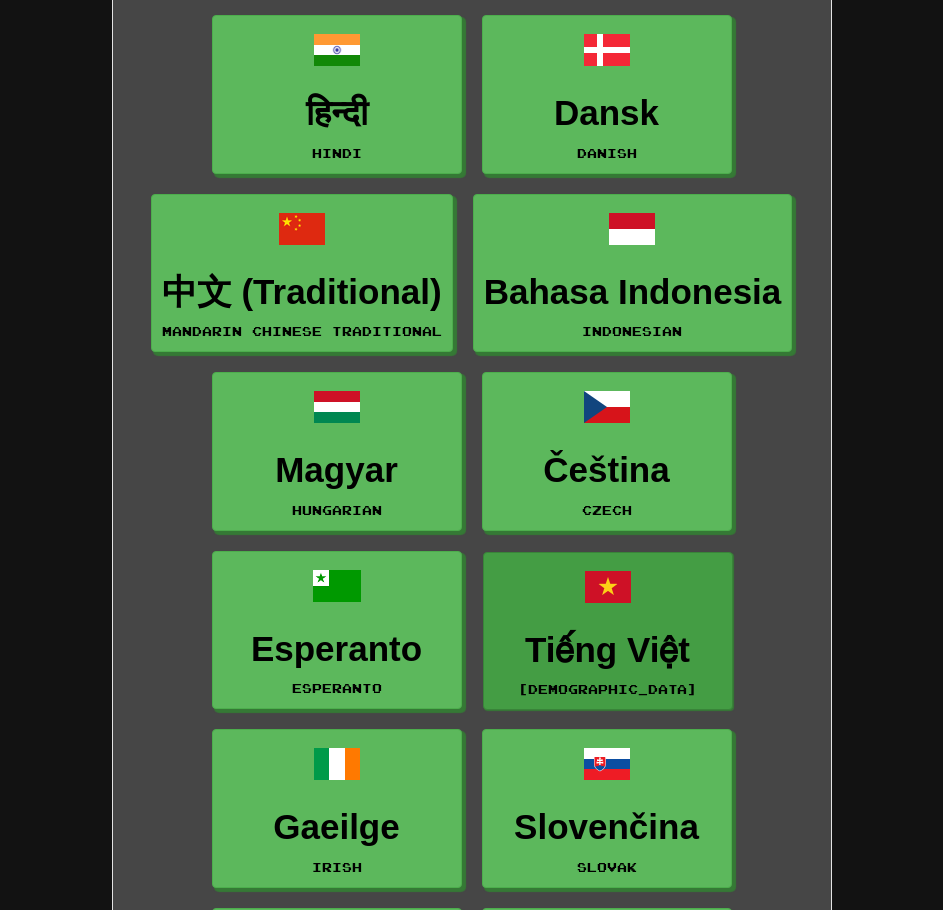 scroll, scrollTop: 2849, scrollLeft: 0, axis: vertical 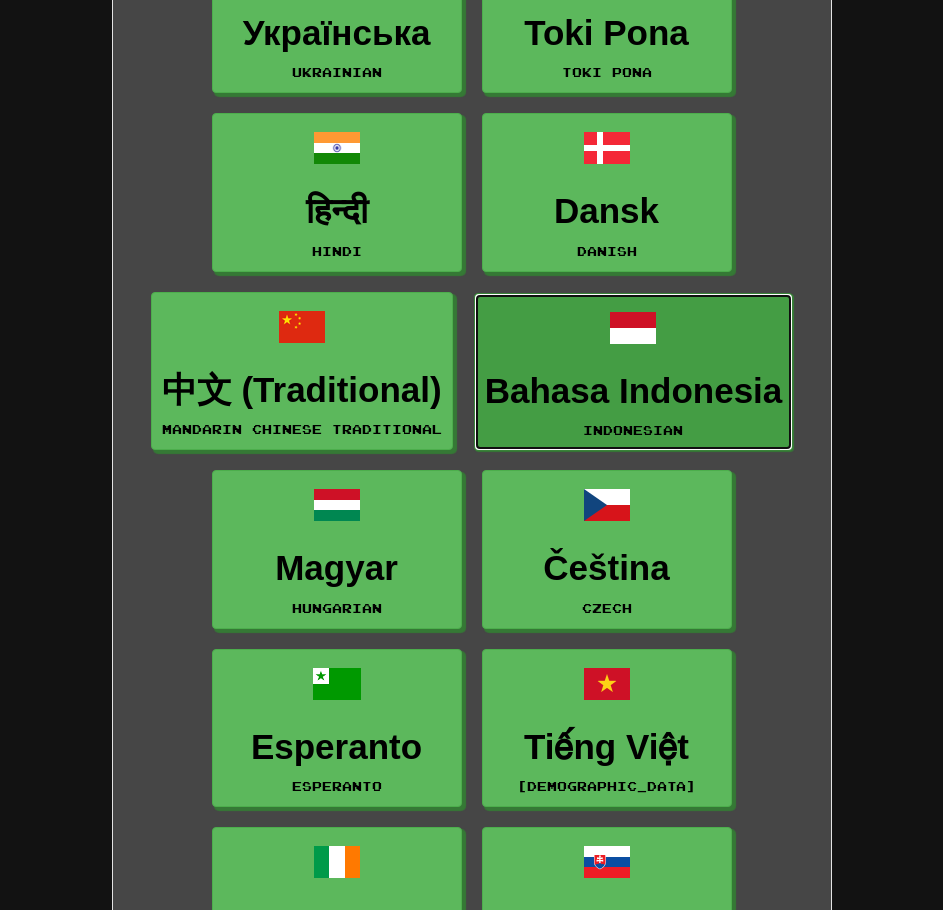 click on "Bahasa Indonesia Indonesian" at bounding box center [634, 372] 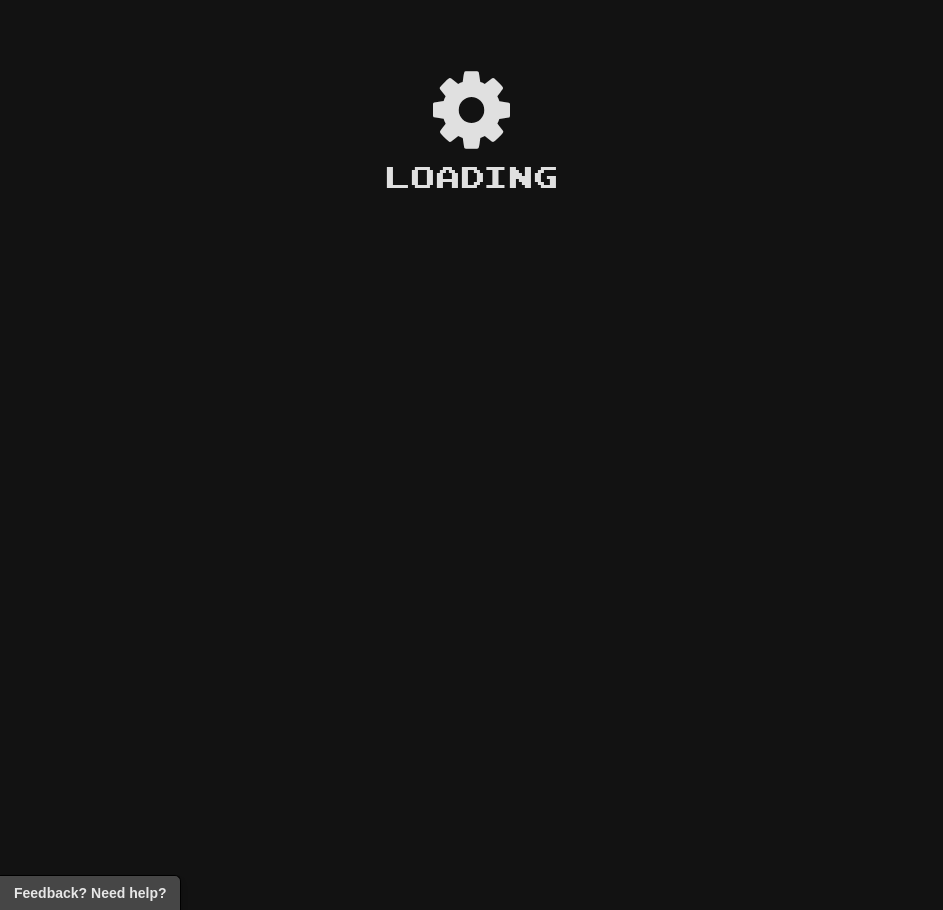 scroll, scrollTop: 0, scrollLeft: 0, axis: both 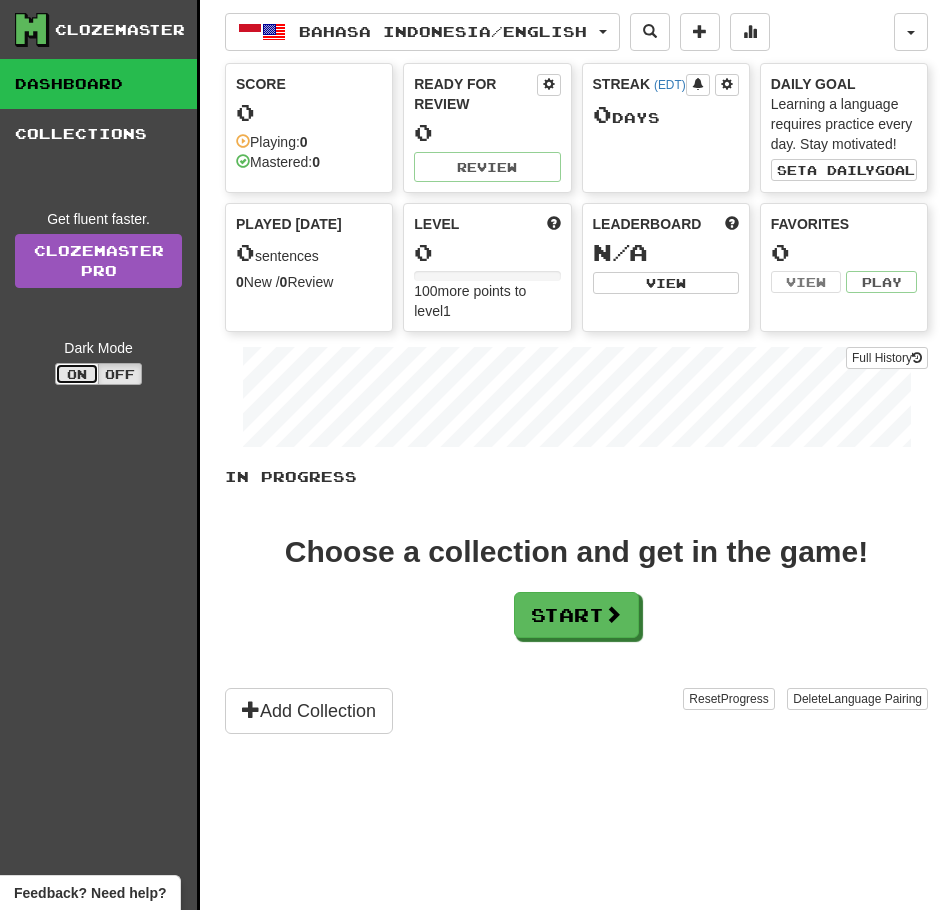 click on "On" at bounding box center (77, 374) 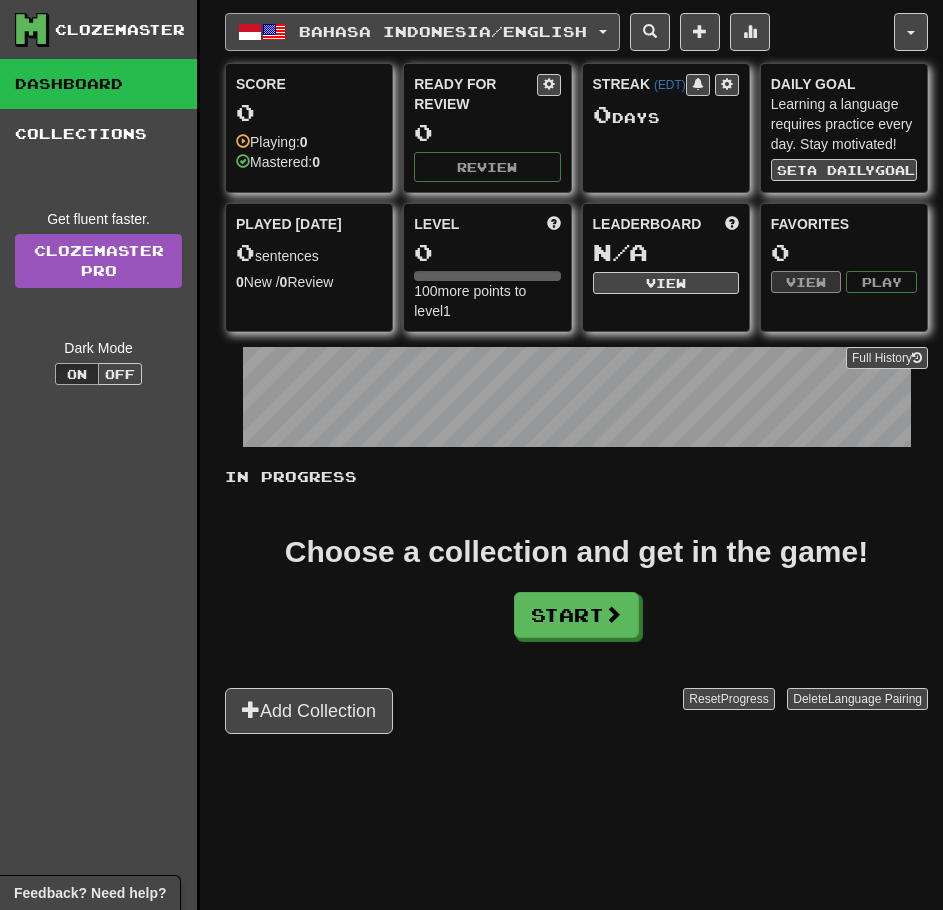 click on "Bahasa Indonesia  /  English" at bounding box center [422, 32] 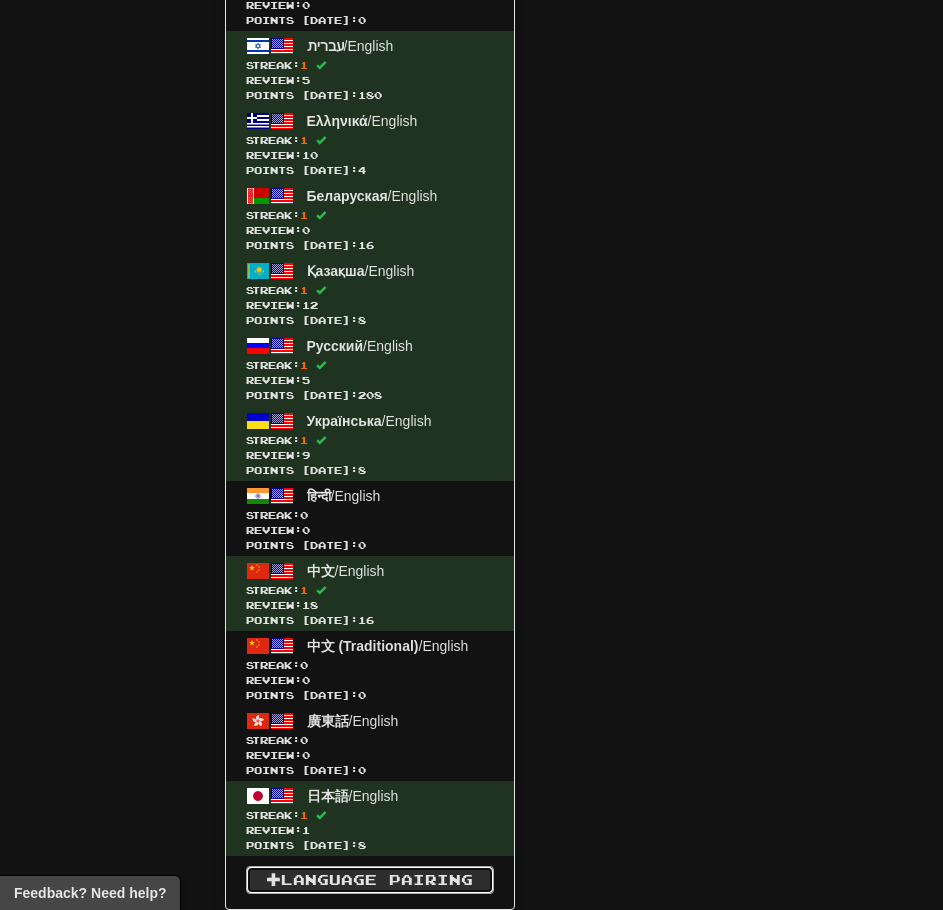 click on "Language Pairing" at bounding box center [370, 880] 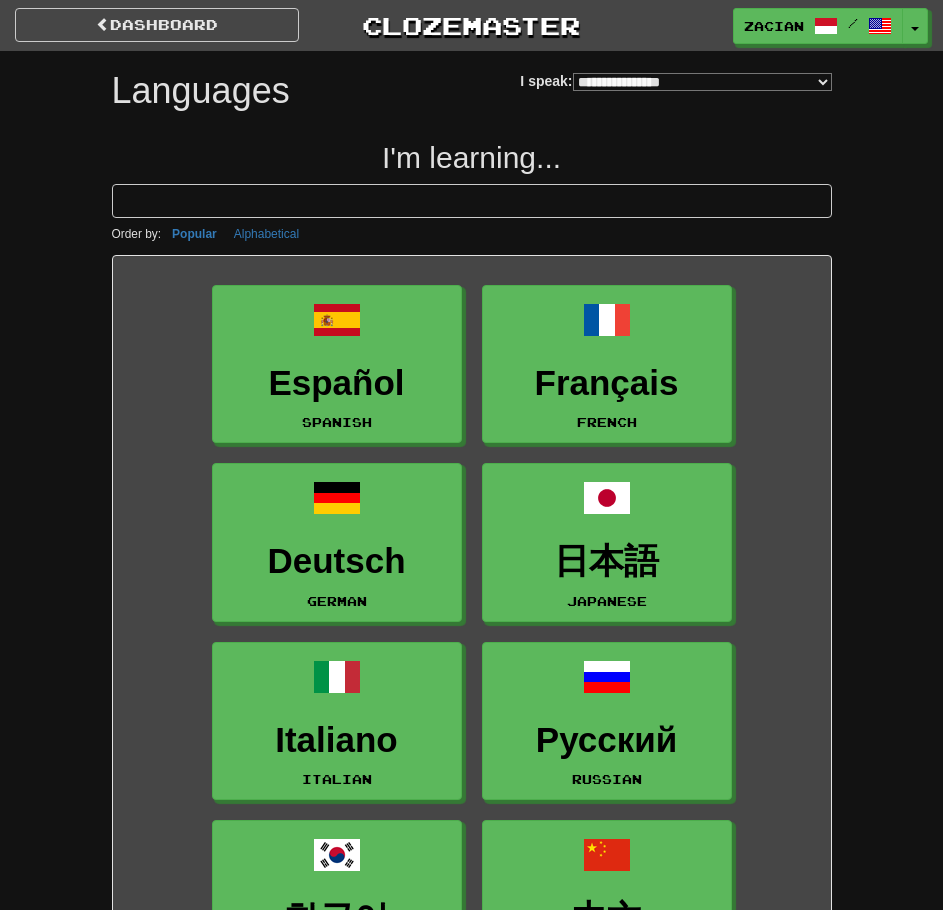 select on "*******" 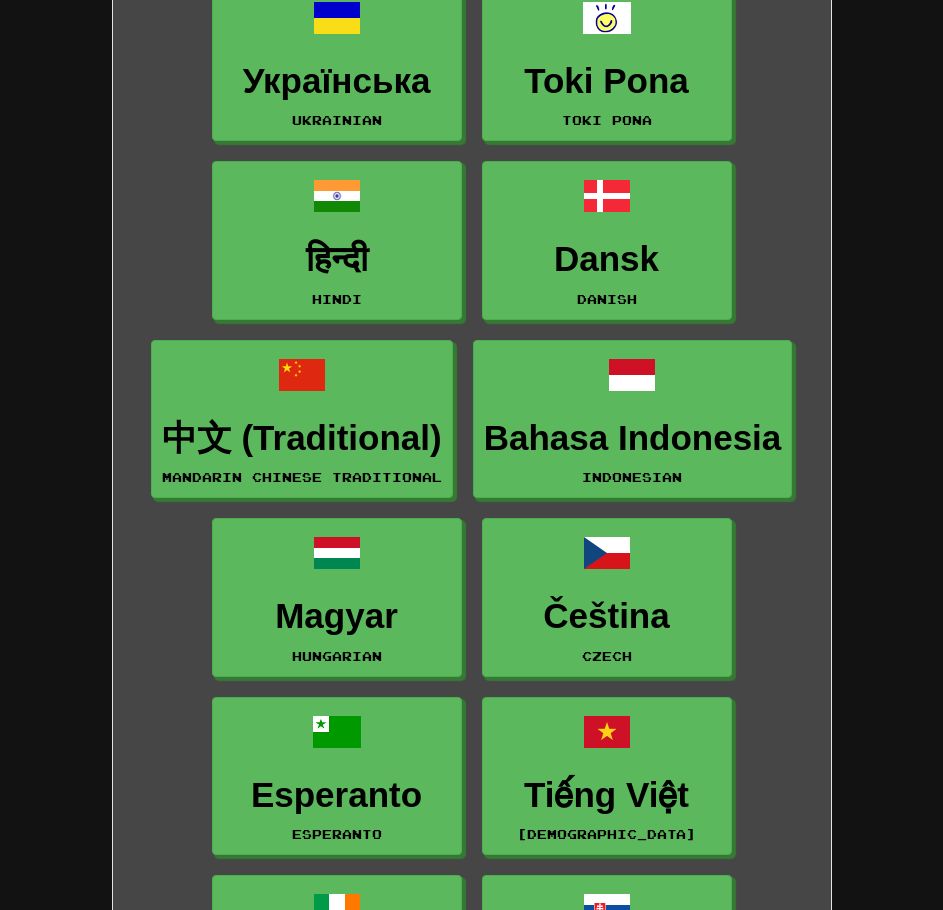 scroll, scrollTop: 3000, scrollLeft: 0, axis: vertical 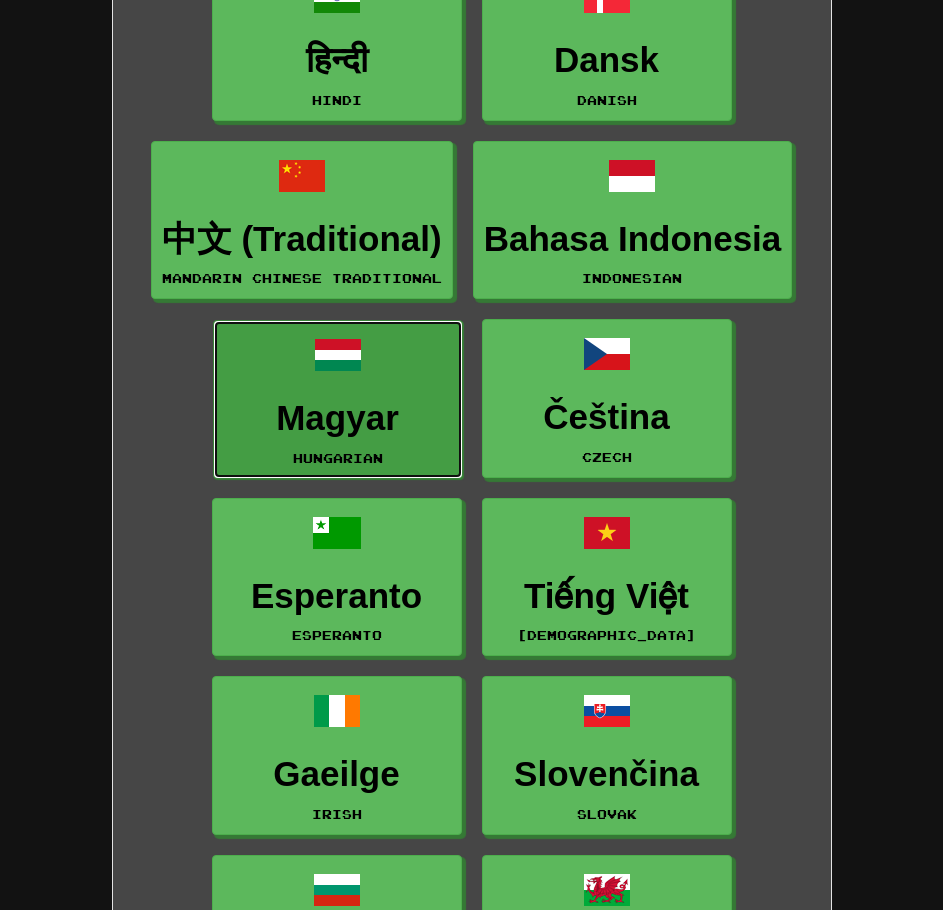click on "Hungarian" at bounding box center [338, 458] 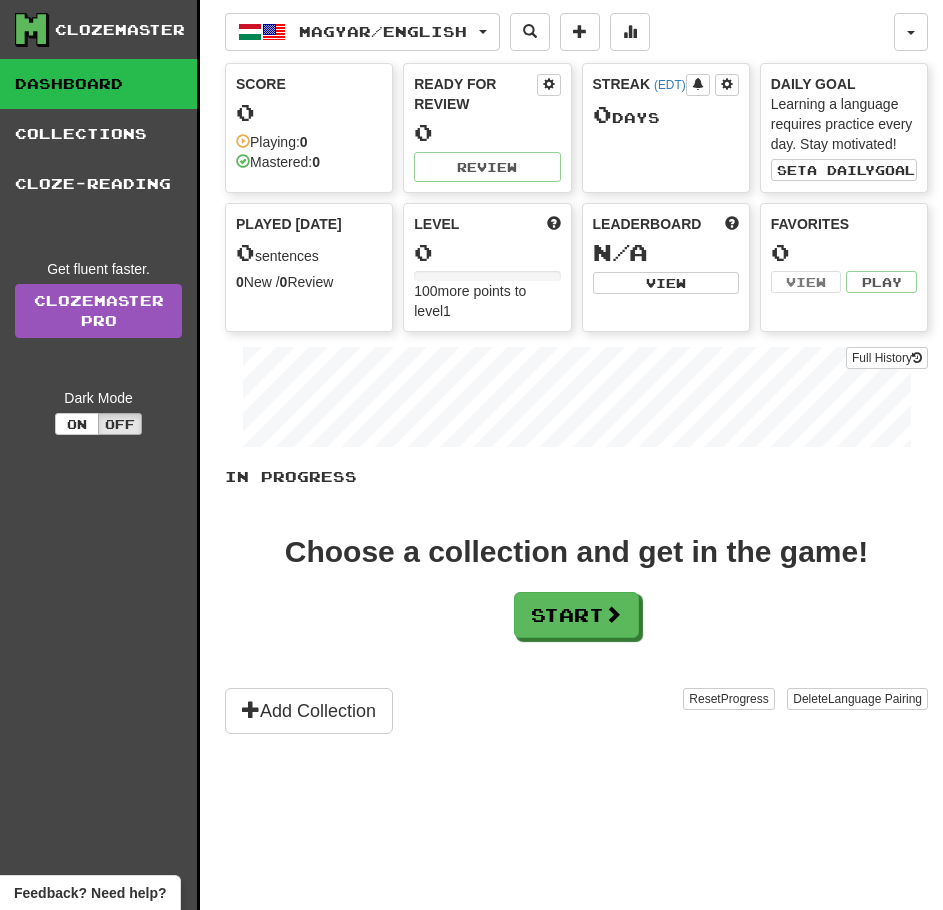 scroll, scrollTop: 0, scrollLeft: 0, axis: both 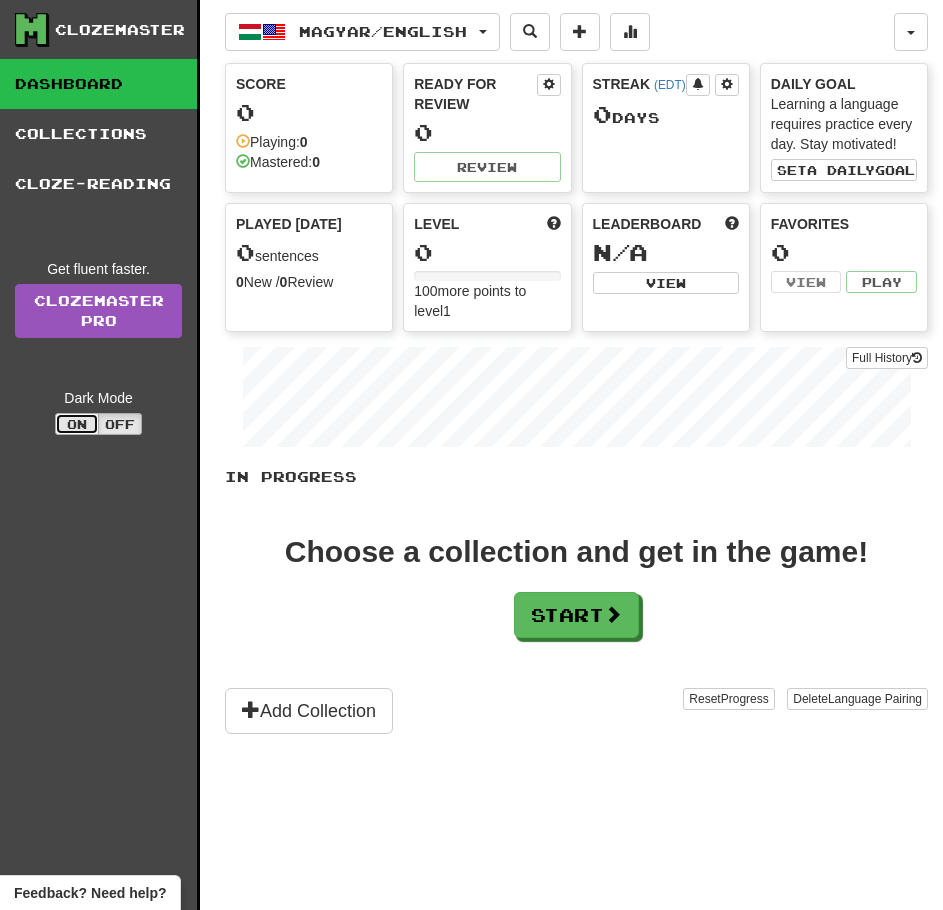 click on "On" at bounding box center (77, 424) 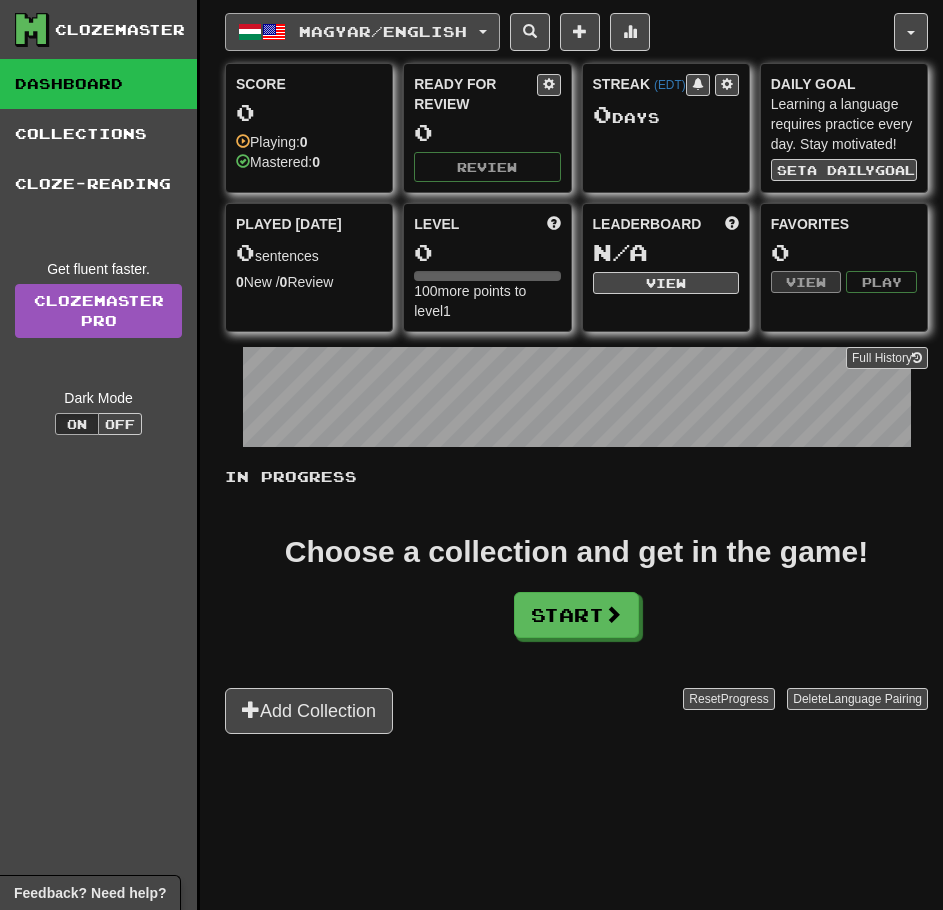 click on "Magyar  /  English" at bounding box center [362, 32] 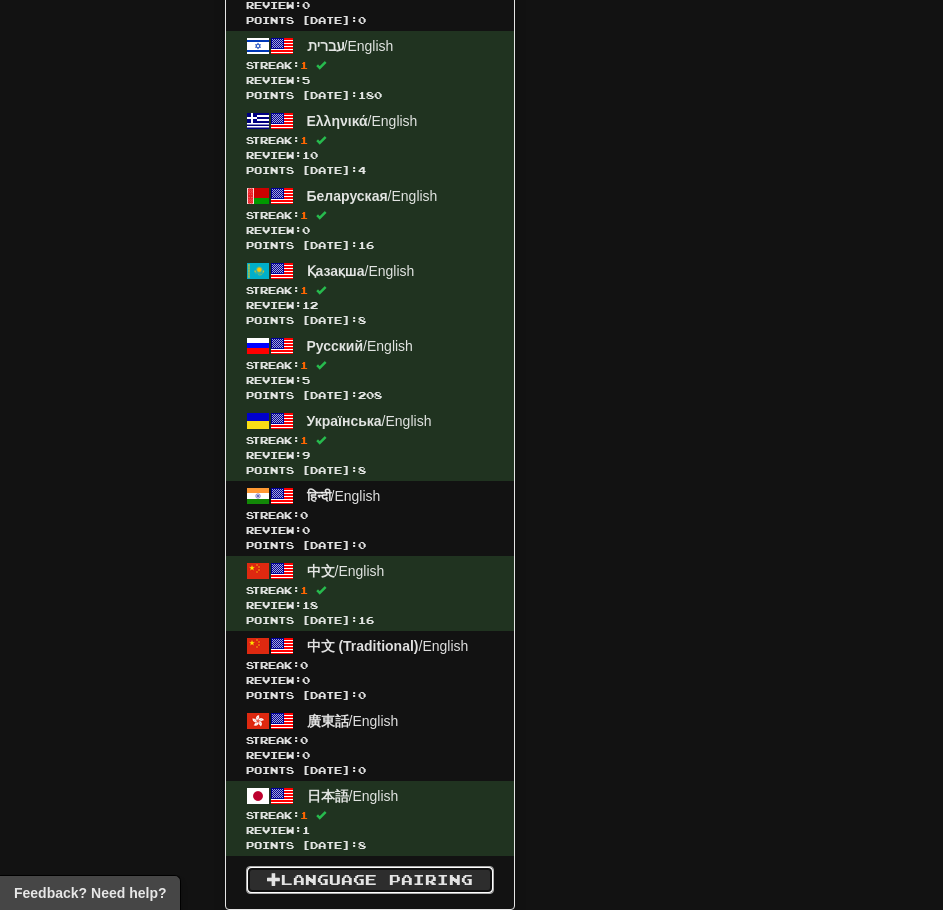 click on "Language Pairing" at bounding box center (370, 880) 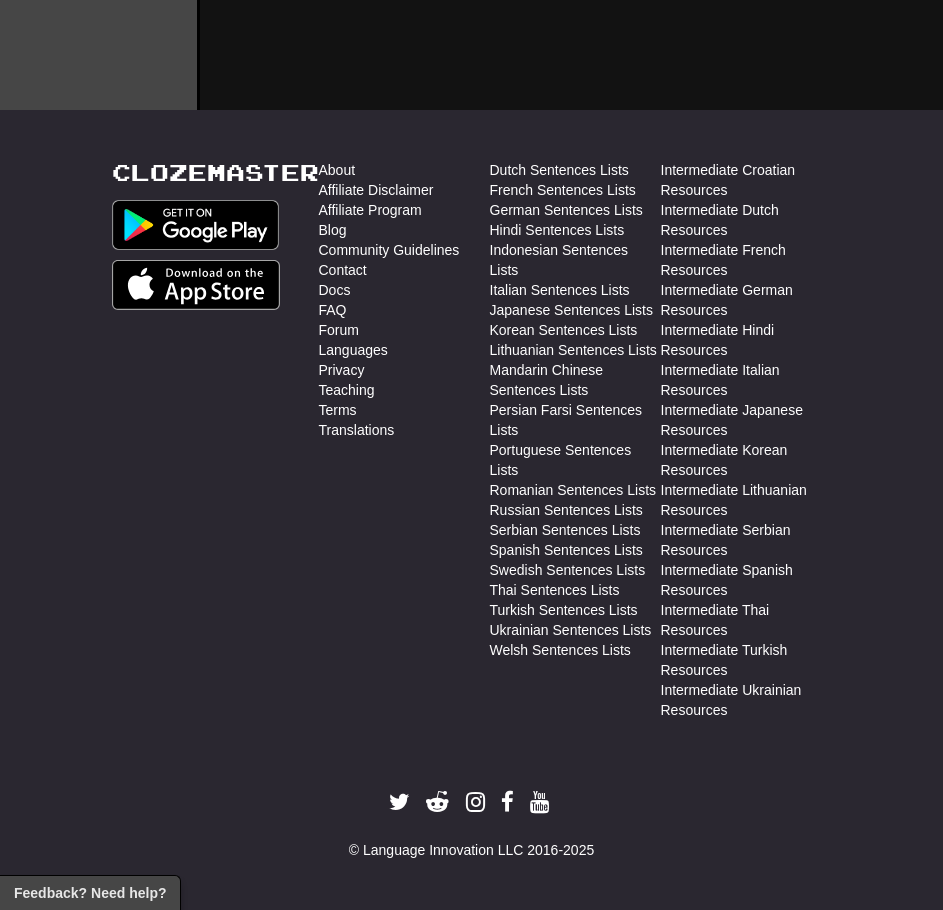 scroll, scrollTop: 850, scrollLeft: 0, axis: vertical 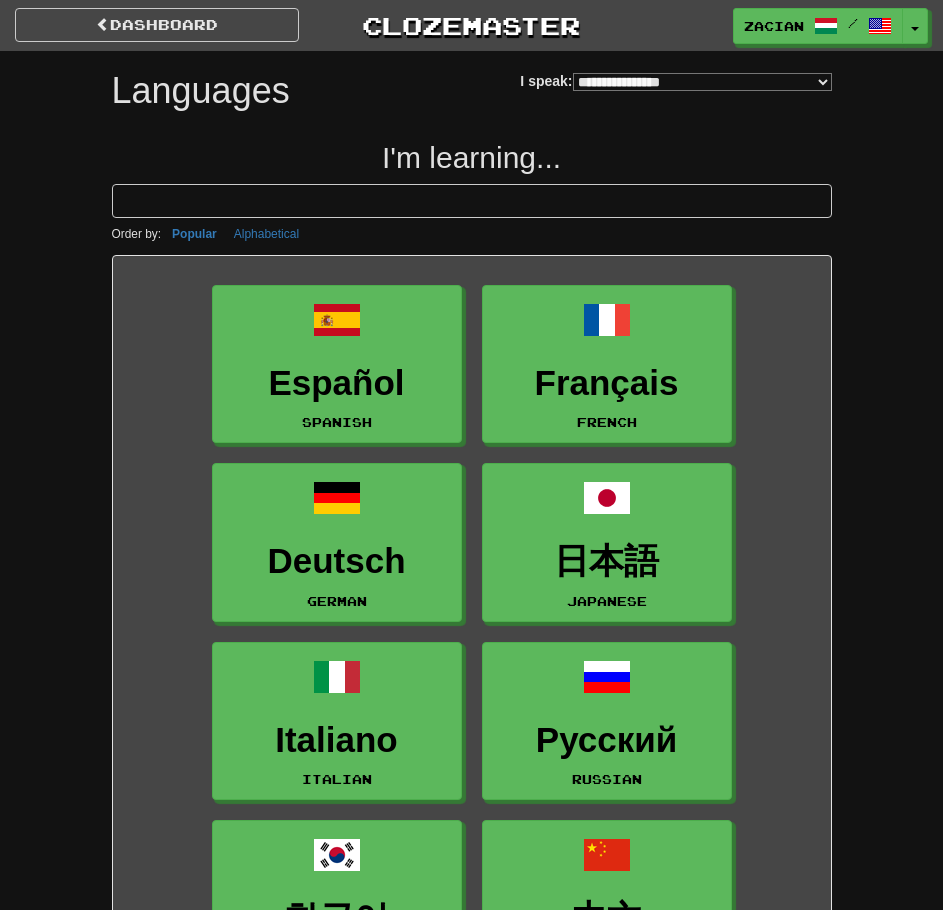 select on "*******" 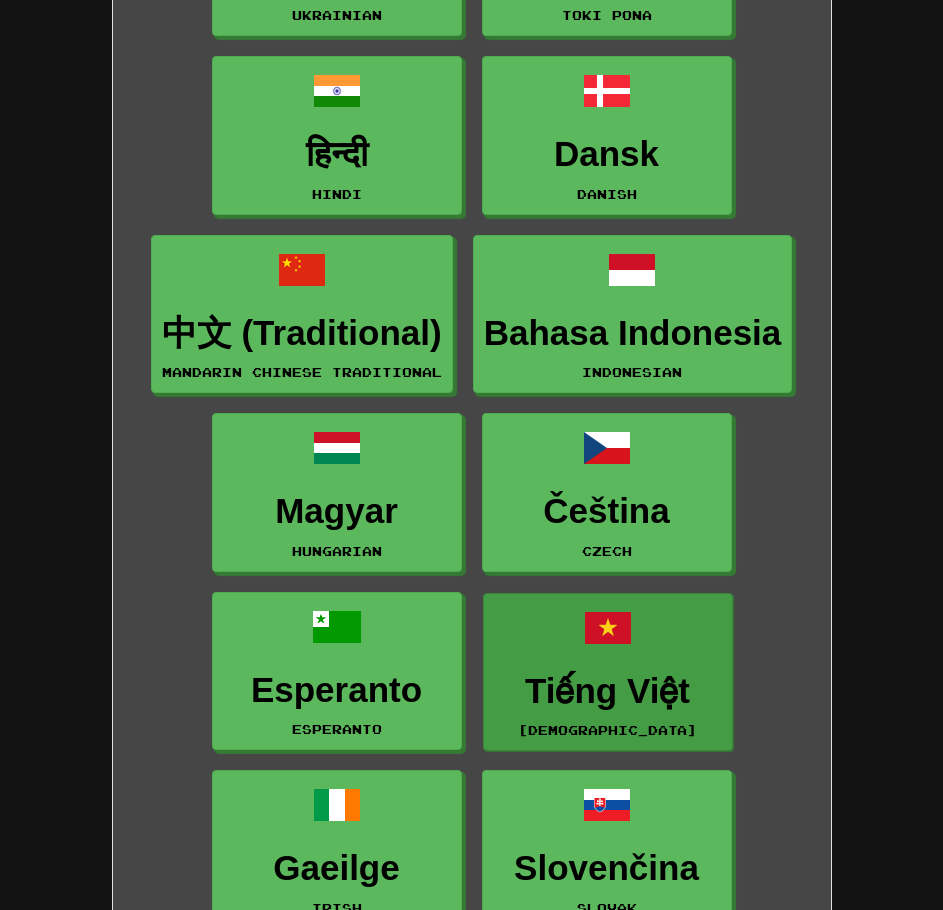 scroll, scrollTop: 3100, scrollLeft: 0, axis: vertical 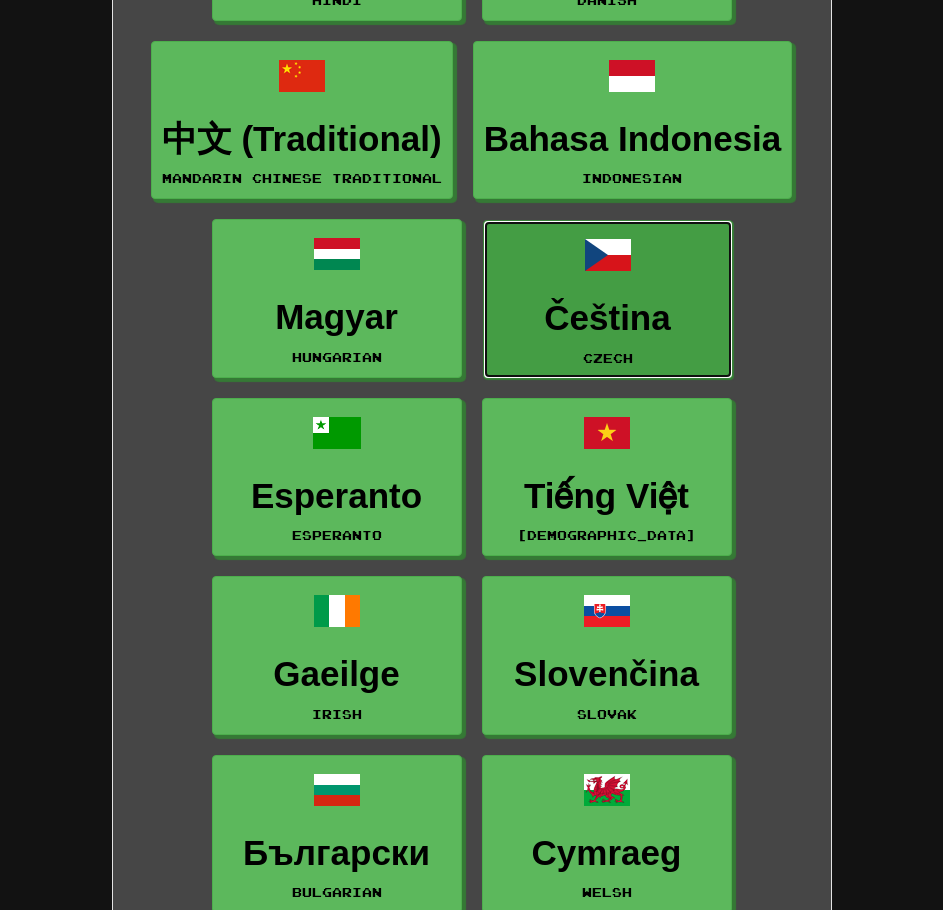 click on "Čeština" at bounding box center (608, 318) 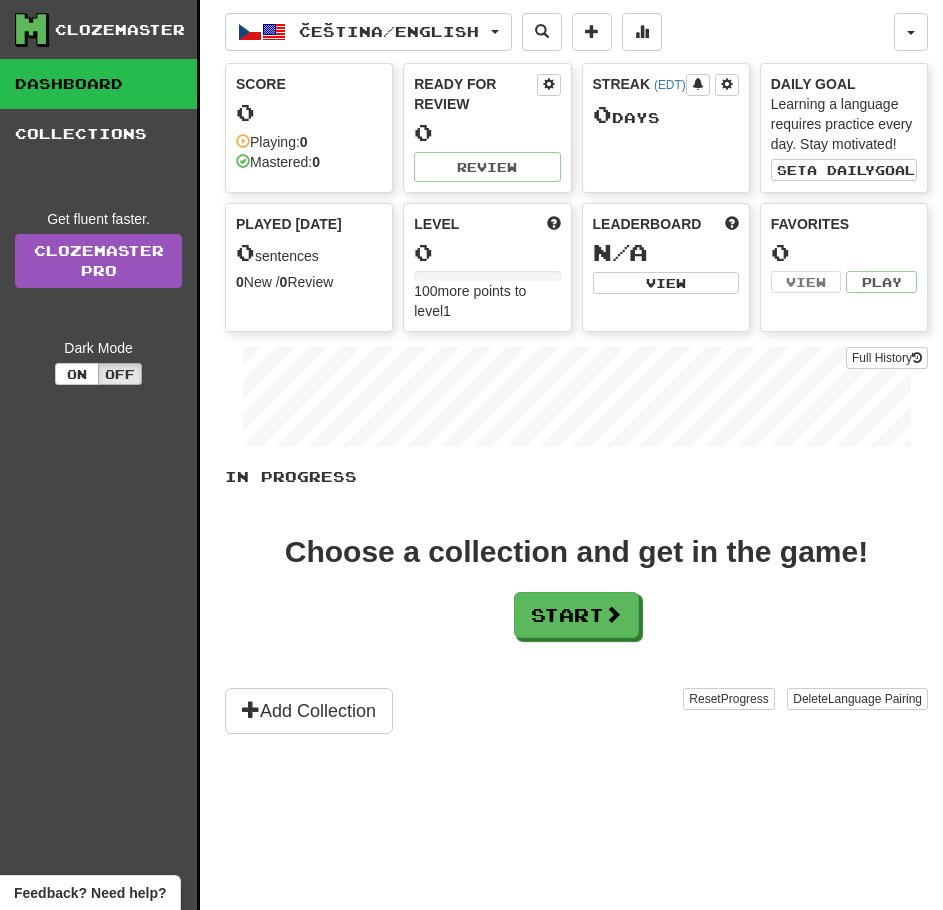 scroll, scrollTop: 0, scrollLeft: 0, axis: both 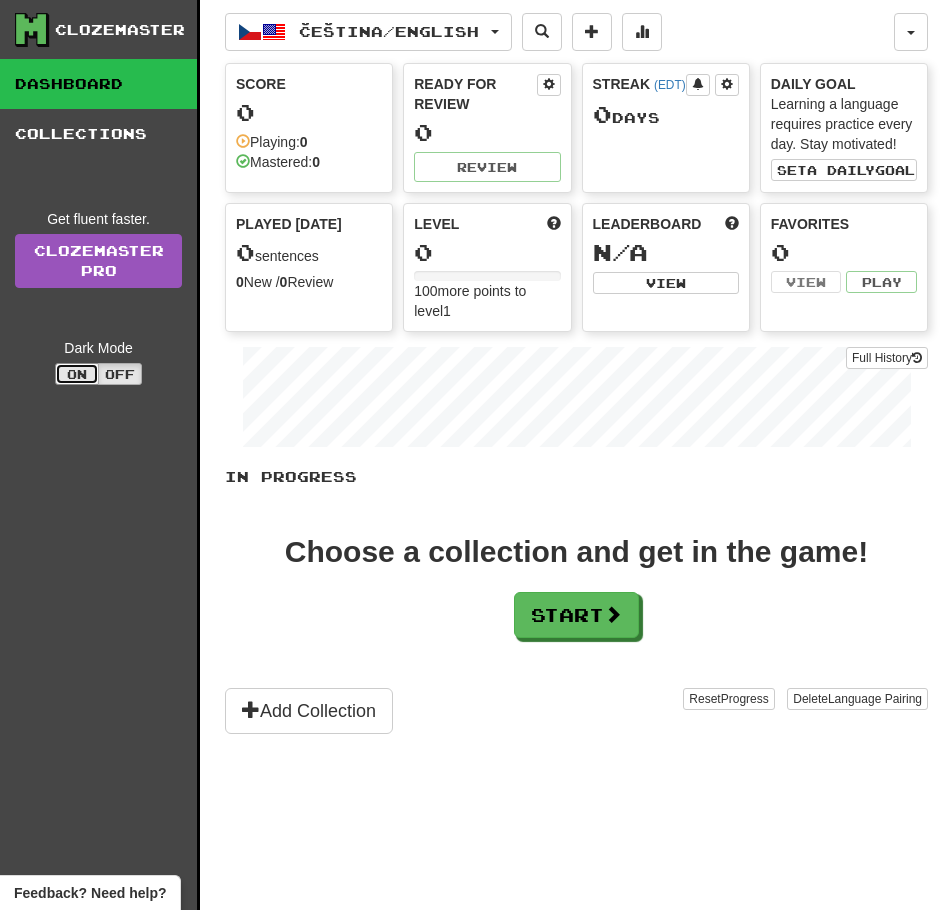 drag, startPoint x: 77, startPoint y: 376, endPoint x: 87, endPoint y: 357, distance: 21.470911 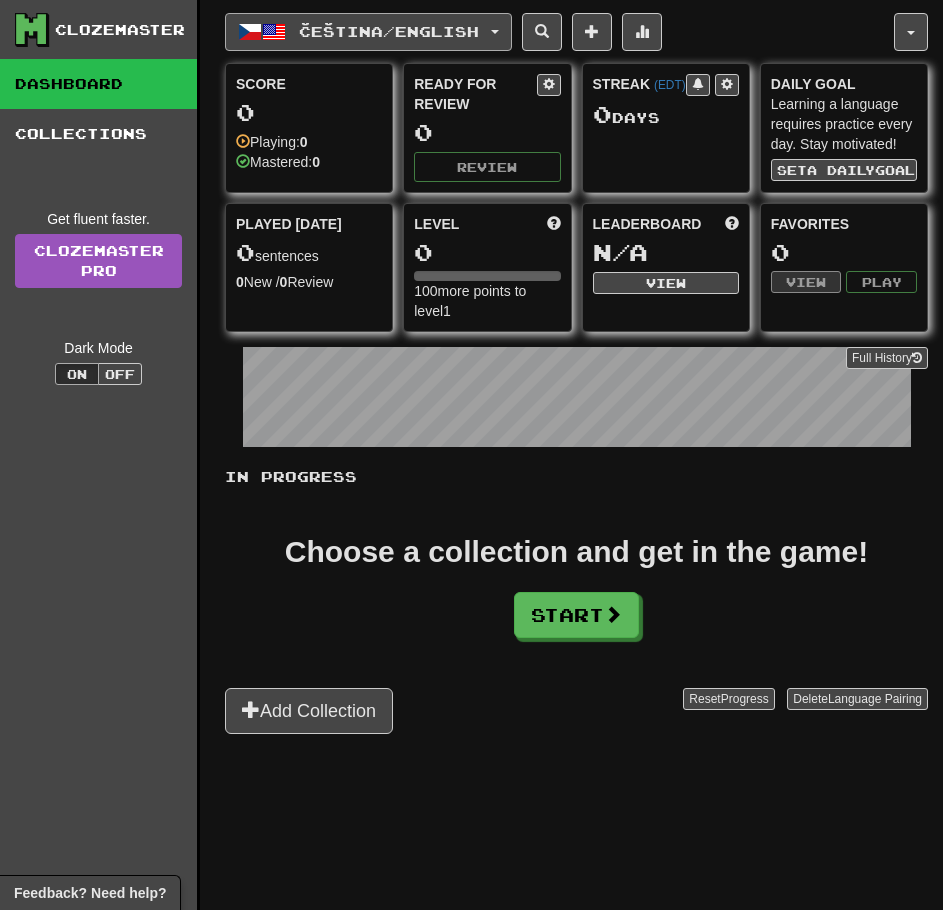 click on "Čeština  /  English" at bounding box center [368, 32] 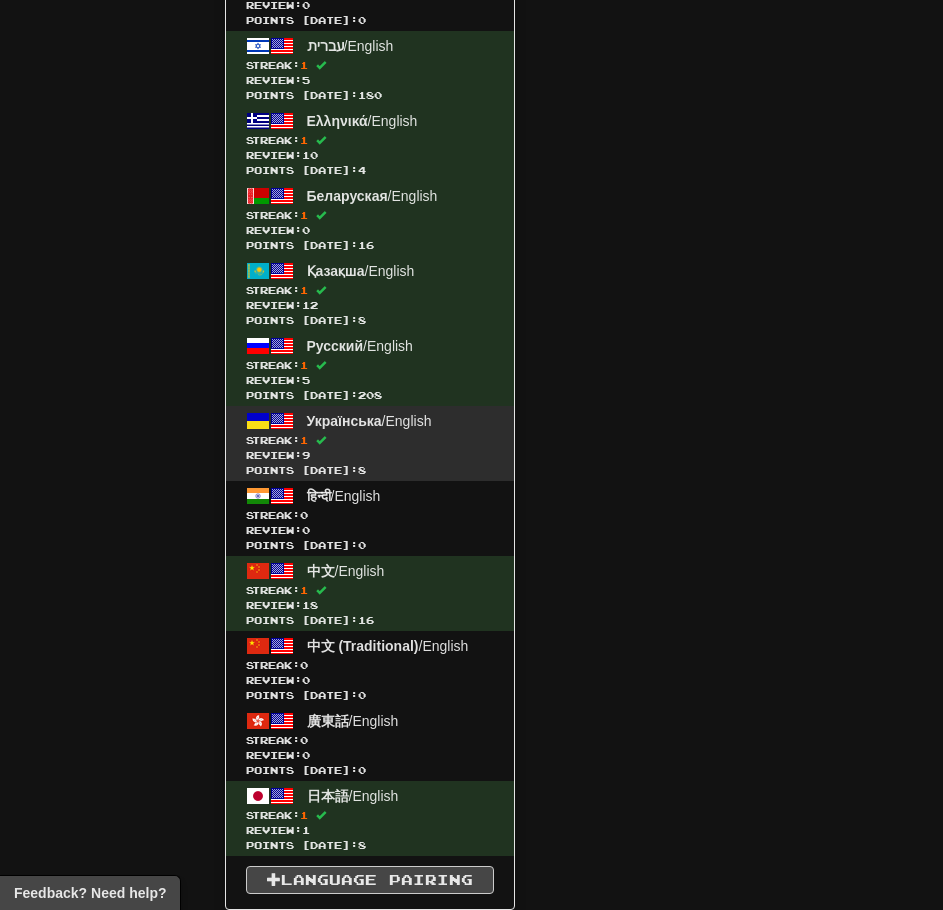 drag, startPoint x: 298, startPoint y: 31, endPoint x: 306, endPoint y: 451, distance: 420.07617 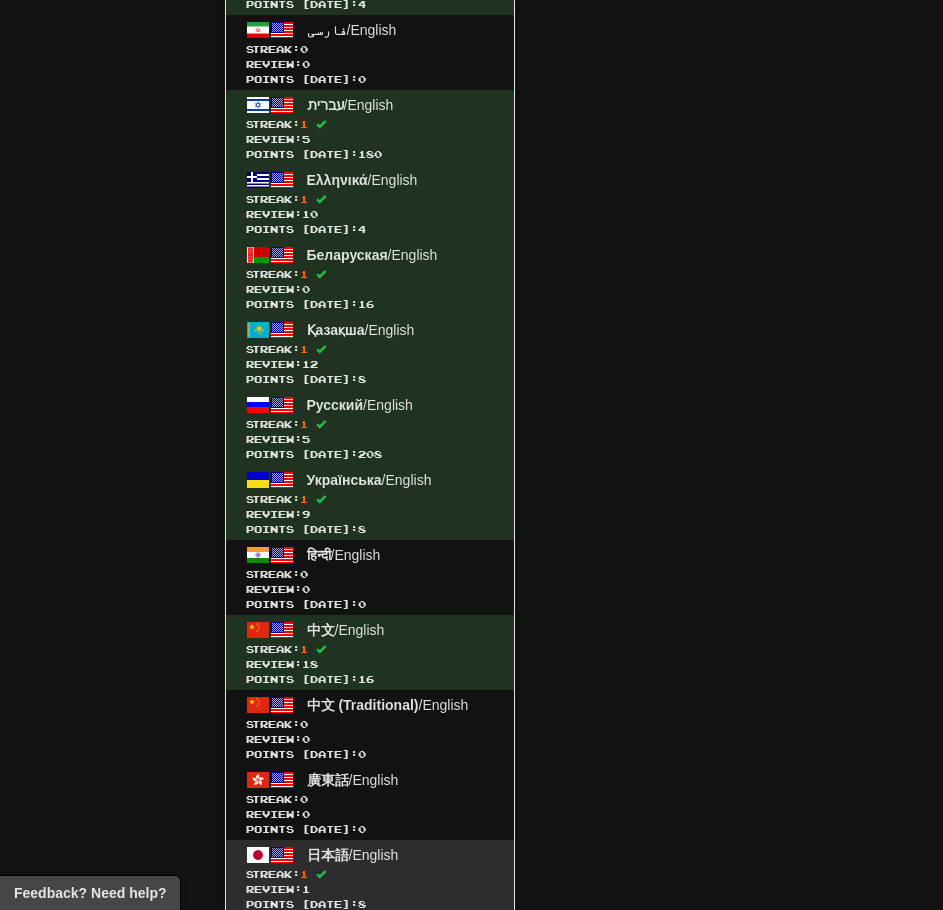 scroll, scrollTop: 2053, scrollLeft: 0, axis: vertical 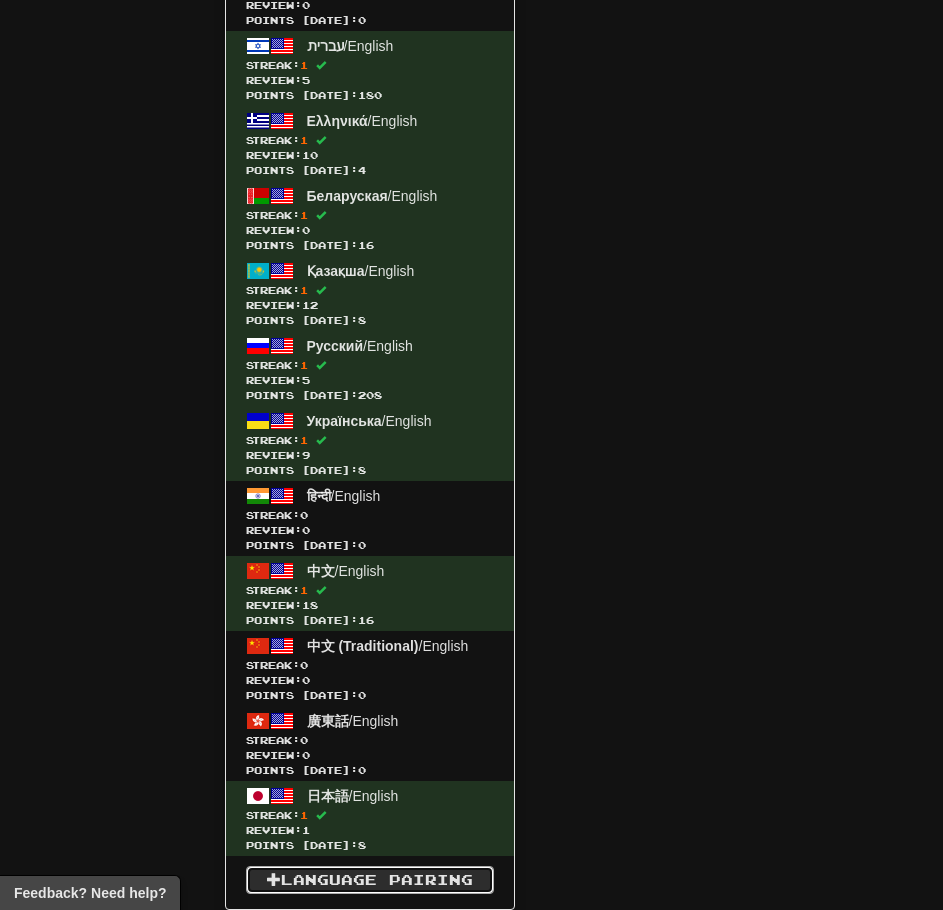 click on "Language Pairing" at bounding box center (370, 880) 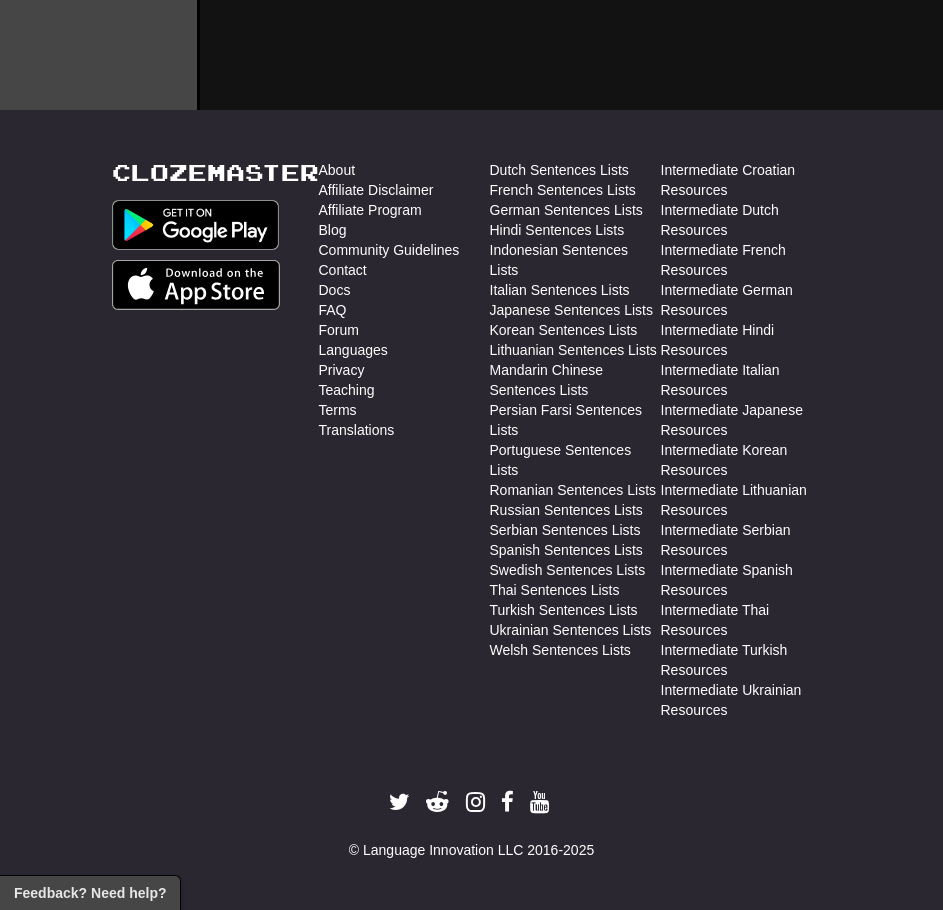 scroll, scrollTop: 850, scrollLeft: 0, axis: vertical 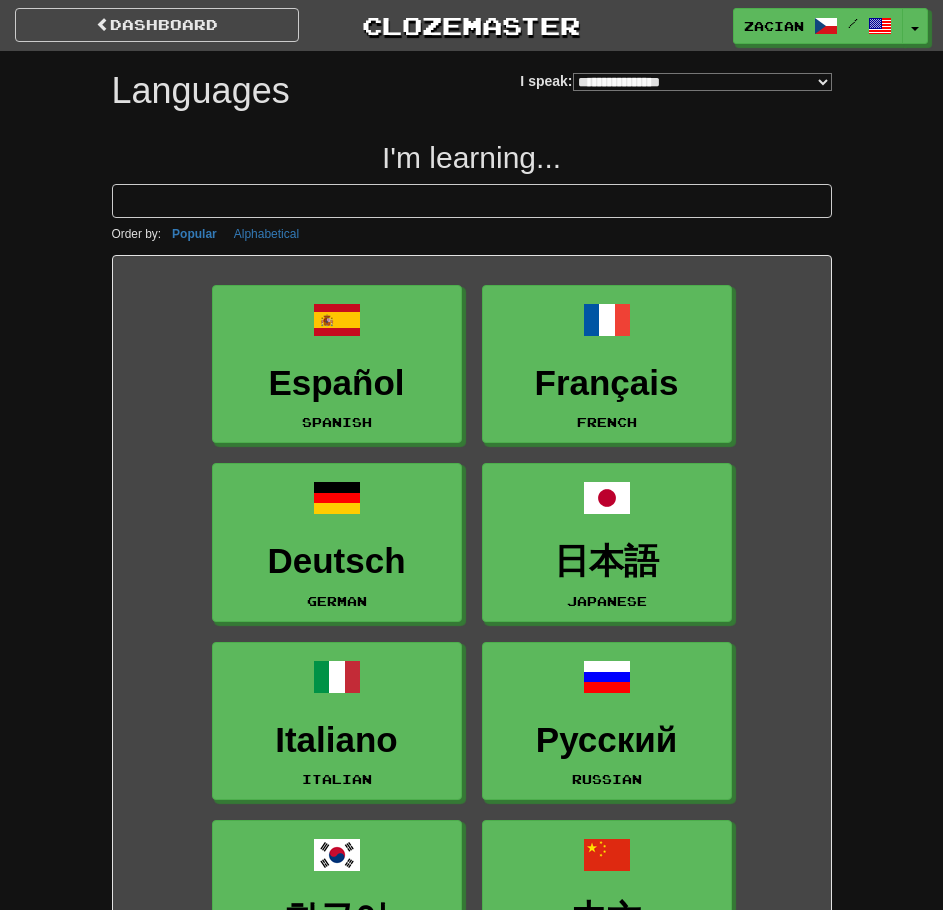 select on "*******" 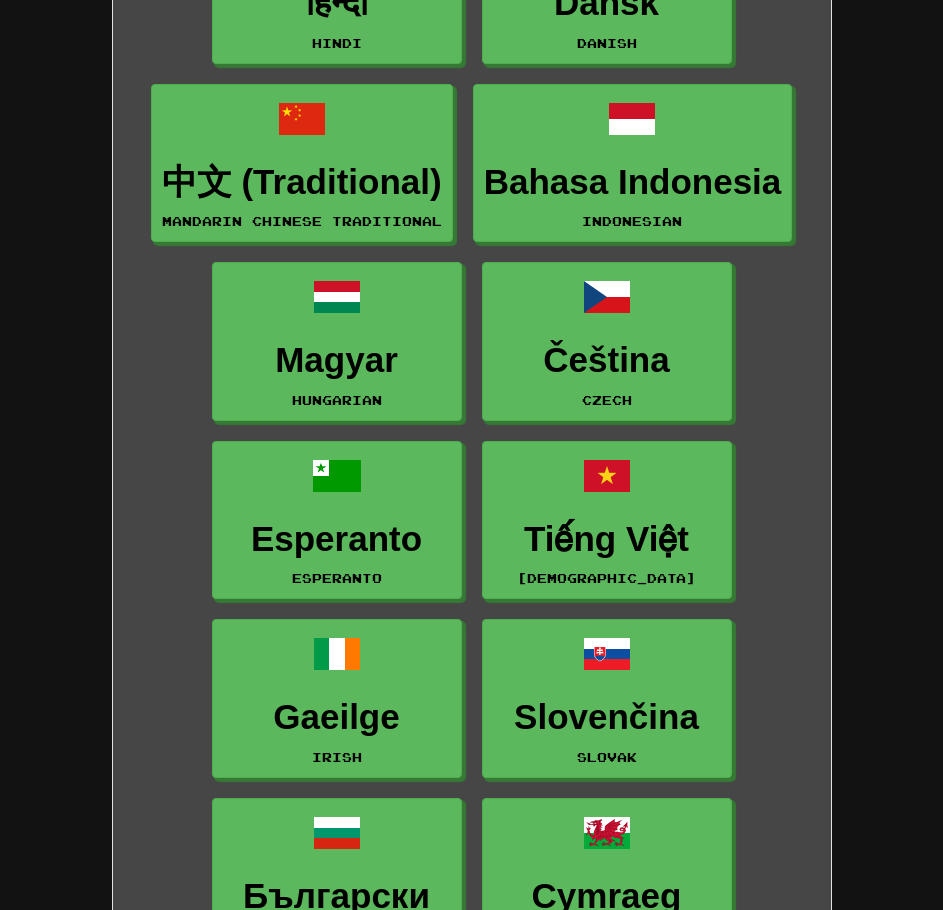 scroll, scrollTop: 3200, scrollLeft: 0, axis: vertical 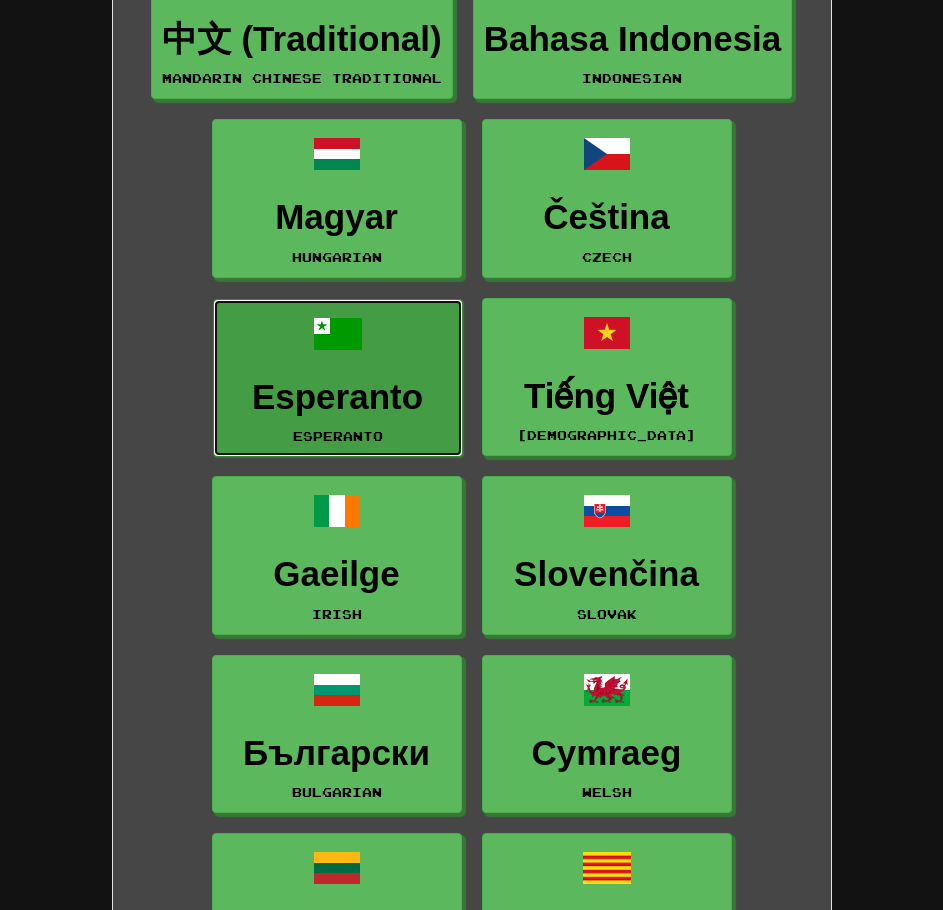 click on "Esperanto" at bounding box center [338, 397] 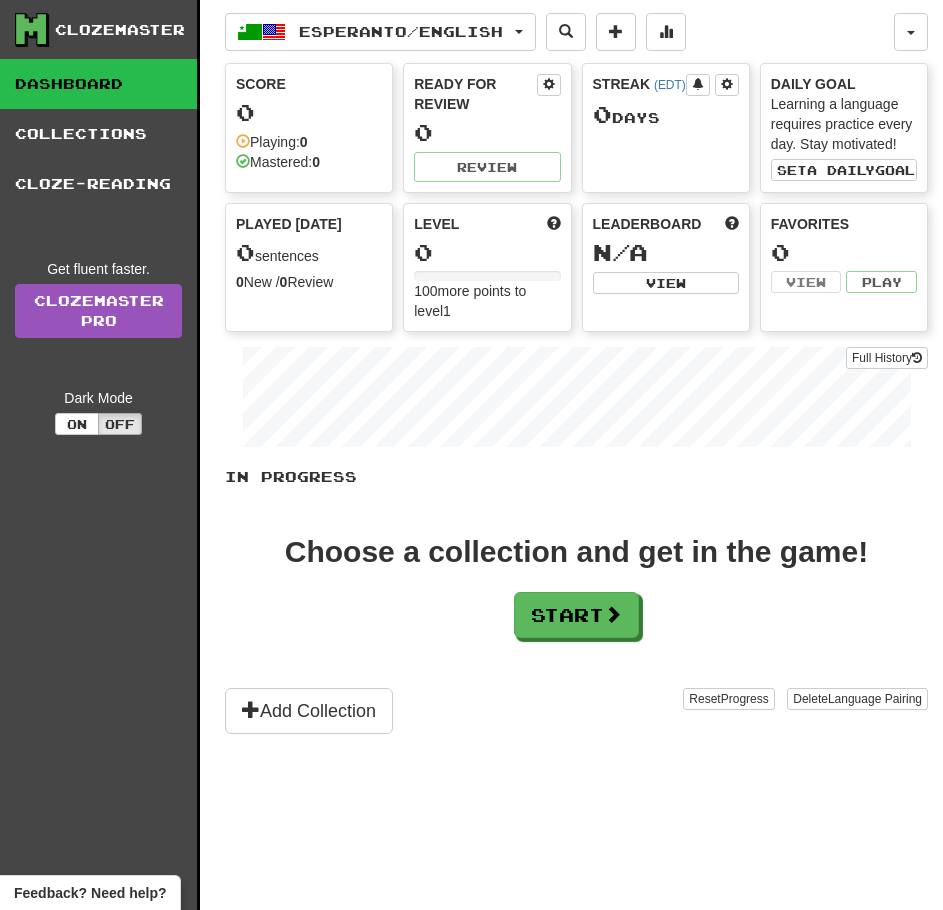 scroll, scrollTop: 0, scrollLeft: 0, axis: both 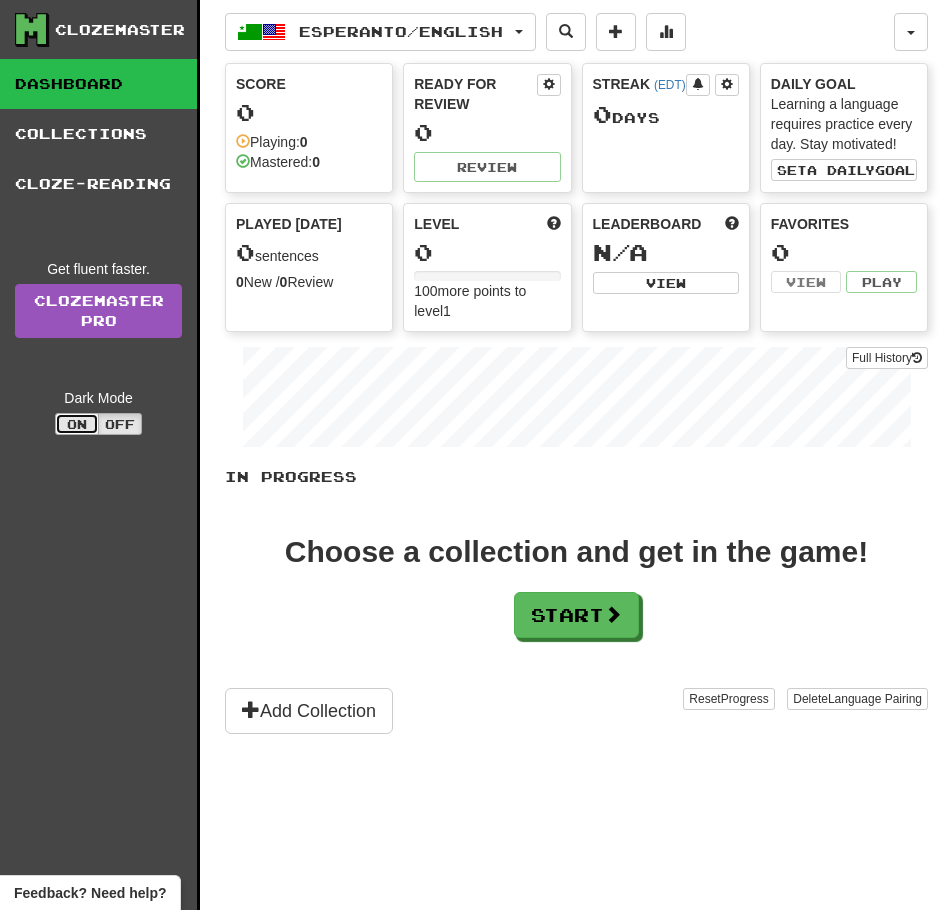 click on "On" at bounding box center (77, 424) 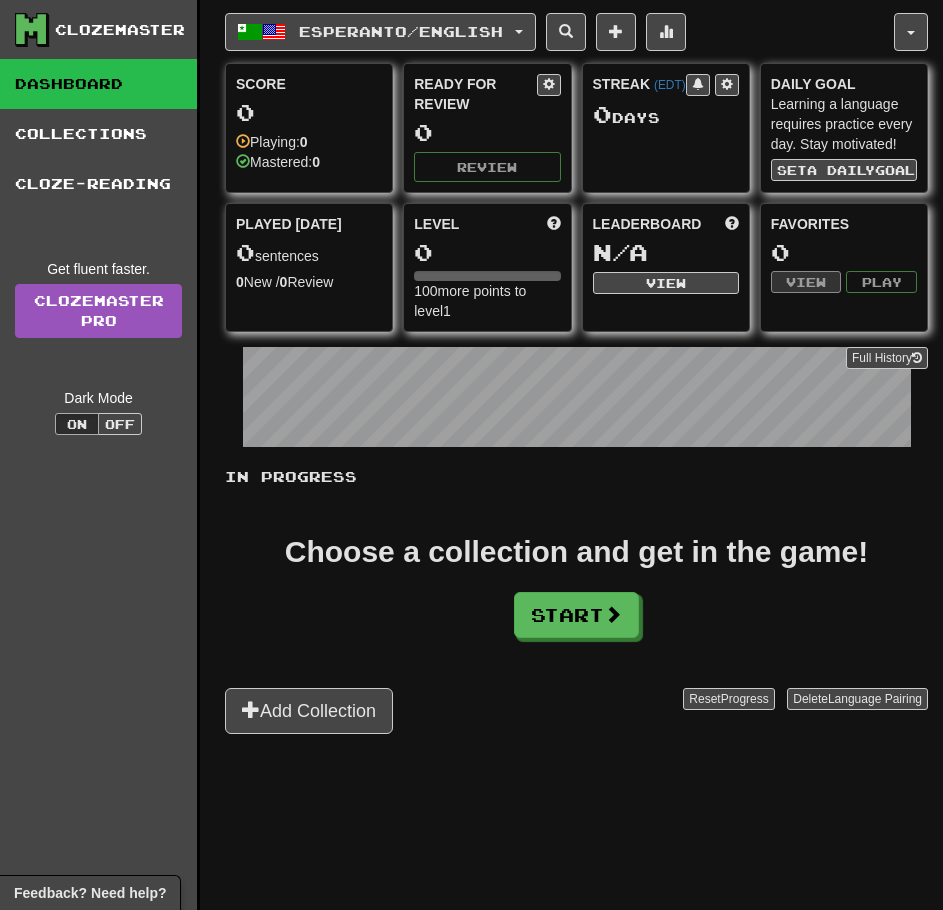 click on "Esperanto  /  English 한국어  /  English Streak:  1   Review:  2 Points today:  4 ภาษาไทย  /  English Streak:  0   Review:  0 Points today:  0 Afrikaans  /  English Streak:  0   Review:  0 Points today:  0 Bahasa Indonesia  /  English Streak:  0   Review:  0 Points today:  0 Čeština  /  English Streak:  0   Review:  0 Points today:  0 Dansk  /  English Streak:  0   Review:  0 Points today:  0 Deutsch  /  English Streak:  1   Review:  8 Points today:  32 Español  /  English Streak:  1   Review:  8 Points today:  24 Esperanto  /  English Streak:  0   Review:  0 Points today:  0 Français  /  English Streak:  1   Review:  18 Points today:  8 Hrvatski  /  English Streak:  0   Review:  0 Points today:  0 Íslenska  /  English Streak:  0   Review:  0 Points today:  0 Italiano  /  English Streak:  1   Review:  1 Points today:  4 Latina  /  English Streak:  0   Review:  0 Points today:  0 Magyar  /  English Streak:  0   Review:  0 Points today:  0 Nederlands  /  English Streak:  1   Review:  0 40" at bounding box center [576, 480] 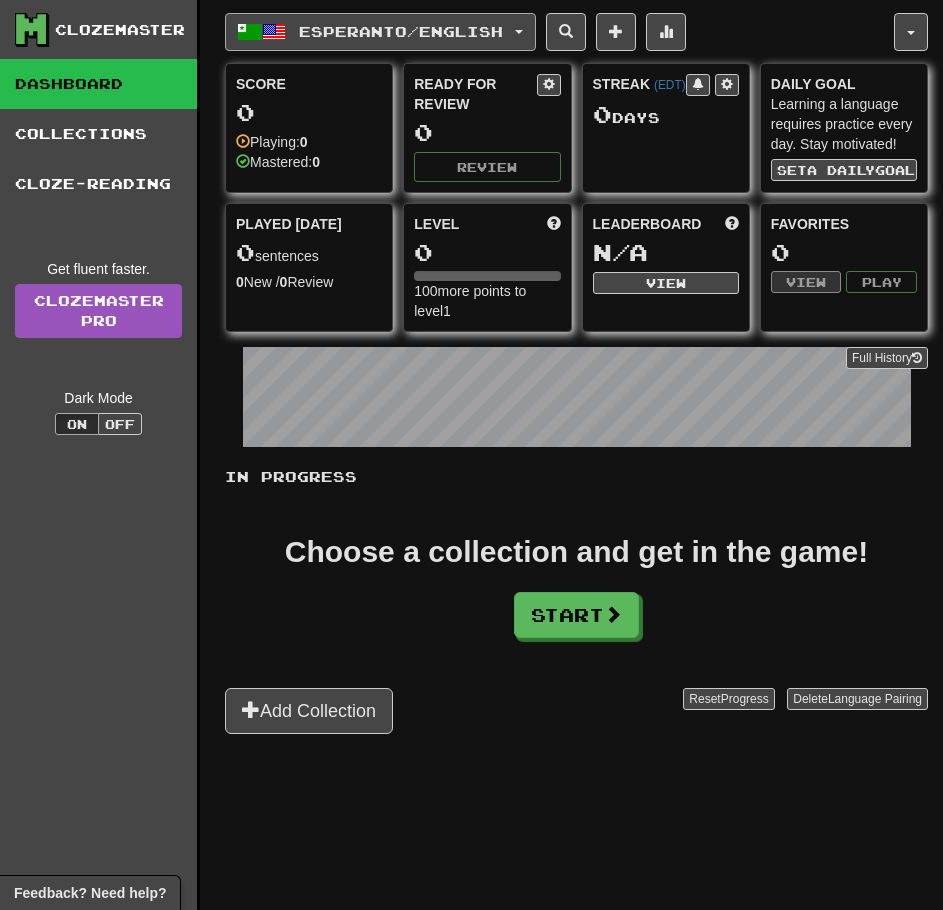 click on "Esperanto  /  English" at bounding box center (380, 32) 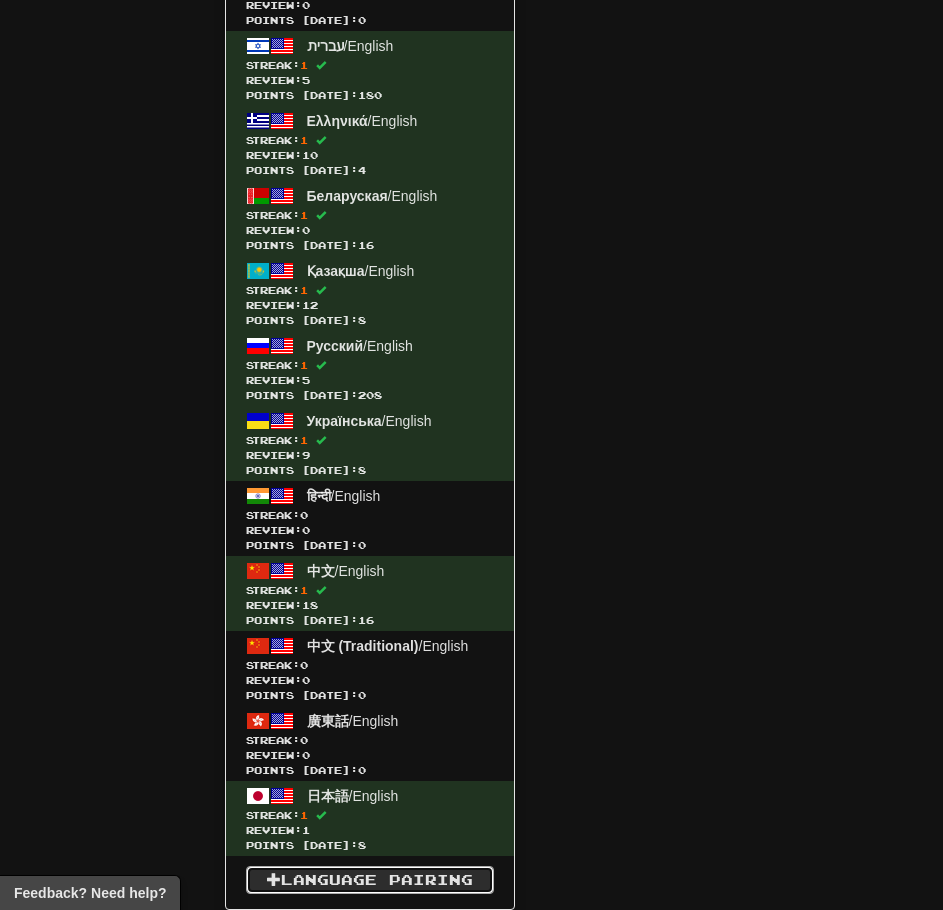 click on "Language Pairing" at bounding box center (370, 880) 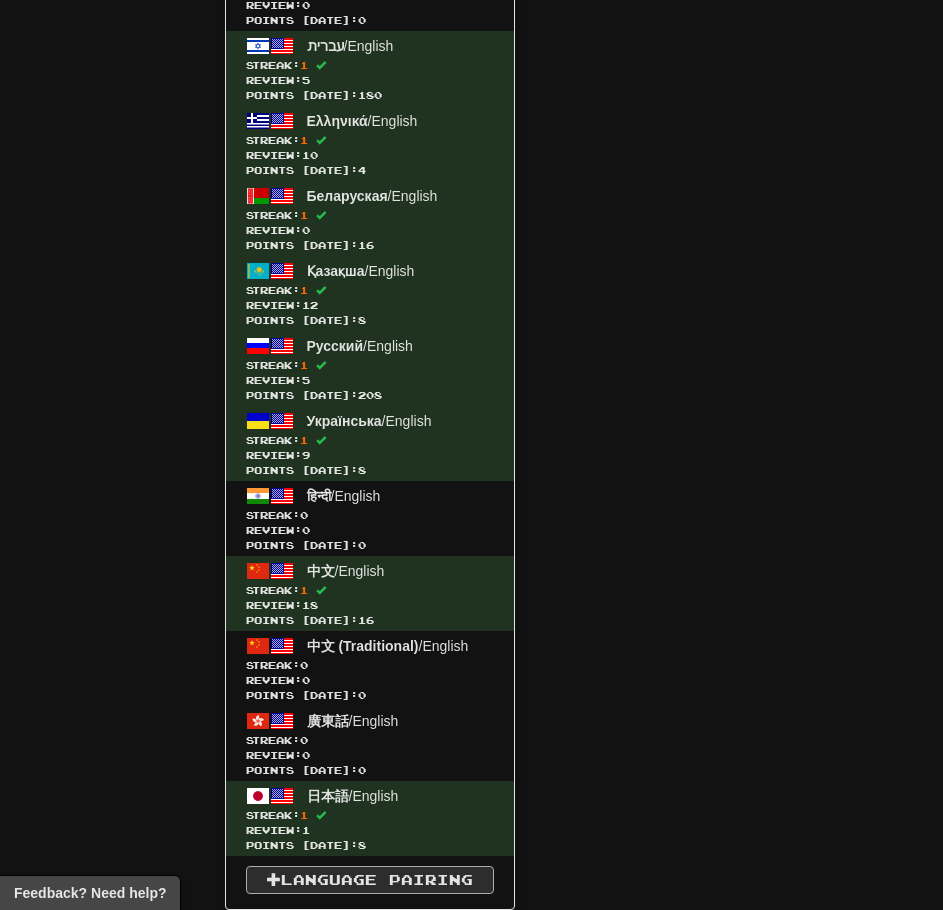scroll, scrollTop: 850, scrollLeft: 0, axis: vertical 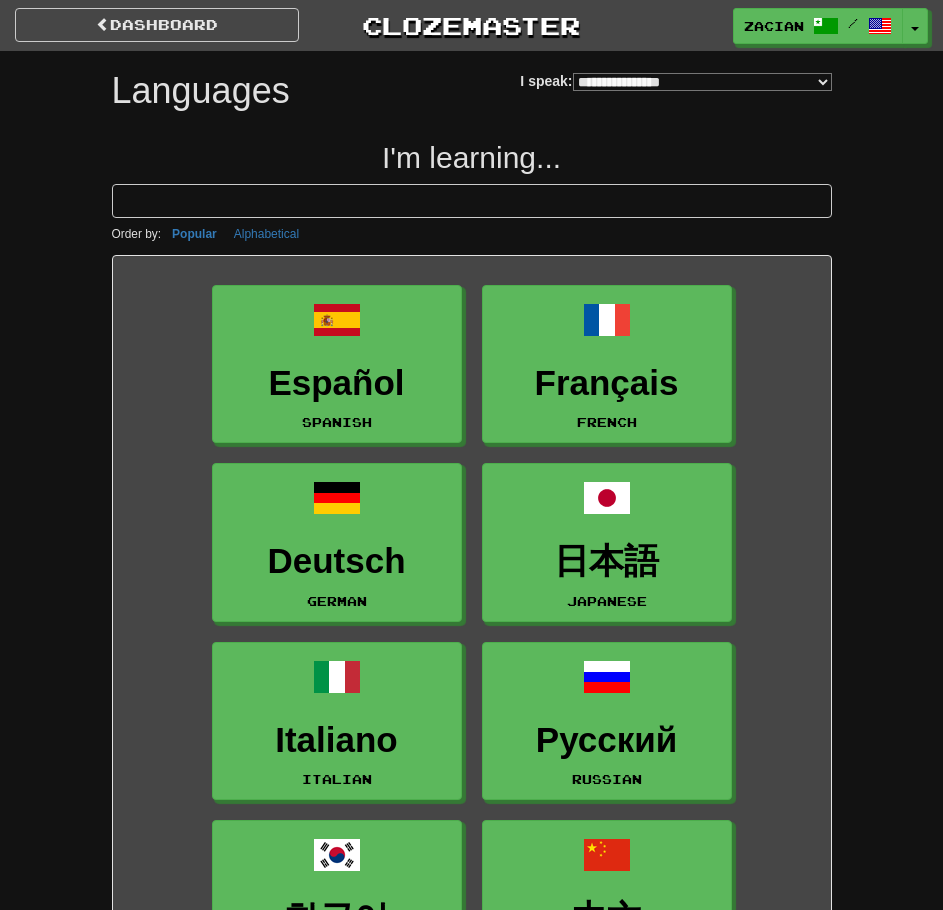select on "*******" 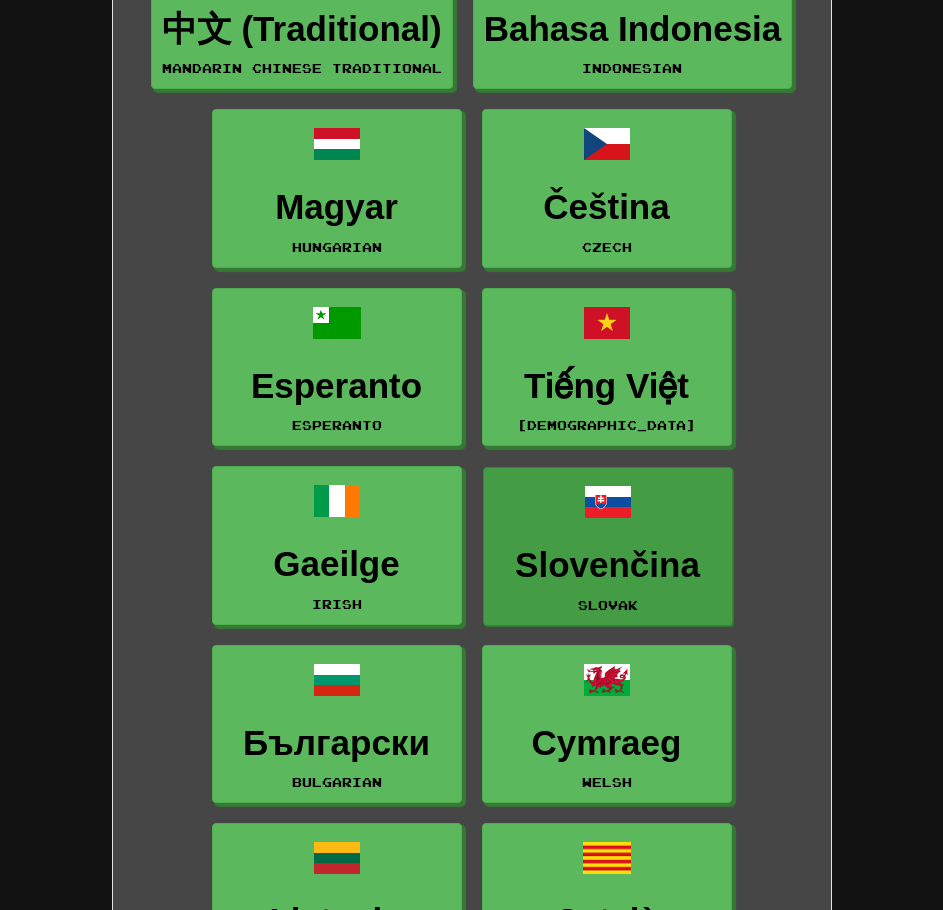scroll, scrollTop: 3300, scrollLeft: 0, axis: vertical 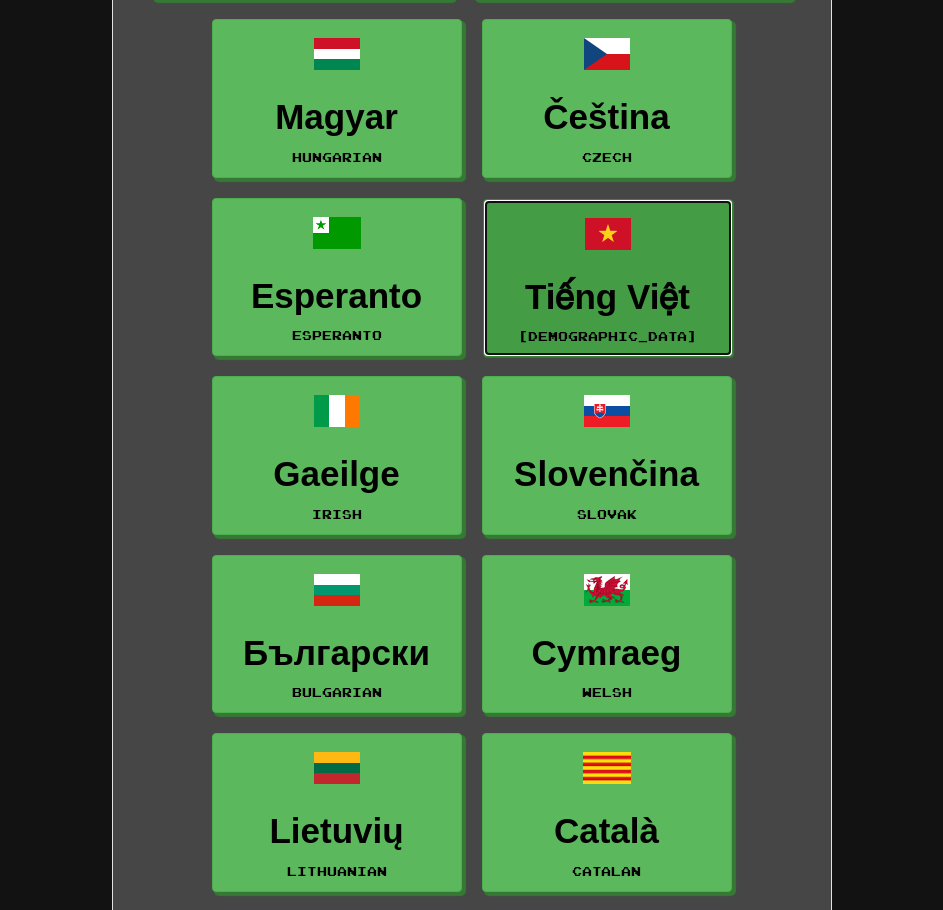 click on "Tiếng Việt" at bounding box center [608, 297] 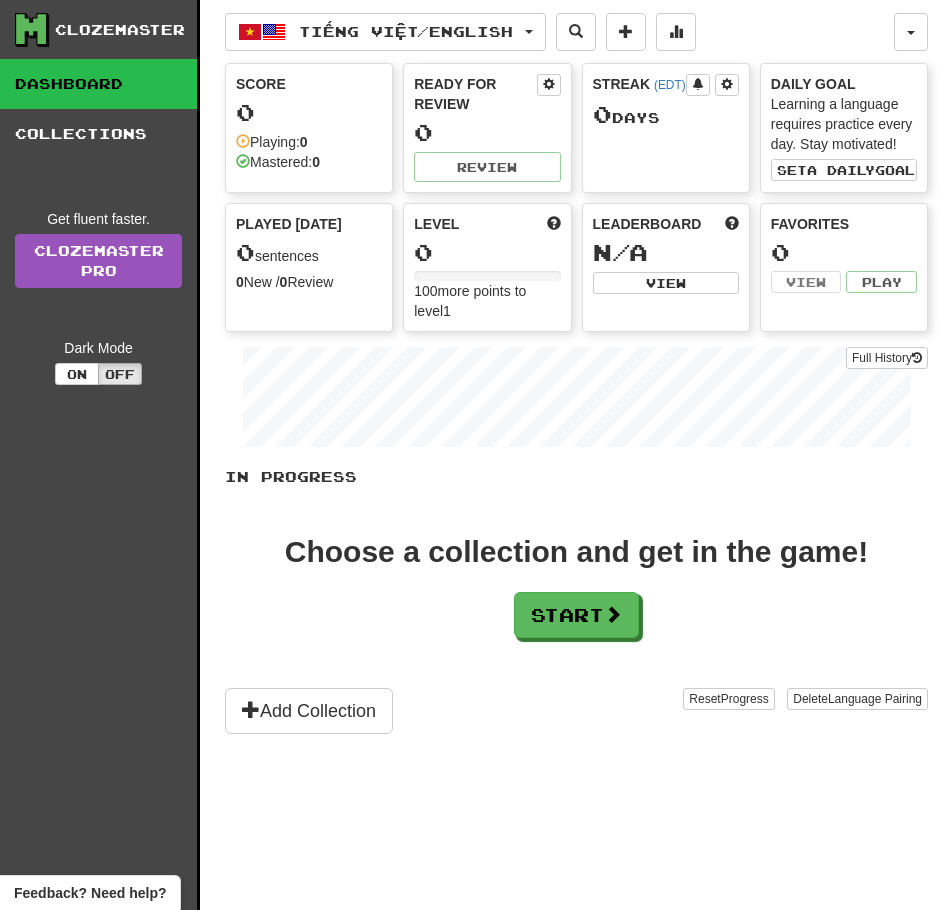 scroll, scrollTop: 0, scrollLeft: 0, axis: both 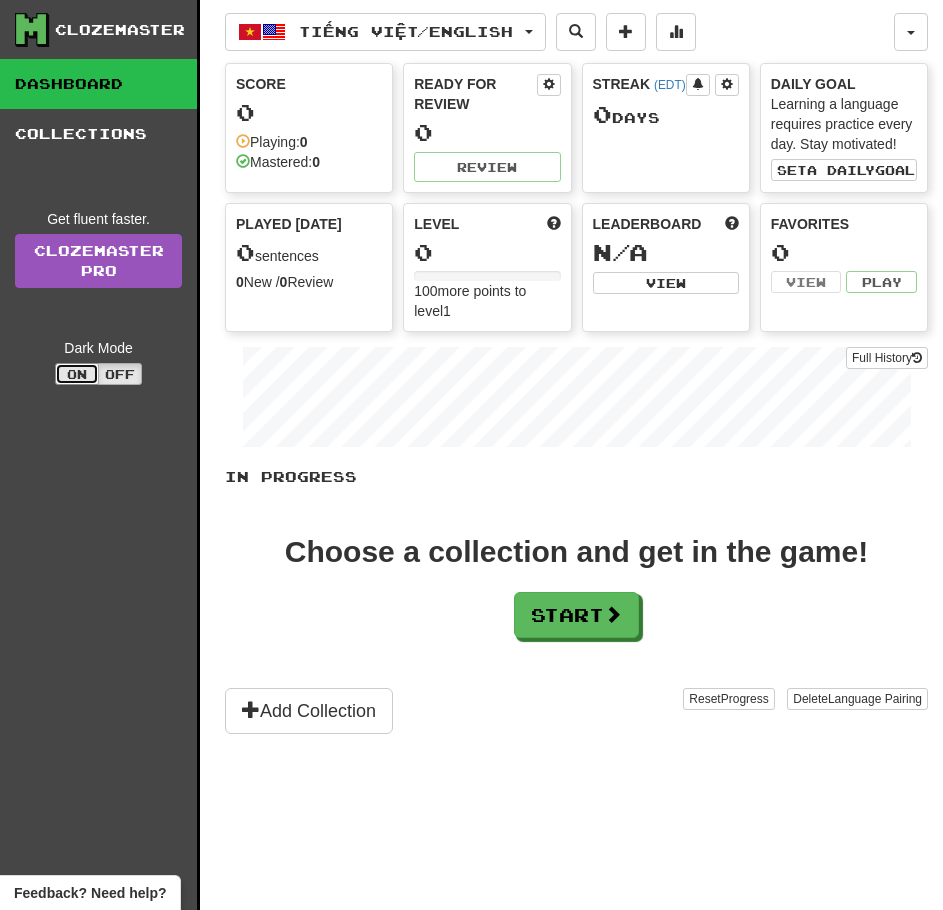 drag, startPoint x: 72, startPoint y: 370, endPoint x: 98, endPoint y: 347, distance: 34.713108 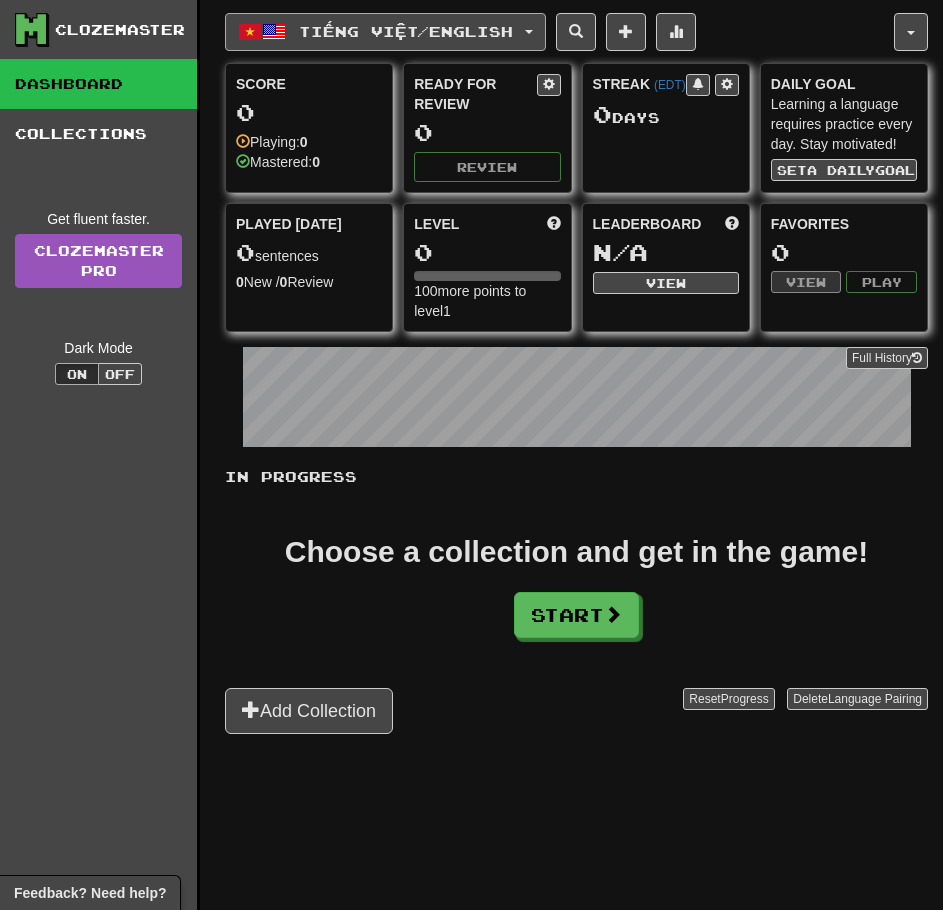 click on "Tiếng Việt  /  English" at bounding box center [406, 31] 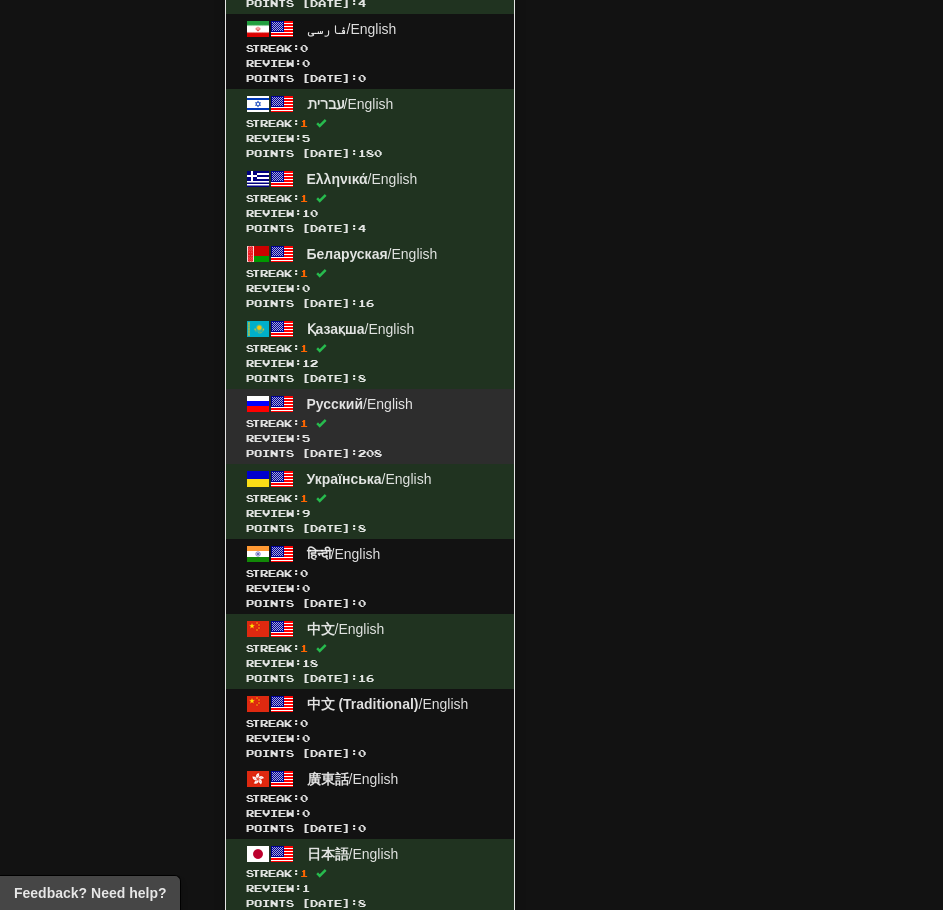 scroll, scrollTop: 2203, scrollLeft: 0, axis: vertical 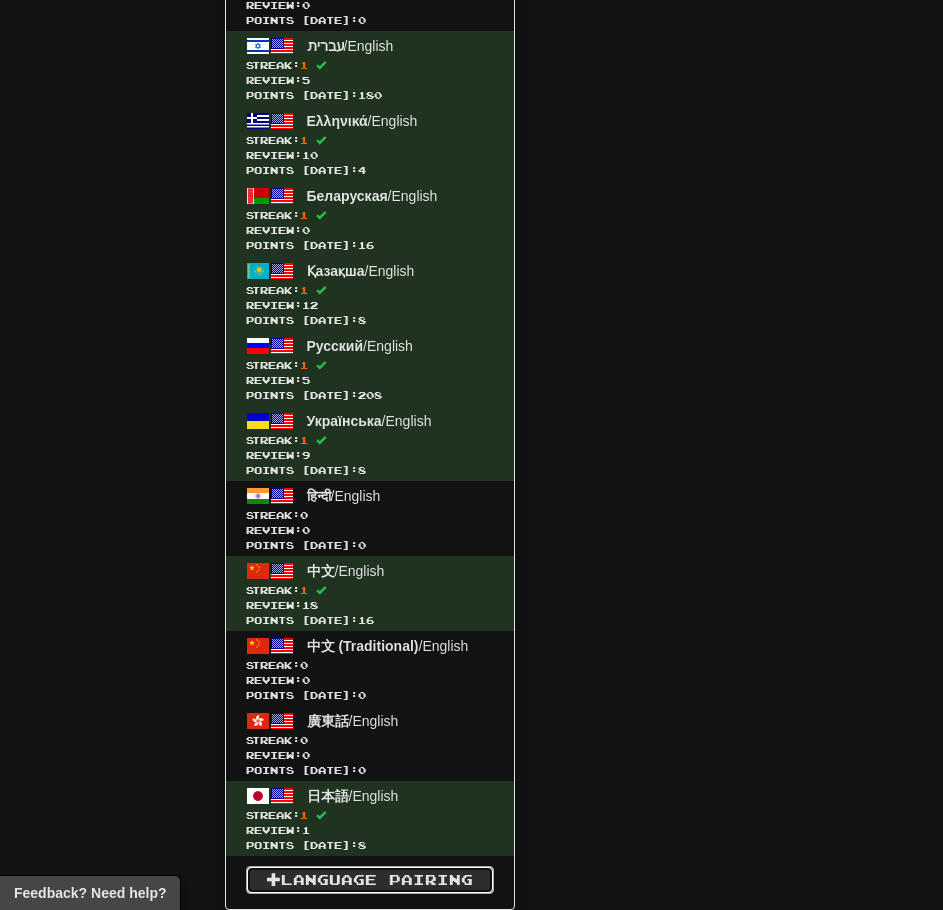 click on "Language Pairing" at bounding box center (370, 880) 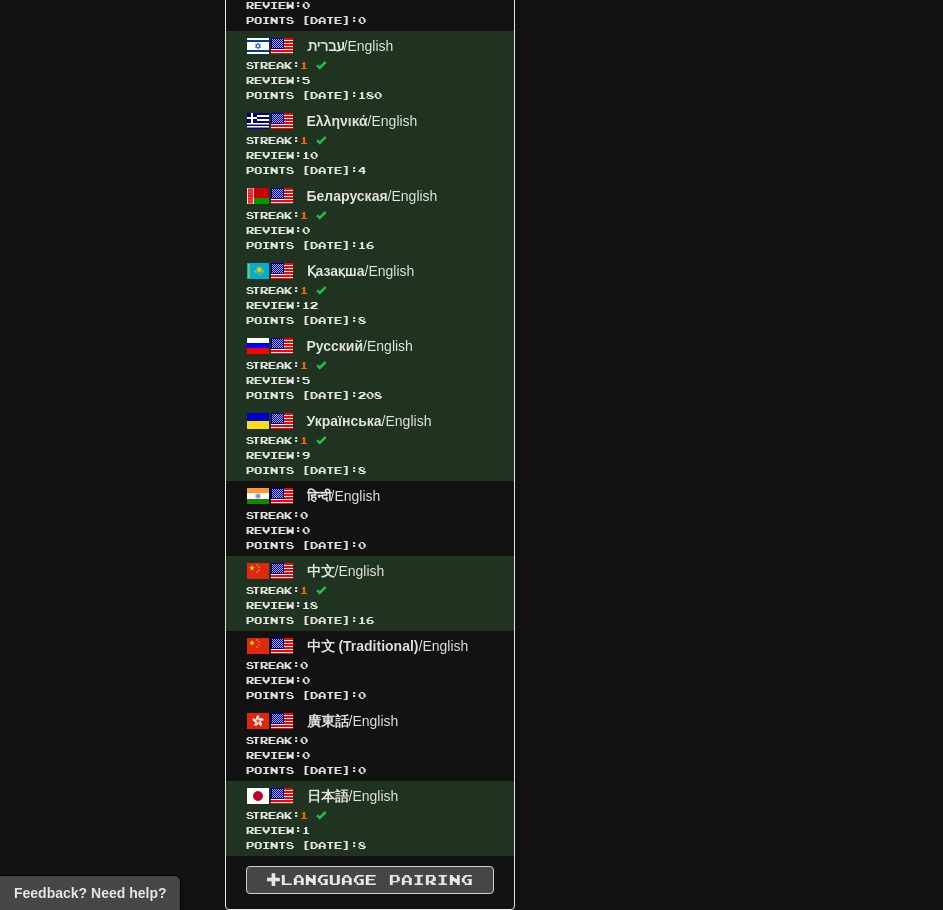 scroll, scrollTop: 850, scrollLeft: 0, axis: vertical 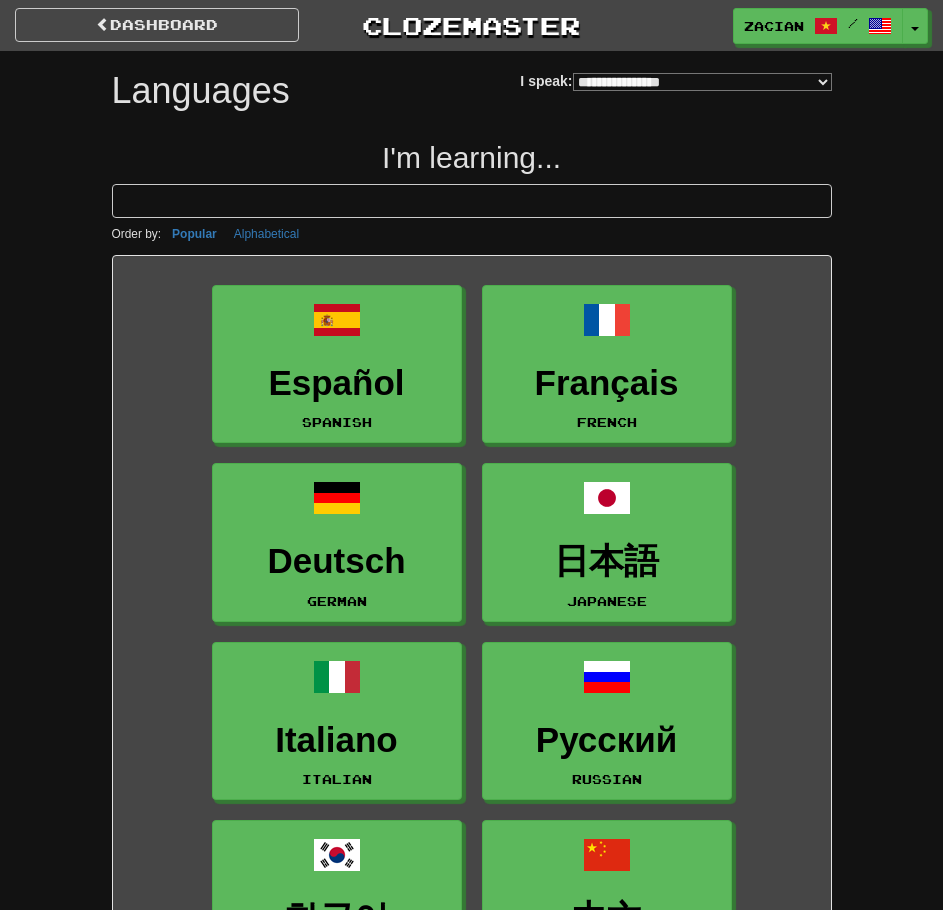 select on "*******" 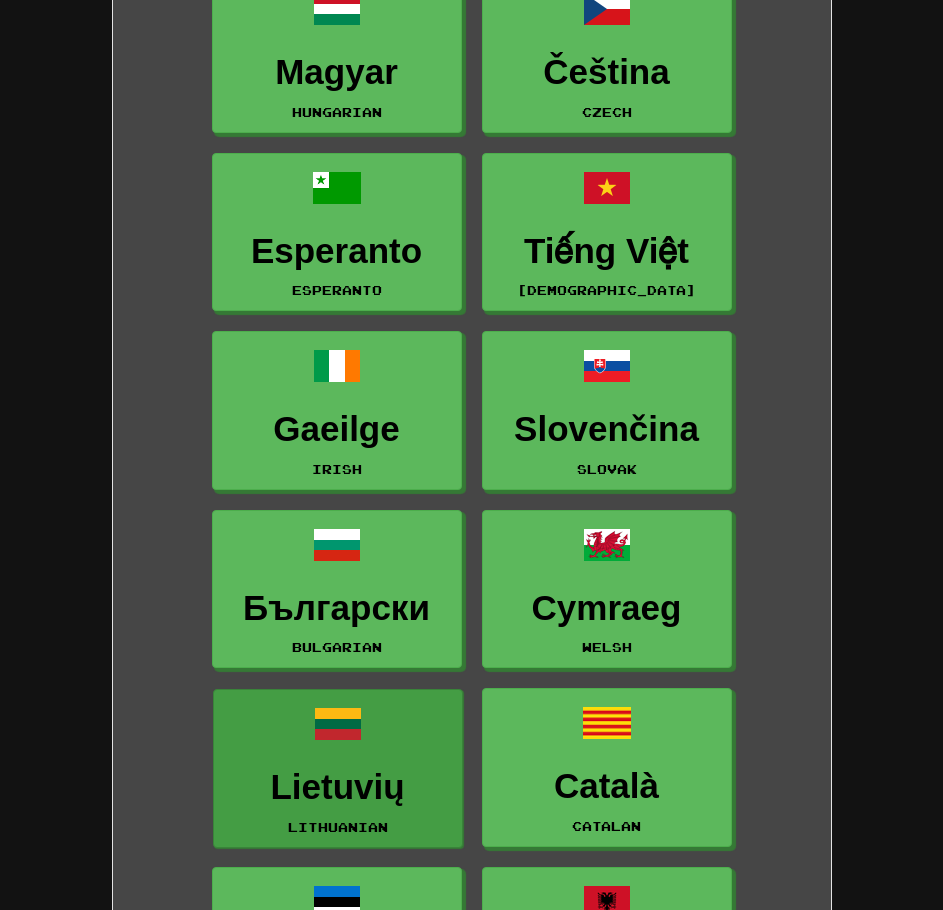 scroll, scrollTop: 3500, scrollLeft: 0, axis: vertical 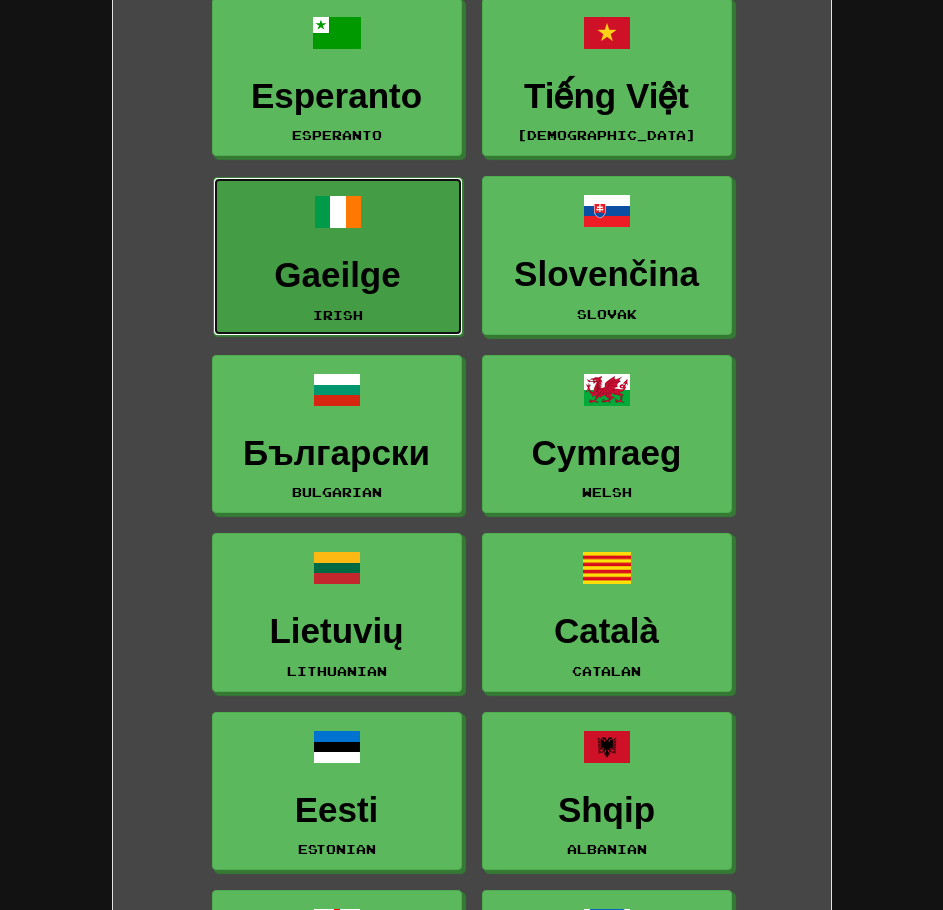 click on "Gaeilge Irish" at bounding box center [338, 256] 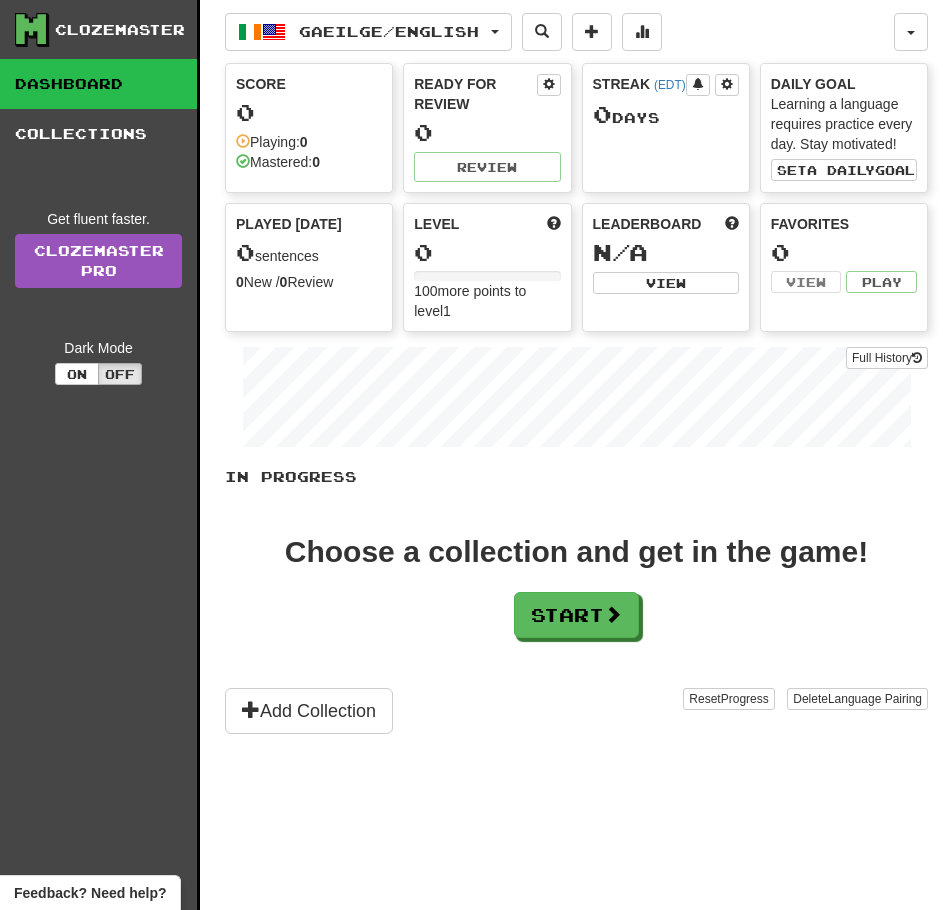scroll, scrollTop: 0, scrollLeft: 0, axis: both 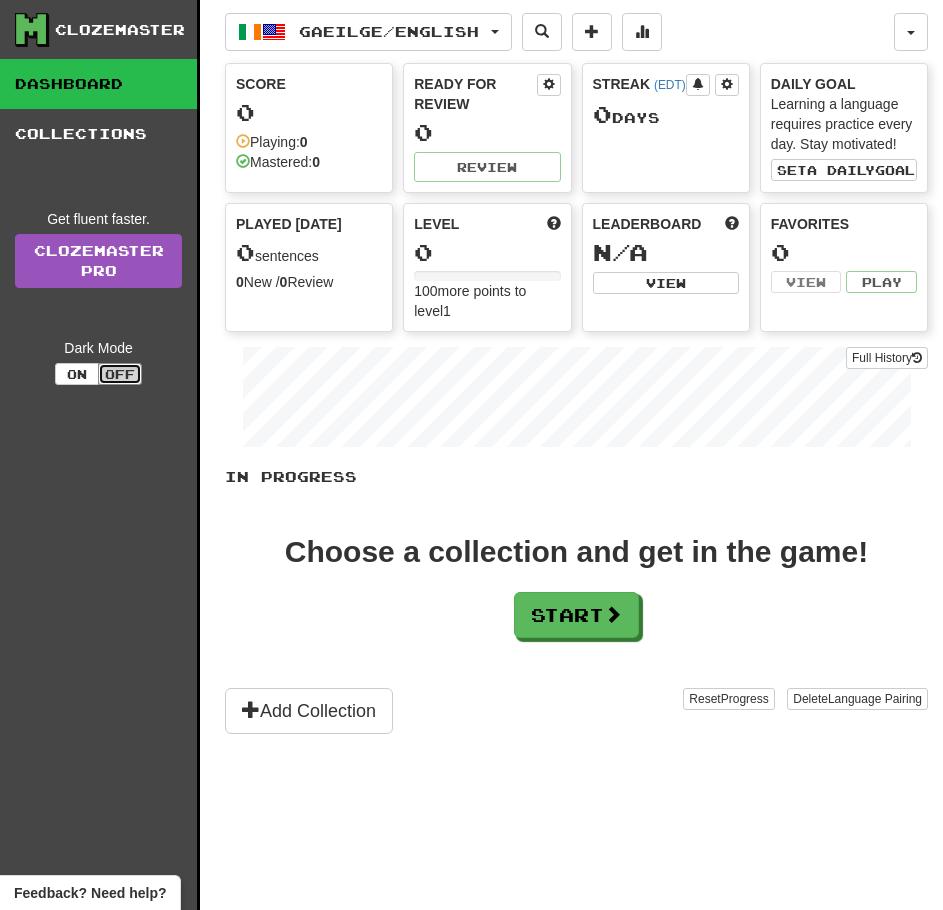 click on "Off" at bounding box center [120, 374] 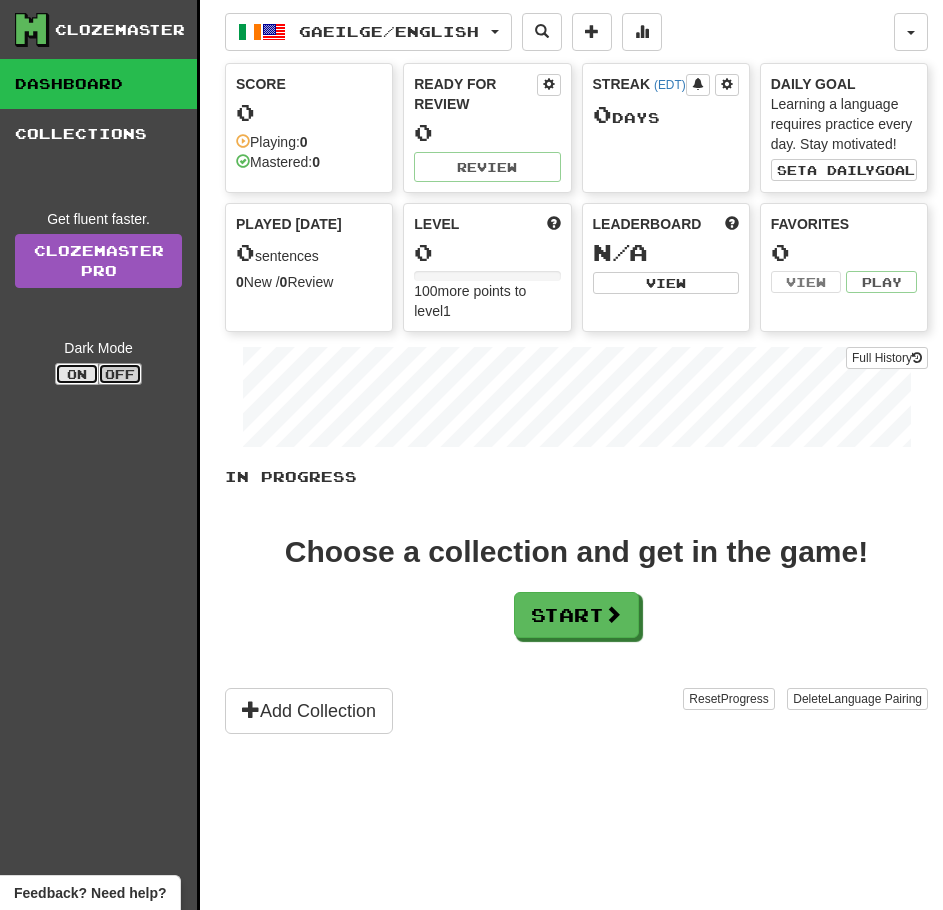 click on "On" at bounding box center [77, 374] 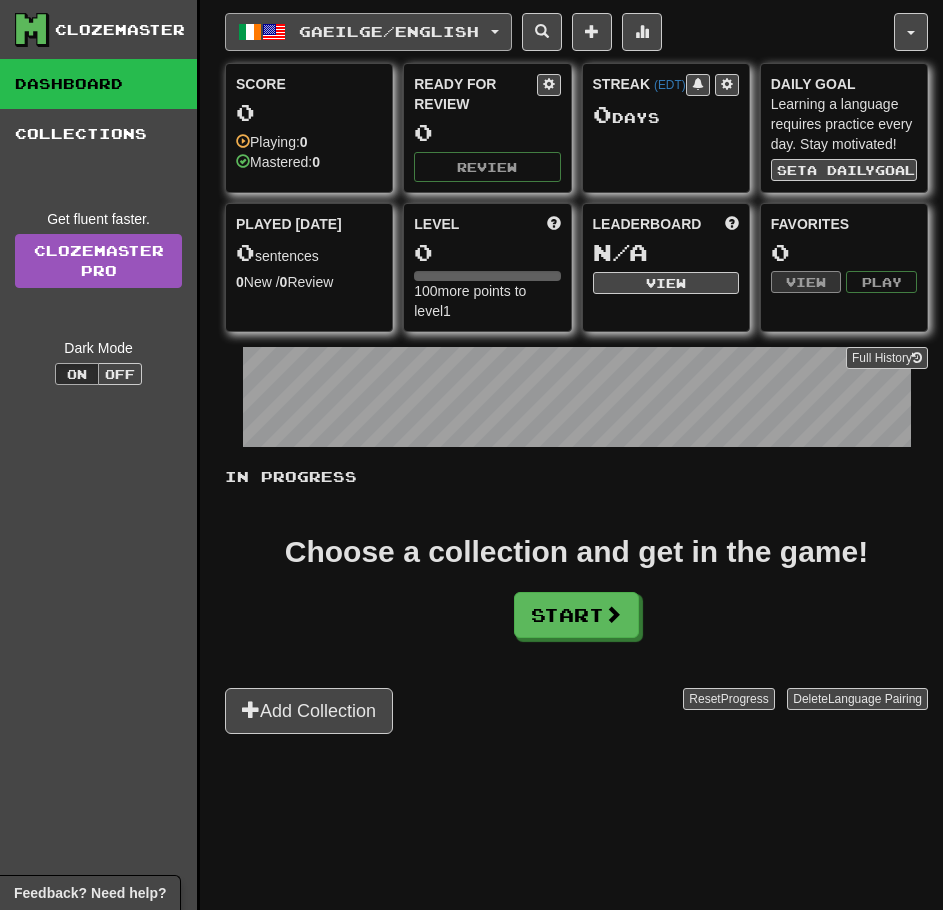click on "Gaeilge  /  English" at bounding box center (389, 31) 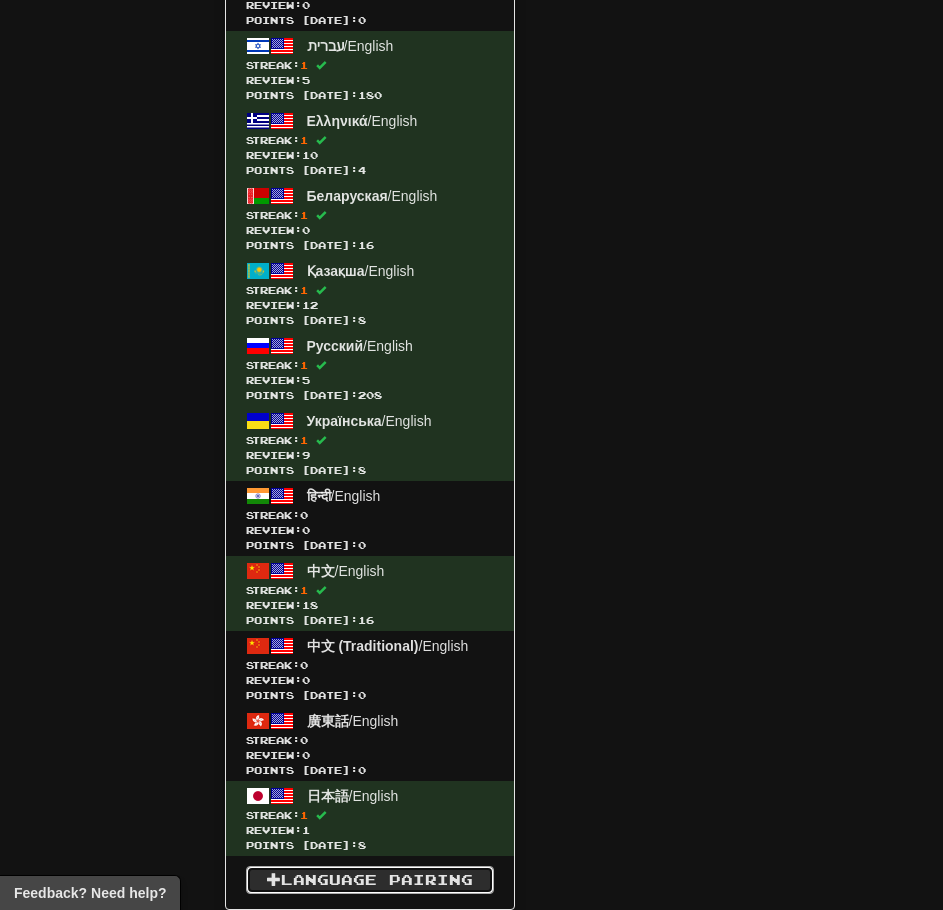 click on "Language Pairing" at bounding box center (370, 880) 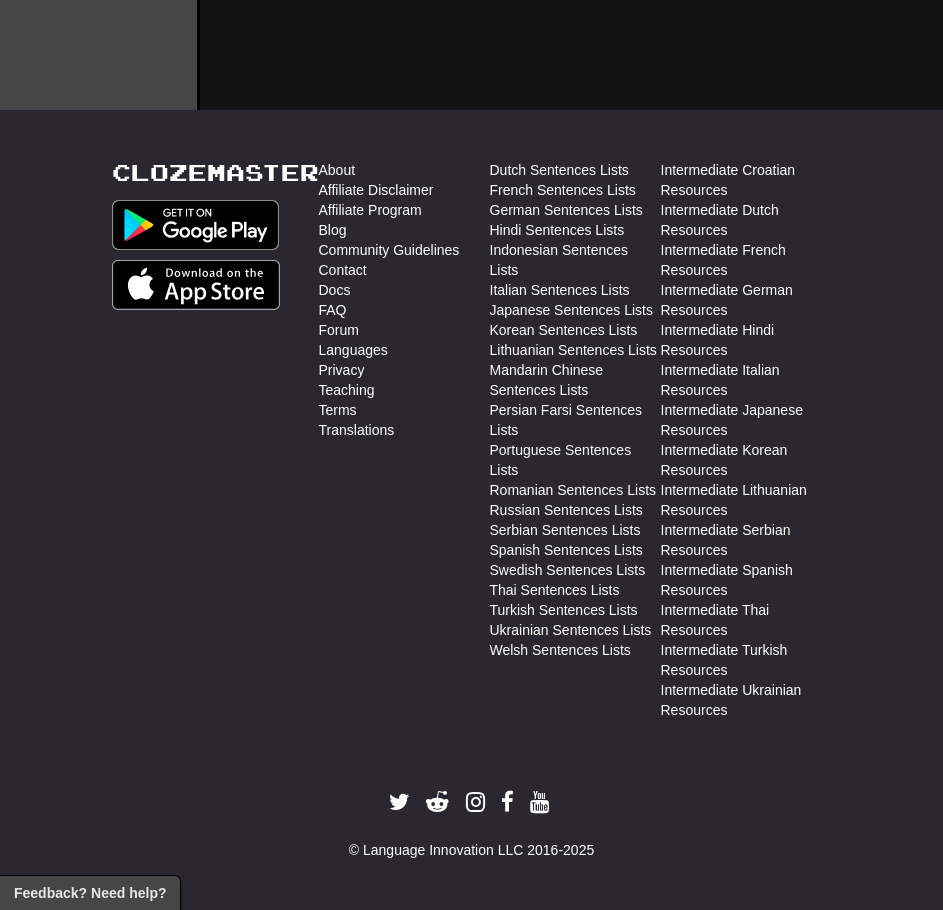 scroll, scrollTop: 850, scrollLeft: 0, axis: vertical 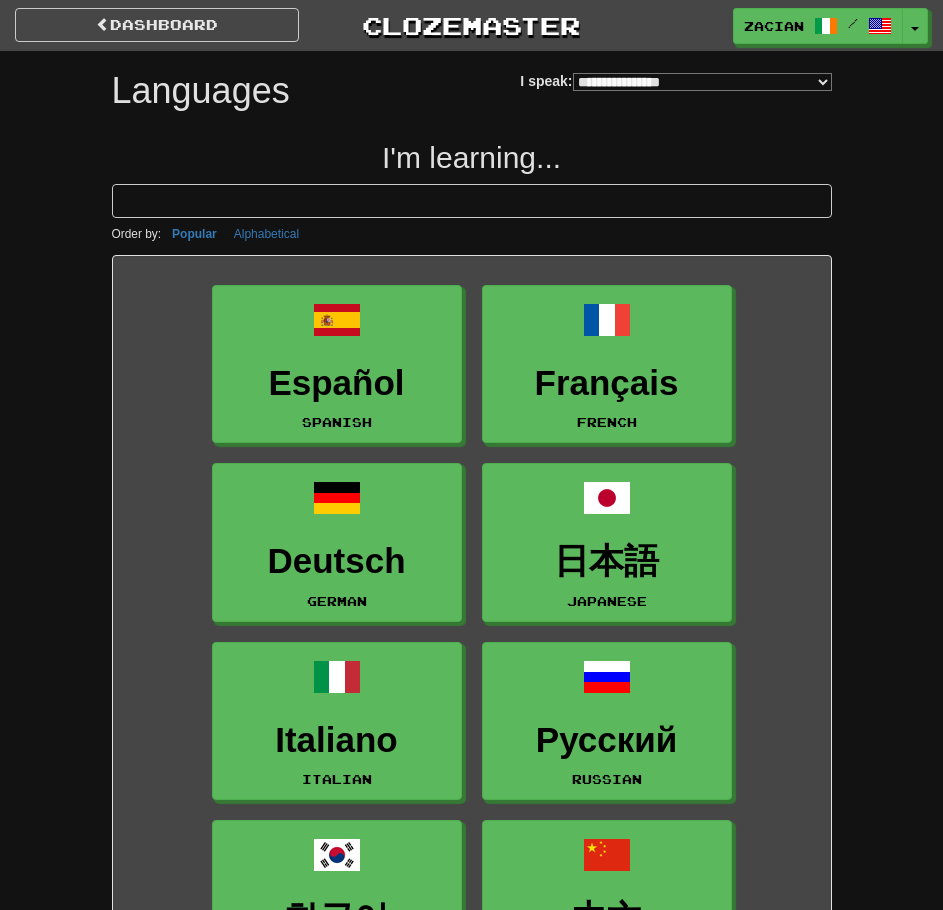select on "*******" 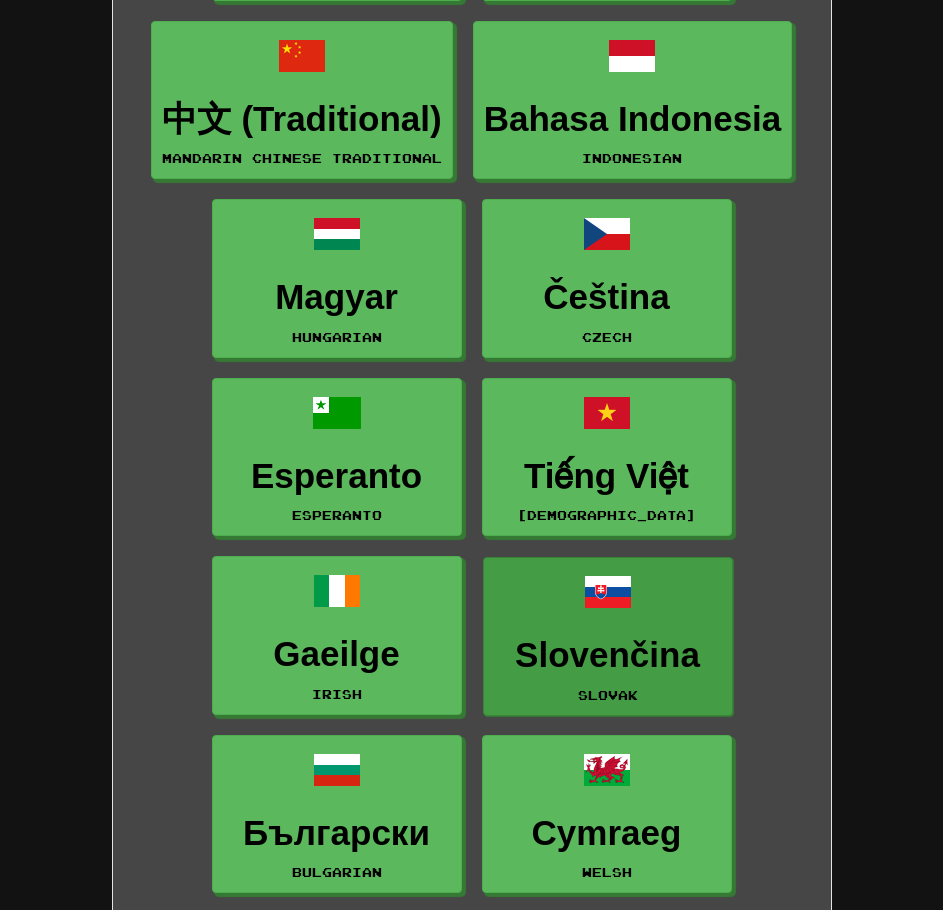 scroll, scrollTop: 3300, scrollLeft: 0, axis: vertical 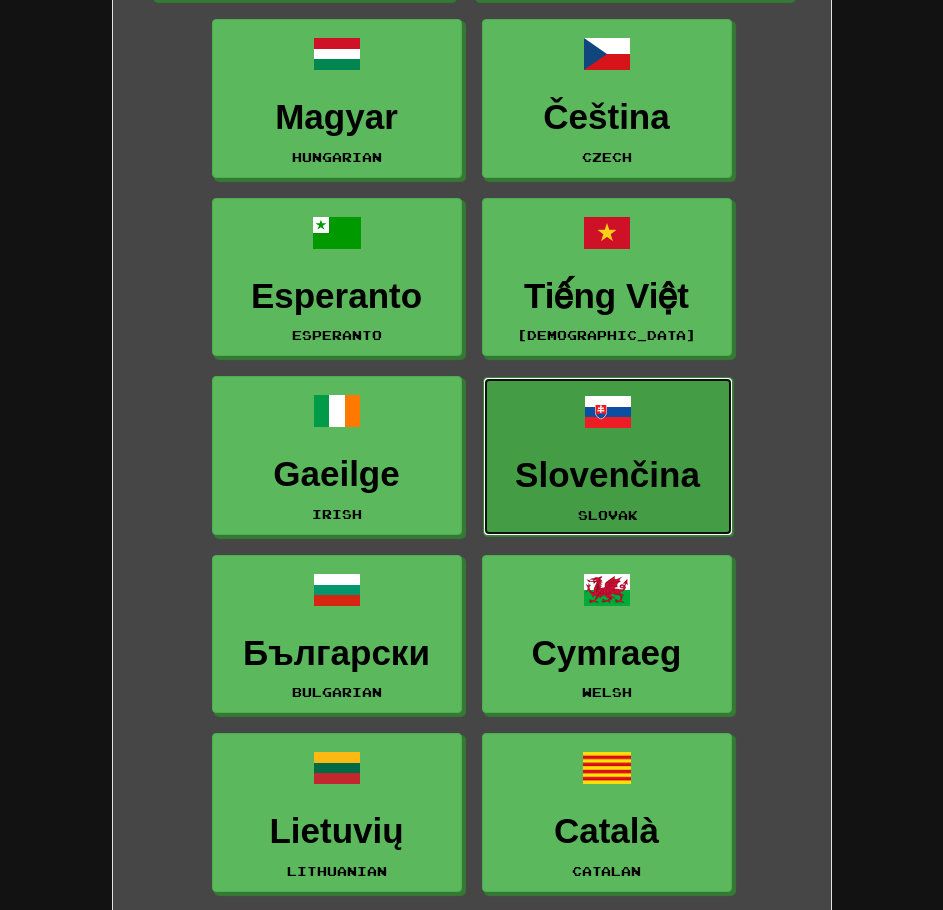 click on "Slovenčina" at bounding box center [608, 475] 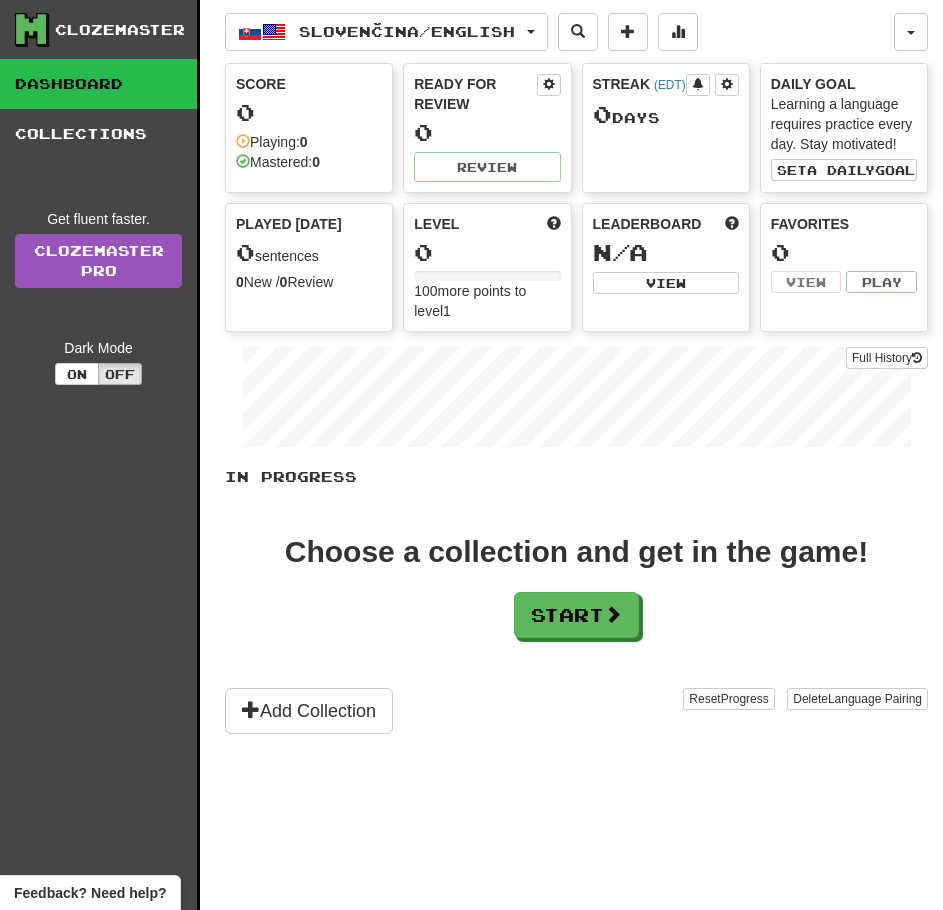 scroll, scrollTop: 0, scrollLeft: 0, axis: both 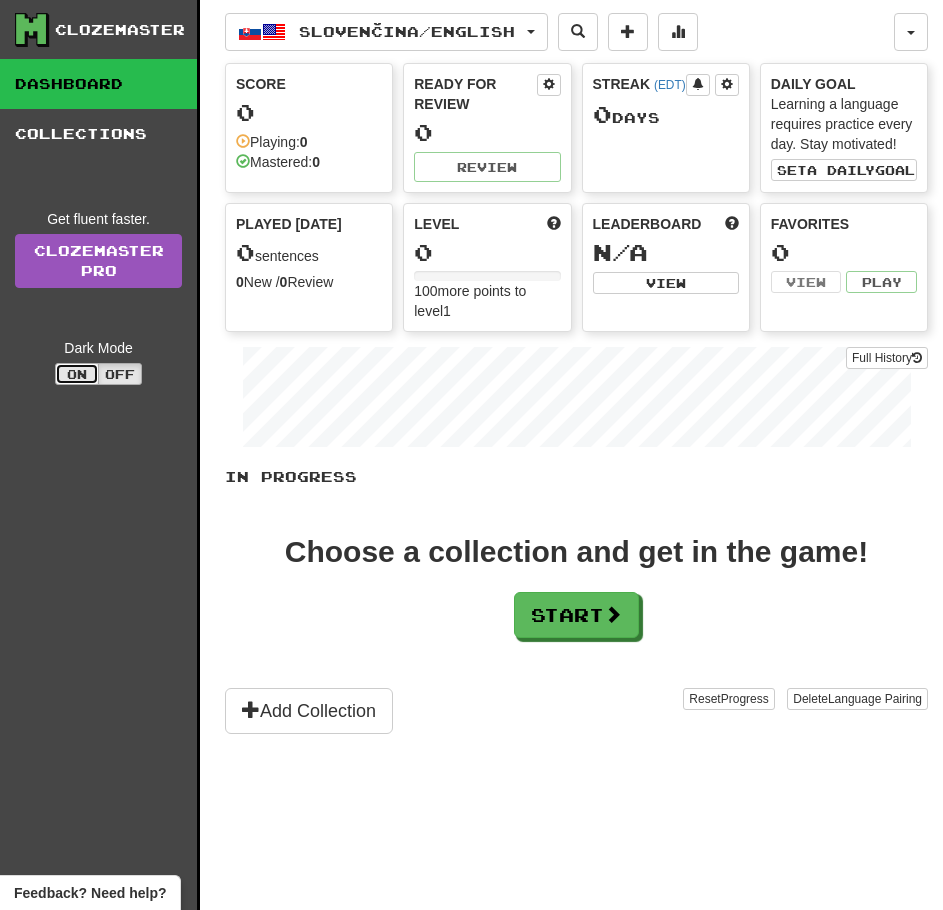 click on "On" at bounding box center (77, 374) 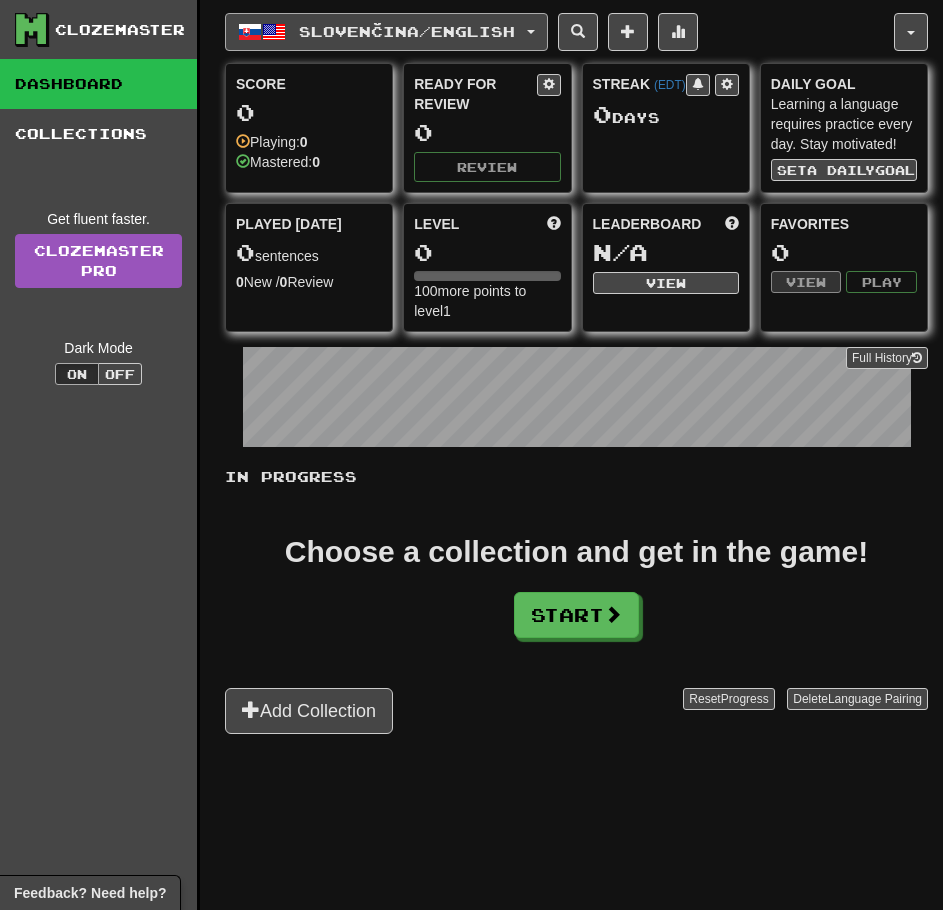 click on "Slovenčina  /  English" at bounding box center (386, 32) 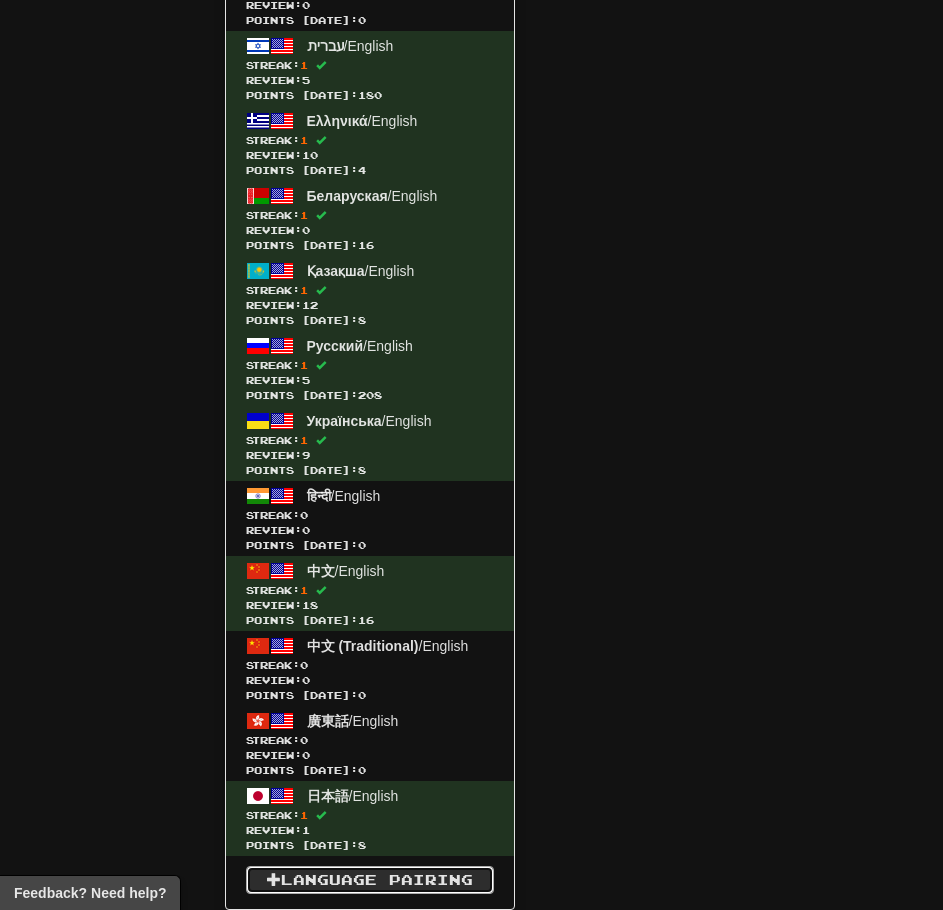 click on "Language Pairing" at bounding box center [370, 880] 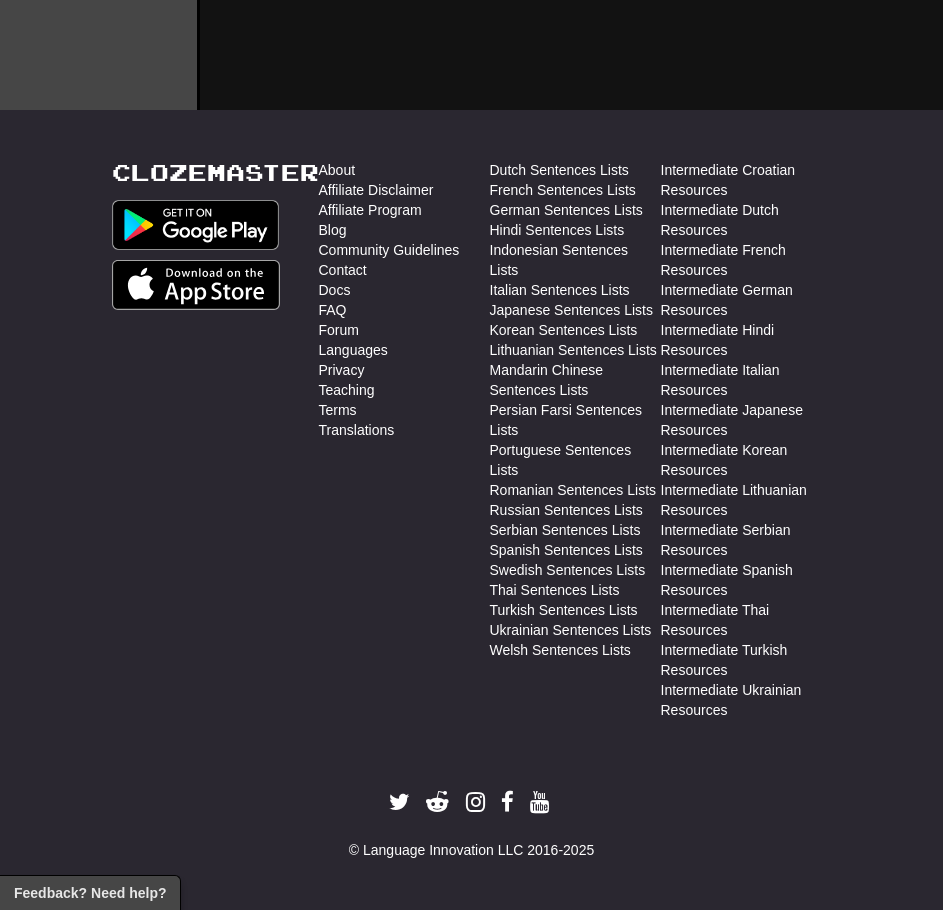scroll, scrollTop: 850, scrollLeft: 0, axis: vertical 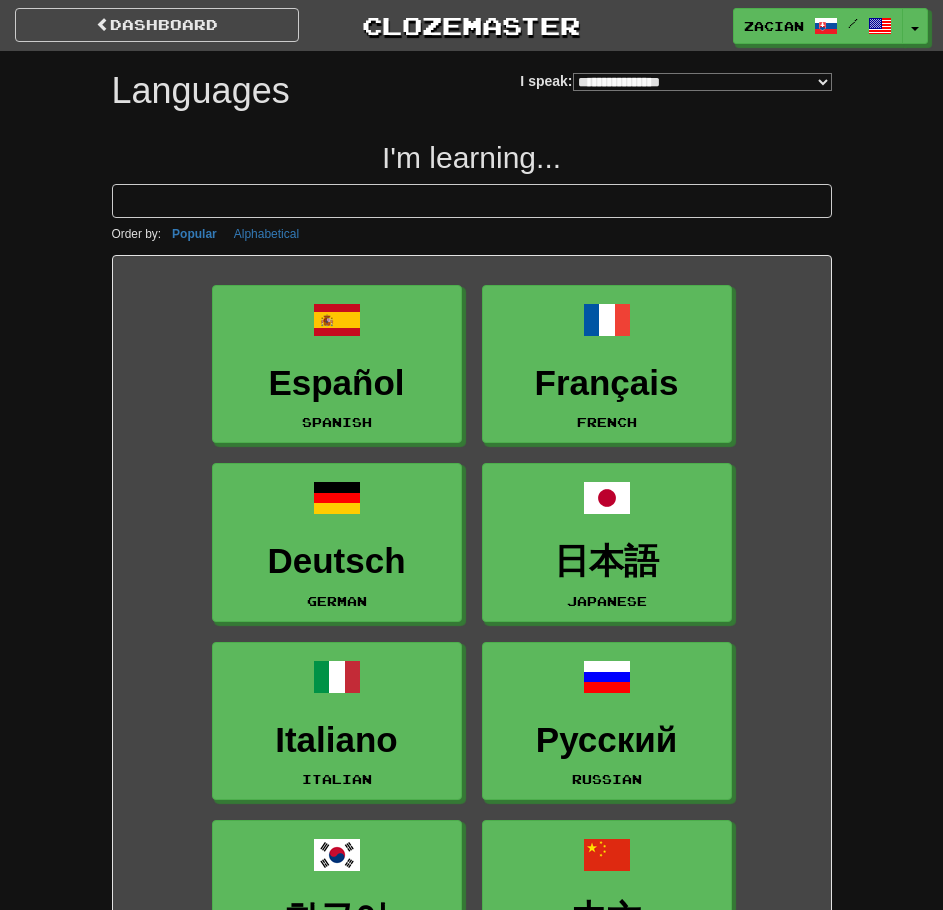 select on "*******" 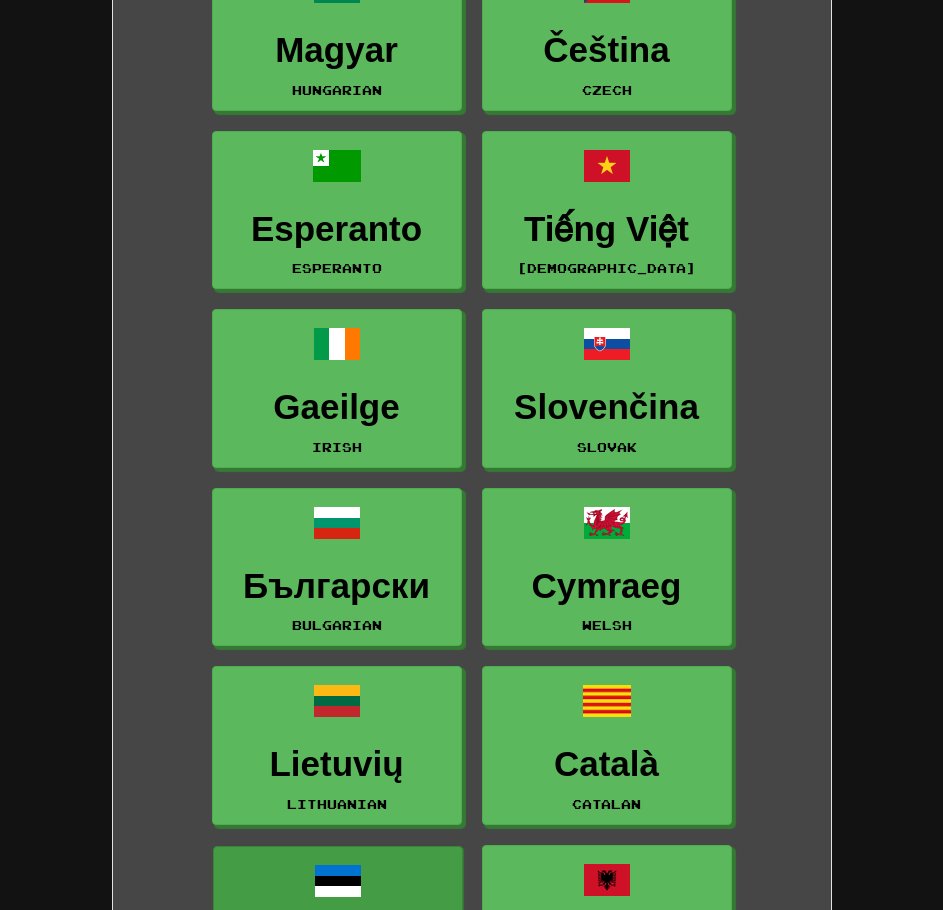 scroll, scrollTop: 3700, scrollLeft: 0, axis: vertical 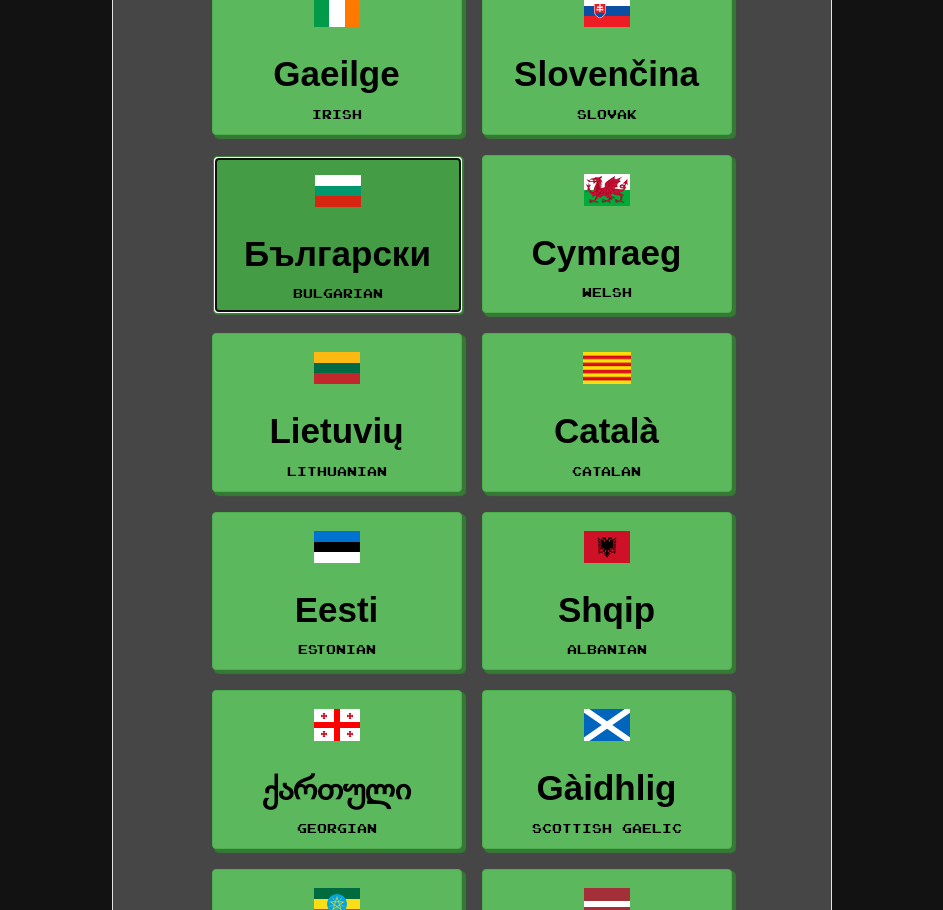 click on "Български Bulgarian" at bounding box center [338, 235] 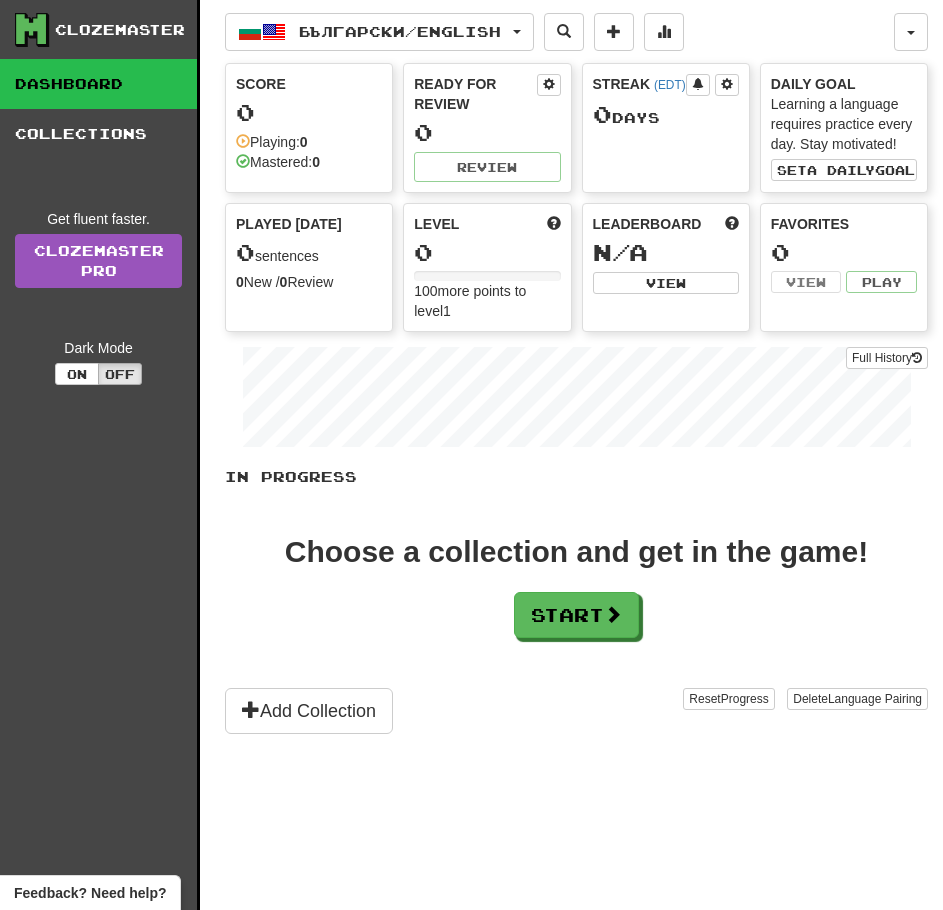 scroll, scrollTop: 0, scrollLeft: 0, axis: both 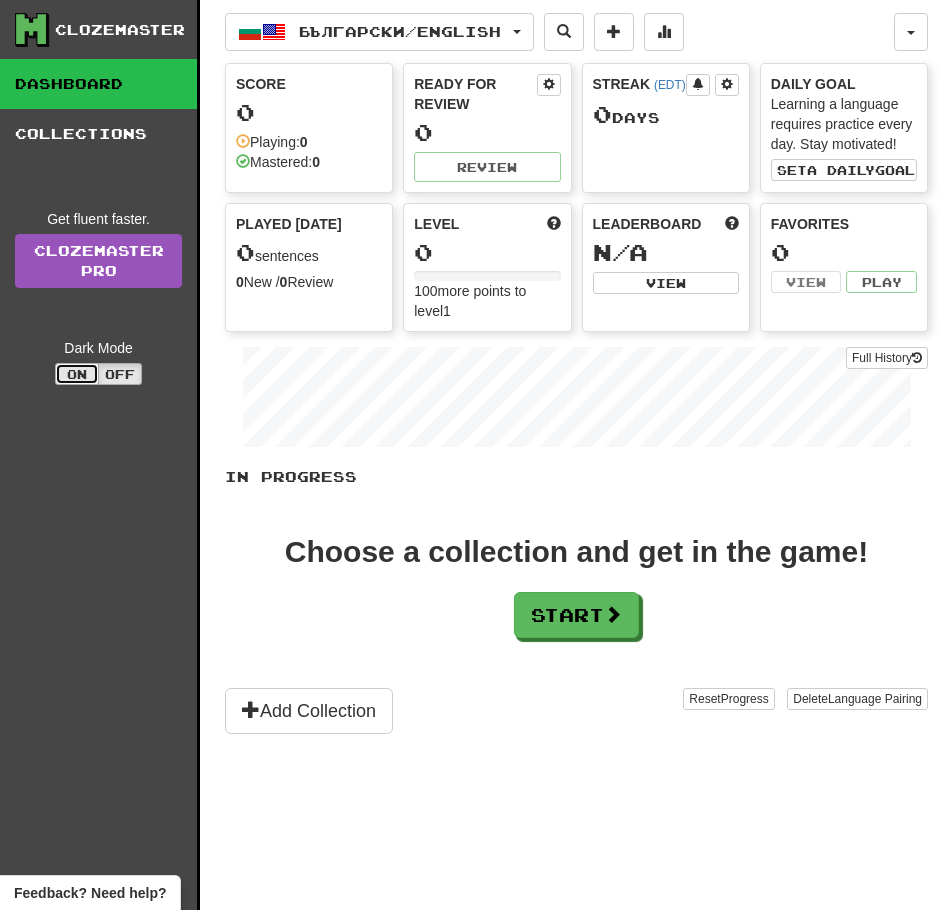 click on "On" at bounding box center [77, 374] 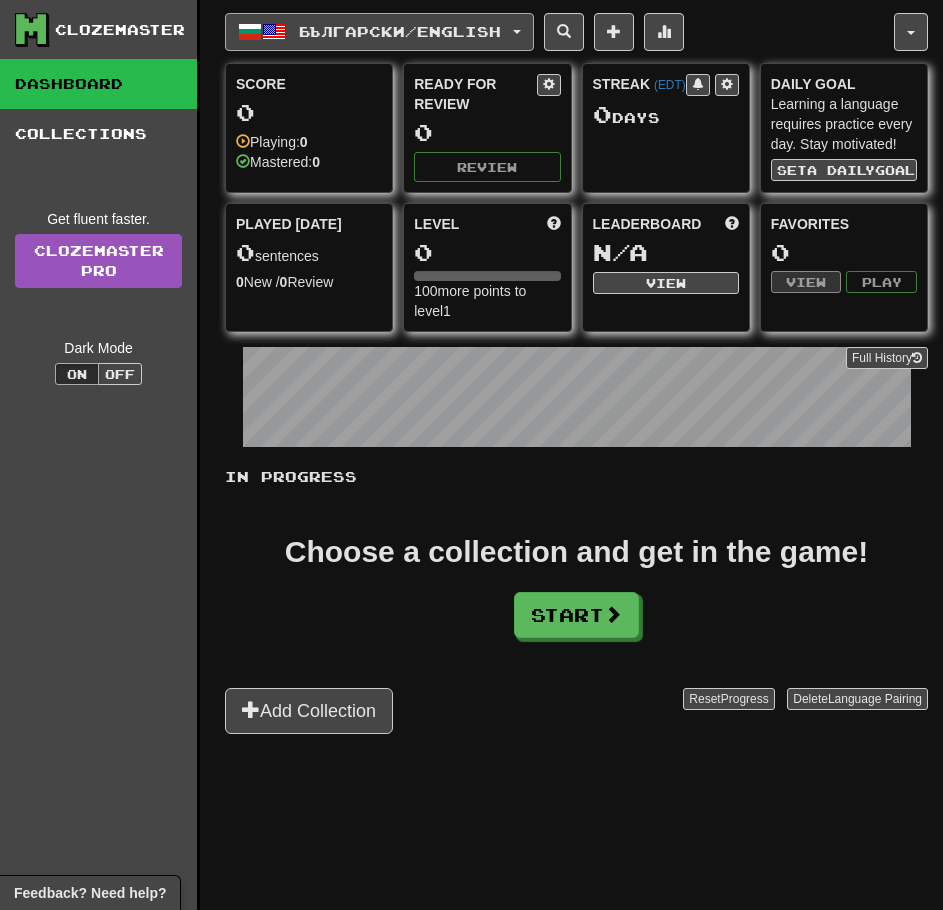 click on "Български  /  English" at bounding box center [379, 32] 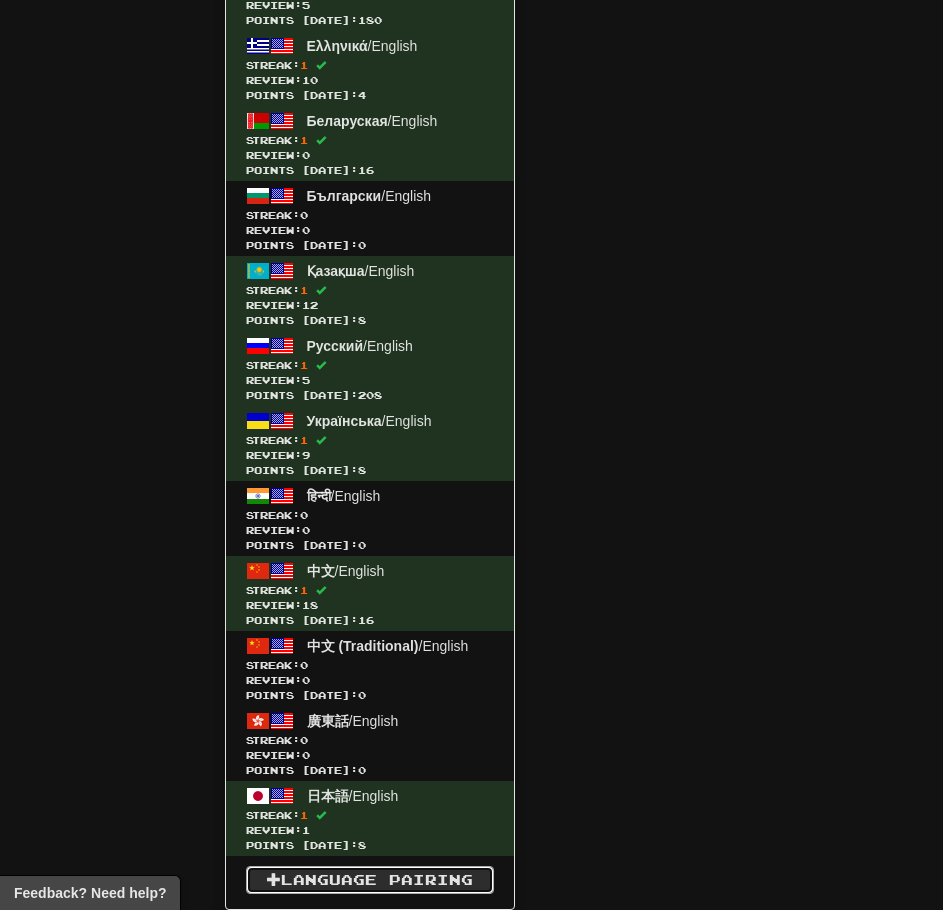 click on "Language Pairing" at bounding box center (370, 880) 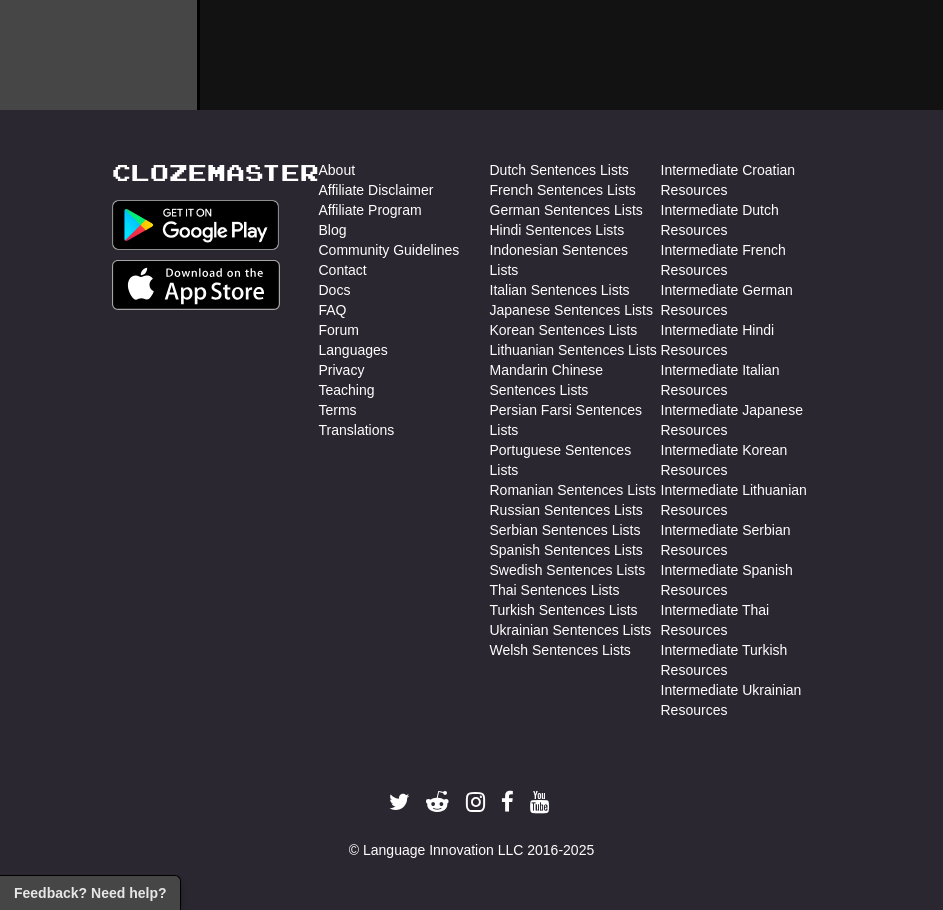 scroll, scrollTop: 850, scrollLeft: 0, axis: vertical 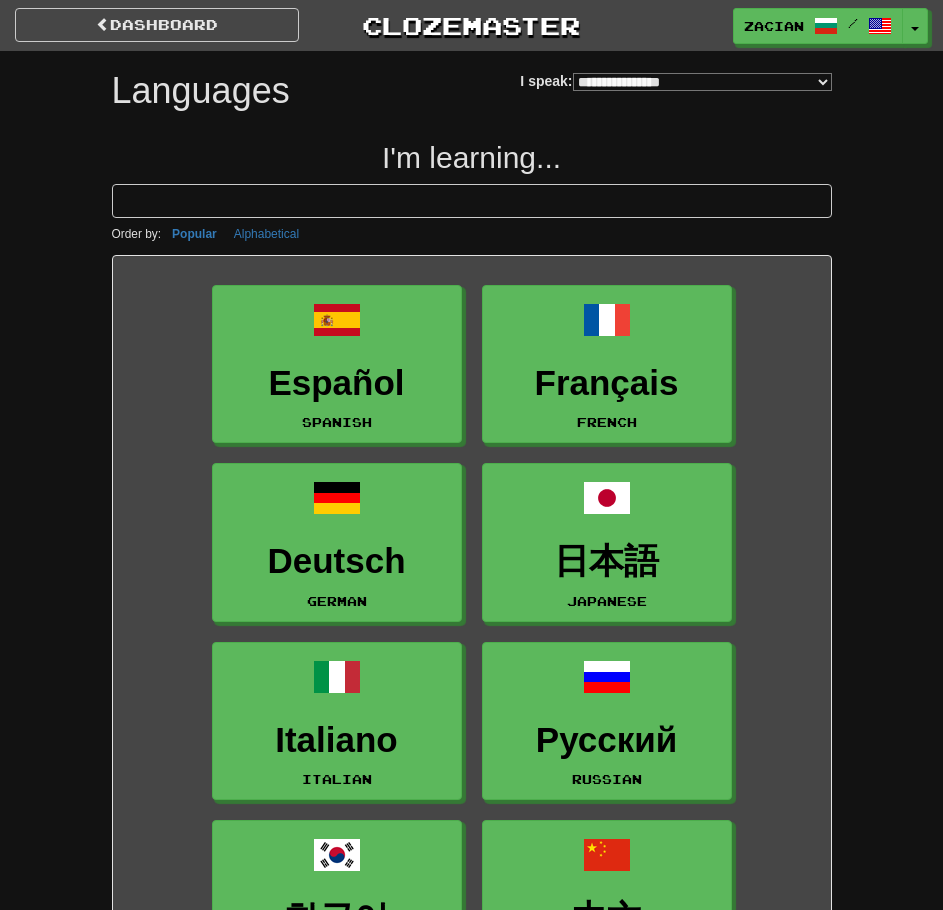 select on "*******" 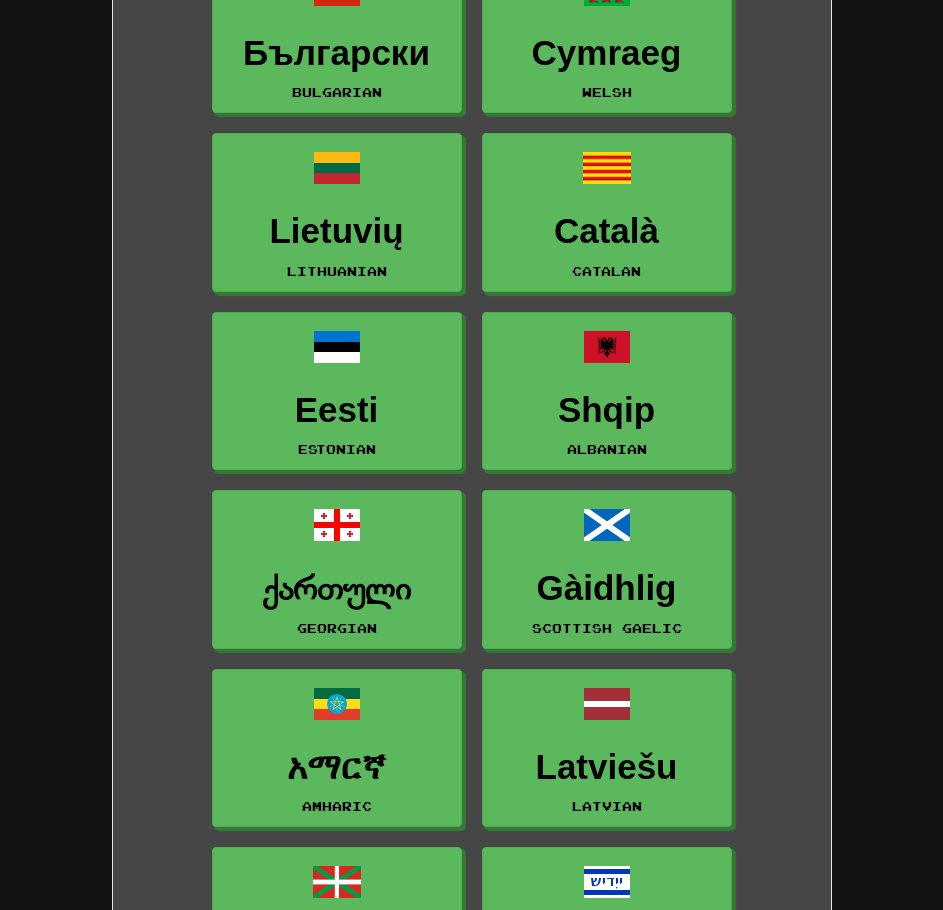 scroll, scrollTop: 3600, scrollLeft: 0, axis: vertical 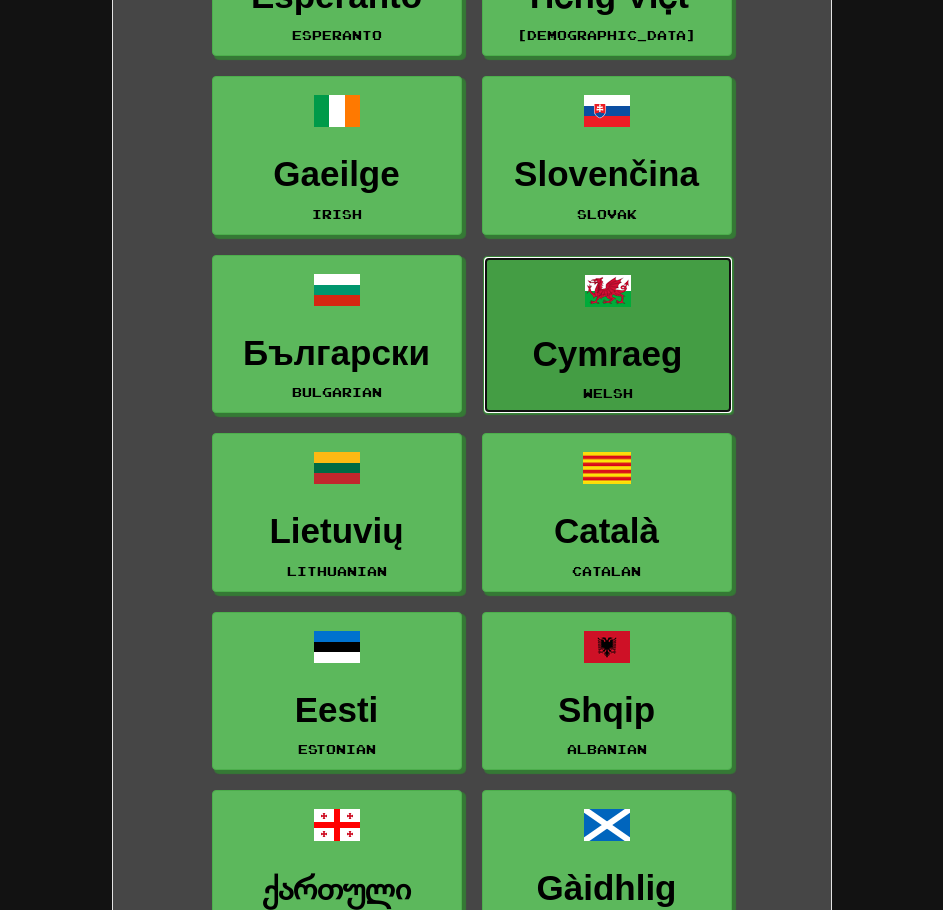 click at bounding box center (608, 291) 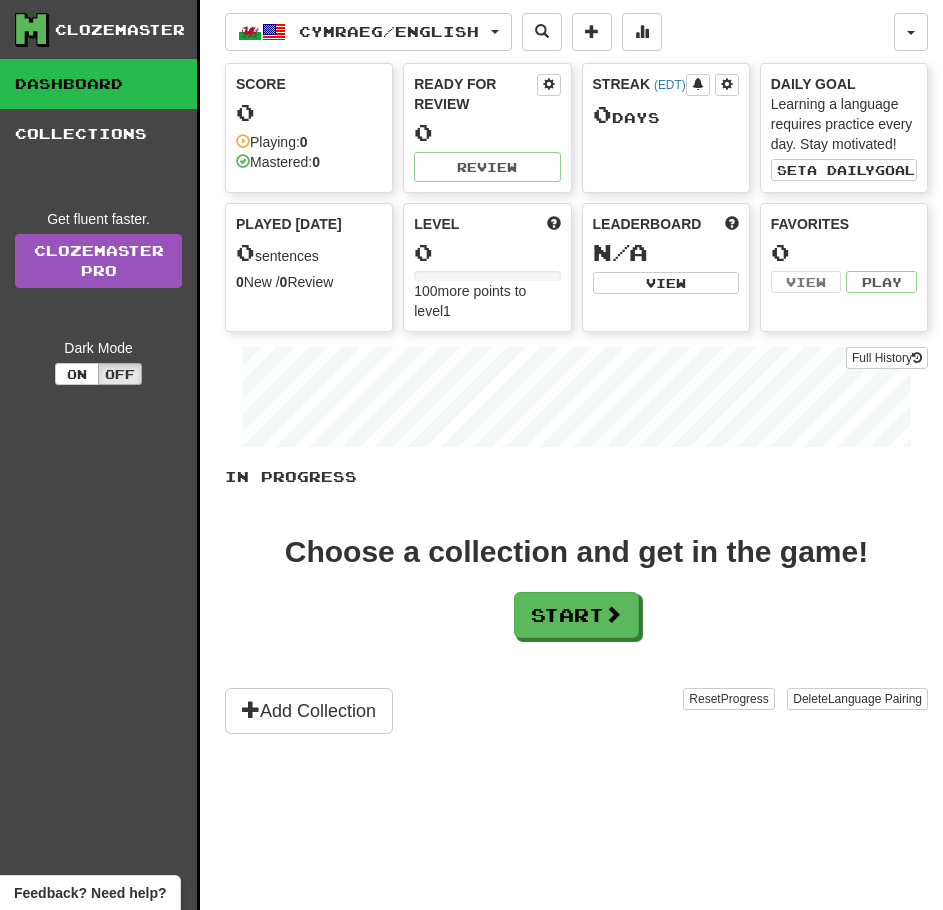 scroll, scrollTop: 0, scrollLeft: 0, axis: both 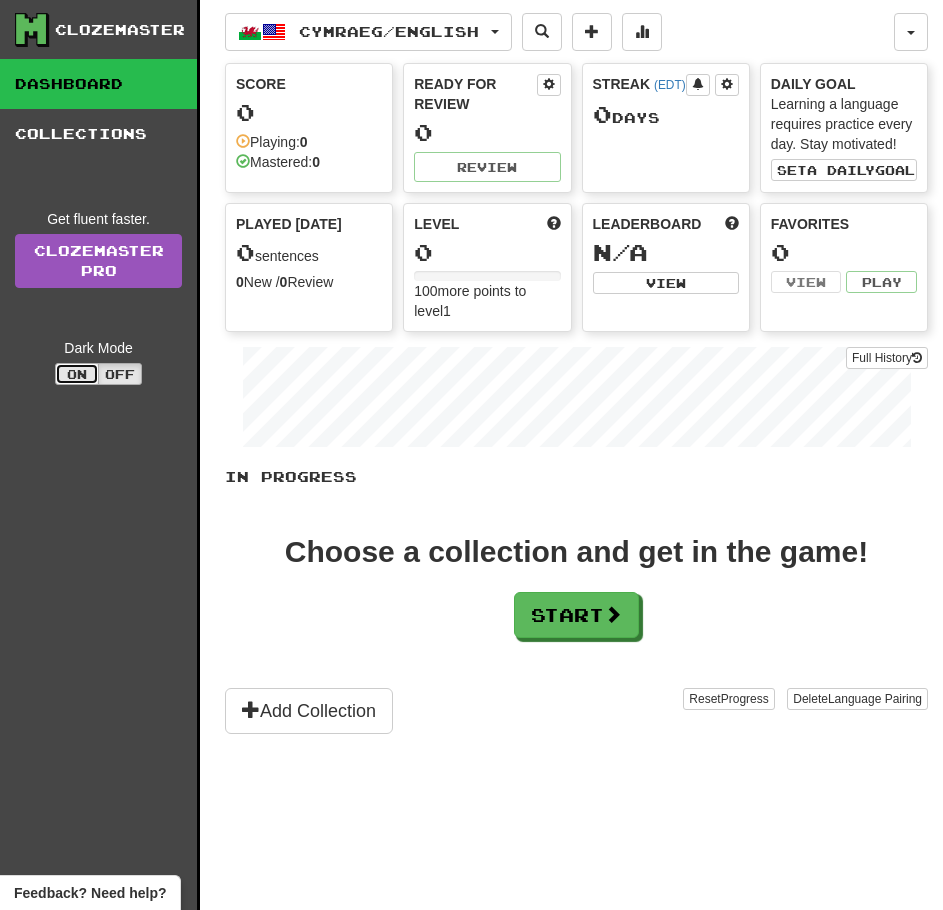 click on "On" at bounding box center [77, 374] 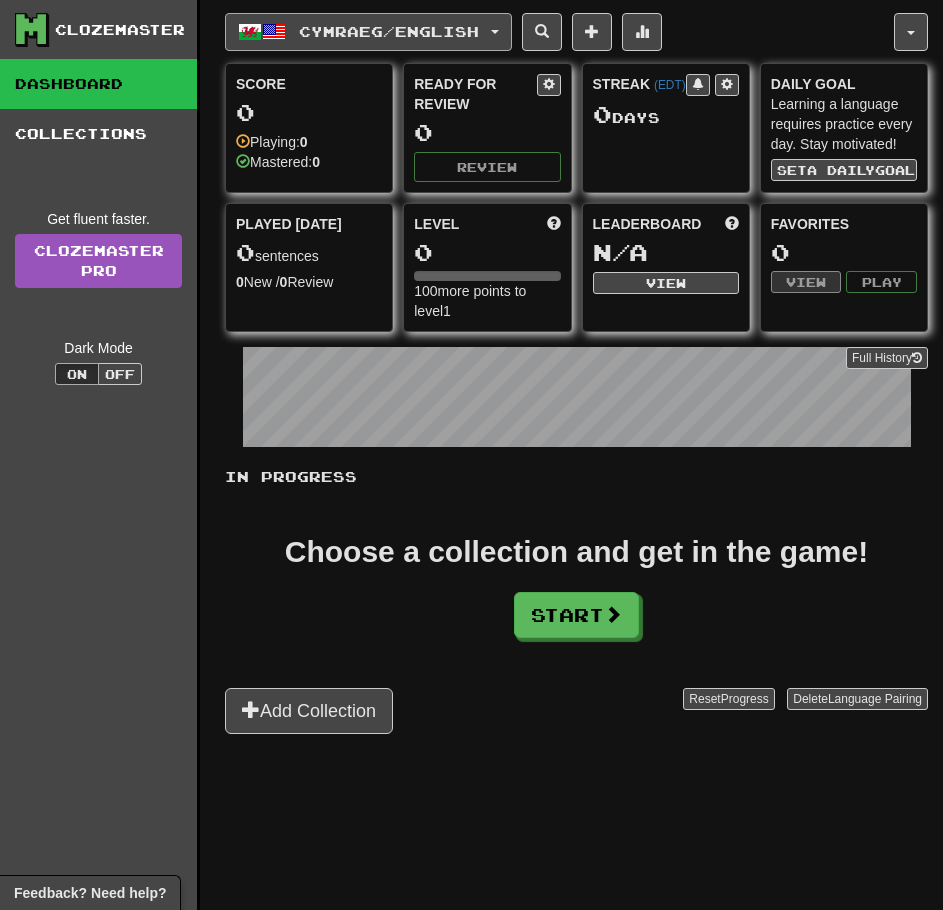 click on "Cymraeg  /  English" at bounding box center [368, 32] 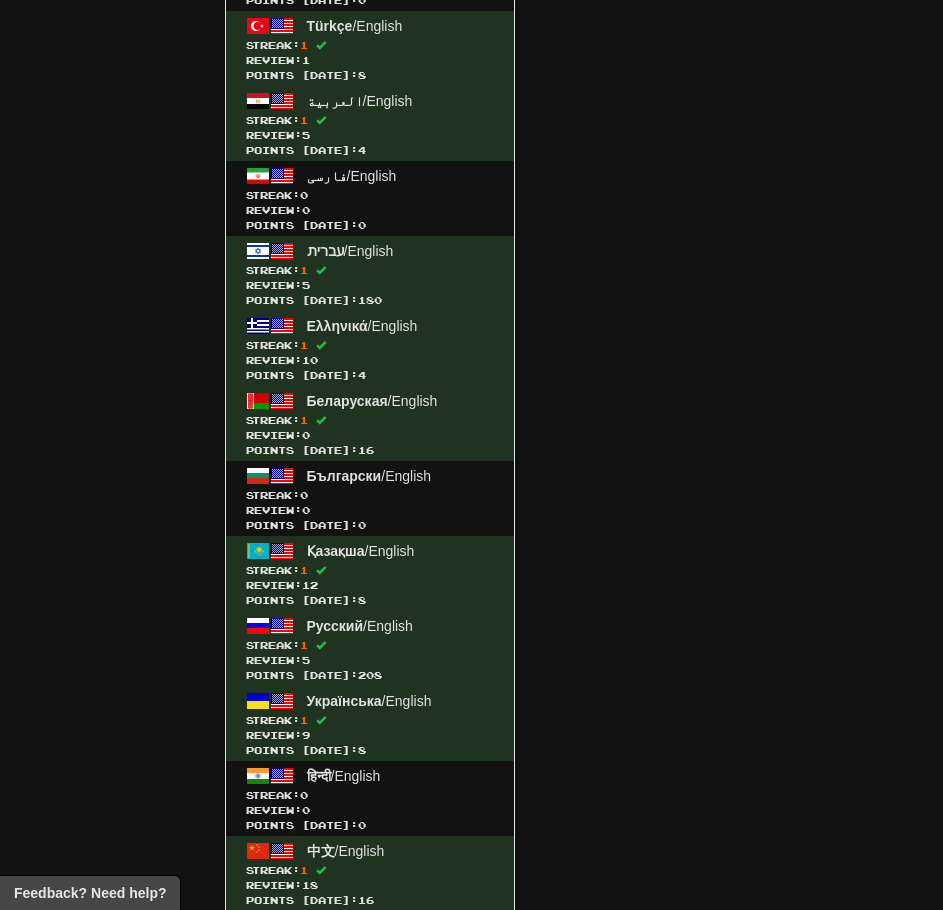 scroll, scrollTop: 2503, scrollLeft: 0, axis: vertical 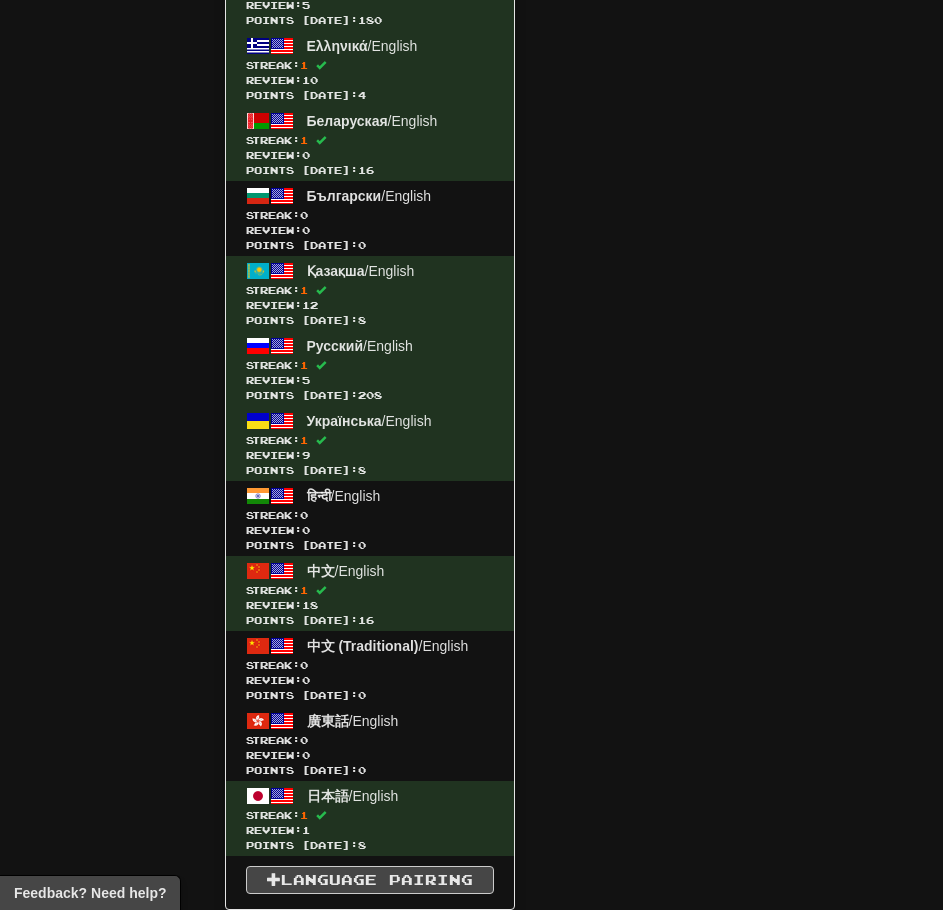 drag, startPoint x: 547, startPoint y: 342, endPoint x: 564, endPoint y: 620, distance: 278.5193 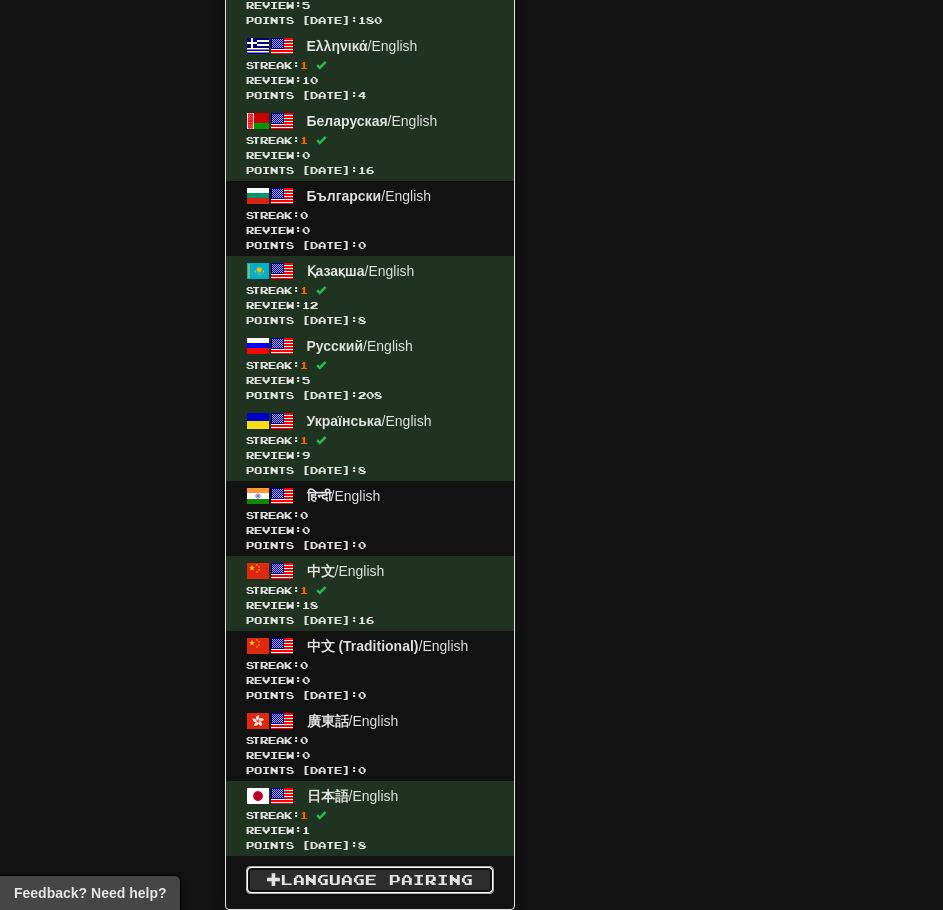 click on "Language Pairing" at bounding box center [370, 880] 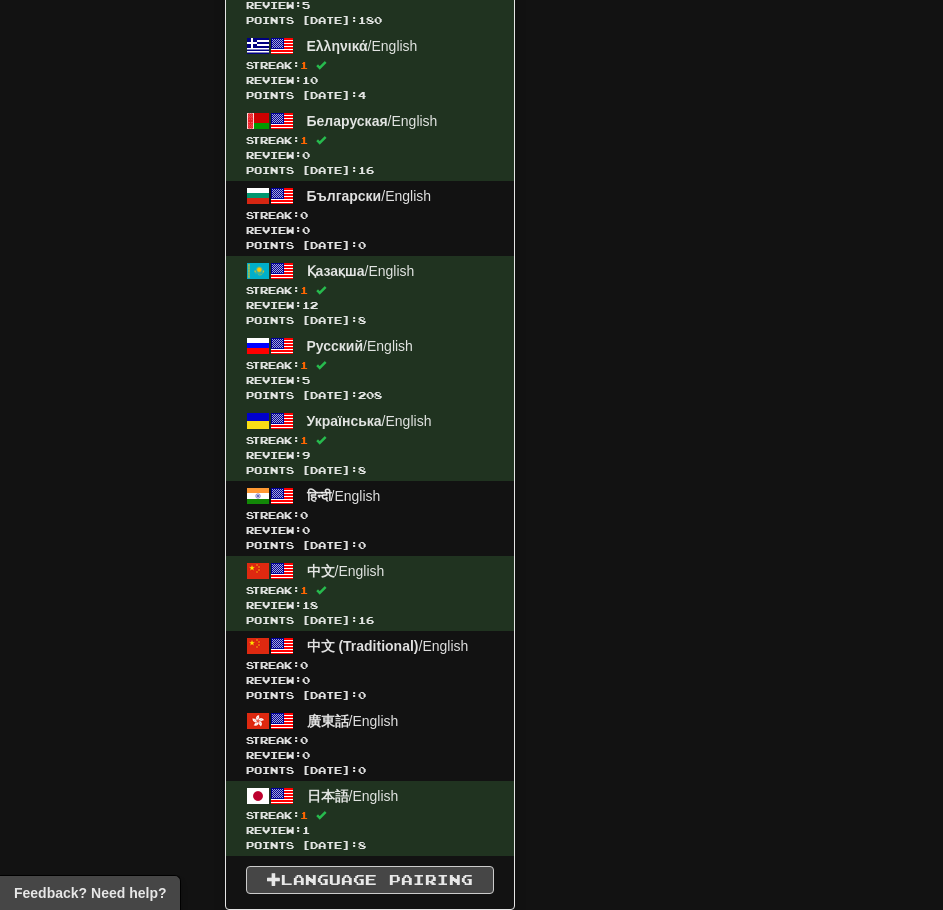 scroll, scrollTop: 850, scrollLeft: 0, axis: vertical 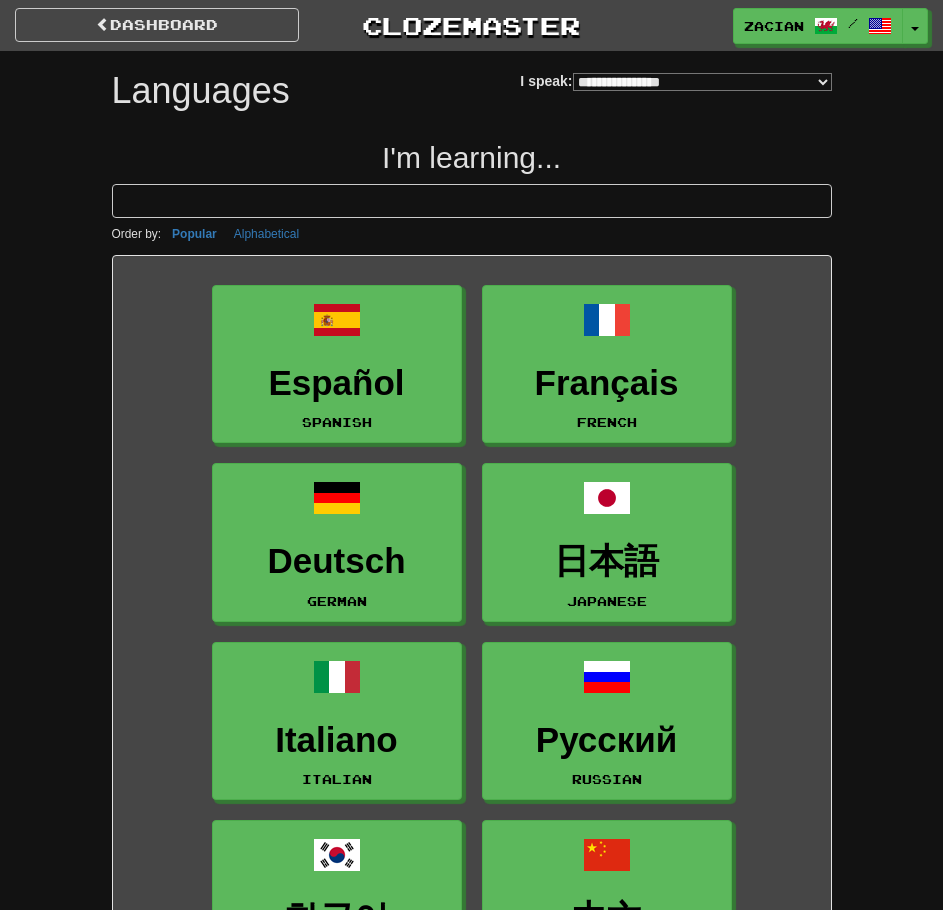 select on "*******" 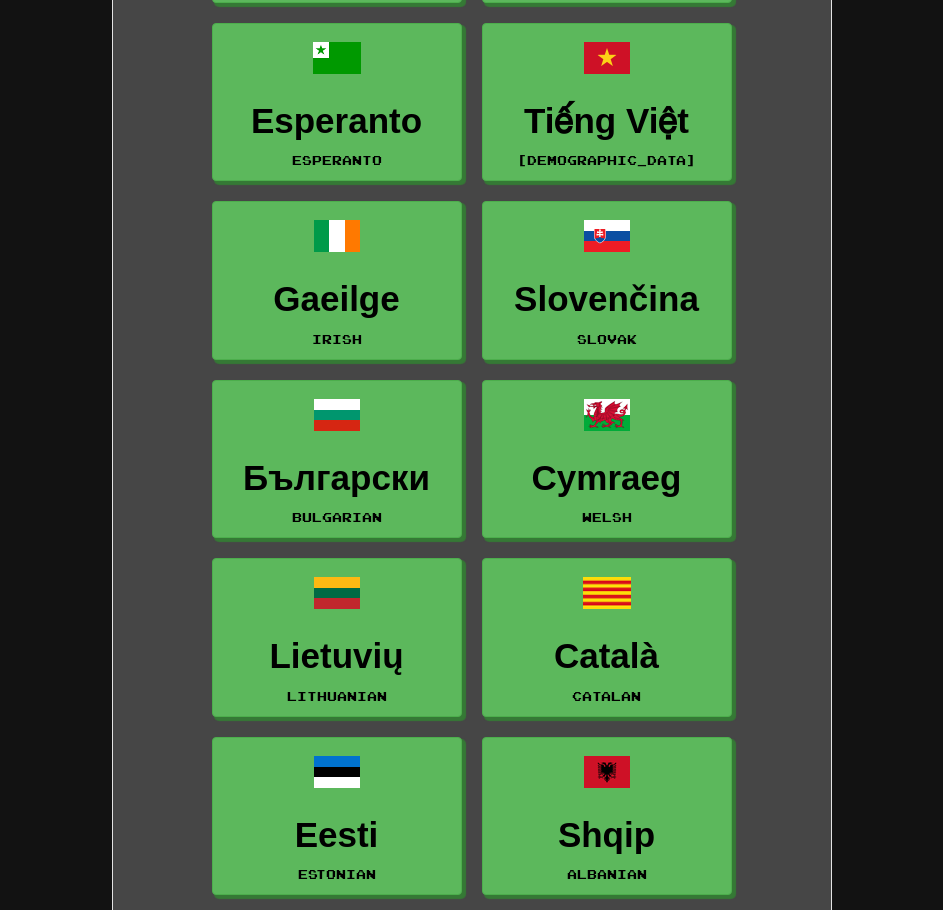 scroll, scrollTop: 3600, scrollLeft: 0, axis: vertical 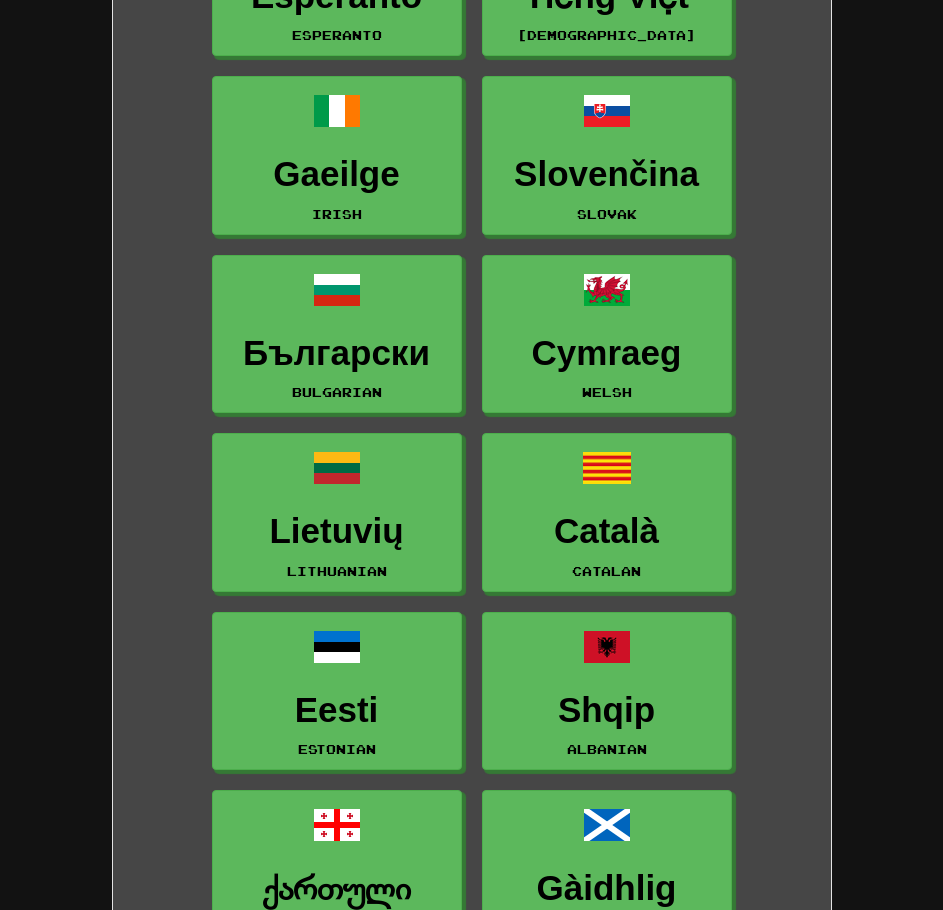 click on "dashboard
Clozemaster
zacian
/
Toggle Dropdown
Dashboard
Leaderboard
Activity Feed
Notifications
Profile
Discussions
한국어
/
English
Streak:
1
Review:
2
Points Today: 4
ภาษาไทย
/
English
Streak:
0
Review:
0
Points Today: 0
Afrikaans
/
English
Streak:
0
Review:
0
Points Today: 0
Bahasa Indonesia
/
English
Streak:
0
Review:
0
Points Today: 0
Čeština
/
English
Streak:
0
Review:
0
Points Today: 0
Cymraeg
/
English
Streak:
0
Review:
0
Points Today: 0
Dansk
/
English
Streak:
0
Review:
0
Points Today: 0
Deutsch
/
English
1" at bounding box center (471, -314) 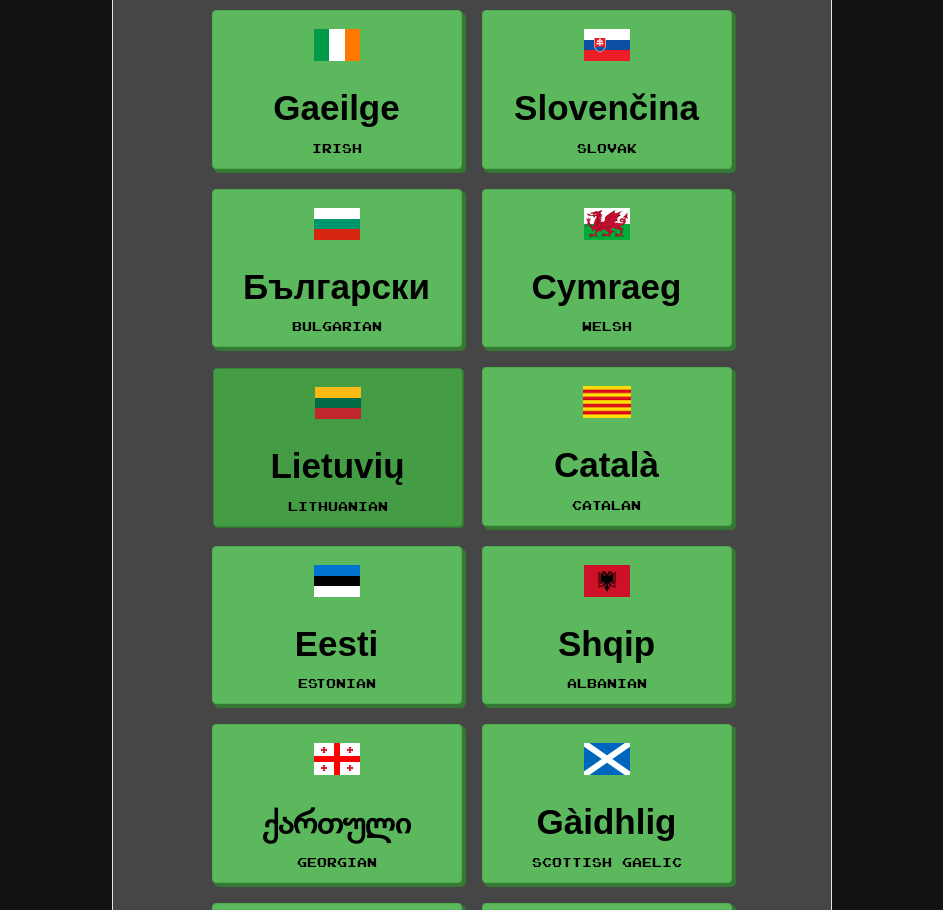 scroll, scrollTop: 3700, scrollLeft: 0, axis: vertical 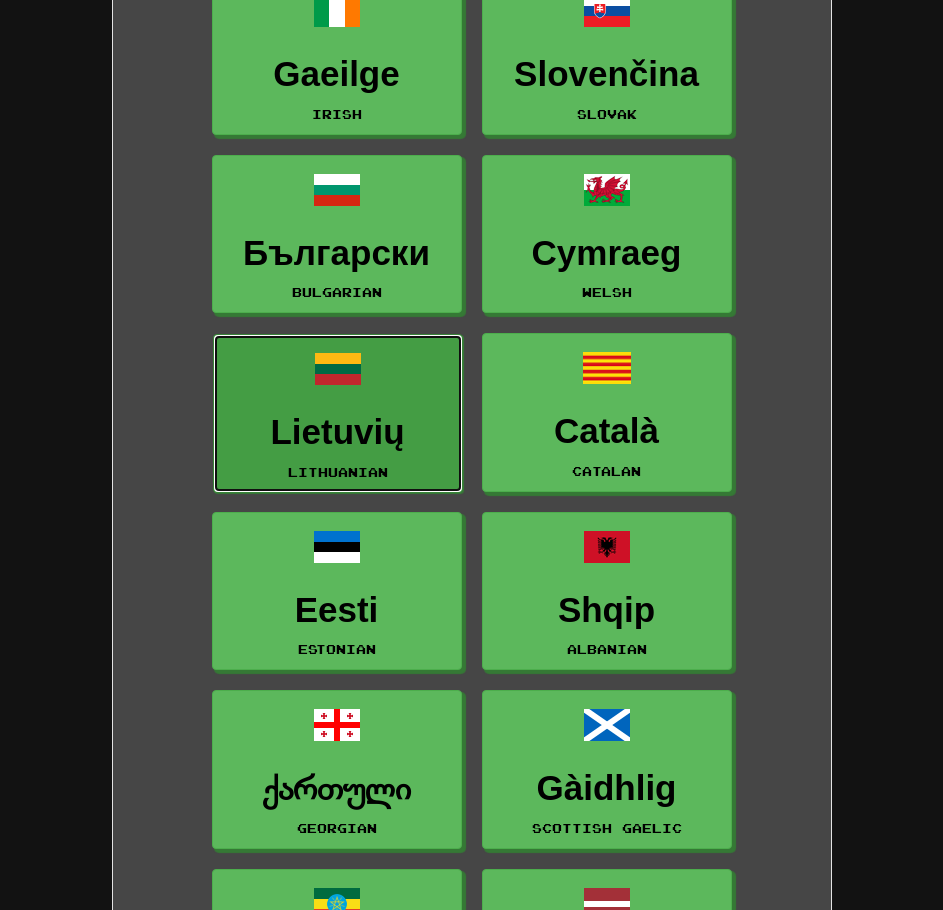 click on "Lietuvių Lithuanian" at bounding box center [338, 413] 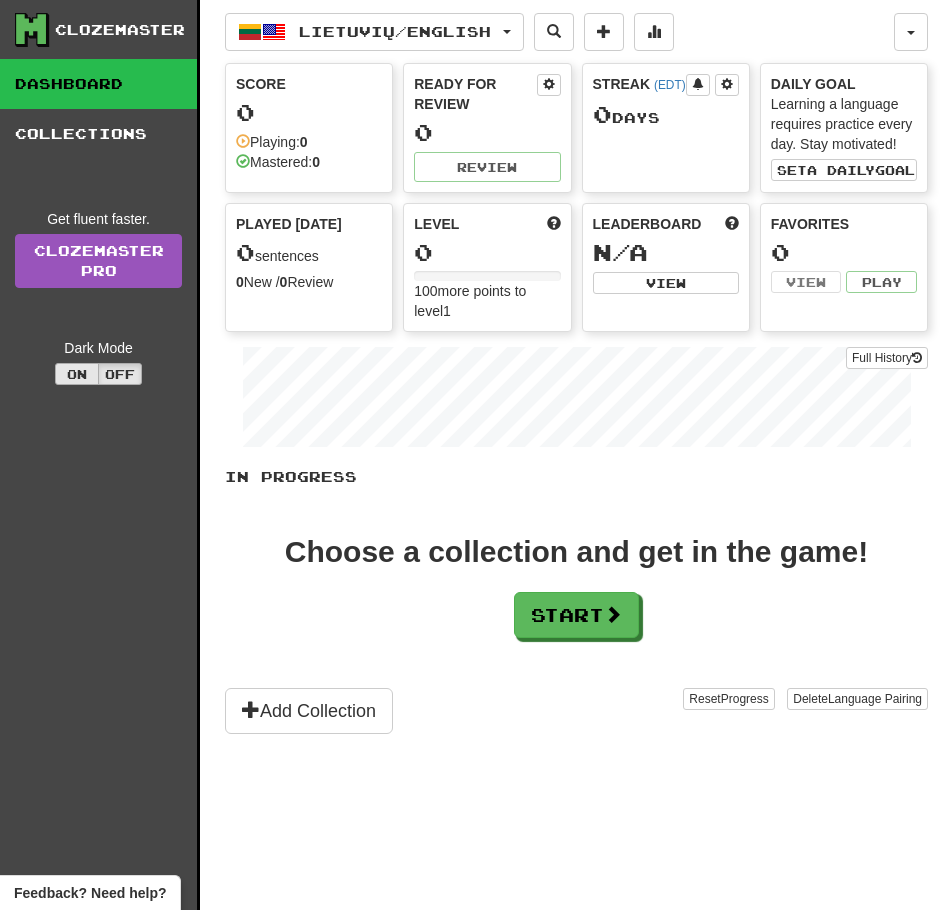 scroll, scrollTop: 0, scrollLeft: 0, axis: both 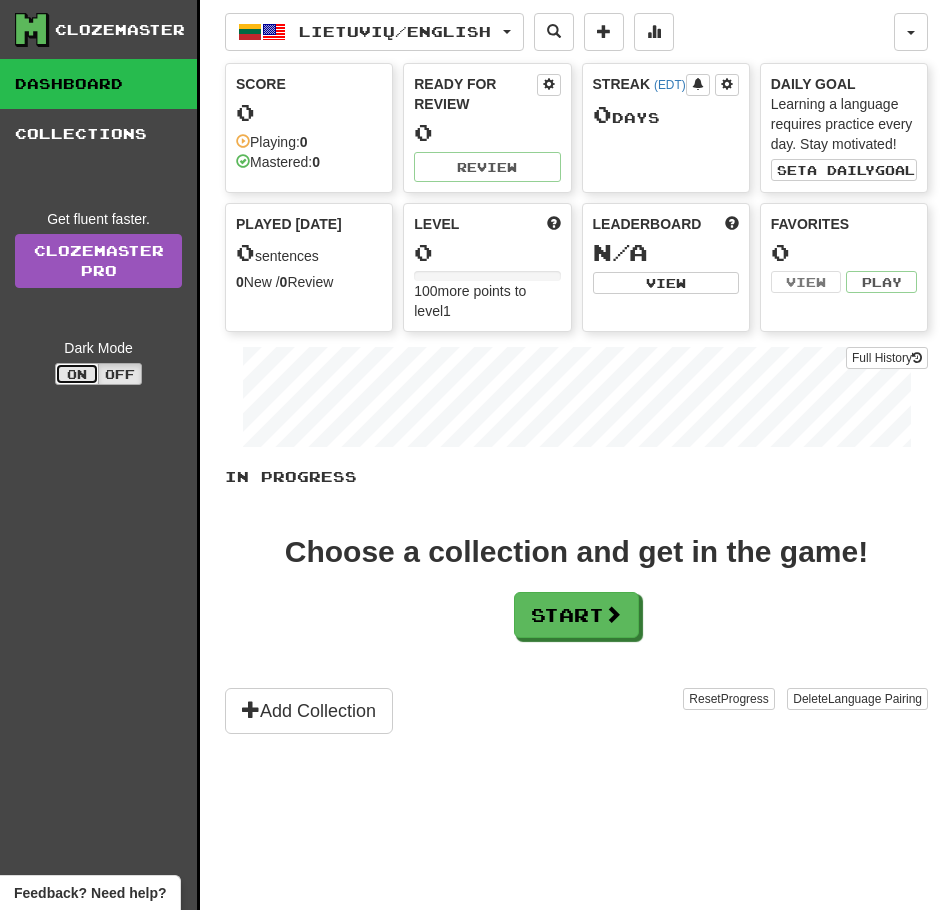 click on "On" at bounding box center (77, 374) 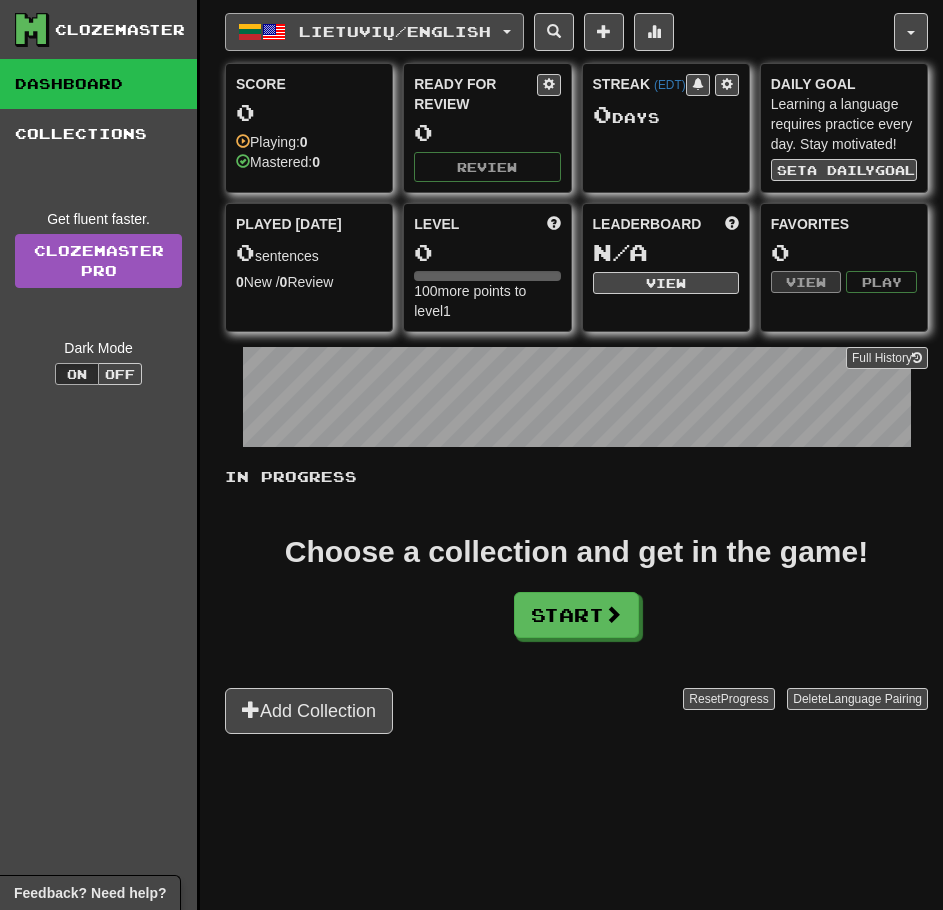 click on "Lietuvių  /  English" at bounding box center [395, 31] 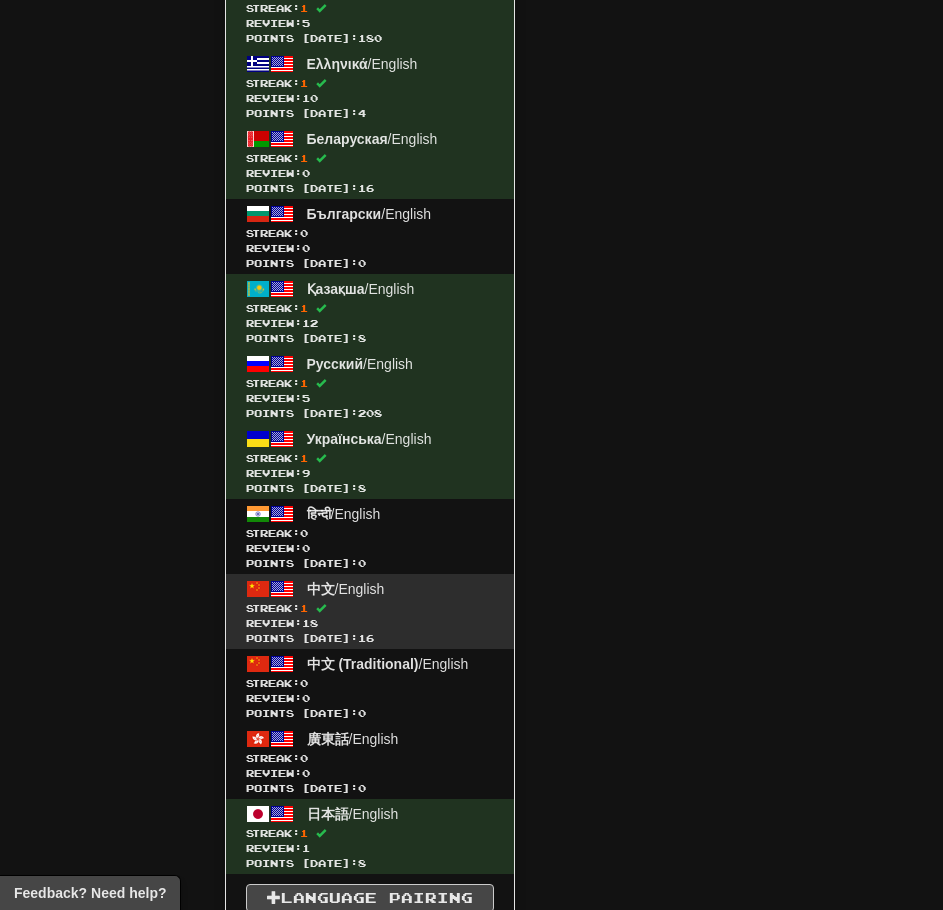 scroll, scrollTop: 2578, scrollLeft: 0, axis: vertical 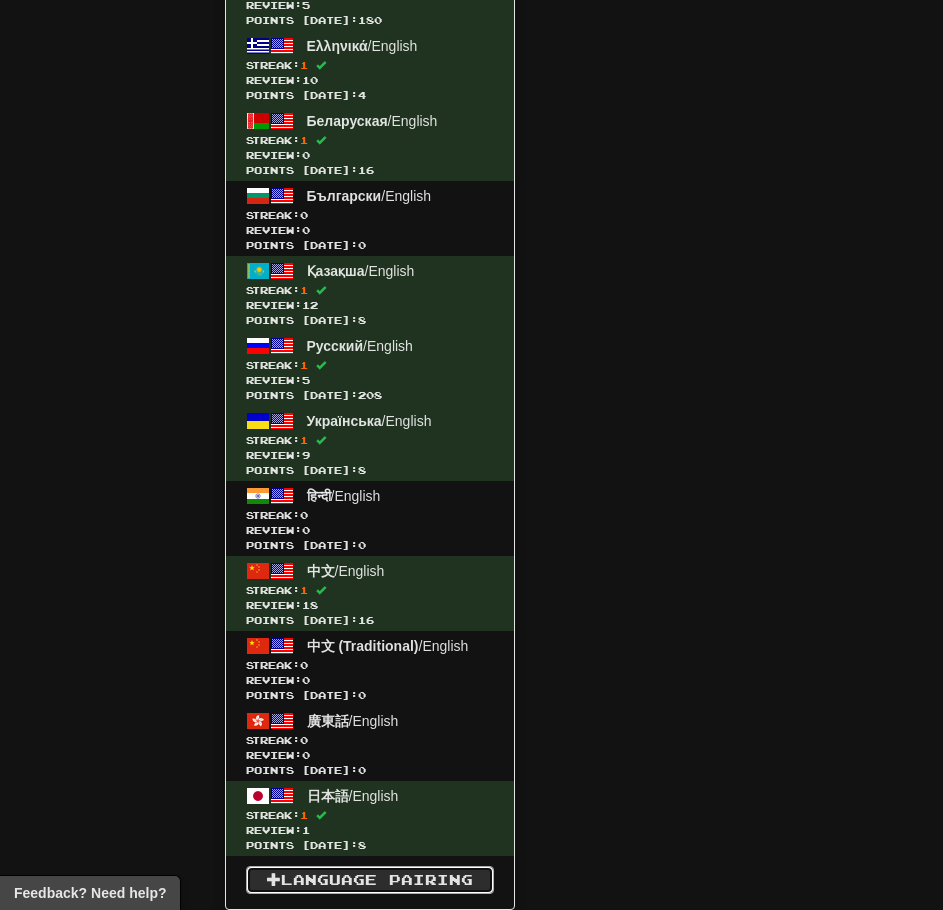 click on "Language Pairing" at bounding box center [370, 880] 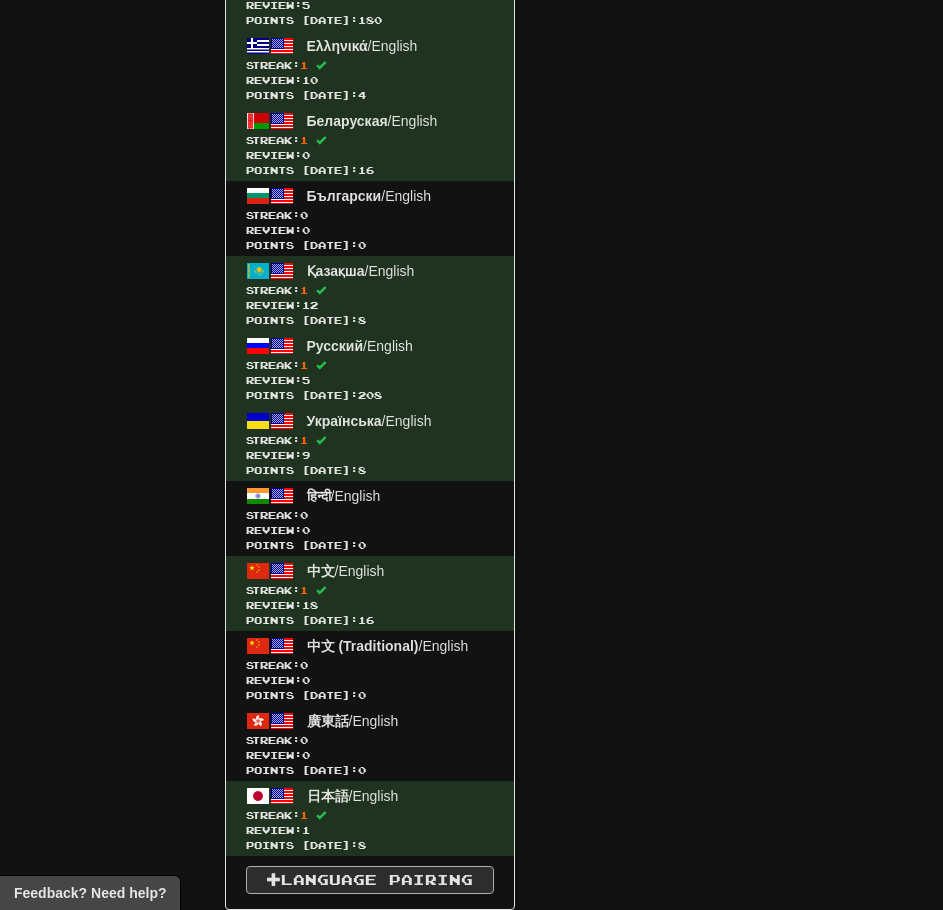 scroll, scrollTop: 850, scrollLeft: 0, axis: vertical 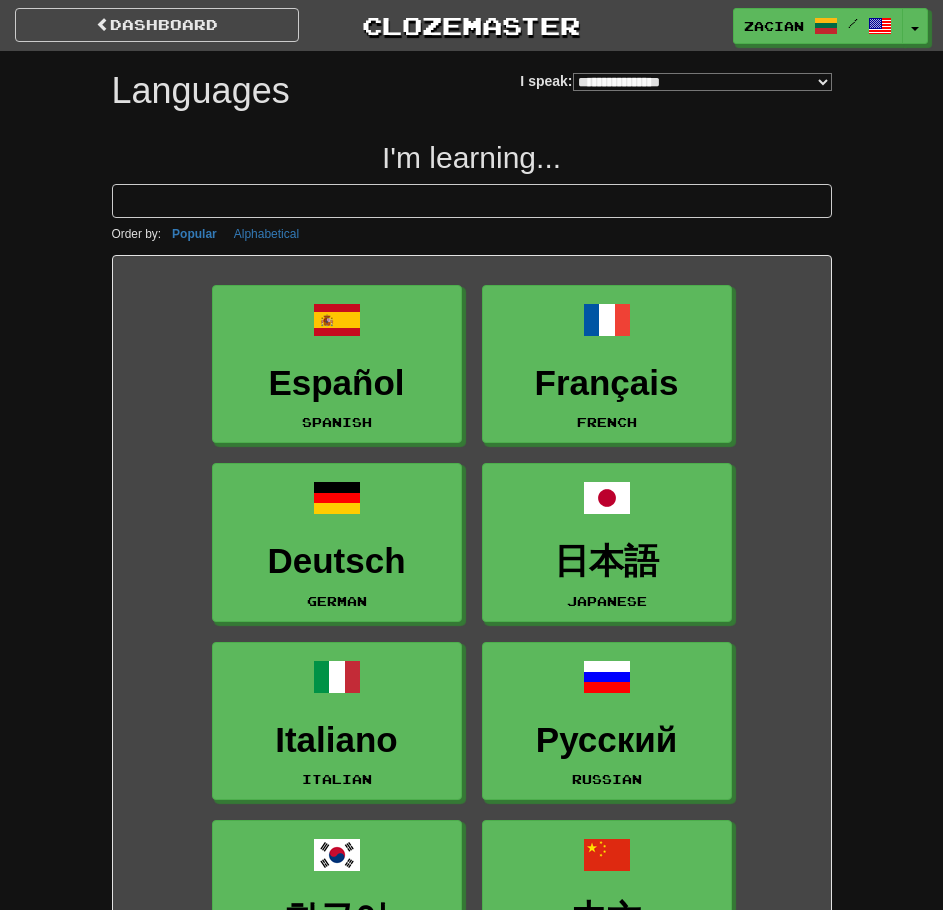 select on "*******" 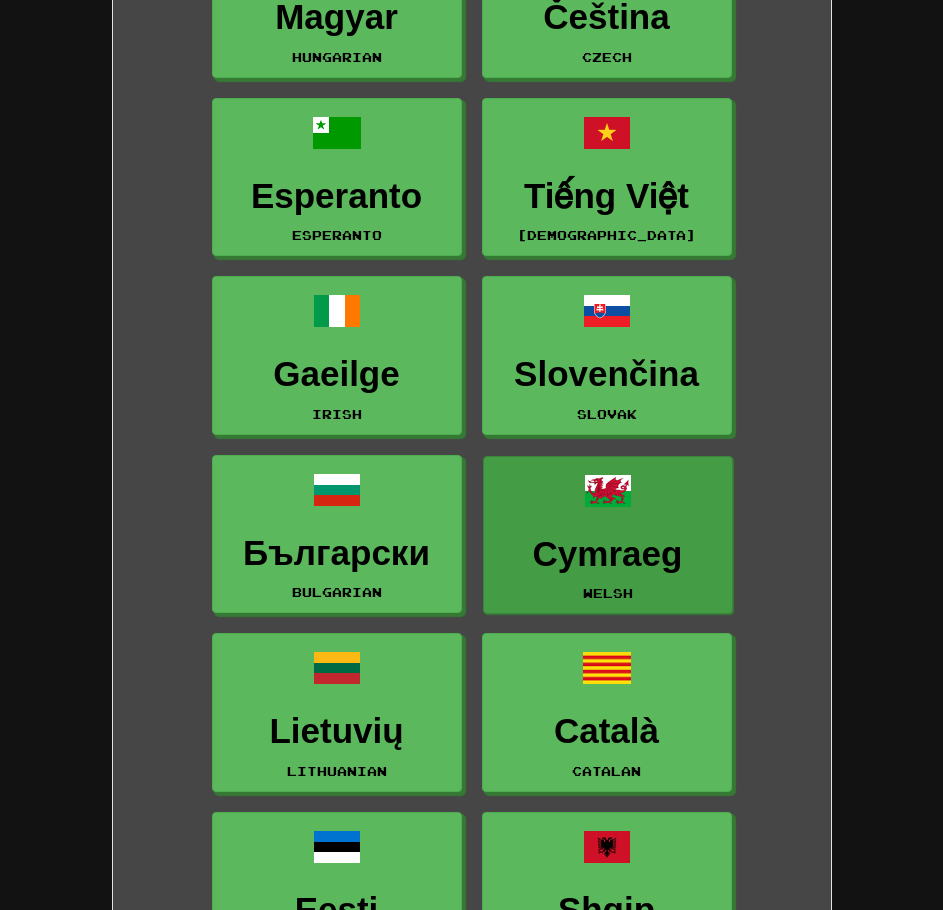 scroll, scrollTop: 3800, scrollLeft: 0, axis: vertical 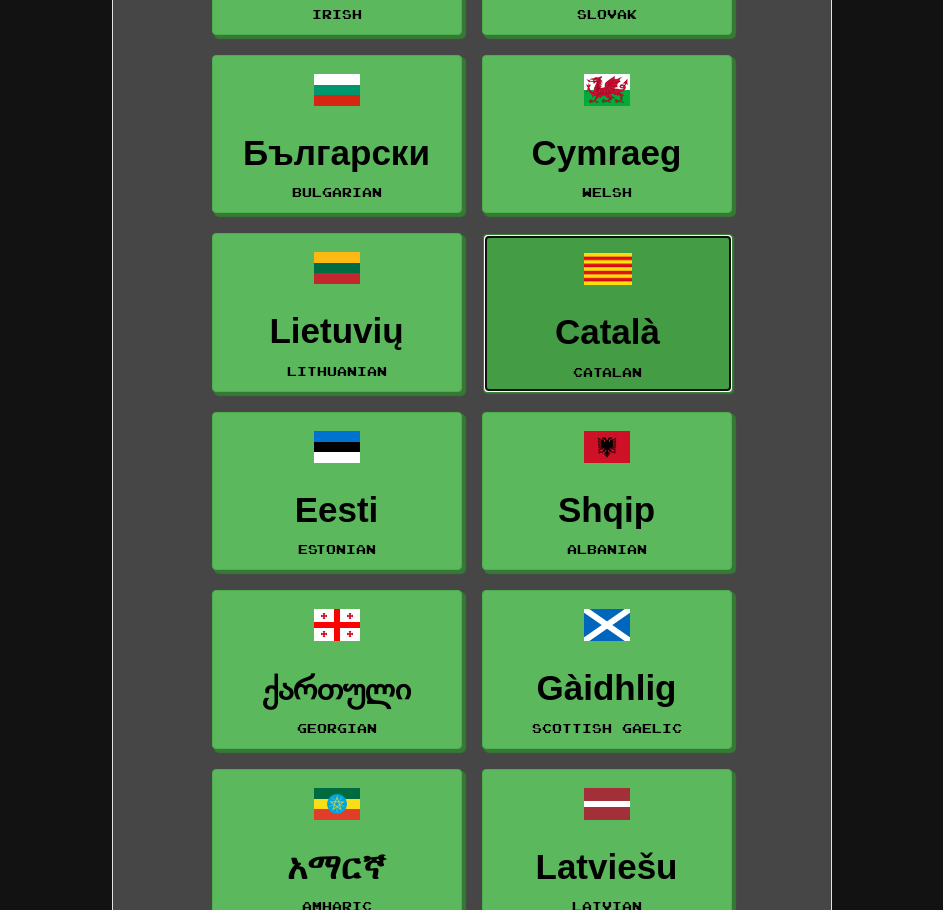click on "Catalan" at bounding box center (607, 372) 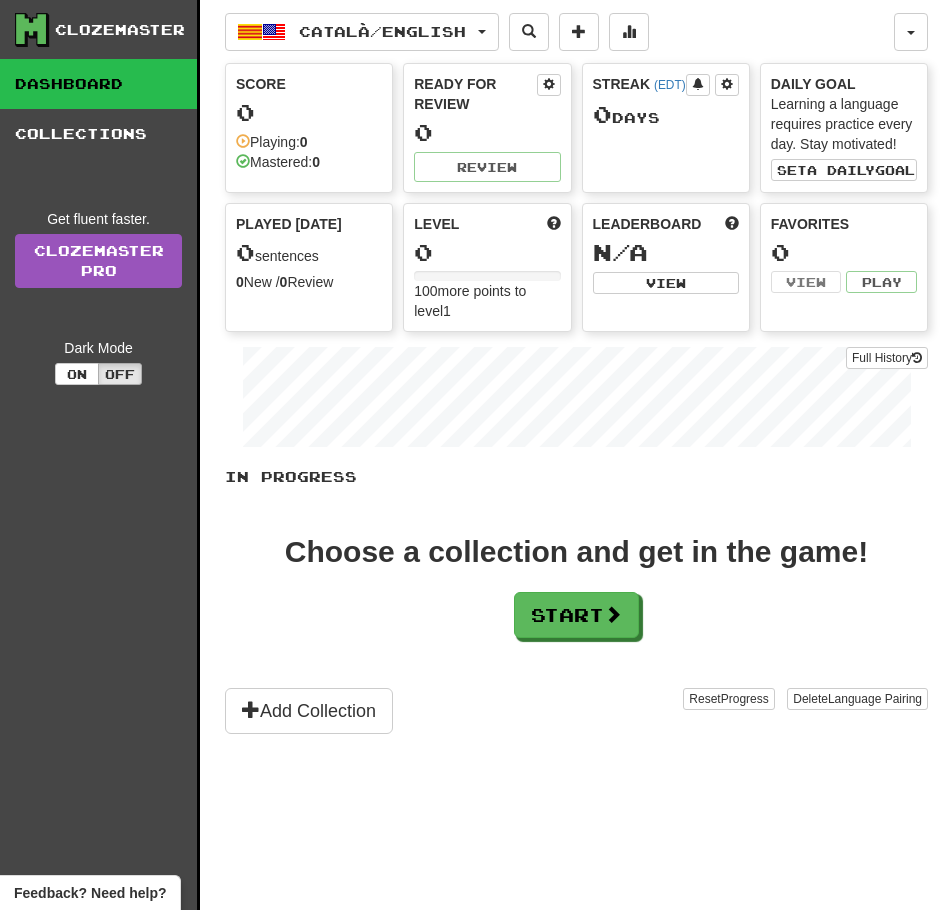 scroll, scrollTop: 0, scrollLeft: 0, axis: both 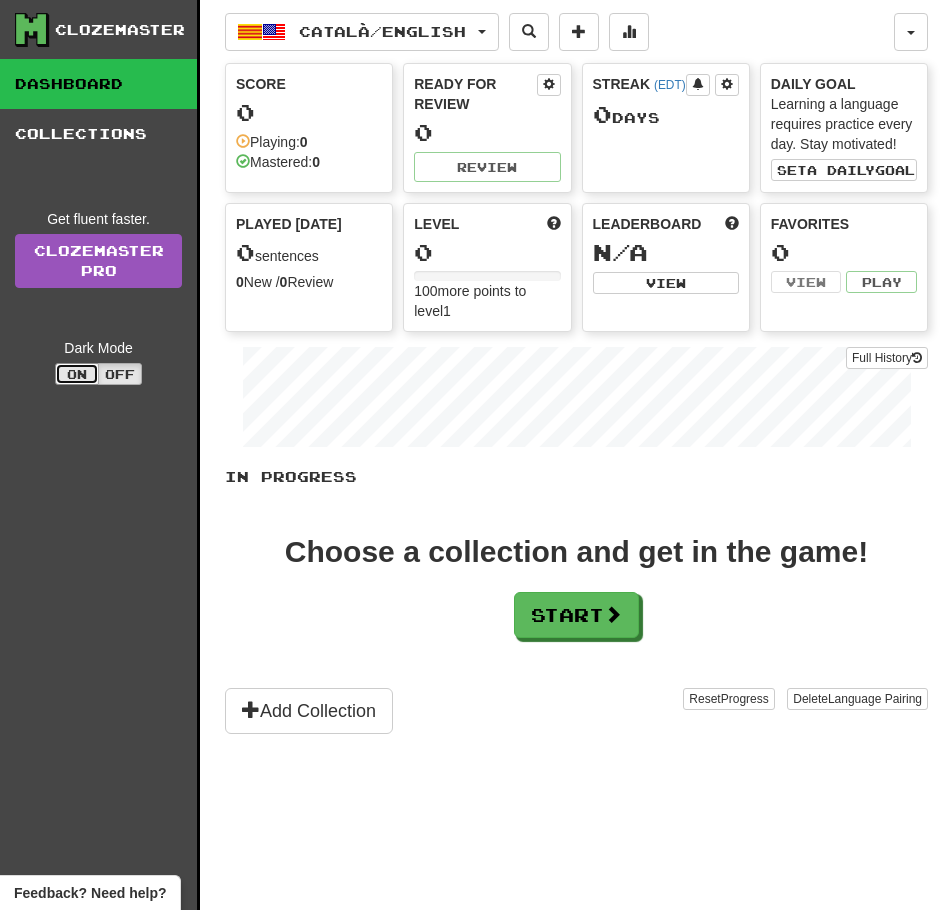 drag, startPoint x: 77, startPoint y: 373, endPoint x: 91, endPoint y: 356, distance: 22.022715 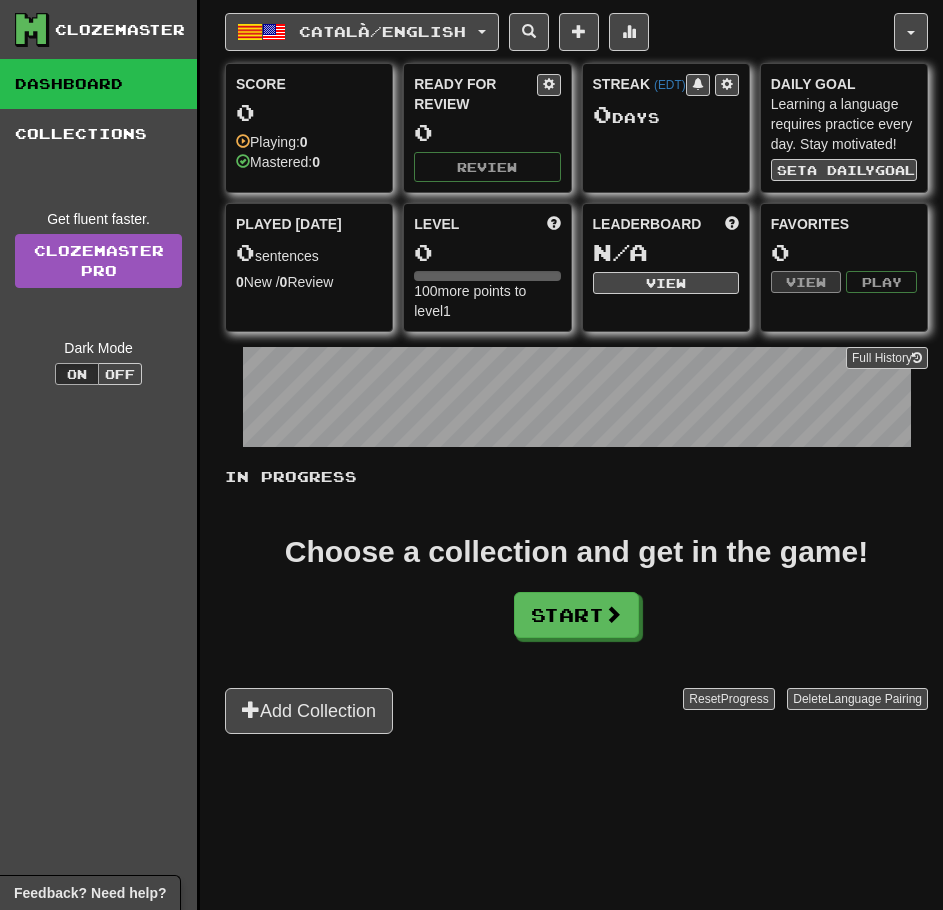 click on "Català  /  English 한국어  /  English Streak:  1   Review:  2 Points today:  4 ภาษาไทย  /  English Streak:  0   Review:  0 Points today:  0 Afrikaans  /  English Streak:  0   Review:  0 Points today:  0 Bahasa Indonesia  /  English Streak:  0   Review:  0 Points today:  0 Català  /  English Streak:  0   Review:  0 Points today:  0 Čeština  /  English Streak:  0   Review:  0 Points today:  0 Cymraeg  /  English Streak:  0   Review:  0 Points today:  0 Dansk  /  English Streak:  0   Review:  0 Points today:  0 Deutsch  /  English Streak:  1   Review:  8 Points today:  32 Español  /  English Streak:  1   Review:  8 Points today:  24 Esperanto  /  English Streak:  0   Review:  0 Points today:  0 Français  /  English Streak:  1   Review:  18 Points today:  8 Gaeilge  /  English Streak:  0   Review:  0 Points today:  0 Hrvatski  /  English Streak:  0   Review:  0 Points today:  0 Íslenska  /  English Streak:  0   Review:  0 Points today:  0 Italiano  /  English Streak:  1   Review:  1 4  /" 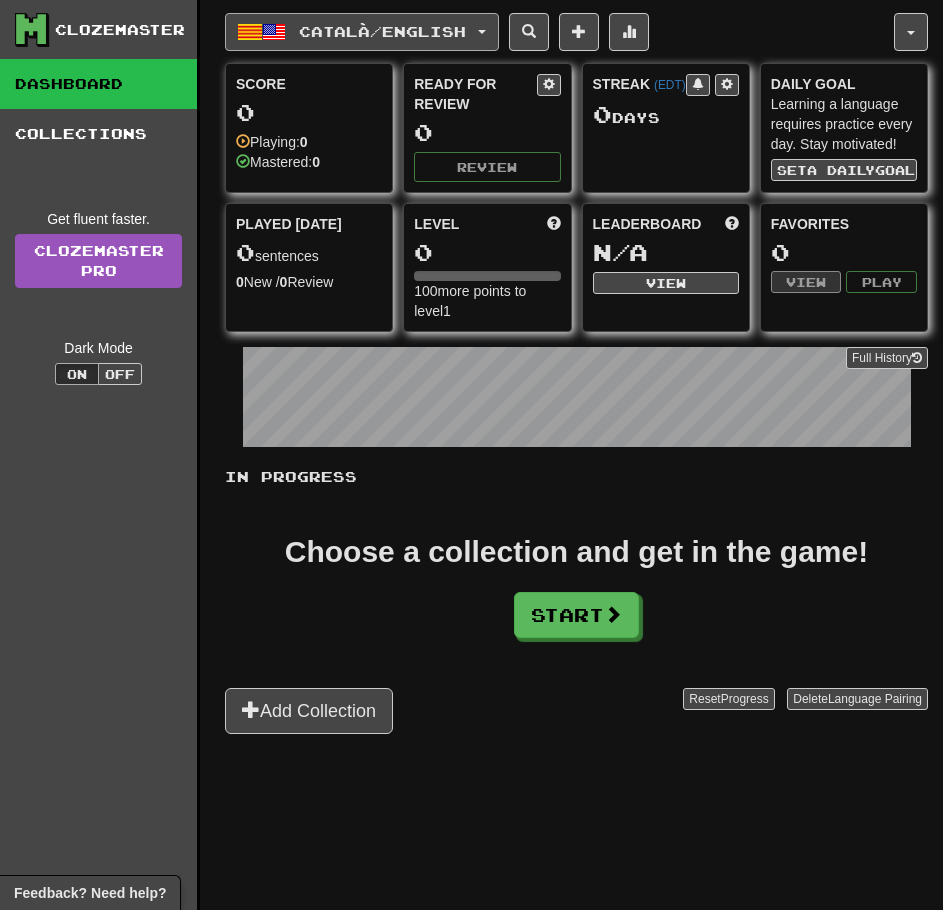 click on "Català  /  English" 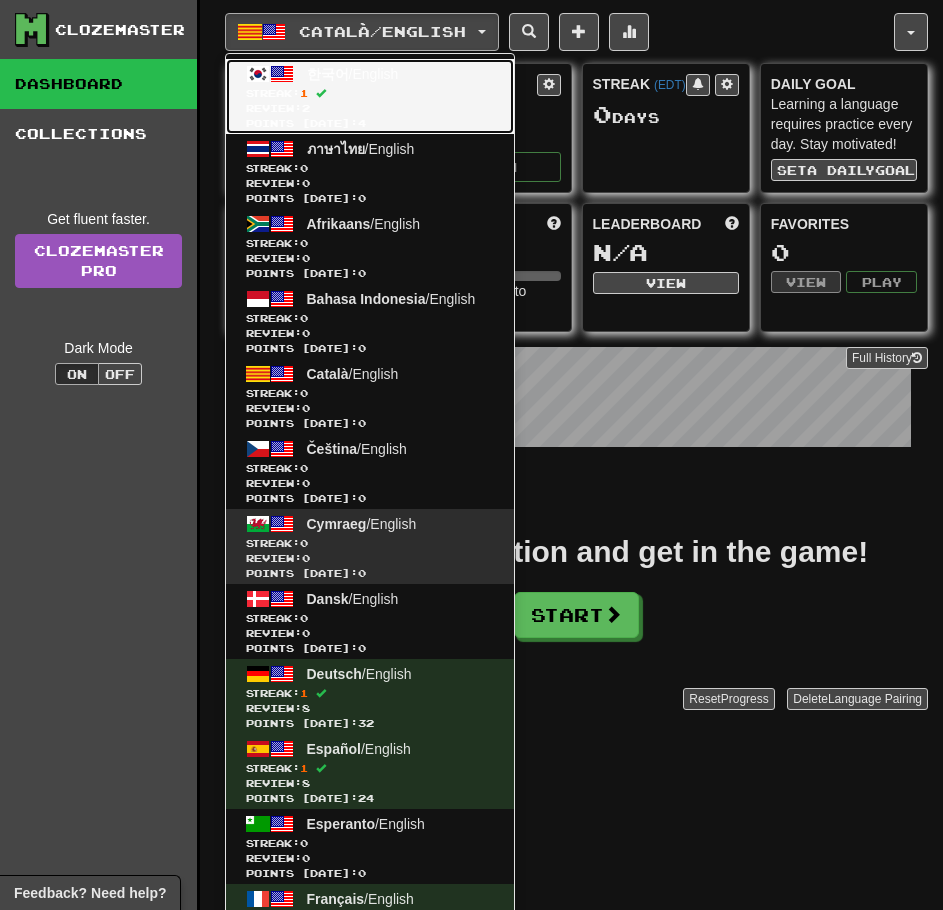 drag, startPoint x: 388, startPoint y: 84, endPoint x: 381, endPoint y: 545, distance: 461.05313 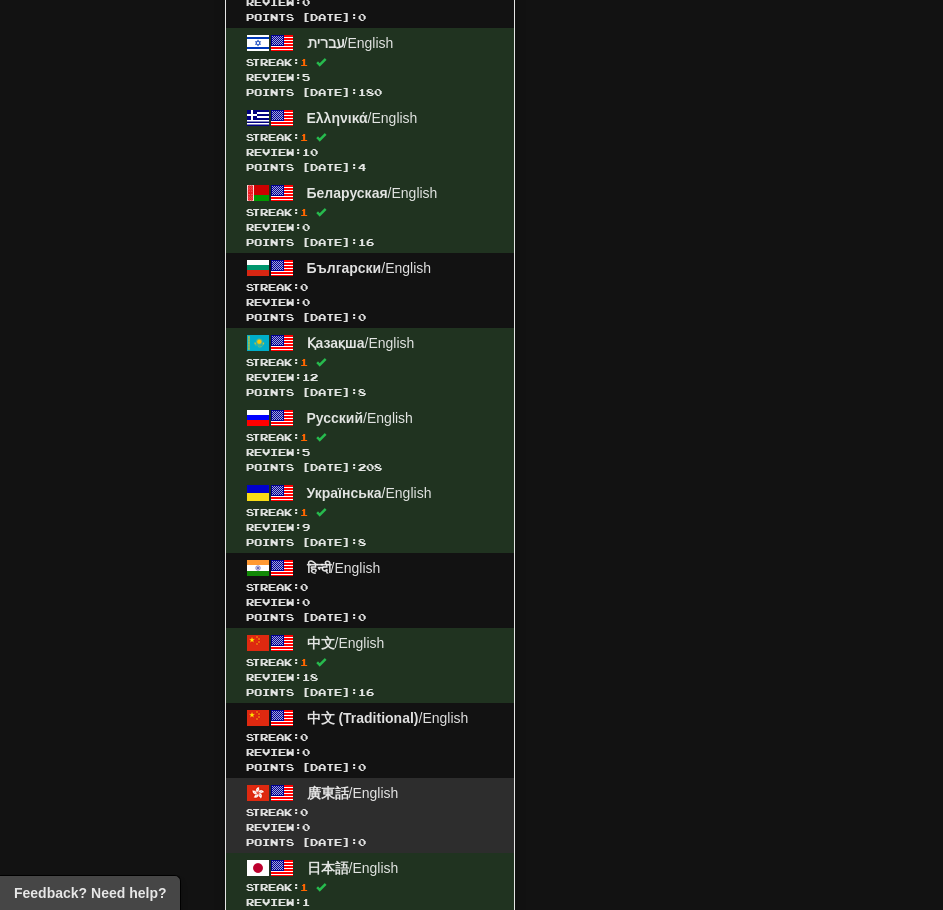 scroll, scrollTop: 2653, scrollLeft: 0, axis: vertical 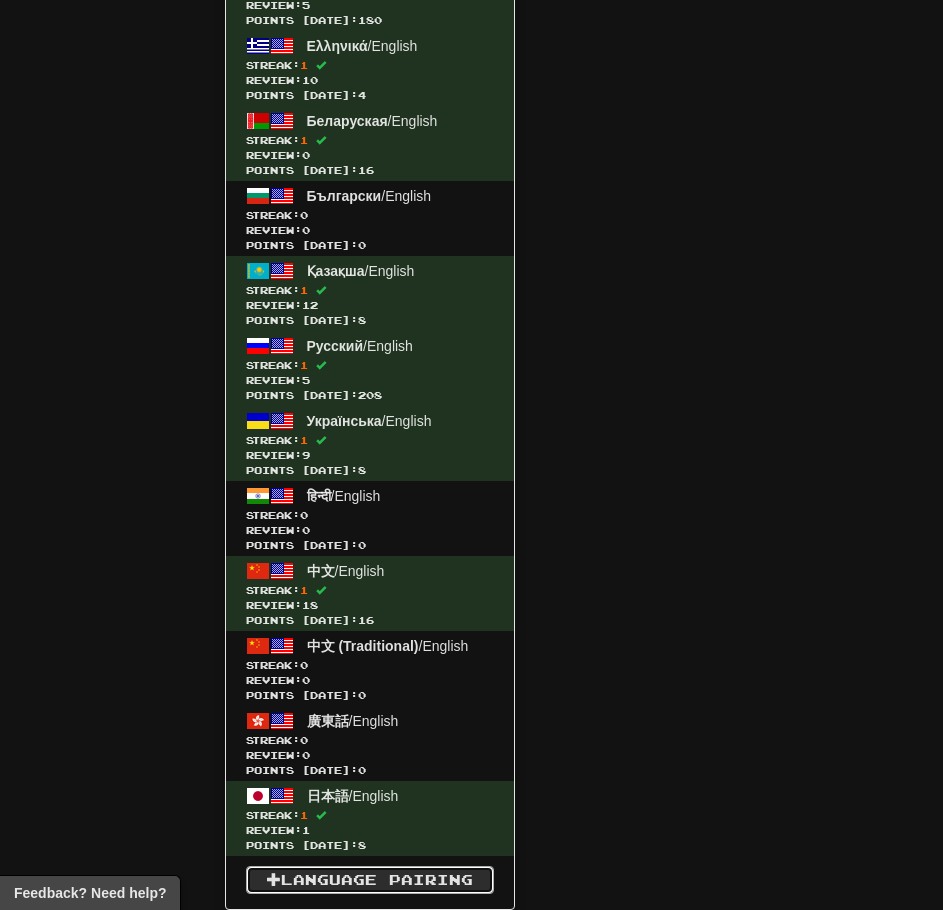 click on "Language Pairing" 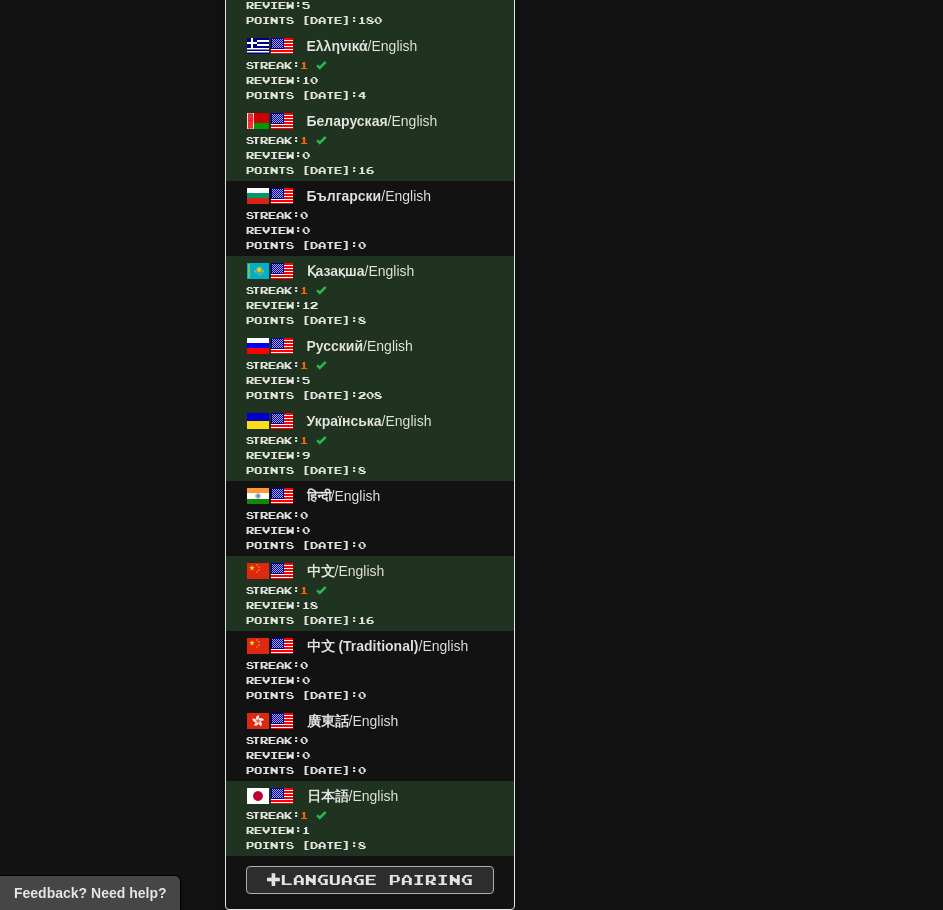 scroll, scrollTop: 850, scrollLeft: 0, axis: vertical 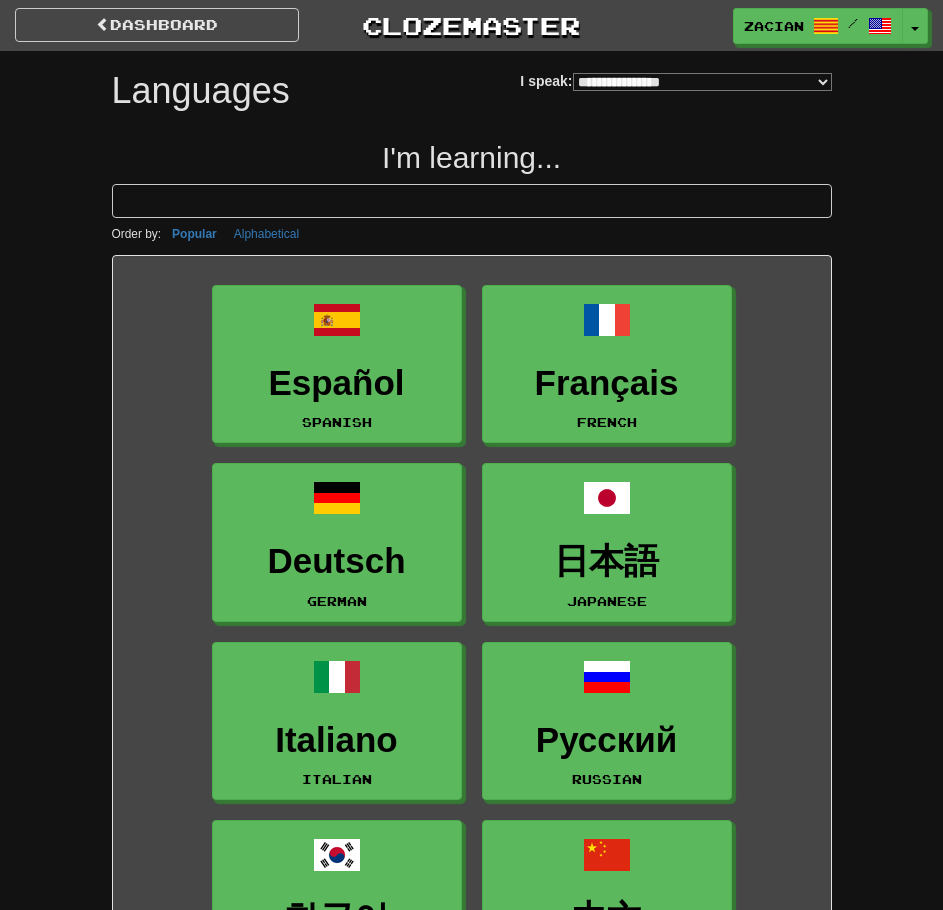 select on "*******" 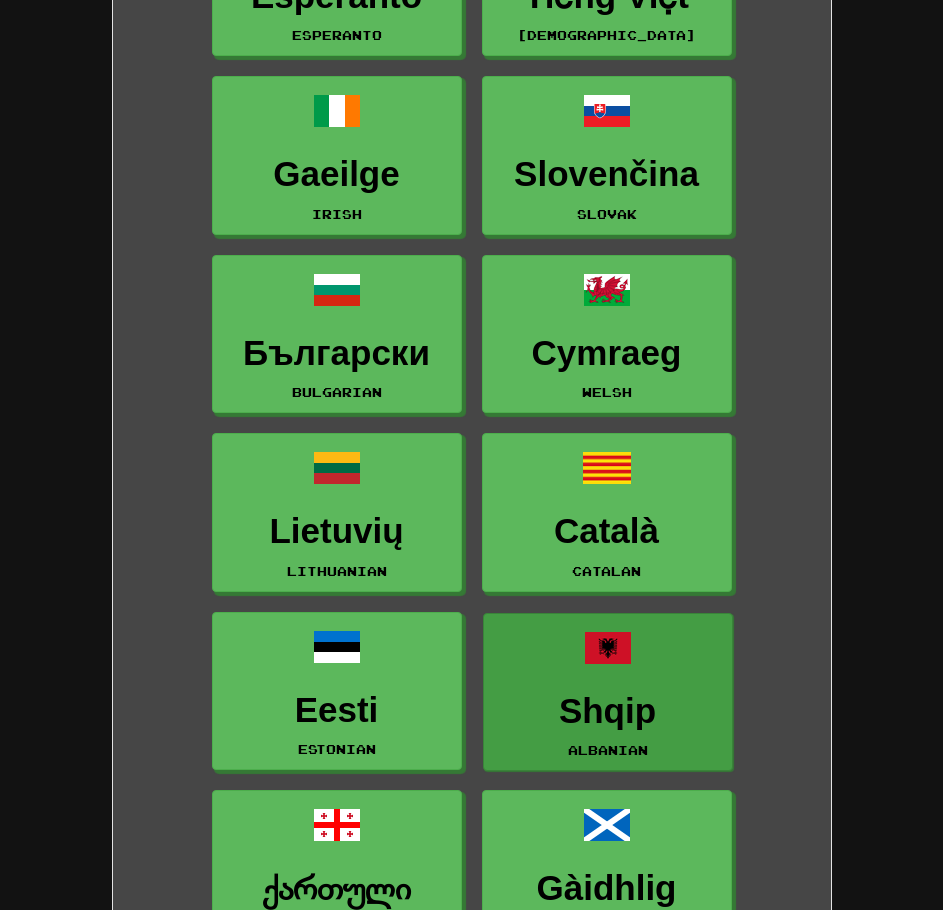 scroll, scrollTop: 3900, scrollLeft: 0, axis: vertical 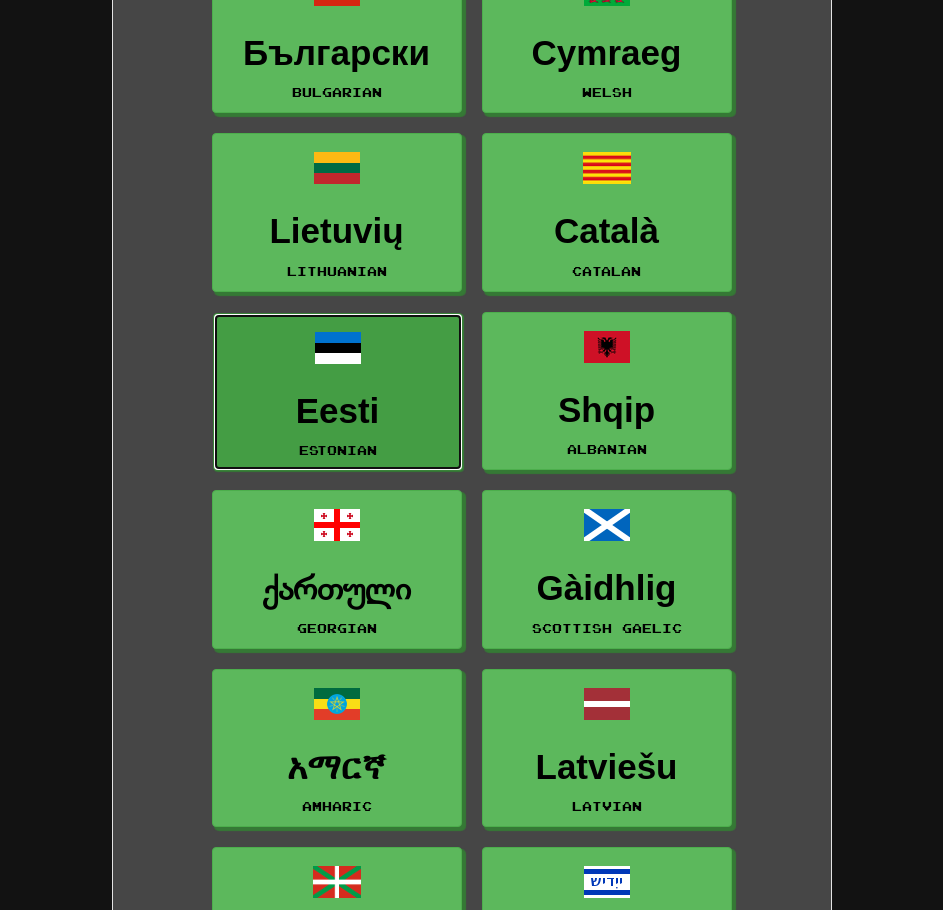 click on "Eesti Estonian" at bounding box center [338, 392] 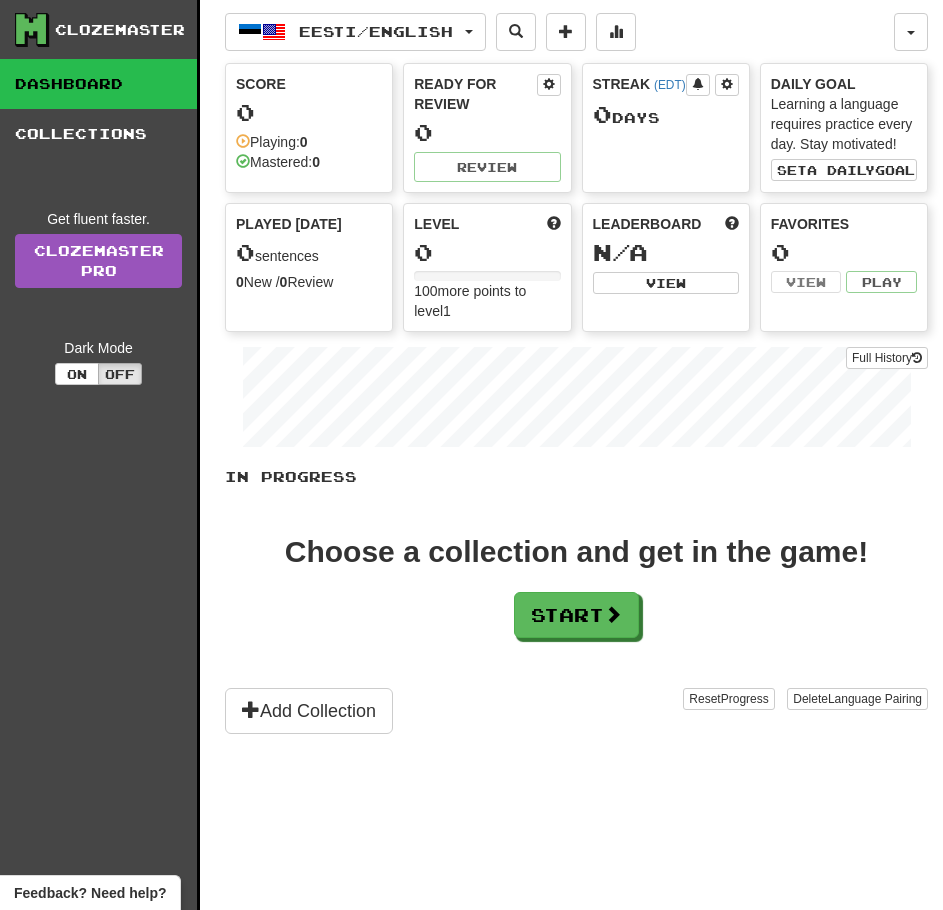 scroll, scrollTop: 0, scrollLeft: 0, axis: both 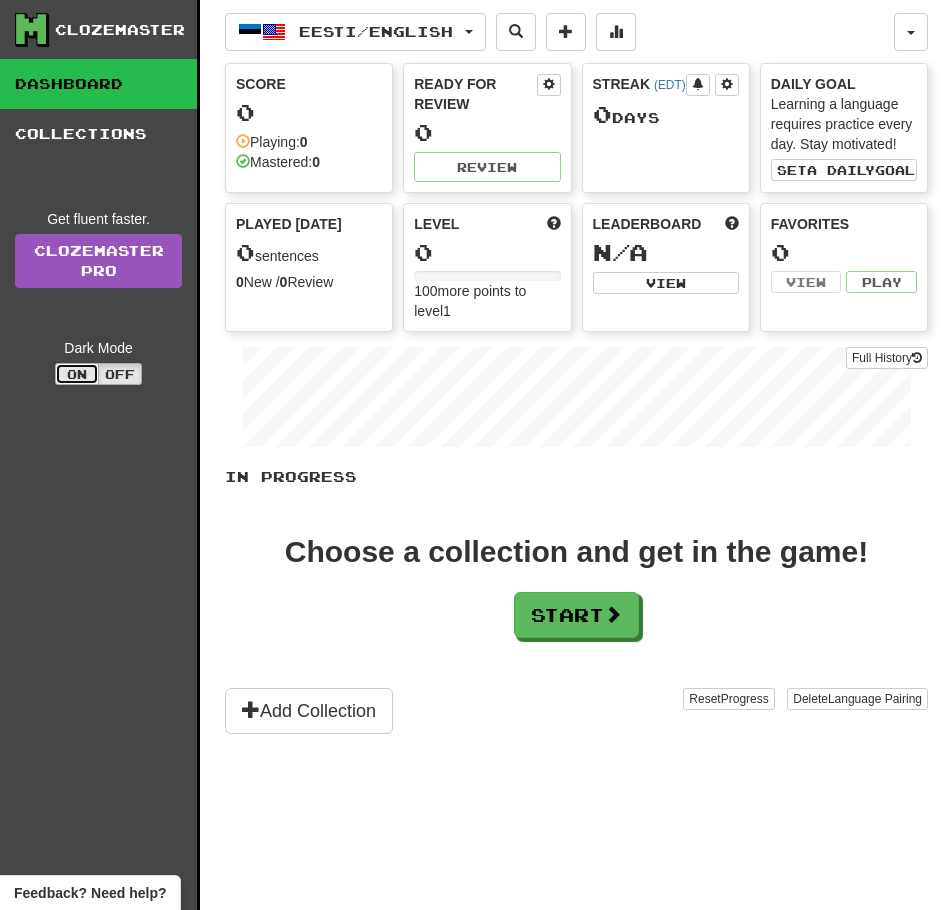 click on "On" at bounding box center (77, 374) 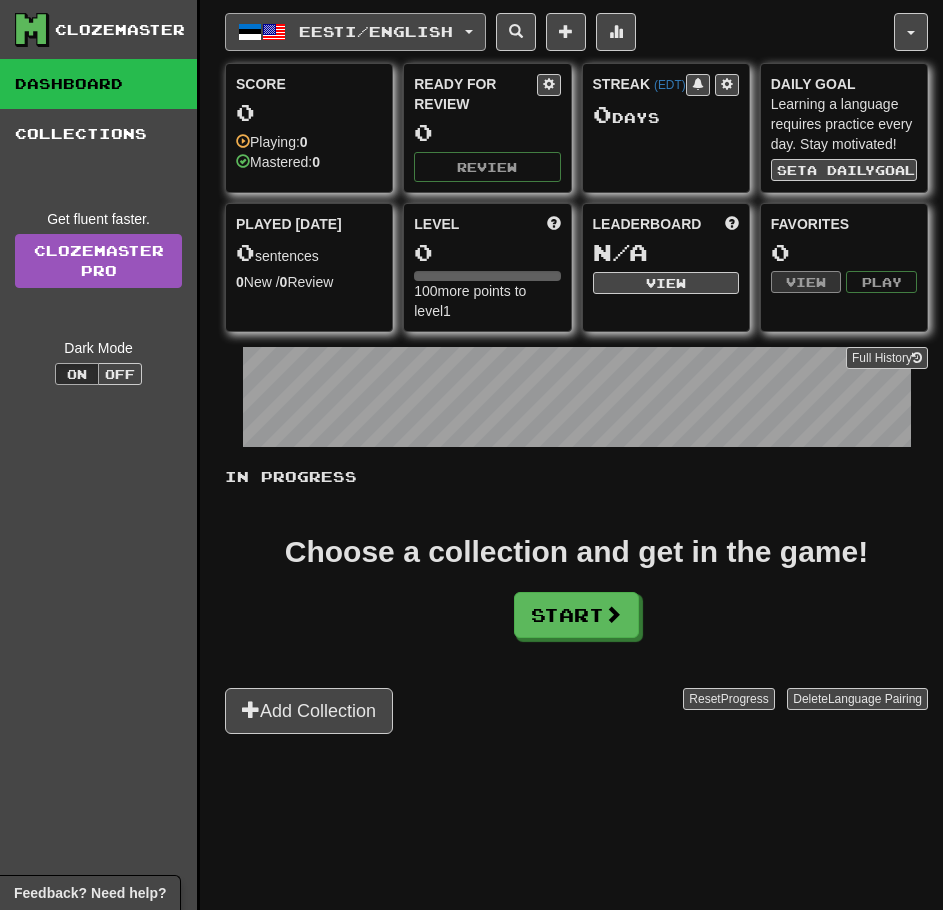 drag, startPoint x: 351, startPoint y: 30, endPoint x: 337, endPoint y: 37, distance: 15.652476 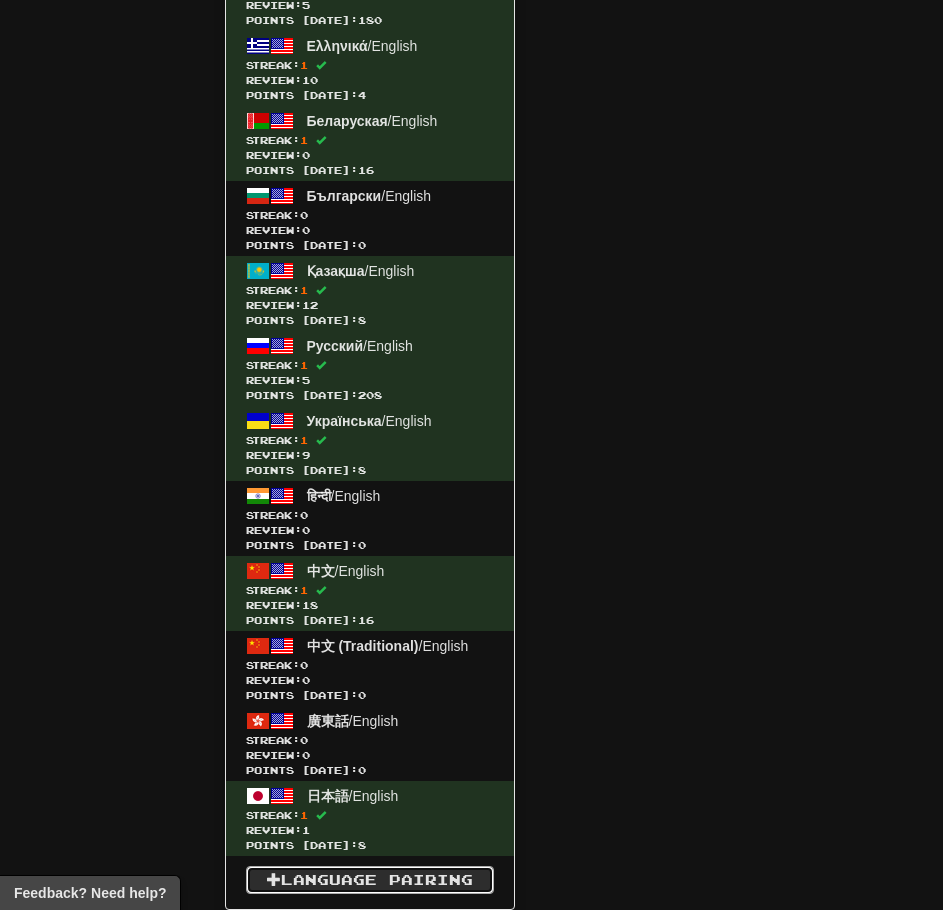 click on "Language Pairing" at bounding box center [370, 880] 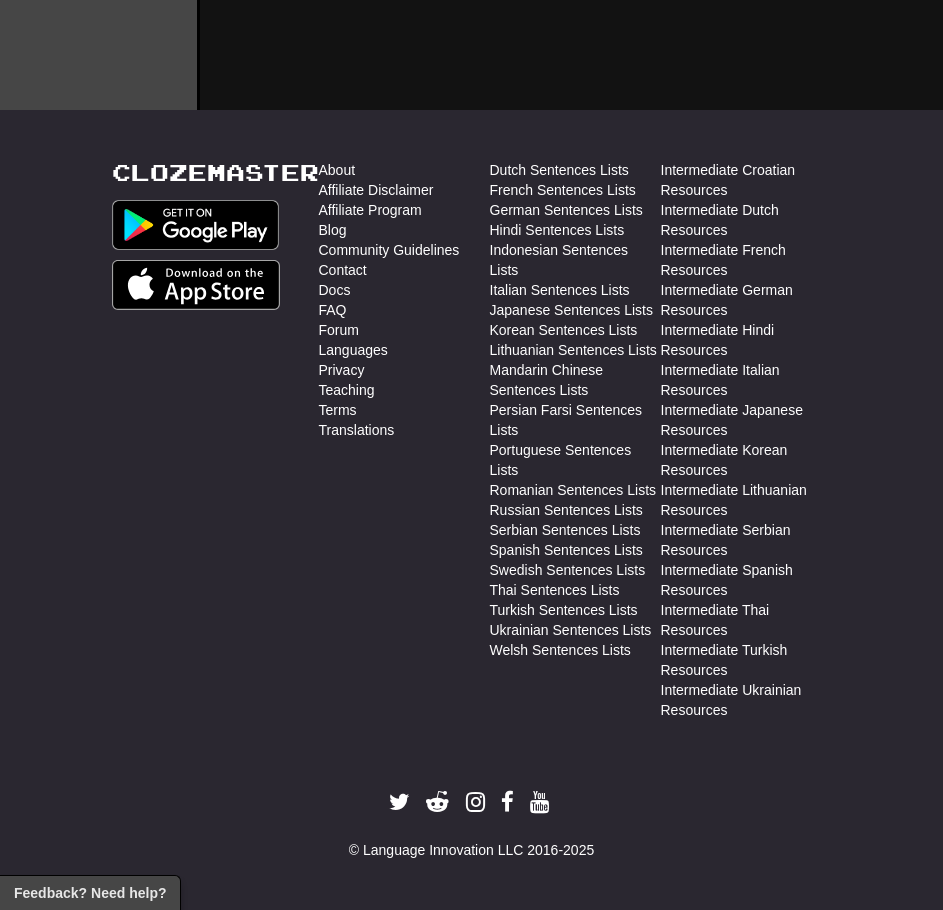 scroll, scrollTop: 850, scrollLeft: 0, axis: vertical 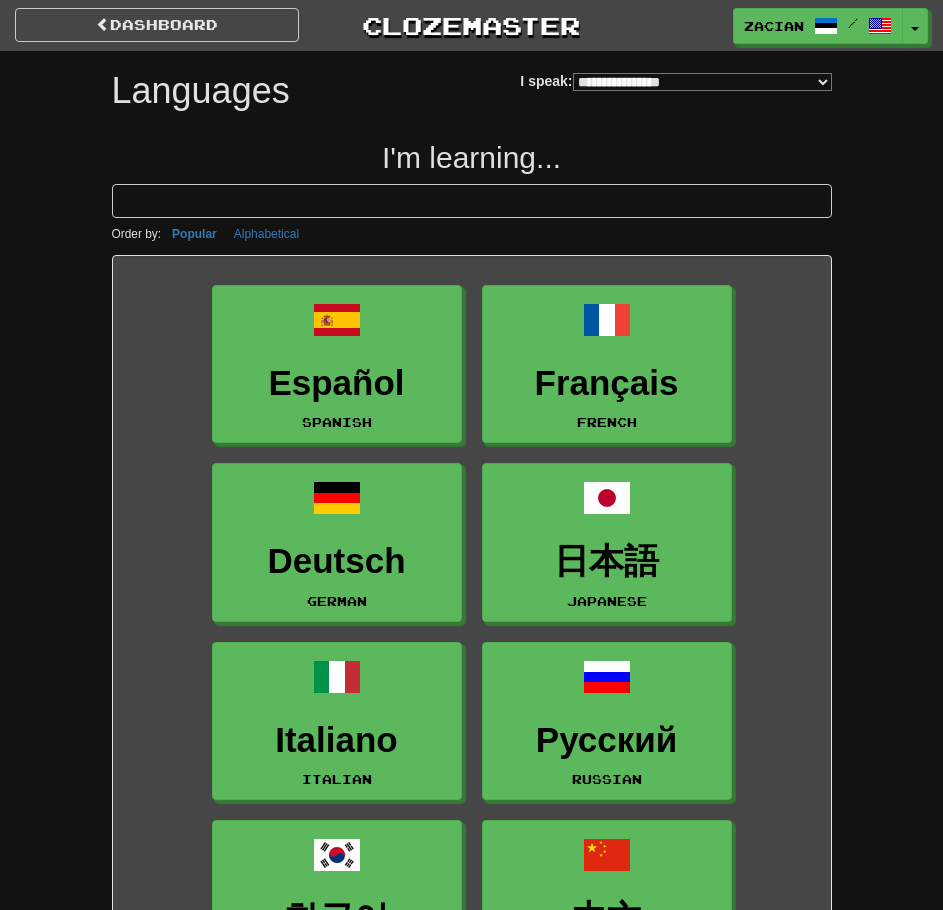 select on "*******" 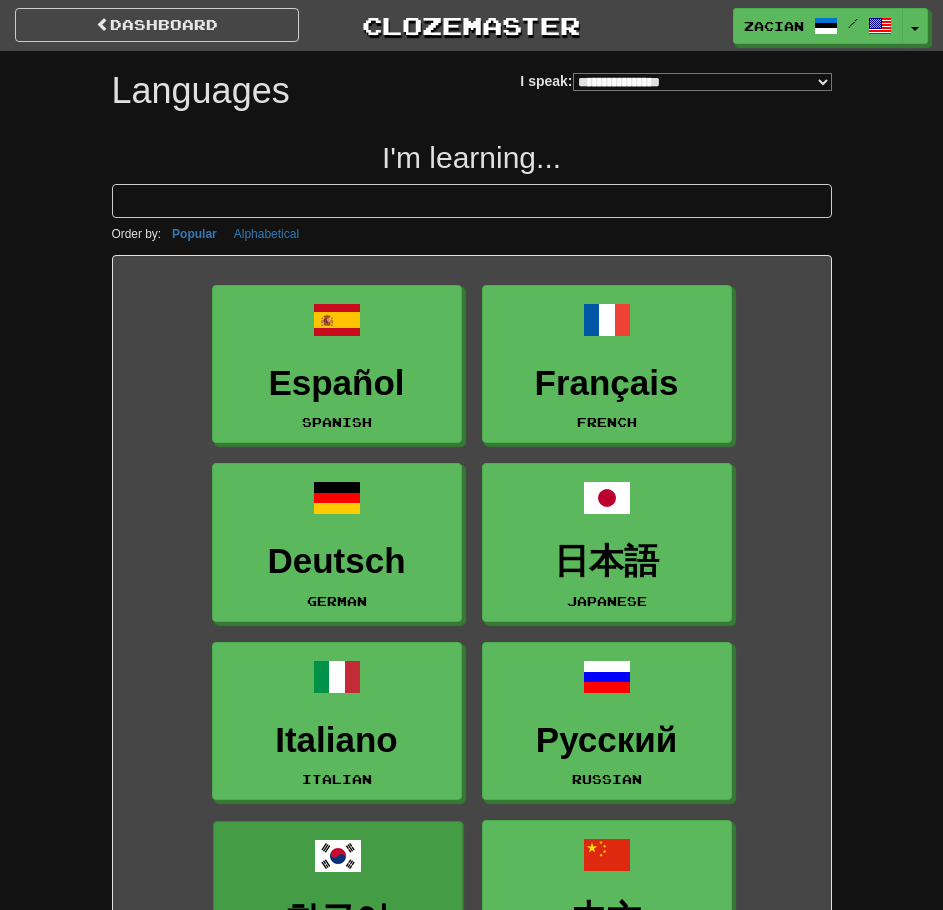 scroll, scrollTop: 0, scrollLeft: 0, axis: both 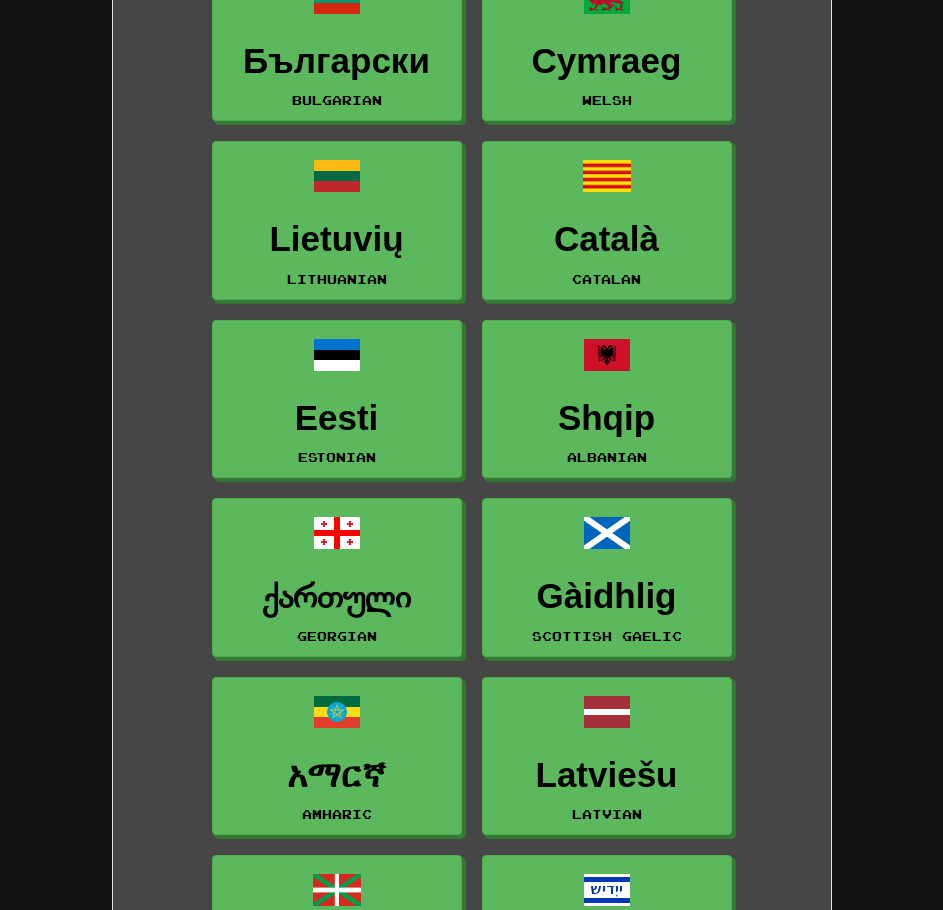 drag, startPoint x: 816, startPoint y: 302, endPoint x: 807, endPoint y: 638, distance: 336.1205 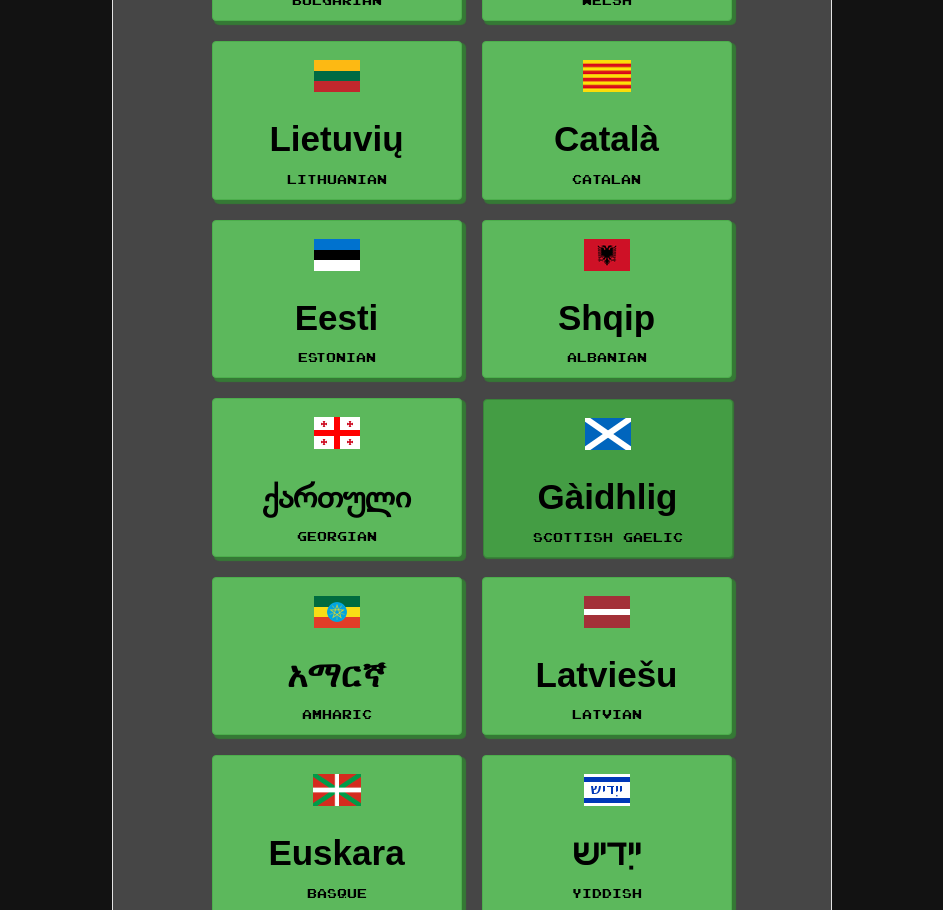 scroll, scrollTop: 3851, scrollLeft: 0, axis: vertical 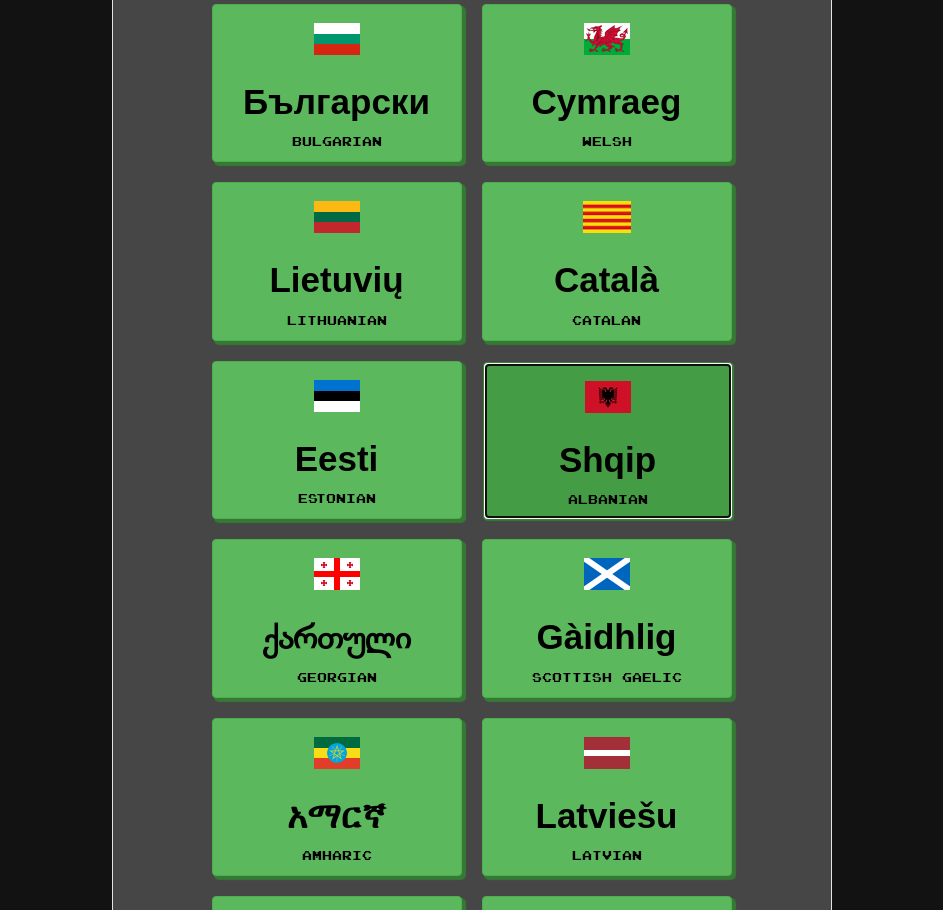 click at bounding box center (608, 397) 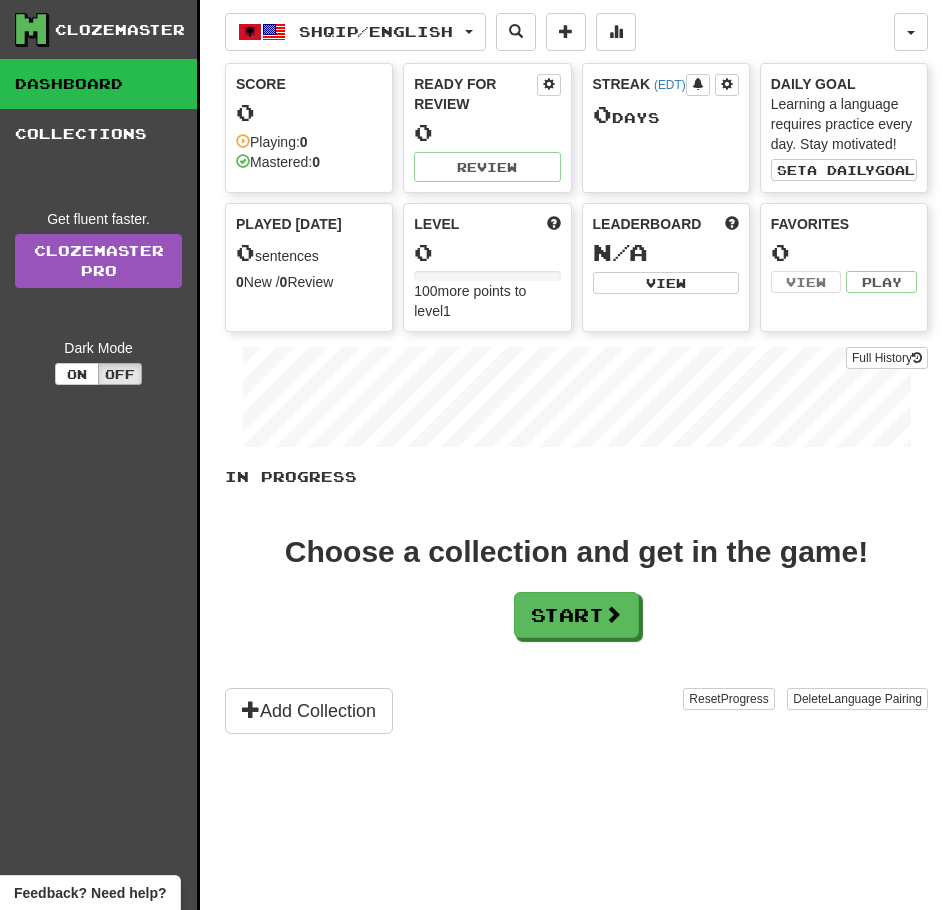 scroll, scrollTop: 0, scrollLeft: 0, axis: both 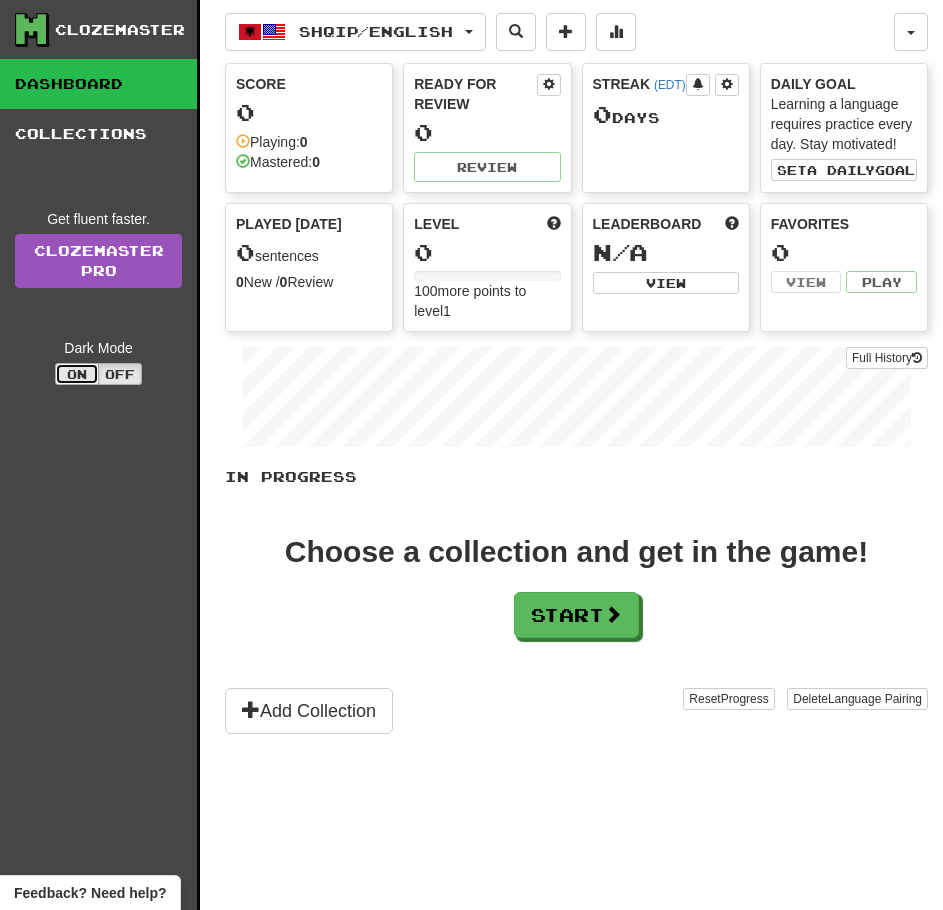 click on "On" at bounding box center (77, 374) 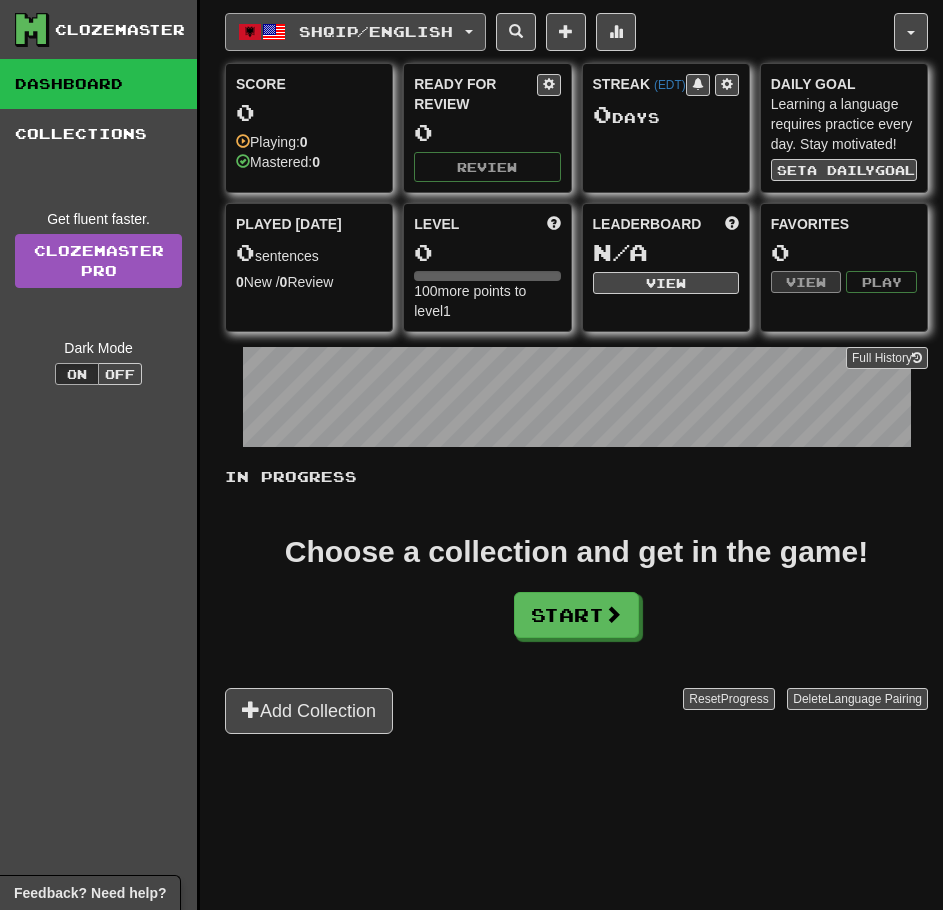 click on "Shqip  /  English" at bounding box center [376, 31] 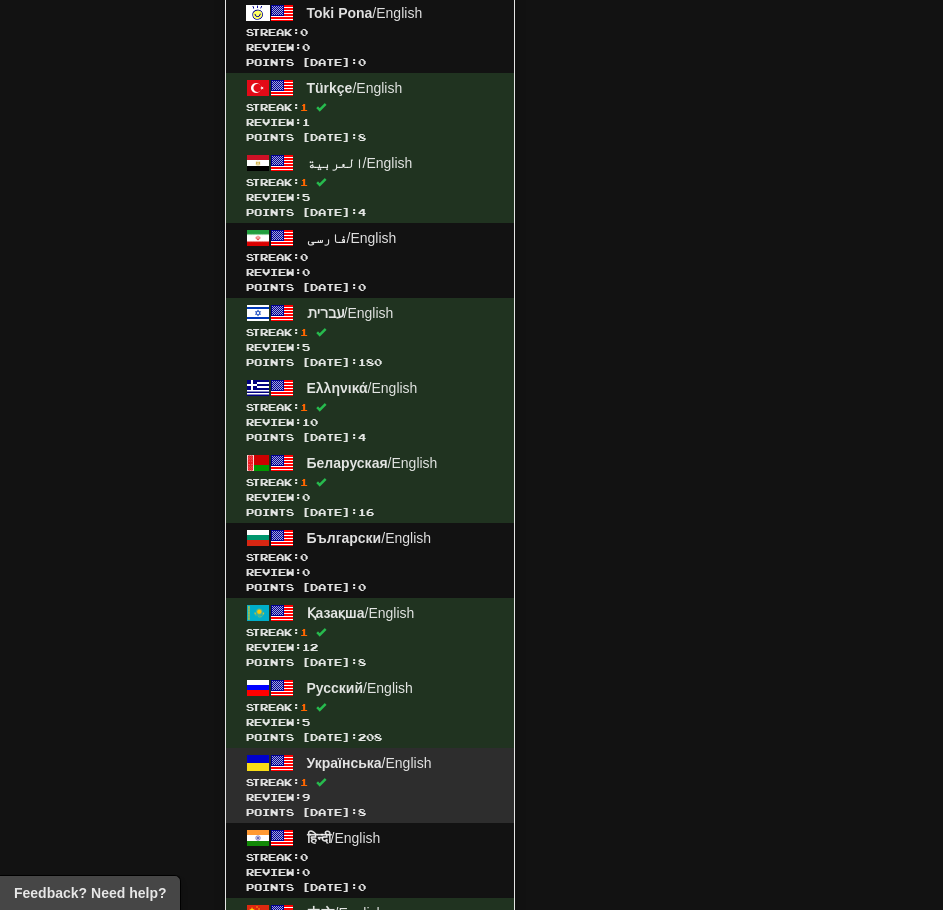 scroll, scrollTop: 2803, scrollLeft: 0, axis: vertical 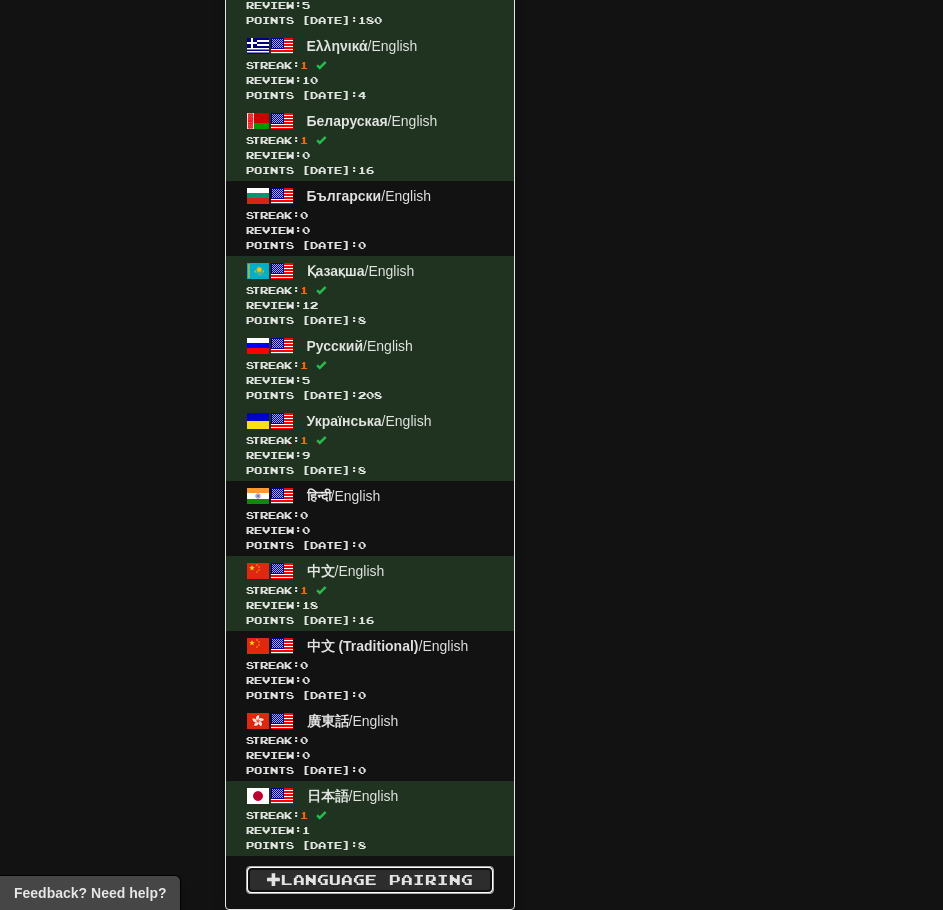 click on "Language Pairing" at bounding box center [370, 880] 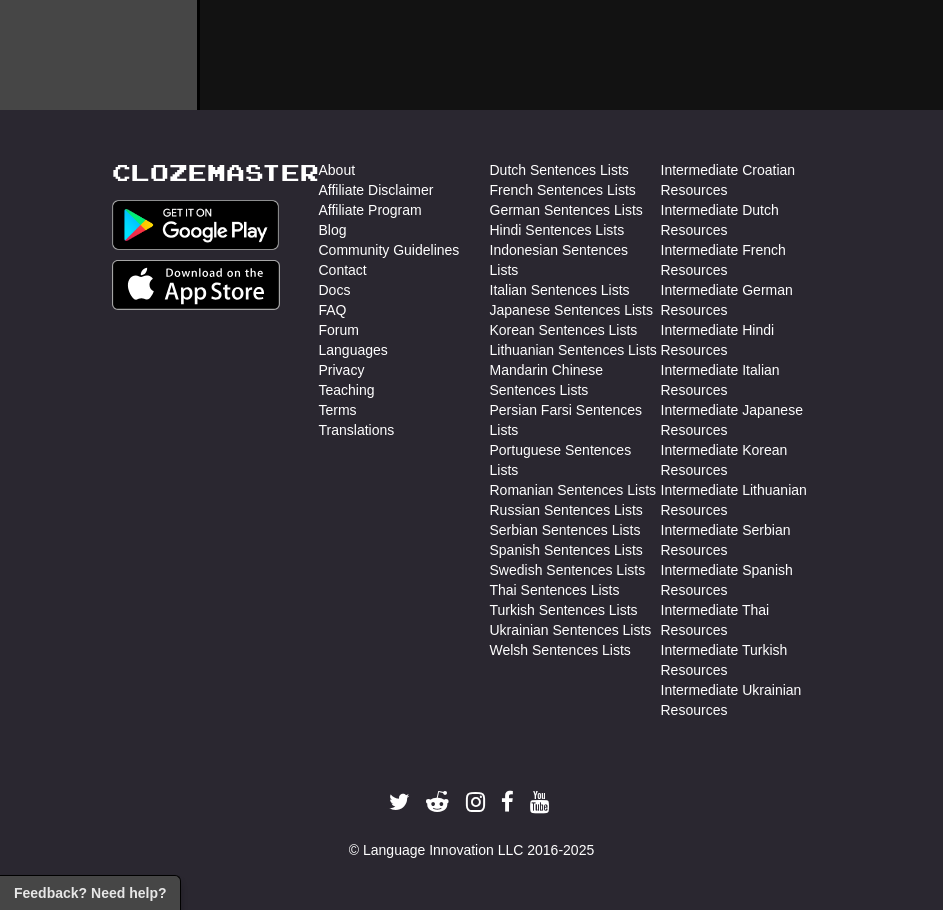 scroll, scrollTop: 850, scrollLeft: 0, axis: vertical 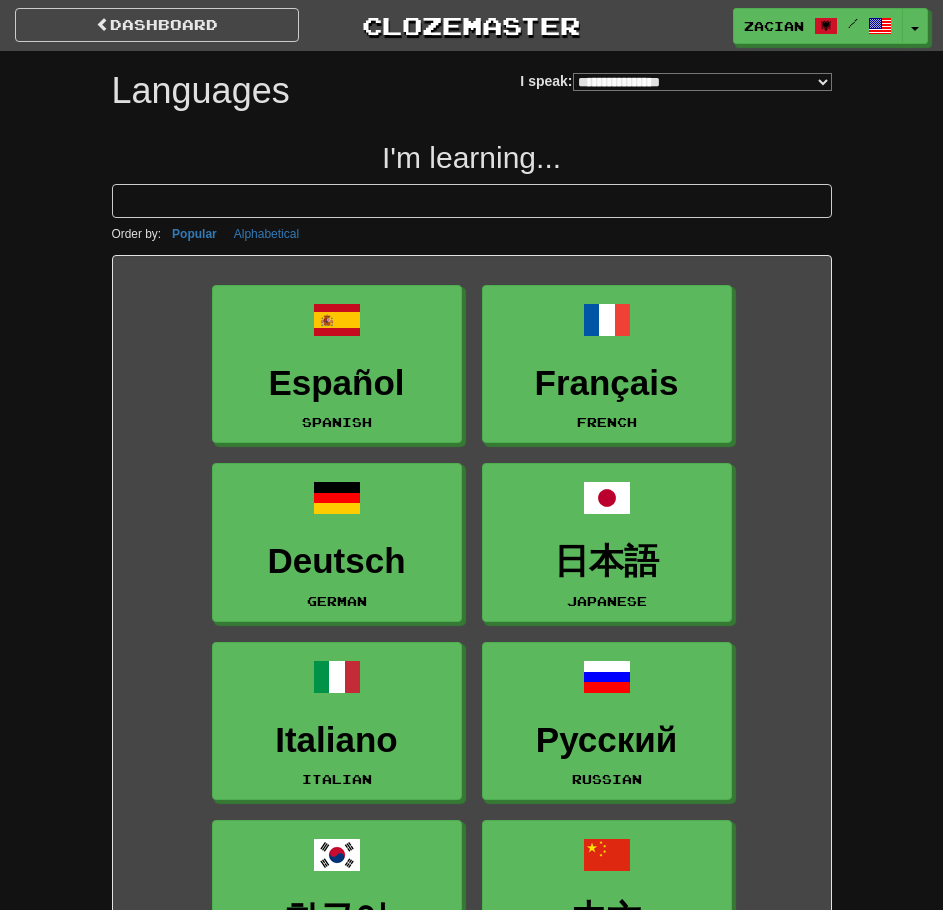 select on "*******" 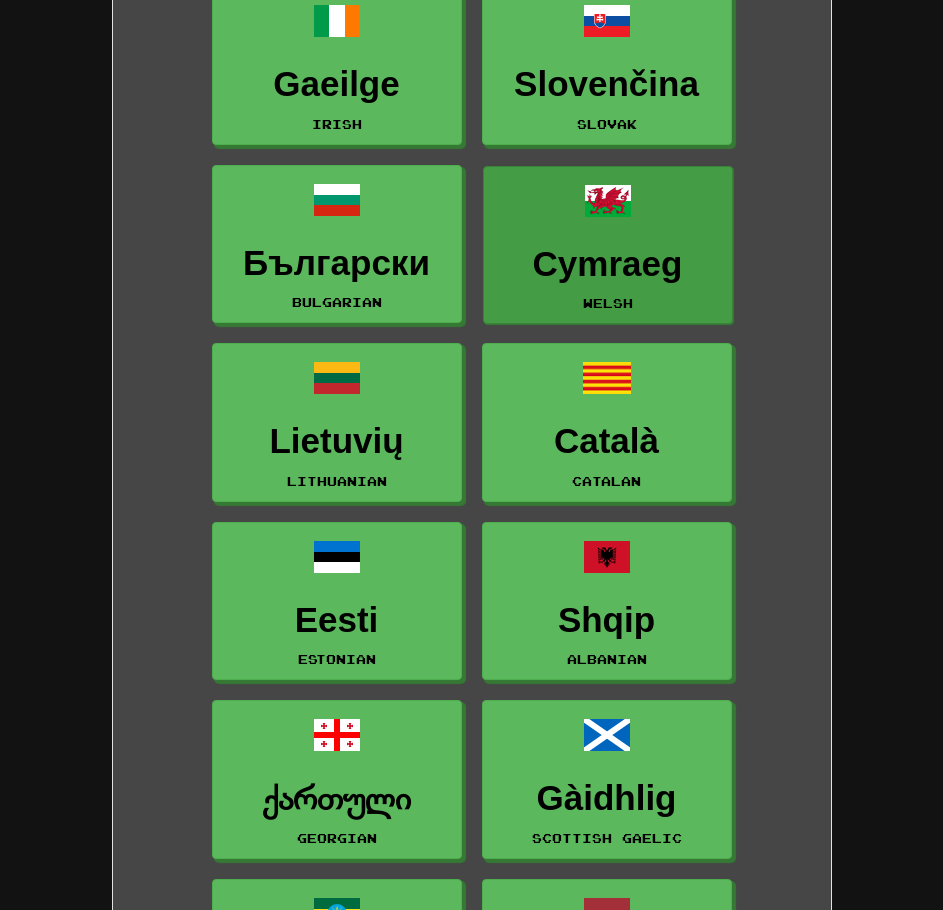 scroll, scrollTop: 3900, scrollLeft: 0, axis: vertical 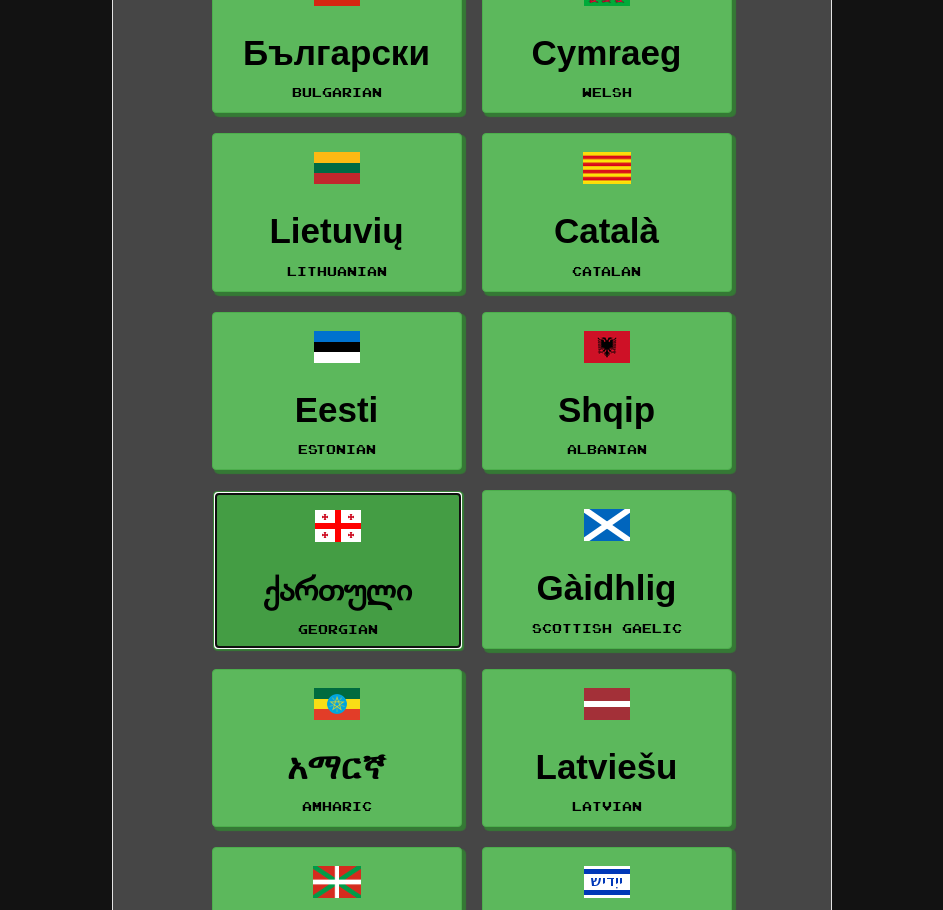 click on "ქართული" at bounding box center [338, 589] 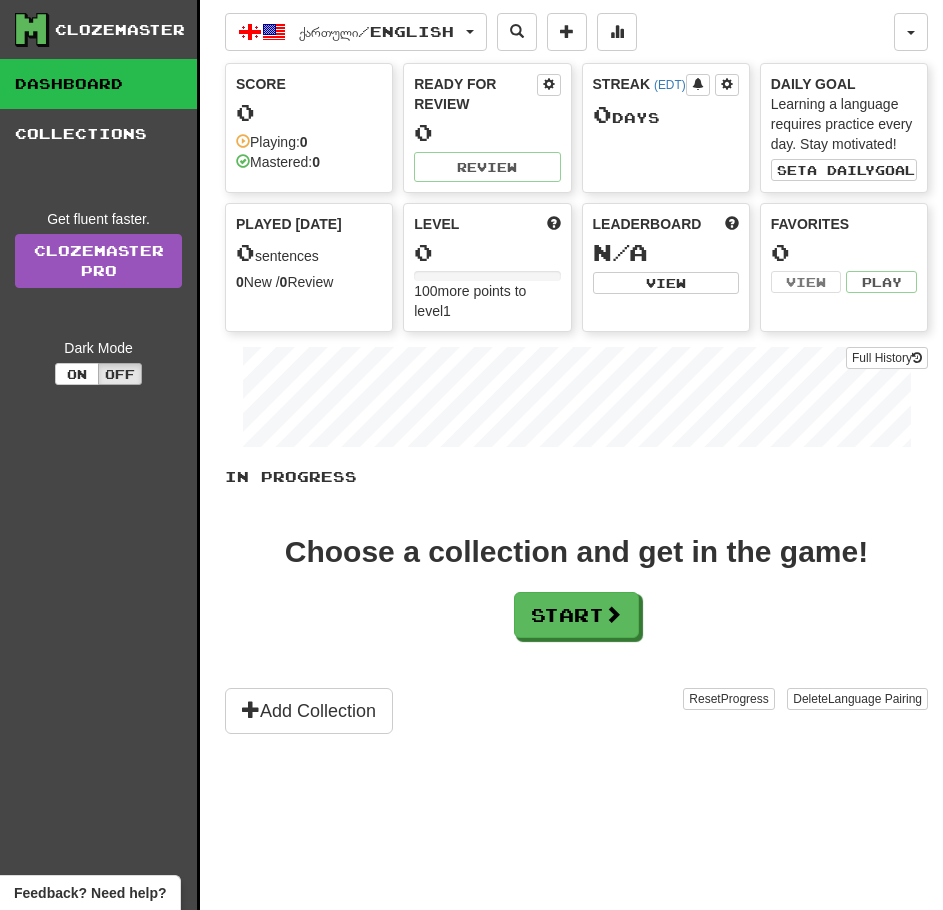 scroll, scrollTop: 0, scrollLeft: 0, axis: both 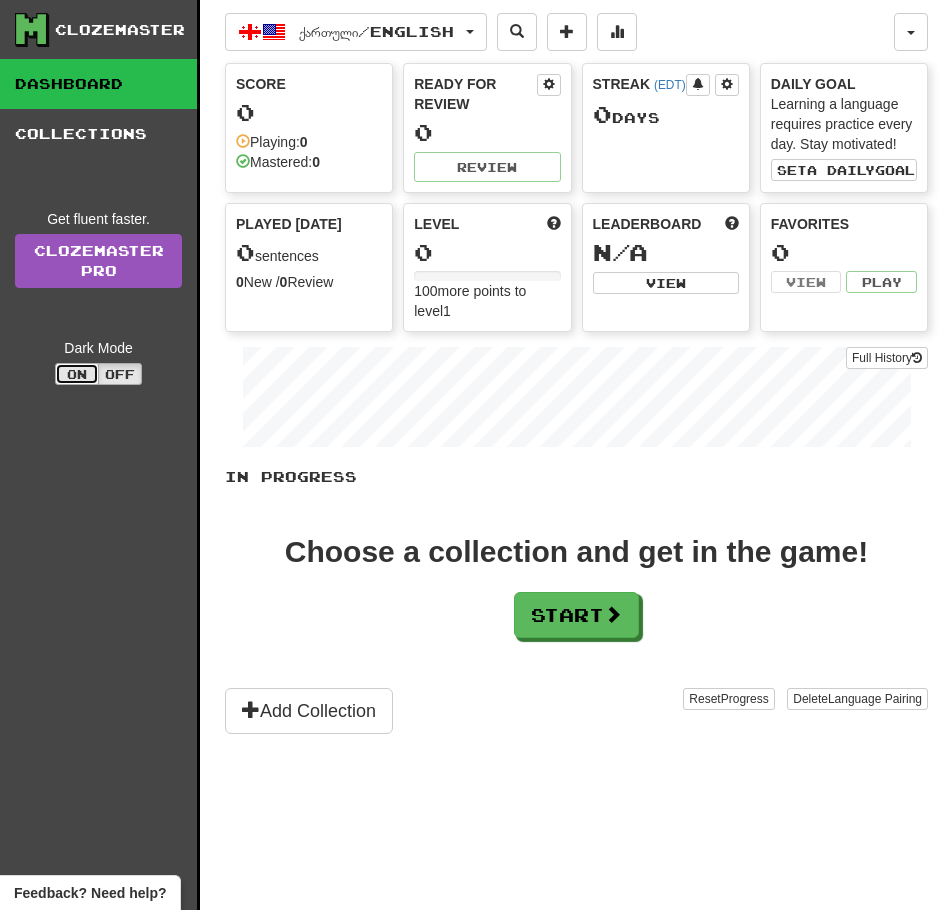 click on "On" at bounding box center [77, 374] 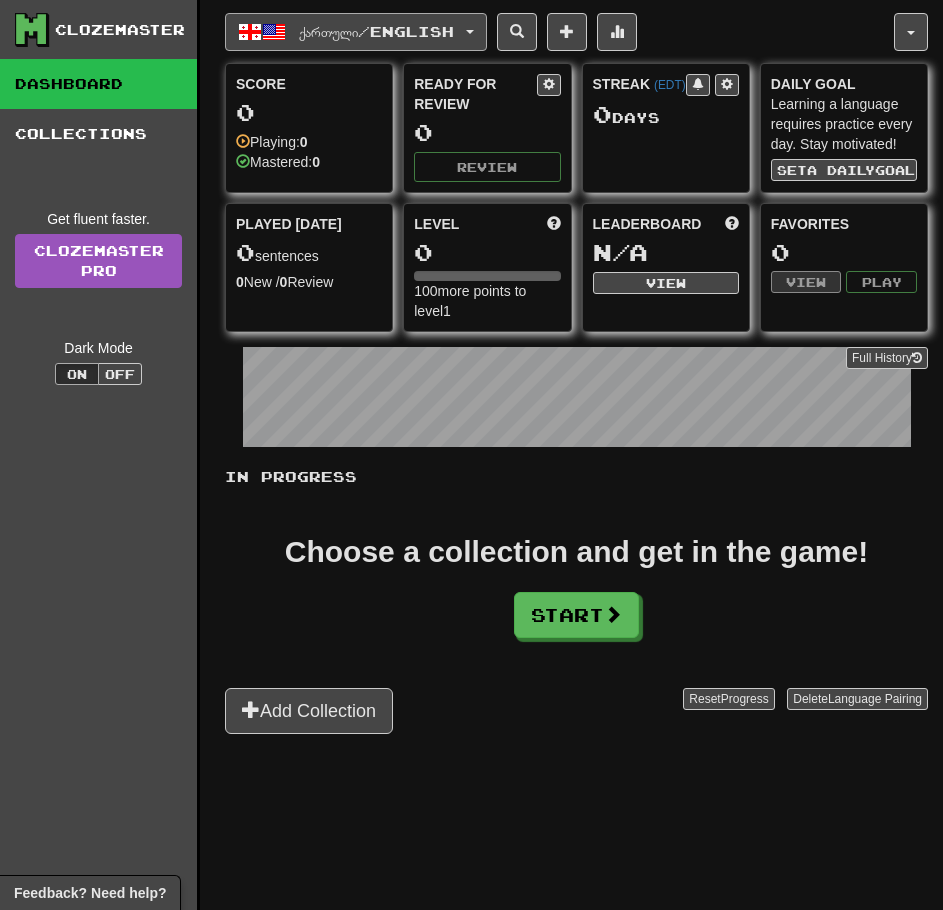 click on "ქართული  /  English" at bounding box center [376, 31] 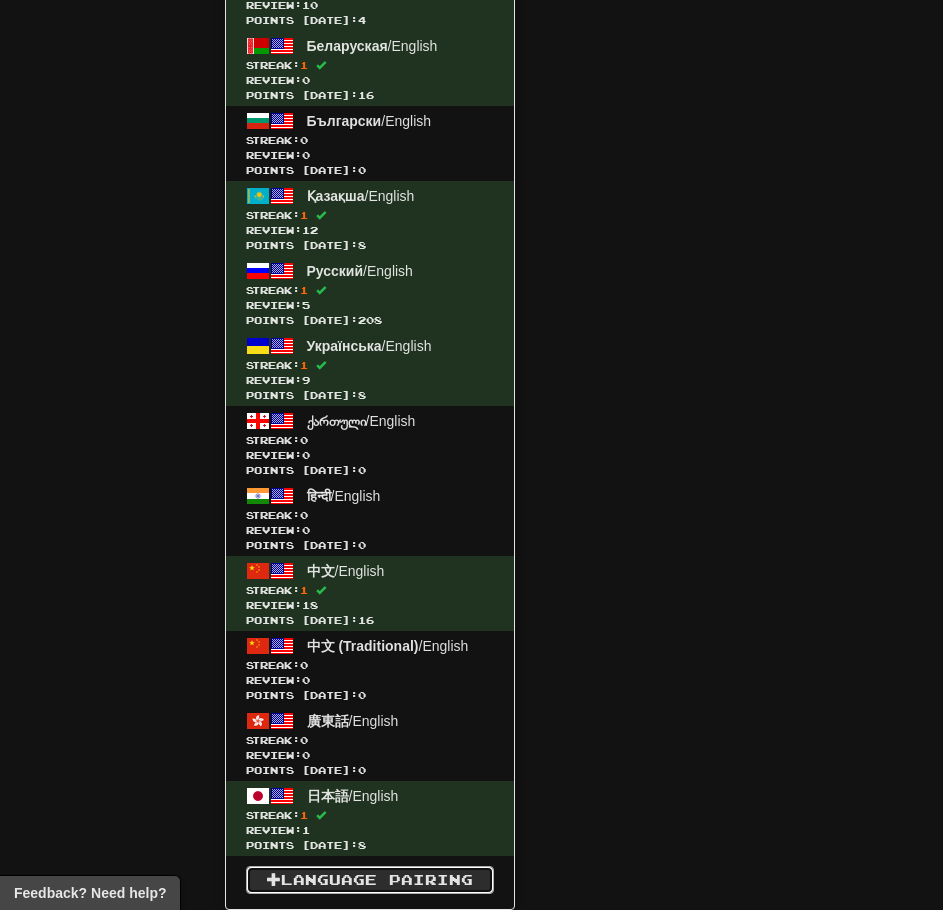 click on "Language Pairing" at bounding box center (370, 880) 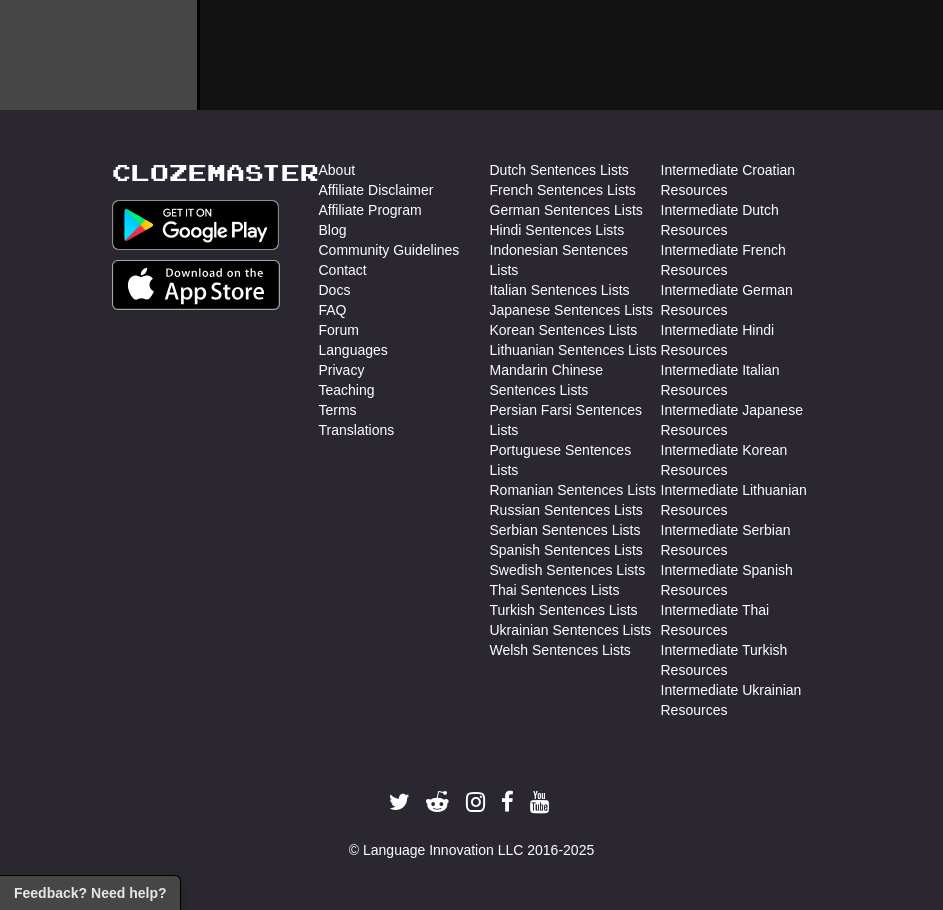 scroll, scrollTop: 850, scrollLeft: 0, axis: vertical 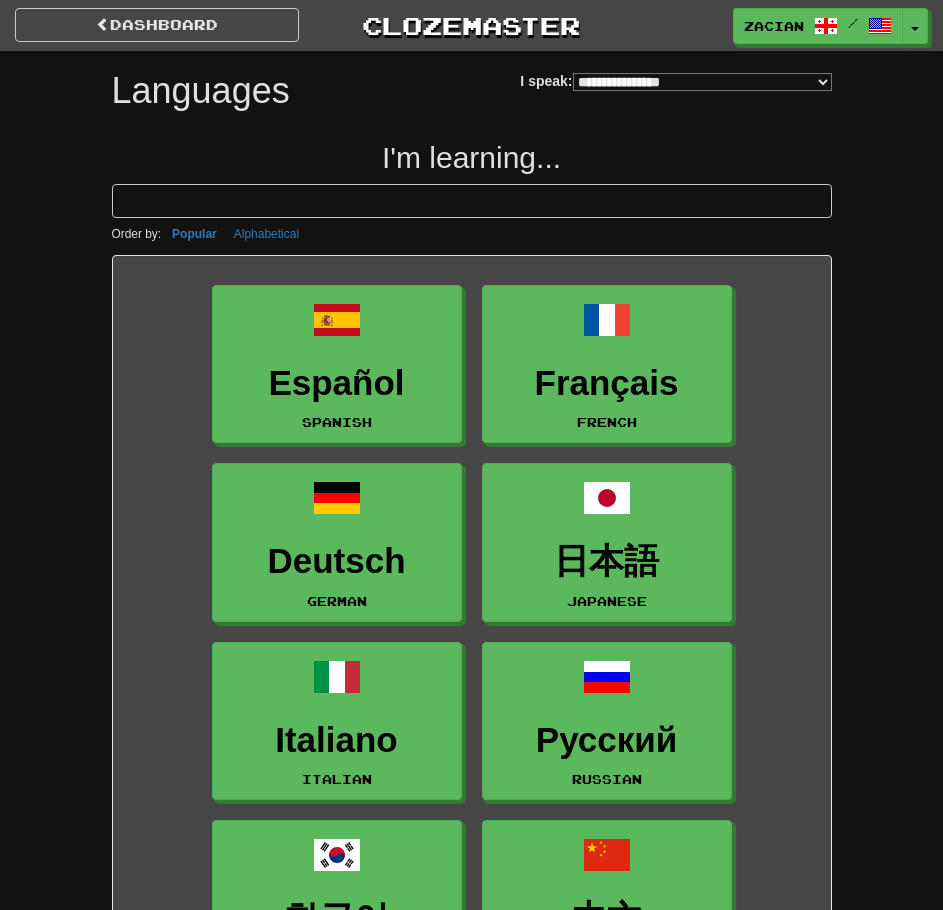 select on "*******" 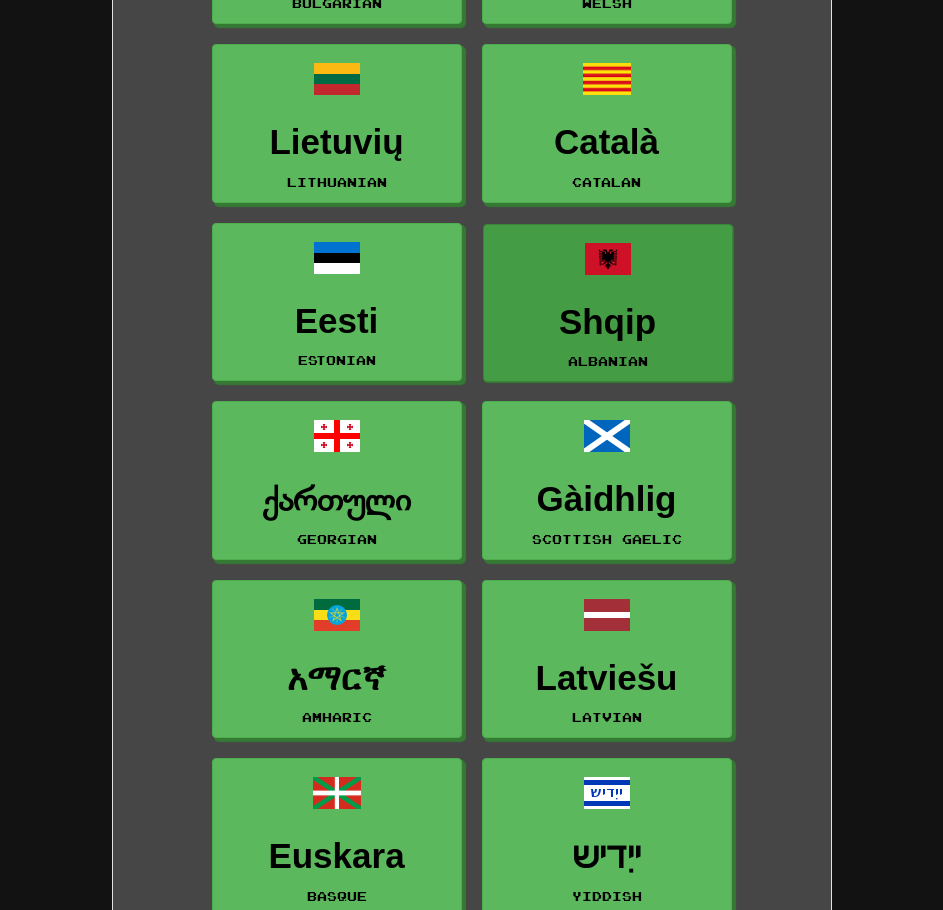scroll, scrollTop: 4000, scrollLeft: 0, axis: vertical 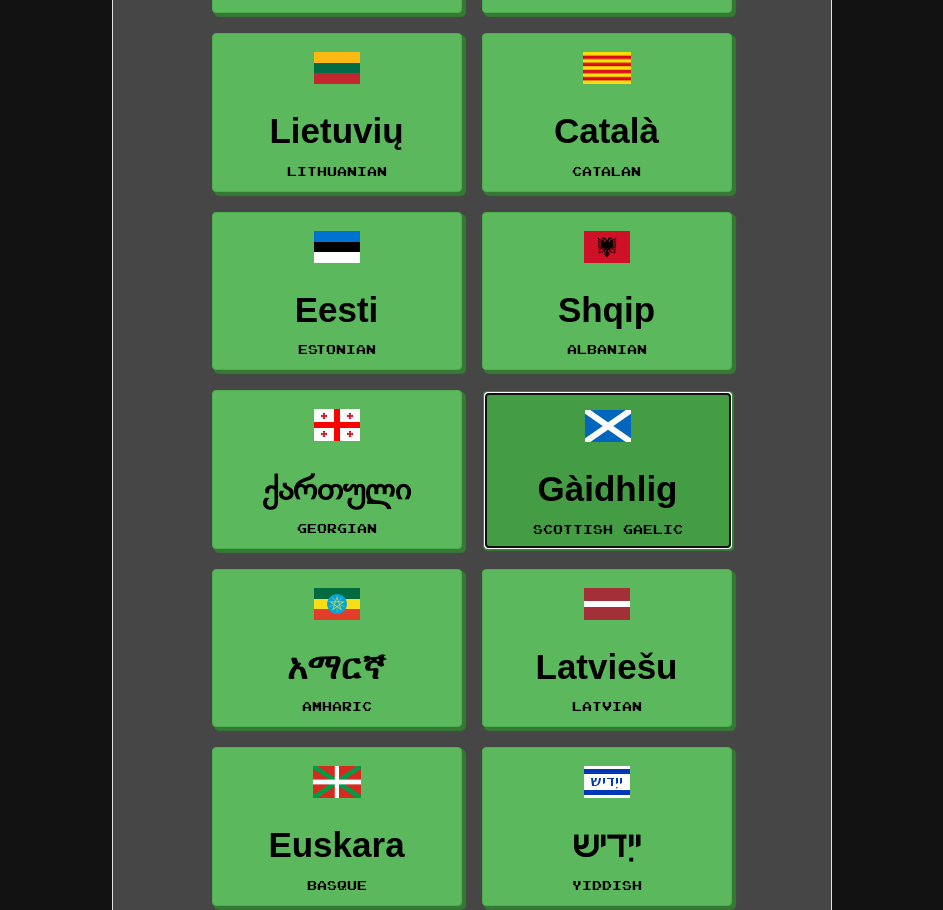 click on "Gàidhlig" at bounding box center (608, 489) 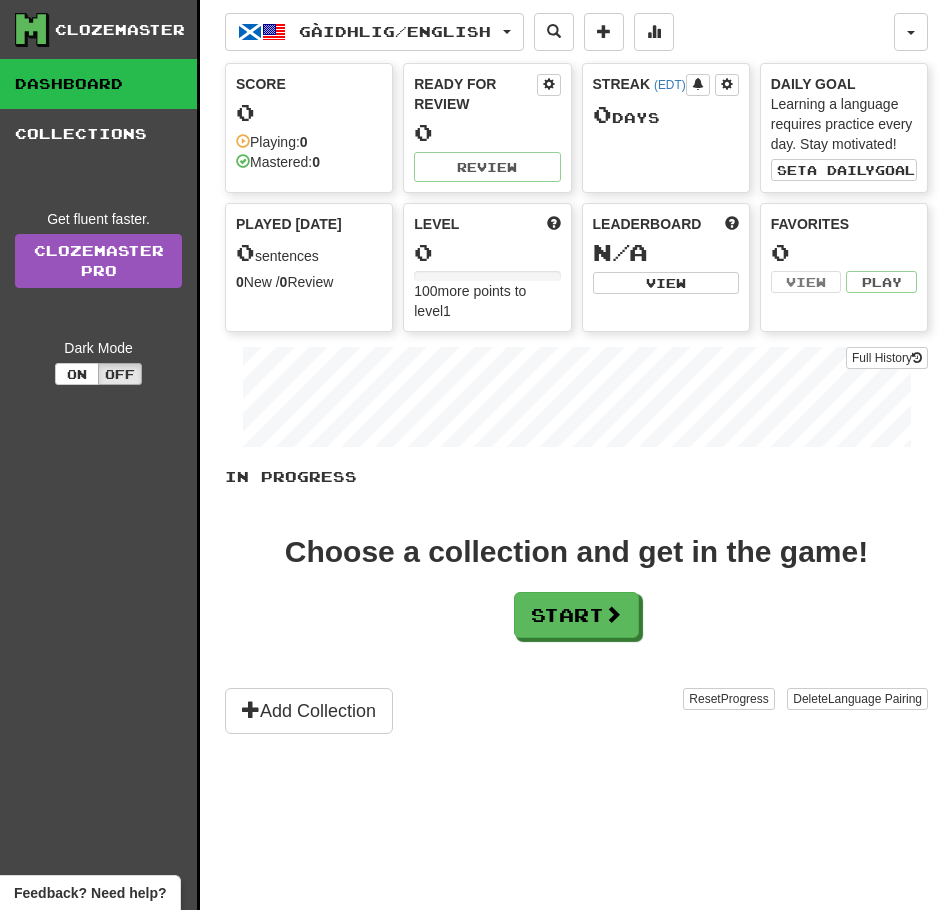 scroll, scrollTop: 0, scrollLeft: 0, axis: both 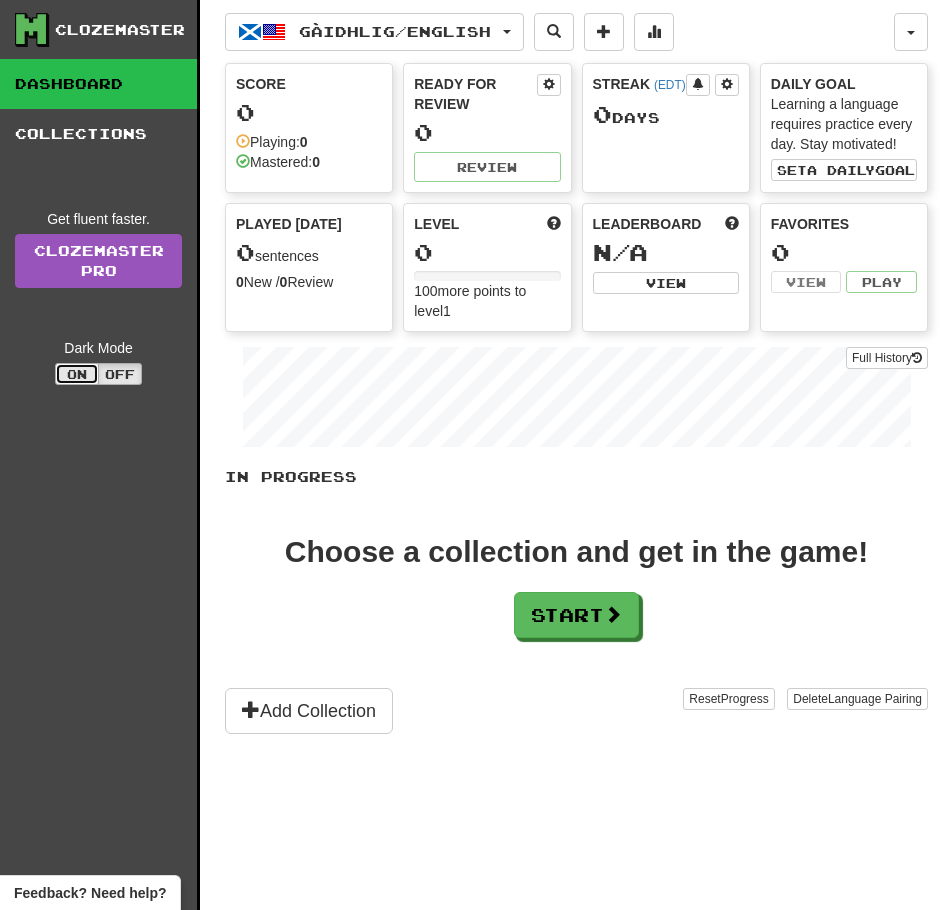 click on "On" at bounding box center [77, 374] 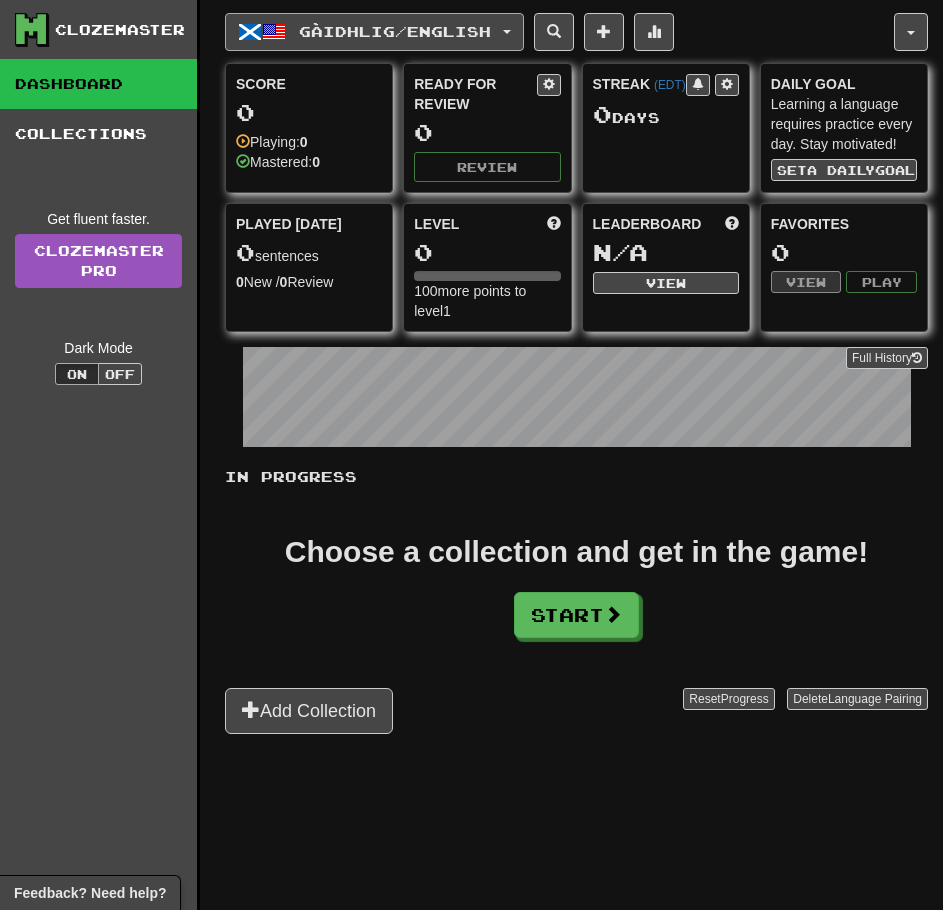 click on "Gàidhlig  /  English" at bounding box center (395, 31) 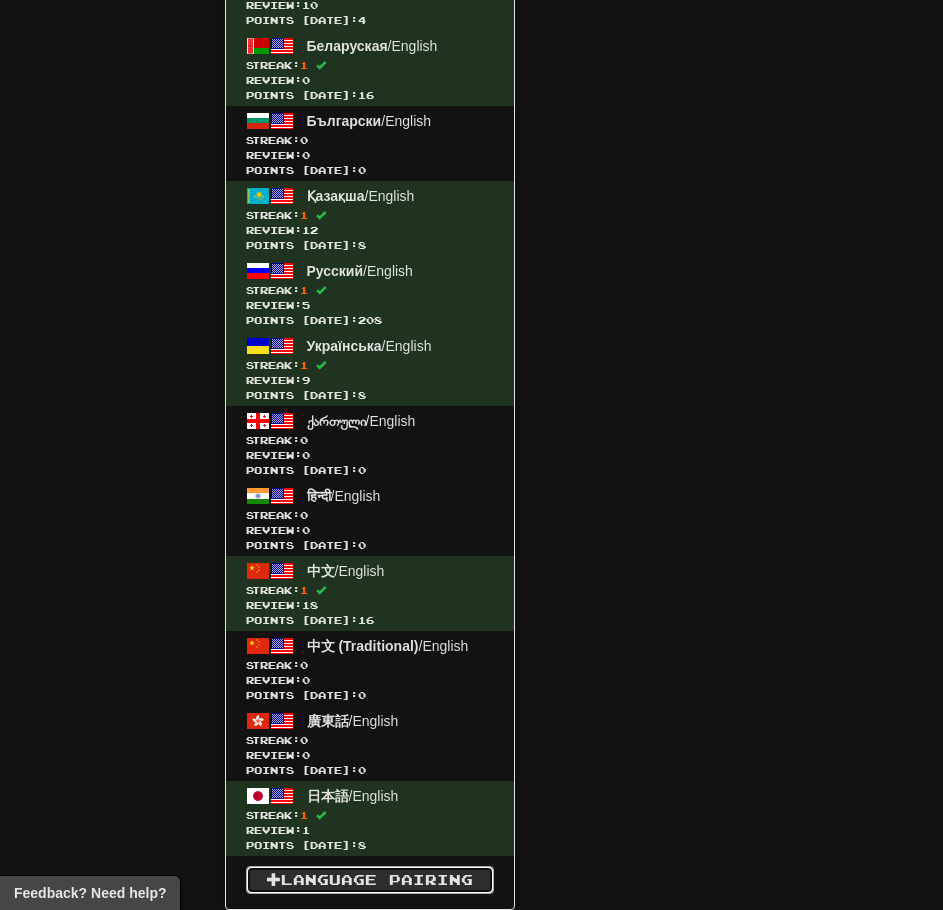 click on "Language Pairing" at bounding box center (370, 880) 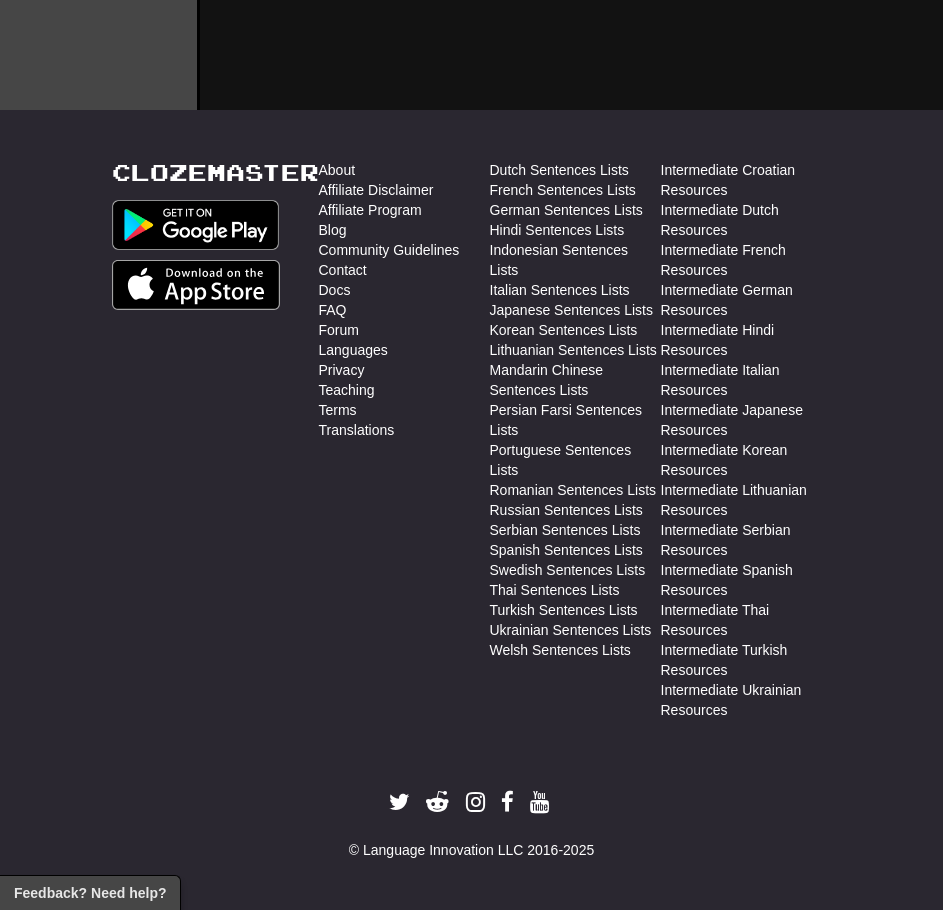 scroll, scrollTop: 850, scrollLeft: 0, axis: vertical 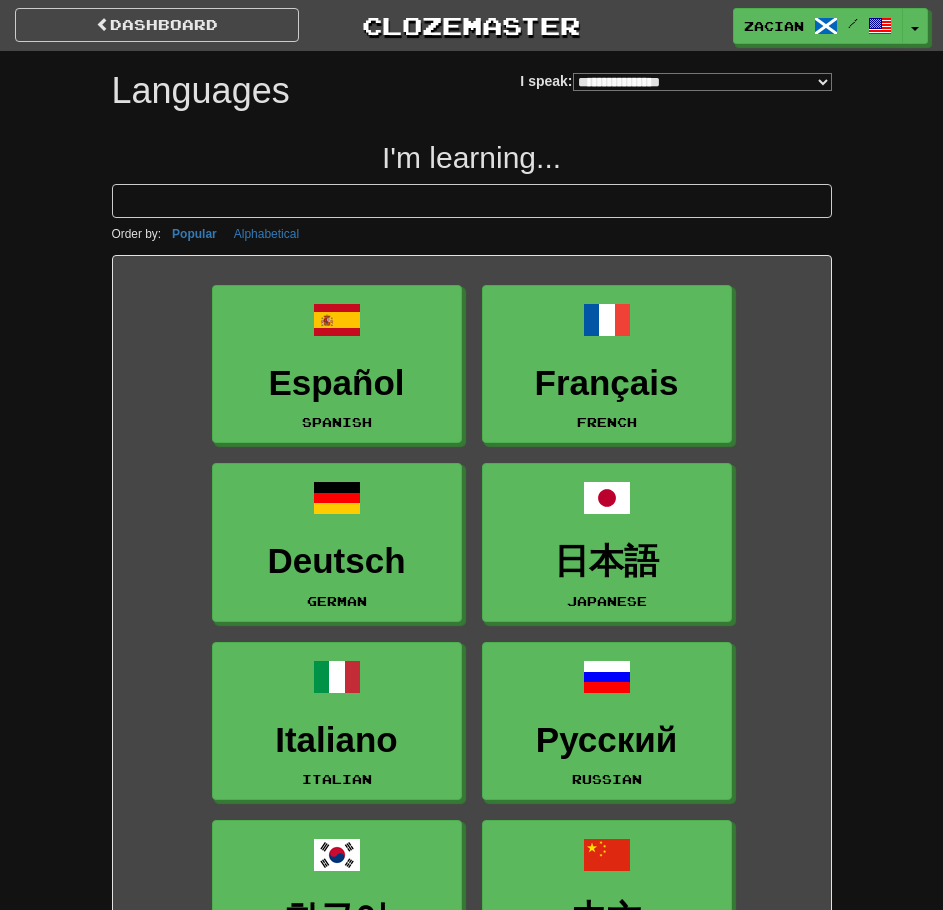select on "*******" 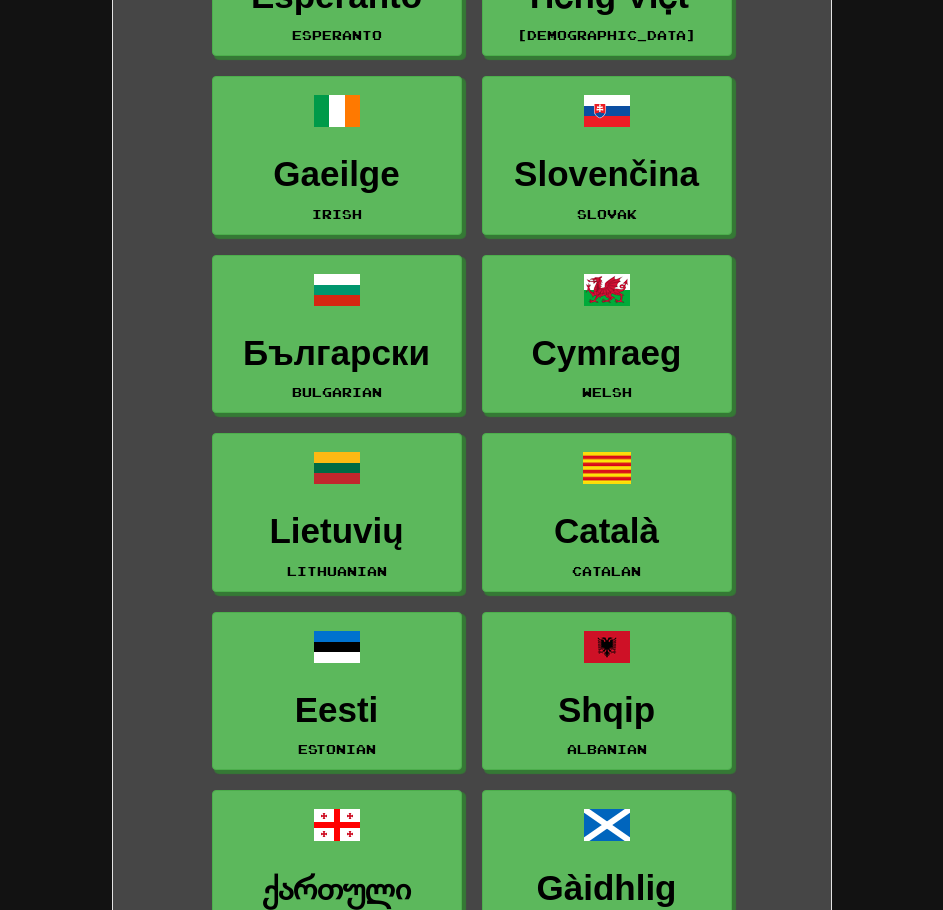 scroll, scrollTop: 4200, scrollLeft: 0, axis: vertical 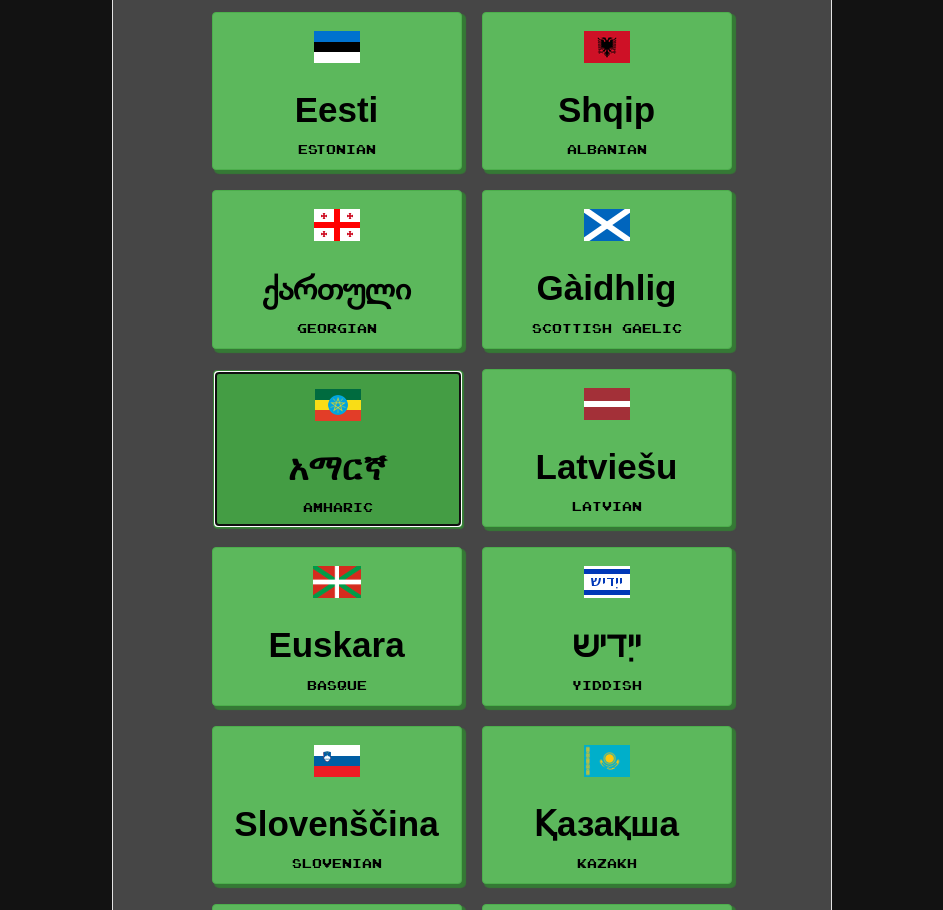 click on "አማርኛ" at bounding box center [338, 468] 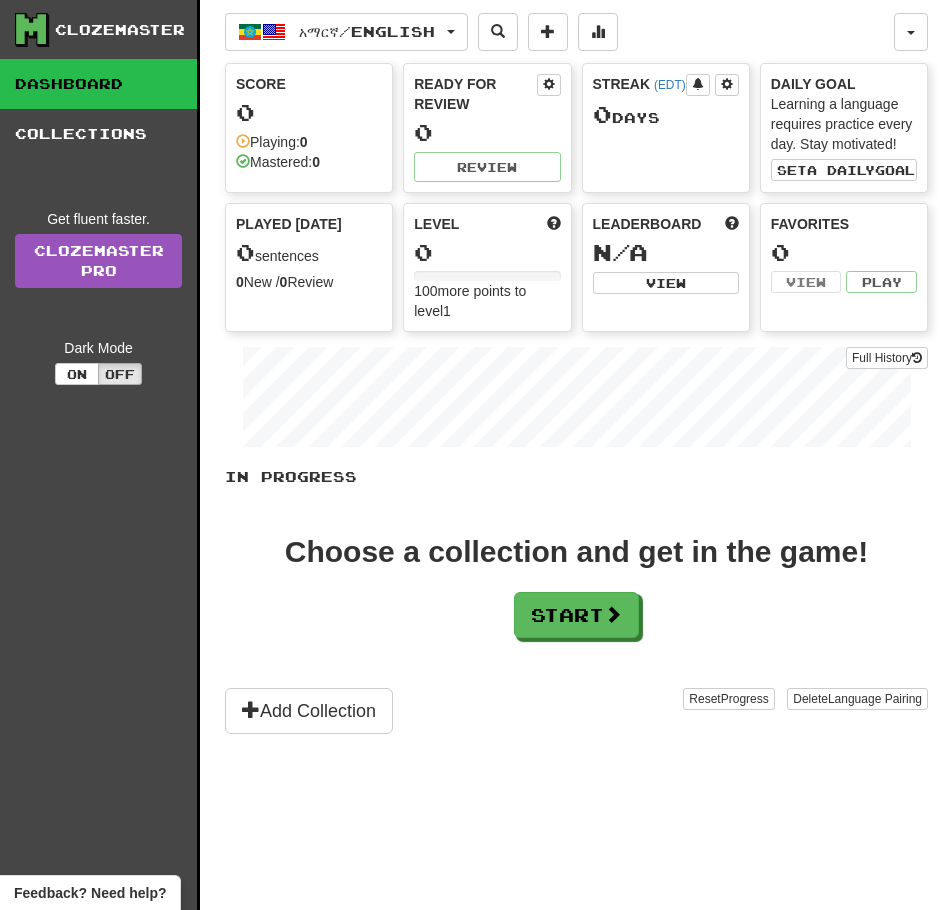 scroll, scrollTop: 0, scrollLeft: 0, axis: both 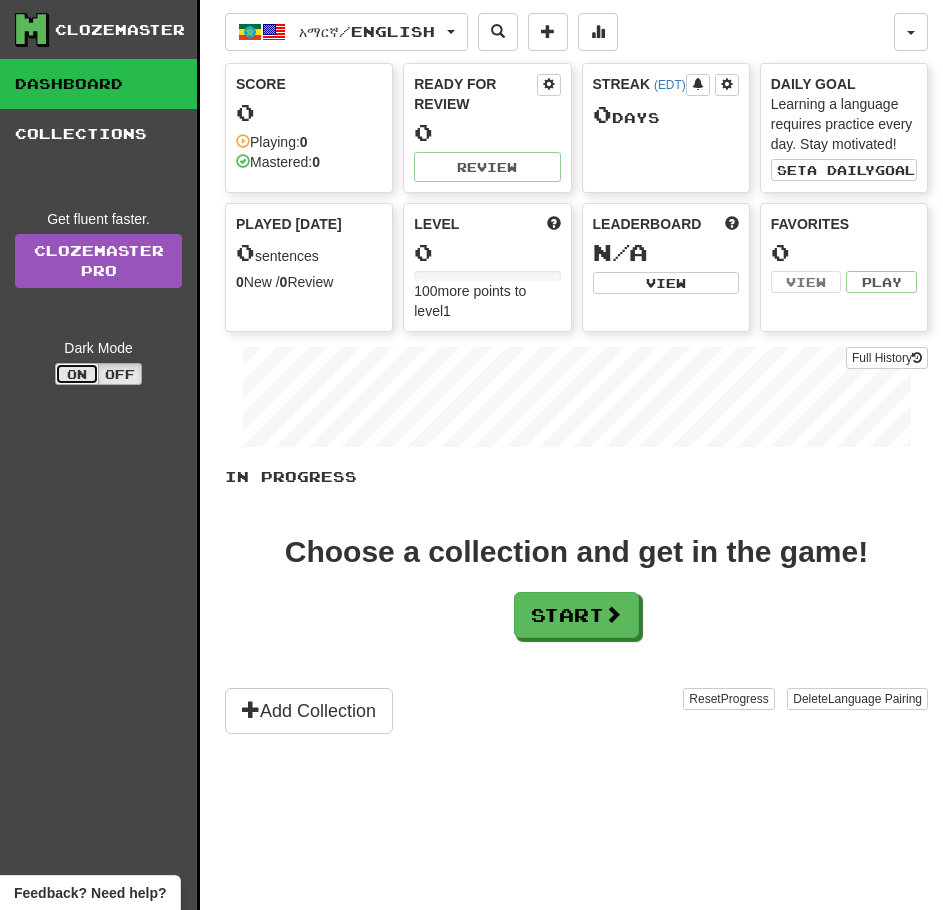 click on "On" at bounding box center [77, 374] 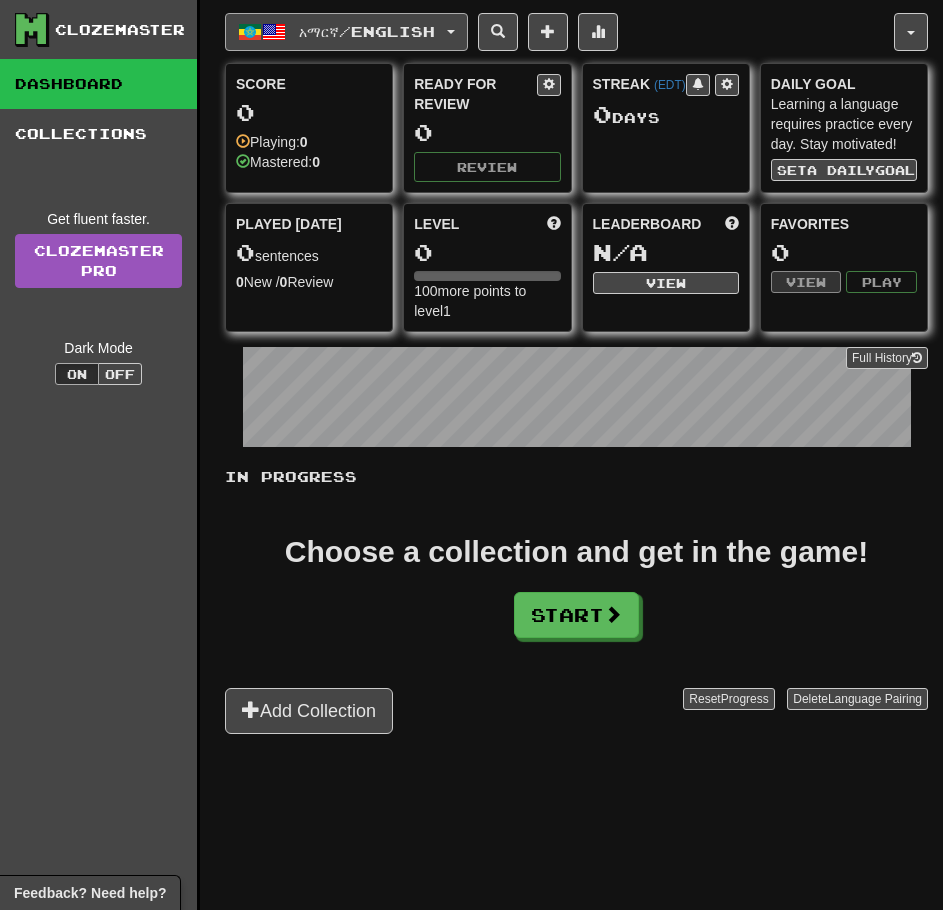 click on "አማርኛ  /  English" at bounding box center [367, 31] 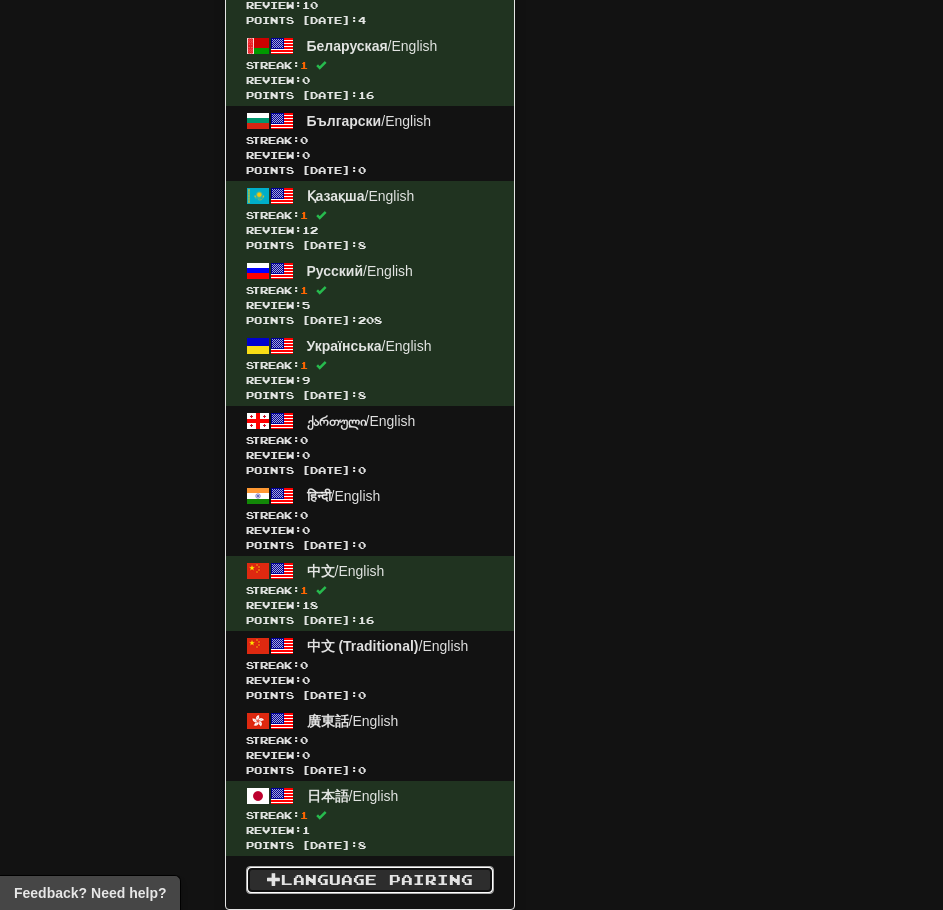 click on "Language Pairing" at bounding box center [370, 880] 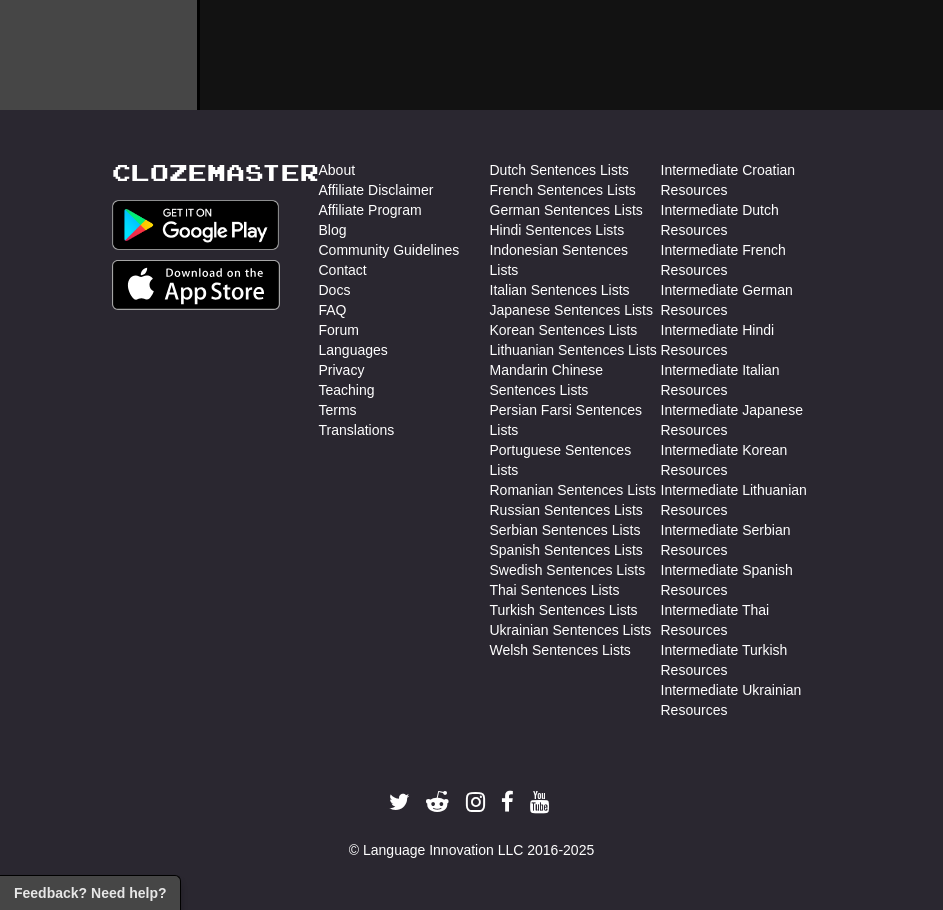 scroll, scrollTop: 850, scrollLeft: 0, axis: vertical 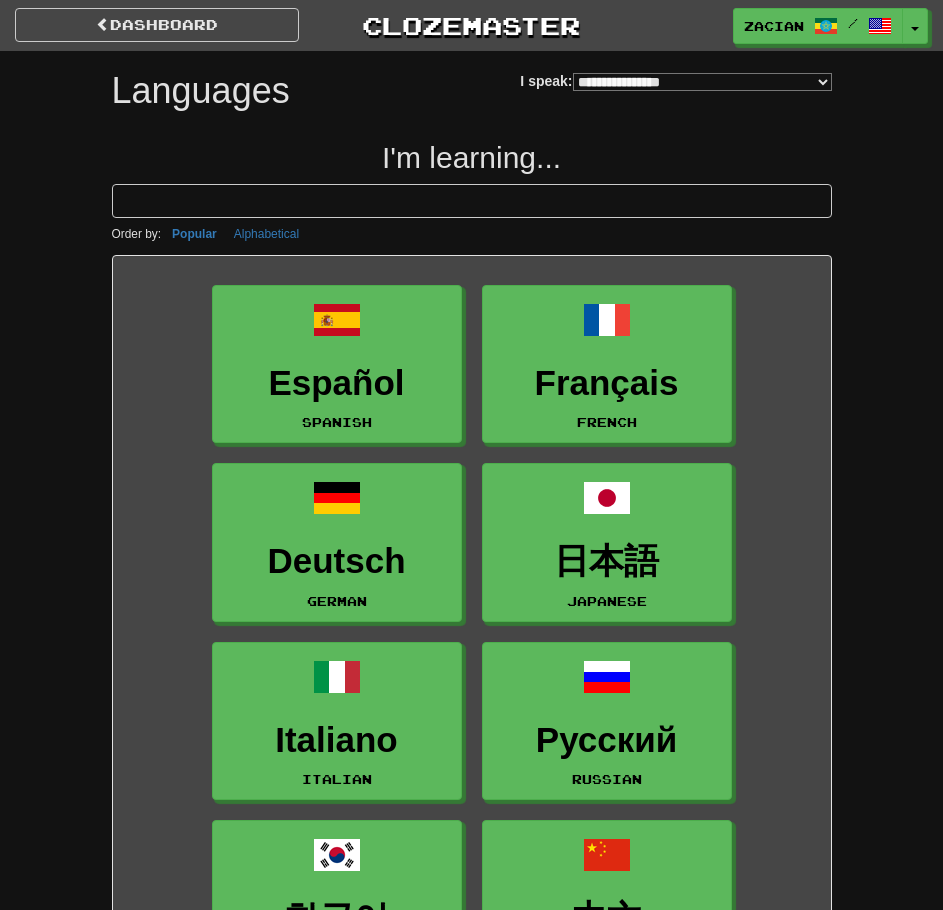 select on "*******" 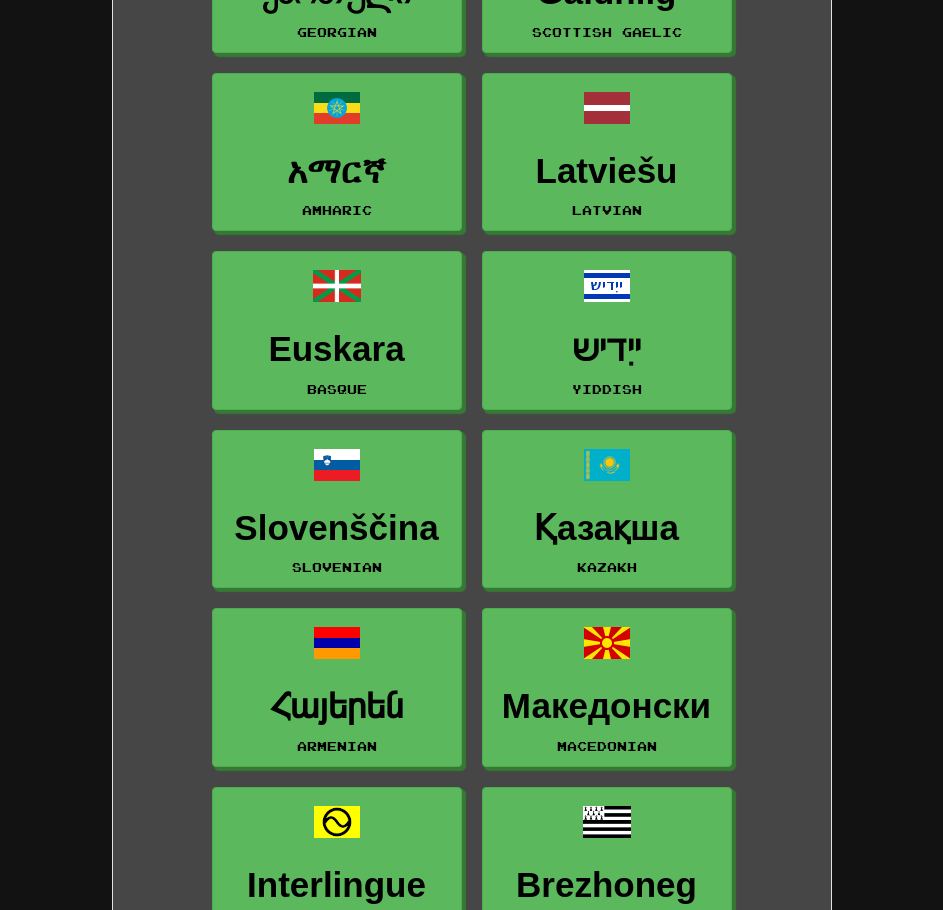 scroll, scrollTop: 4500, scrollLeft: 0, axis: vertical 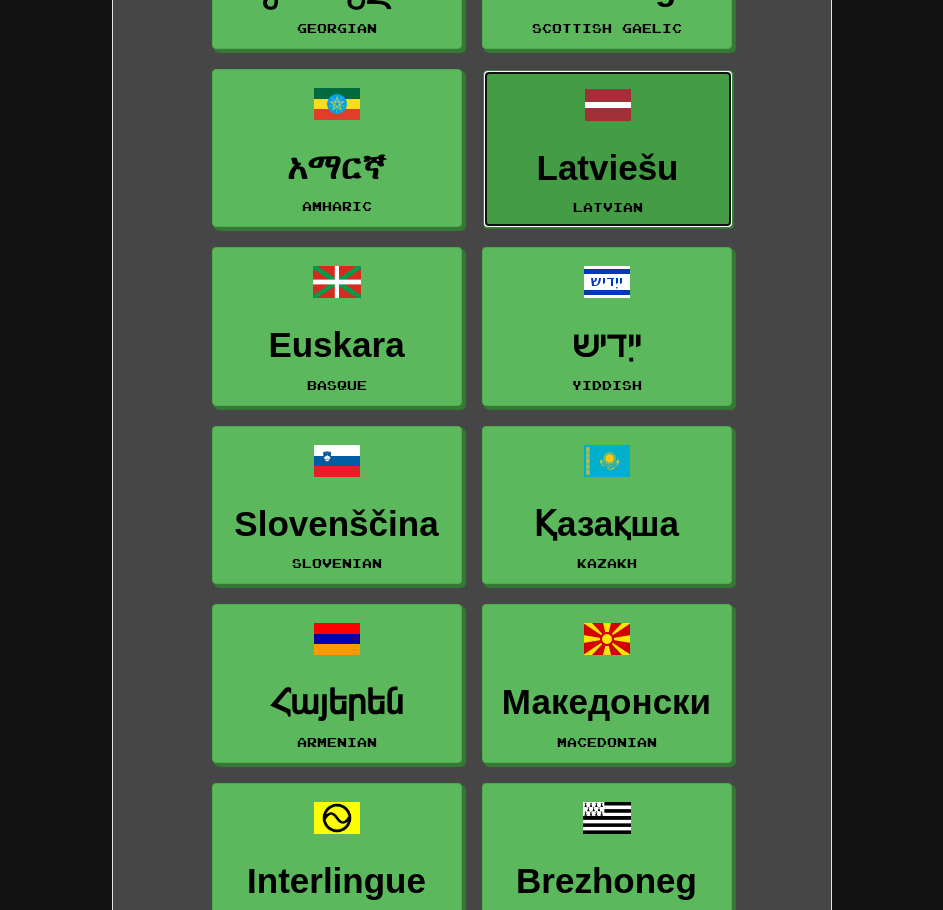 click on "Latviešu" at bounding box center [608, 168] 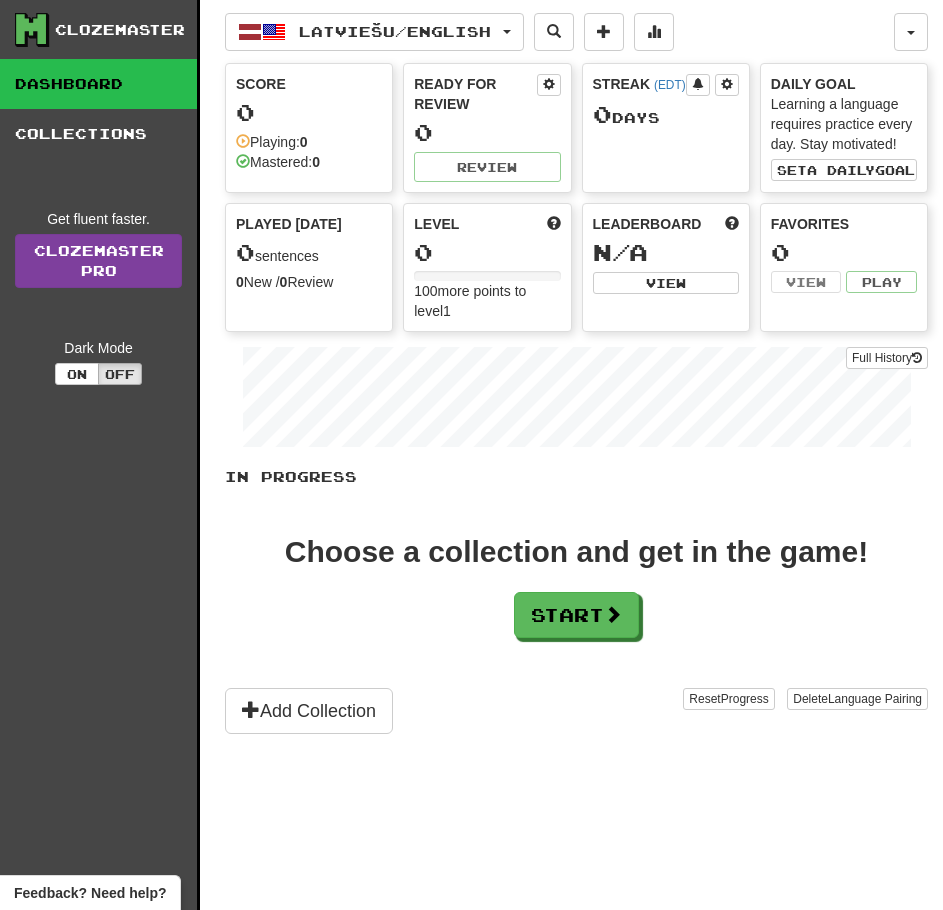scroll, scrollTop: 0, scrollLeft: 0, axis: both 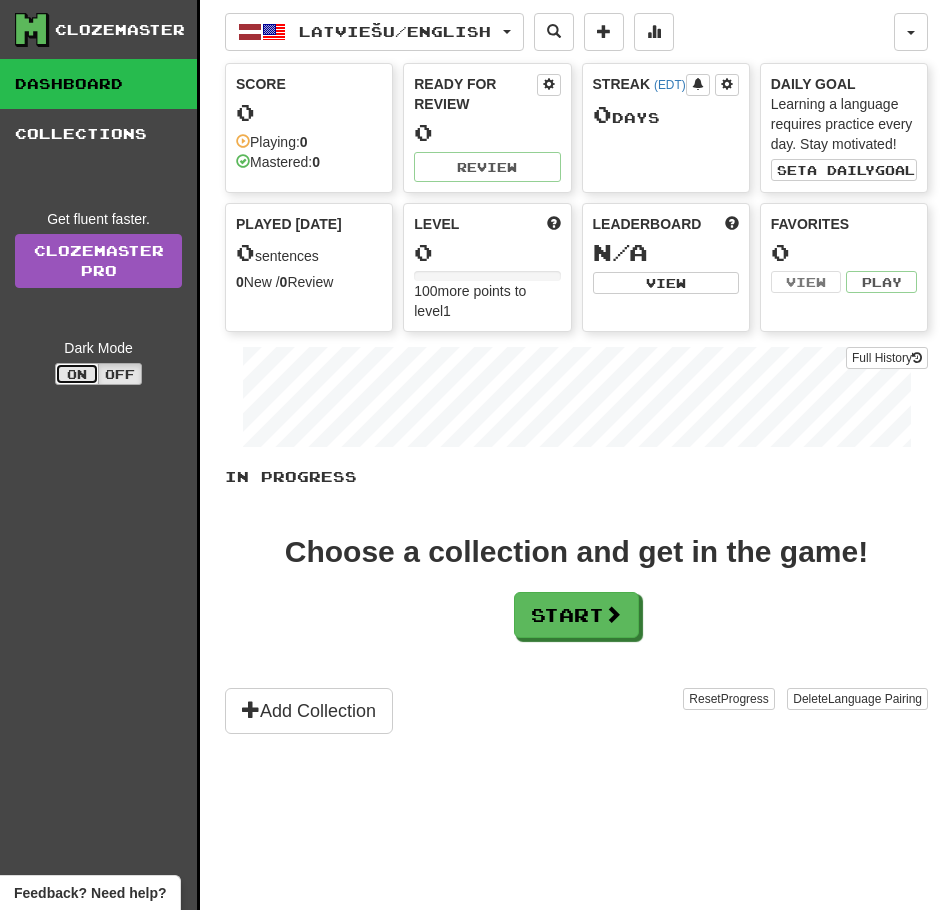click on "On" at bounding box center [77, 374] 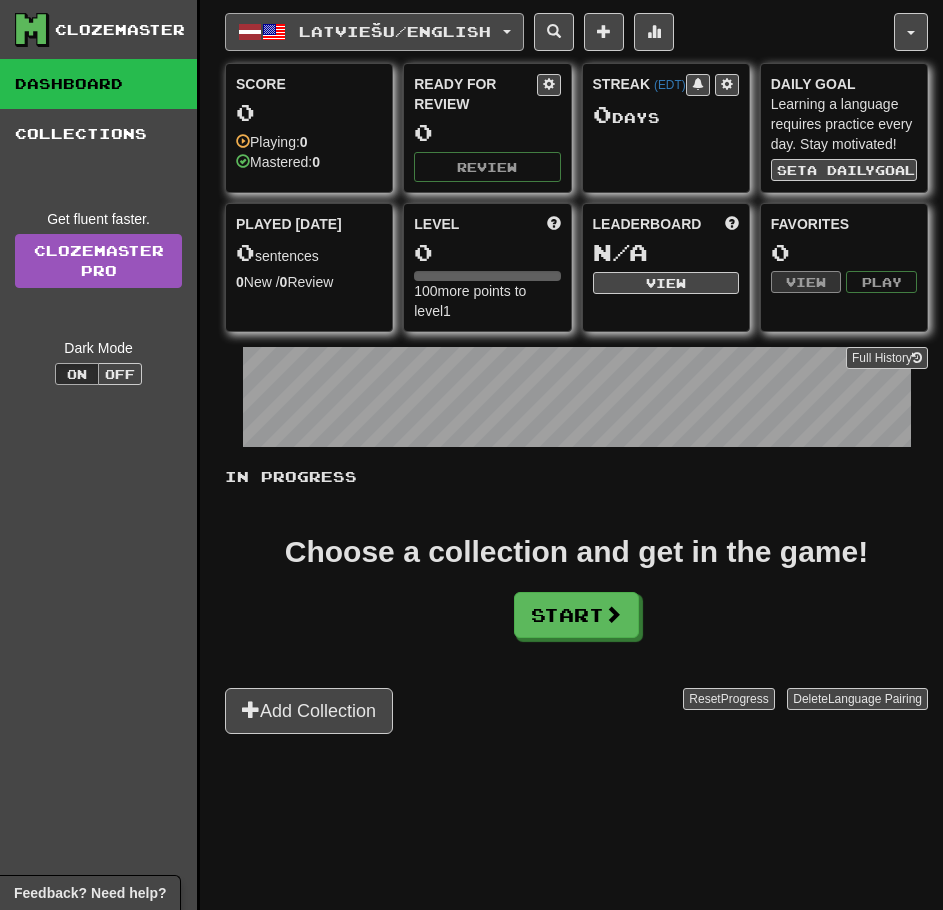 click on "Latviešu  /  English" at bounding box center (395, 31) 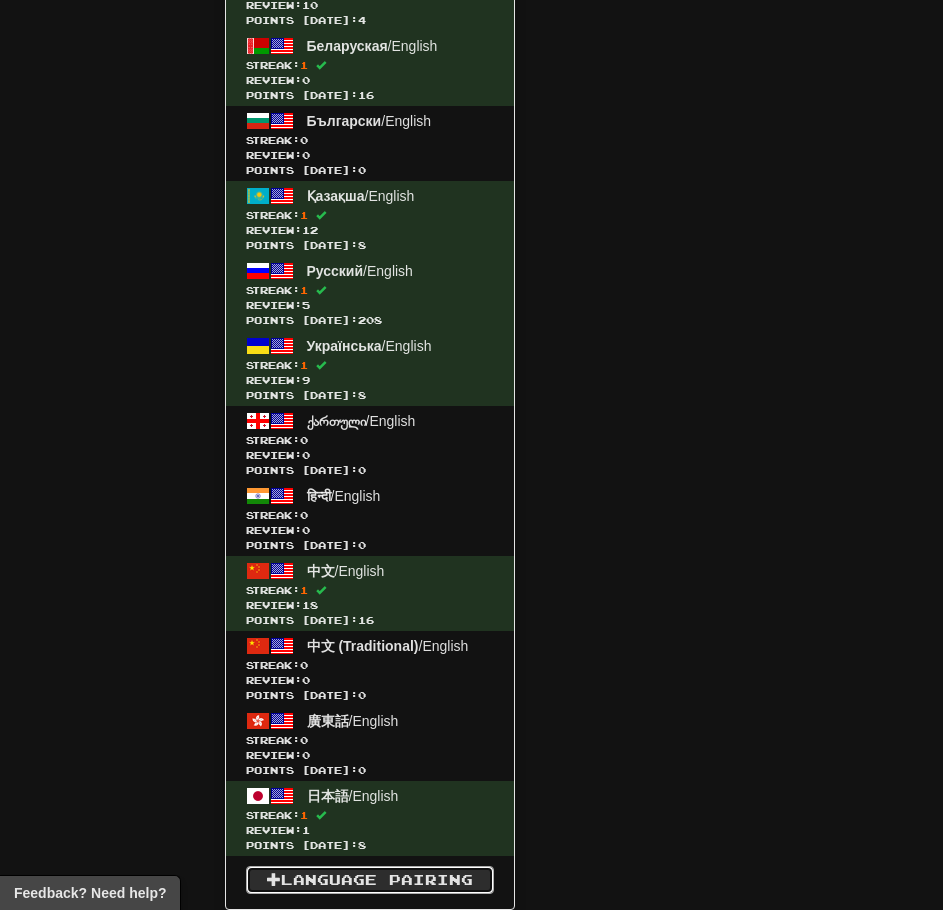 click on "Language Pairing" at bounding box center (370, 880) 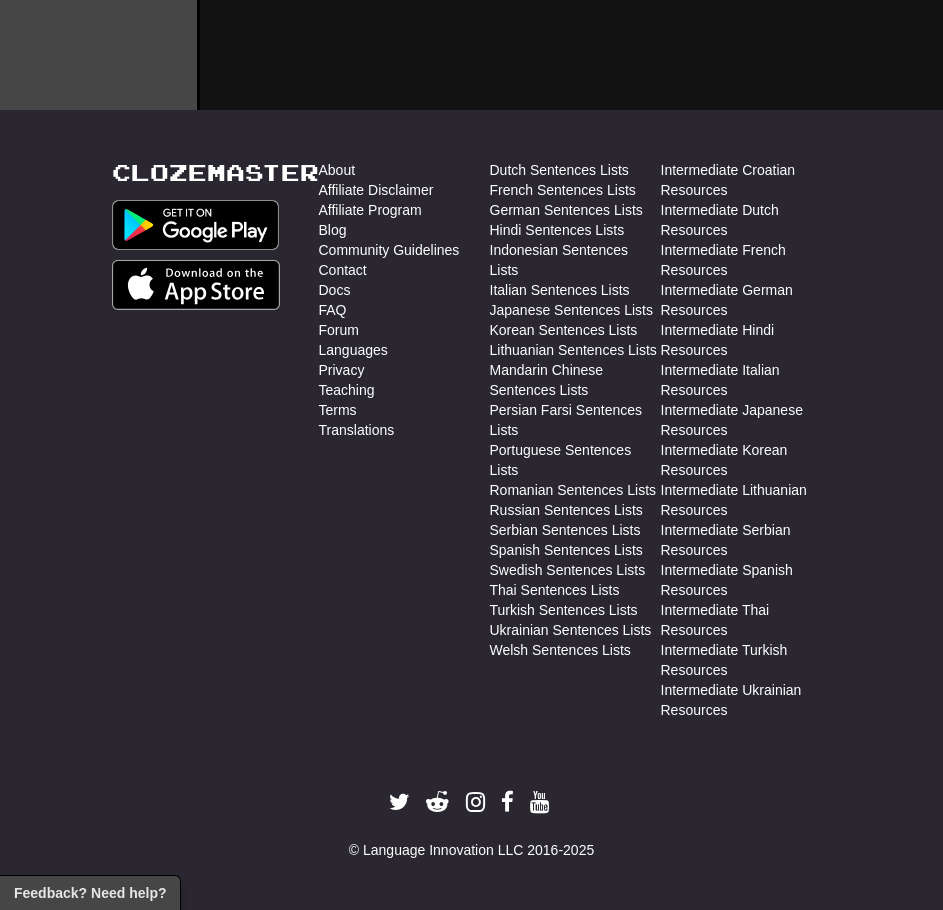 scroll, scrollTop: 850, scrollLeft: 0, axis: vertical 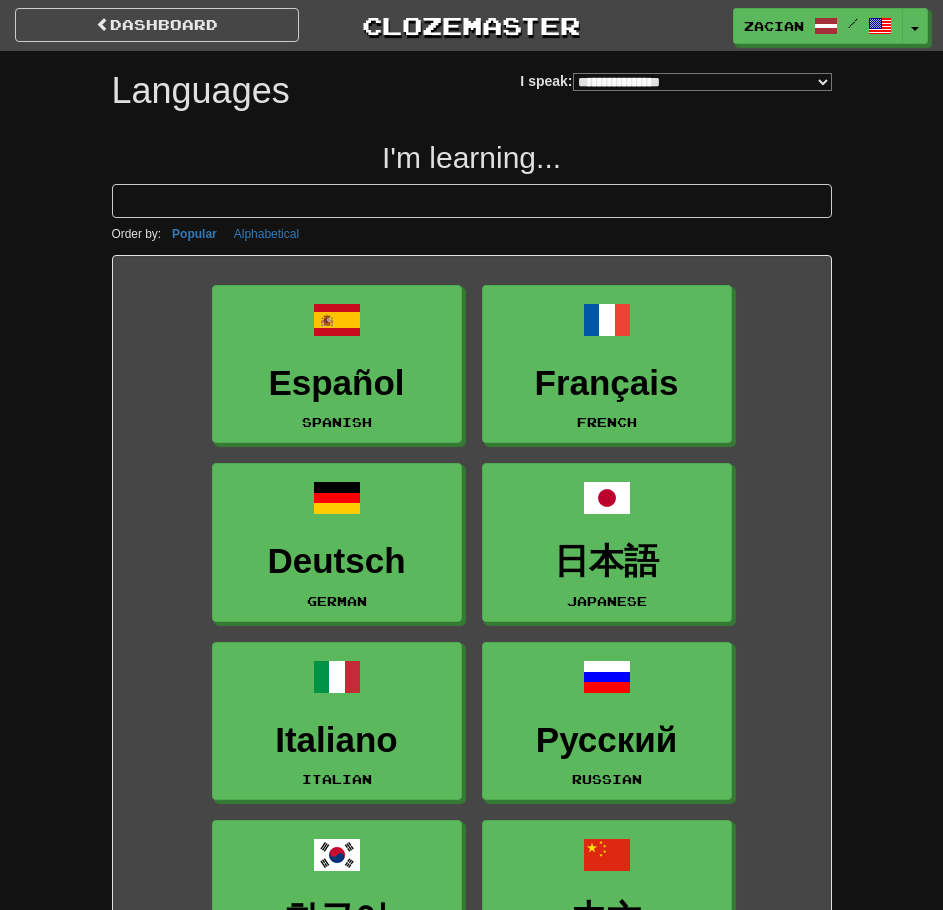 select on "*******" 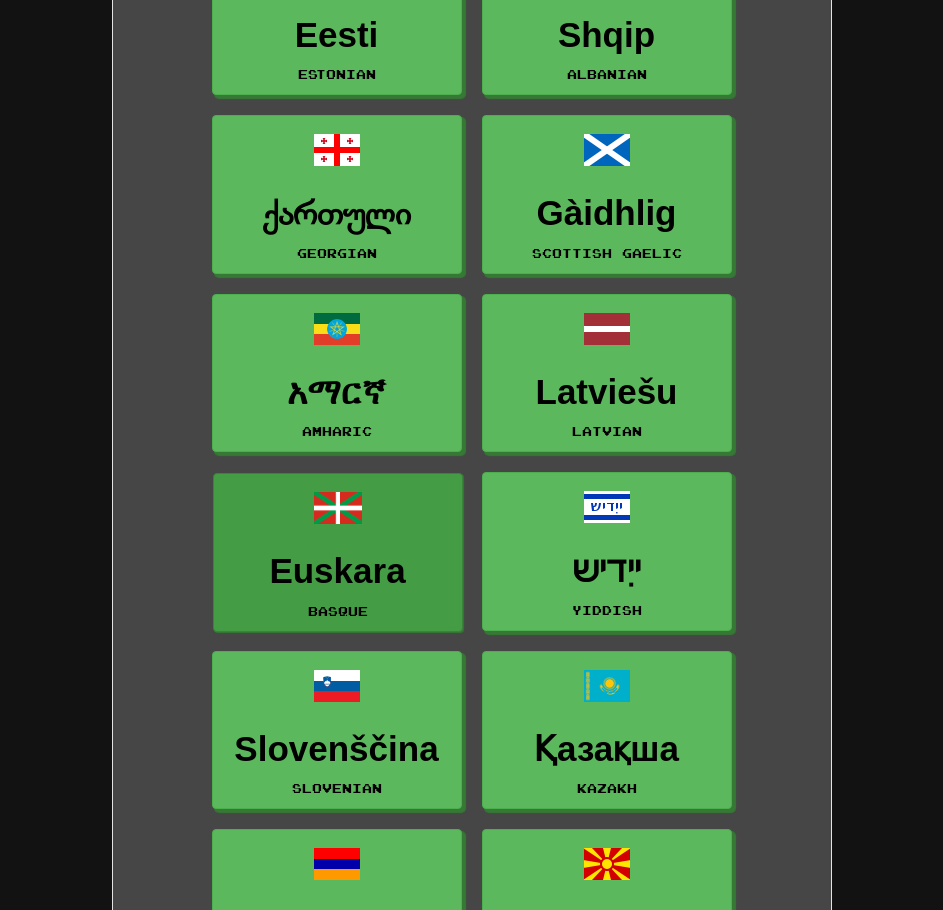 scroll, scrollTop: 4300, scrollLeft: 0, axis: vertical 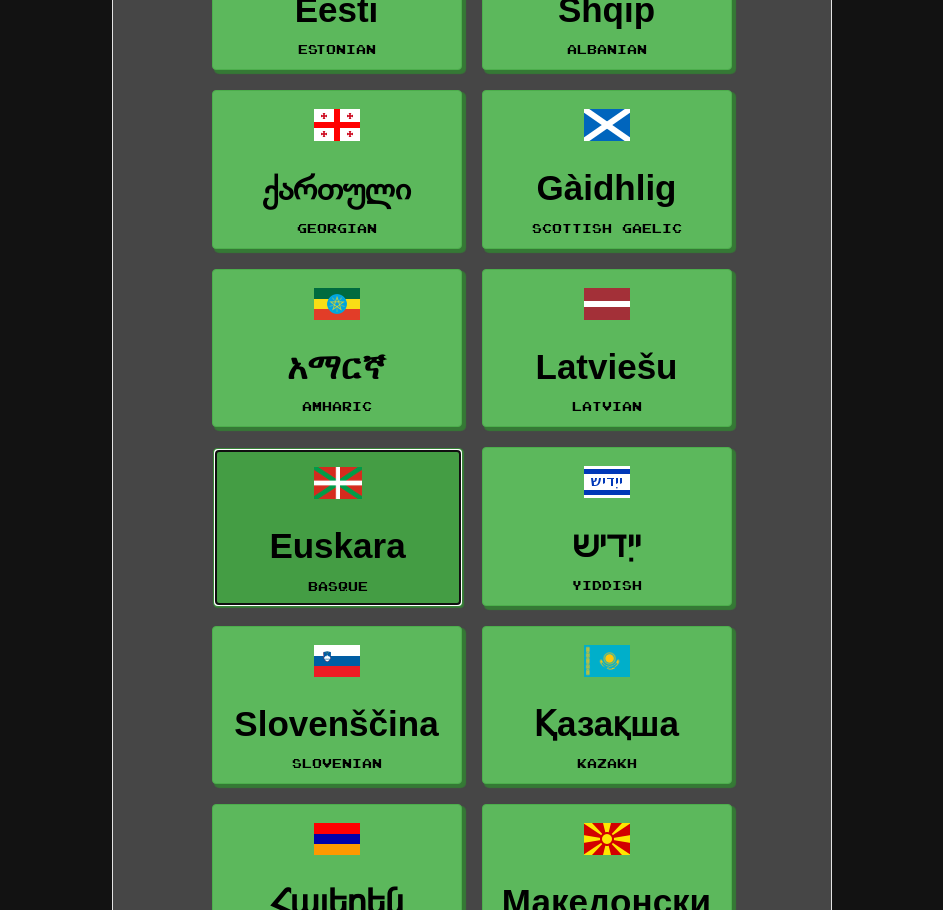 click on "Euskara Basque" at bounding box center [338, 527] 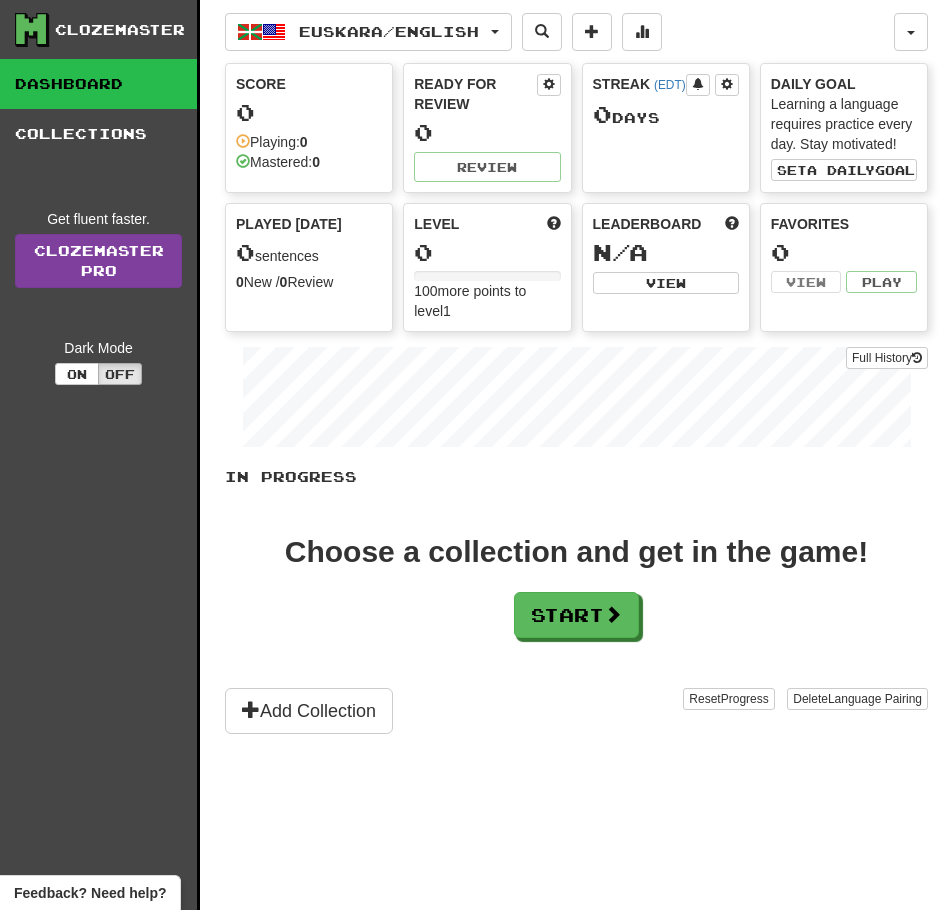 scroll, scrollTop: 0, scrollLeft: 0, axis: both 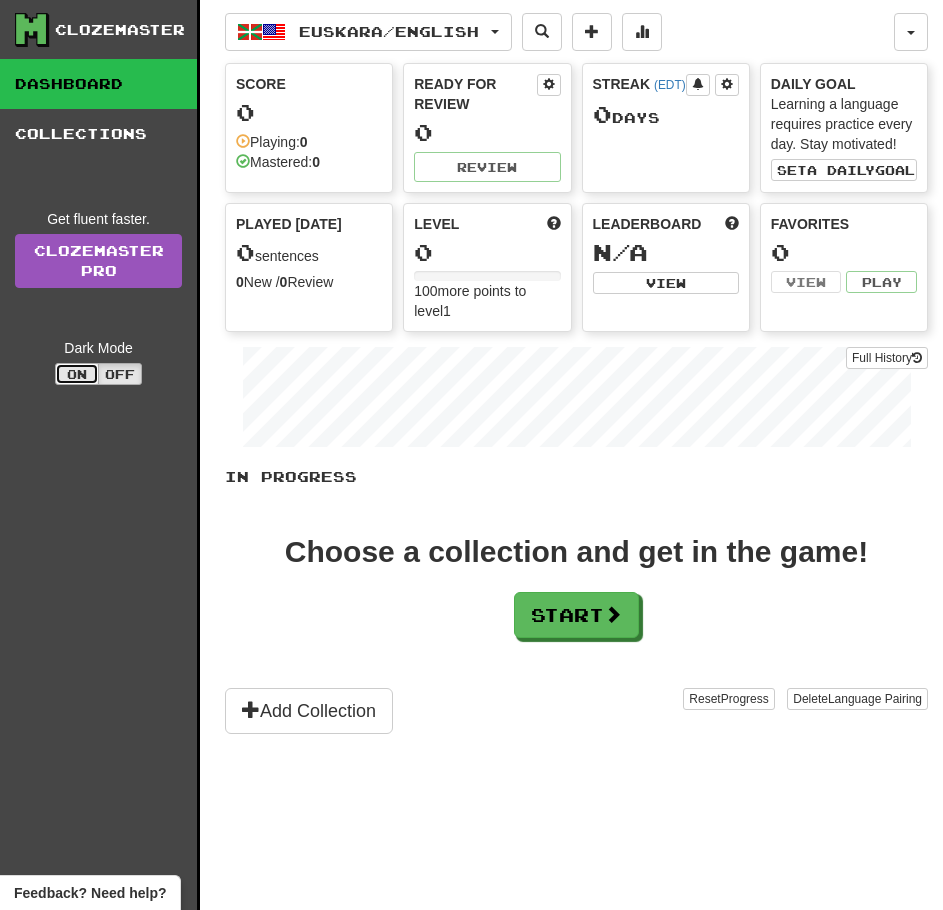 click on "On" at bounding box center [77, 374] 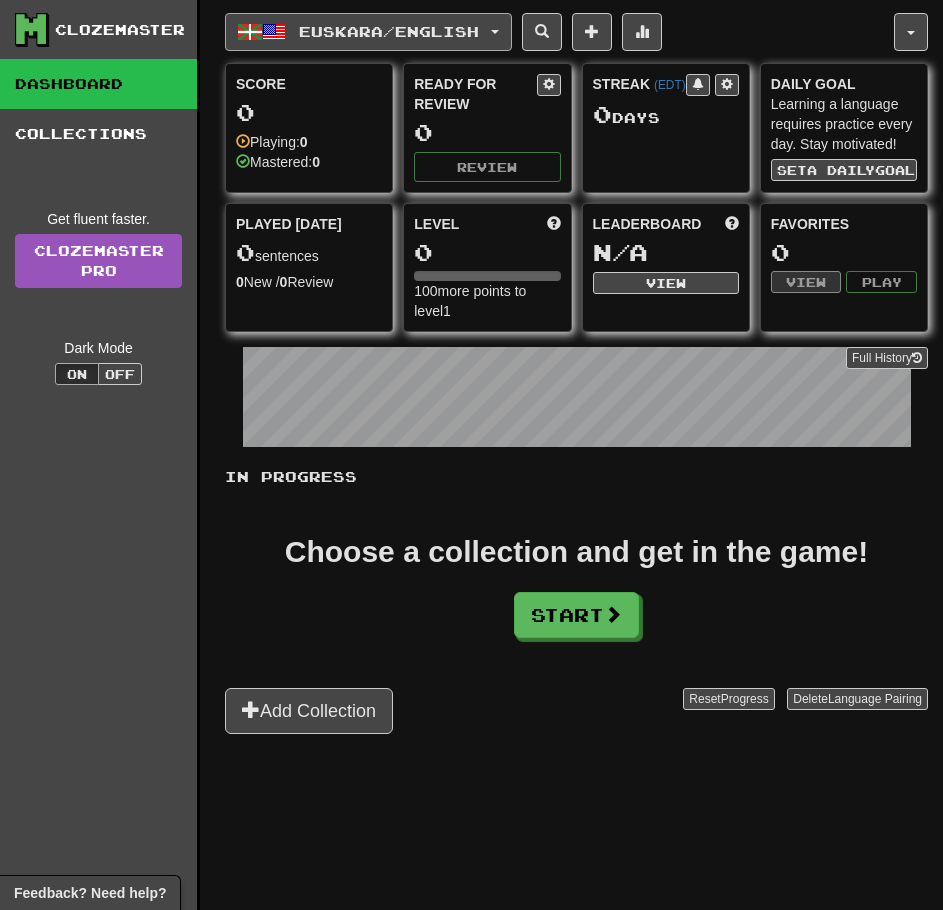 click on "Euskara  /  English" at bounding box center (368, 32) 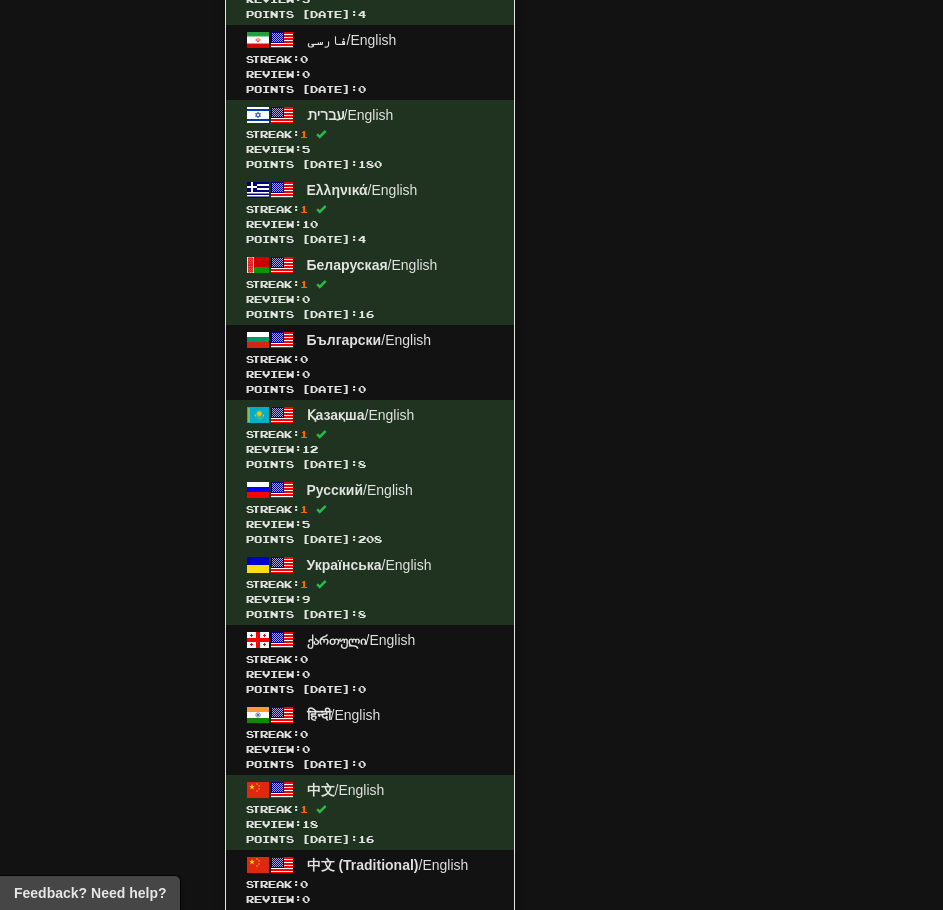 scroll, scrollTop: 3178, scrollLeft: 0, axis: vertical 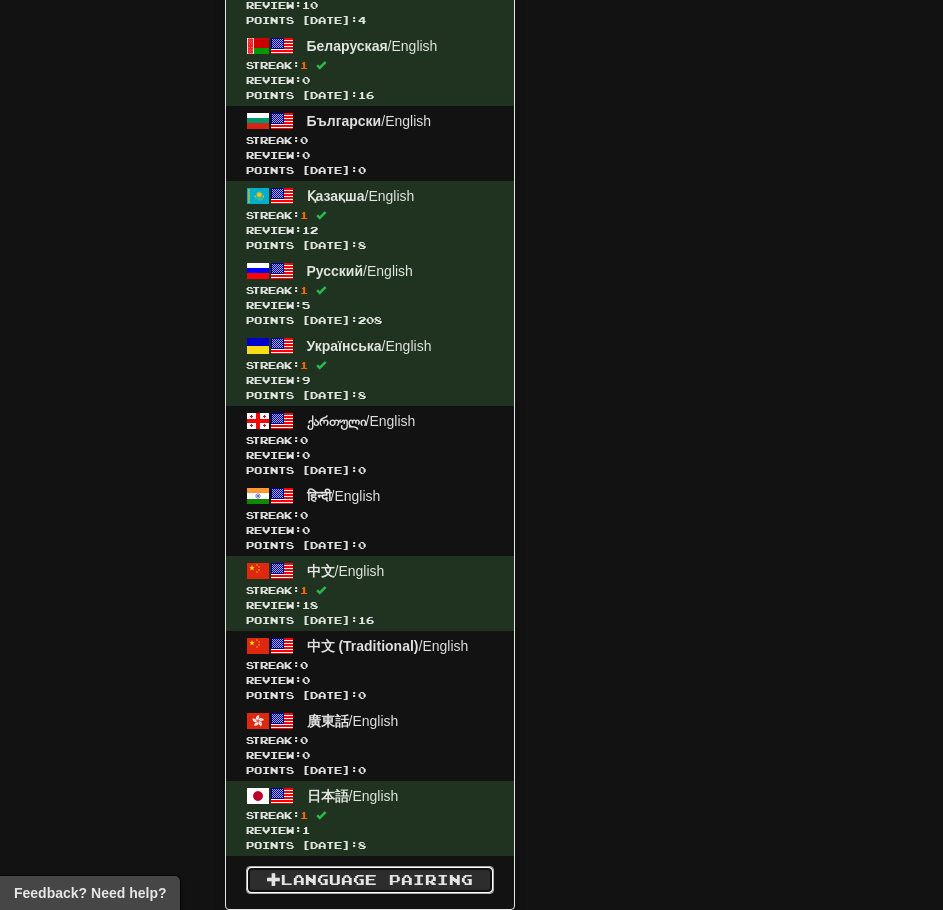 click on "Language Pairing" at bounding box center [370, 880] 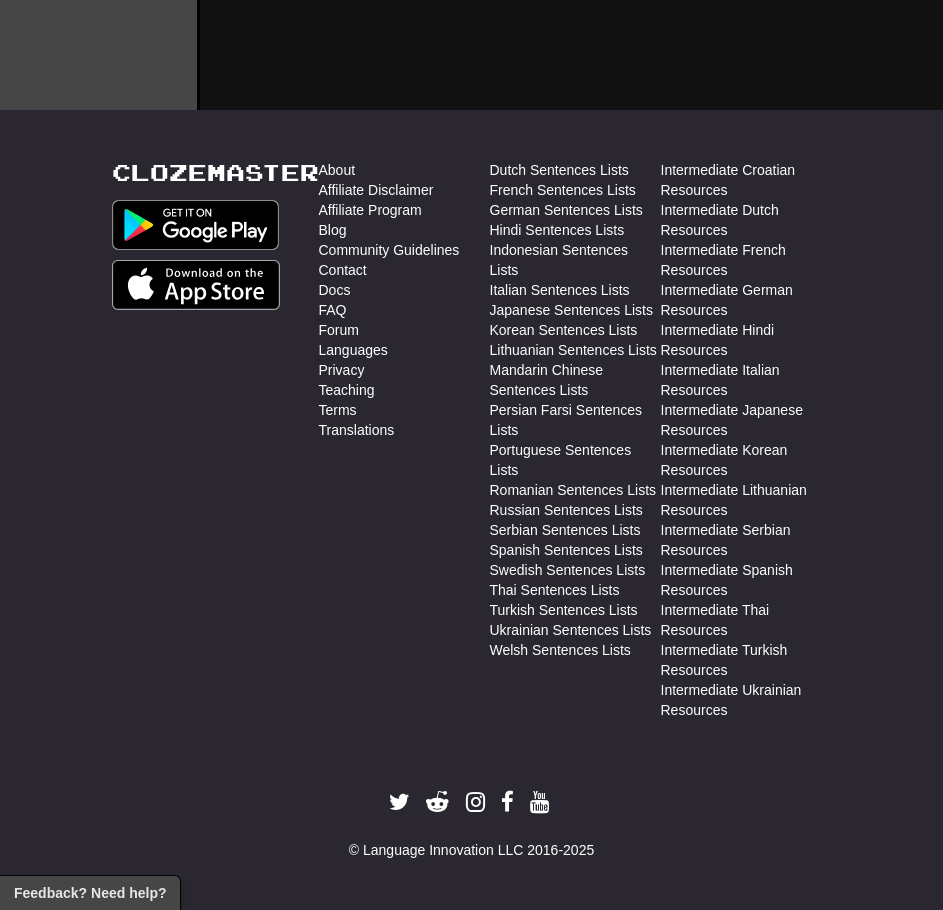 scroll, scrollTop: 850, scrollLeft: 0, axis: vertical 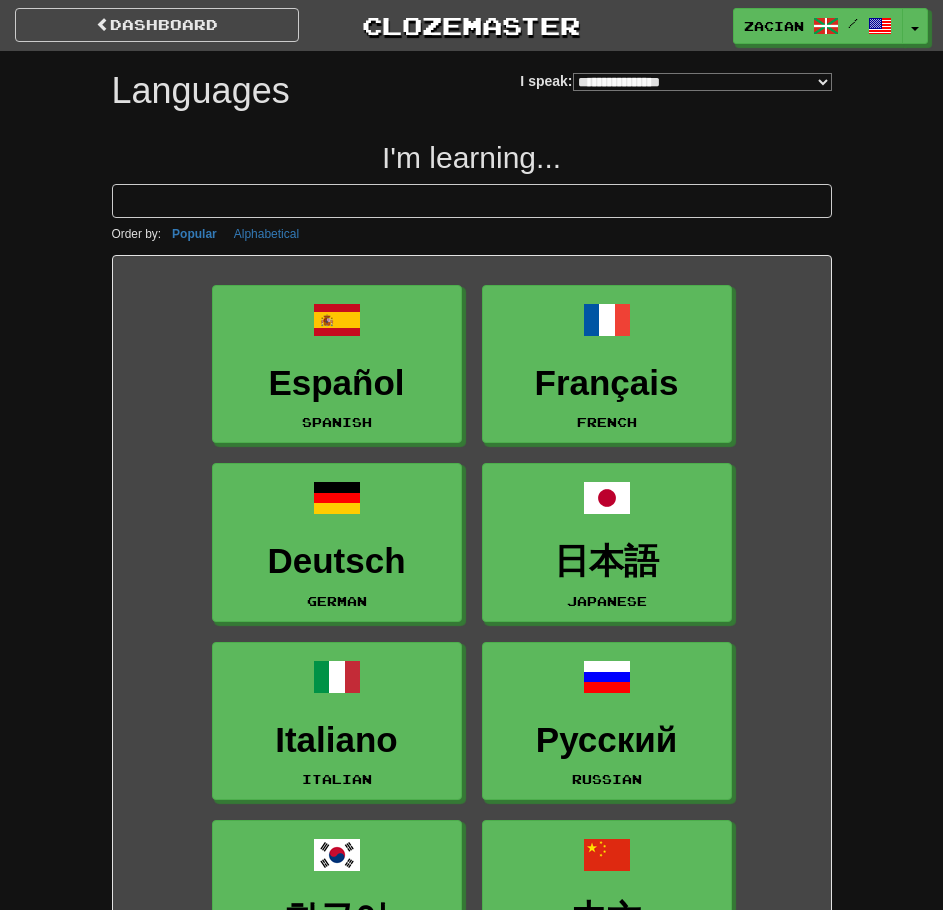 select on "*******" 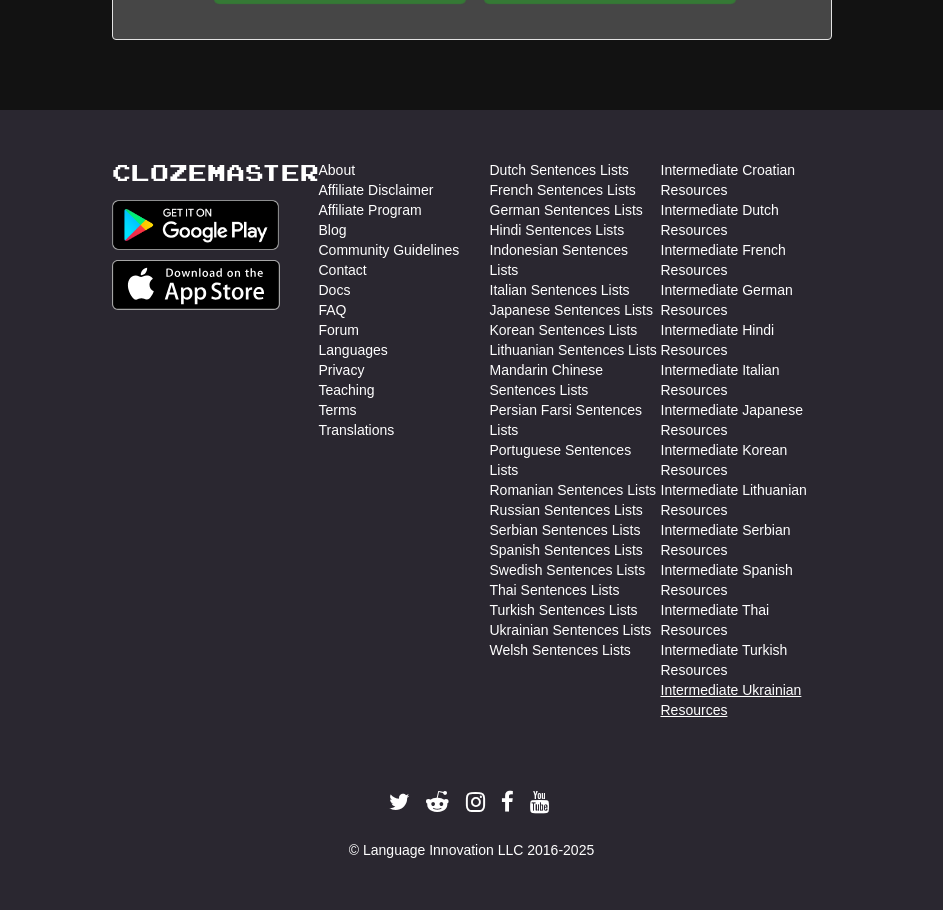 drag, startPoint x: 814, startPoint y: 345, endPoint x: 800, endPoint y: 717, distance: 372.26334 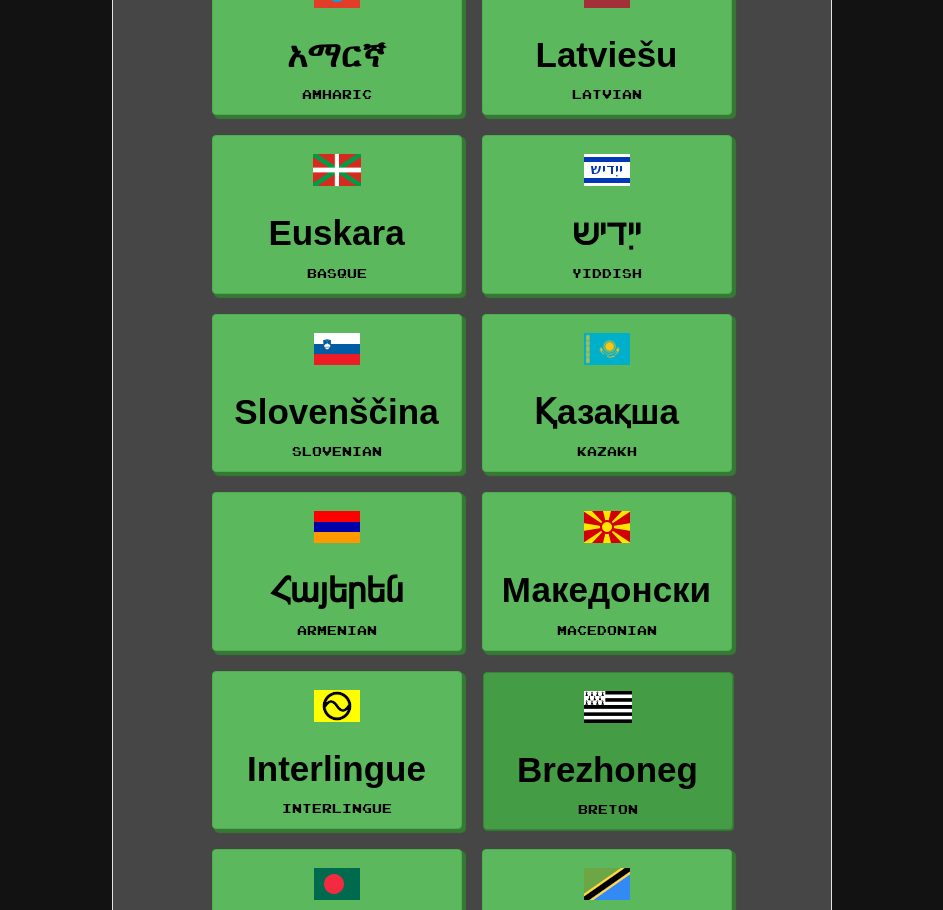 scroll, scrollTop: 4312, scrollLeft: 0, axis: vertical 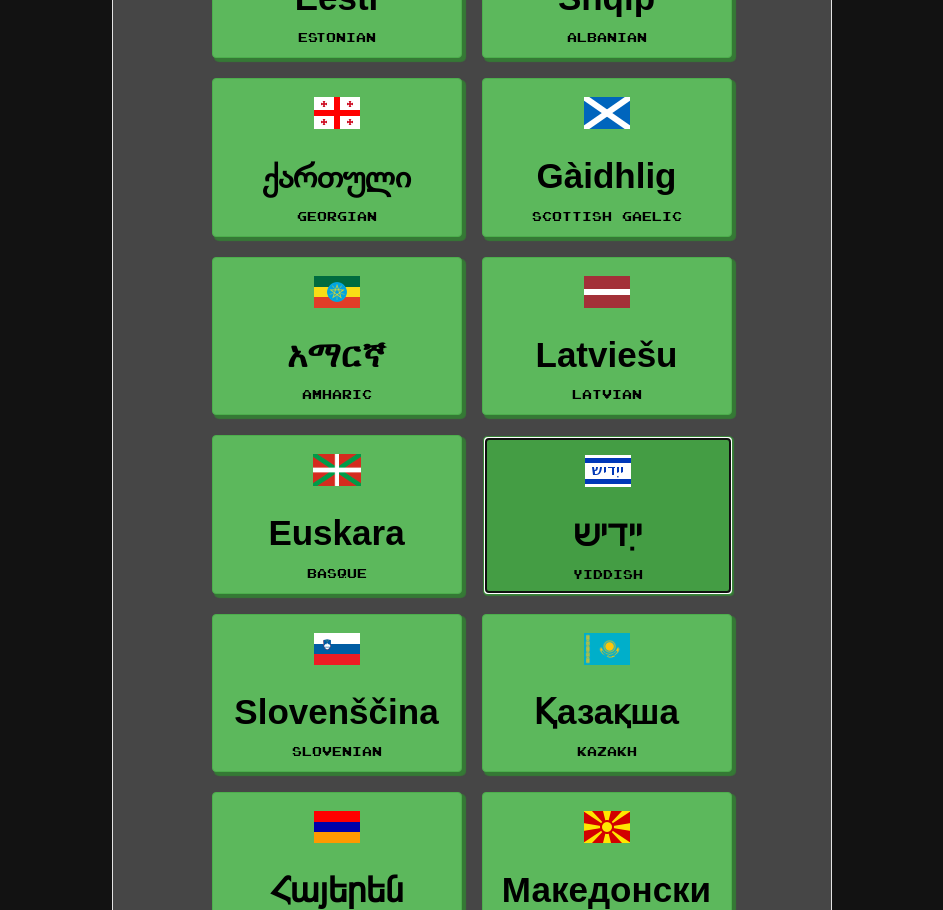 click on "ייִדיש" at bounding box center [608, 534] 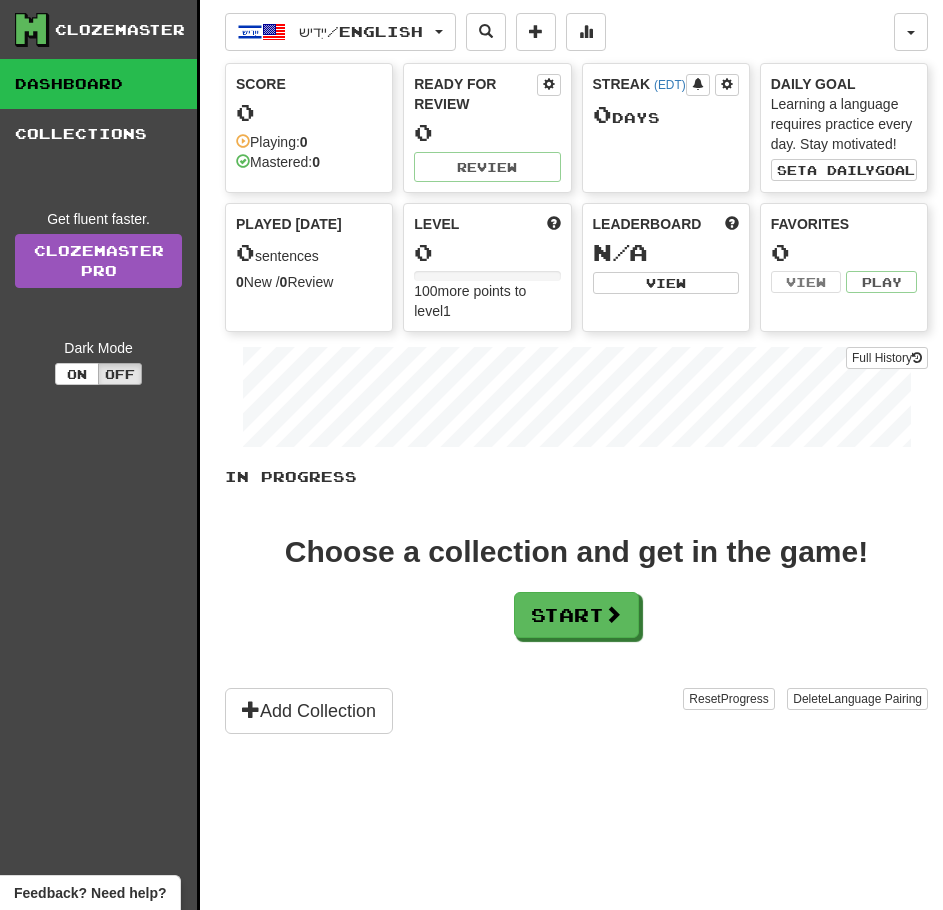 scroll, scrollTop: 0, scrollLeft: 0, axis: both 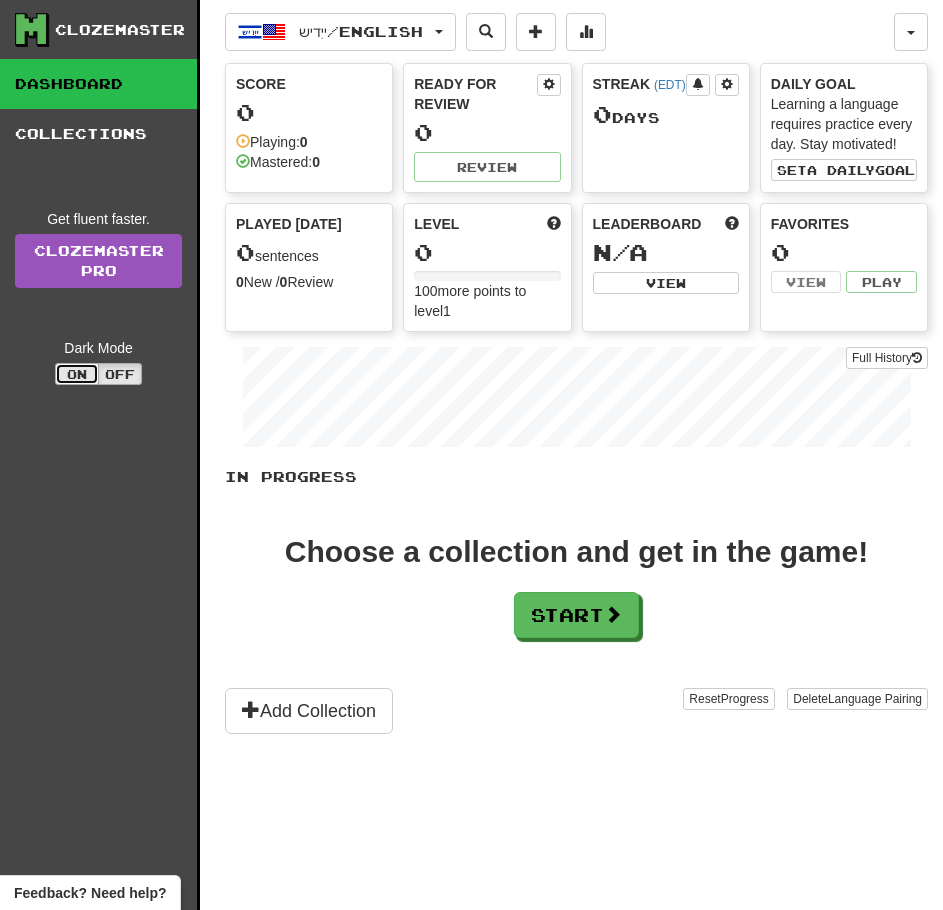click on "On" at bounding box center (77, 374) 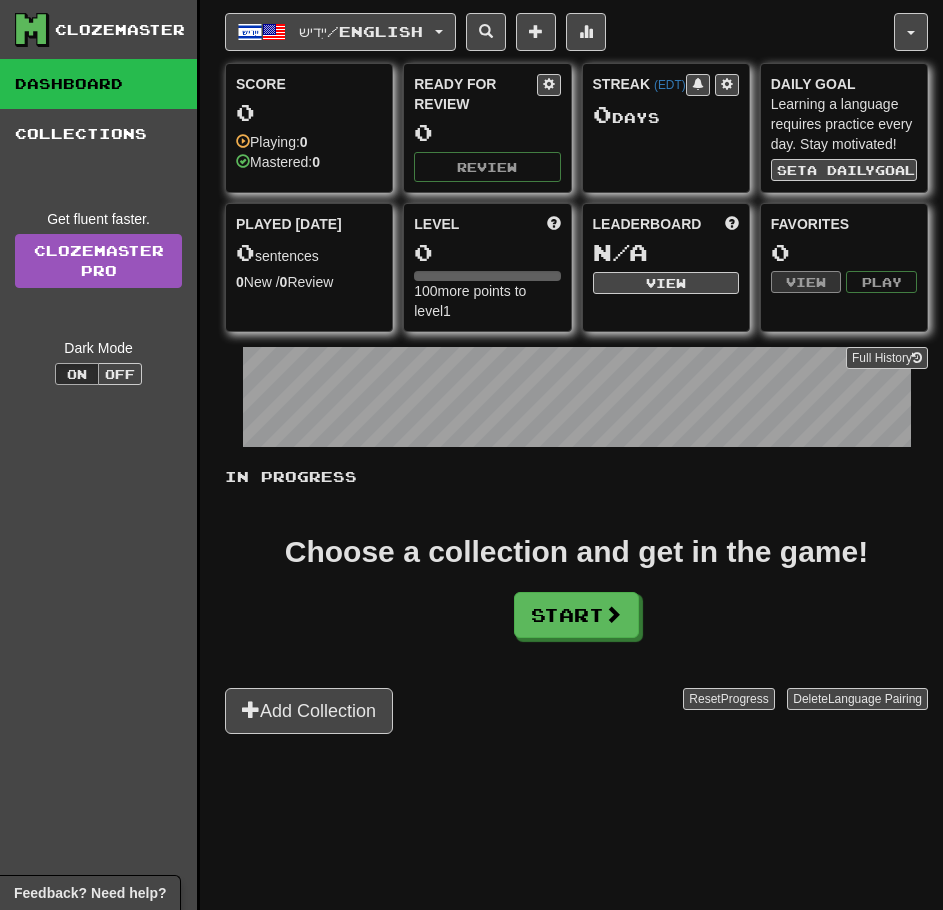 click on "ייִדיש  /  English 한국어  /  English Streak:  1   Review:  2 Points today:  4 አማርኛ  /  English Streak:  0   Review:  0 Points today:  0 ภาษาไทย  /  English Streak:  0   Review:  0 Points today:  0 Afrikaans  /  English Streak:  0   Review:  0 Points today:  0 Bahasa Indonesia  /  English Streak:  0   Review:  0 Points today:  0 Català  /  English Streak:  0   Review:  0 Points today:  0 Čeština  /  English Streak:  0   Review:  0 Points today:  0 Cymraeg  /  English Streak:  0   Review:  0 Points today:  0 Dansk  /  English Streak:  0   Review:  0 Points today:  0 Deutsch  /  English Streak:  1   Review:  8 Points today:  32 Eesti  /  English Streak:  0   Review:  0 Points today:  0 Español  /  English Streak:  1   Review:  8 Points today:  24 Esperanto  /  English Streak:  0   Review:  0 Points today:  0 Euskara  /  English Streak:  0   Review:  0 Points today:  0 Français  /  English Streak:  1   Review:  18 Points today:  8 Gaeilge  /  English Streak:  0   Review:  0 0" at bounding box center (576, 480) 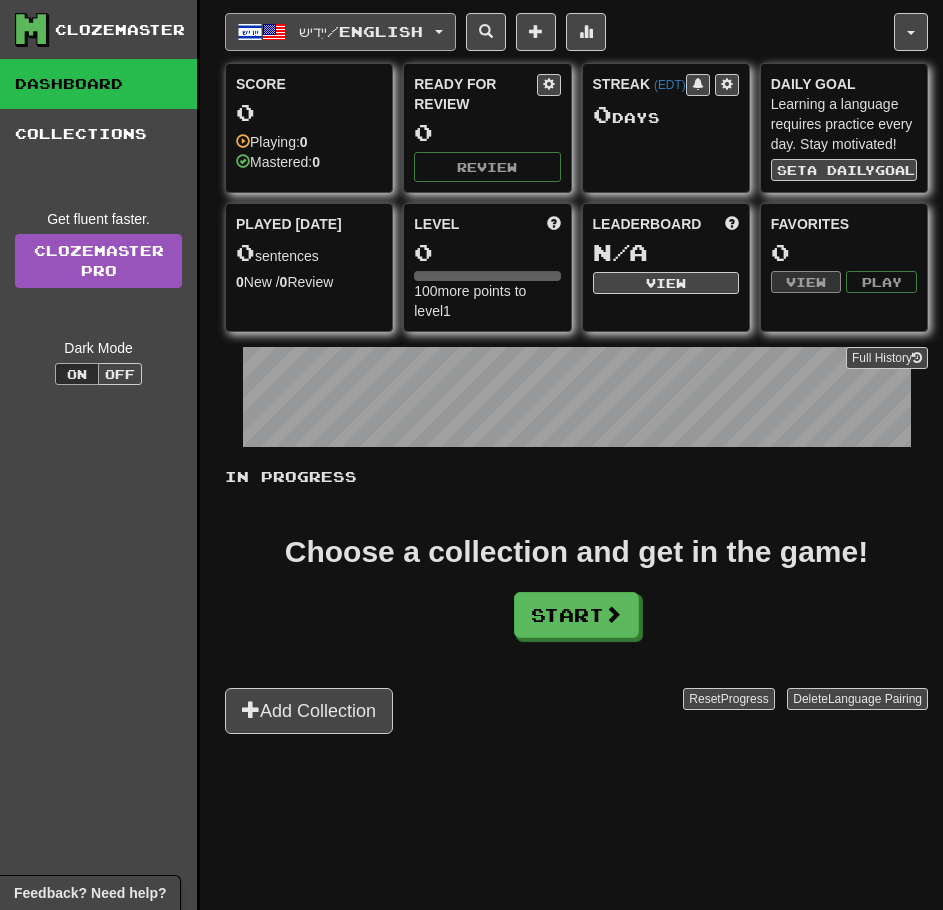 click on "ייִדיש  /  English" at bounding box center [361, 31] 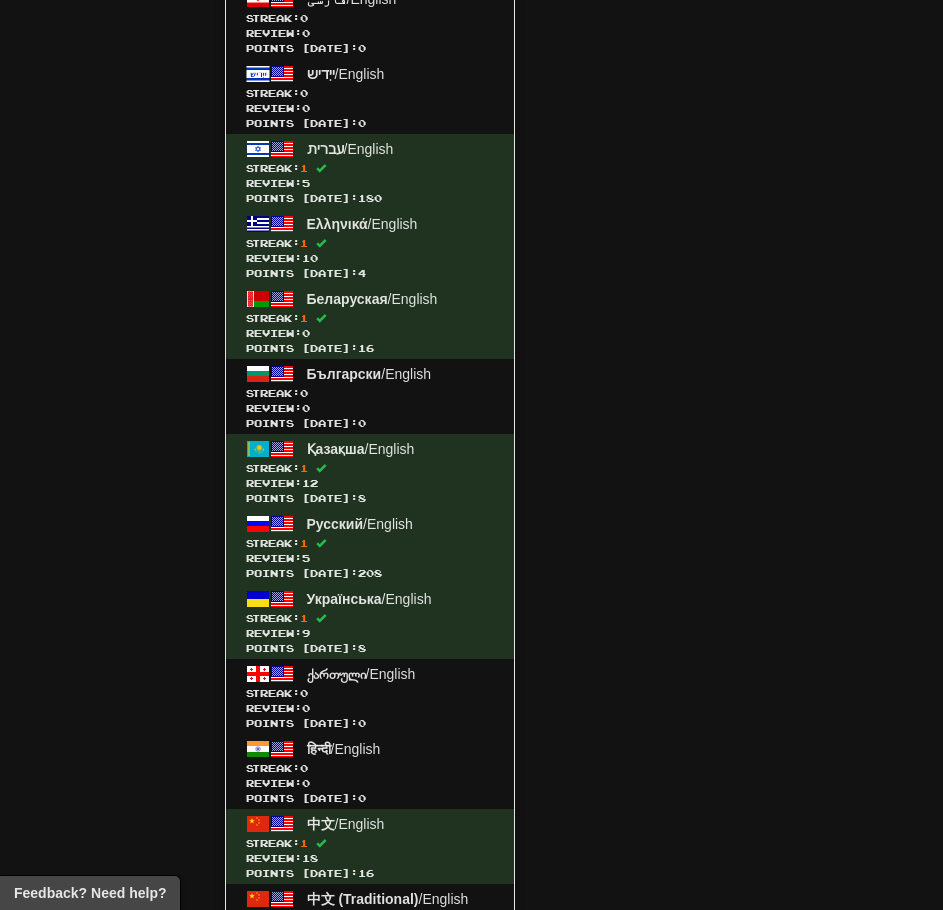 scroll, scrollTop: 3253, scrollLeft: 0, axis: vertical 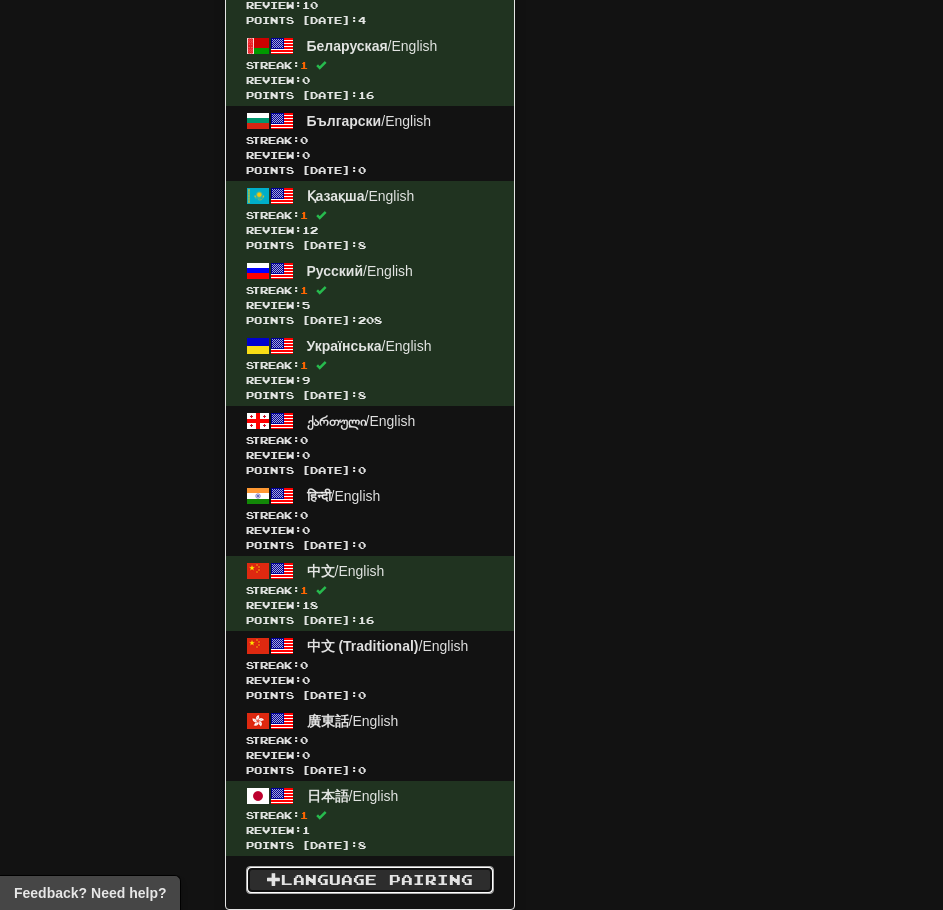 click on "Language Pairing" at bounding box center [370, 880] 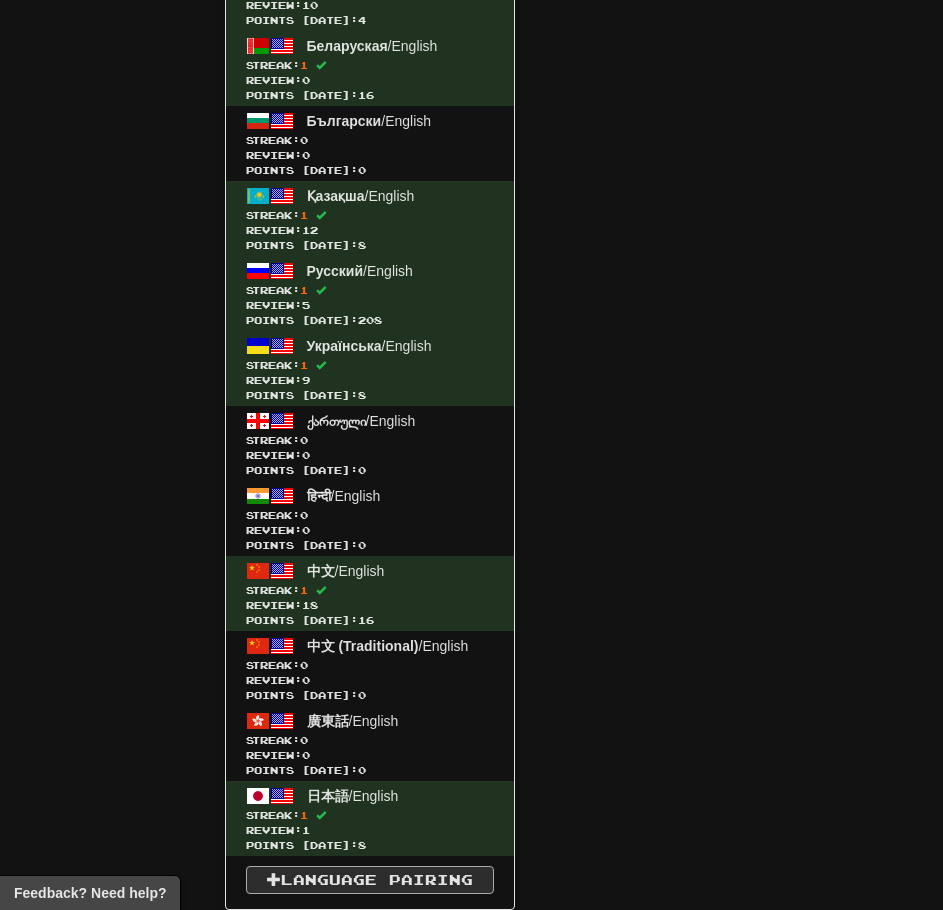 scroll, scrollTop: 850, scrollLeft: 0, axis: vertical 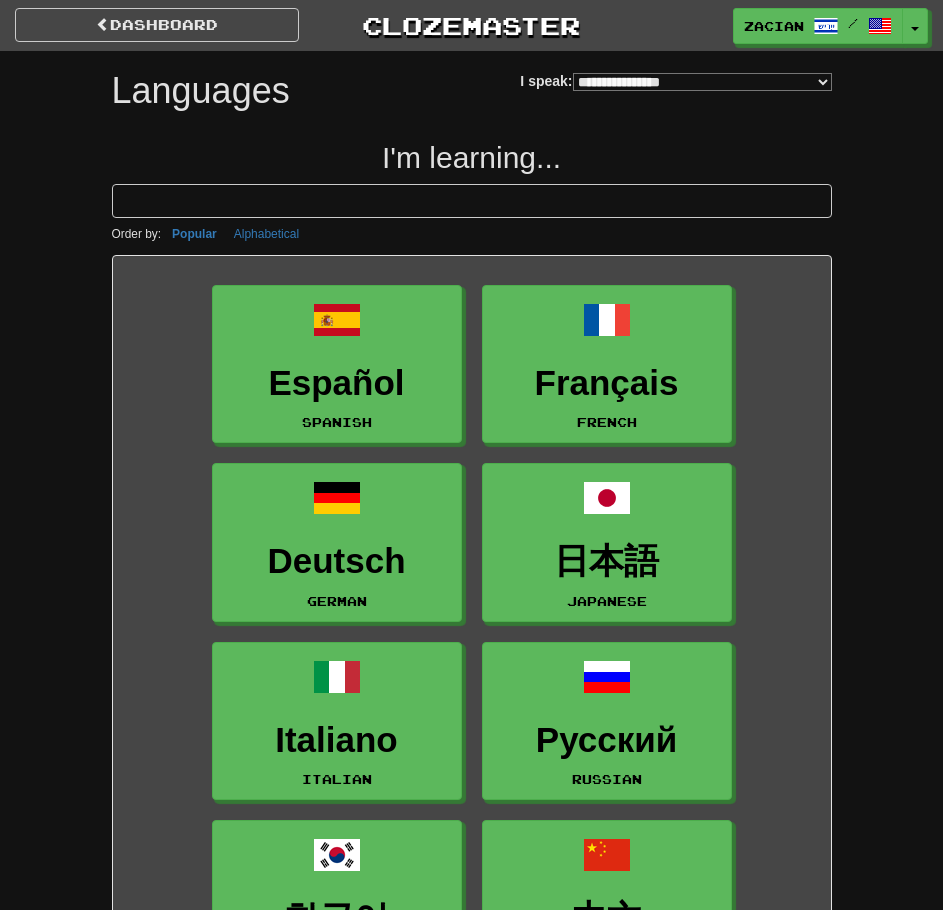 select on "*******" 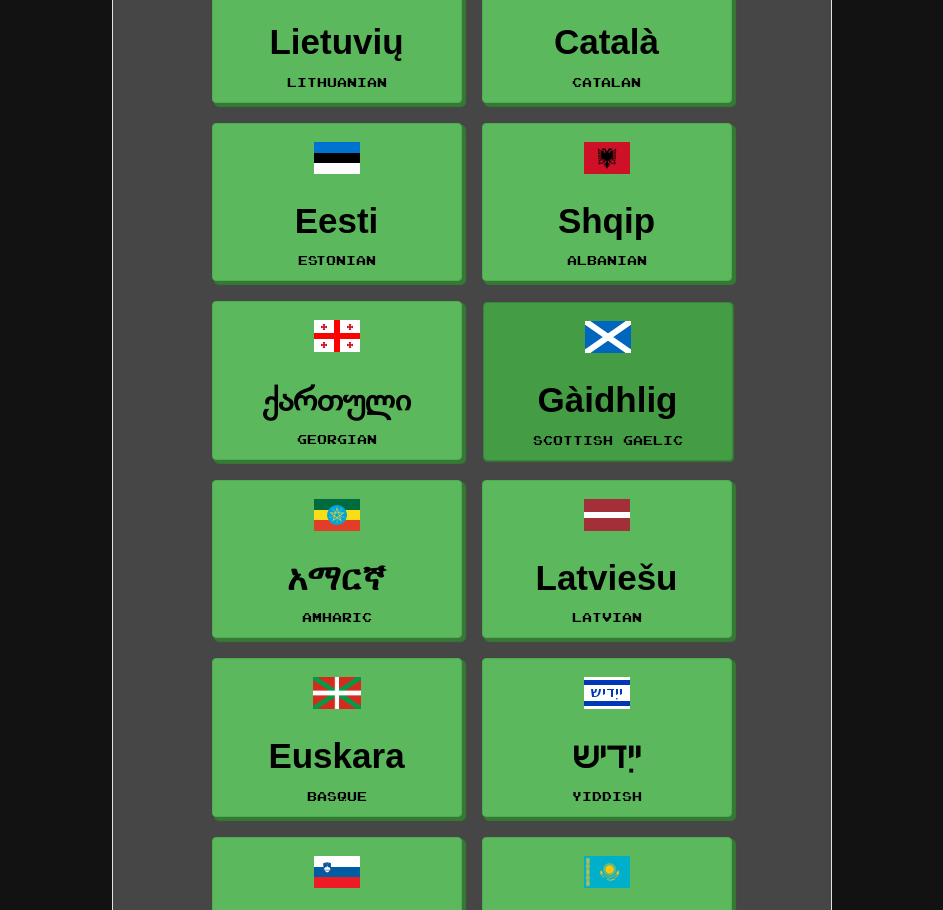 scroll, scrollTop: 4400, scrollLeft: 0, axis: vertical 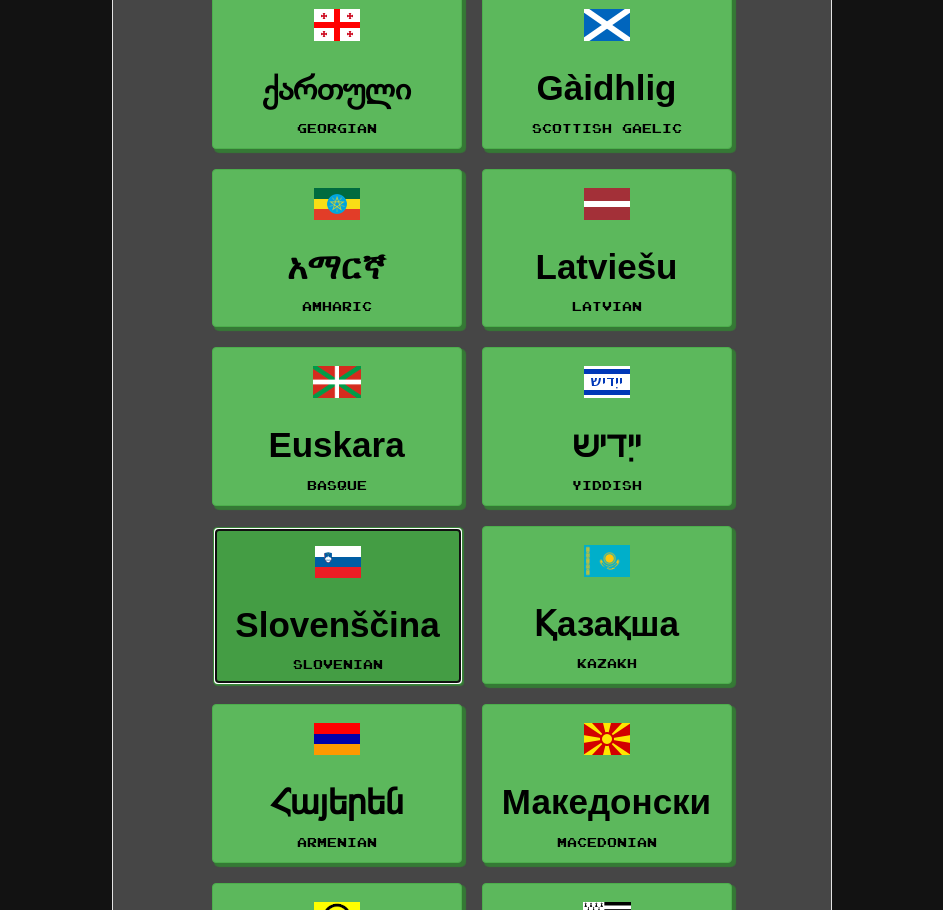 click on "Slovenščina" at bounding box center [338, 625] 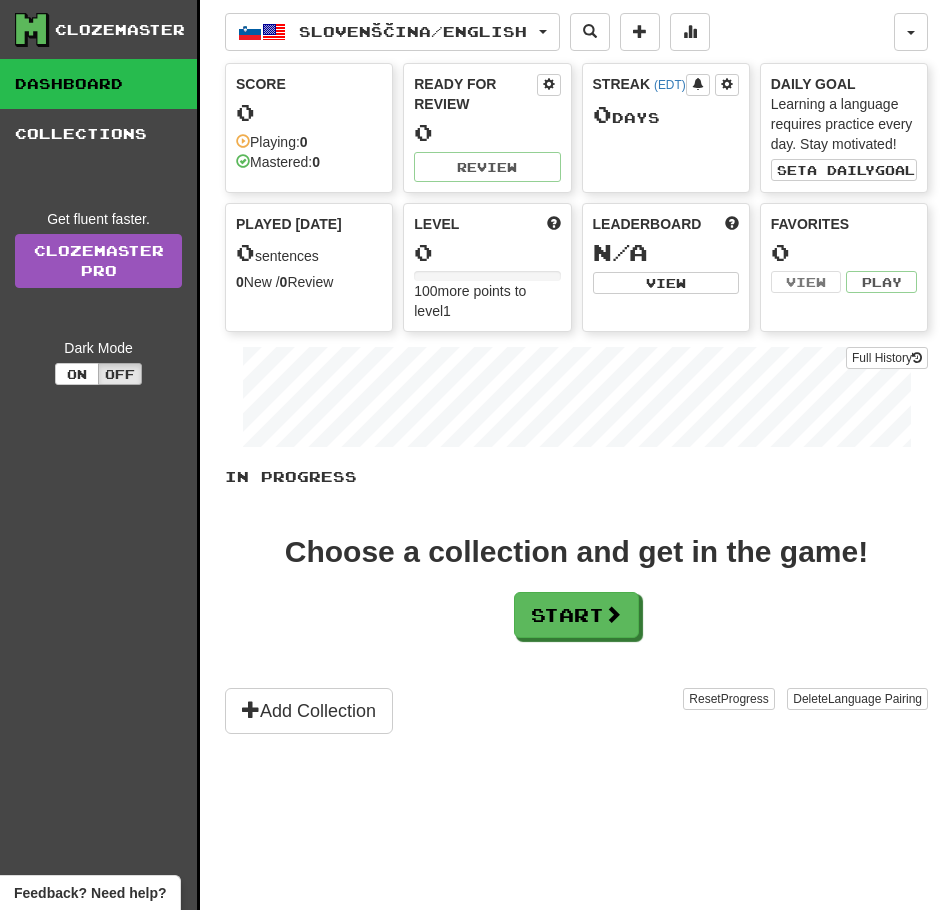 scroll, scrollTop: 0, scrollLeft: 0, axis: both 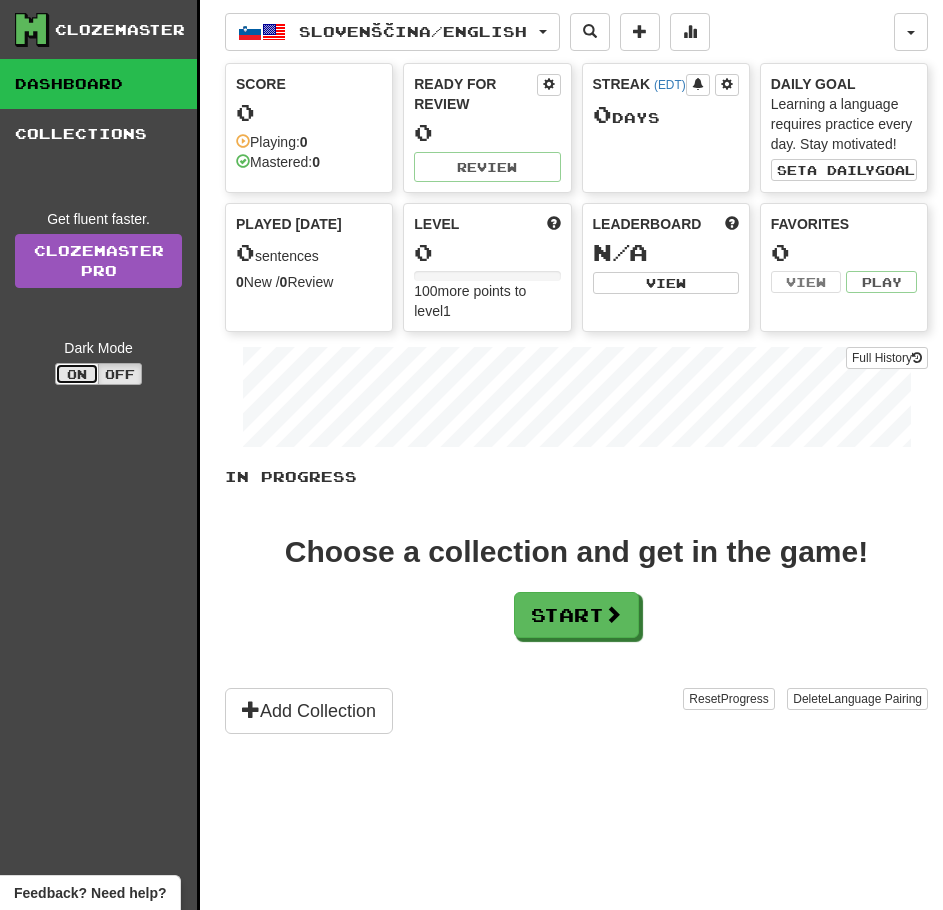 click on "On" at bounding box center [77, 374] 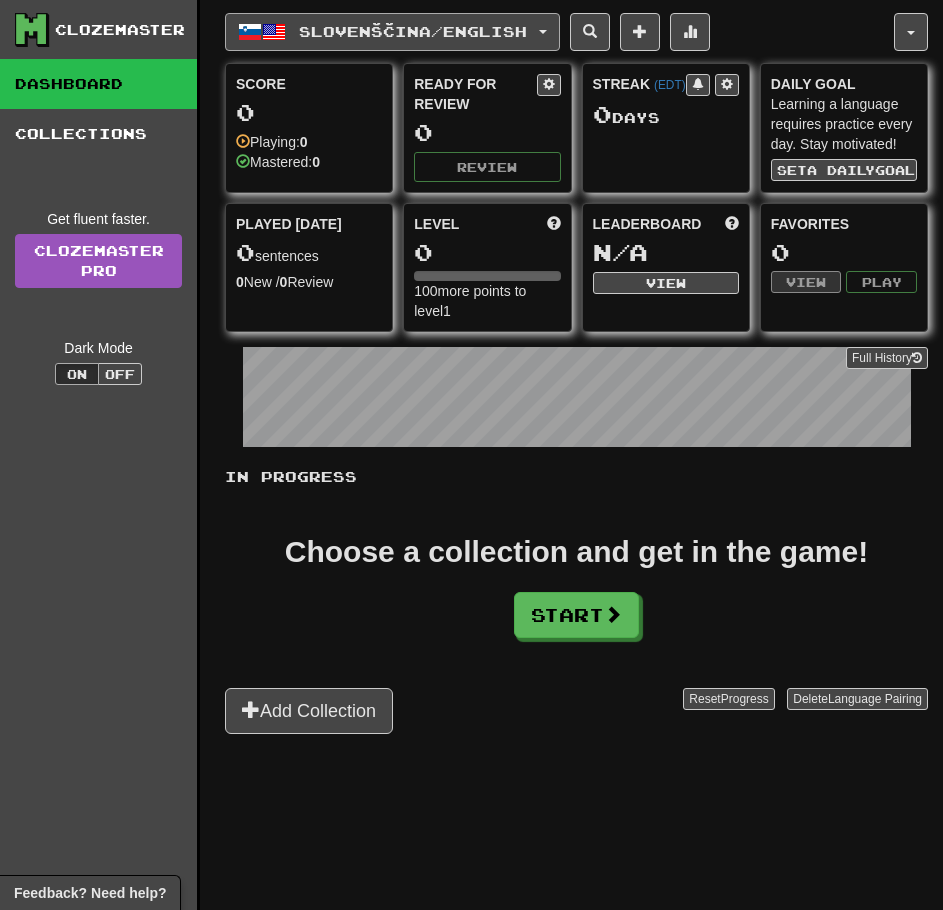 click on "Slovenščina  /  English" at bounding box center [413, 31] 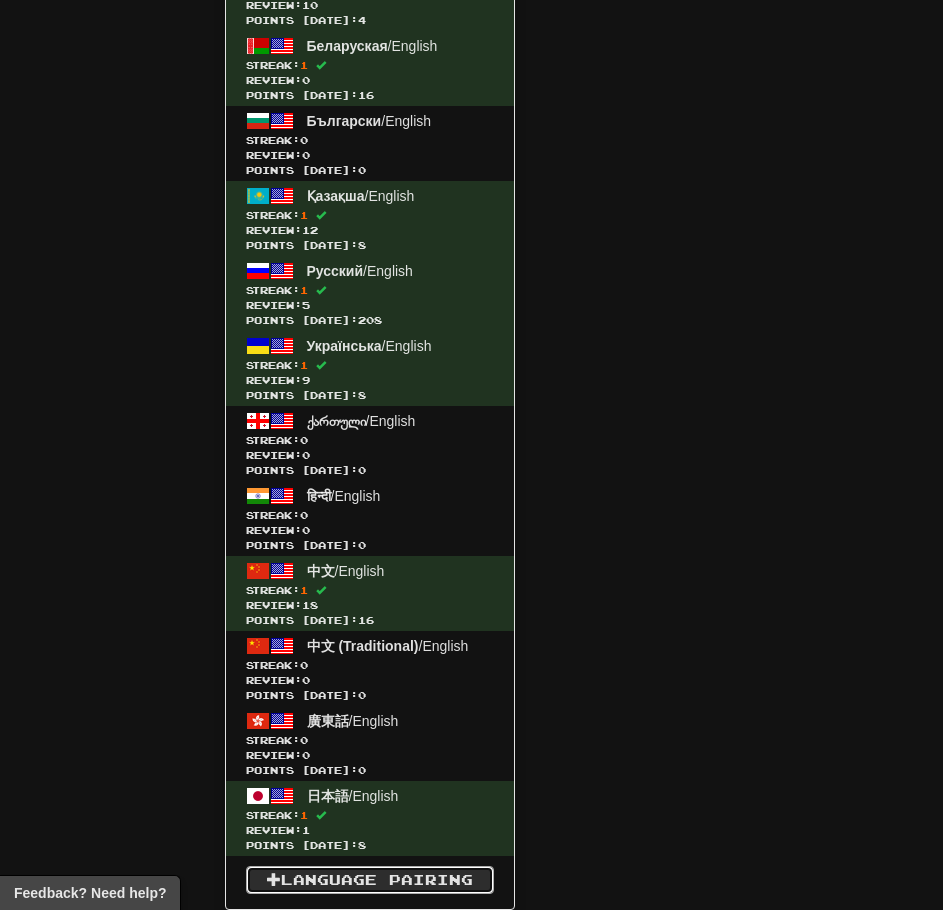 click on "Language Pairing" at bounding box center (370, 880) 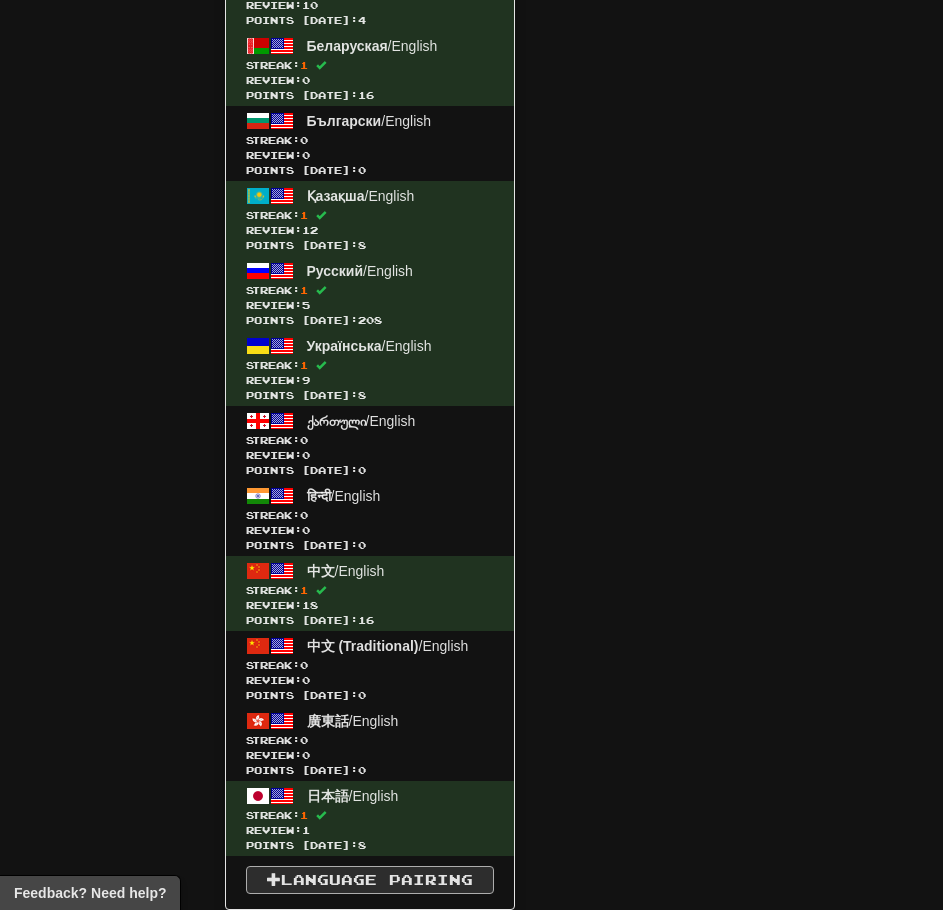 scroll, scrollTop: 850, scrollLeft: 0, axis: vertical 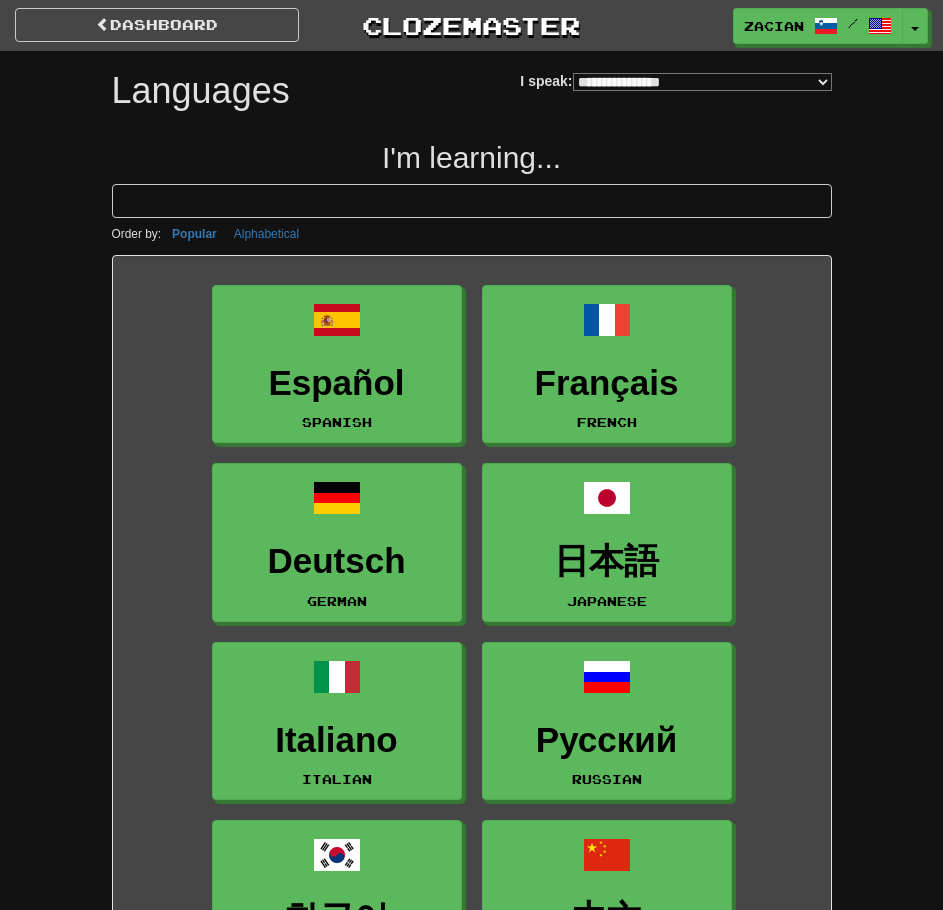 select on "*******" 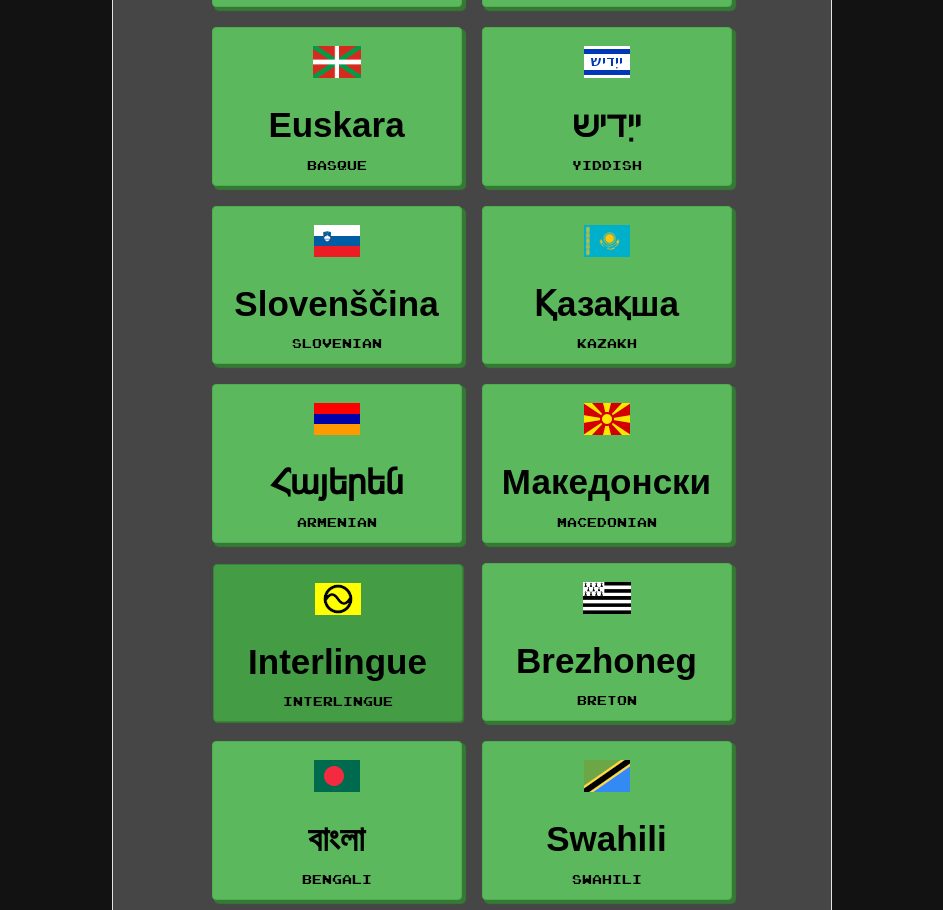 scroll, scrollTop: 4900, scrollLeft: 0, axis: vertical 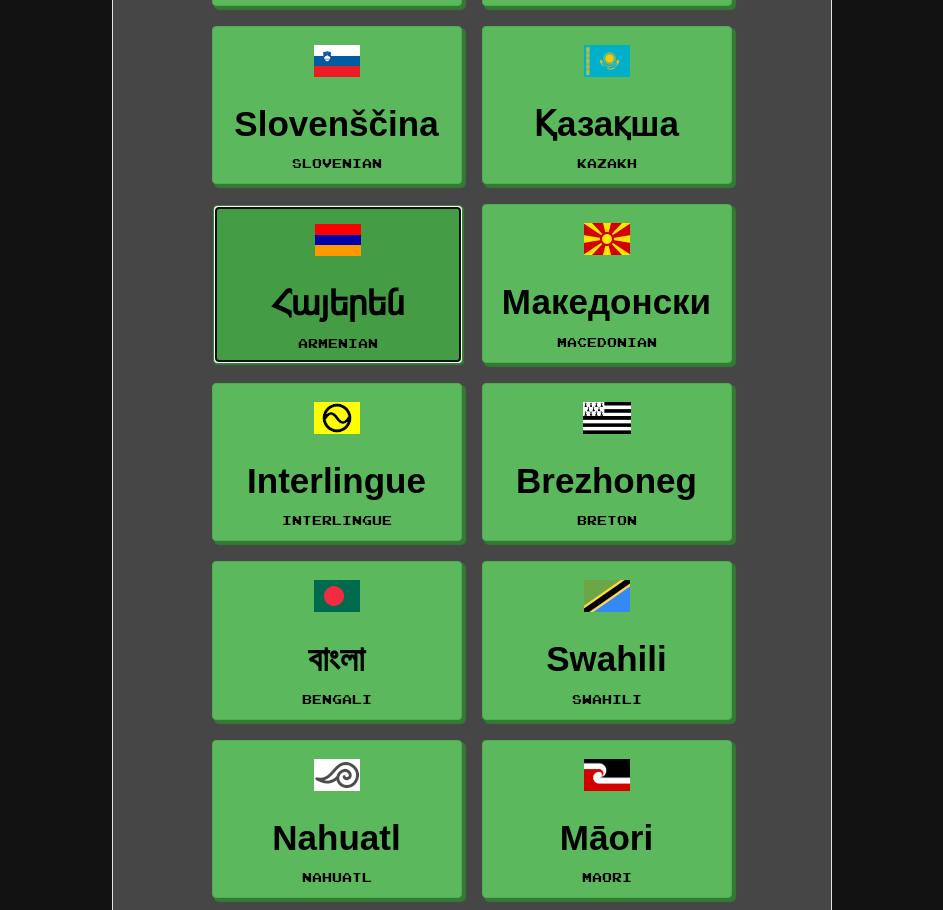 click on "Հայերեն Armenian" at bounding box center (338, 284) 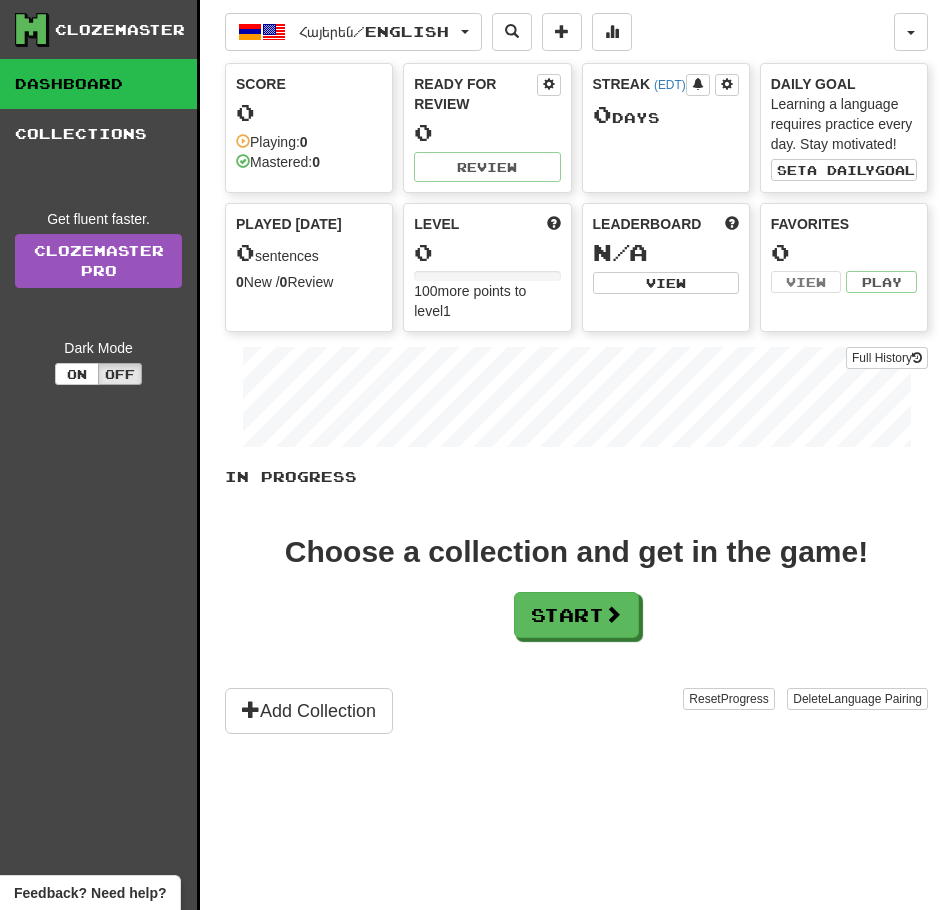 scroll, scrollTop: 0, scrollLeft: 0, axis: both 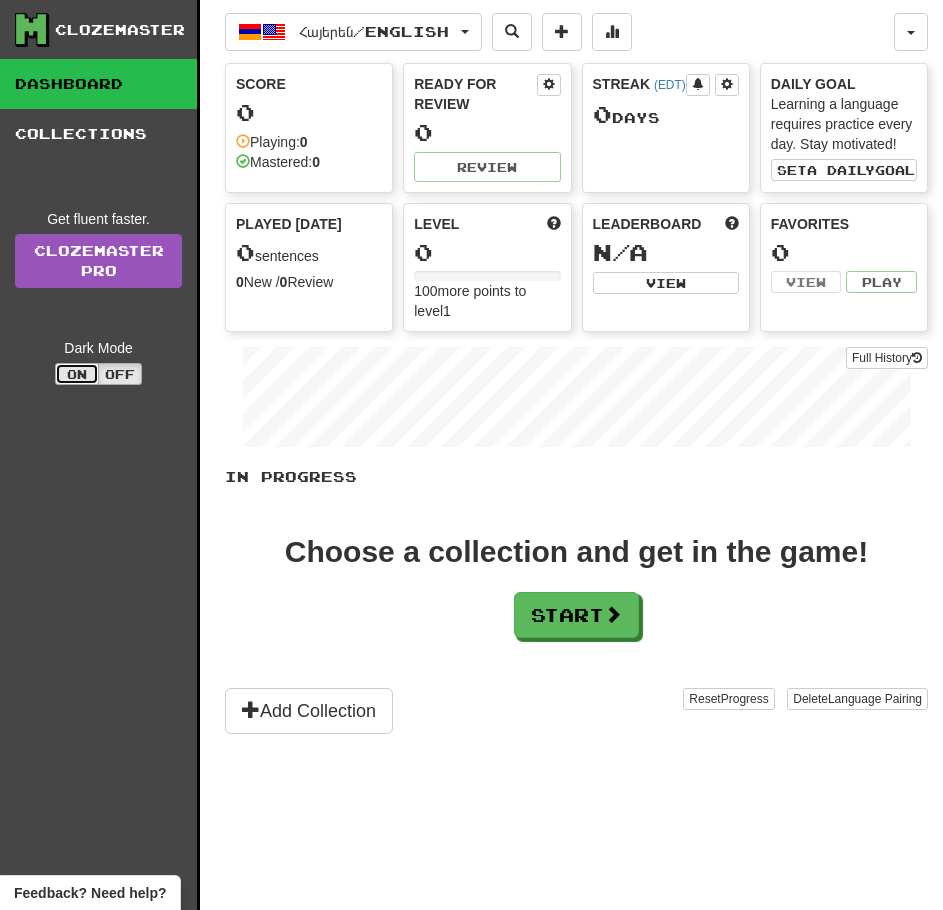 click on "On" at bounding box center (77, 374) 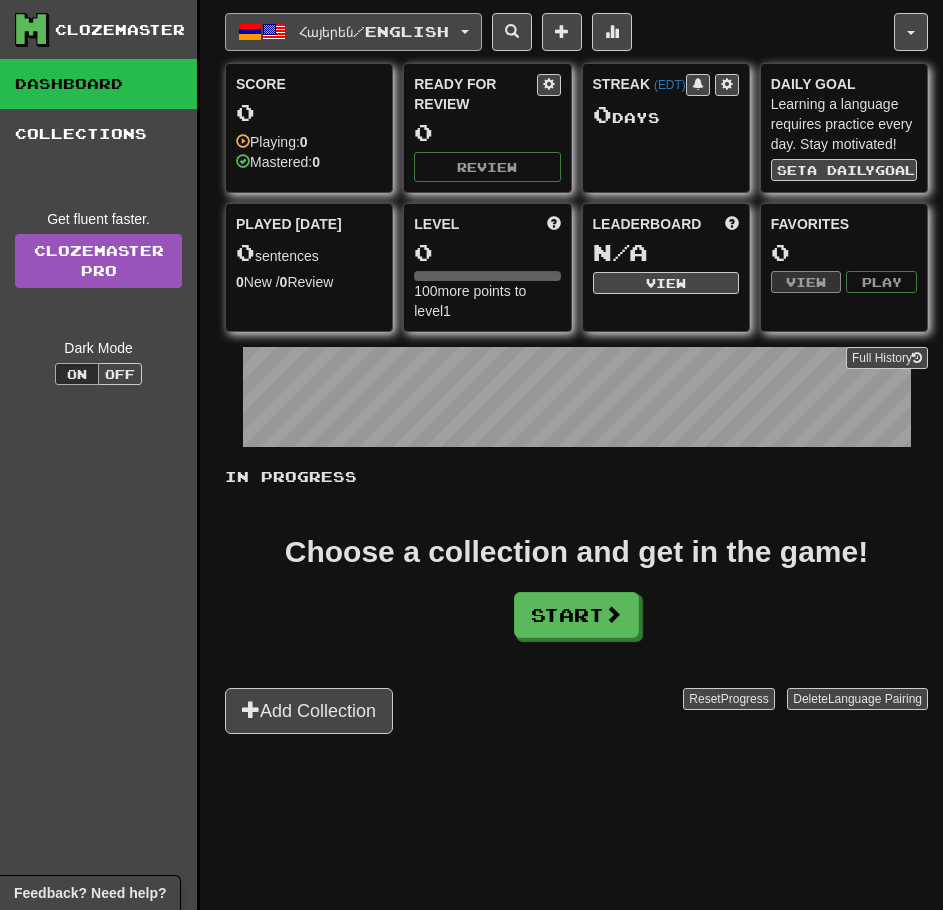 click on "Հայերեն  /  English" at bounding box center (353, 32) 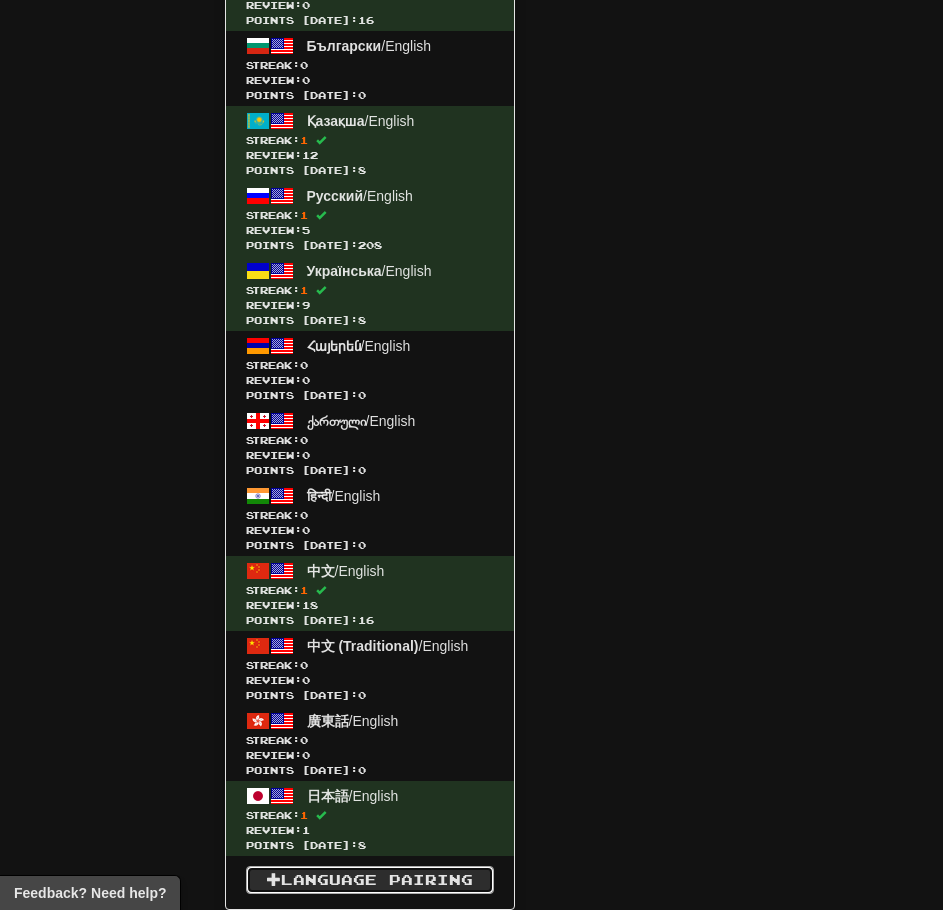 click on "Language Pairing" at bounding box center [370, 880] 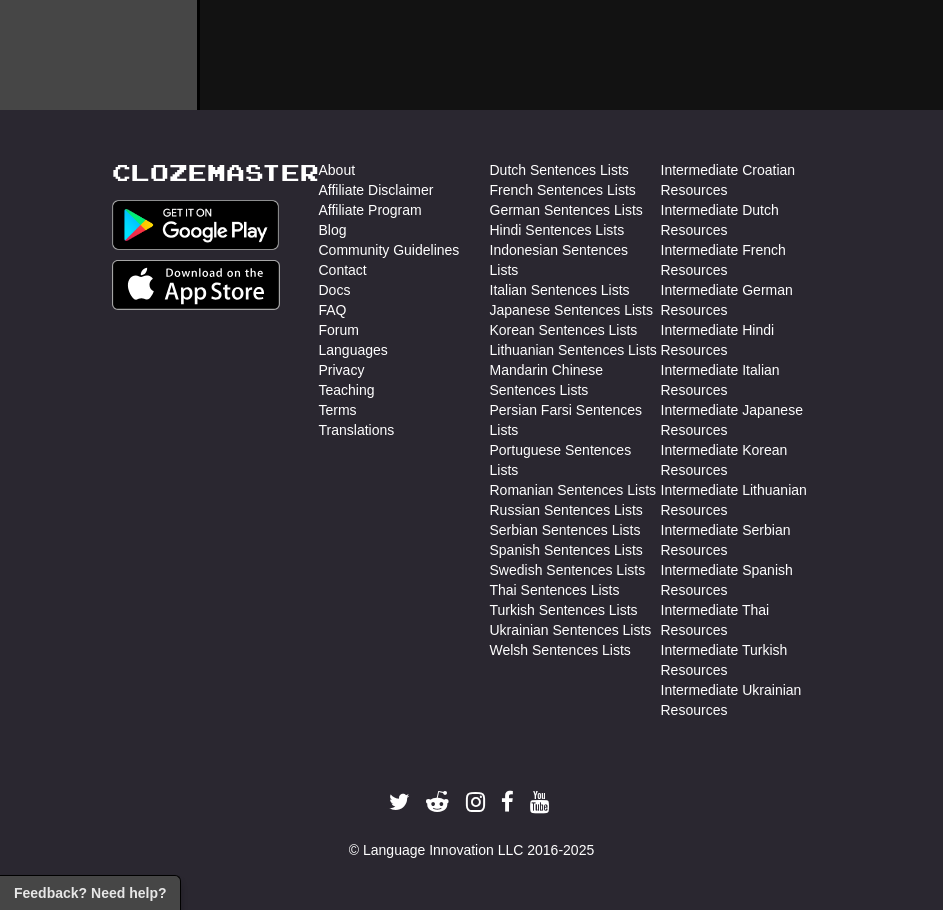 scroll, scrollTop: 850, scrollLeft: 0, axis: vertical 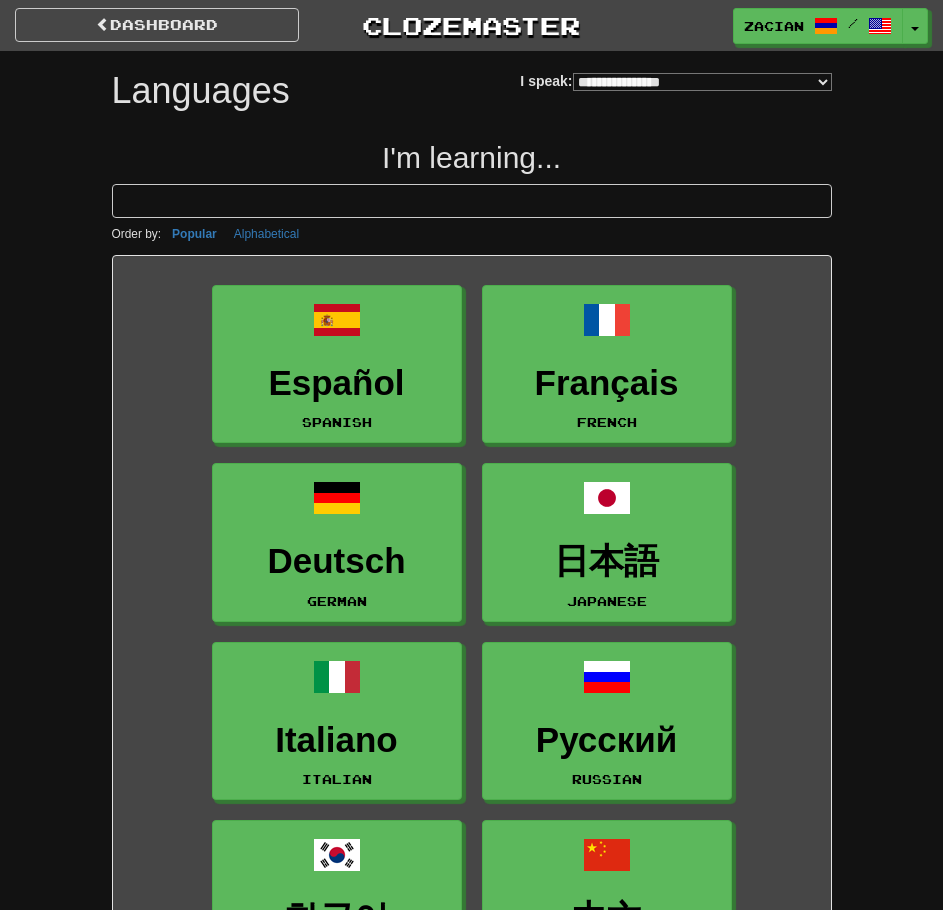 select on "*******" 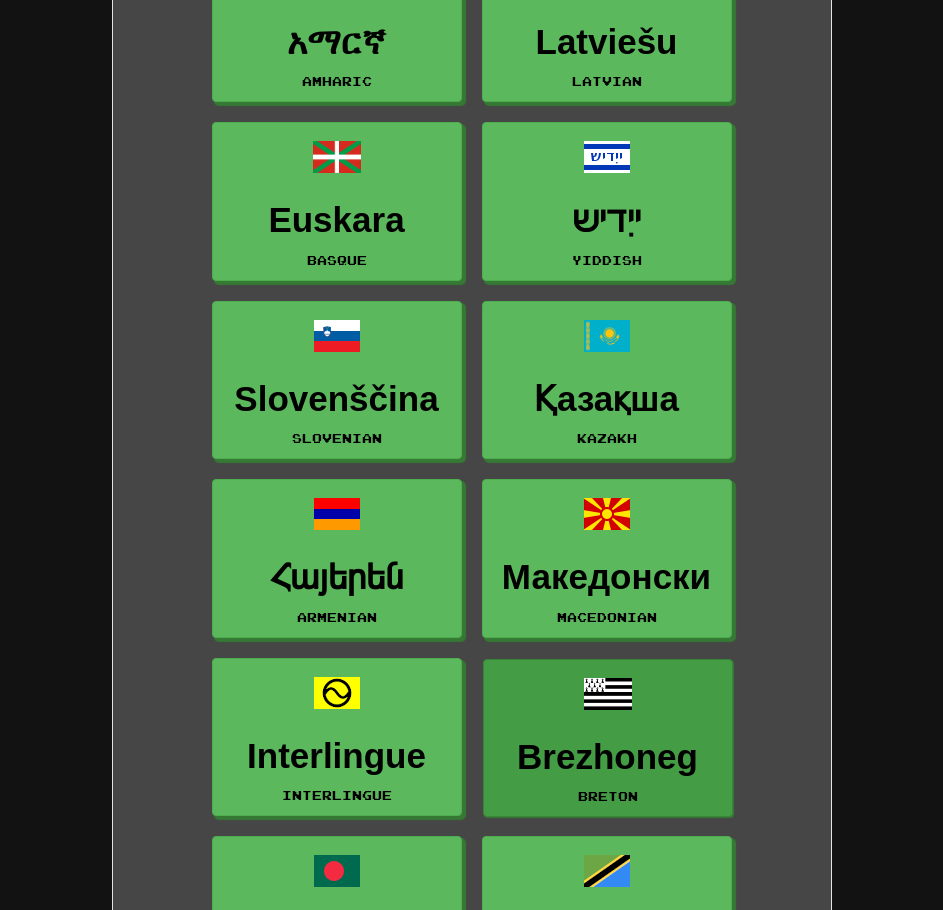 scroll, scrollTop: 4800, scrollLeft: 0, axis: vertical 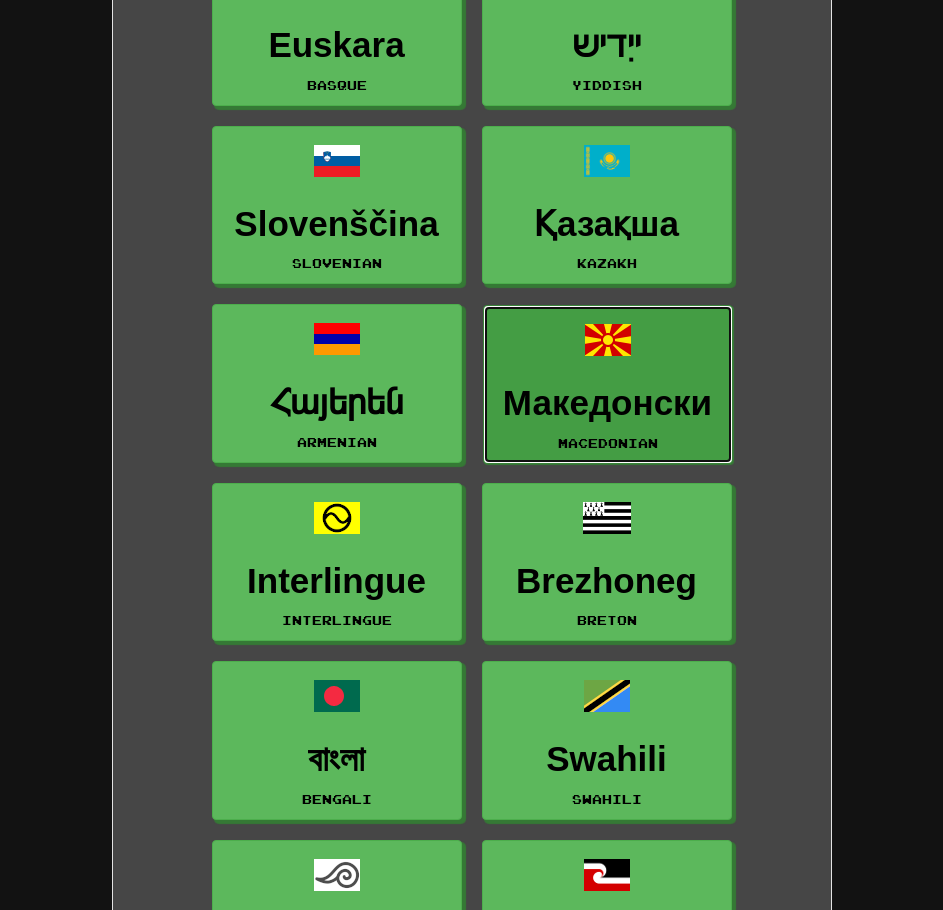 click on "Македонски Macedonian" at bounding box center [608, 384] 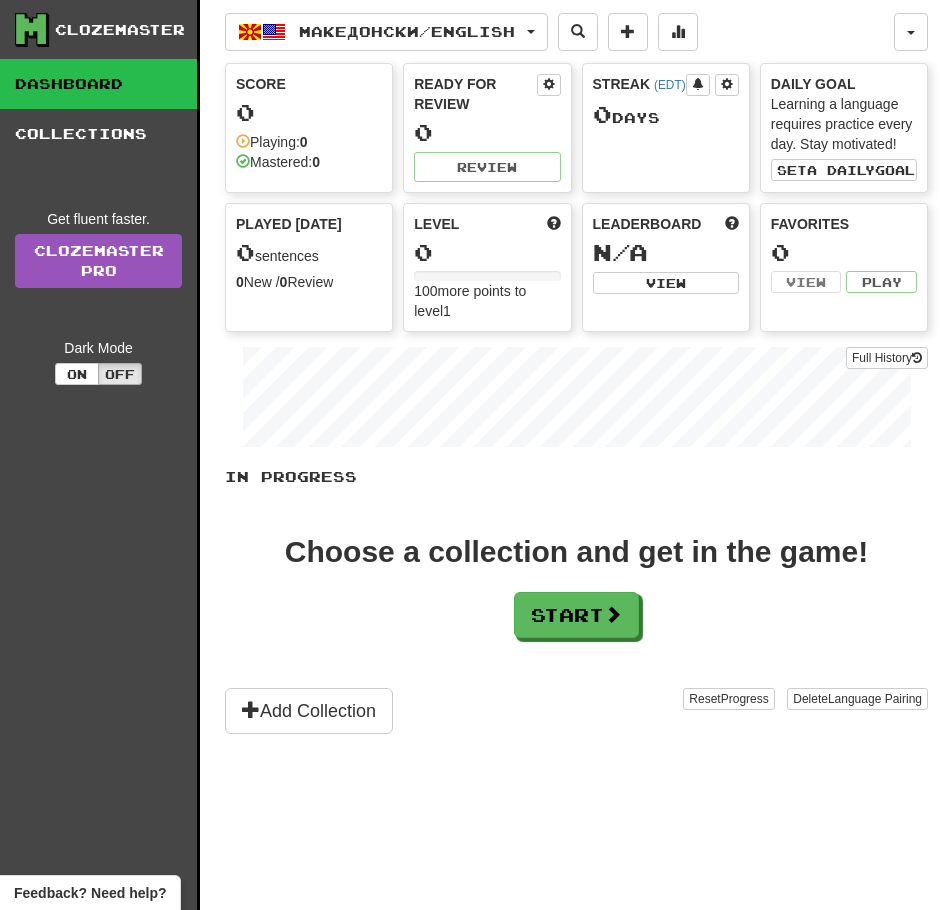 scroll, scrollTop: 0, scrollLeft: 0, axis: both 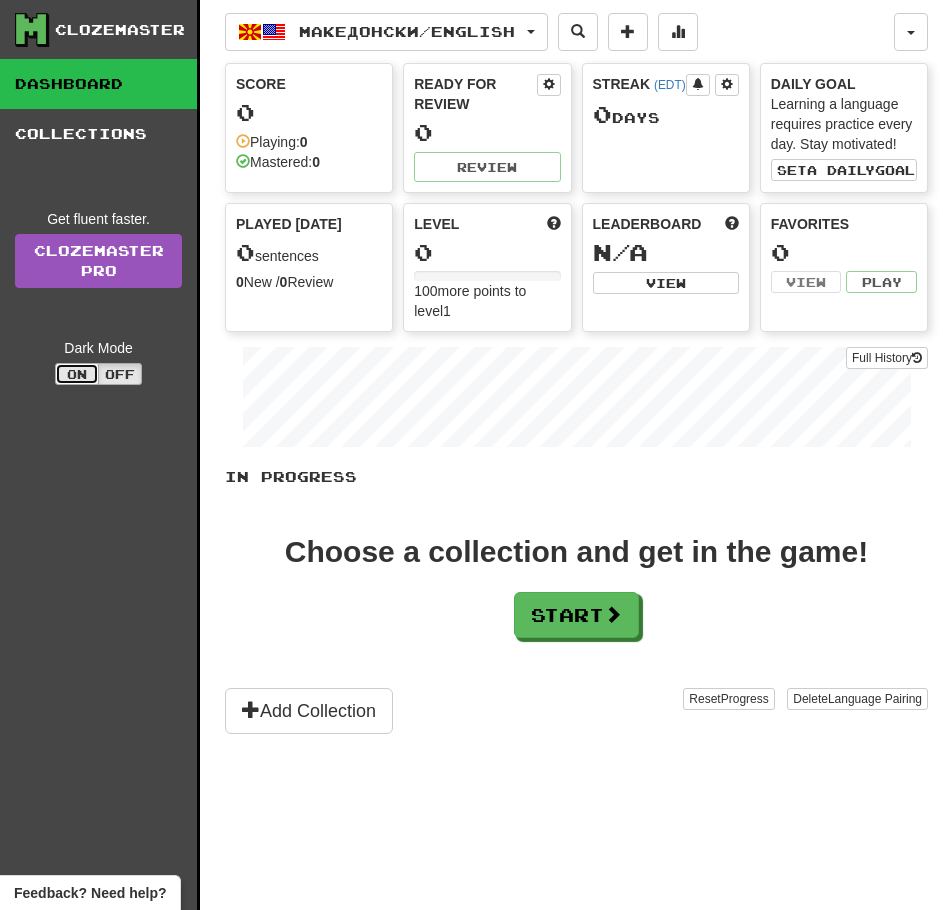 click on "On" at bounding box center (77, 374) 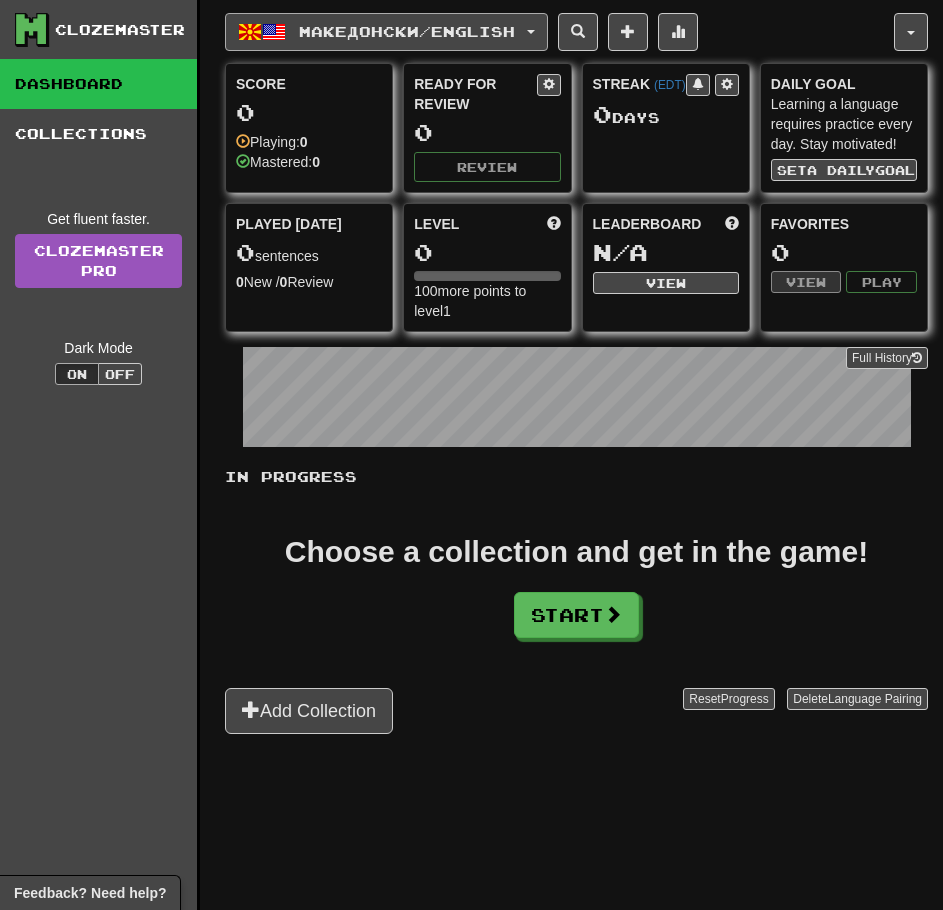 click on "Македонски  /  English" at bounding box center (407, 31) 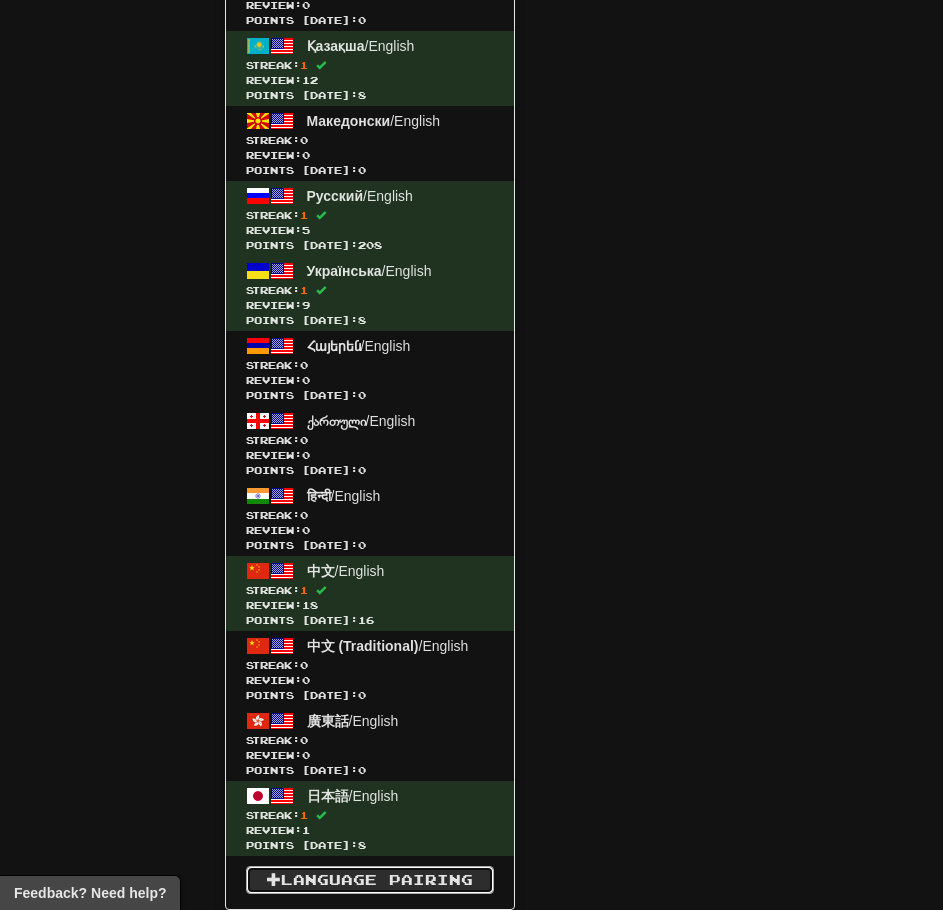click on "Language Pairing" at bounding box center (370, 880) 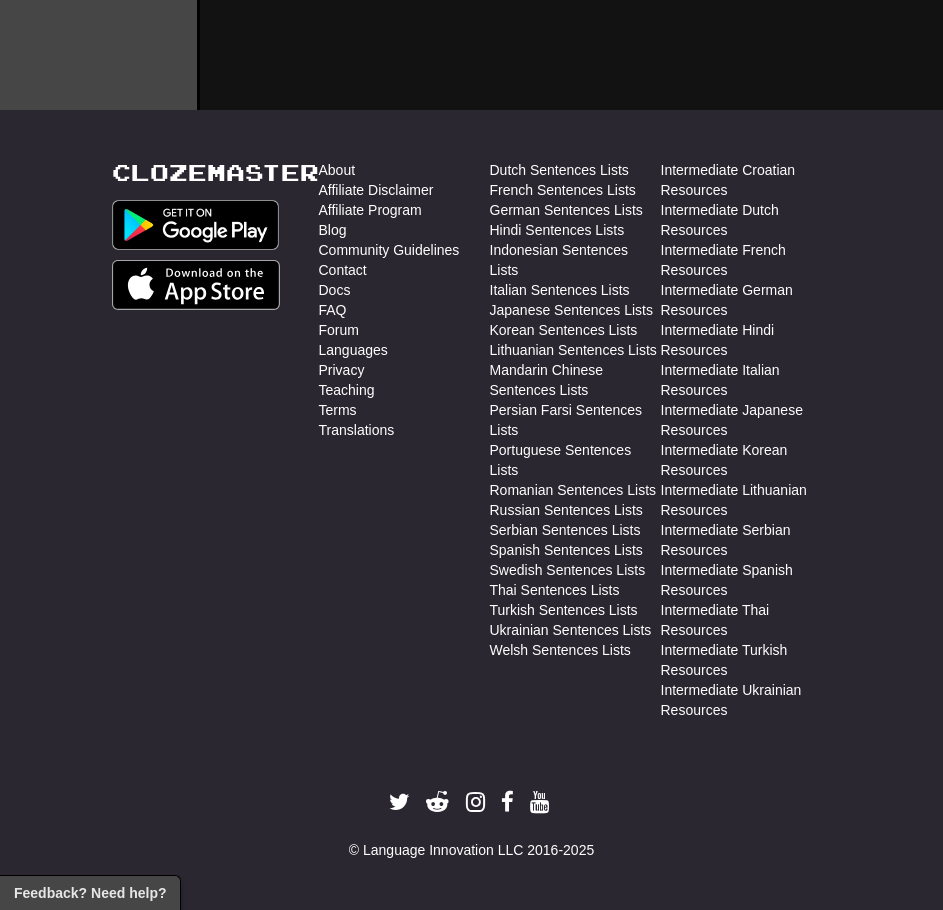 scroll, scrollTop: 850, scrollLeft: 0, axis: vertical 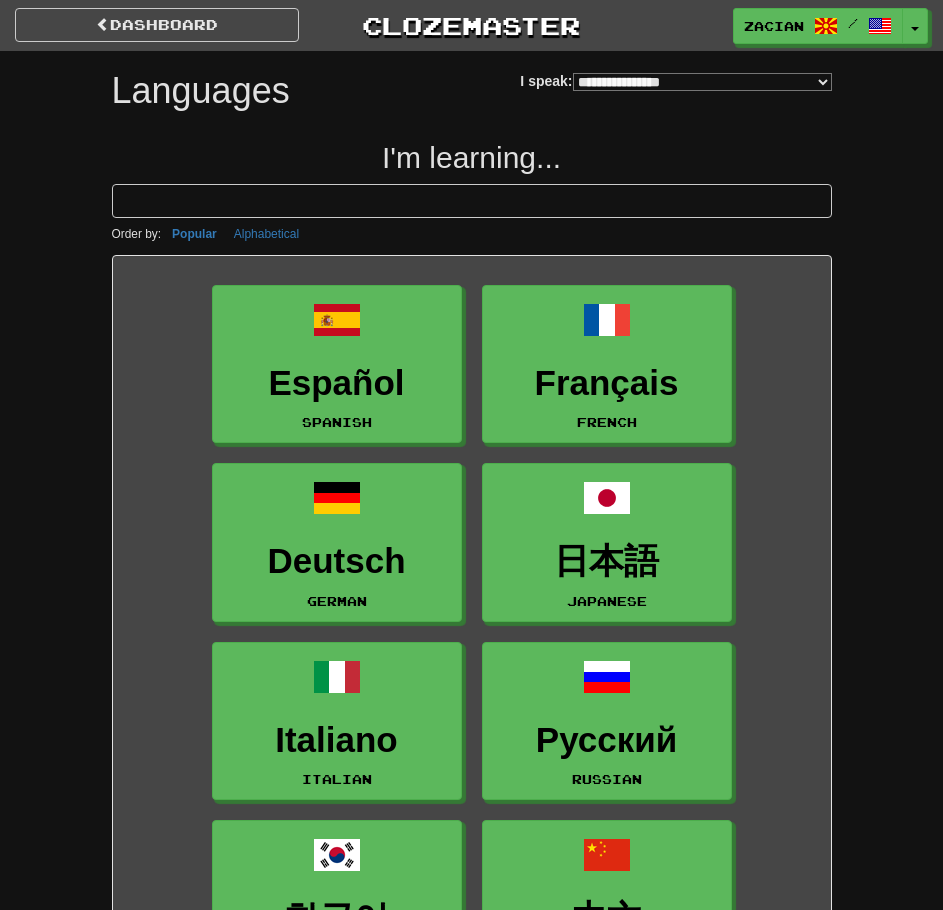 select on "*******" 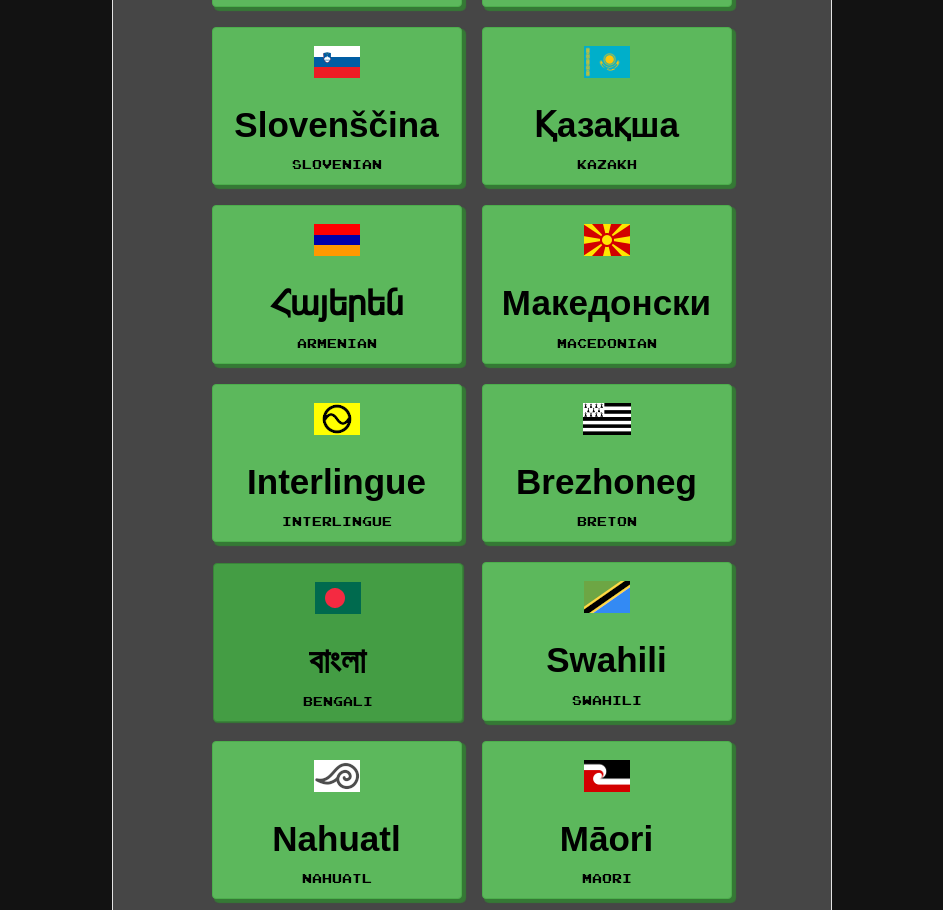 scroll, scrollTop: 5100, scrollLeft: 0, axis: vertical 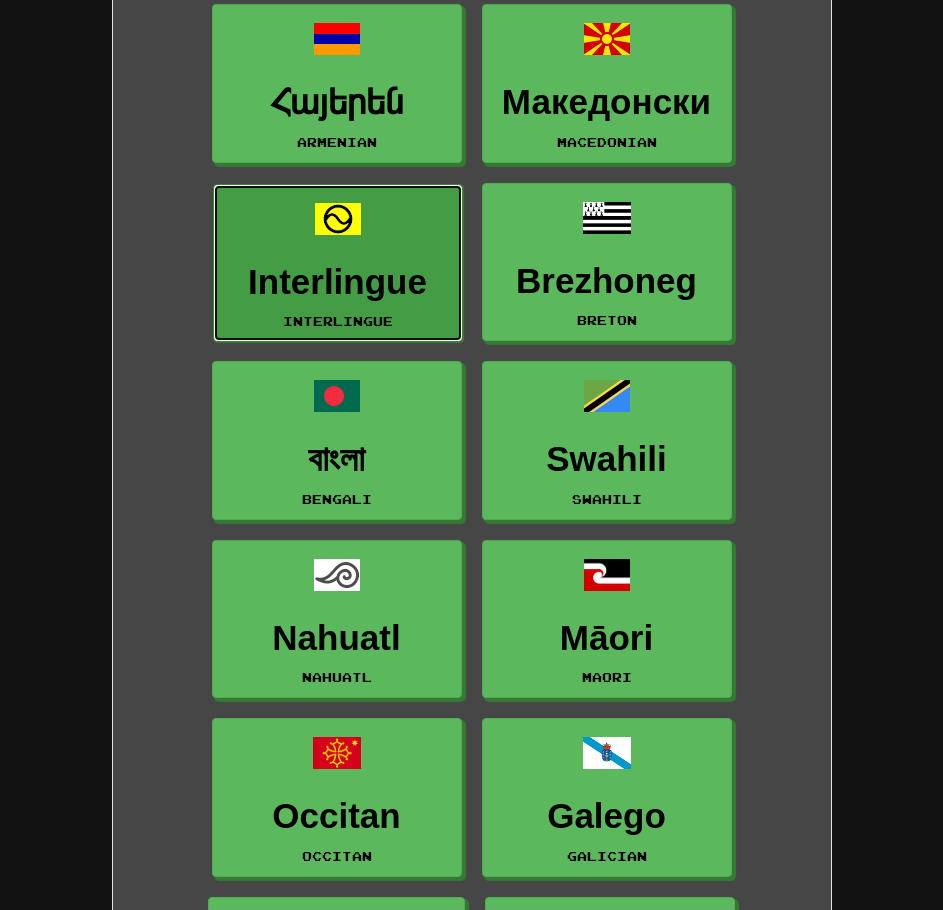 click on "Interlingue" at bounding box center (338, 282) 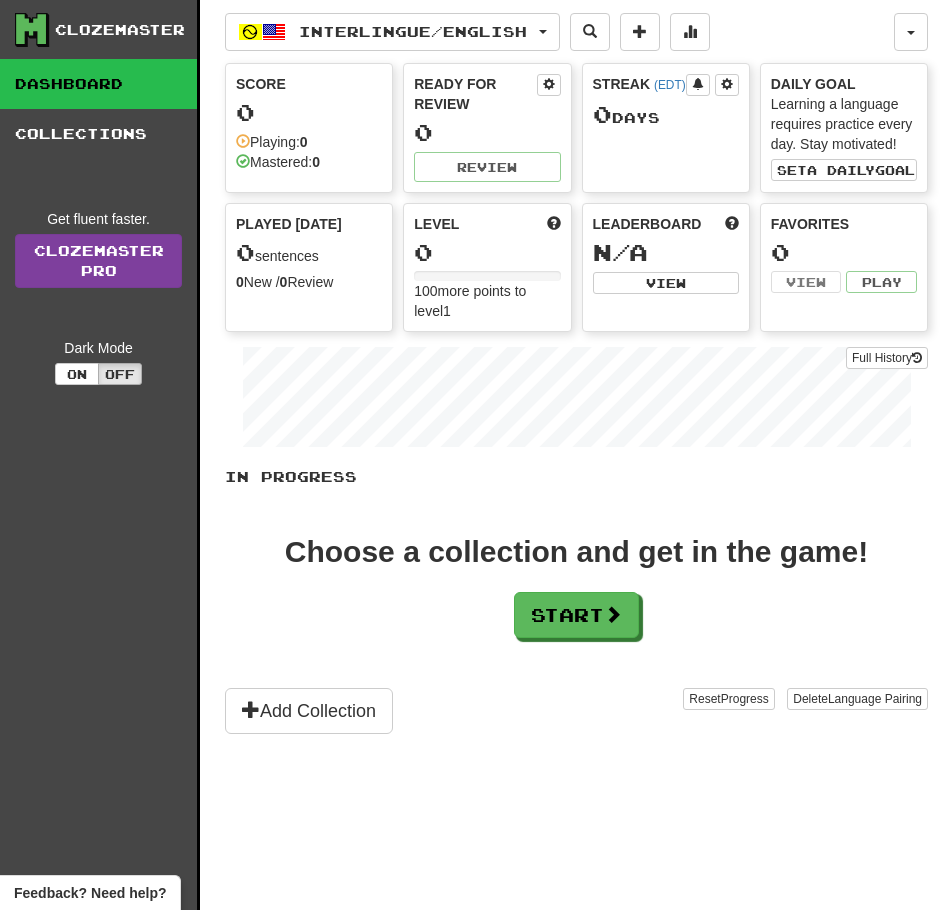 scroll, scrollTop: 0, scrollLeft: 0, axis: both 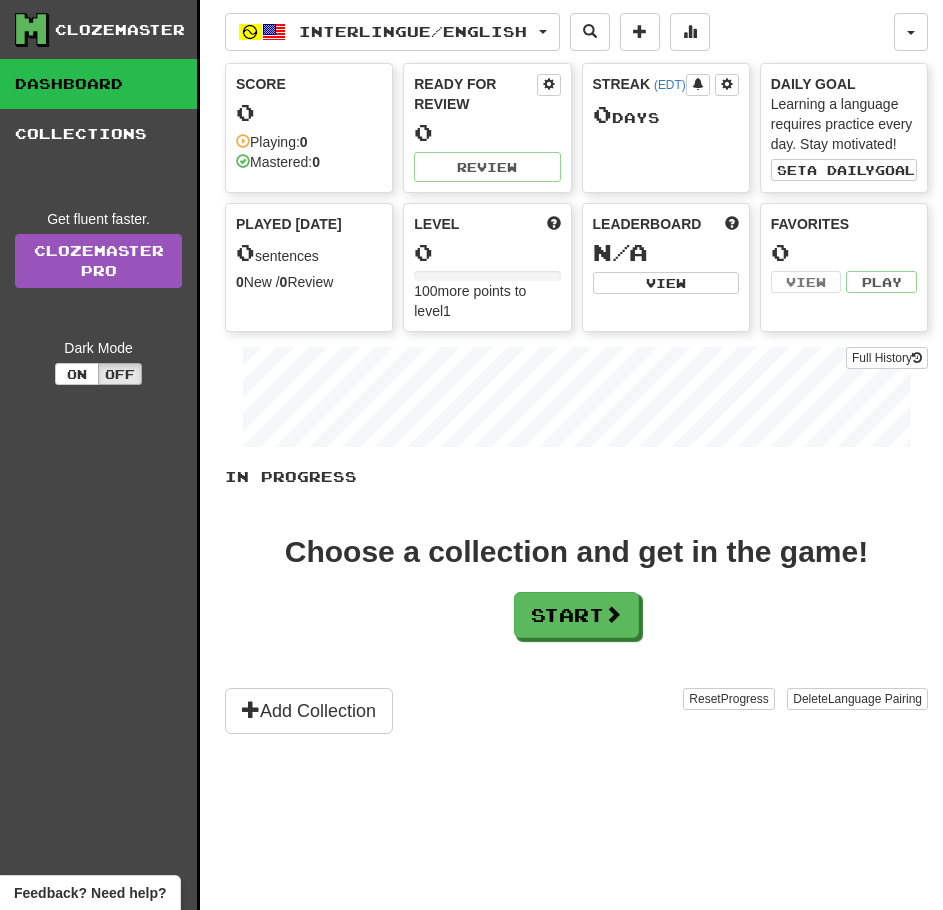 click on "Clozemaster Dashboard Collections Get fluent faster. Clozemaster Pro Dark Mode On Off" at bounding box center [100, 480] 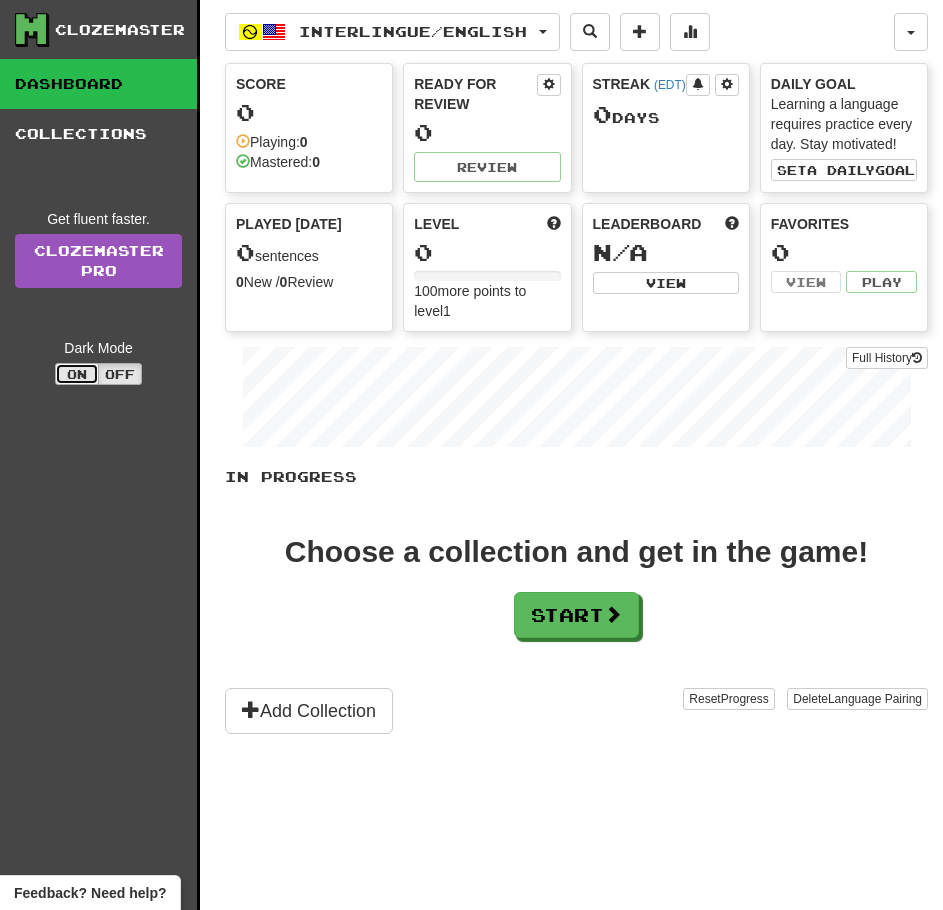 click on "On" at bounding box center (77, 374) 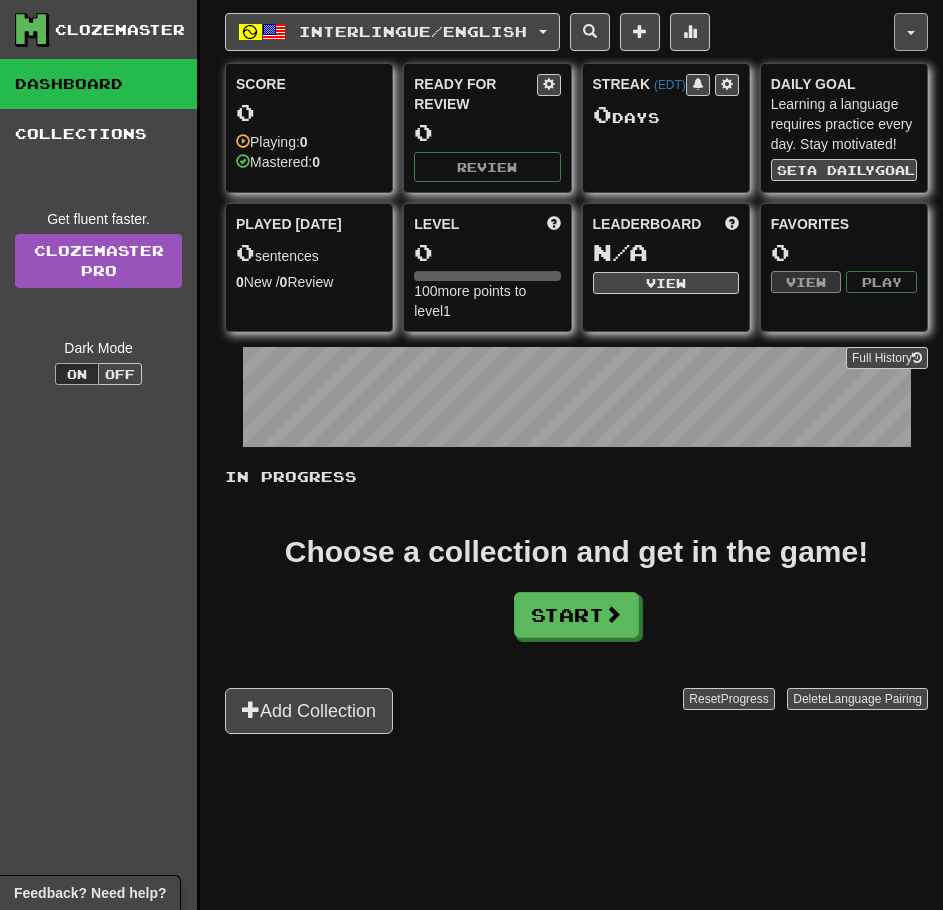 click at bounding box center [911, 32] 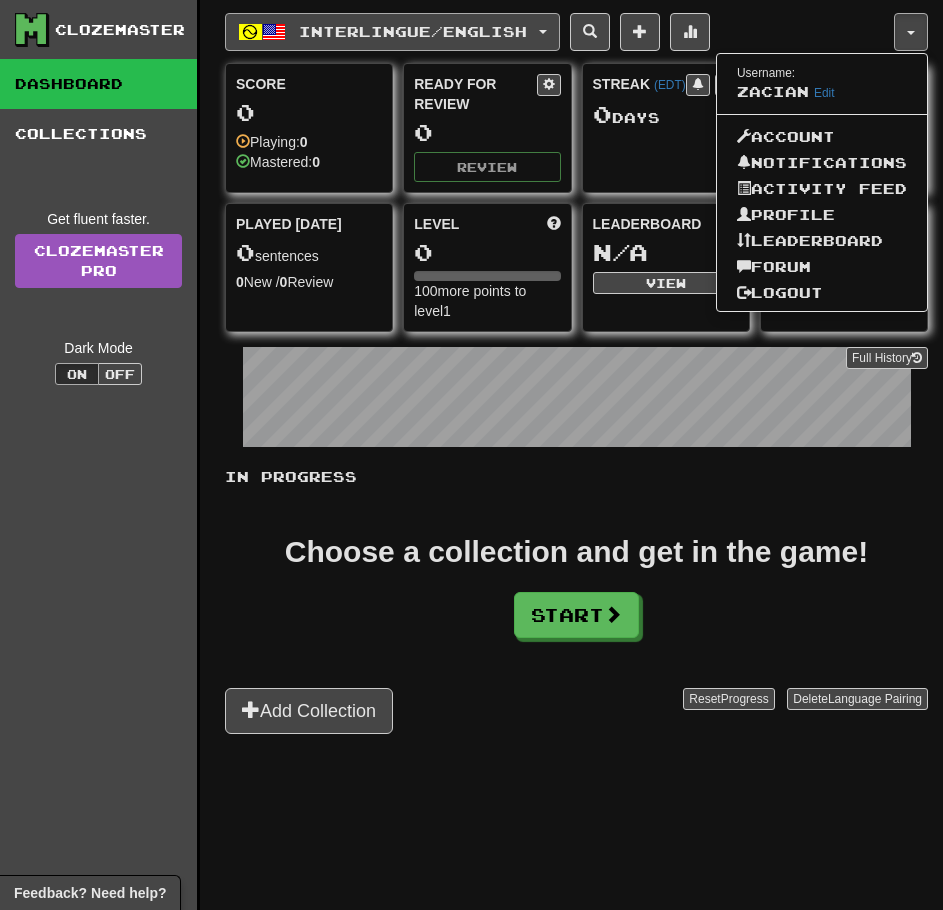 click on "Interlingue  /  English" at bounding box center [413, 31] 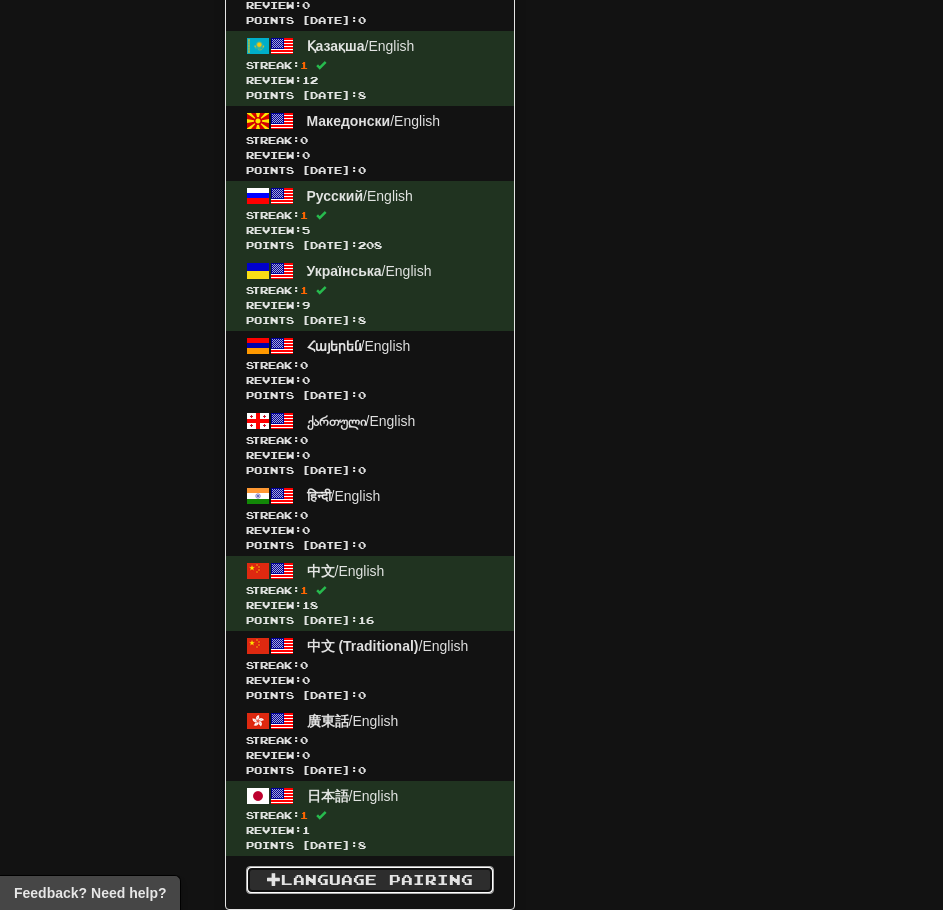 click on "Language Pairing" at bounding box center (370, 880) 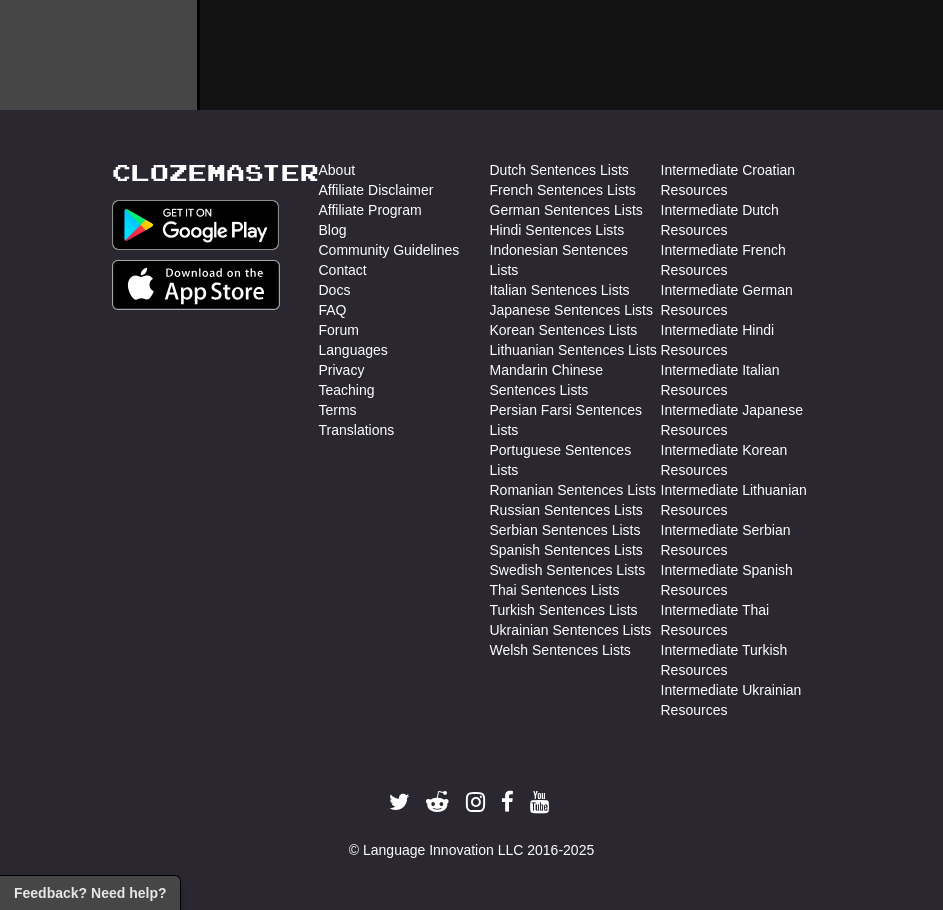 scroll, scrollTop: 850, scrollLeft: 0, axis: vertical 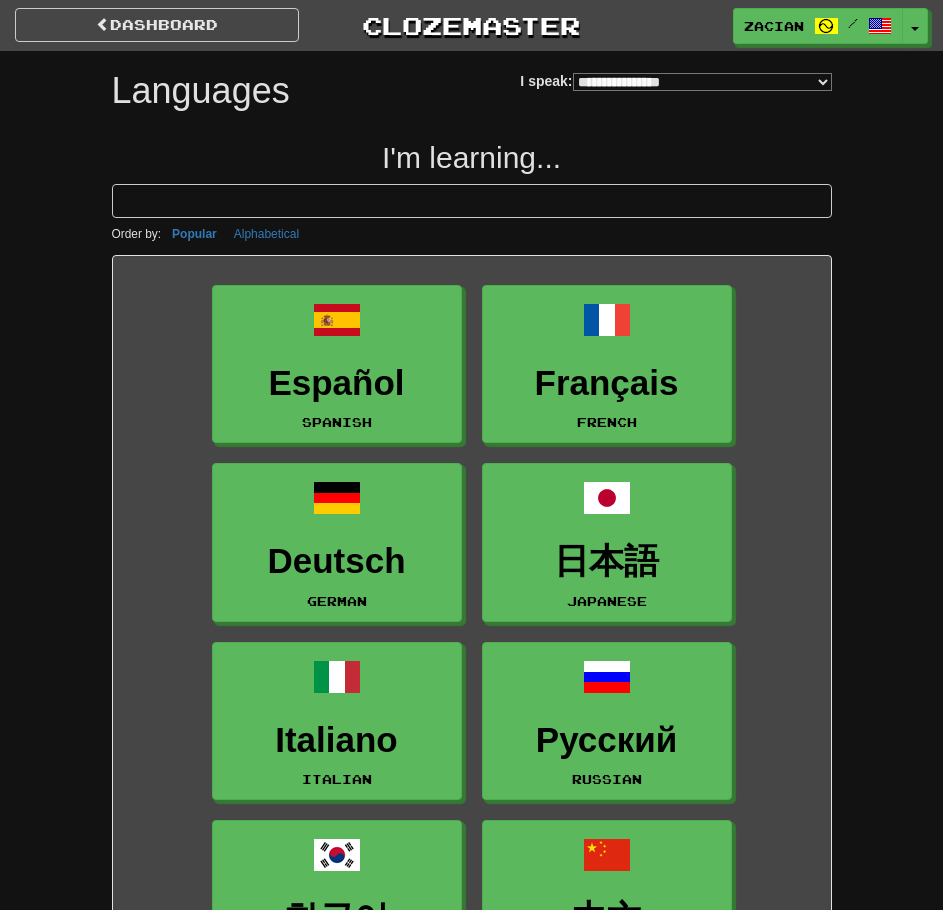 select on "*******" 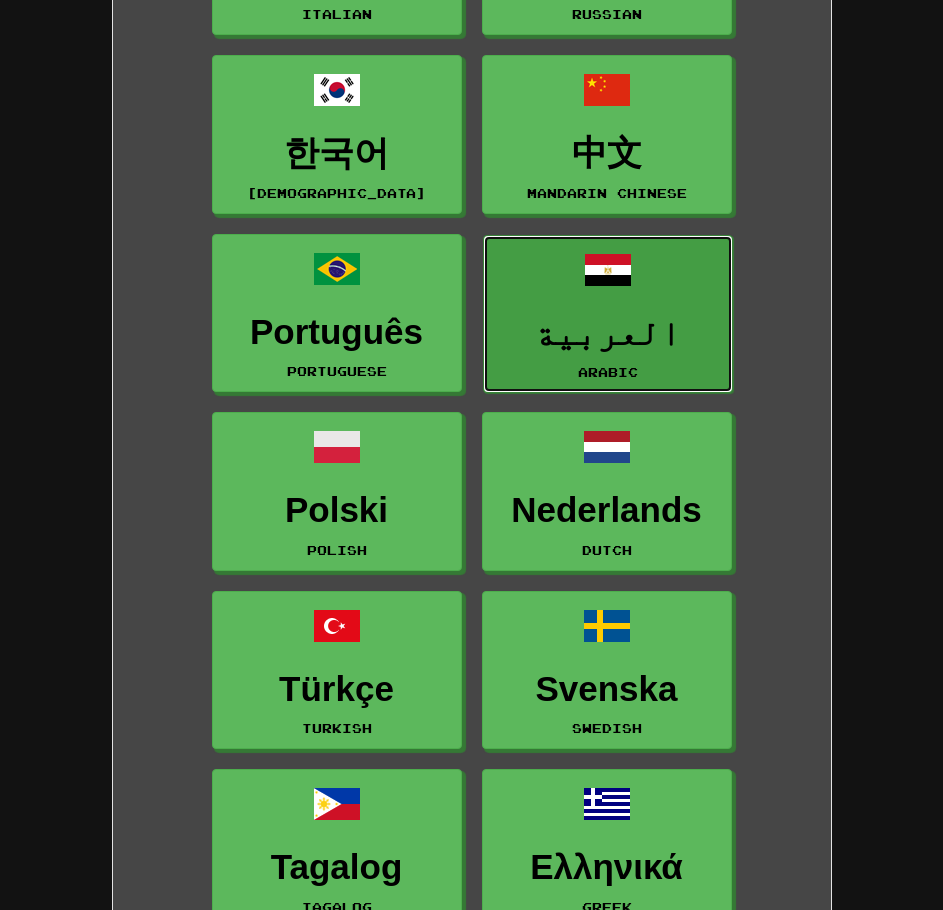 scroll, scrollTop: 800, scrollLeft: 0, axis: vertical 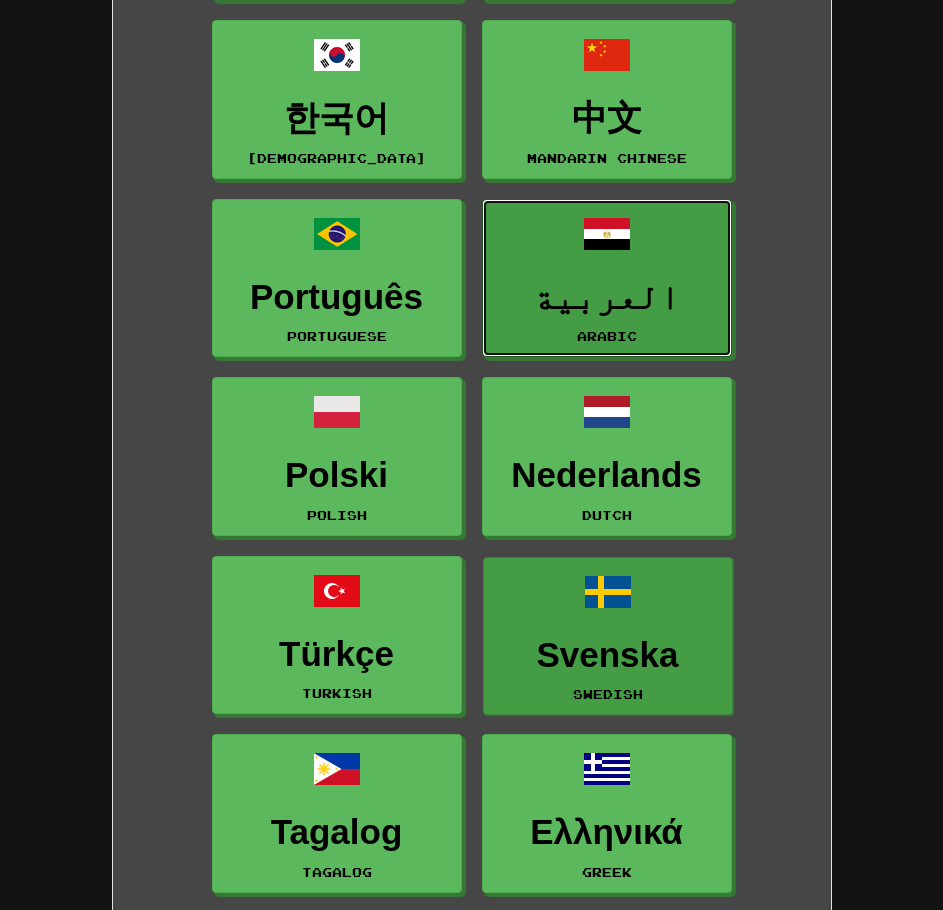 drag, startPoint x: 492, startPoint y: 307, endPoint x: 680, endPoint y: 637, distance: 379.79468 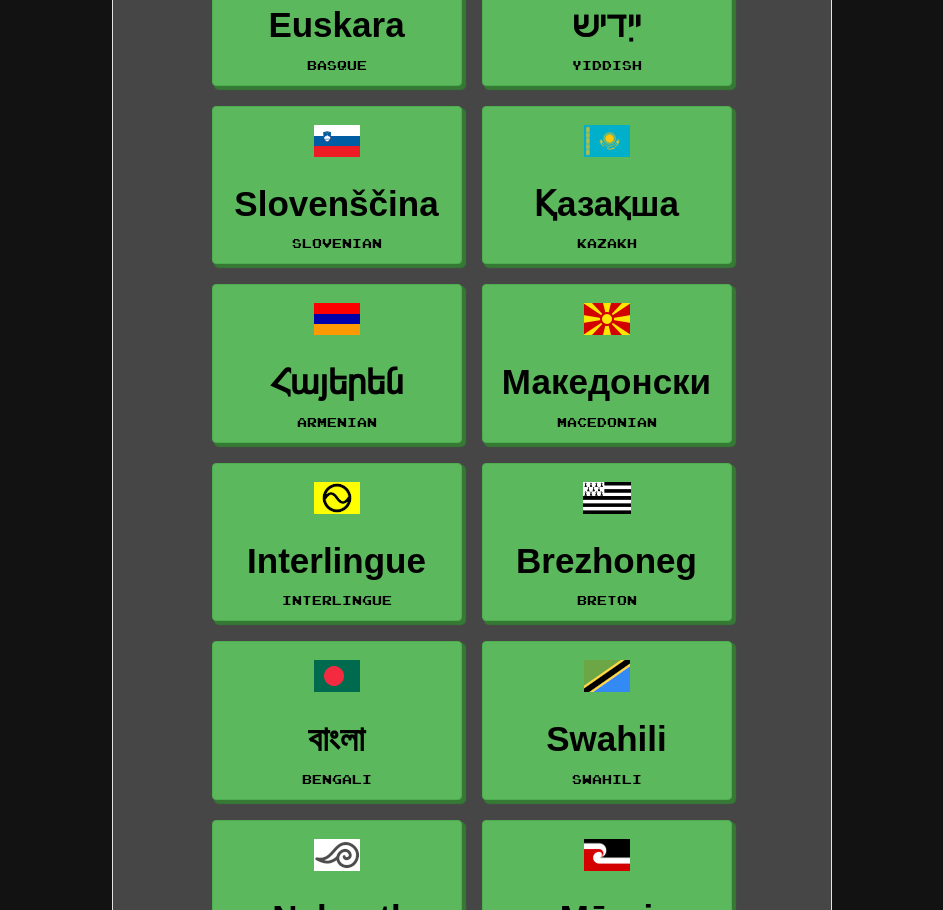 scroll, scrollTop: 5000, scrollLeft: 0, axis: vertical 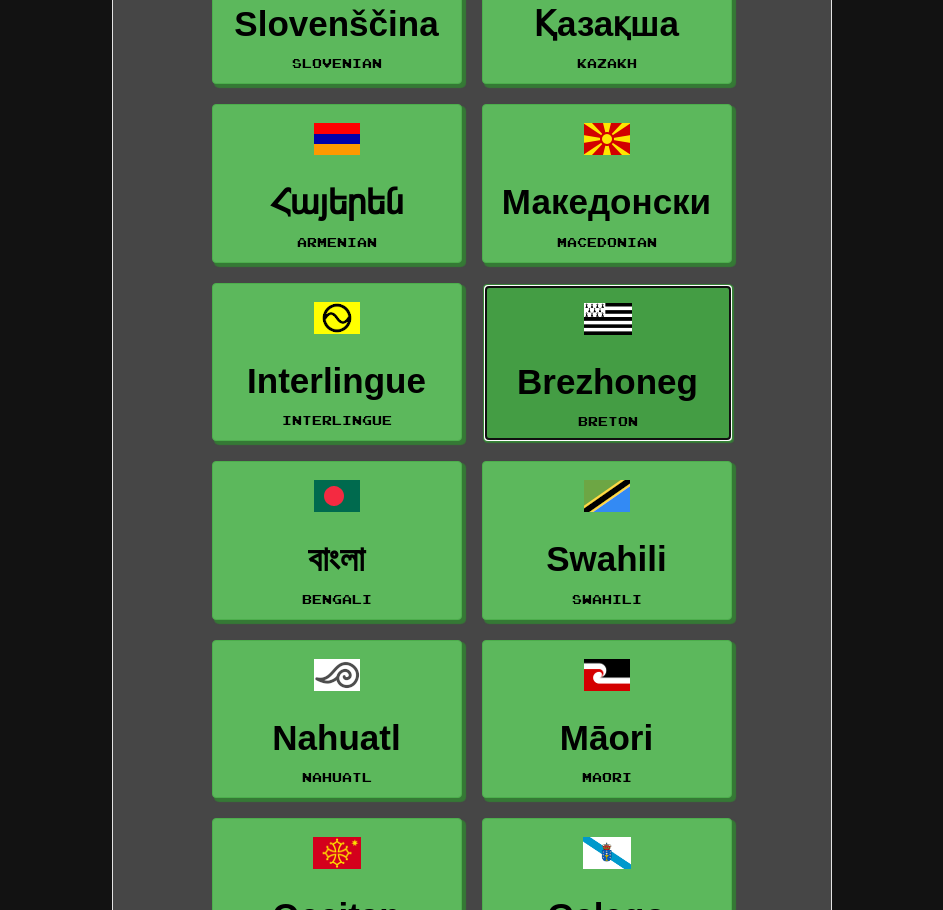 click on "Brezhoneg" at bounding box center [608, 382] 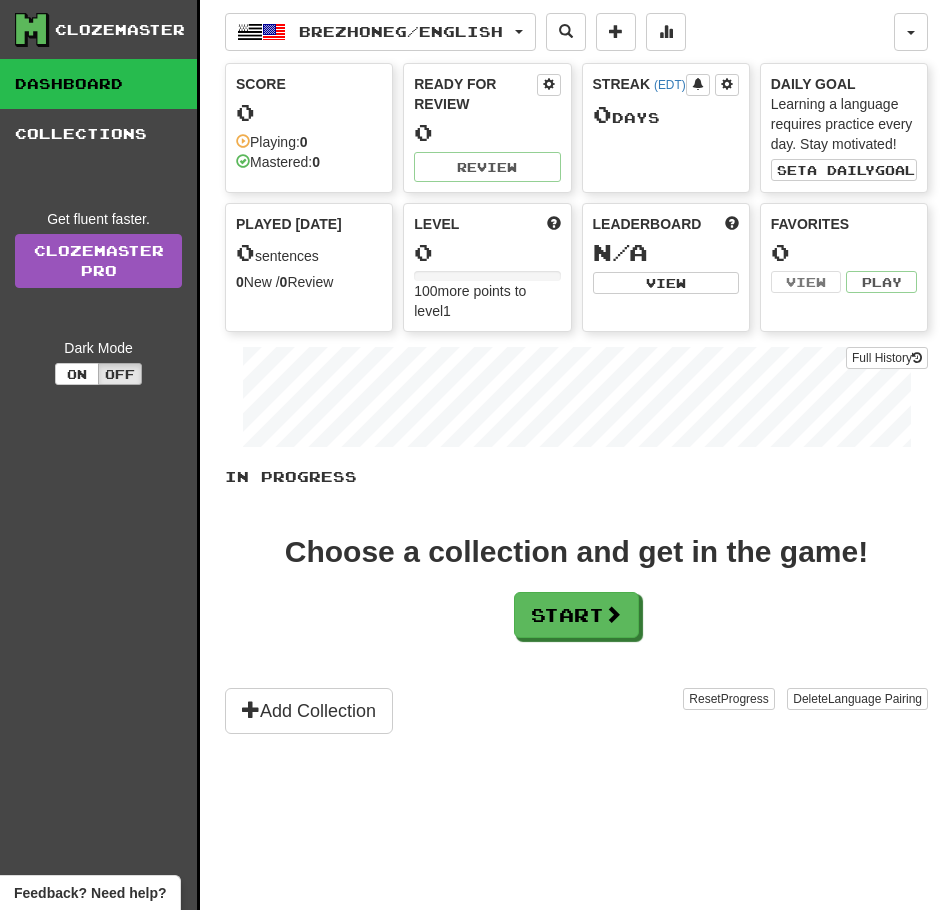 scroll, scrollTop: 0, scrollLeft: 0, axis: both 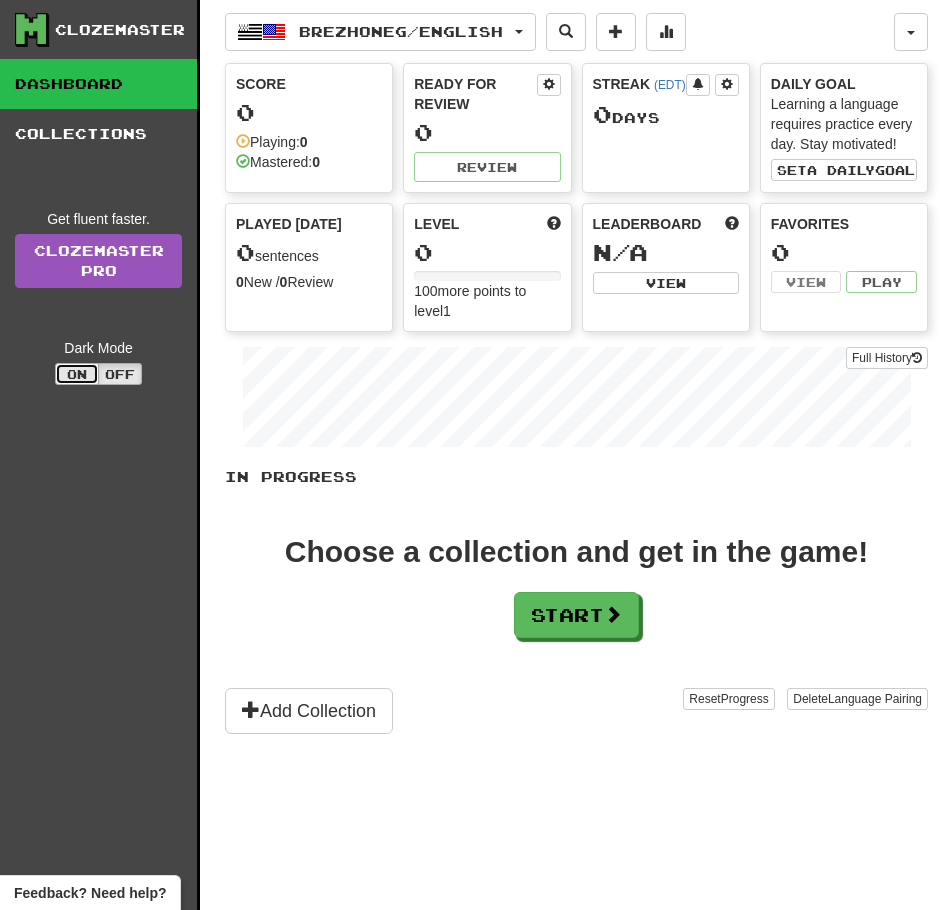 click on "On" at bounding box center [77, 374] 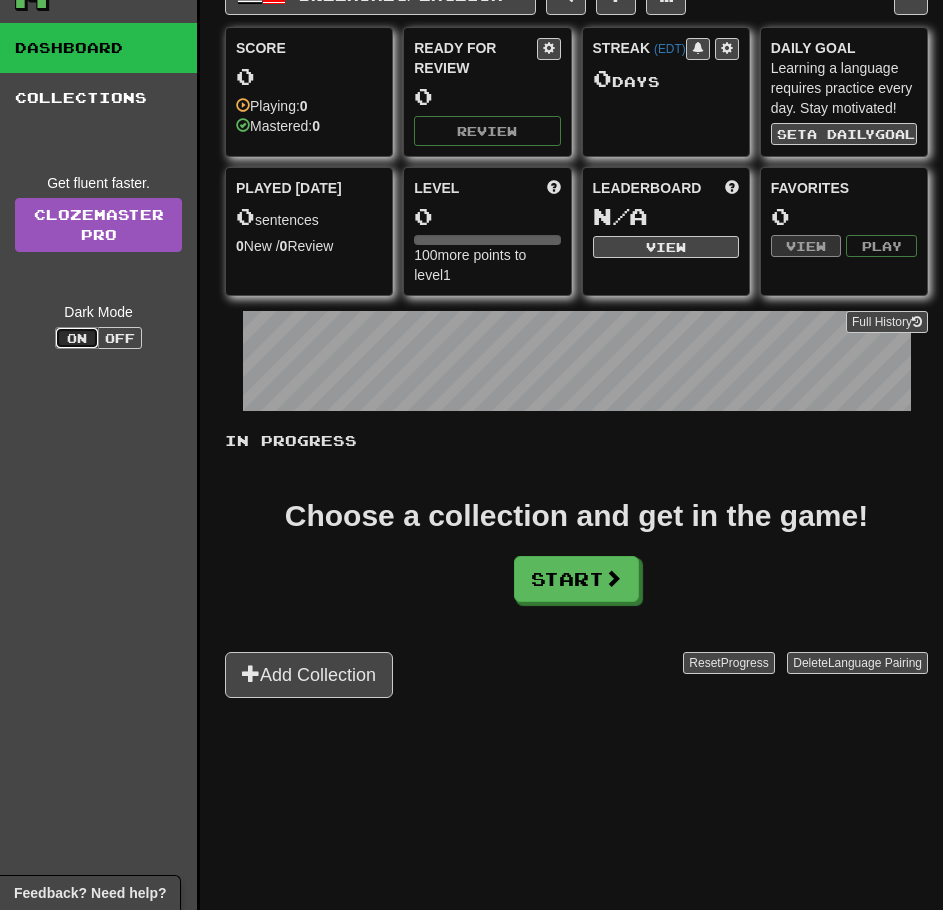 scroll, scrollTop: 0, scrollLeft: 0, axis: both 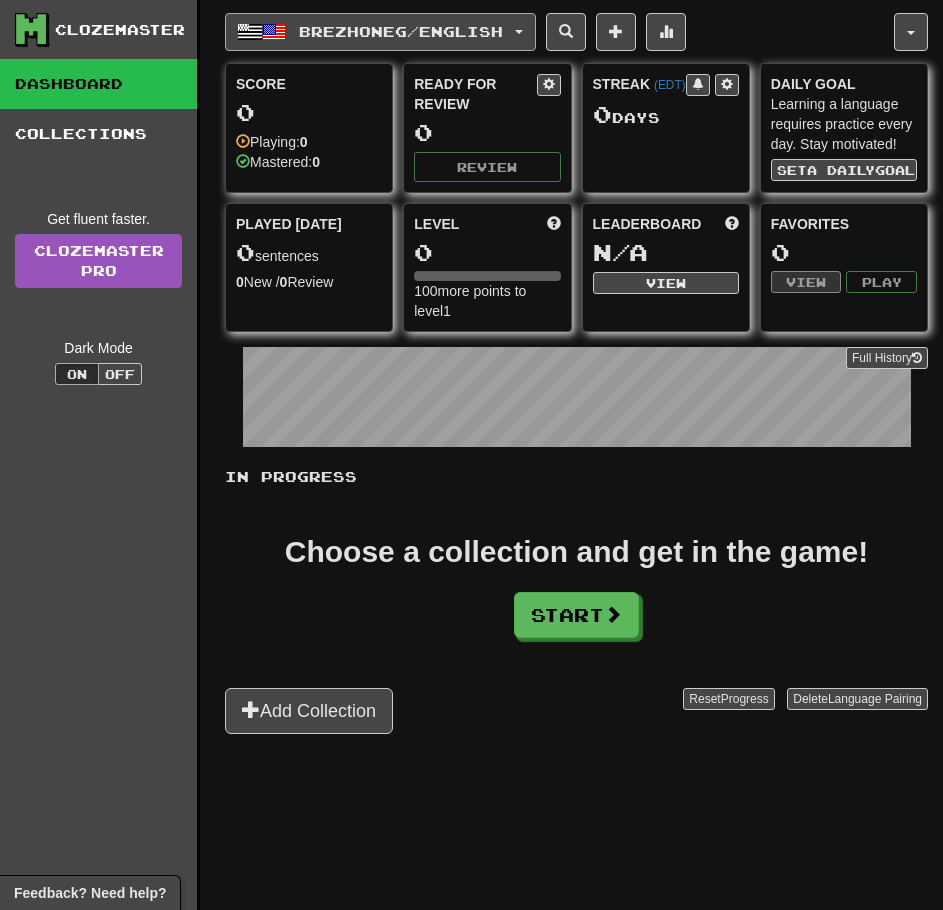 click on "Brezhoneg  /  English" at bounding box center [401, 31] 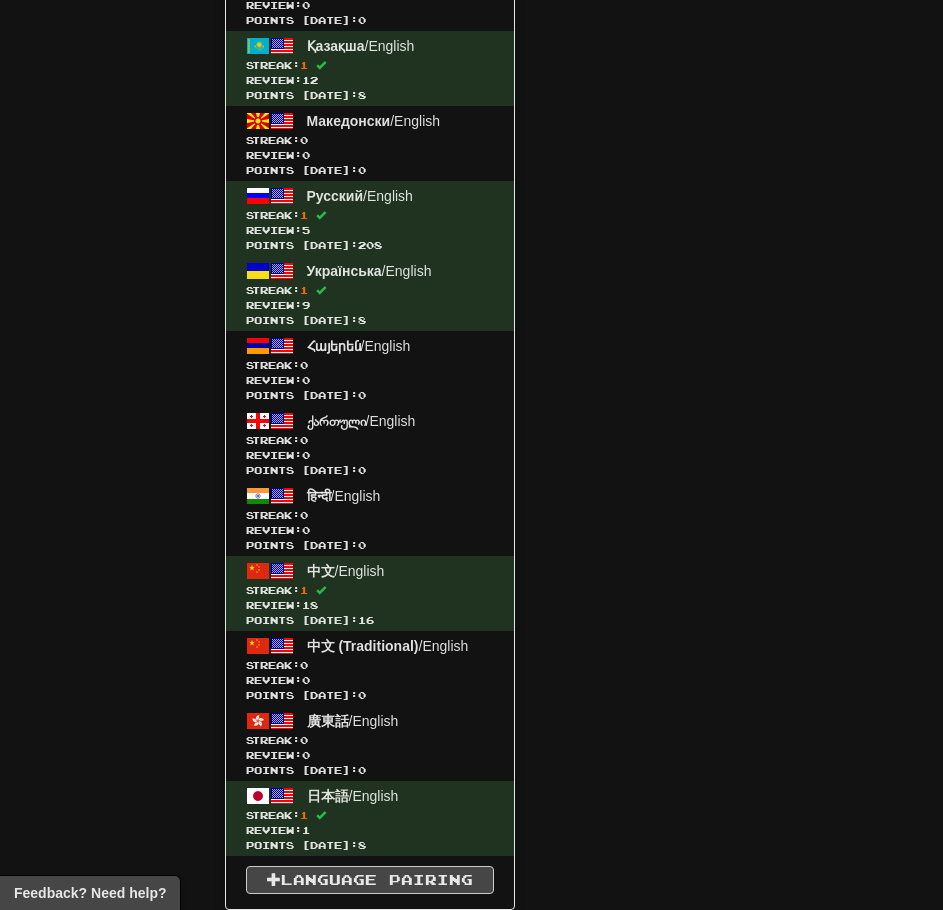 click on "한국어  /  English Streak:  1   Review:  2 Points today:  4 አማርኛ  /  English Streak:  0   Review:  0 Points today:  0 ภาษาไทย  /  English Streak:  0   Review:  0 Points today:  0 Afrikaans  /  English Streak:  0   Review:  0 Points today:  0 Bahasa Indonesia  /  English Streak:  0   Review:  0 Points today:  0 Brezhoneg  /  English Streak:  0   Review:  0 Points today:  0 Català  /  English Streak:  0   Review:  0 Points today:  0 Čeština  /  English Streak:  0   Review:  0 Points today:  0 Cymraeg  /  English Streak:  0   Review:  0 Points today:  0 Dansk  /  English Streak:  0   Review:  0 Points today:  0 Deutsch  /  English Streak:  1   Review:  8 Points today:  32 Eesti  /  English Streak:  0   Review:  0 Points today:  0 Español  /  English Streak:  1   Review:  8 Points today:  24 Esperanto  /  English Streak:  0   Review:  0 Points today:  0 Euskara  /  English Streak:  0   Review:  0 Points today:  0 Français  /  English Streak:  1   Review:  18 Points today:  8 Gaeilge" at bounding box center [370, -1333] 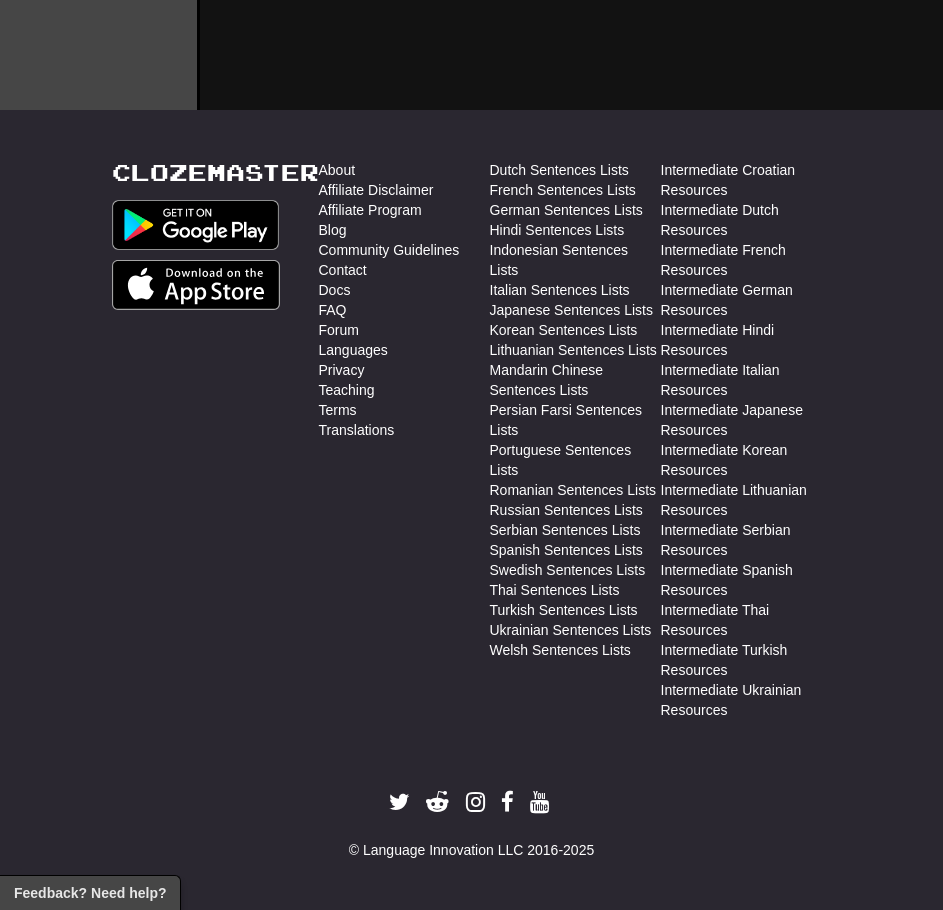 drag, startPoint x: 359, startPoint y: 876, endPoint x: 387, endPoint y: 874, distance: 28.071337 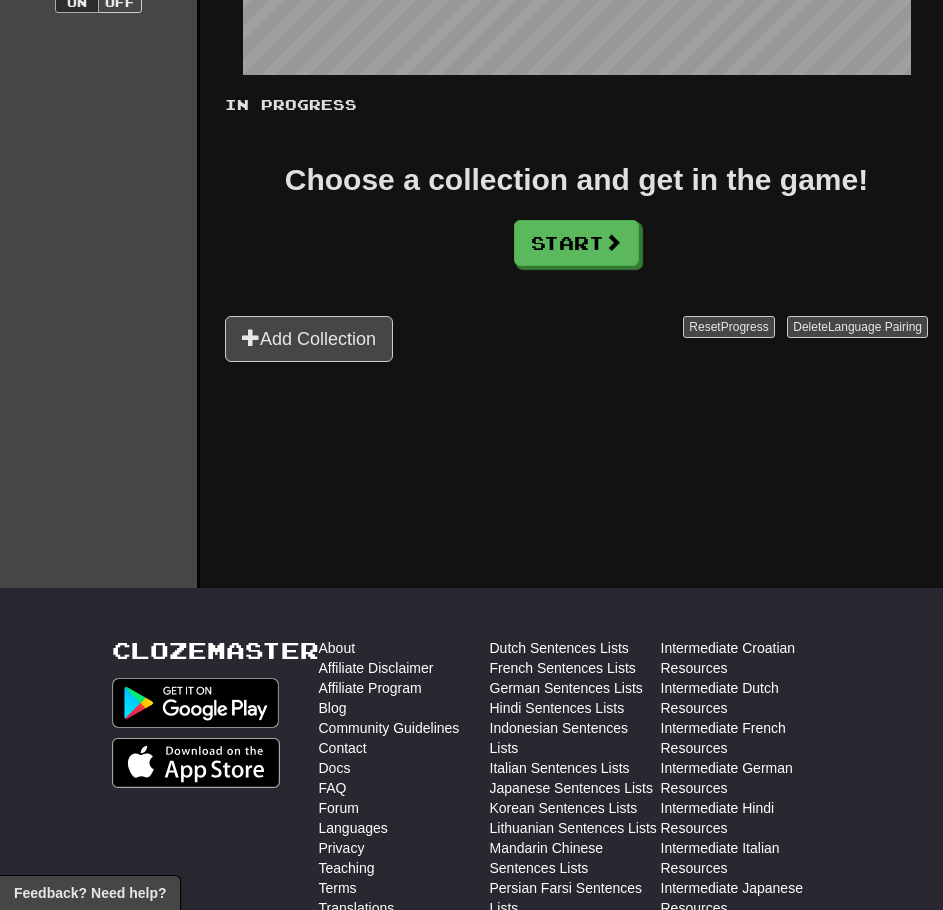 scroll, scrollTop: 0, scrollLeft: 0, axis: both 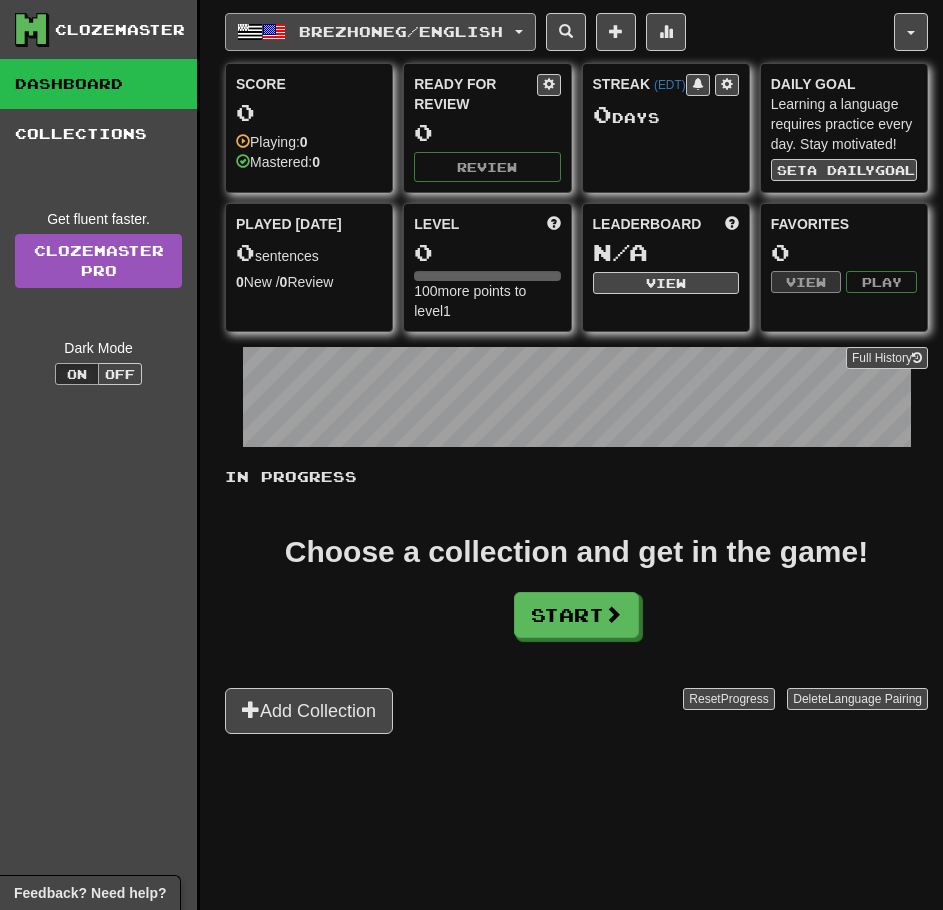 click on "Brezhoneg  /  English" at bounding box center [401, 31] 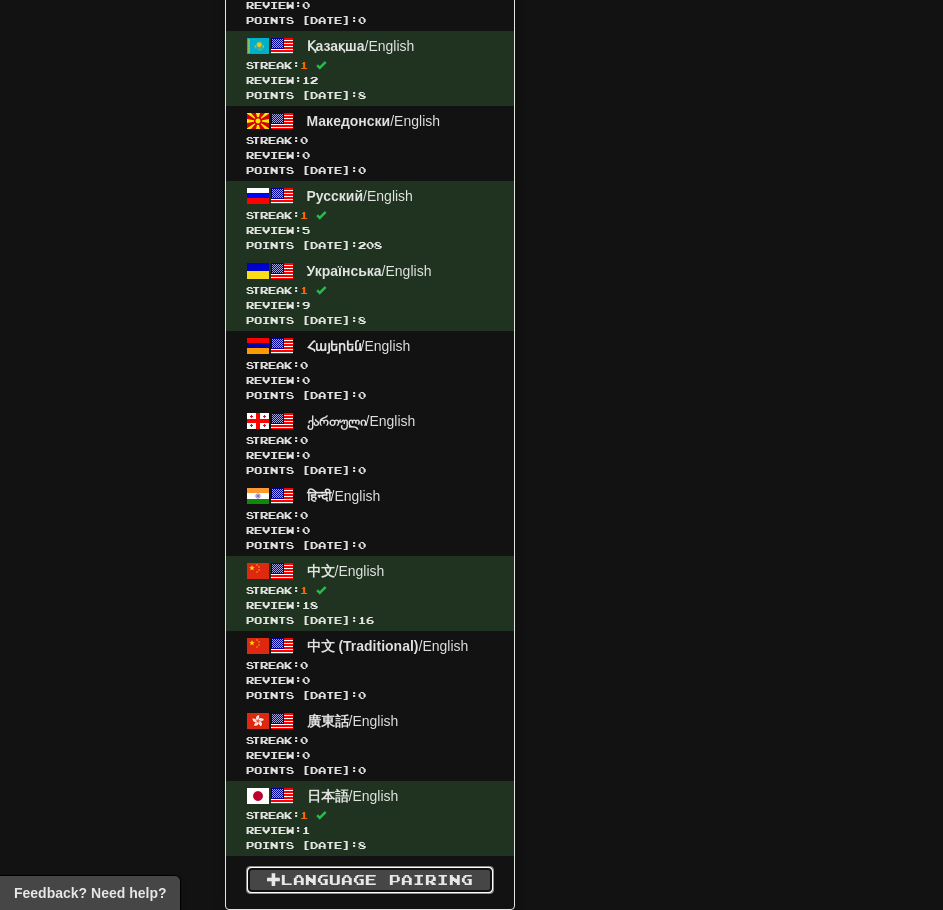 click on "Language Pairing" at bounding box center (370, 880) 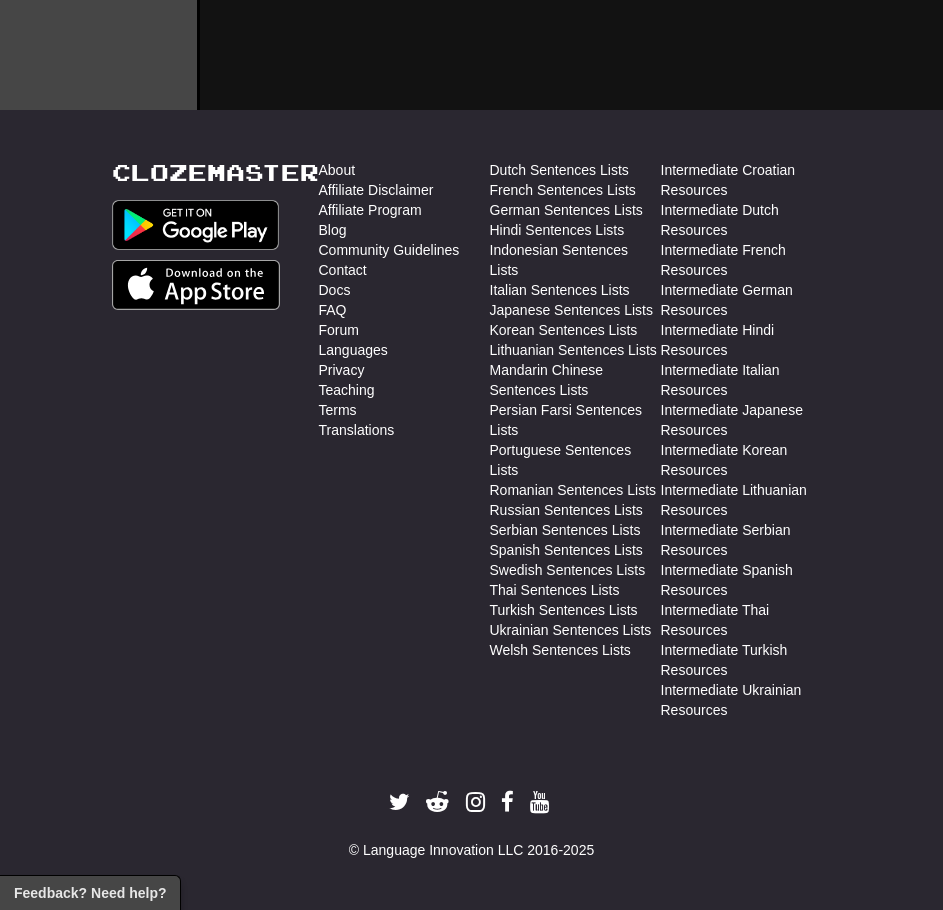 scroll, scrollTop: 850, scrollLeft: 0, axis: vertical 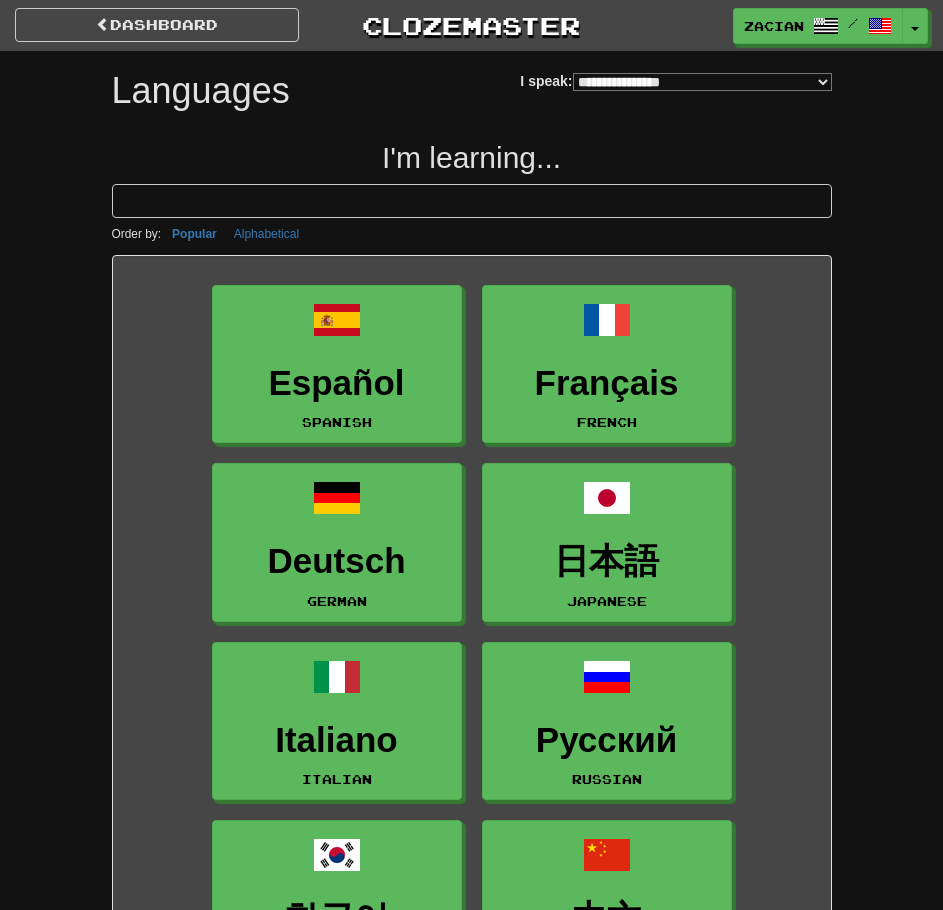 select on "*******" 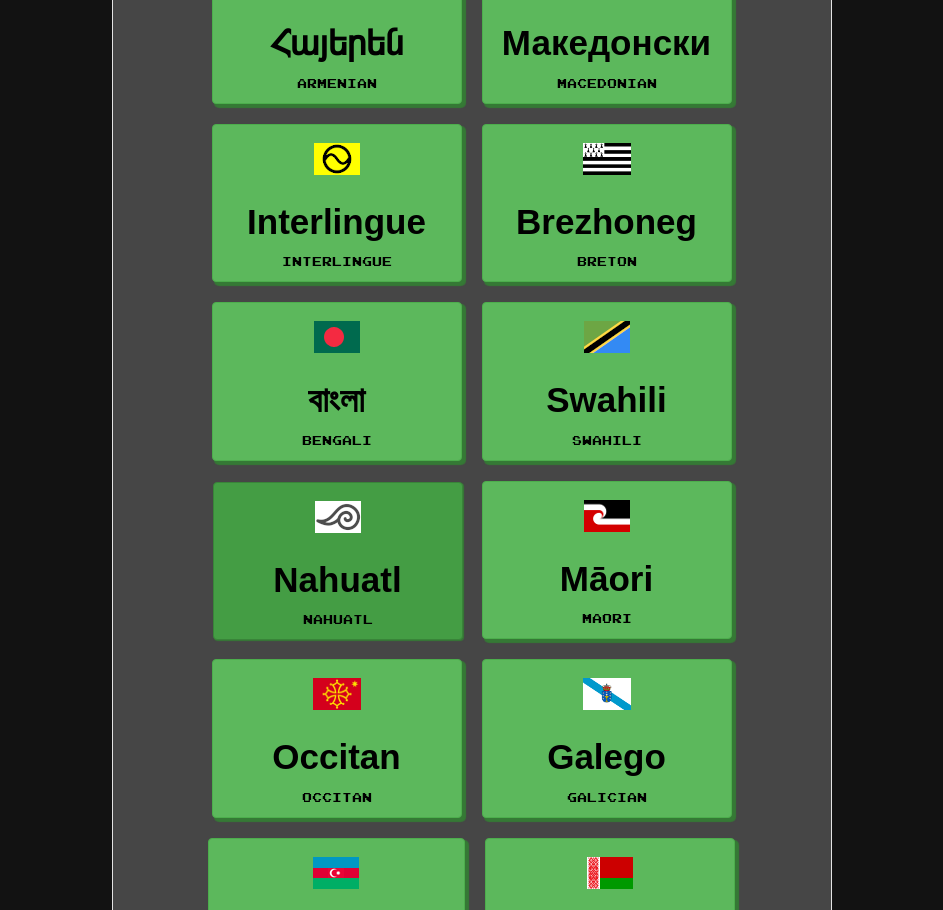 scroll, scrollTop: 5300, scrollLeft: 0, axis: vertical 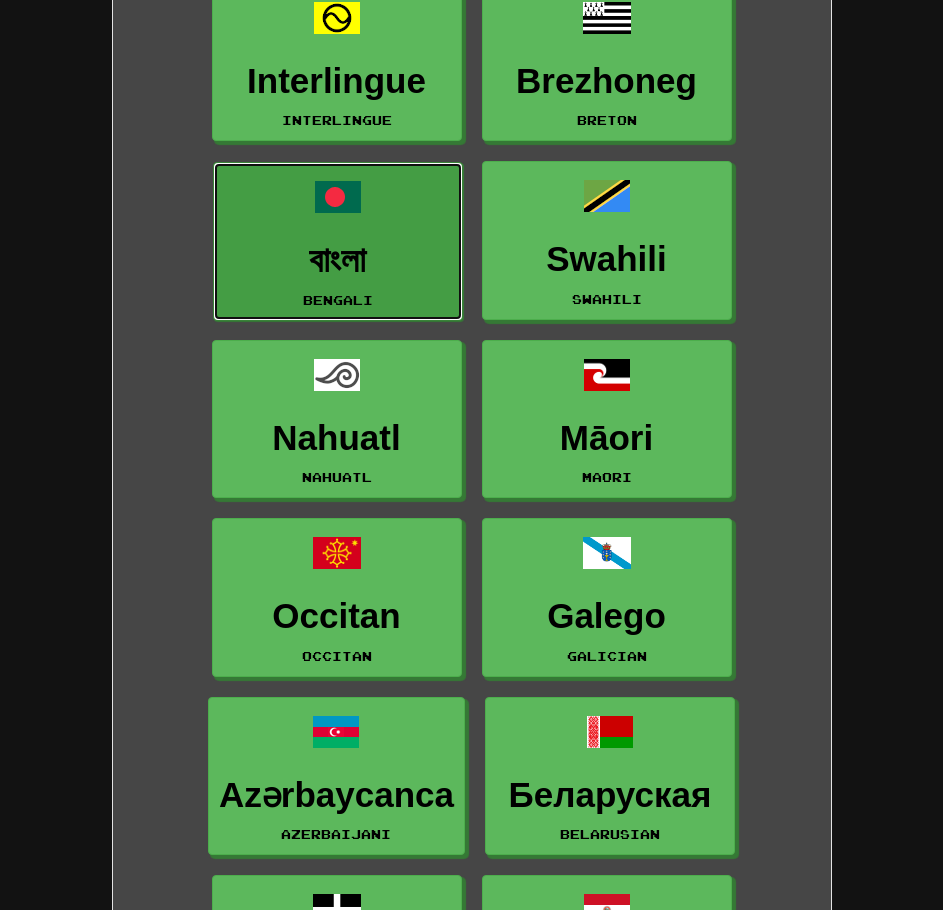 click on "বাংলা Bengali" at bounding box center [338, 241] 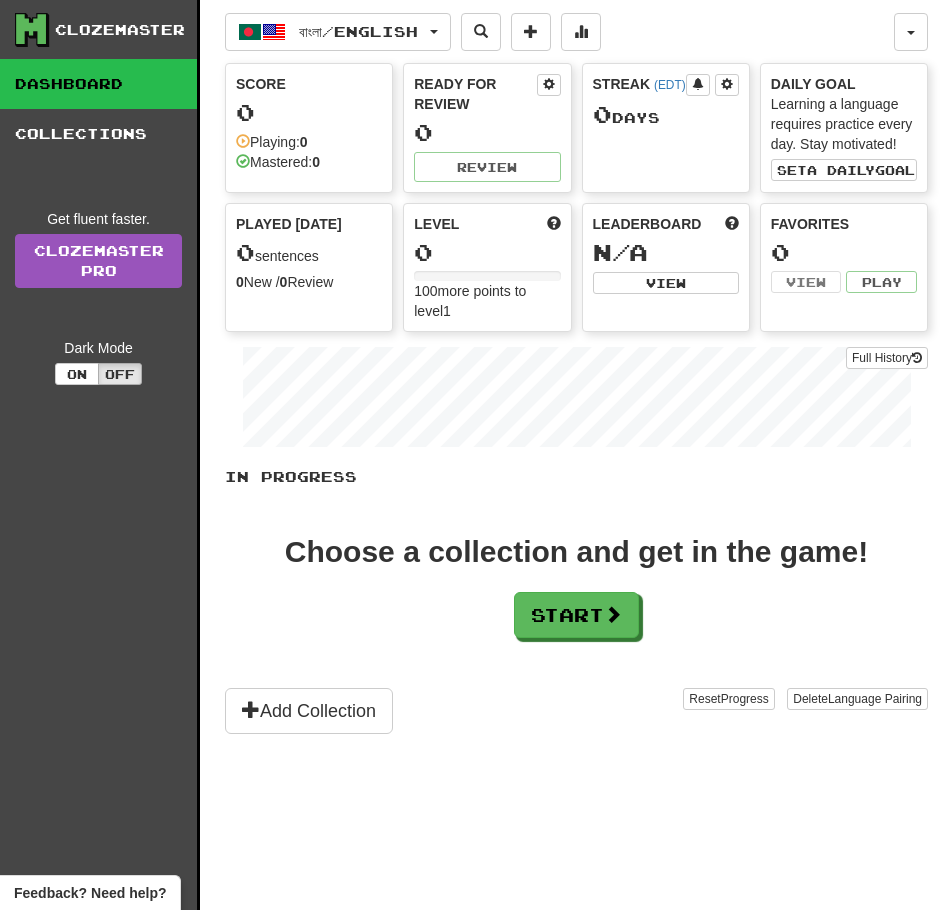 scroll, scrollTop: 0, scrollLeft: 0, axis: both 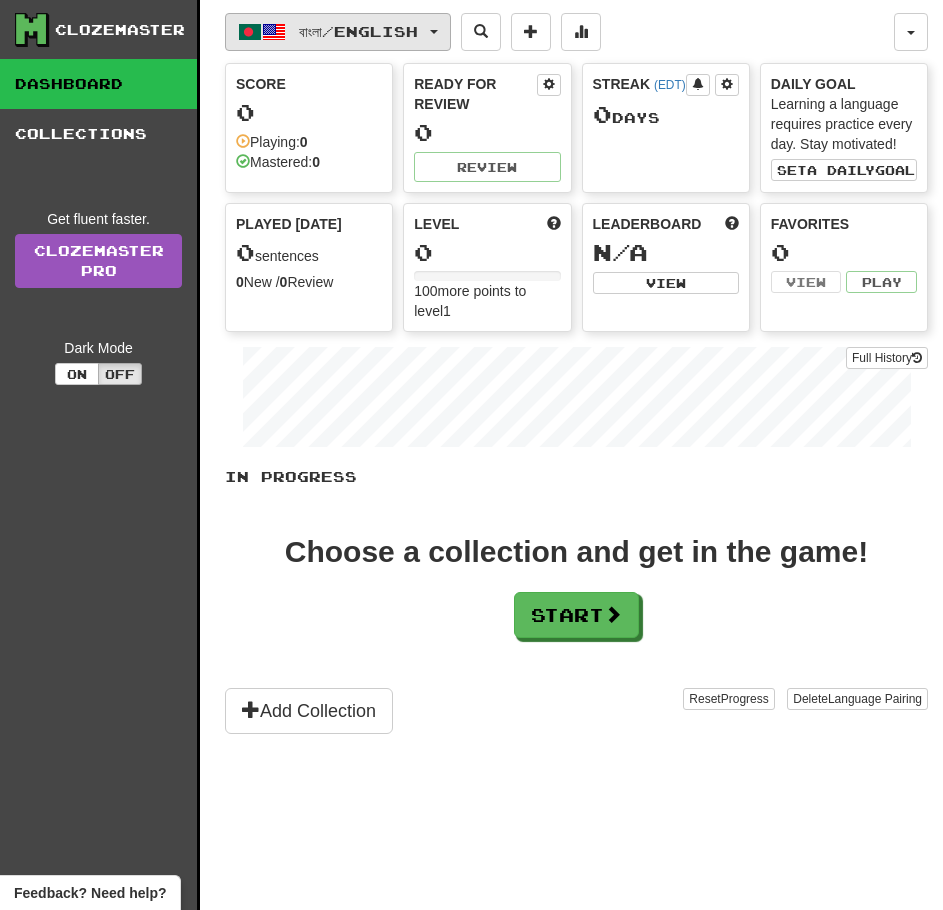 click on "বাংলা  /  English" at bounding box center [338, 32] 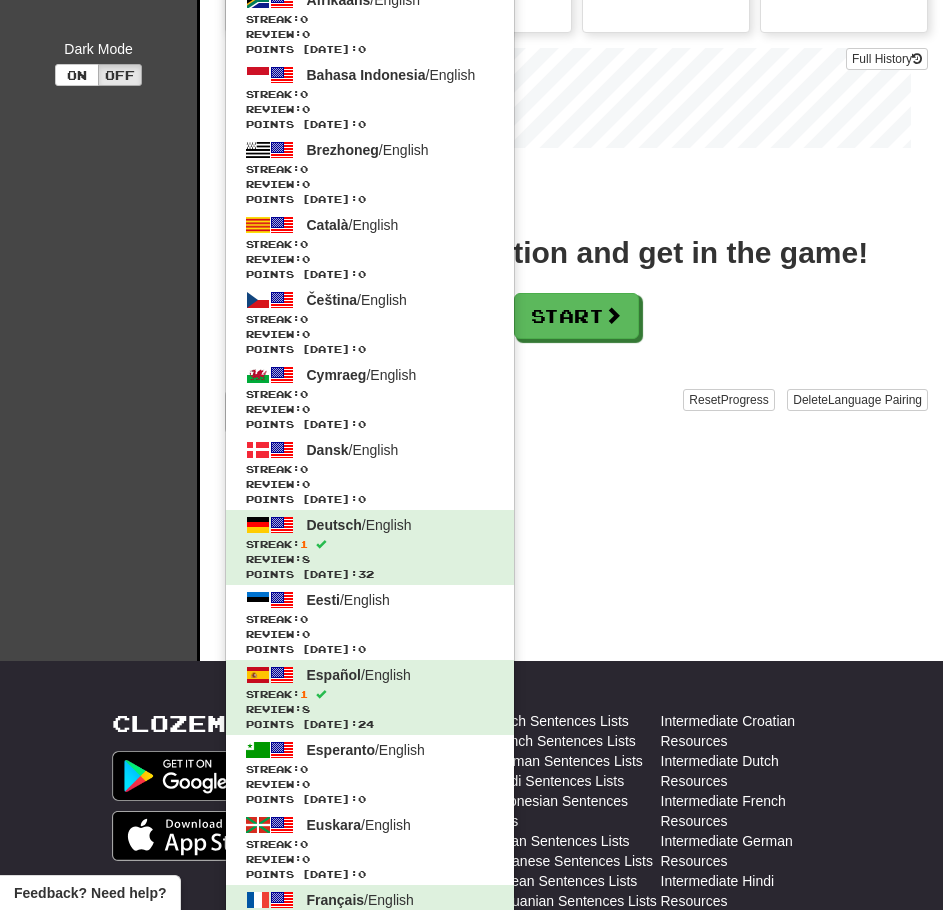 scroll, scrollTop: 300, scrollLeft: 0, axis: vertical 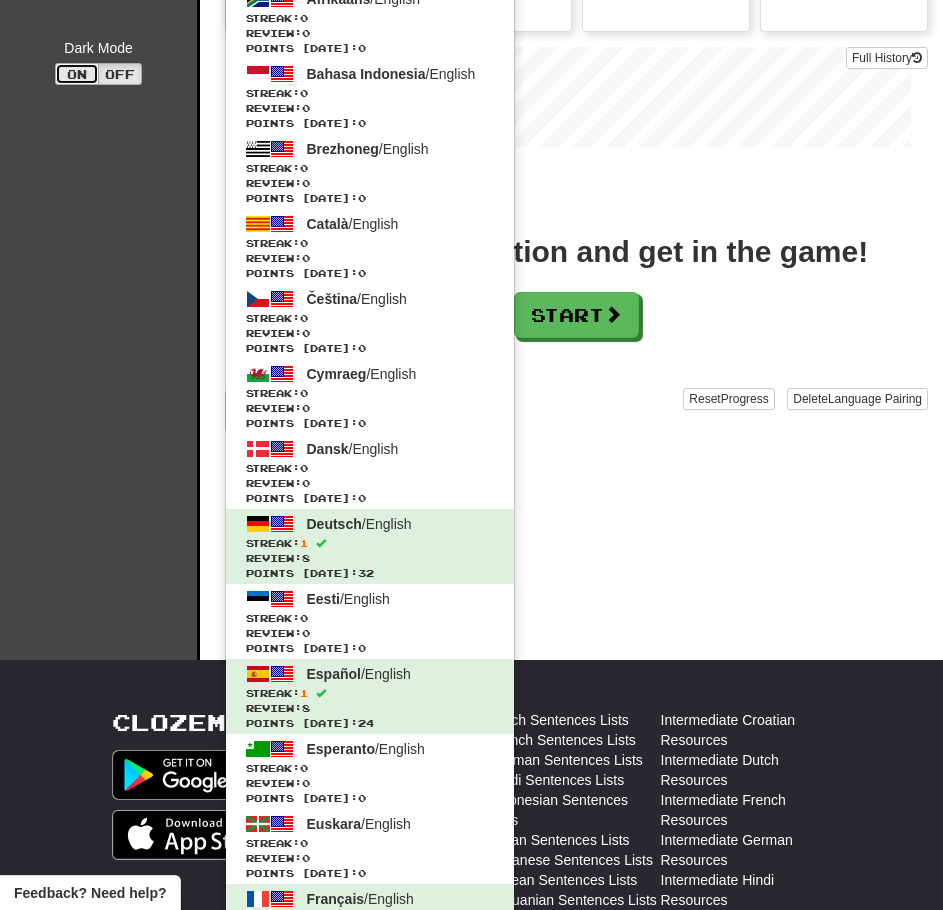 click on "On" at bounding box center (77, 74) 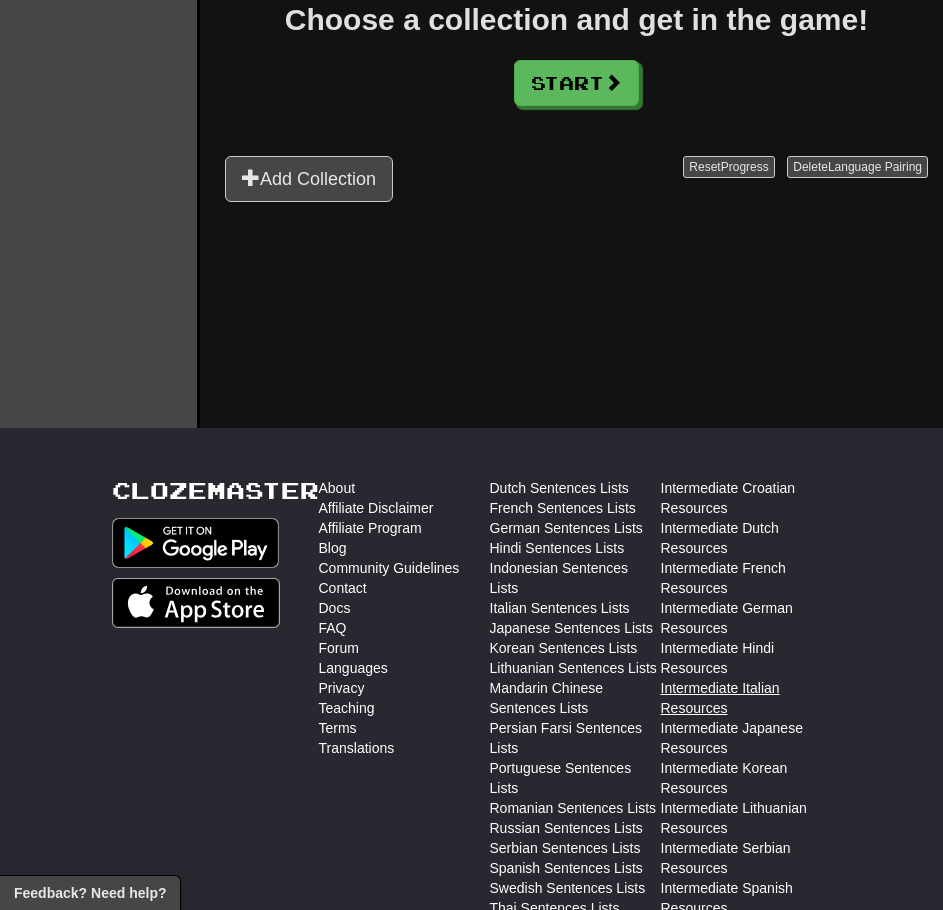 scroll, scrollTop: 800, scrollLeft: 0, axis: vertical 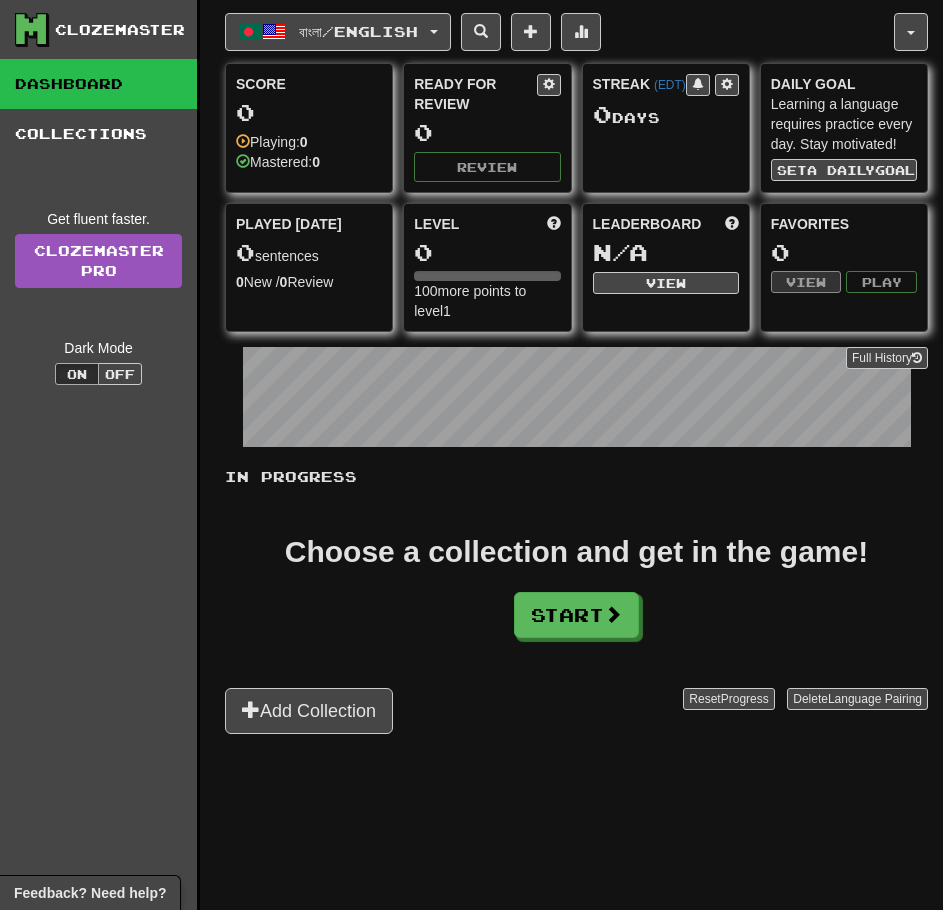 drag, startPoint x: 512, startPoint y: 611, endPoint x: 536, endPoint y: 112, distance: 499.5768 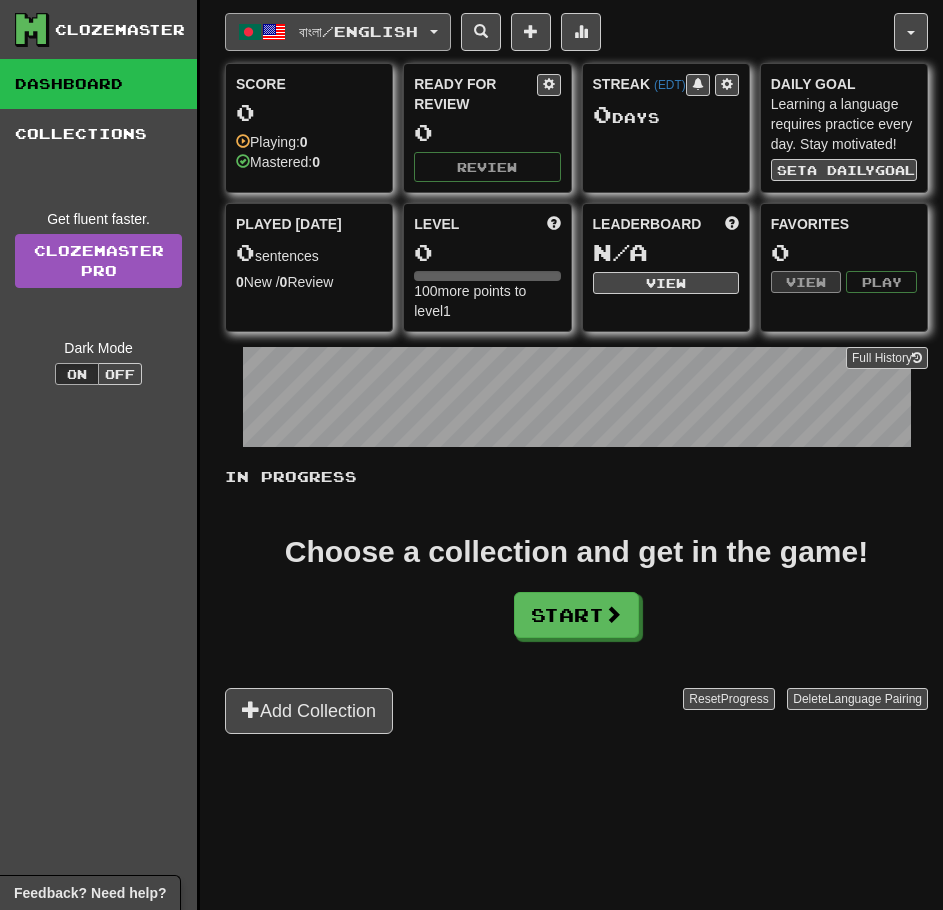 click at bounding box center [274, 32] 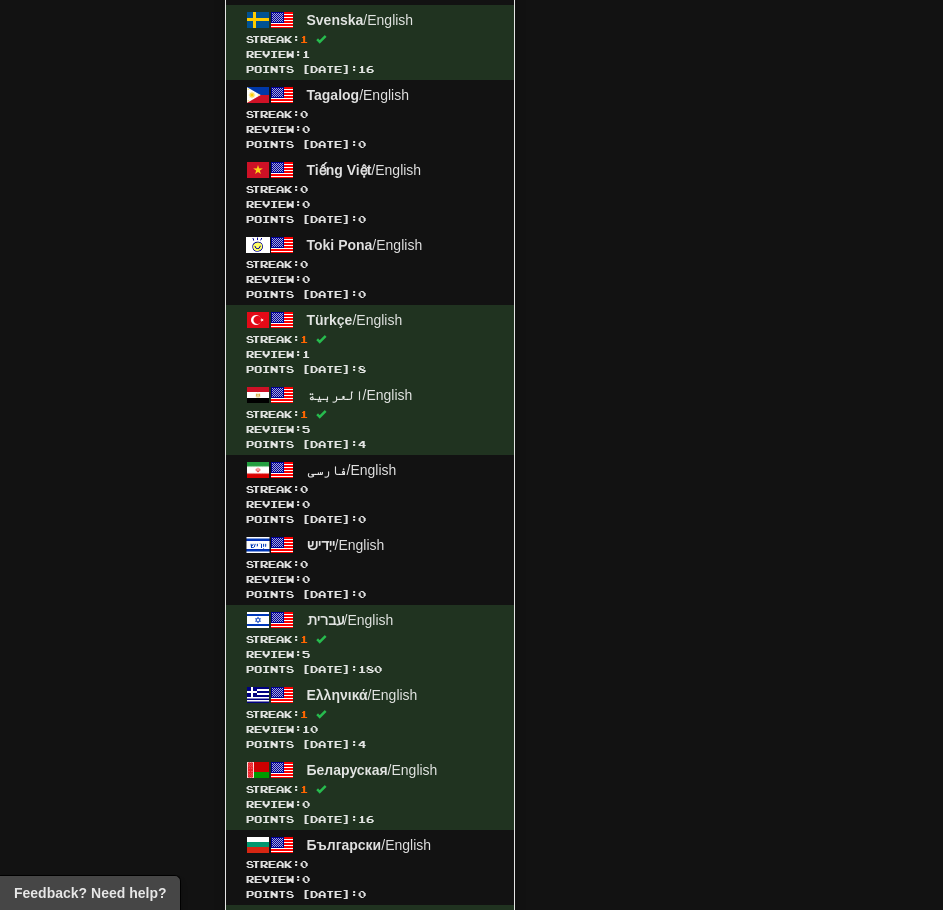 scroll, scrollTop: 3703, scrollLeft: 0, axis: vertical 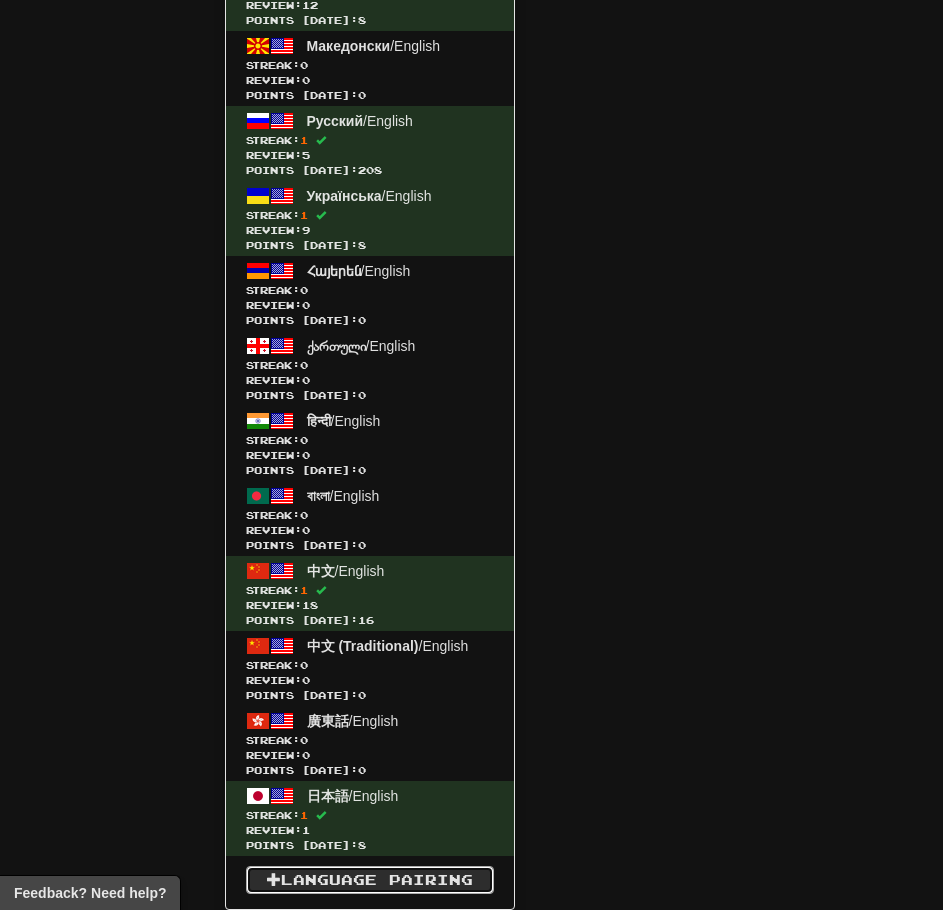 click on "Language Pairing" at bounding box center [370, 880] 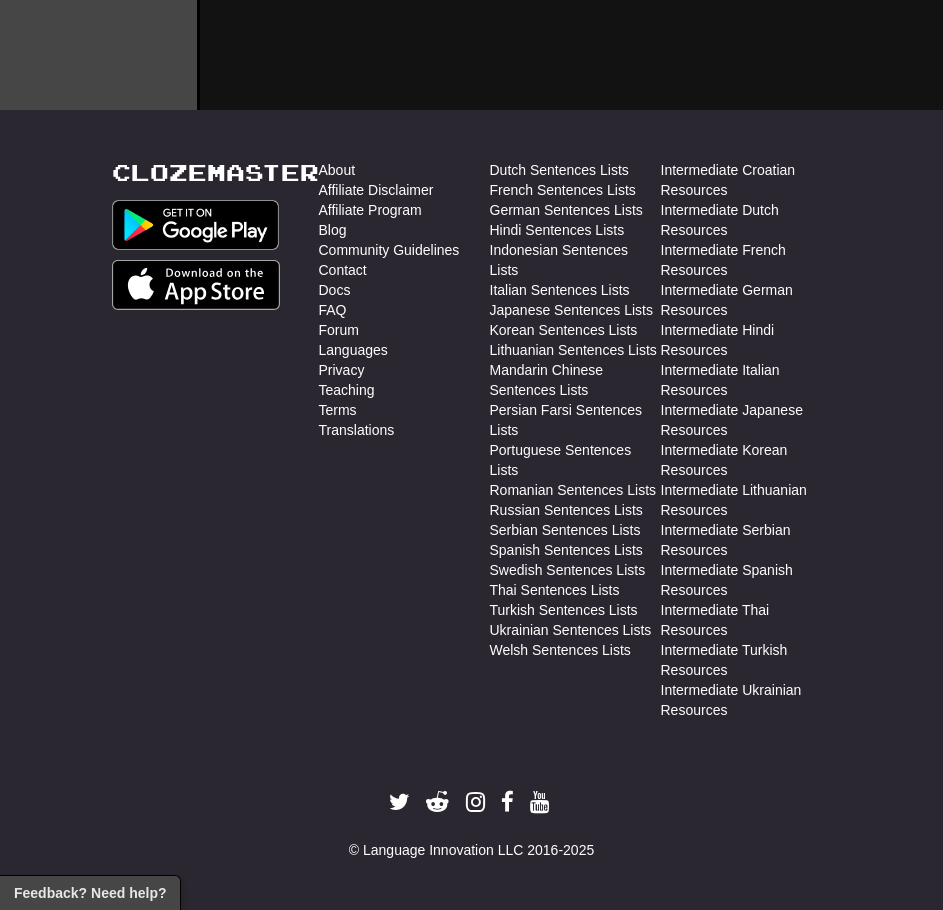 scroll, scrollTop: 850, scrollLeft: 0, axis: vertical 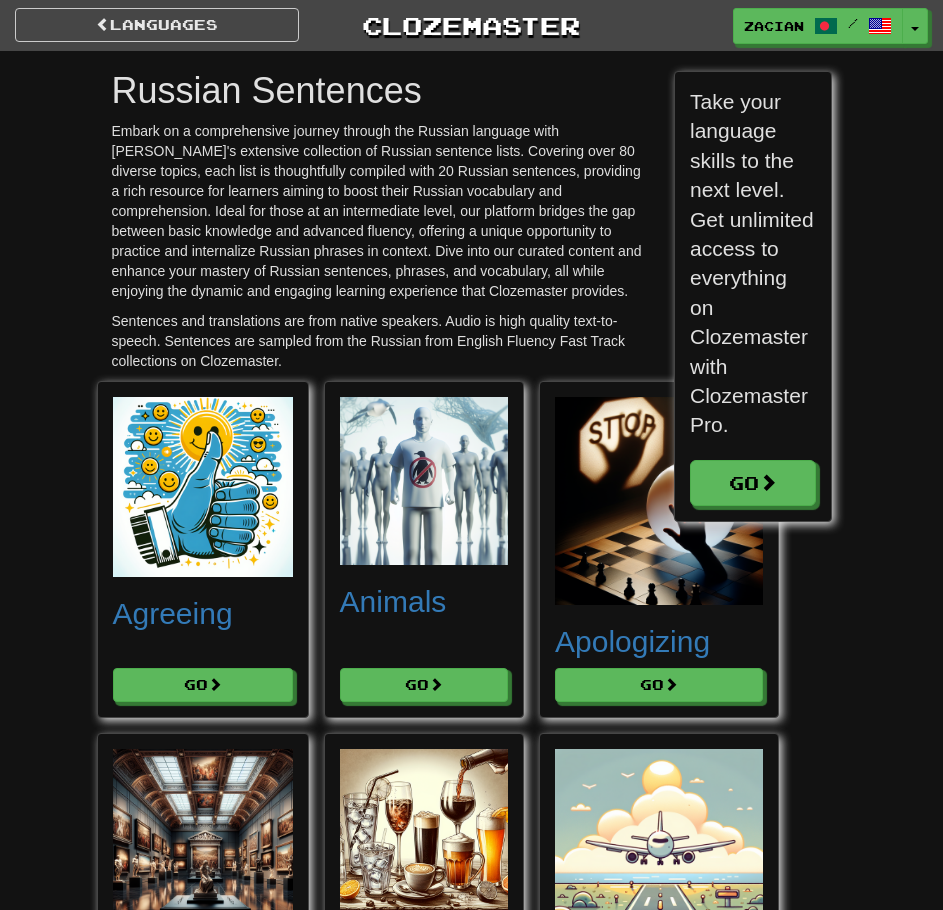 click on "Embark on a comprehensive journey through the Russian language with Clozemaster's extensive collection of Russian sentence lists. Covering over 80 diverse topics, each list is thoughtfully compiled with 20 Russian sentences, providing a rich resource for learners aiming to boost their Russian vocabulary and comprehension. Ideal for those at an intermediate level, our platform bridges the gap between basic knowledge and advanced fluency, offering a unique opportunity to practice and internalize Russian phrases in context. Dive into our curated content and enhance your mastery of Russian sentences, phrases, and vocabulary, all while enjoying the dynamic and engaging learning experience that Clozemaster provides." at bounding box center (378, 211) 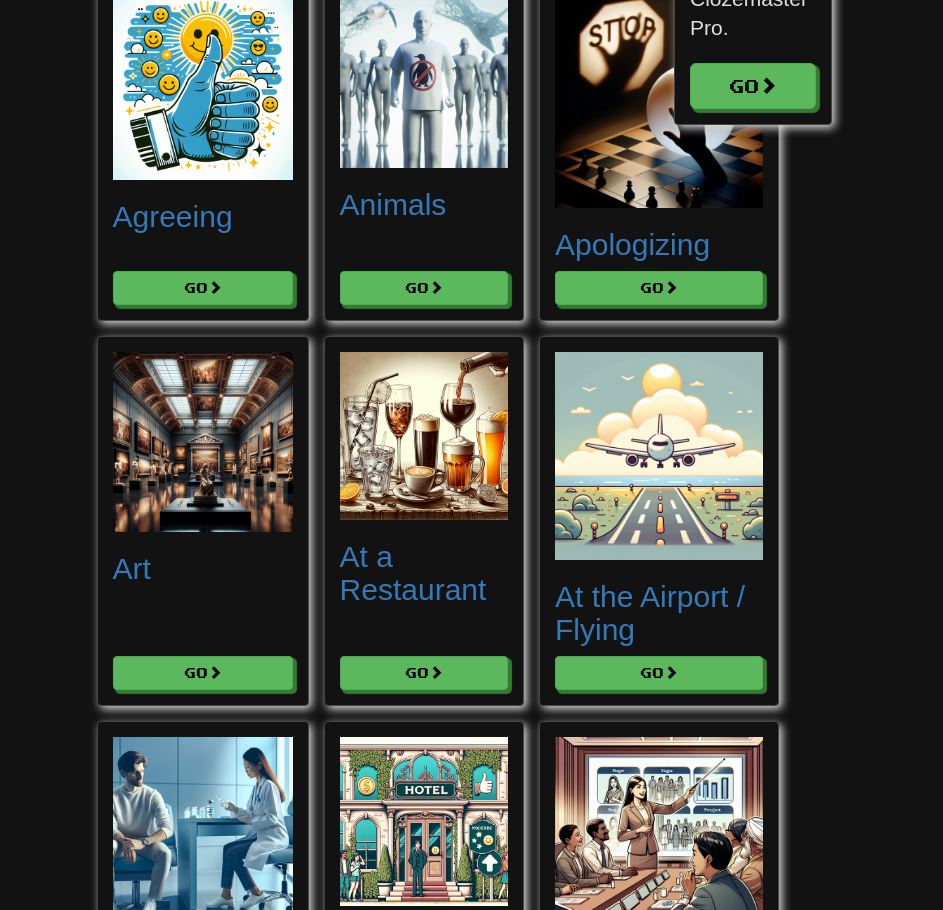 scroll, scrollTop: 10, scrollLeft: 10, axis: both 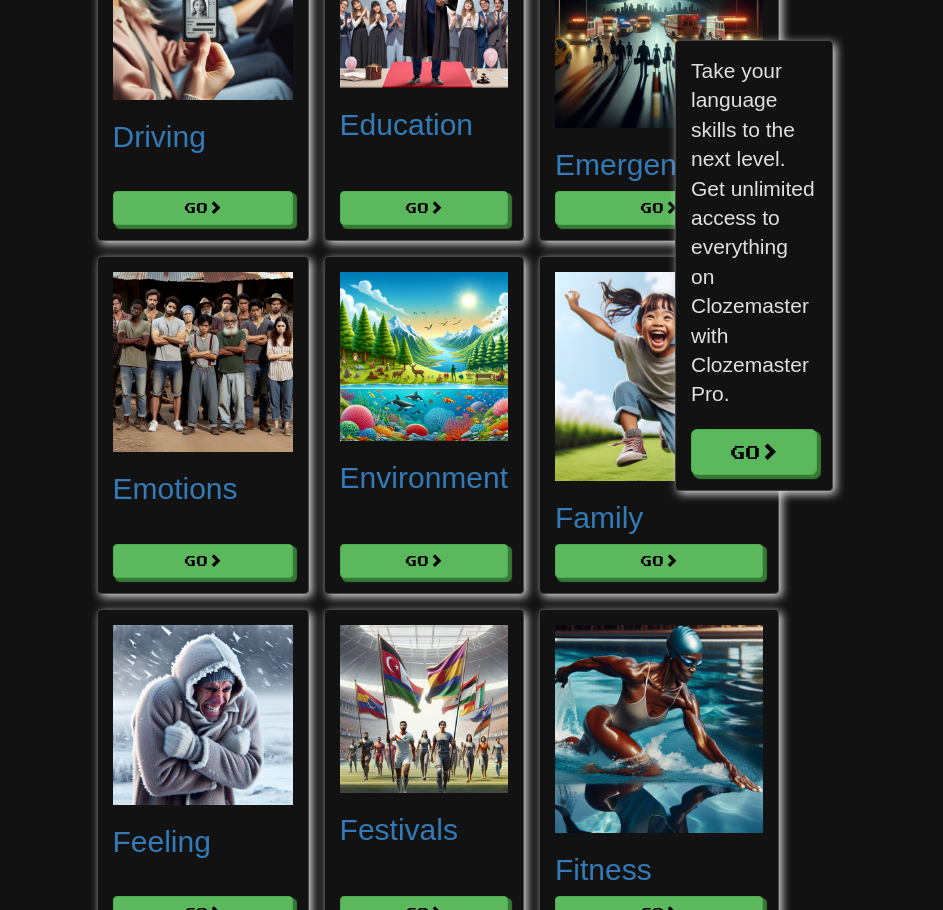 drag, startPoint x: 816, startPoint y: 639, endPoint x: 801, endPoint y: 647, distance: 17 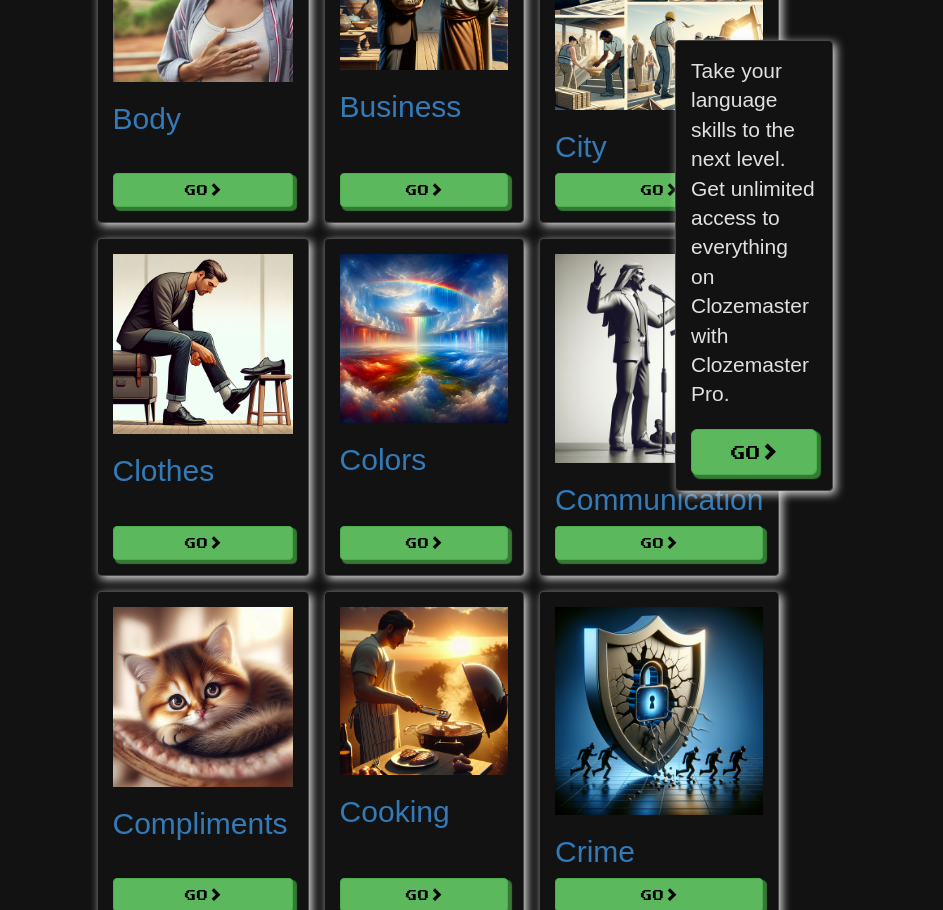 scroll, scrollTop: 0, scrollLeft: 0, axis: both 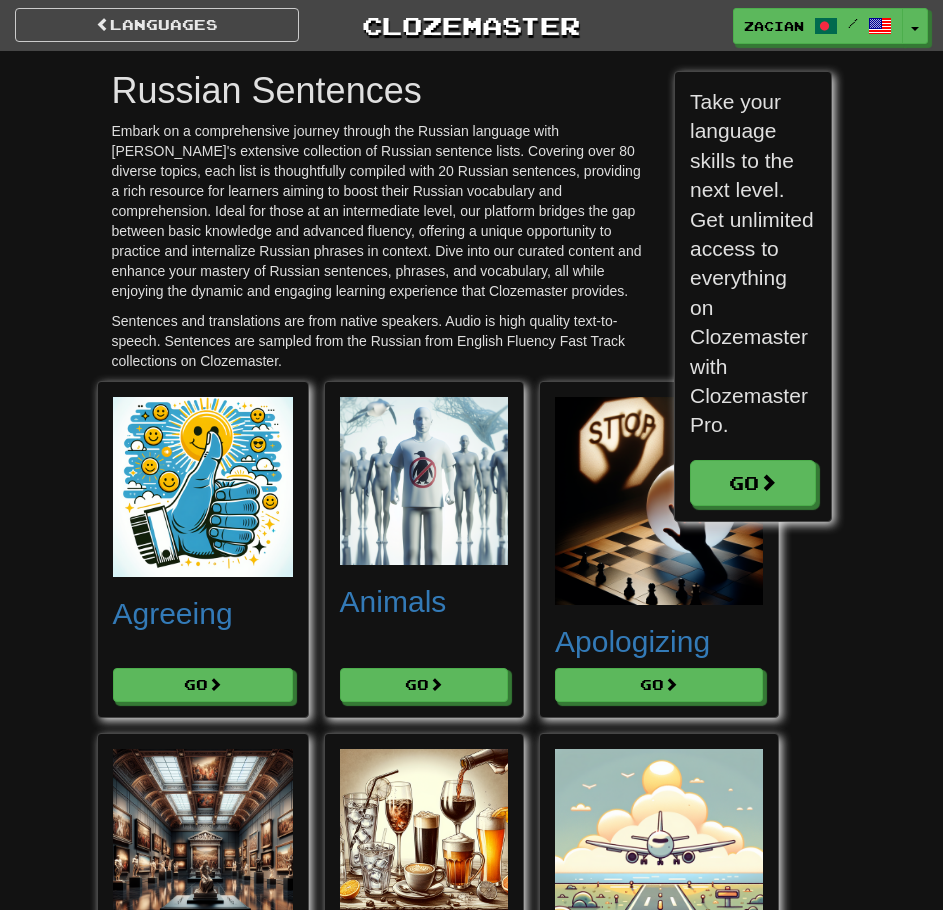 drag, startPoint x: 821, startPoint y: 646, endPoint x: 689, endPoint y: 11, distance: 648.5746 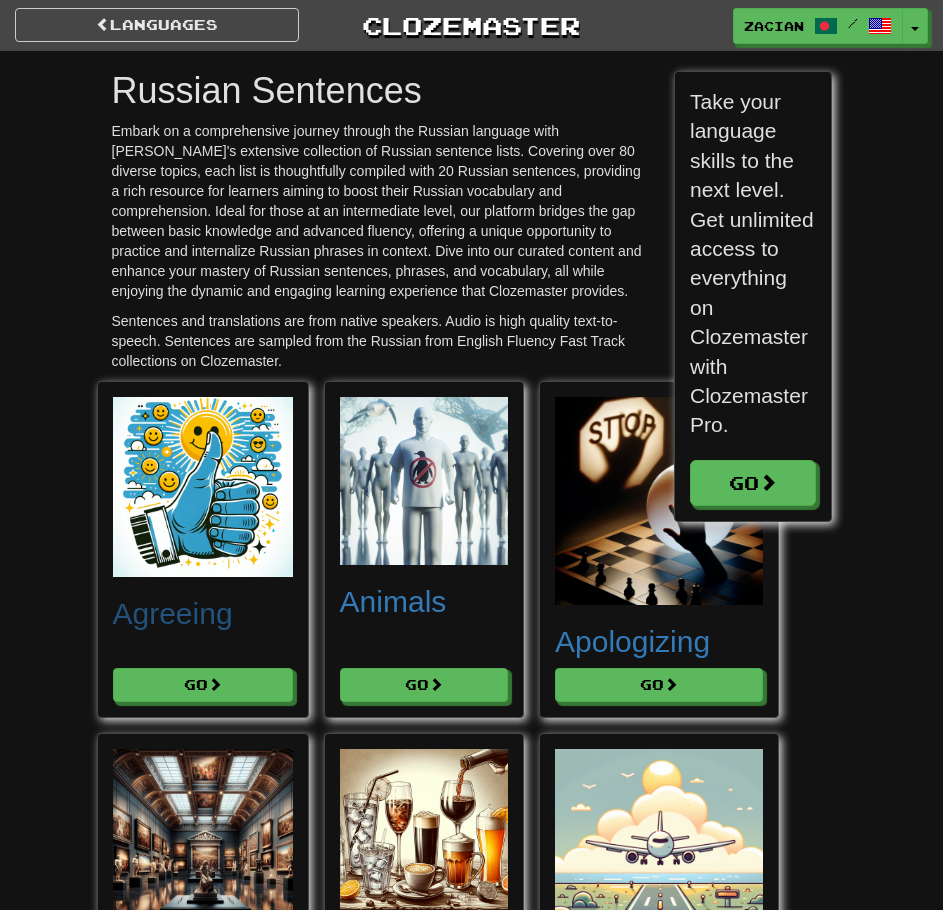 scroll, scrollTop: 64, scrollLeft: 0, axis: vertical 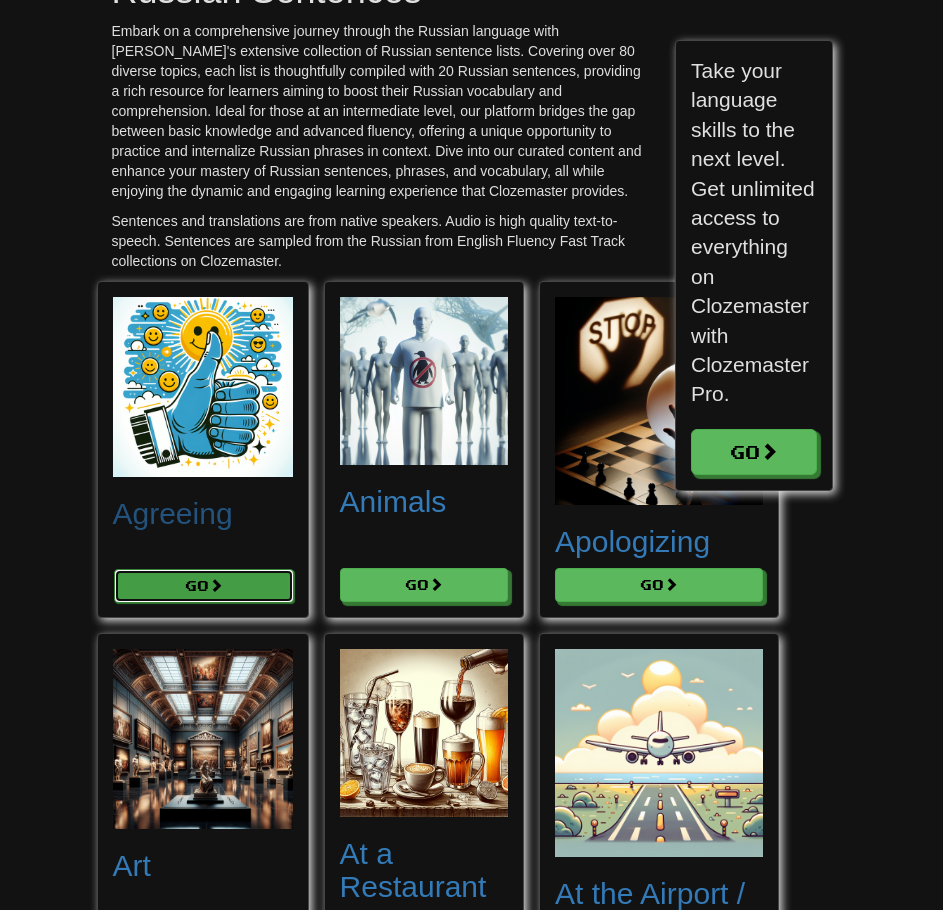 click at bounding box center (216, 585) 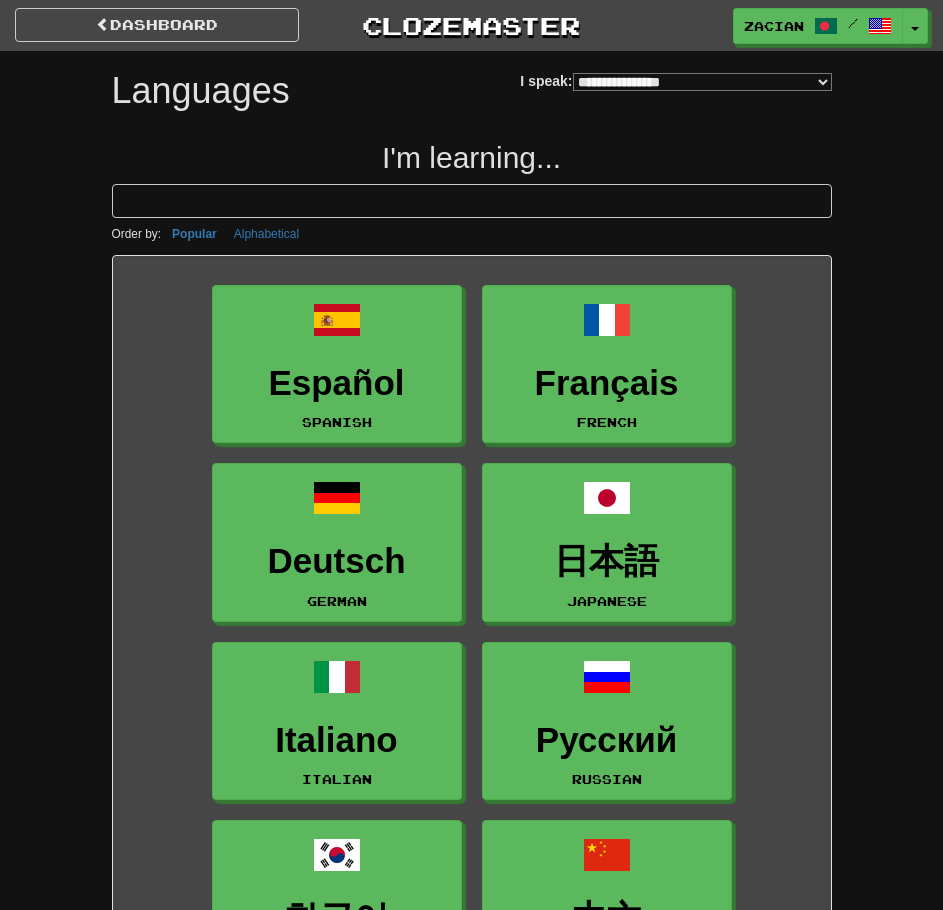select on "*******" 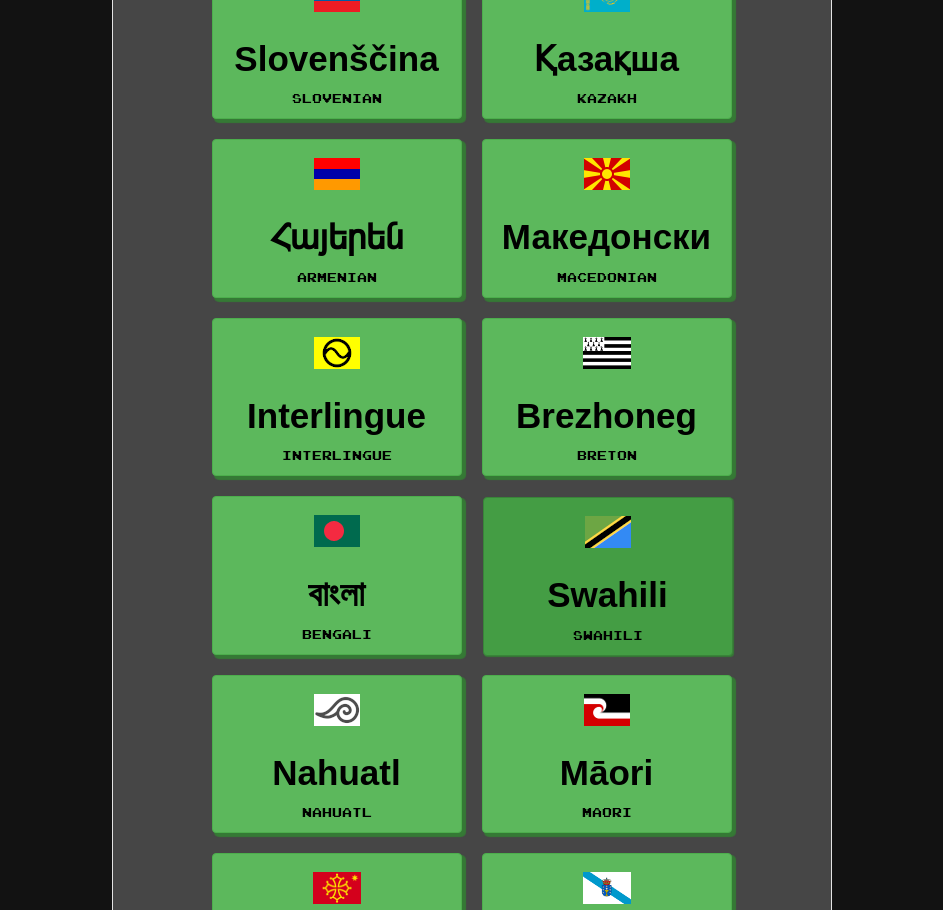 scroll, scrollTop: 5000, scrollLeft: 0, axis: vertical 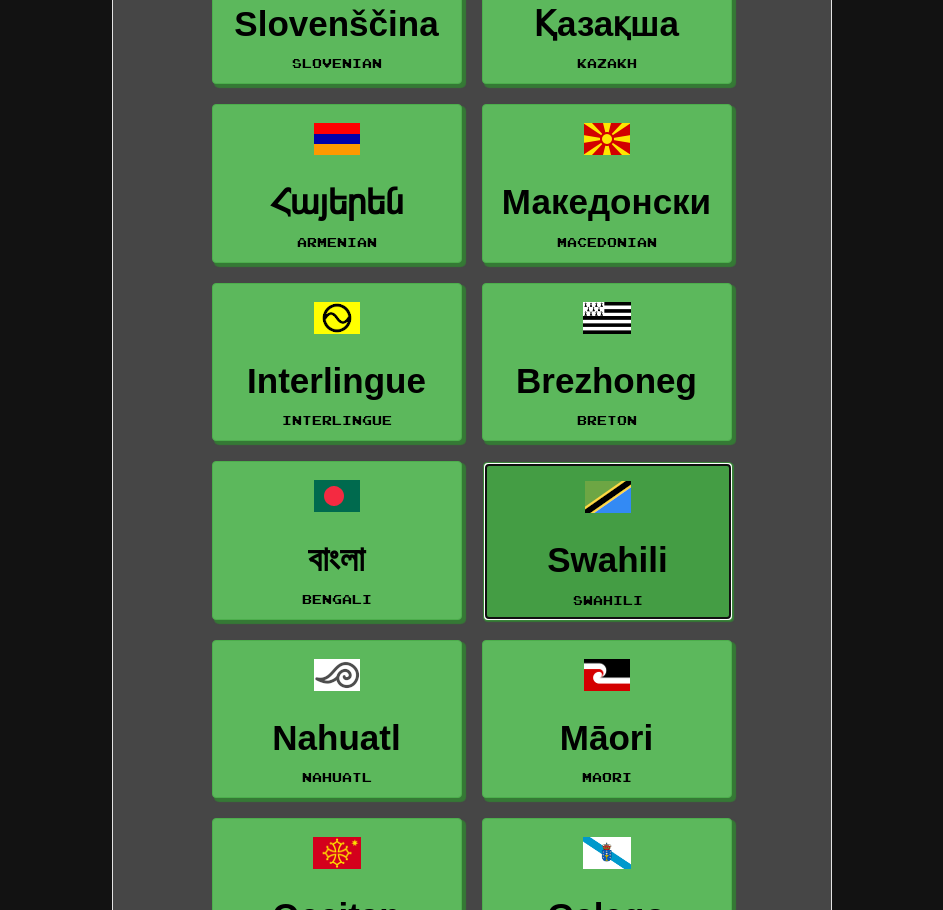 click at bounding box center (608, 497) 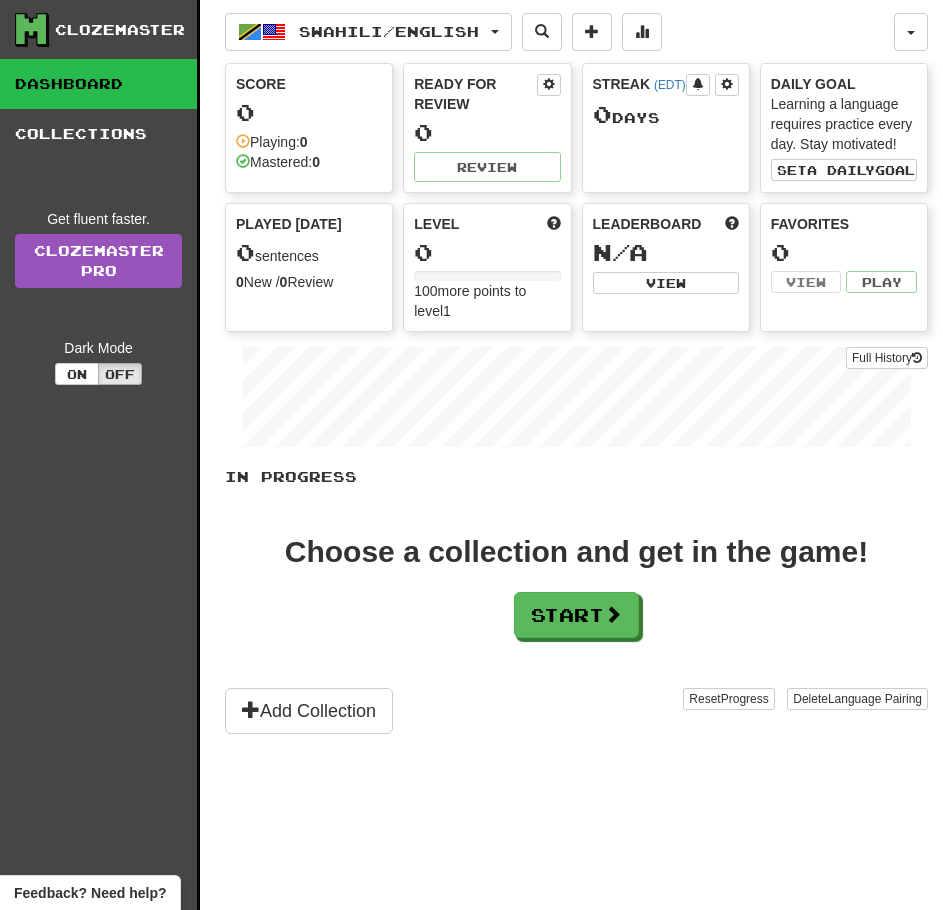 scroll, scrollTop: 0, scrollLeft: 0, axis: both 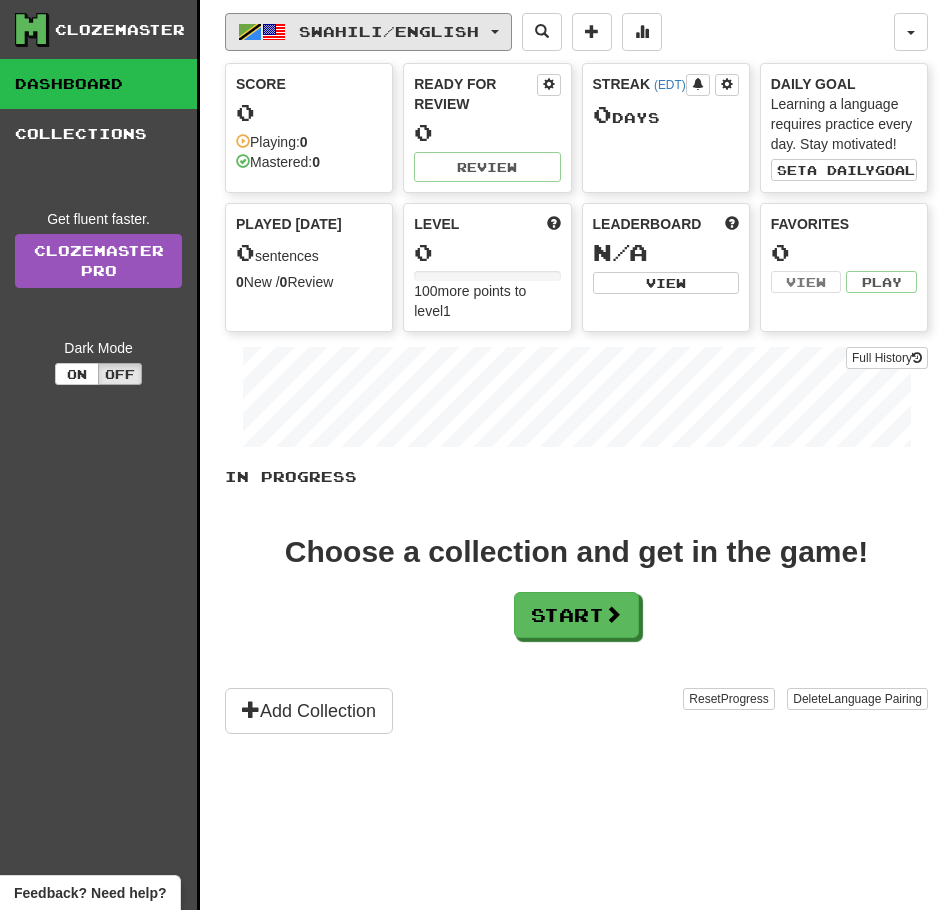 click on "Swahili  /  English 한국어  /  English Streak:  1   Review:  2 Points today:  4 አማርኛ  /  English Streak:  0   Review:  0 Points today:  0 ภาษาไทย  /  English Streak:  0   Review:  0 Points today:  0 Afrikaans  /  English Streak:  0   Review:  0 Points today:  0 Bahasa Indonesia  /  English Streak:  0   Review:  0 Points today:  0 Brezhoneg  /  English Streak:  0   Review:  0 Points today:  0 Català  /  English Streak:  0   Review:  0 Points today:  0 Čeština  /  English Streak:  0   Review:  0 Points today:  0 Cymraeg  /  English Streak:  0   Review:  0 Points today:  0 Dansk  /  English Streak:  0   Review:  0 Points today:  0 Deutsch  /  English Streak:  1   Review:  8 Points today:  32 Eesti  /  English Streak:  0   Review:  0 Points today:  0 Español  /  English Streak:  1   Review:  8 Points today:  24 Esperanto  /  English Streak:  0   Review:  0 Points today:  0 Euskara  /  English Streak:  0   Review:  0 Points today:  0 Français  /  English Streak:  1   Review:  18 8  /" at bounding box center [576, 480] 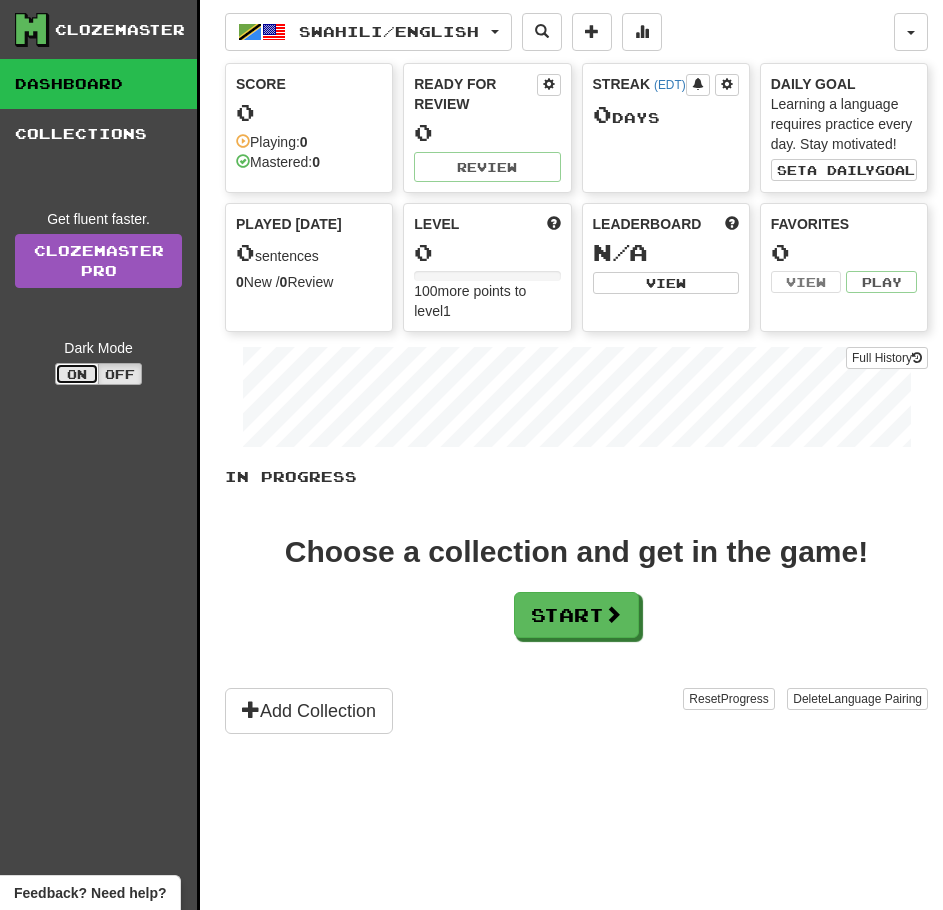 click on "On" at bounding box center [77, 374] 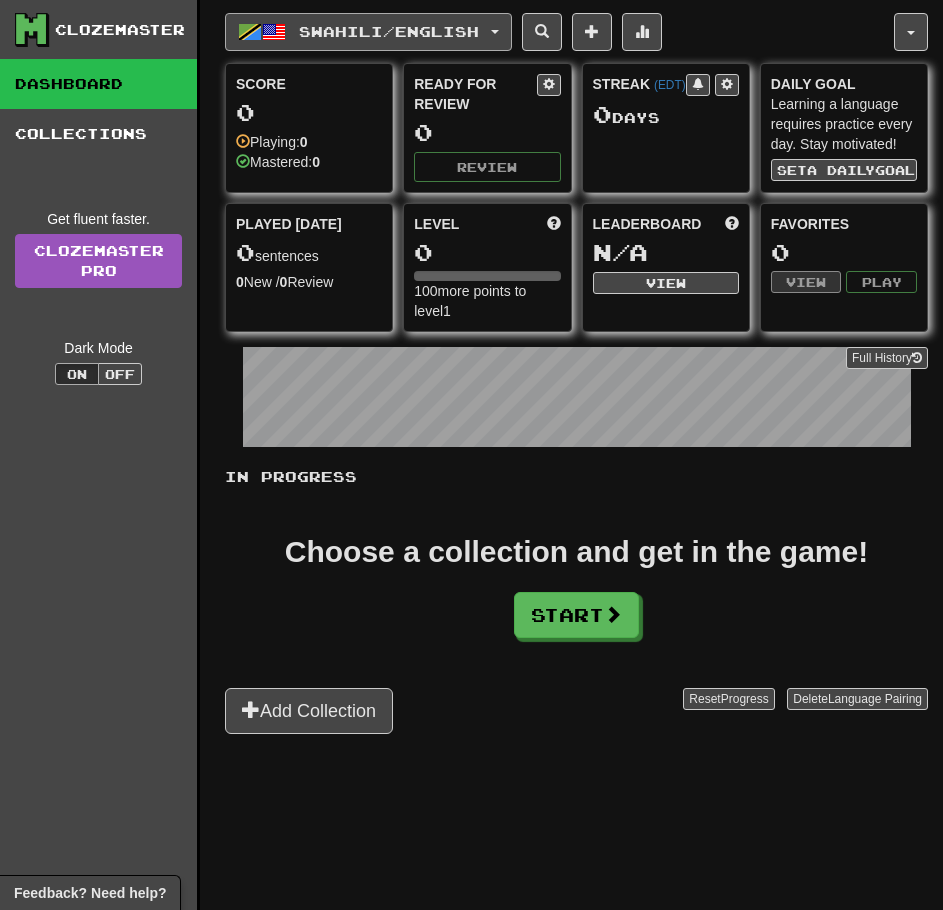 click on "Swahili  /  English" at bounding box center [389, 31] 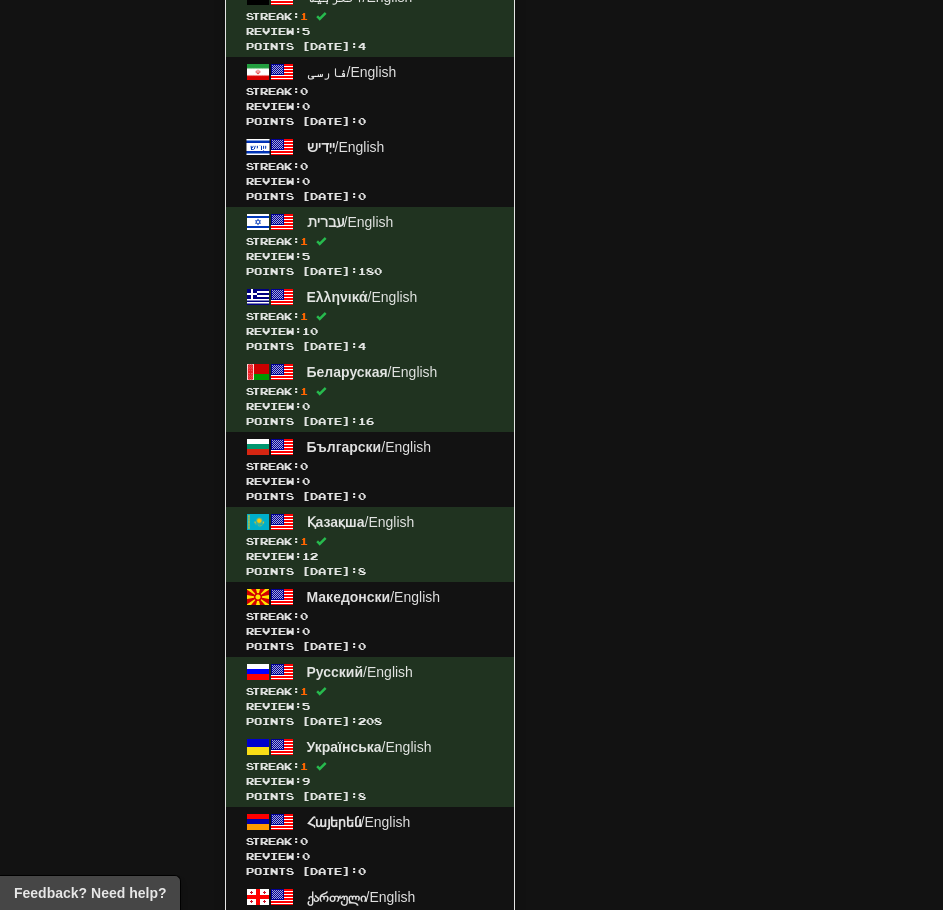 drag, startPoint x: 588, startPoint y: 263, endPoint x: 541, endPoint y: 548, distance: 288.84946 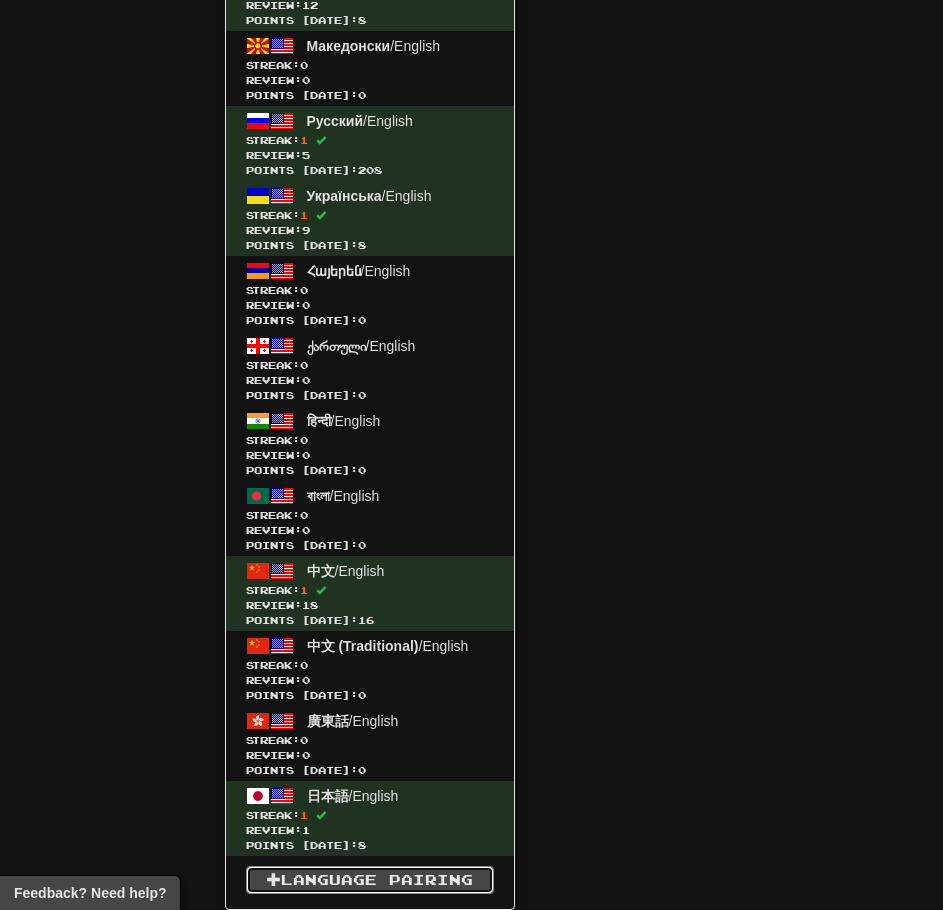 drag, startPoint x: 483, startPoint y: 880, endPoint x: 471, endPoint y: 865, distance: 19.209373 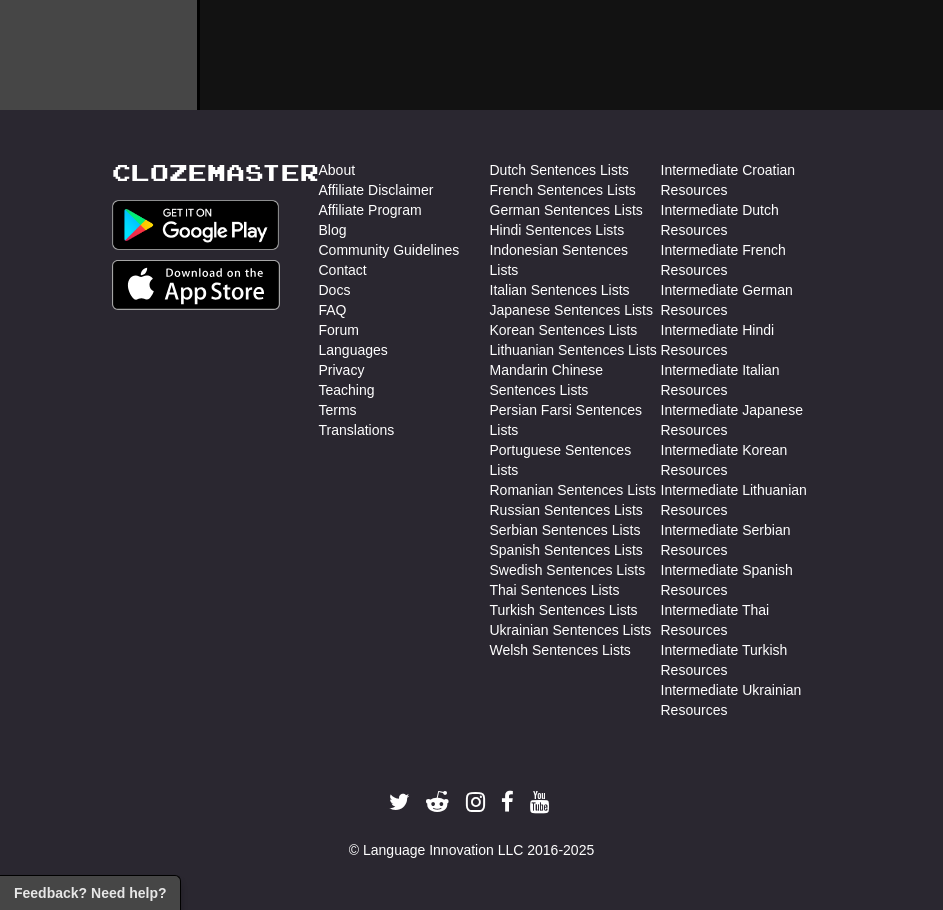 scroll, scrollTop: 850, scrollLeft: 0, axis: vertical 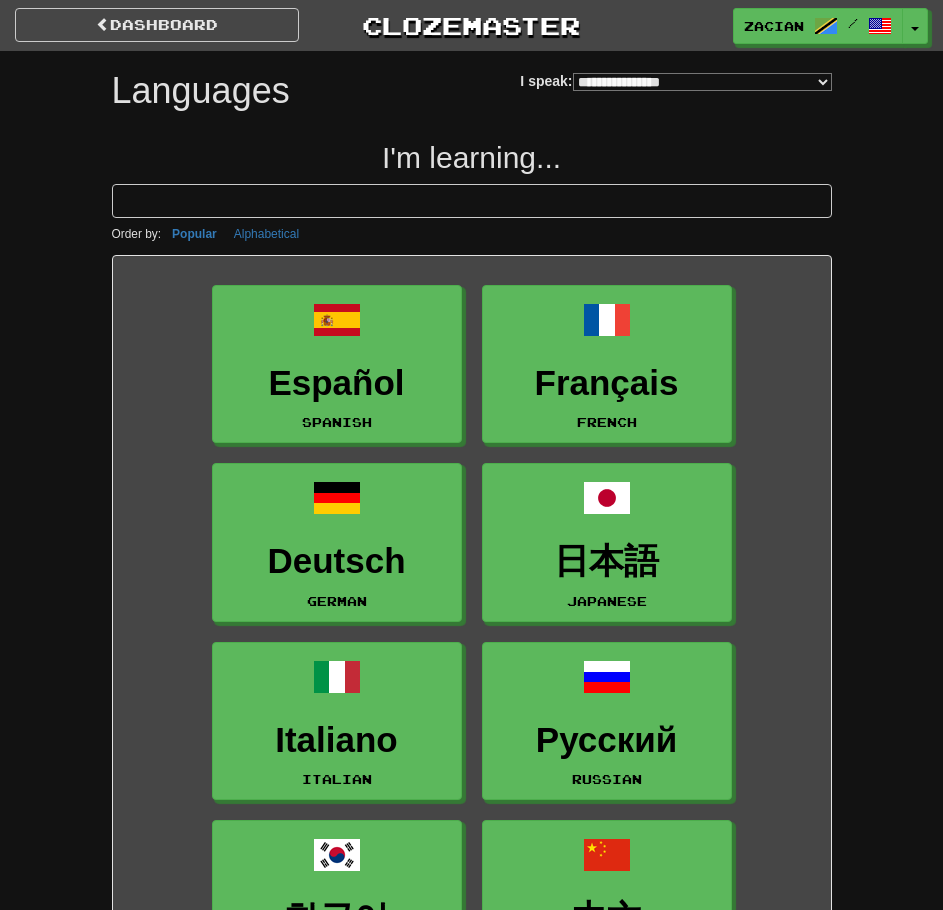 select on "*******" 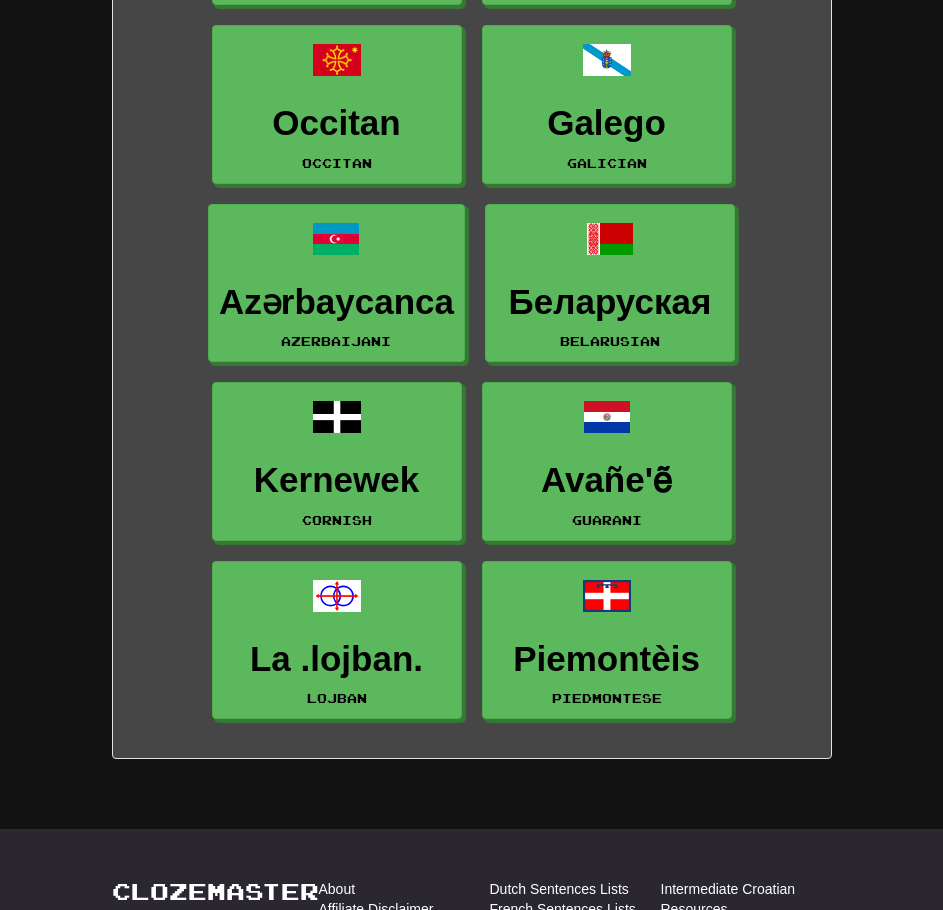drag, startPoint x: 795, startPoint y: 651, endPoint x: 794, endPoint y: 756, distance: 105.00476 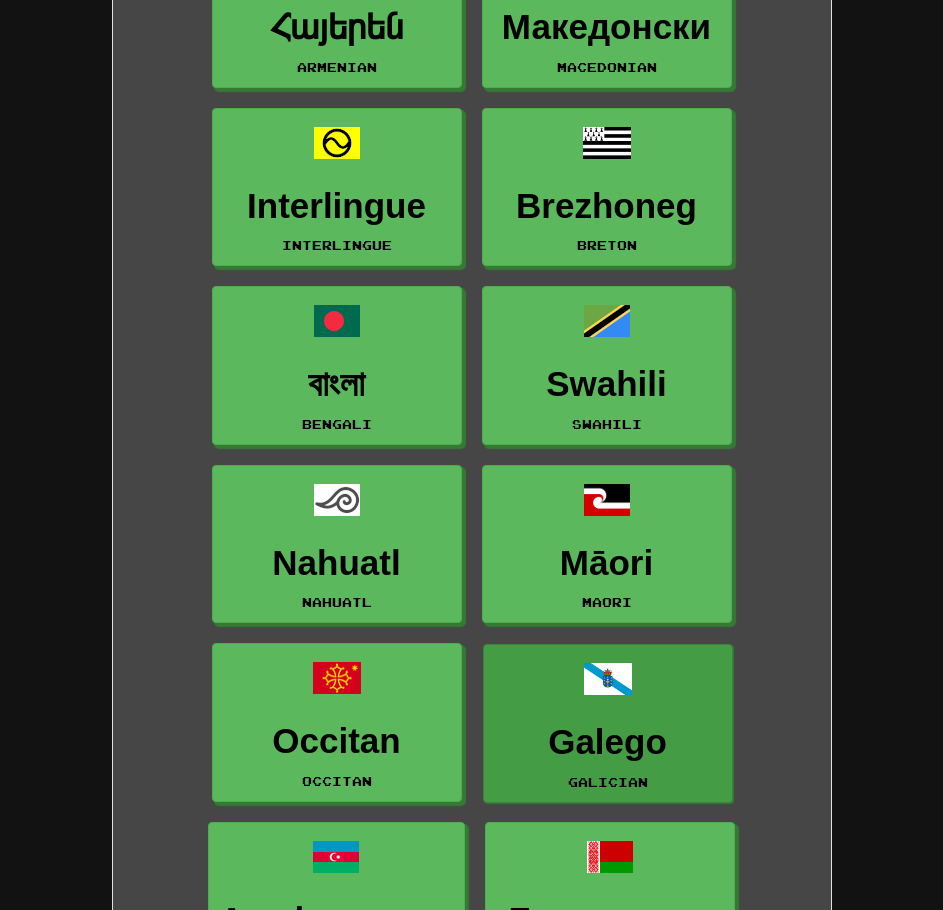 scroll, scrollTop: 5382, scrollLeft: 0, axis: vertical 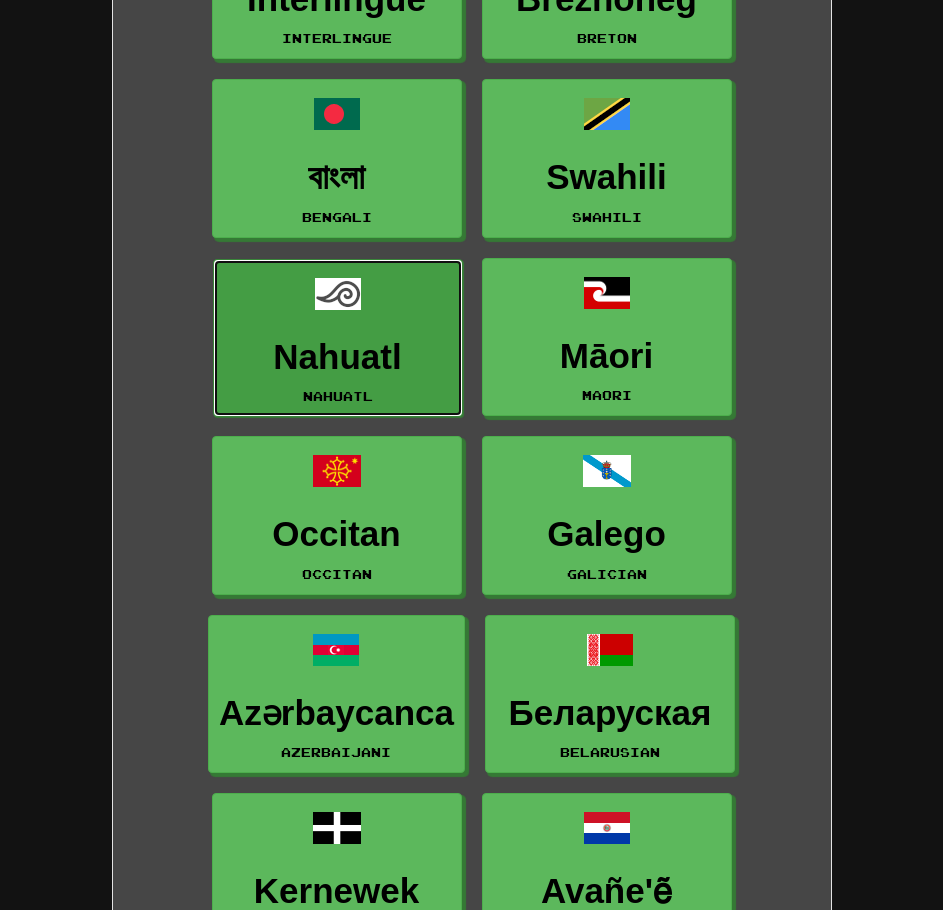 click on "Nahuatl" at bounding box center [338, 357] 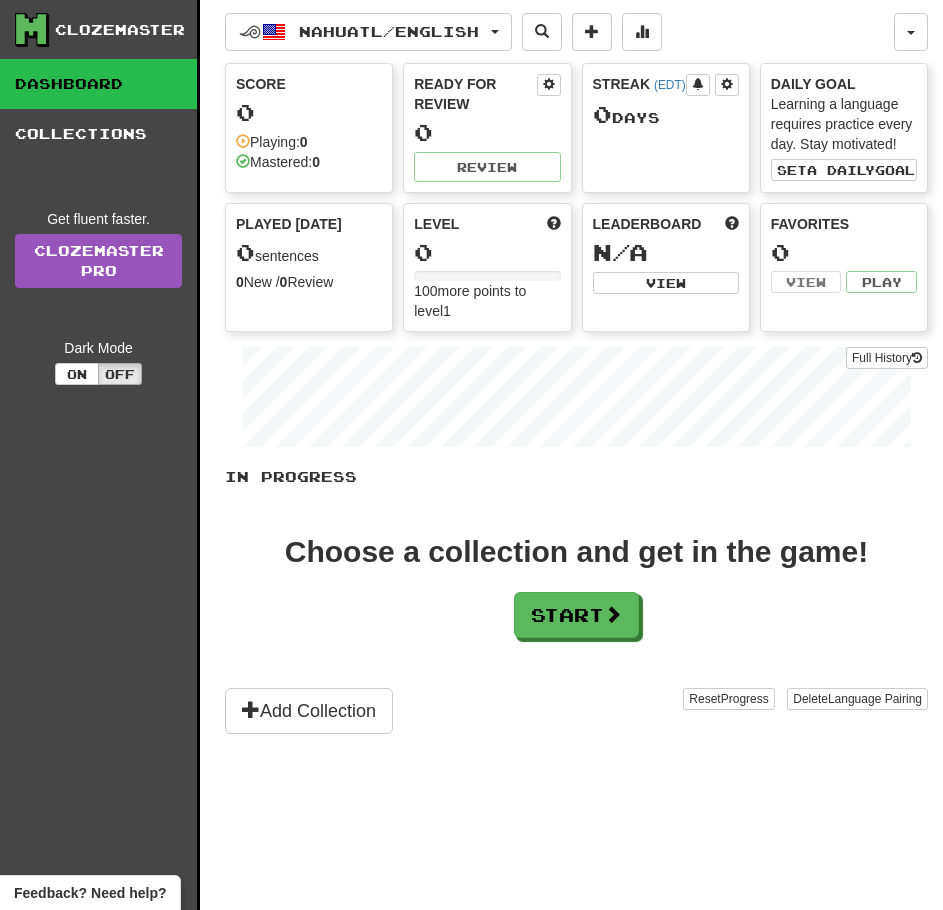 scroll, scrollTop: 0, scrollLeft: 0, axis: both 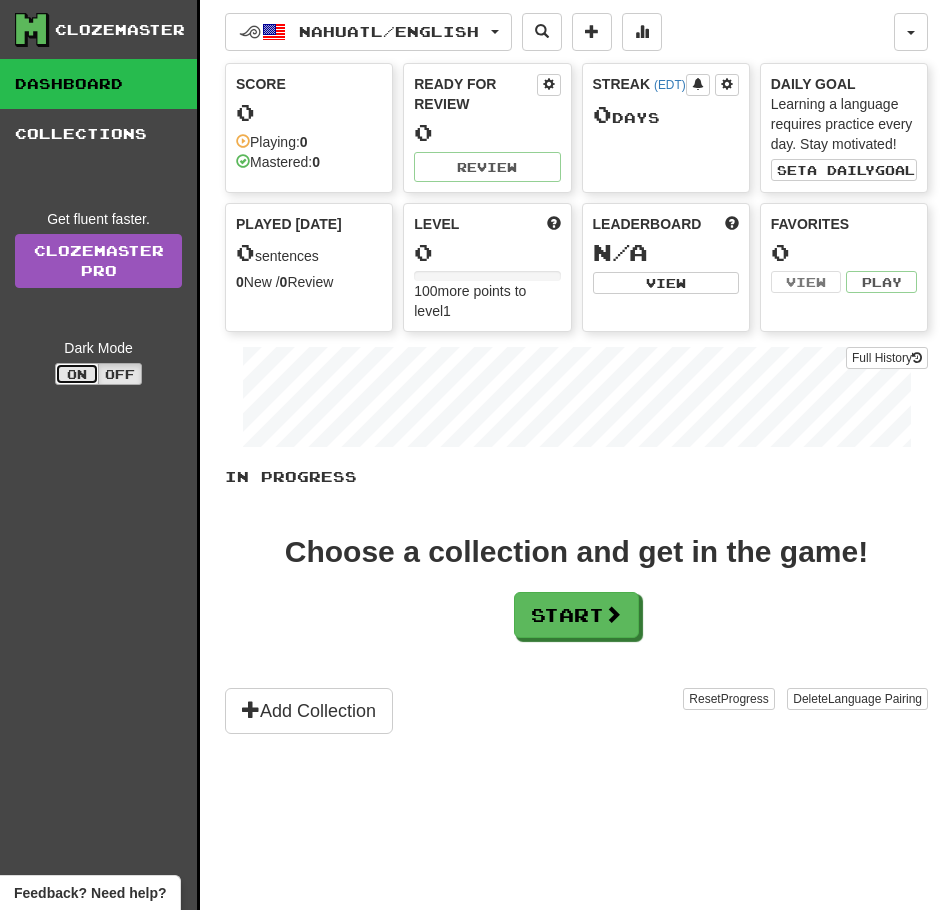 click on "On" at bounding box center [77, 374] 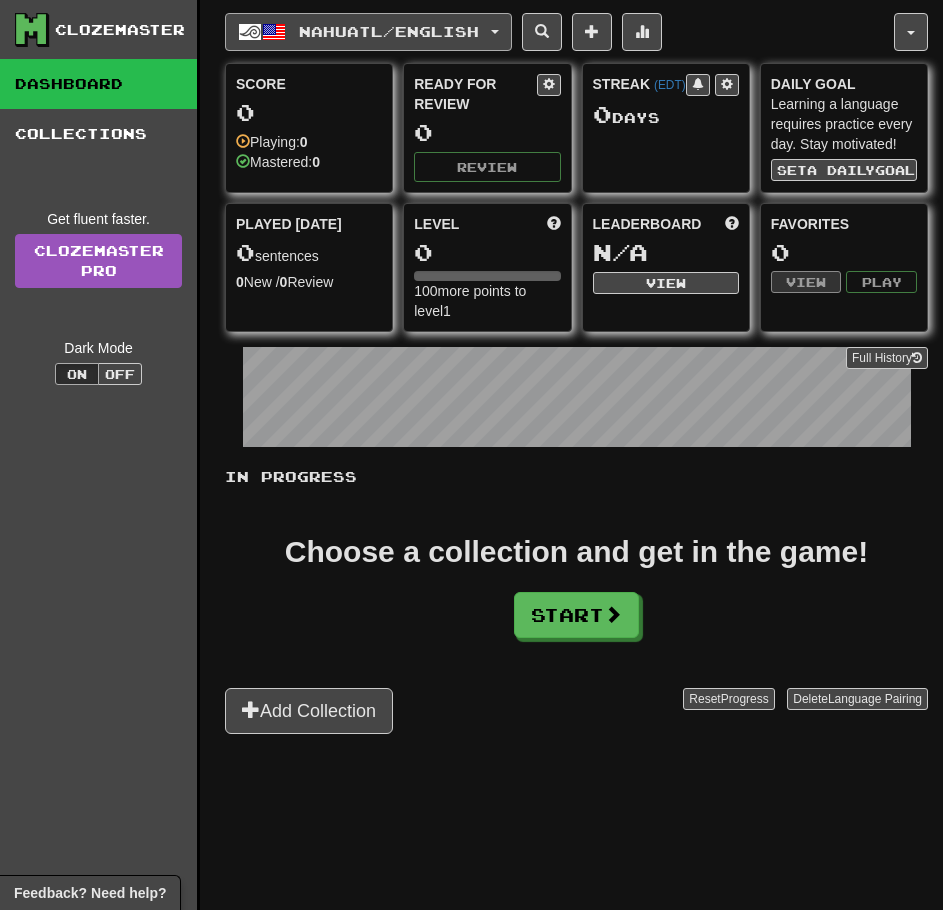 click on "Nahuatl  /  English" at bounding box center [389, 31] 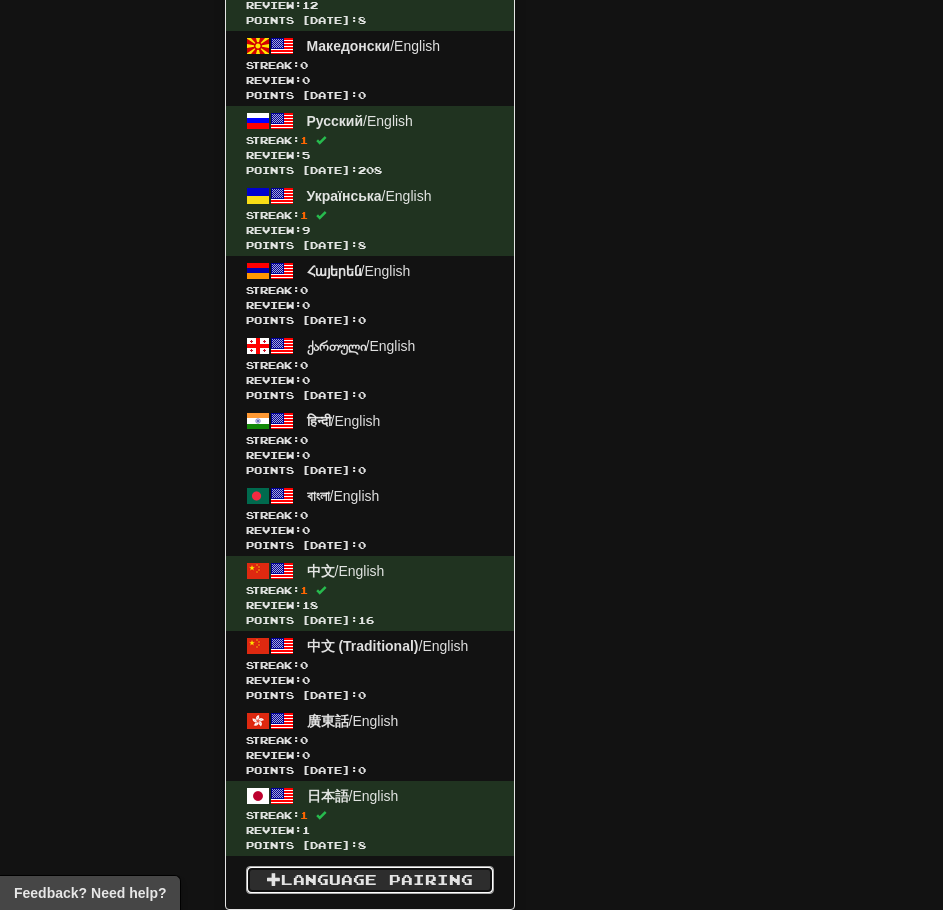 click on "Language Pairing" at bounding box center (370, 880) 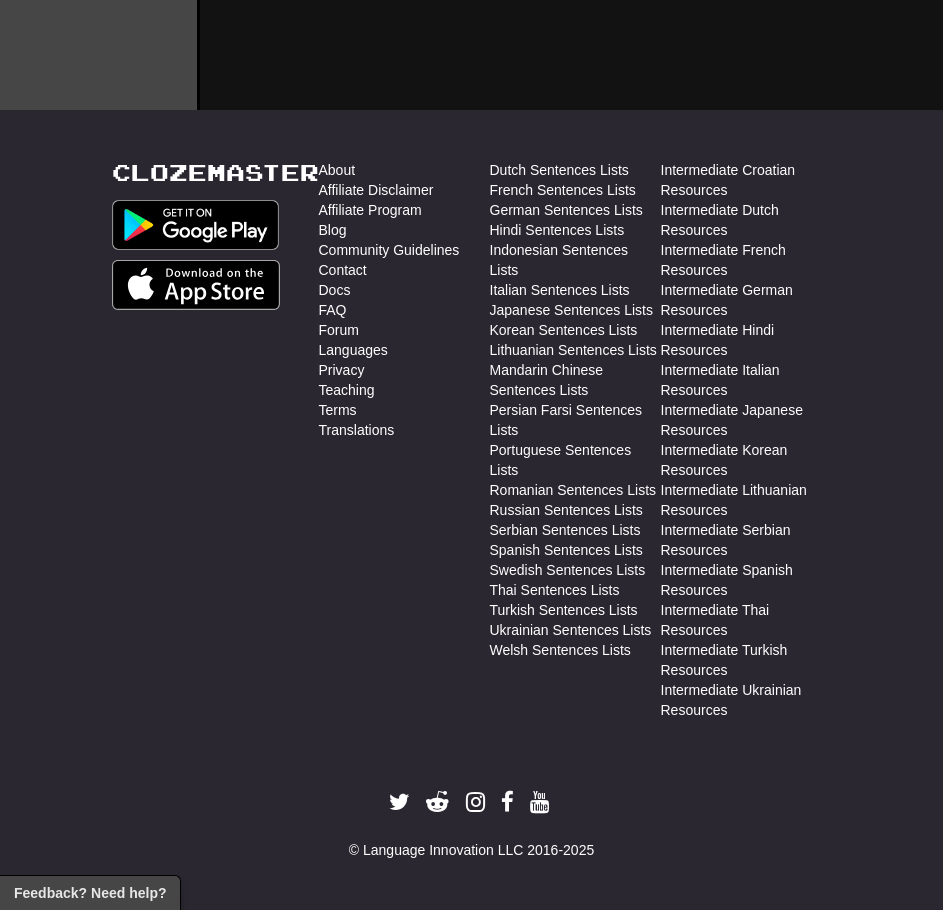 scroll, scrollTop: 850, scrollLeft: 0, axis: vertical 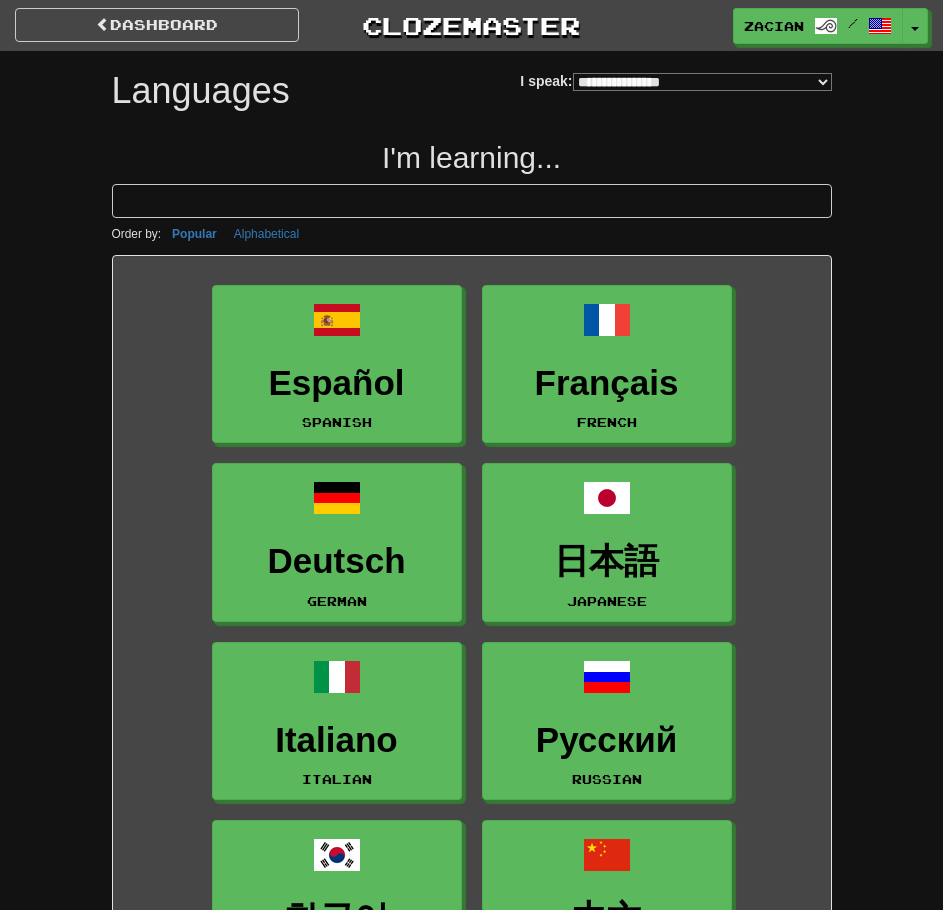 select on "*******" 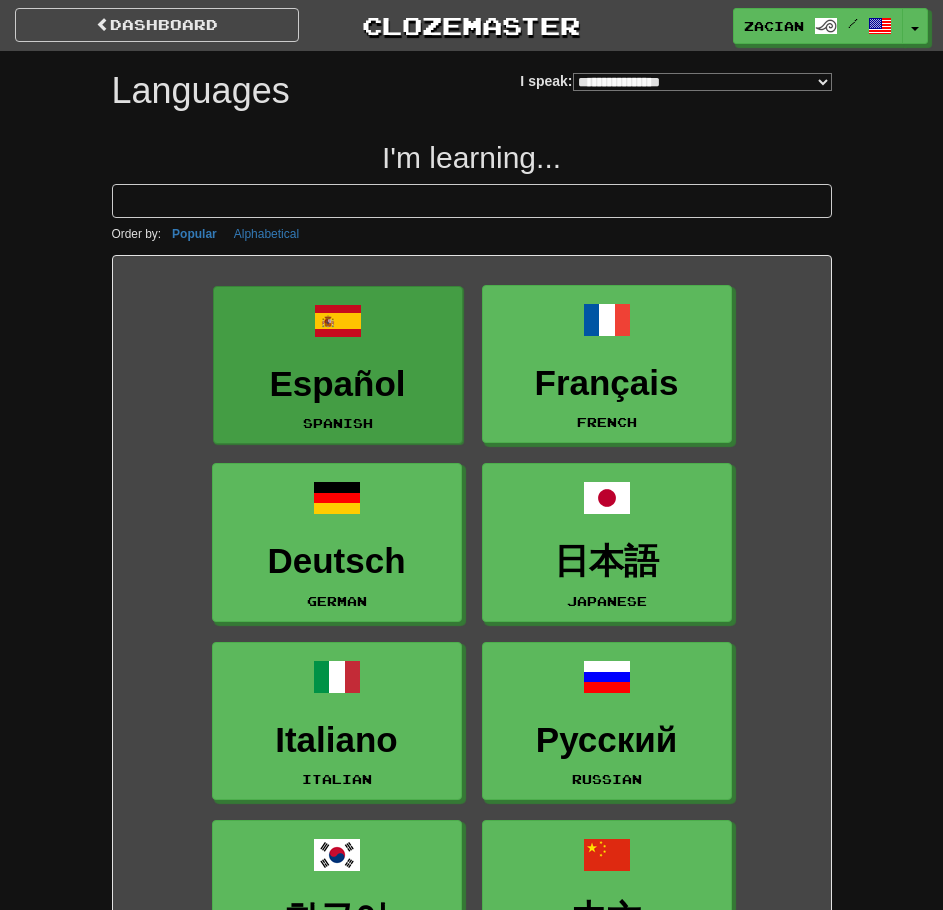 scroll, scrollTop: 0, scrollLeft: 0, axis: both 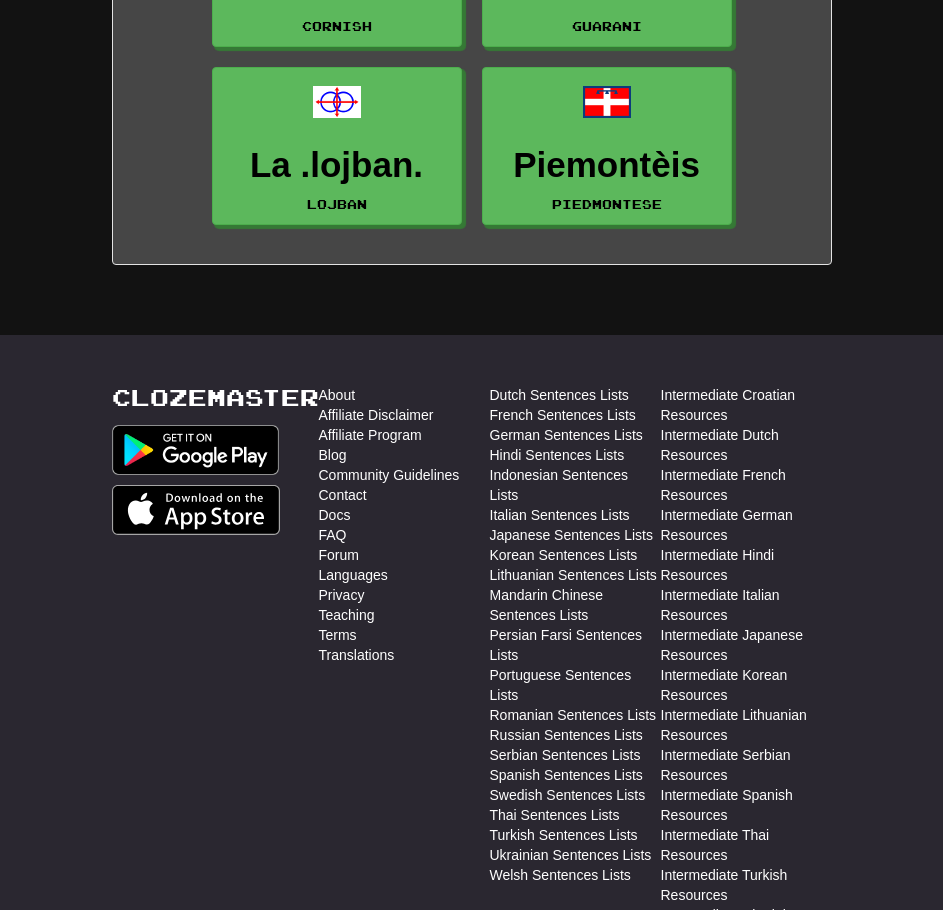 drag, startPoint x: 809, startPoint y: 381, endPoint x: 777, endPoint y: 737, distance: 357.4353 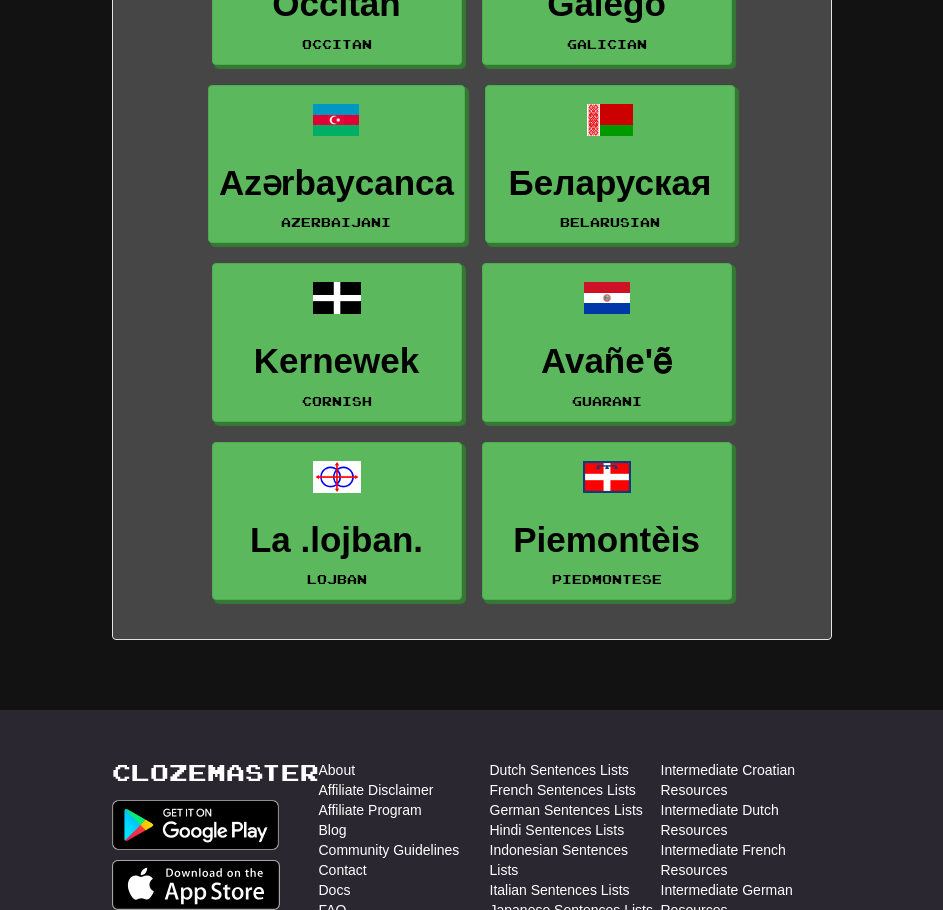 scroll, scrollTop: 5312, scrollLeft: 0, axis: vertical 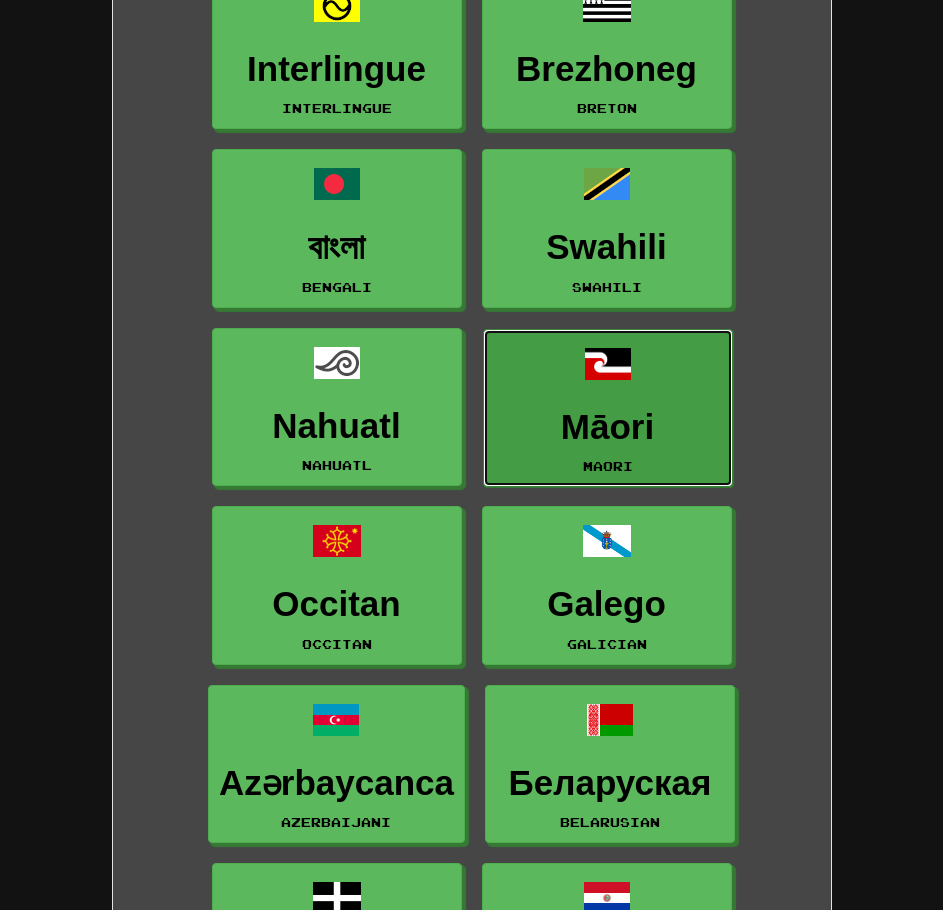 click on "Māori" at bounding box center (608, 427) 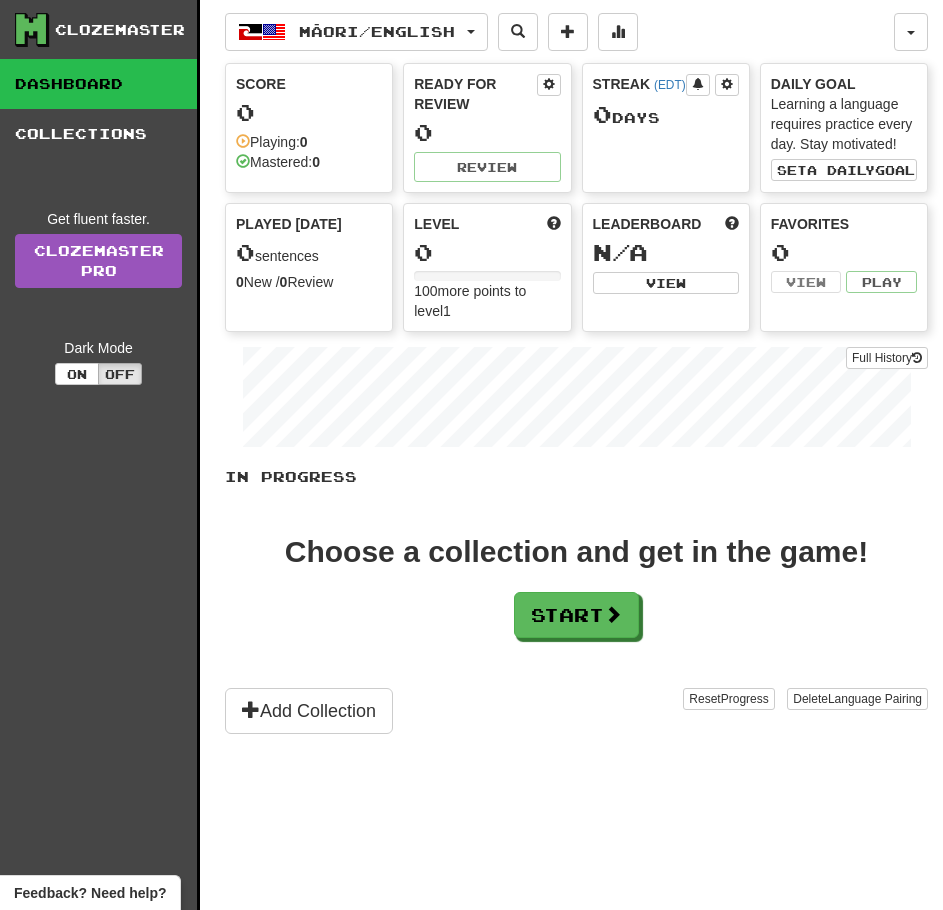 scroll, scrollTop: 0, scrollLeft: 0, axis: both 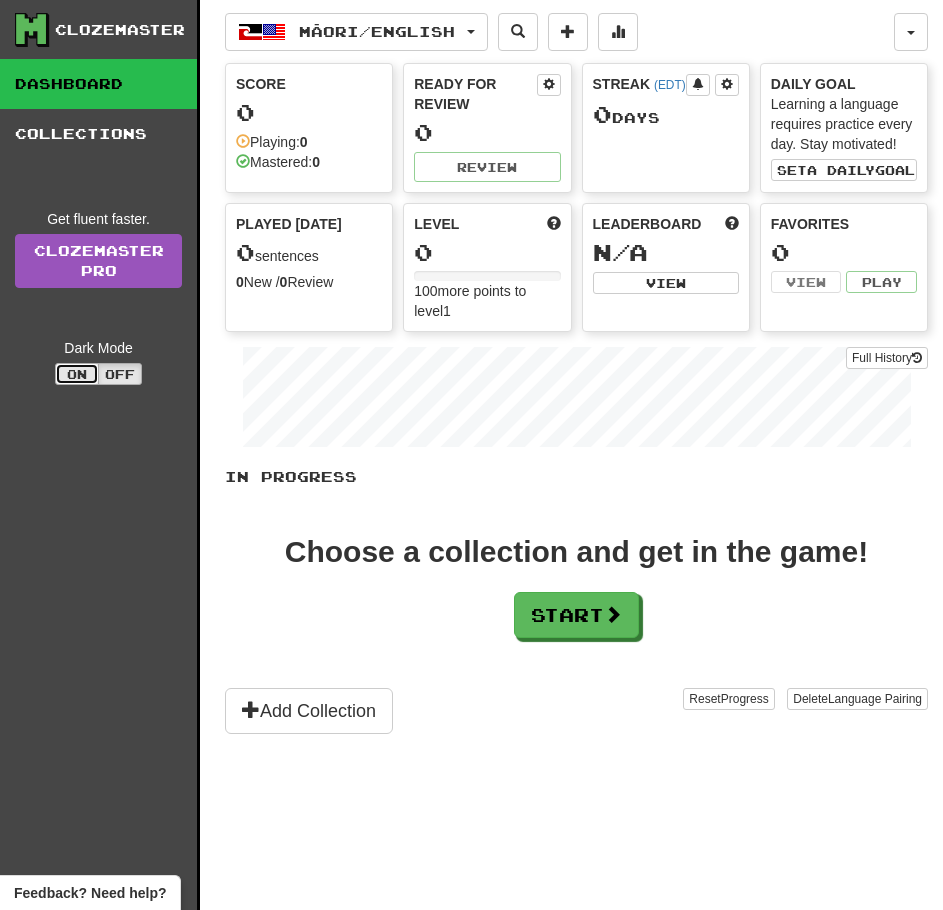 click on "On" at bounding box center [77, 374] 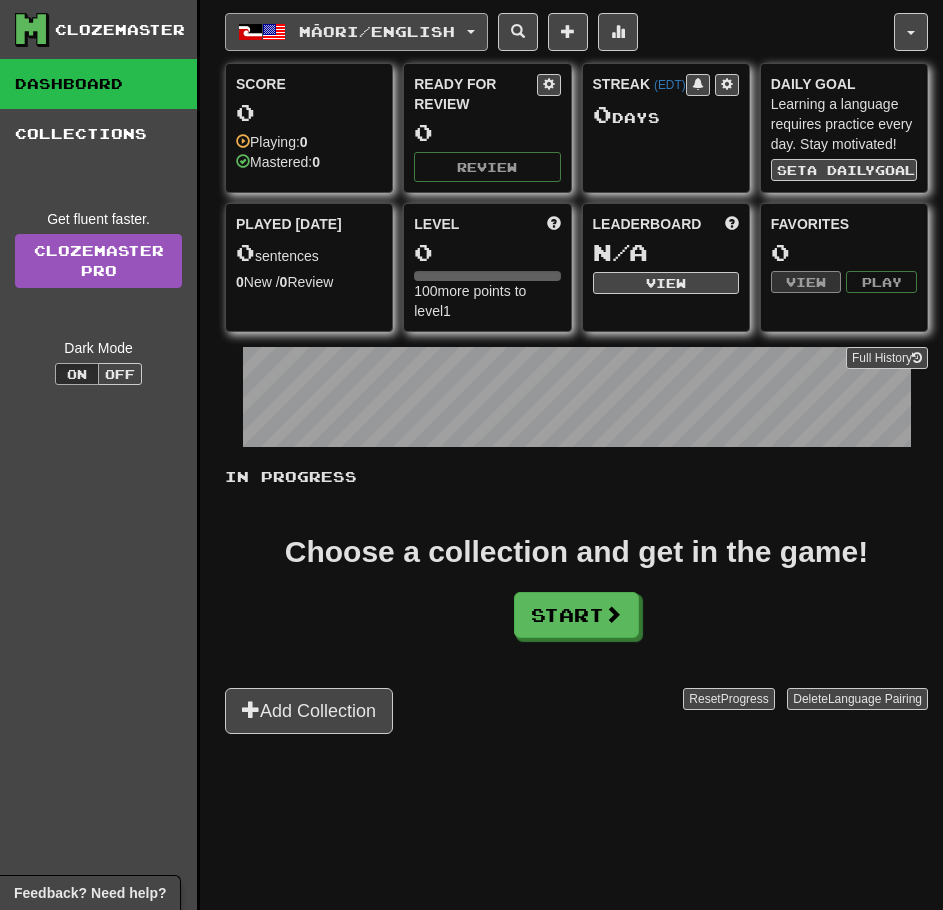 click on "Māori  /  English" at bounding box center (377, 31) 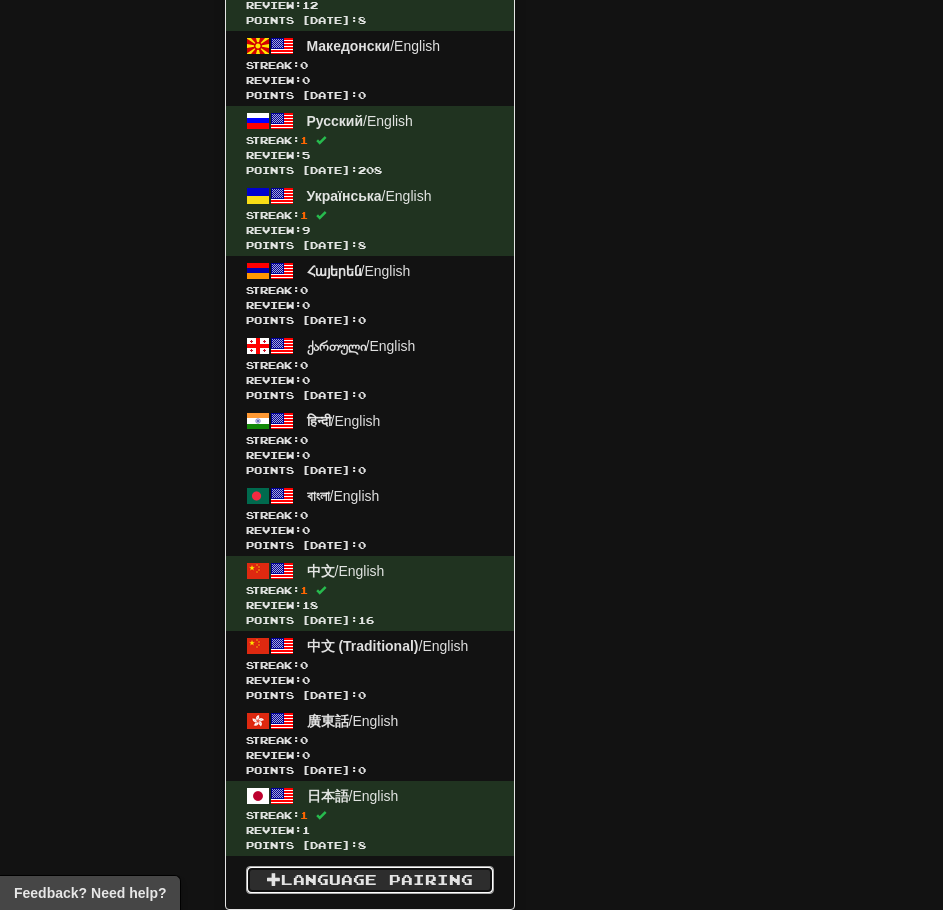 click on "Language Pairing" at bounding box center (370, 880) 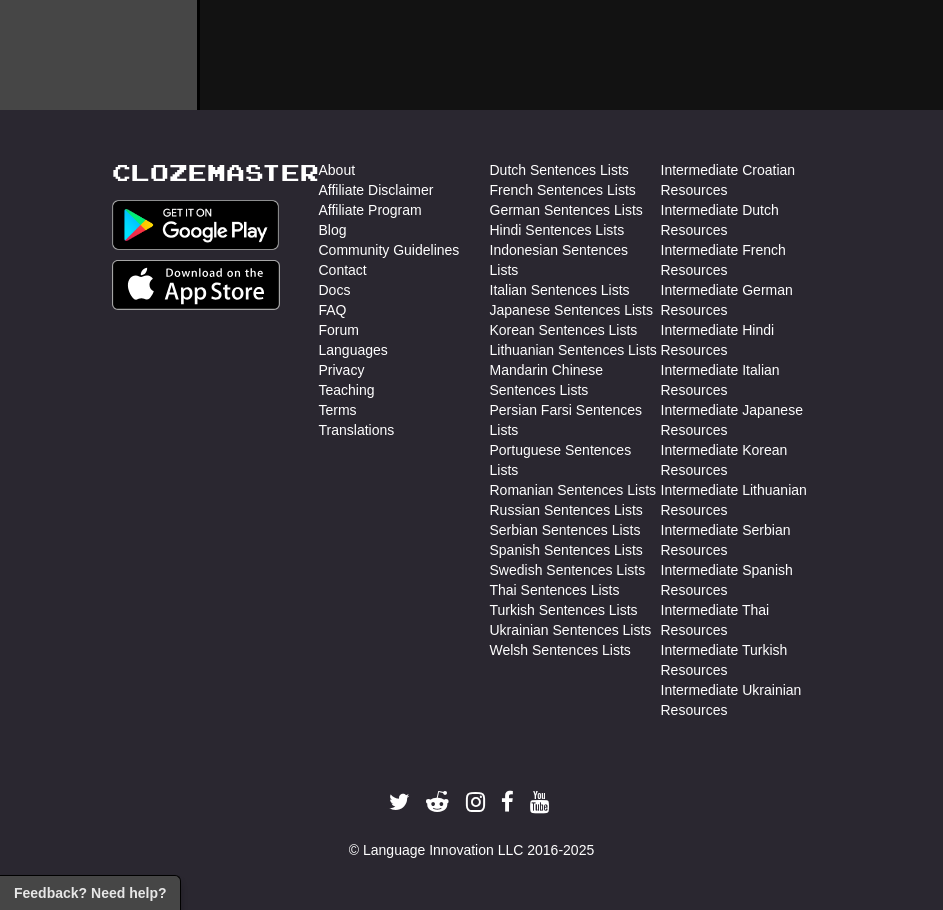 scroll, scrollTop: 850, scrollLeft: 0, axis: vertical 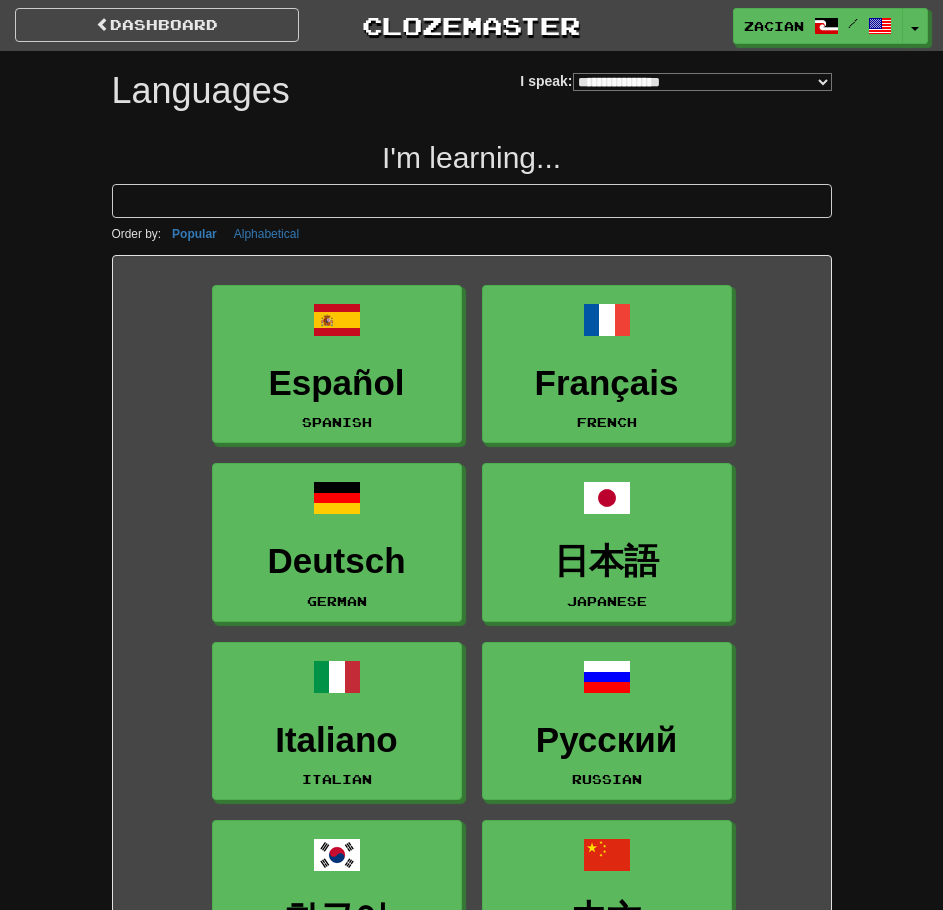 select on "*******" 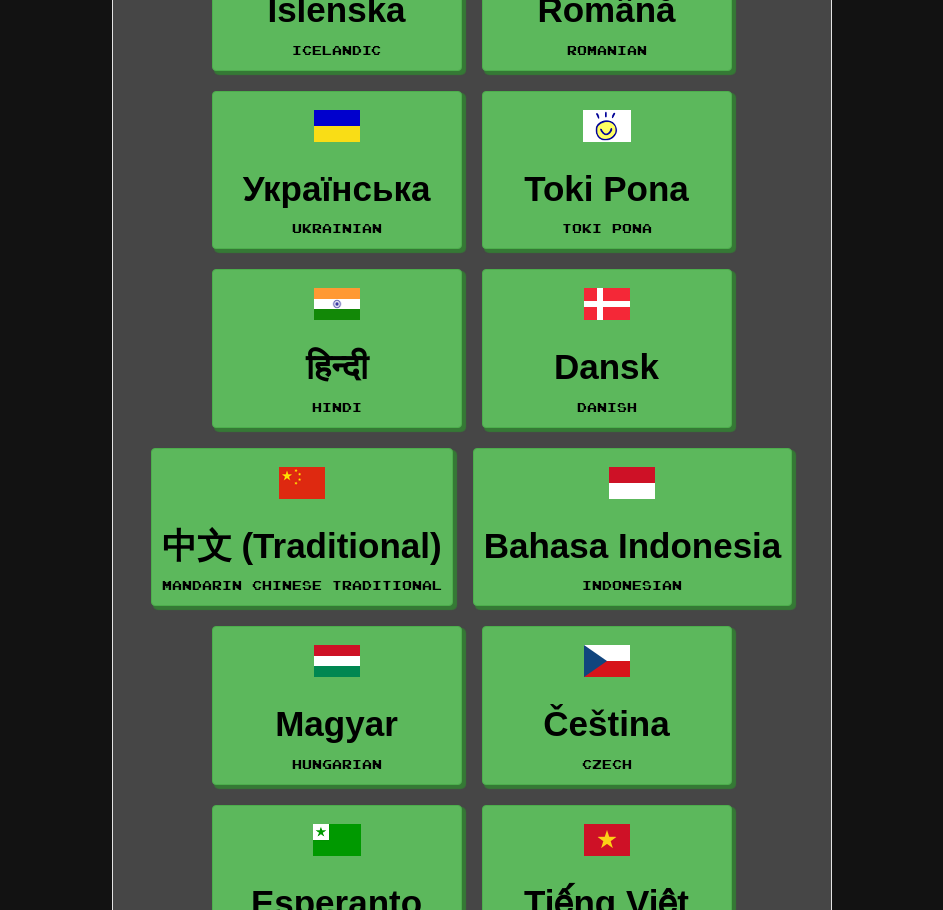 drag, startPoint x: 819, startPoint y: 344, endPoint x: 769, endPoint y: 623, distance: 283.4449 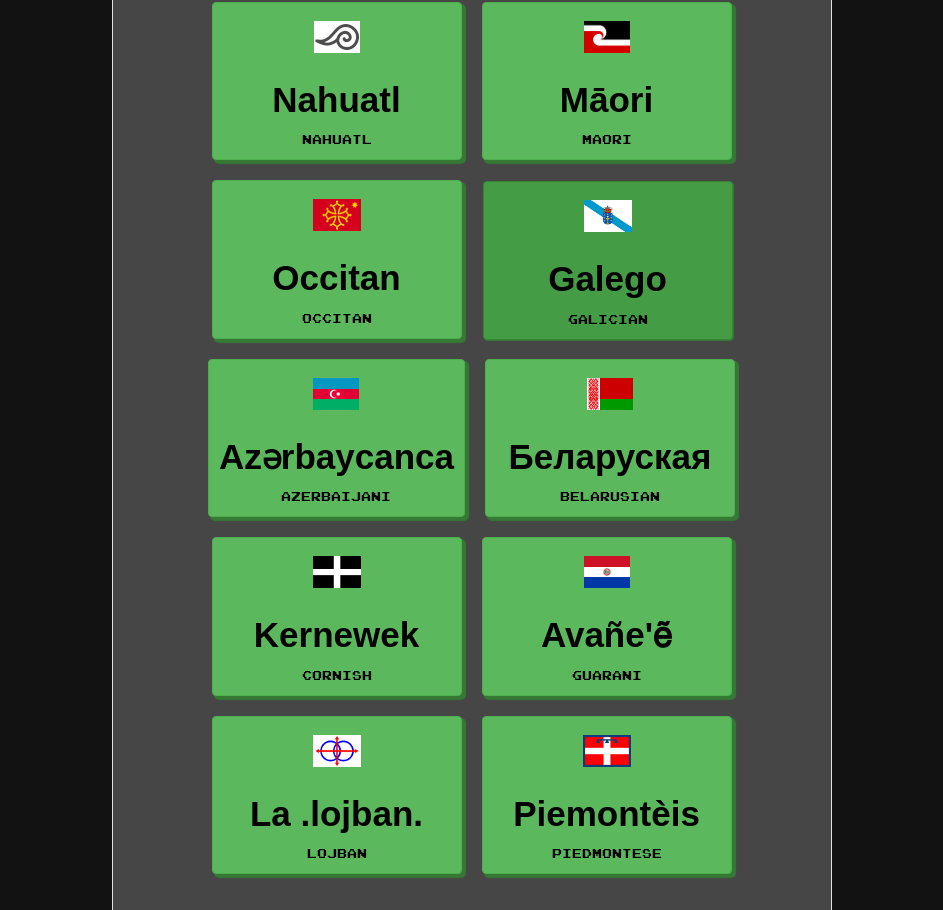 scroll, scrollTop: 5589, scrollLeft: 0, axis: vertical 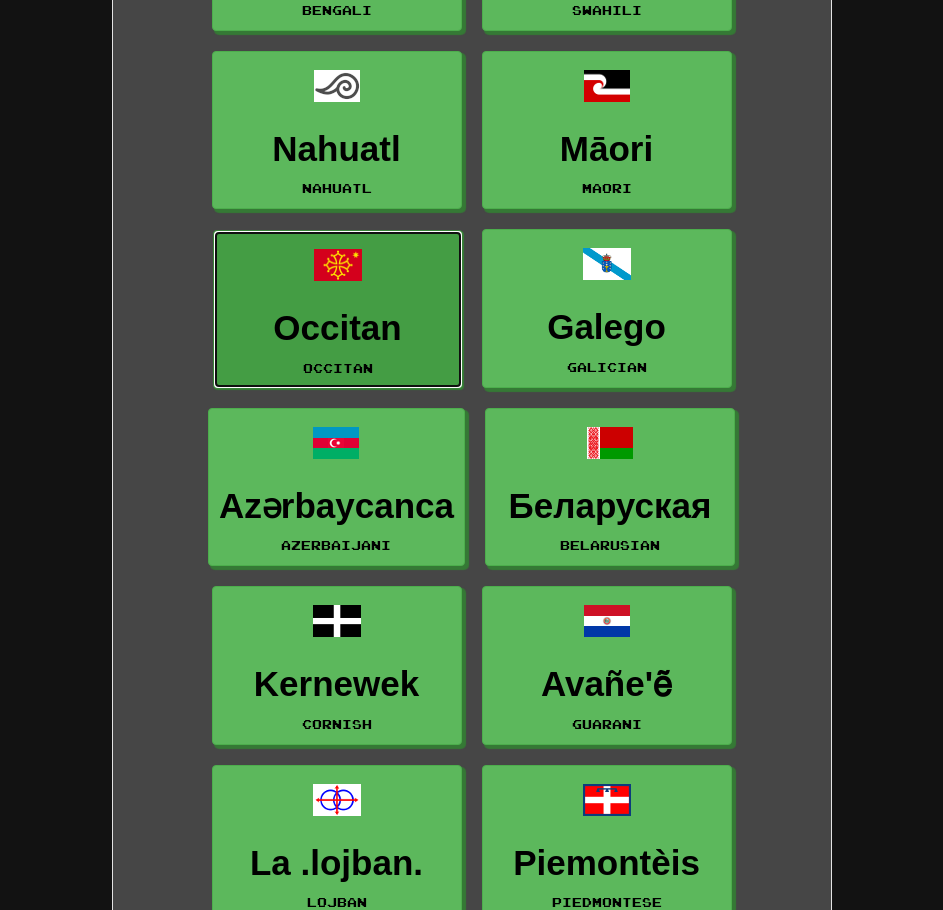click on "Occitan" at bounding box center (338, 328) 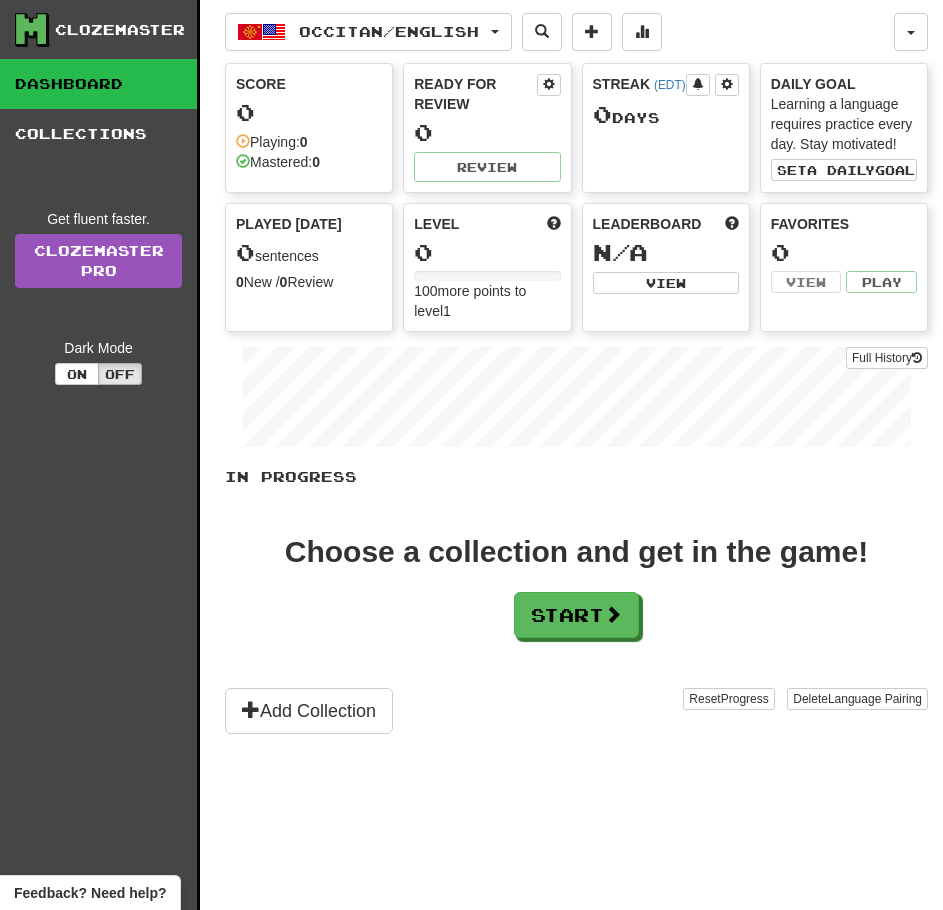 scroll, scrollTop: 0, scrollLeft: 0, axis: both 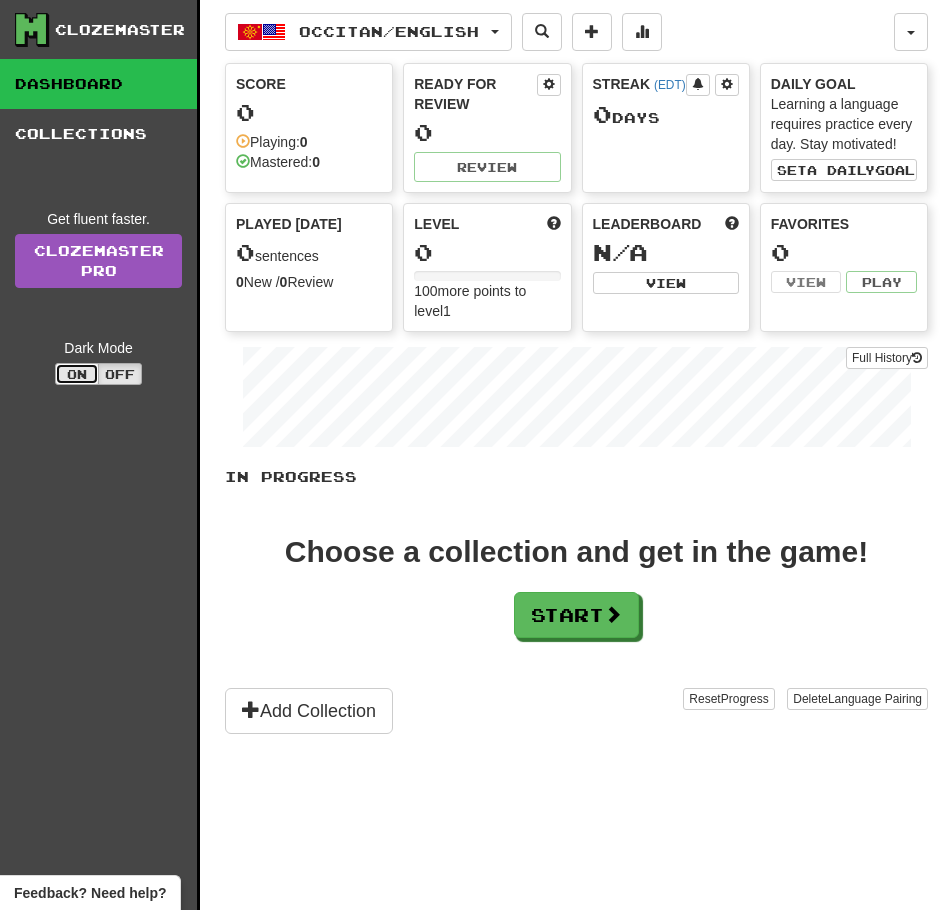 click on "On" at bounding box center (77, 374) 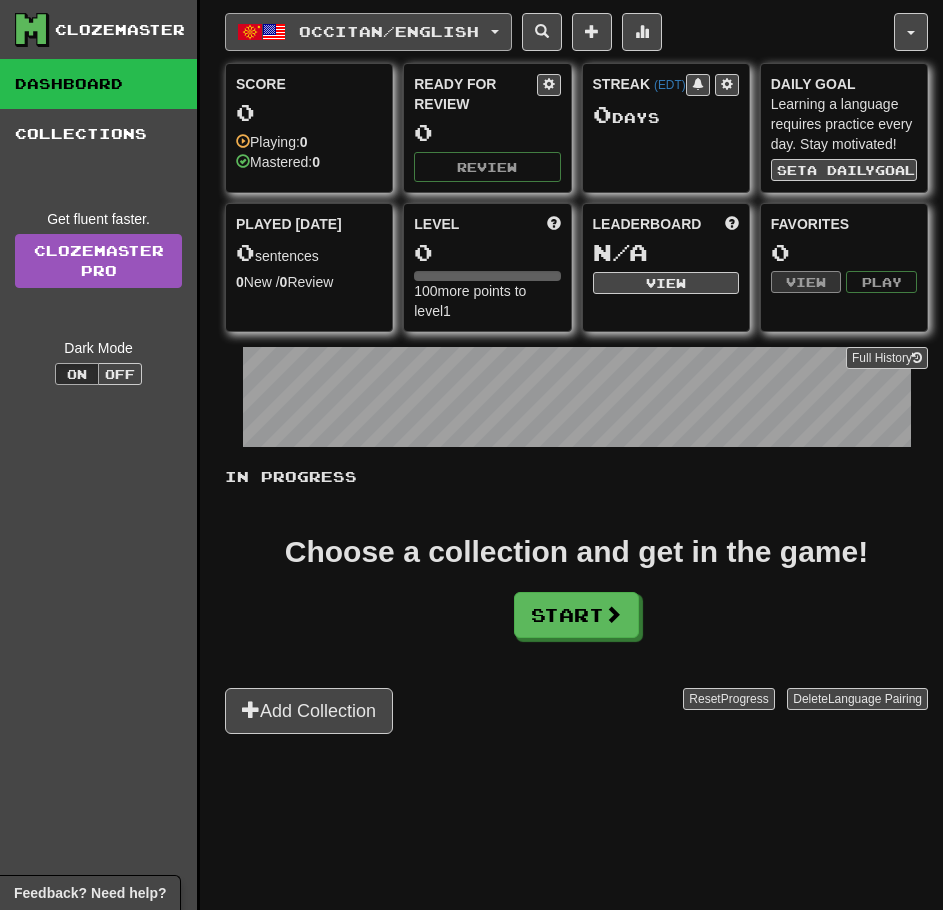 click on "Occitan  /  English" at bounding box center [389, 31] 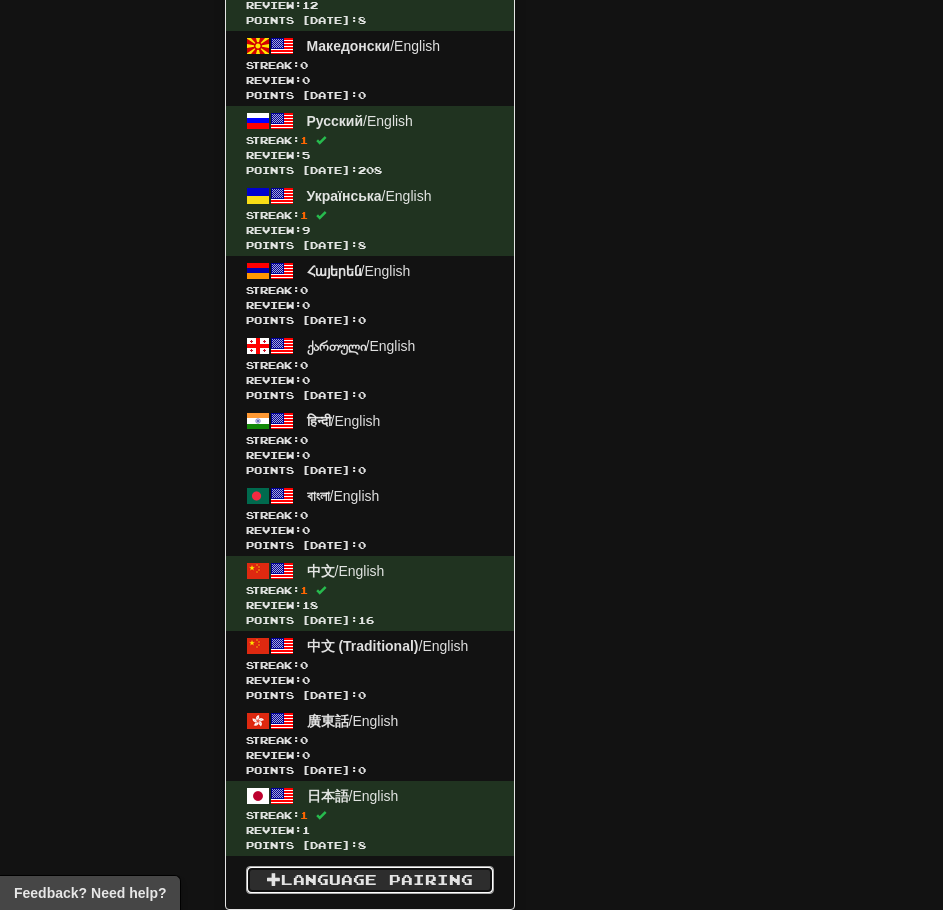 click on "Language Pairing" at bounding box center (370, 880) 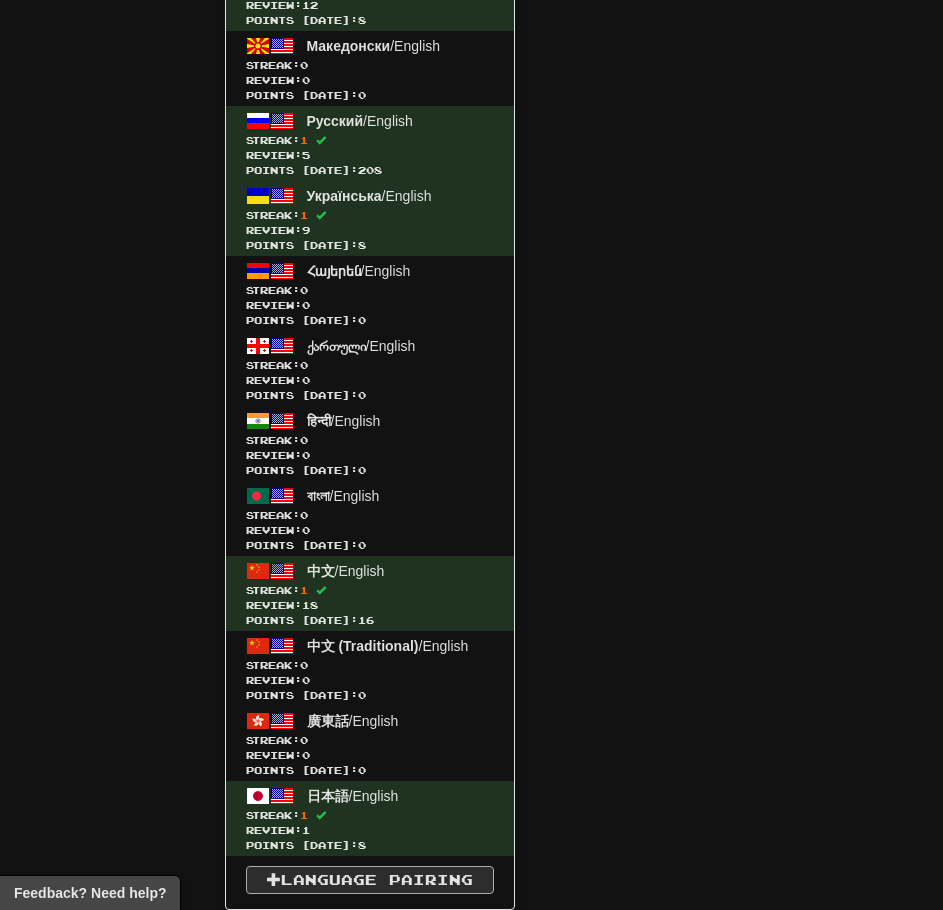 scroll, scrollTop: 850, scrollLeft: 0, axis: vertical 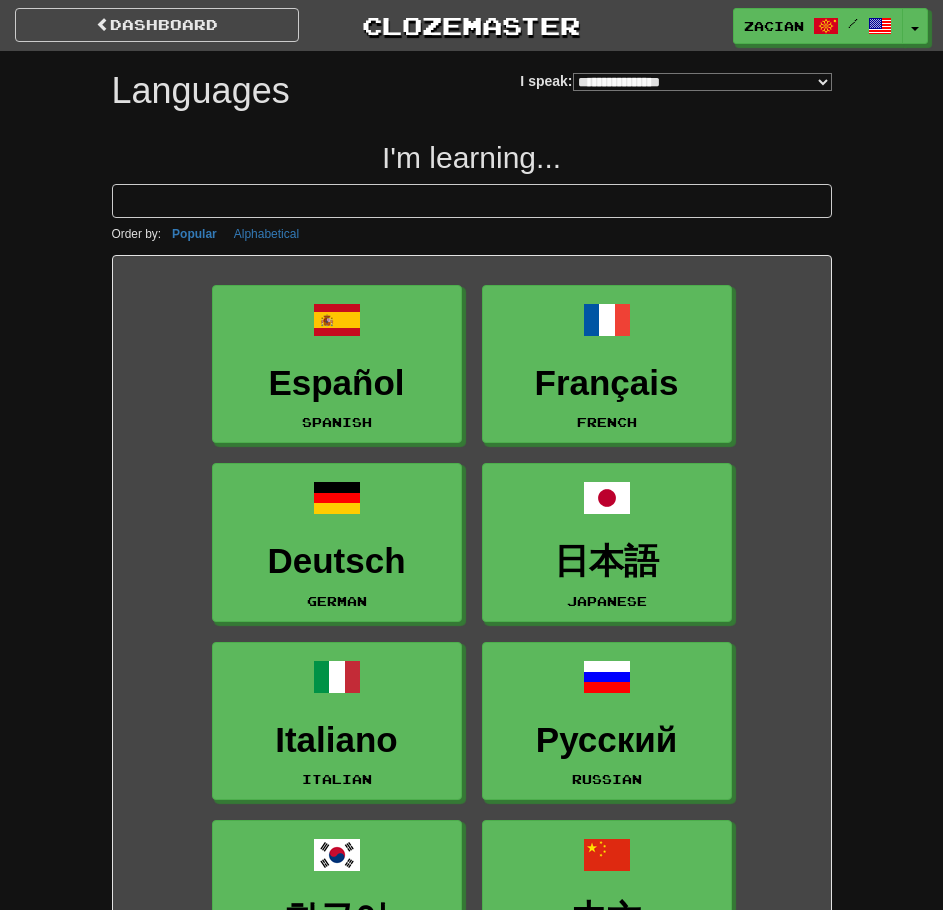 select on "*******" 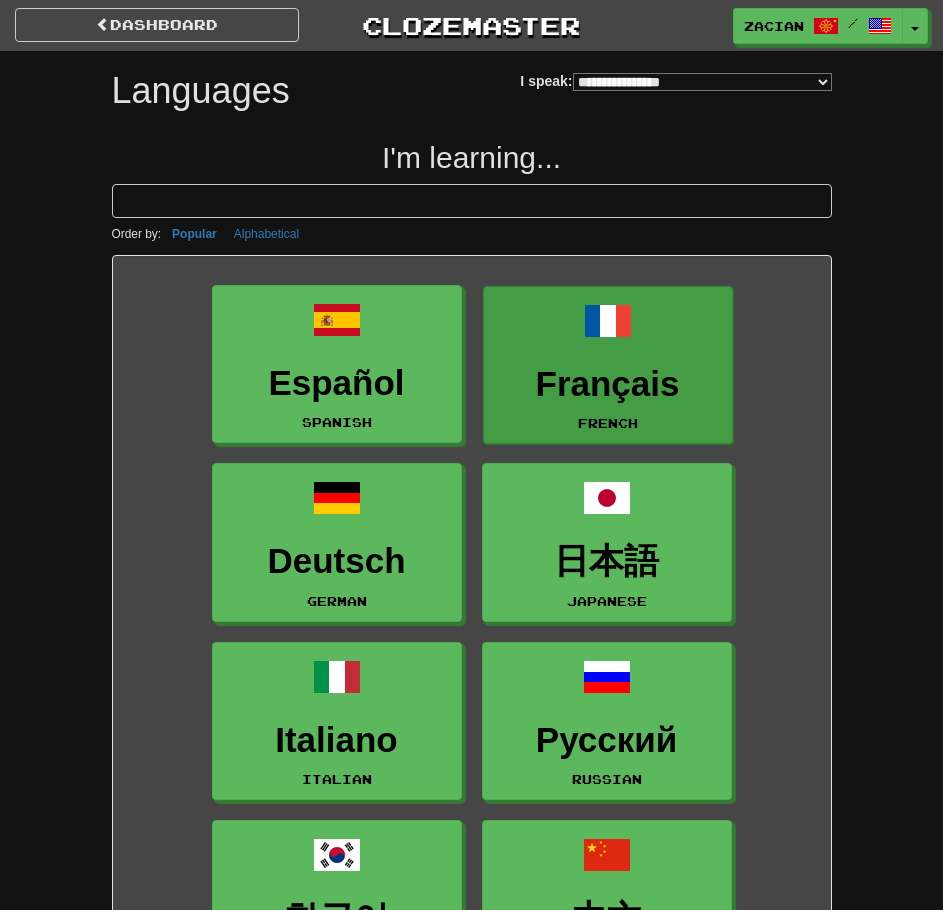 scroll, scrollTop: 0, scrollLeft: 0, axis: both 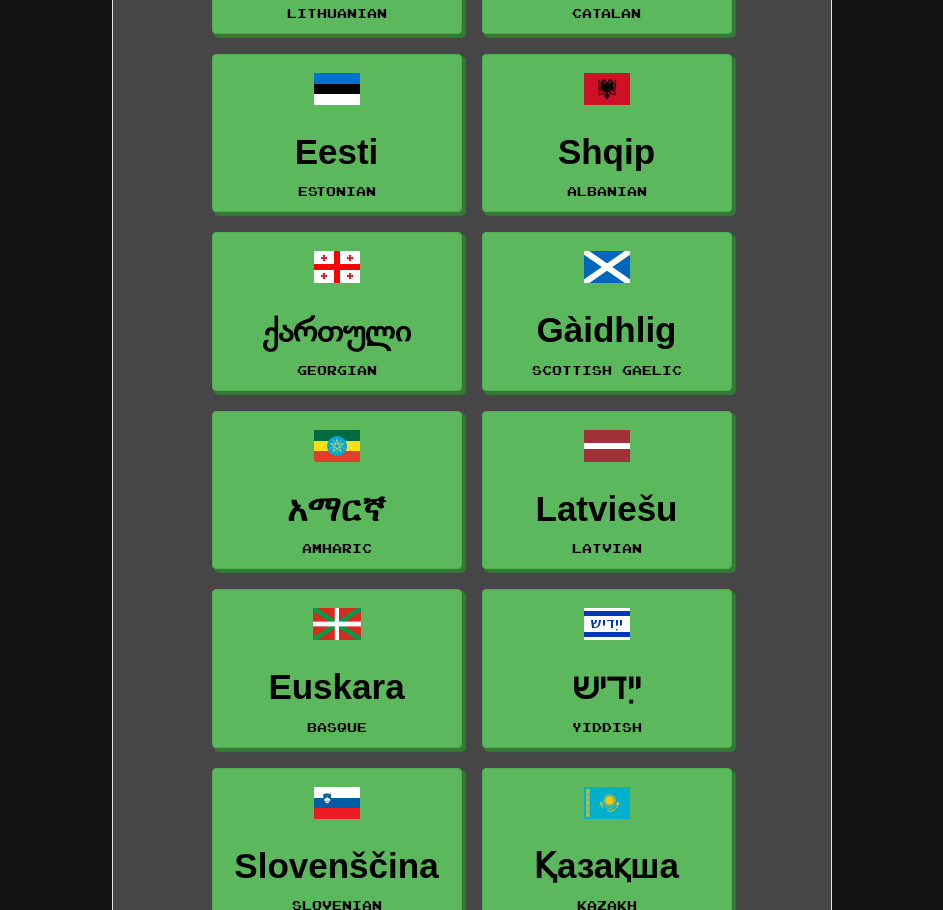 drag, startPoint x: 868, startPoint y: 358, endPoint x: 802, endPoint y: 697, distance: 345.36502 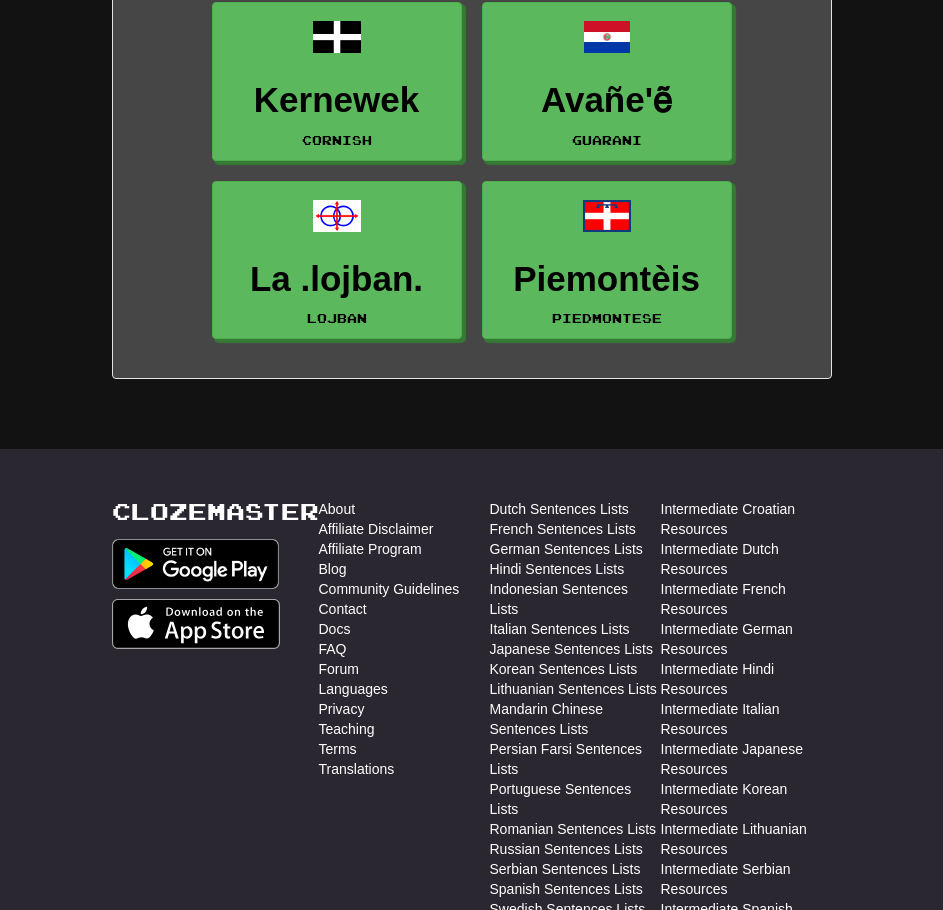 scroll, scrollTop: 5528, scrollLeft: 0, axis: vertical 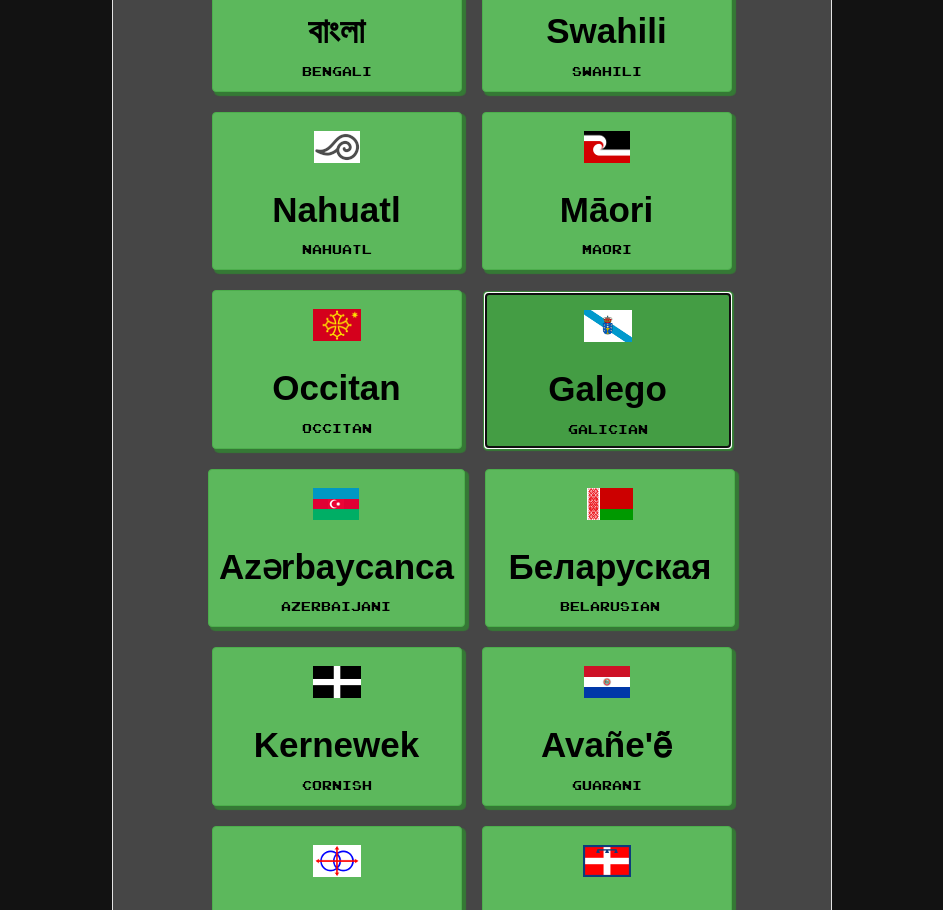 click on "Galego Galician" at bounding box center [608, 370] 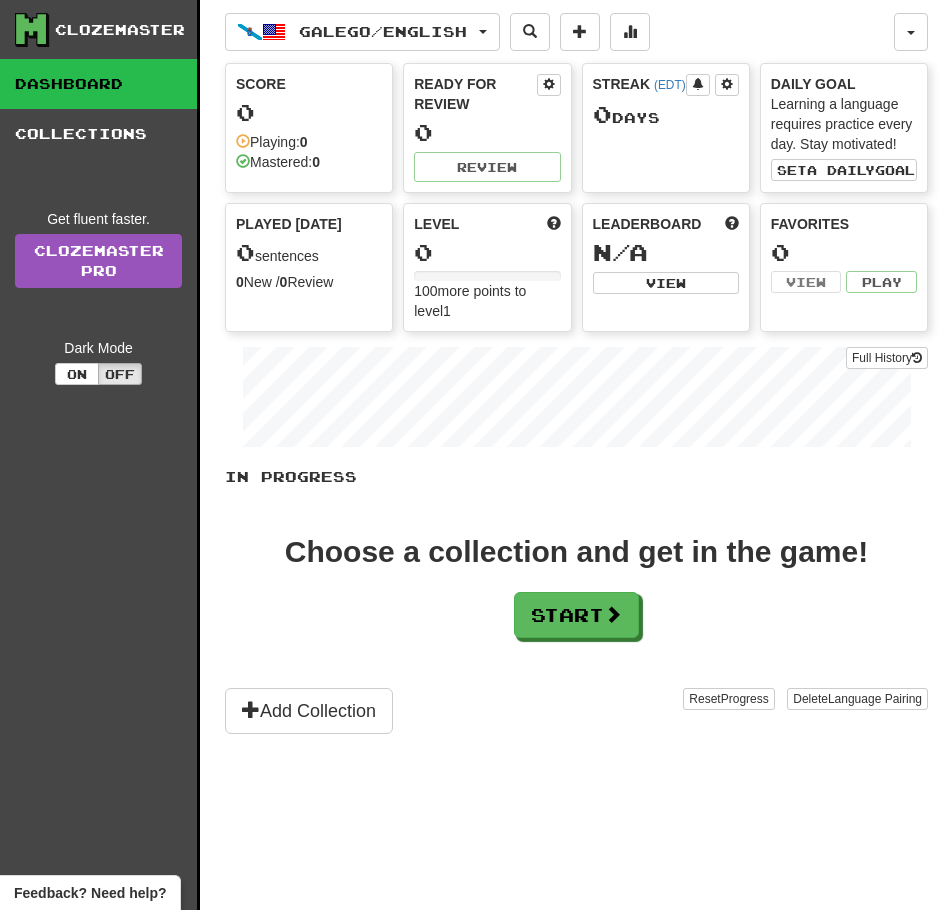scroll, scrollTop: 0, scrollLeft: 0, axis: both 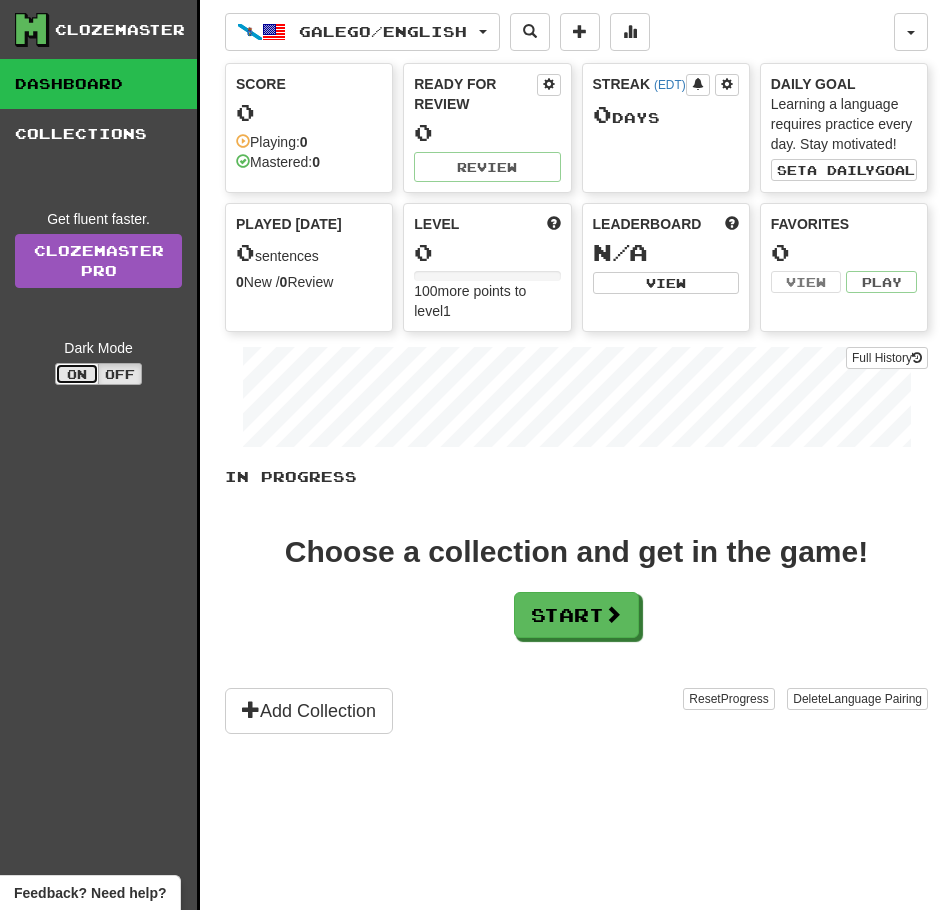 click on "On" at bounding box center (77, 374) 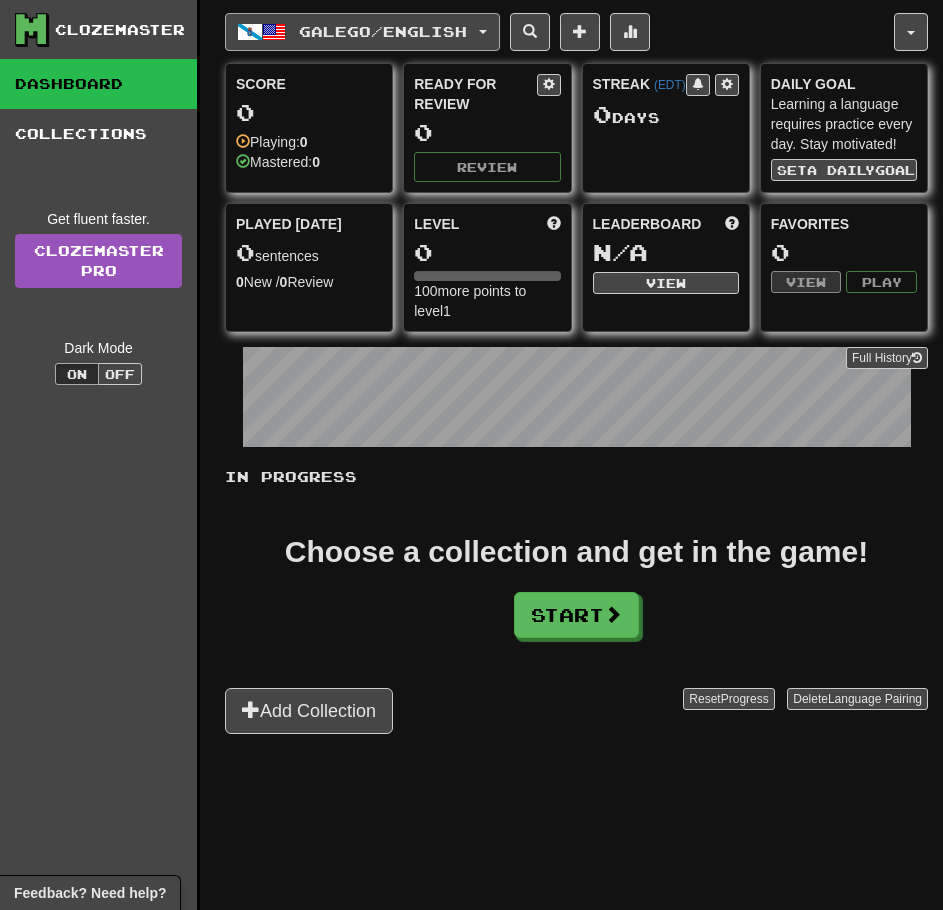 click on "Galego  /  English" at bounding box center [383, 31] 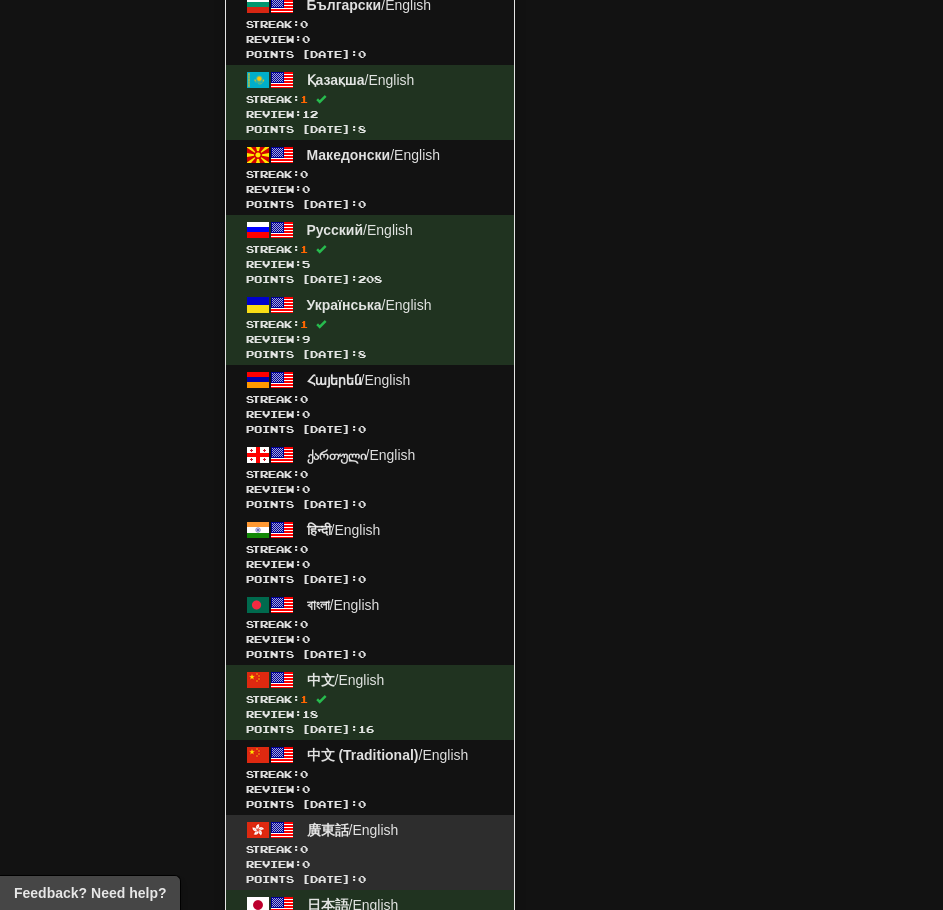 scroll, scrollTop: 4078, scrollLeft: 0, axis: vertical 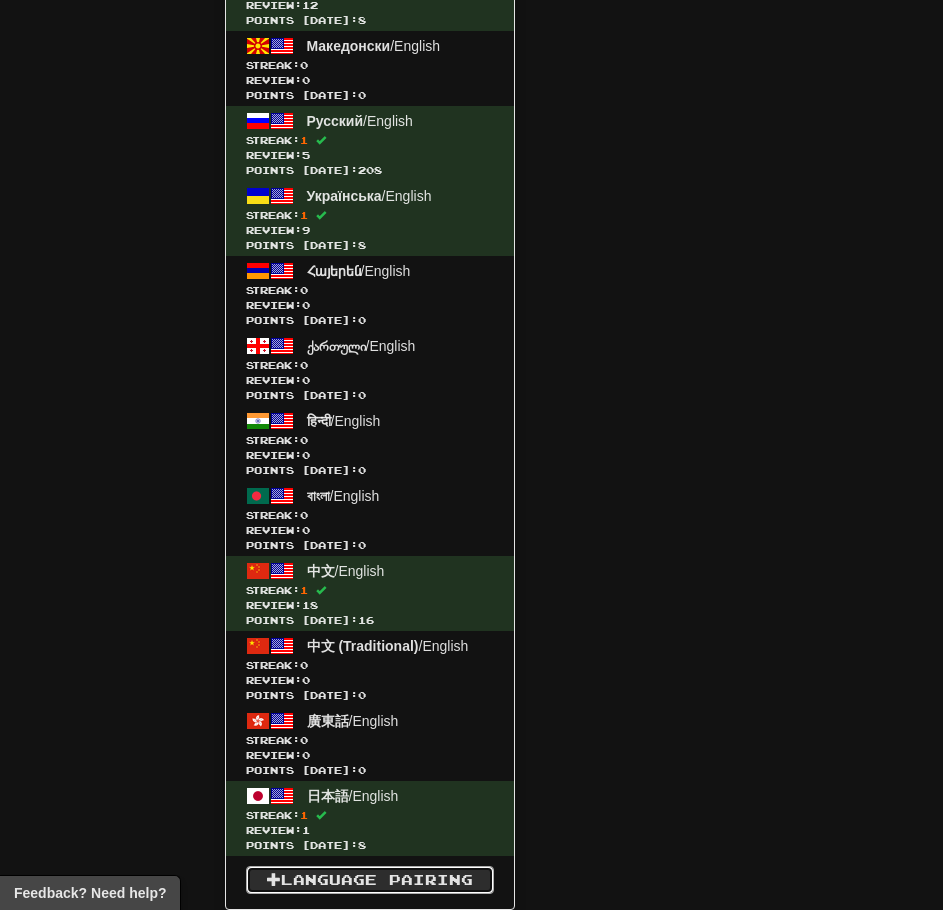 click on "Language Pairing" at bounding box center (370, 880) 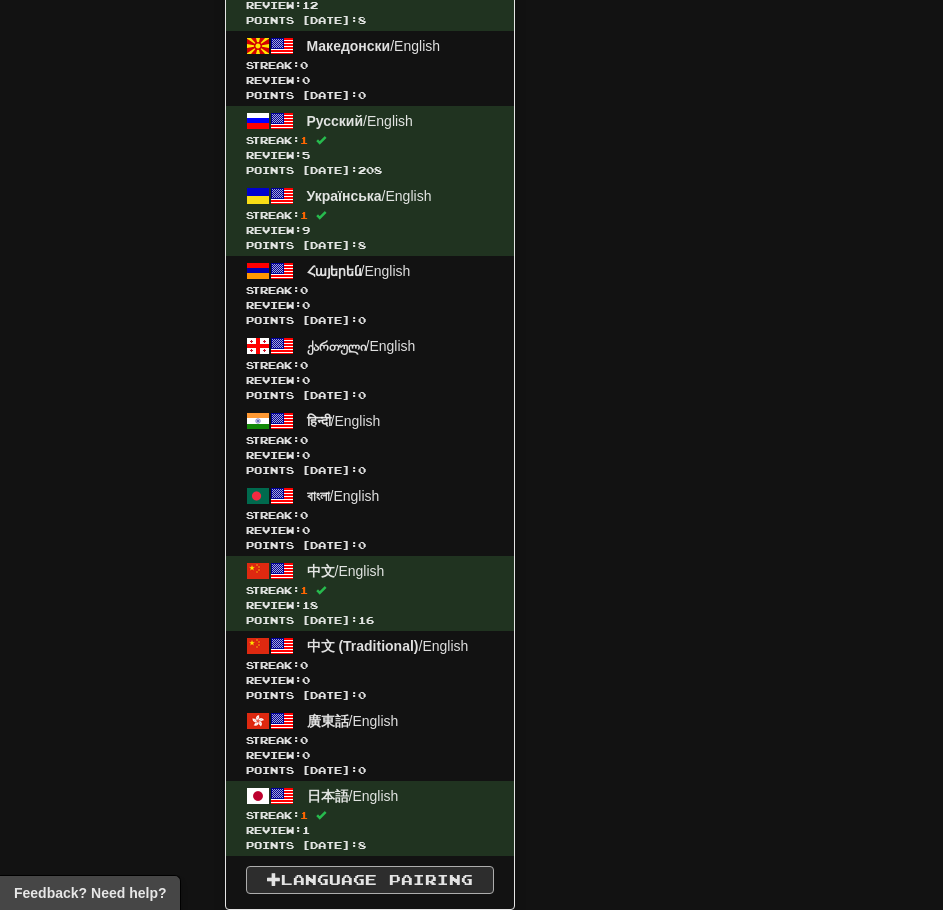 scroll, scrollTop: 850, scrollLeft: 0, axis: vertical 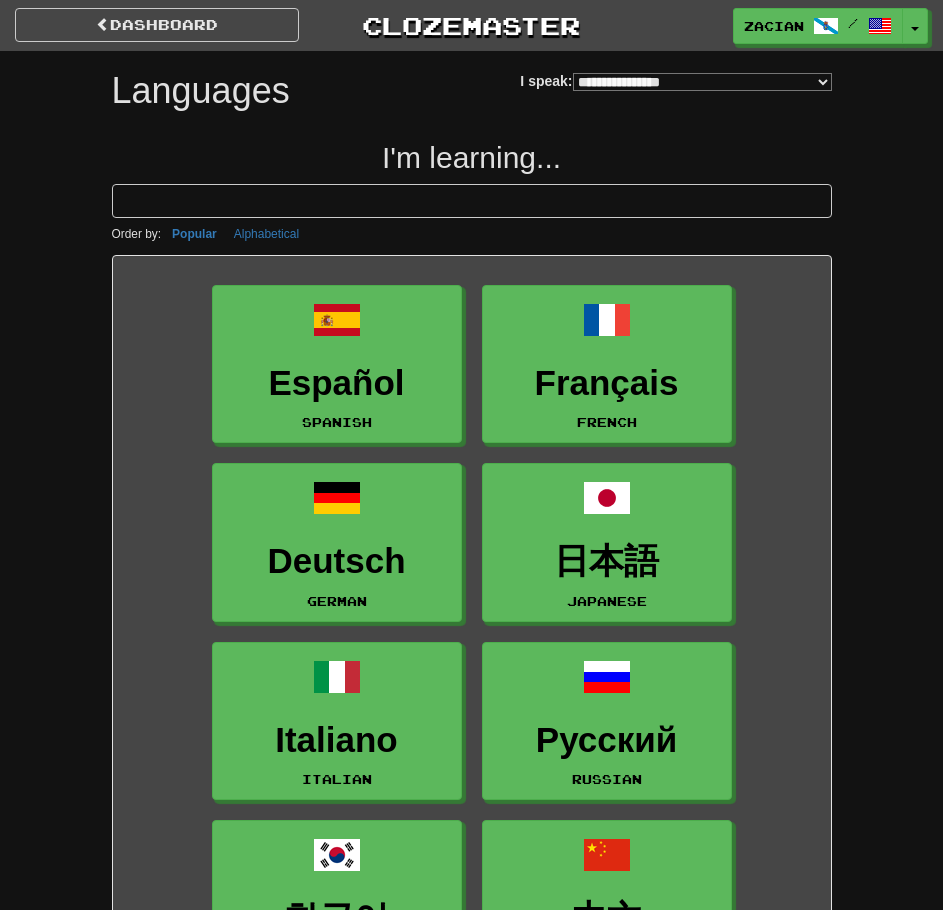 select on "*******" 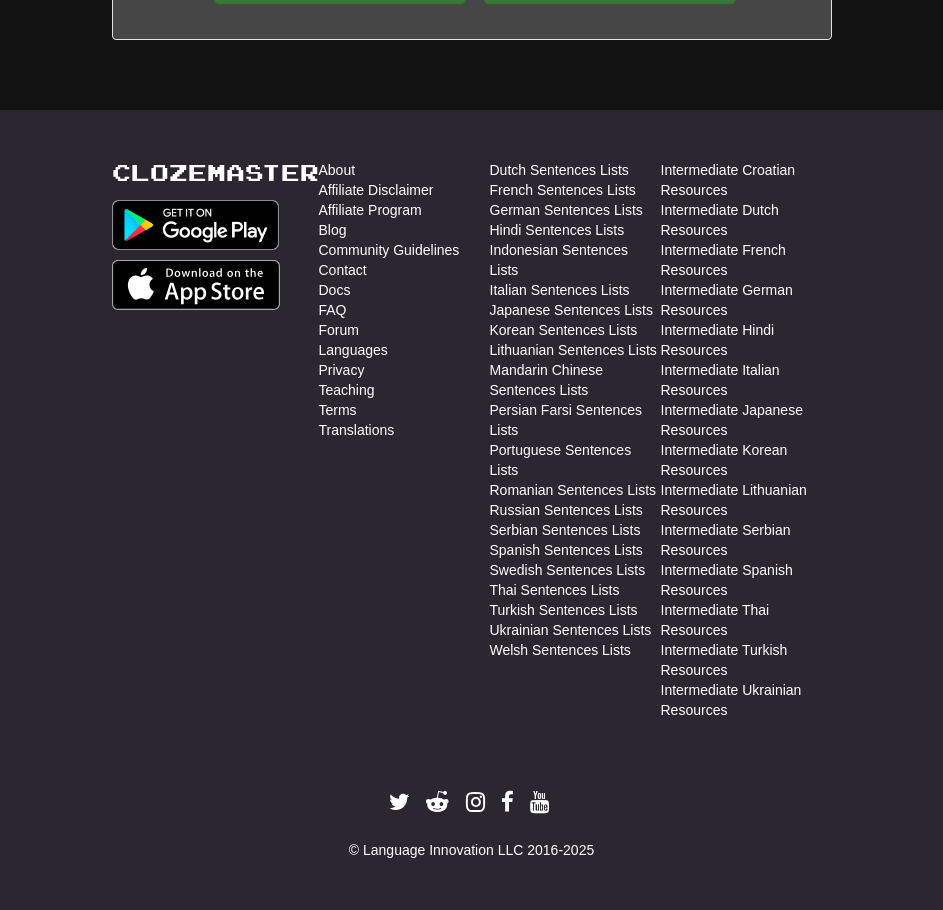 drag, startPoint x: 859, startPoint y: 499, endPoint x: 806, endPoint y: 863, distance: 367.8383 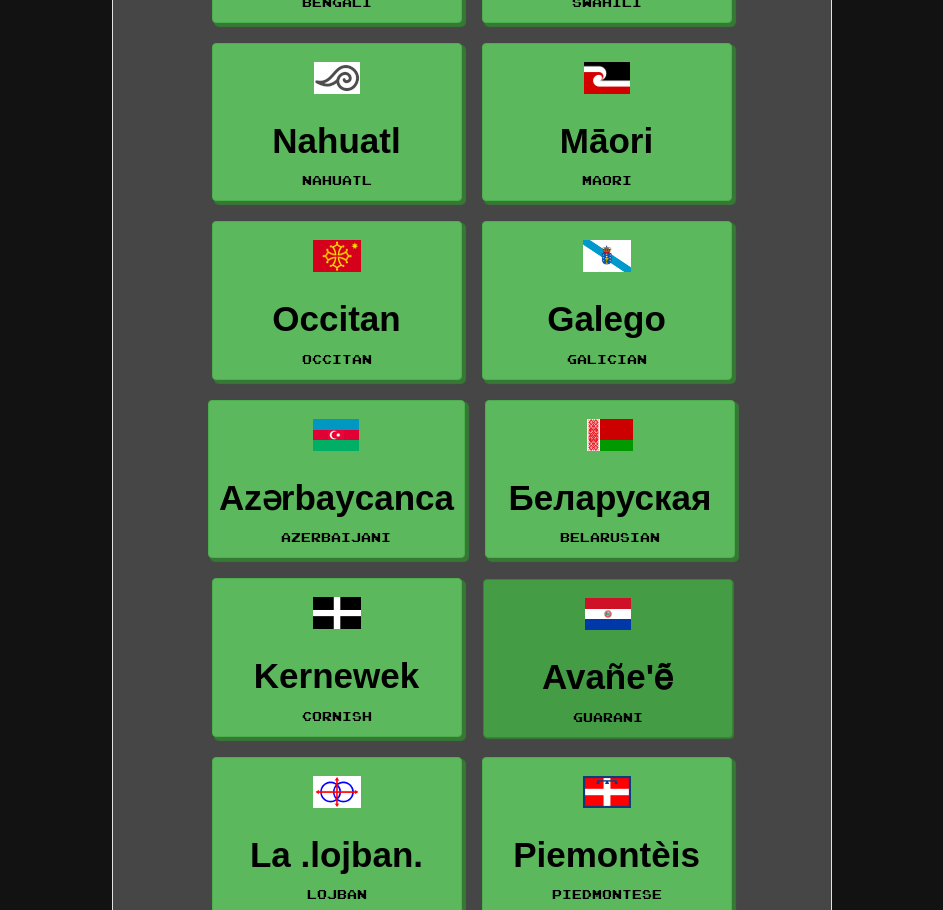 scroll, scrollTop: 5612, scrollLeft: 0, axis: vertical 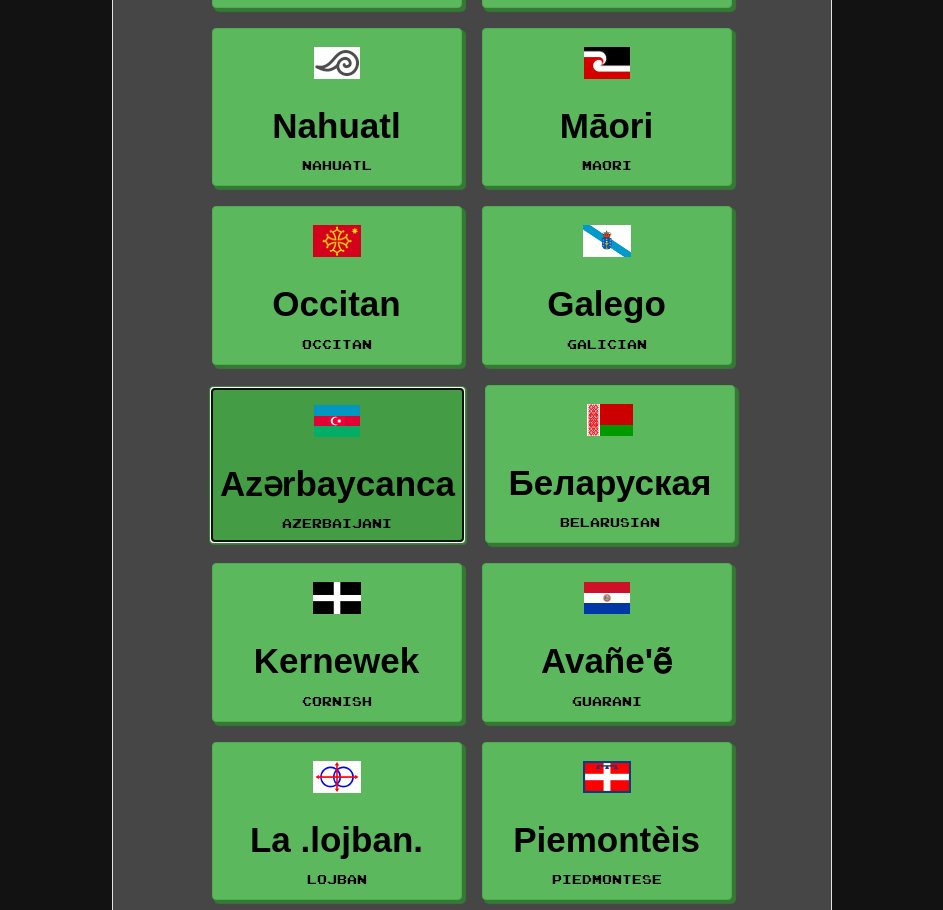 click on "Azərbaycanca Azerbaijani" at bounding box center (337, 465) 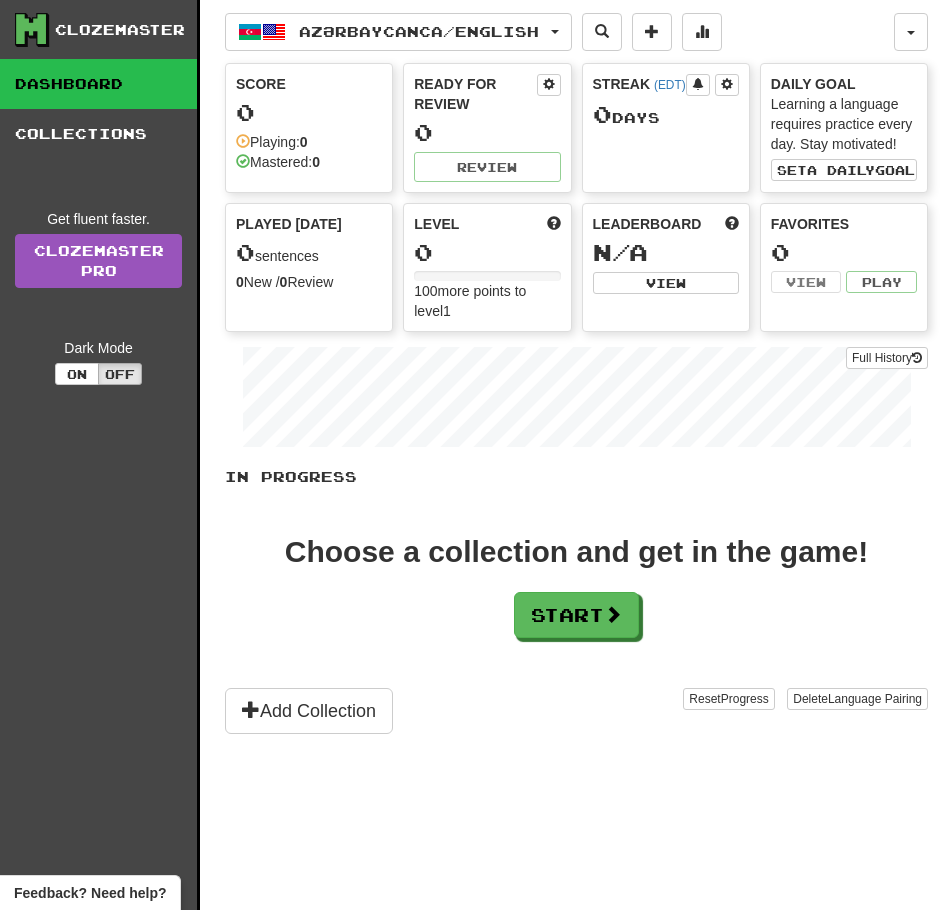 scroll, scrollTop: 0, scrollLeft: 0, axis: both 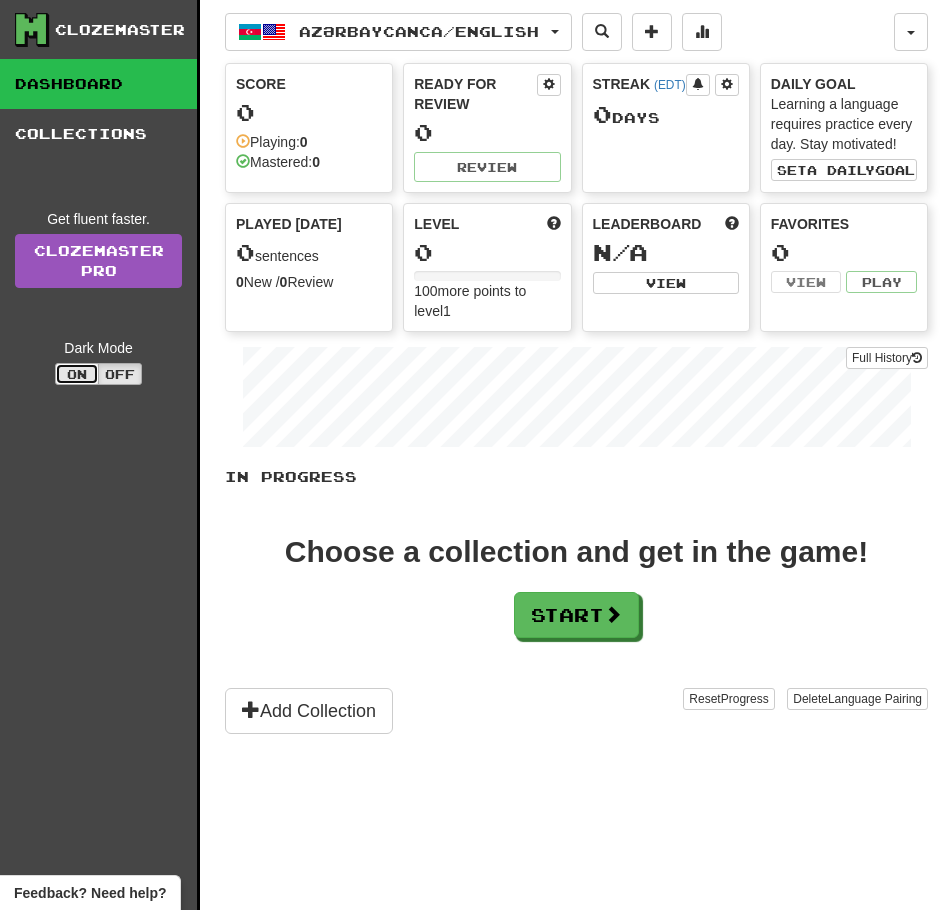 click on "On" at bounding box center (77, 374) 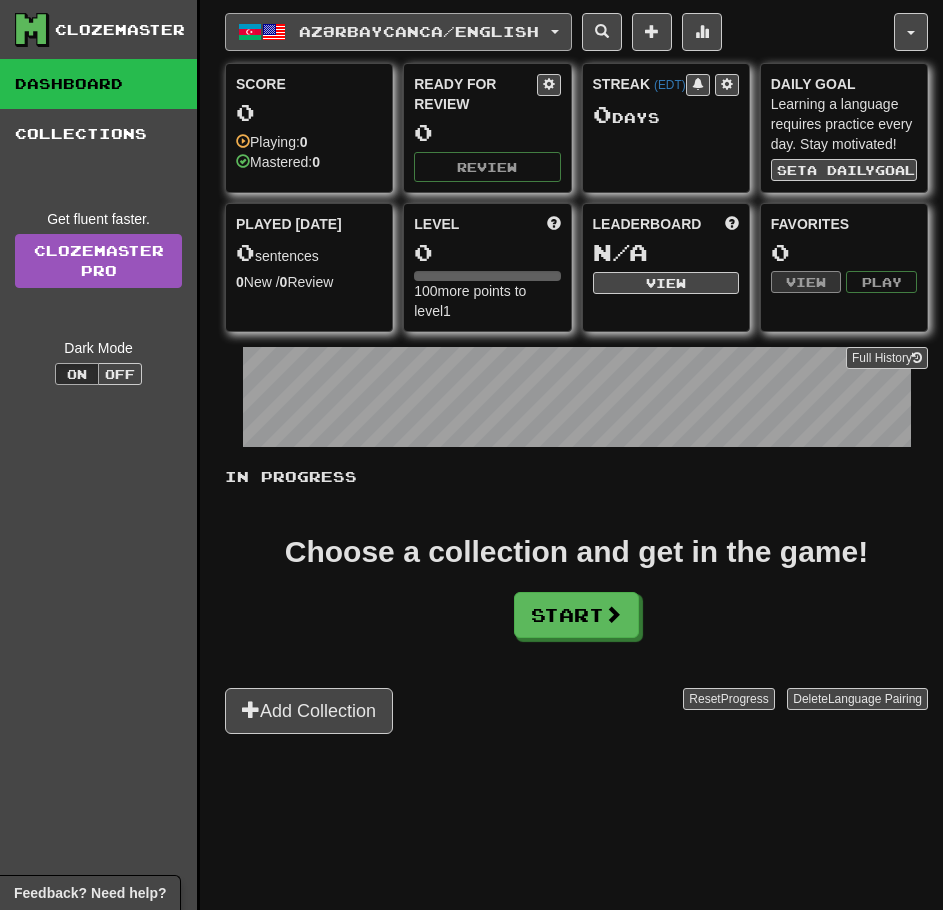 click on "Azərbaycanca  /  English" at bounding box center [419, 31] 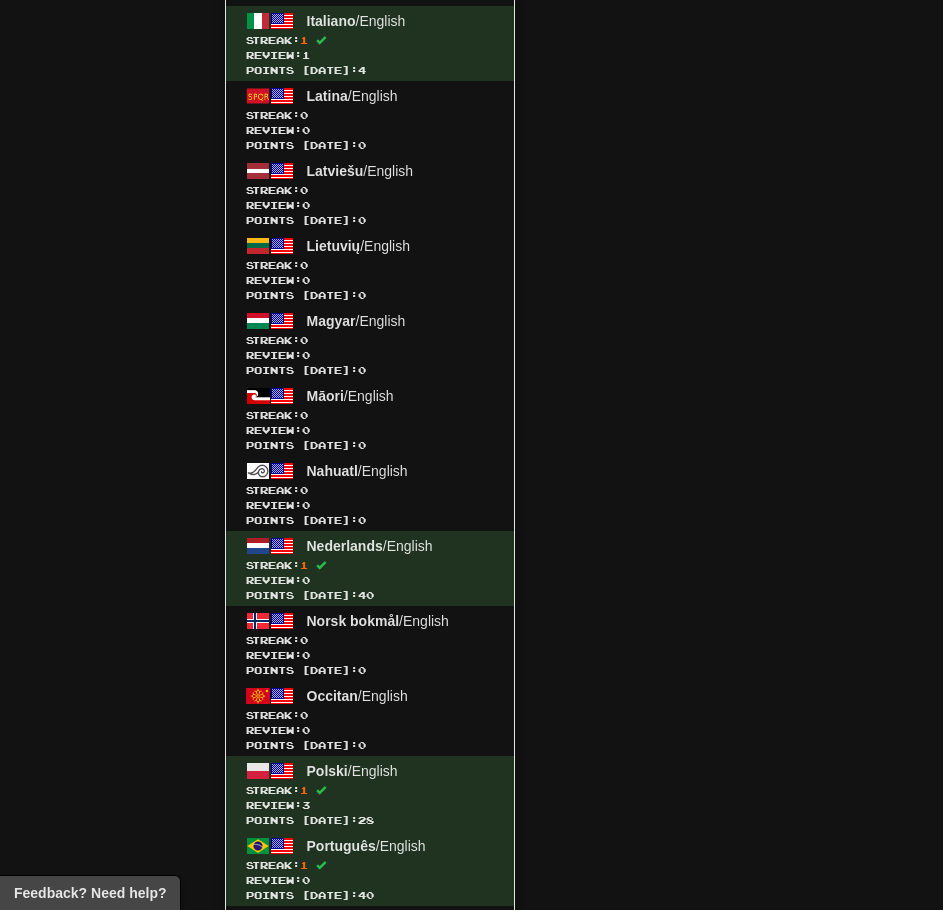 scroll, scrollTop: 0, scrollLeft: 0, axis: both 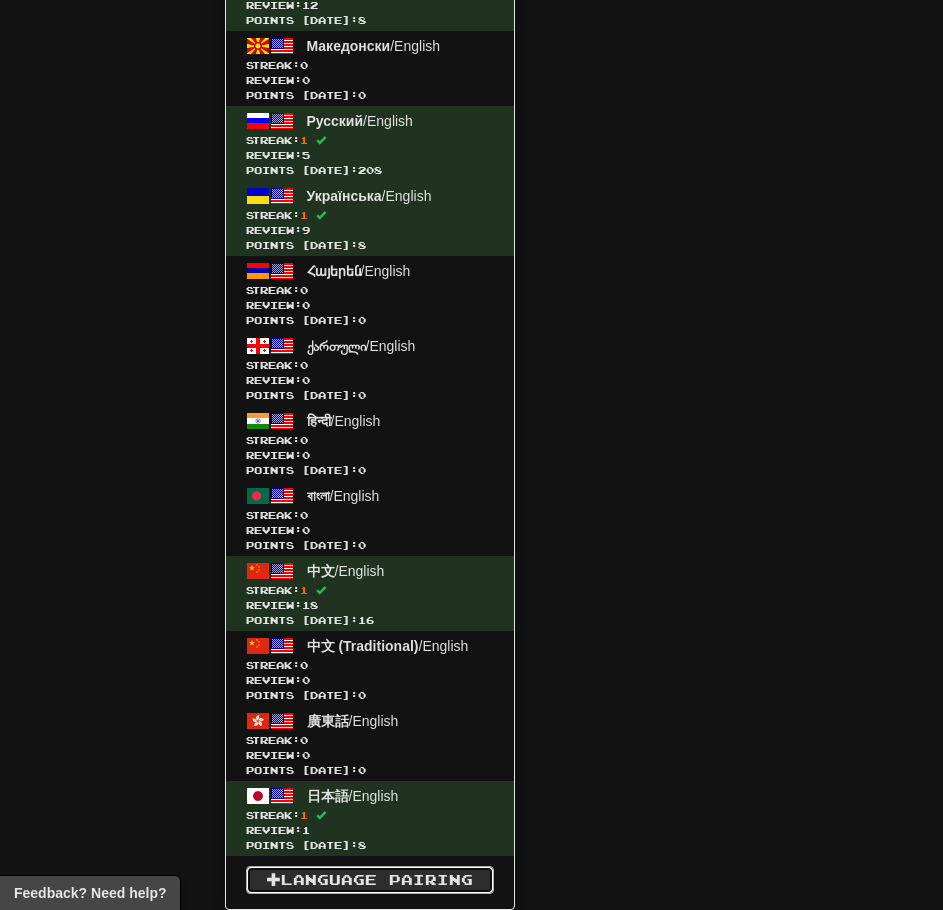 click on "Language Pairing" at bounding box center [370, 880] 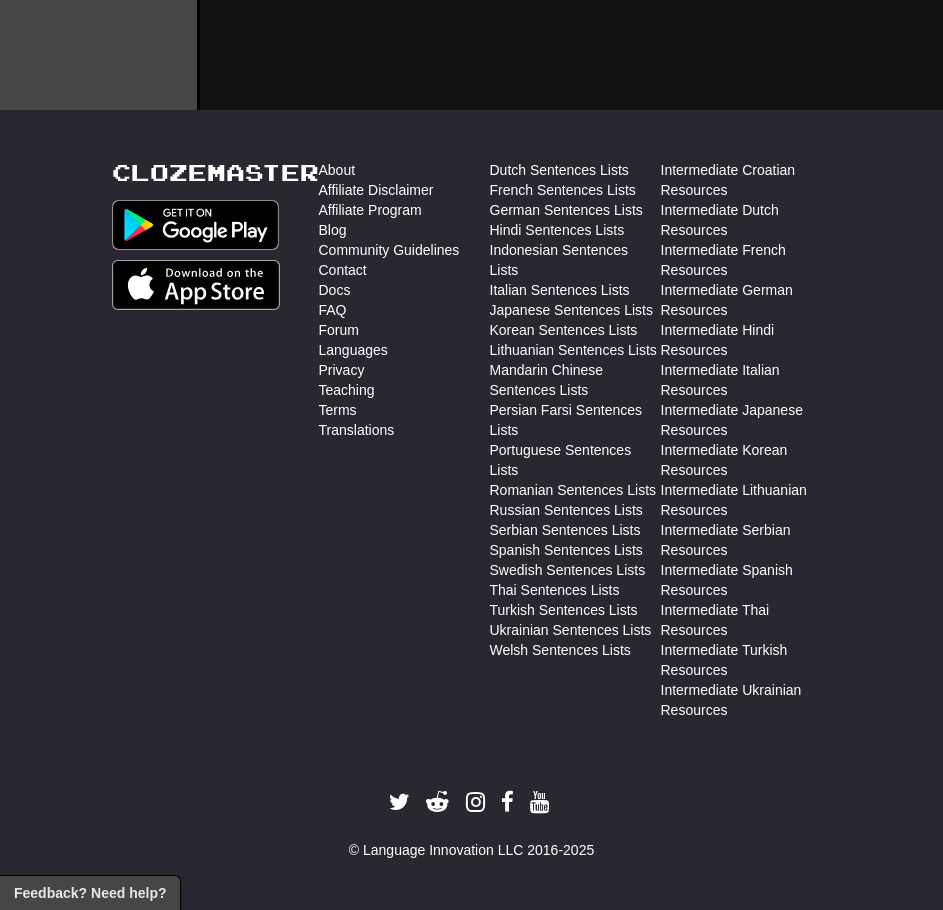 scroll, scrollTop: 850, scrollLeft: 0, axis: vertical 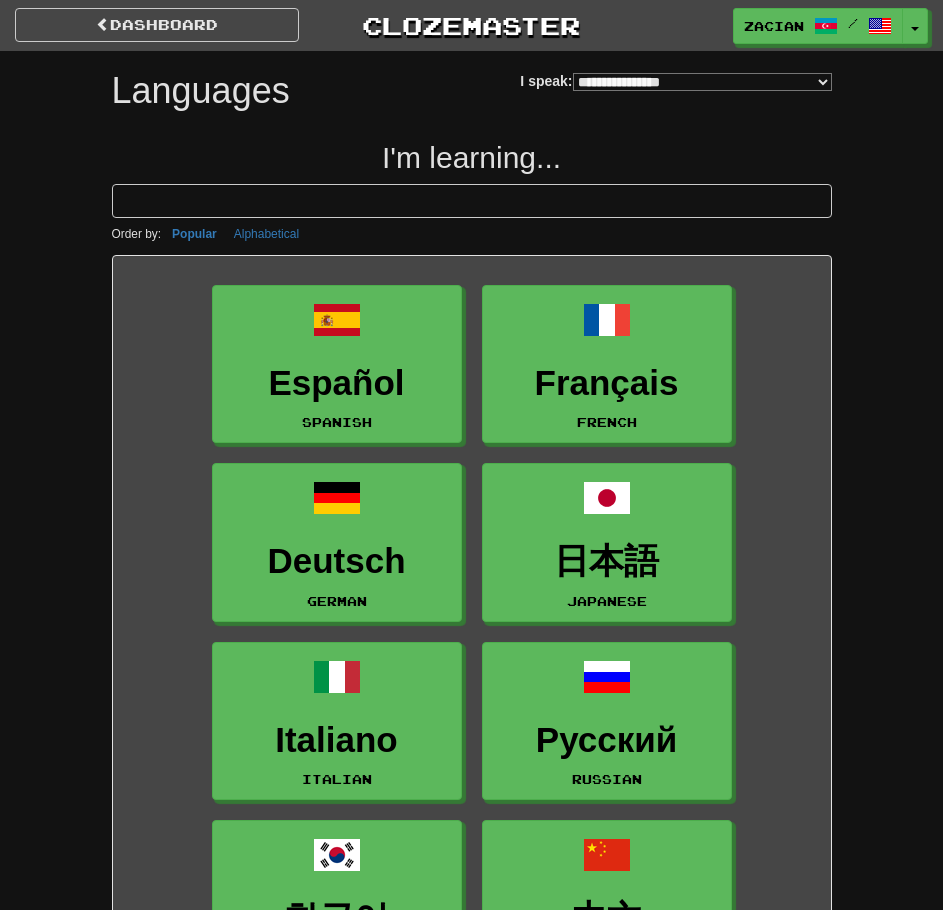 select on "*******" 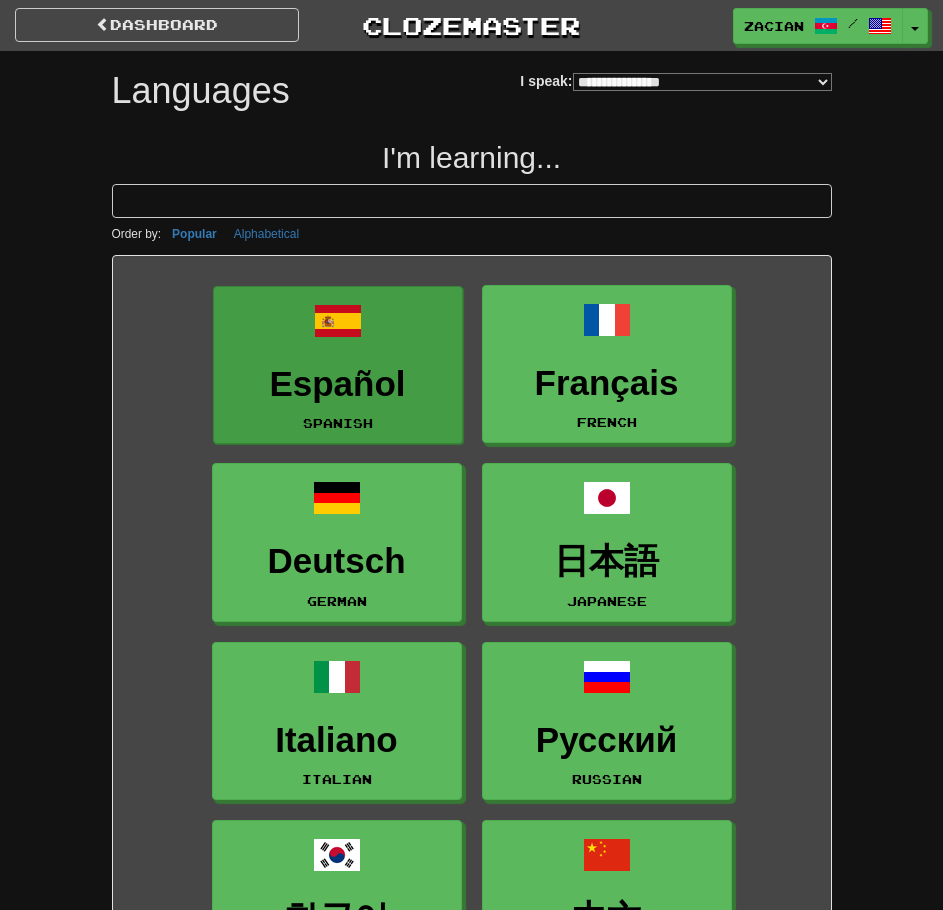 scroll, scrollTop: 0, scrollLeft: 0, axis: both 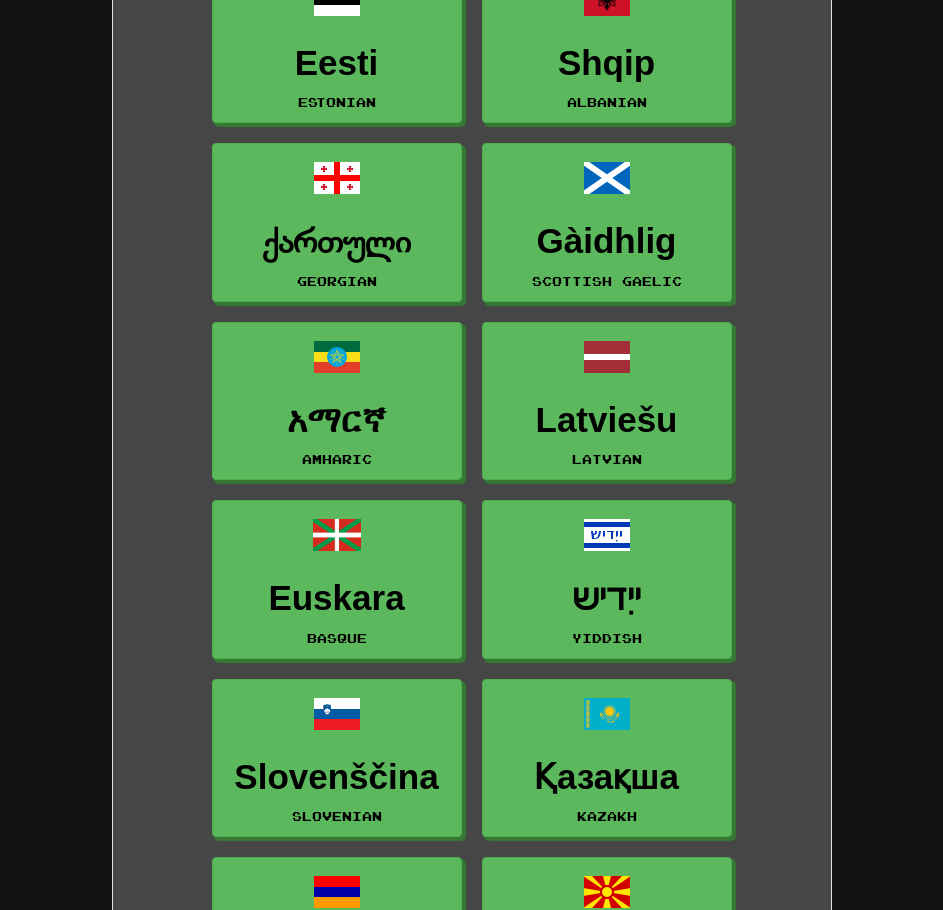 drag, startPoint x: 463, startPoint y: 324, endPoint x: 463, endPoint y: 670, distance: 346 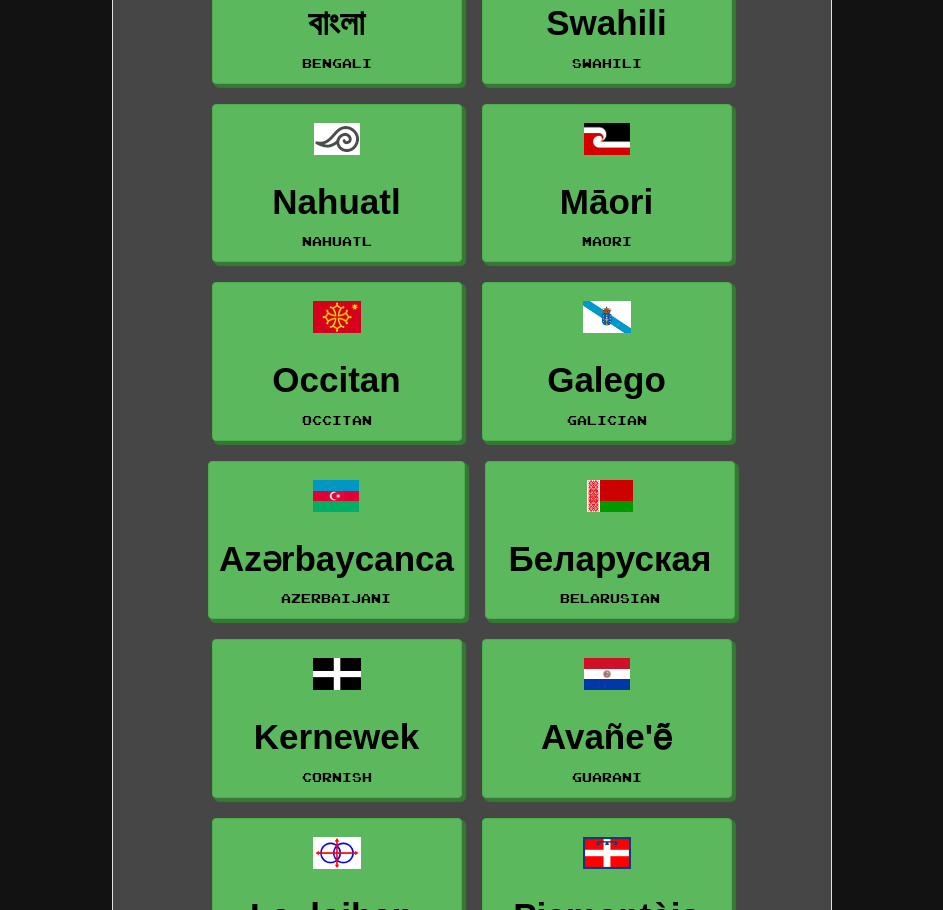scroll, scrollTop: 5707, scrollLeft: 0, axis: vertical 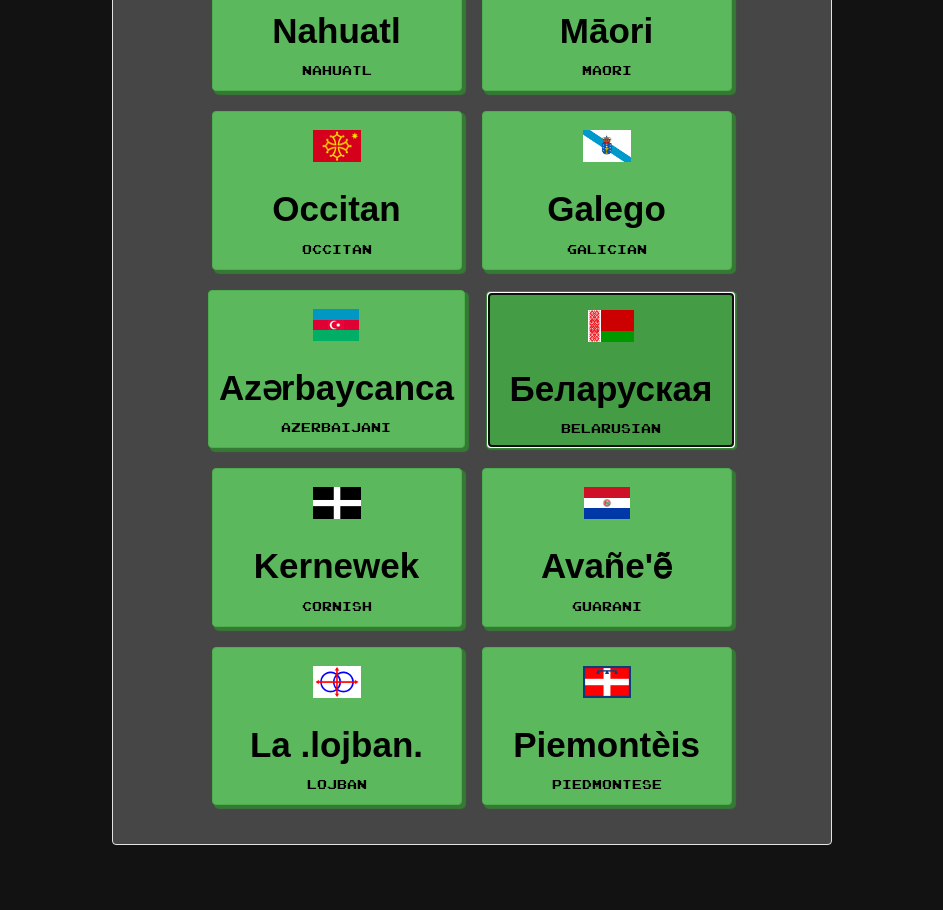 click on "Беларуская" at bounding box center (611, 389) 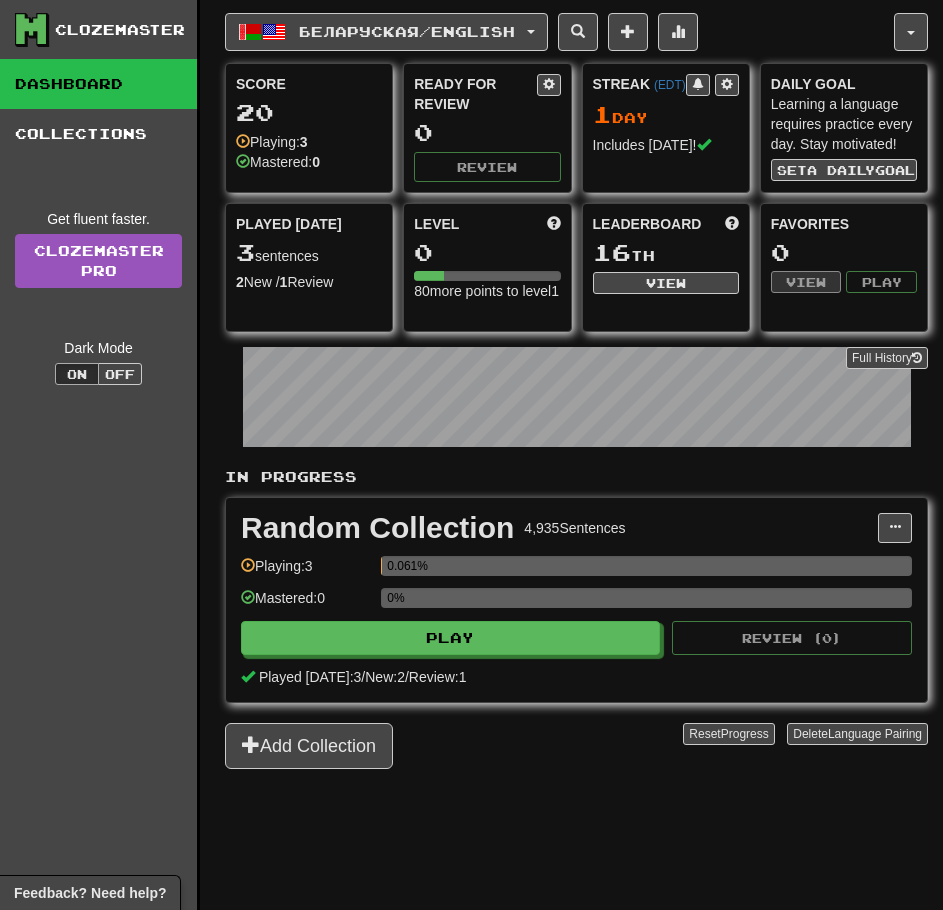 scroll, scrollTop: 0, scrollLeft: 0, axis: both 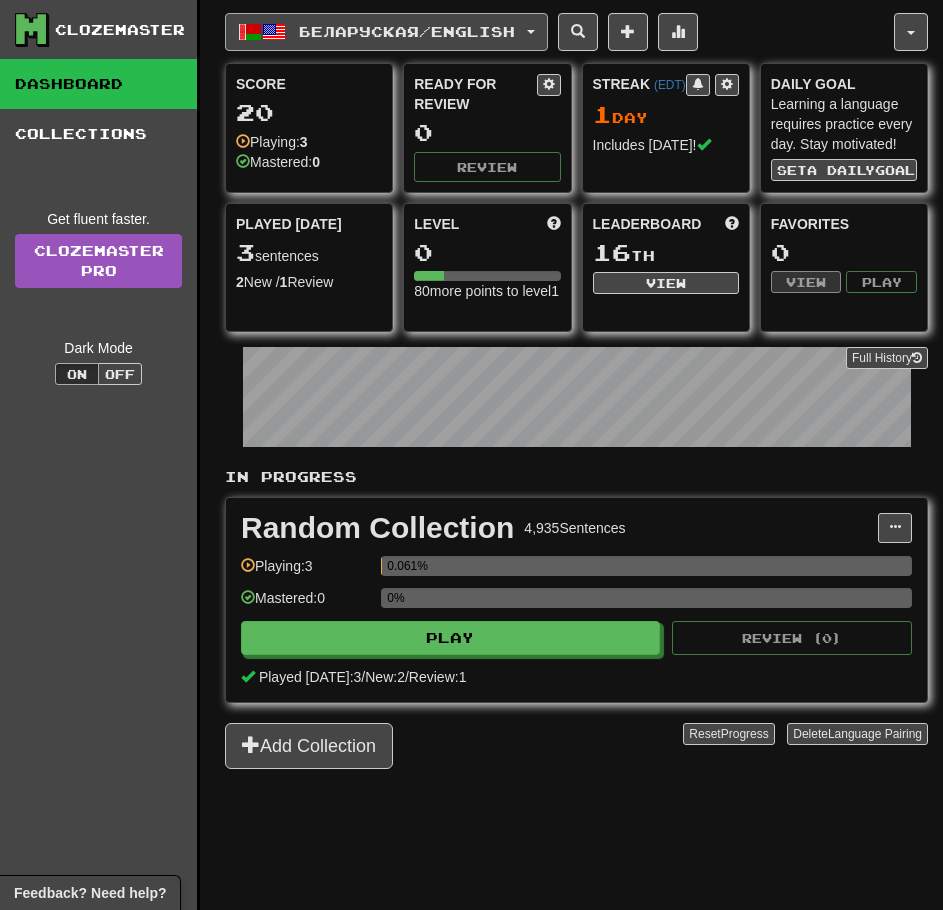 click on "Беларуская  /  English" at bounding box center [386, 32] 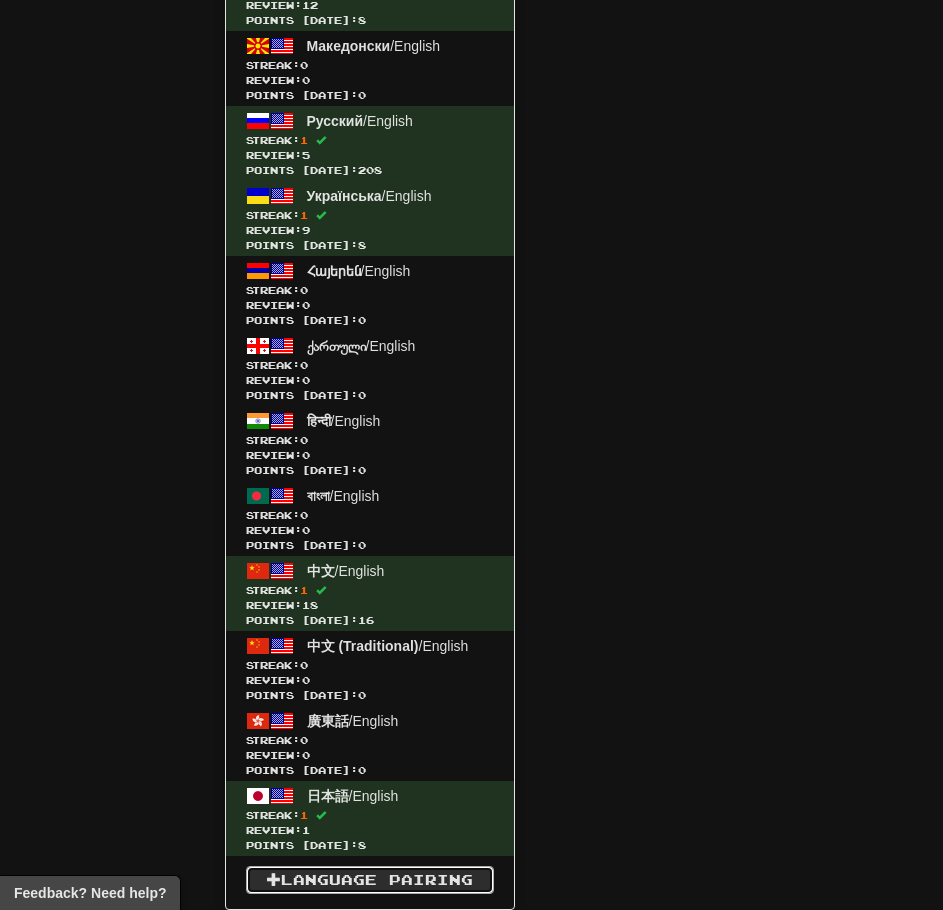 click on "Language Pairing" at bounding box center (370, 880) 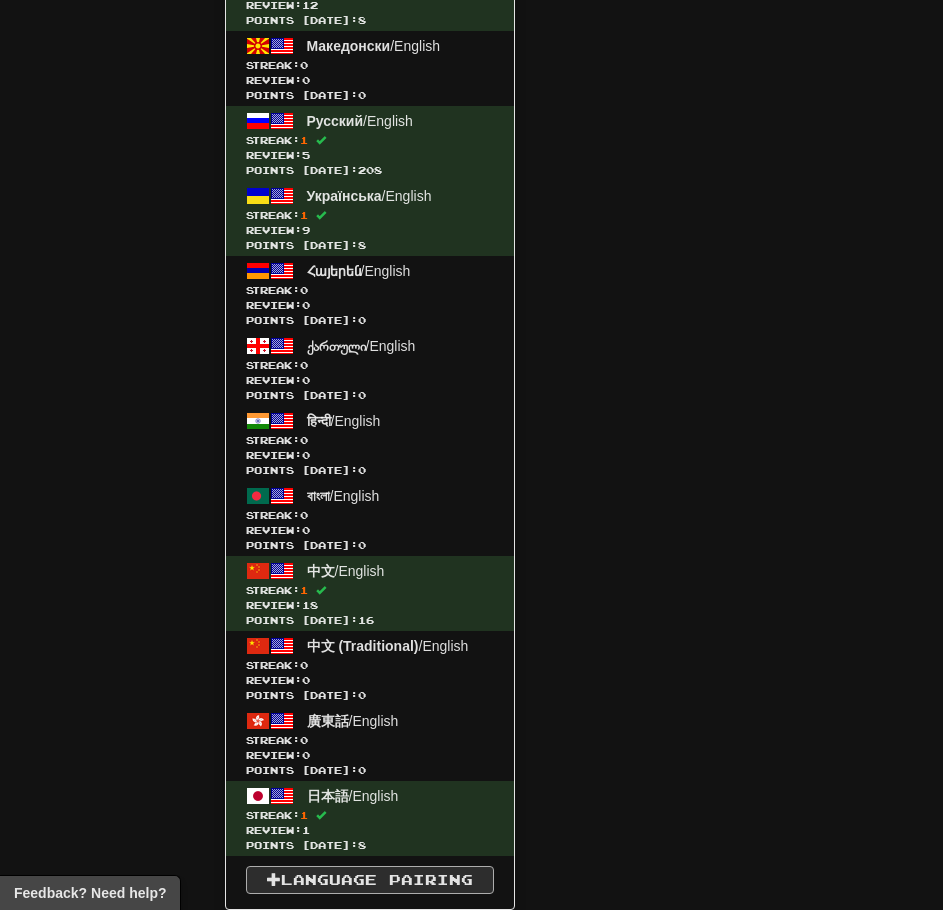 scroll, scrollTop: 850, scrollLeft: 0, axis: vertical 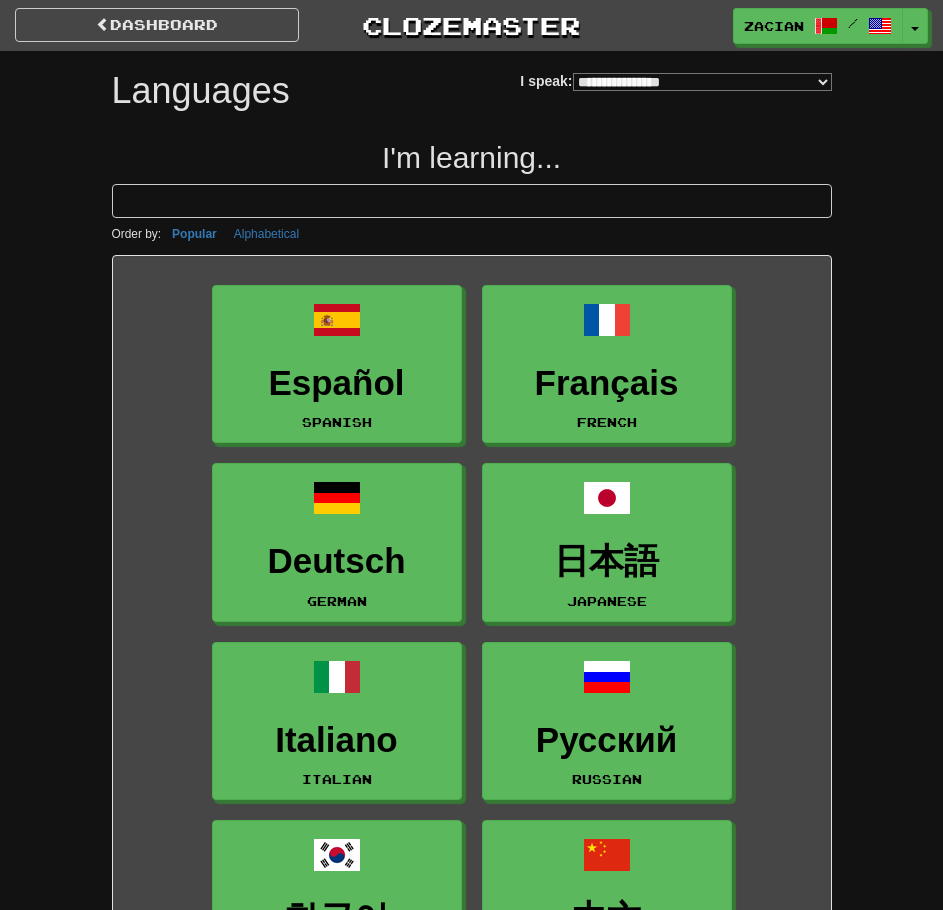 select on "*******" 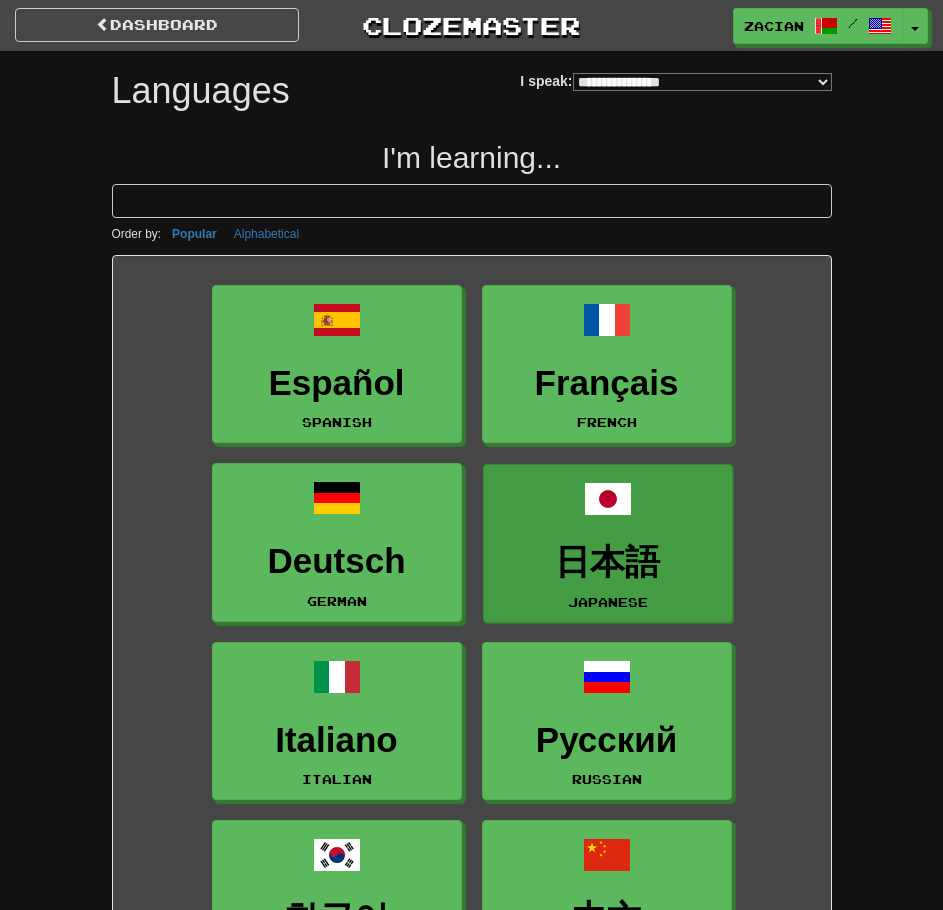 scroll, scrollTop: 0, scrollLeft: 0, axis: both 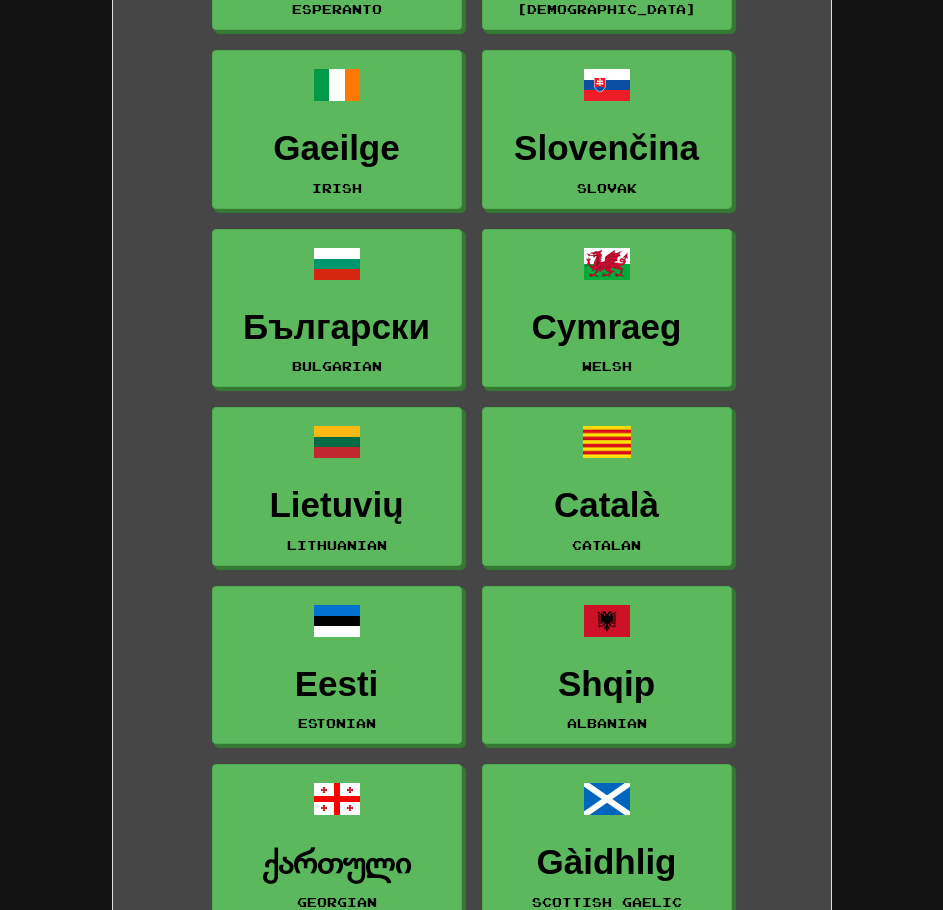 drag, startPoint x: 775, startPoint y: 605, endPoint x: 807, endPoint y: 902, distance: 298.71893 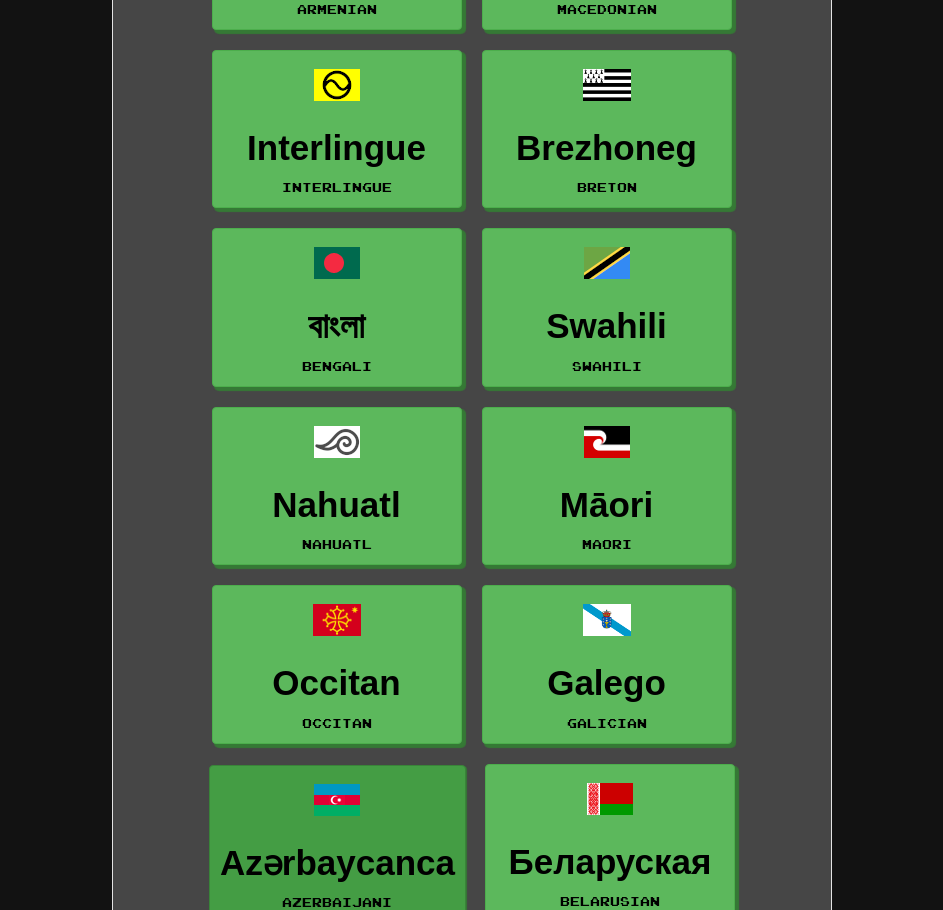 scroll, scrollTop: 5449, scrollLeft: 0, axis: vertical 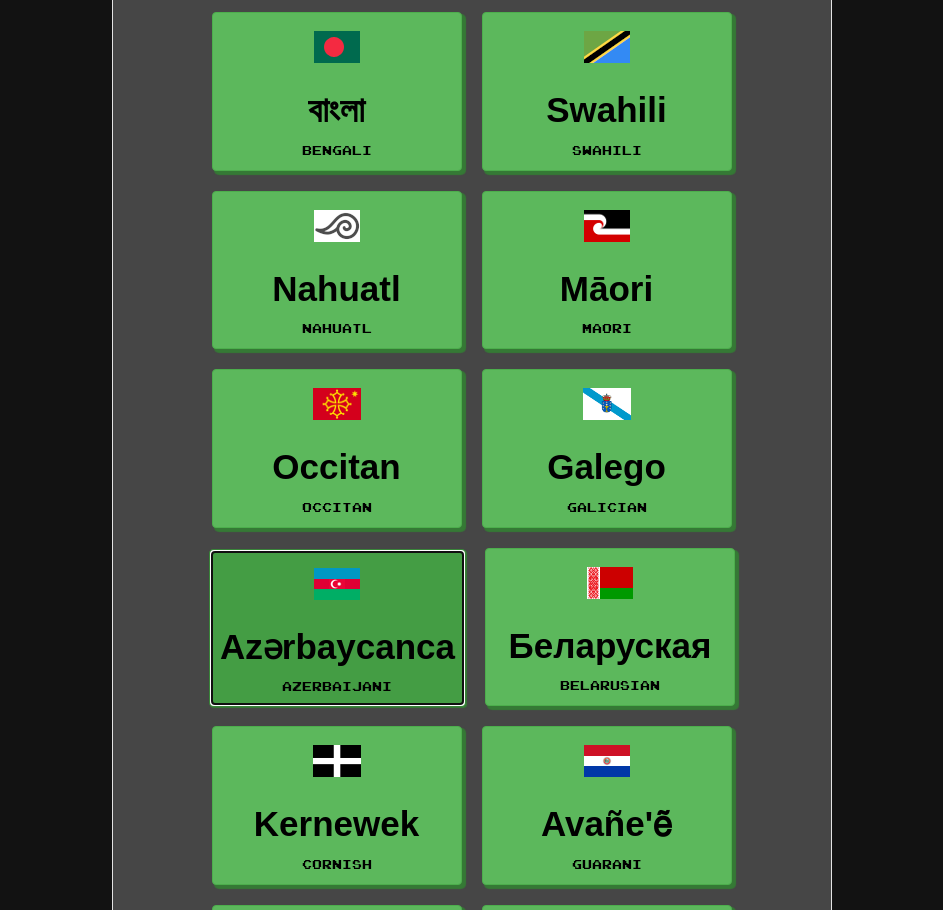 click on "Azərbaycanca Azerbaijani" at bounding box center [337, 628] 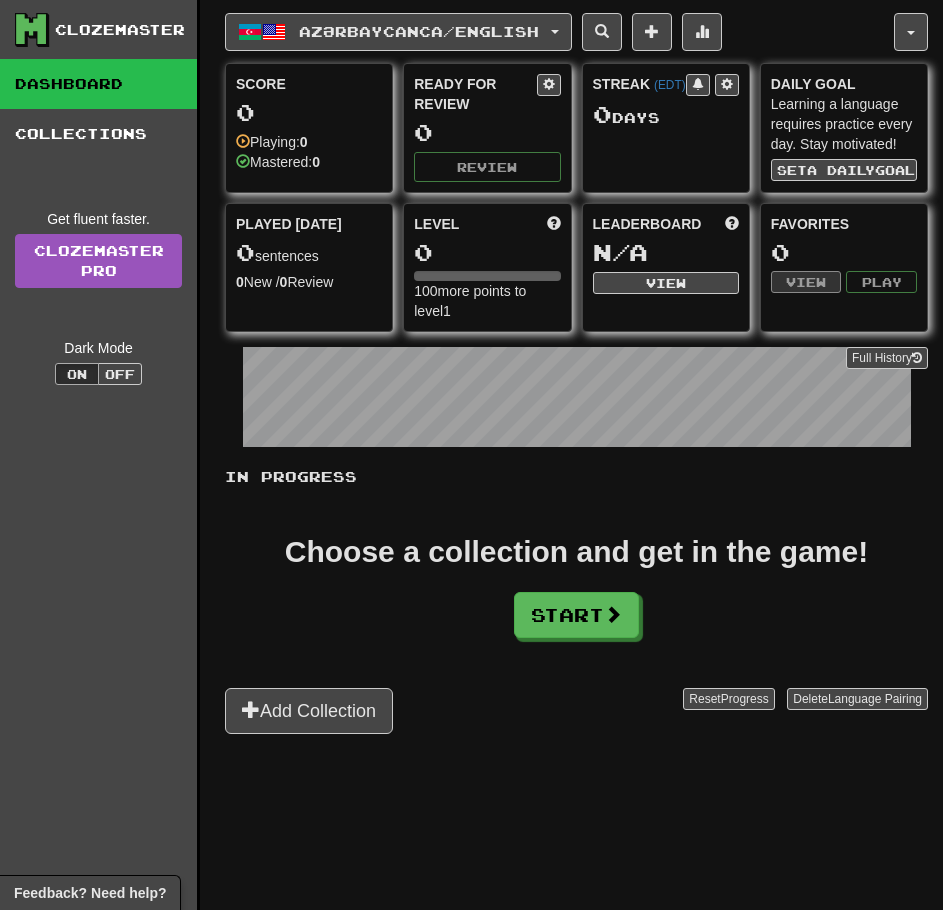 scroll, scrollTop: 0, scrollLeft: 0, axis: both 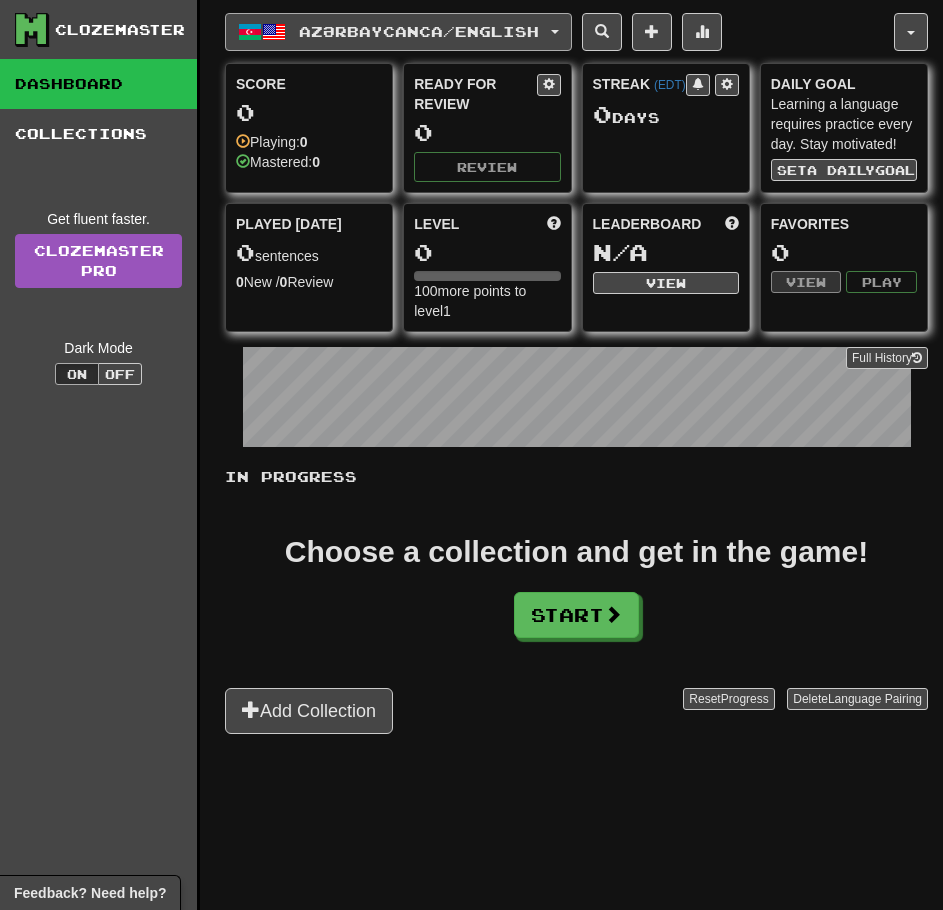 click on "Azərbaycanca  /  English" at bounding box center [398, 32] 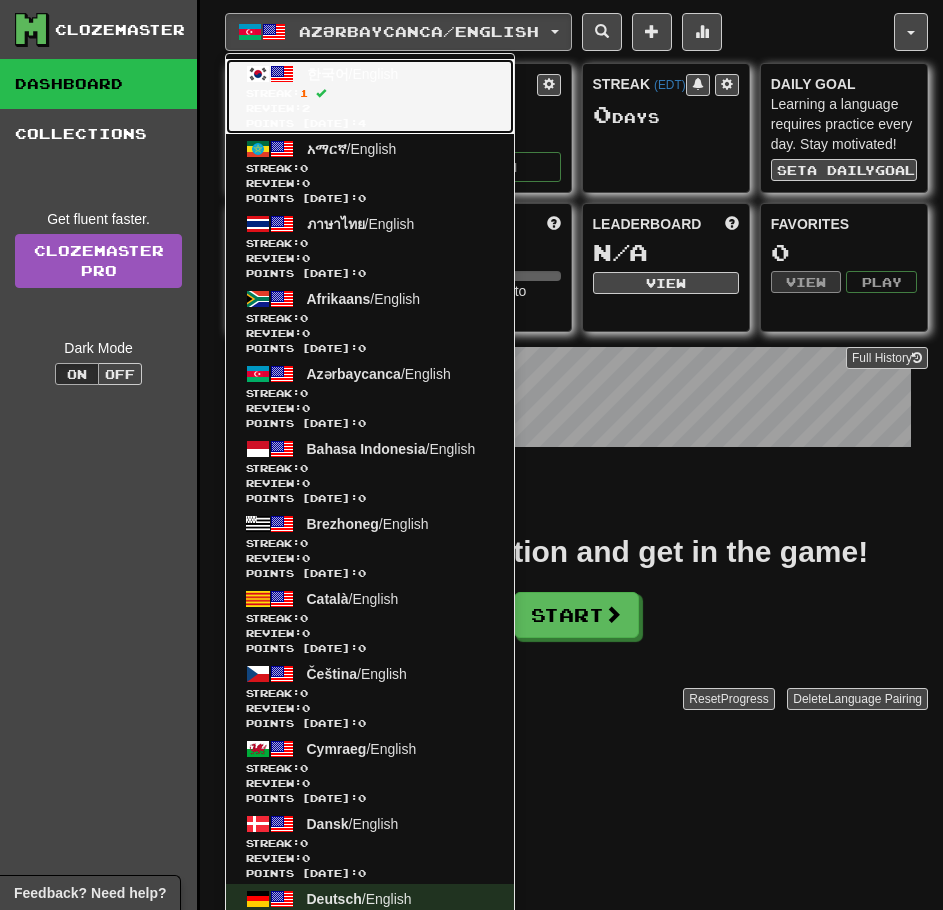 drag, startPoint x: 421, startPoint y: 195, endPoint x: 679, endPoint y: 557, distance: 444.53122 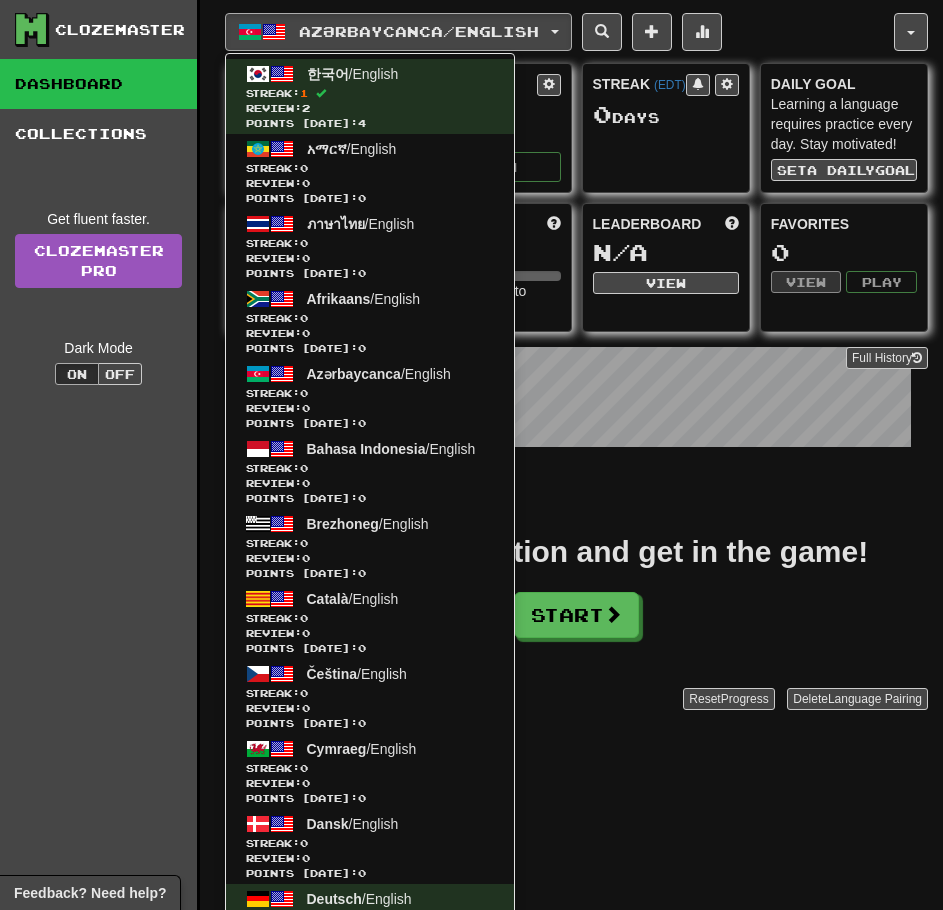 click on "In Progress" at bounding box center [576, 477] 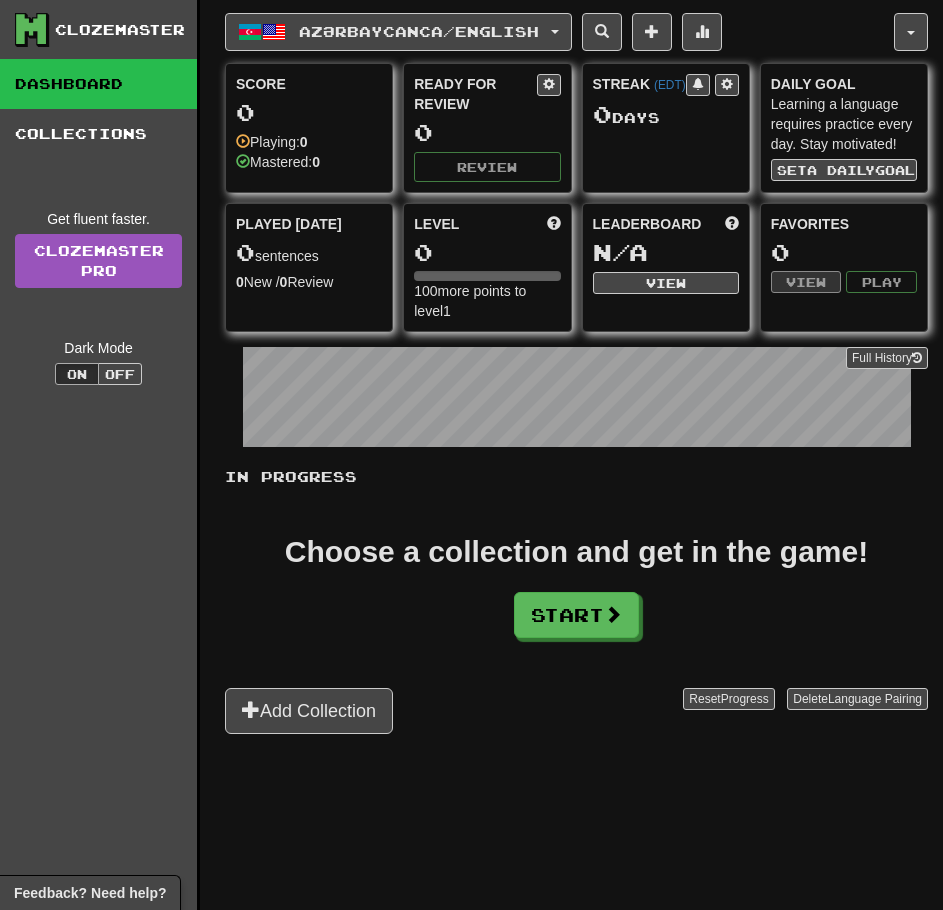 click on "Azərbaycanca  /  English 한국어  /  English Streak:  1   Review:  2 Points today:  4 አማርኛ  /  English Streak:  0   Review:  0 Points today:  0 ภาษาไทย  /  English Streak:  0   Review:  0 Points today:  0 Afrikaans  /  English Streak:  0   Review:  0 Points today:  0 Azərbaycanca  /  English Streak:  0   Review:  0 Points today:  0 Bahasa Indonesia  /  English Streak:  0   Review:  0 Points today:  0 Brezhoneg  /  English Streak:  0   Review:  0 Points today:  0 Català  /  English Streak:  0   Review:  0 Points today:  0 Čeština  /  English Streak:  0   Review:  0 Points today:  0 Cymraeg  /  English Streak:  0   Review:  0 Points today:  0 Dansk  /  English Streak:  0   Review:  0 Points today:  0 Deutsch  /  English Streak:  1   Review:  8 Points today:  32 Eesti  /  English Streak:  0   Review:  0 Points today:  0 Español  /  English Streak:  1   Review:  8 Points today:  24 Esperanto  /  English Streak:  0   Review:  0 Points today:  0 Euskara  /  English Streak:  0   0 0  /" at bounding box center [576, 480] 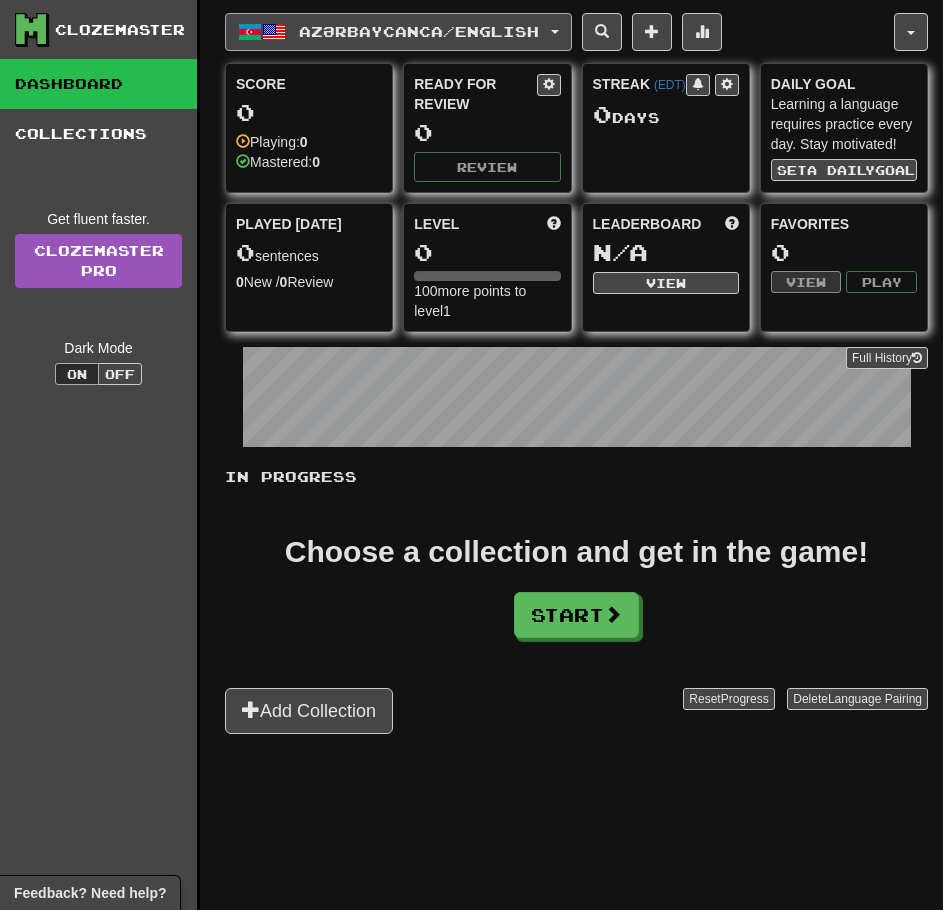 click on "Azərbaycanca  /  English" at bounding box center (419, 31) 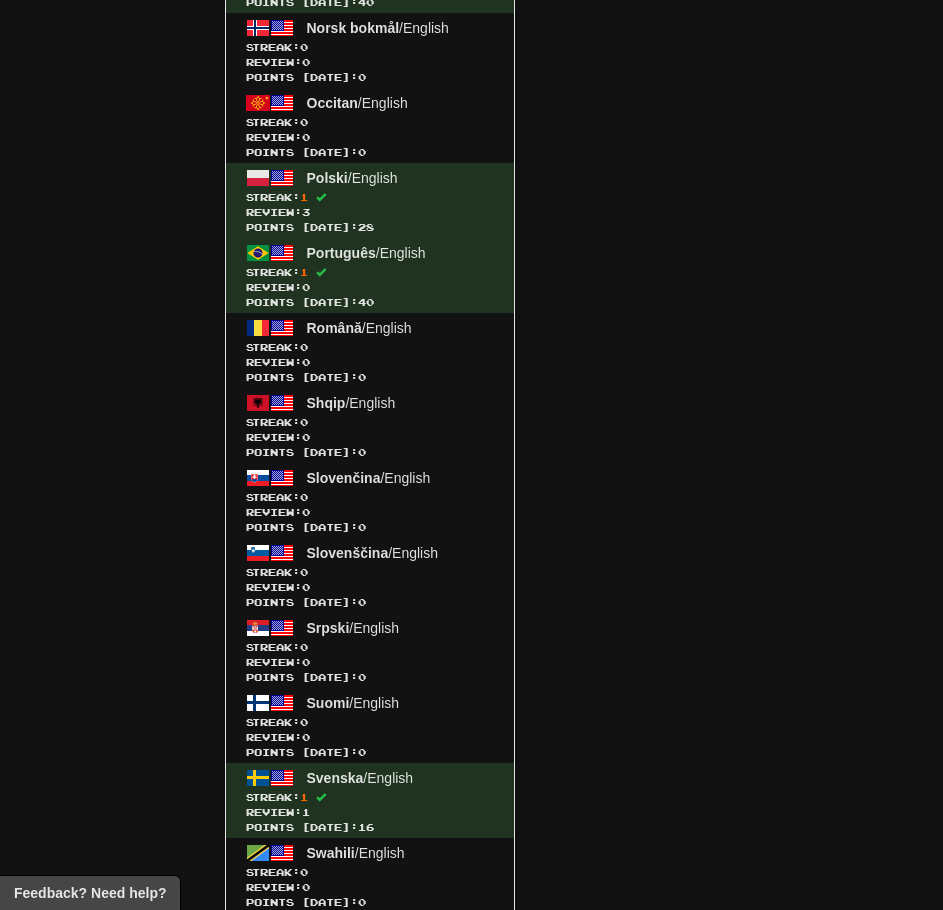 scroll, scrollTop: 4153, scrollLeft: 0, axis: vertical 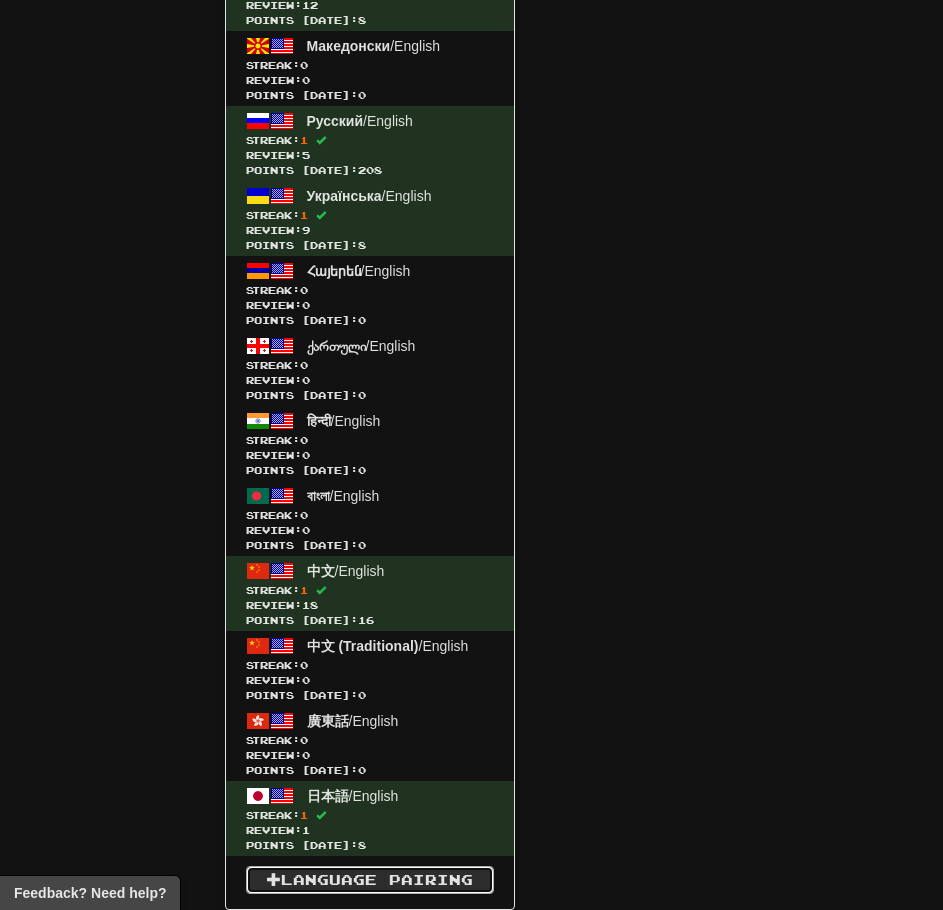 click on "Language Pairing" at bounding box center [370, 880] 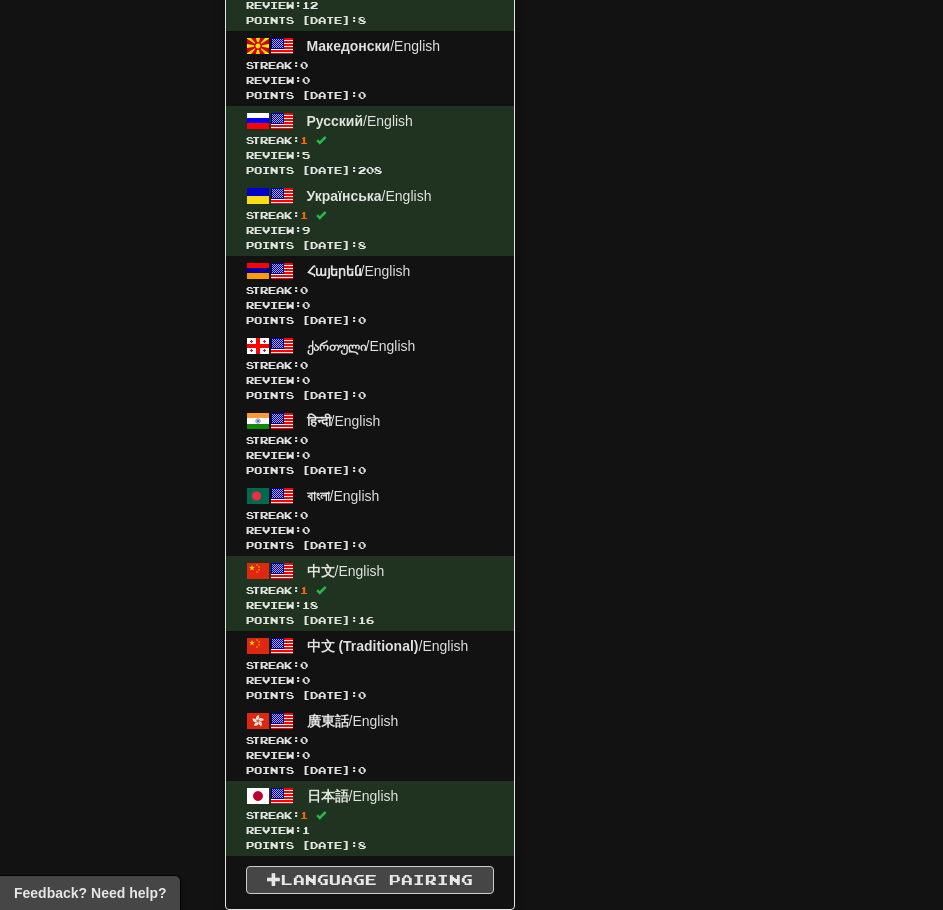 scroll, scrollTop: 850, scrollLeft: 0, axis: vertical 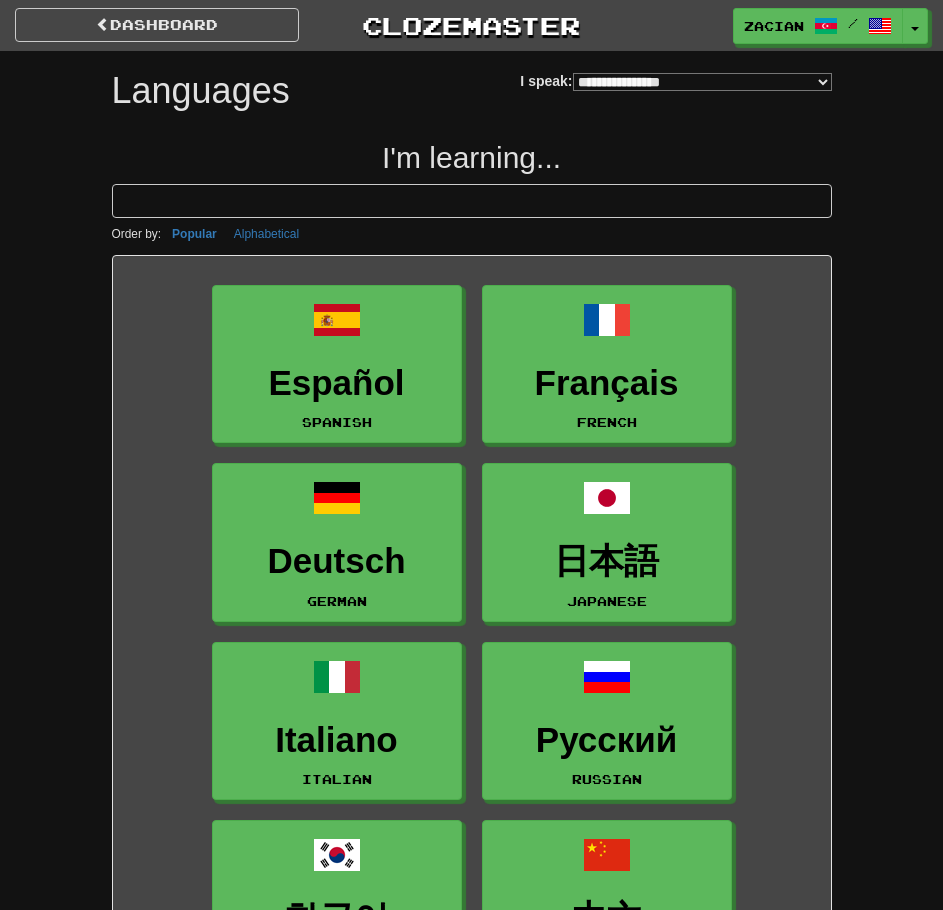 select on "*******" 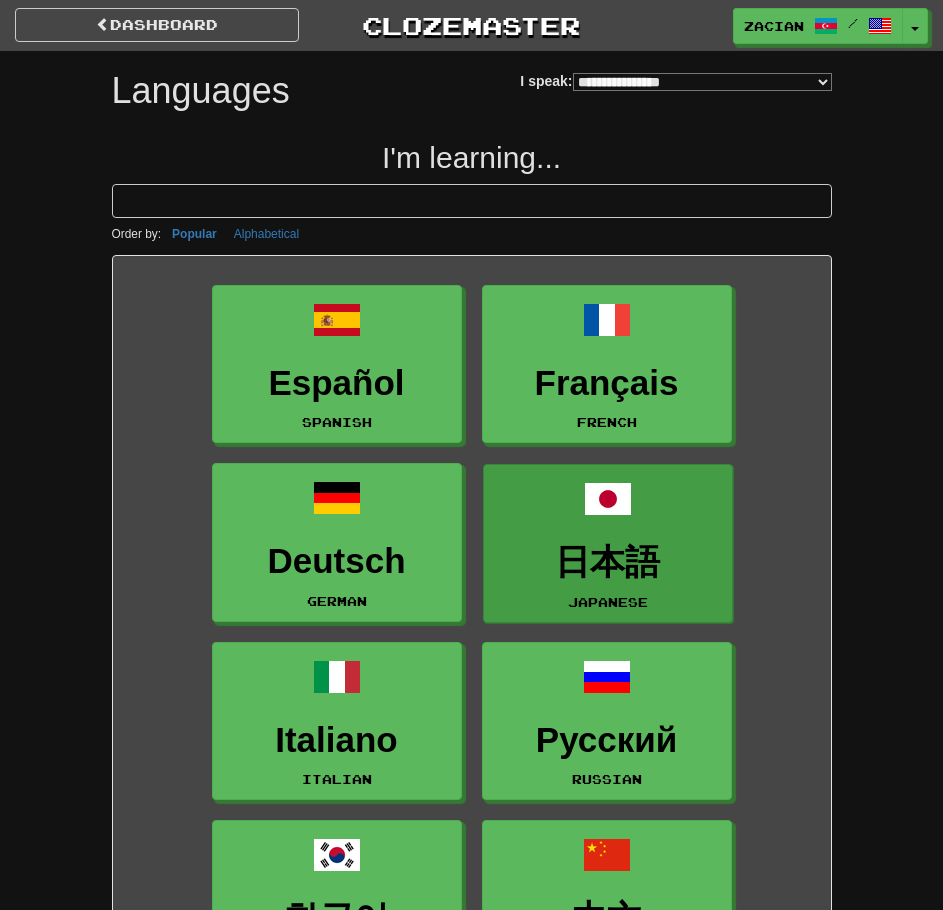 scroll, scrollTop: 0, scrollLeft: 0, axis: both 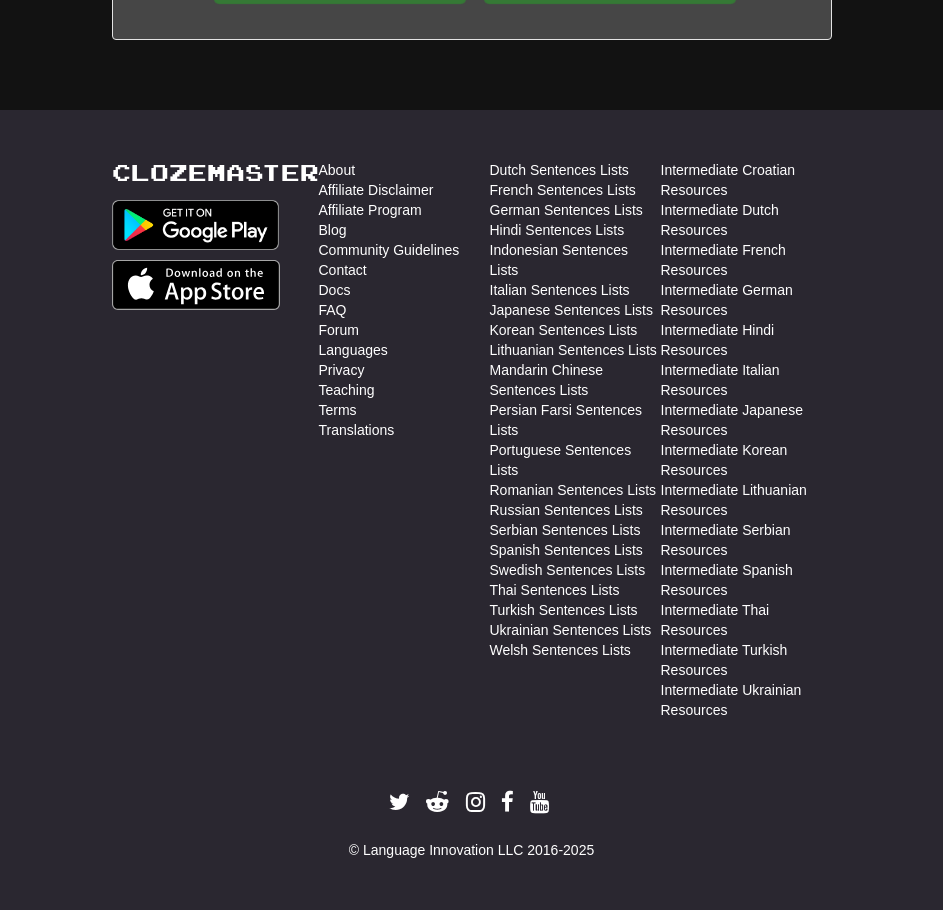 drag, startPoint x: 907, startPoint y: 449, endPoint x: 715, endPoint y: 926, distance: 514.1916 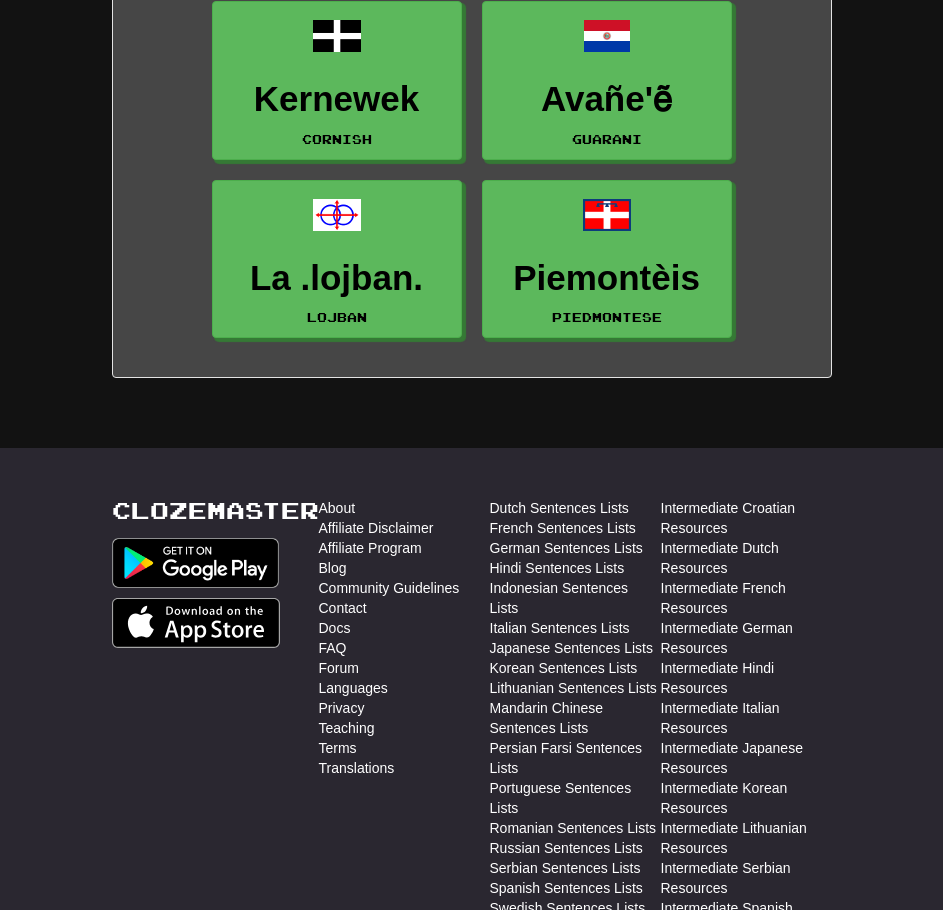 scroll, scrollTop: 5912, scrollLeft: 0, axis: vertical 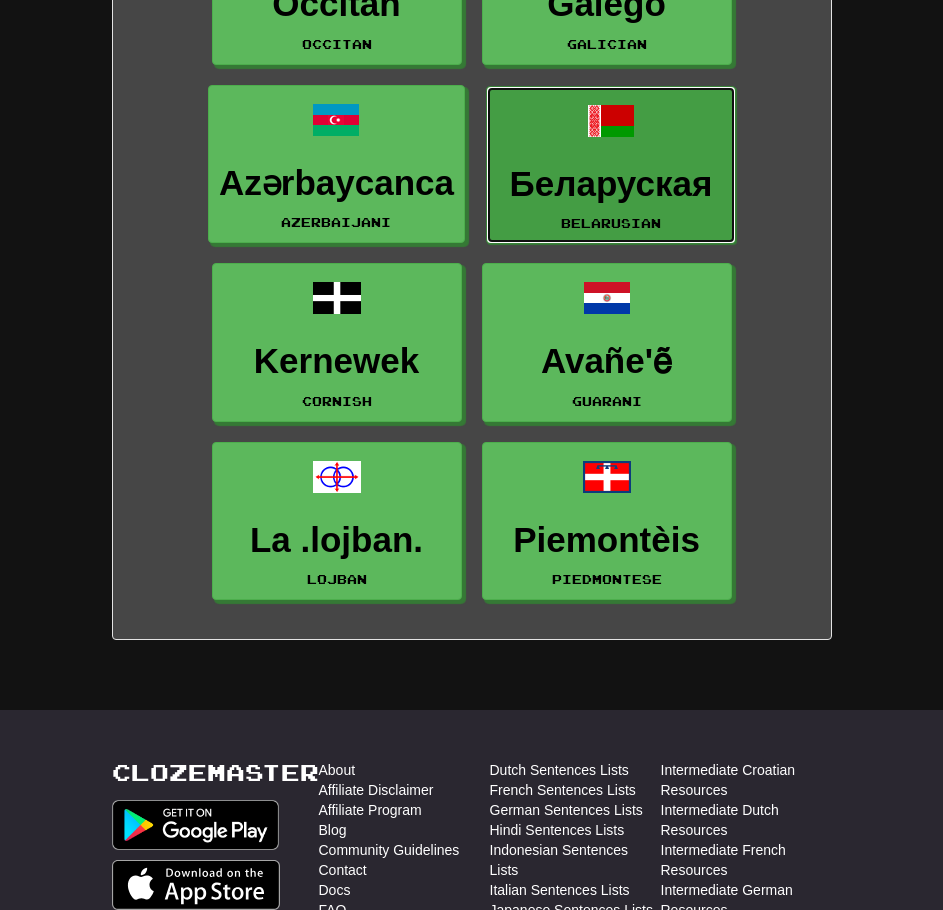 click on "Беларуская" at bounding box center [611, 184] 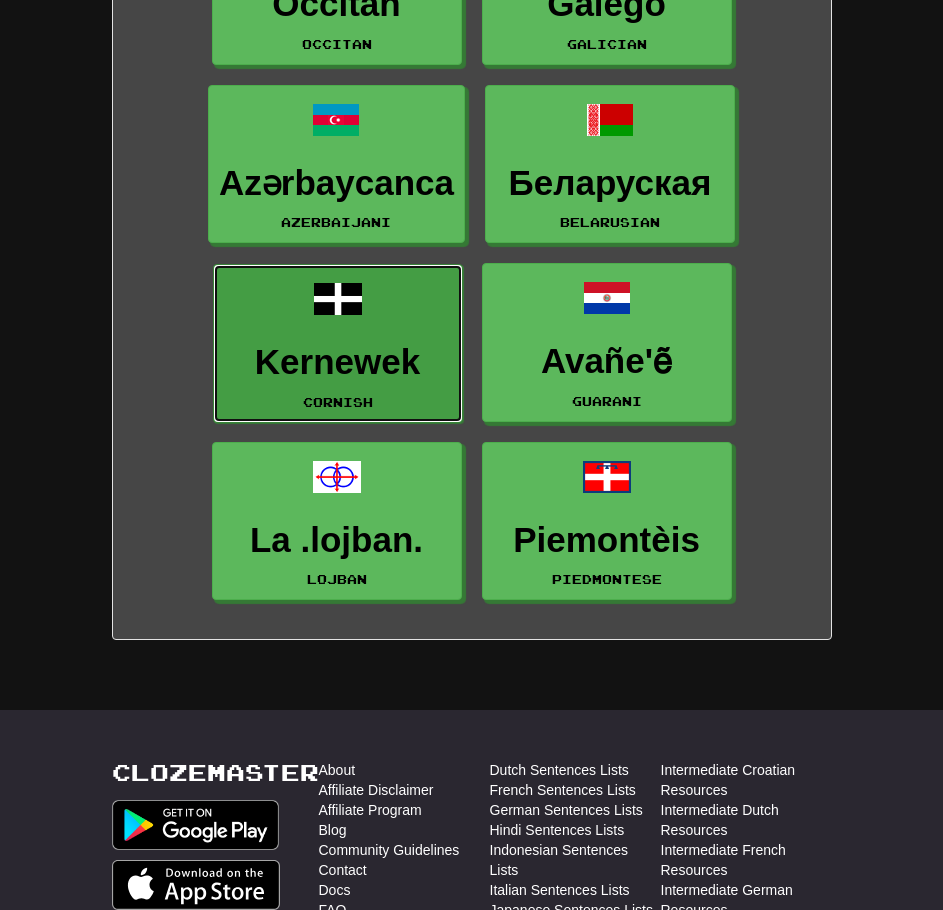 click on "Kernewek Cornish" at bounding box center [338, 343] 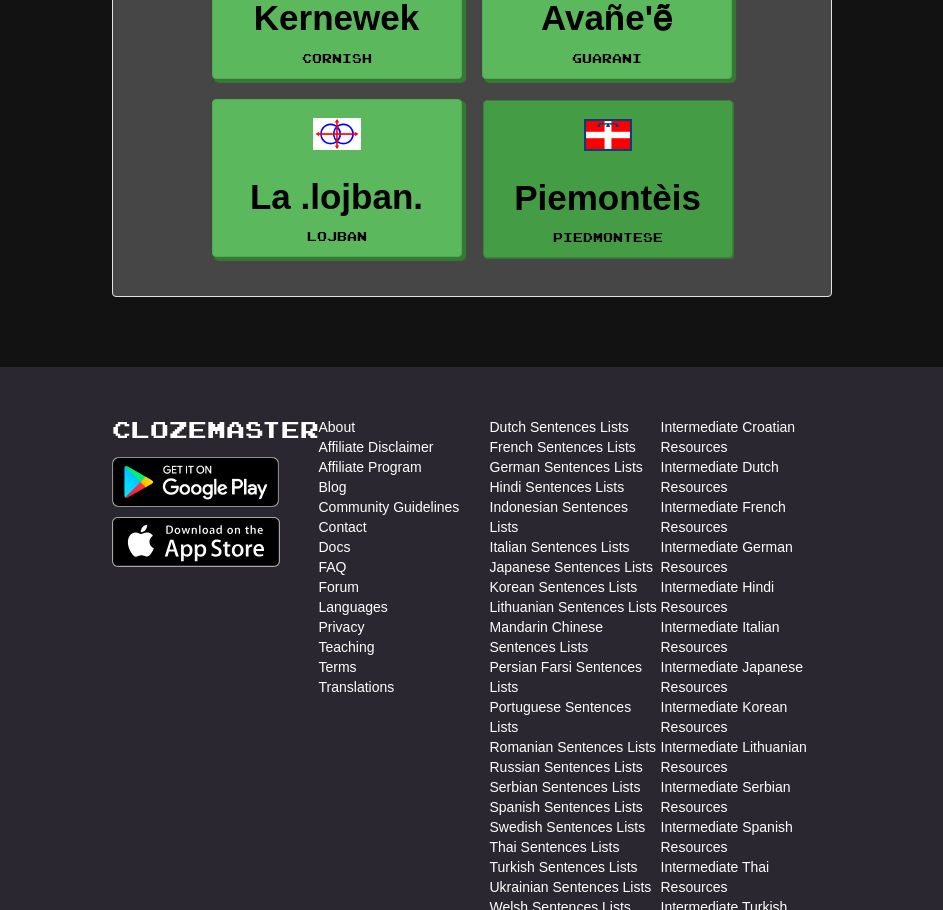 scroll, scrollTop: 6312, scrollLeft: 0, axis: vertical 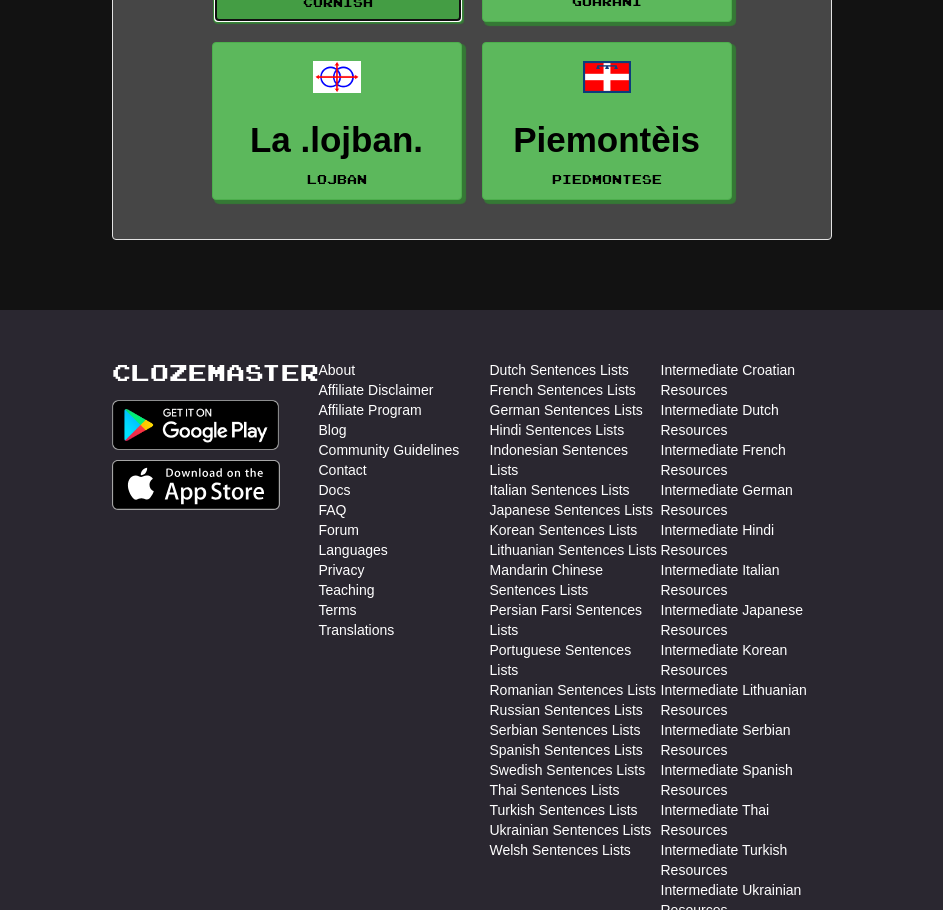 click on "Kernewek Cornish" at bounding box center (338, -57) 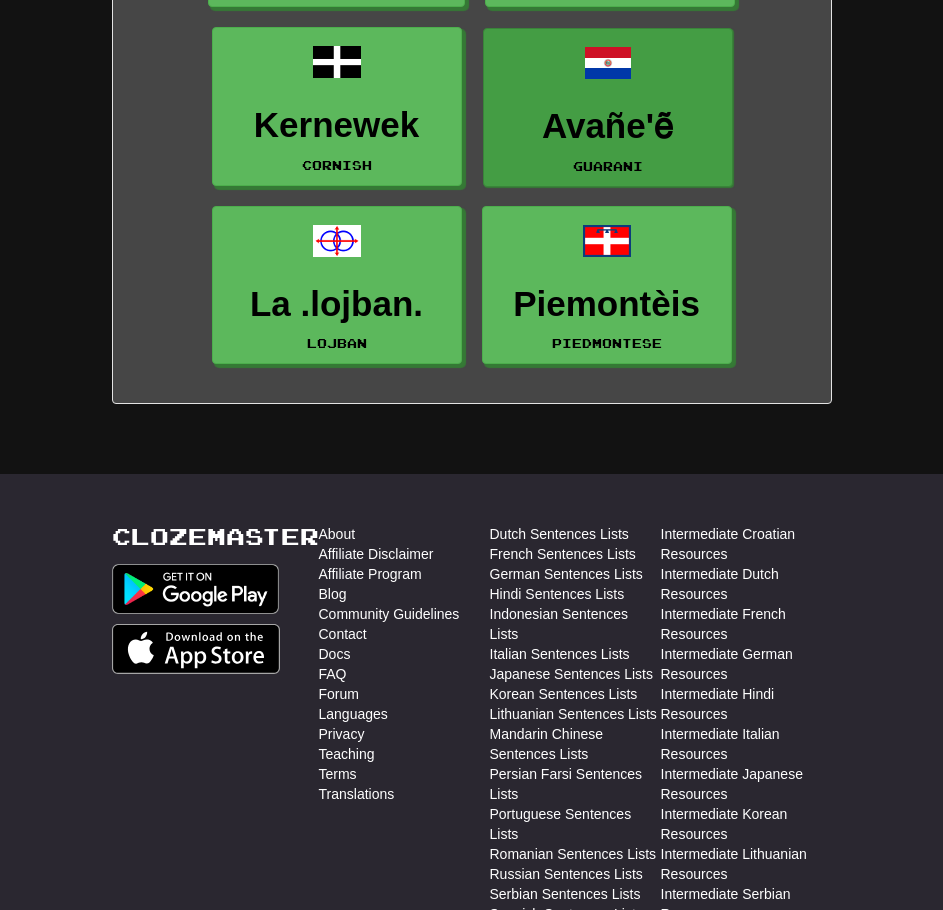 scroll, scrollTop: 6012, scrollLeft: 0, axis: vertical 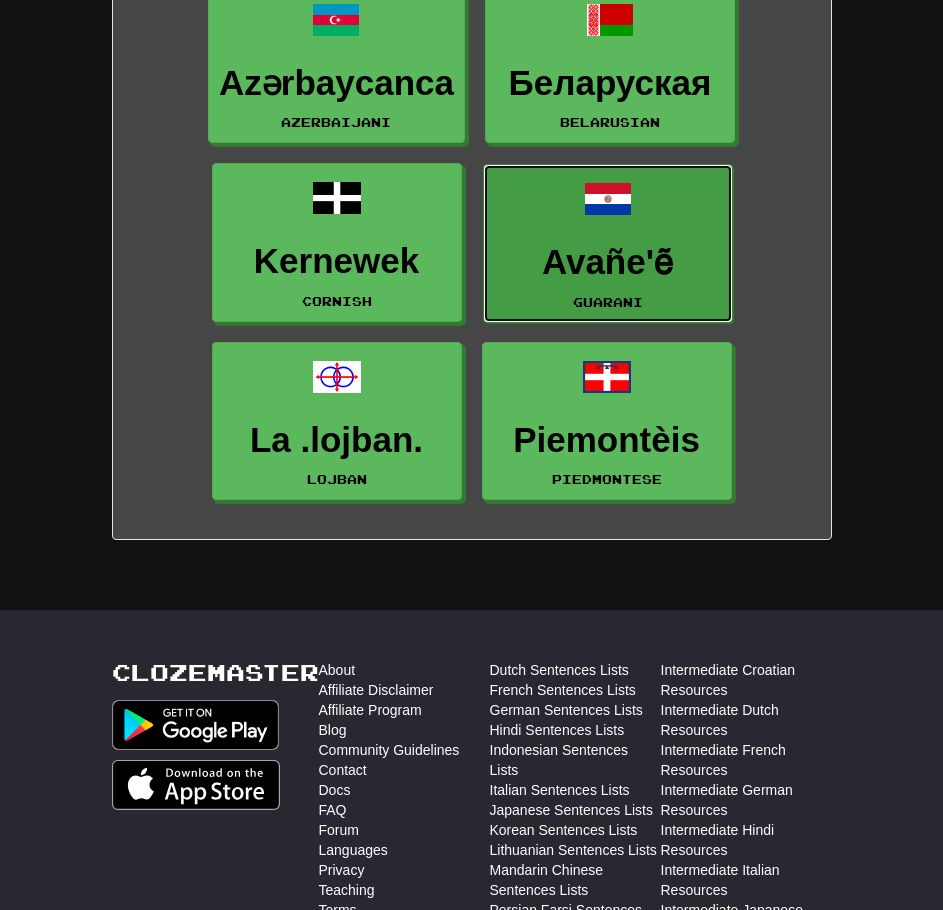 click on "Avañe'ẽ Guarani" at bounding box center (608, 243) 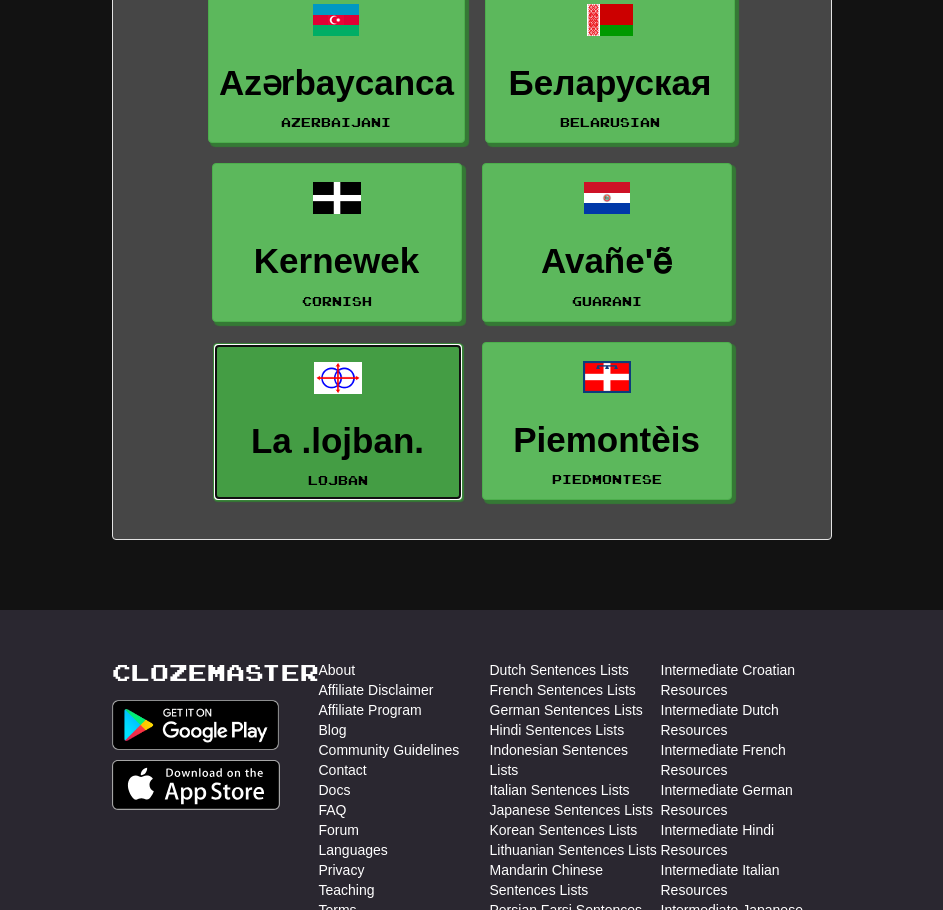 click on "La .lojban. Lojban" at bounding box center (338, 422) 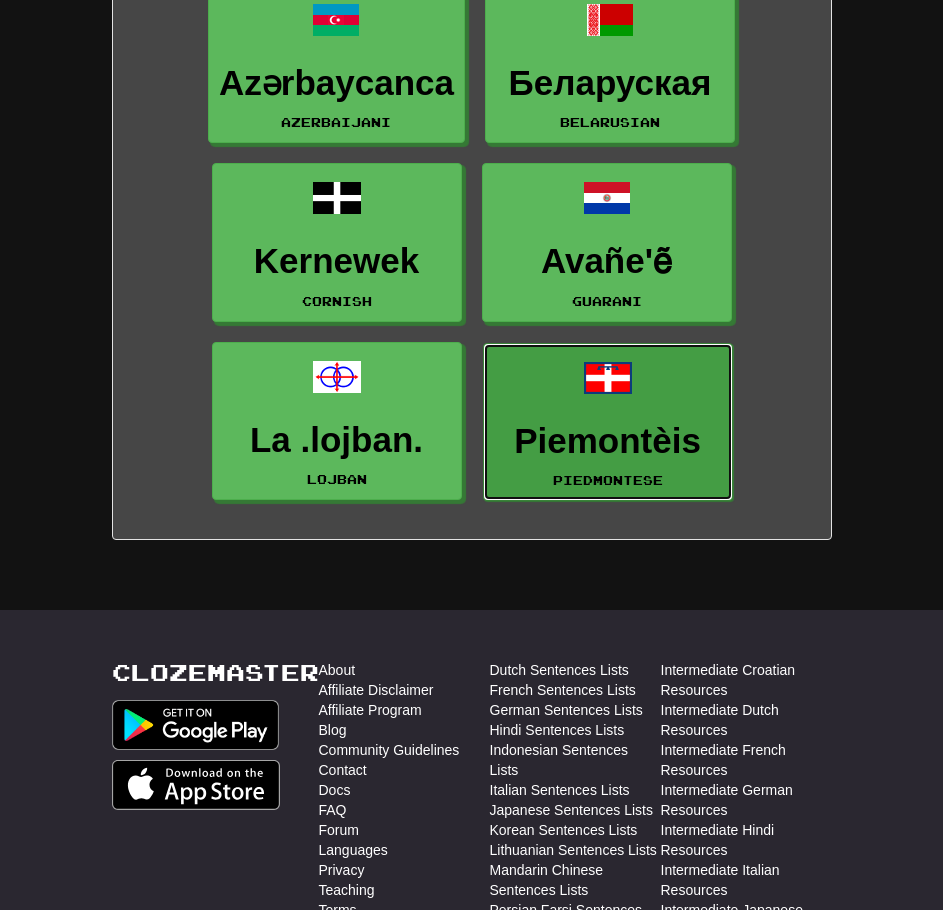 click on "Piemontèis" at bounding box center [608, 441] 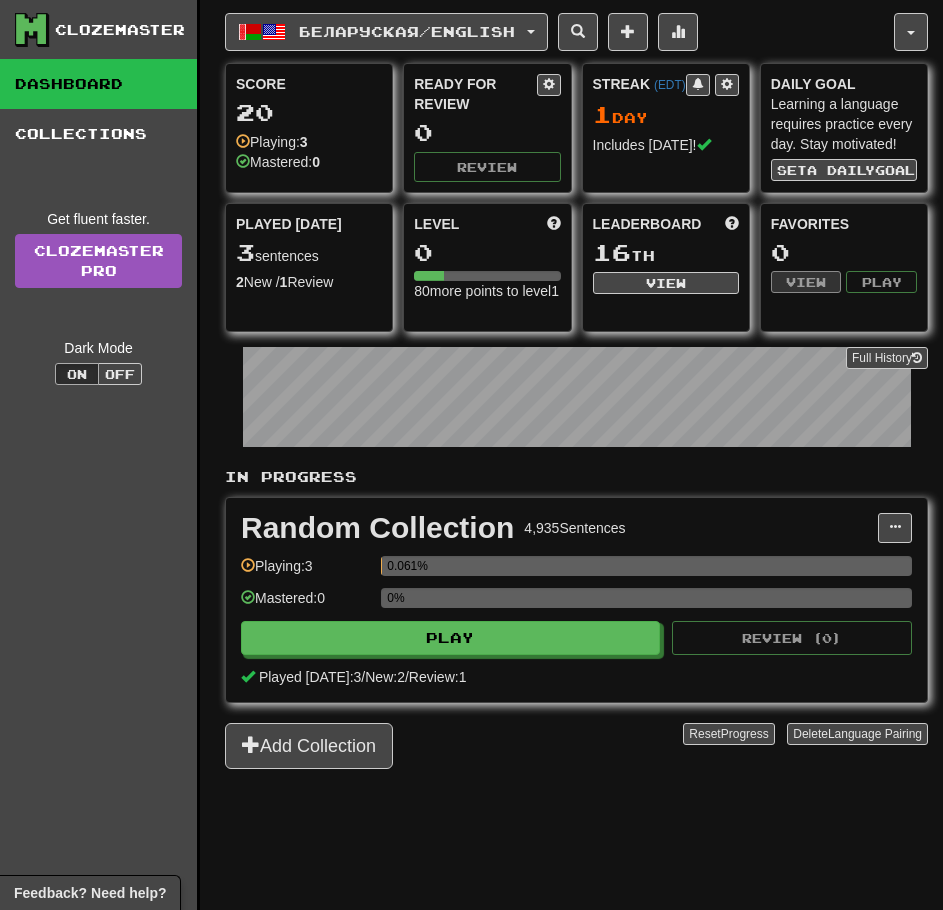 scroll, scrollTop: 0, scrollLeft: 0, axis: both 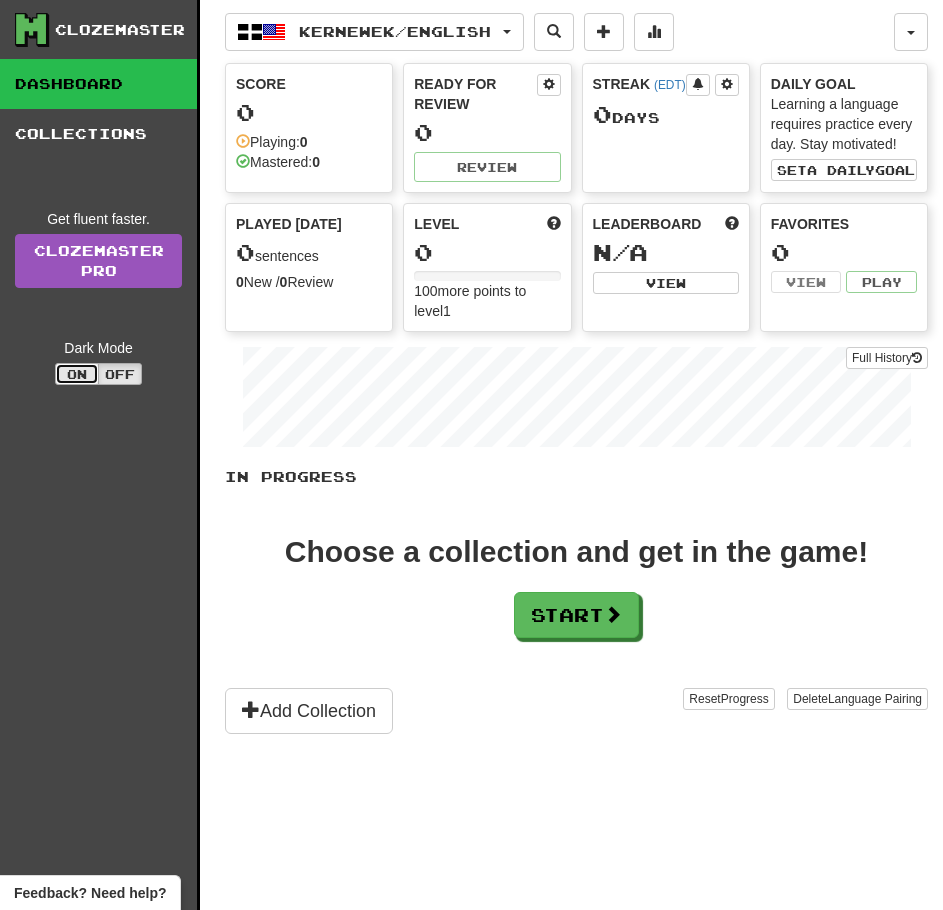 click on "On" at bounding box center (77, 374) 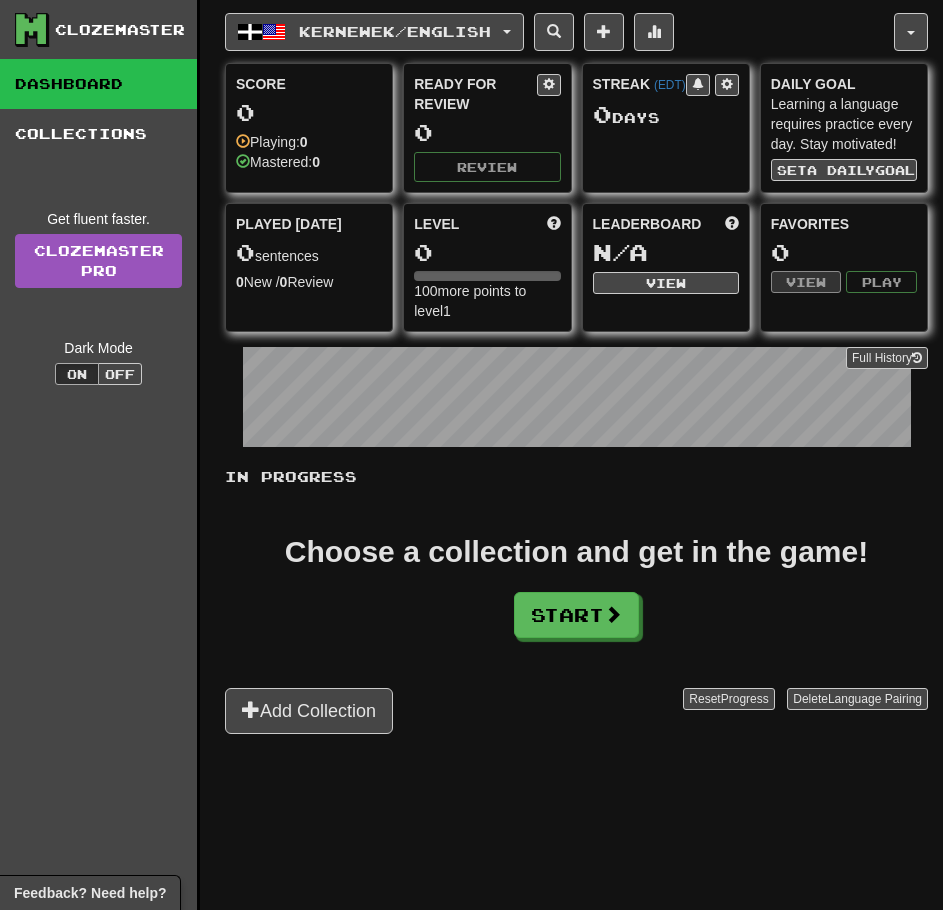 scroll, scrollTop: 0, scrollLeft: 0, axis: both 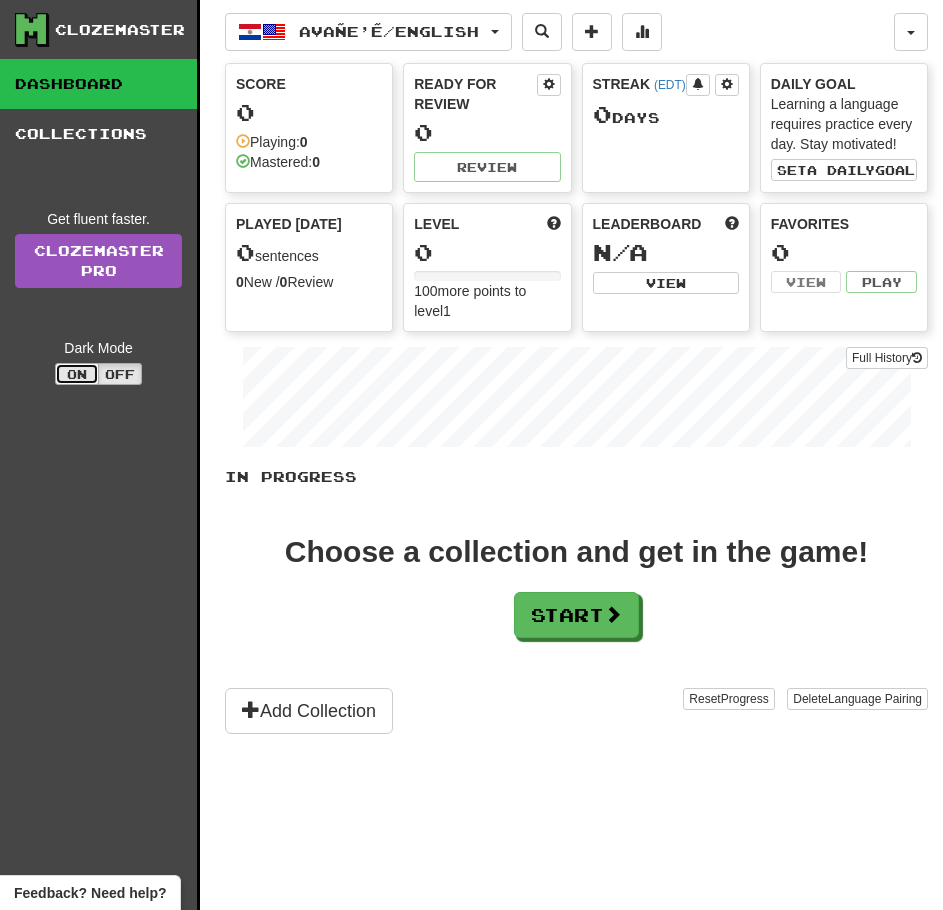 click on "On" at bounding box center (77, 374) 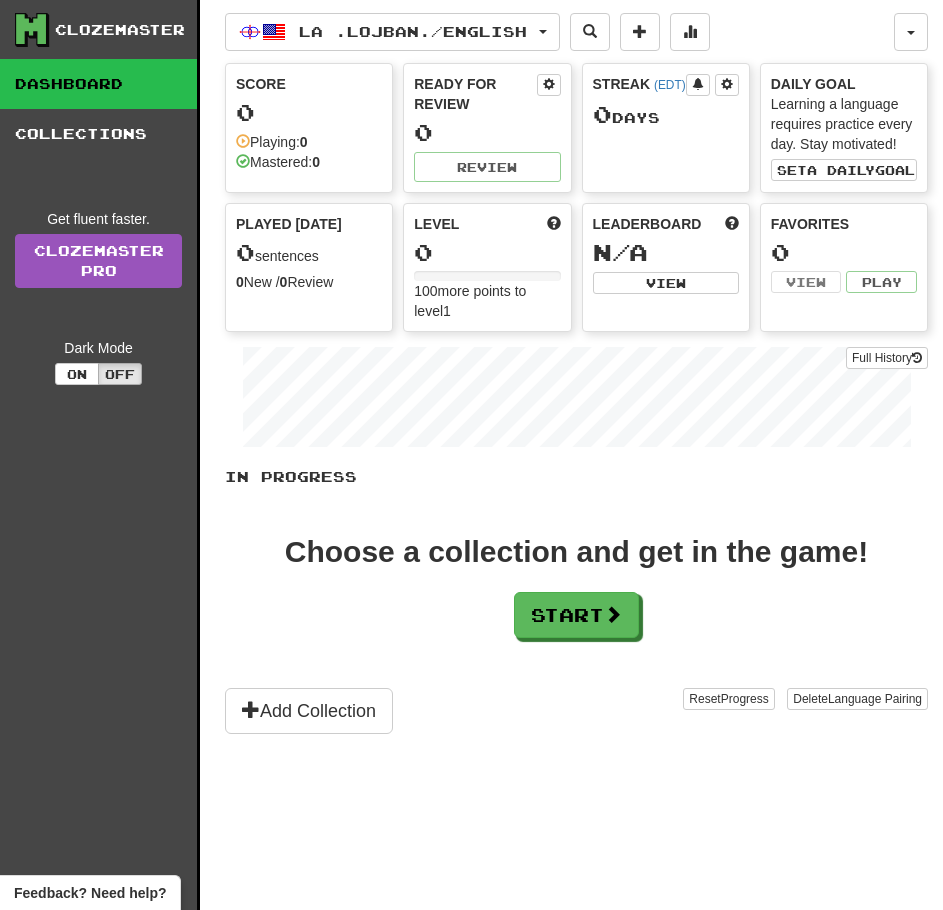 scroll, scrollTop: 0, scrollLeft: 0, axis: both 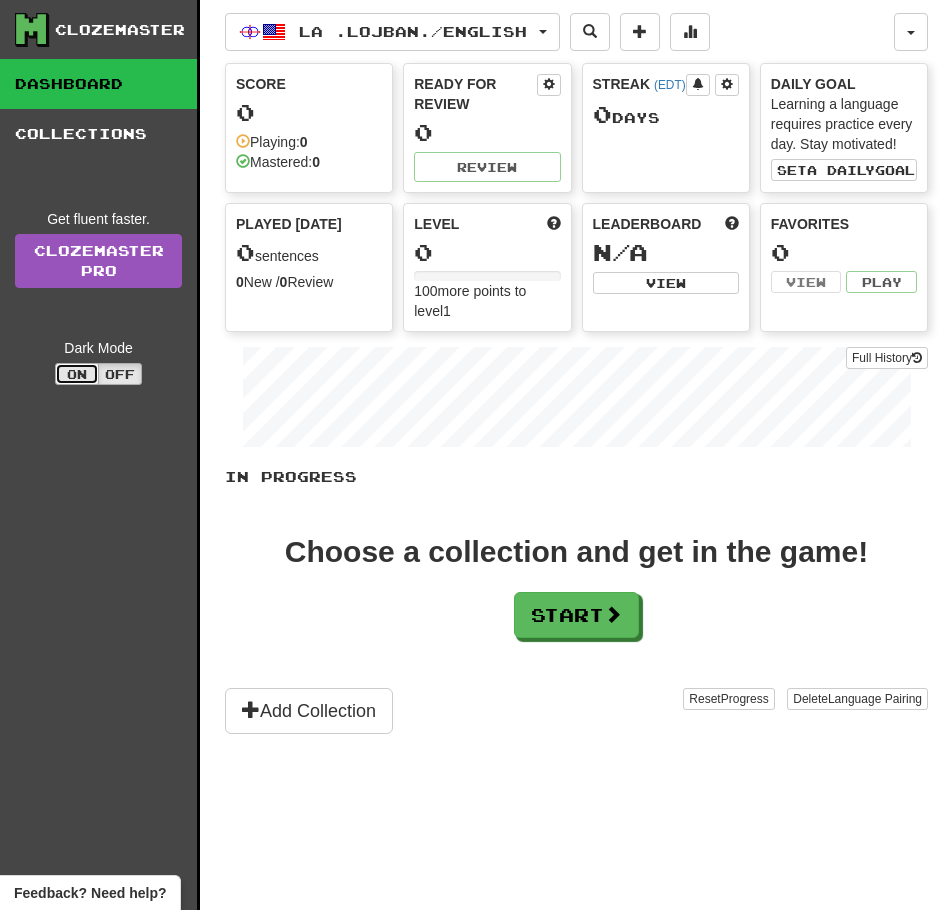 click on "On" at bounding box center (77, 374) 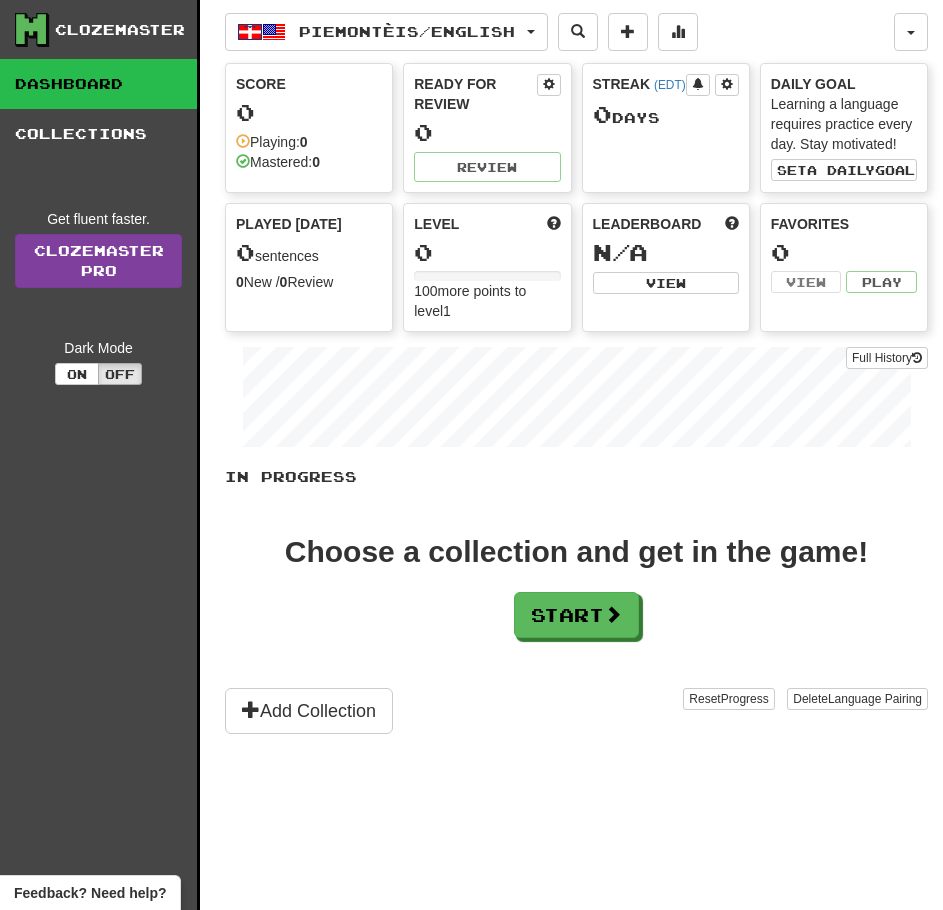 scroll, scrollTop: 0, scrollLeft: 0, axis: both 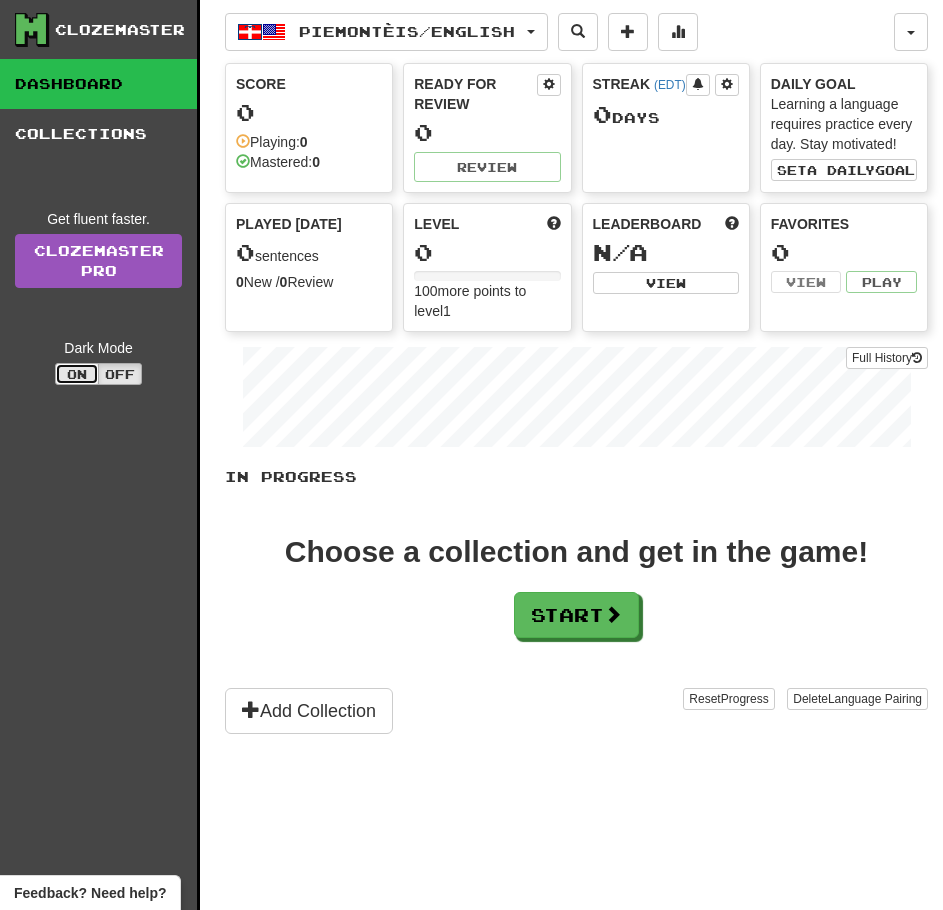 click on "On" at bounding box center (77, 374) 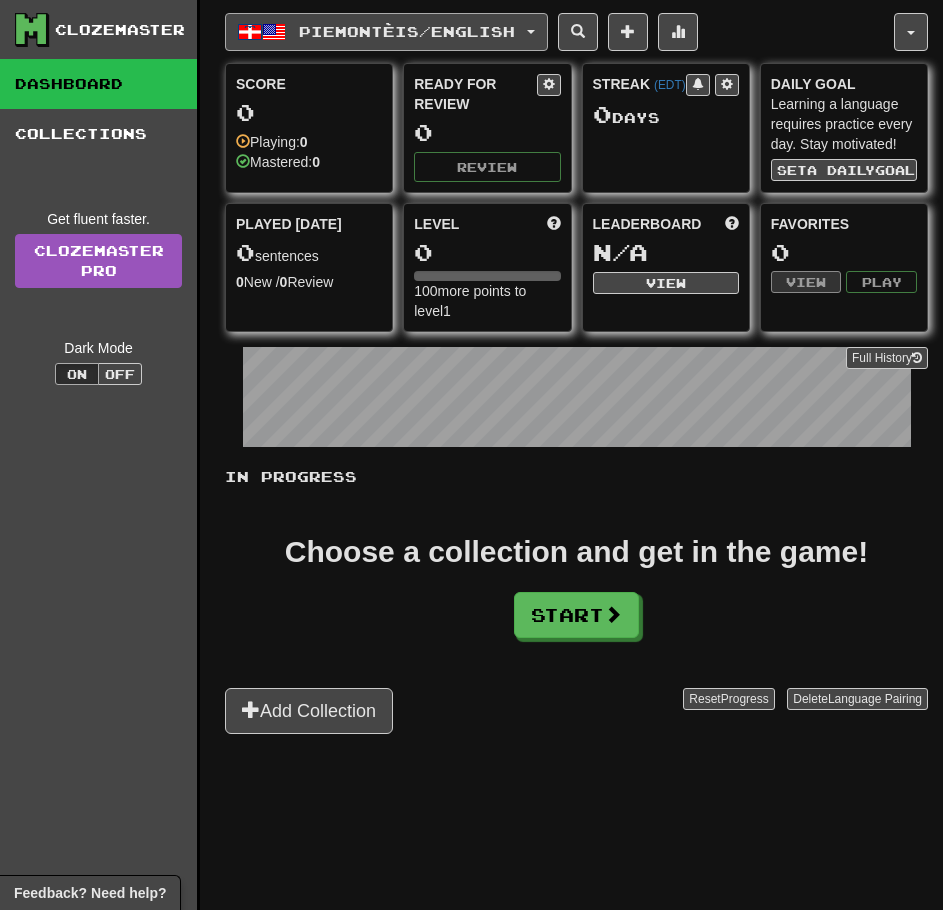 click on "Piemontèis  /  English" at bounding box center [386, 32] 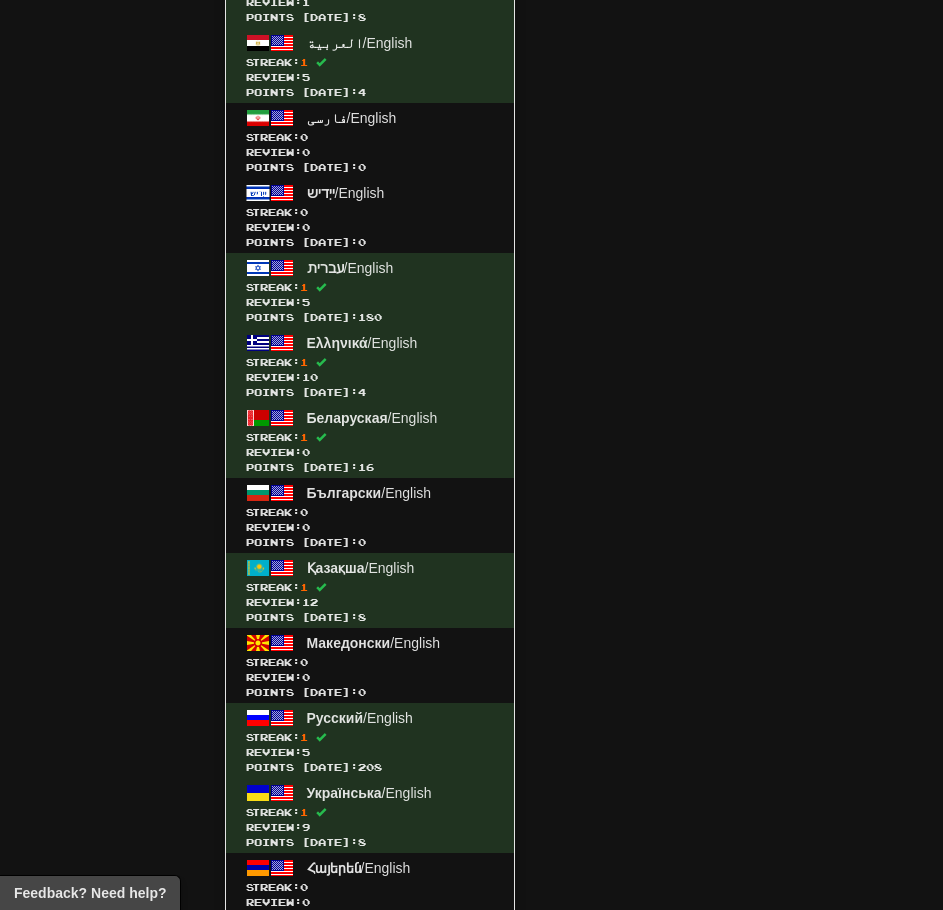scroll, scrollTop: 4100, scrollLeft: 0, axis: vertical 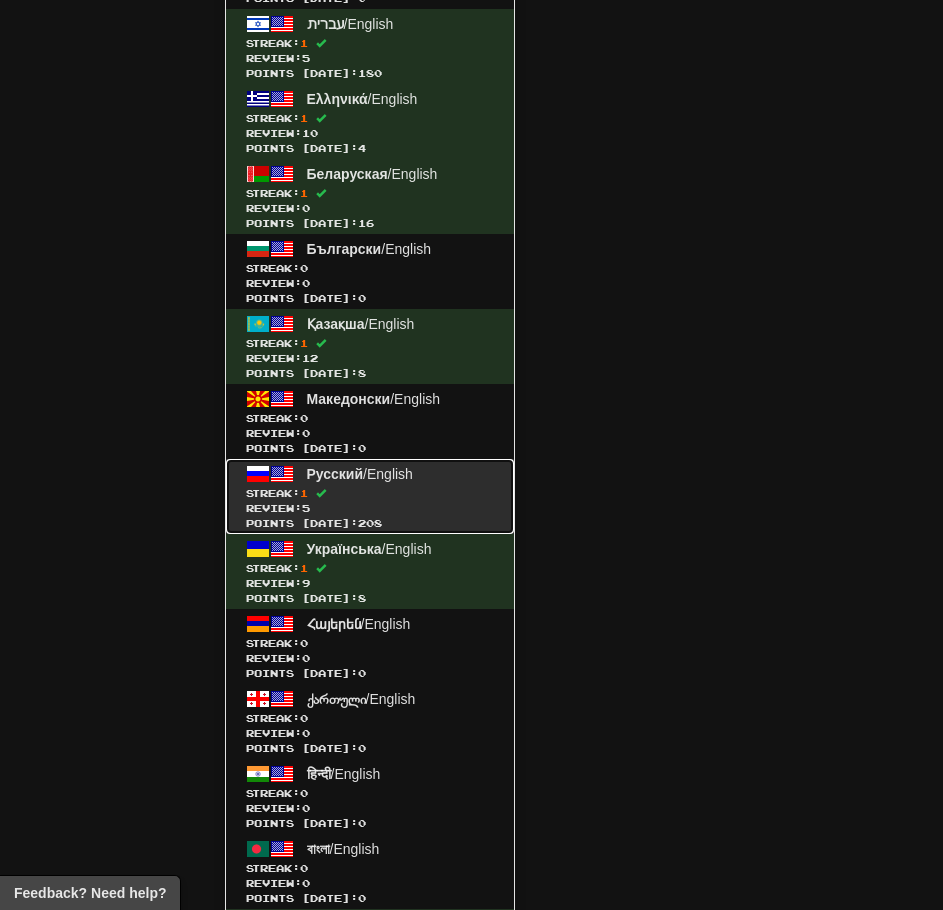 click on "Streak:  1" at bounding box center (370, 493) 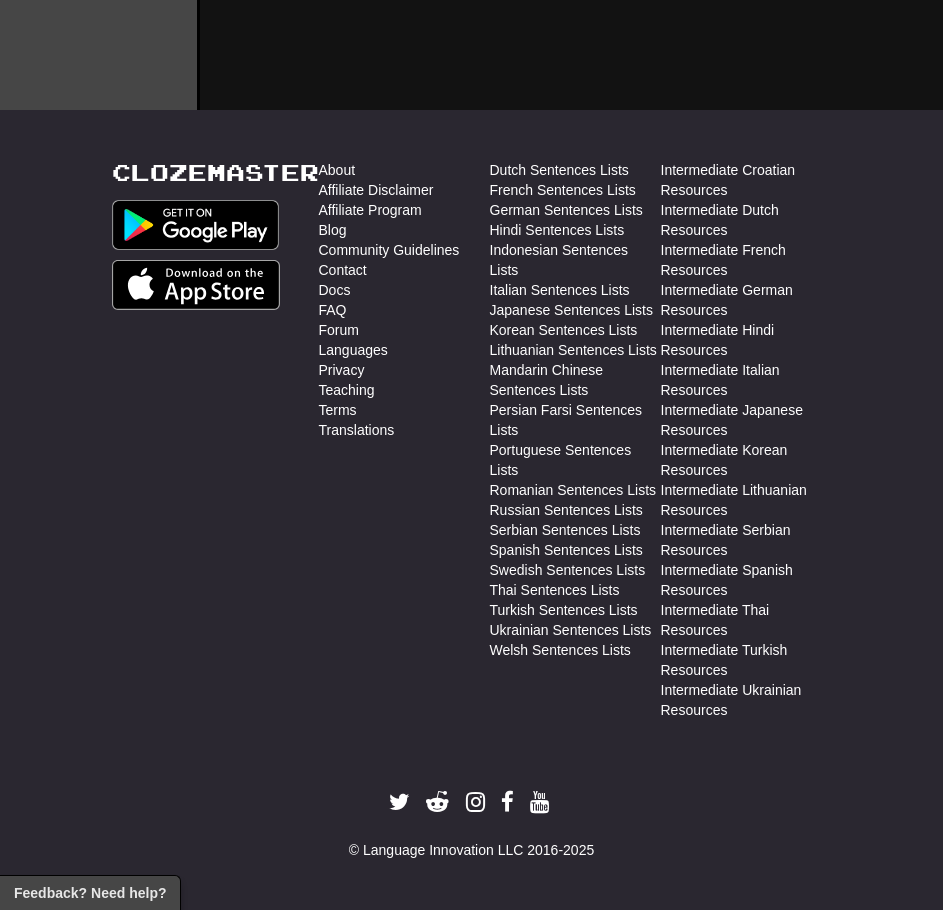 scroll, scrollTop: 850, scrollLeft: 0, axis: vertical 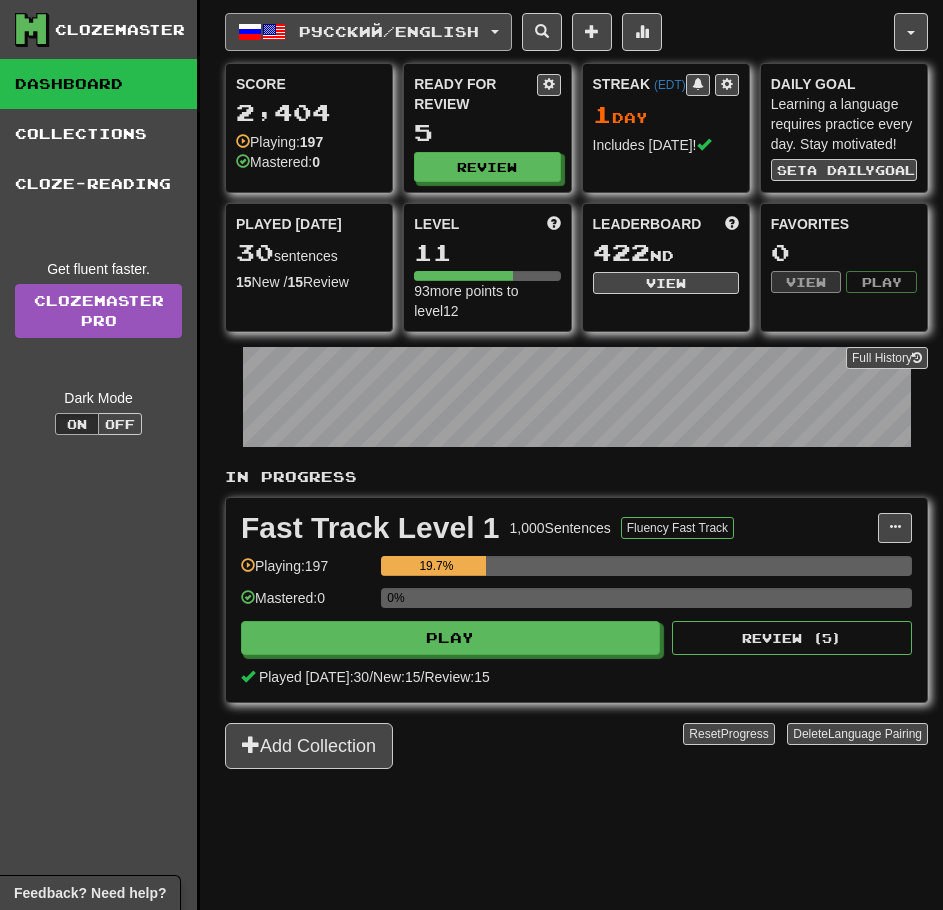 click on "Русский  /  English" at bounding box center (368, 32) 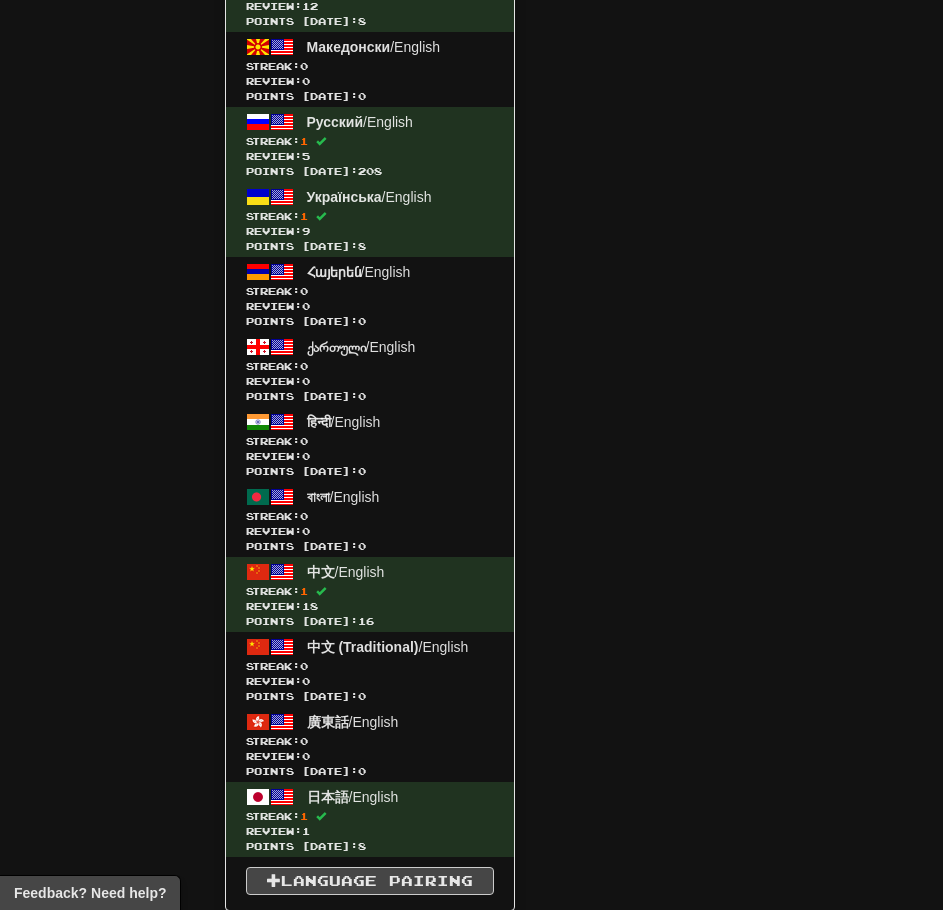 scroll, scrollTop: 4453, scrollLeft: 0, axis: vertical 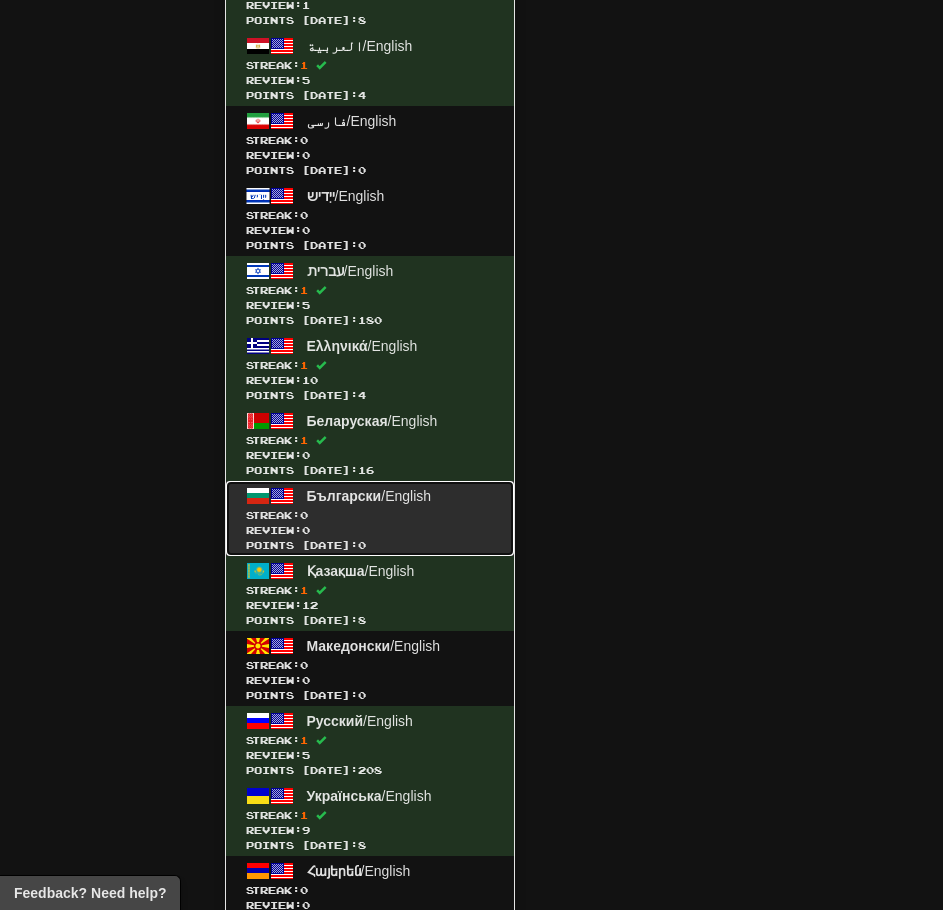 click on "Review:  0" at bounding box center (370, 530) 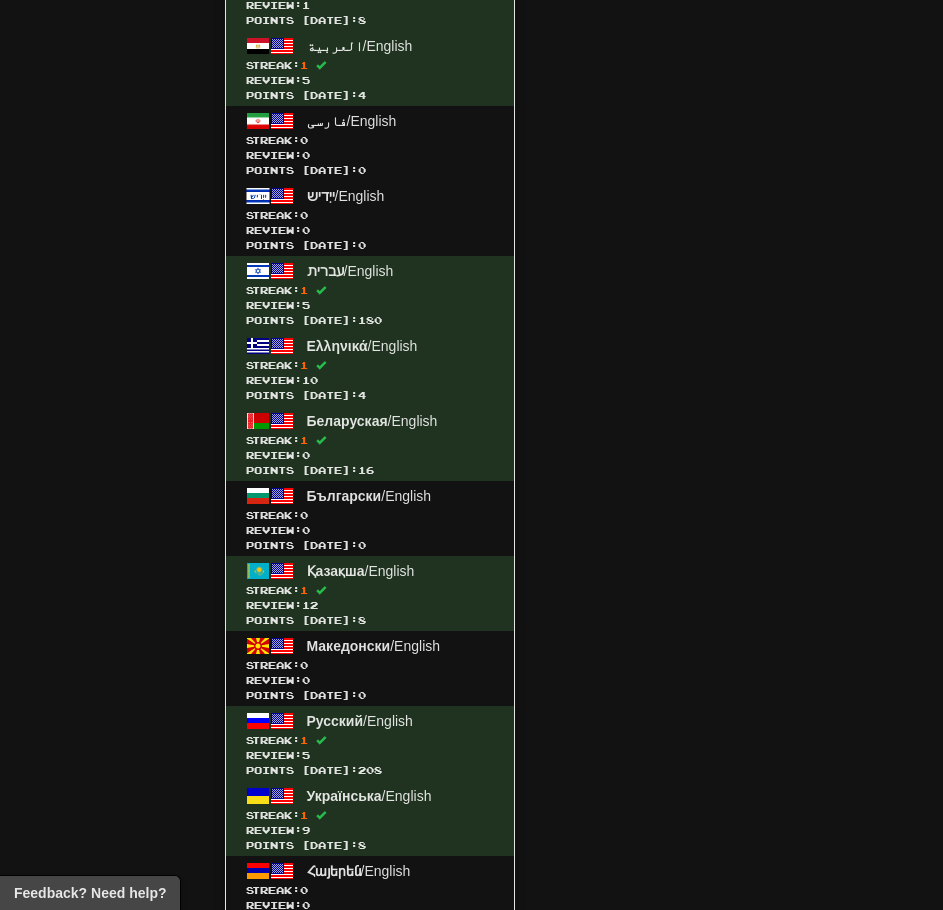 scroll, scrollTop: 850, scrollLeft: 0, axis: vertical 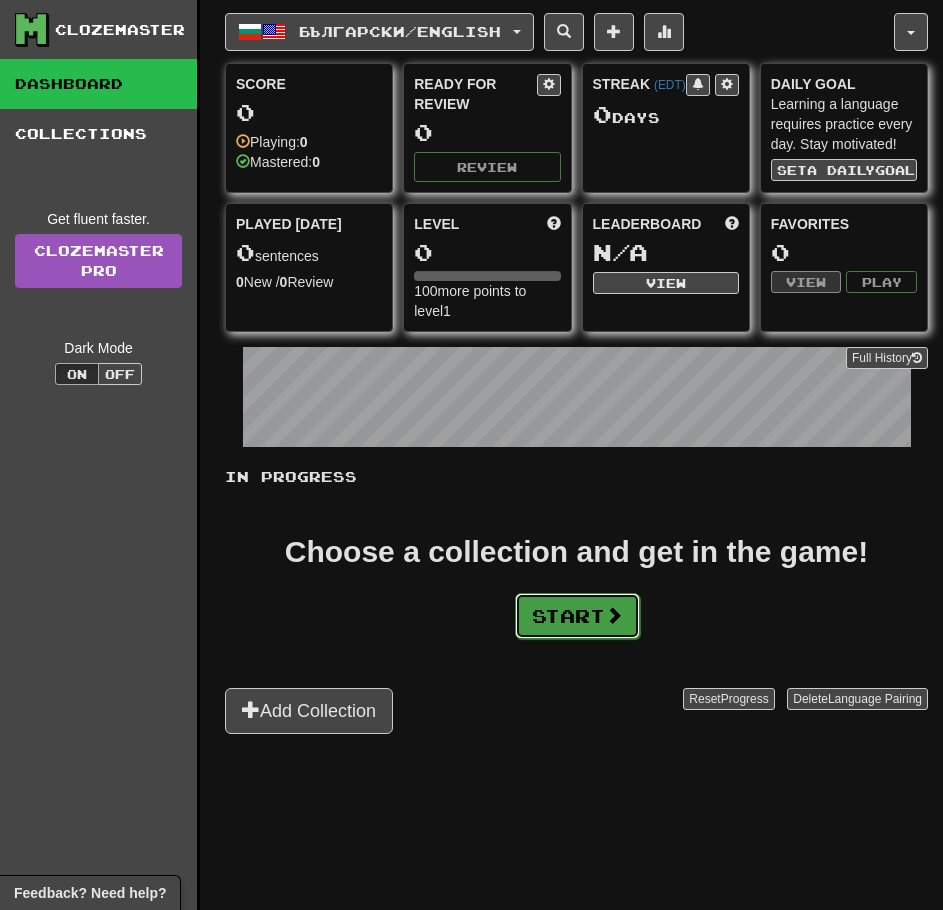click on "Start" at bounding box center (577, 616) 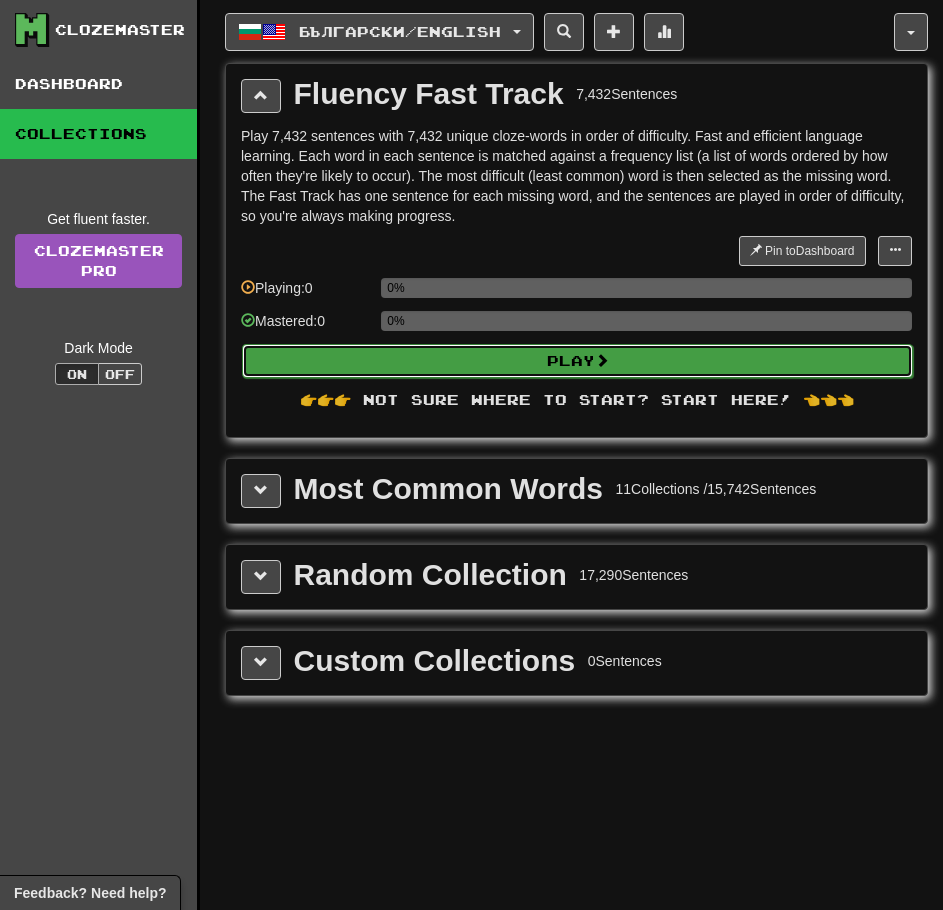 click on "Play" at bounding box center (577, 361) 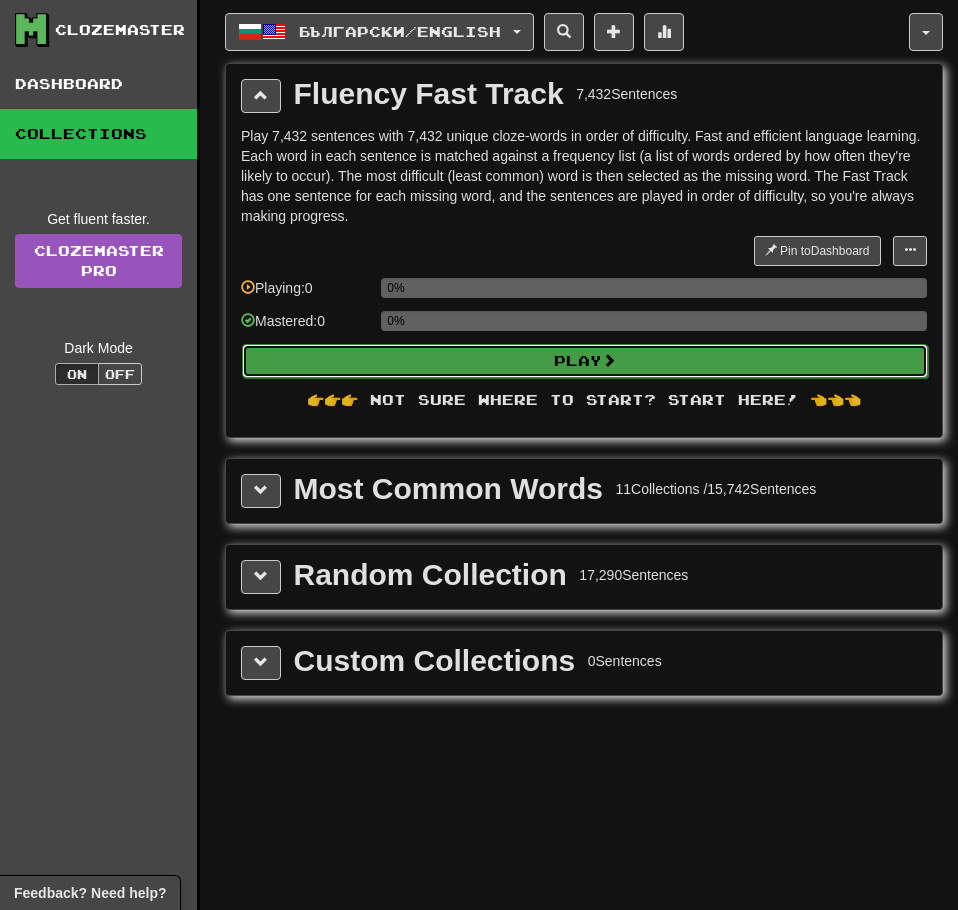 select on "**" 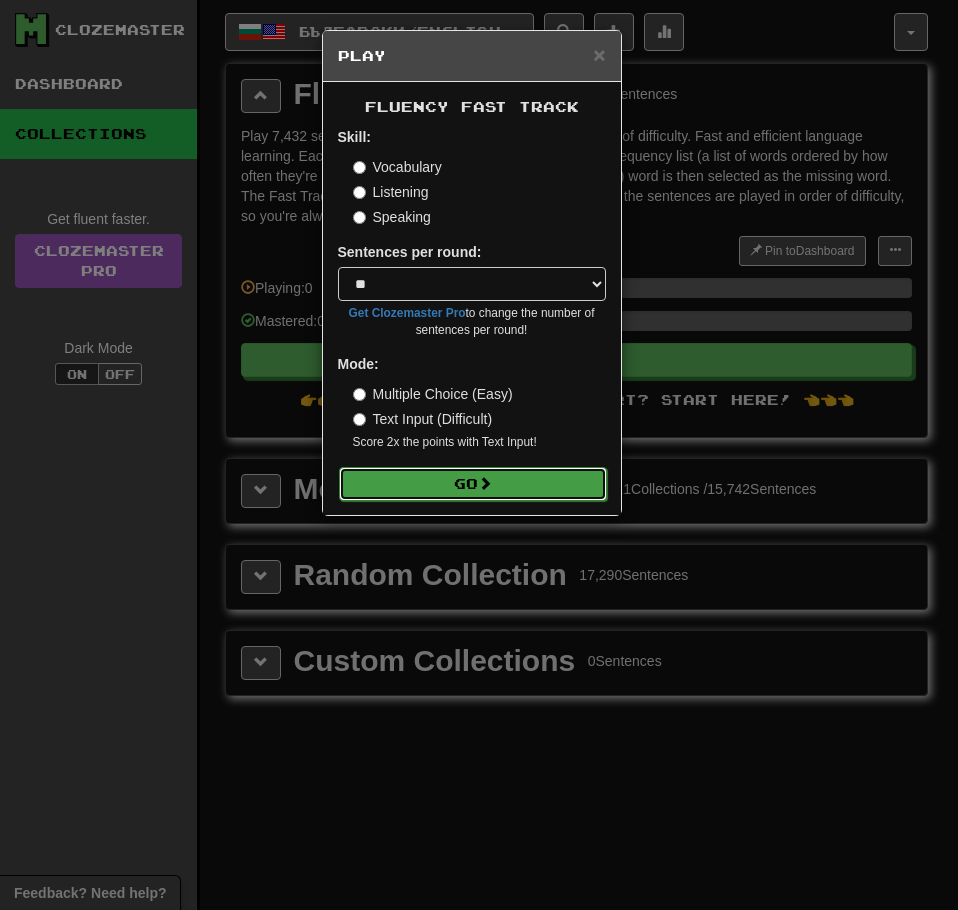 click on "Go" at bounding box center [473, 484] 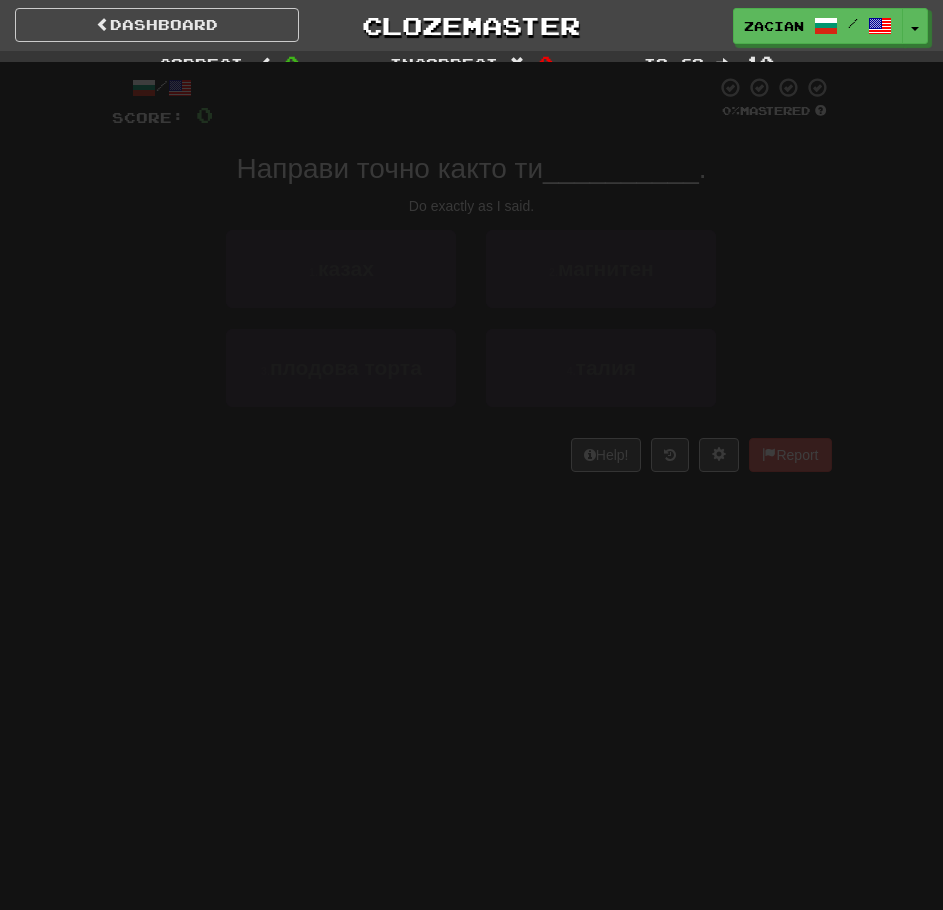 scroll, scrollTop: 0, scrollLeft: 0, axis: both 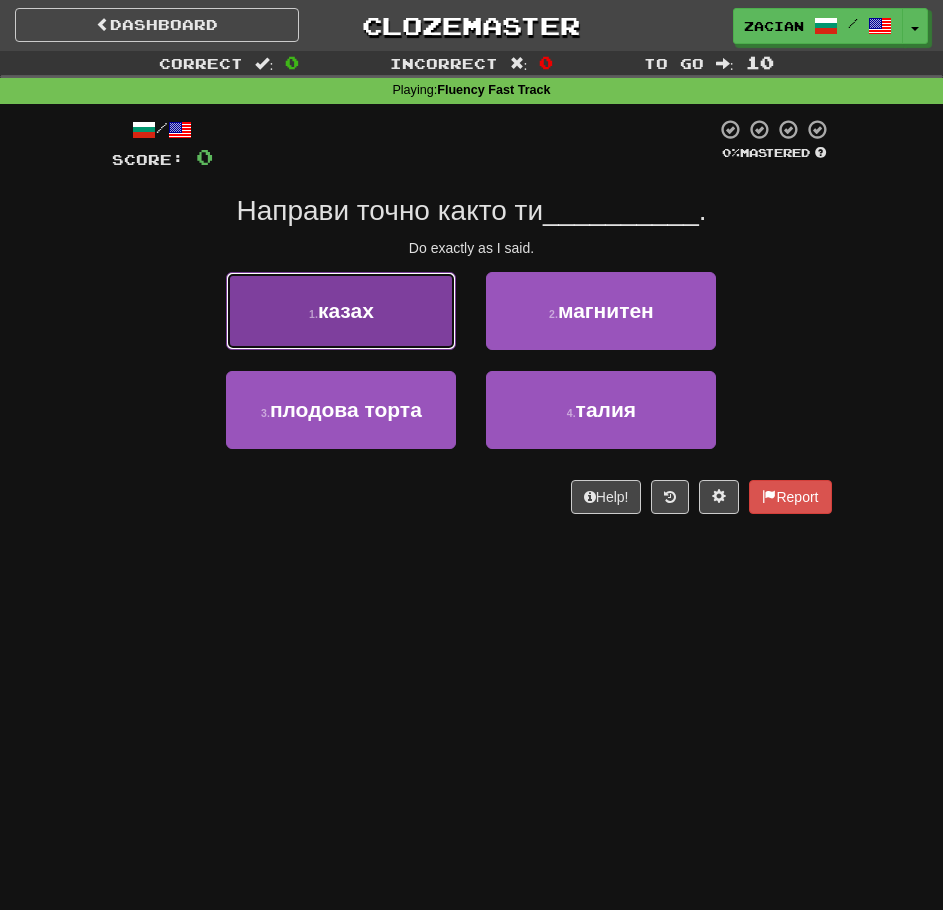 click on "1 .  казах" at bounding box center [341, 311] 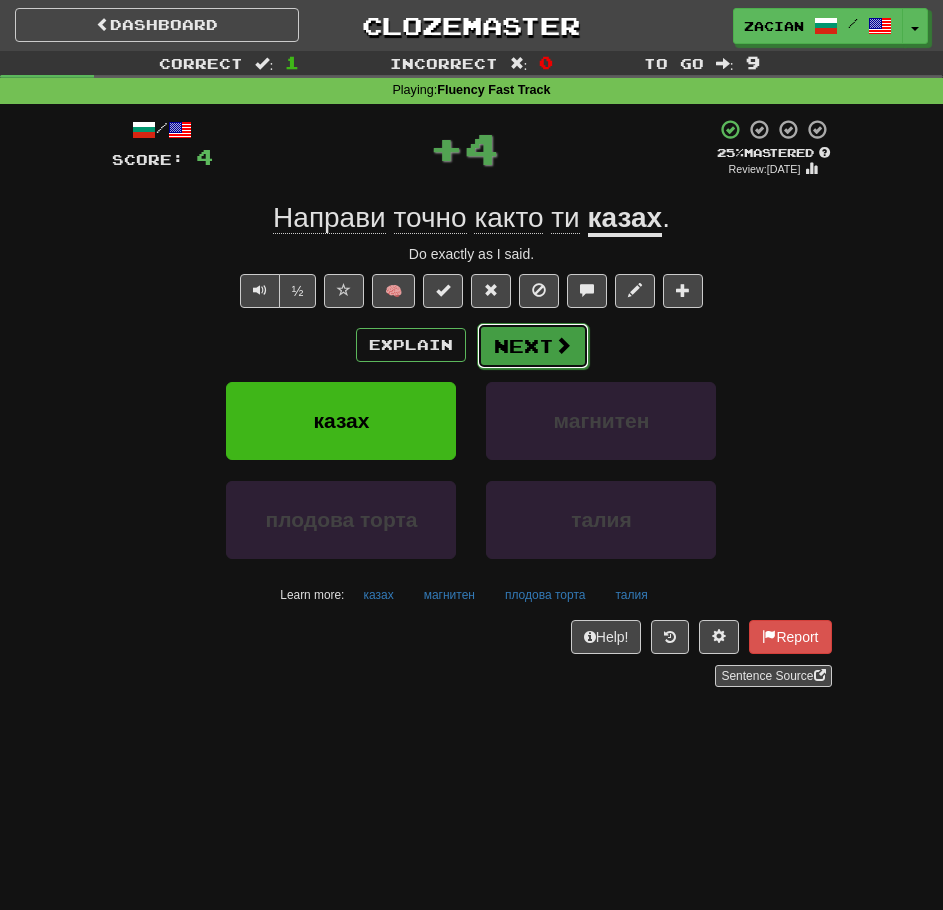 click on "Next" at bounding box center (533, 346) 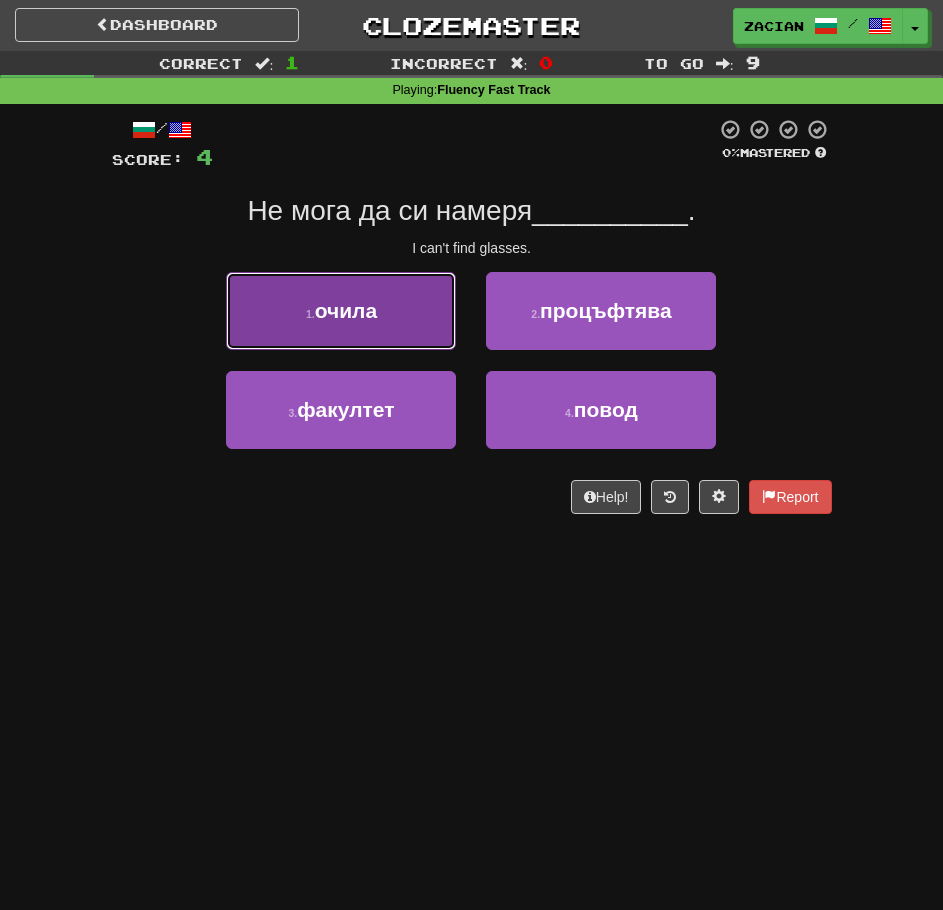 click on "1 .  очила" at bounding box center [341, 311] 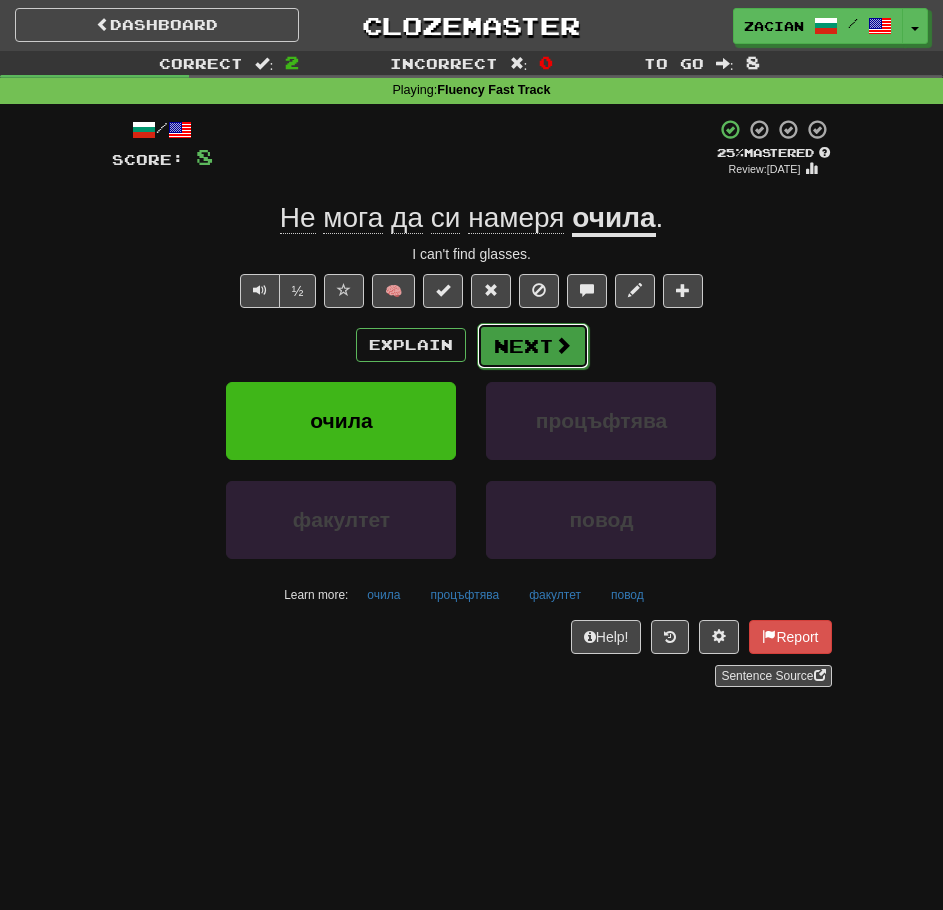 click on "Next" at bounding box center (533, 346) 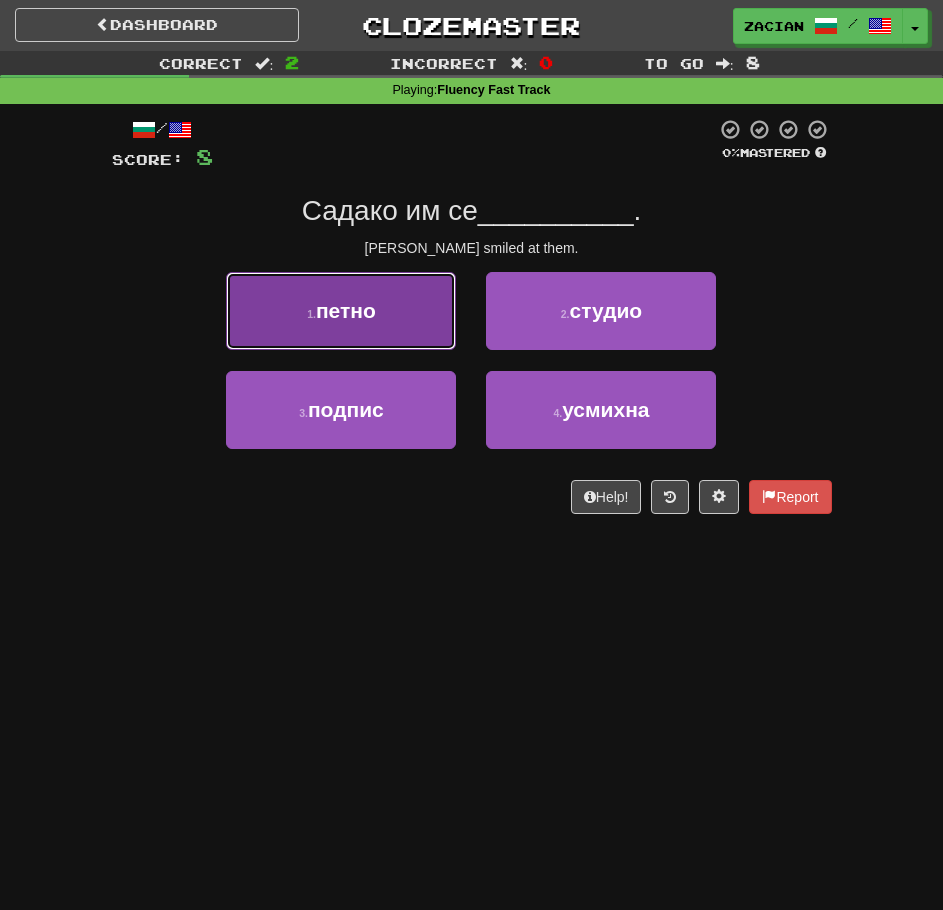 click on "петно" at bounding box center [346, 310] 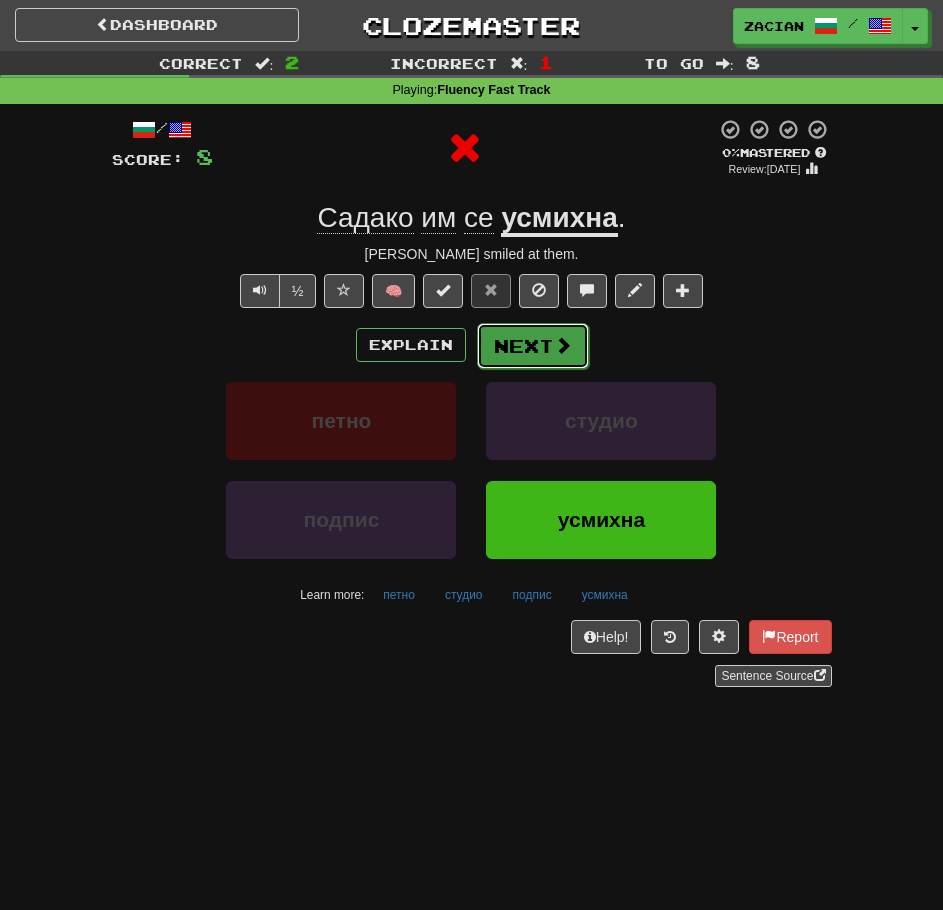 click on "Next" at bounding box center (533, 346) 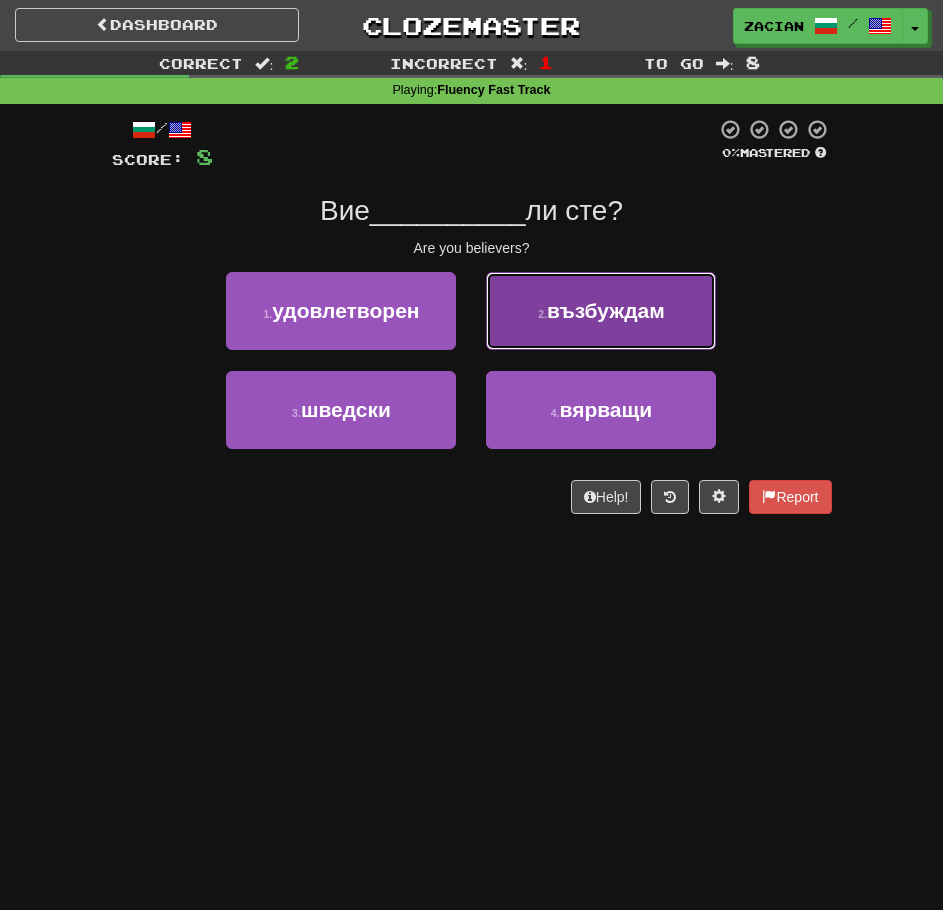 click on "2 .  възбуждам" at bounding box center [601, 311] 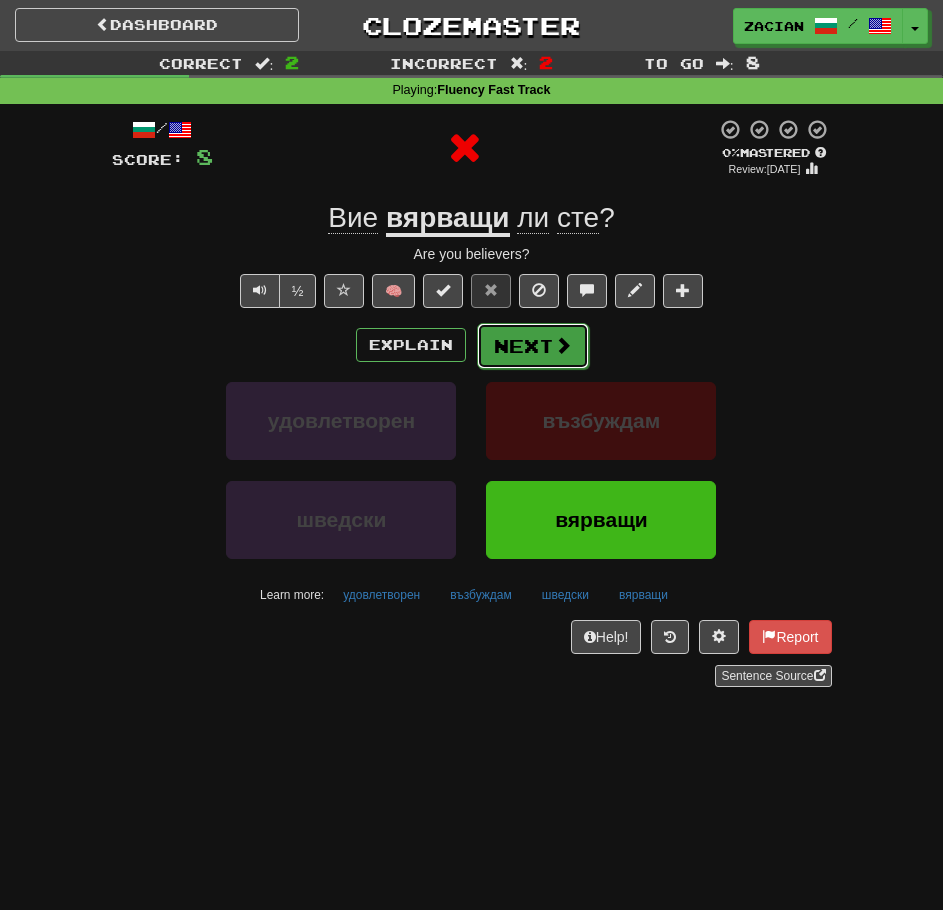 click on "Next" at bounding box center (533, 346) 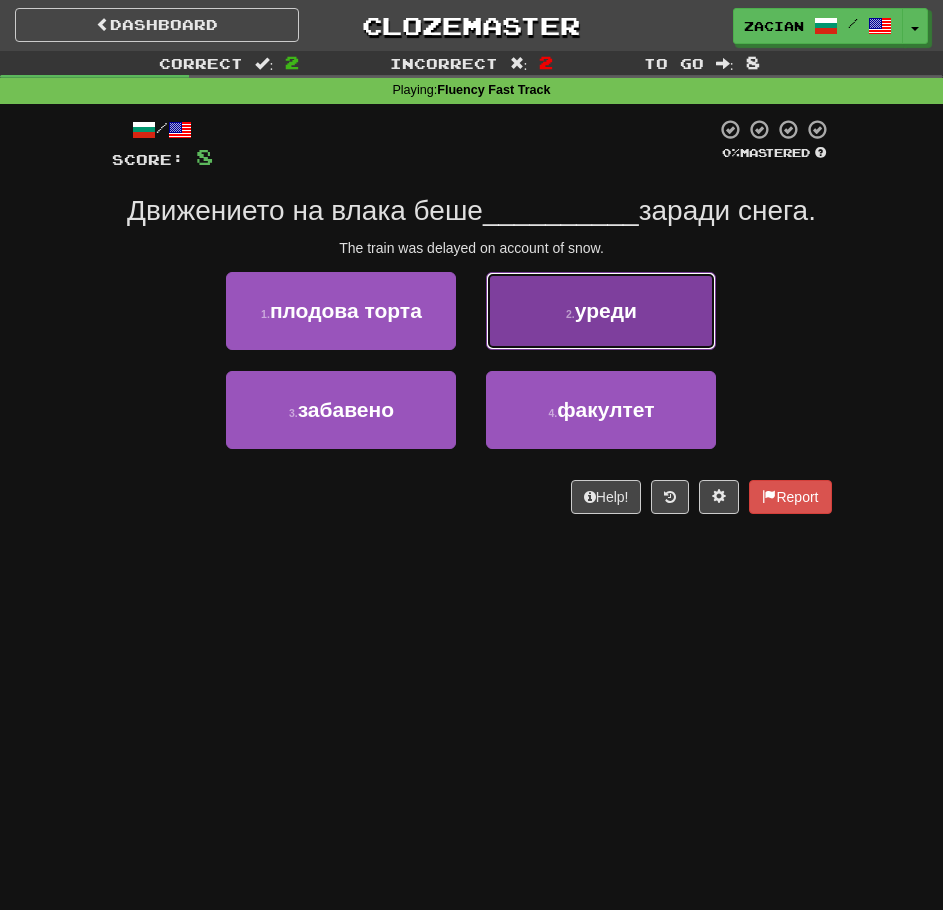 click on "2 .  уреди" at bounding box center (601, 311) 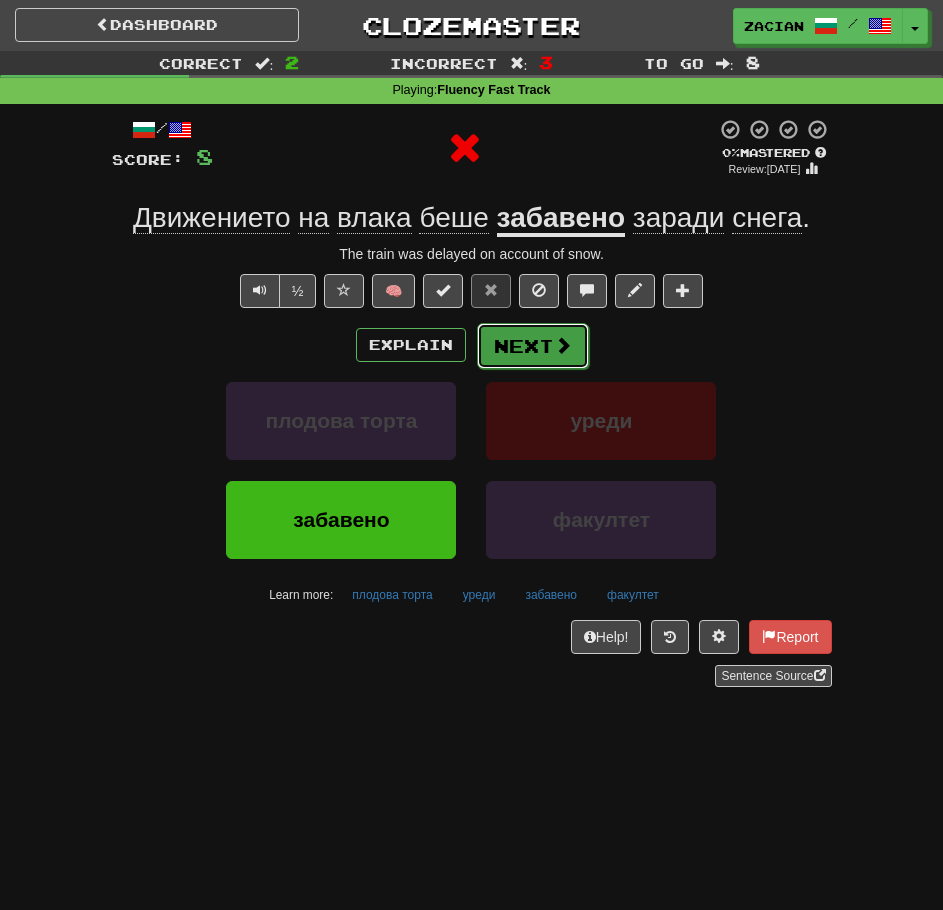 click on "Next" at bounding box center (533, 346) 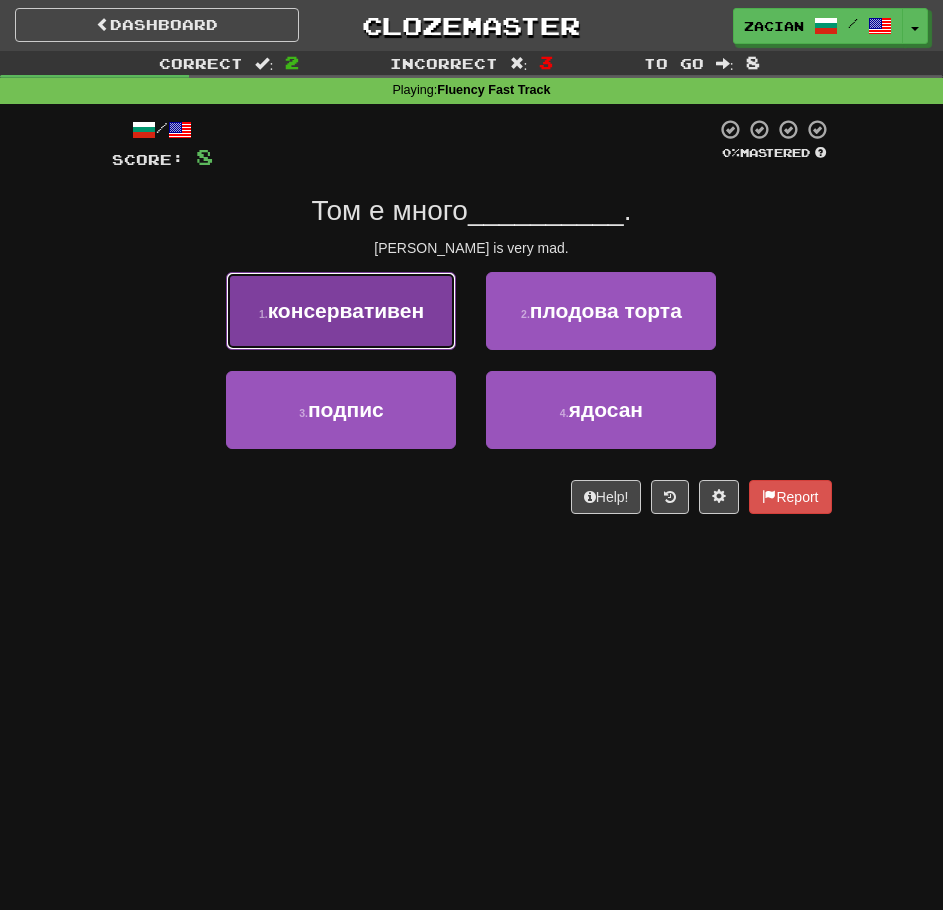click on "консервативен" at bounding box center (346, 310) 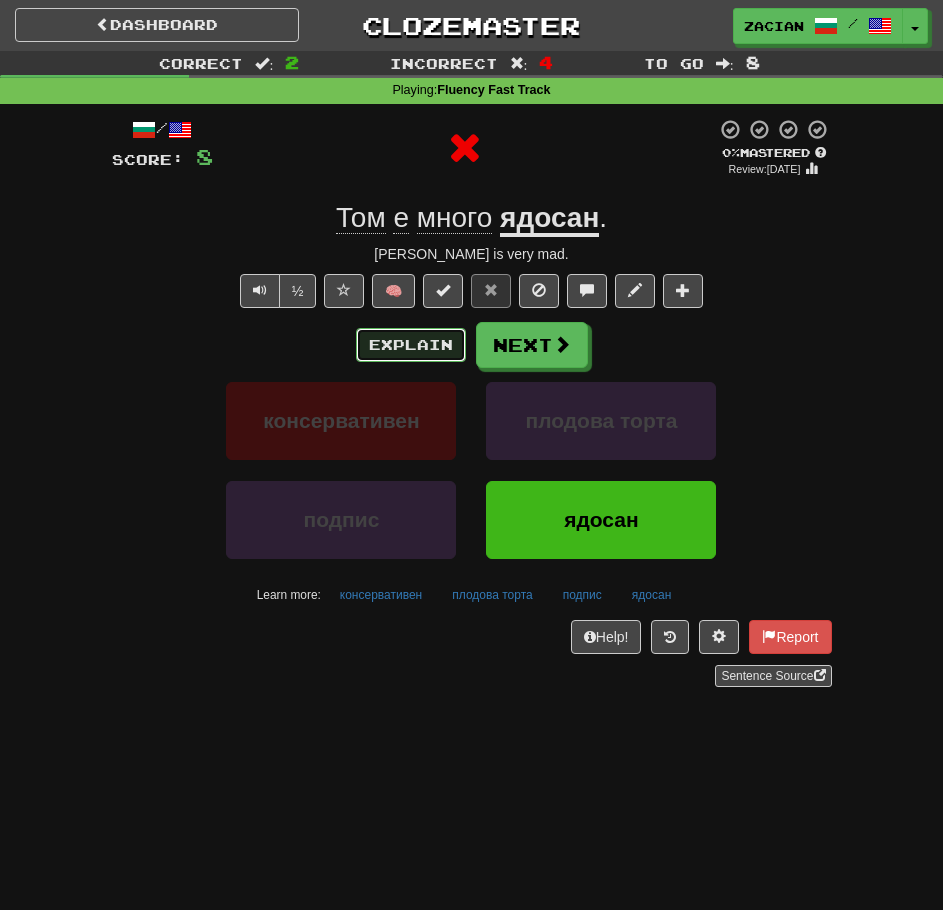 click on "Explain" at bounding box center [411, 345] 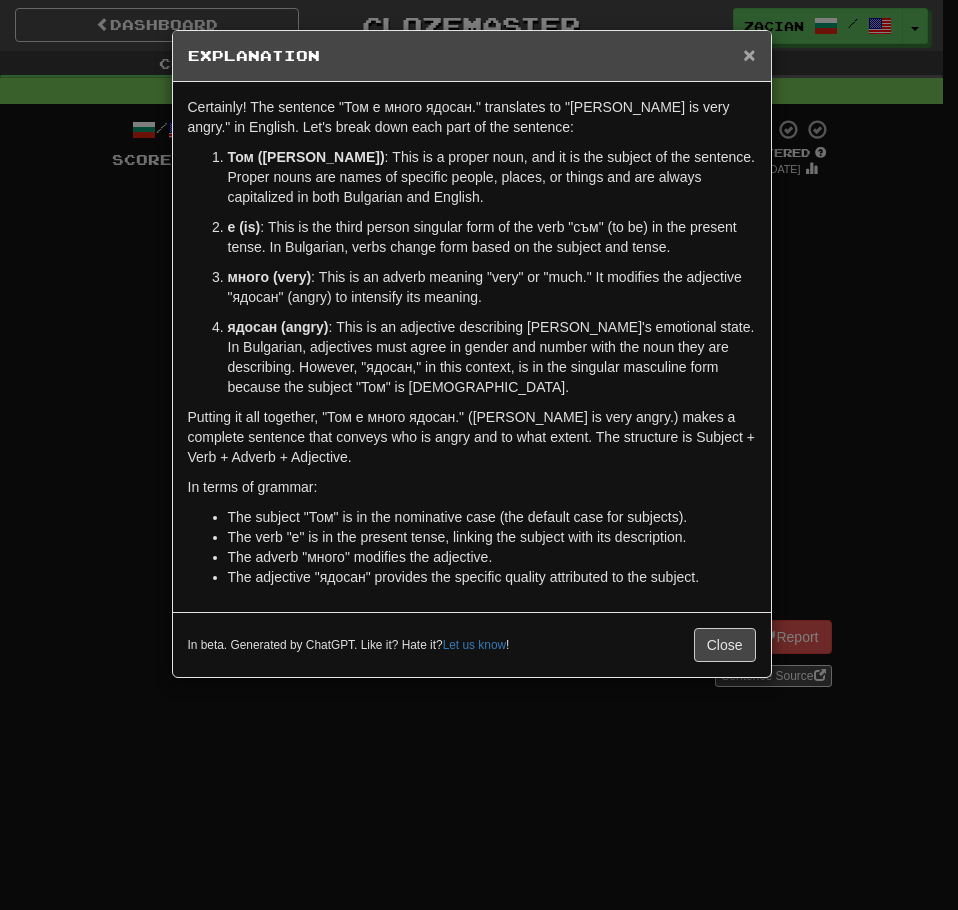 click on "×" at bounding box center [749, 54] 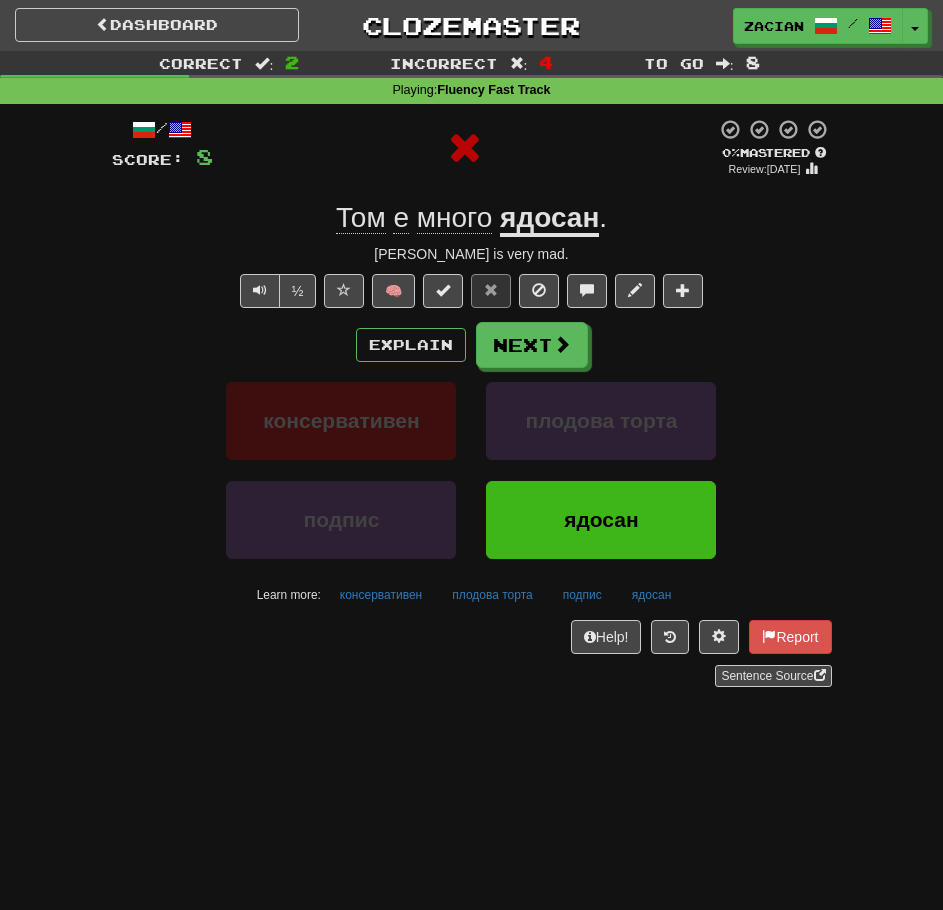 click on "/  Score:   8 0 %  Mastered Review:  2025-07-10 Том   е   много   ядосан . Tom is very mad. ½ 🧠 Explain Next консервативен плодова торта подпис ядосан Learn more: консервативен плодова торта подпис ядосан  Help!  Report Sentence Source" at bounding box center [472, 402] 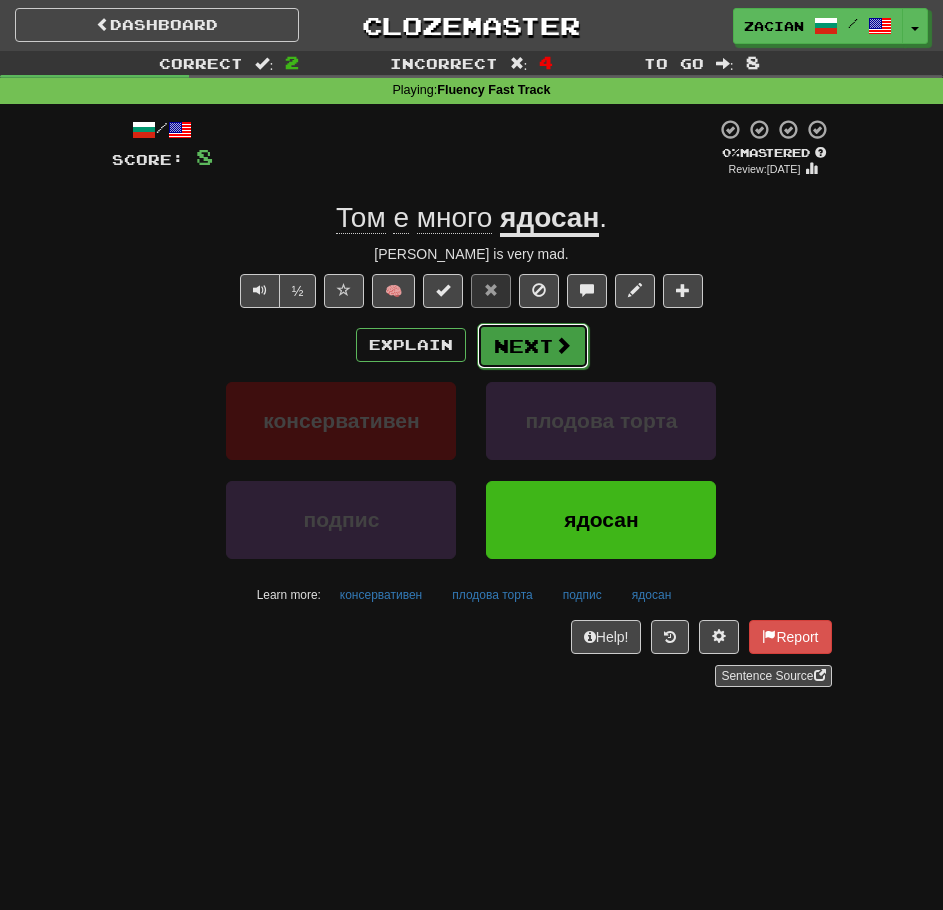 click at bounding box center [563, 345] 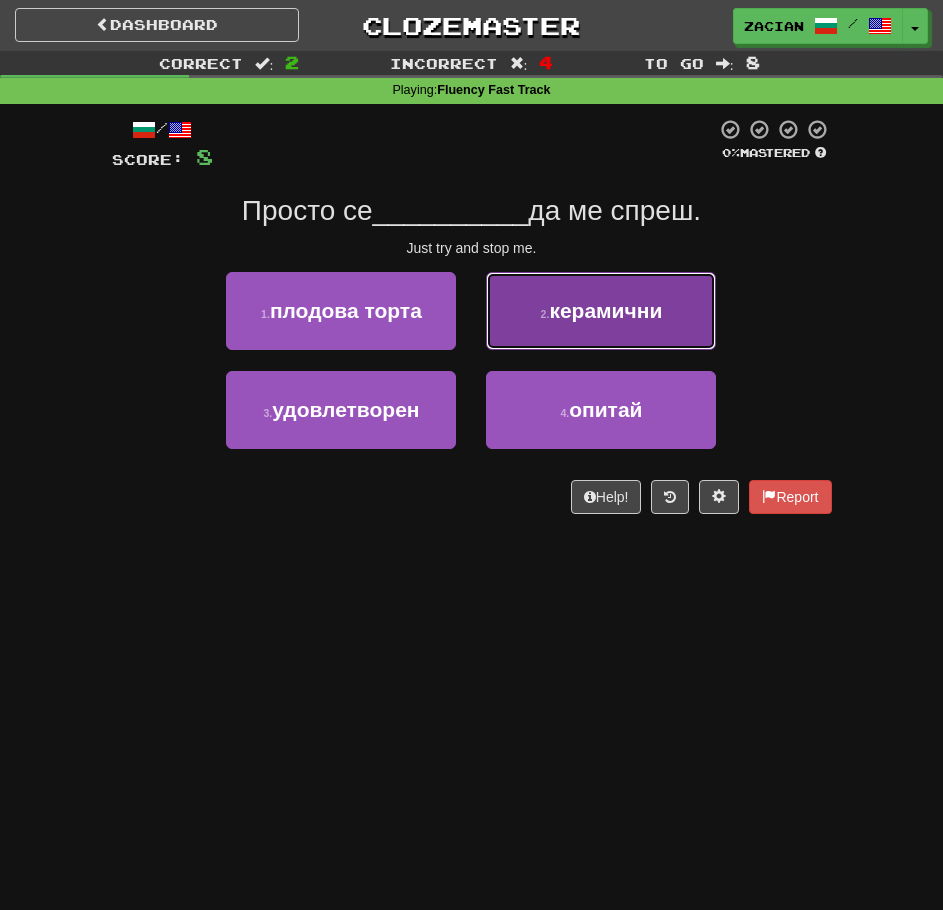 click on "2 .  керамични" at bounding box center [601, 311] 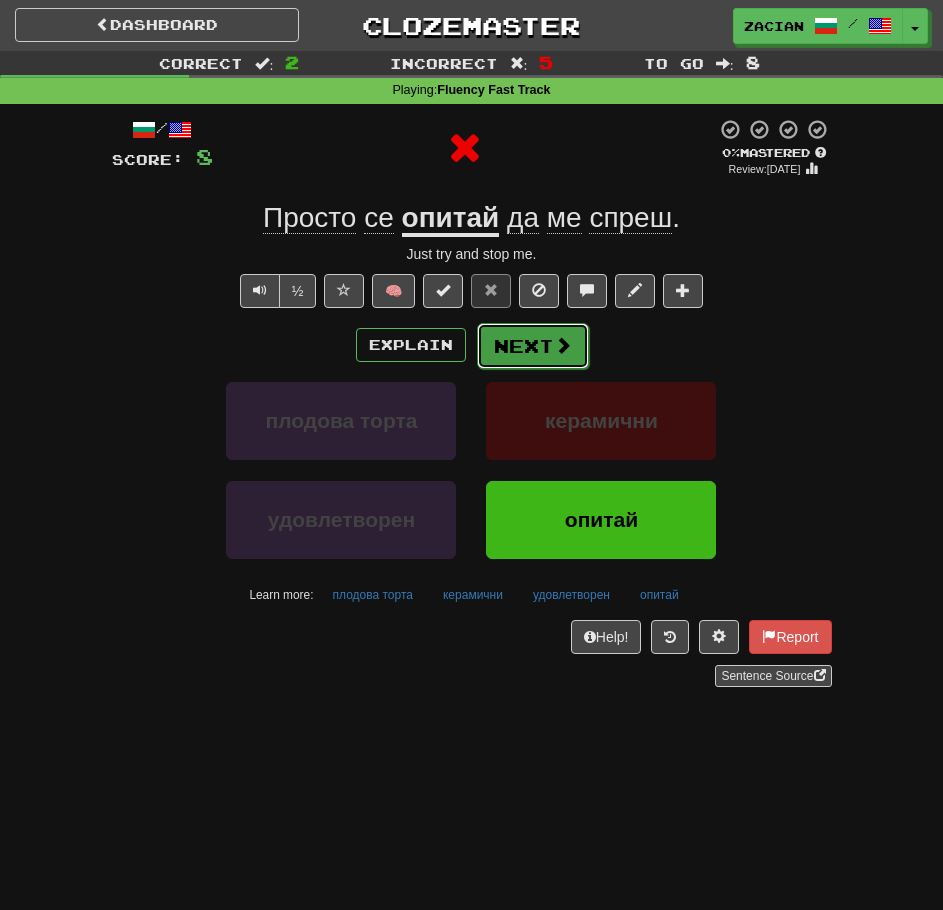 click at bounding box center (563, 345) 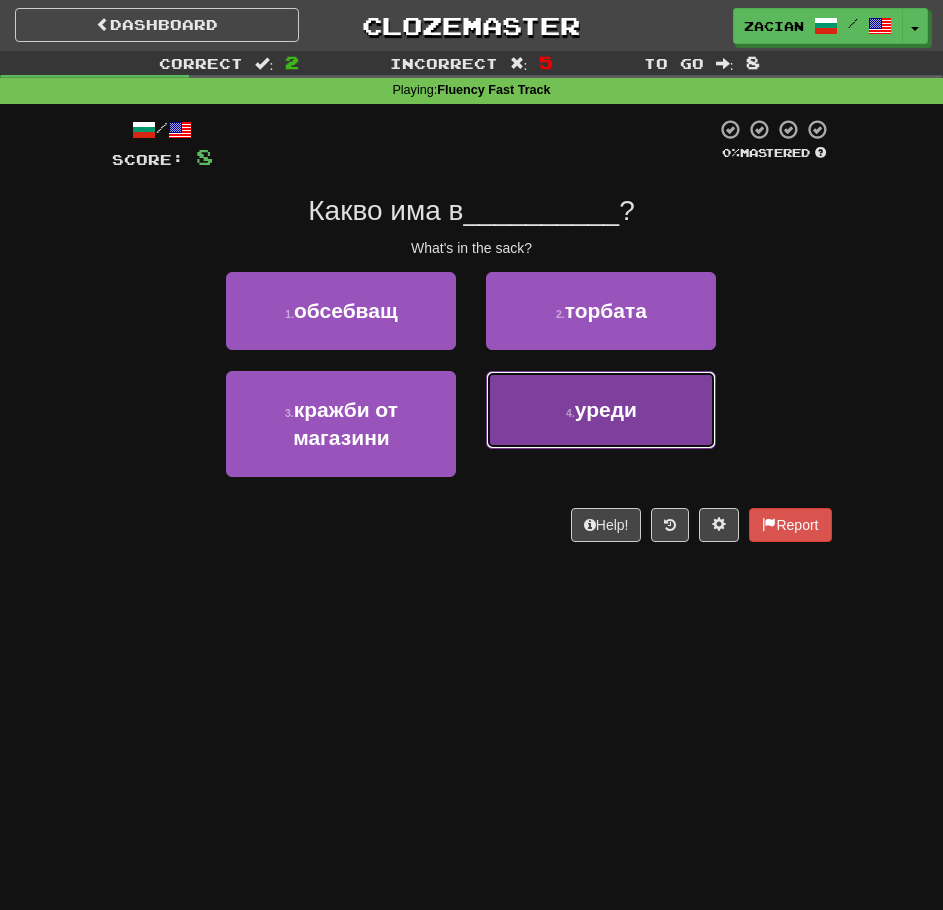 click on "4 .  уреди" at bounding box center (601, 410) 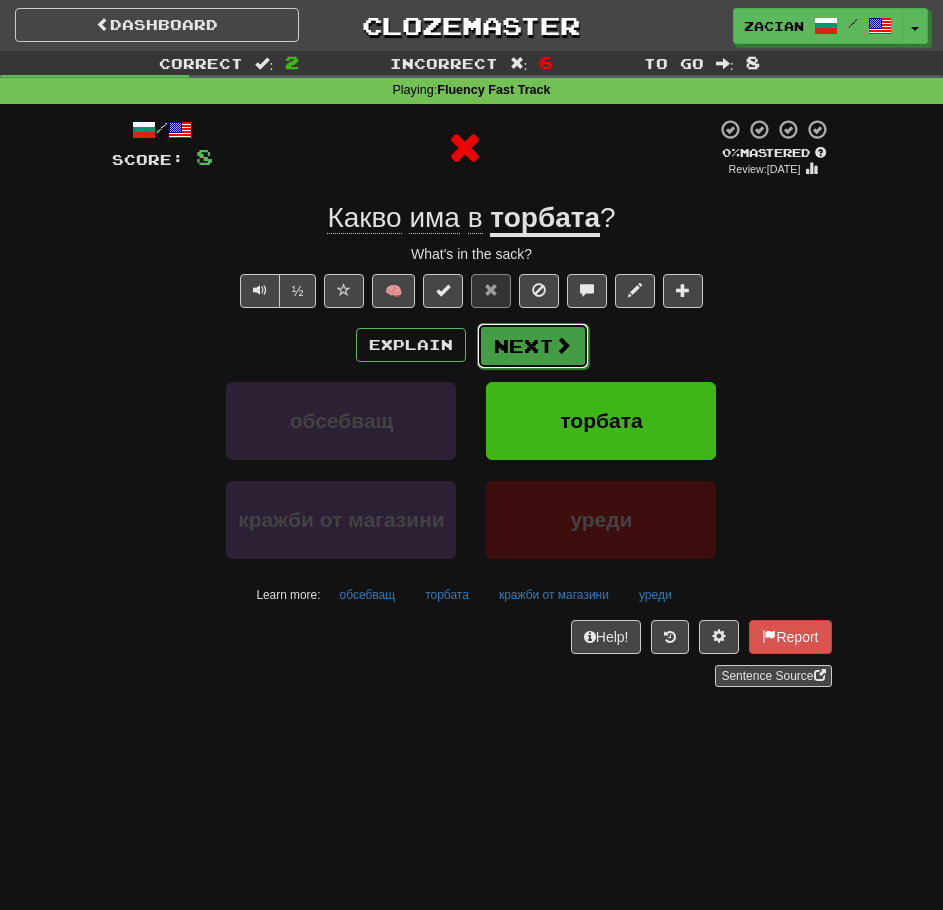 click on "Next" at bounding box center [533, 346] 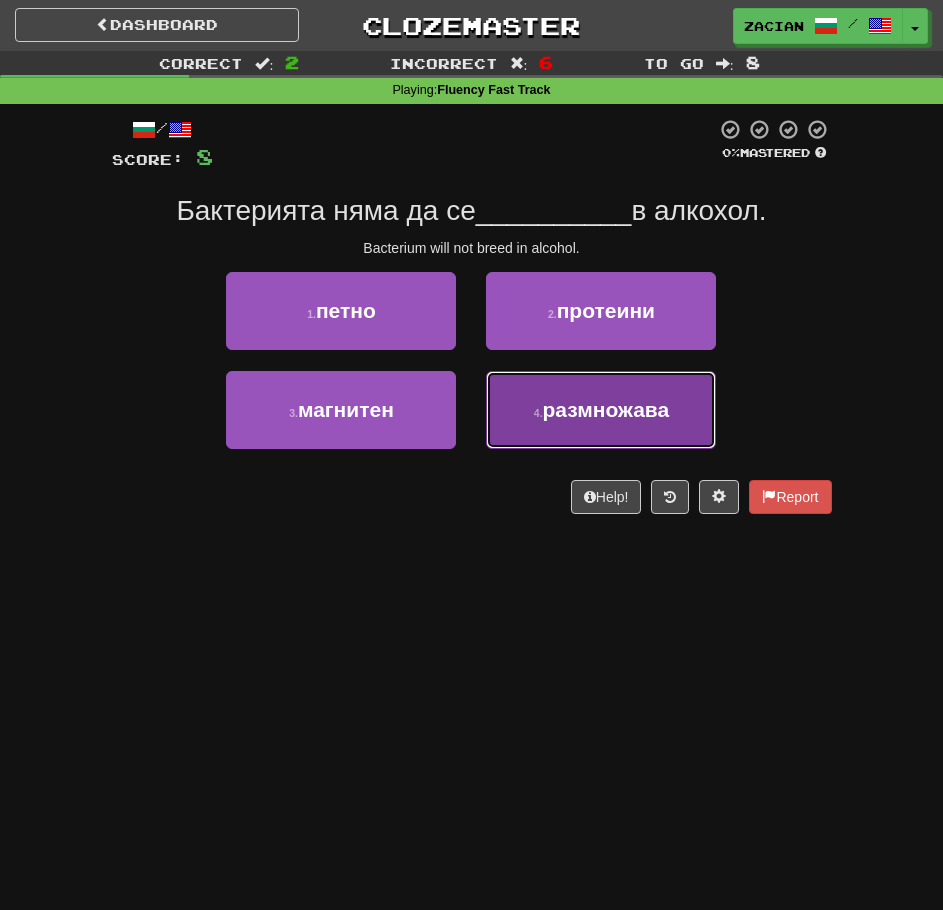 click on "4 .  размножава" at bounding box center (601, 410) 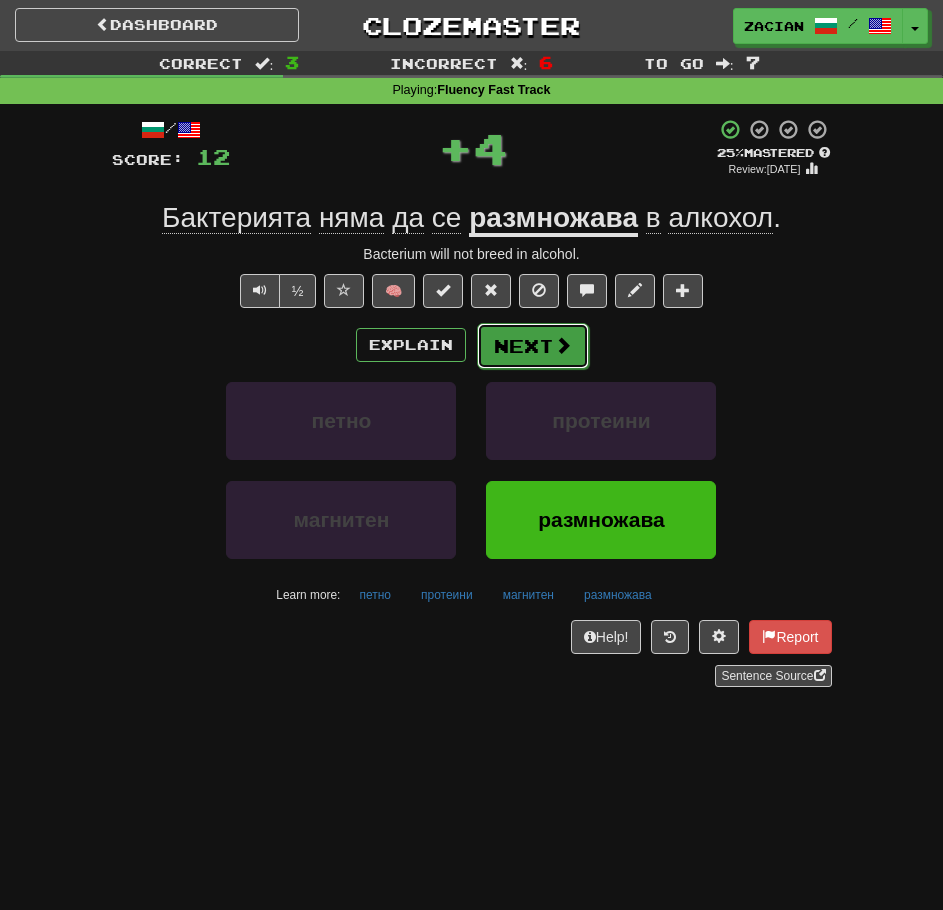 click on "Next" at bounding box center (533, 346) 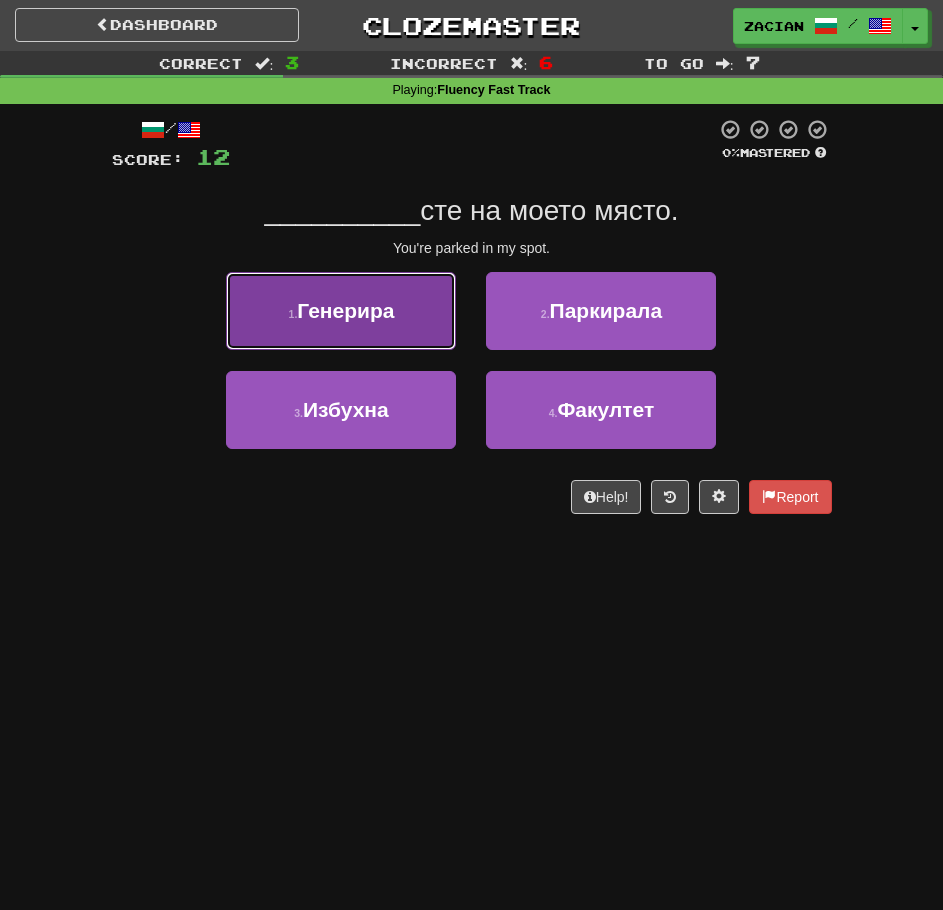 click on "1 .  Генерира" at bounding box center (341, 311) 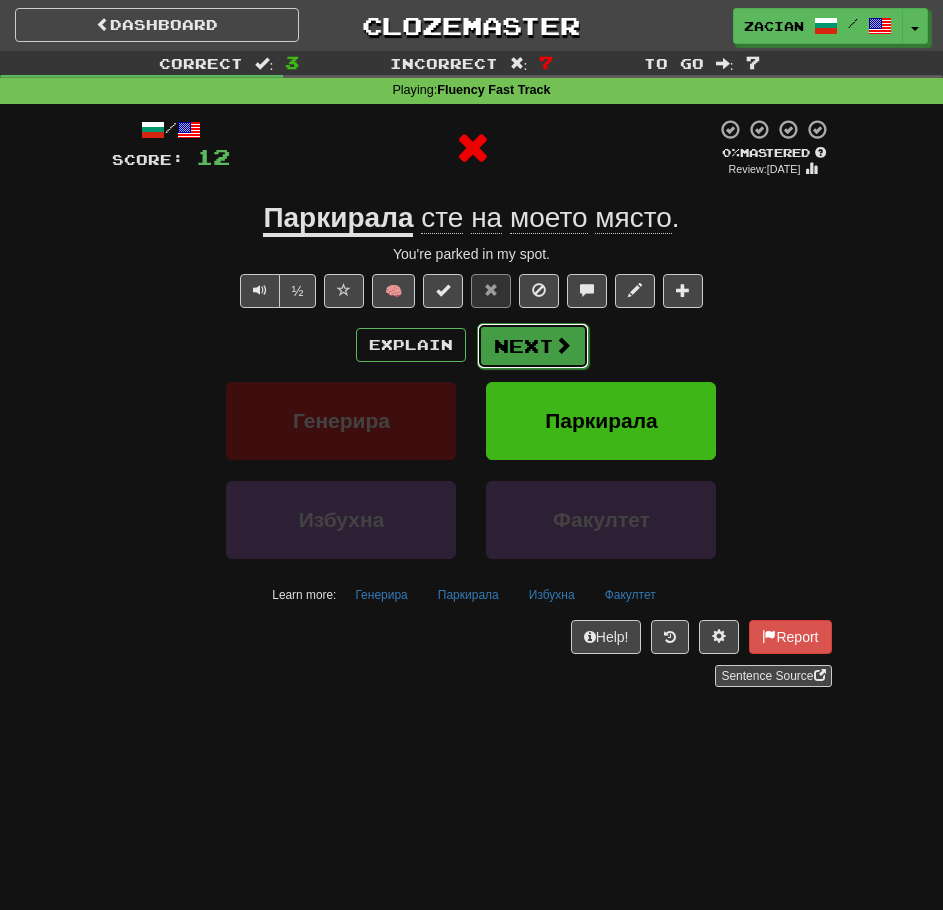 click on "Next" at bounding box center [533, 346] 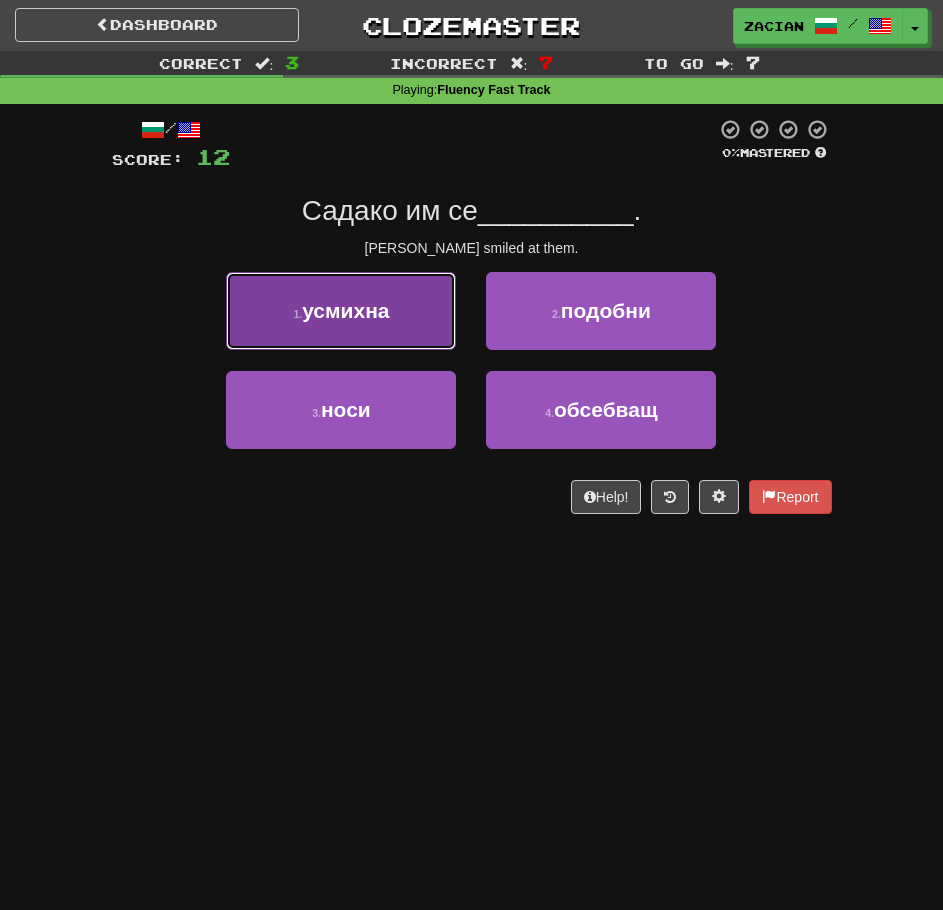 click on "1 .  усмихна" at bounding box center [341, 311] 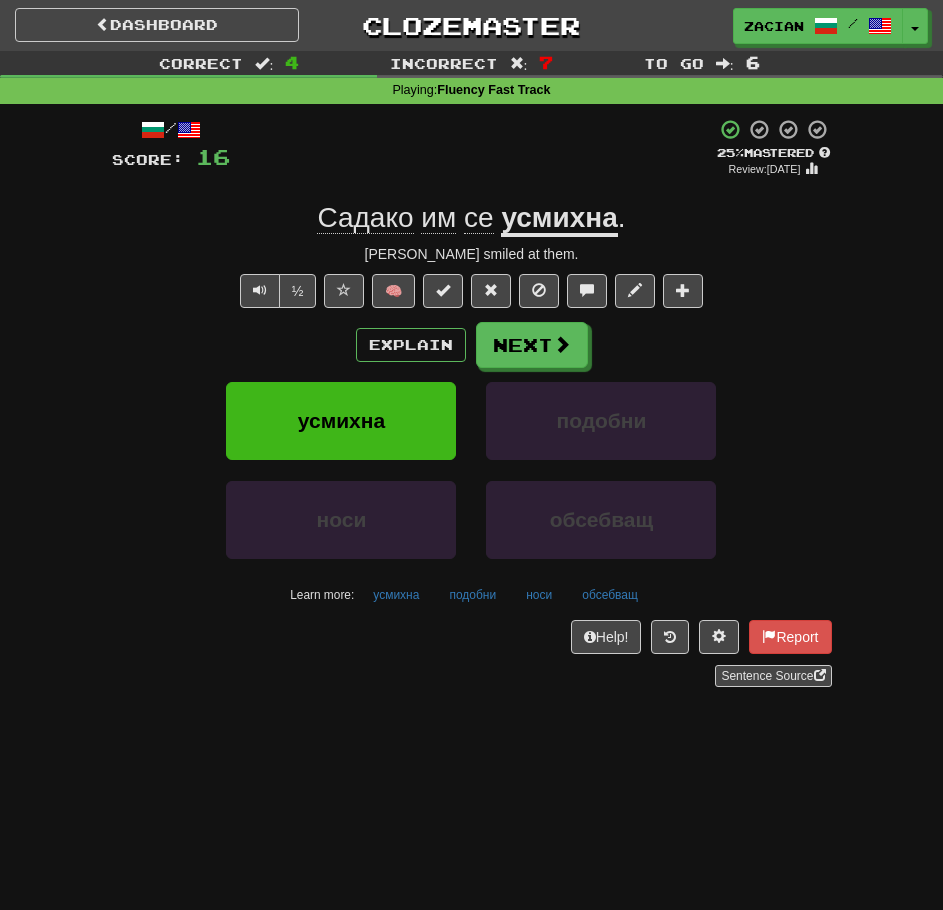 click on "Explain Next усмихна подобни носи обсебващ Learn more: усмихна подобни носи обсебващ" at bounding box center [472, 466] 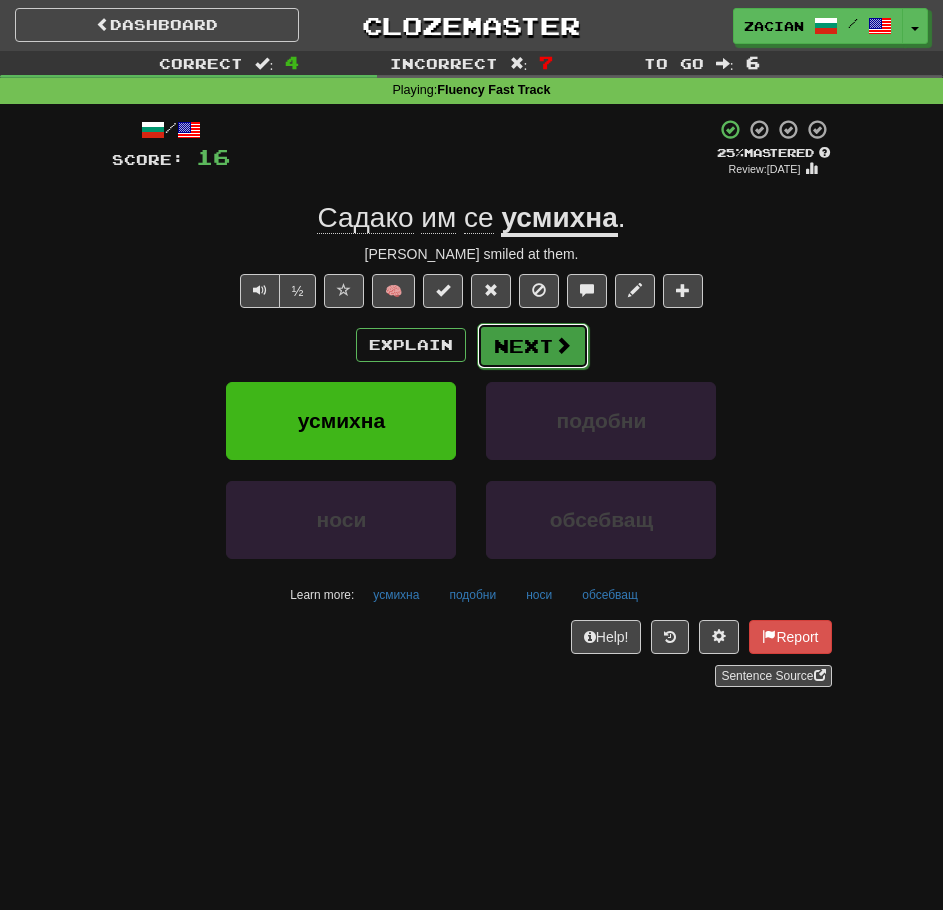 click on "Next" at bounding box center [533, 346] 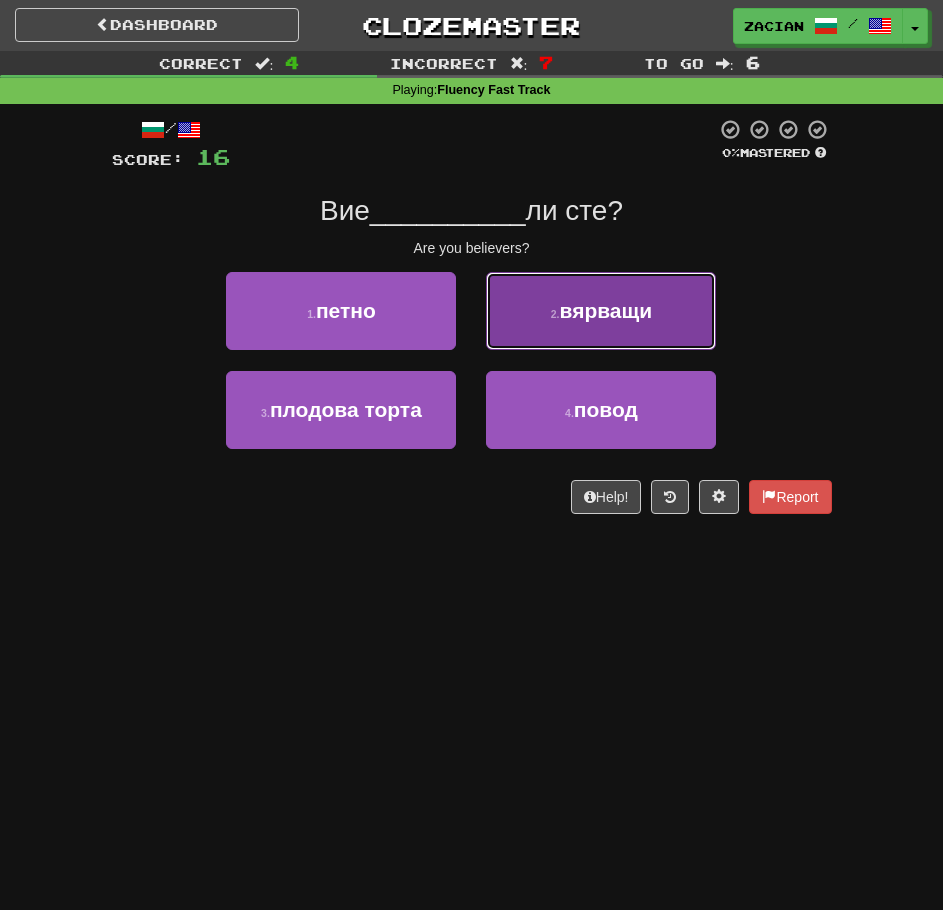click on "2 .  вярващи" at bounding box center [601, 311] 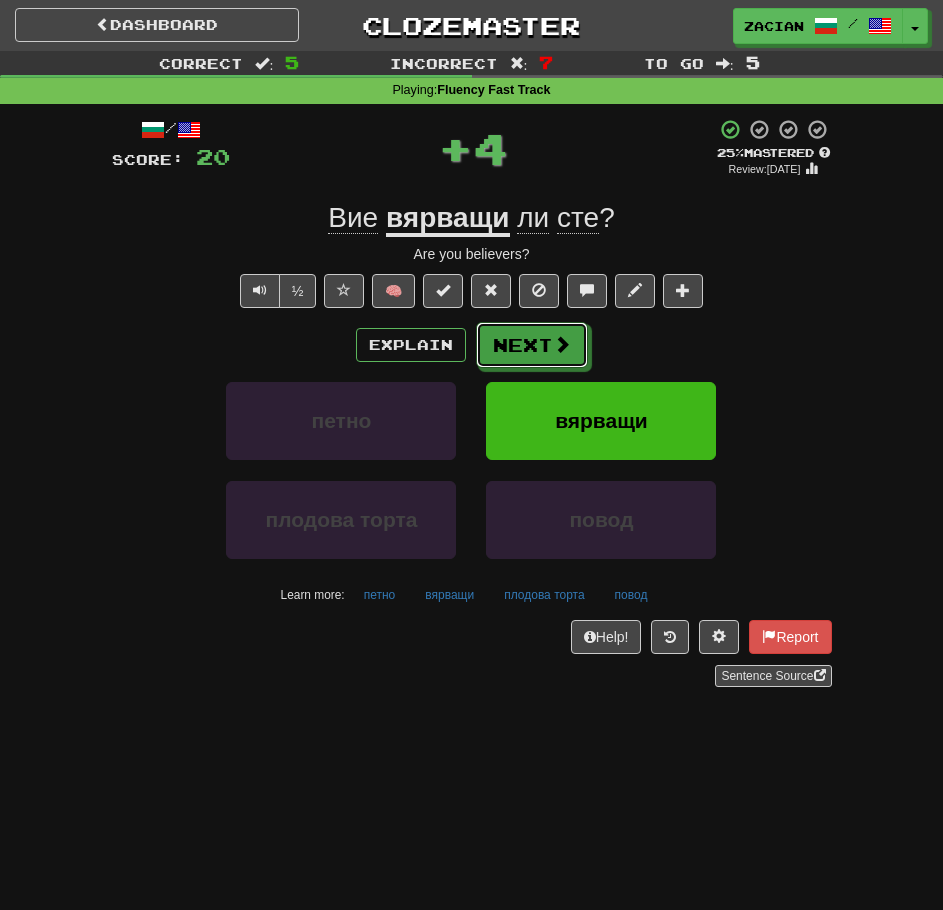 click at bounding box center (562, 344) 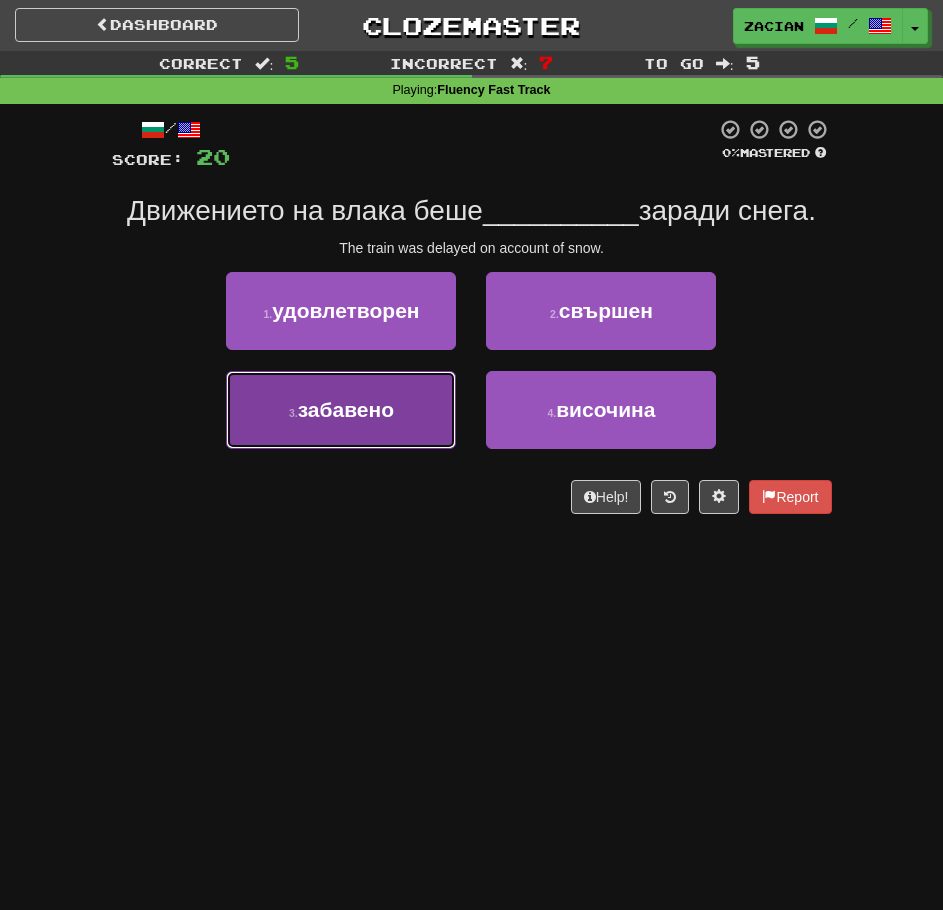 click on "3 .  забавено" at bounding box center (341, 410) 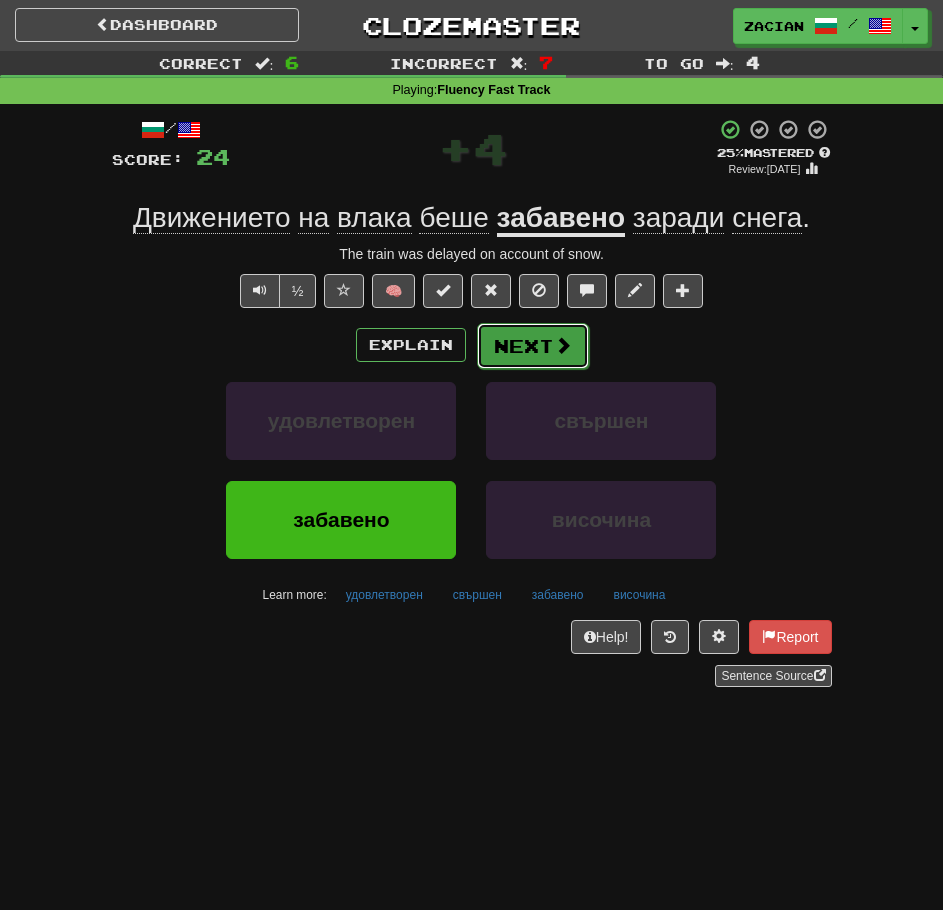 click on "Next" at bounding box center (533, 346) 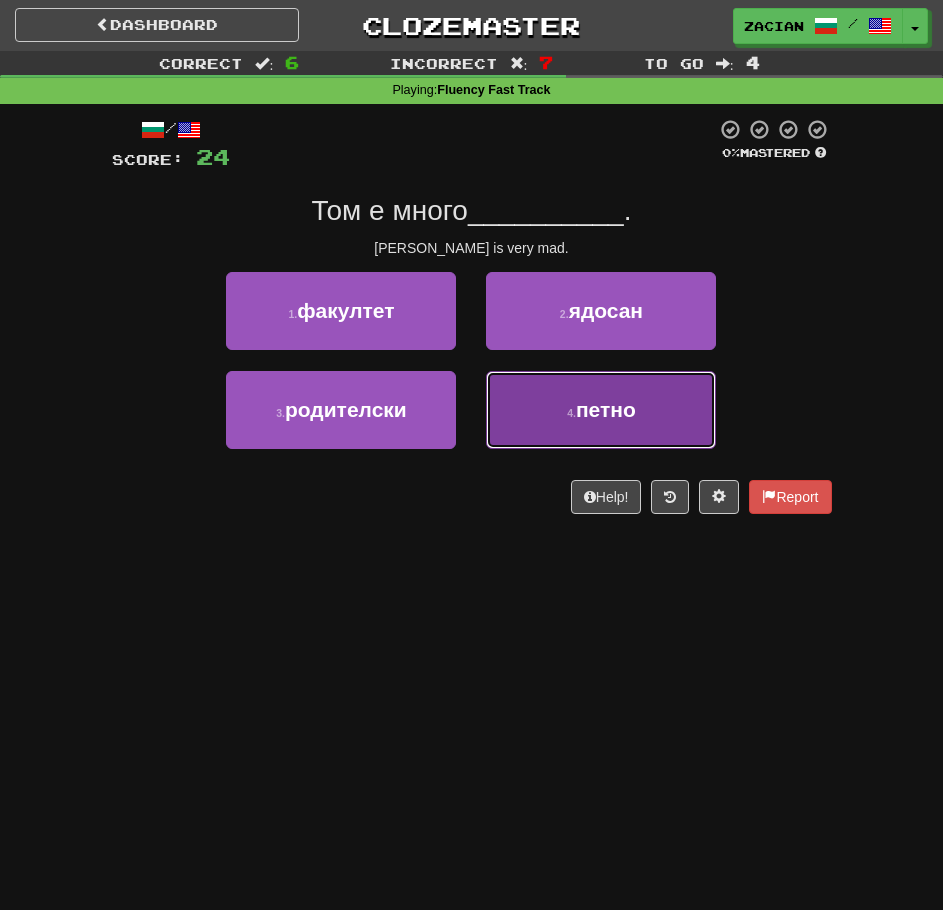 click on "4 .  петно" at bounding box center [601, 410] 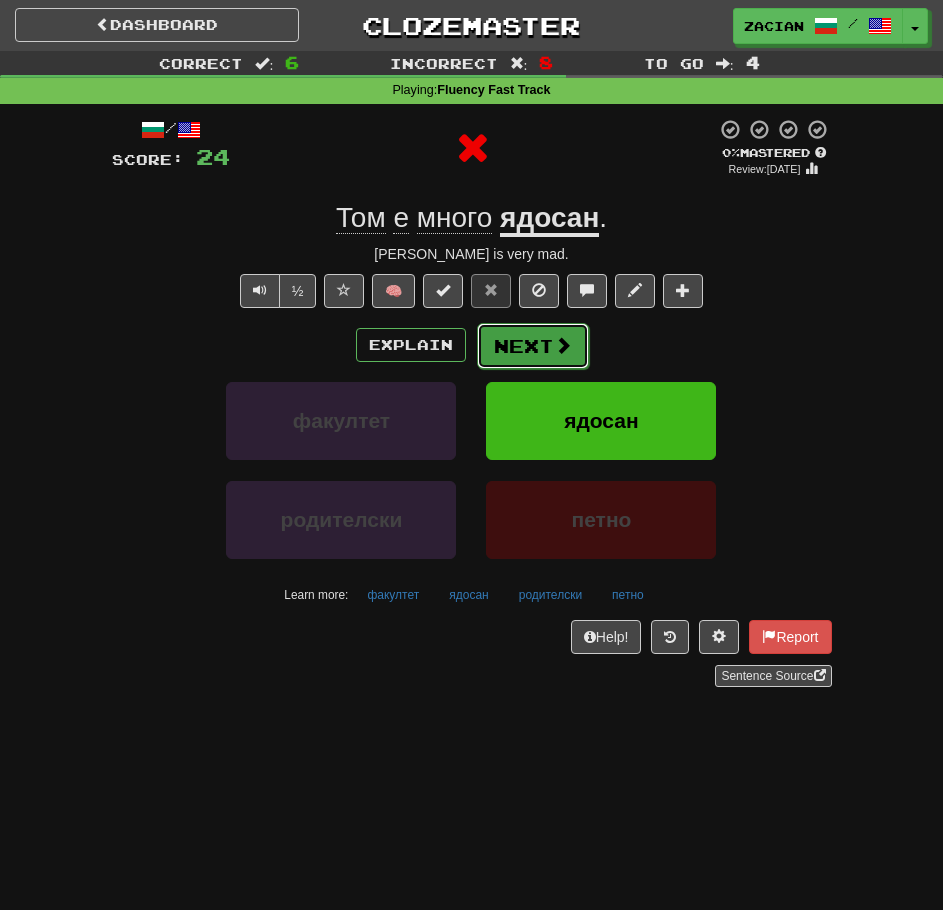 click on "Next" at bounding box center [533, 346] 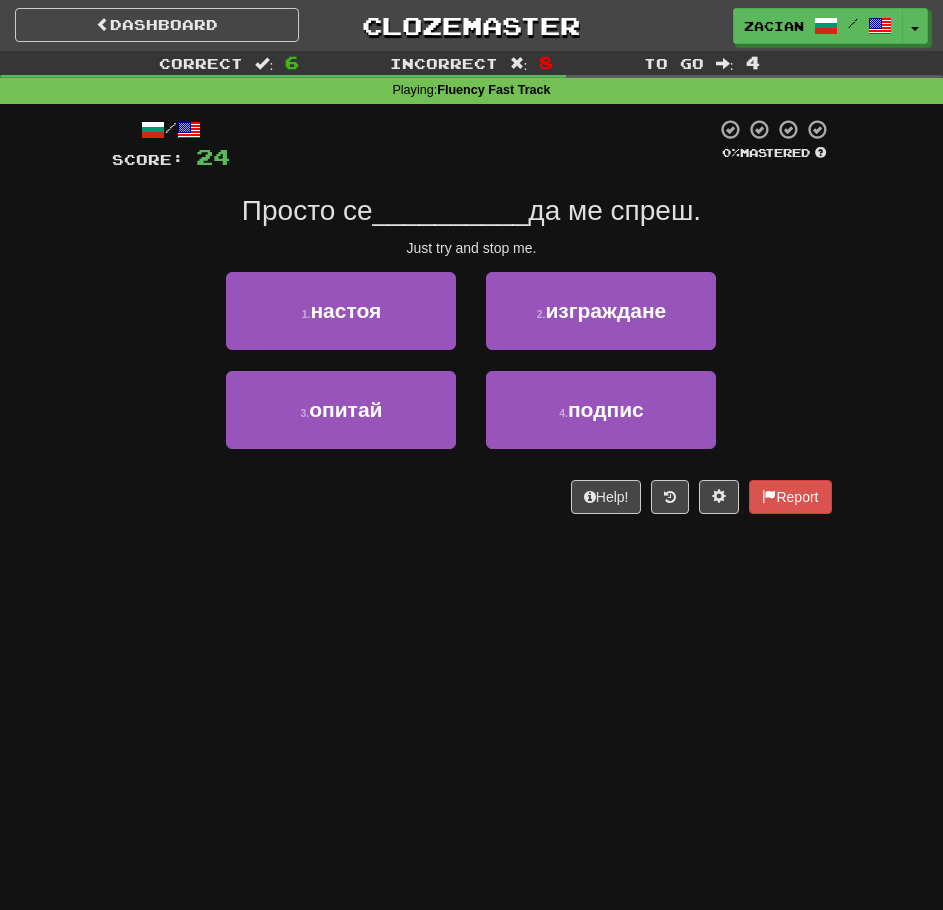 click on "3 .  опитай" at bounding box center [341, 420] 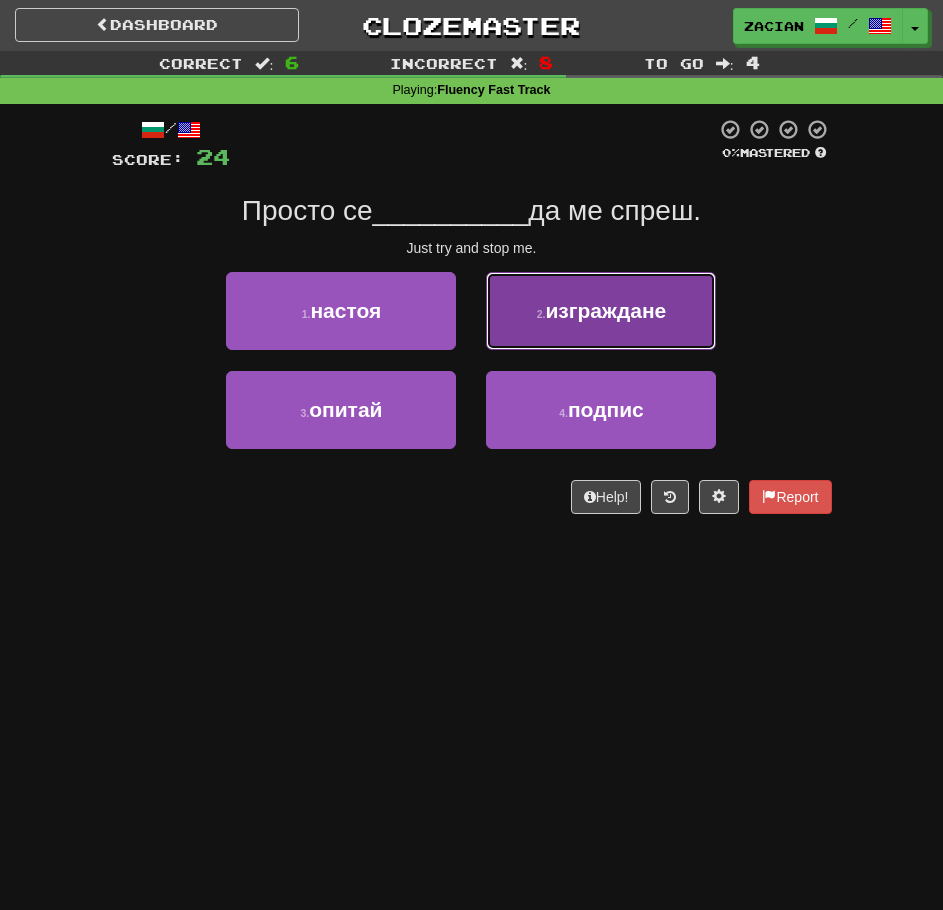 click on "2 .  изграждане" at bounding box center (601, 311) 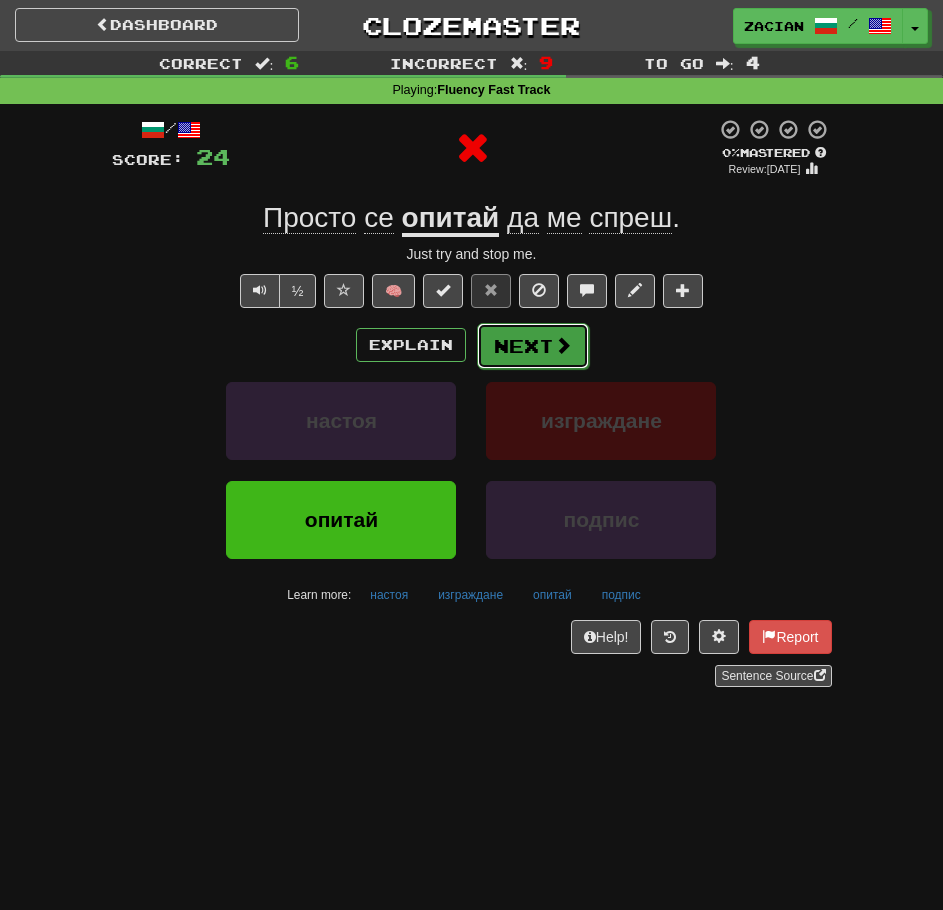 click on "Next" at bounding box center (533, 346) 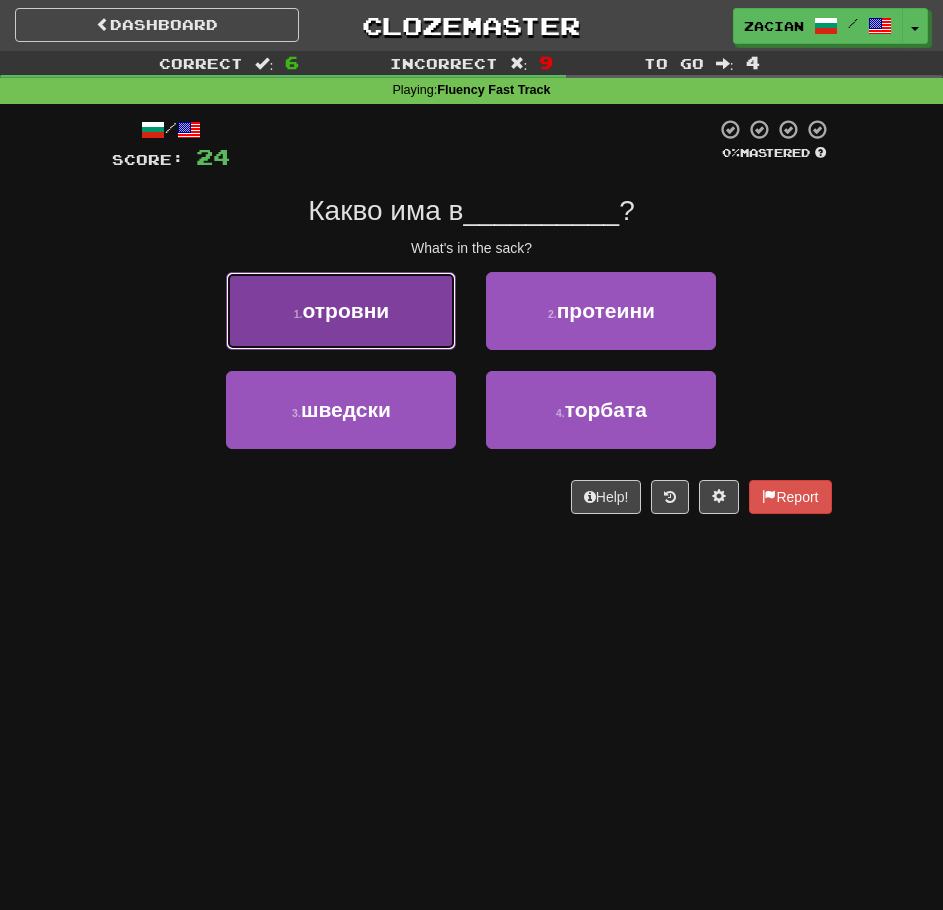 click on "1 .  отровни" at bounding box center (341, 311) 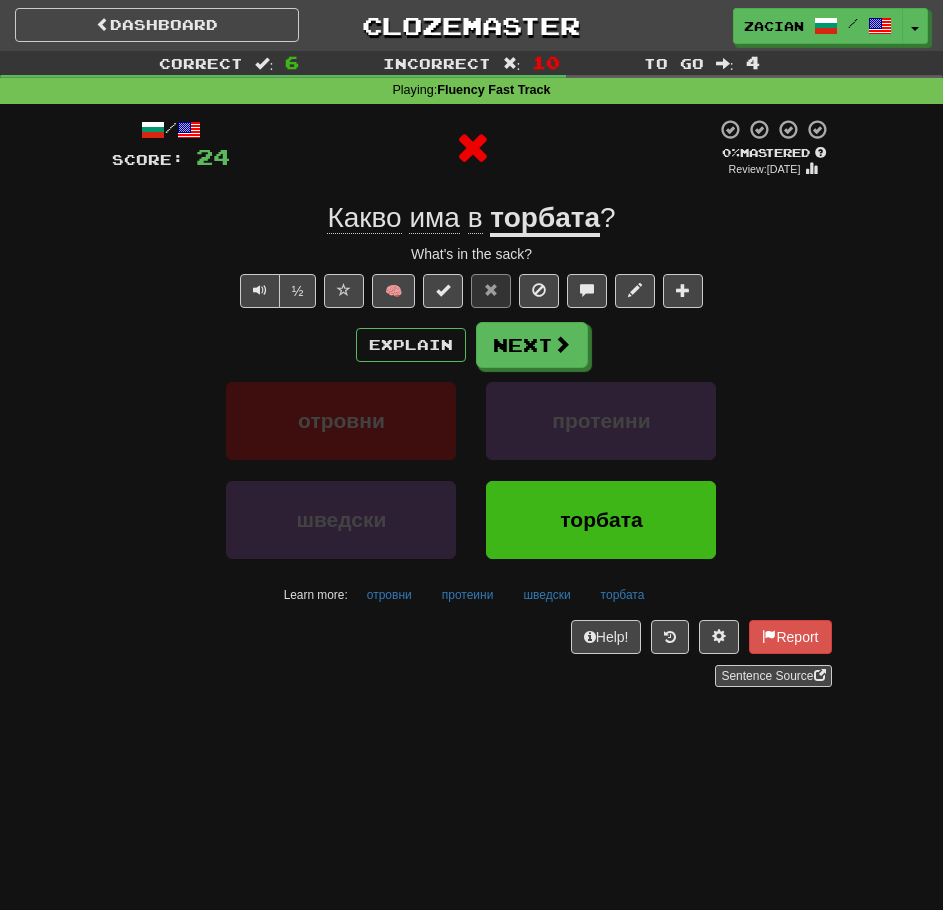 click on "Explain" at bounding box center [411, 345] 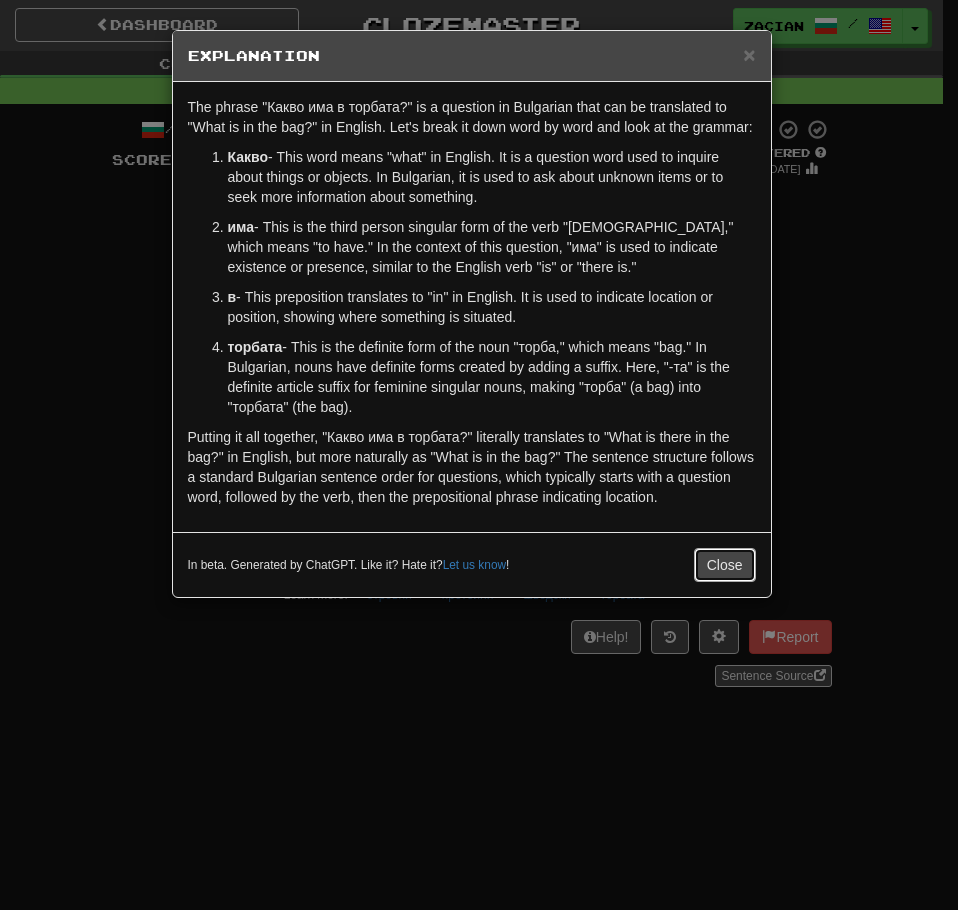 click on "Close" at bounding box center [725, 565] 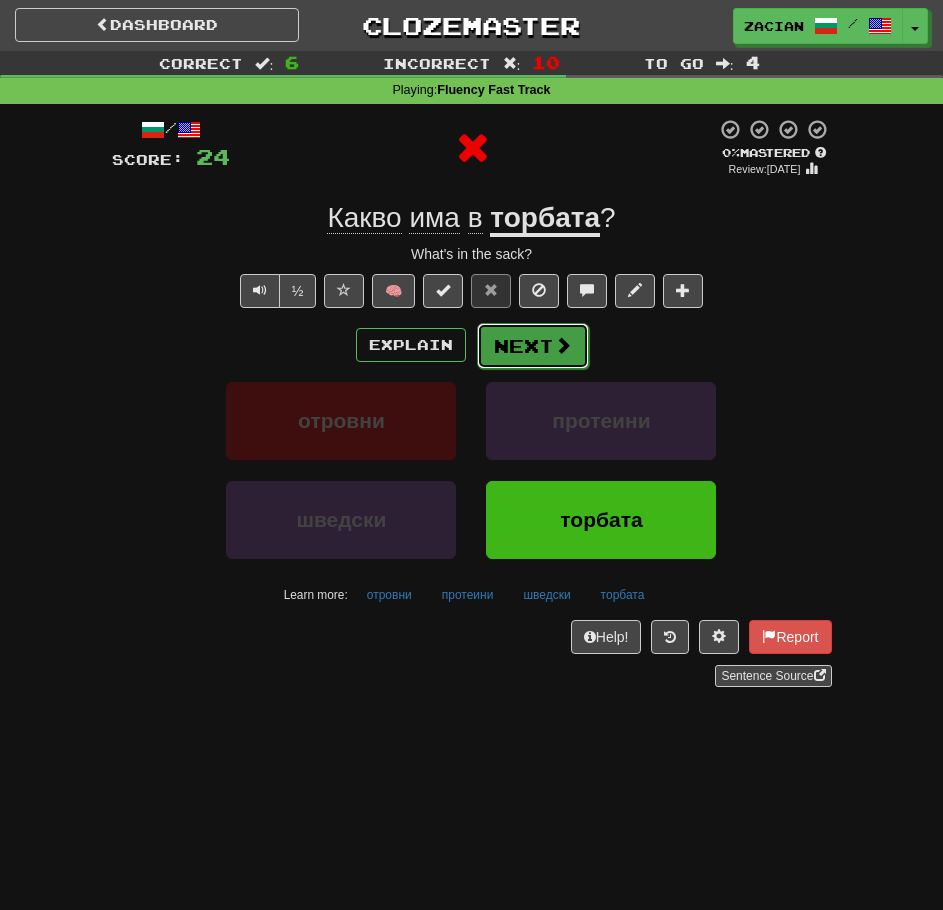 click on "Next" at bounding box center (533, 346) 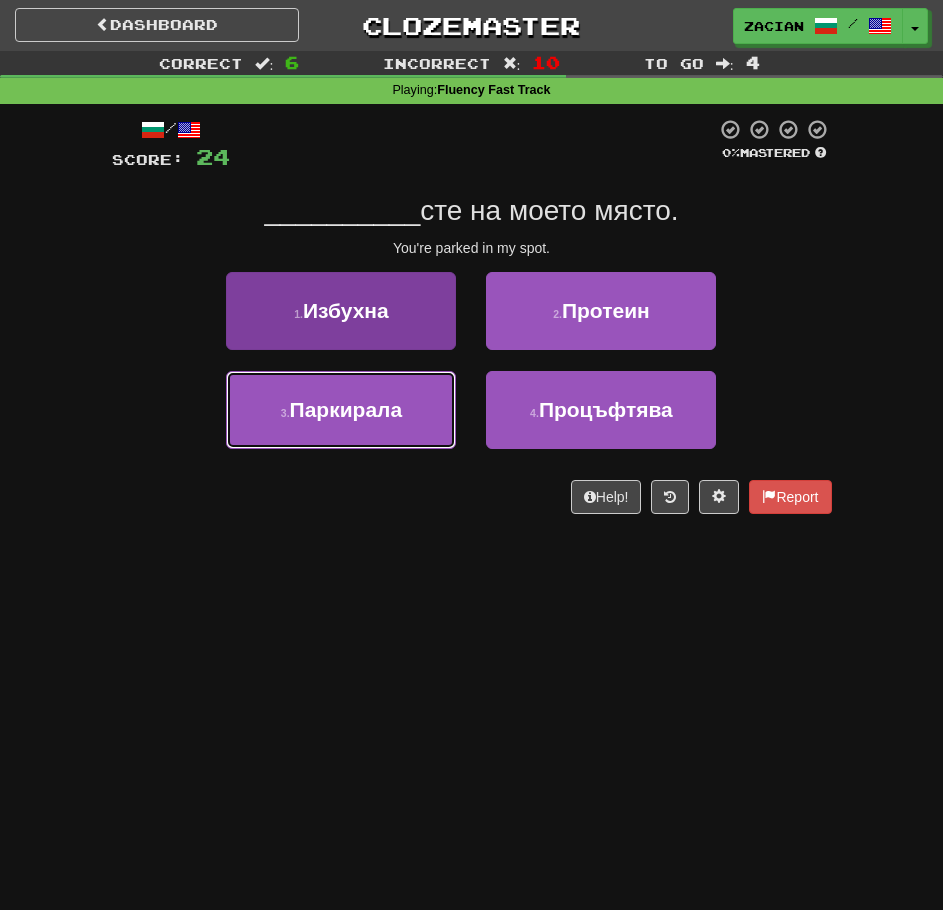 click on "3 .  Паркирала" at bounding box center (341, 410) 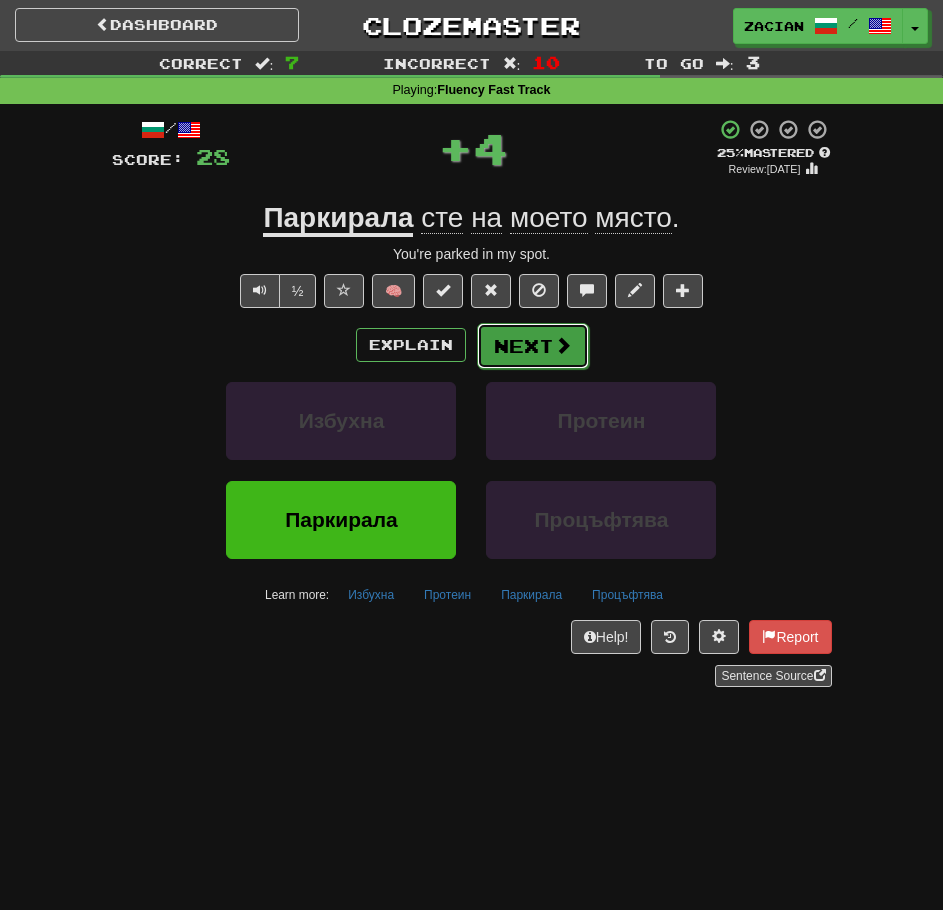 click on "Next" at bounding box center (533, 346) 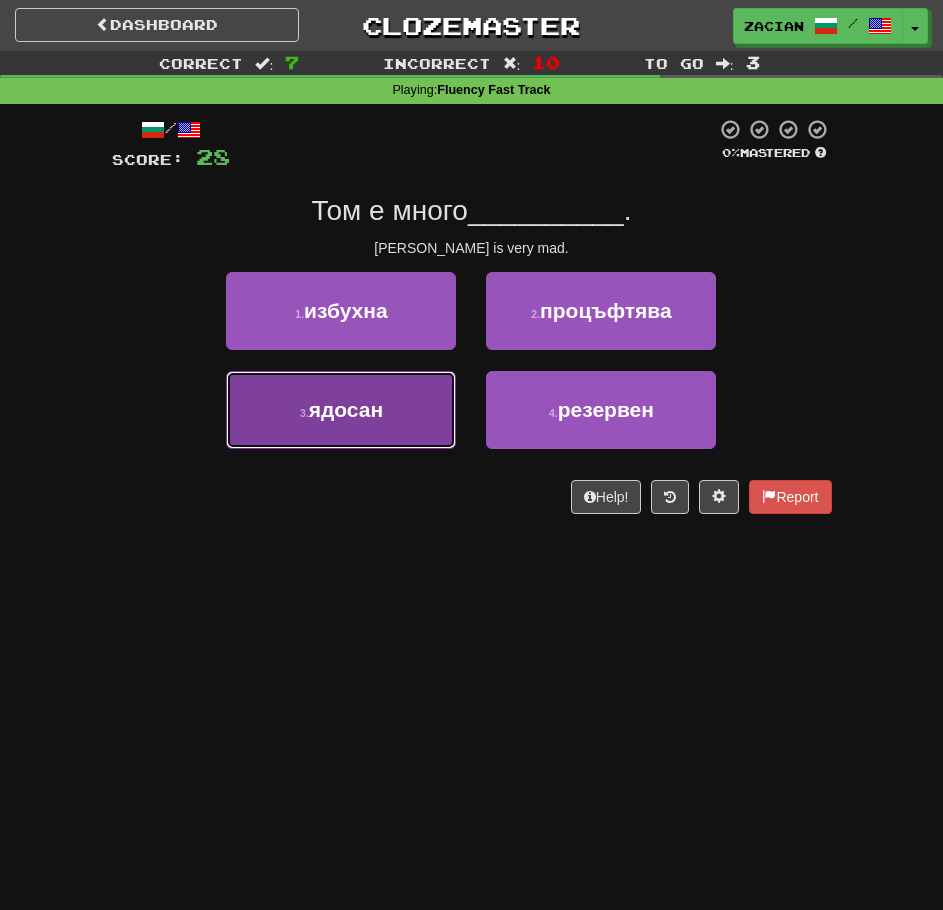 click on "3 .  ядосан" at bounding box center [341, 410] 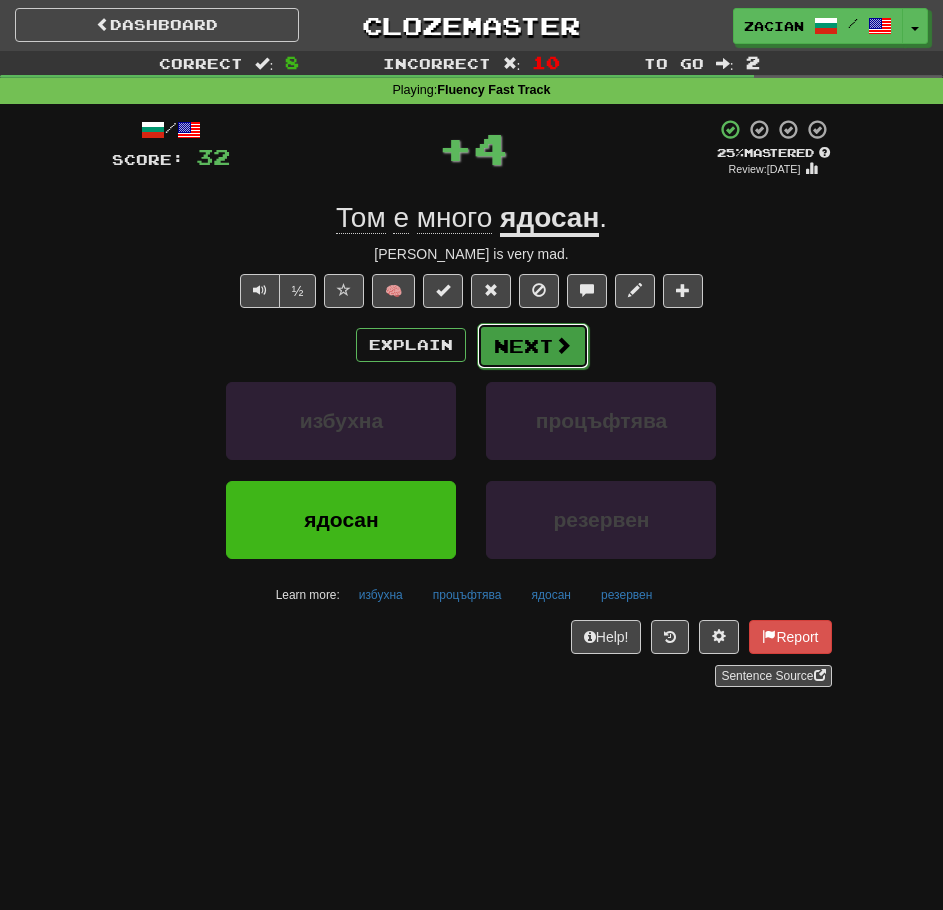 click on "Next" at bounding box center (533, 346) 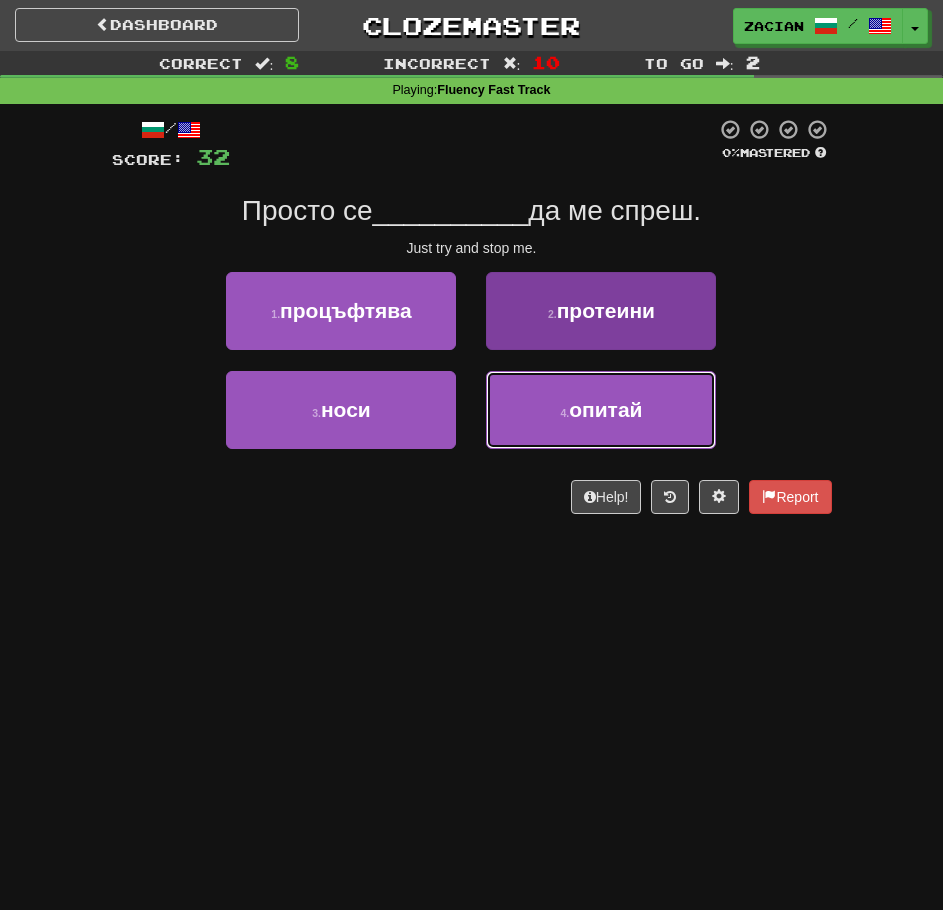 click on "4 .  опитай" at bounding box center [601, 410] 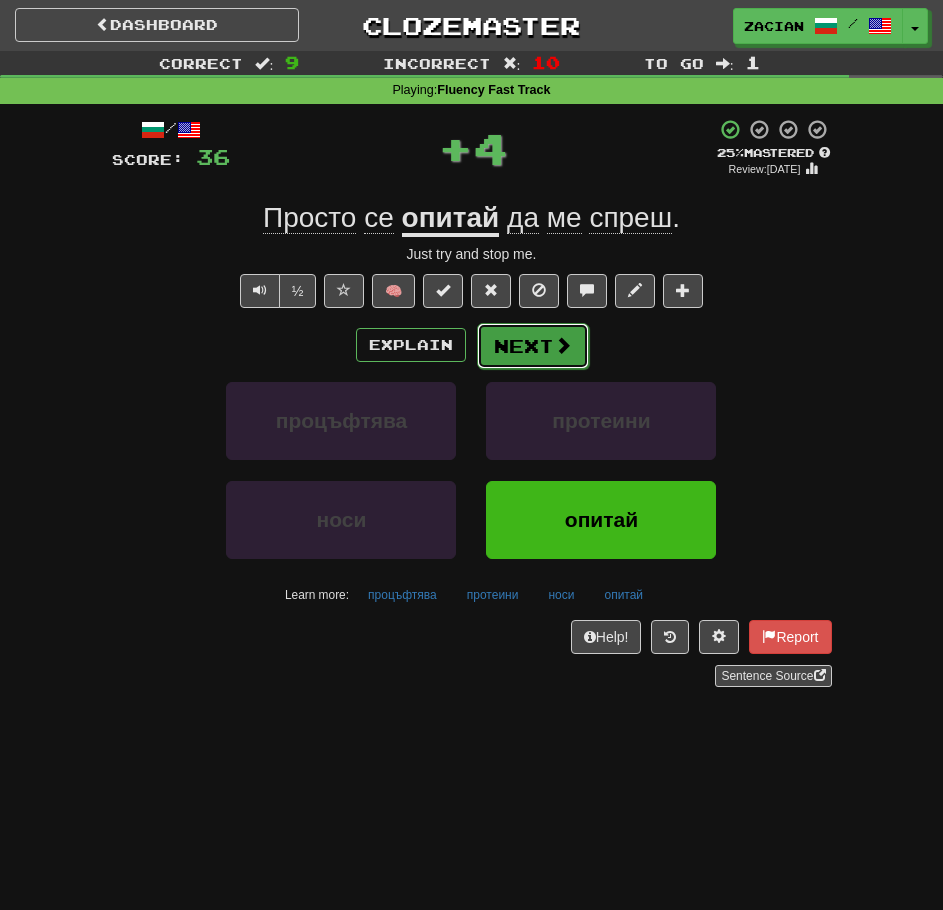 click on "Next" at bounding box center [533, 346] 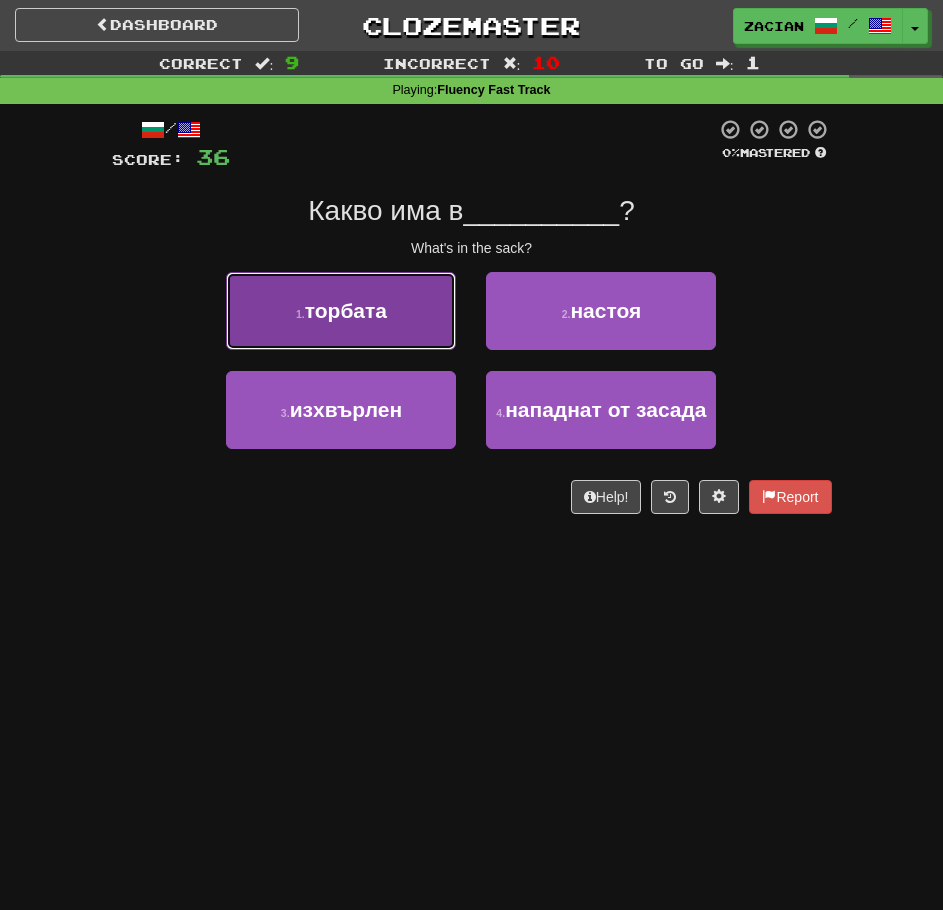click on "1 .  торбата" at bounding box center [341, 311] 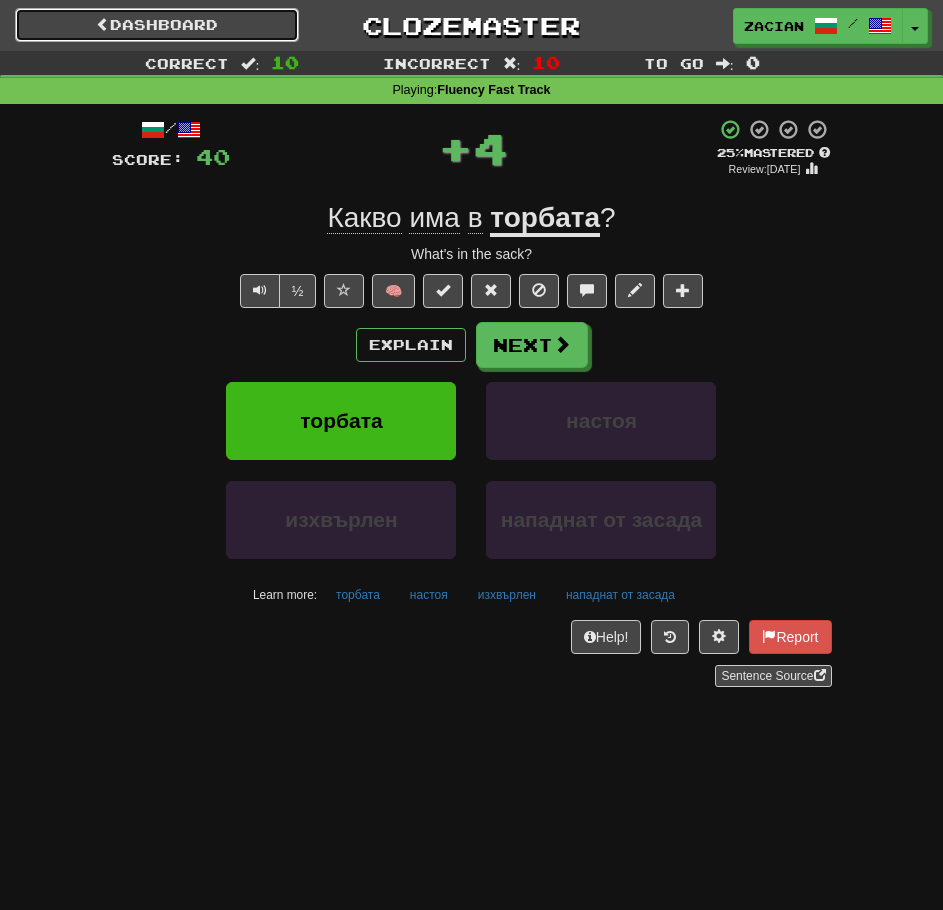 click on "Dashboard" at bounding box center [157, 25] 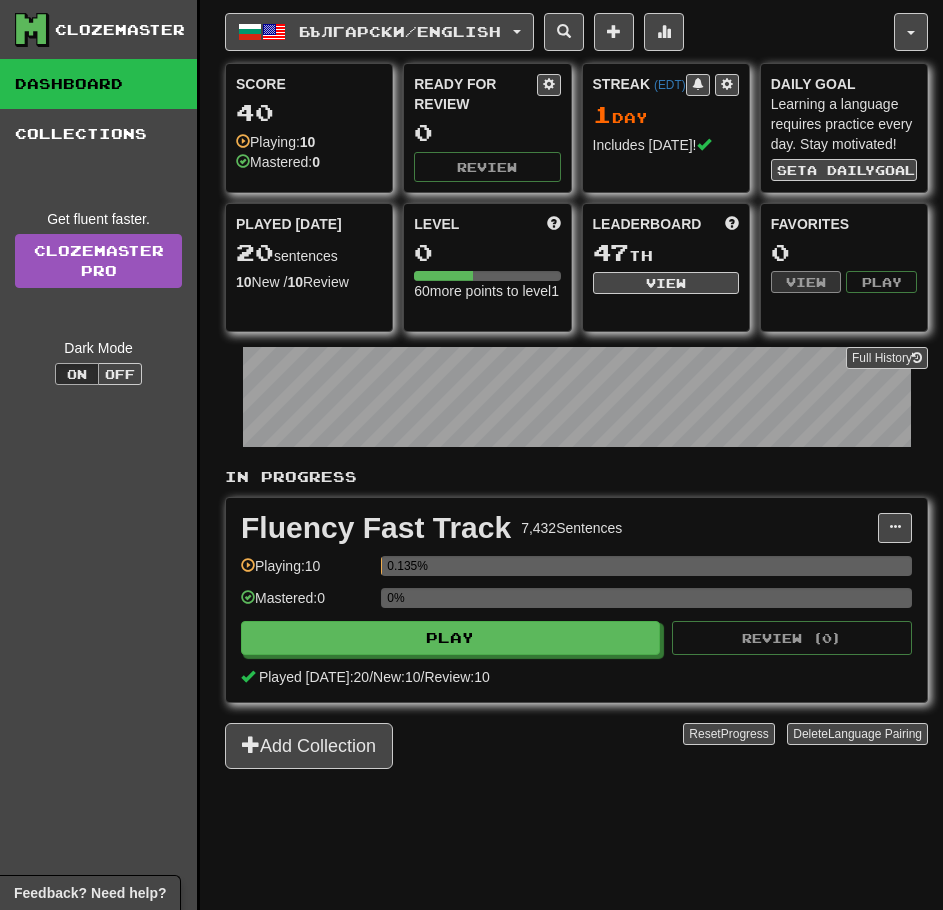 scroll, scrollTop: 0, scrollLeft: 0, axis: both 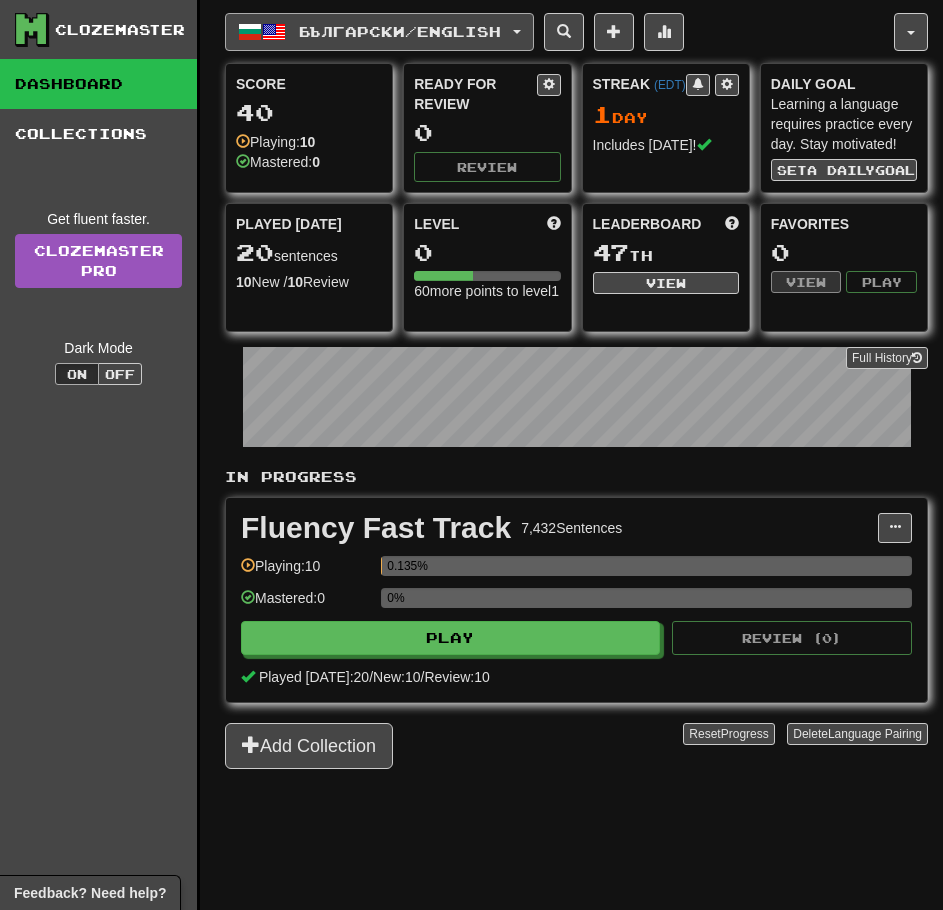 click on "Български  /  English" at bounding box center (400, 31) 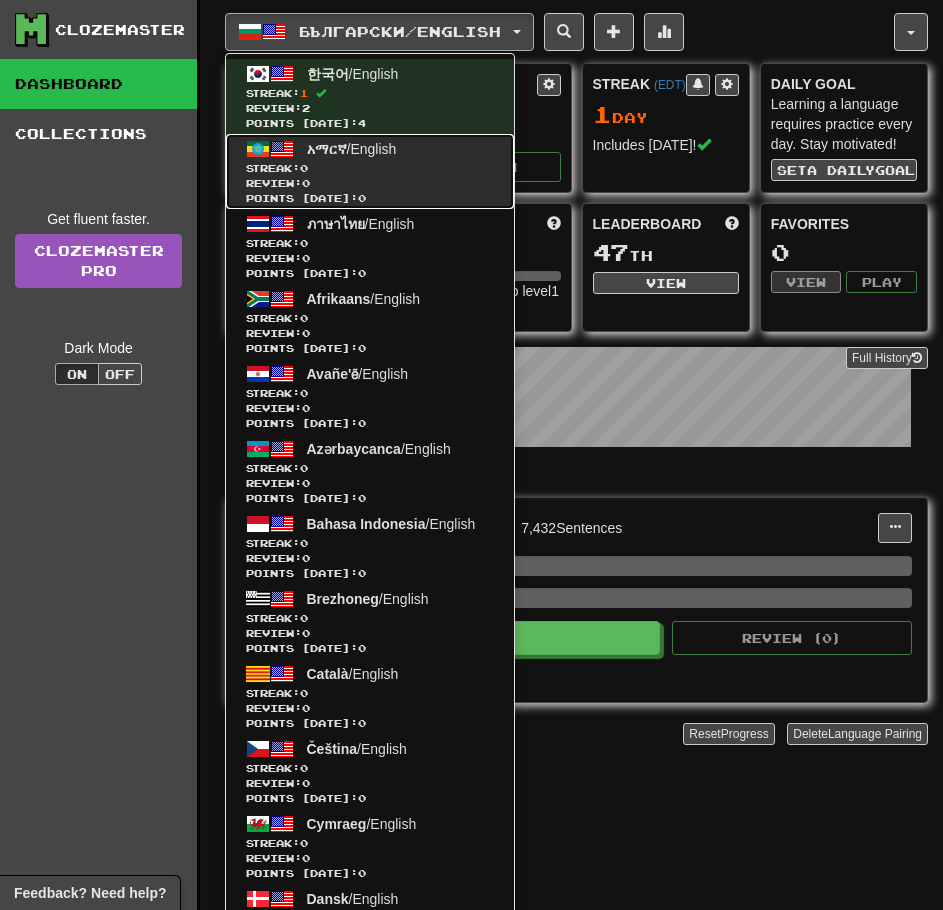 click on "አማርኛ  /  English" at bounding box center [352, 149] 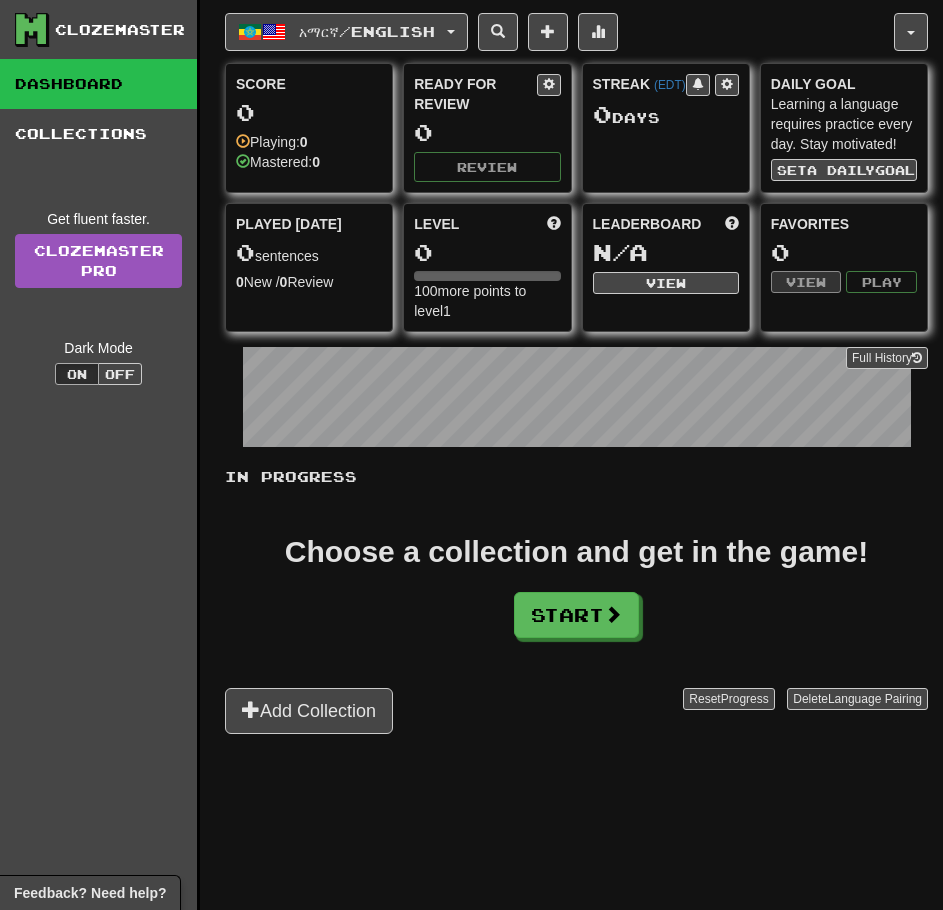 scroll, scrollTop: 0, scrollLeft: 0, axis: both 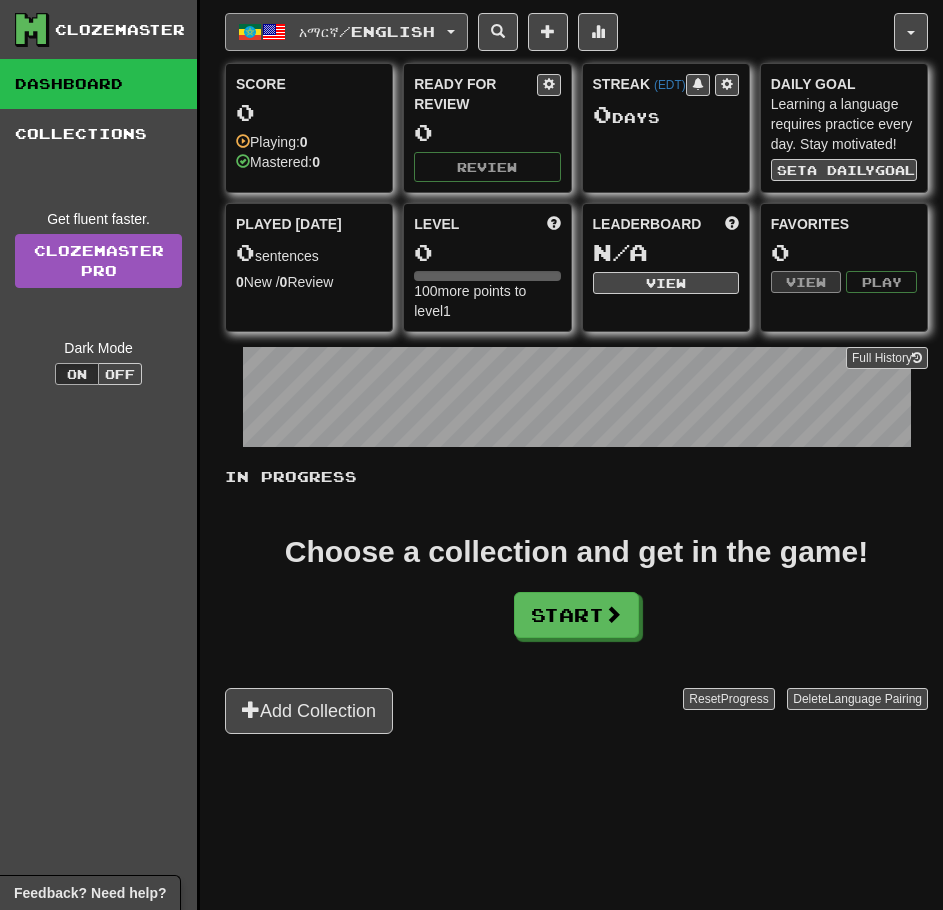 click on "አማርኛ  /  English" at bounding box center [346, 32] 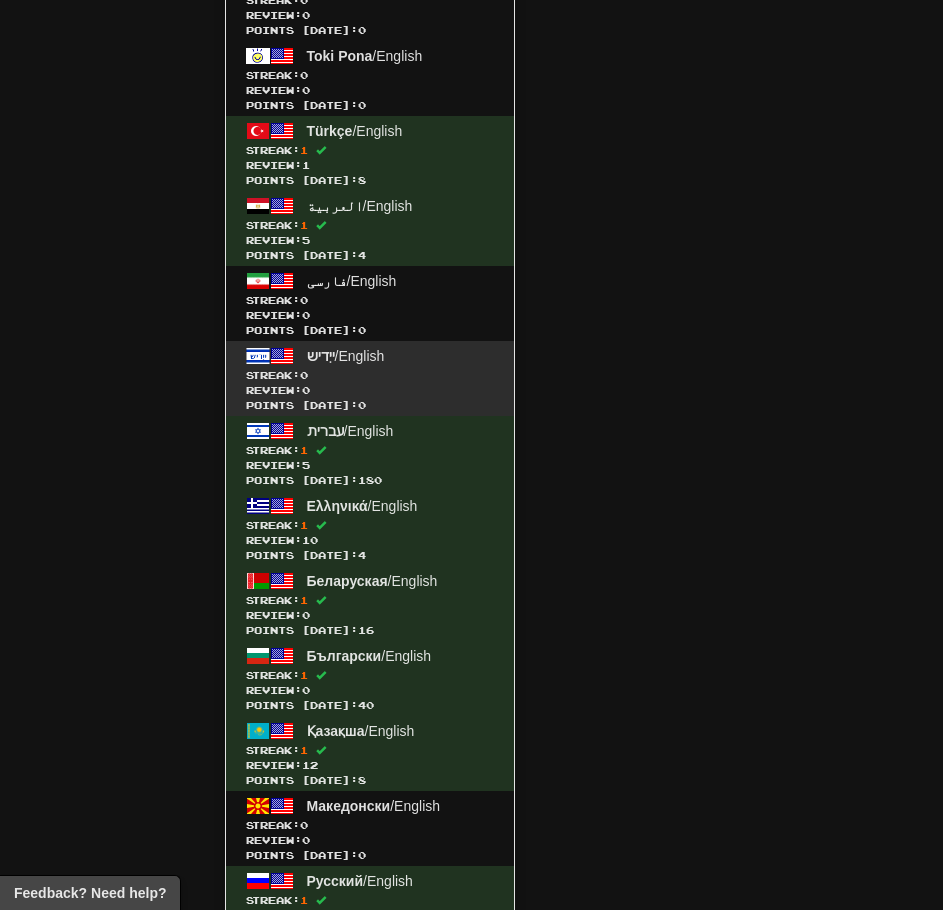 scroll, scrollTop: 3700, scrollLeft: 0, axis: vertical 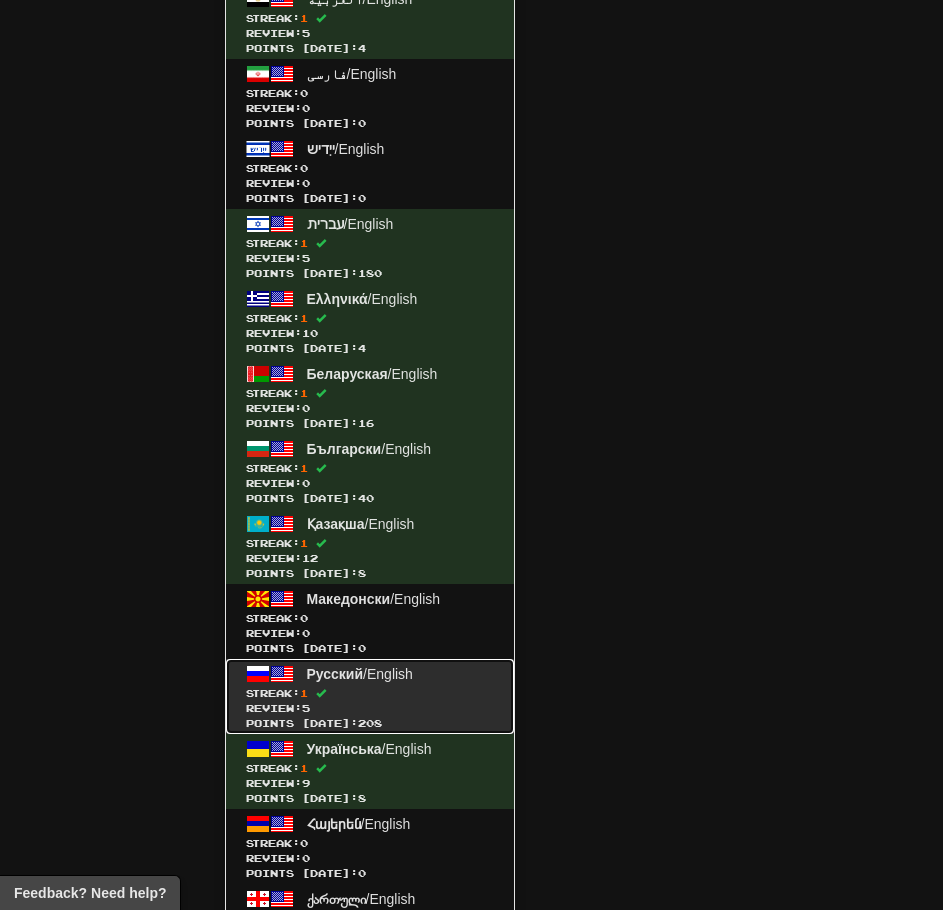 click on "Streak:  1" at bounding box center (370, 693) 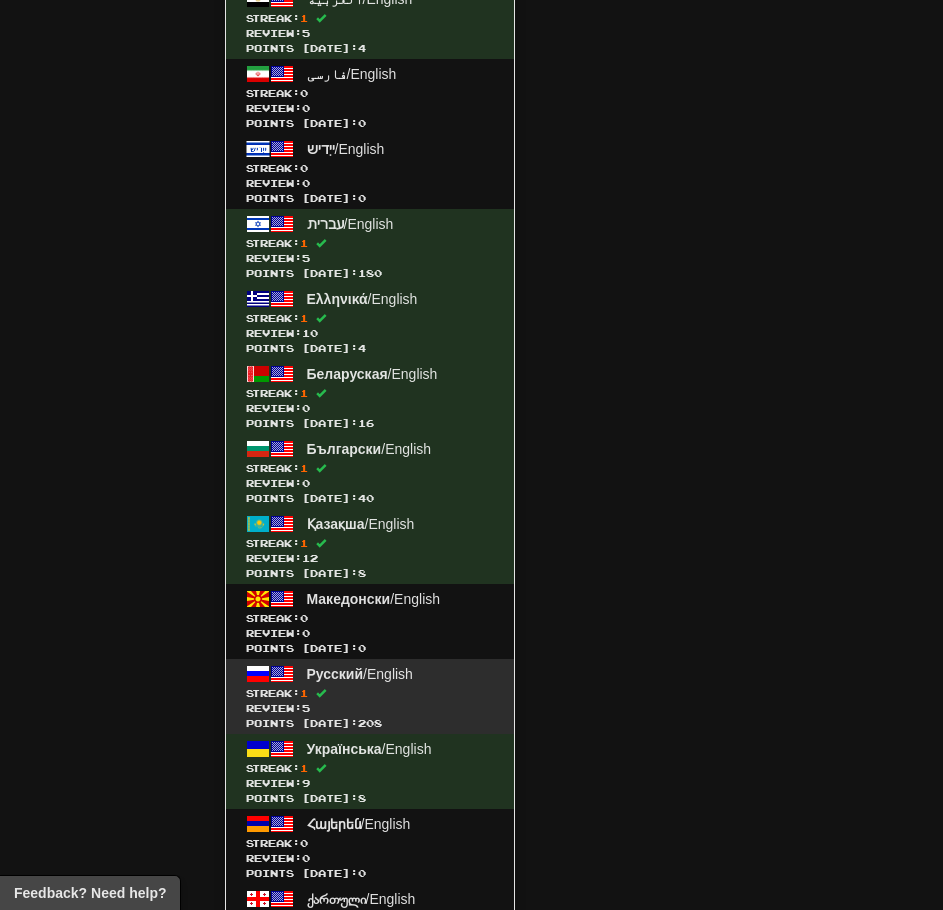 scroll, scrollTop: 850, scrollLeft: 0, axis: vertical 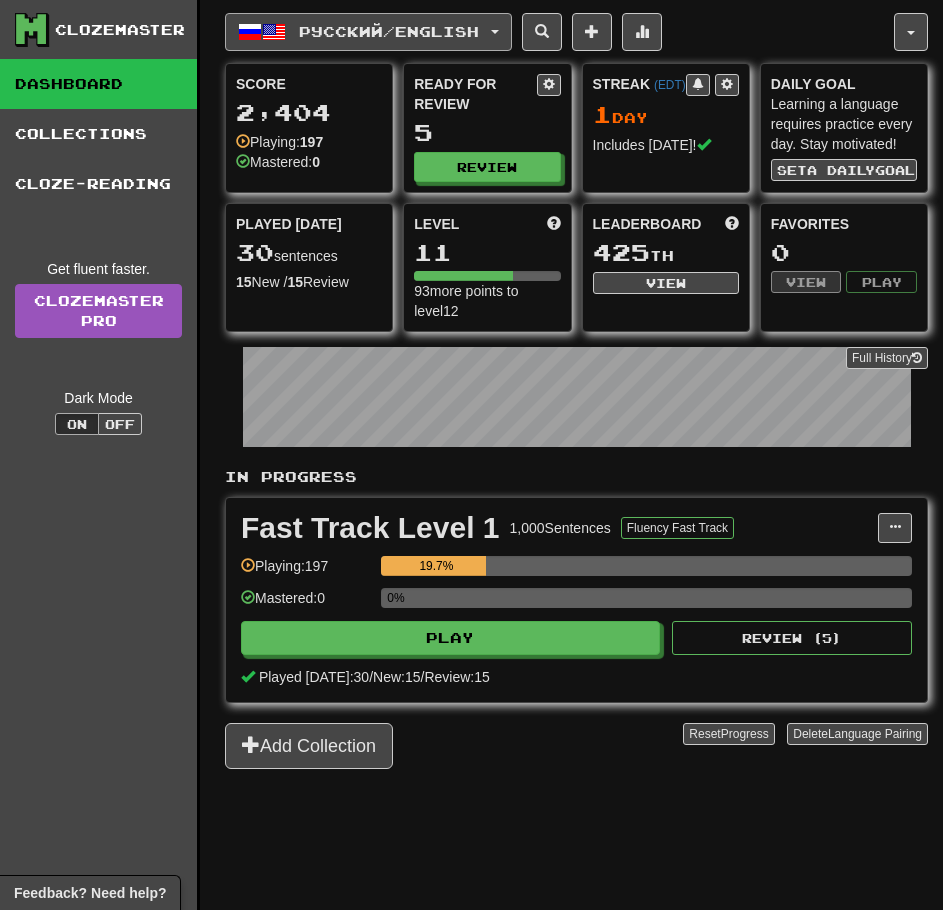 click on "Русский  /  English" at bounding box center (389, 31) 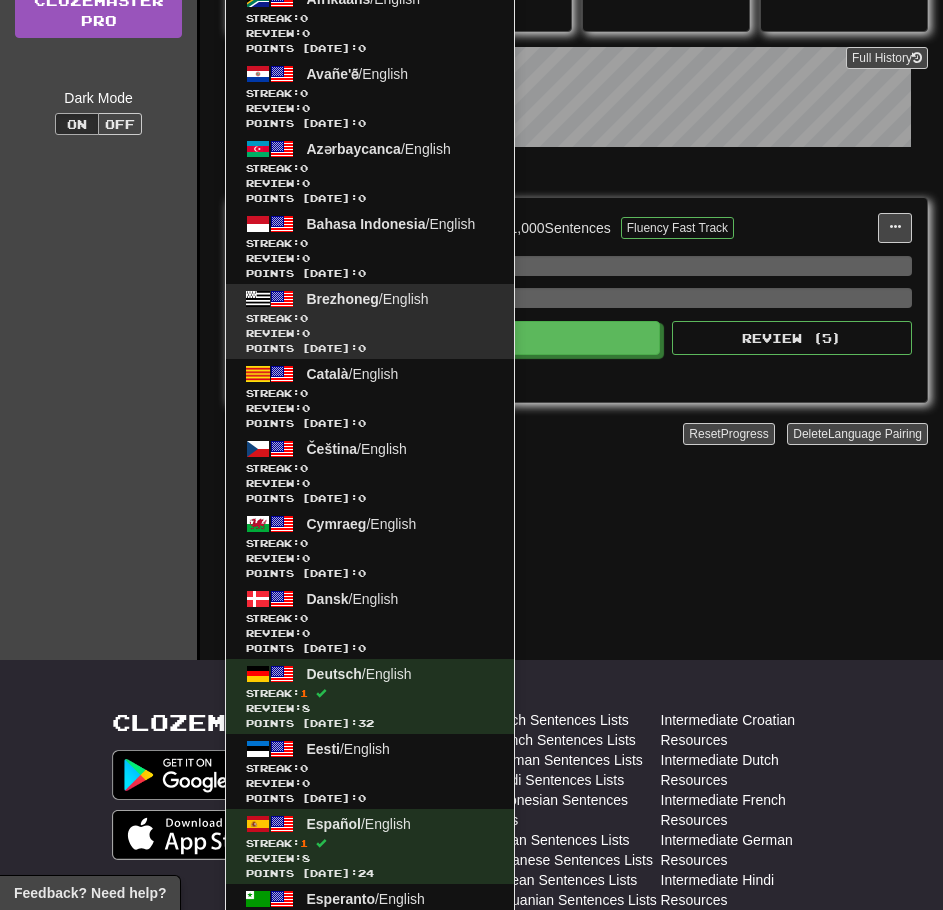 scroll, scrollTop: 500, scrollLeft: 0, axis: vertical 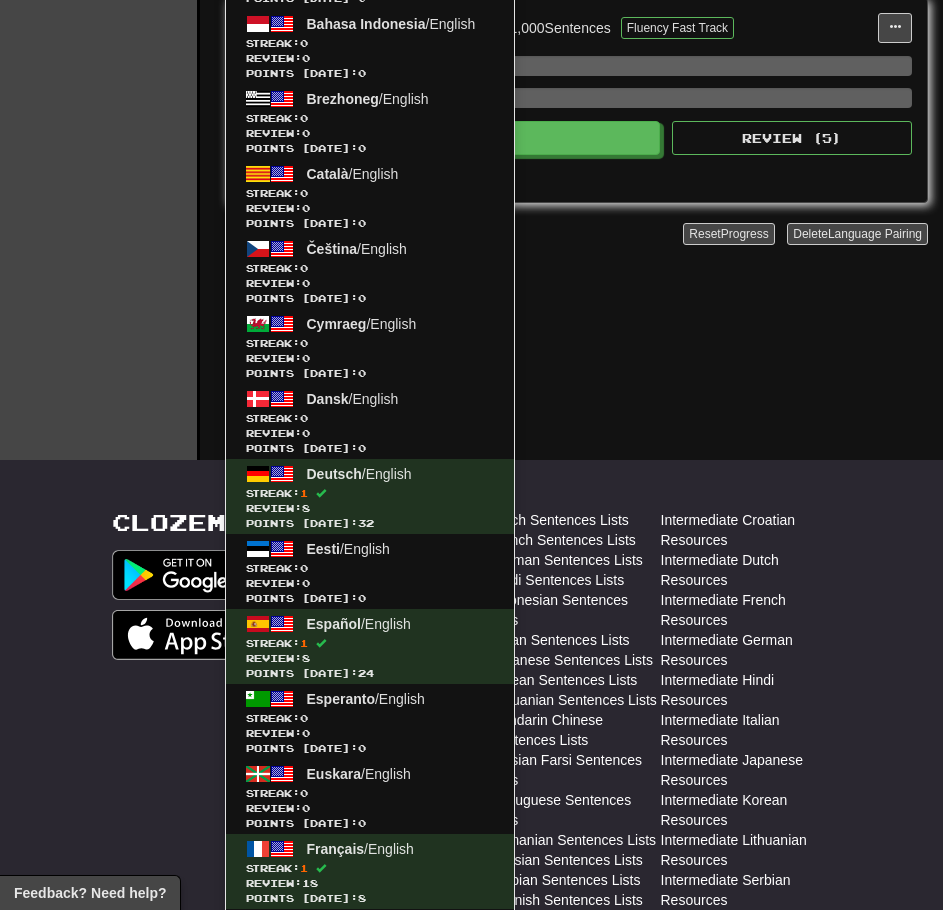 click on "Русский  /  English 한국어  /  English Streak:  1   Review:  2 Points [DATE]:  4 አማርኛ  /  English Streak:  0   Review:  0 Points [DATE]:  0 ภาษาไทย  /  English Streak:  0   Review:  0 Points [DATE]:  0 Afrikaans  /  English Streak:  0   Review:  0 Points [DATE]:  0 Avañe'ẽ  /  English Streak:  0   Review:  0 Points [DATE]:  0 Azərbaycanca  /  English Streak:  0   Review:  0 Points [DATE]:  0 Bahasa Indonesia  /  English Streak:  0   Review:  0 Points [DATE]:  0 Brezhoneg  /  English Streak:  0   Review:  0 Points [DATE]:  0 Català  /  English Streak:  0   Review:  0 Points [DATE]:  0 Čeština  /  English Streak:  0   Review:  0 Points [DATE]:  0 Cymraeg  /  English Streak:  0   Review:  0 Points [DATE]:  0 Dansk  /  English Streak:  0   Review:  0 Points [DATE]:  0 Deutsch  /  English Streak:  1   Review:  8 Points [DATE]:  32 Eesti  /  English Streak:  0   Review:  0 Points [DATE]:  0 Español  /  English Streak:  1   Review:  8 Points [DATE]:  24 Esperanto  /  English Streak:  0   0 0" at bounding box center (576, -20) 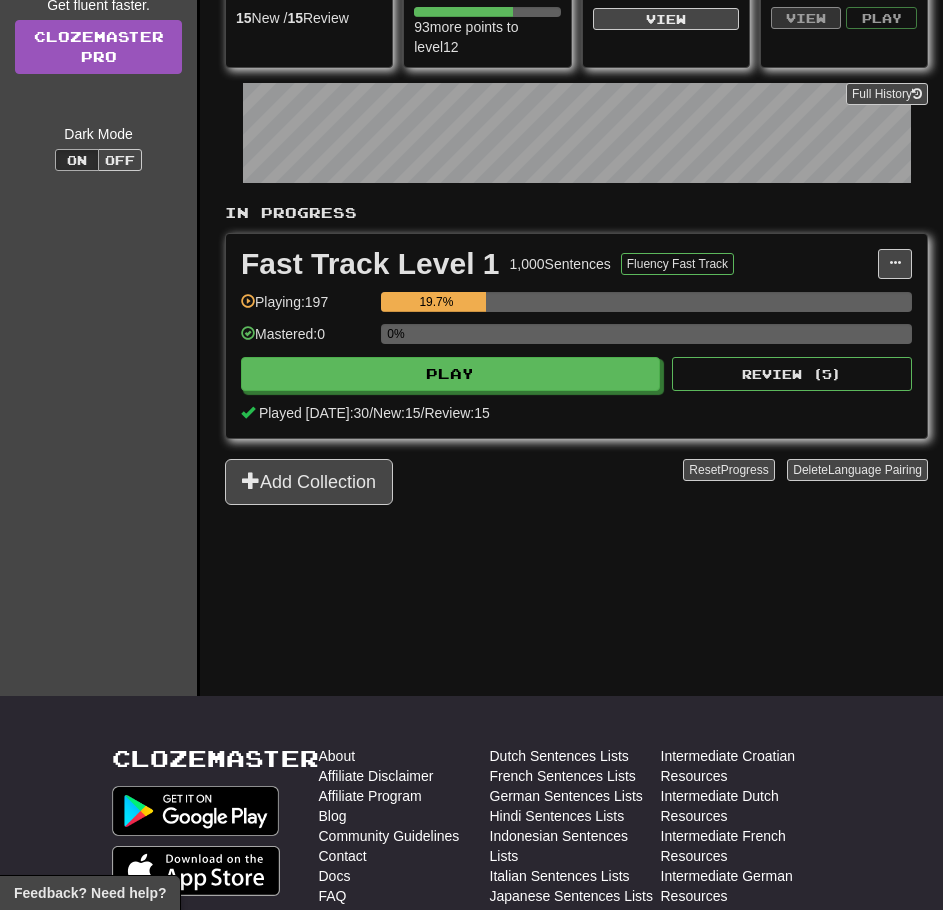 scroll, scrollTop: 0, scrollLeft: 0, axis: both 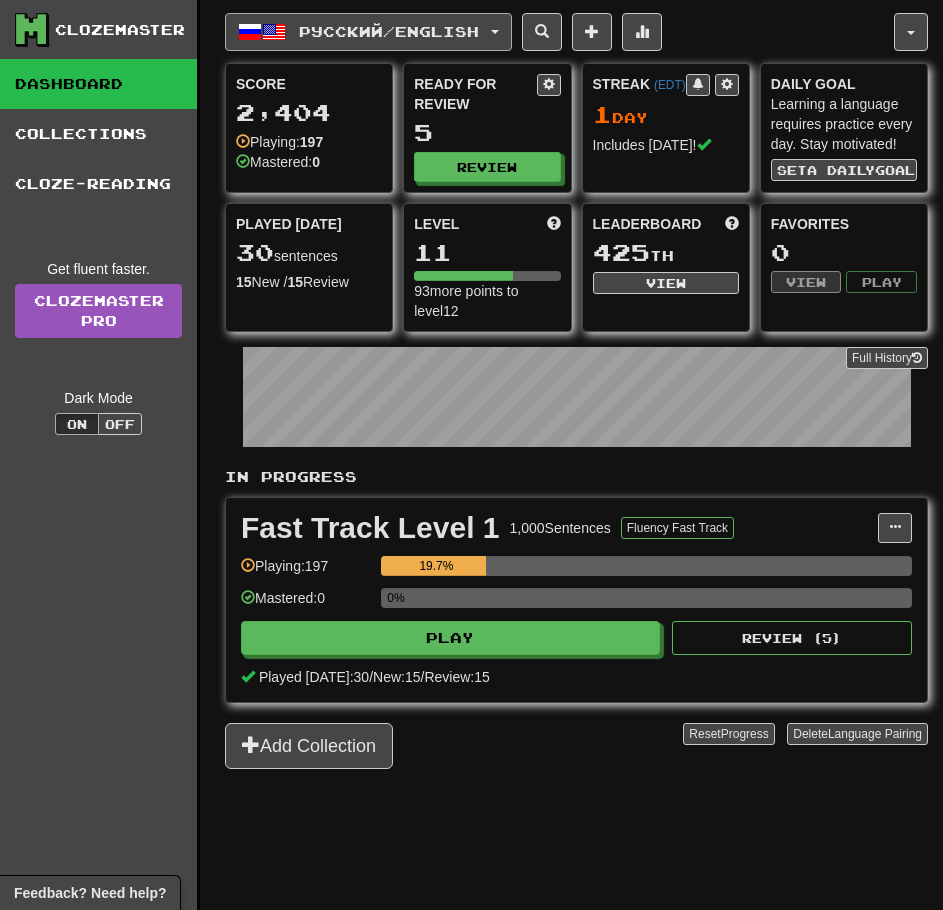 click on "Русский  /  English" at bounding box center [389, 31] 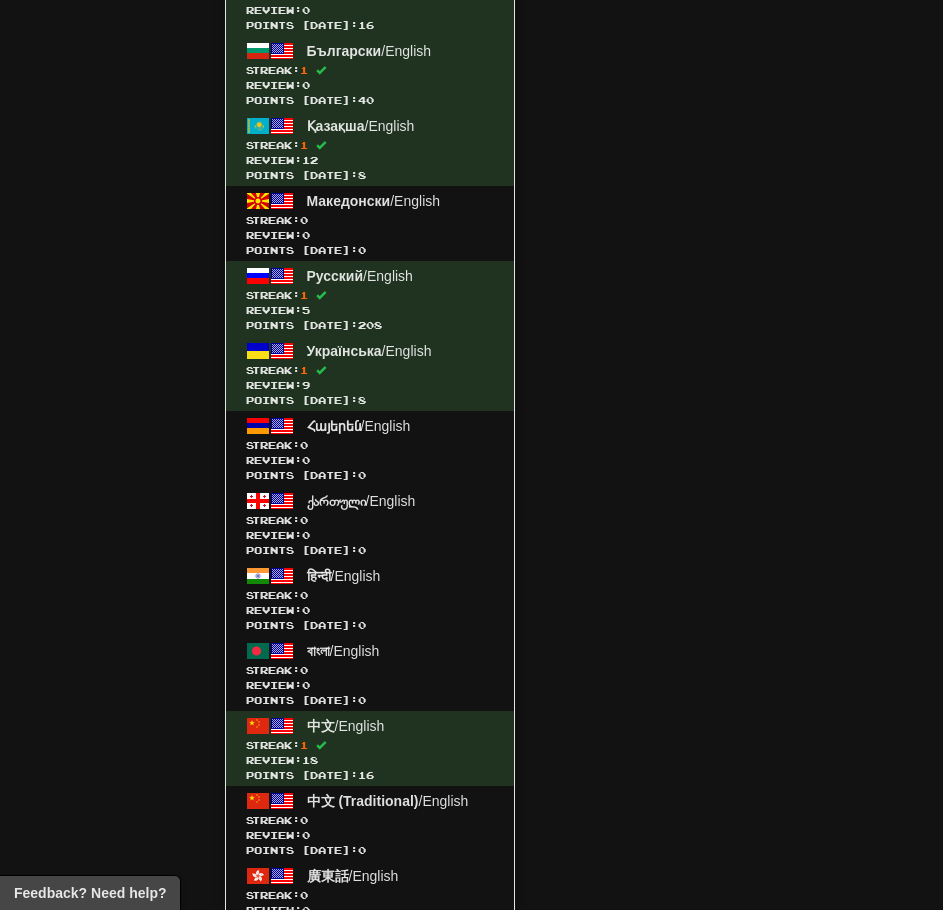 scroll, scrollTop: 4300, scrollLeft: 0, axis: vertical 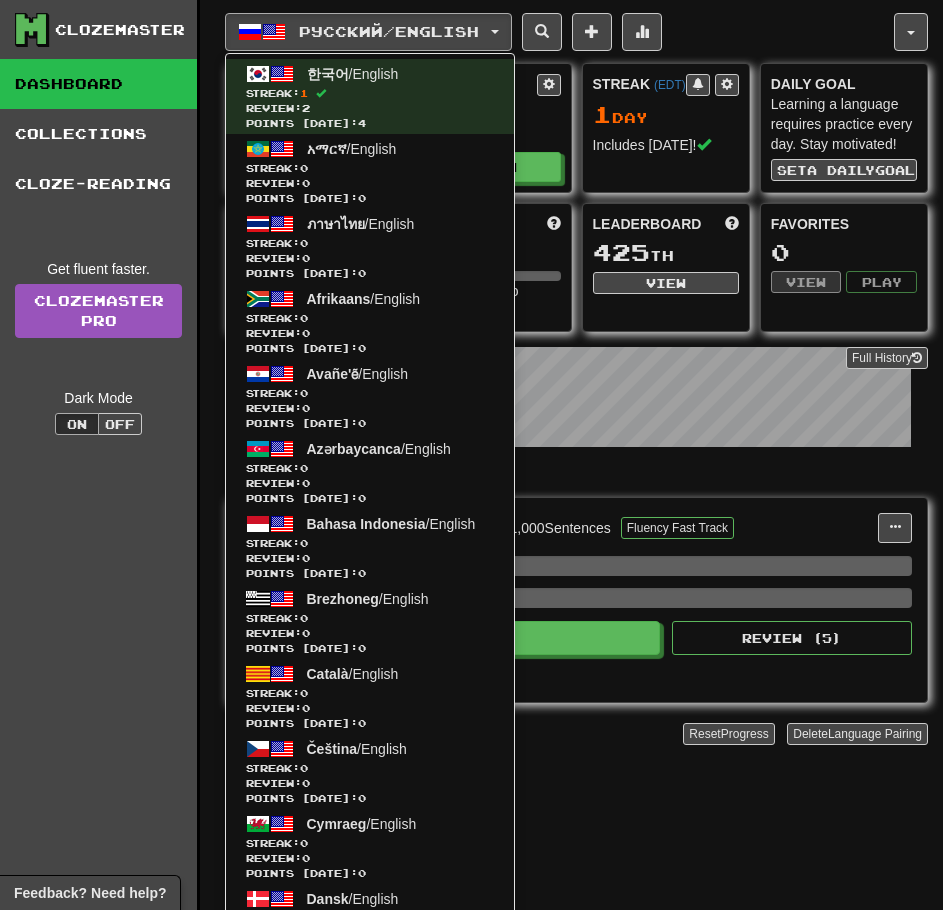 drag, startPoint x: 696, startPoint y: 272, endPoint x: 730, endPoint y: 15, distance: 259.23926 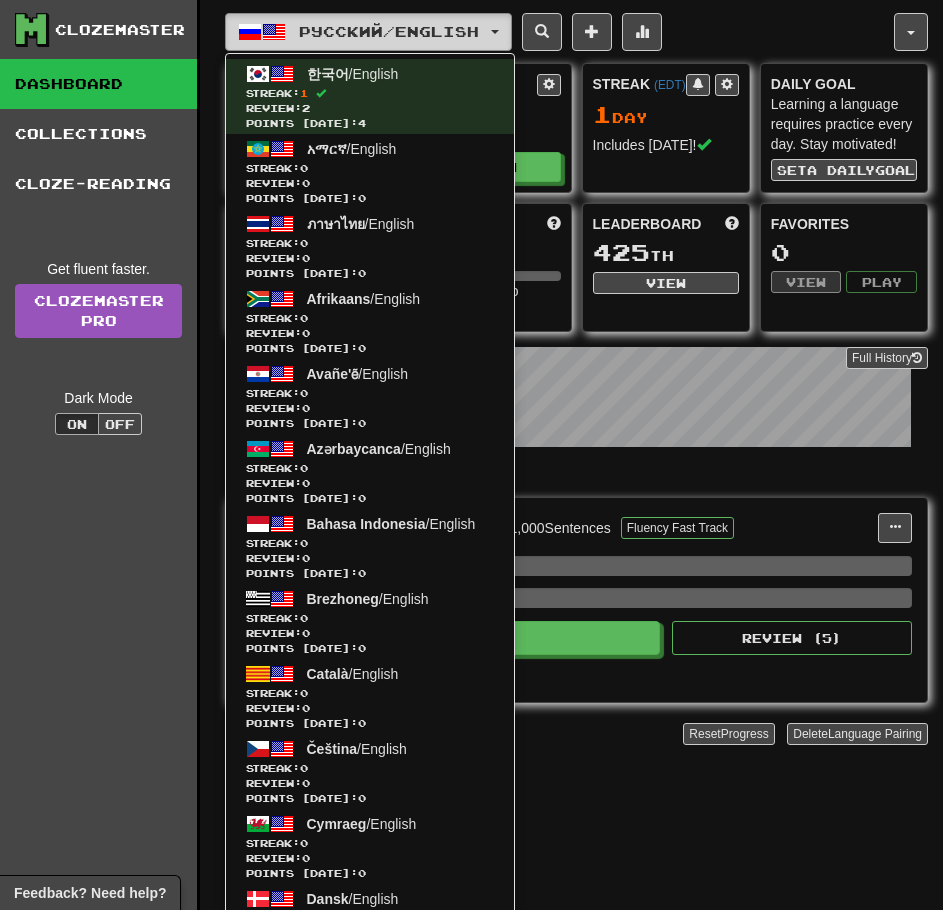 click on "Русский  /  English" at bounding box center [368, 32] 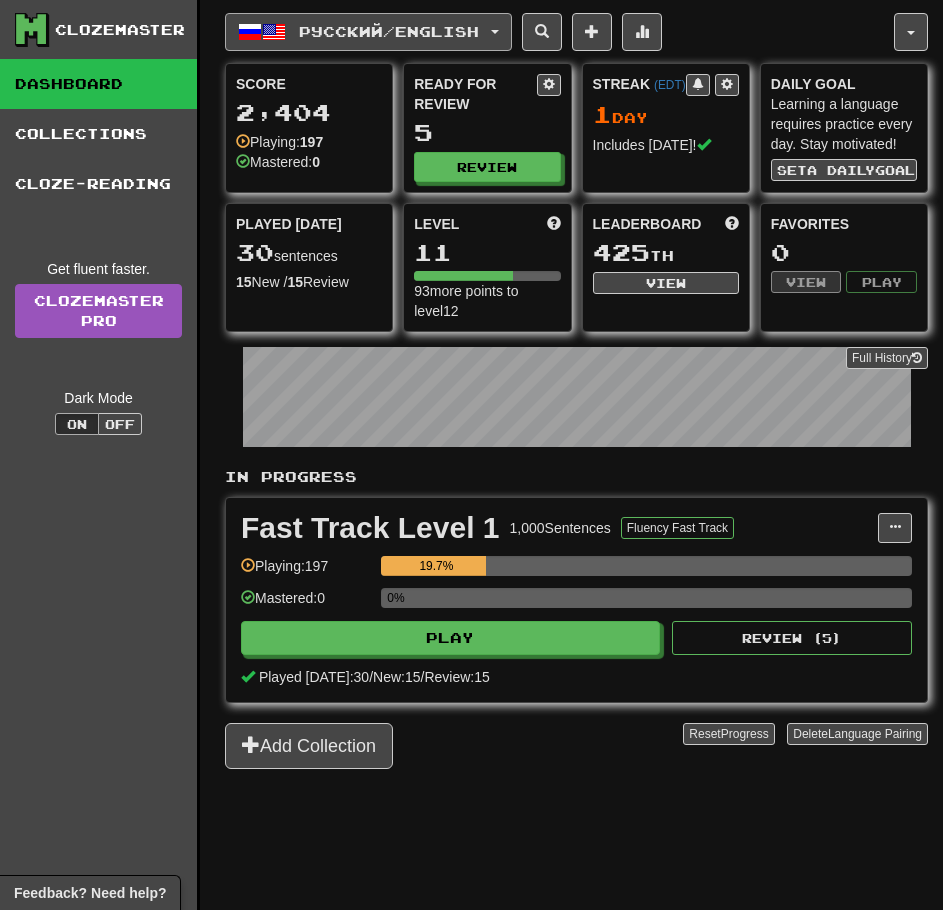 click on "Русский  /  English" at bounding box center [389, 31] 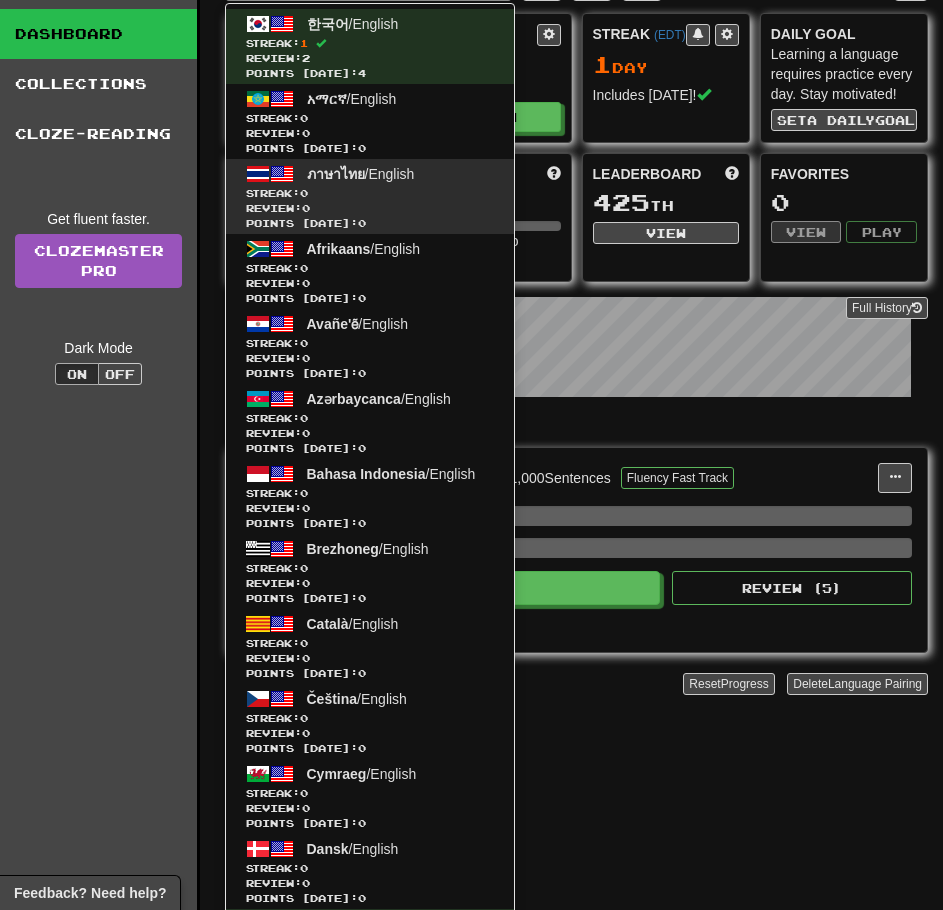 scroll, scrollTop: 100, scrollLeft: 0, axis: vertical 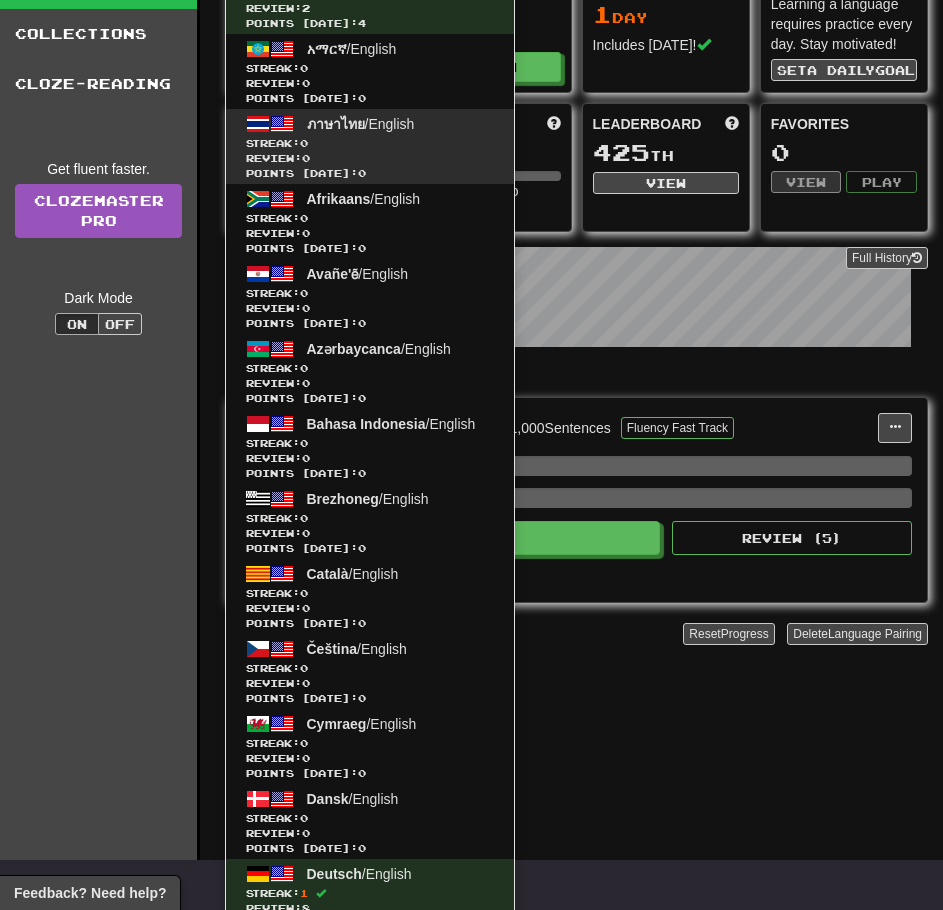 type 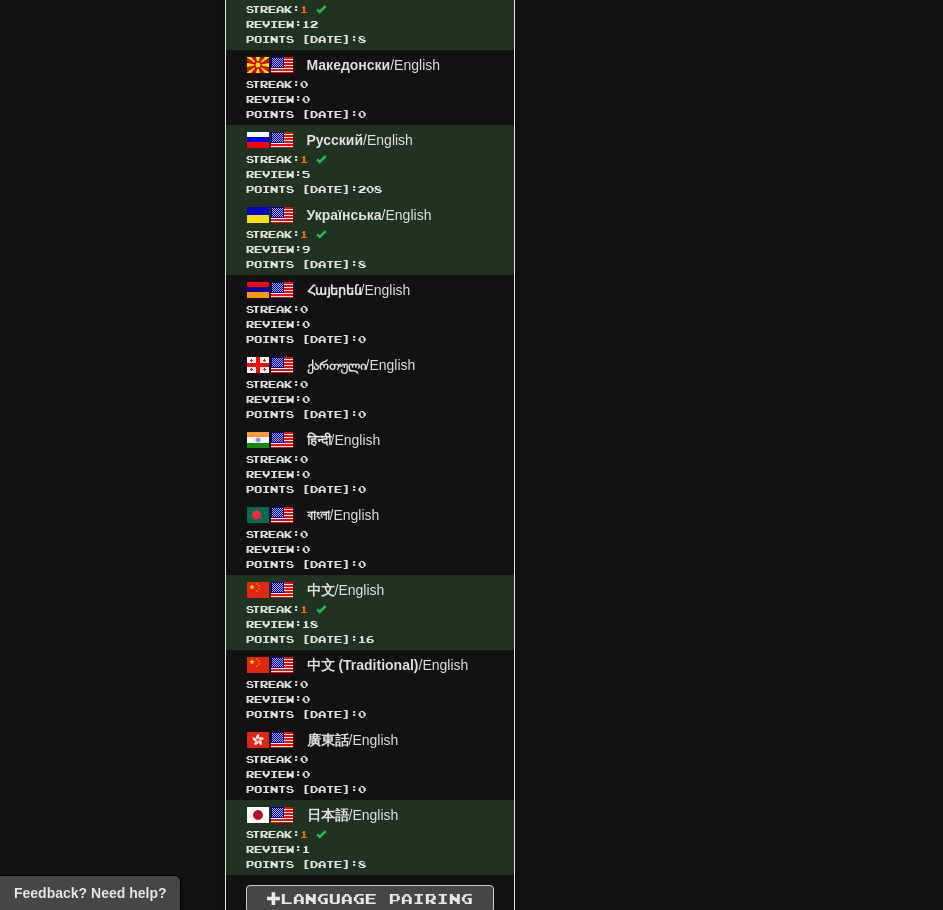 scroll, scrollTop: 4453, scrollLeft: 0, axis: vertical 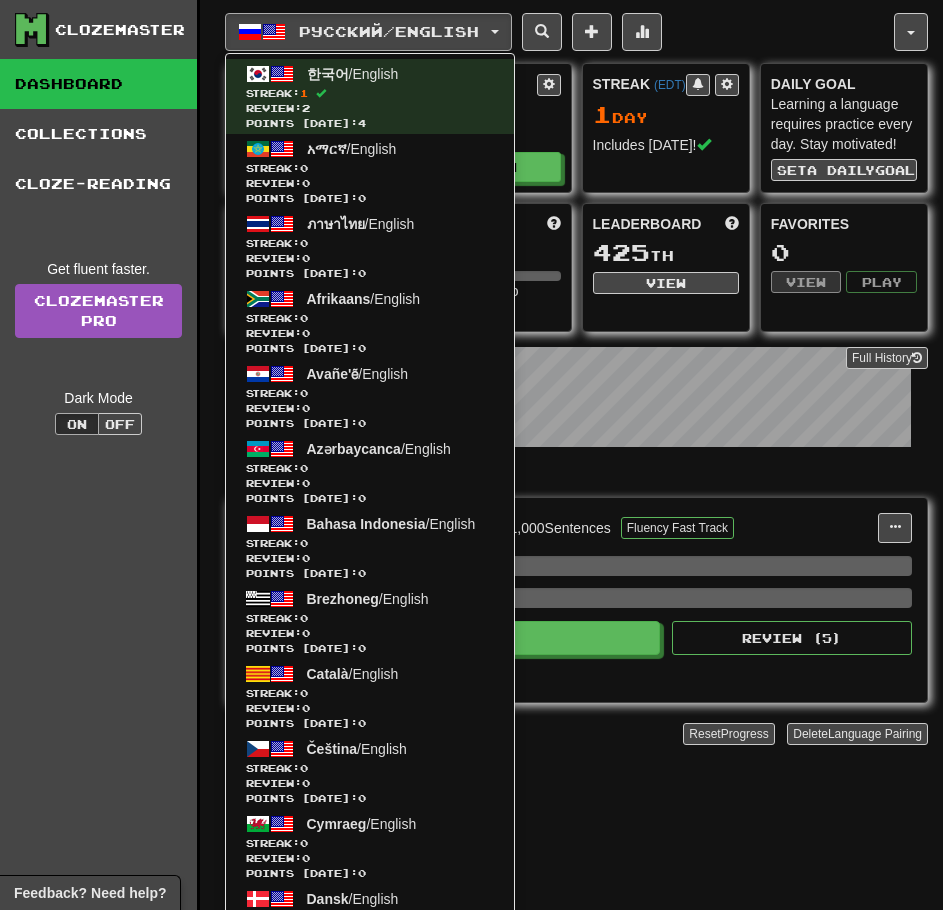drag, startPoint x: 736, startPoint y: 249, endPoint x: 759, endPoint y: 38, distance: 212.24985 